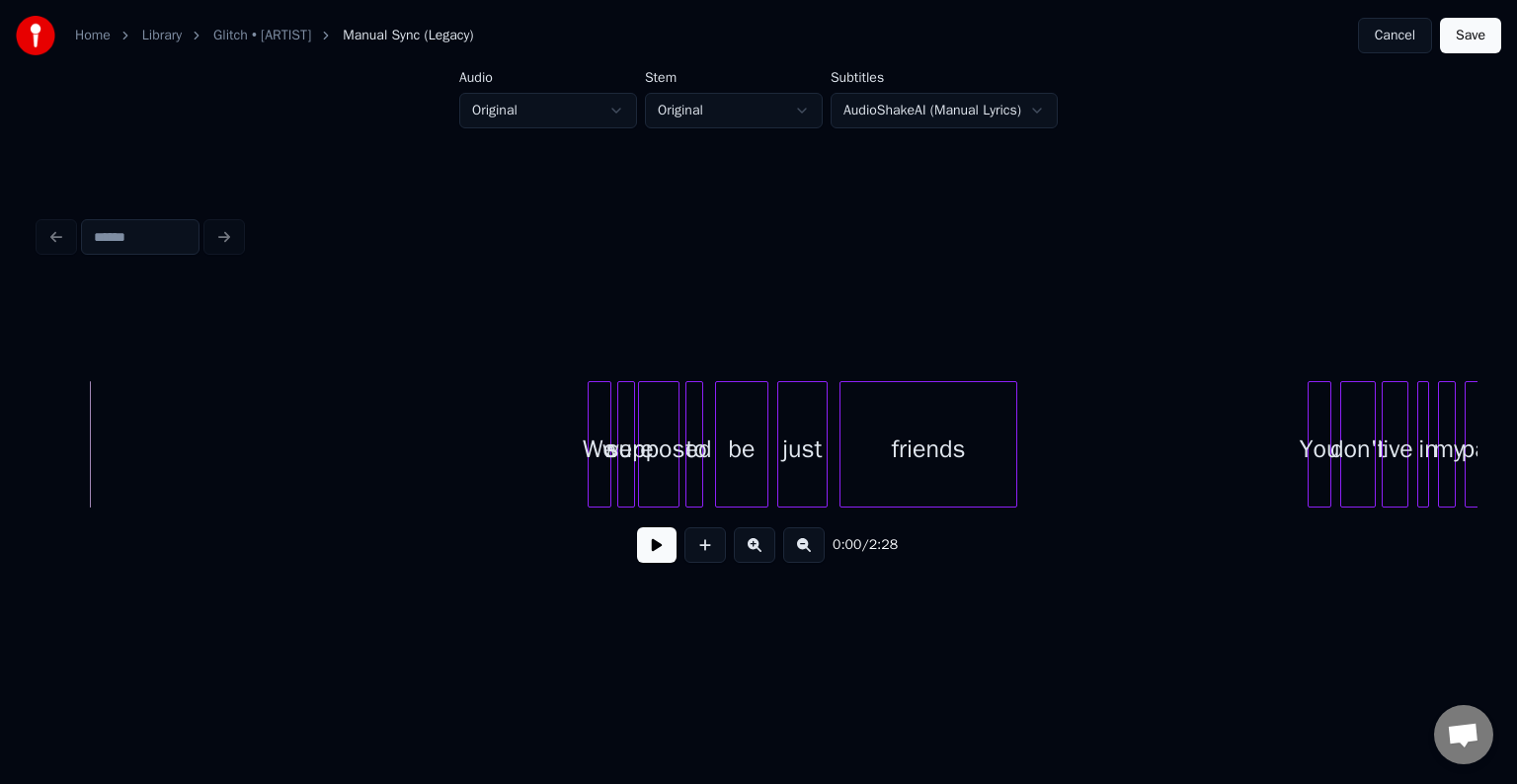 scroll, scrollTop: 0, scrollLeft: 0, axis: both 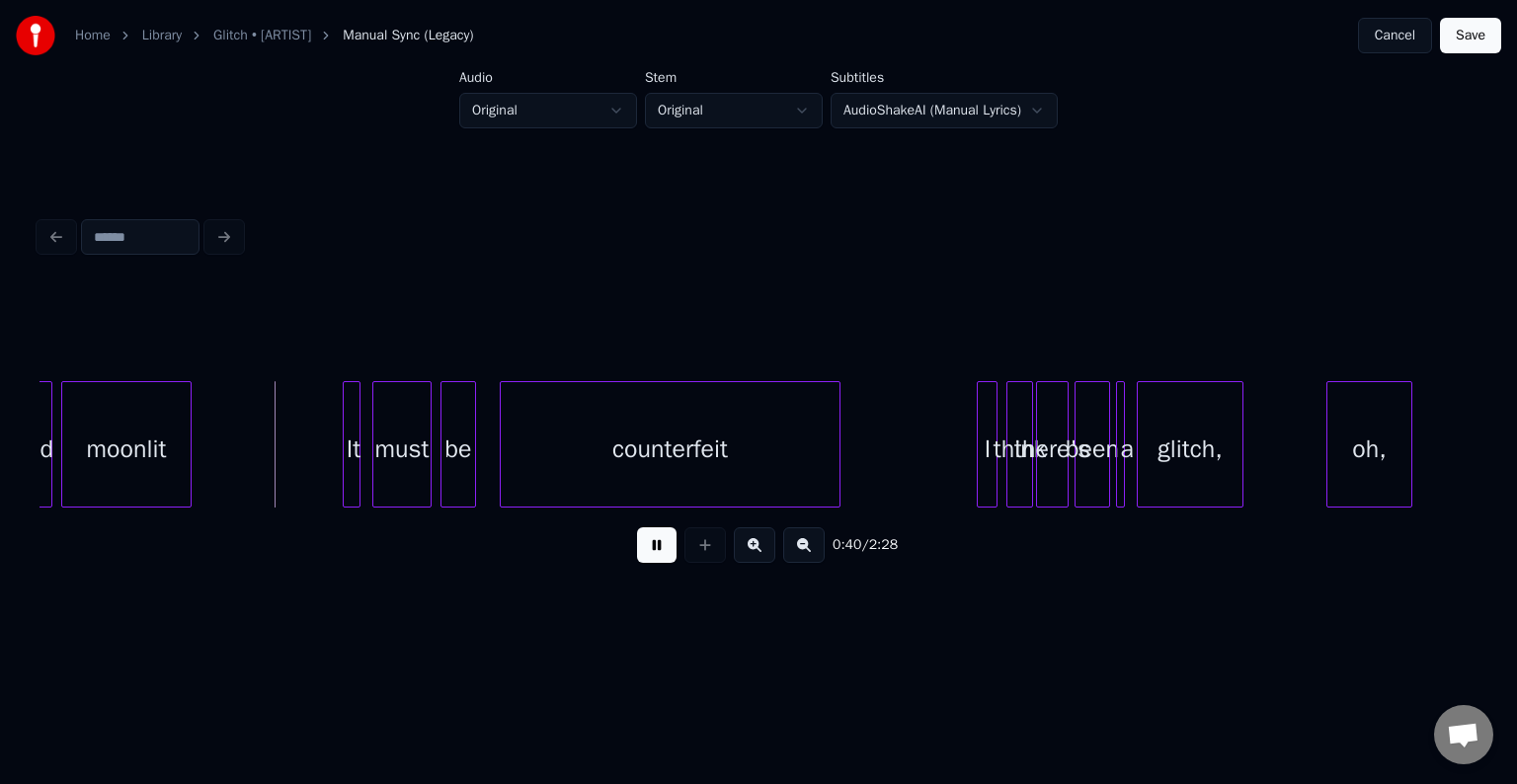 click at bounding box center (657, 545) 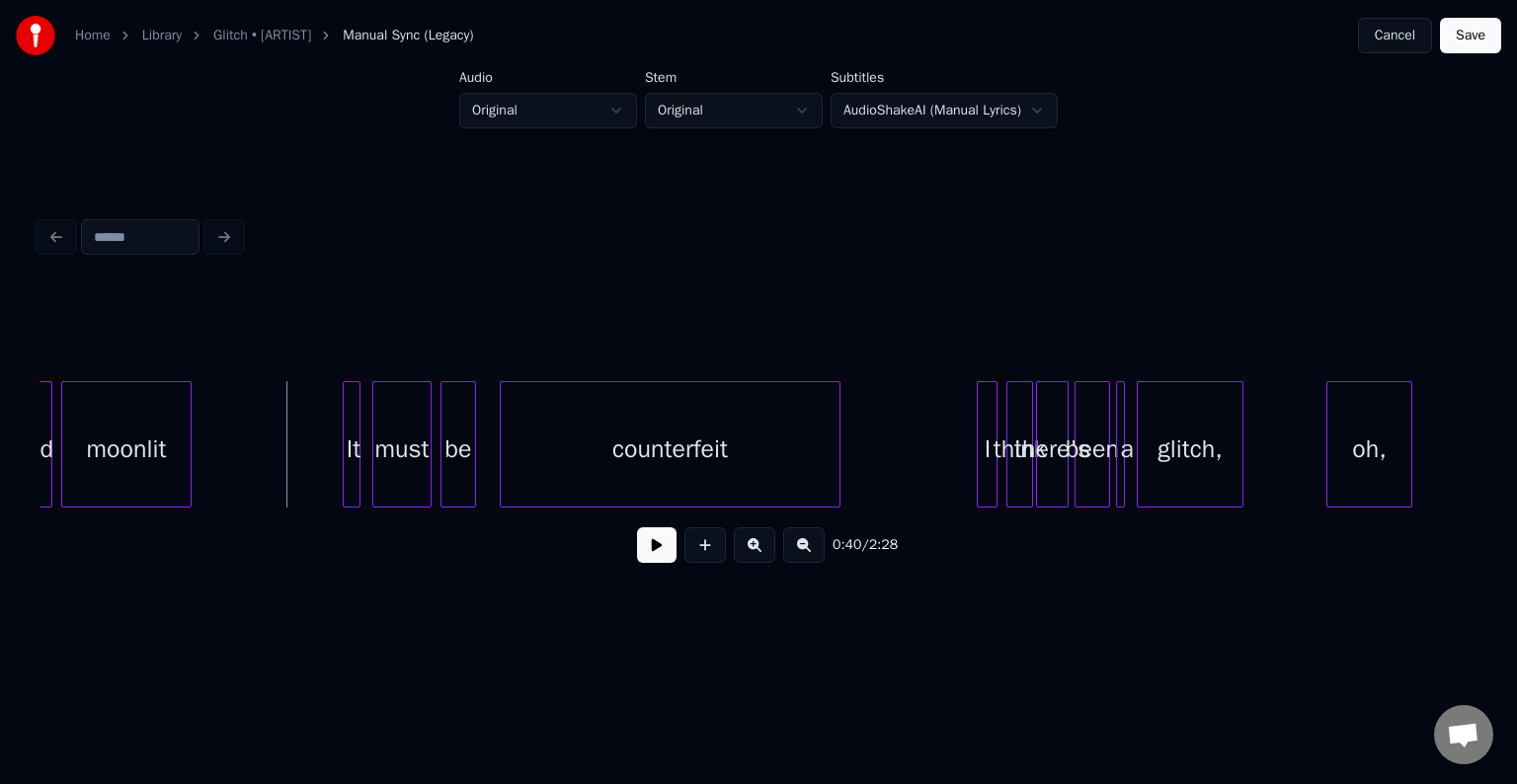 click at bounding box center (657, 545) 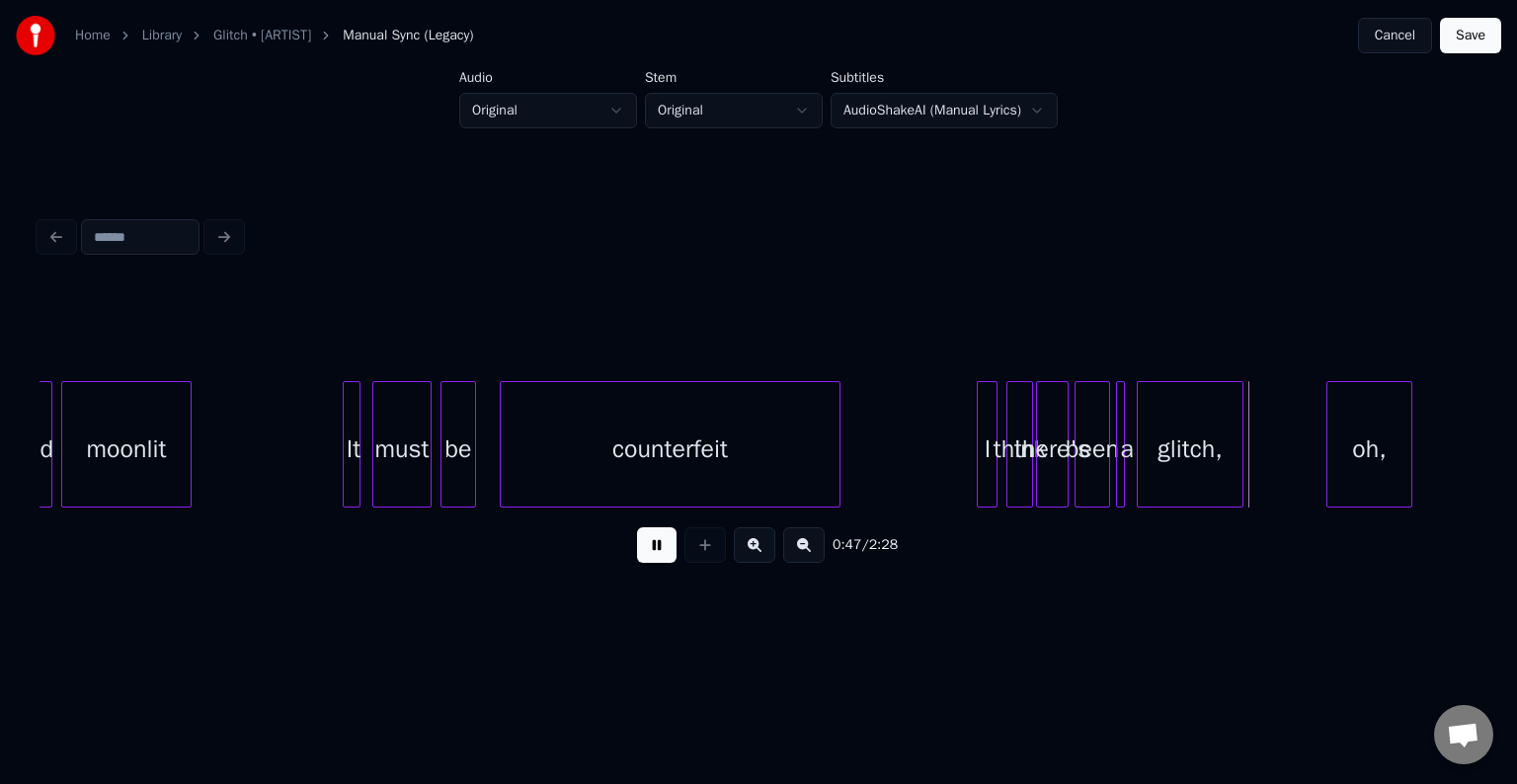 click at bounding box center (657, 545) 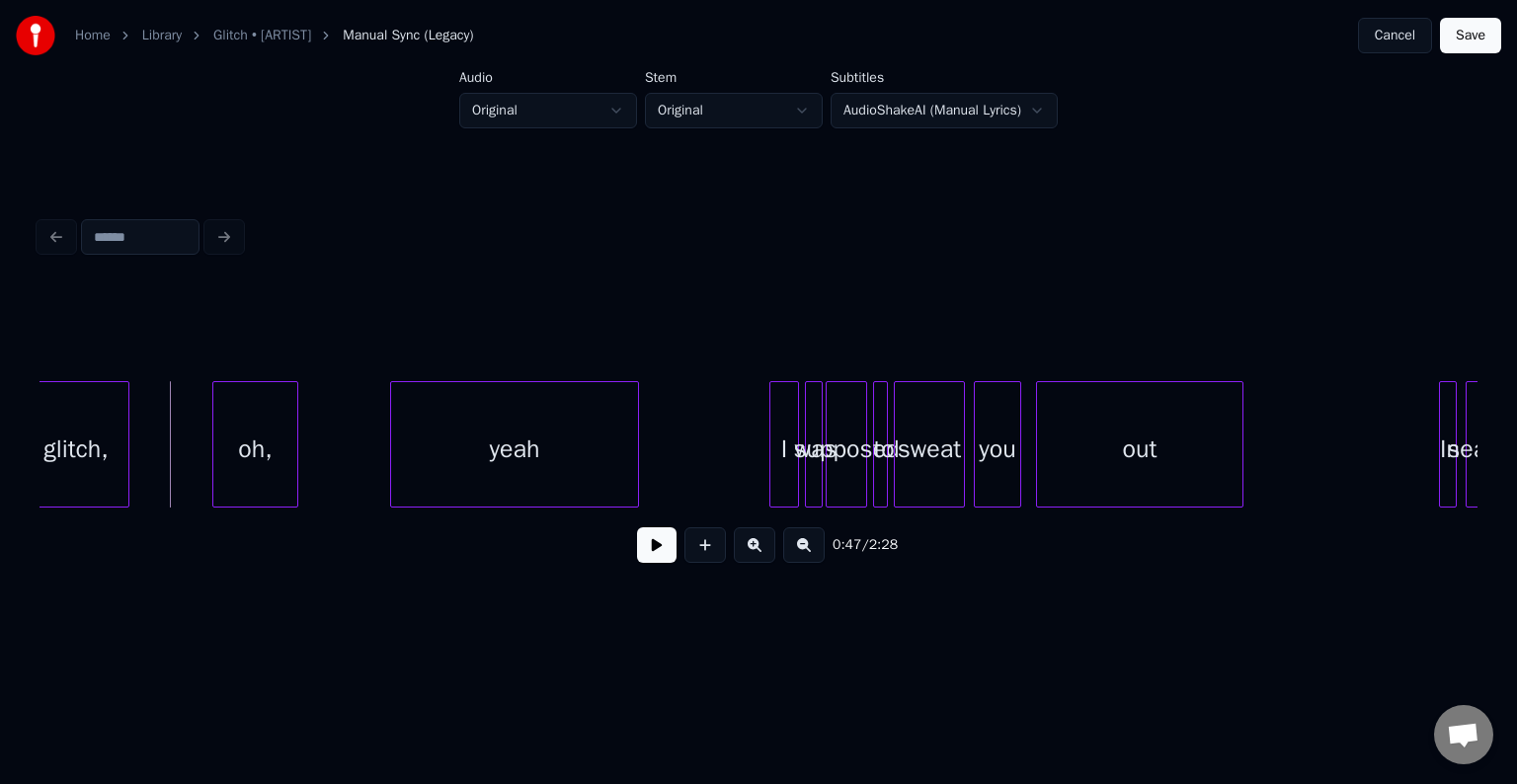 scroll, scrollTop: 0, scrollLeft: 6896, axis: horizontal 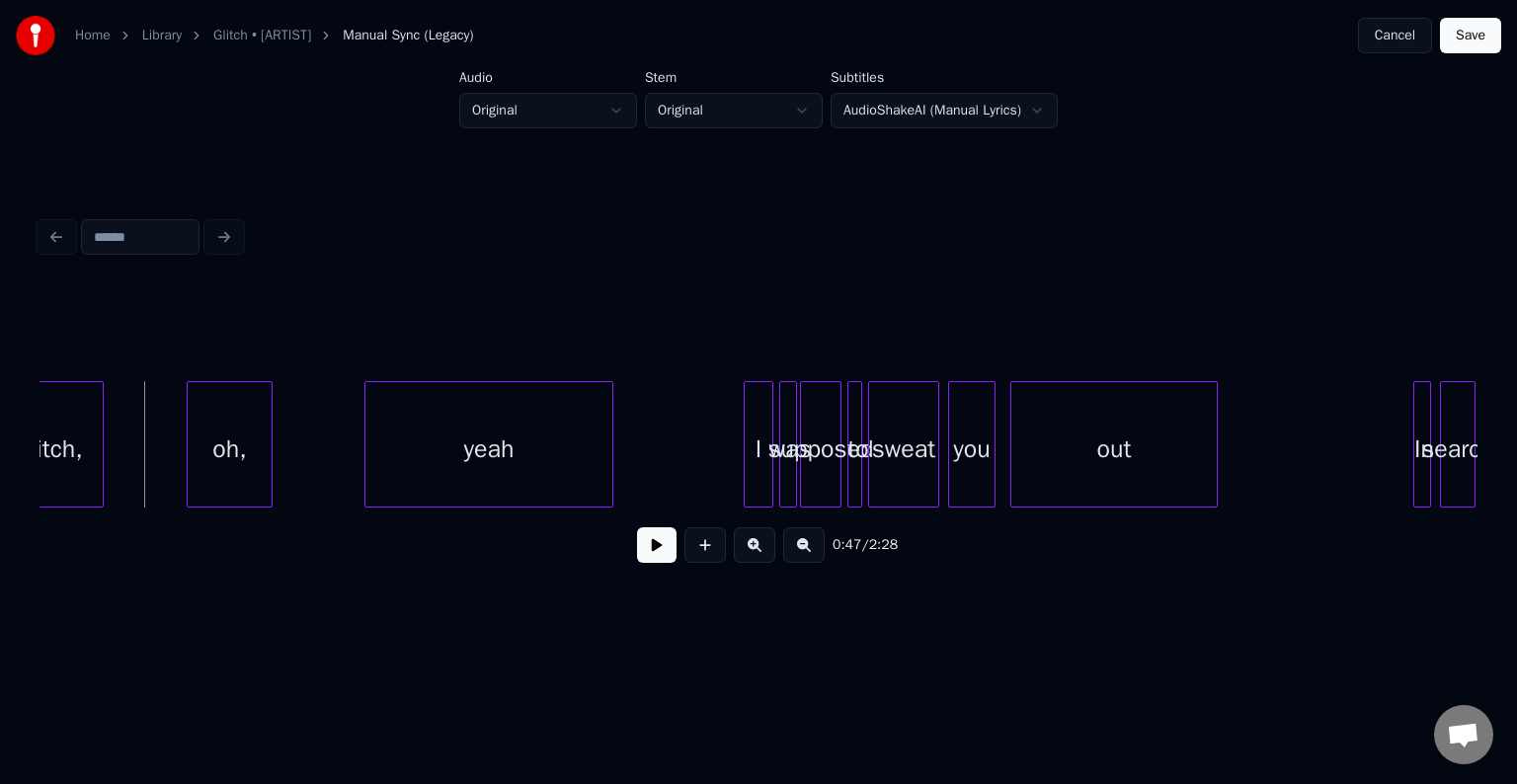 click at bounding box center (657, 545) 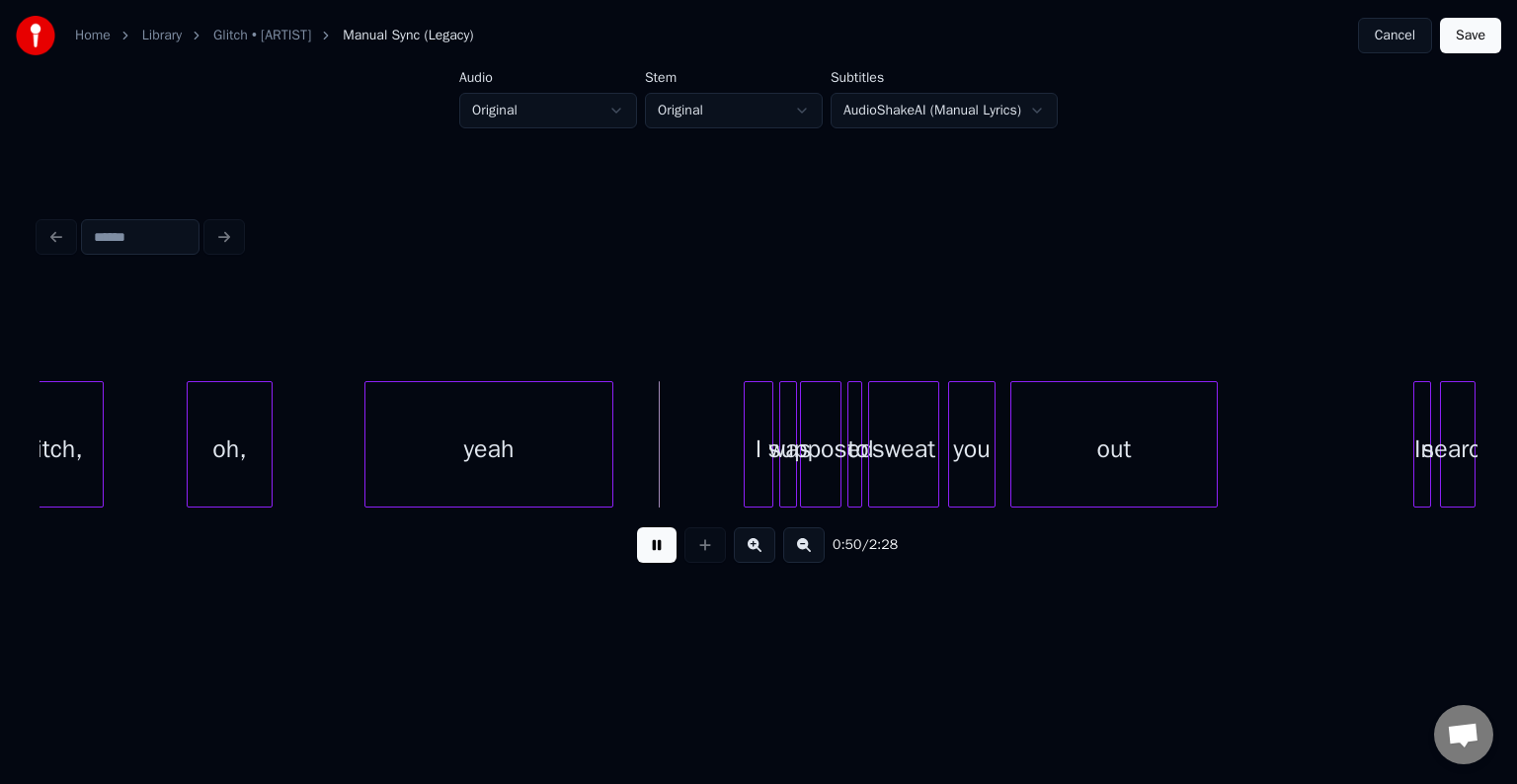 click at bounding box center [657, 545] 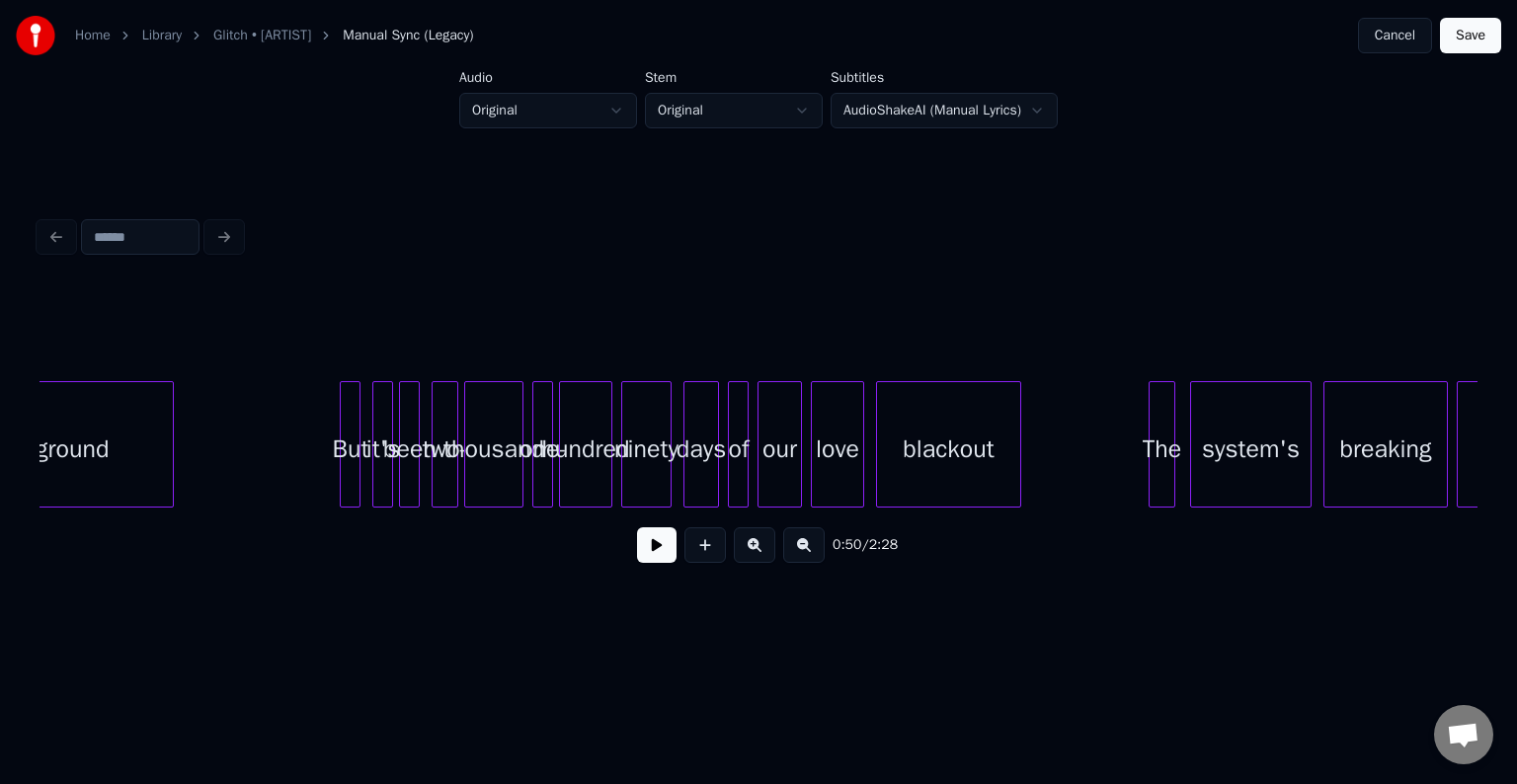 scroll, scrollTop: 0, scrollLeft: 9003, axis: horizontal 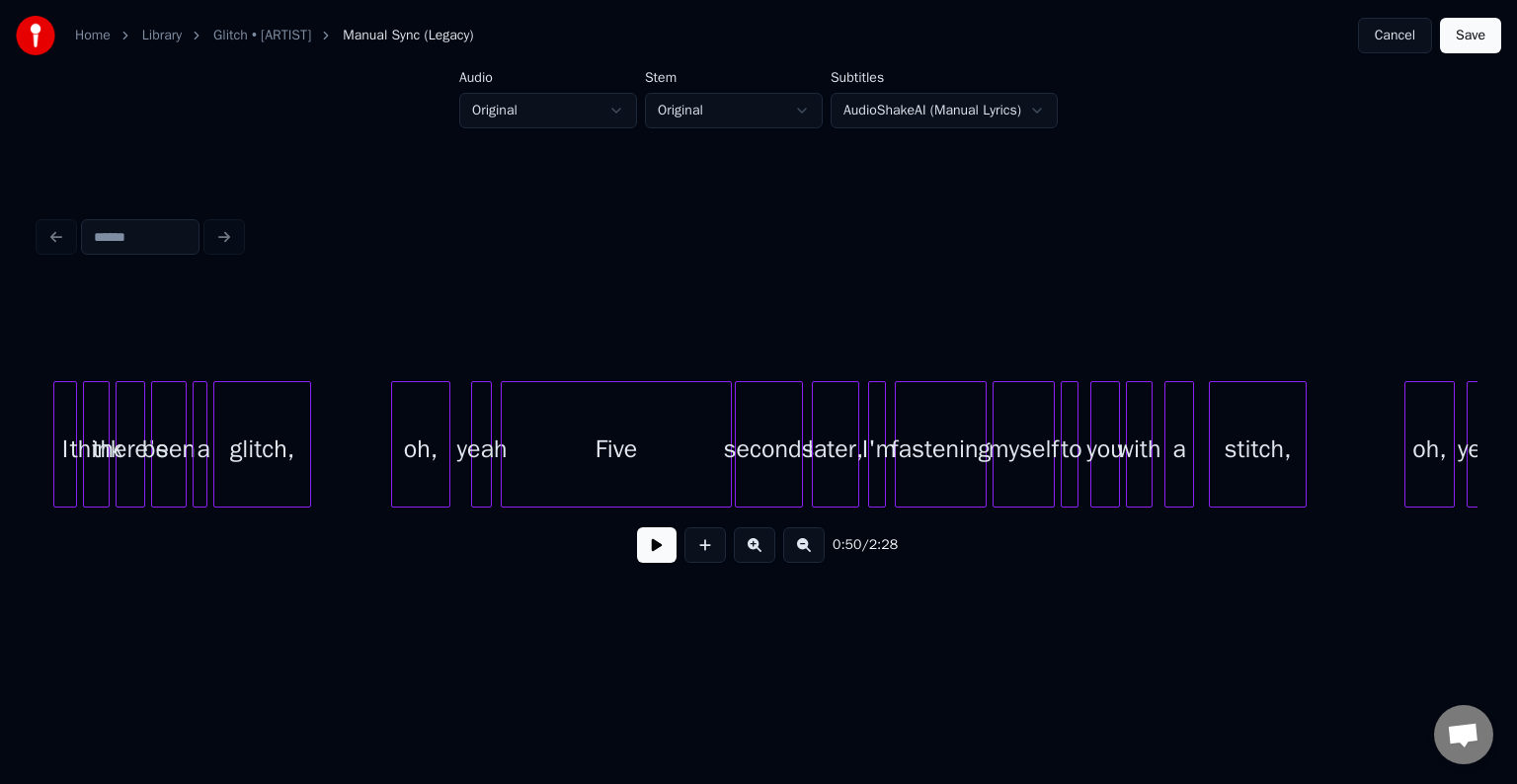 click on "Five" at bounding box center [616, 449] 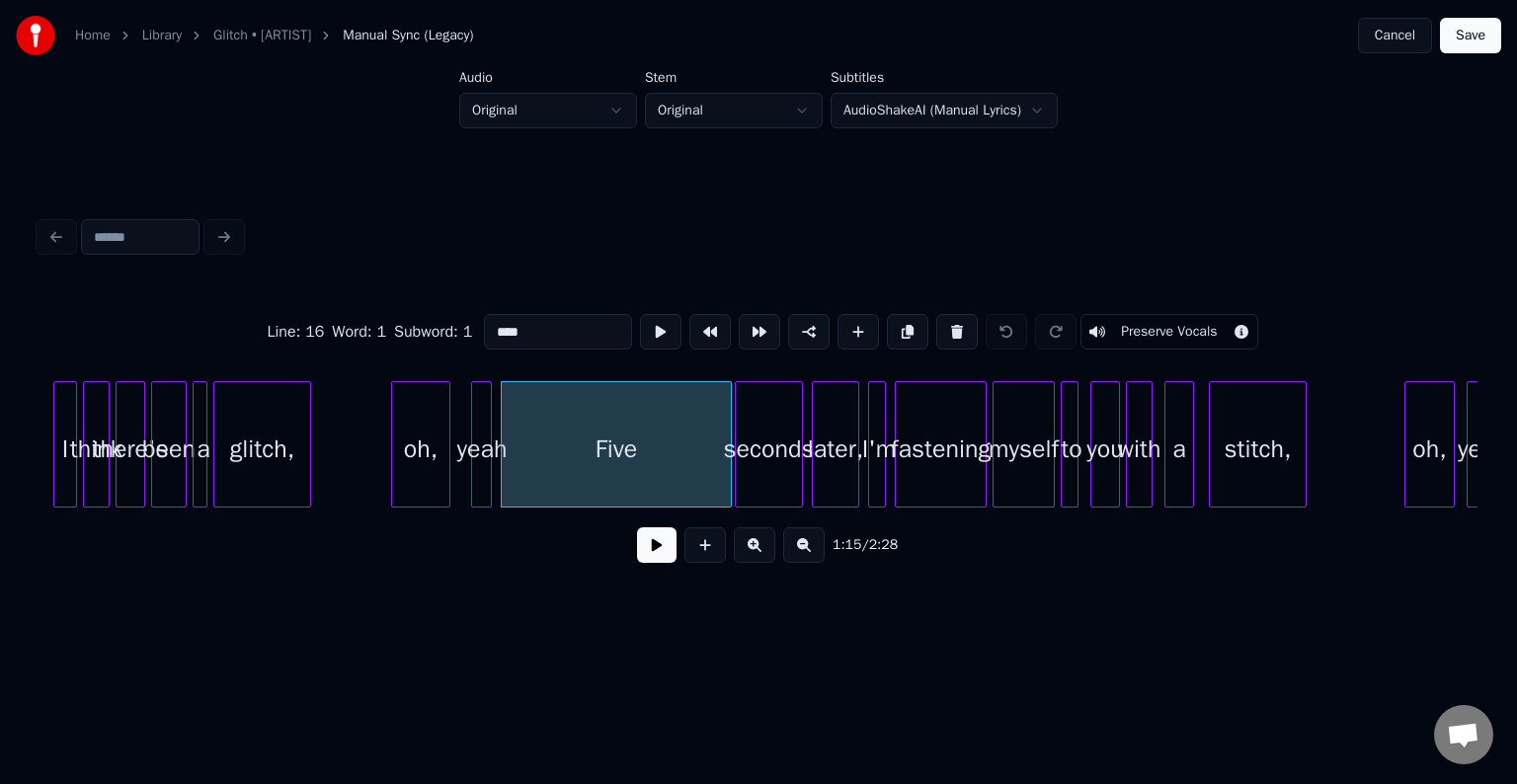 click at bounding box center [657, 545] 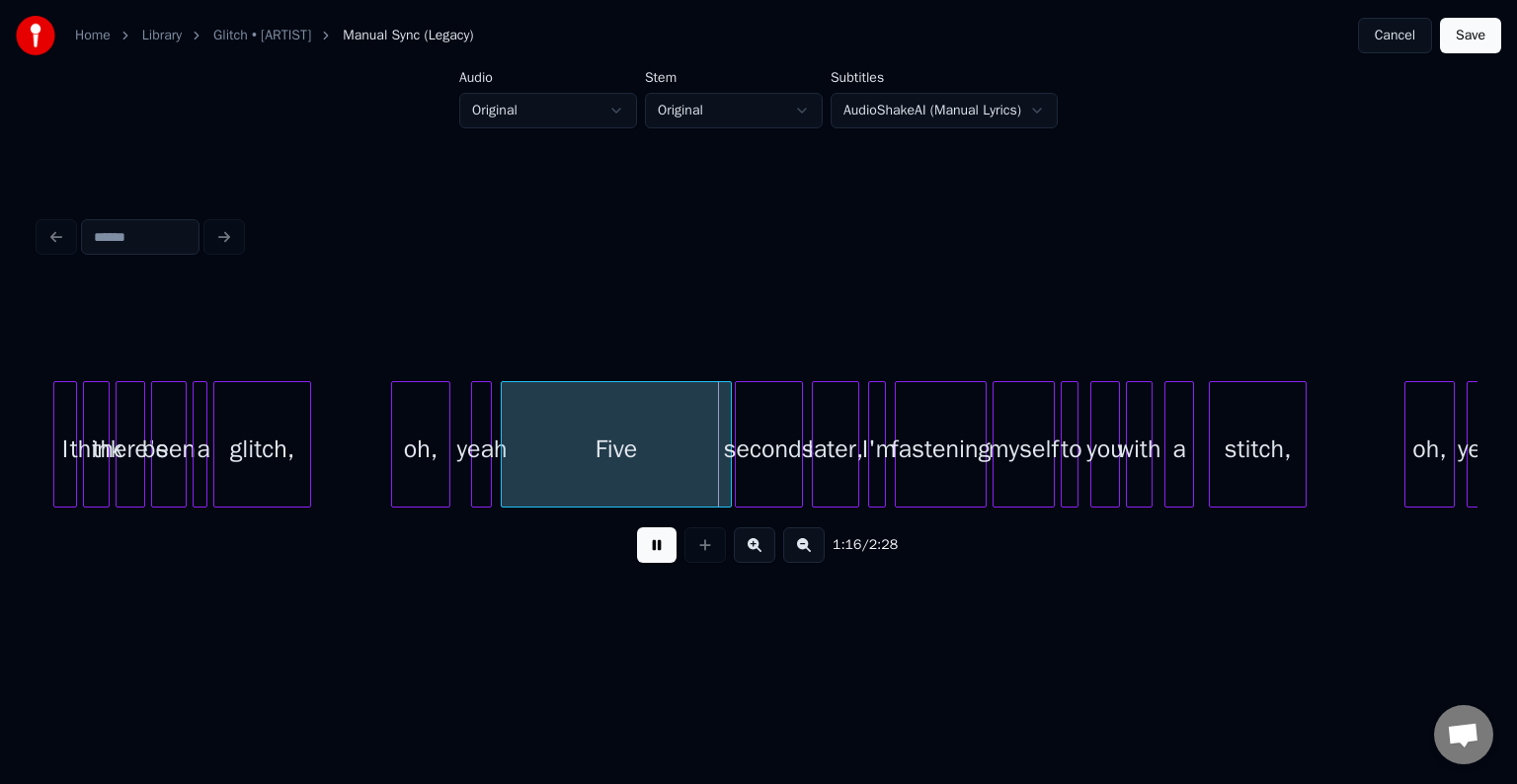 click at bounding box center [657, 545] 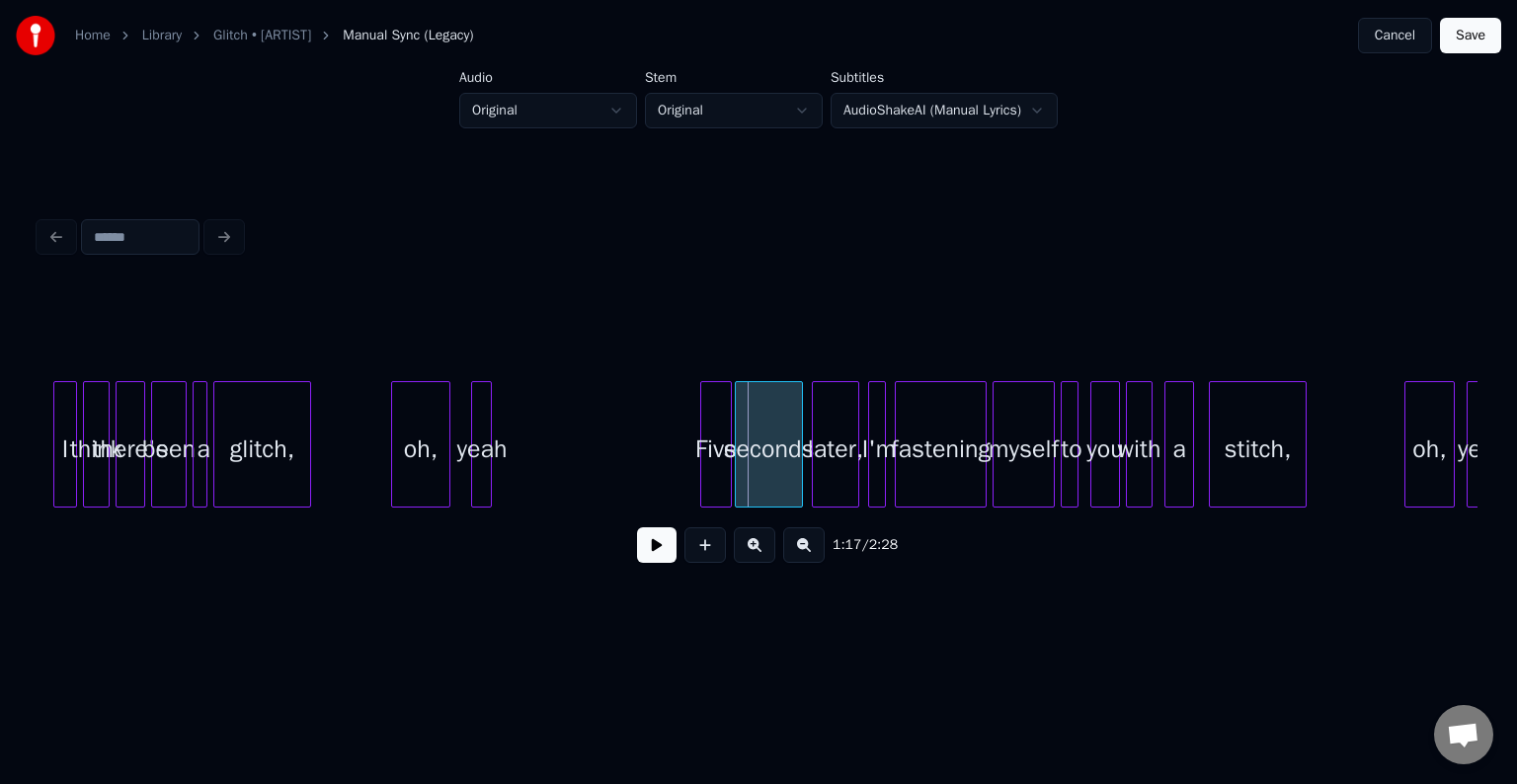 click at bounding box center [704, 444] 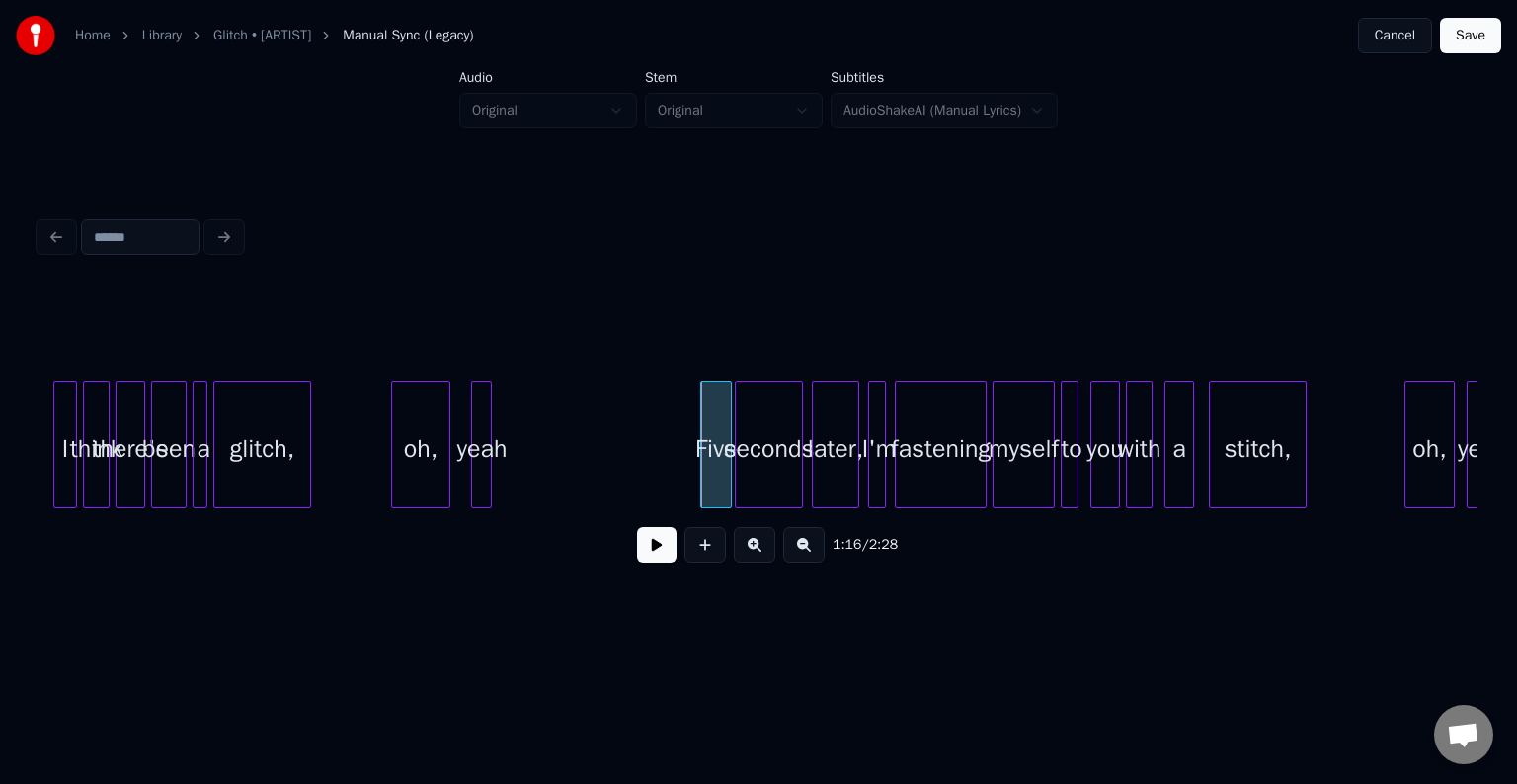 click at bounding box center [657, 545] 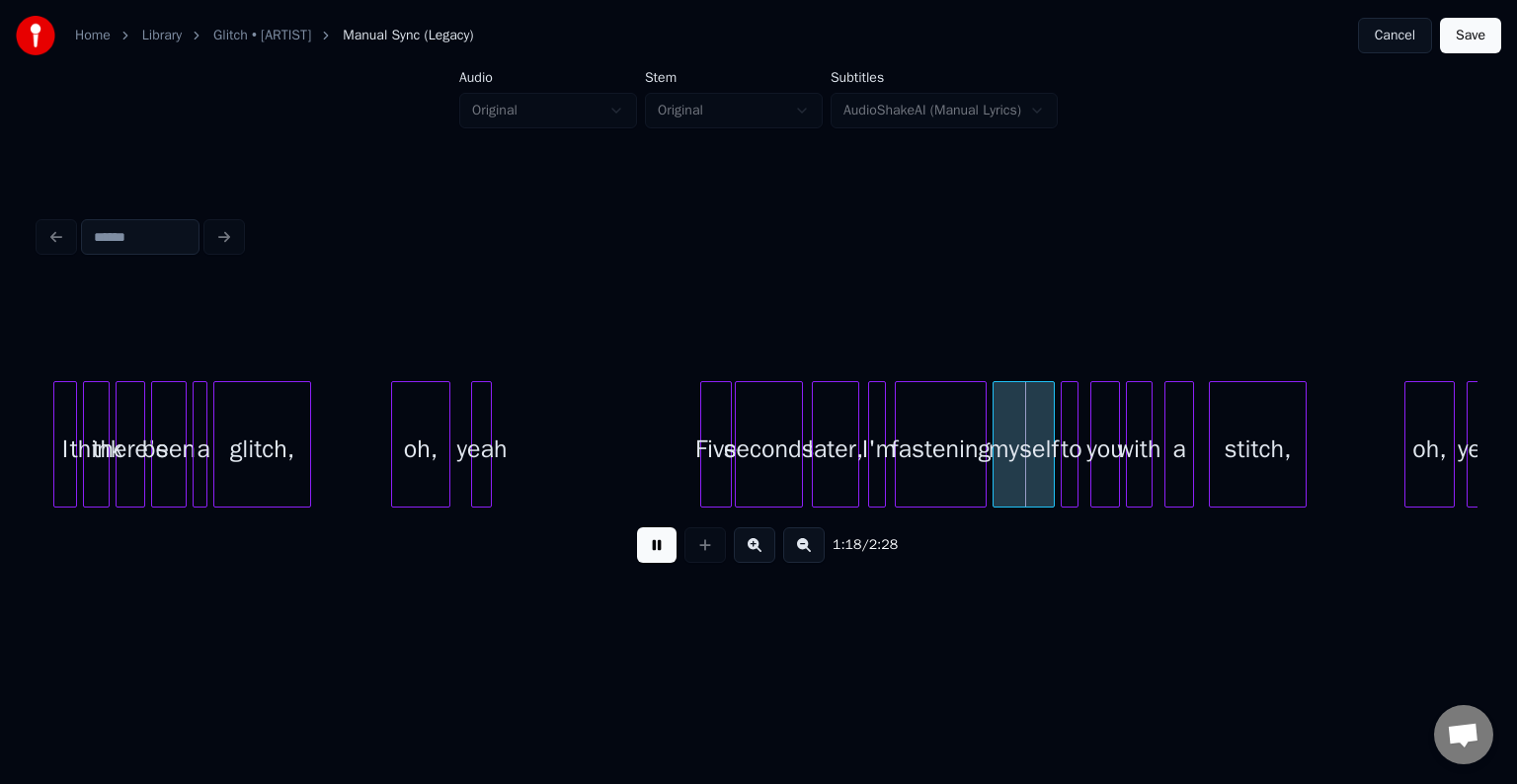 click at bounding box center (657, 545) 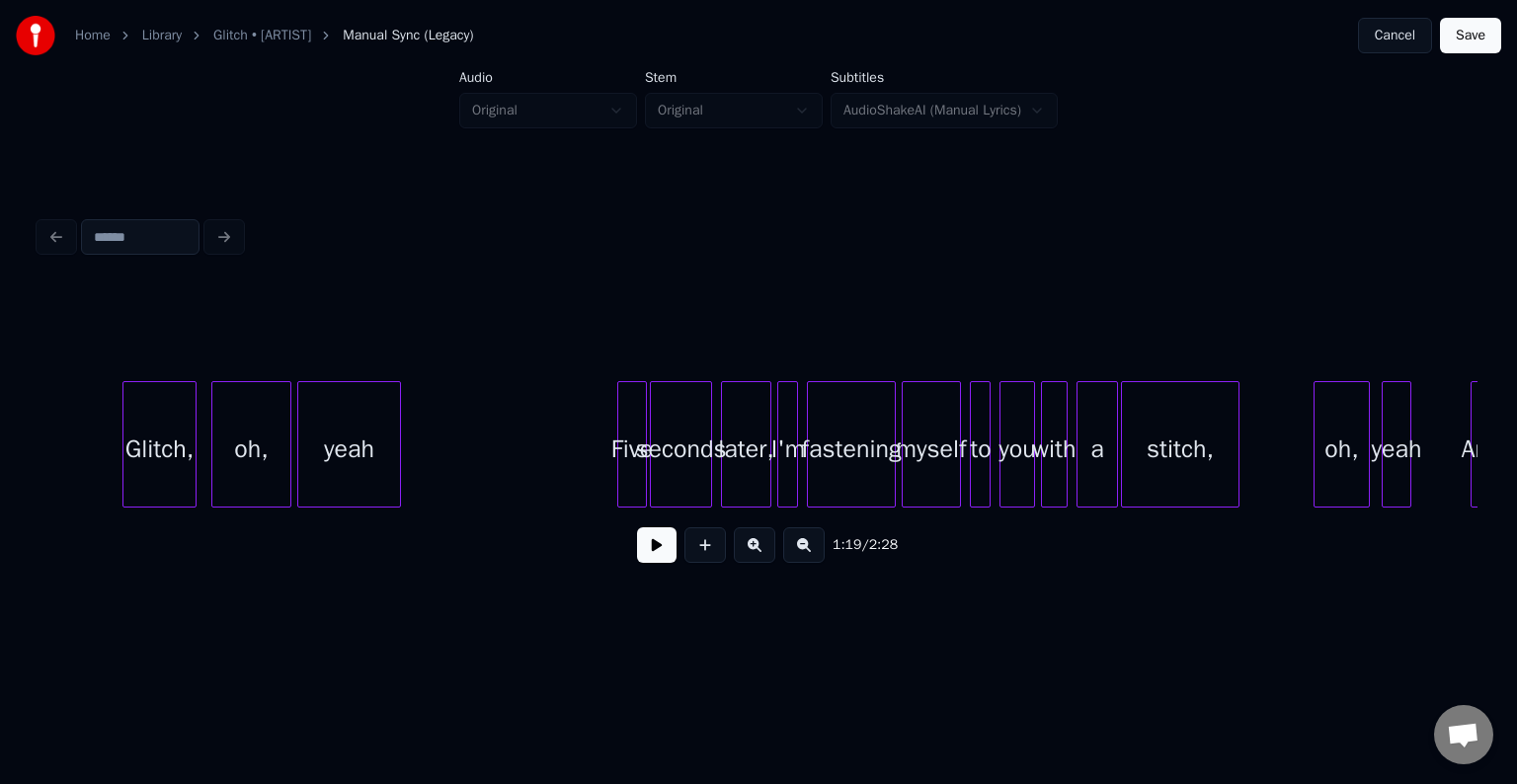 scroll, scrollTop: 0, scrollLeft: 17461, axis: horizontal 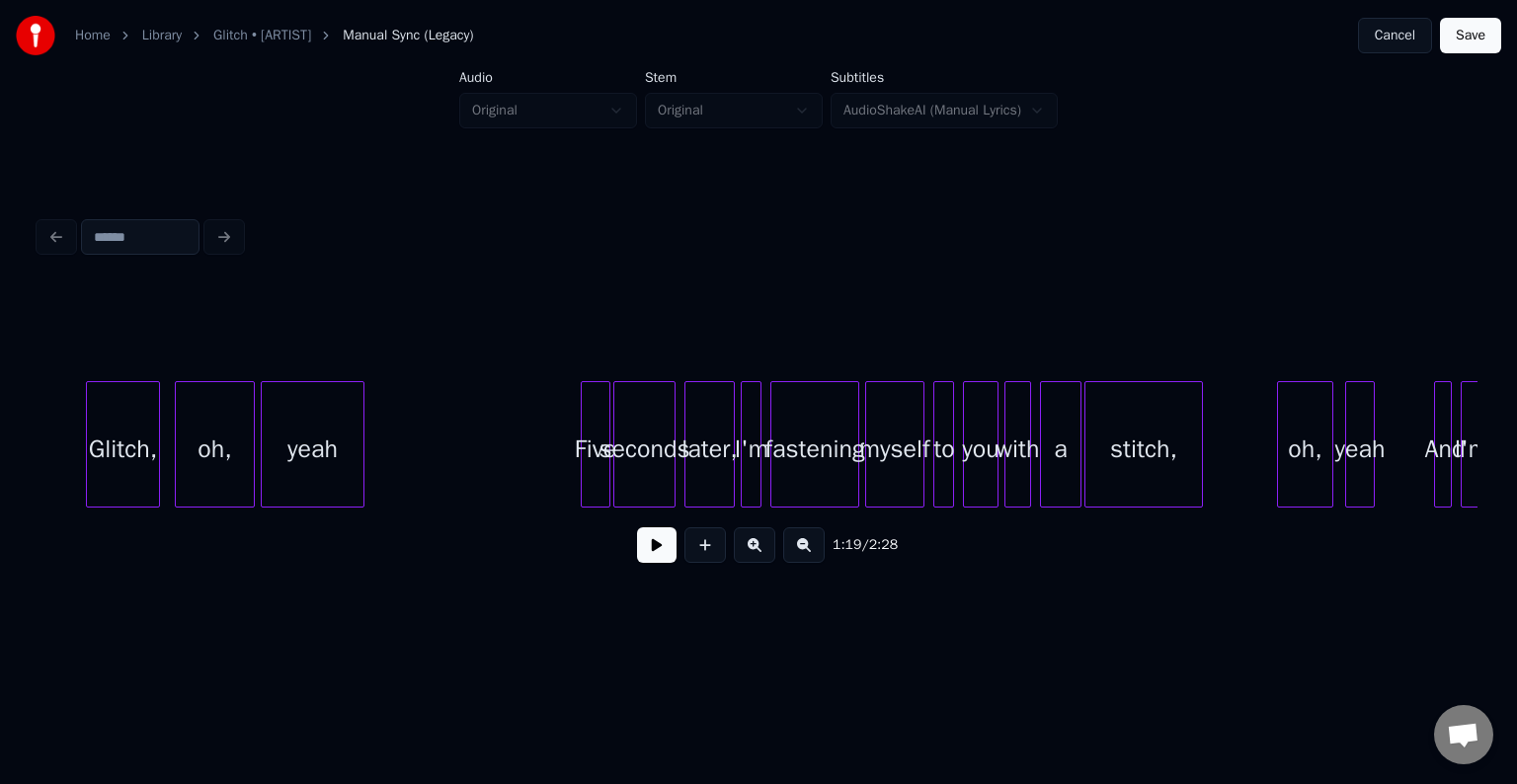 click on "Glitch," at bounding box center (122, 449) 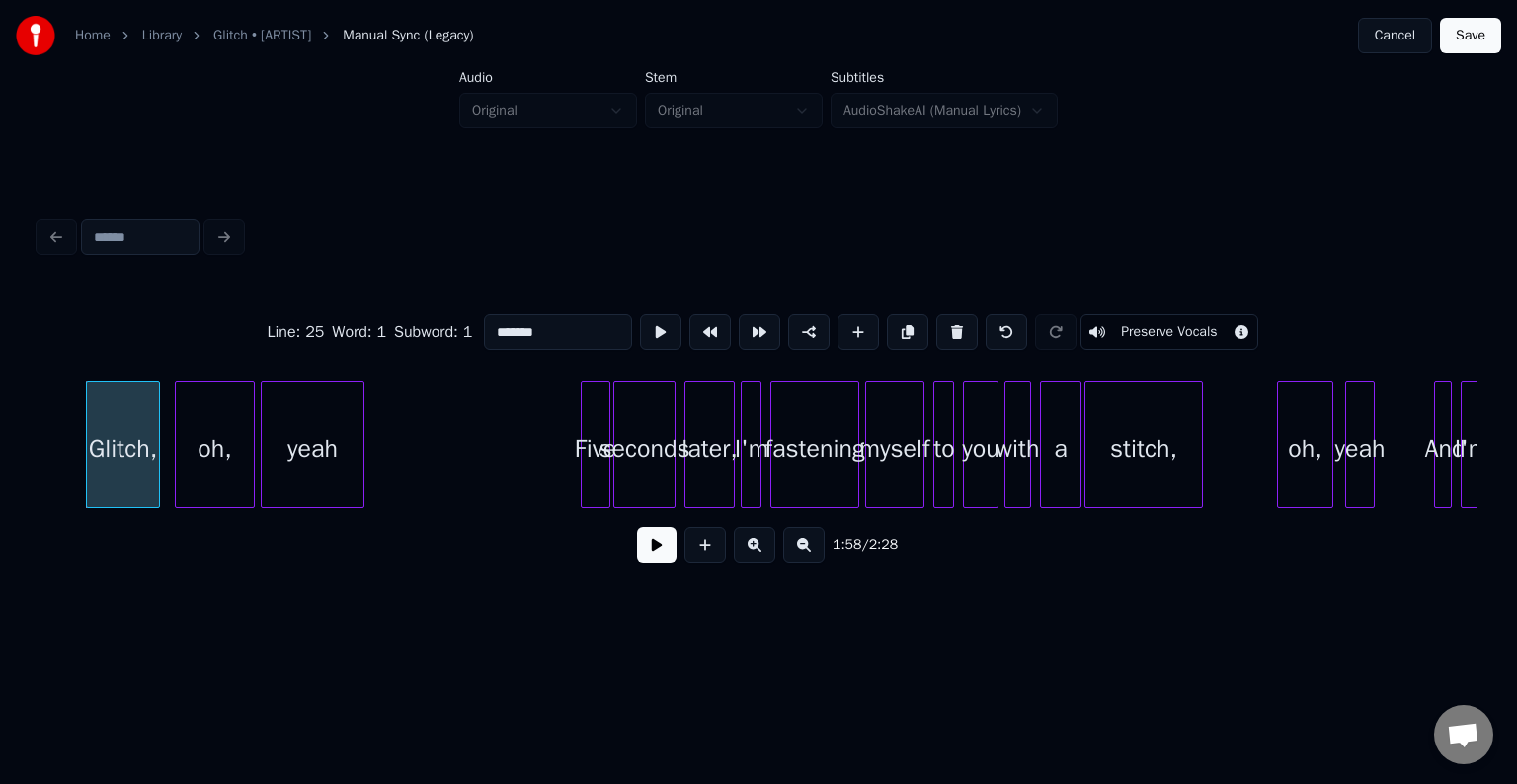 click at bounding box center [657, 545] 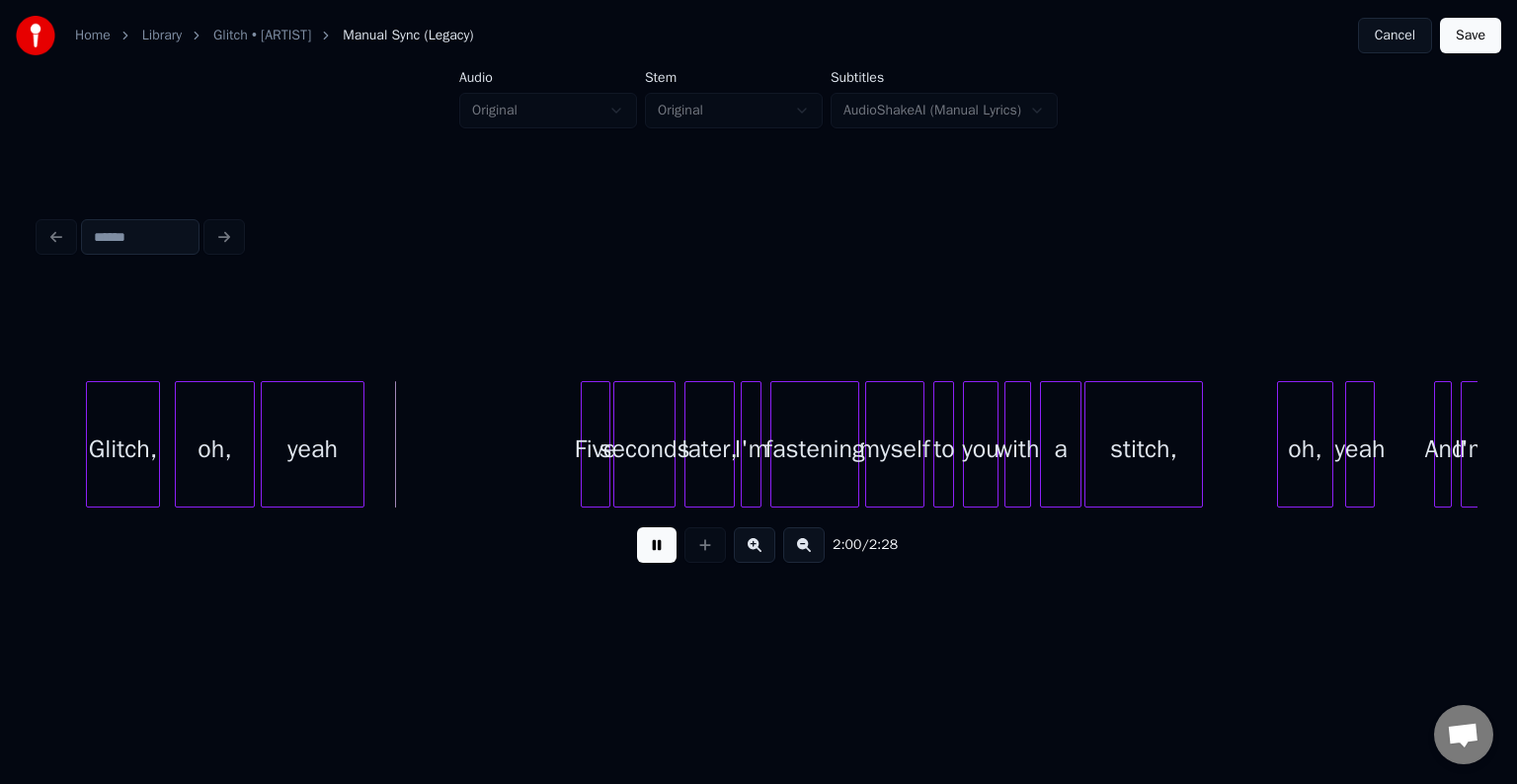 click at bounding box center [657, 545] 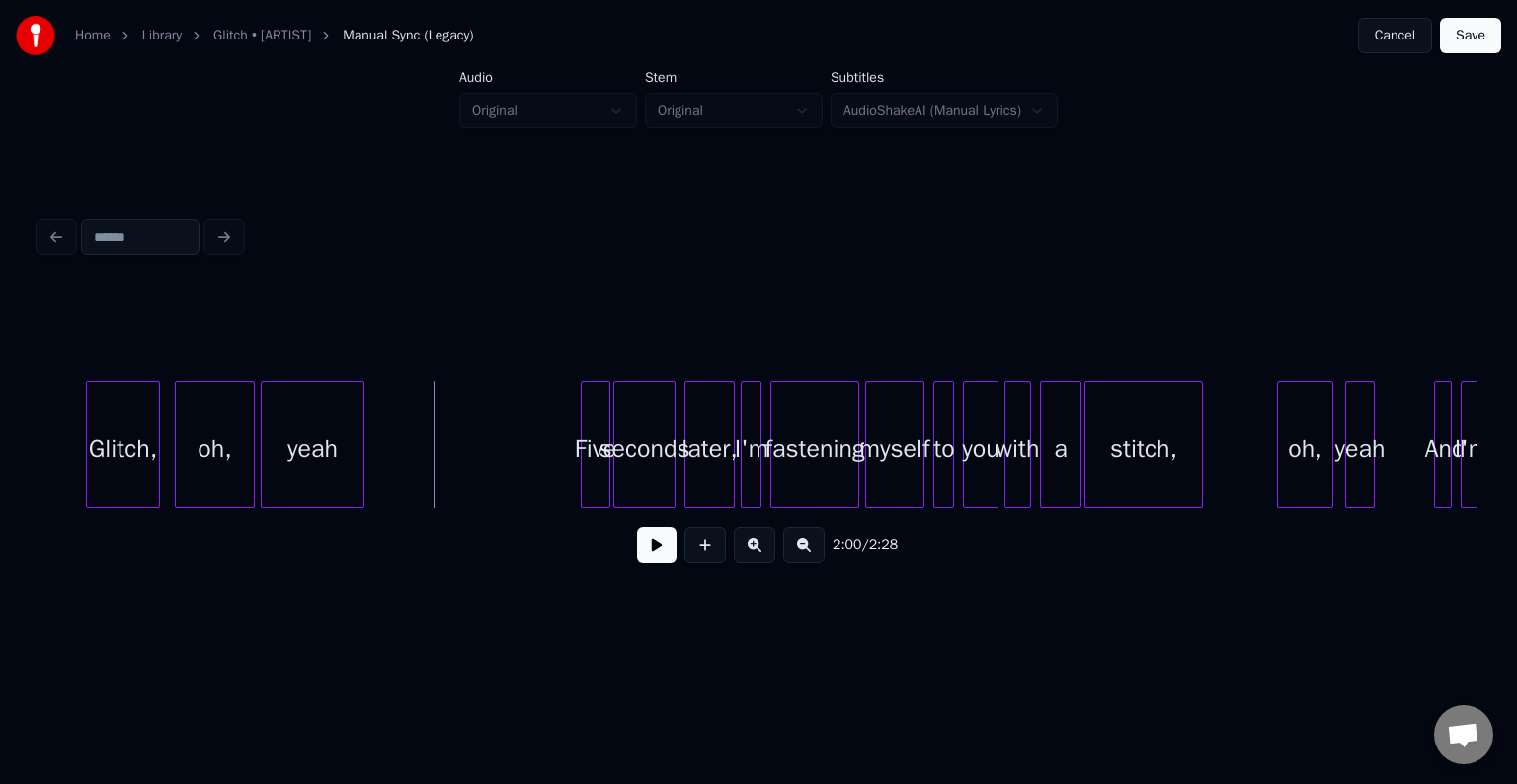 click on "yeah" at bounding box center [312, 449] 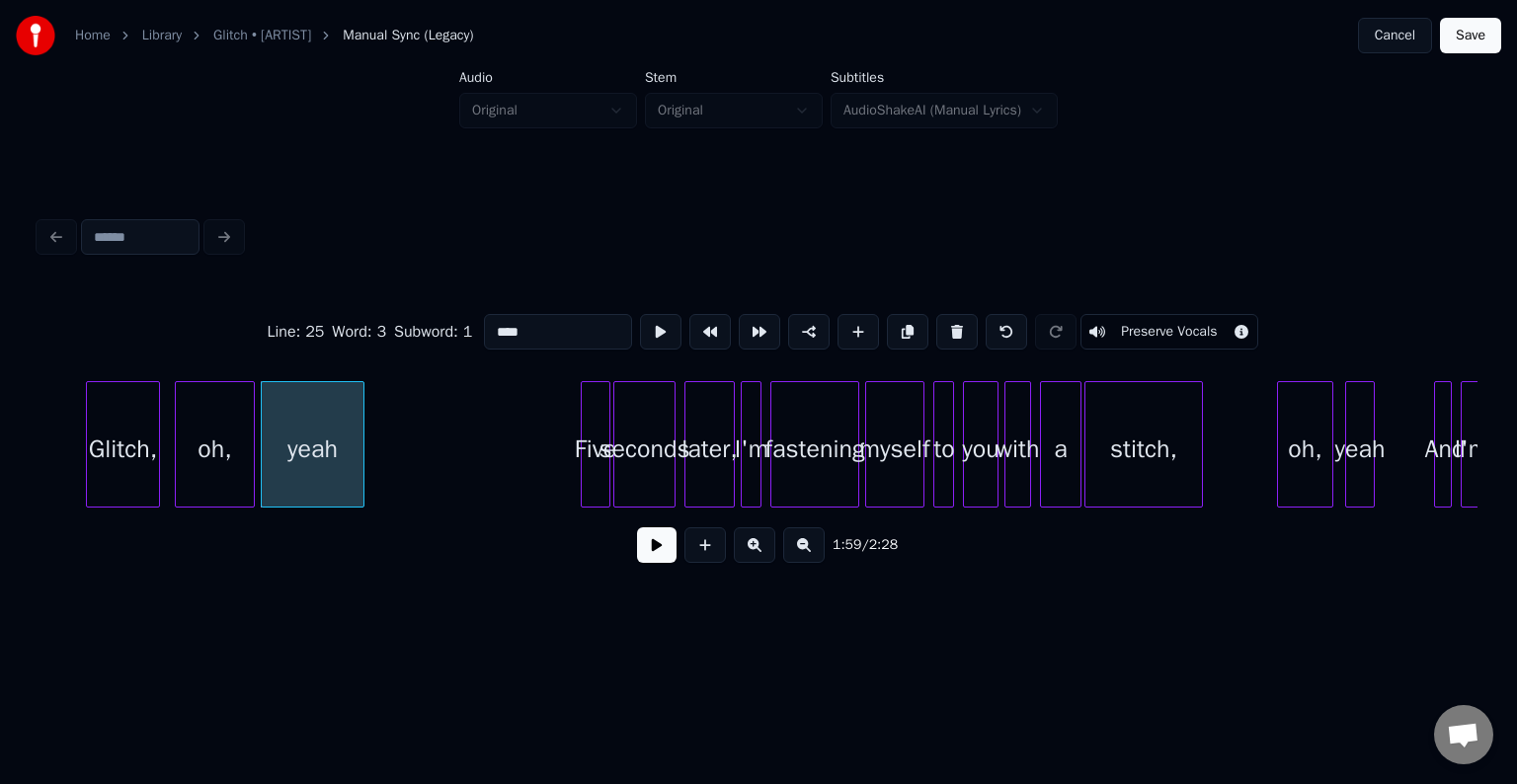 click at bounding box center (657, 545) 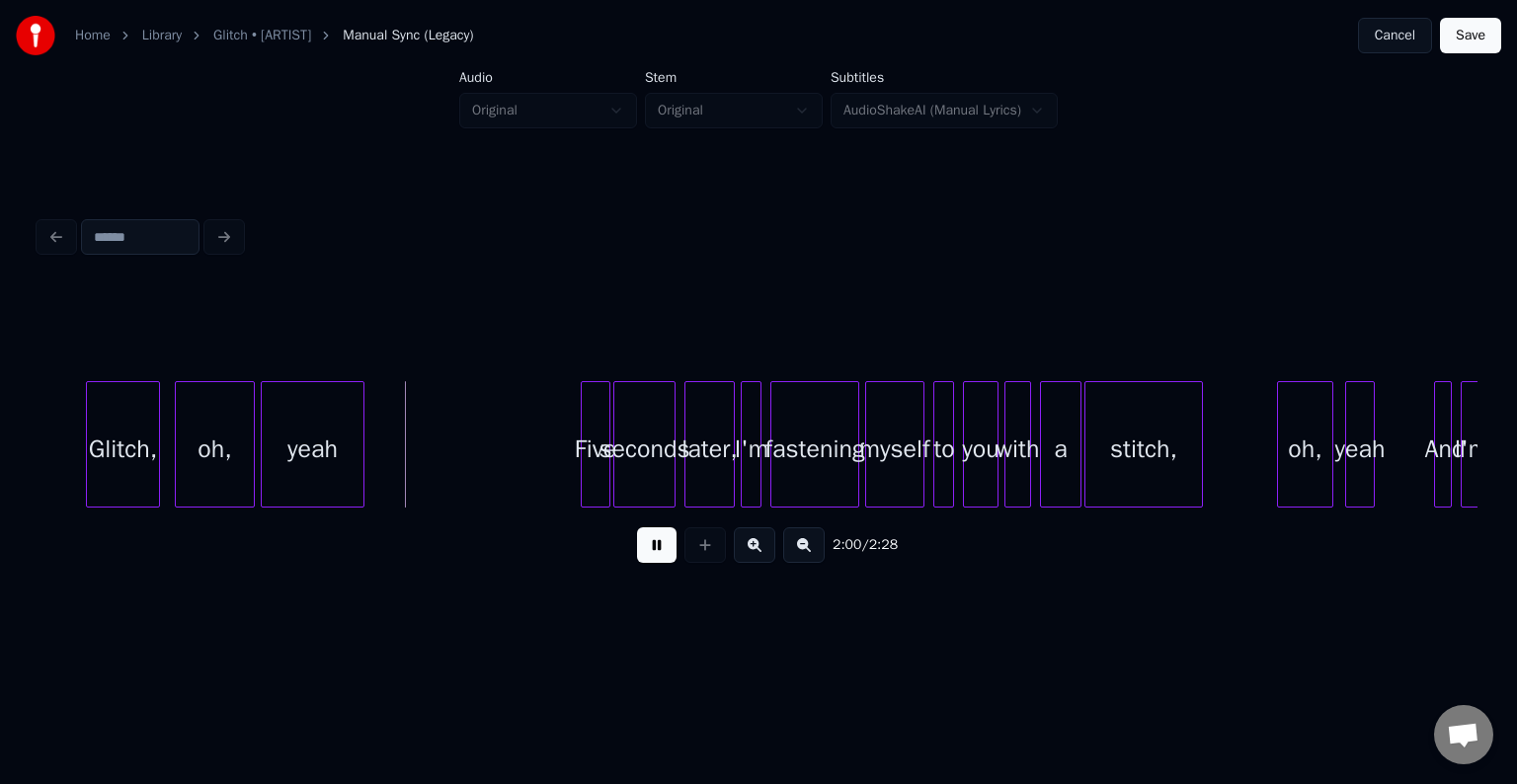 click at bounding box center (657, 545) 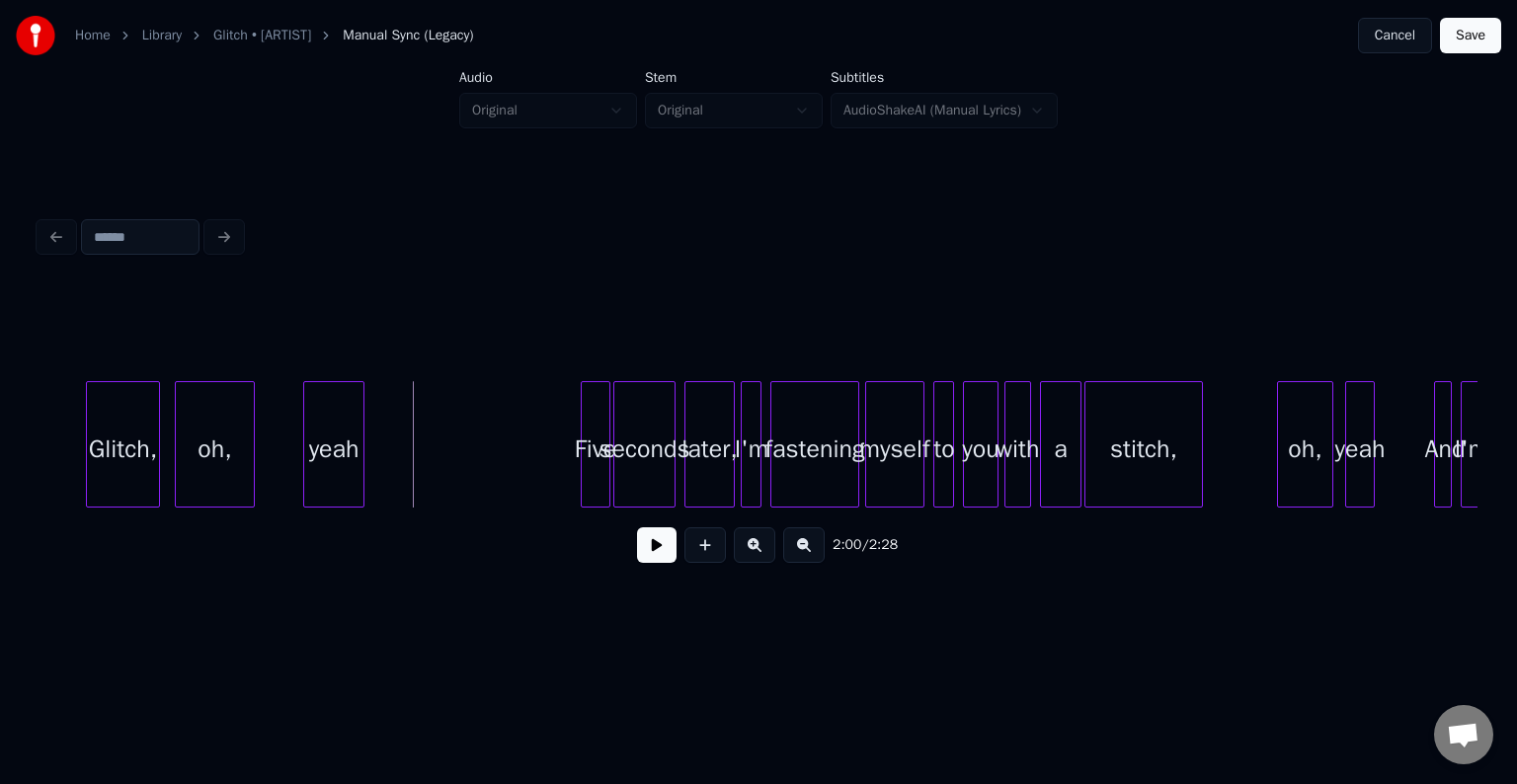 click at bounding box center [307, 444] 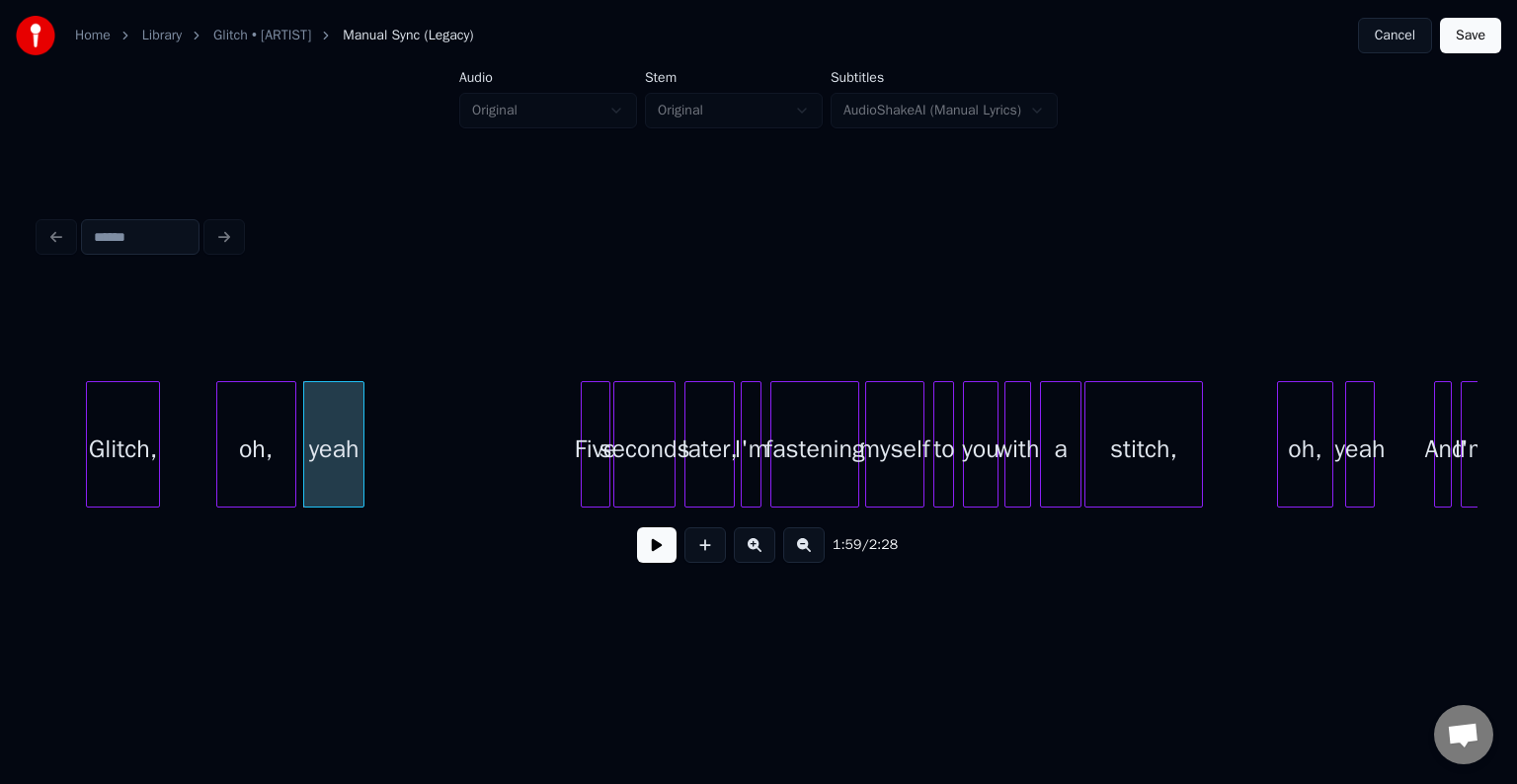 click on "oh," at bounding box center (256, 449) 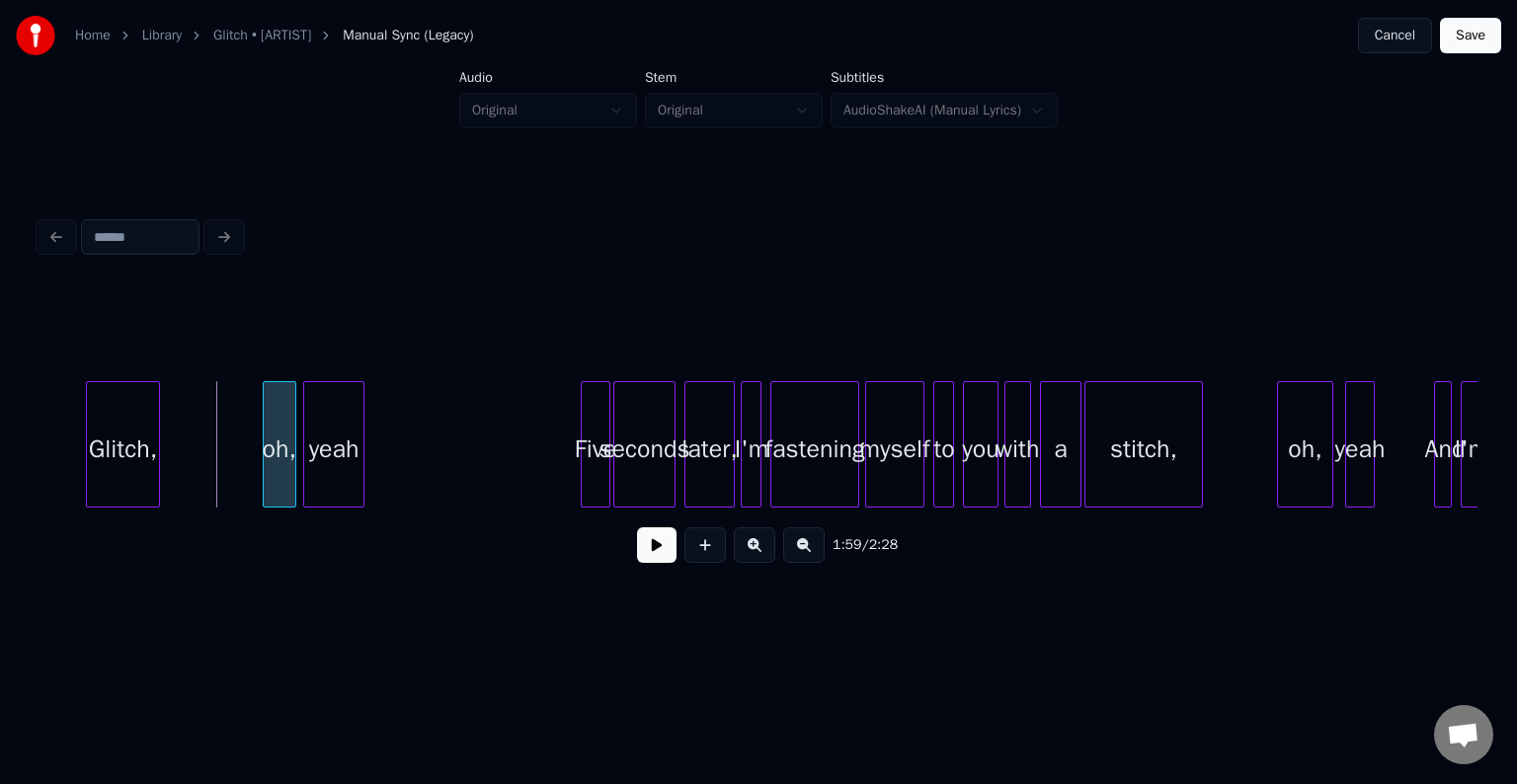 click at bounding box center (267, 444) 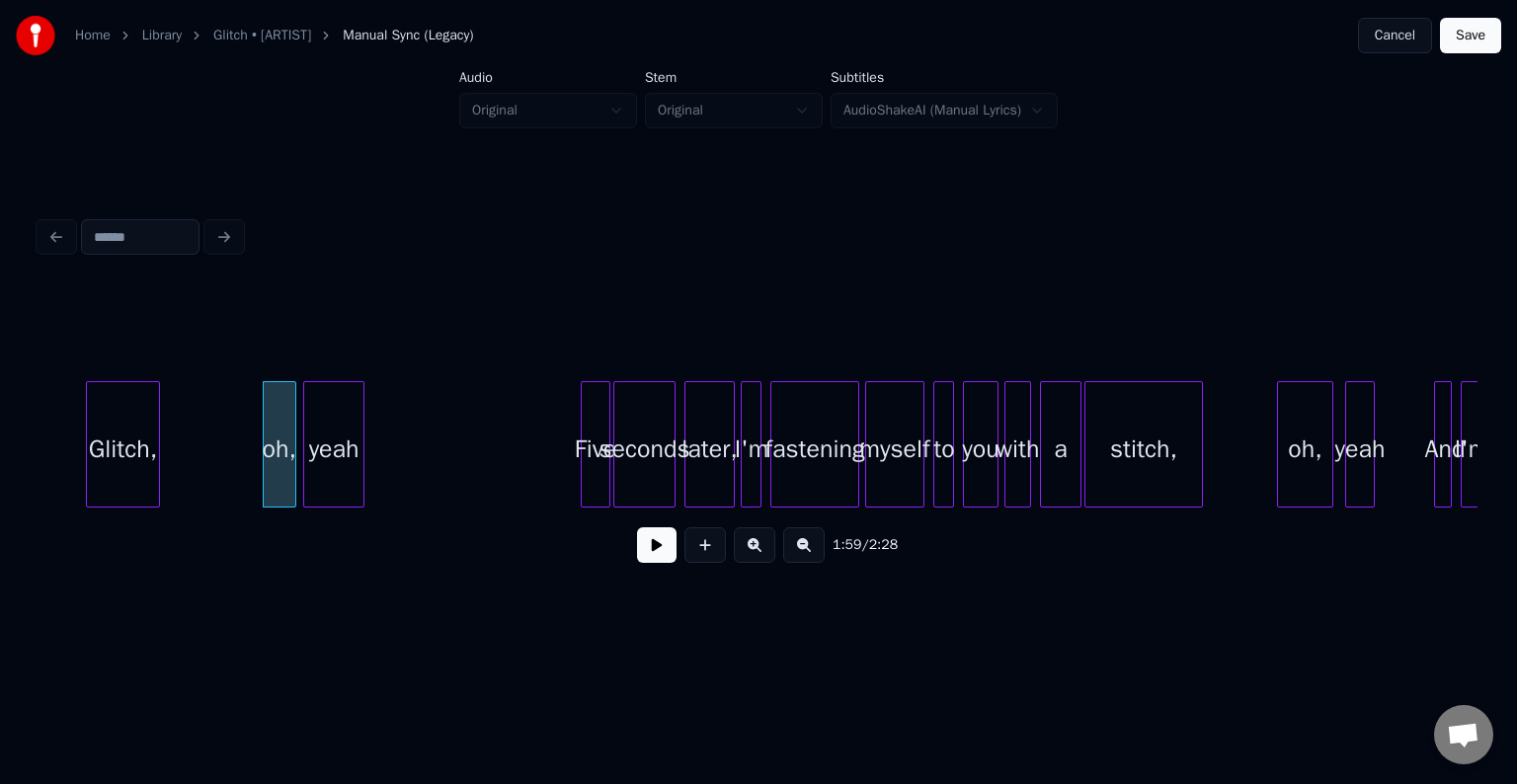 click at bounding box center [657, 545] 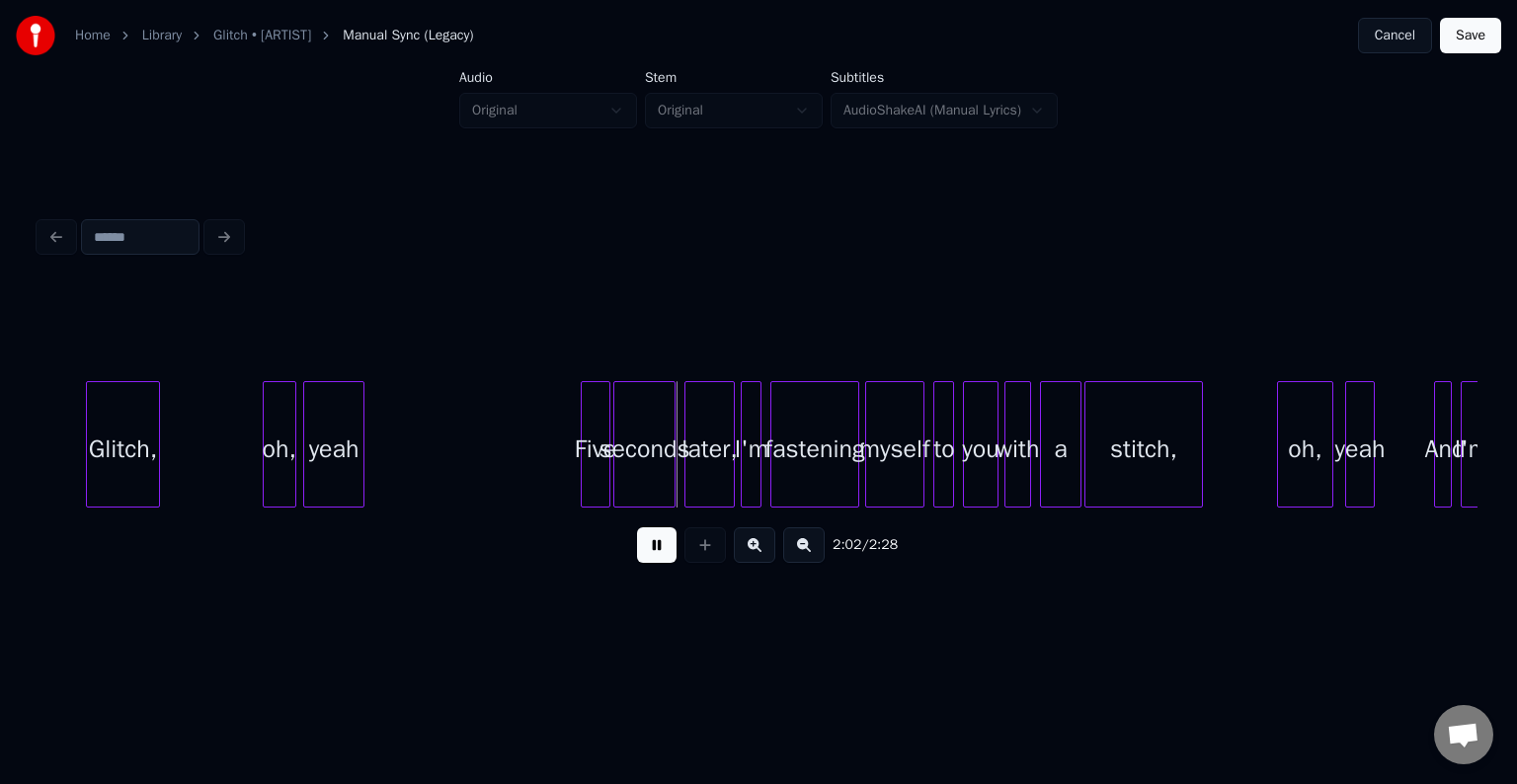 click at bounding box center [657, 545] 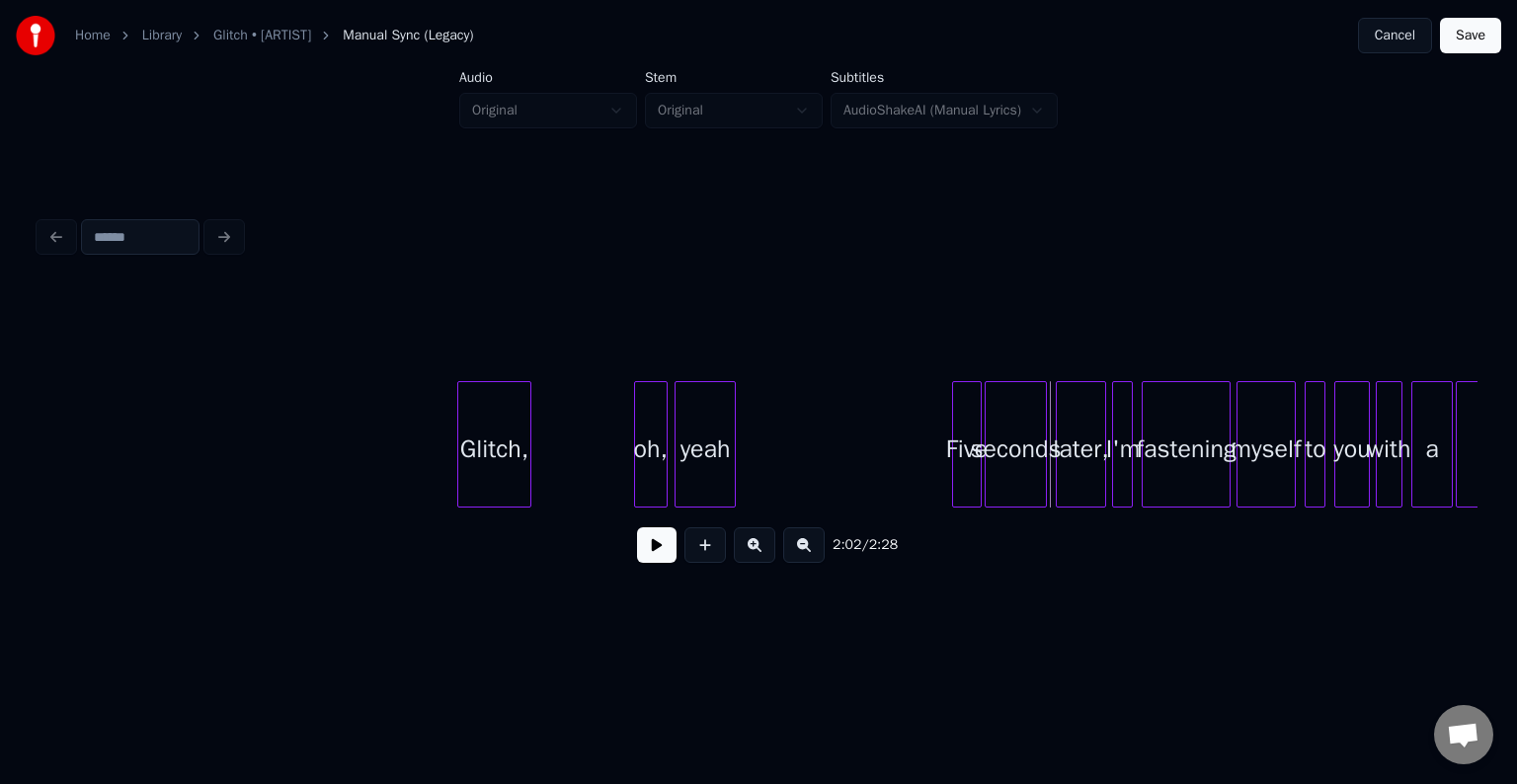 scroll, scrollTop: 0, scrollLeft: 17115, axis: horizontal 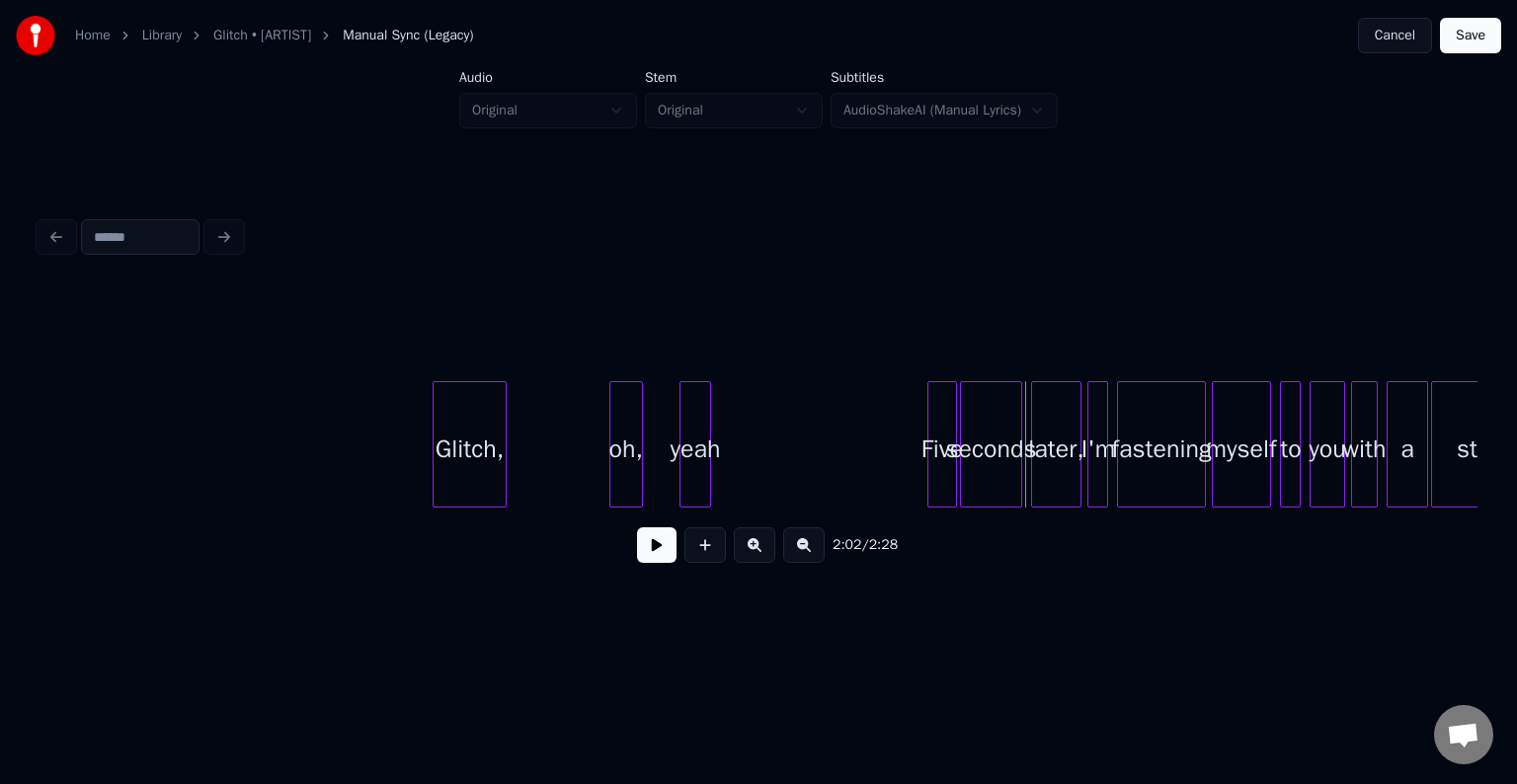 click at bounding box center [683, 444] 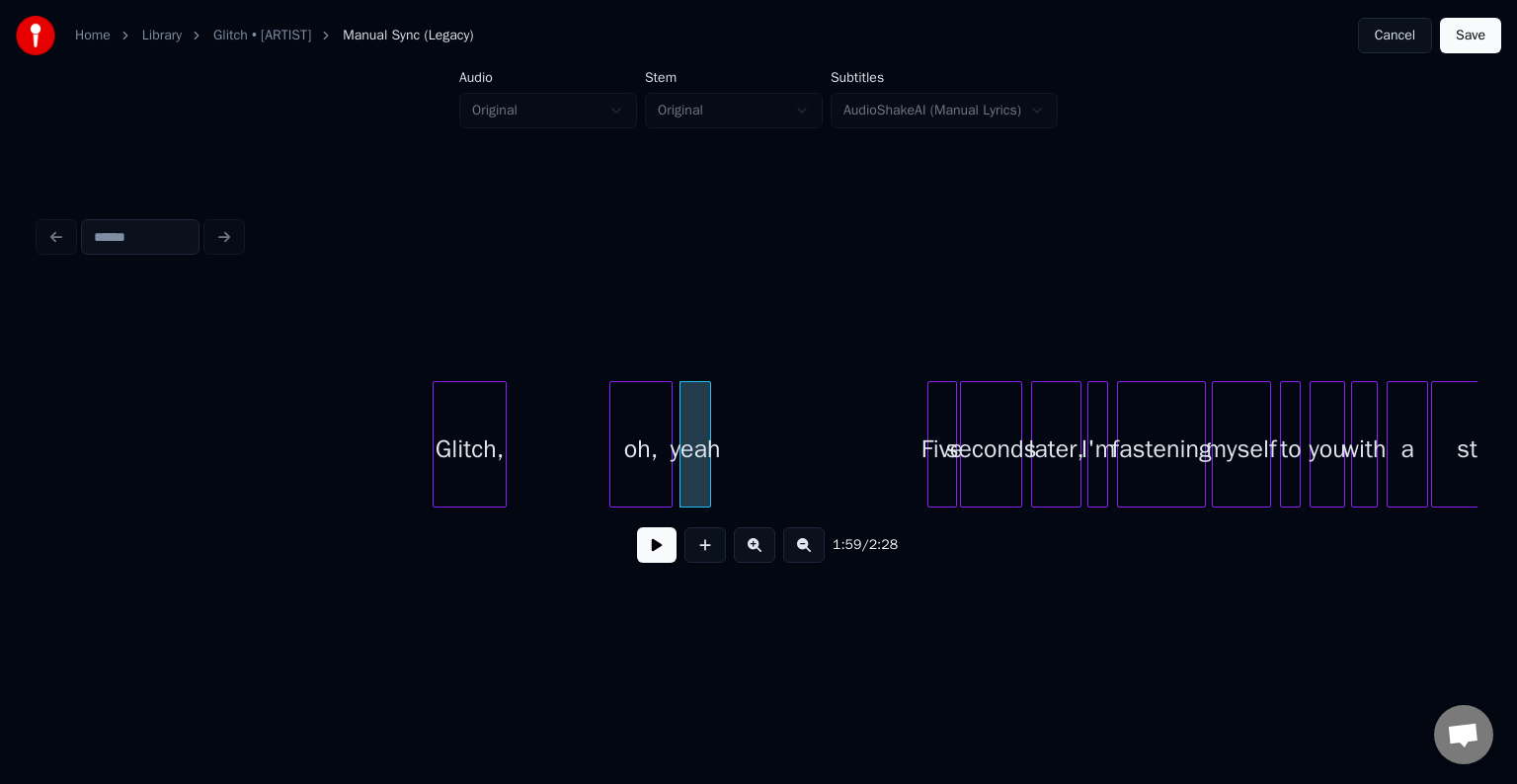 click at bounding box center [669, 444] 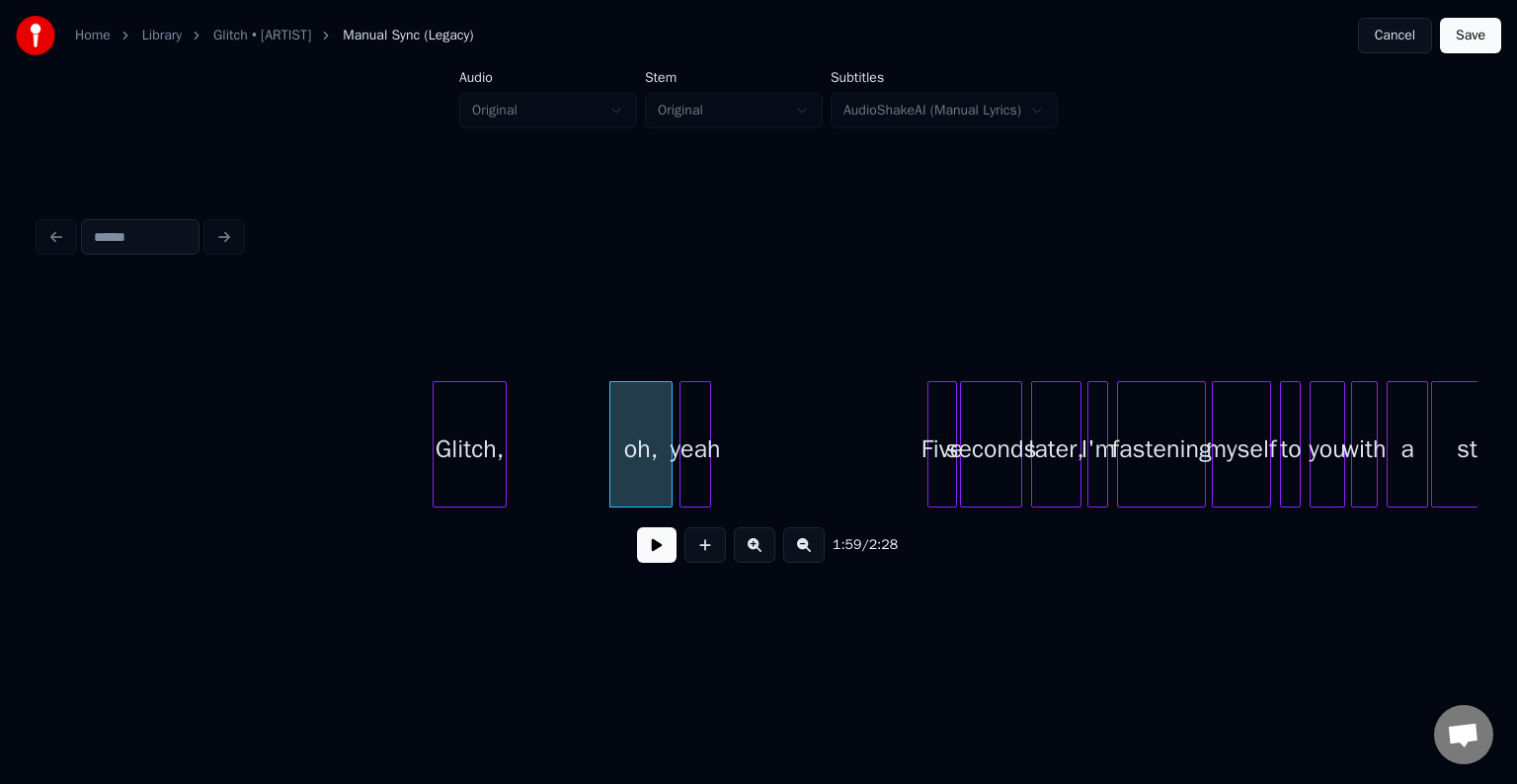 click at bounding box center [657, 545] 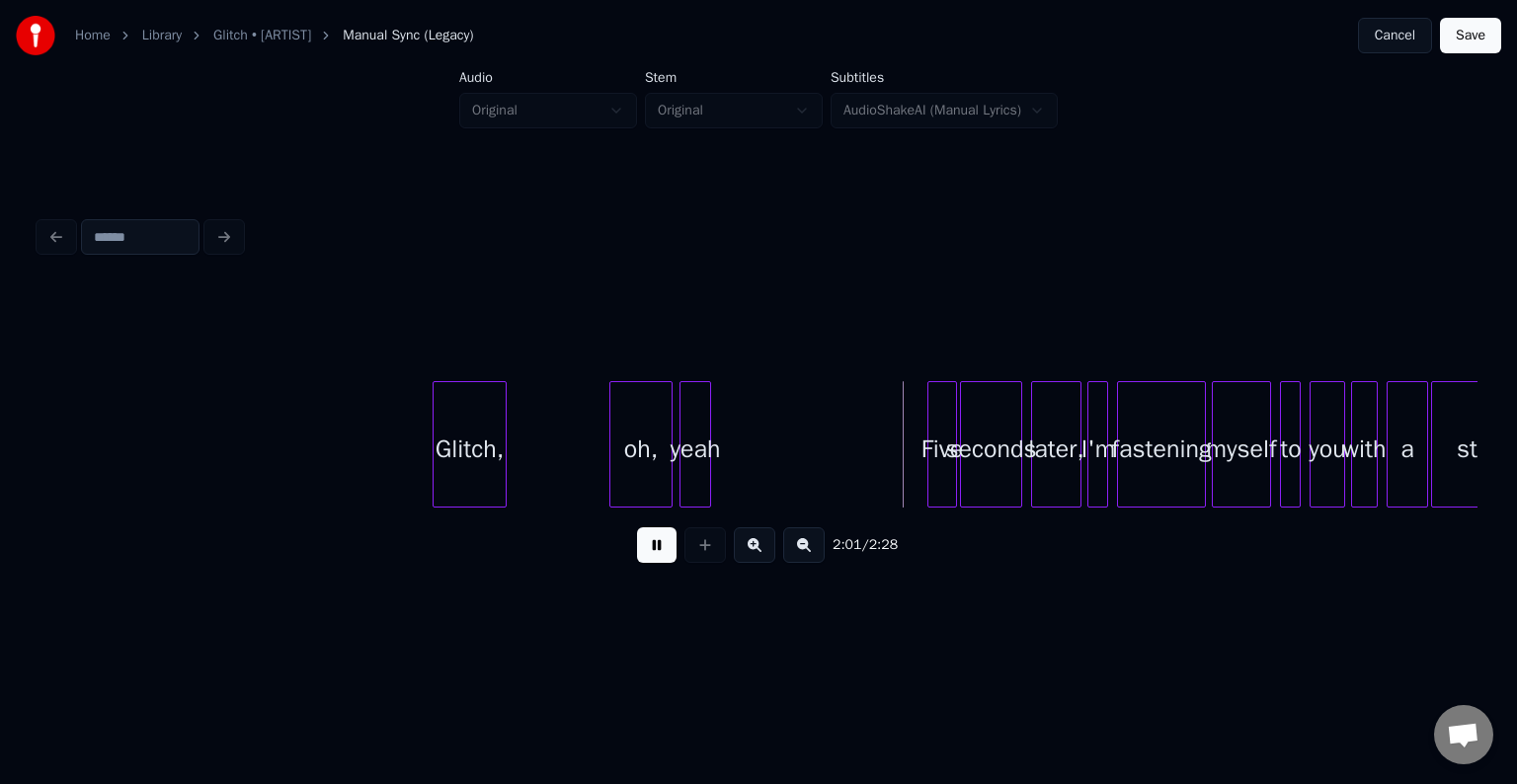 click at bounding box center [657, 545] 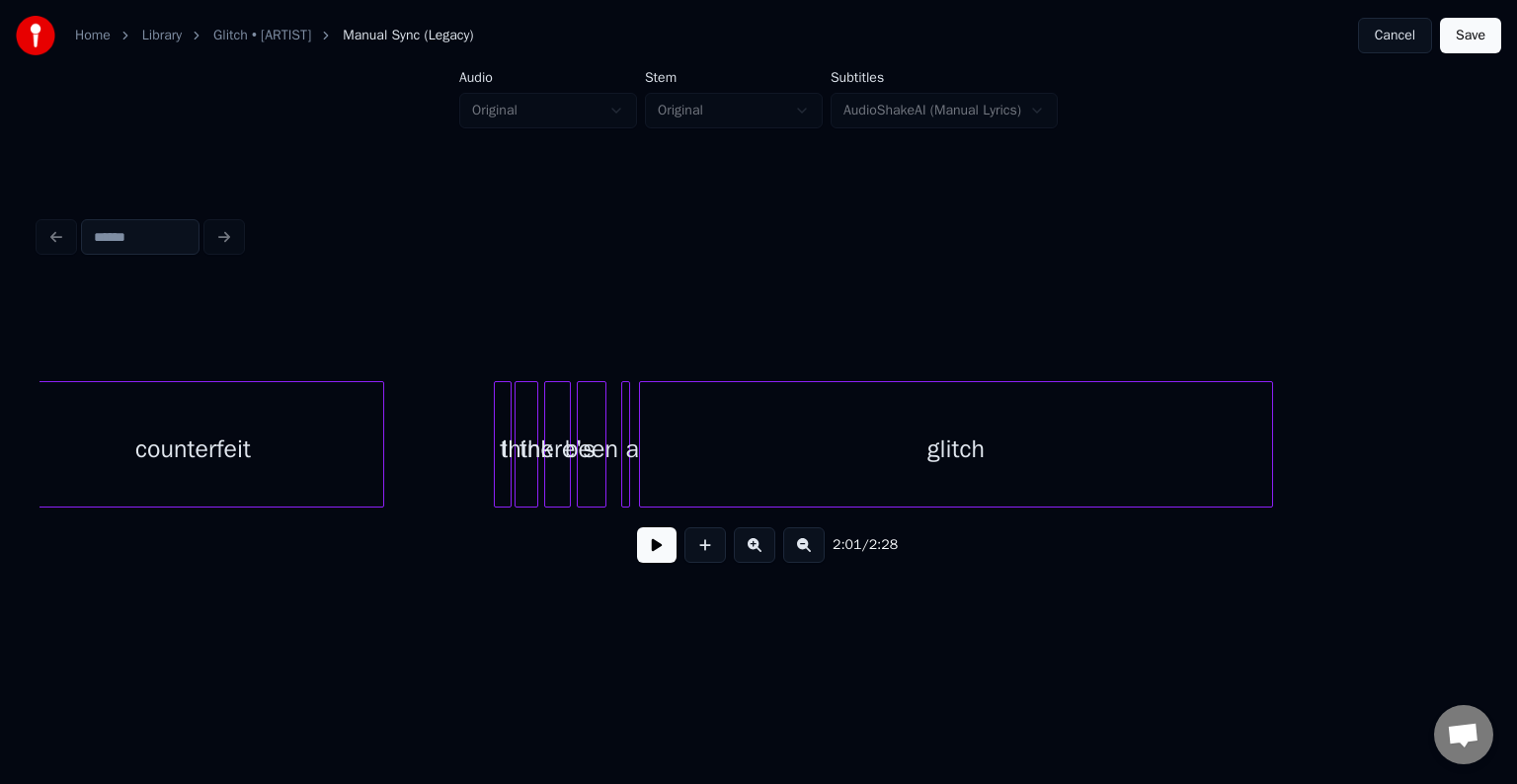 scroll, scrollTop: 0, scrollLeft: 19471, axis: horizontal 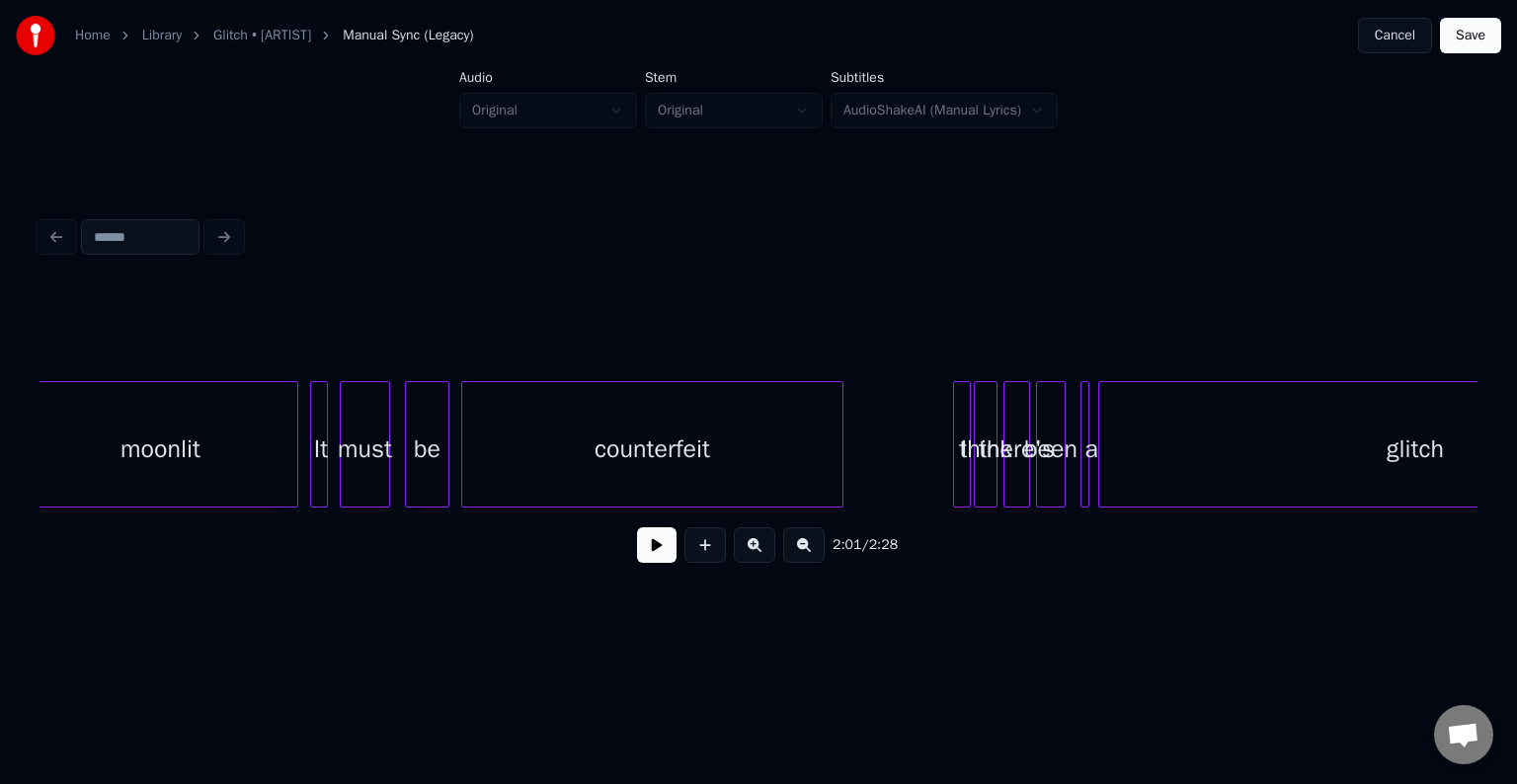 click at bounding box center [324, 444] 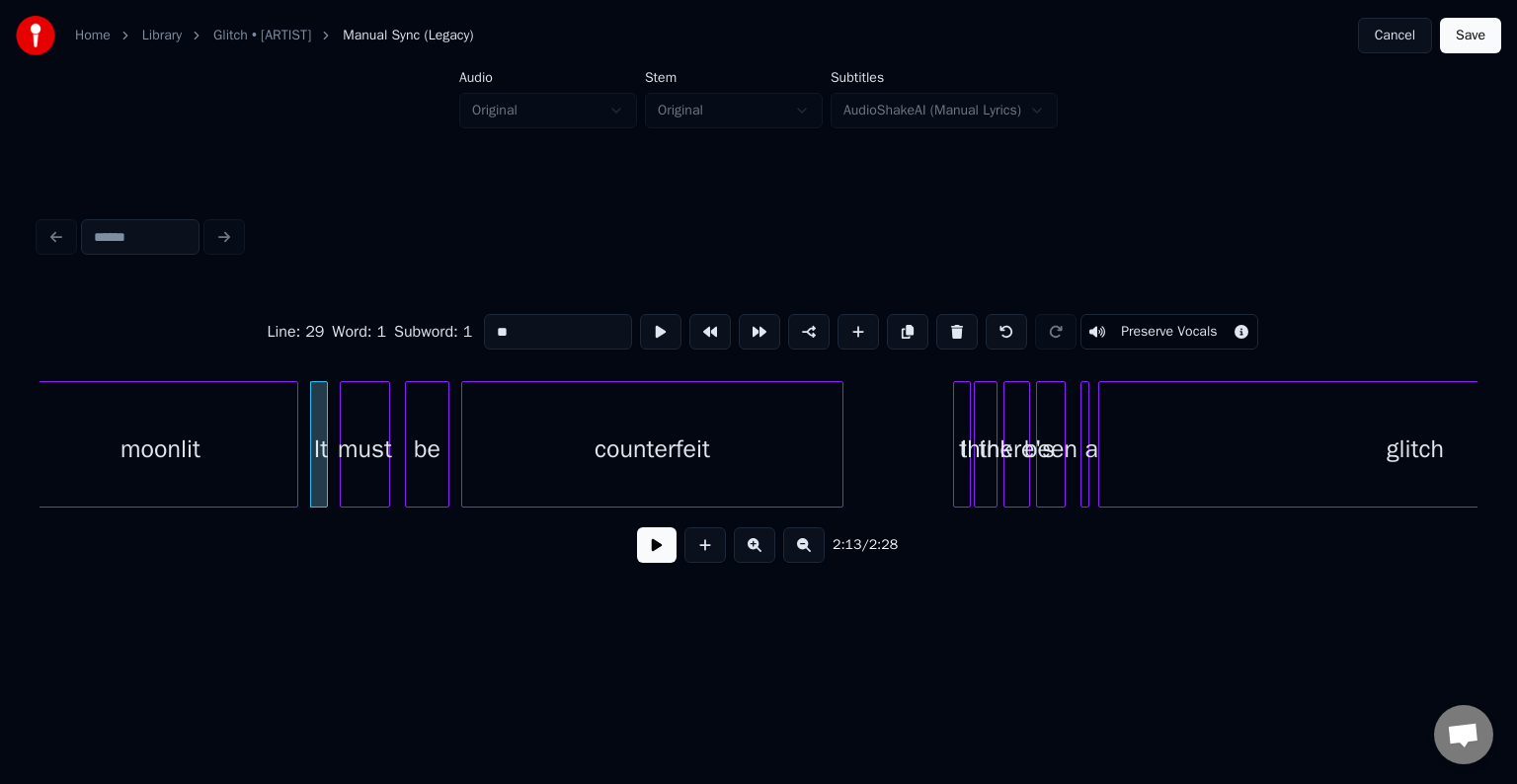 click at bounding box center (657, 545) 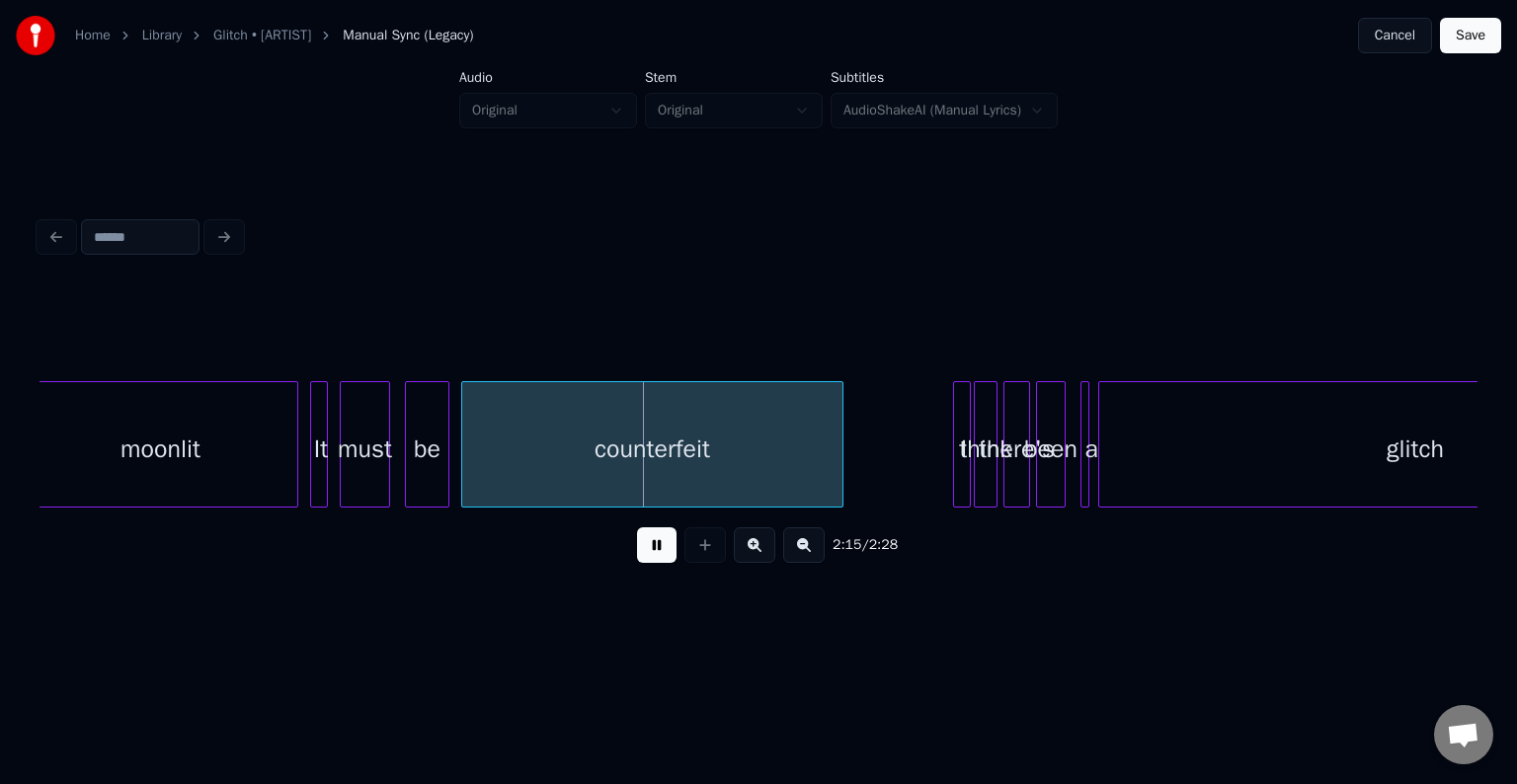 click on "moonlit" at bounding box center (160, 449) 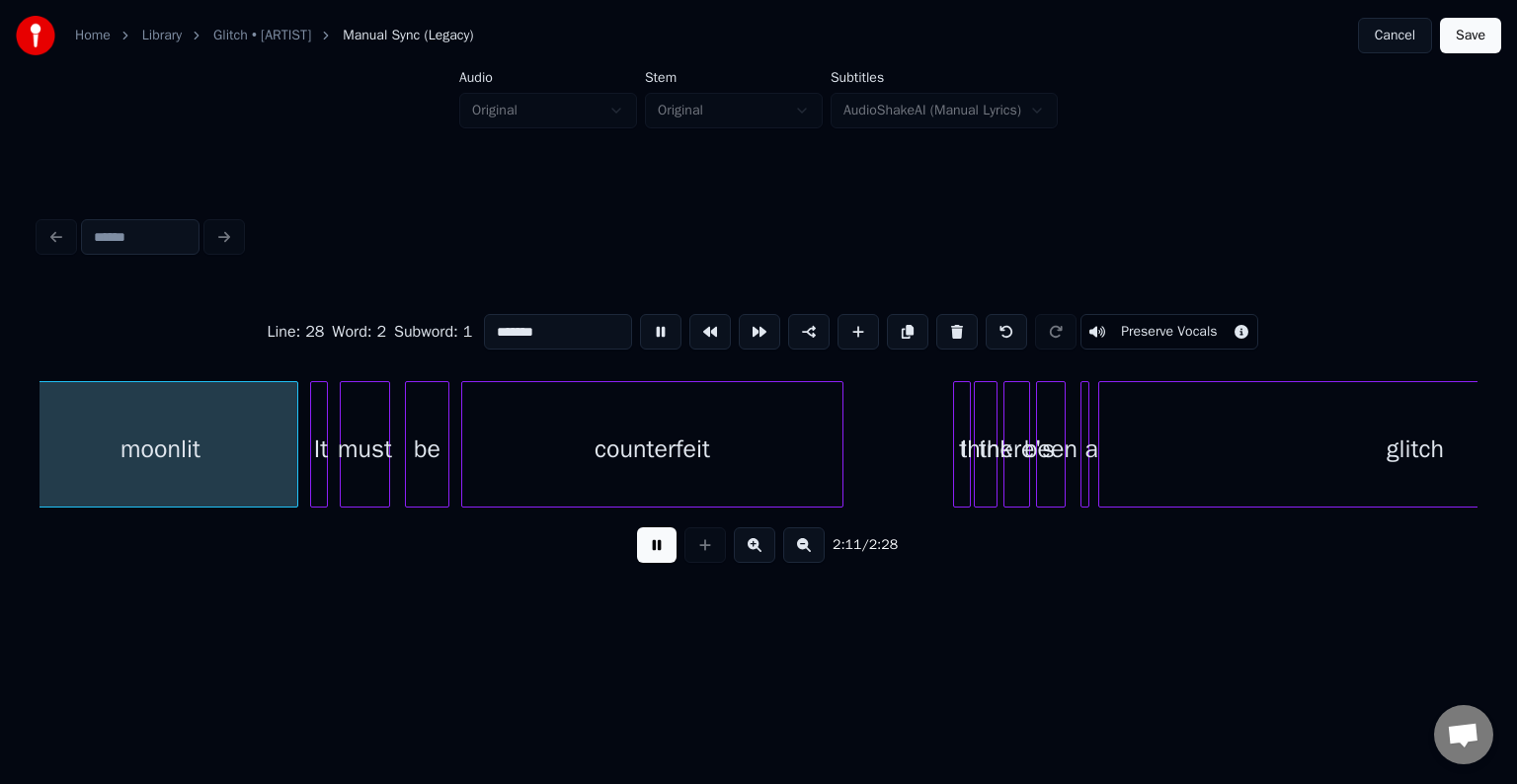 scroll, scrollTop: 0, scrollLeft: 19453, axis: horizontal 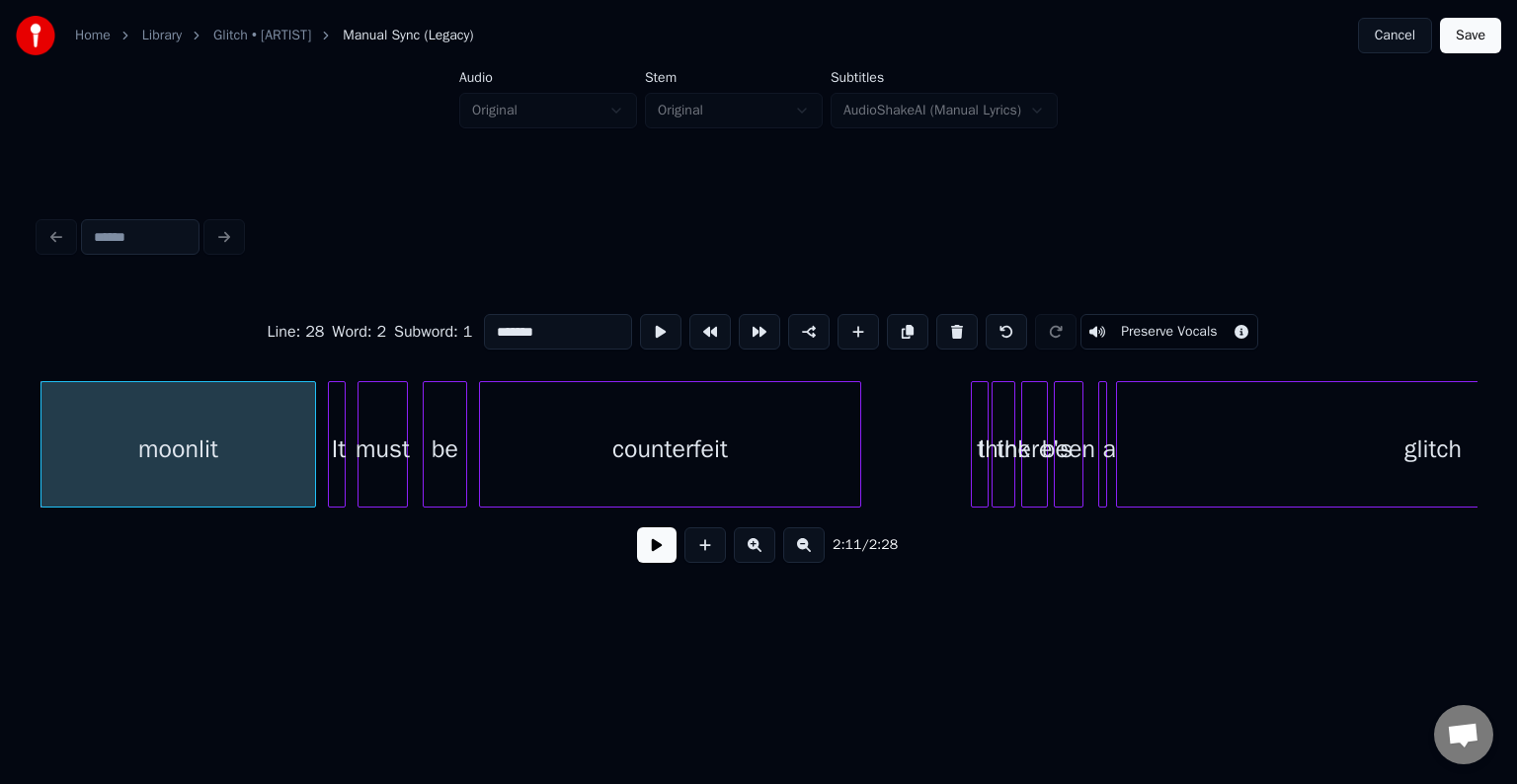 click at bounding box center (657, 545) 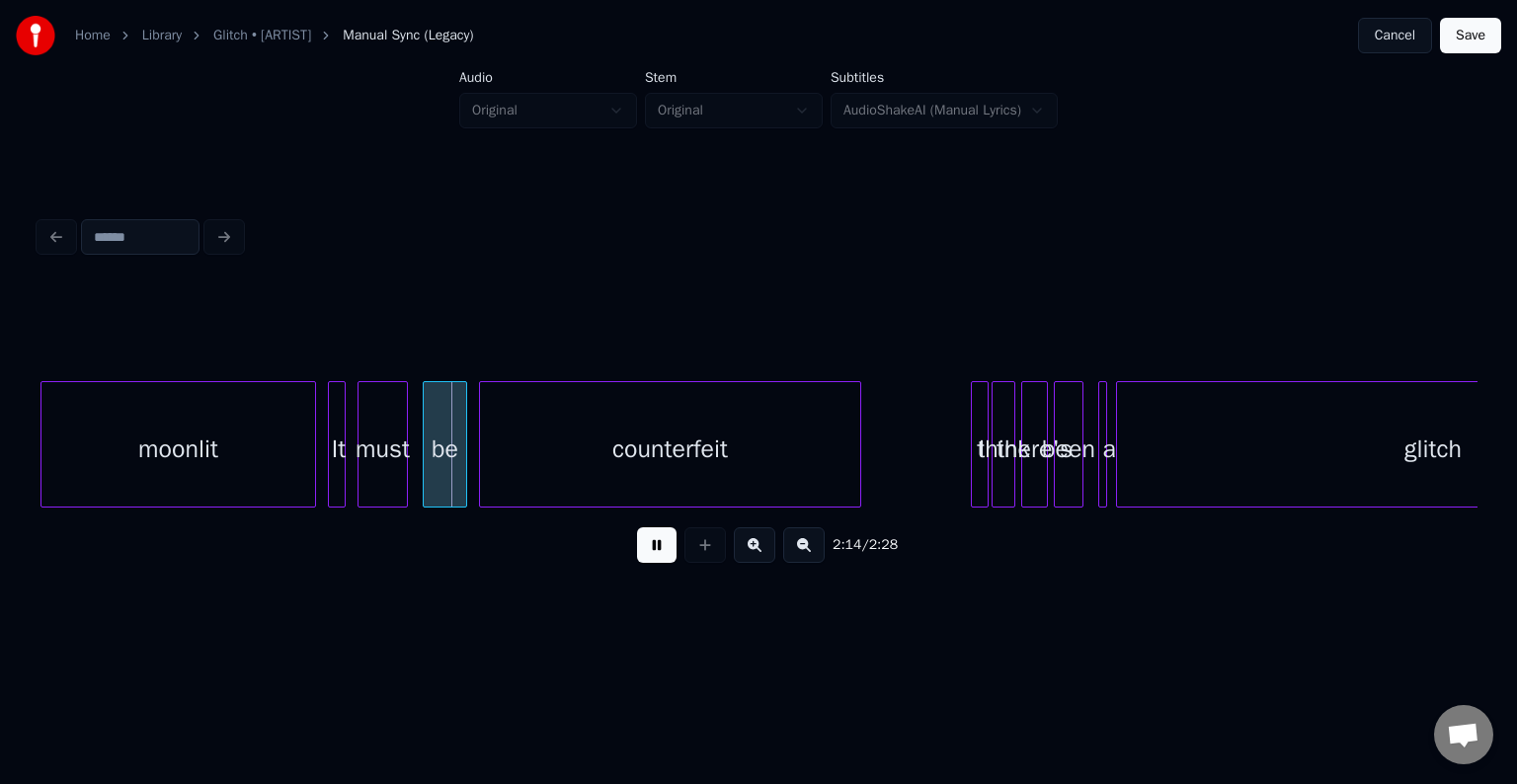 click at bounding box center (657, 545) 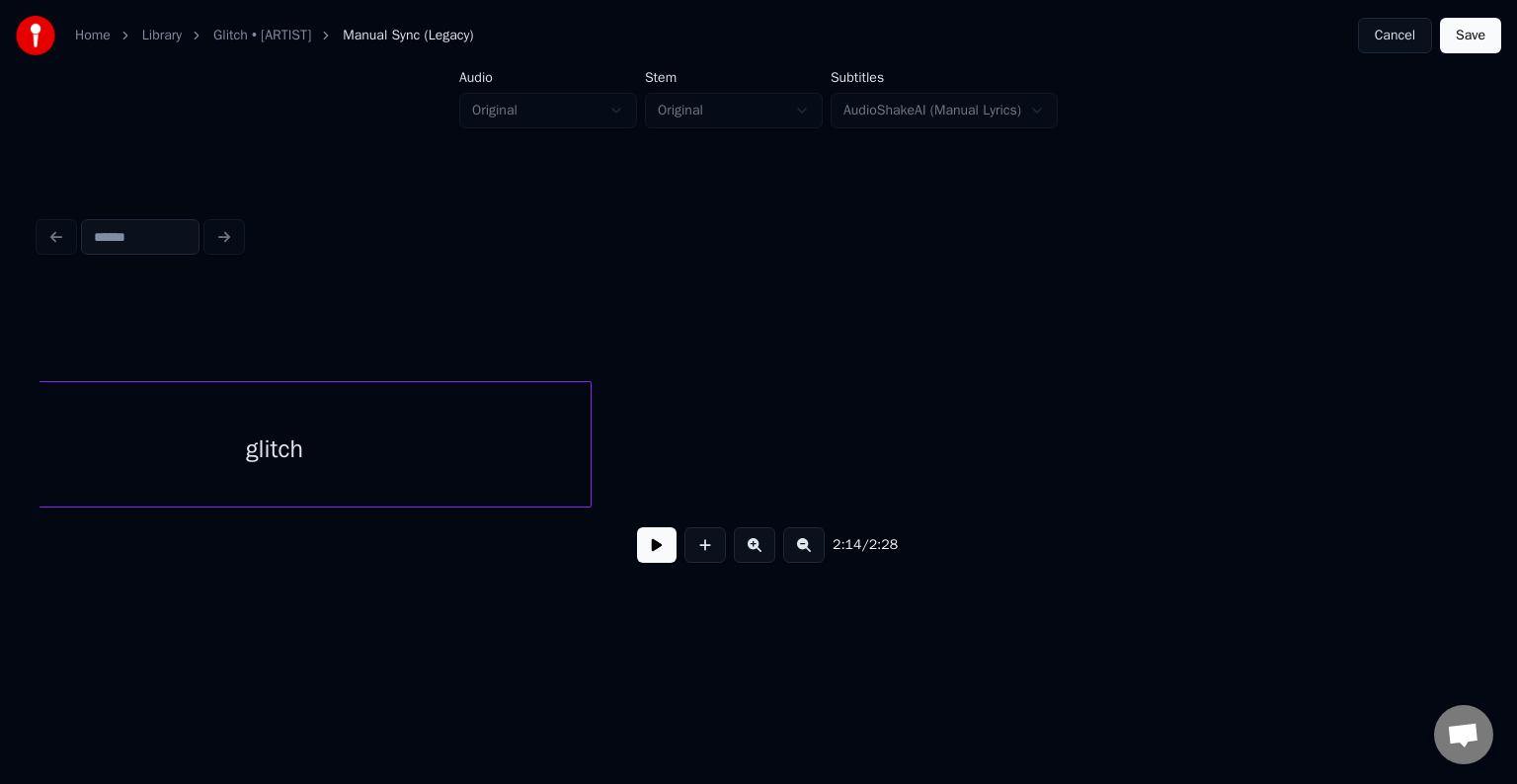 click on "glitch" at bounding box center [275, 449] 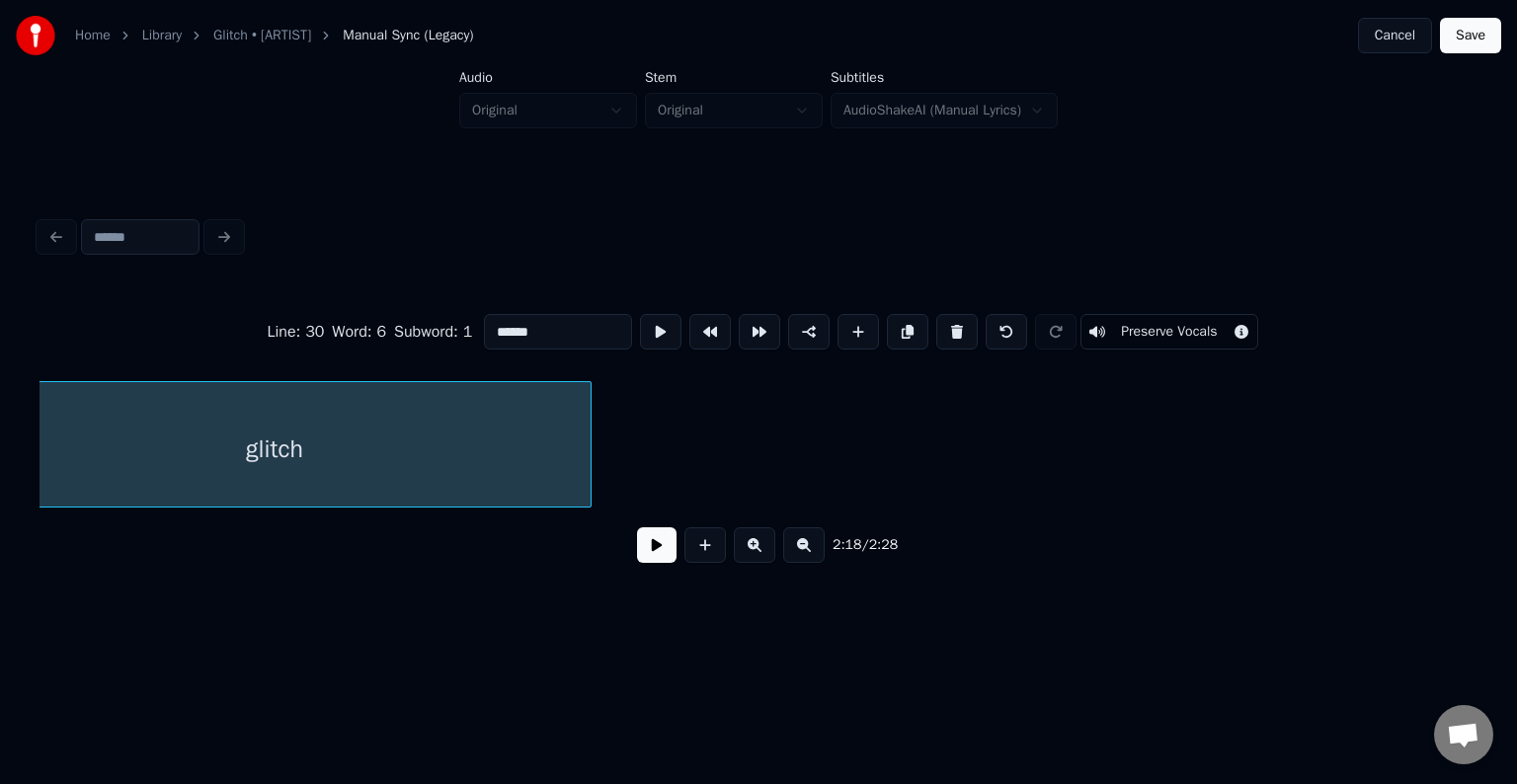 scroll, scrollTop: 0, scrollLeft: 20529, axis: horizontal 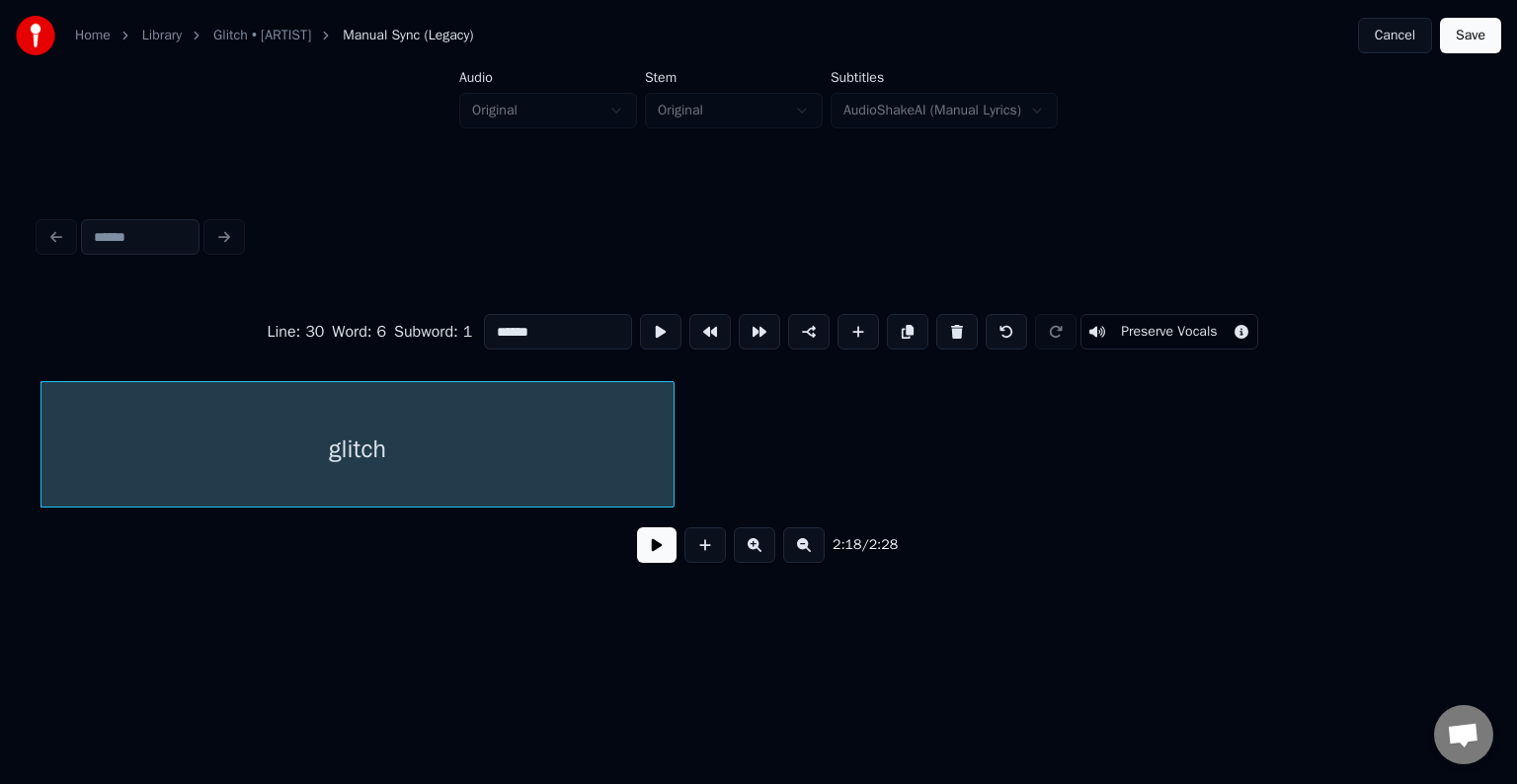 click at bounding box center (657, 545) 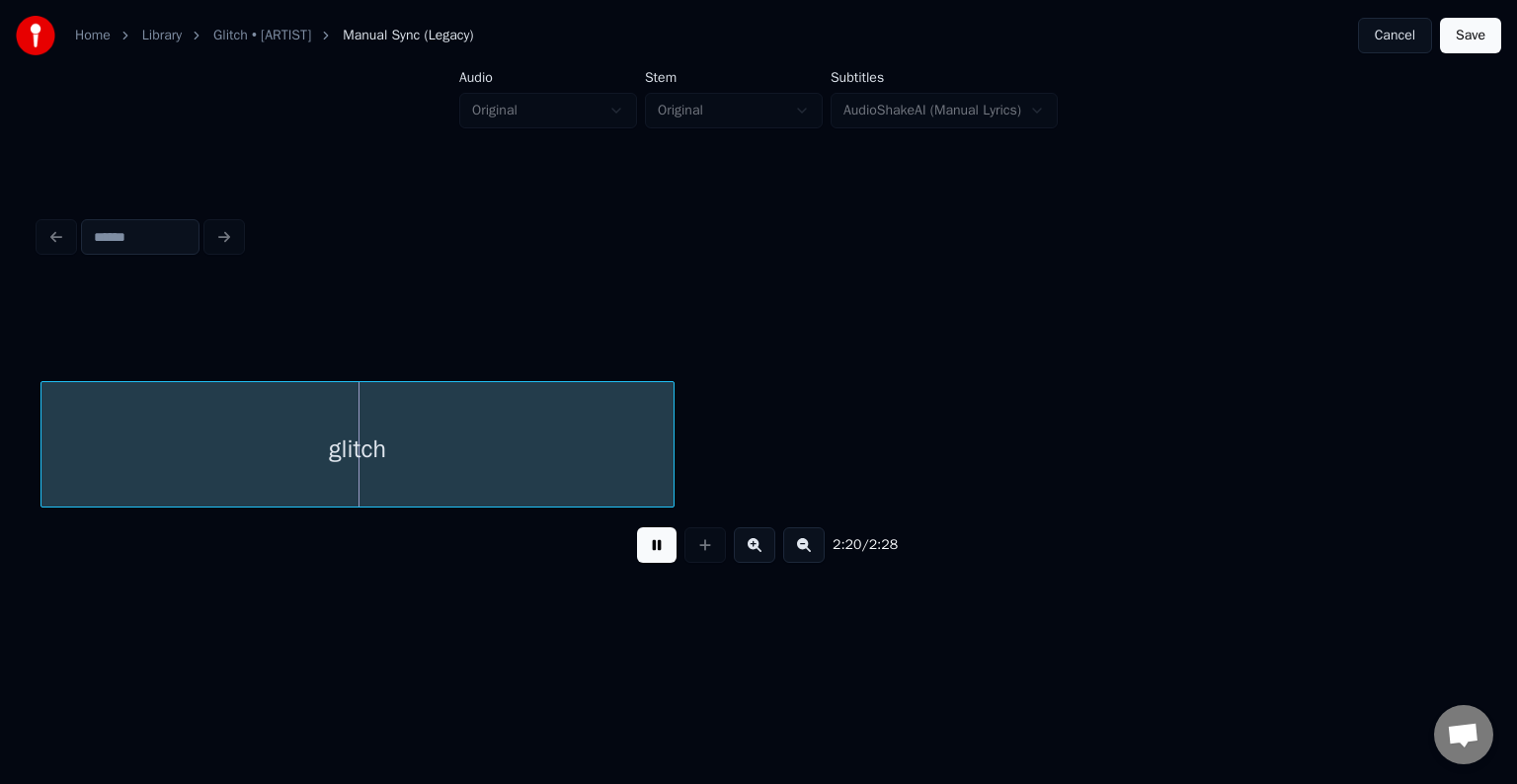 click at bounding box center [657, 545] 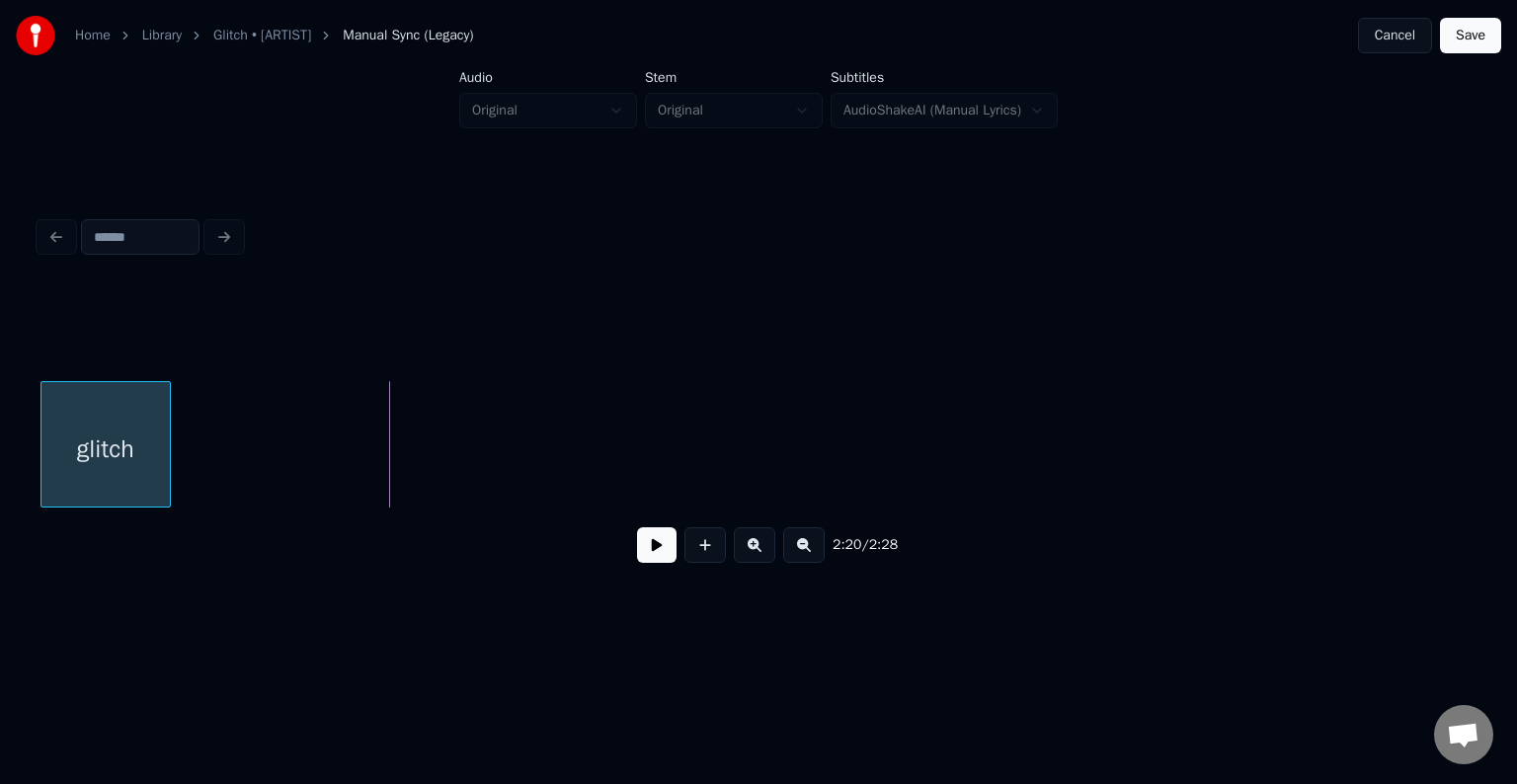click at bounding box center [167, 444] 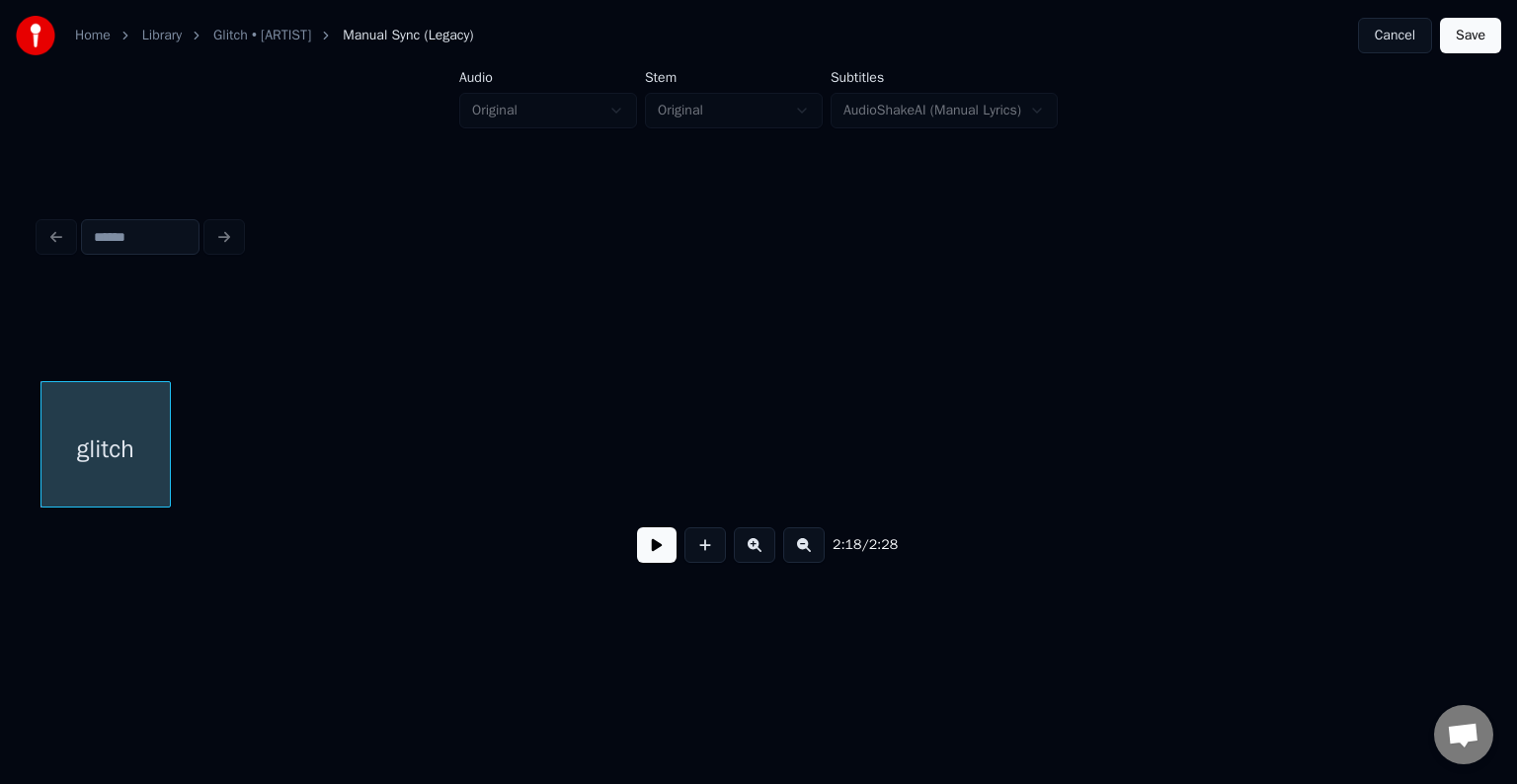 click at bounding box center [657, 545] 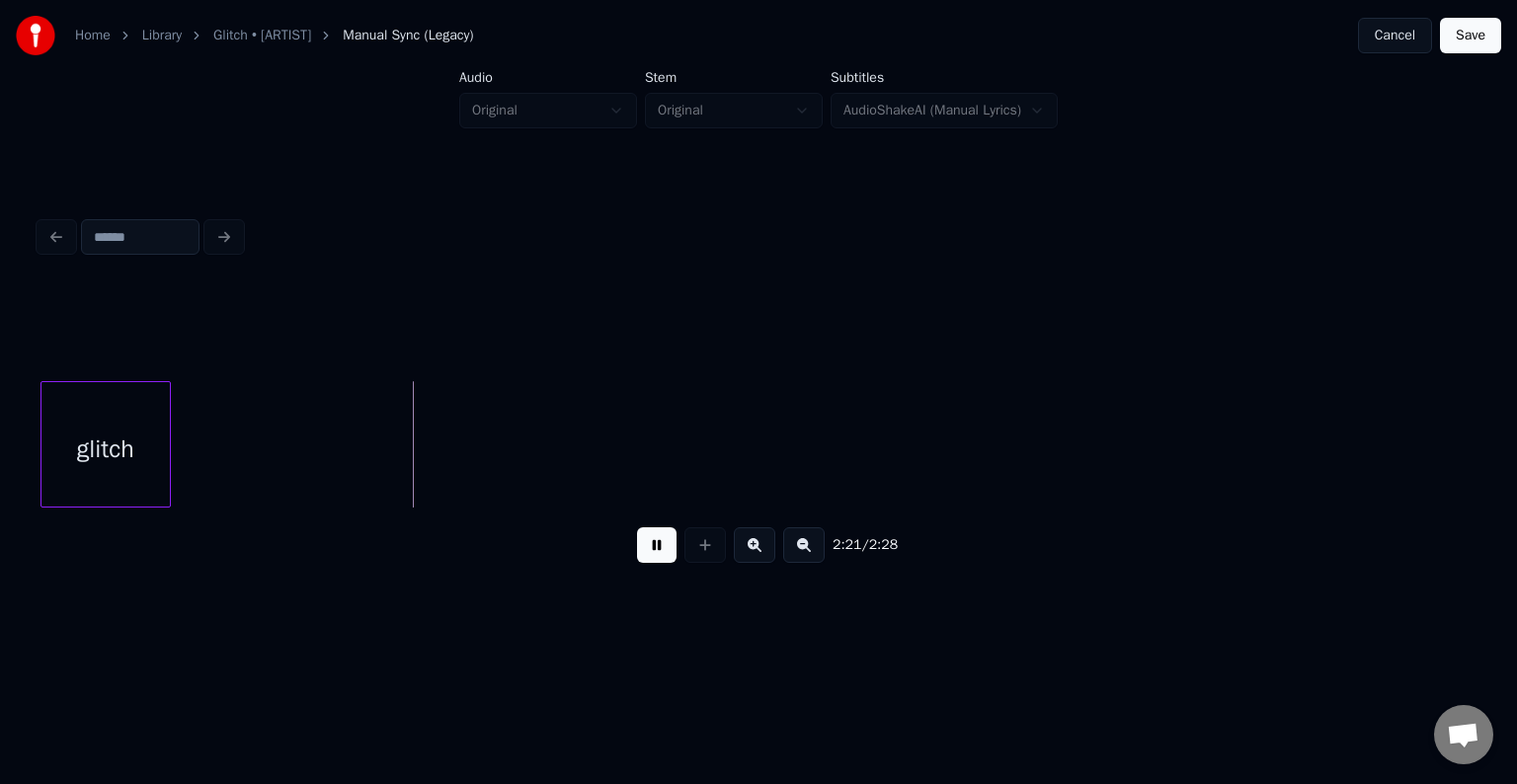 click on "Save" at bounding box center (1471, 36) 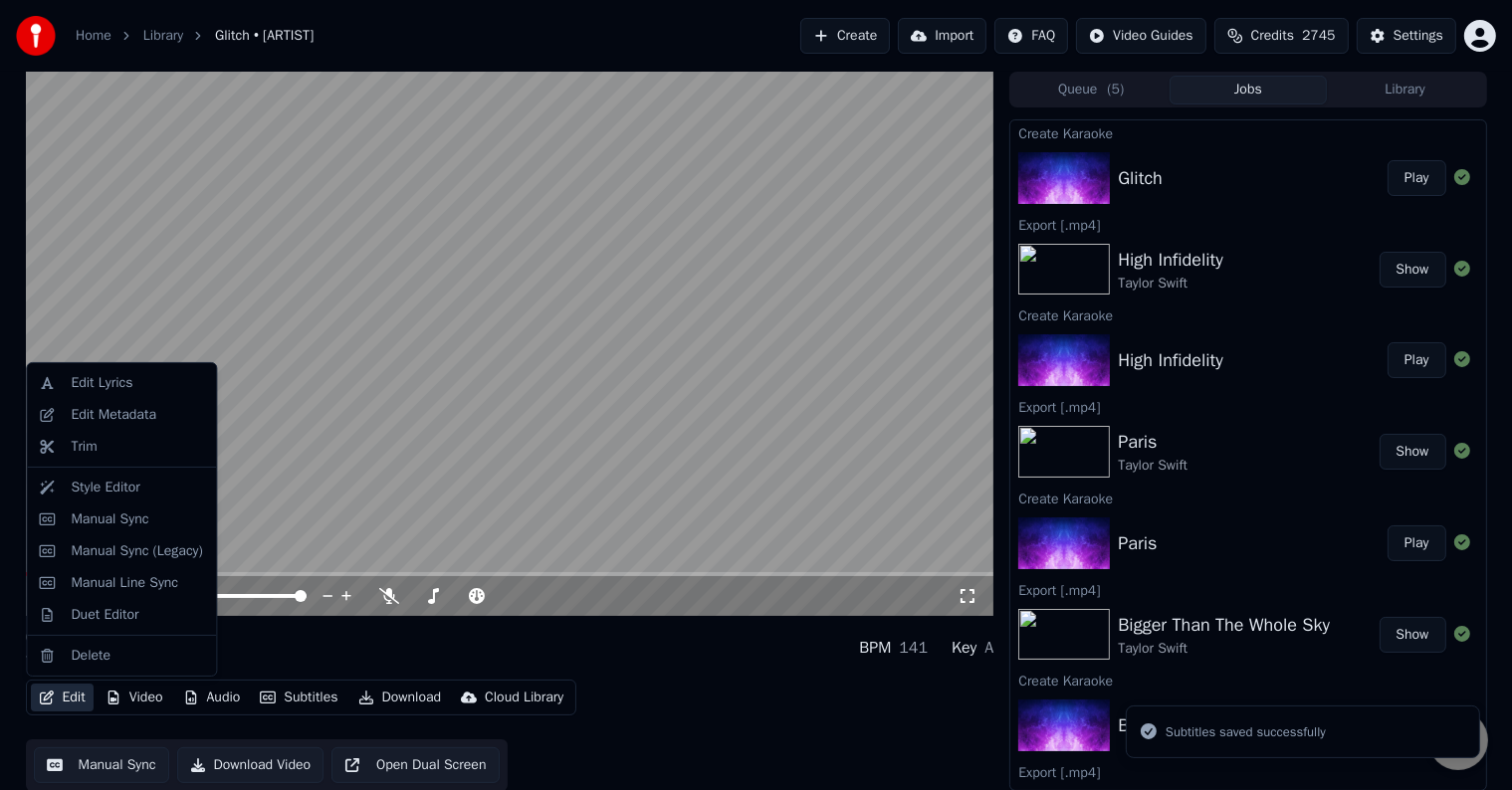 click on "Edit" at bounding box center (62, 697) 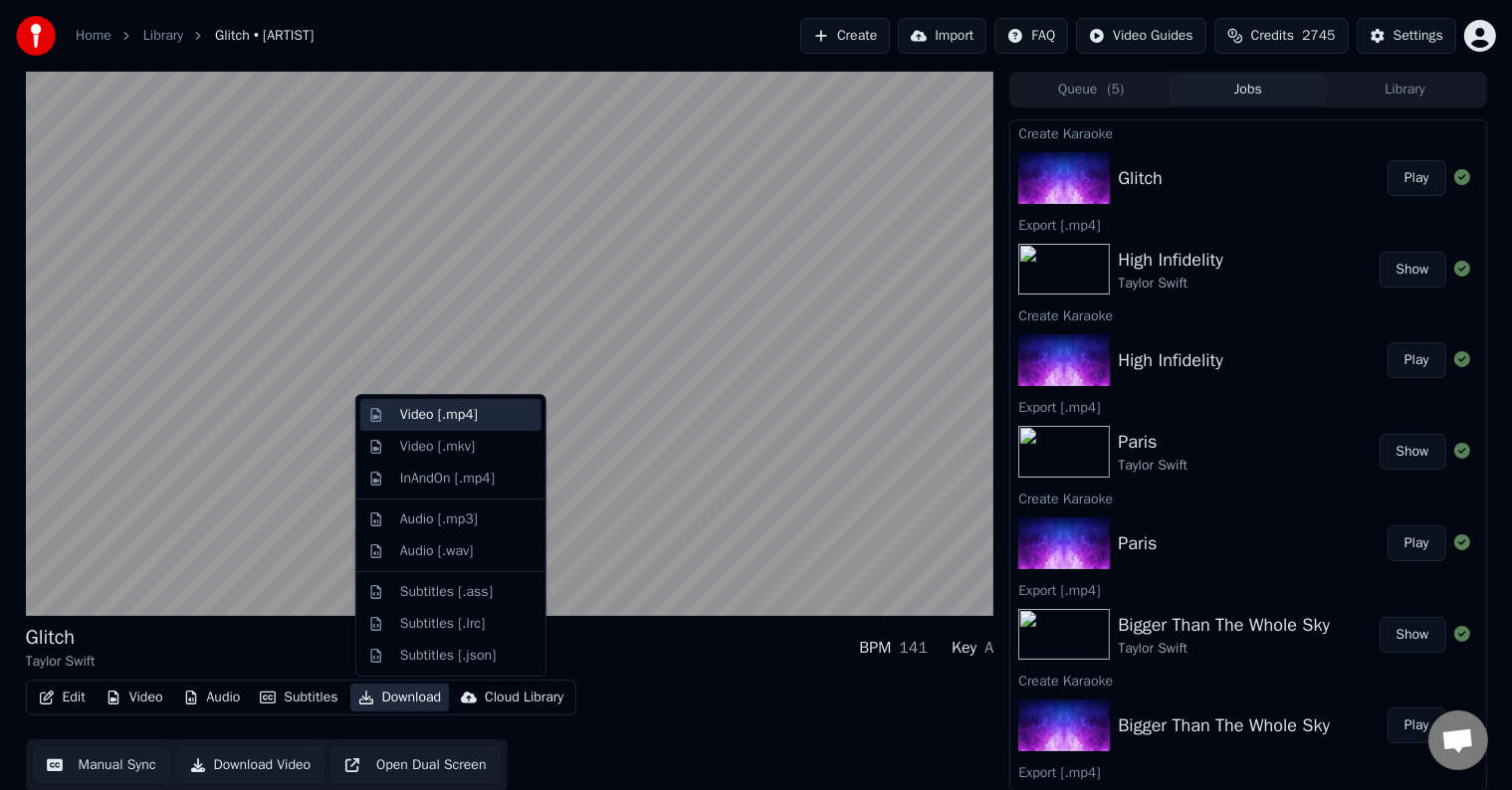 click on "Video [.mp4]" at bounding box center [439, 415] 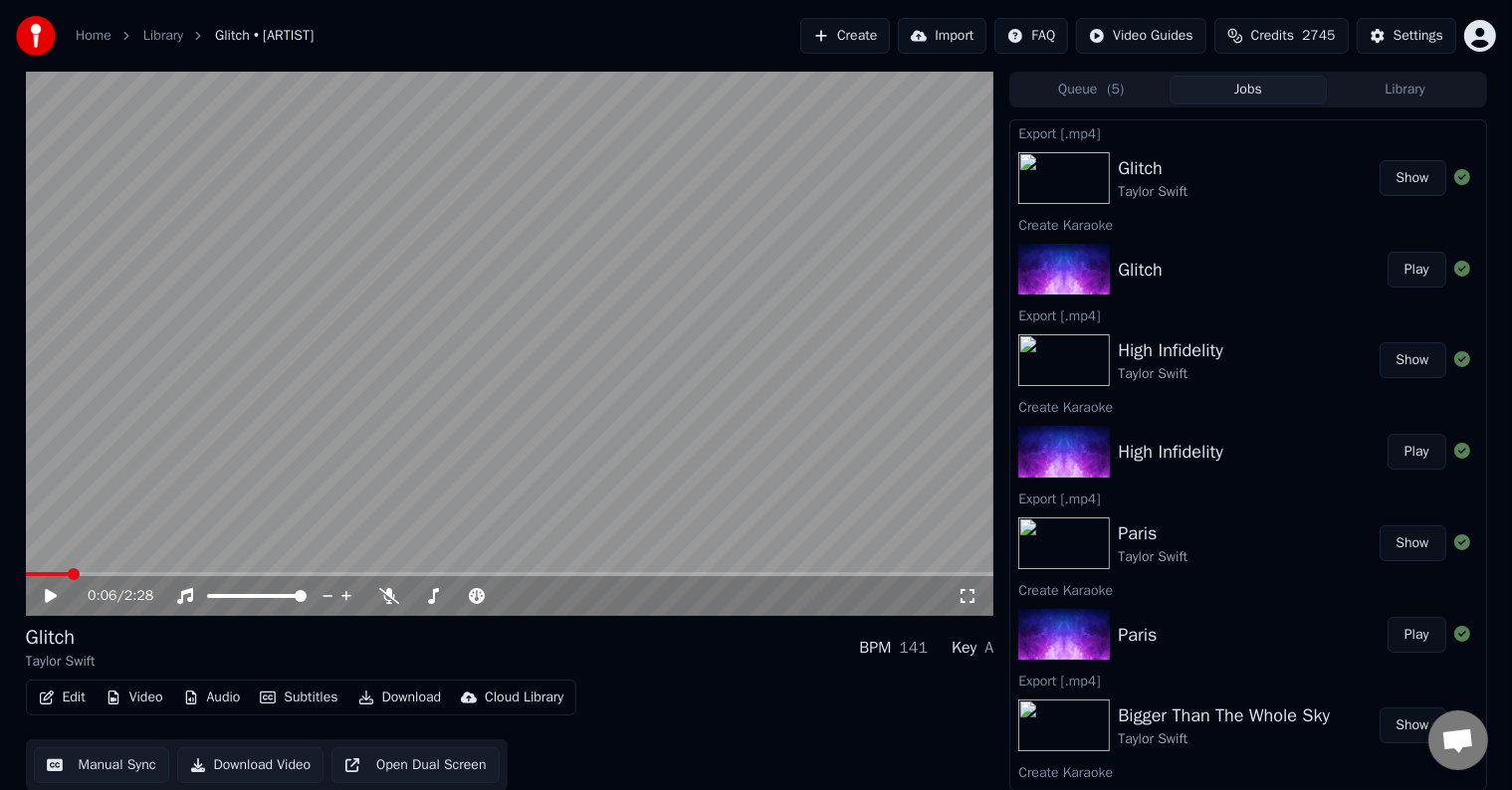click on "Create" at bounding box center [845, 36] 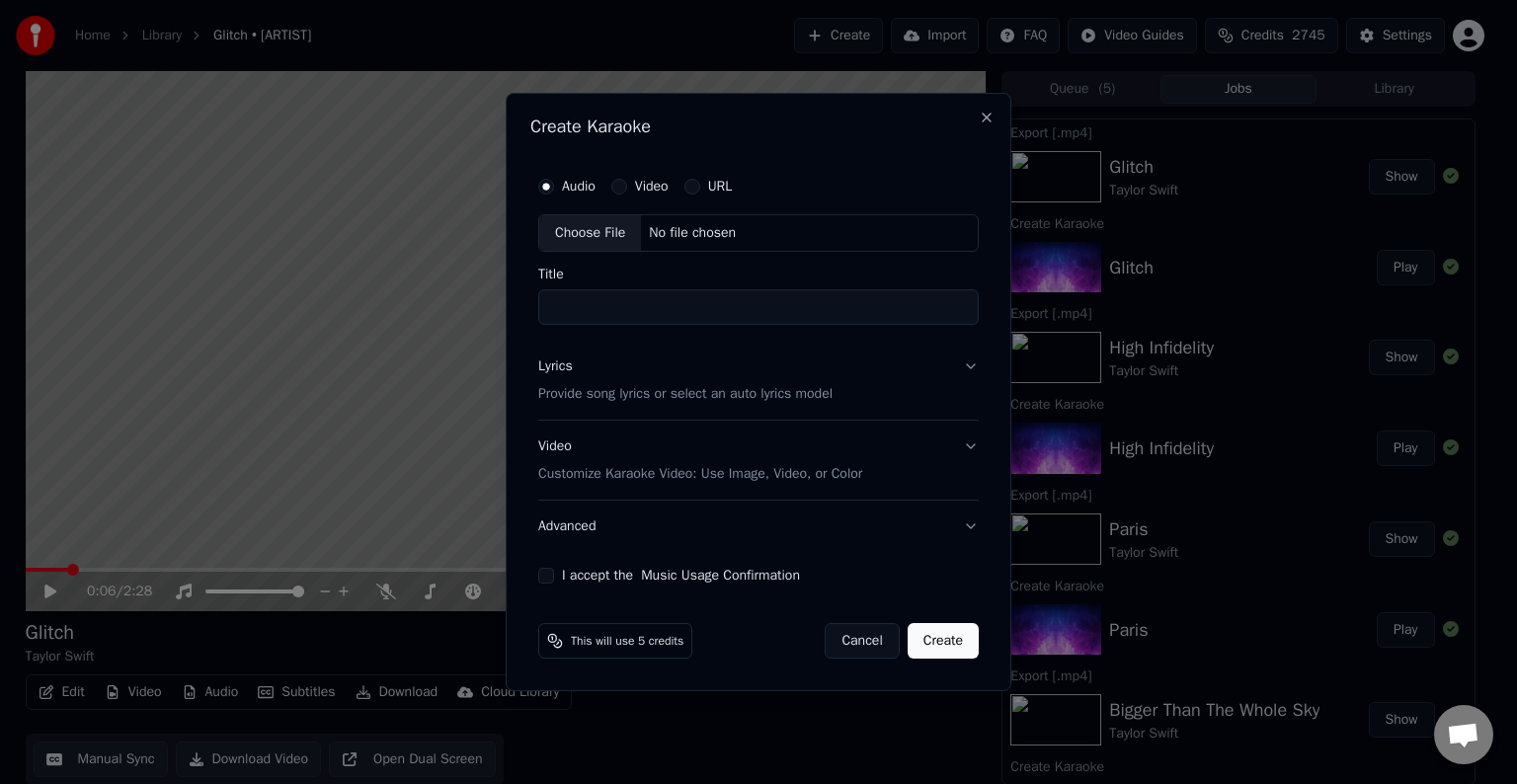 click on "Choose File" at bounding box center [590, 233] 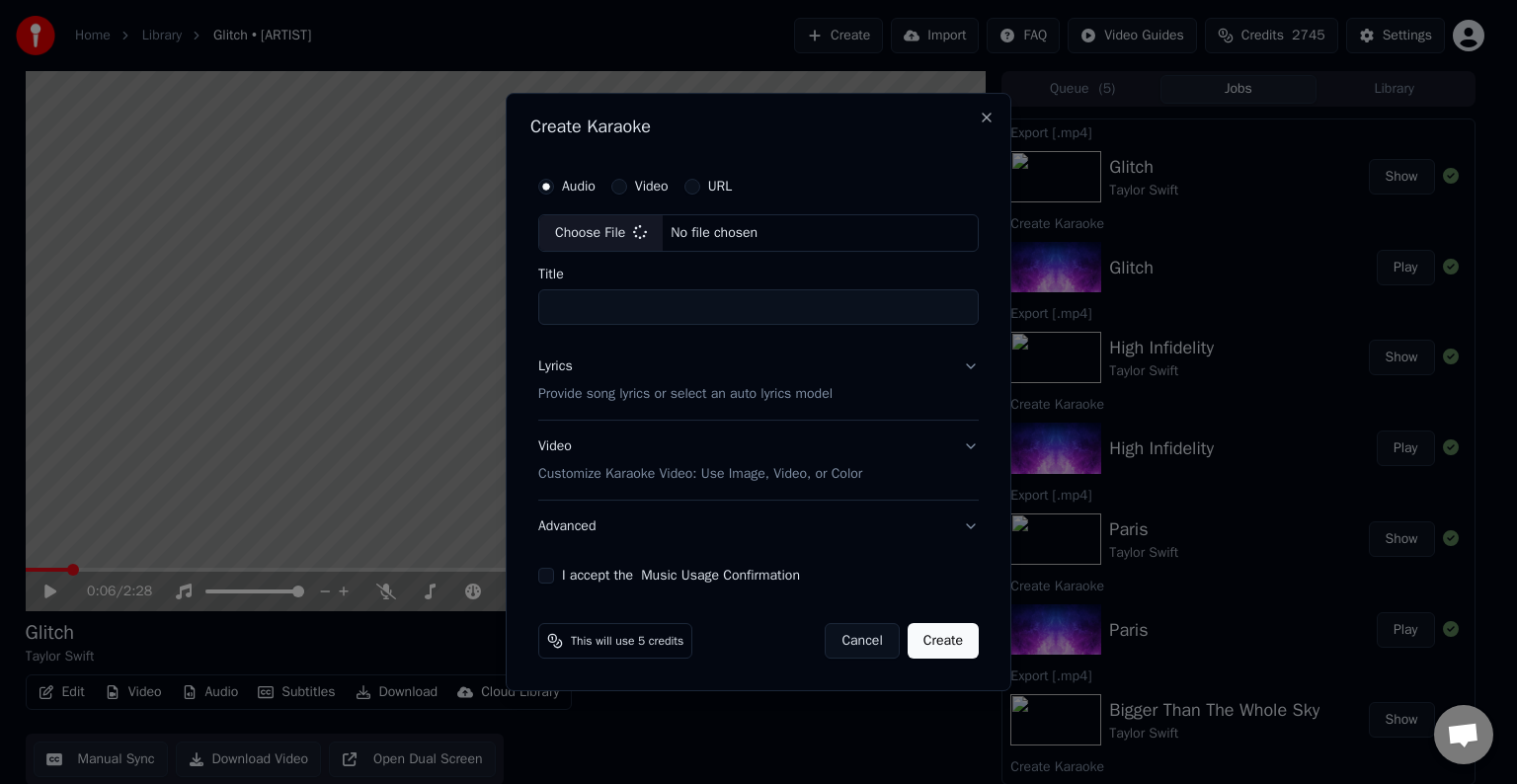 type on "**********" 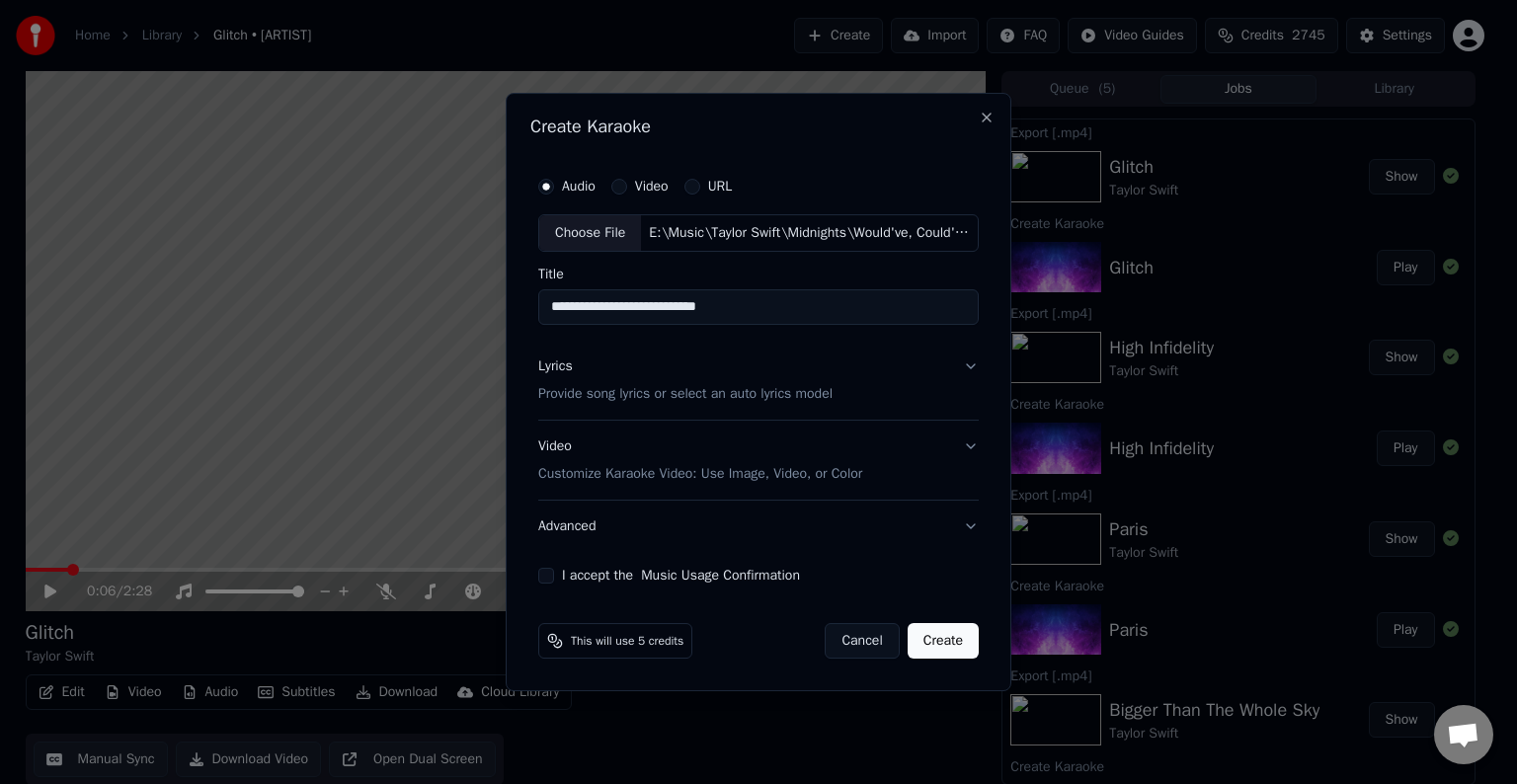 click on "Lyrics Provide song lyrics or select an auto lyrics model" at bounding box center (758, 380) 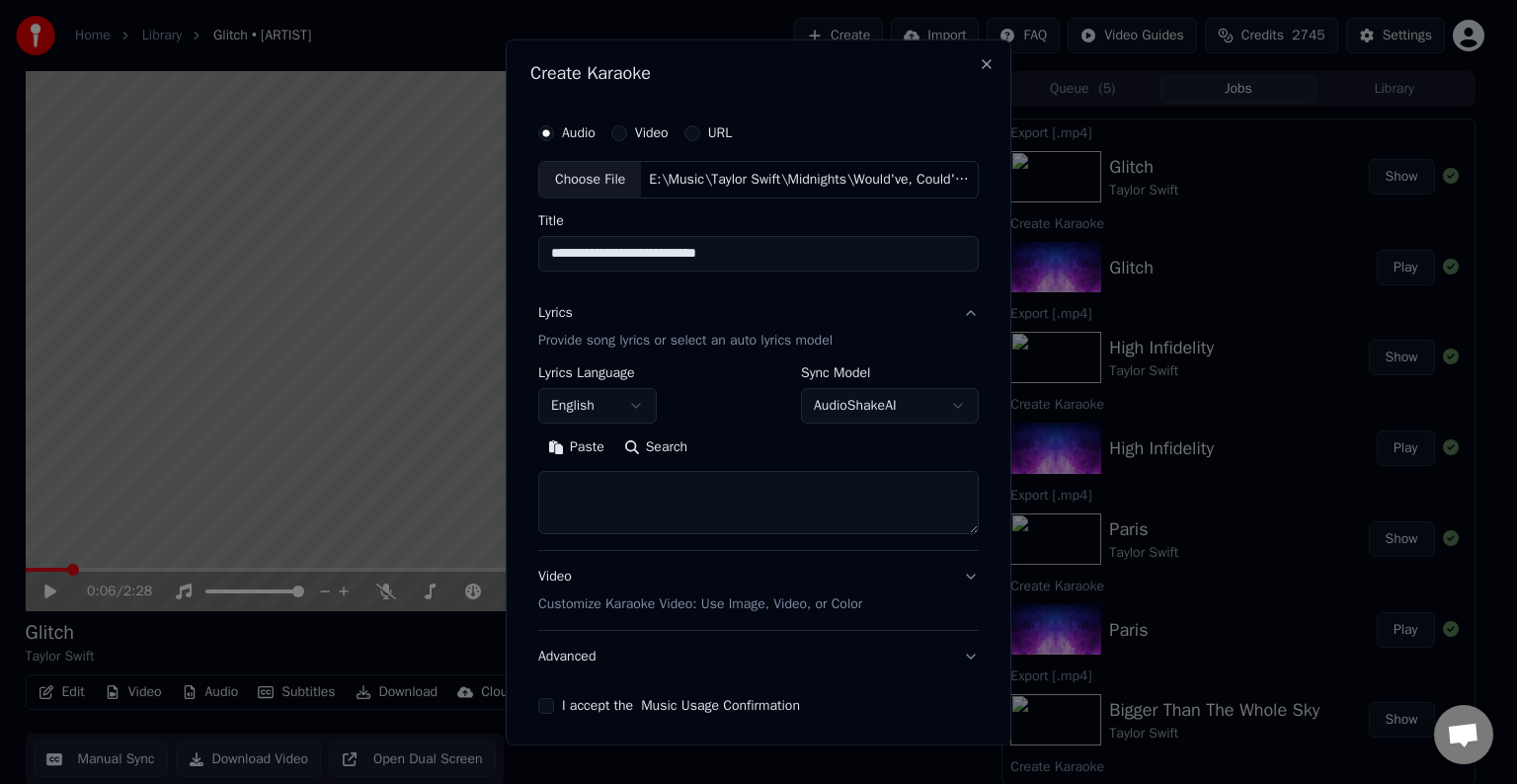 click at bounding box center [758, 503] 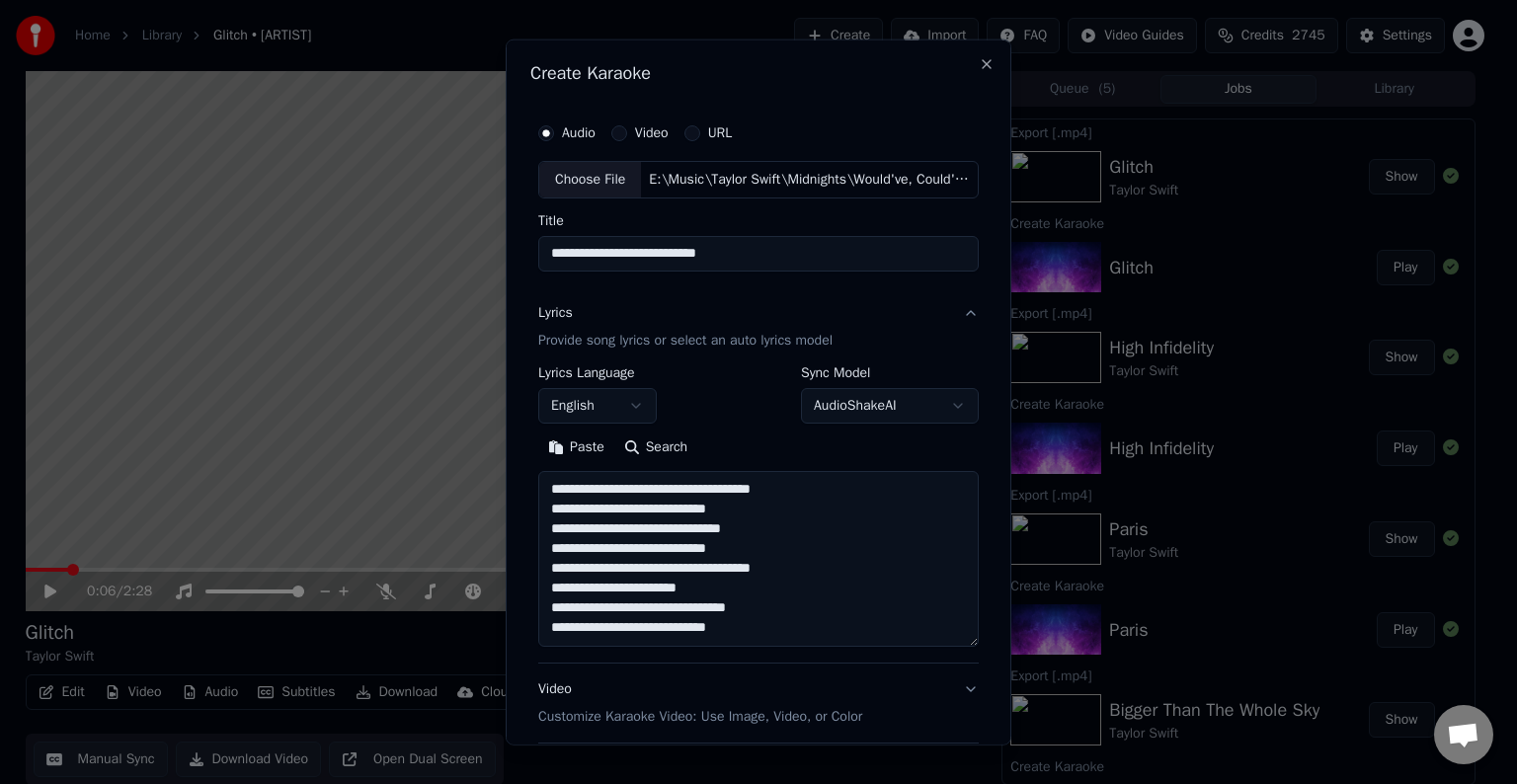 scroll, scrollTop: 122, scrollLeft: 0, axis: vertical 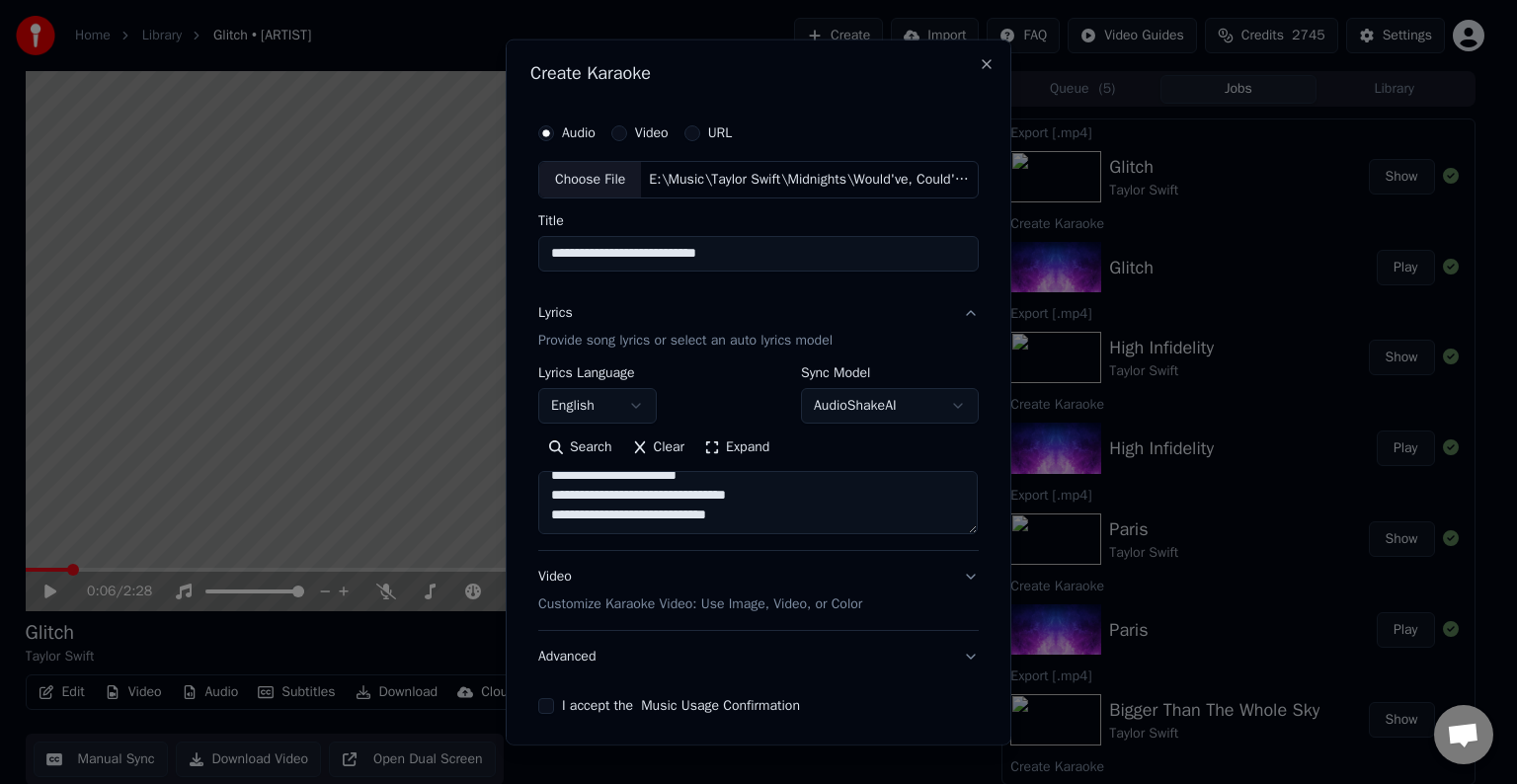 paste on "**********" 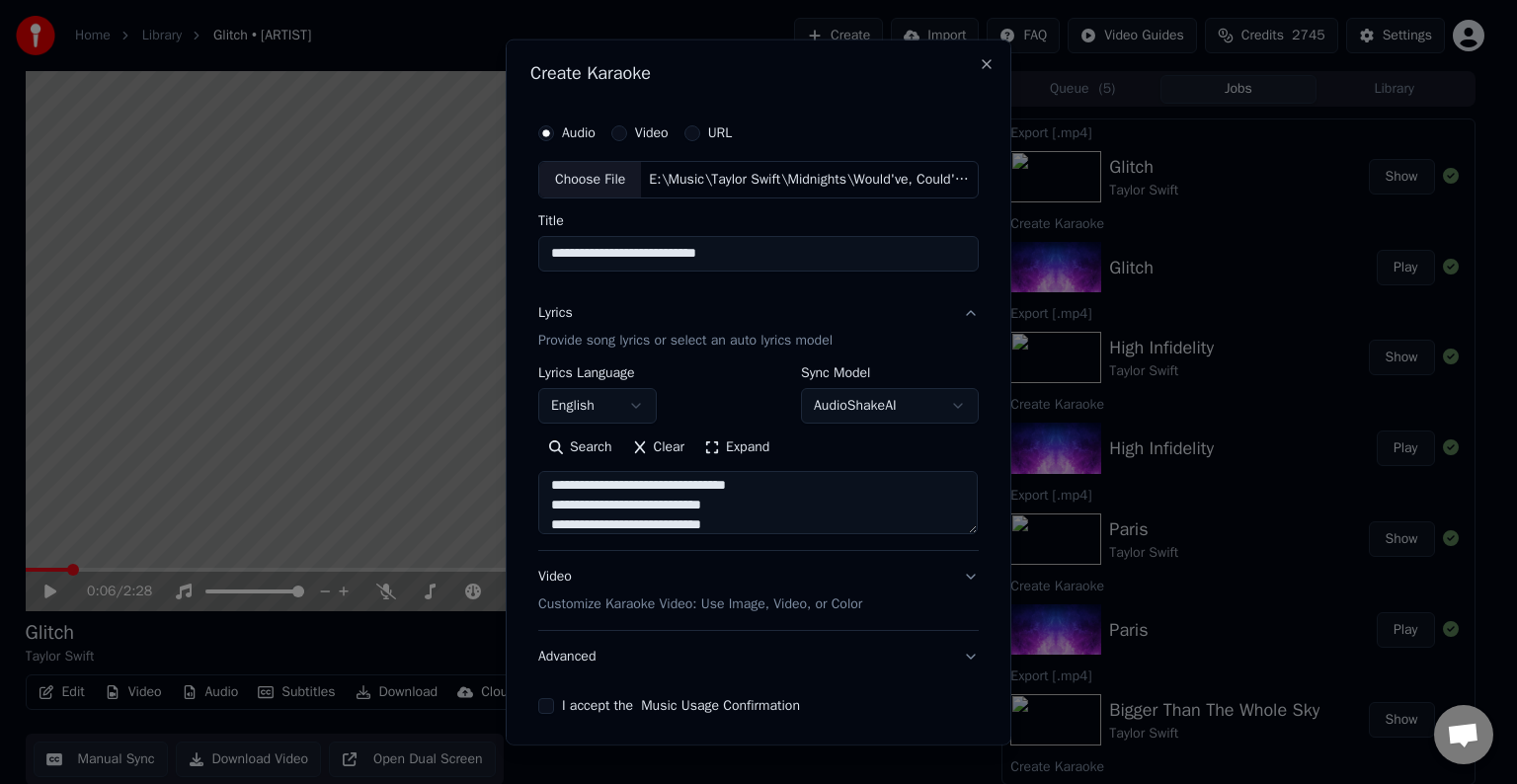 scroll, scrollTop: 182, scrollLeft: 0, axis: vertical 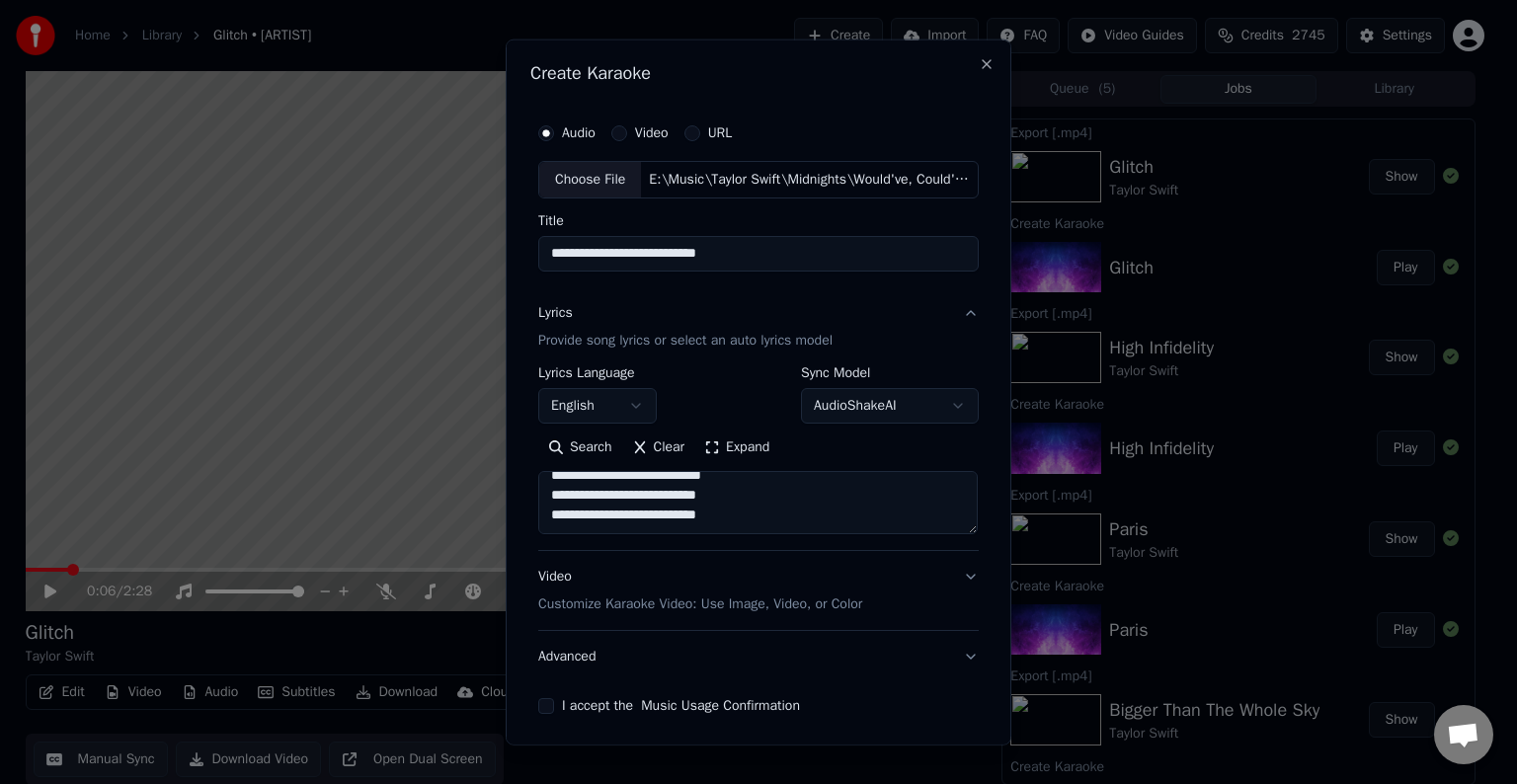 paste on "**********" 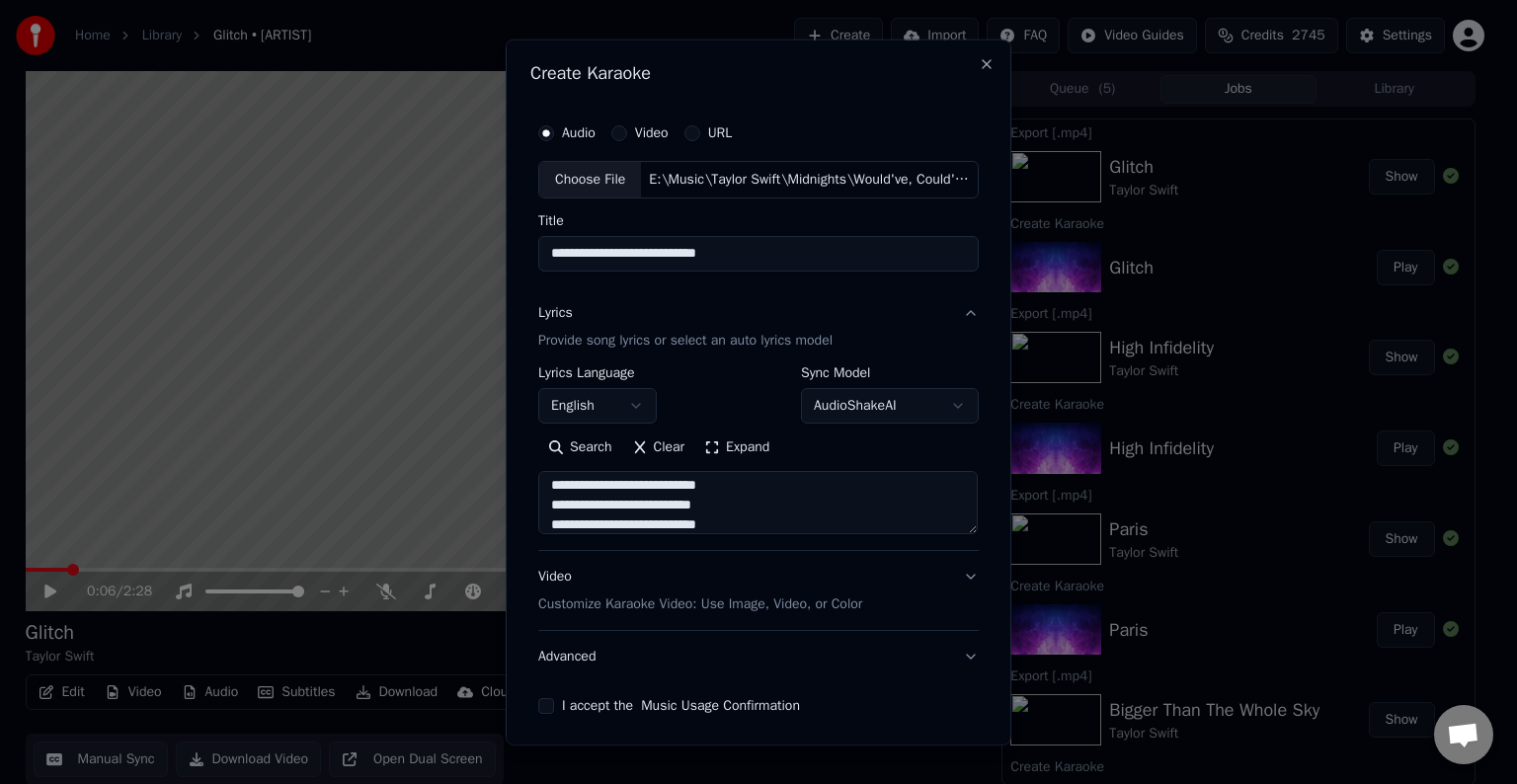 scroll, scrollTop: 320, scrollLeft: 0, axis: vertical 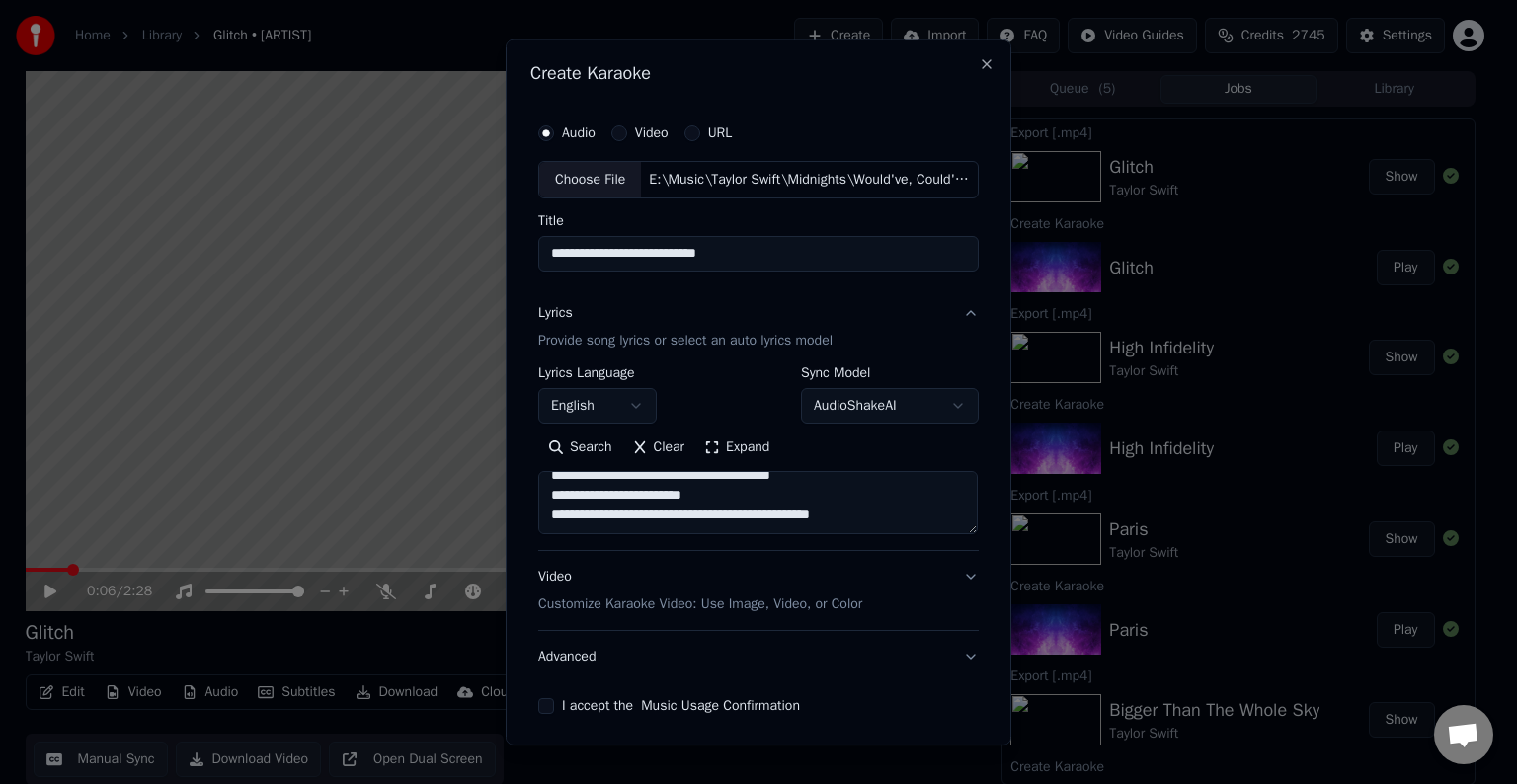 paste on "**********" 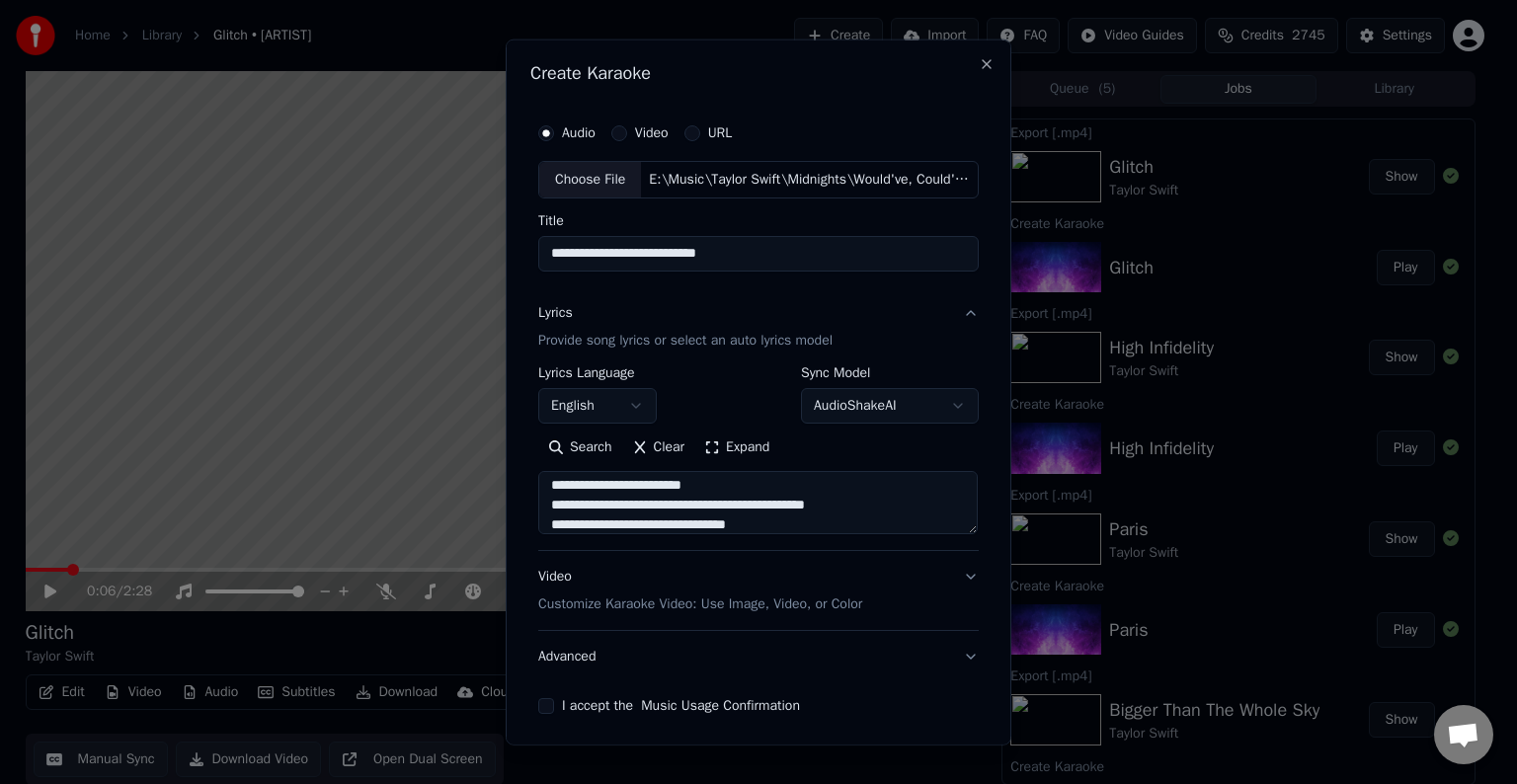 scroll, scrollTop: 458, scrollLeft: 0, axis: vertical 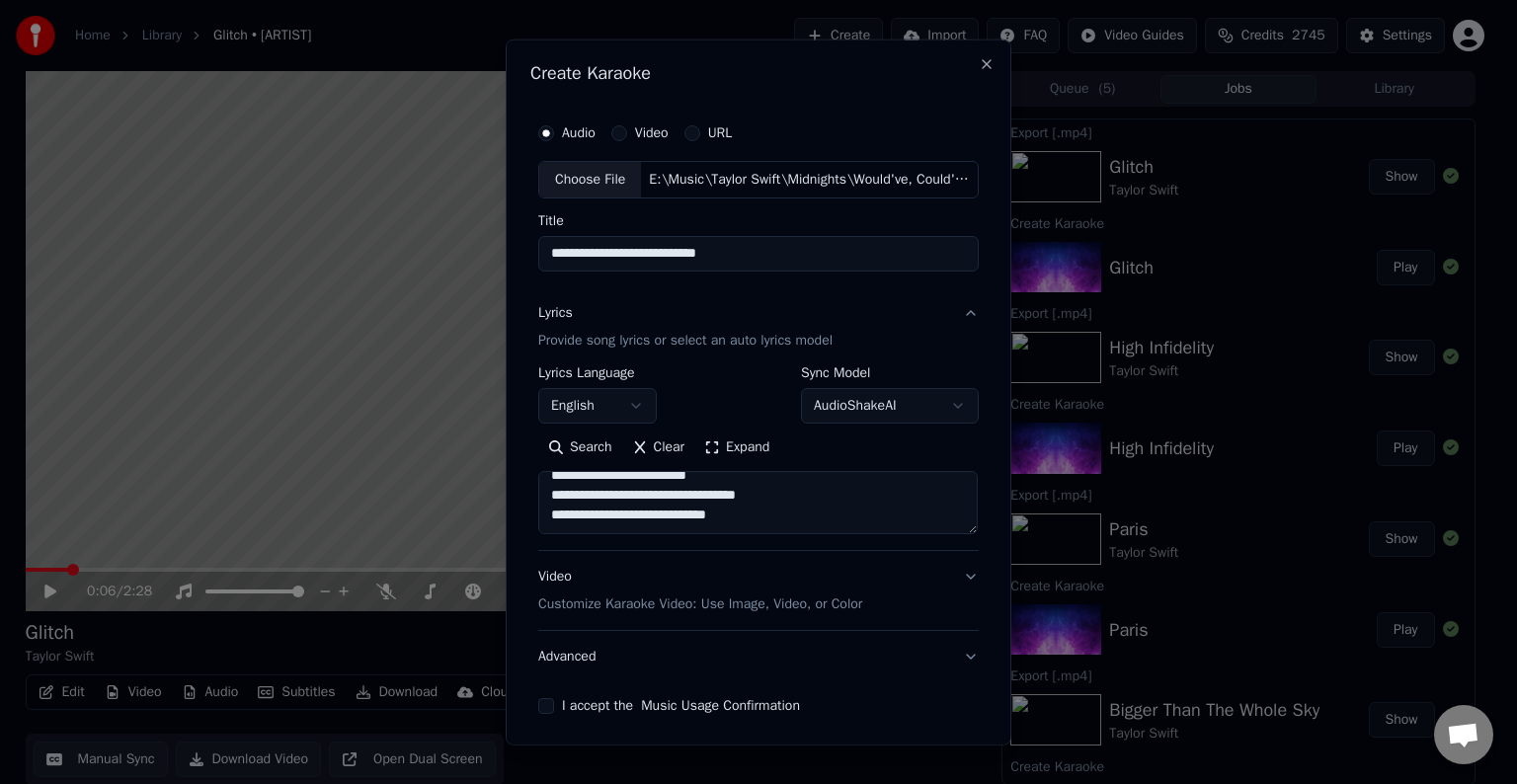 paste on "**********" 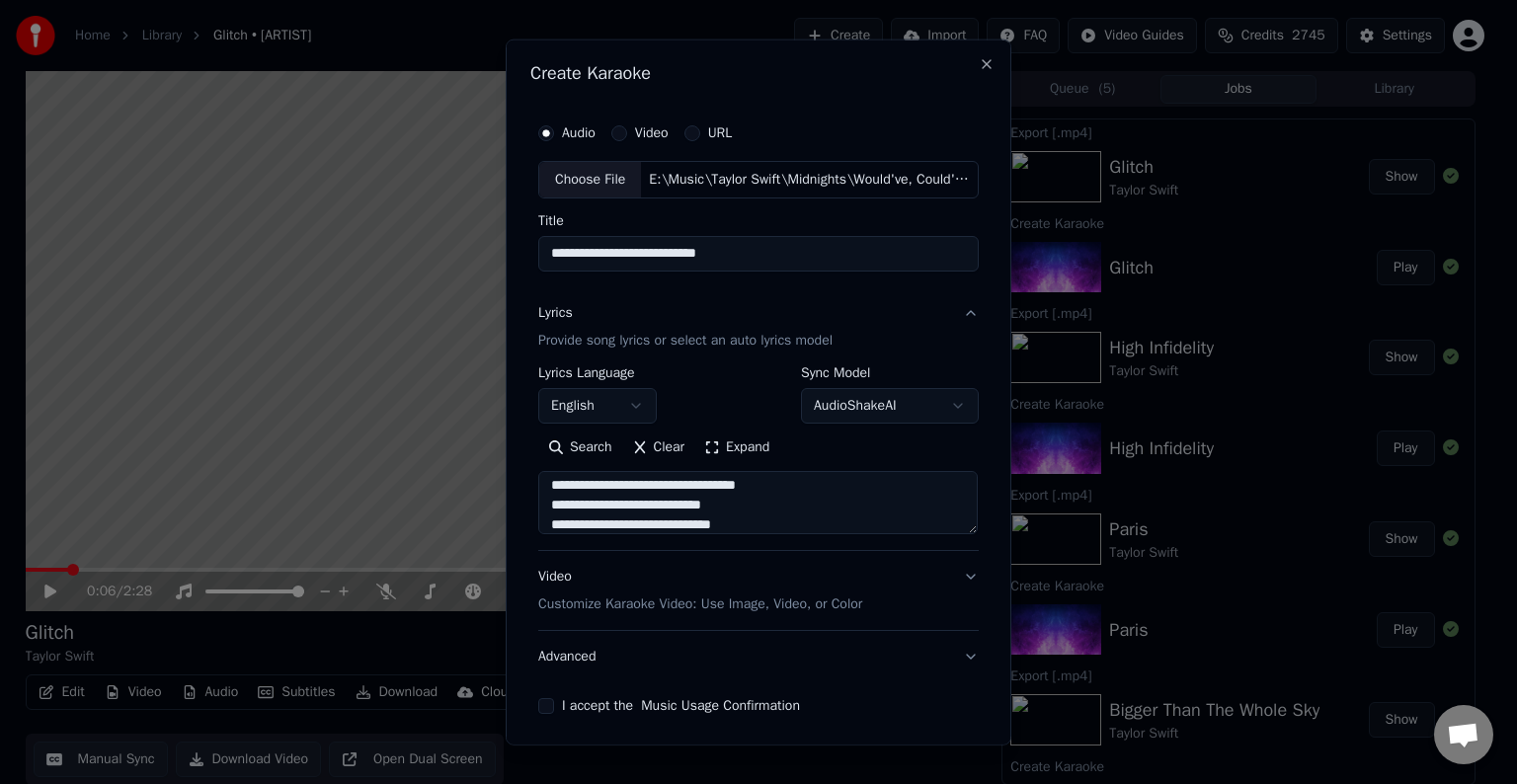 scroll, scrollTop: 537, scrollLeft: 0, axis: vertical 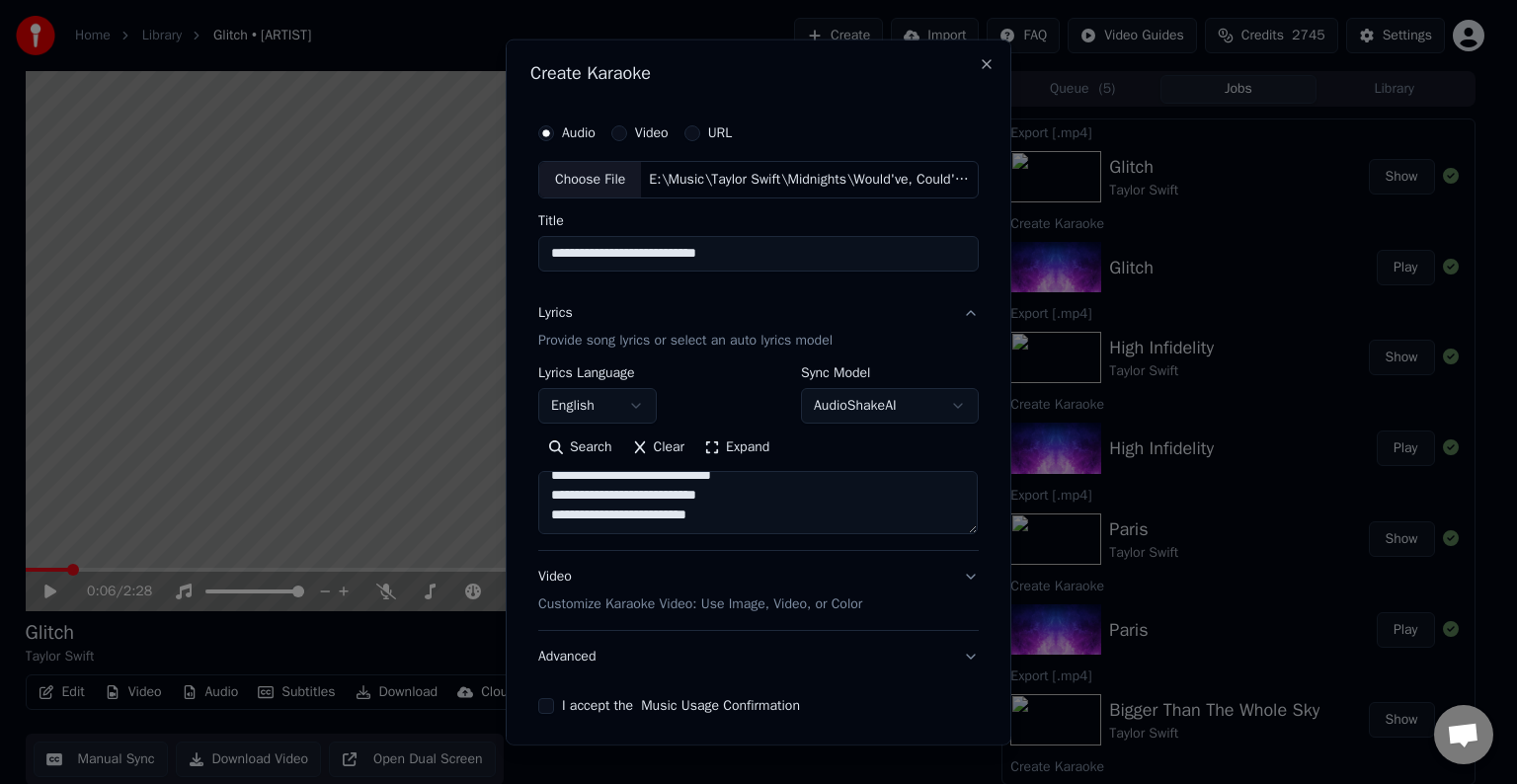 paste on "**********" 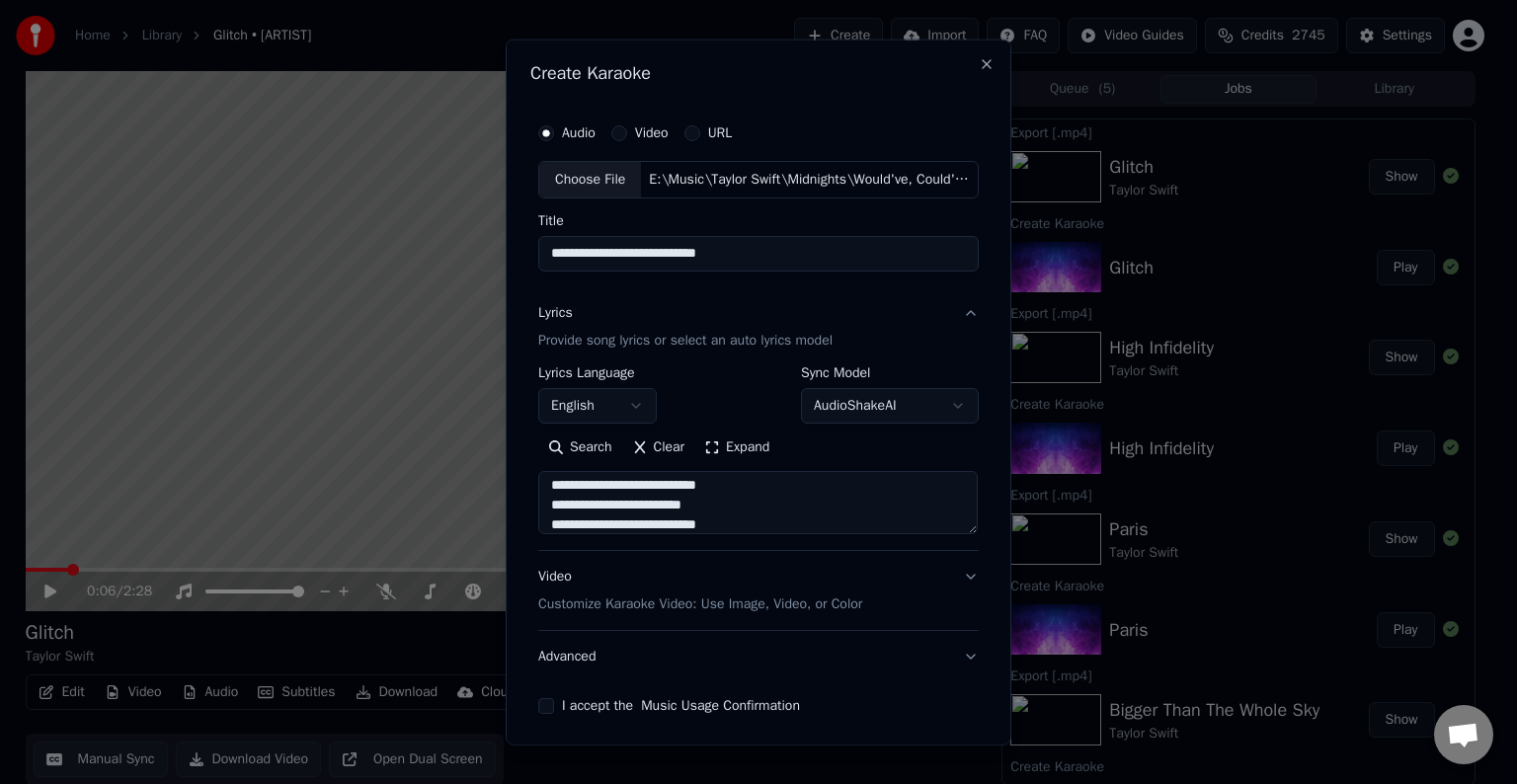 scroll, scrollTop: 675, scrollLeft: 0, axis: vertical 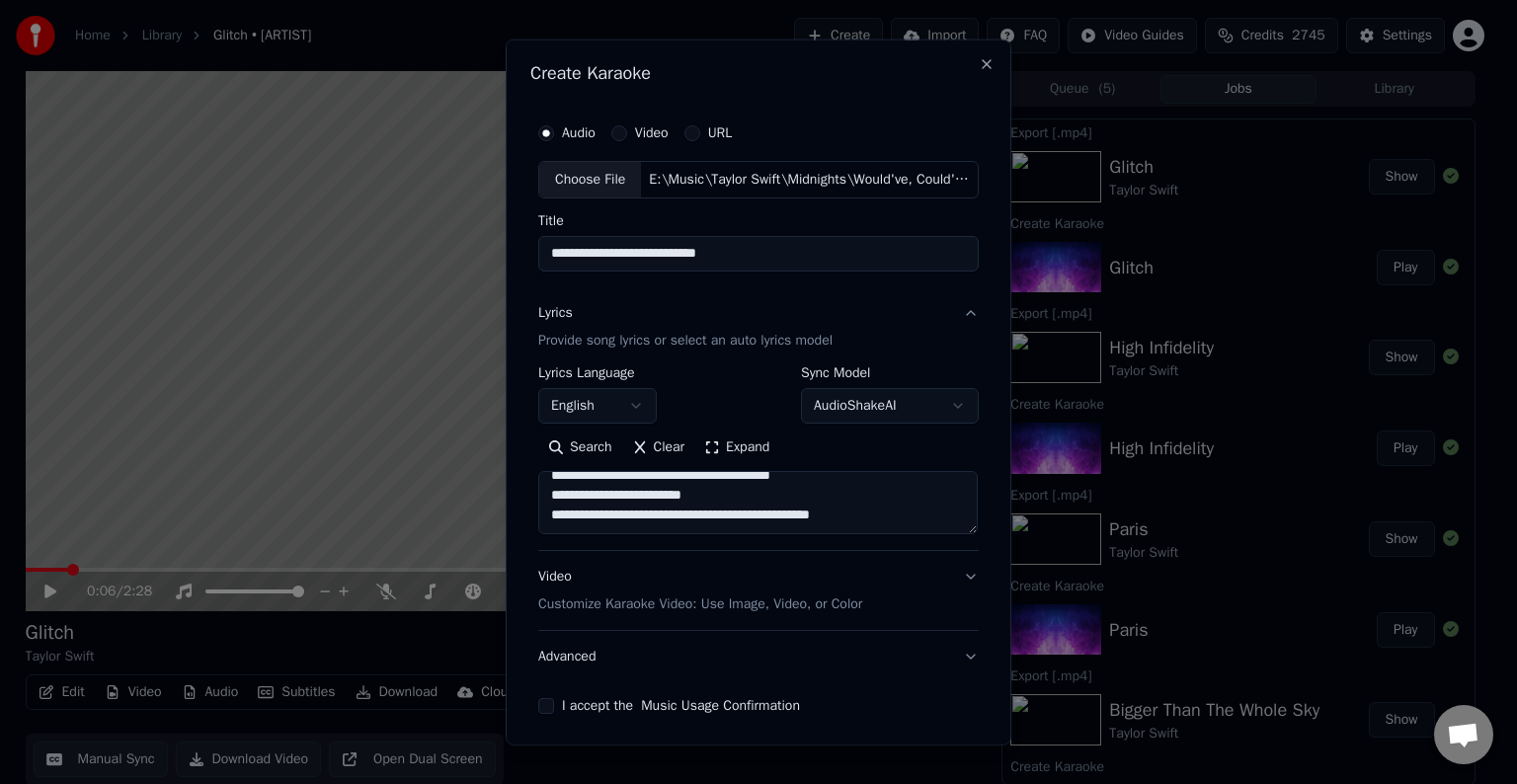 paste on "**********" 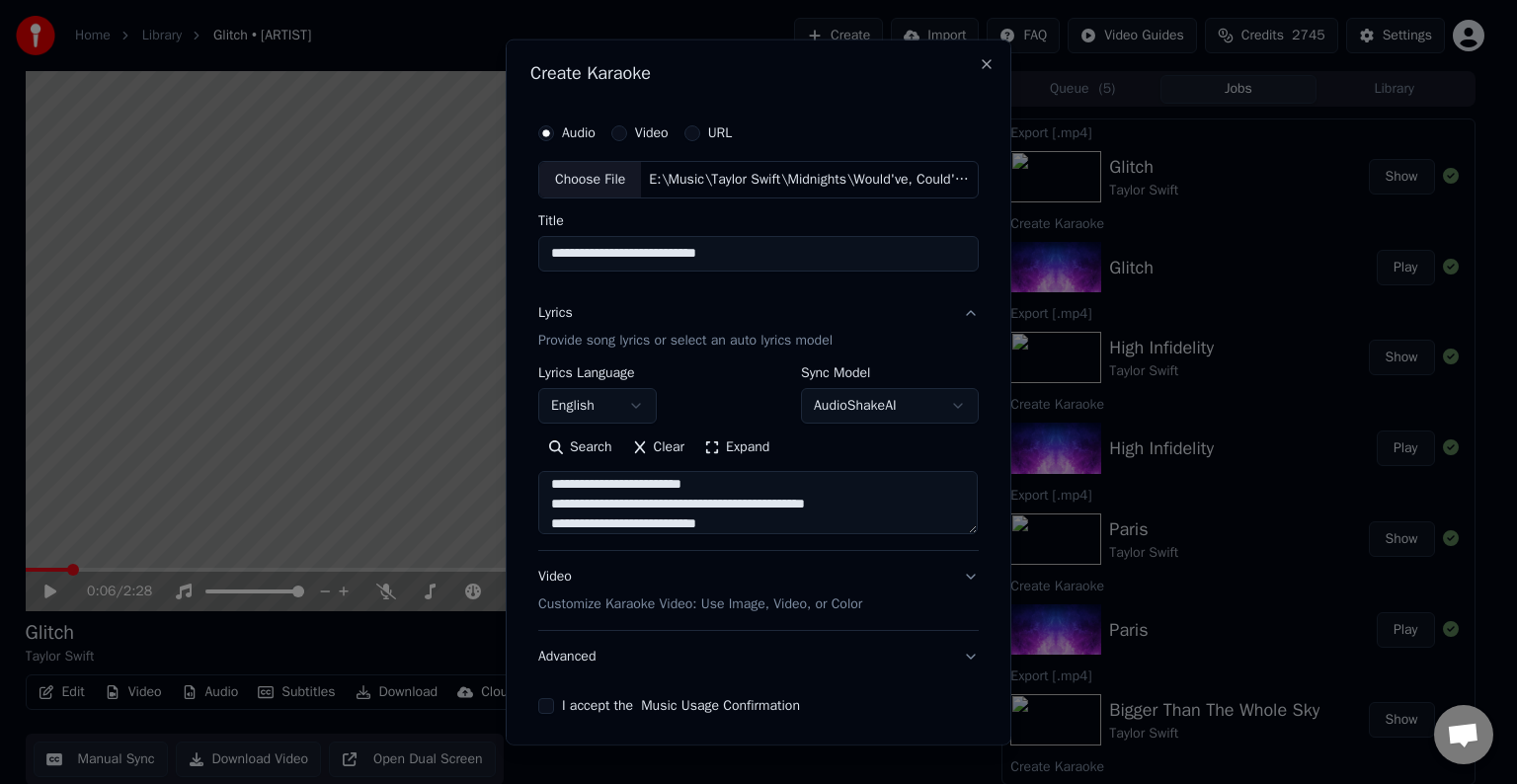scroll, scrollTop: 814, scrollLeft: 0, axis: vertical 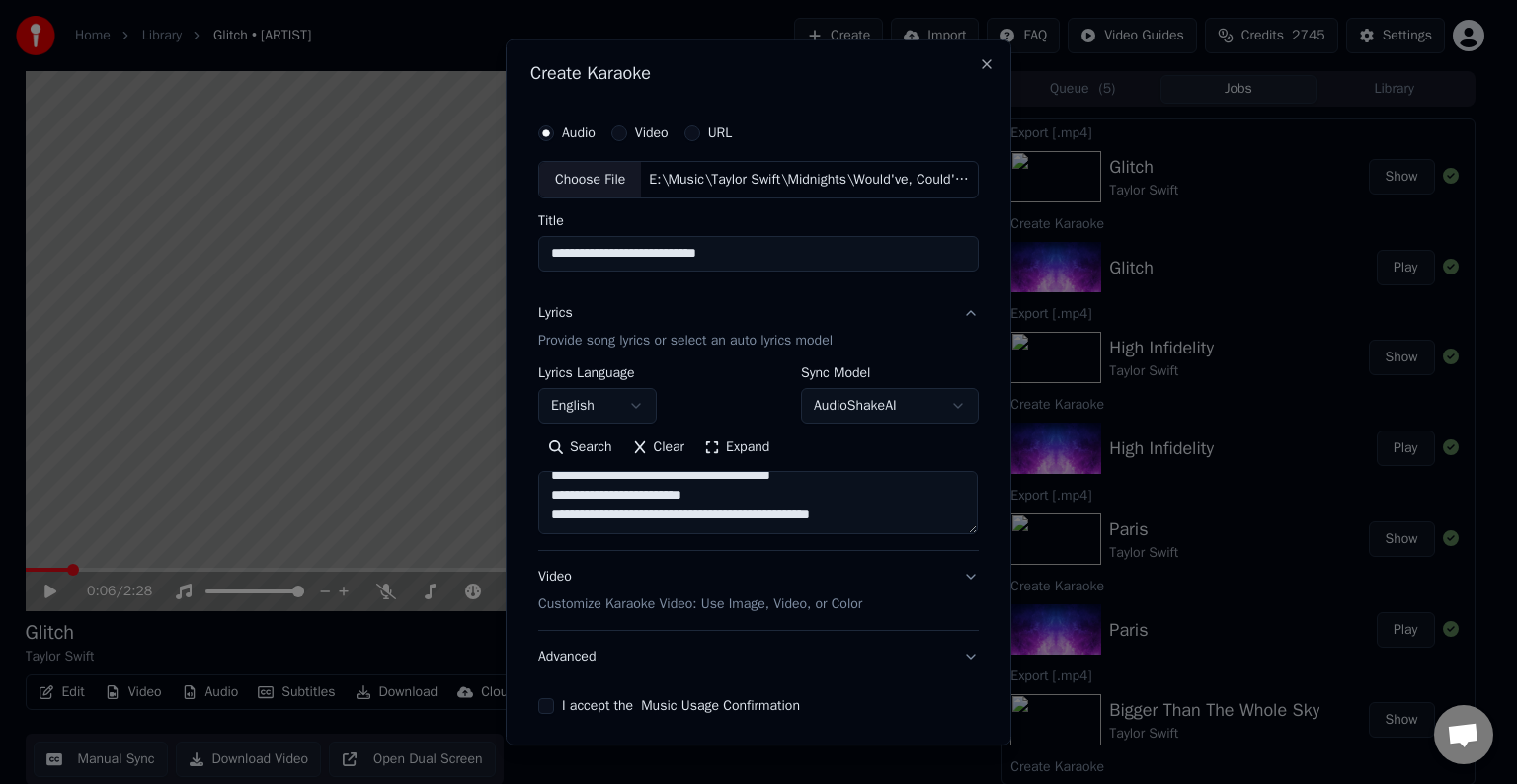 paste on "**********" 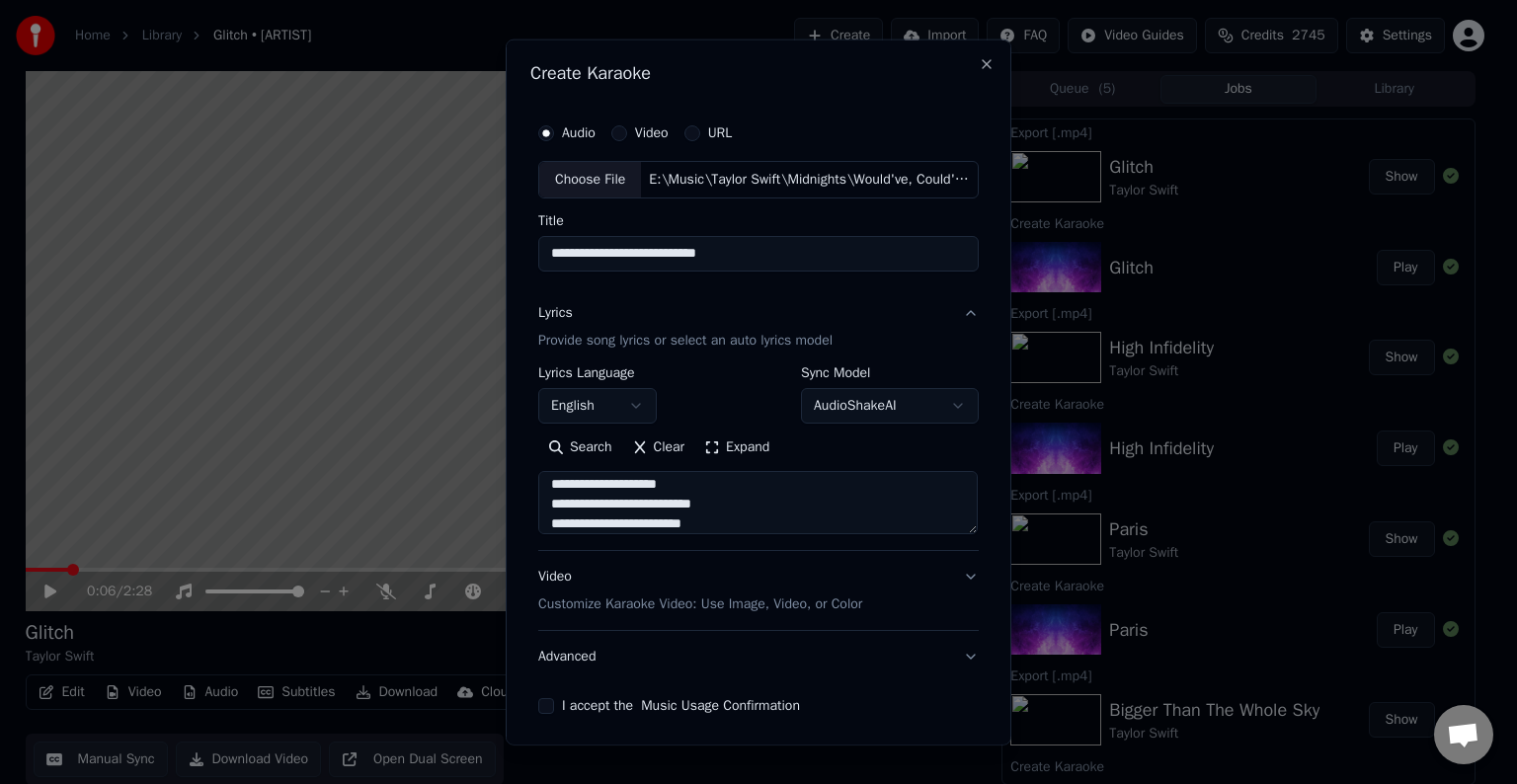 scroll, scrollTop: 1011, scrollLeft: 0, axis: vertical 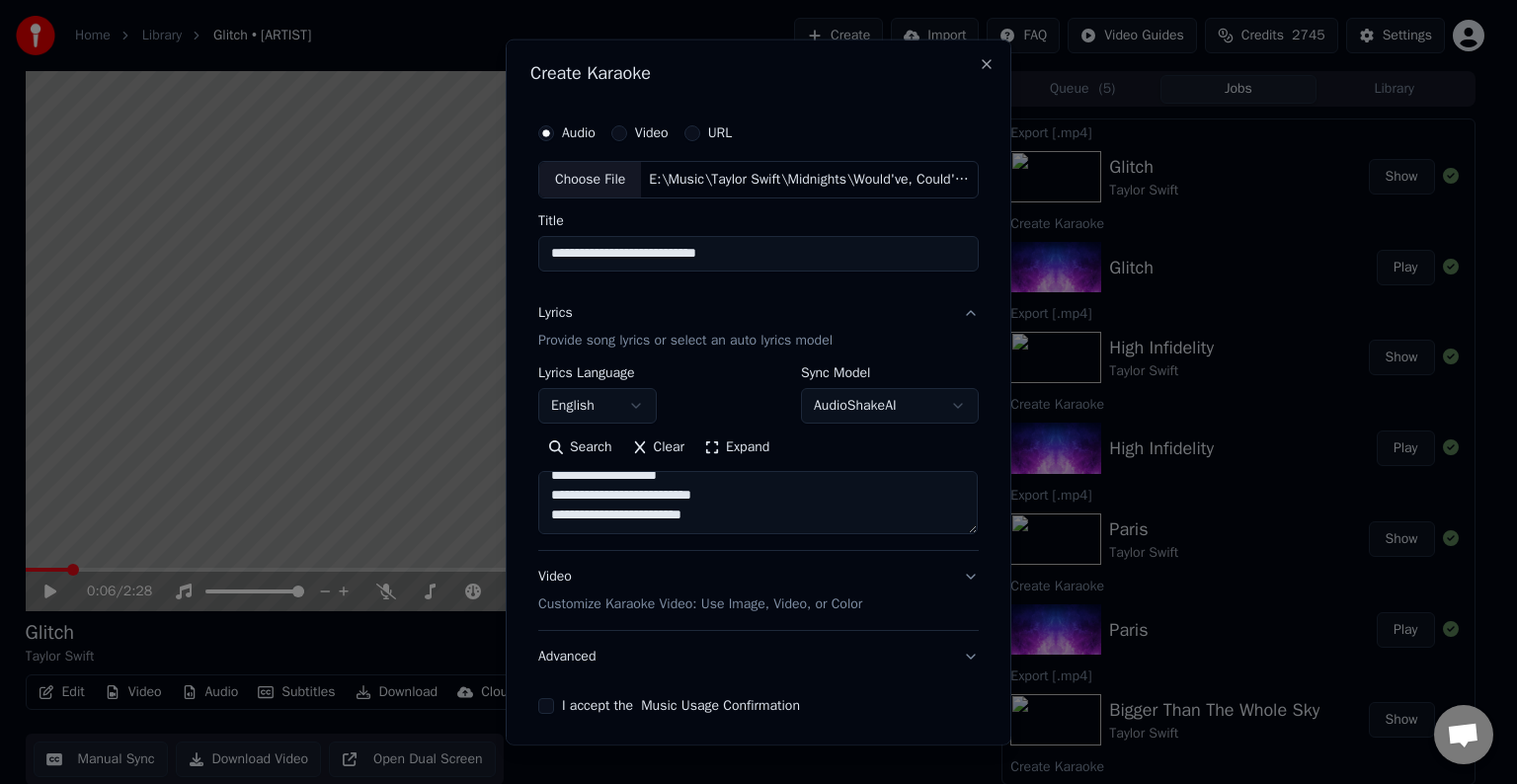 paste on "**********" 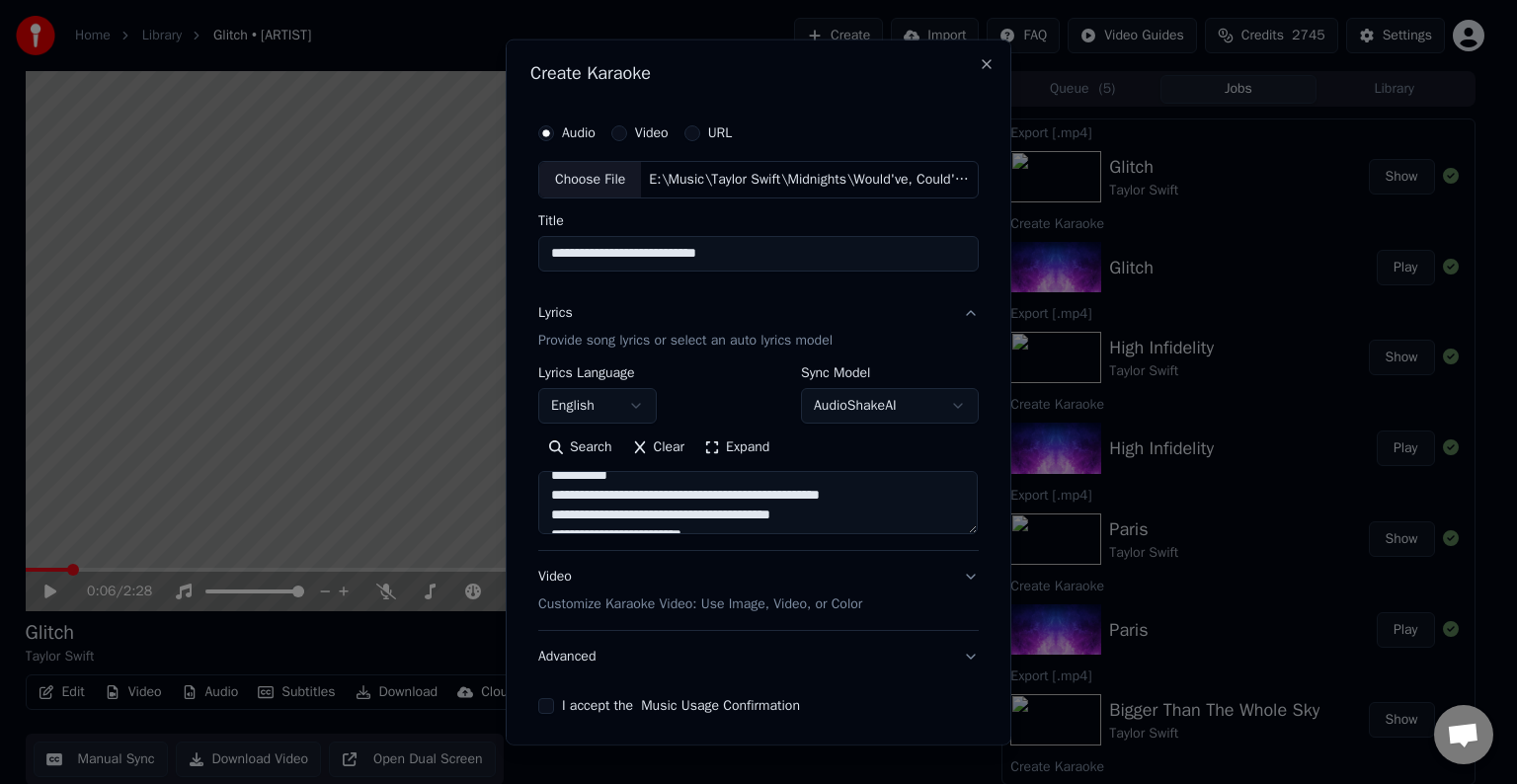 scroll, scrollTop: 762, scrollLeft: 0, axis: vertical 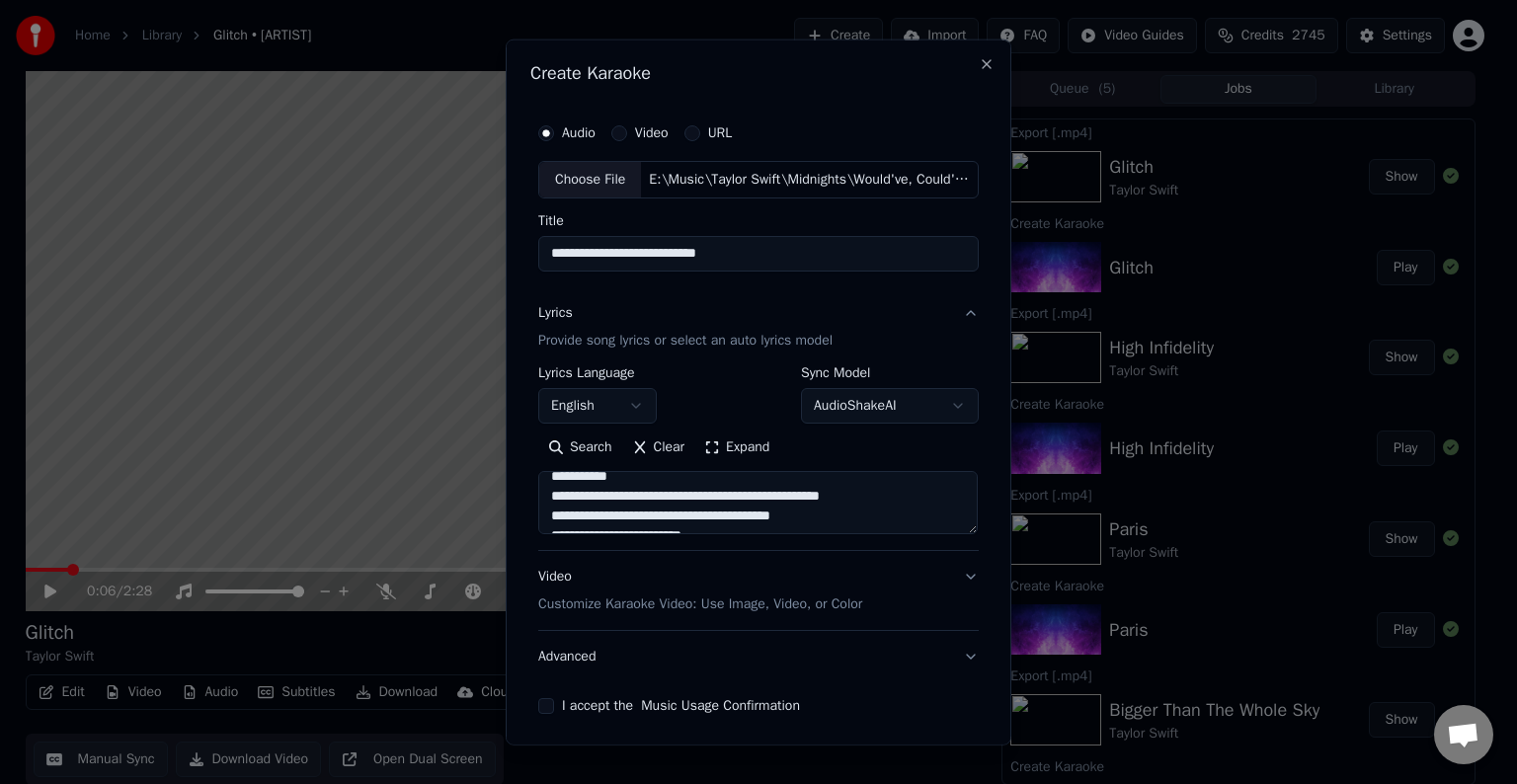 type on "**********" 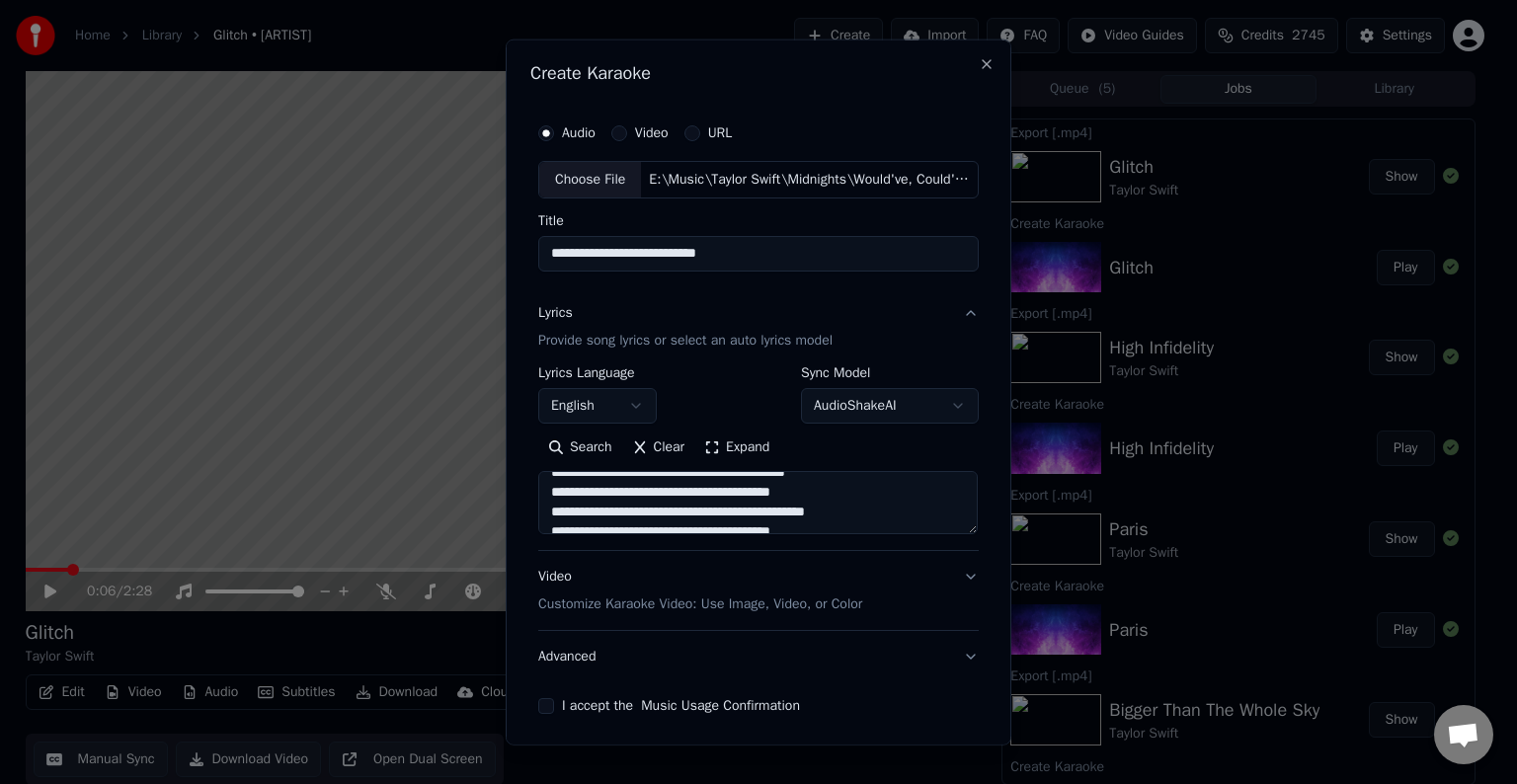 scroll, scrollTop: 1098, scrollLeft: 0, axis: vertical 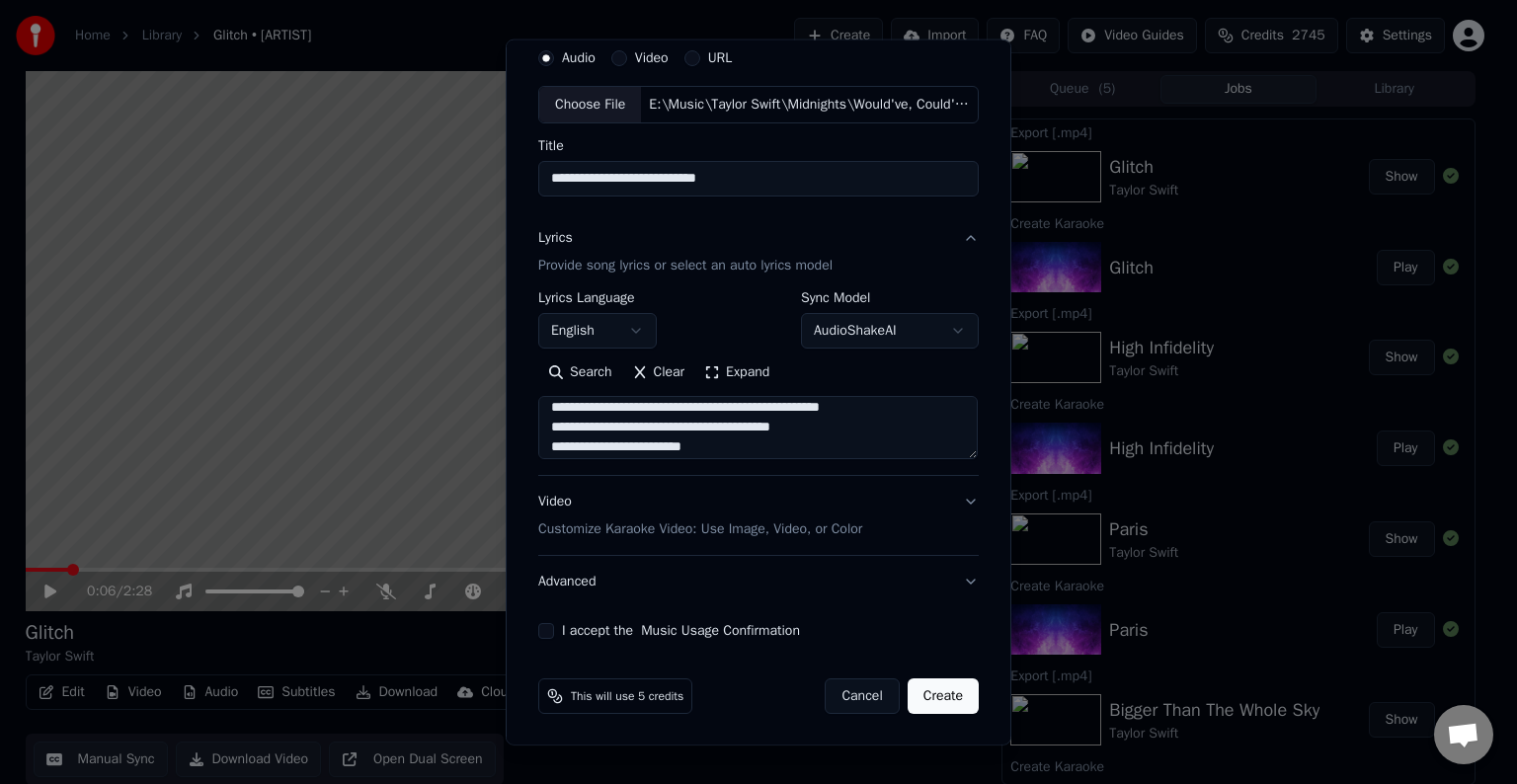 drag, startPoint x: 540, startPoint y: 424, endPoint x: 873, endPoint y: 408, distance: 333.3842 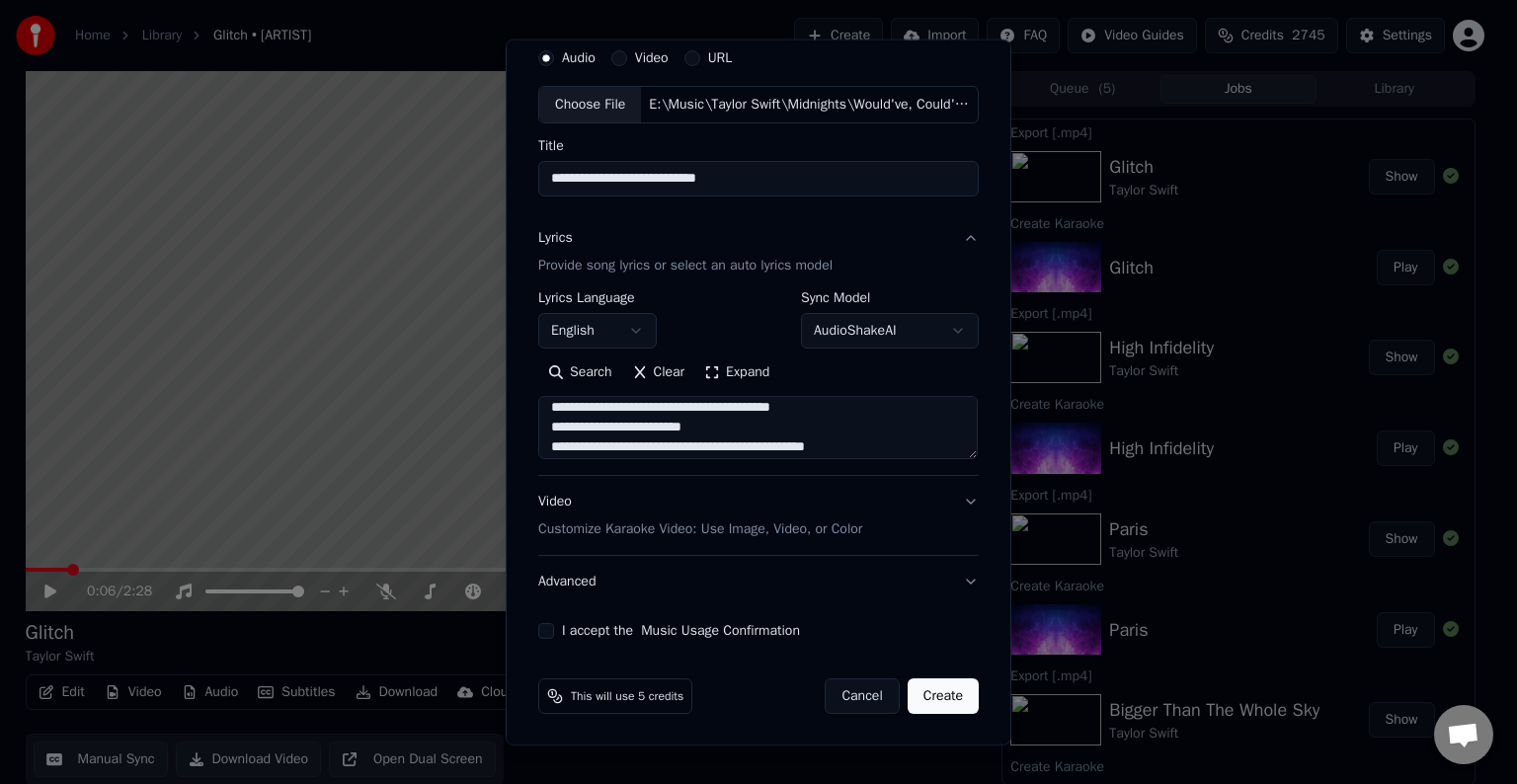 scroll, scrollTop: 798, scrollLeft: 0, axis: vertical 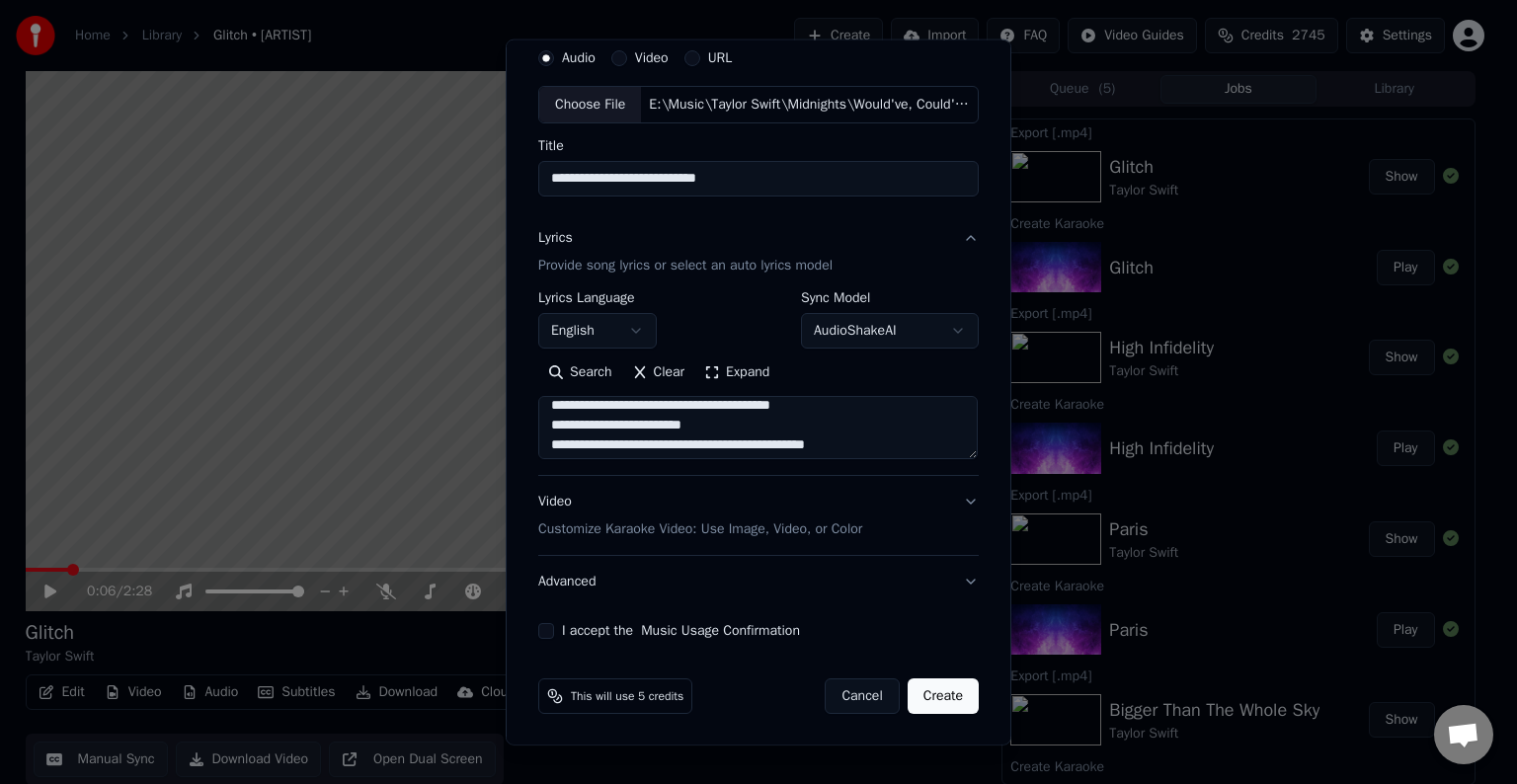click at bounding box center (758, 428) 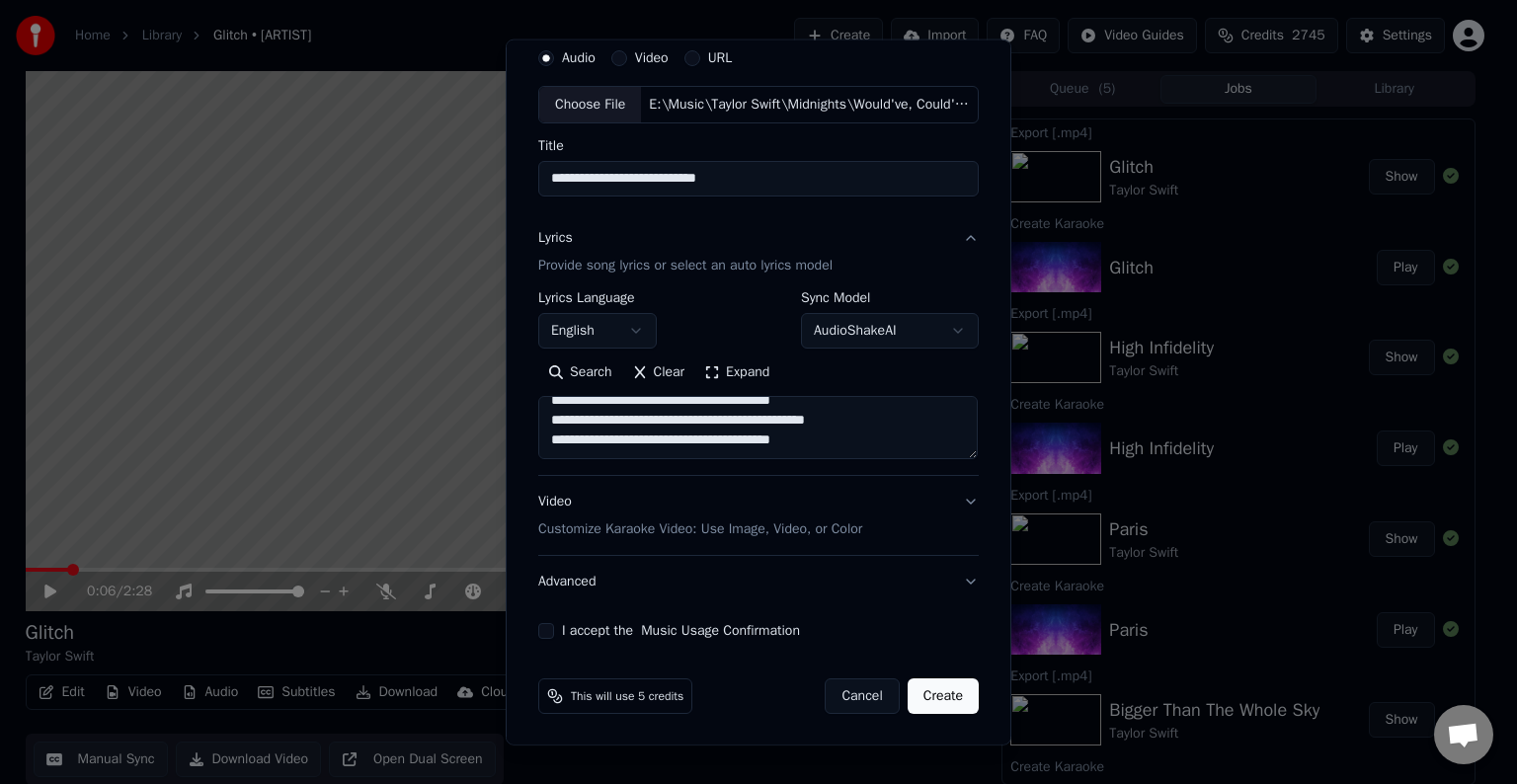 drag, startPoint x: 881, startPoint y: 445, endPoint x: 640, endPoint y: 416, distance: 242.73854 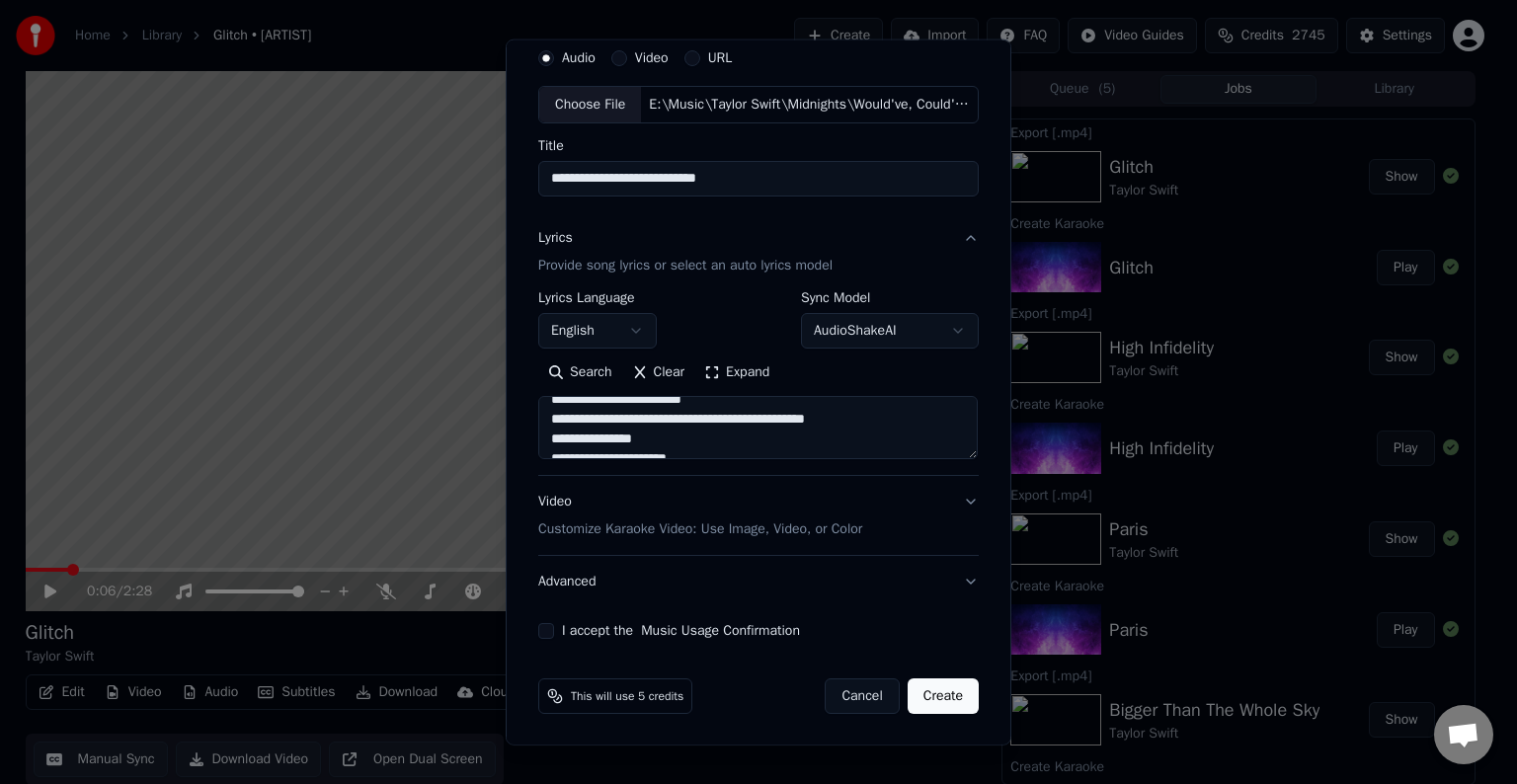 scroll, scrollTop: 0, scrollLeft: 0, axis: both 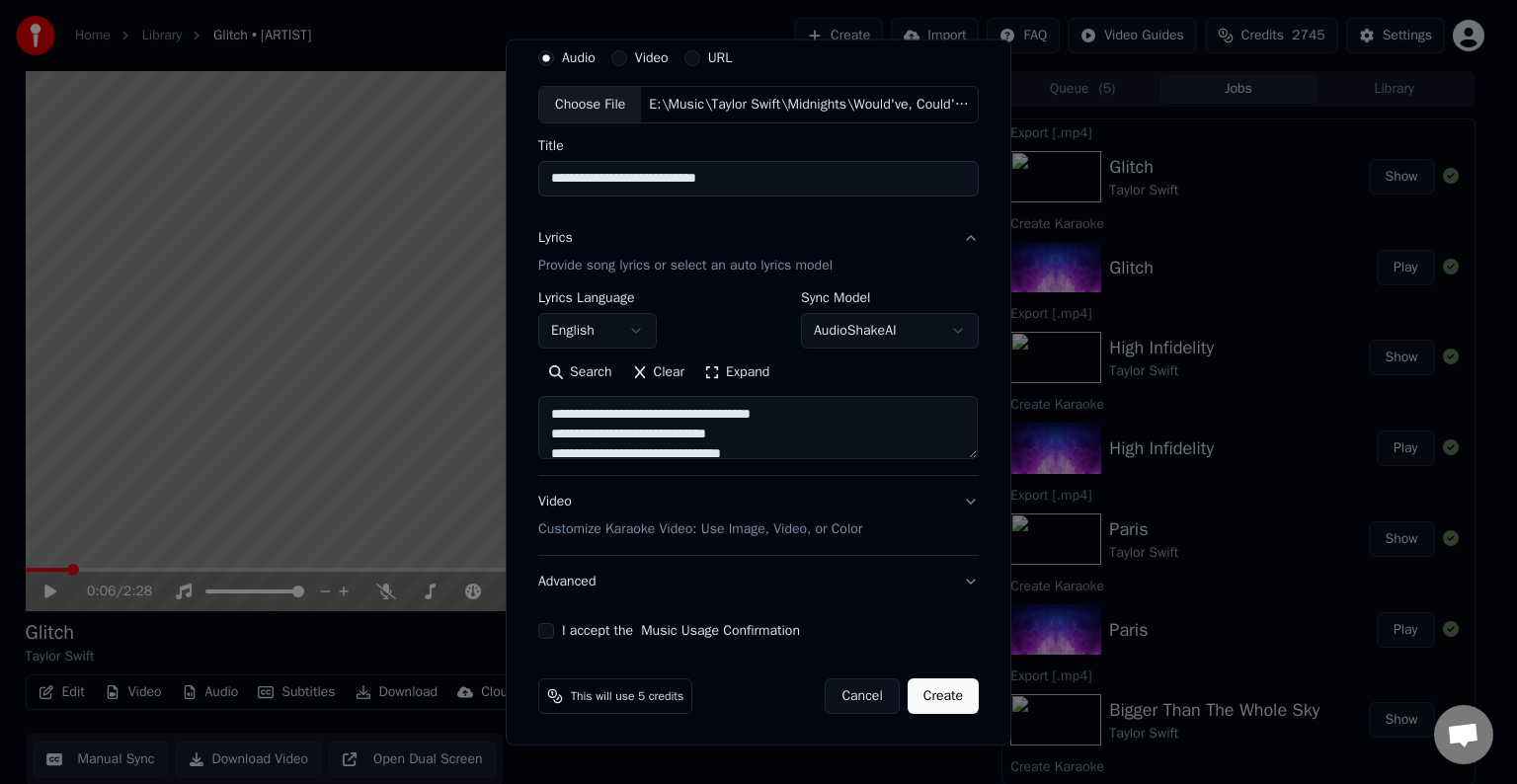 drag, startPoint x: 821, startPoint y: 432, endPoint x: 434, endPoint y: 196, distance: 453.28247 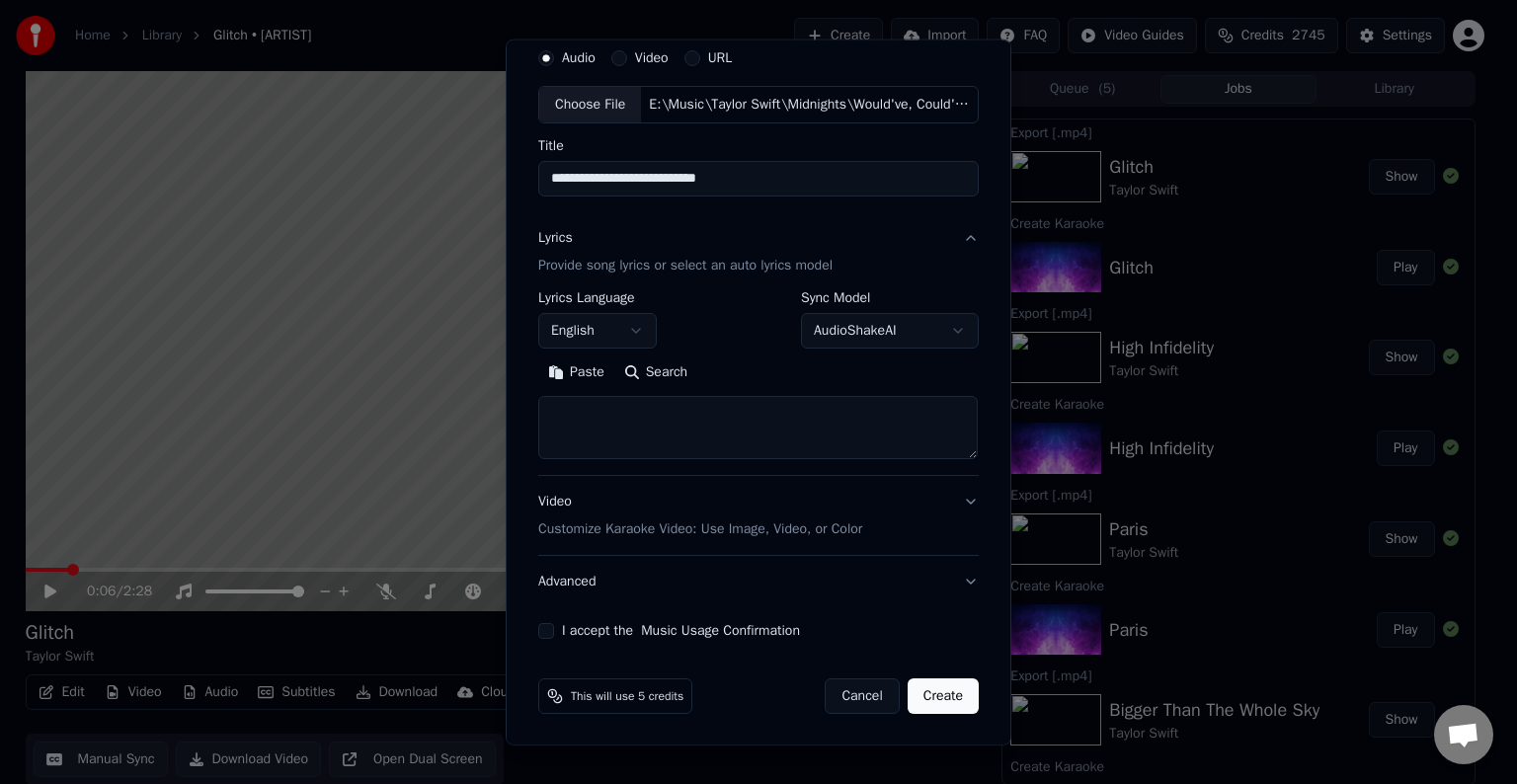 paste on "**********" 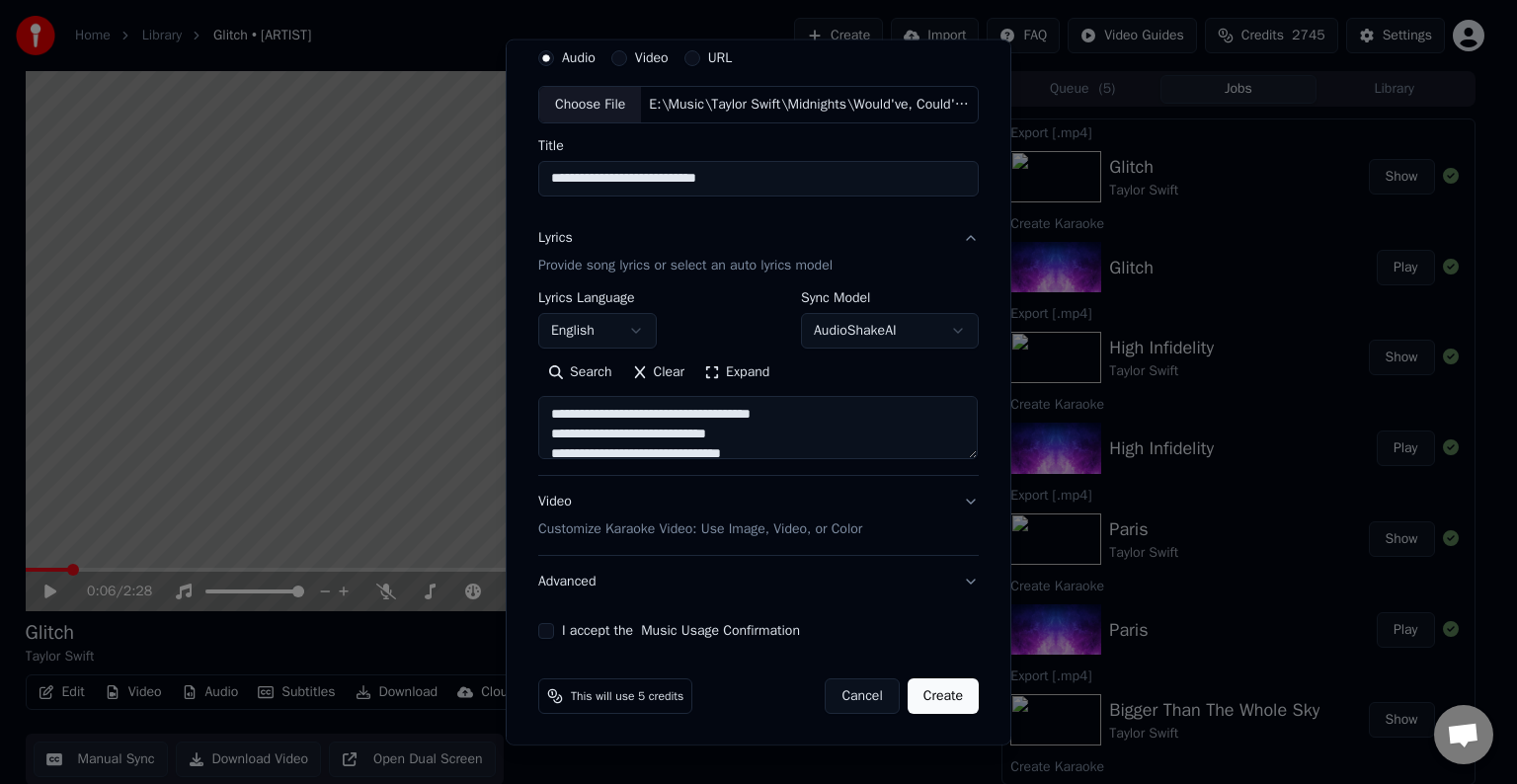 scroll, scrollTop: 122, scrollLeft: 0, axis: vertical 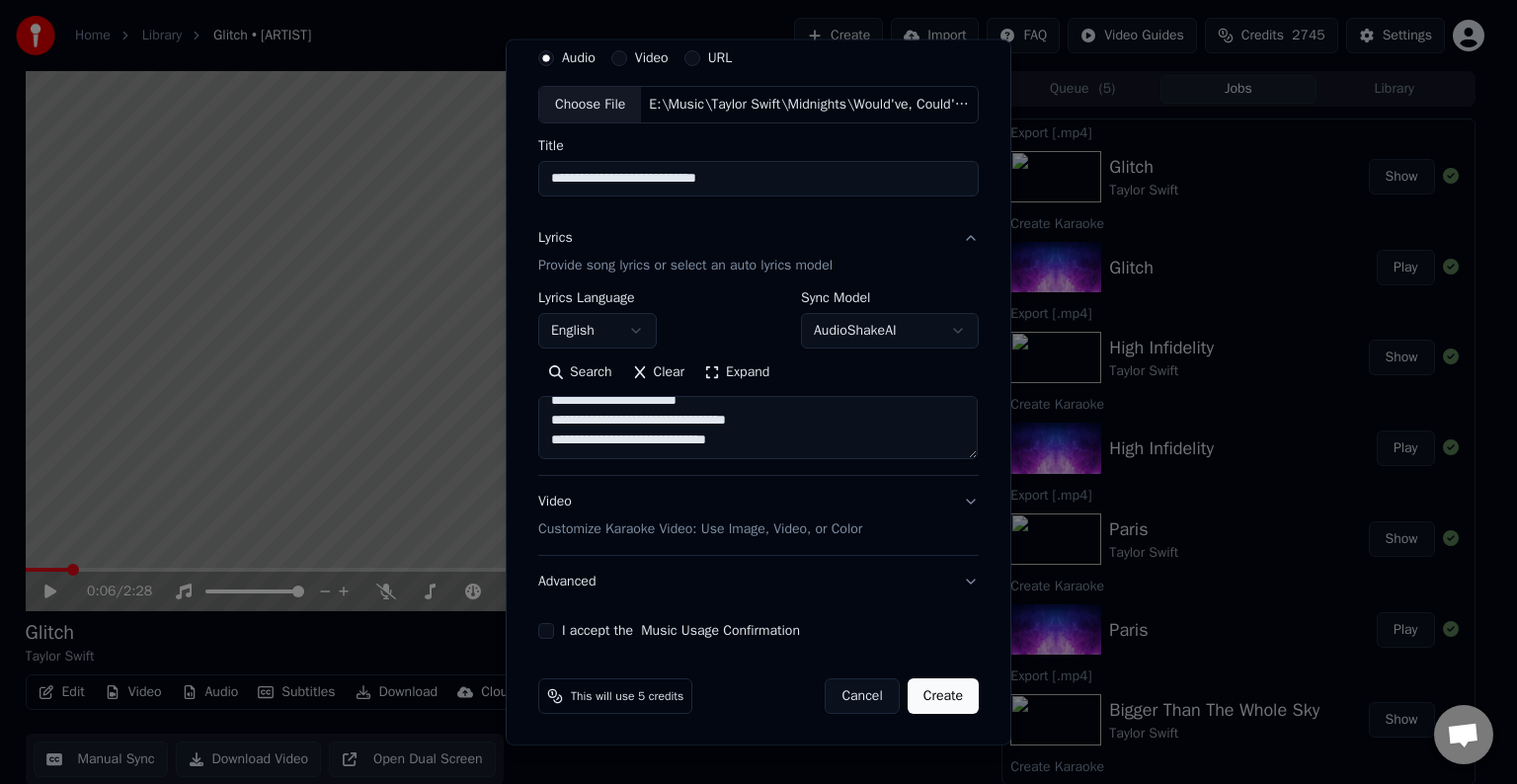 paste on "**********" 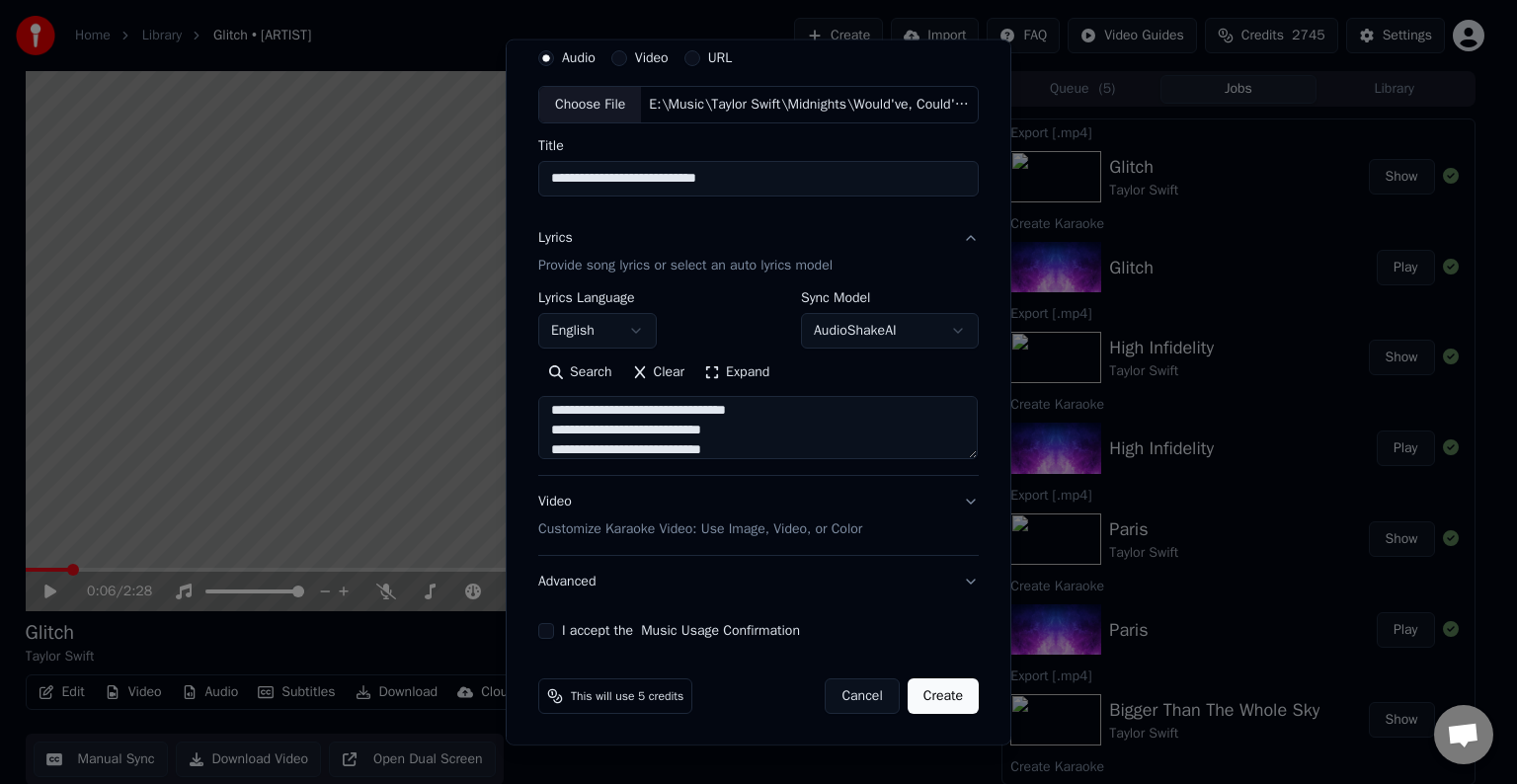 scroll, scrollTop: 182, scrollLeft: 0, axis: vertical 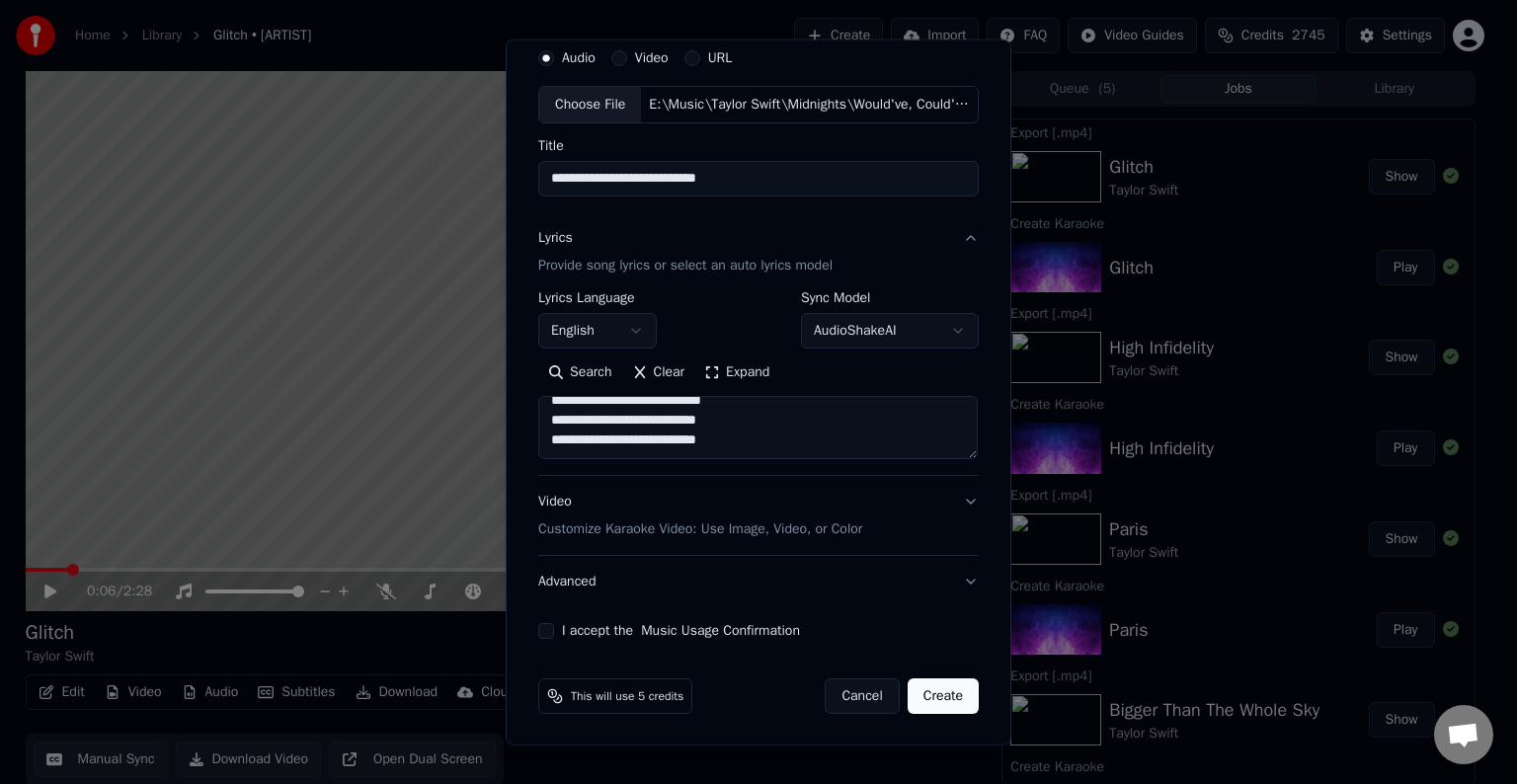 paste on "**********" 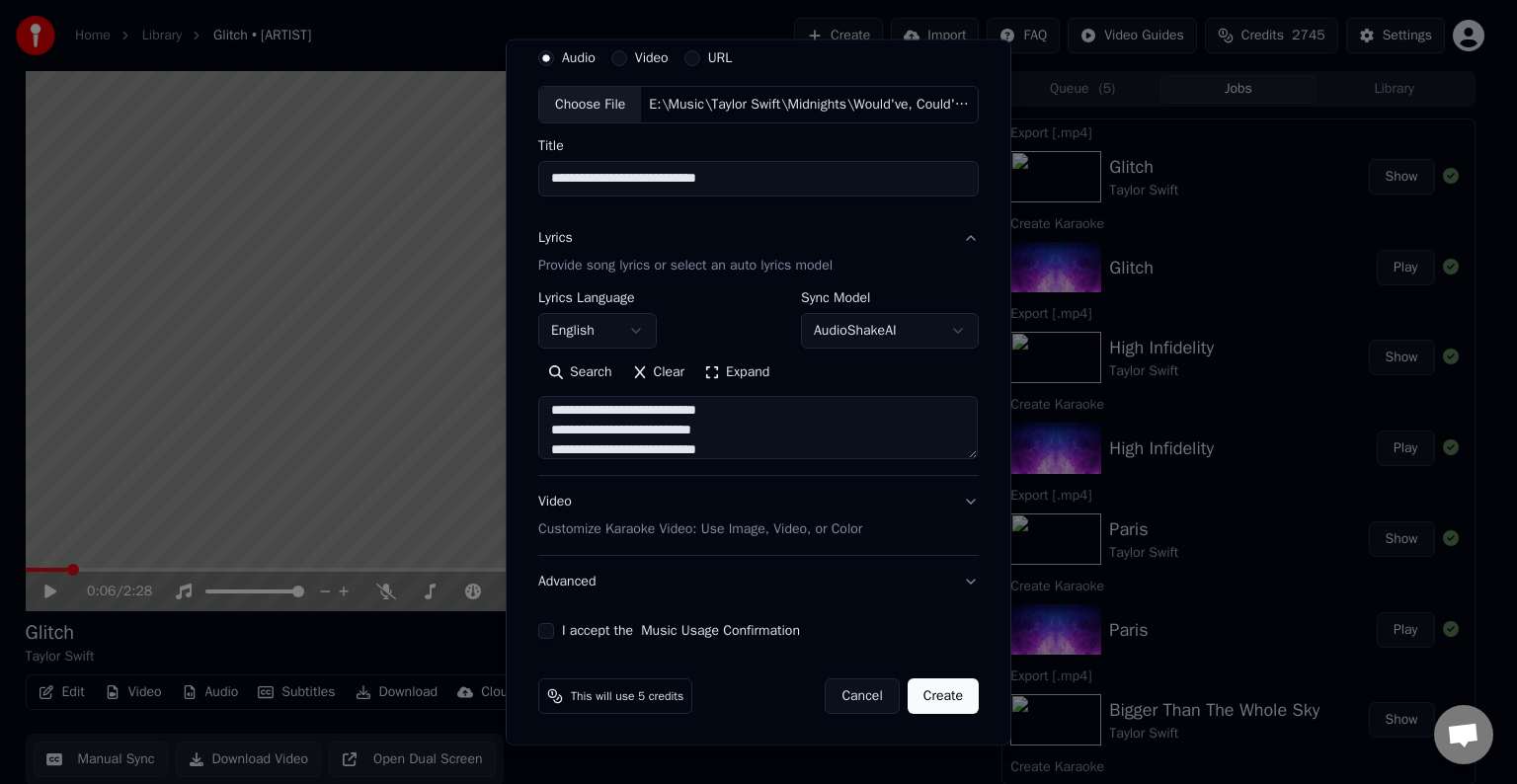 scroll, scrollTop: 320, scrollLeft: 0, axis: vertical 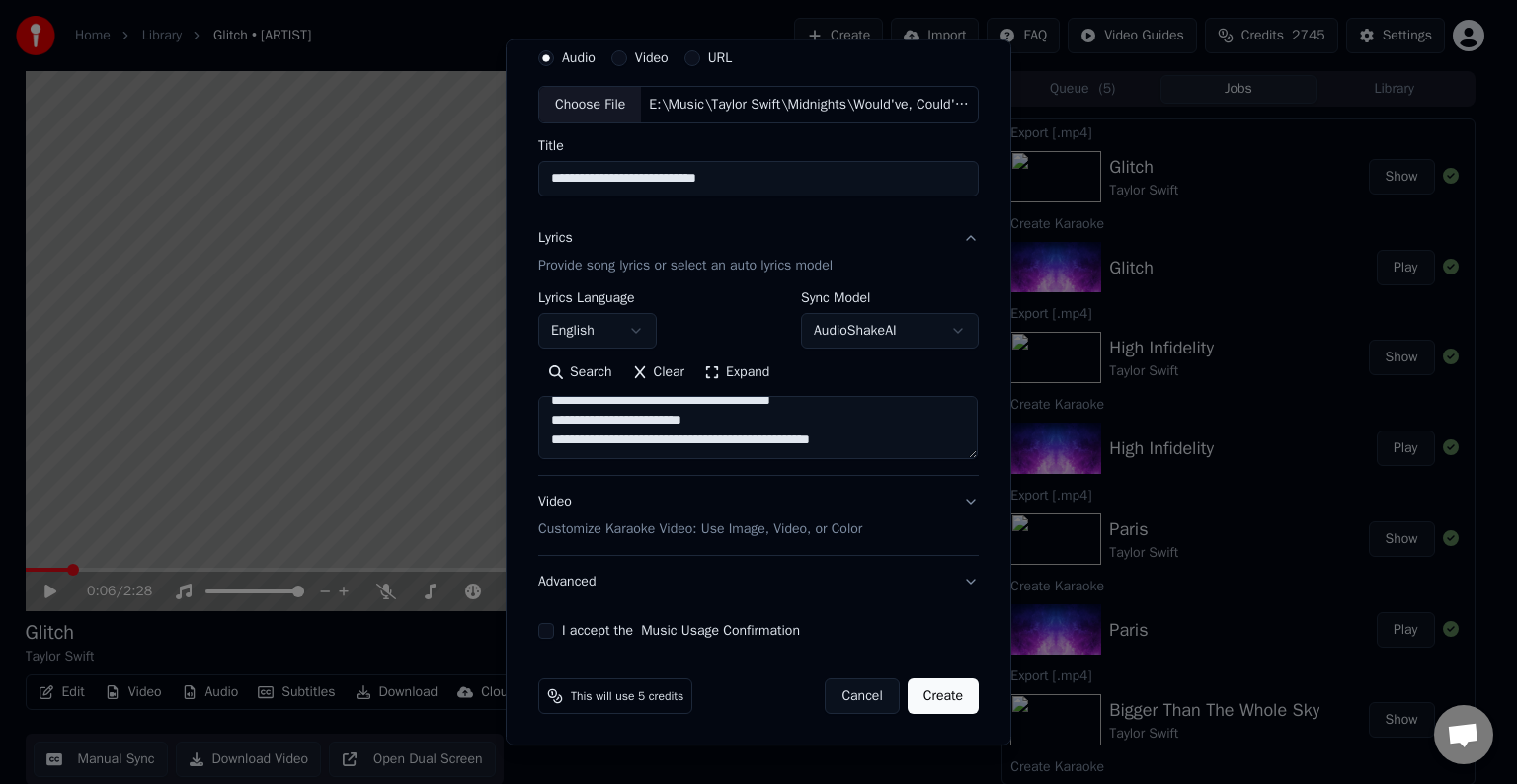 paste on "**********" 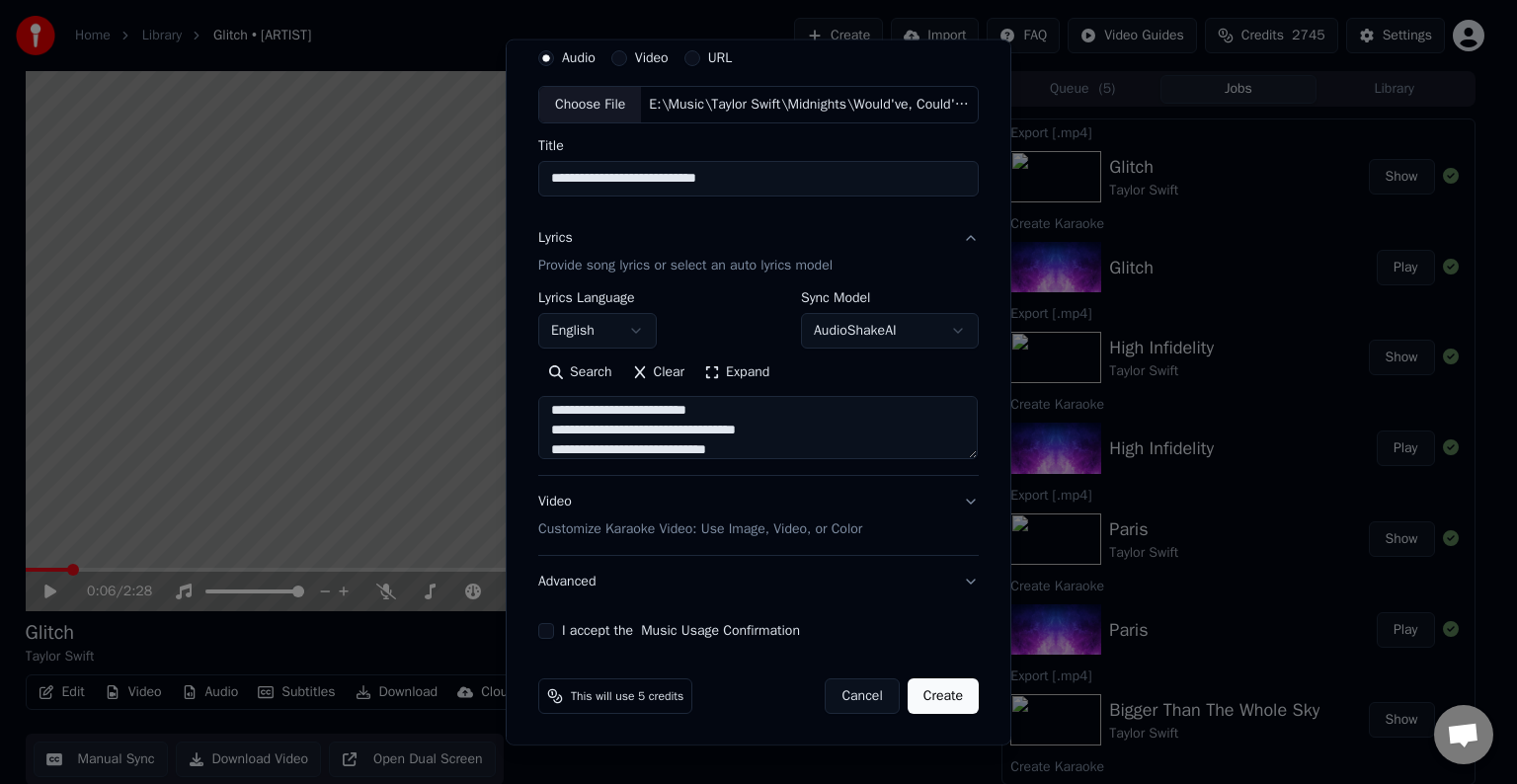 scroll, scrollTop: 478, scrollLeft: 0, axis: vertical 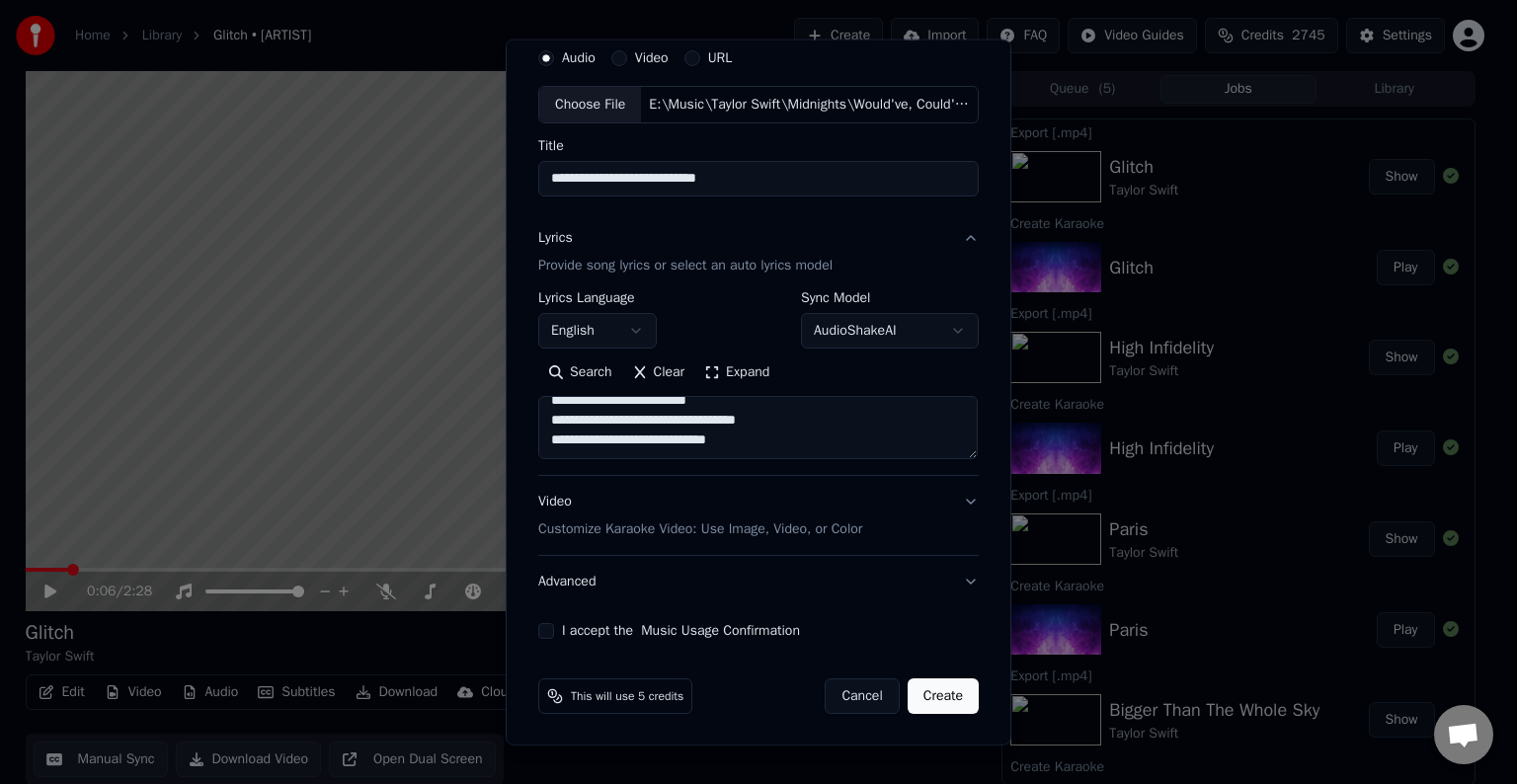 paste on "**********" 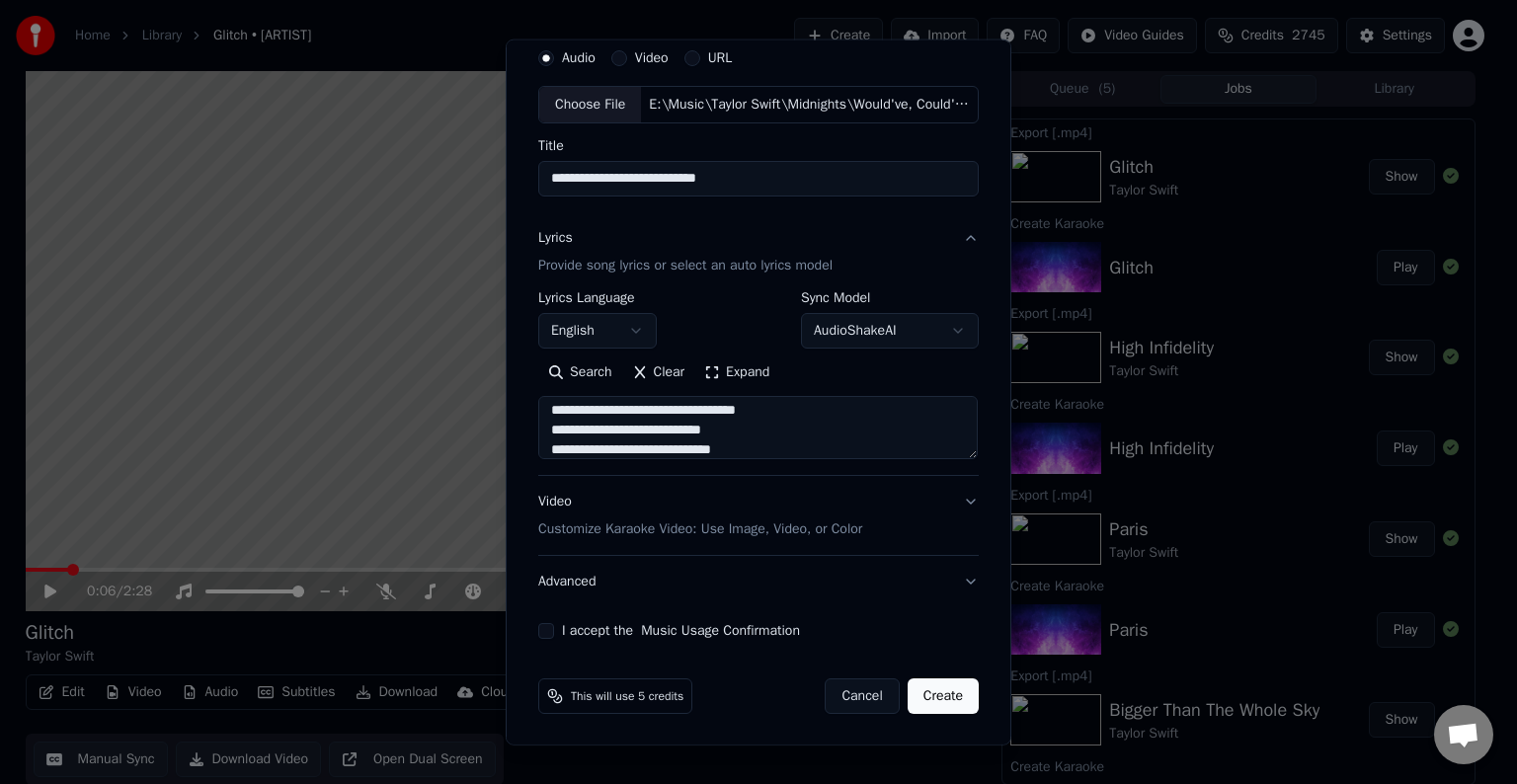 scroll, scrollTop: 537, scrollLeft: 0, axis: vertical 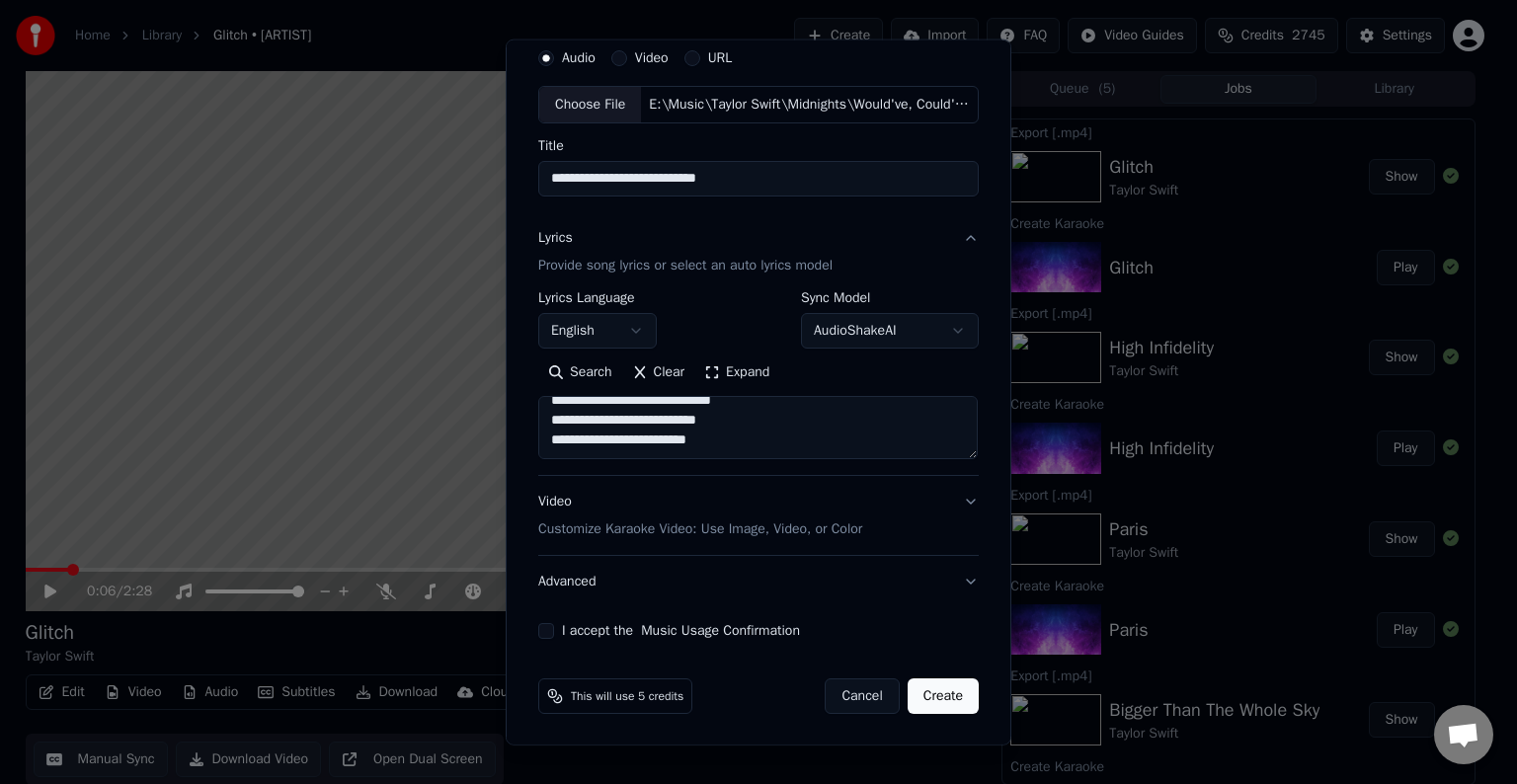 paste on "**********" 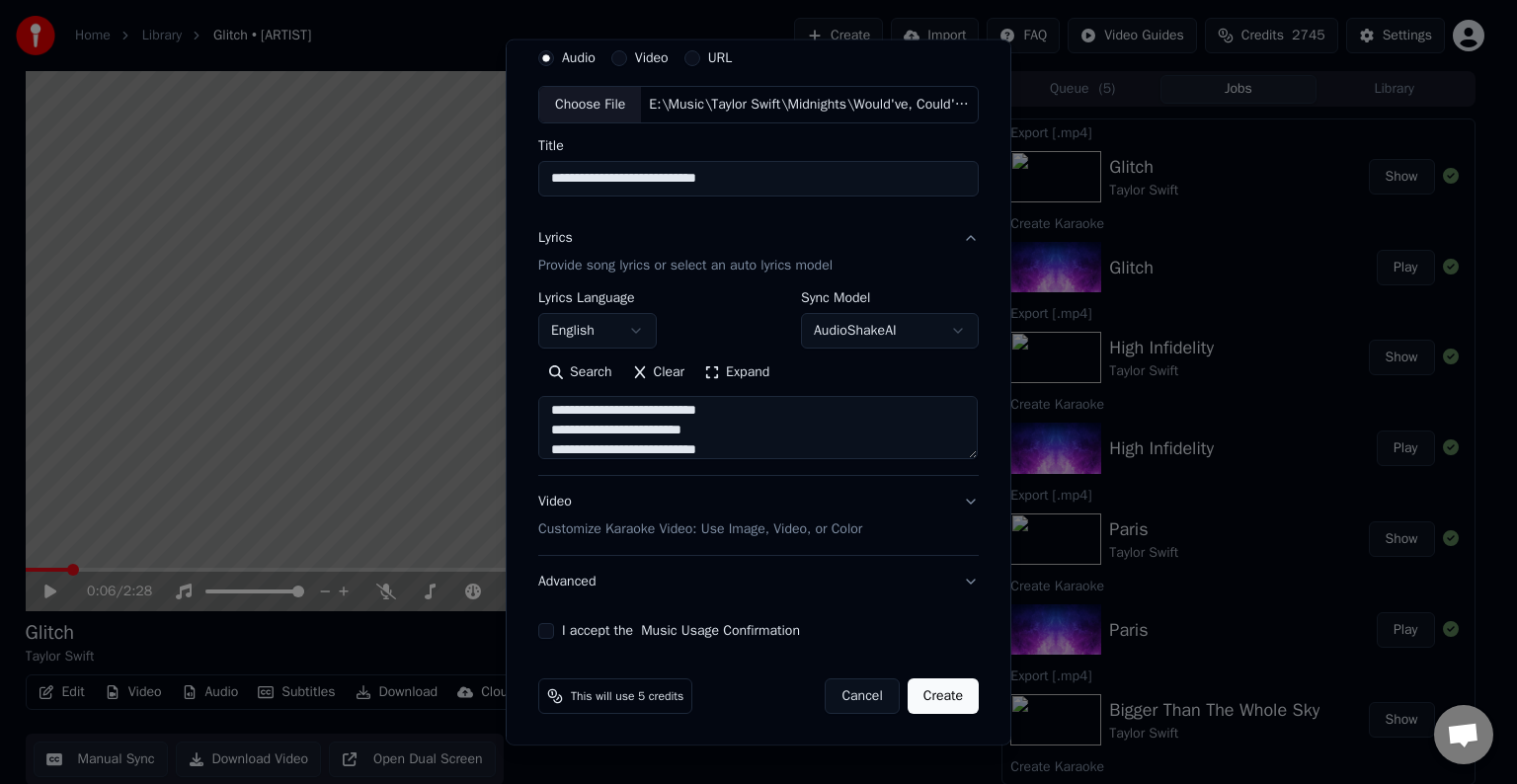 scroll, scrollTop: 675, scrollLeft: 0, axis: vertical 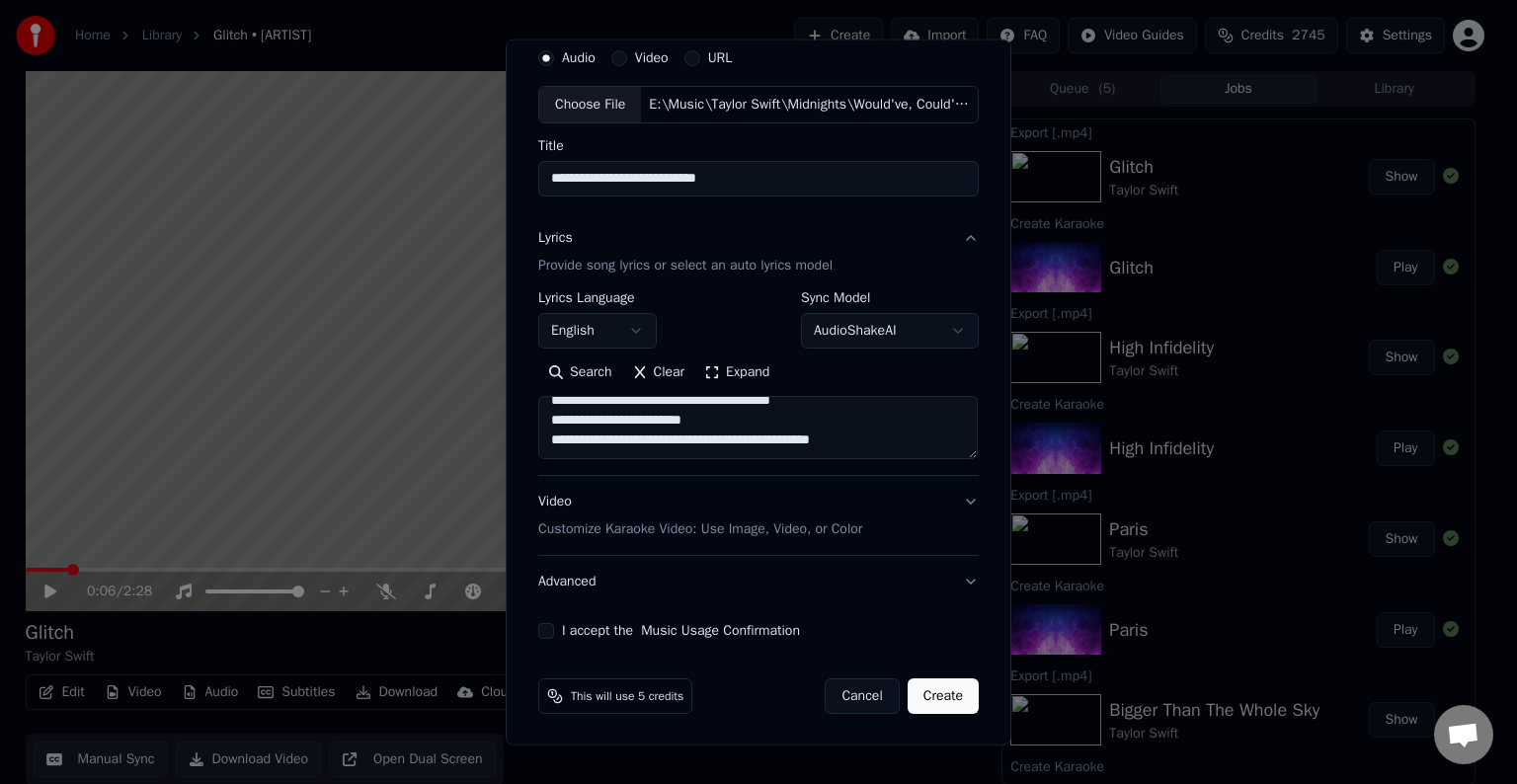 paste on "**********" 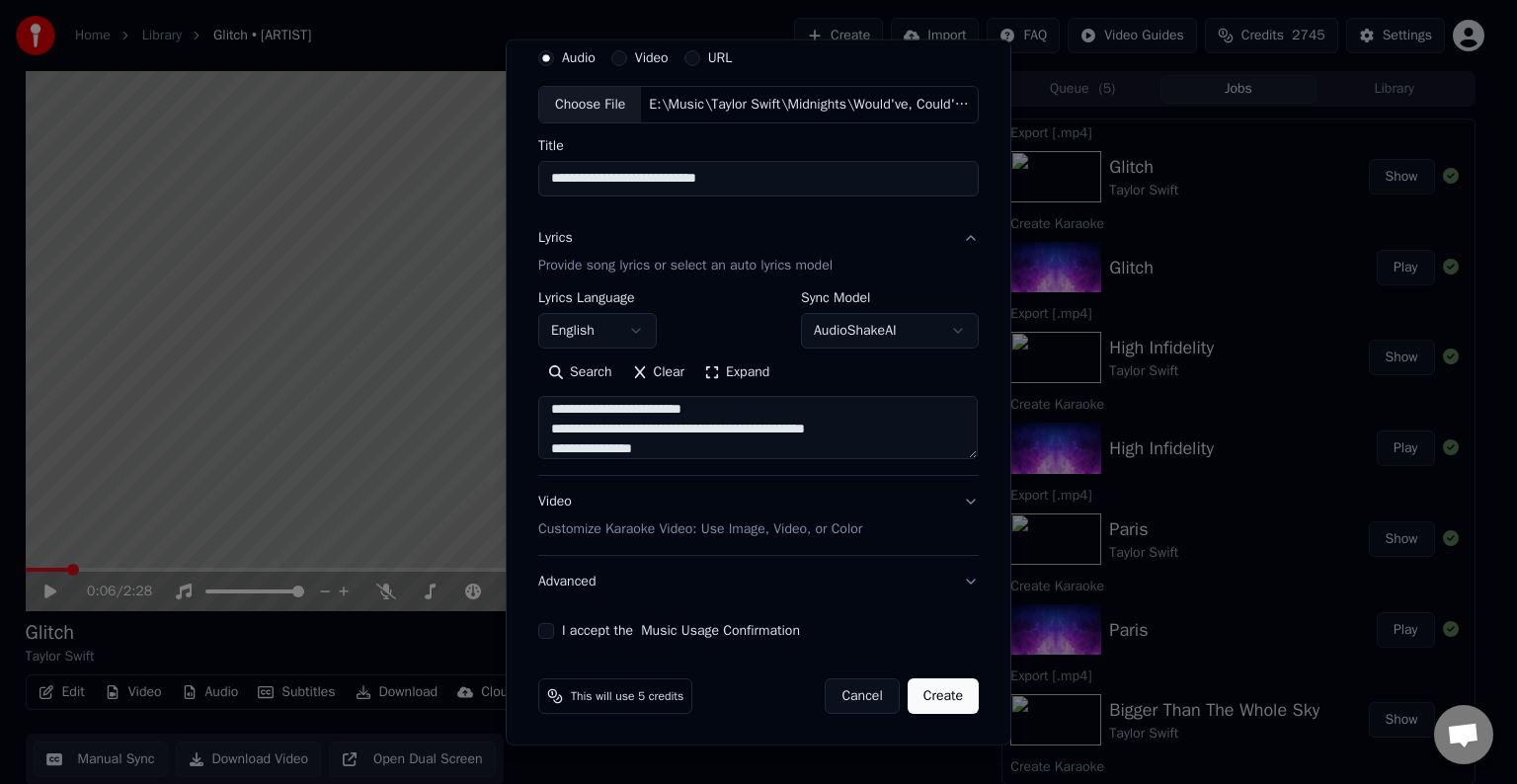 scroll, scrollTop: 853, scrollLeft: 0, axis: vertical 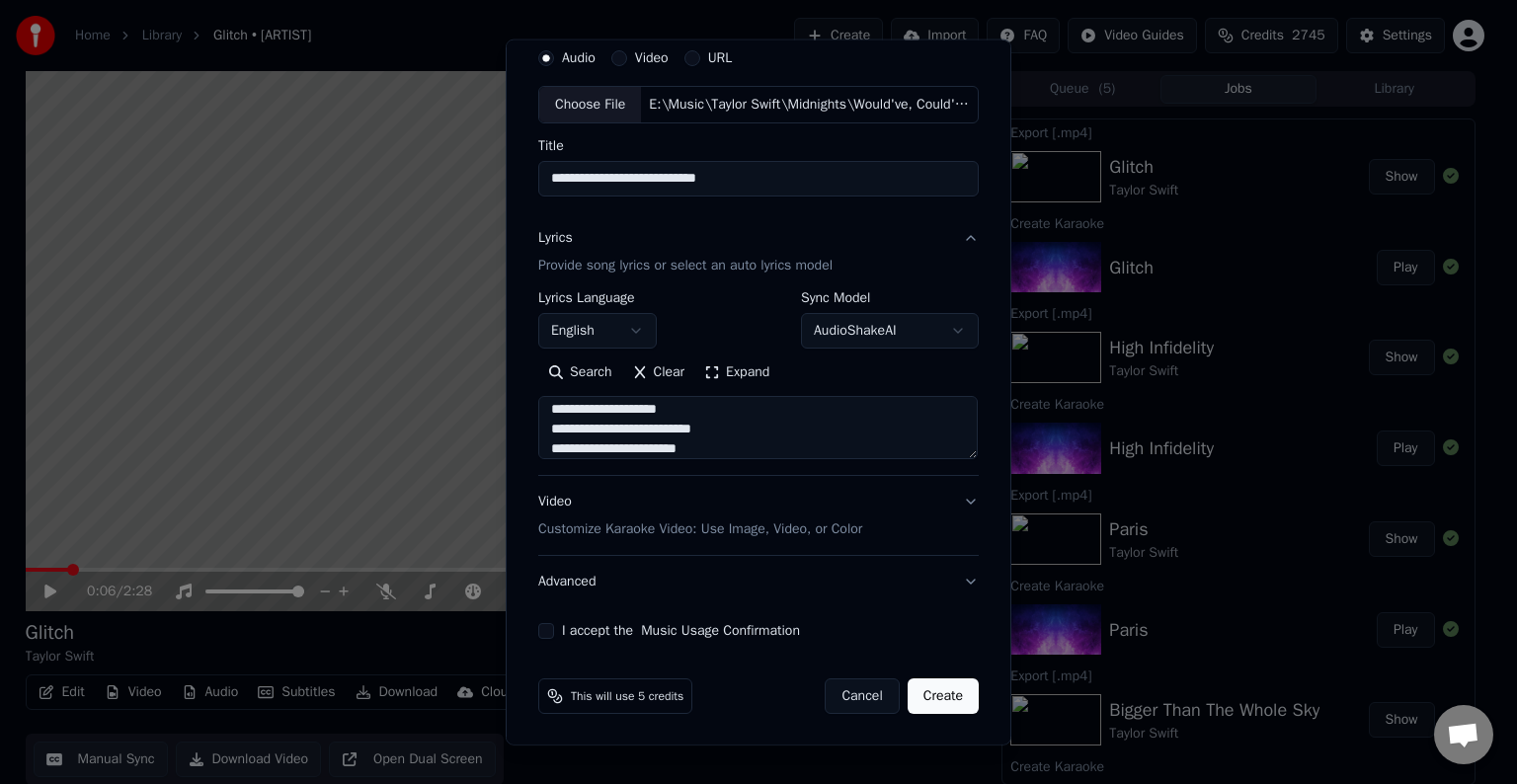 paste on "**********" 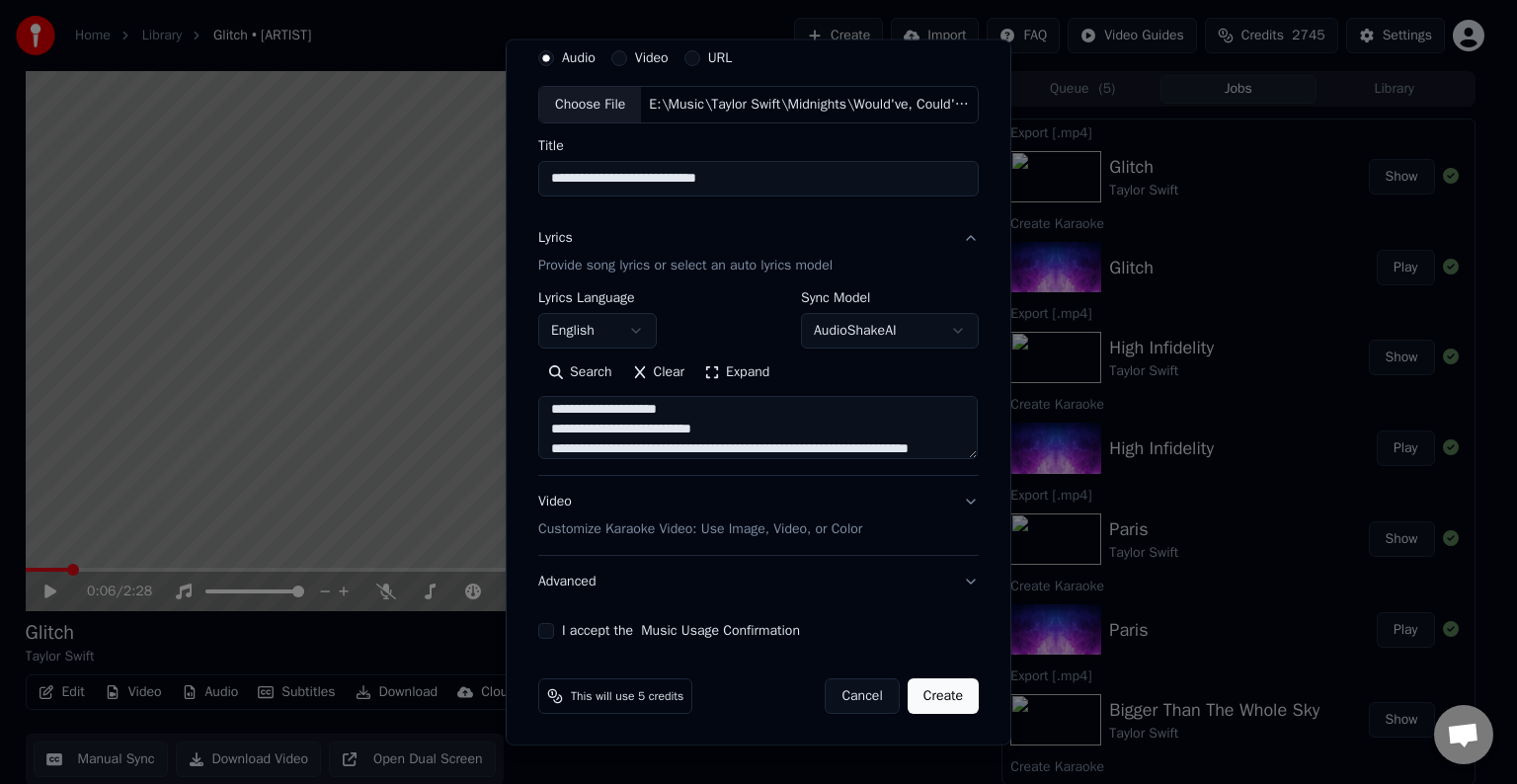 scroll, scrollTop: 952, scrollLeft: 0, axis: vertical 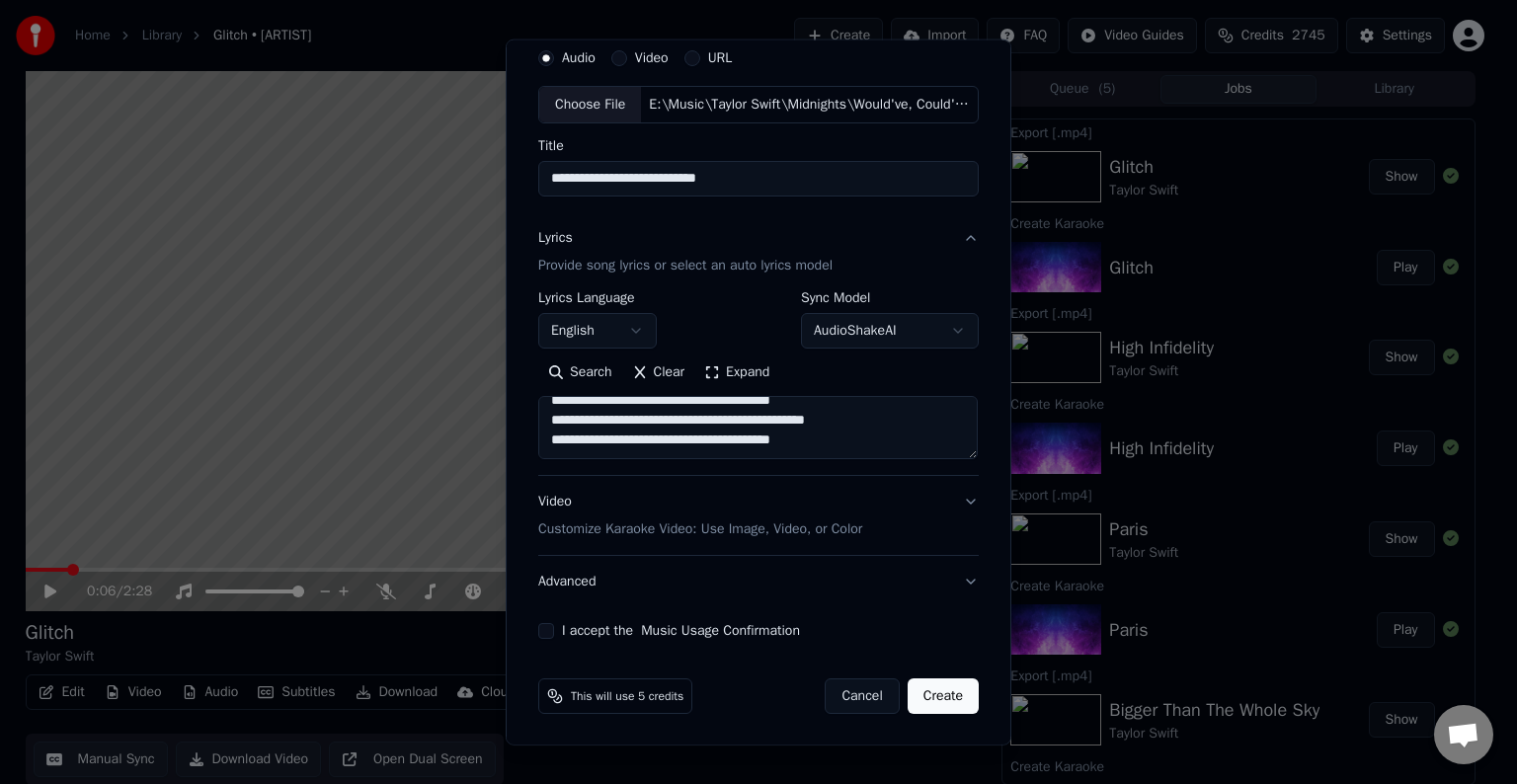 paste on "**********" 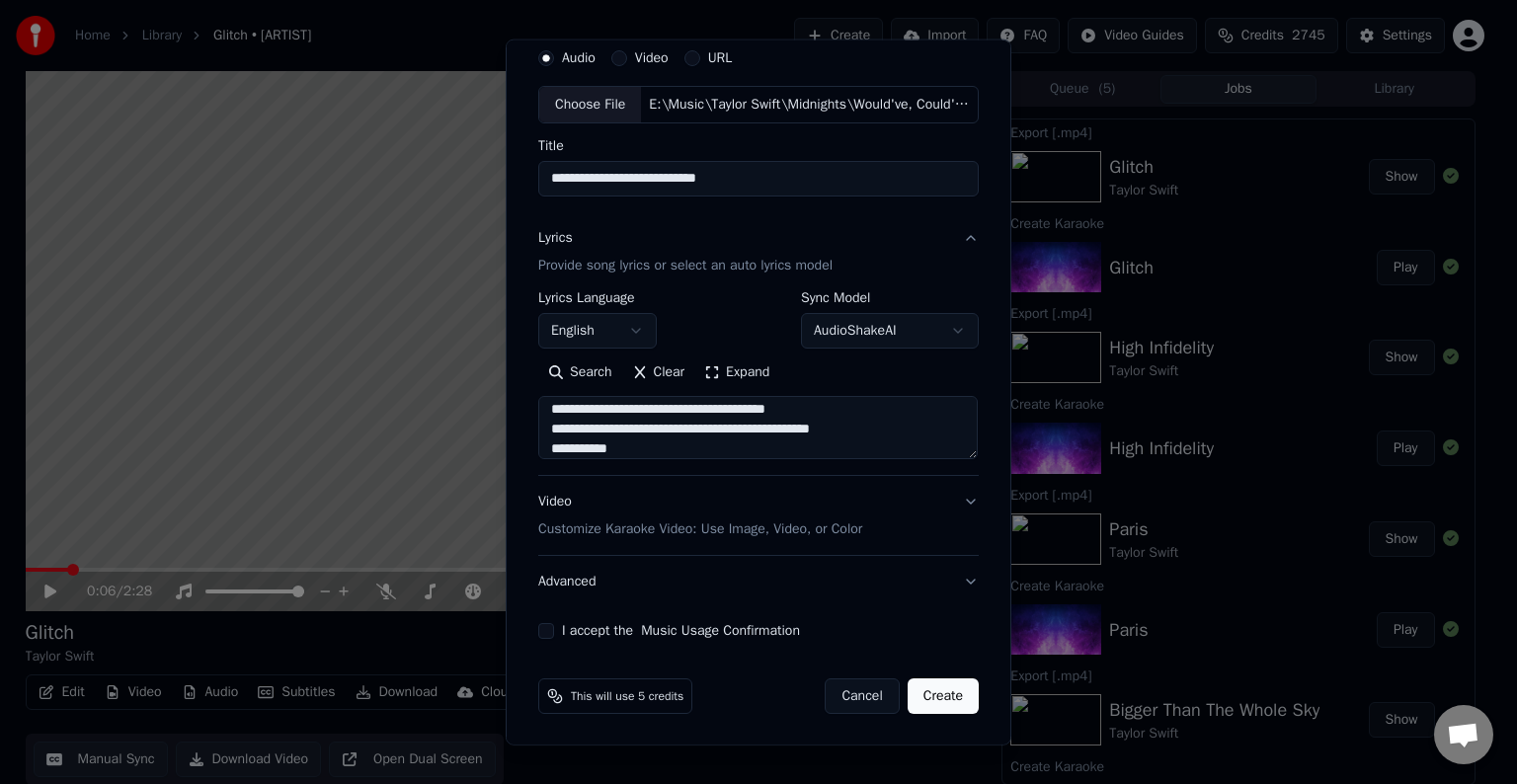 scroll, scrollTop: 1070, scrollLeft: 0, axis: vertical 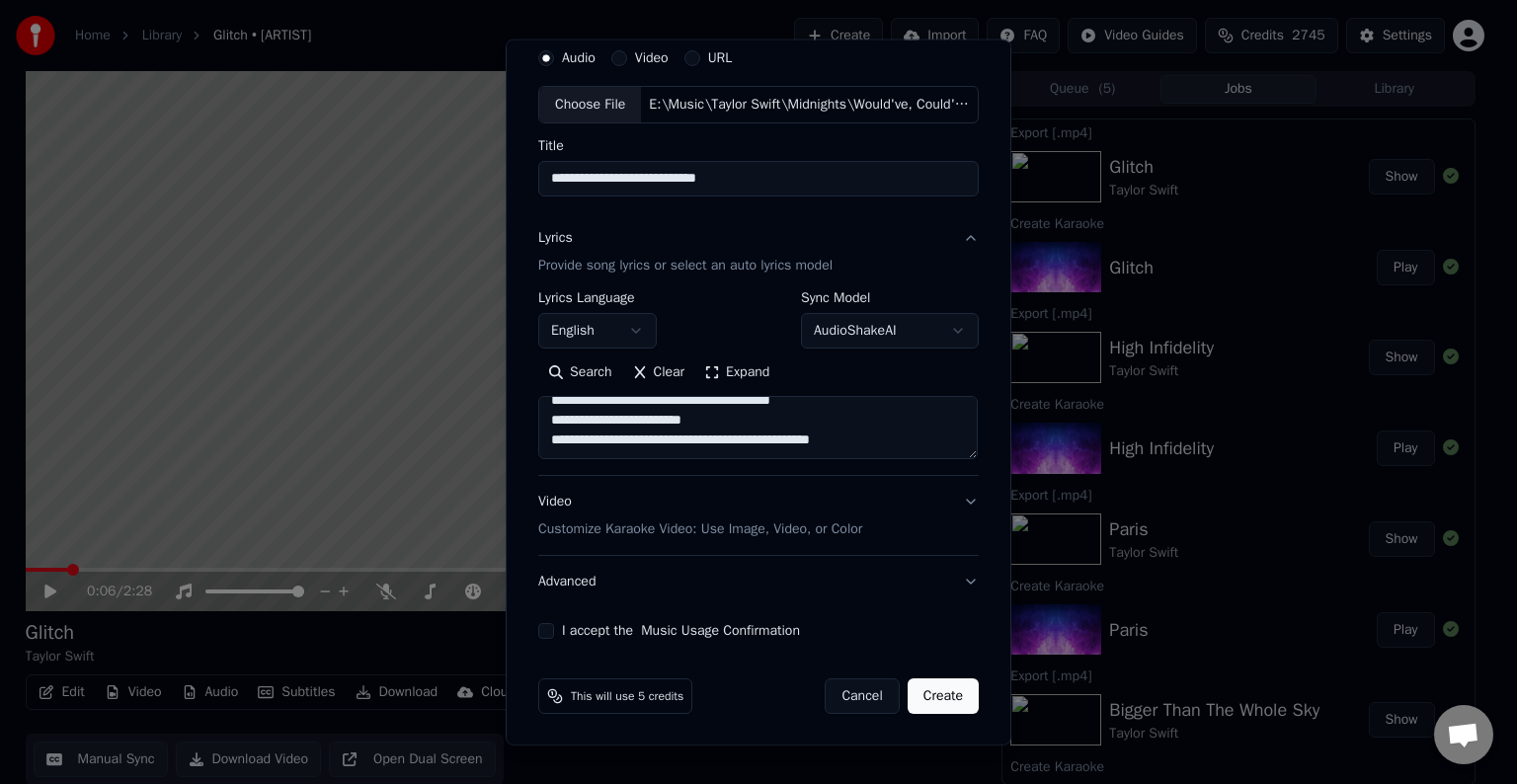 paste on "**********" 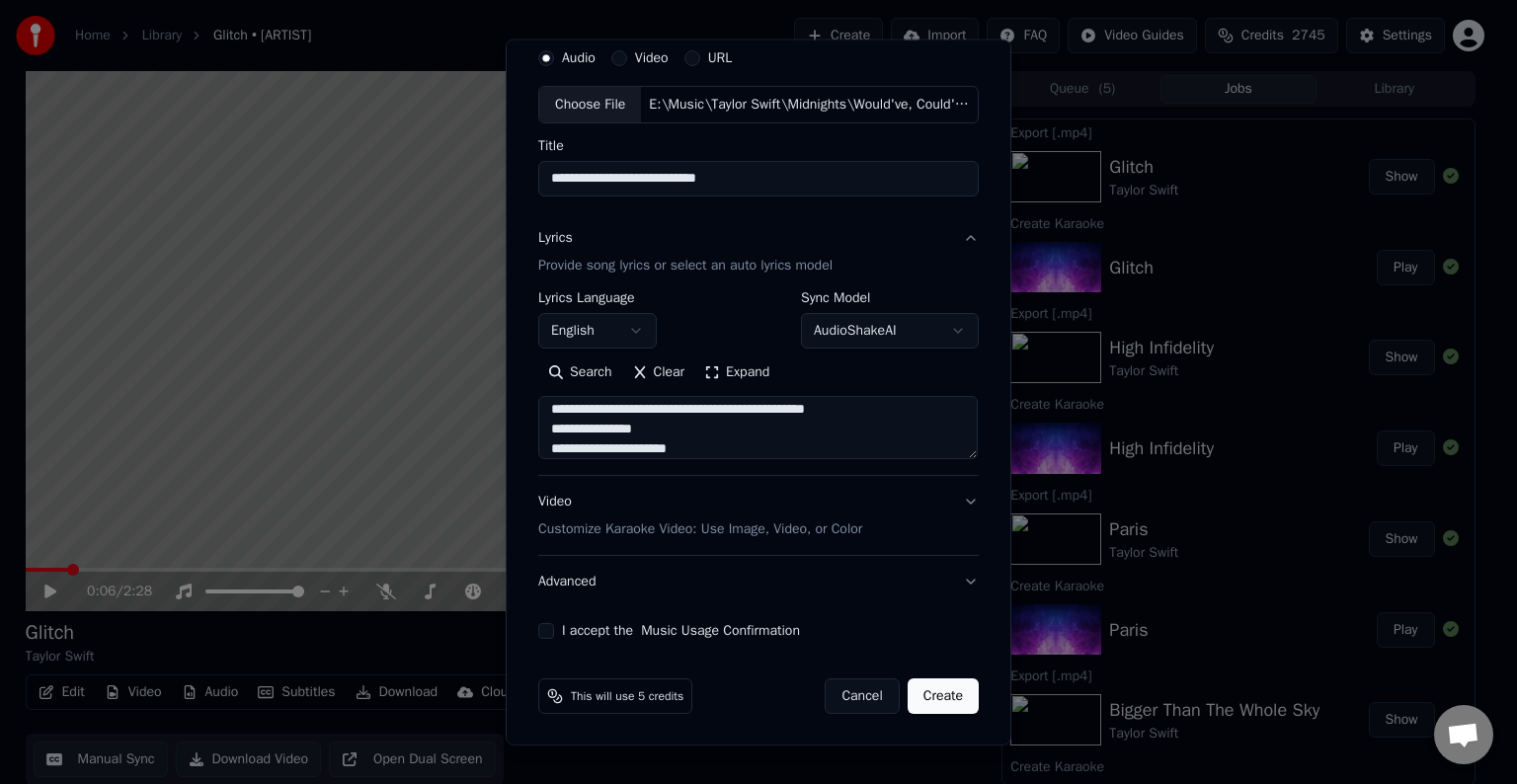 scroll, scrollTop: 1445, scrollLeft: 0, axis: vertical 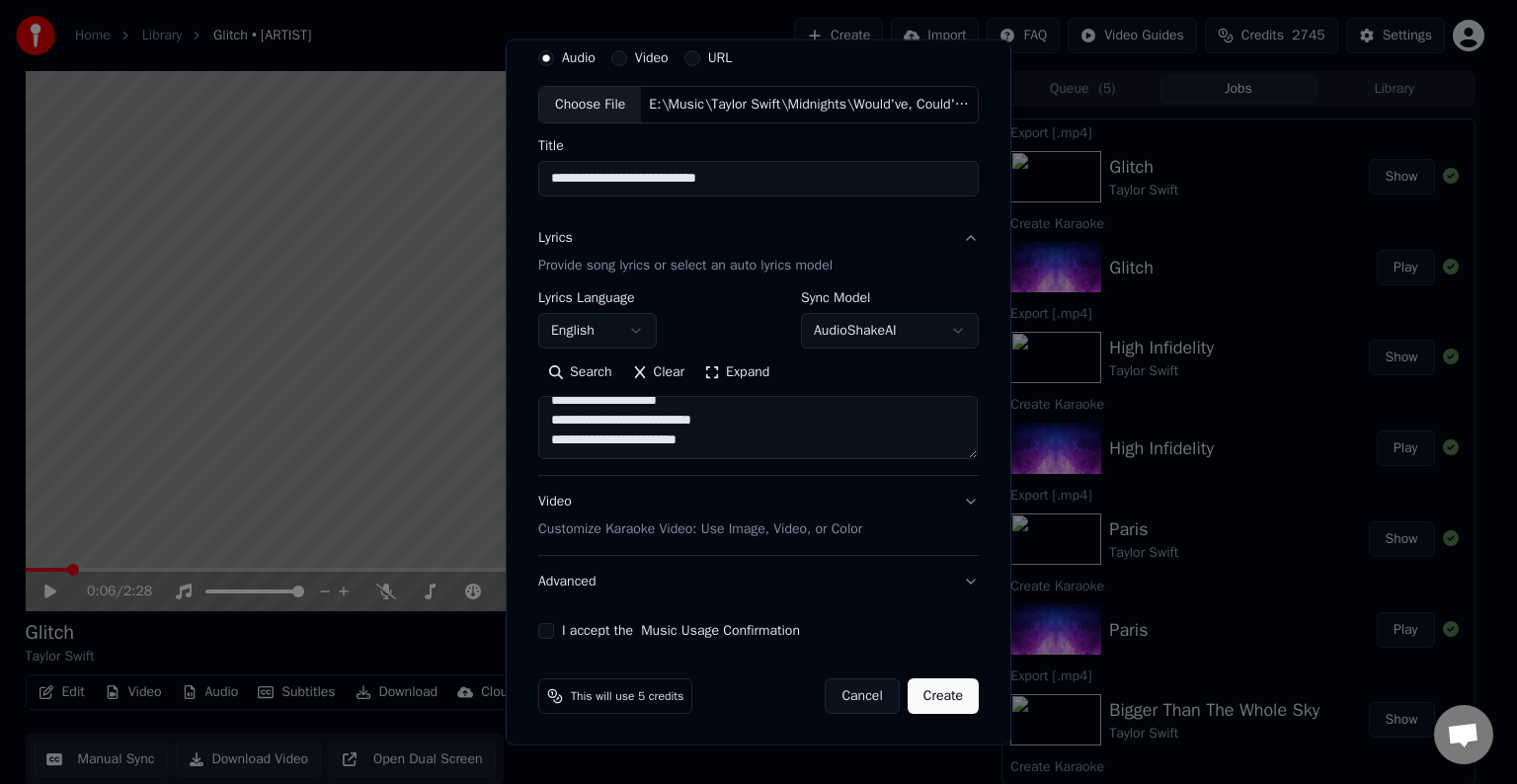type on "**********" 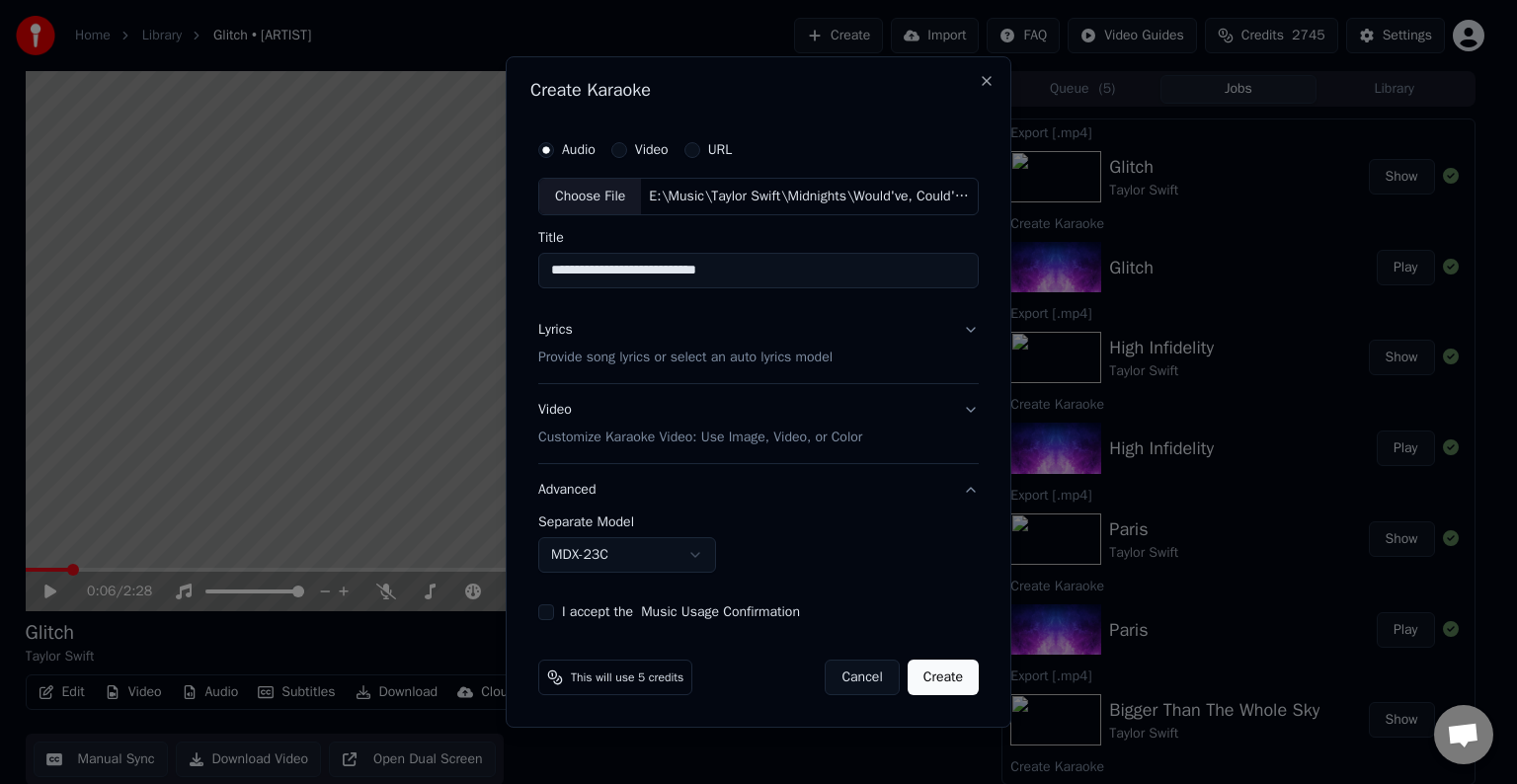 click on "**********" at bounding box center [758, 544] 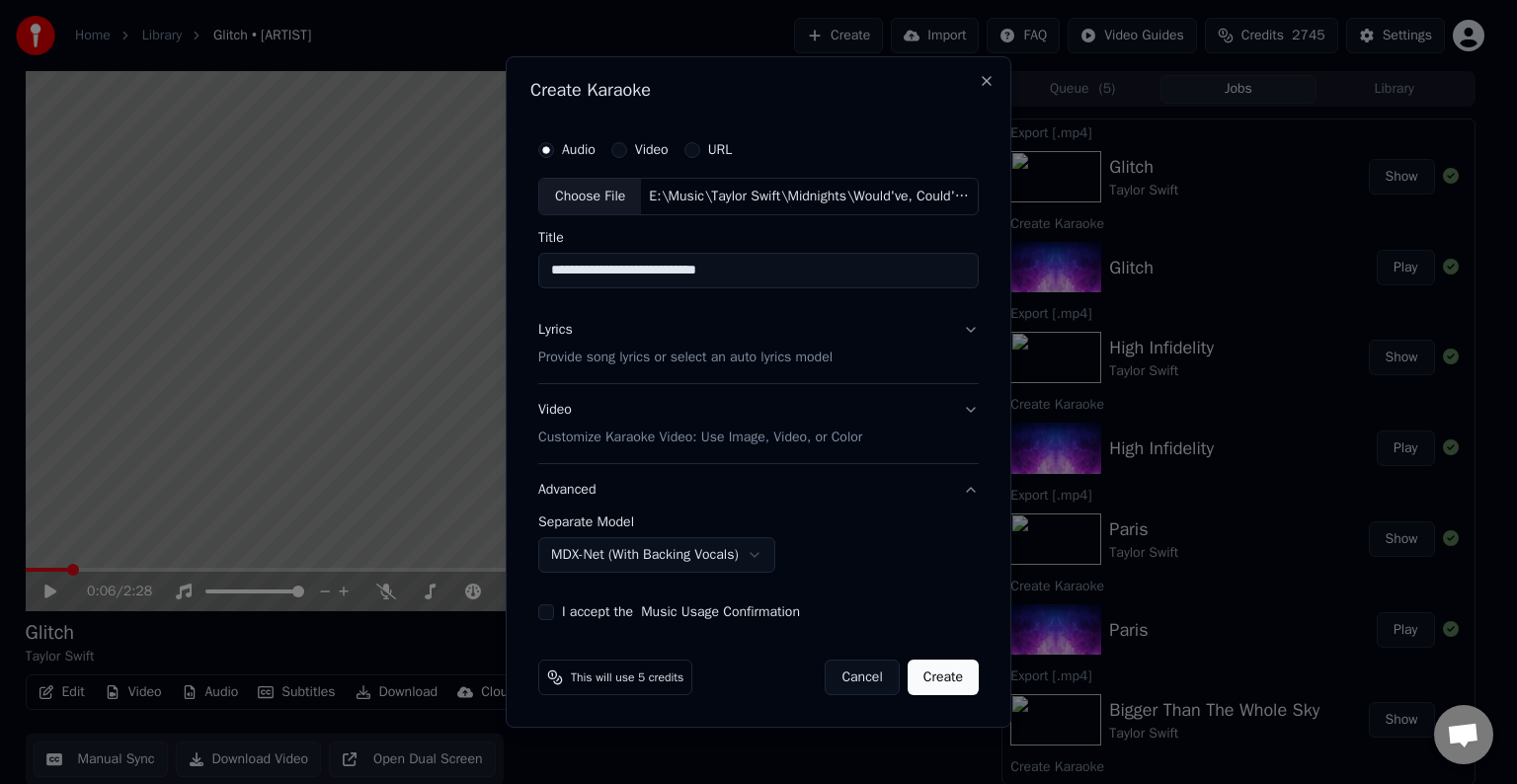 click on "I accept the   Music Usage Confirmation" at bounding box center (546, 612) 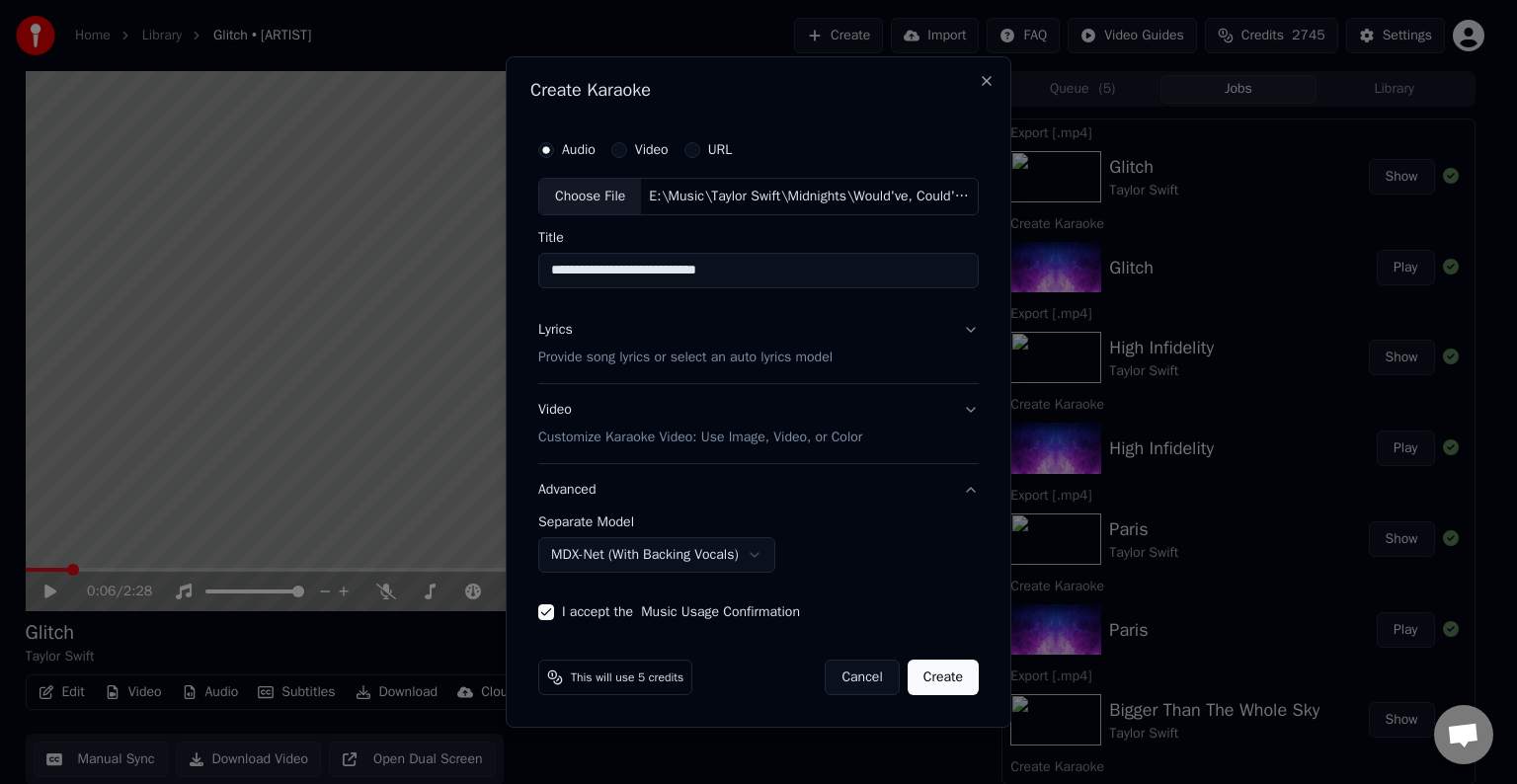 click on "Create" at bounding box center (943, 677) 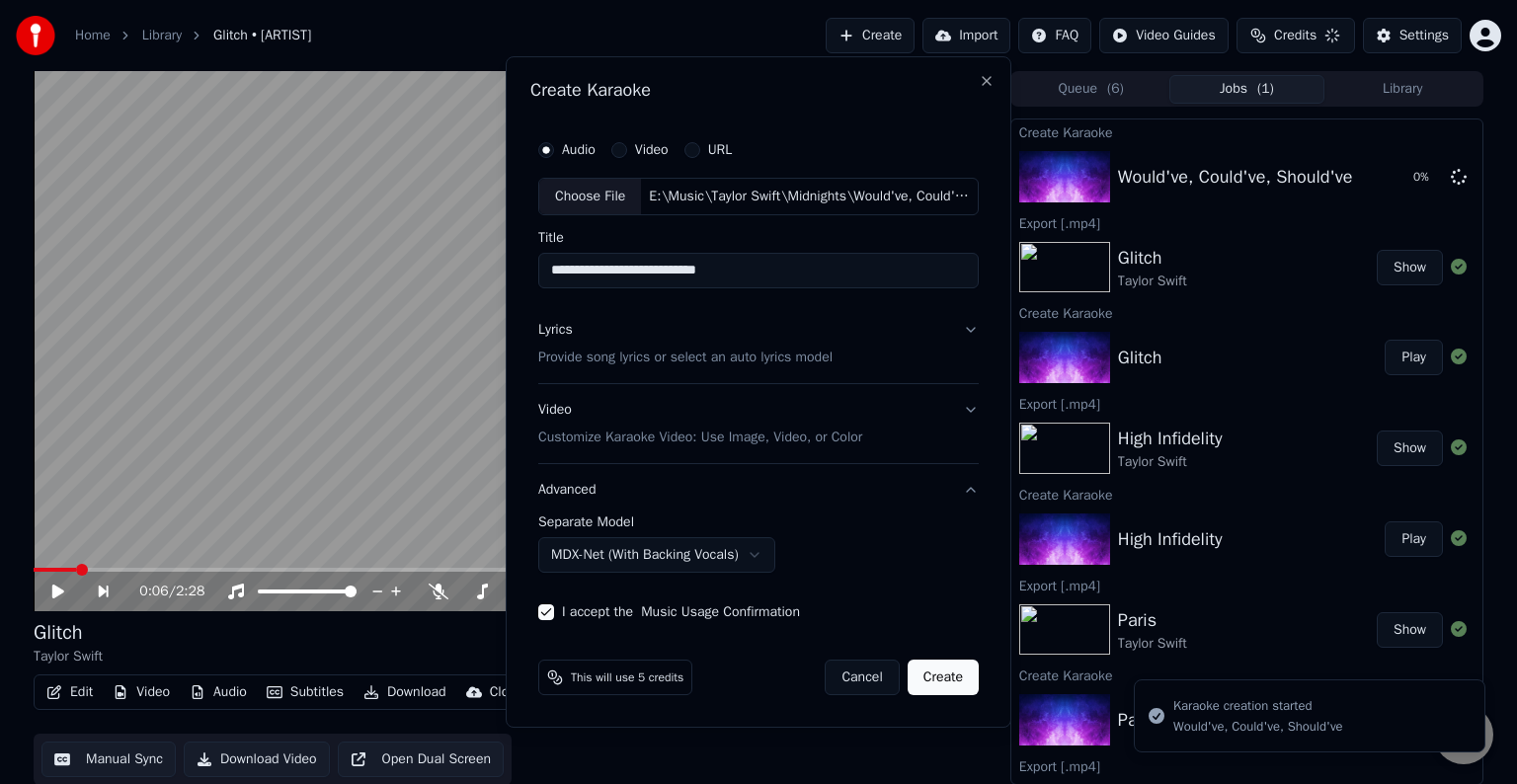 select on "******" 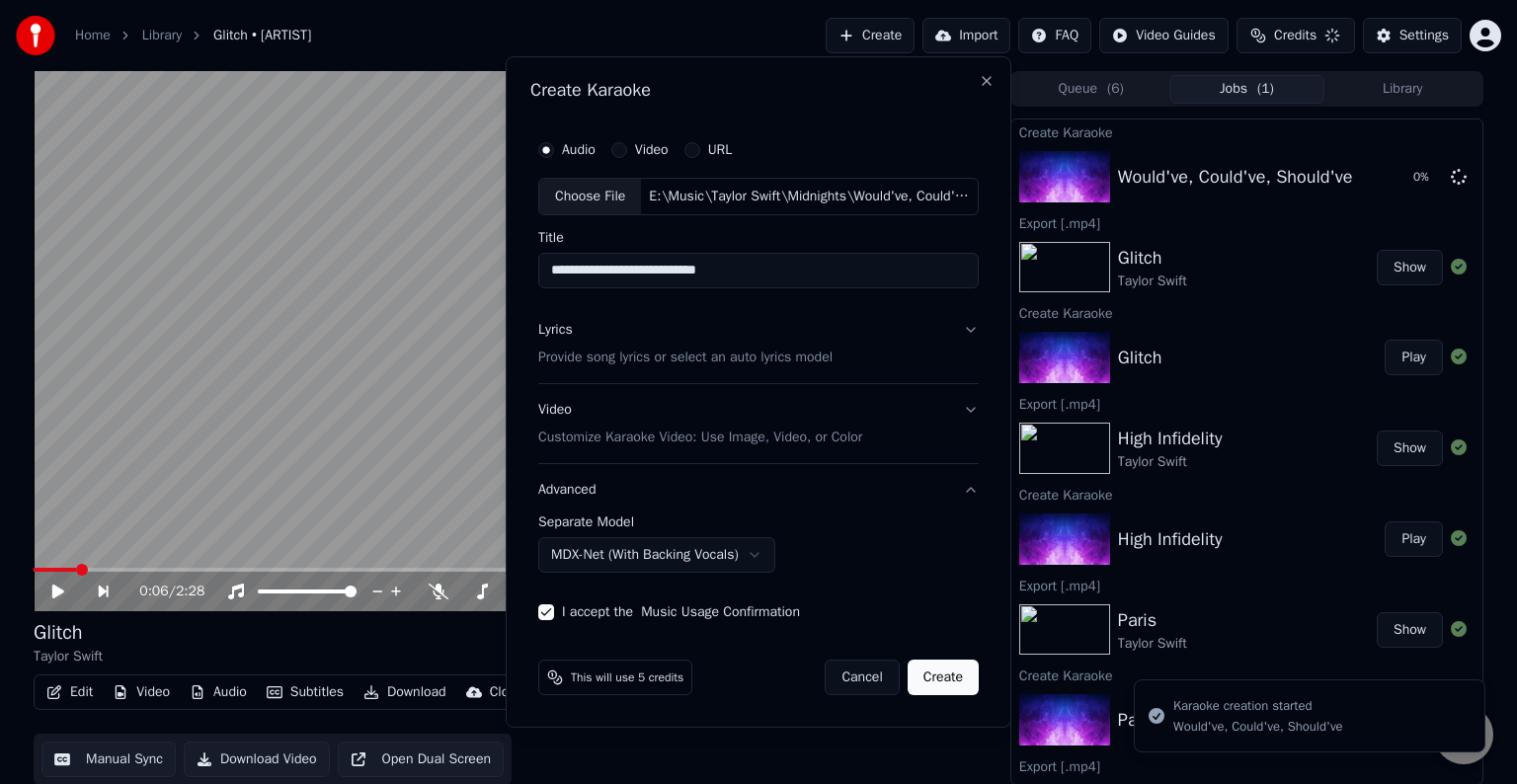 type 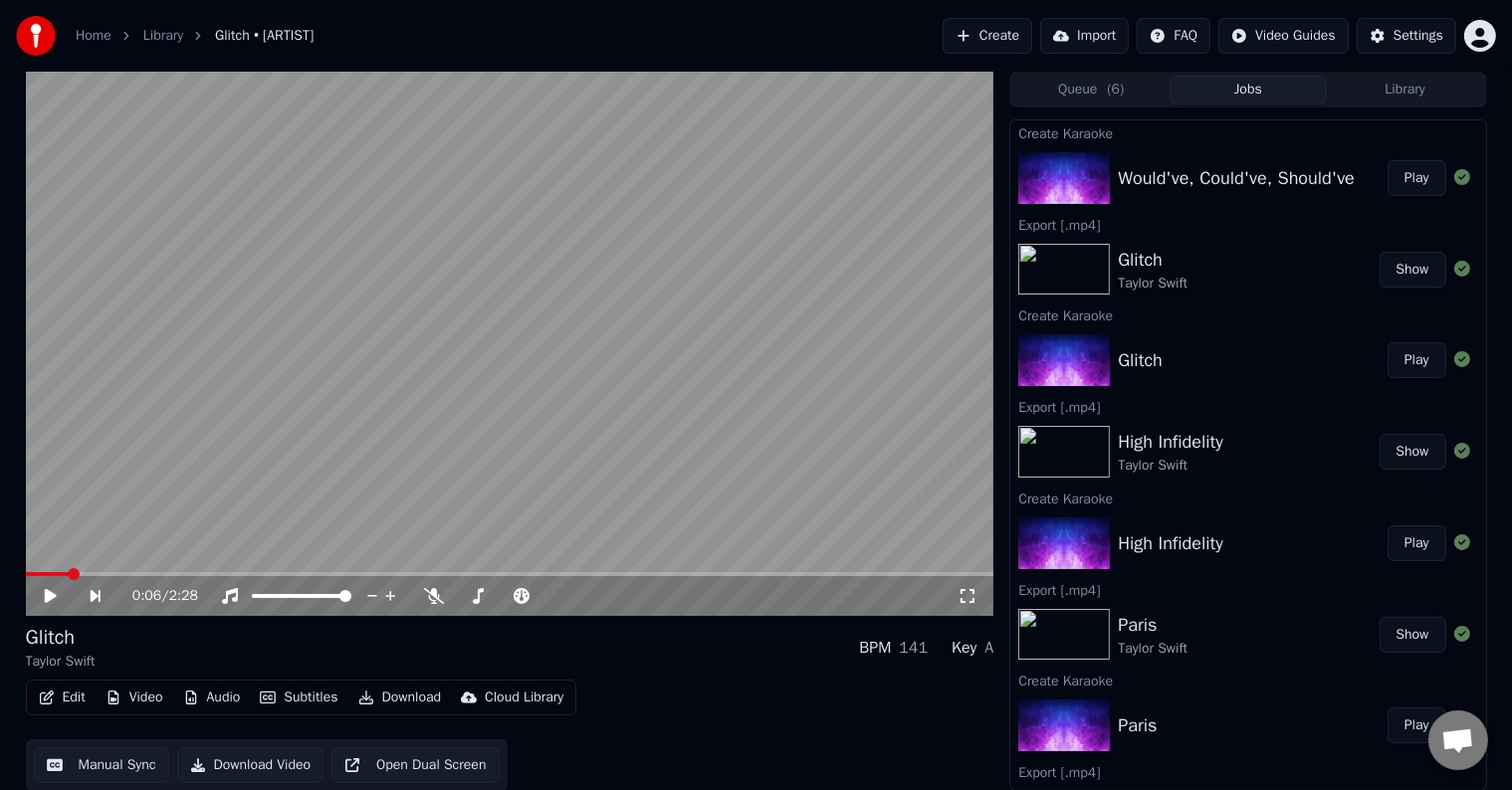 click on "Play" at bounding box center [1416, 178] 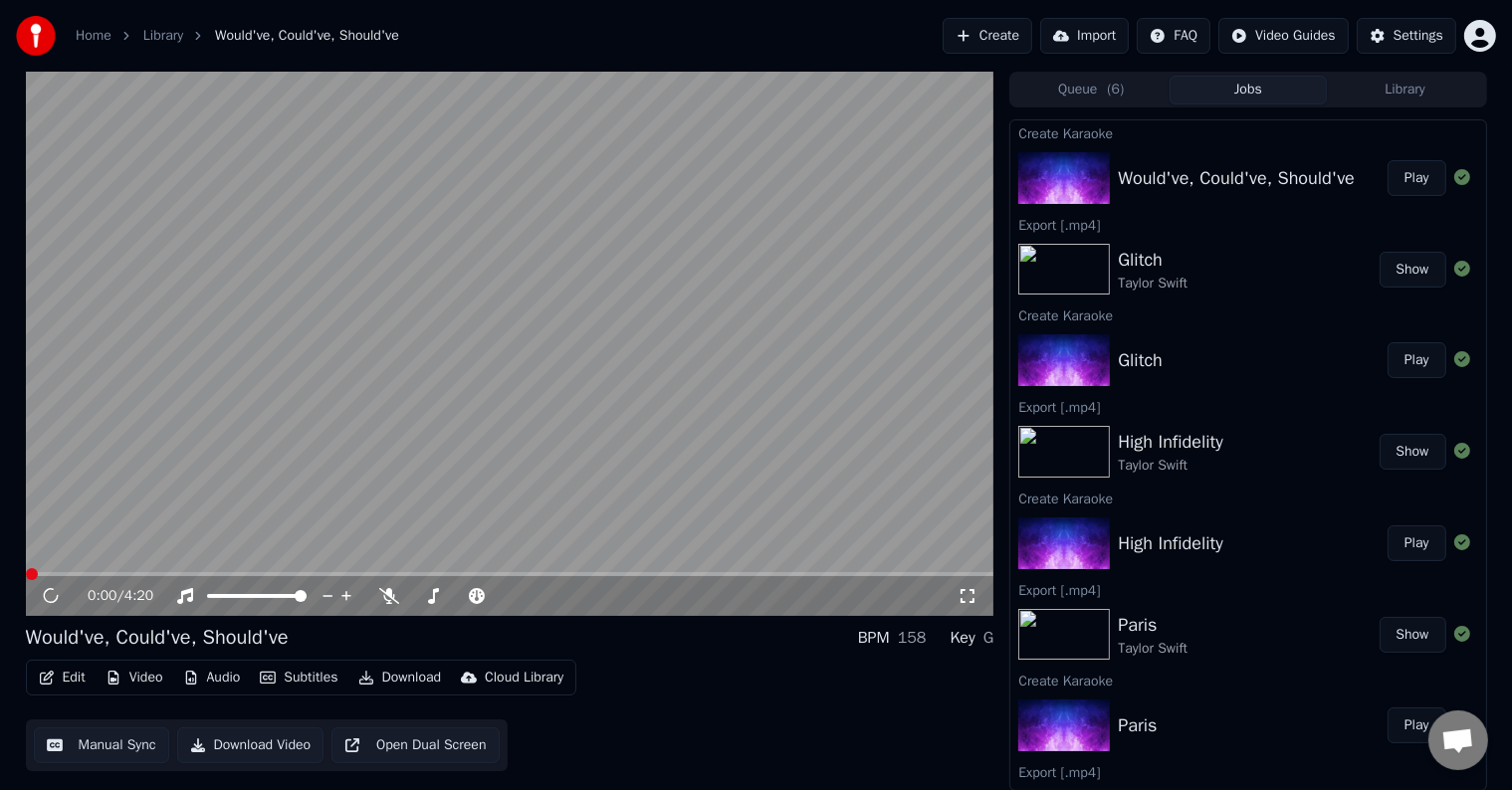 click on "Edit" at bounding box center [62, 678] 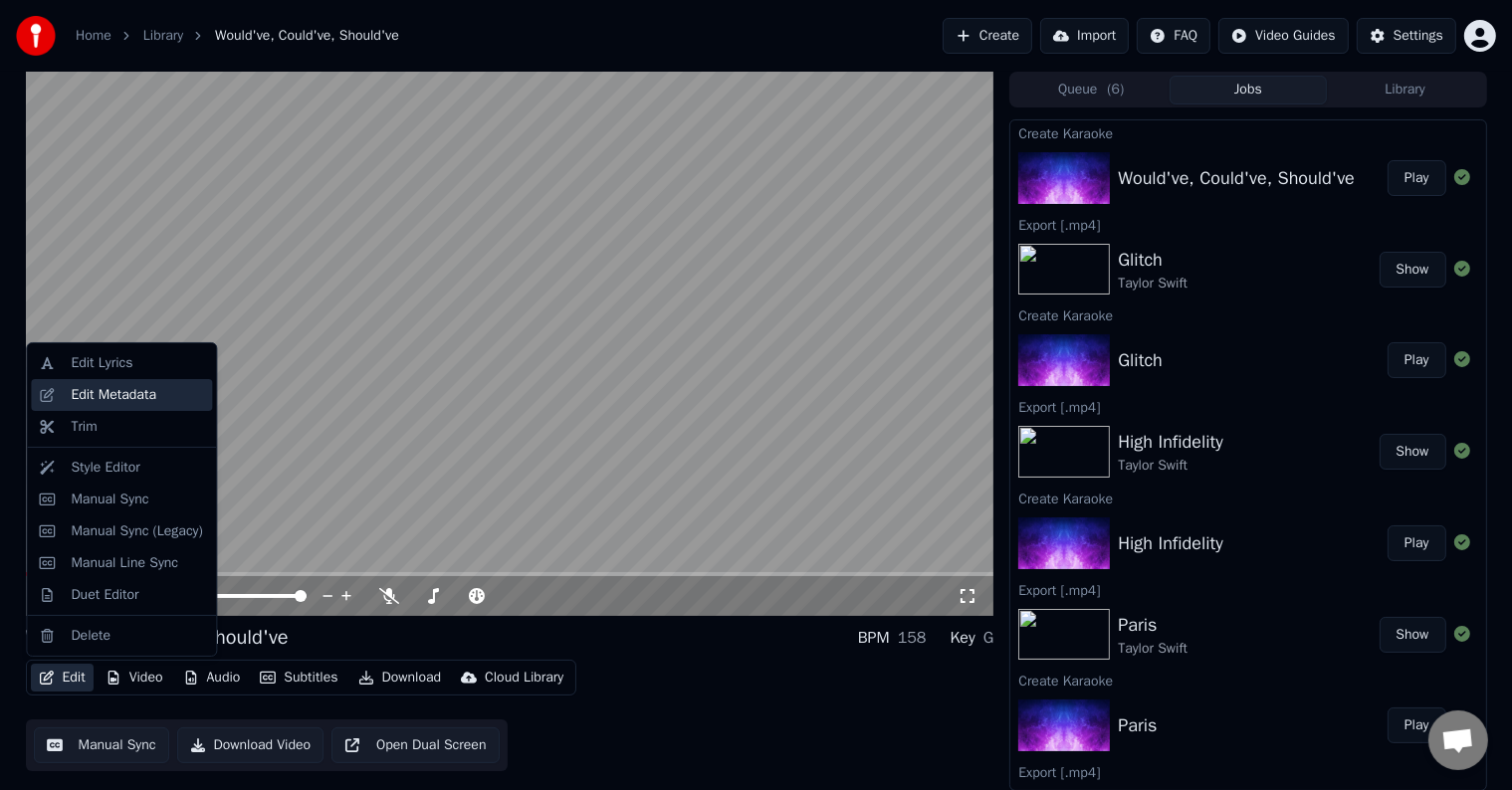 click on "Edit Metadata" at bounding box center (113, 395) 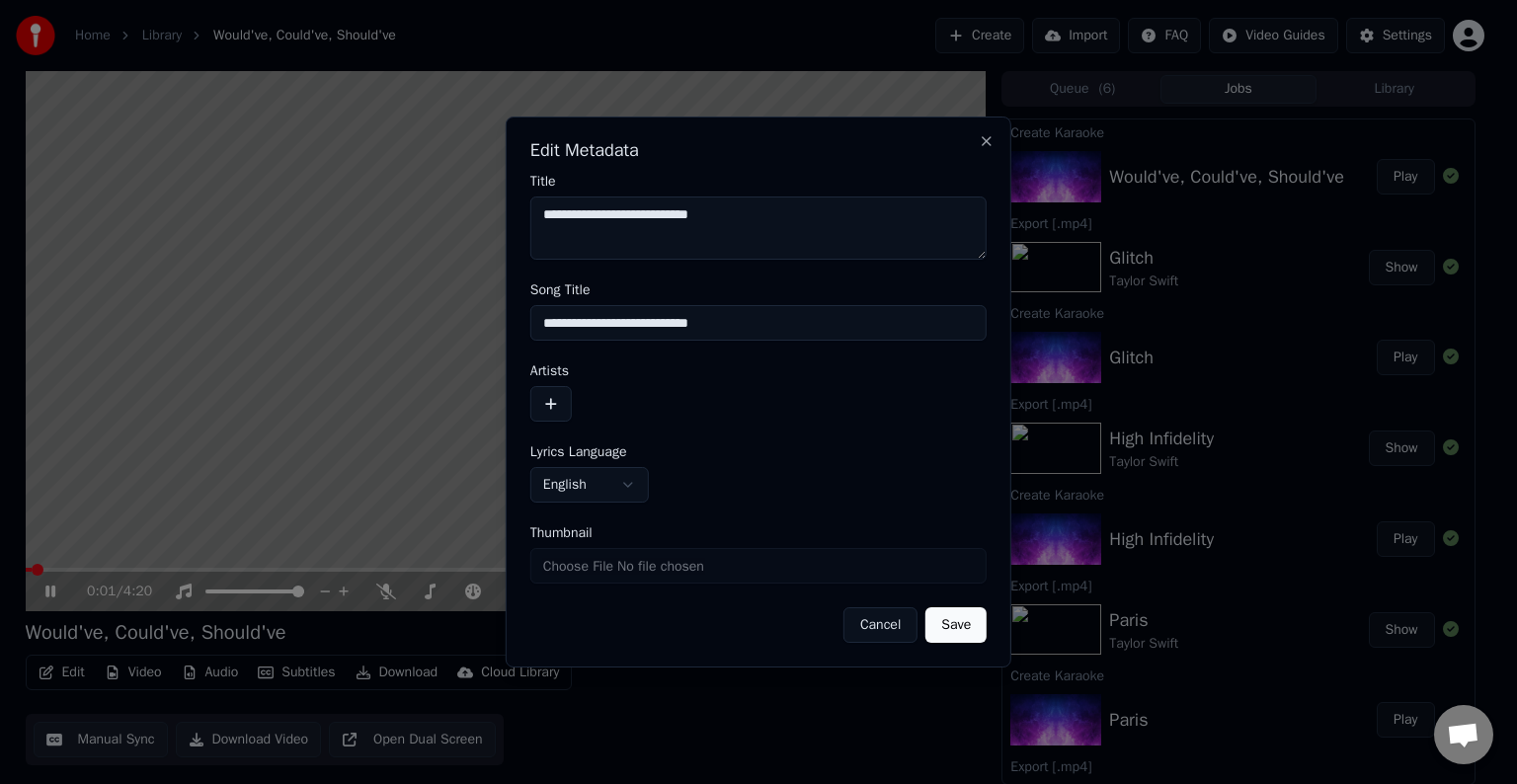 click at bounding box center [551, 404] 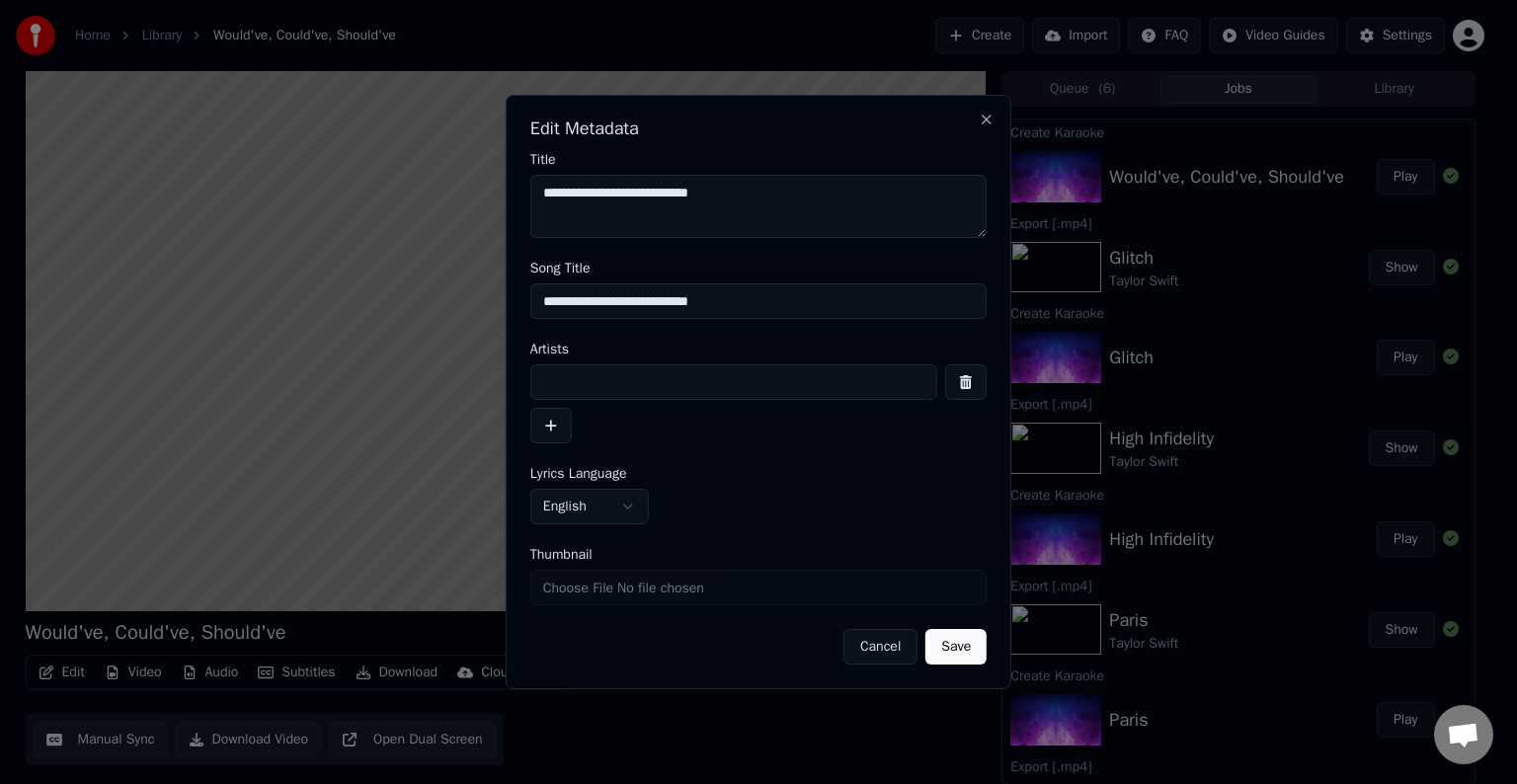 click at bounding box center (734, 382) 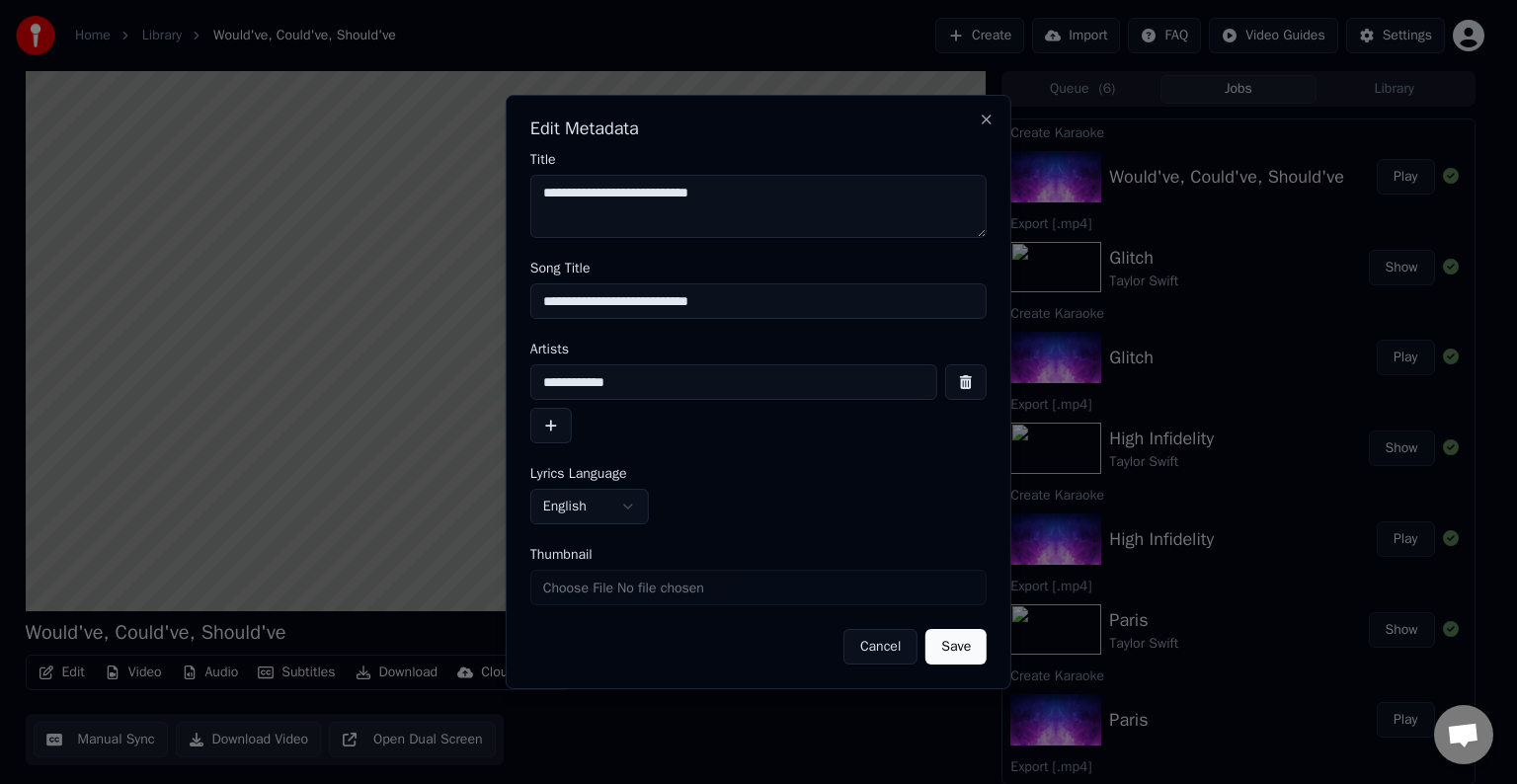 type on "**********" 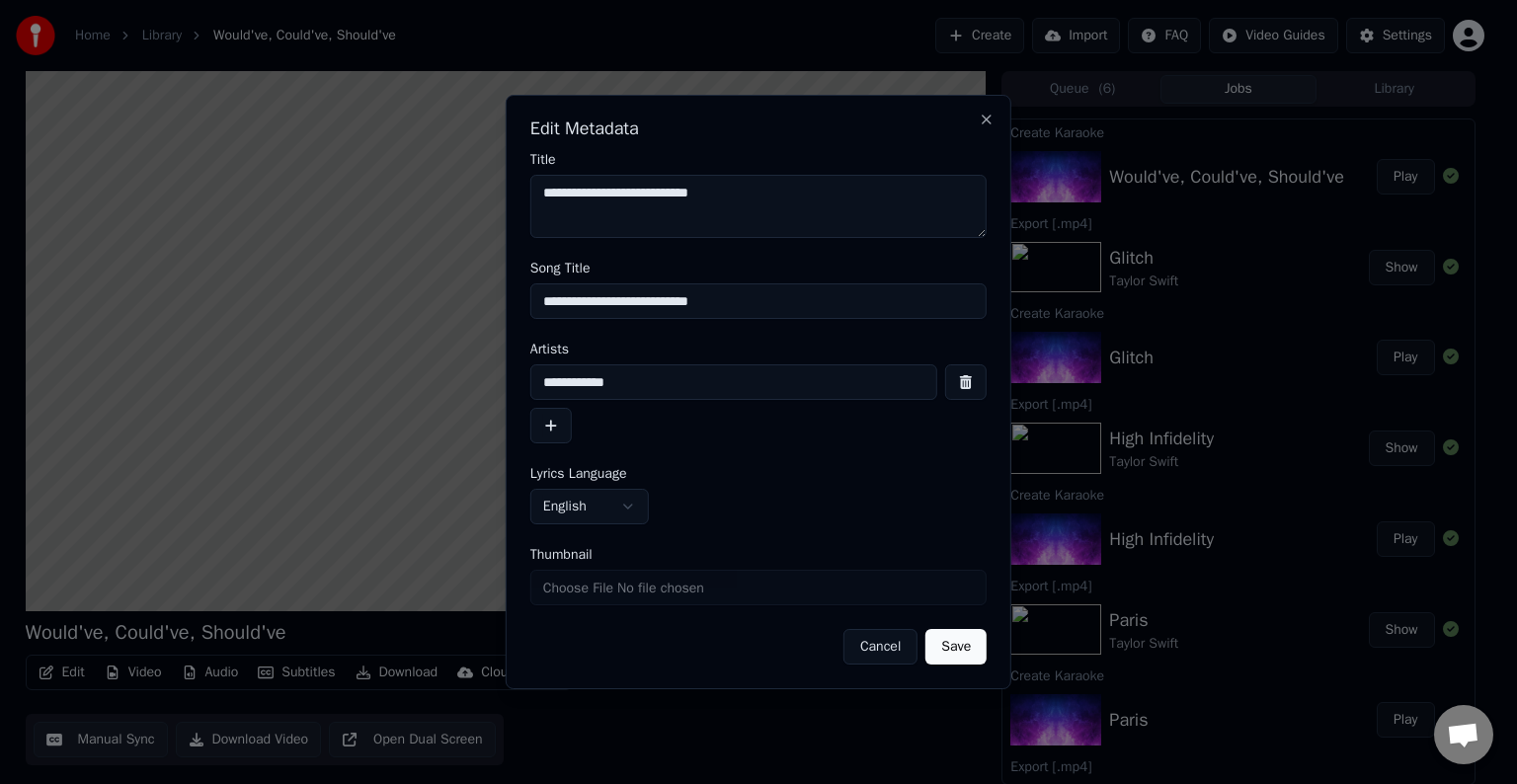 click on "Save" at bounding box center [956, 647] 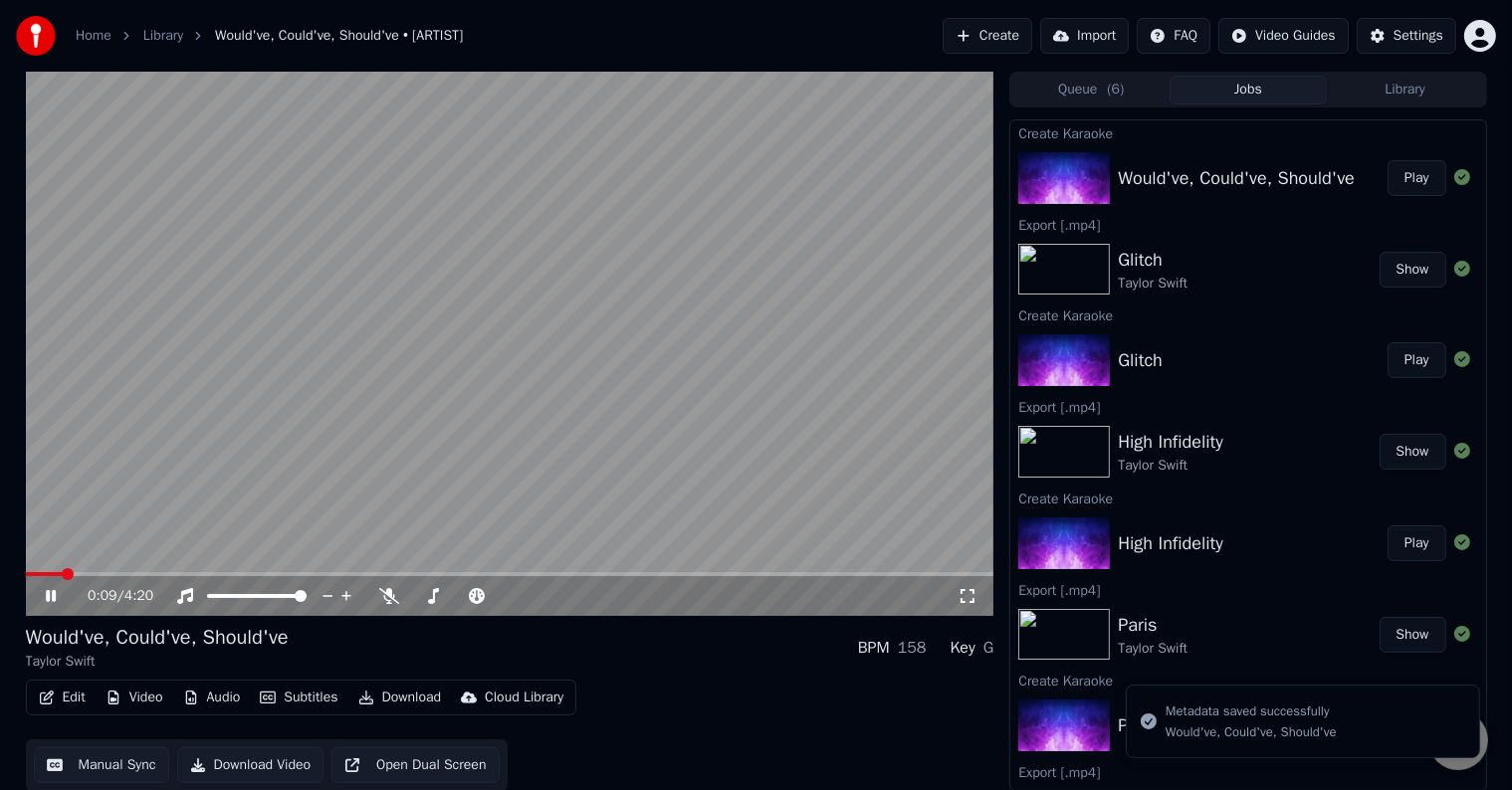 click on "Edit" at bounding box center (62, 697) 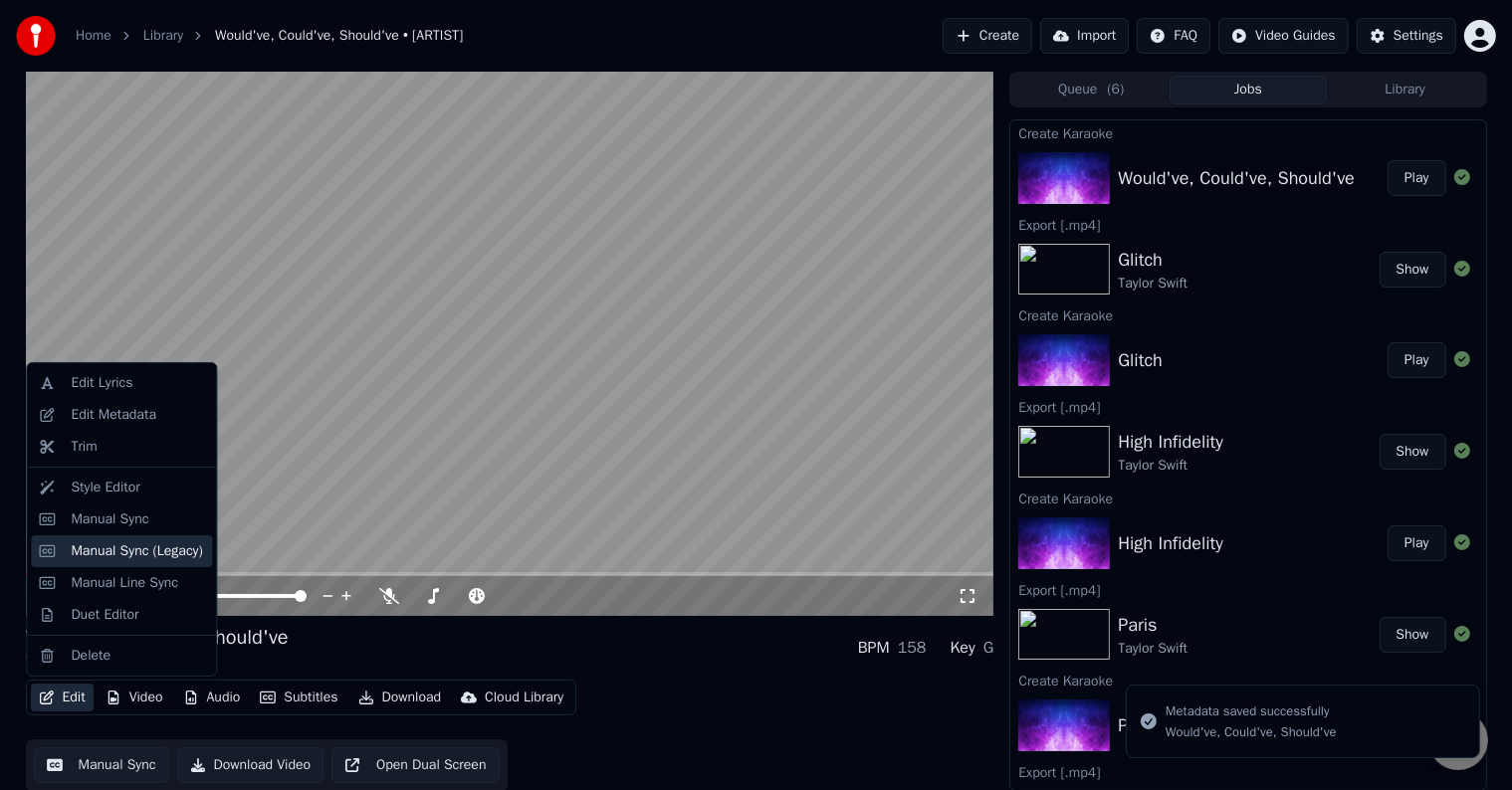 click on "Manual Sync (Legacy)" at bounding box center (136, 551) 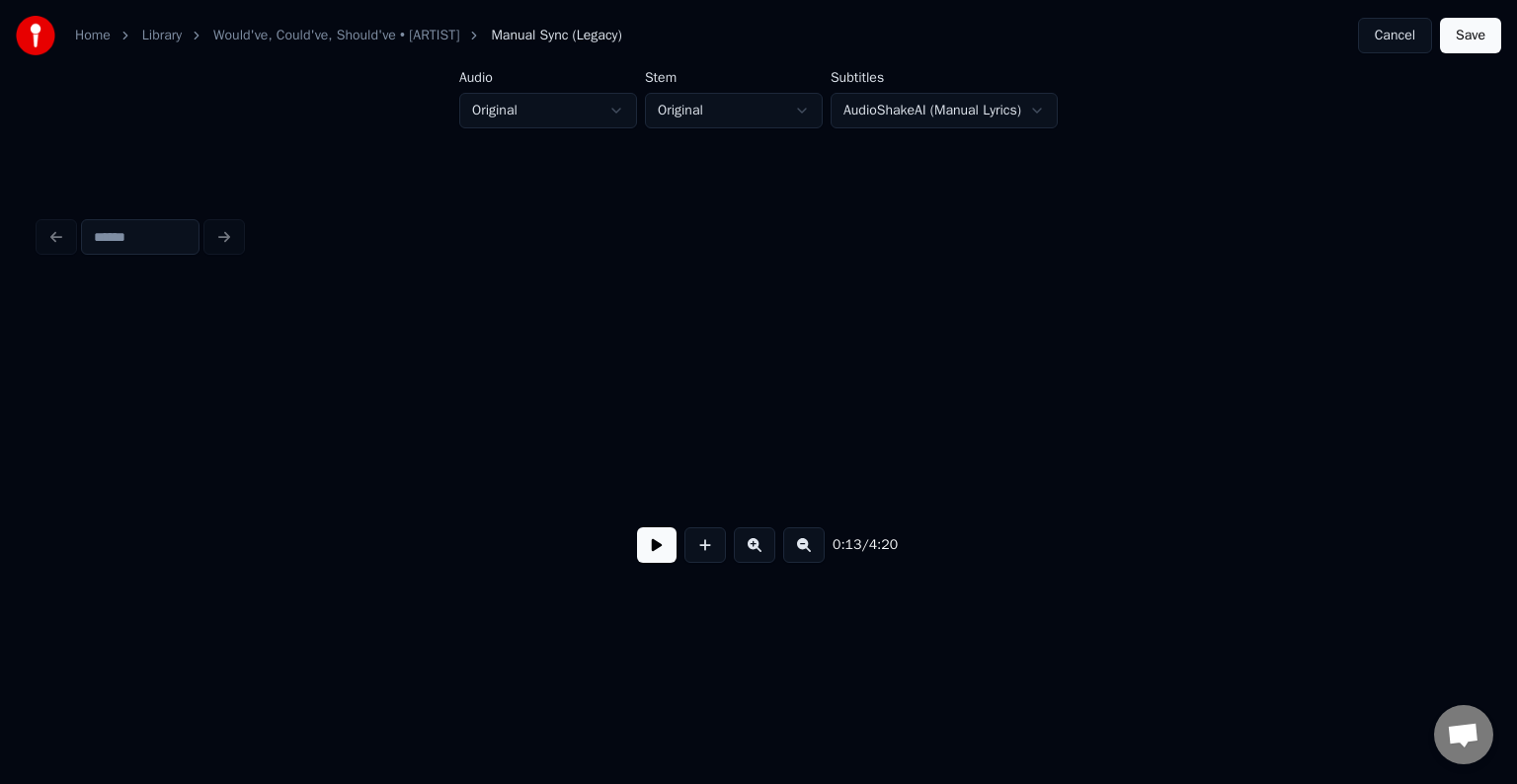 scroll, scrollTop: 0, scrollLeft: 1955, axis: horizontal 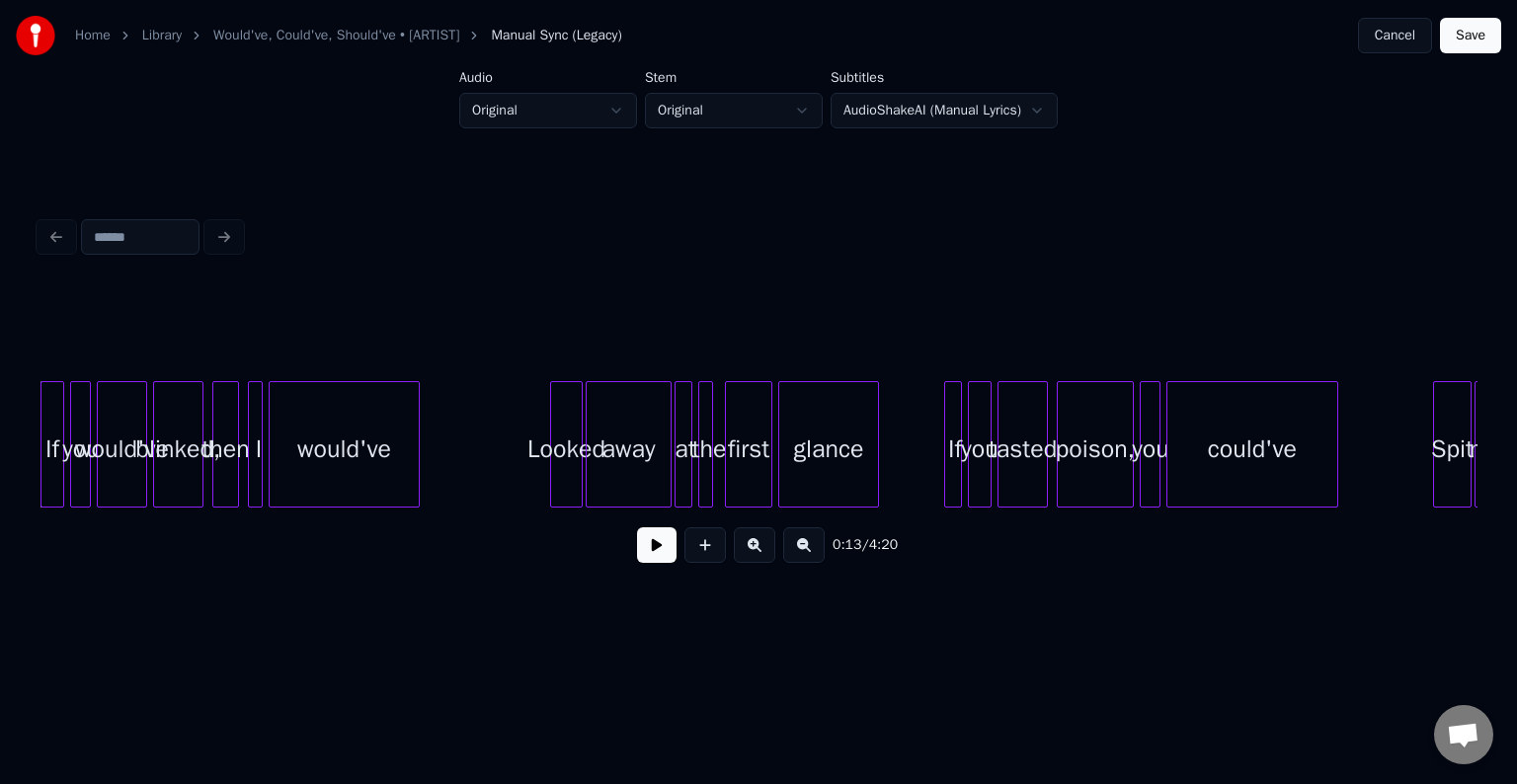 click at bounding box center [657, 545] 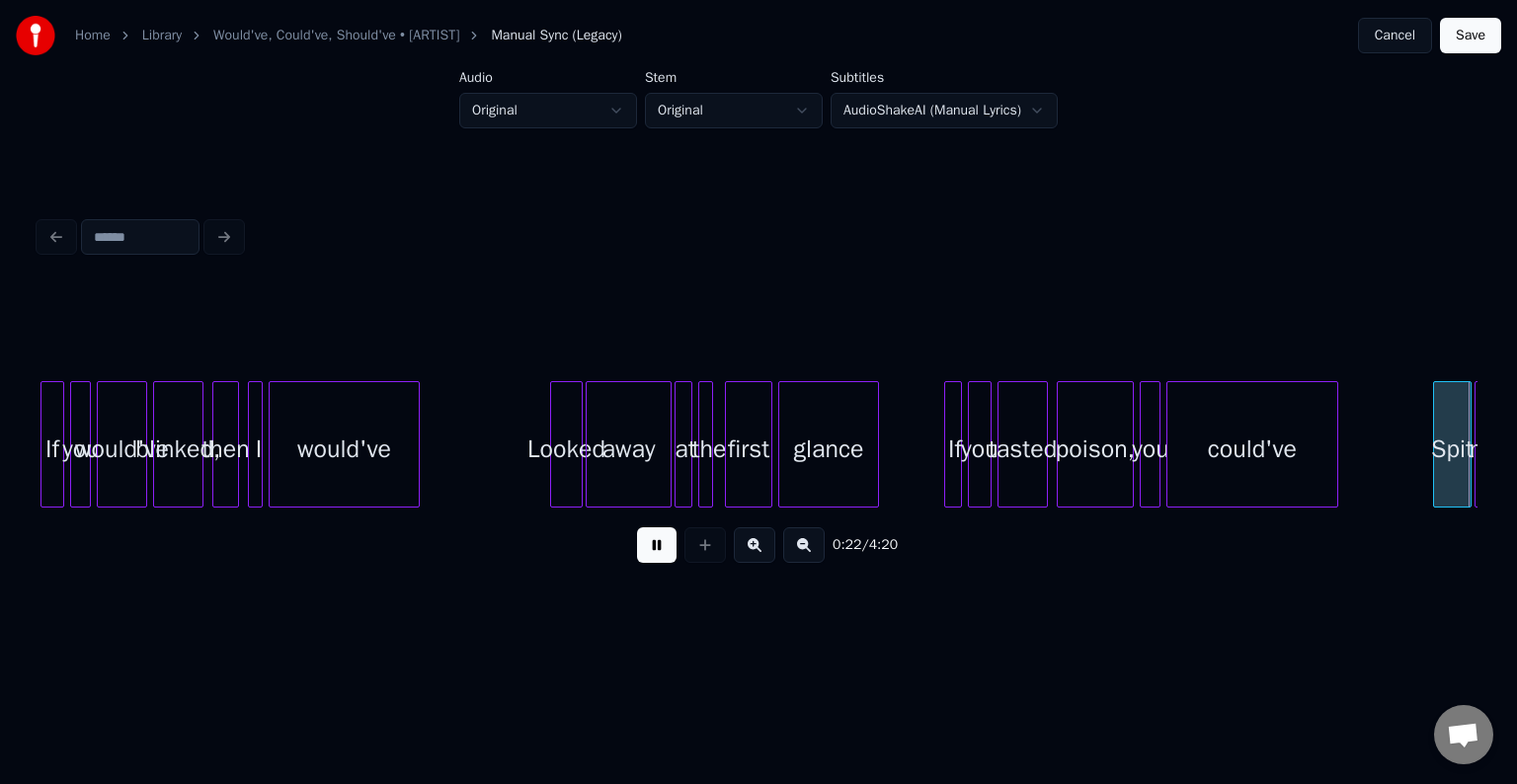 scroll, scrollTop: 0, scrollLeft: 3393, axis: horizontal 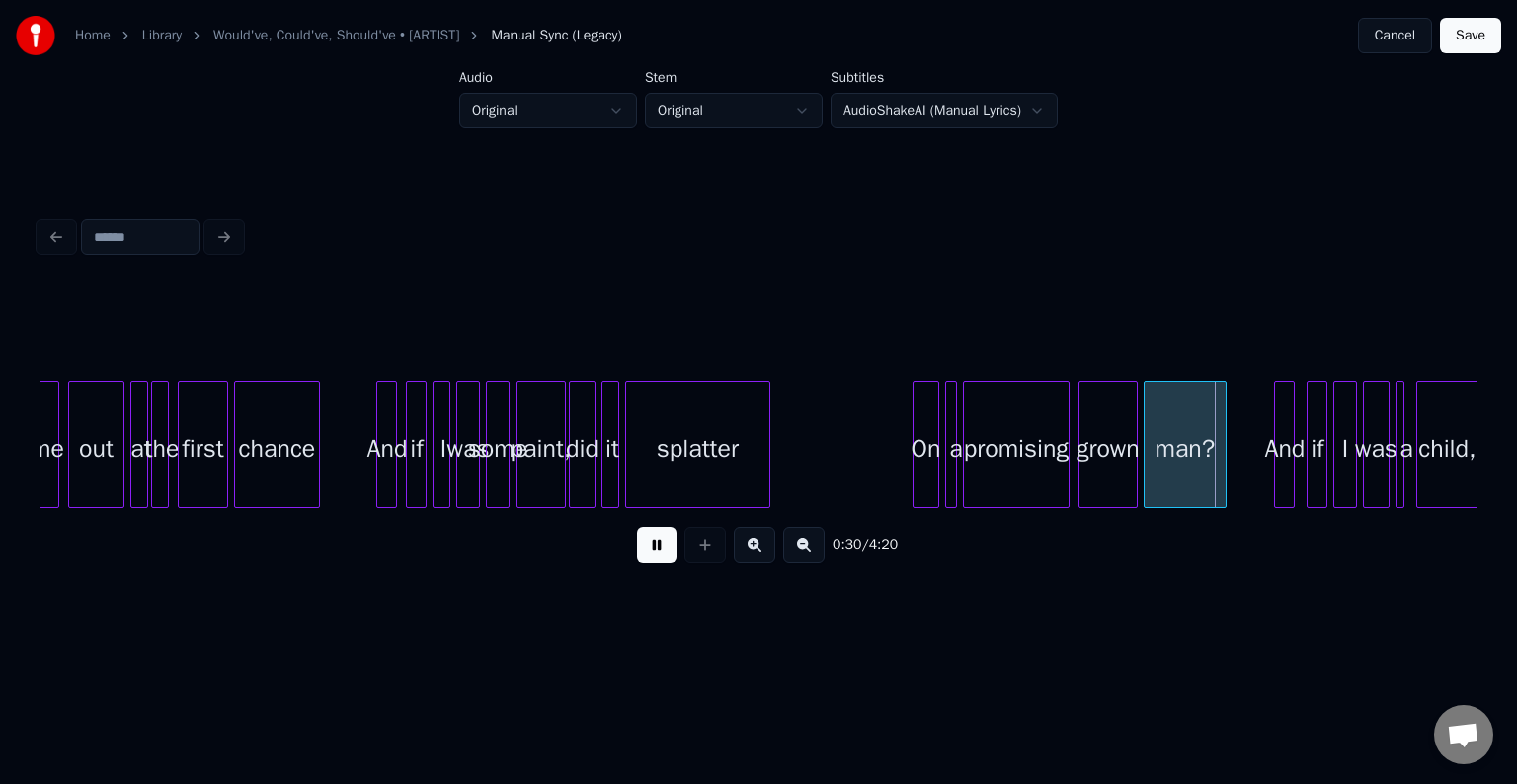click at bounding box center (657, 545) 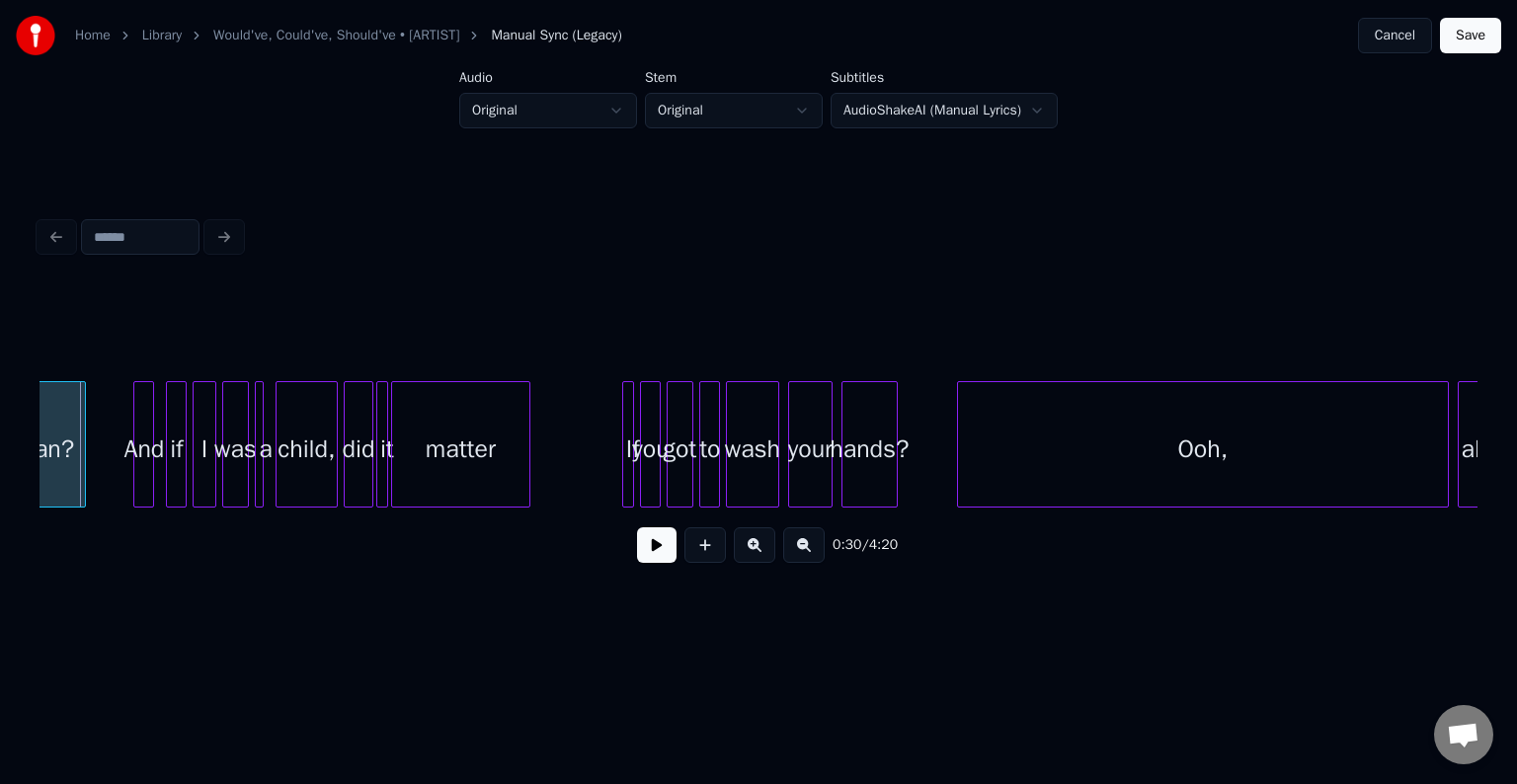 scroll, scrollTop: 0, scrollLeft: 4816, axis: horizontal 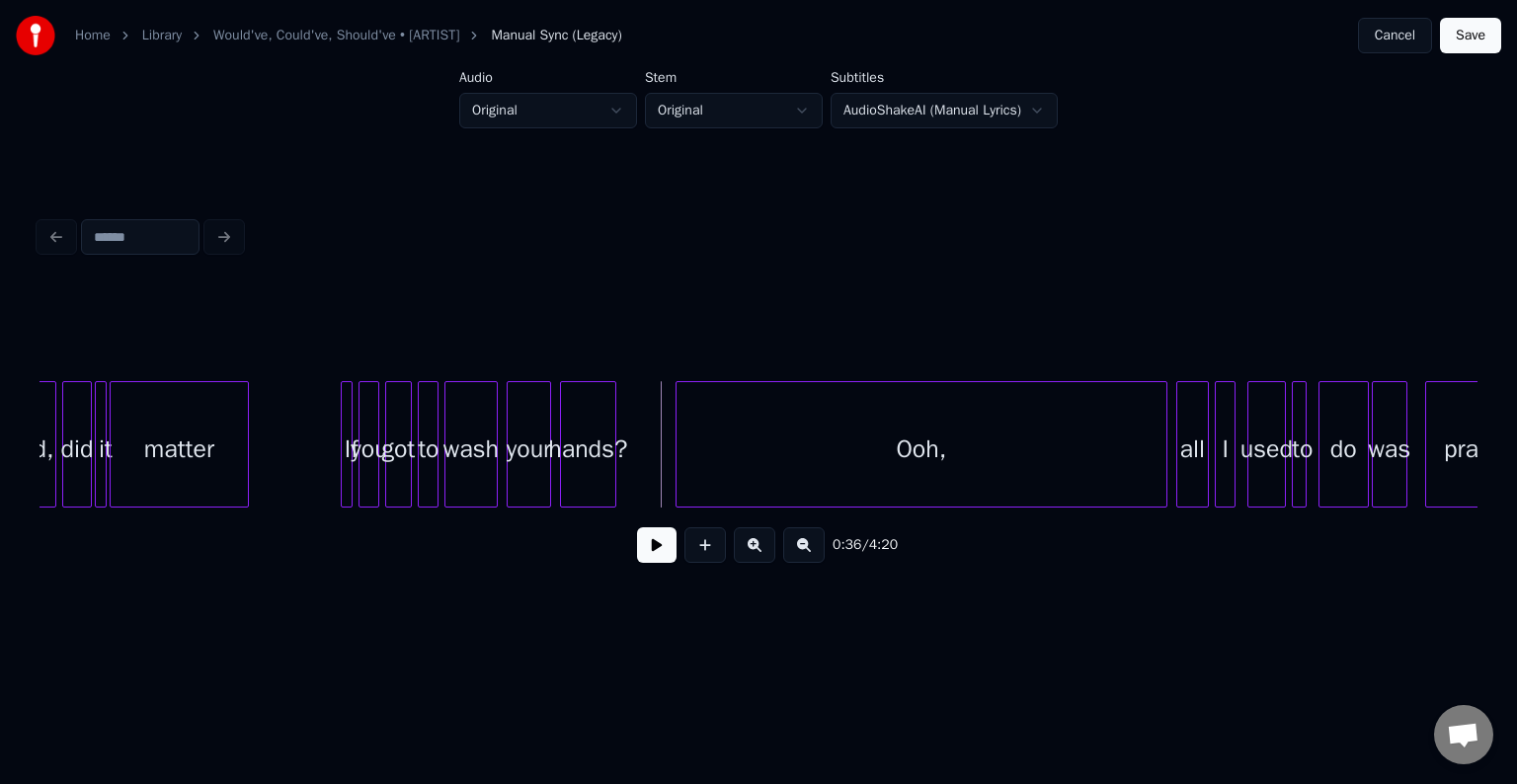 click at bounding box center (657, 545) 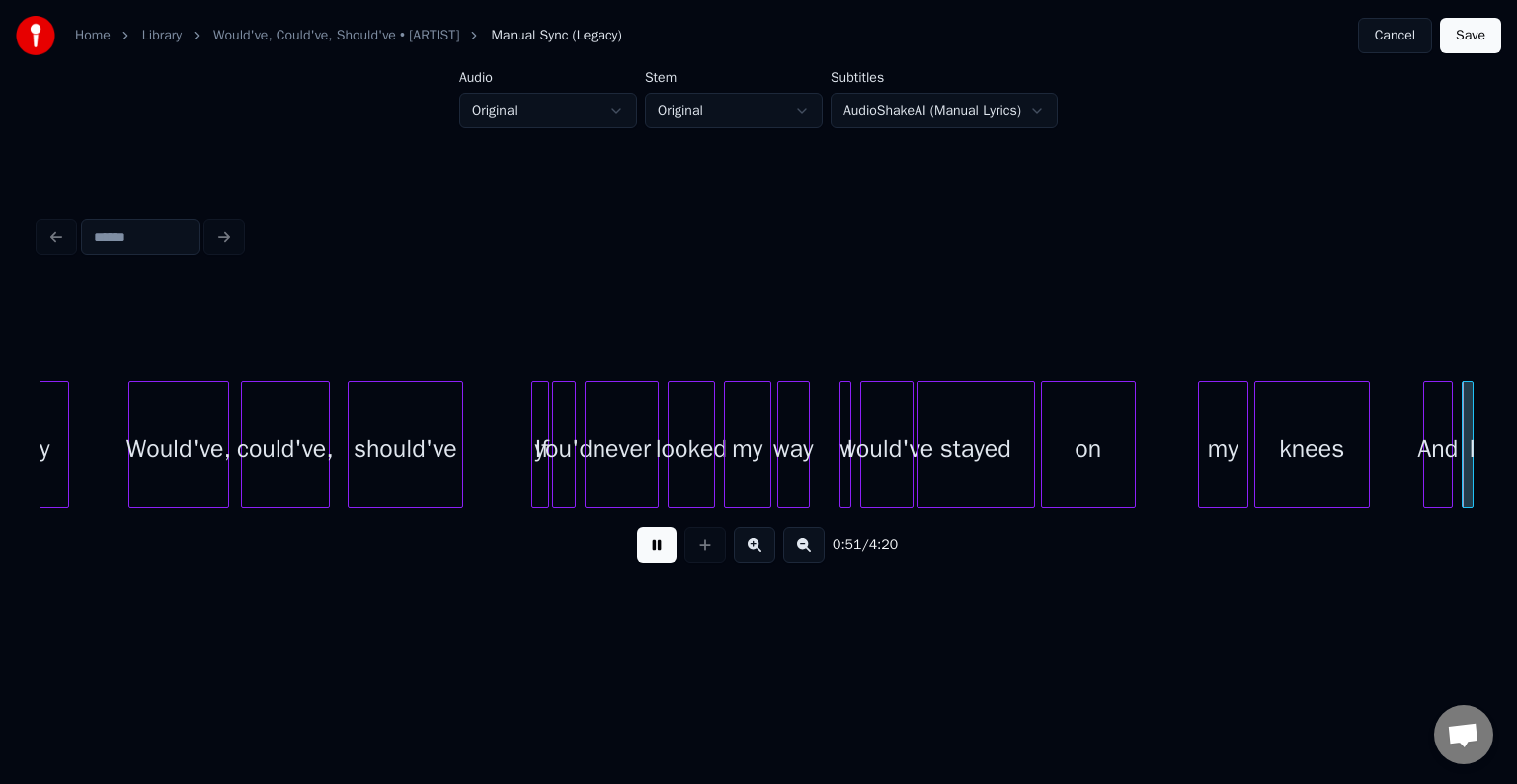 scroll, scrollTop: 0, scrollLeft: 7694, axis: horizontal 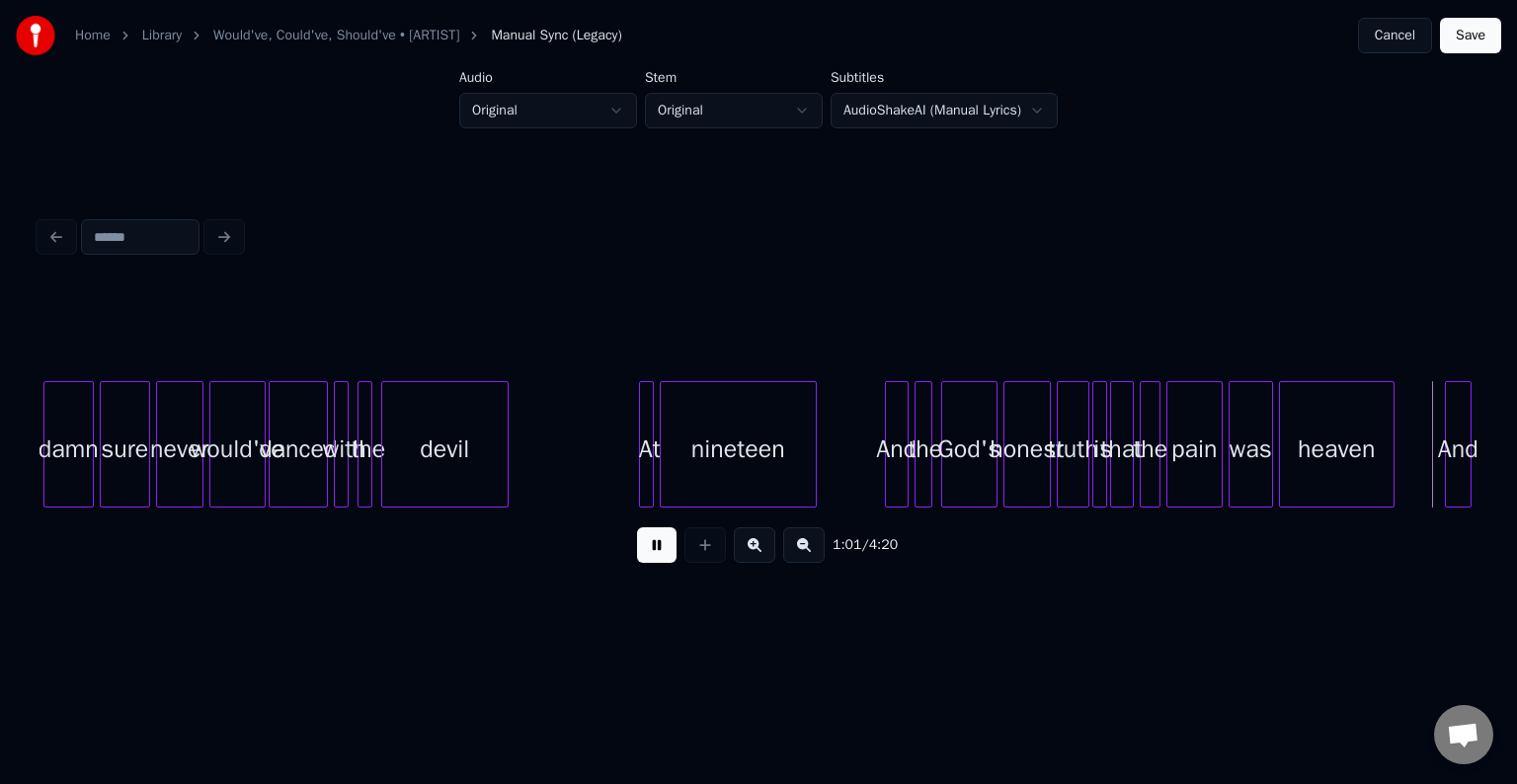 click at bounding box center [657, 545] 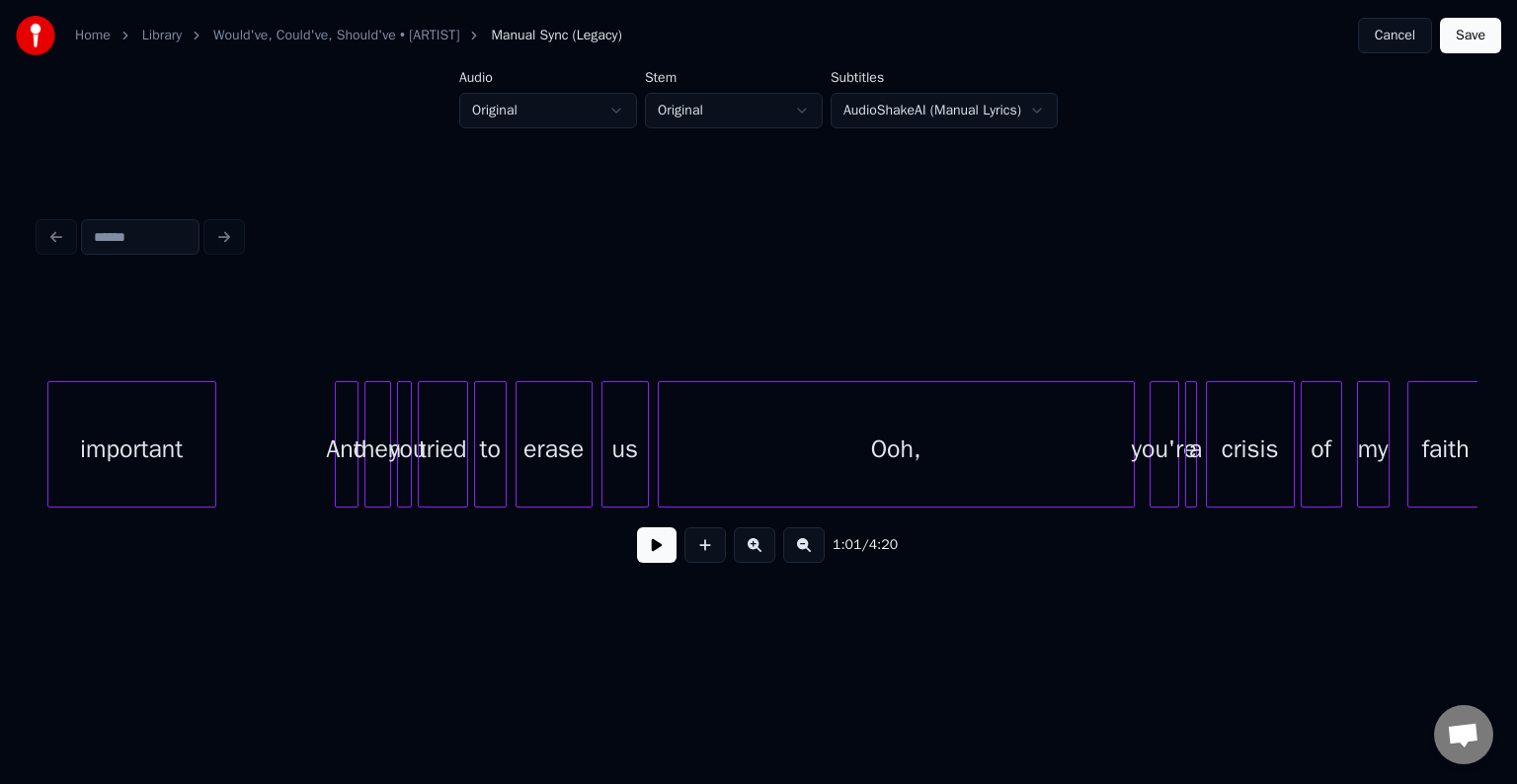 scroll, scrollTop: 0, scrollLeft: 13884, axis: horizontal 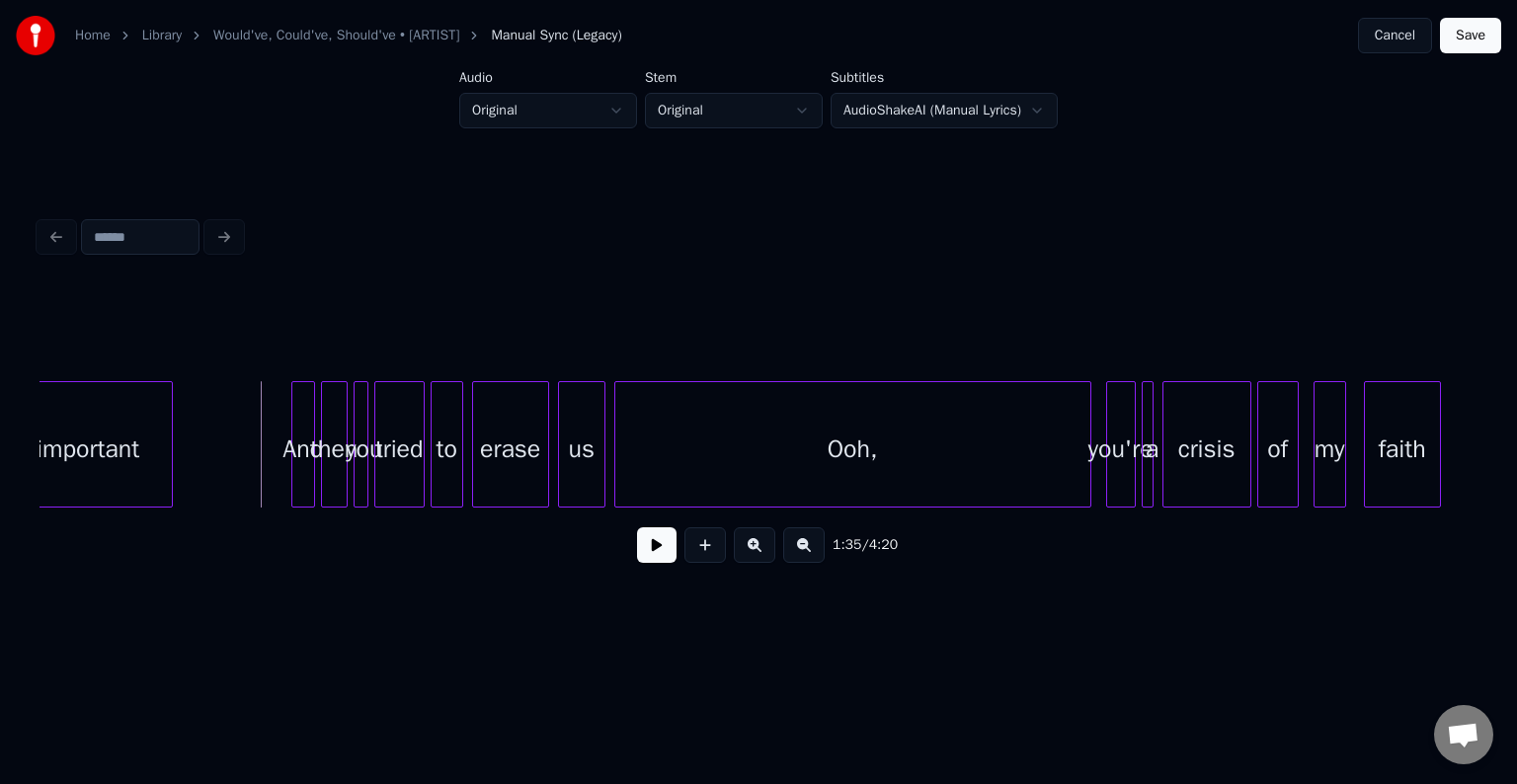 click at bounding box center (657, 545) 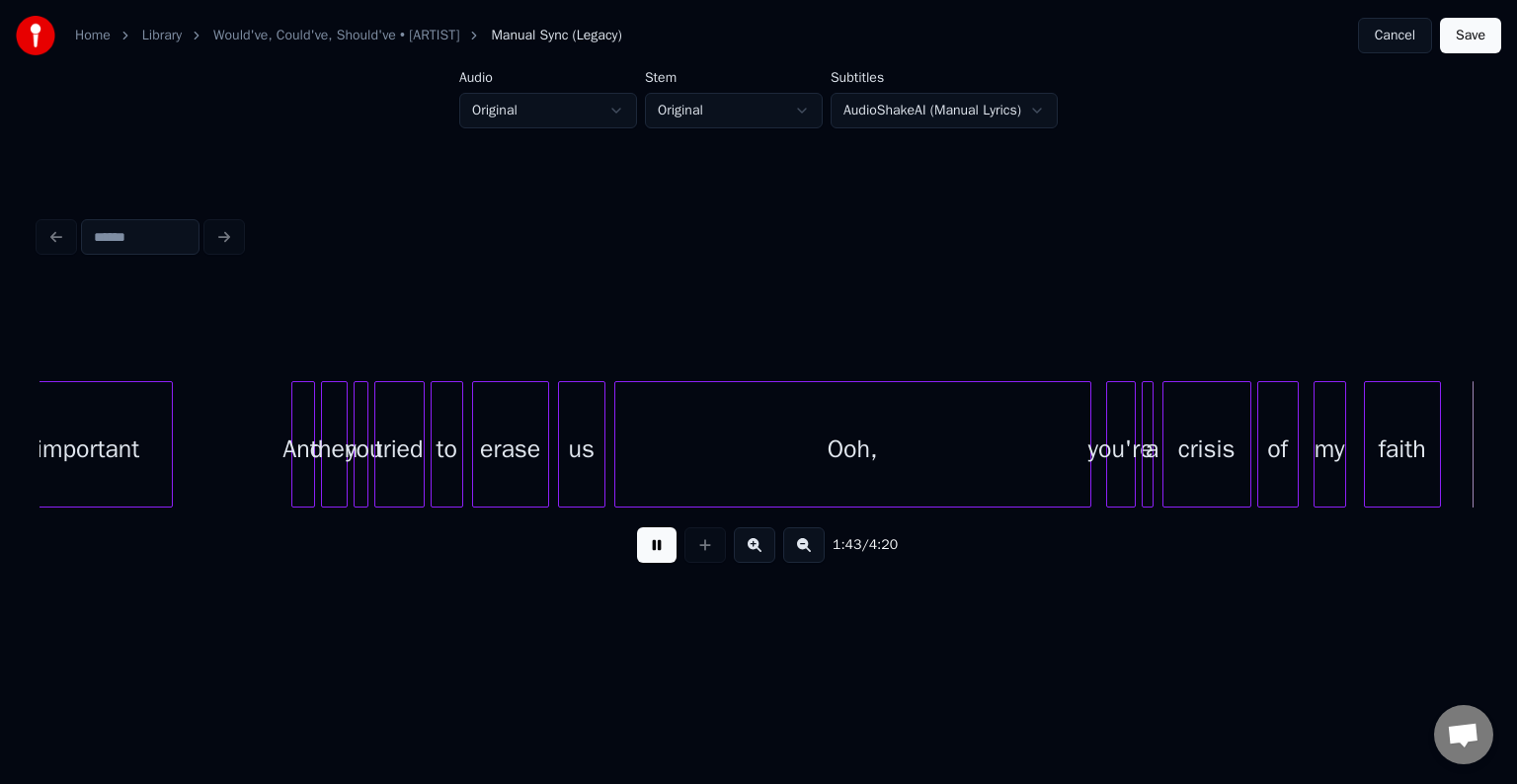 scroll, scrollTop: 0, scrollLeft: 15322, axis: horizontal 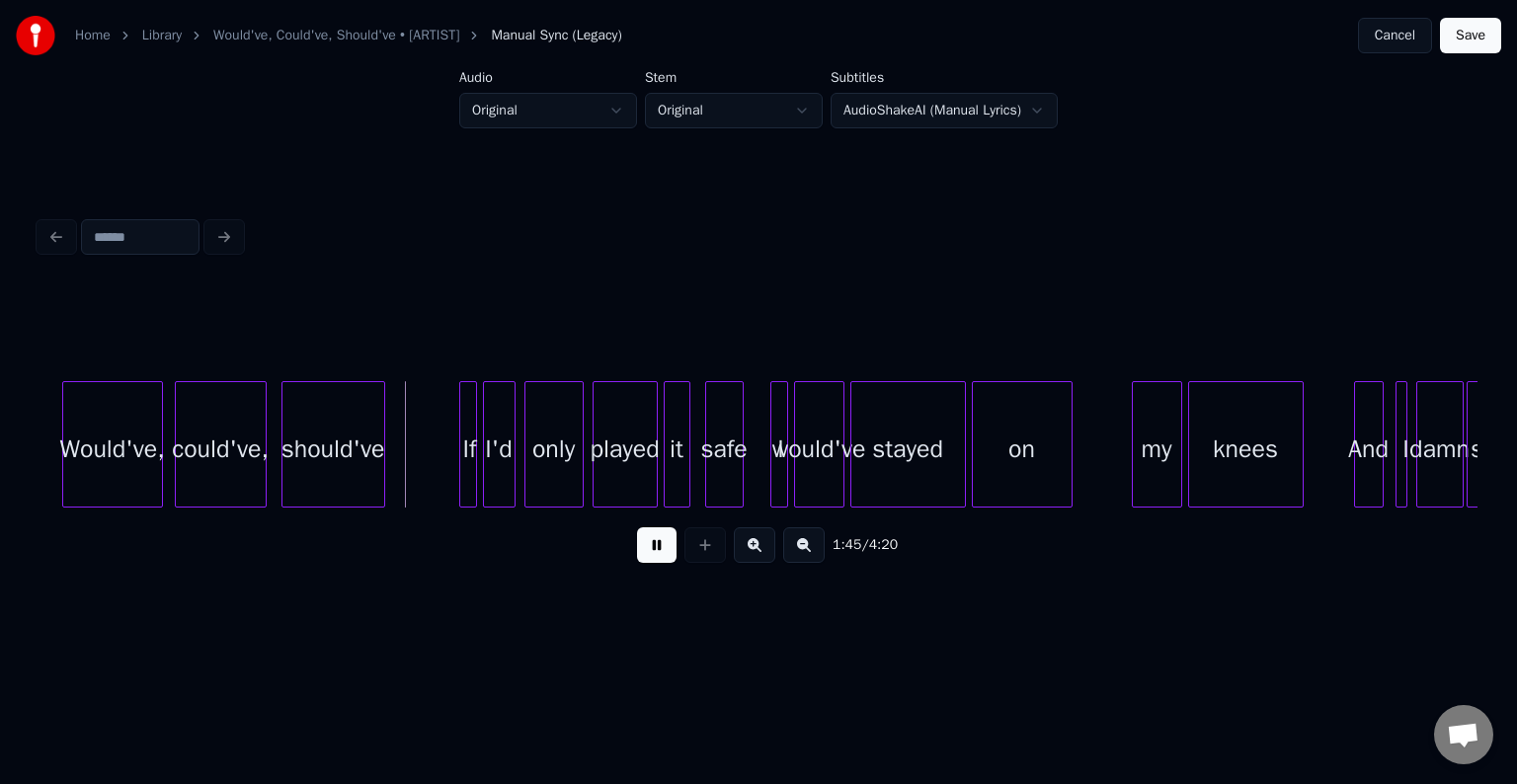 click at bounding box center [657, 545] 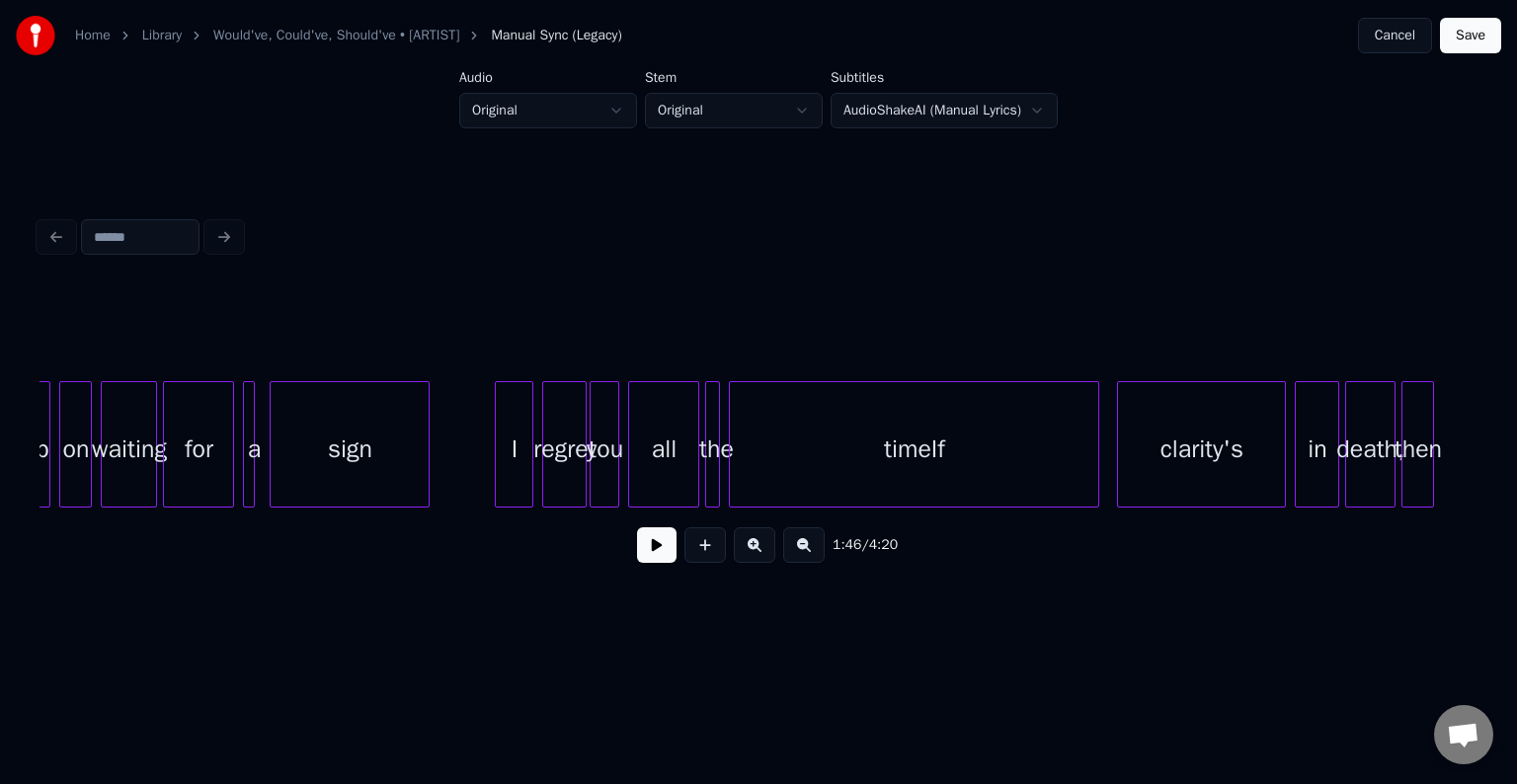 scroll, scrollTop: 0, scrollLeft: 22410, axis: horizontal 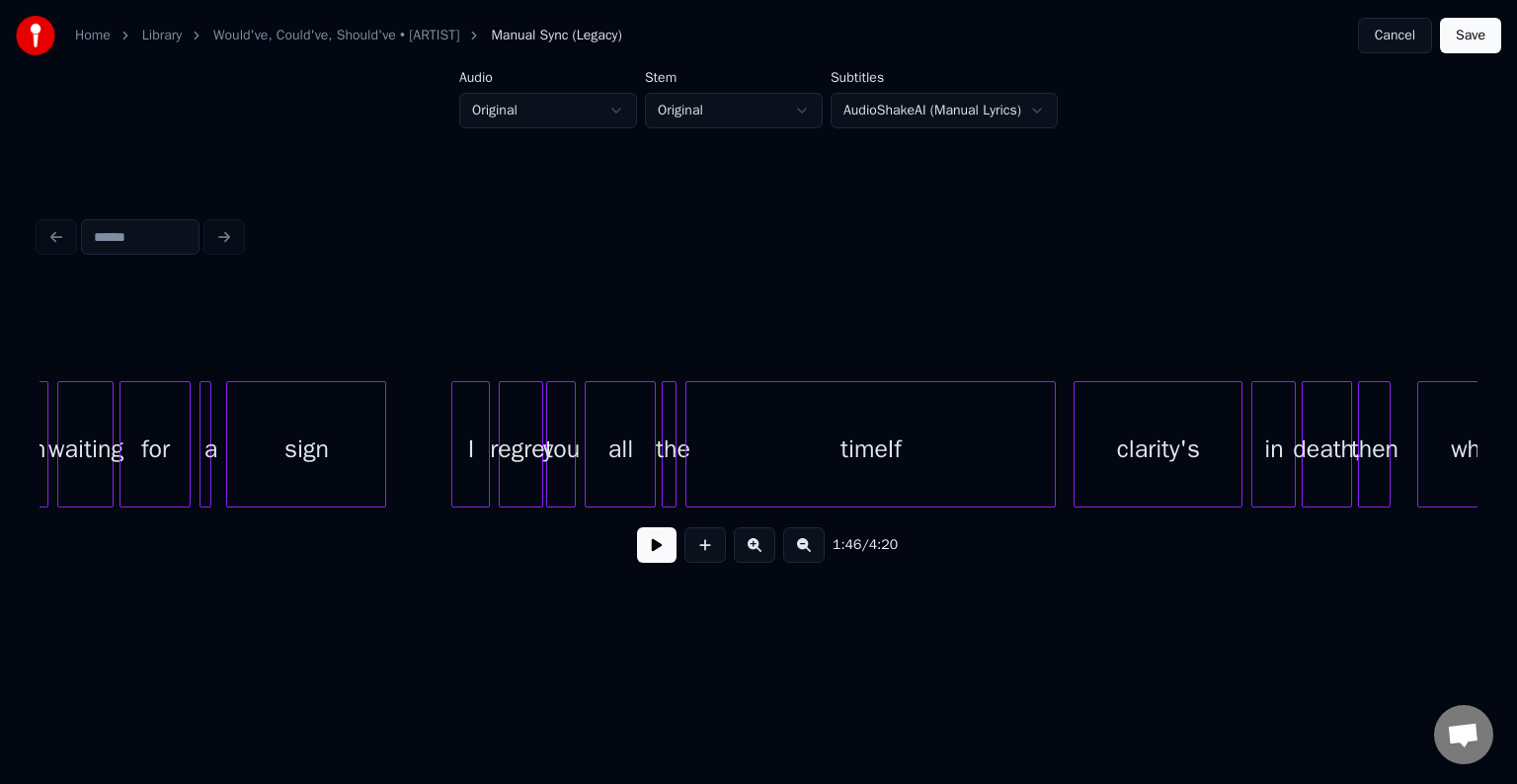 click on "timeIf" at bounding box center [870, 449] 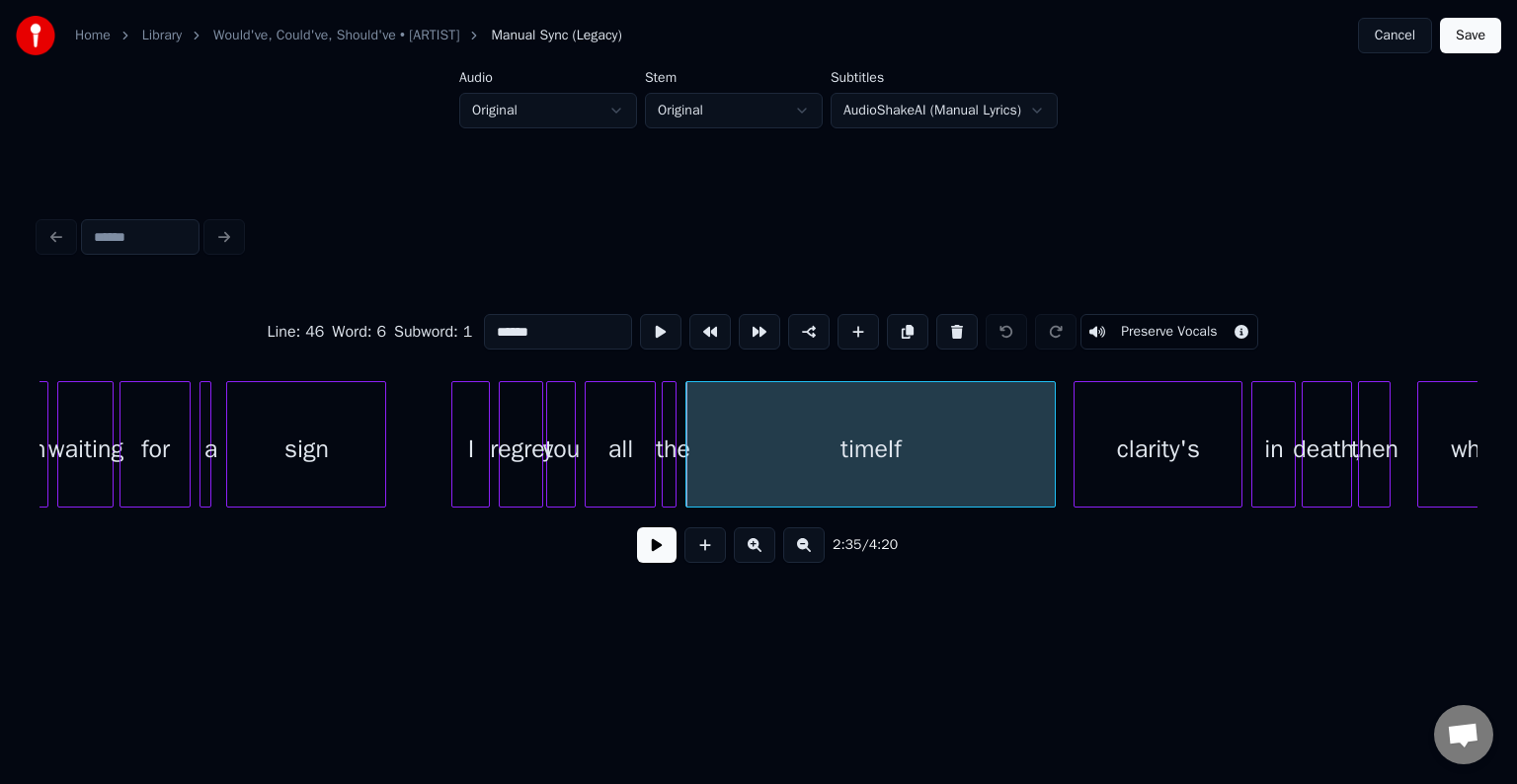 click at bounding box center [657, 545] 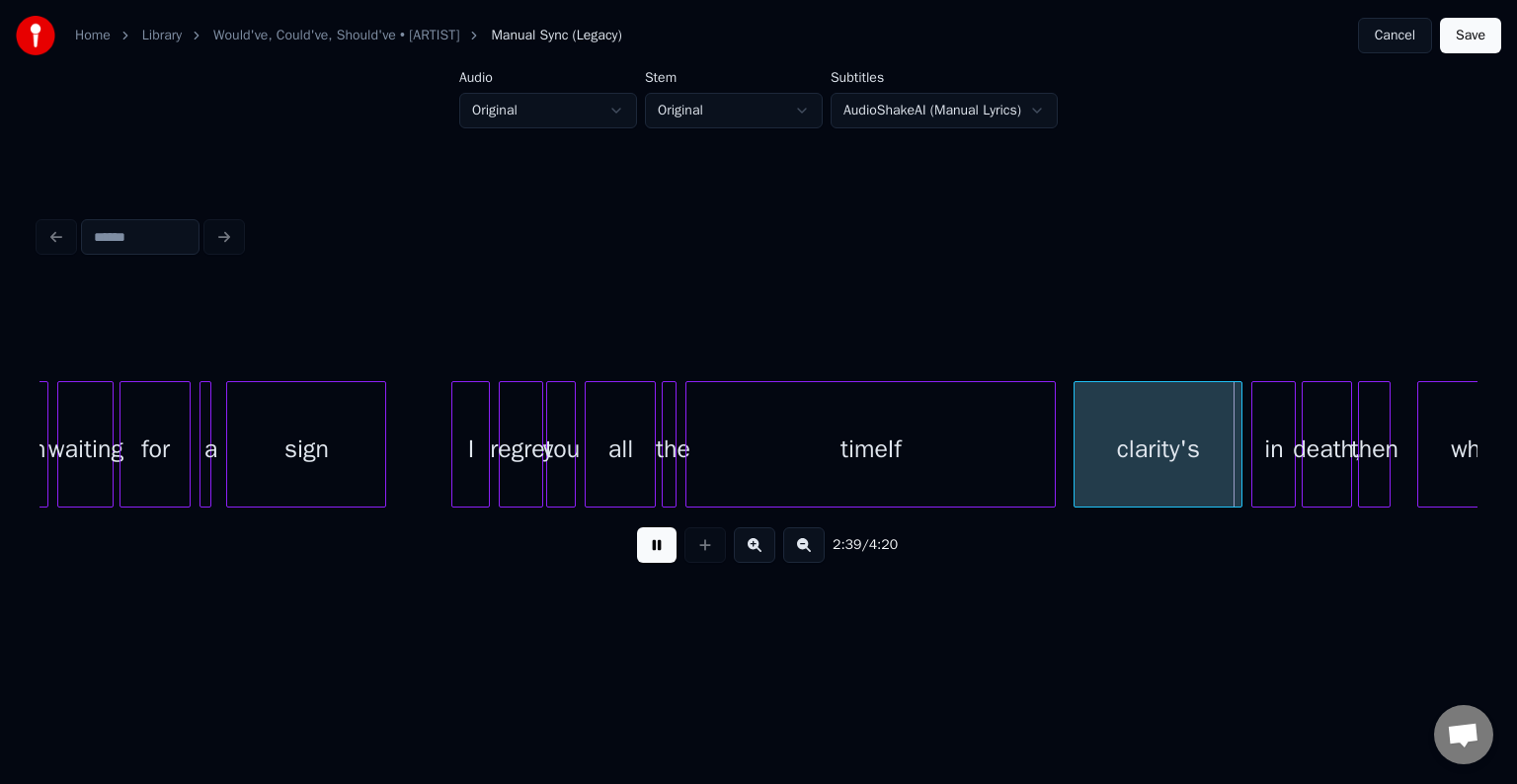 click at bounding box center (657, 545) 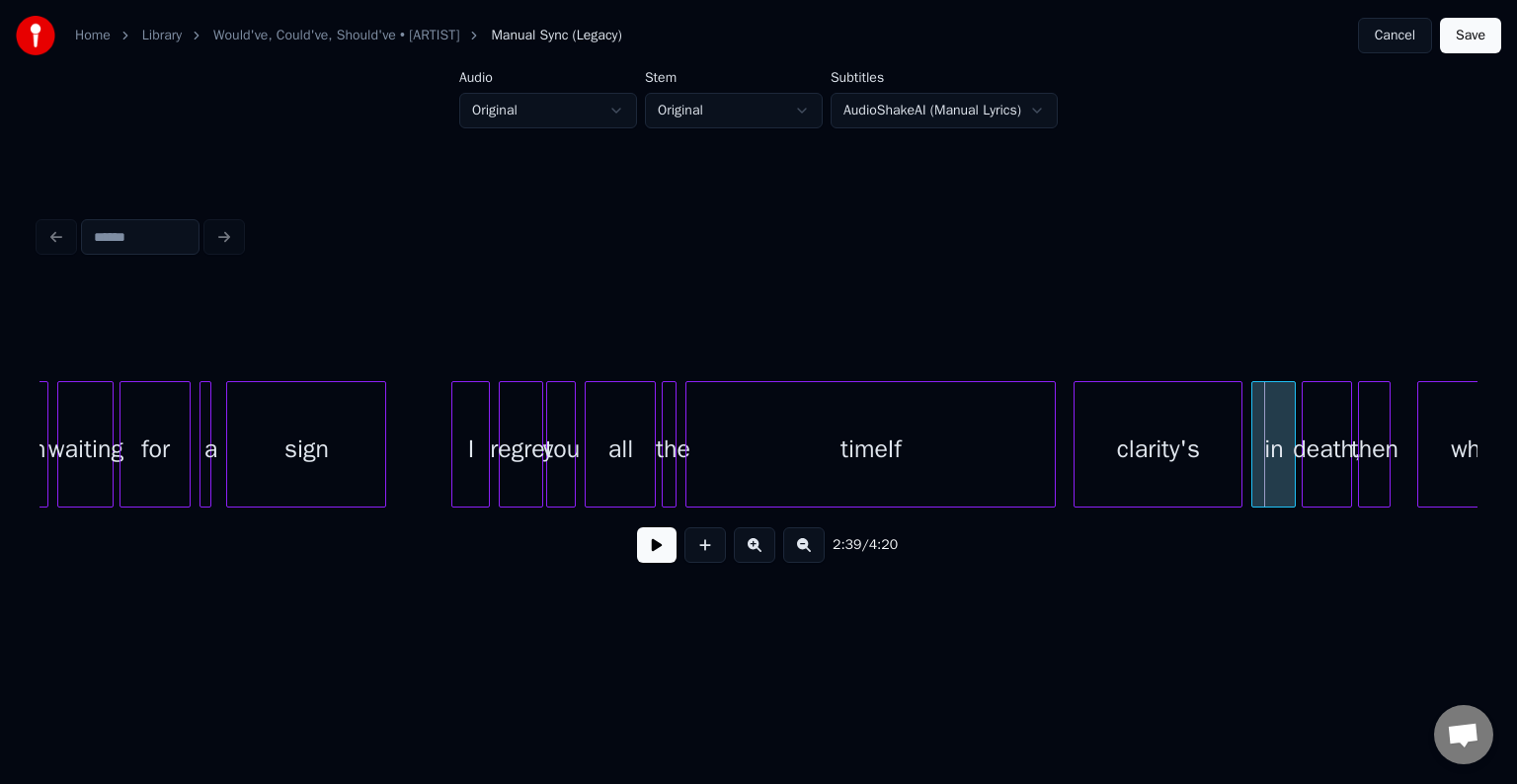 click on "timeIf" at bounding box center [870, 449] 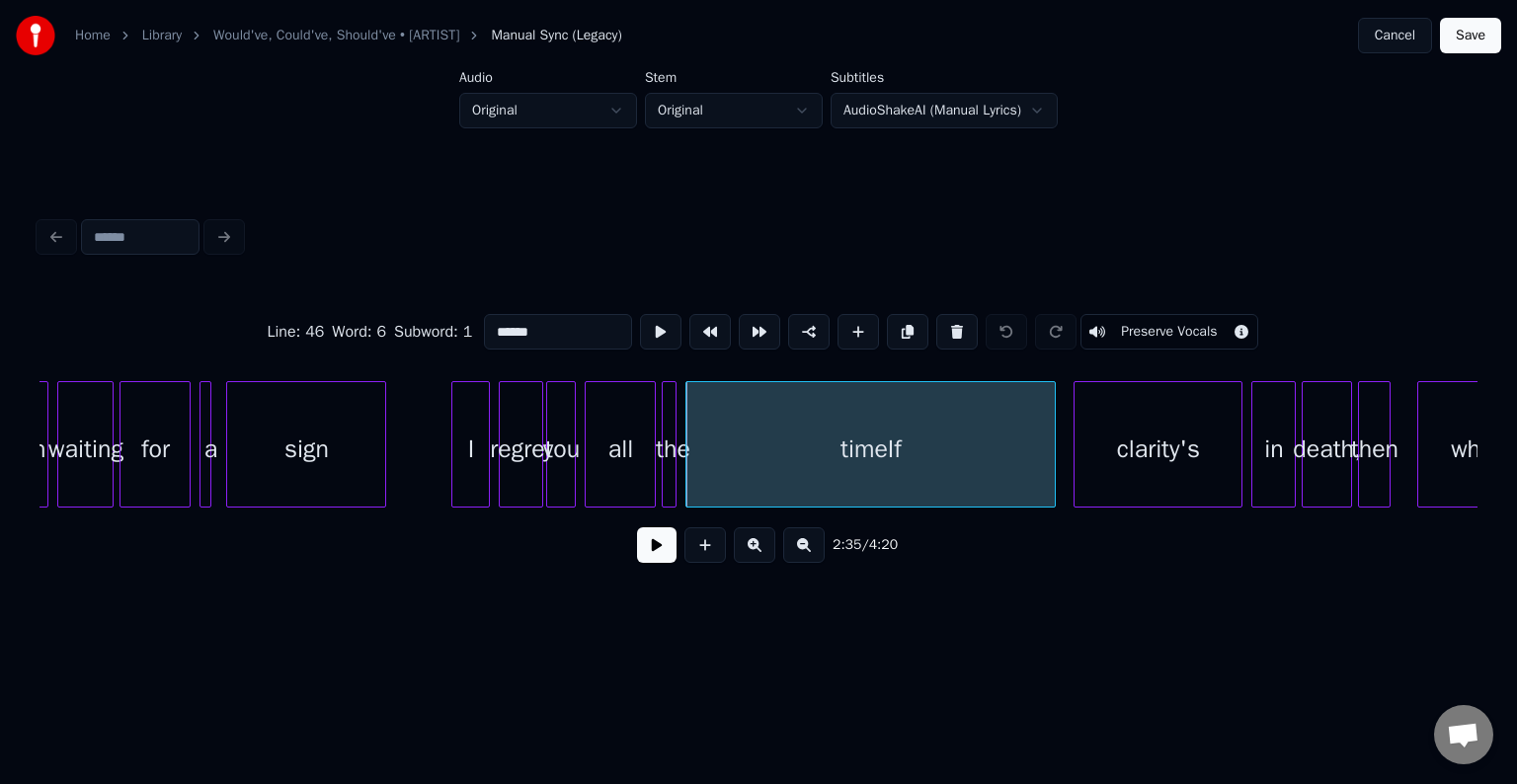 click on "******" at bounding box center [558, 332] 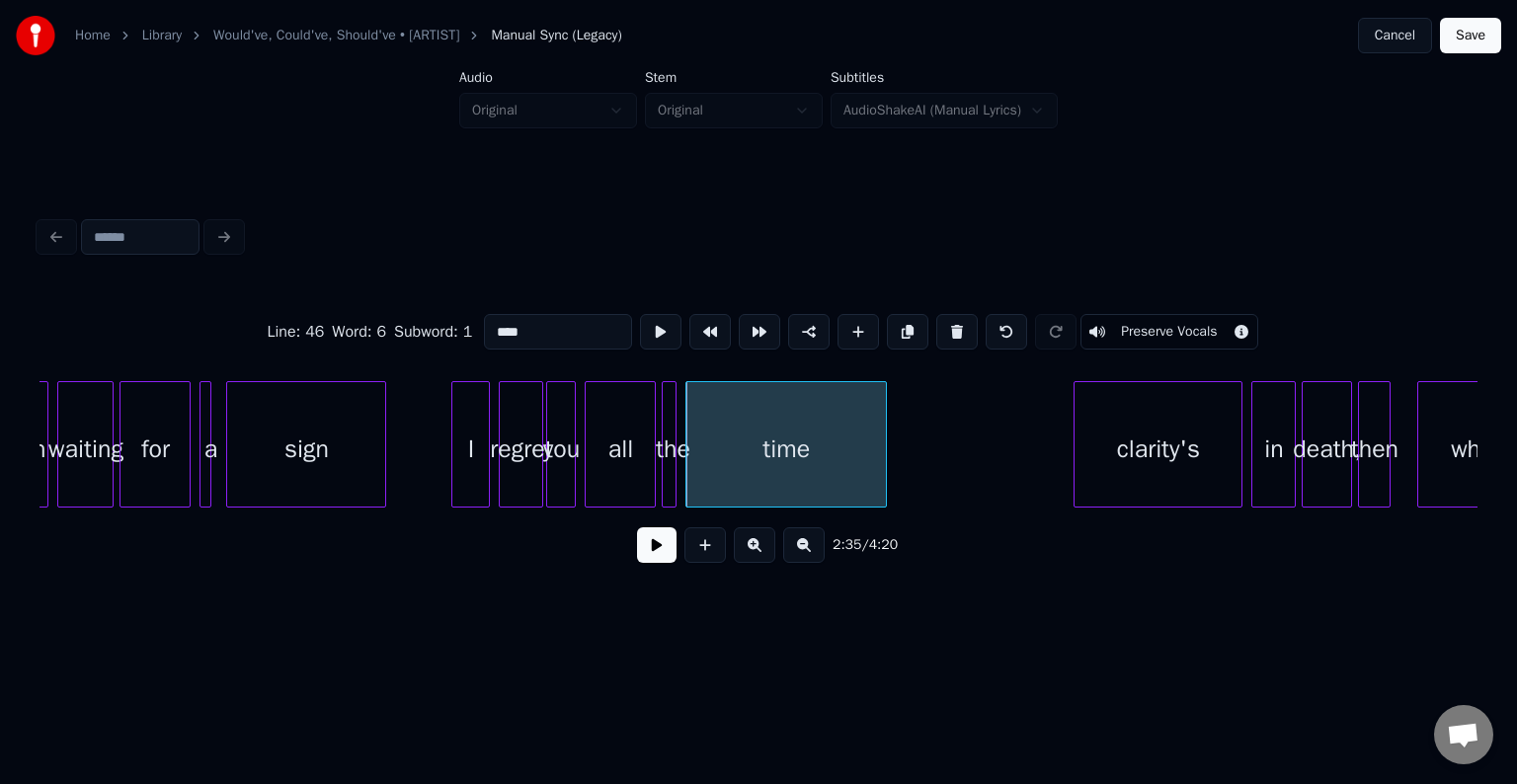 click on "on waiting for a sign I regret you all the time clarity's in death, then why" at bounding box center (758, 444) 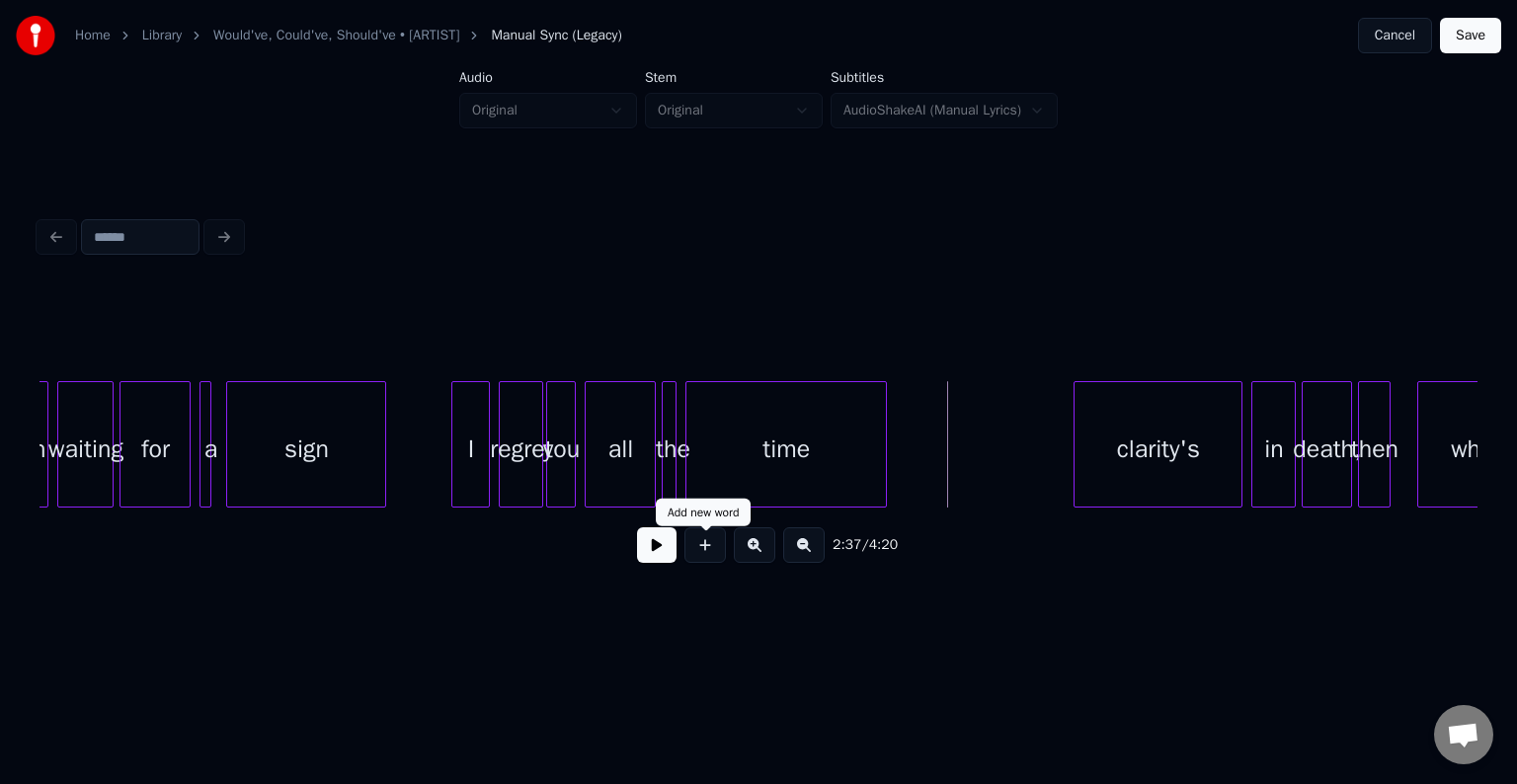 click at bounding box center (705, 545) 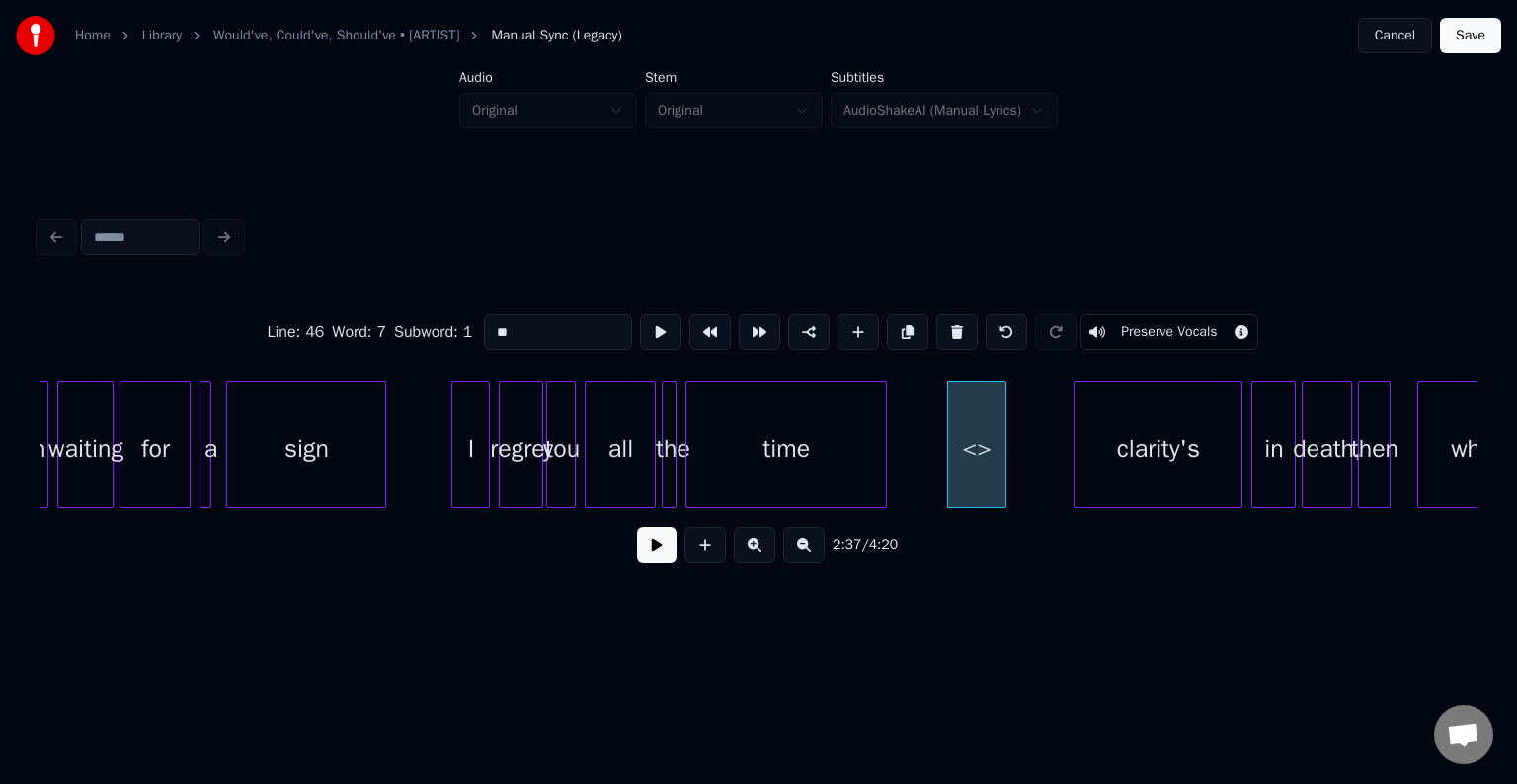 drag, startPoint x: 514, startPoint y: 324, endPoint x: 458, endPoint y: 332, distance: 56.568542 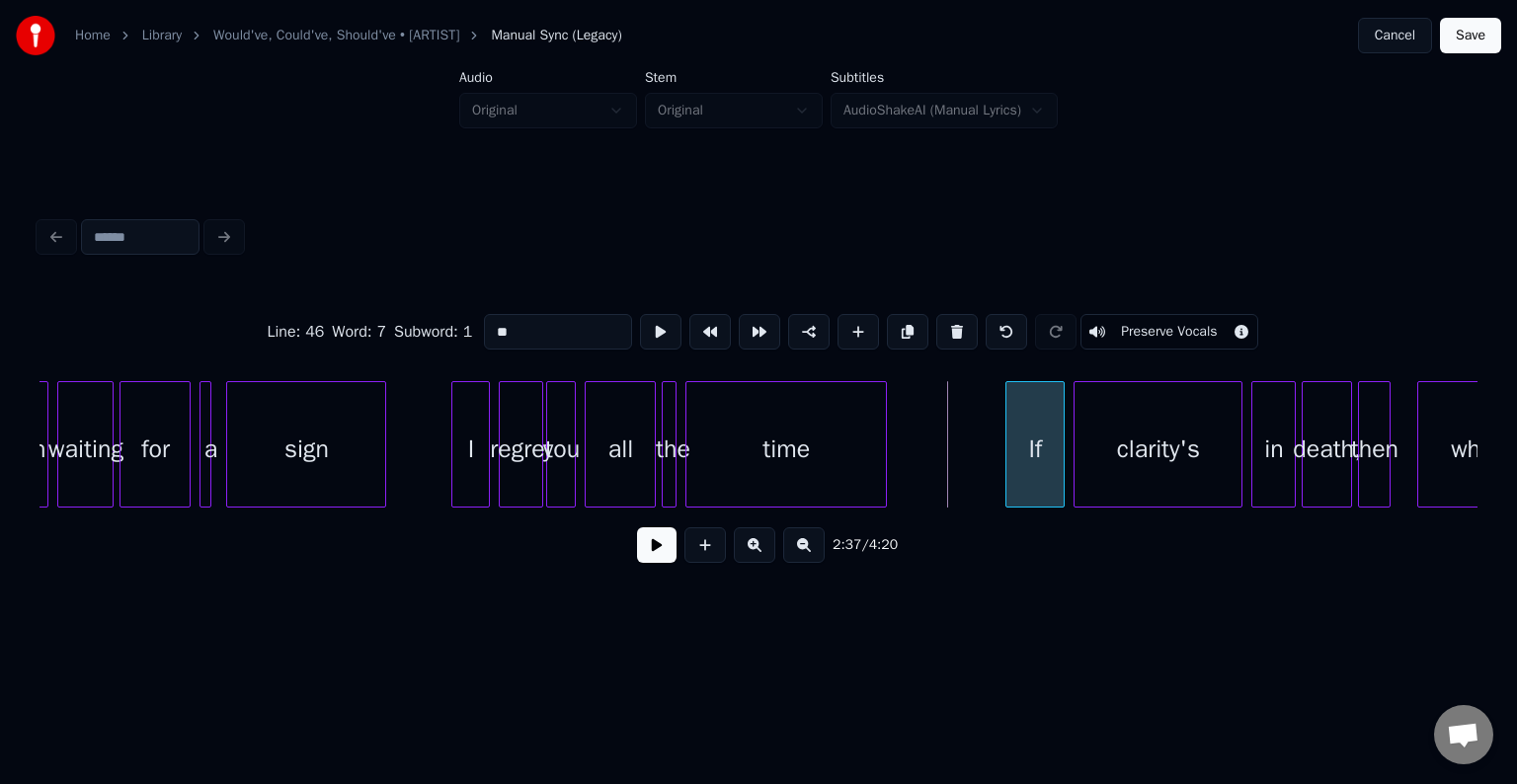 click on "If" at bounding box center (1035, 449) 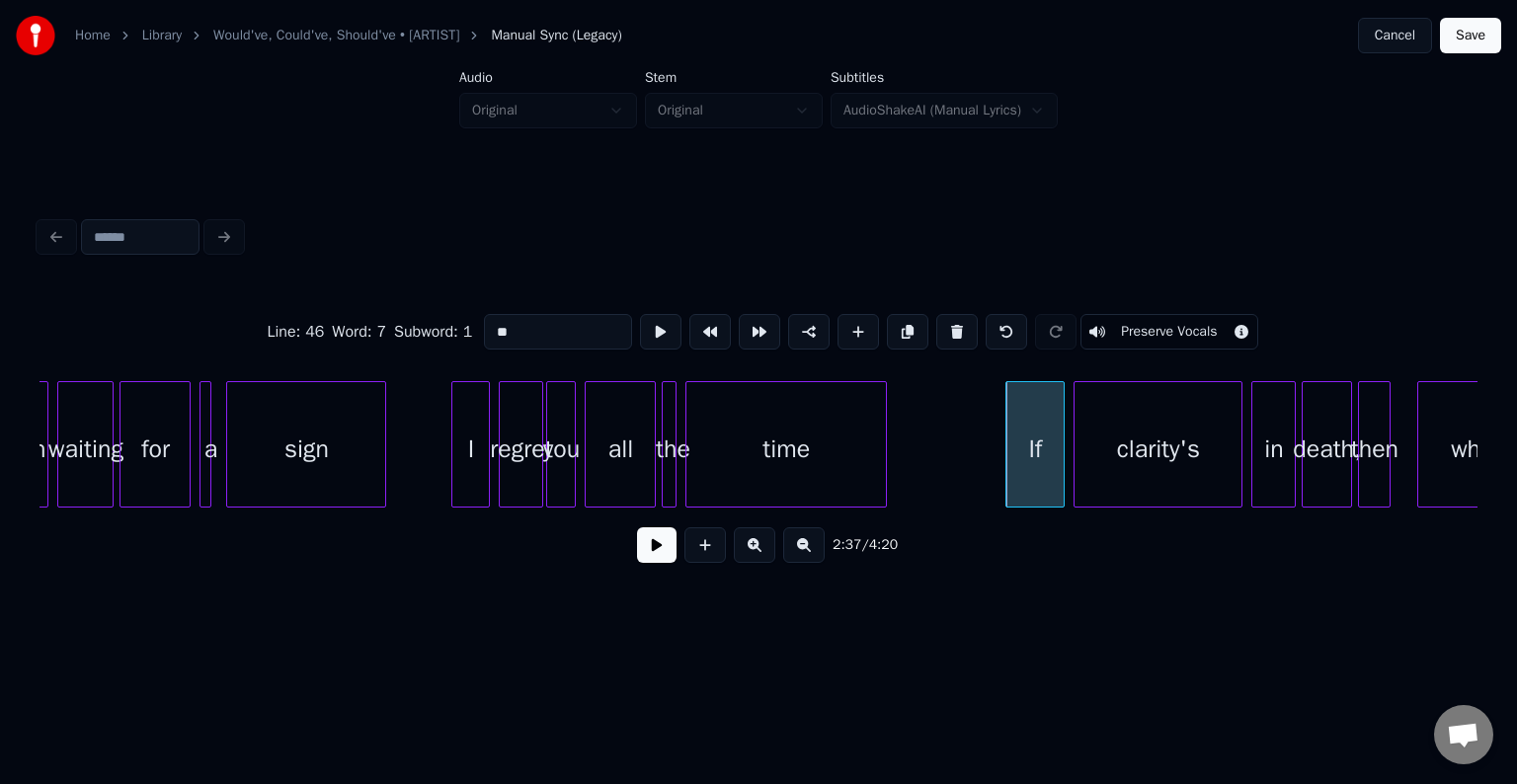 type on "**" 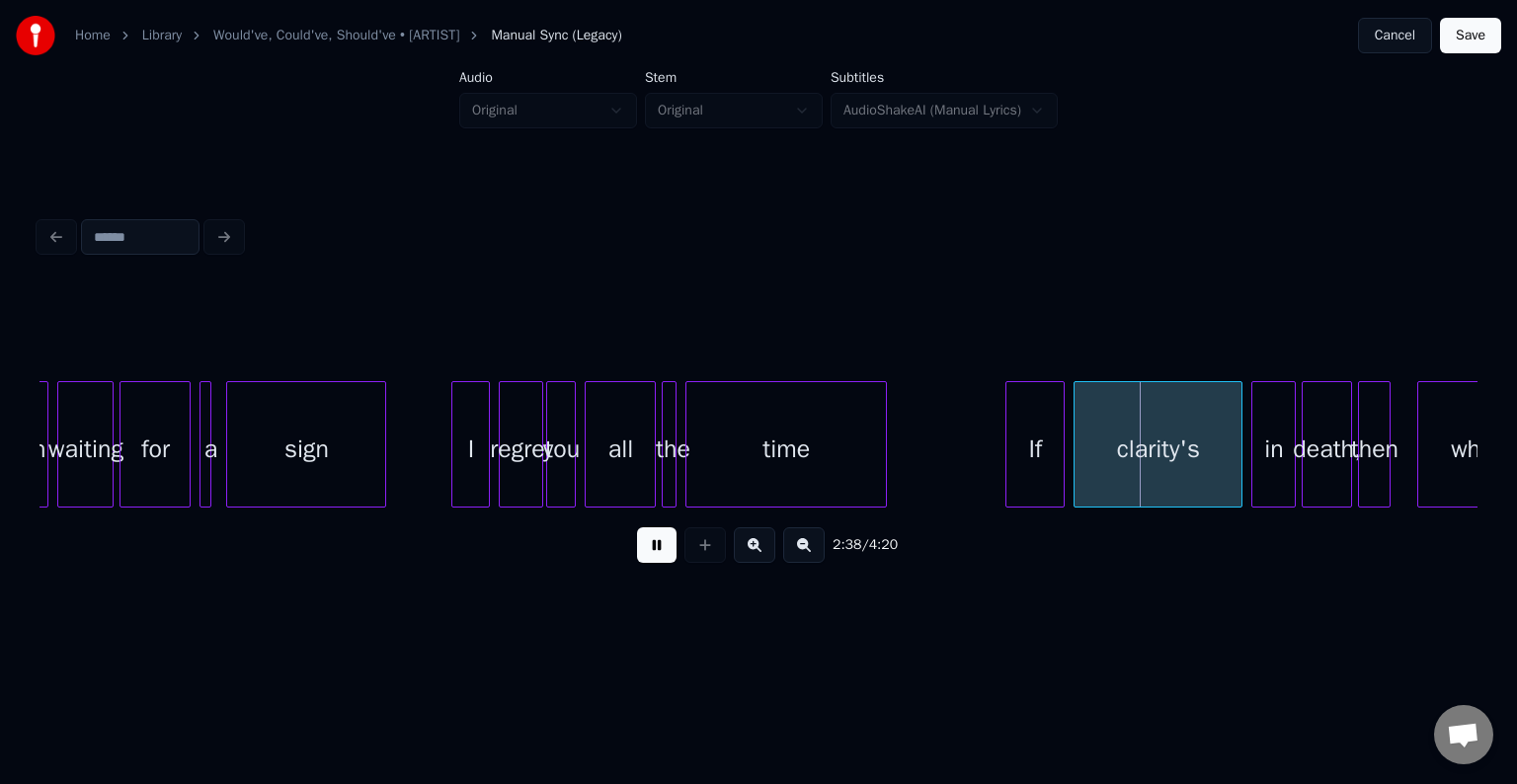 click at bounding box center (657, 545) 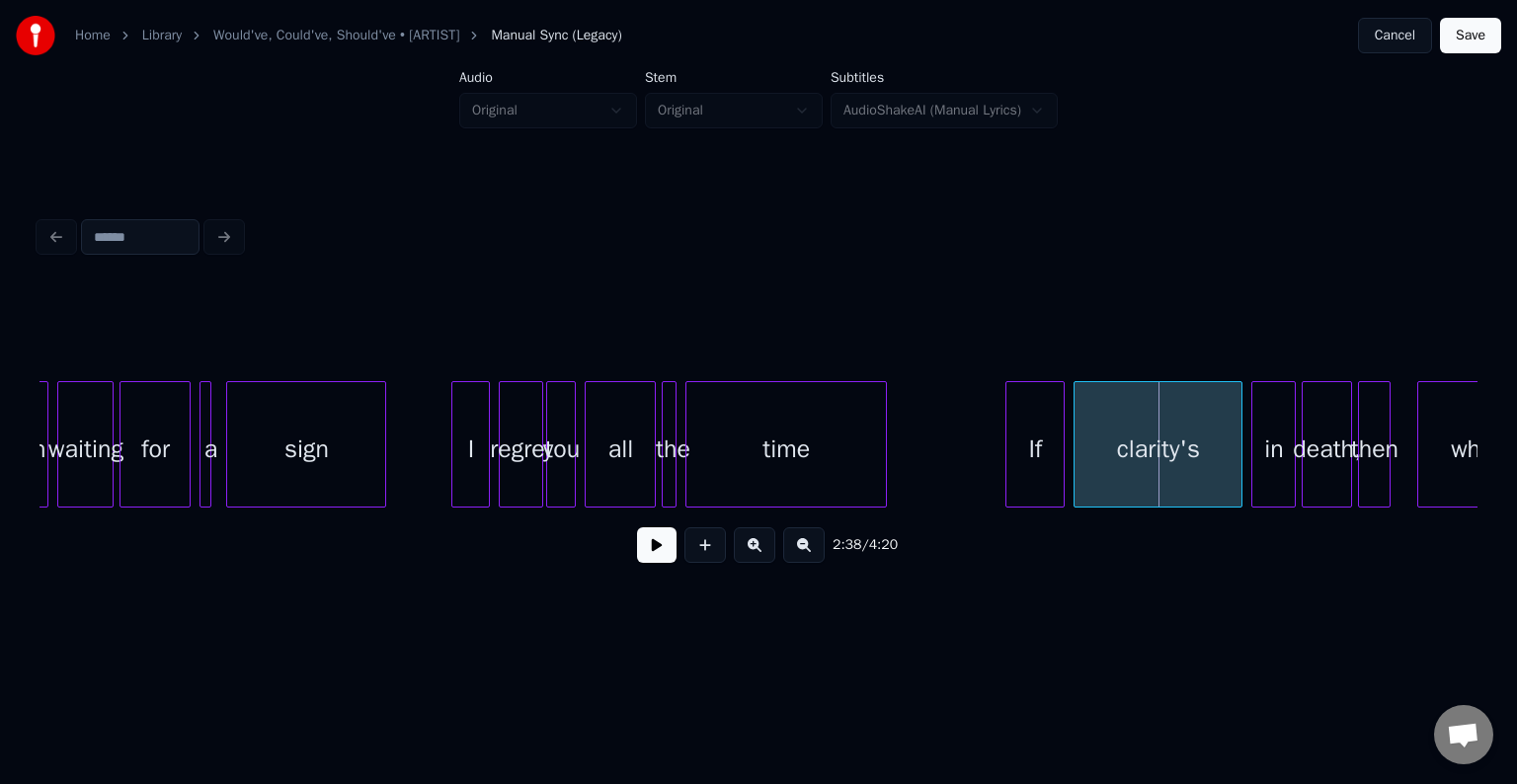click on "time" at bounding box center (786, 449) 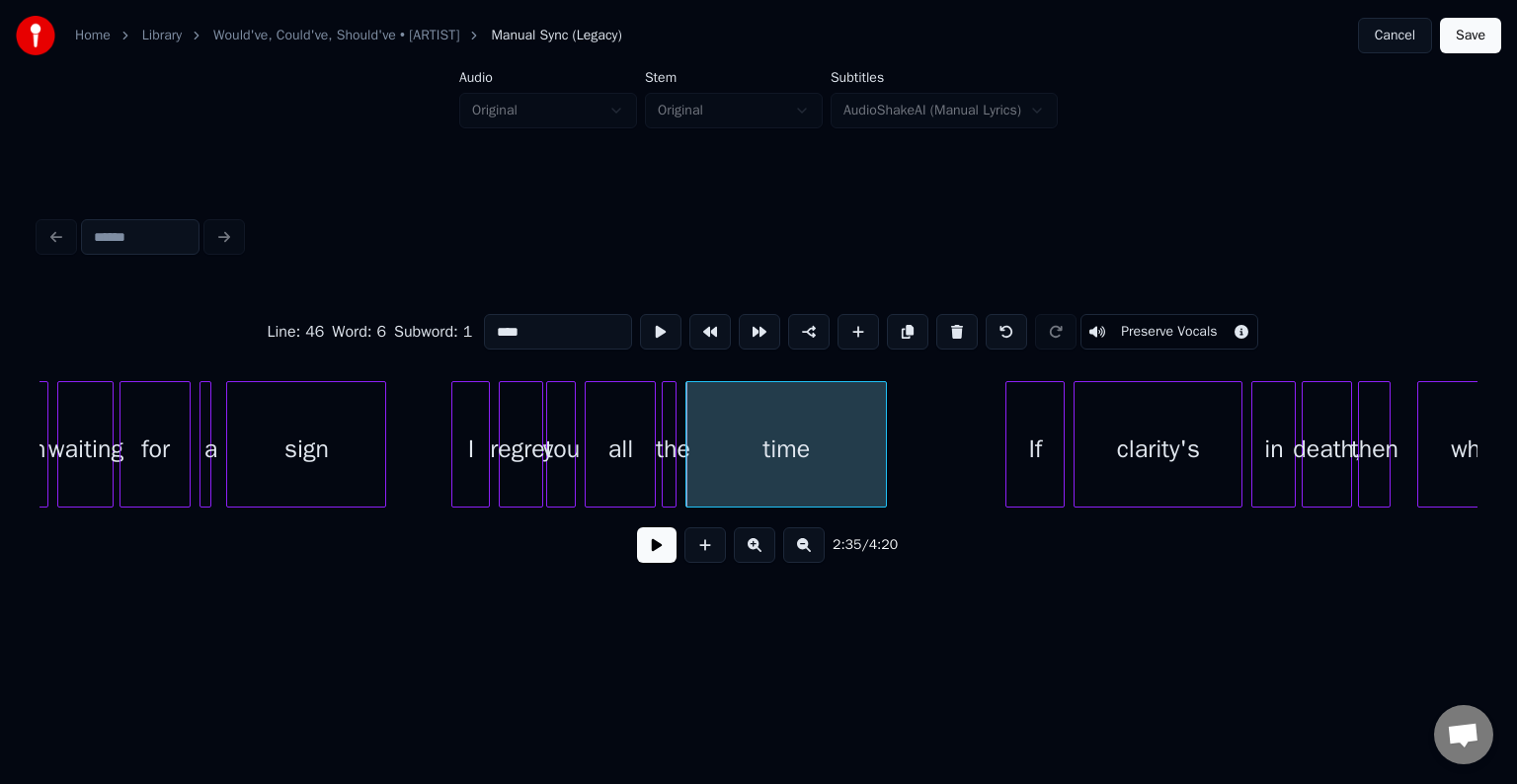 click at bounding box center (657, 545) 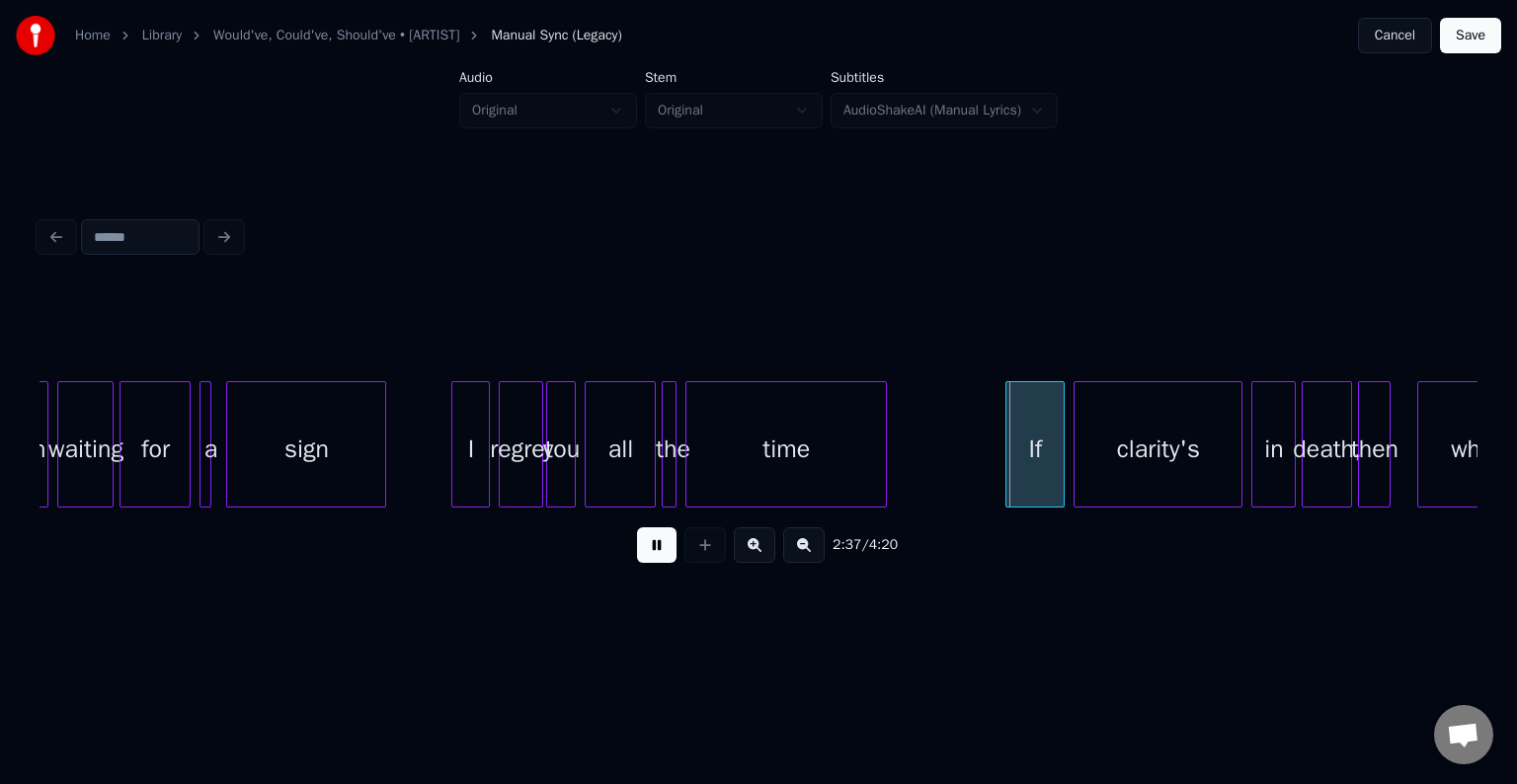 click at bounding box center (657, 545) 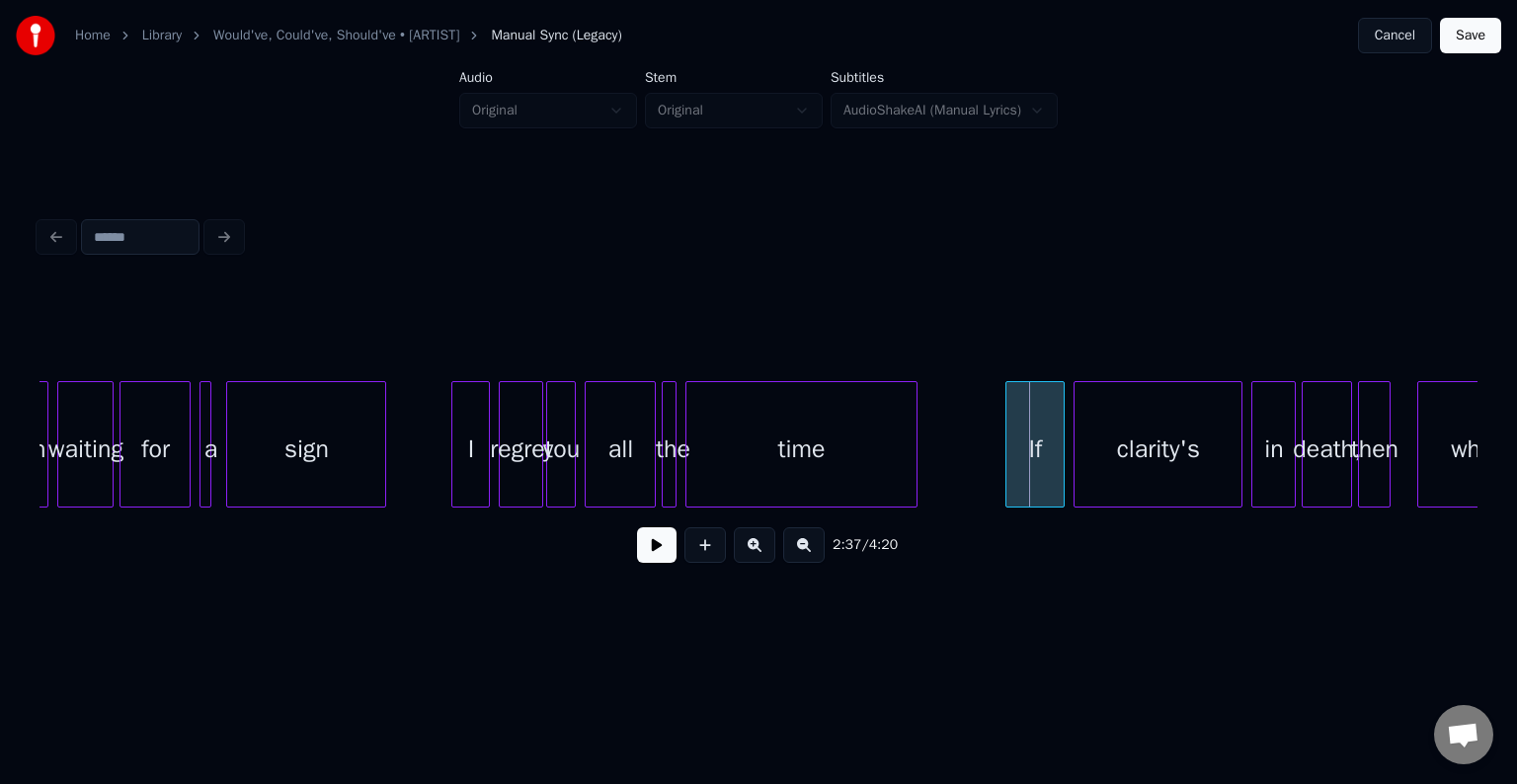 click at bounding box center [914, 444] 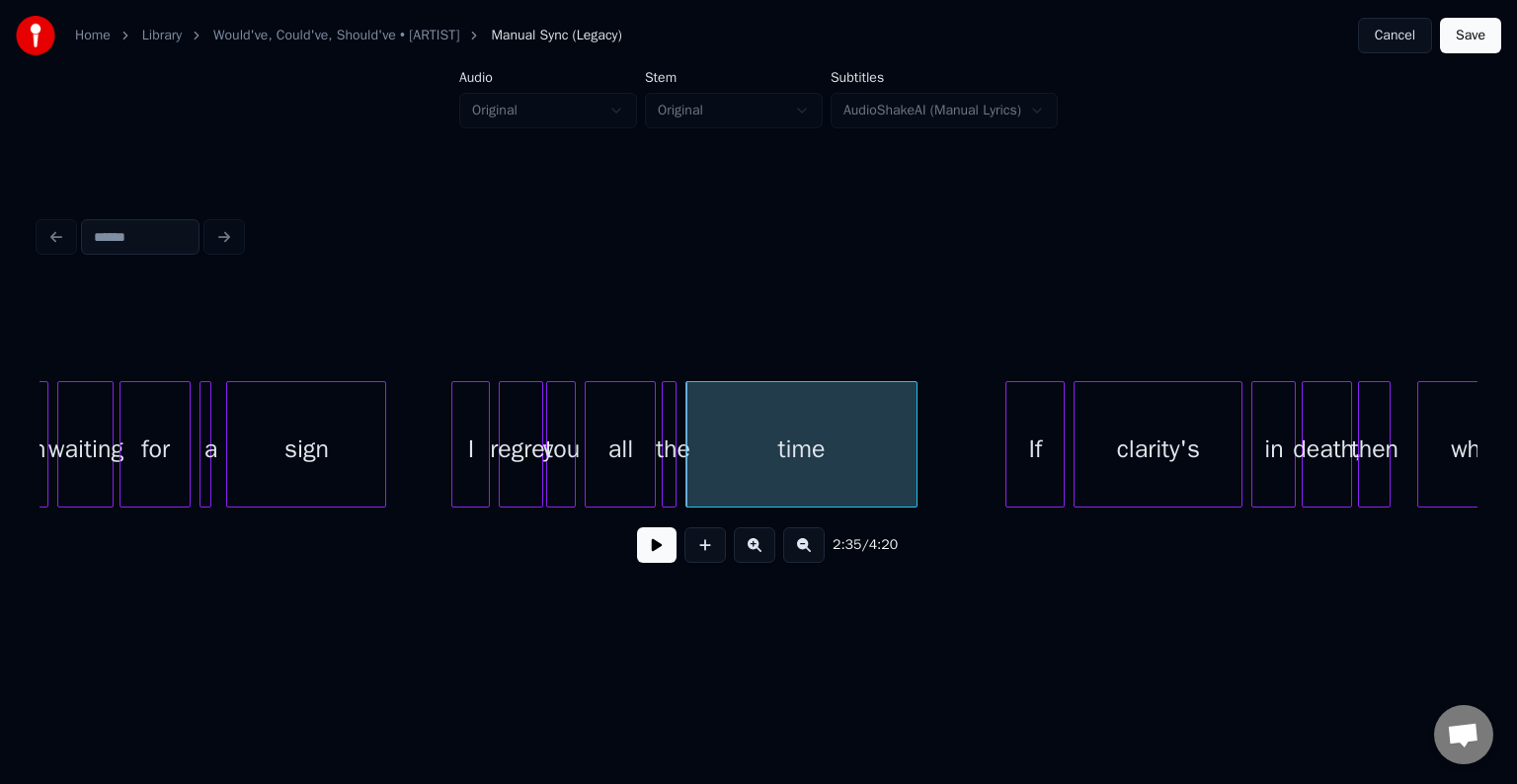 click at bounding box center (657, 545) 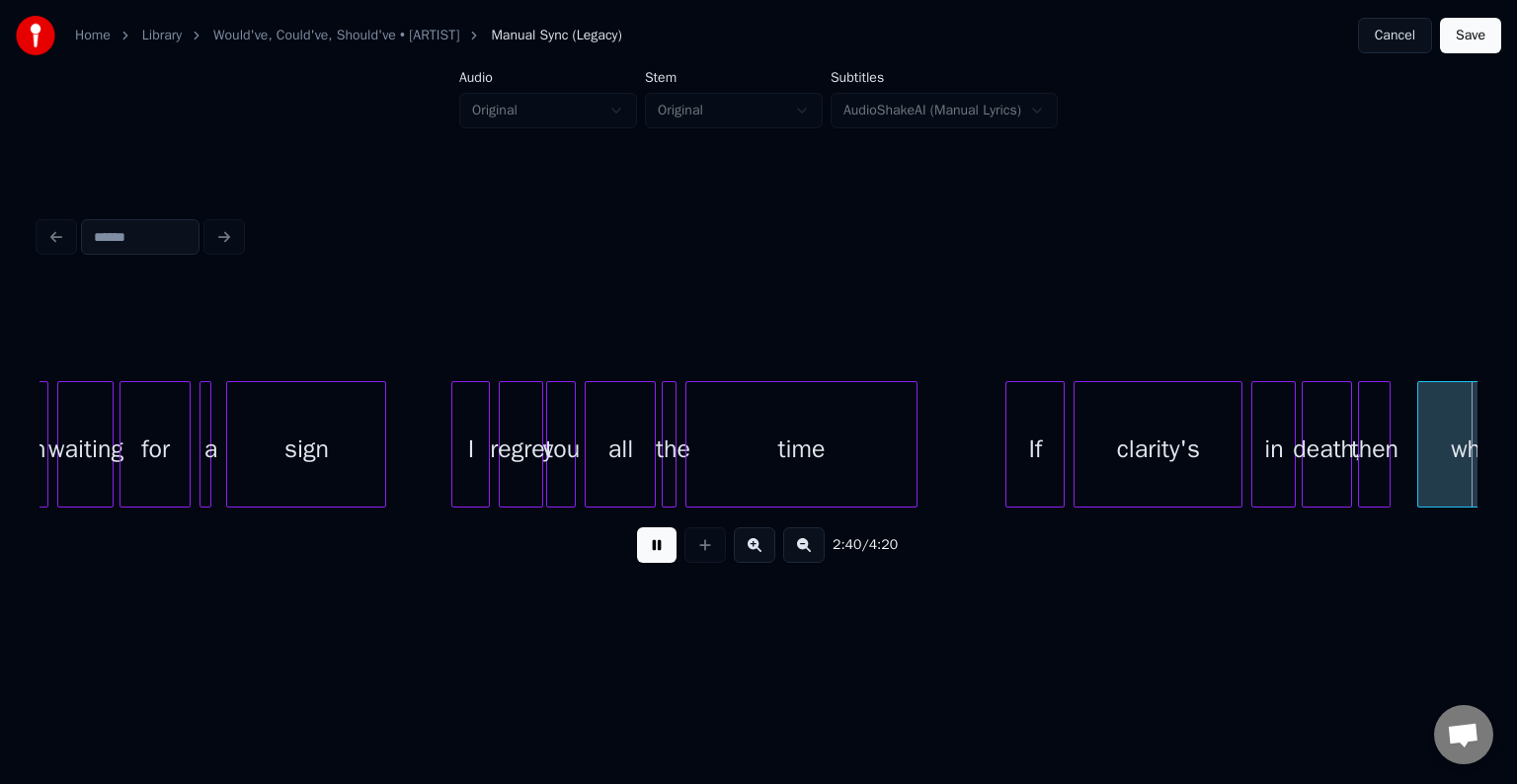 scroll, scrollTop: 0, scrollLeft: 23848, axis: horizontal 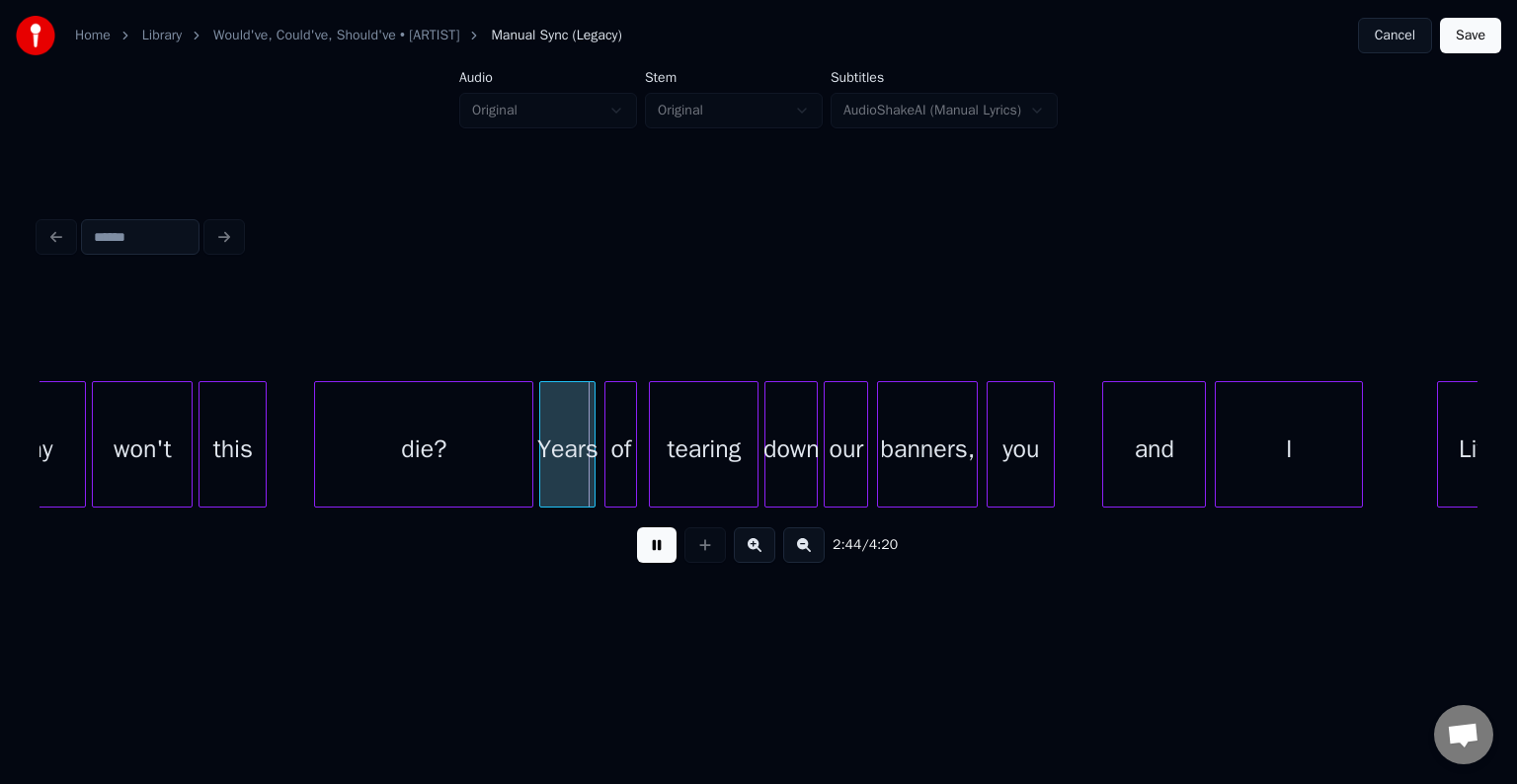 click at bounding box center [657, 545] 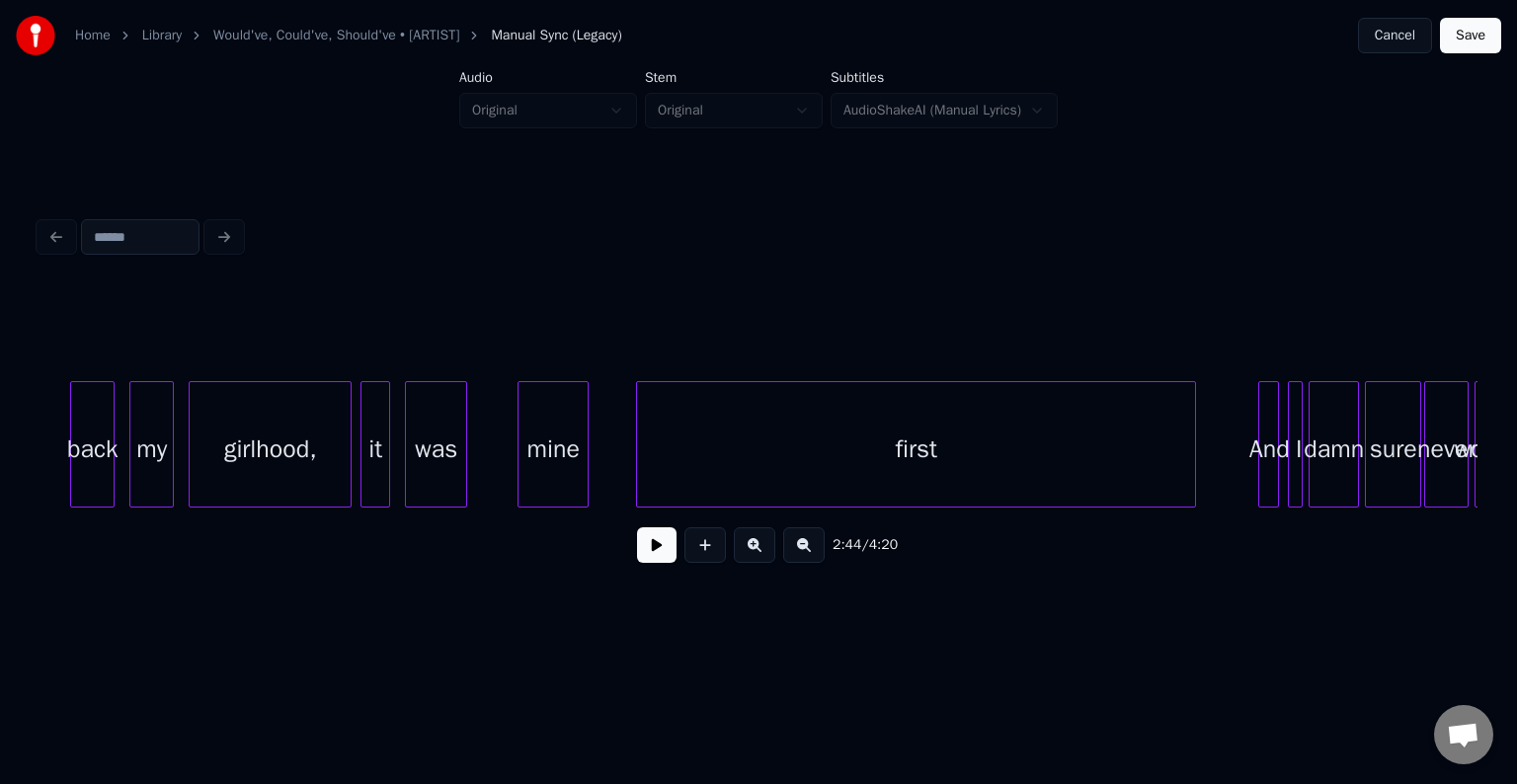 scroll, scrollTop: 0, scrollLeft: 26250, axis: horizontal 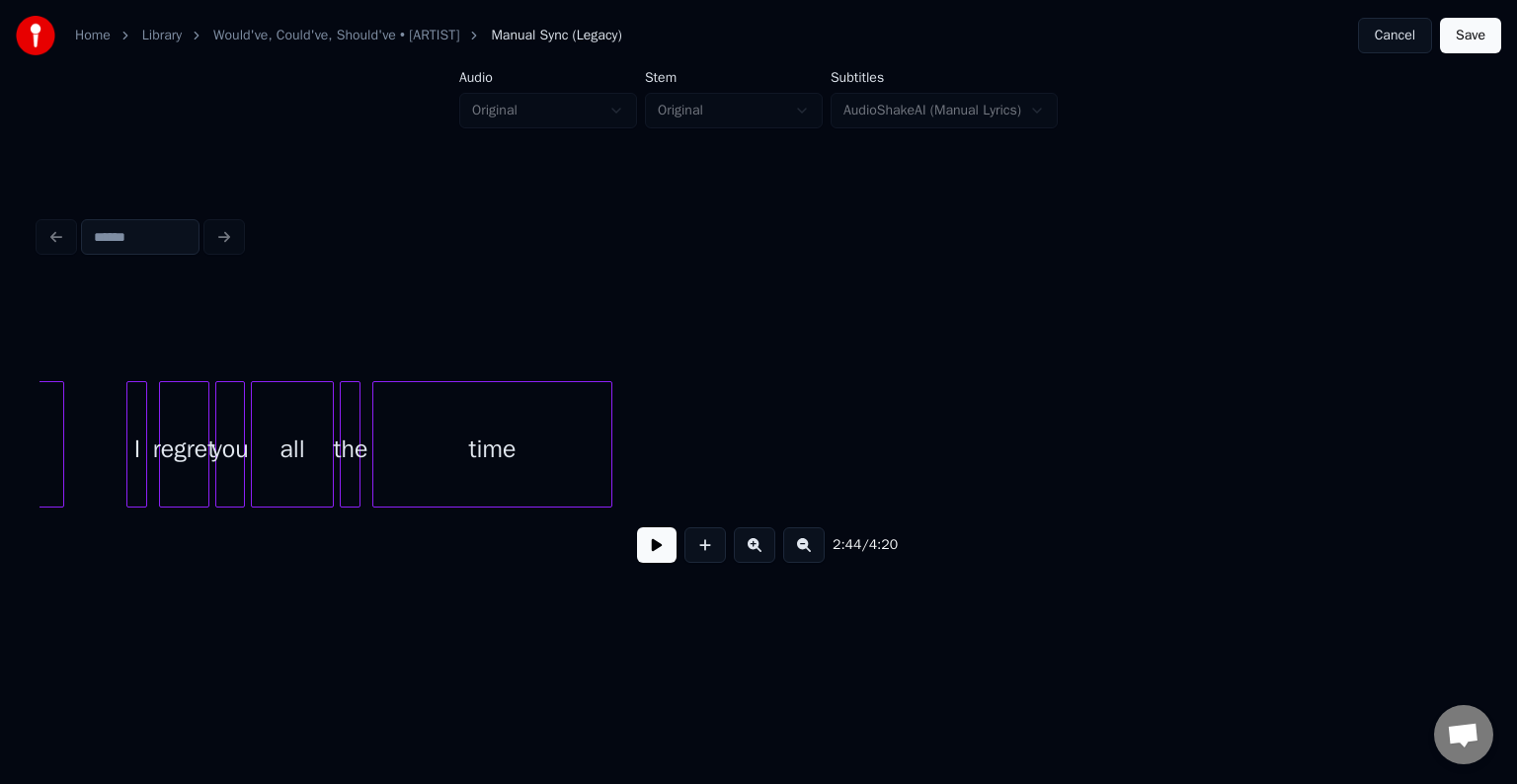 click on "Save" at bounding box center (1471, 36) 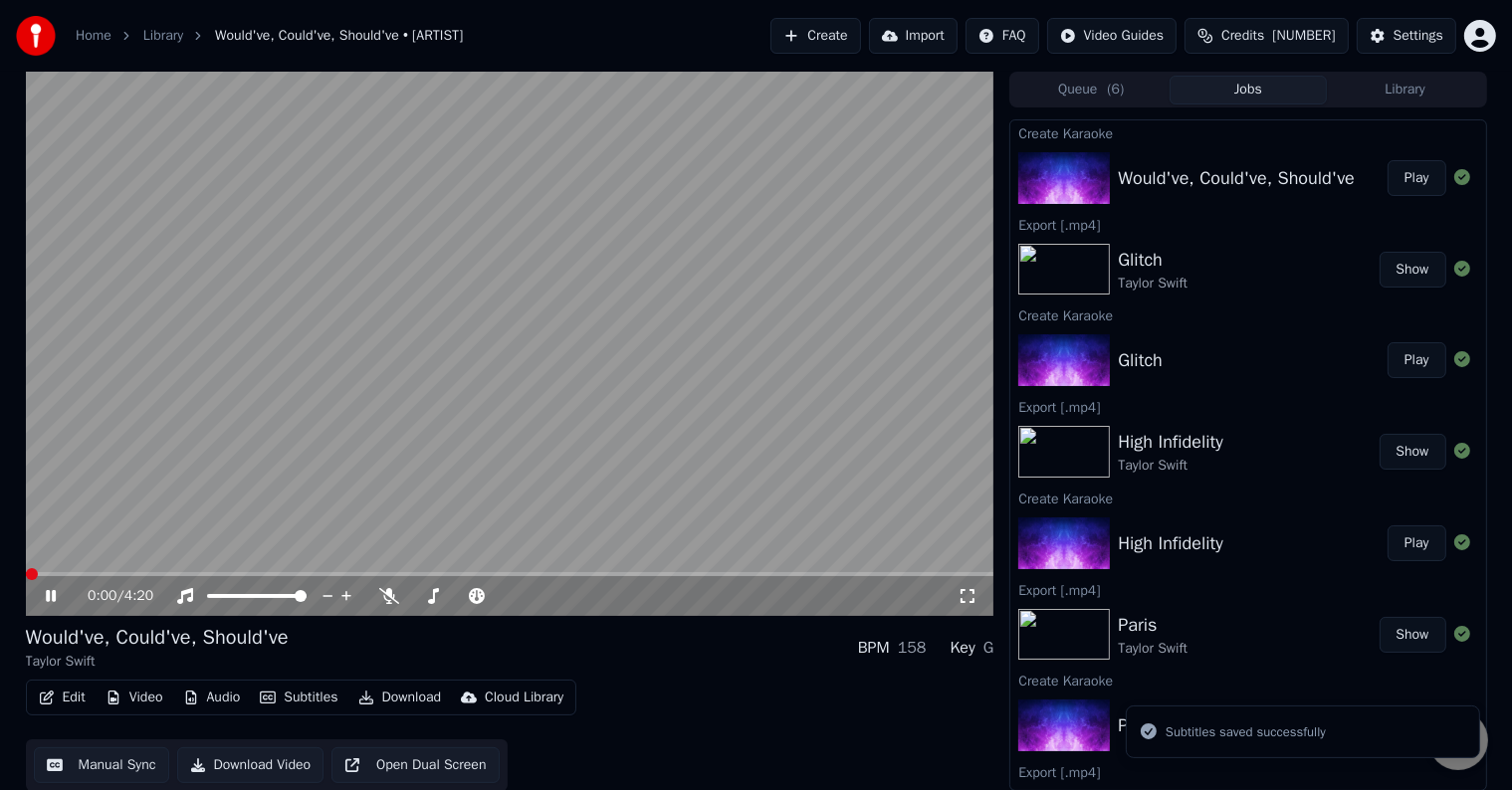 click on "Download" at bounding box center (400, 697) 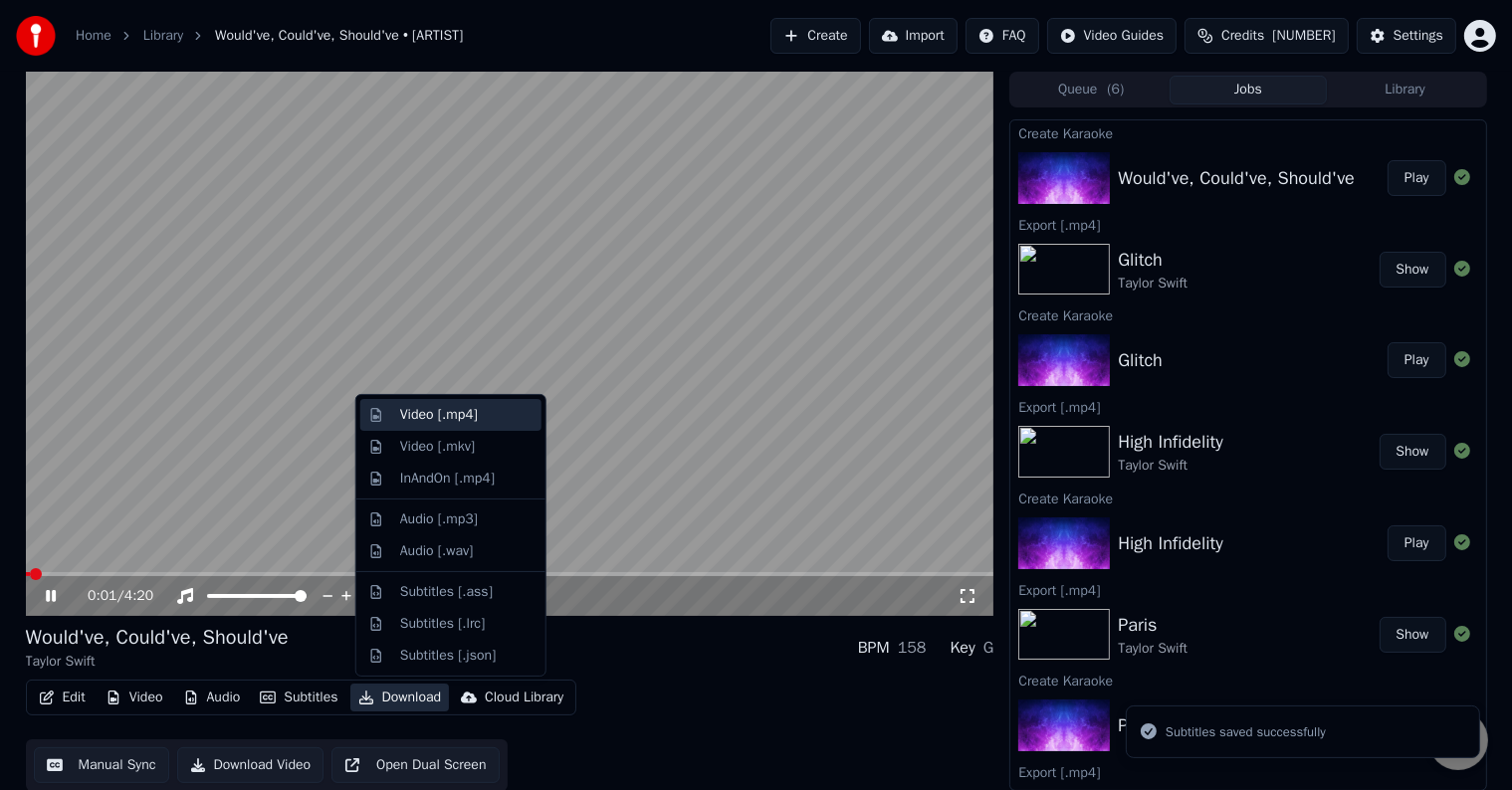 click on "Video [.mp4]" at bounding box center (451, 415) 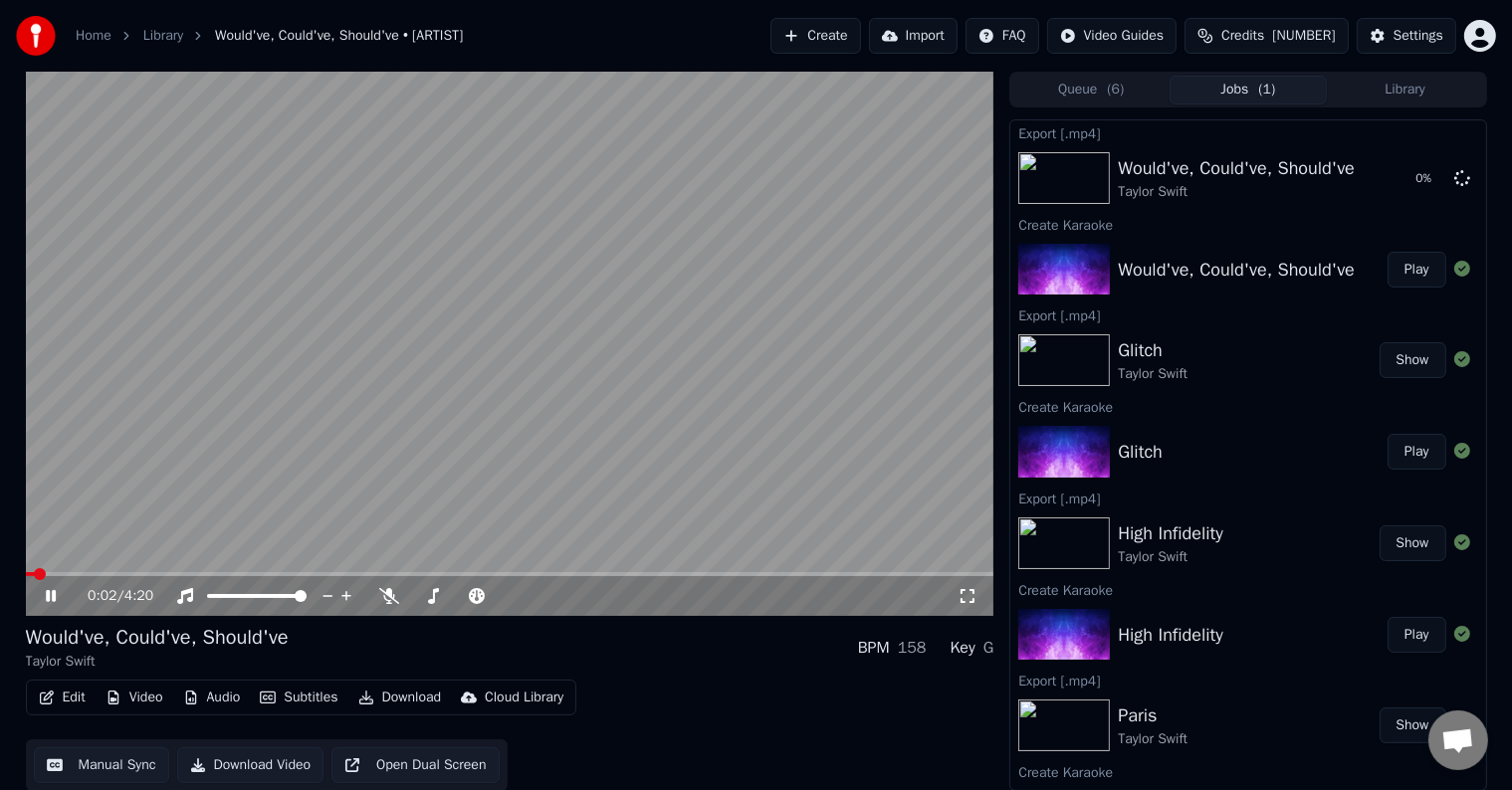 click 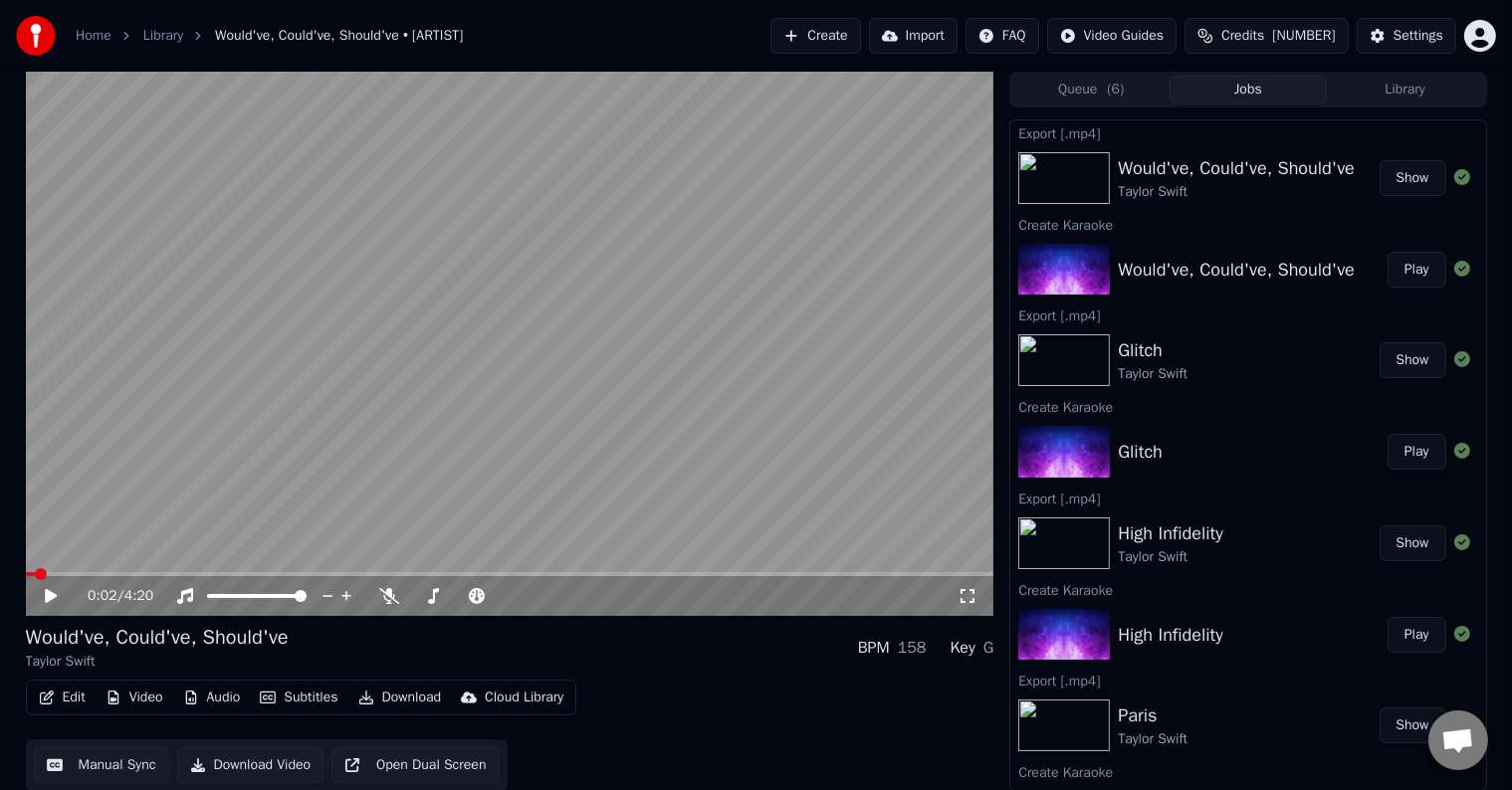 click on "Create" at bounding box center [815, 36] 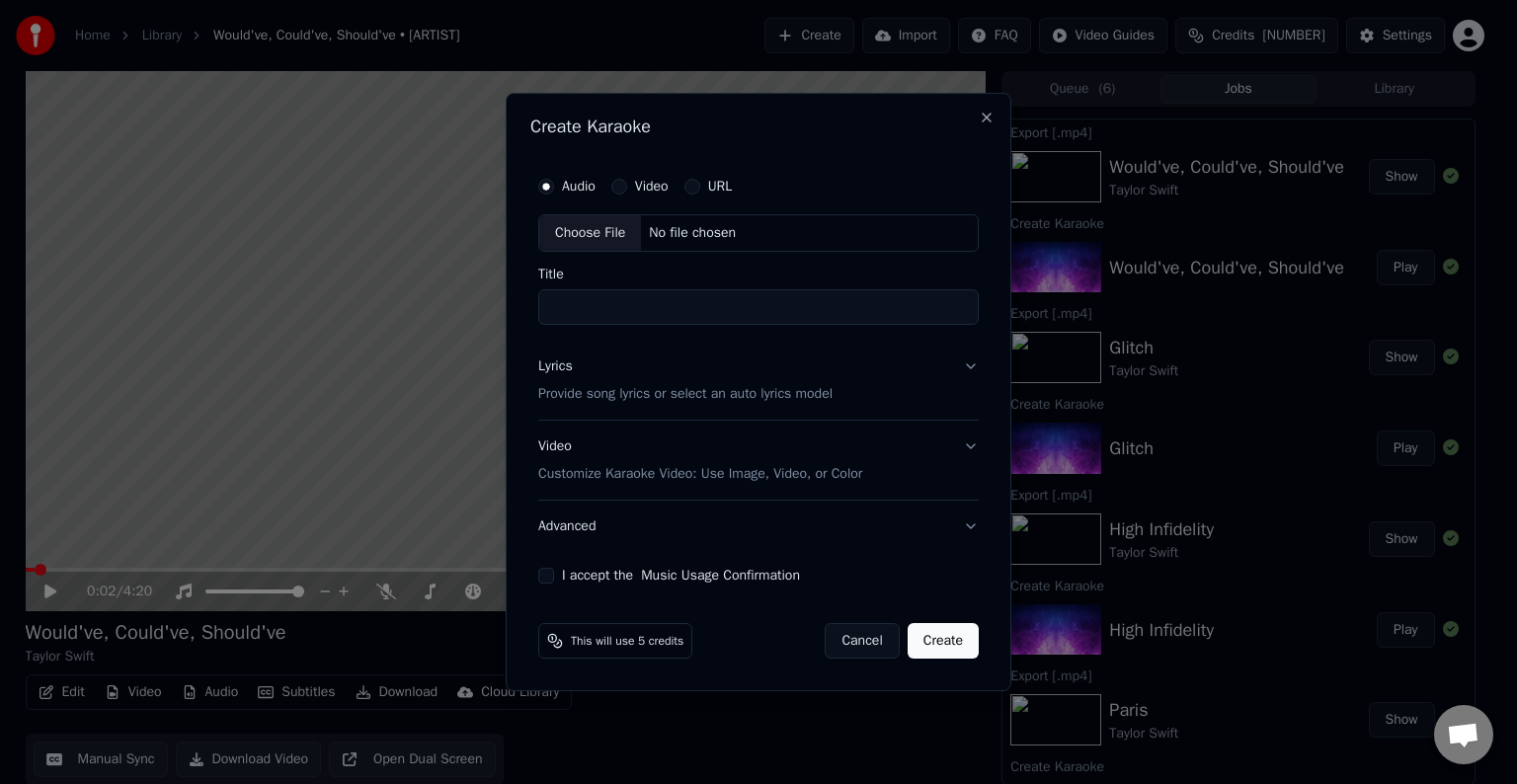 click on "Choose File" at bounding box center (590, 233) 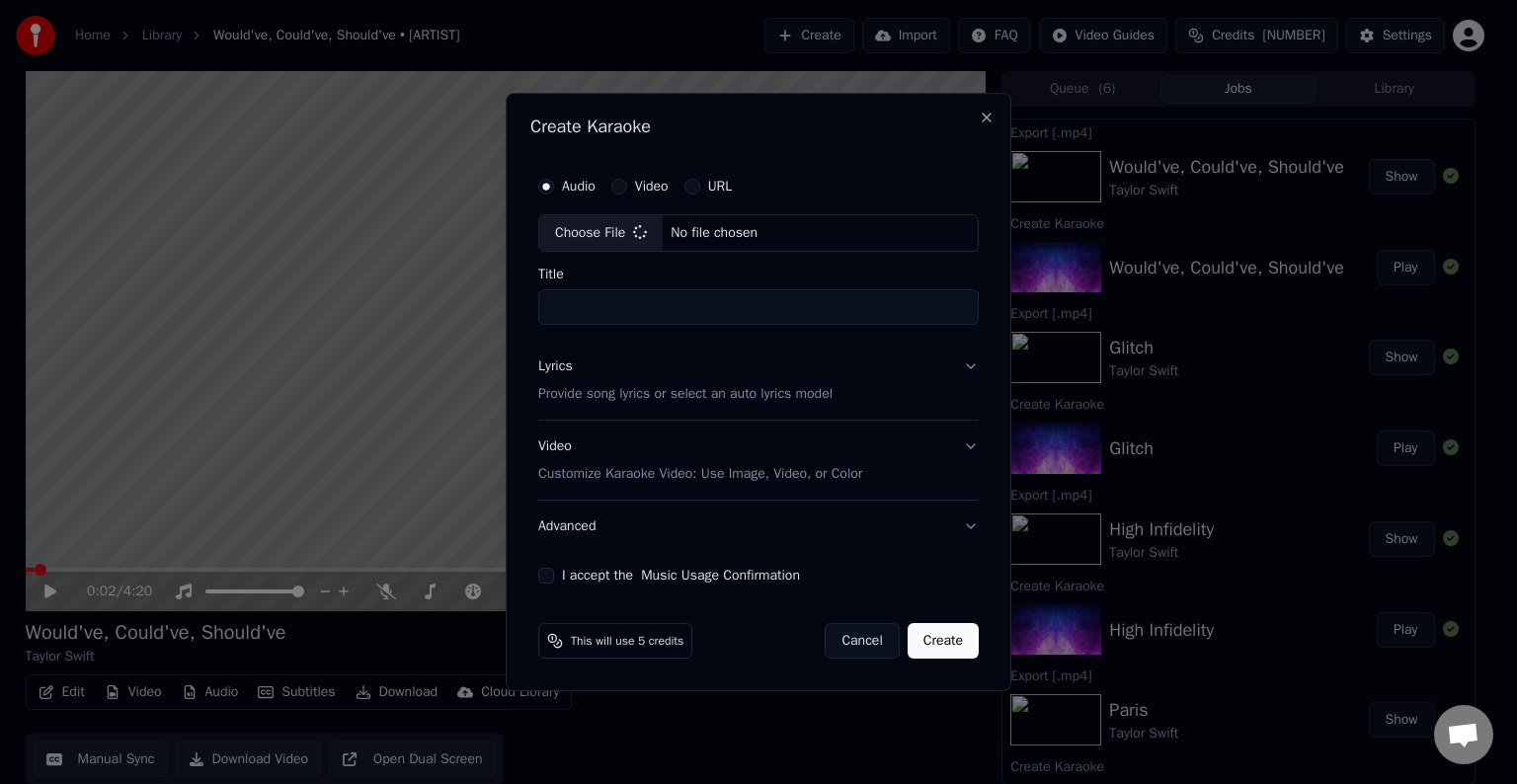 type on "**********" 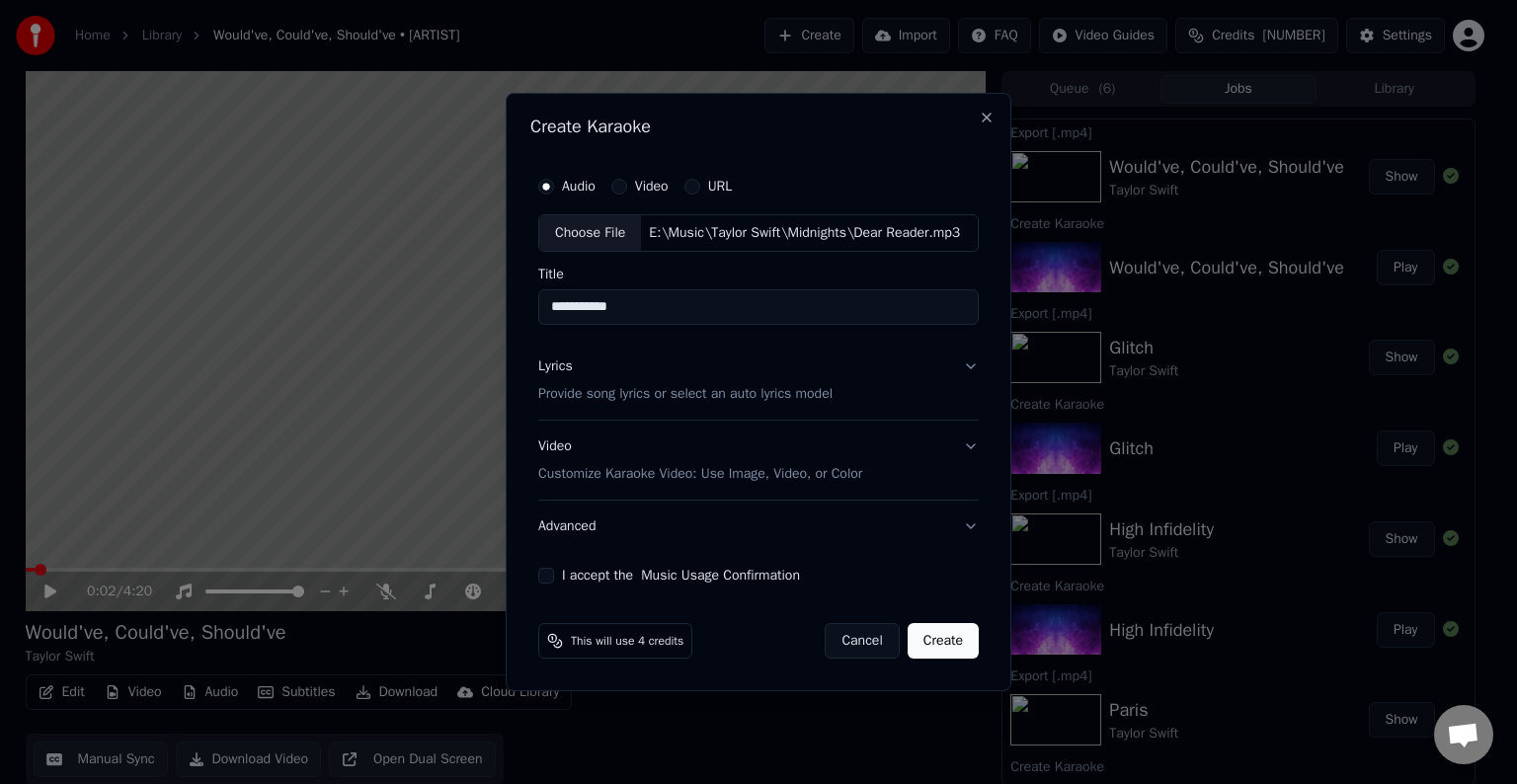 click on "Lyrics Provide song lyrics or select an auto lyrics model" at bounding box center [758, 380] 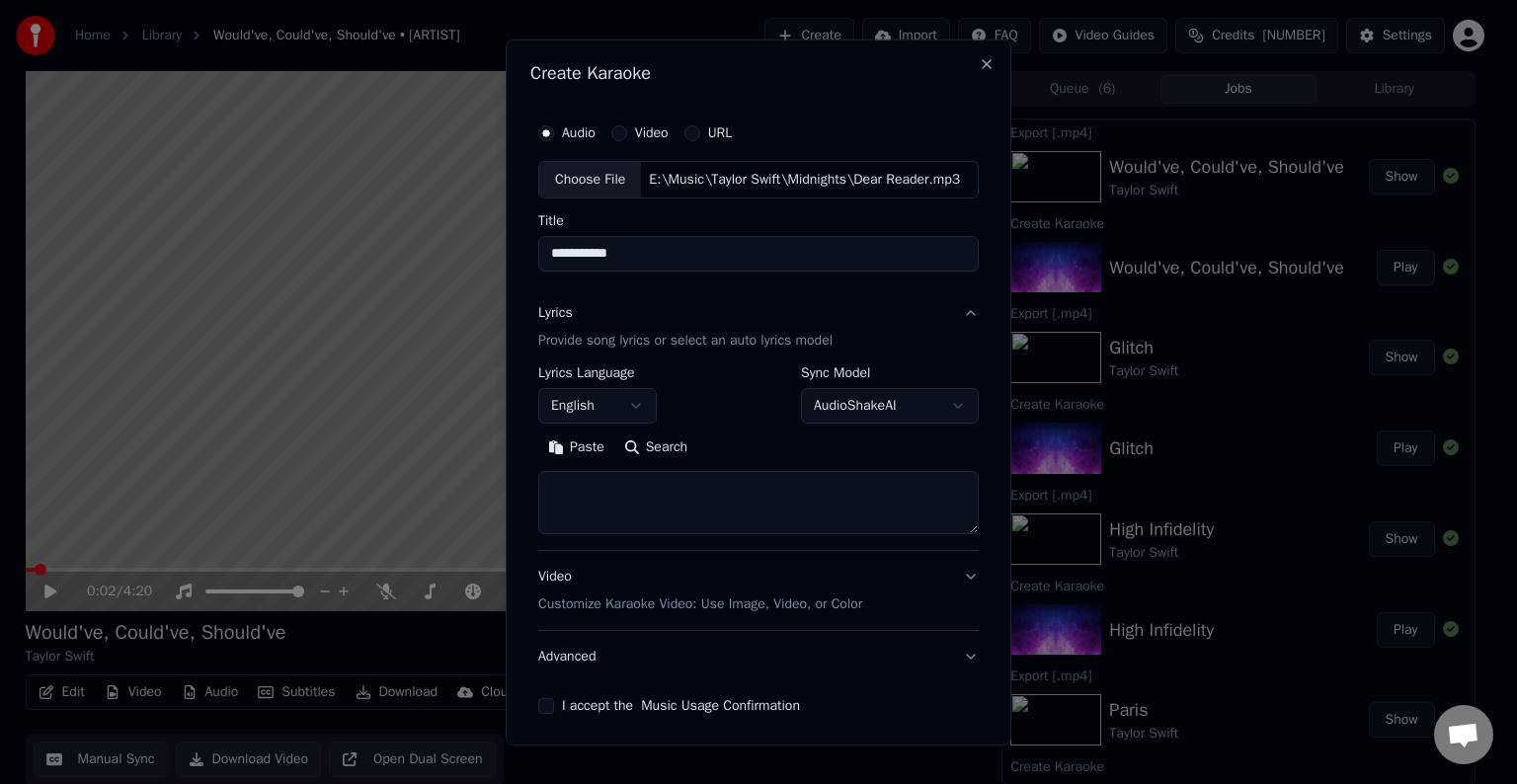 click at bounding box center (758, 503) 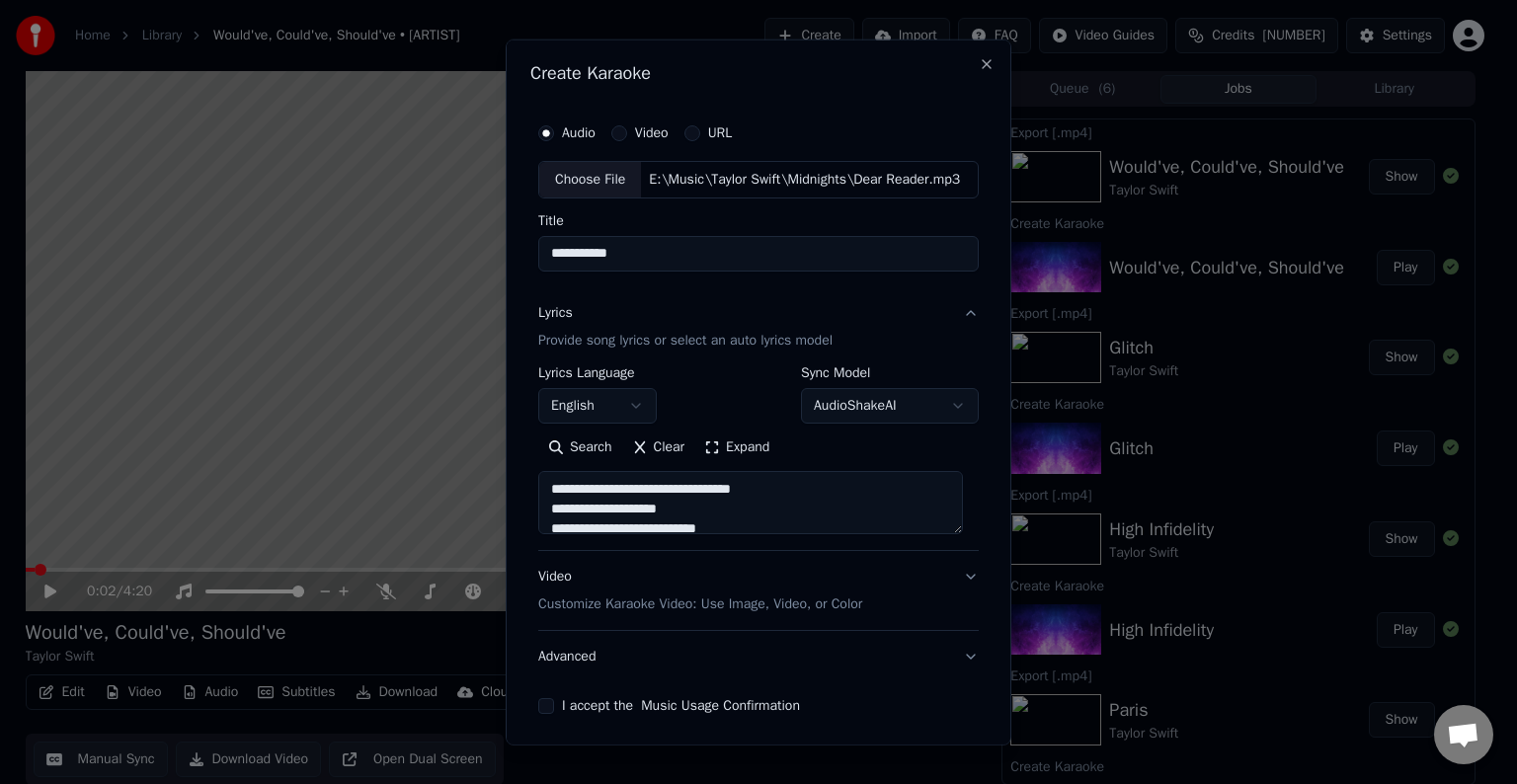 scroll, scrollTop: 122, scrollLeft: 0, axis: vertical 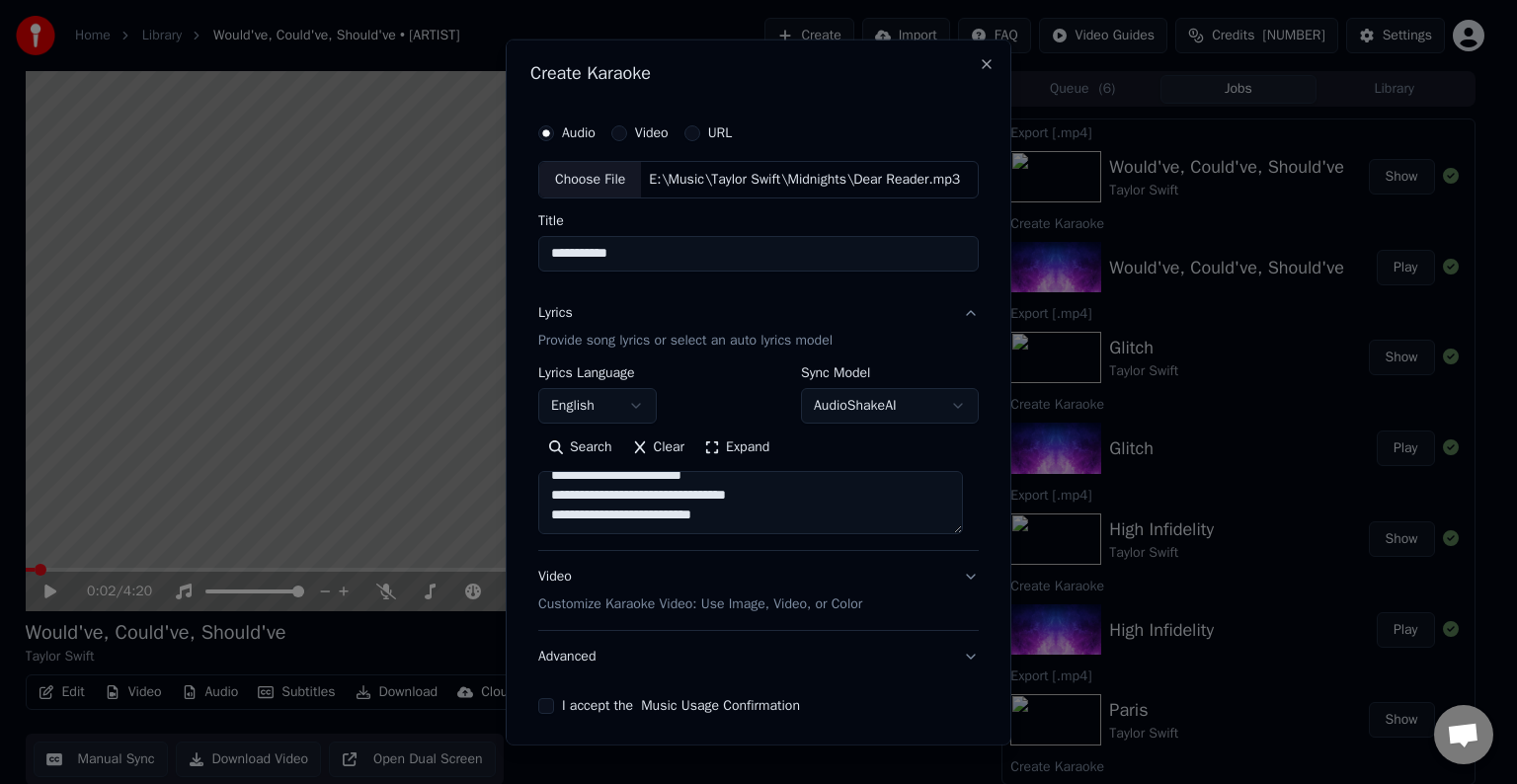 paste on "**********" 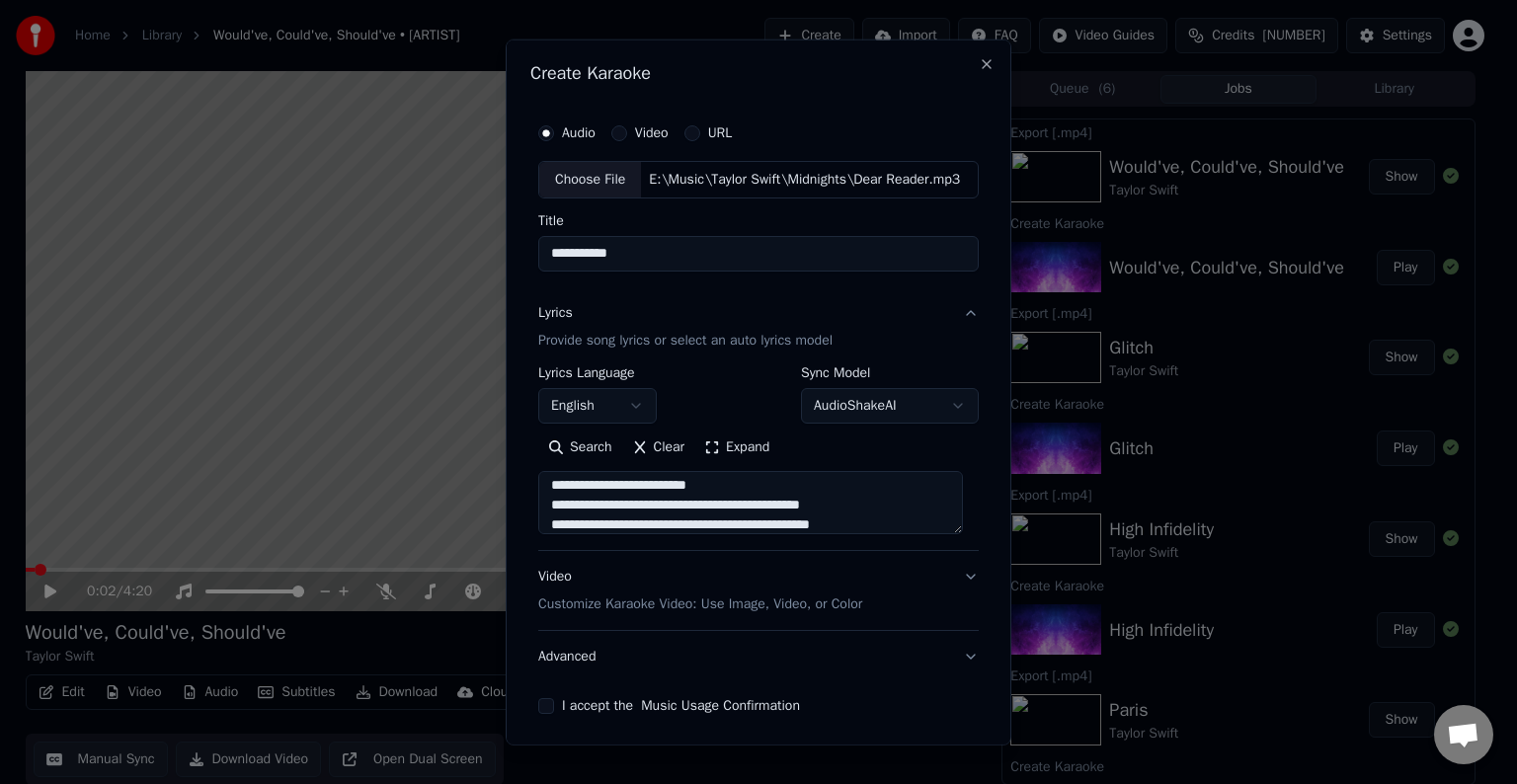 scroll, scrollTop: 162, scrollLeft: 0, axis: vertical 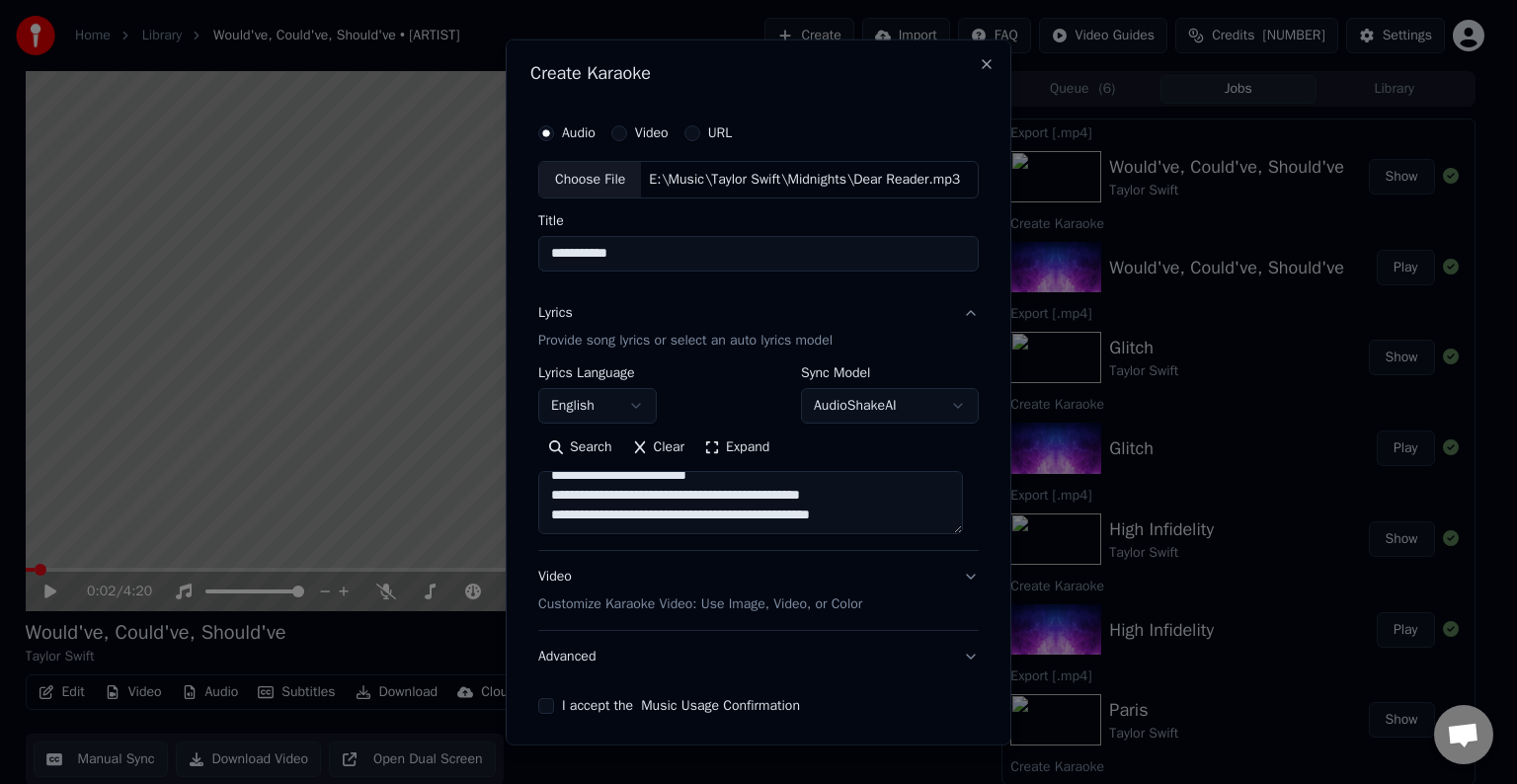 paste on "**********" 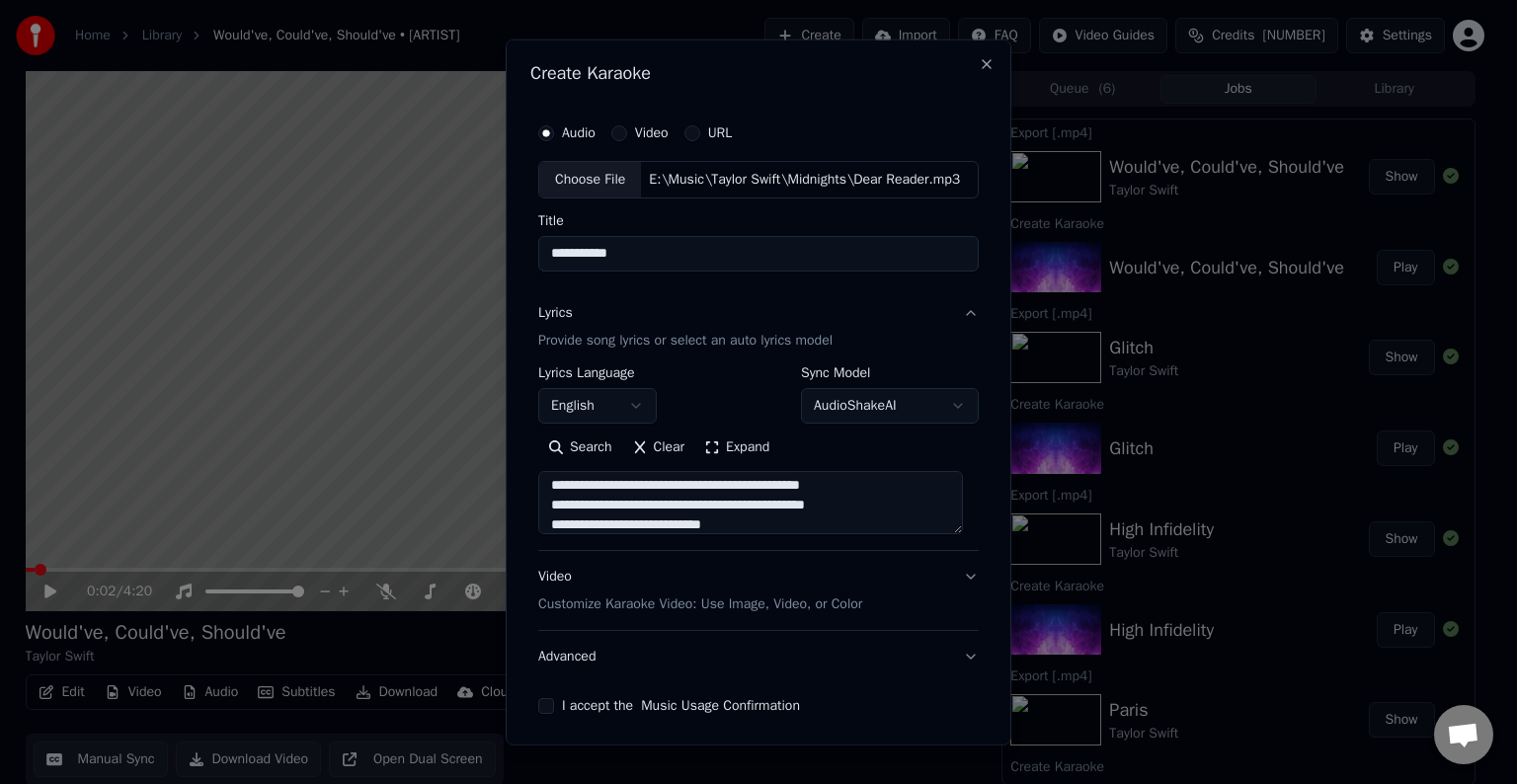 scroll, scrollTop: 320, scrollLeft: 0, axis: vertical 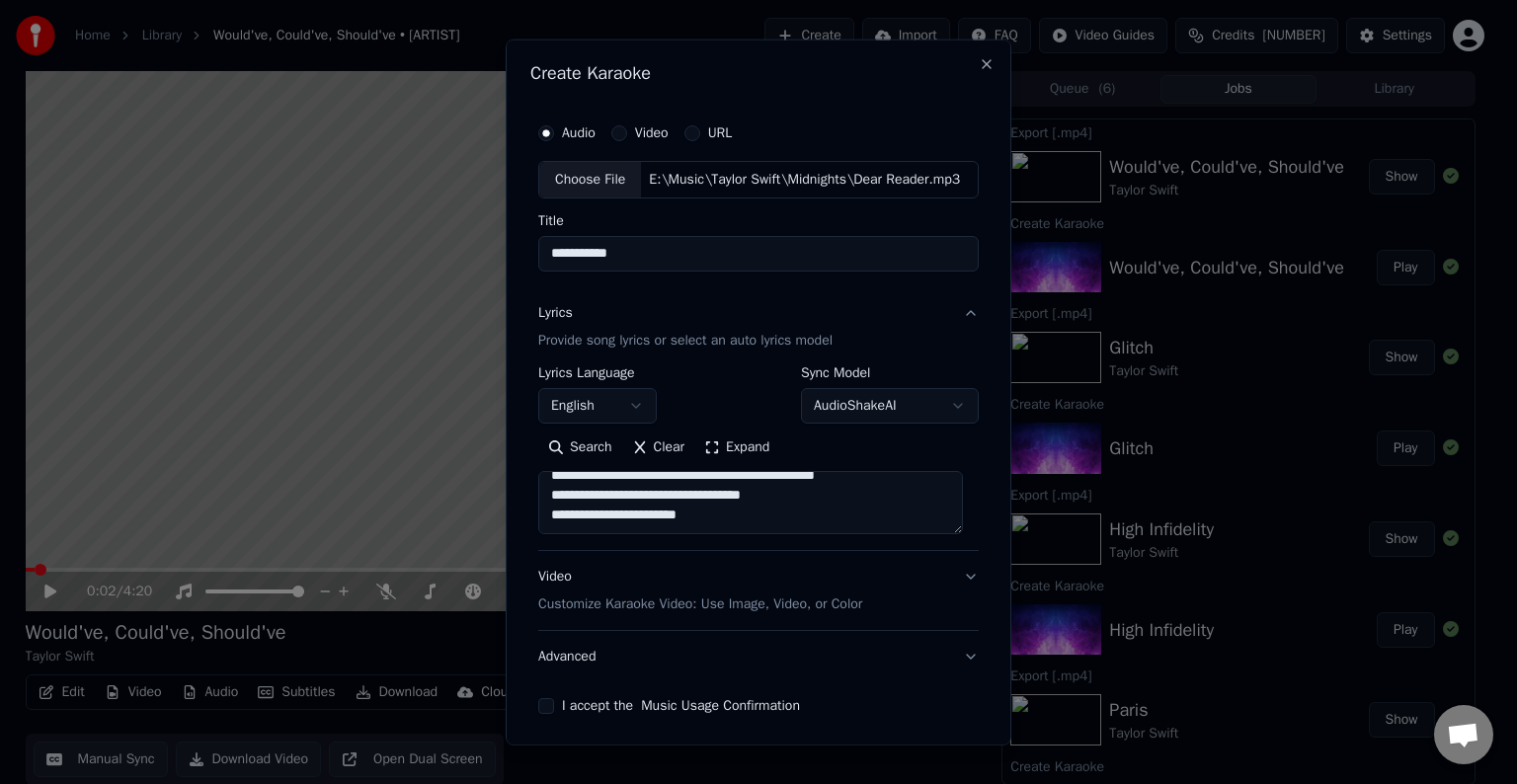 paste on "**********" 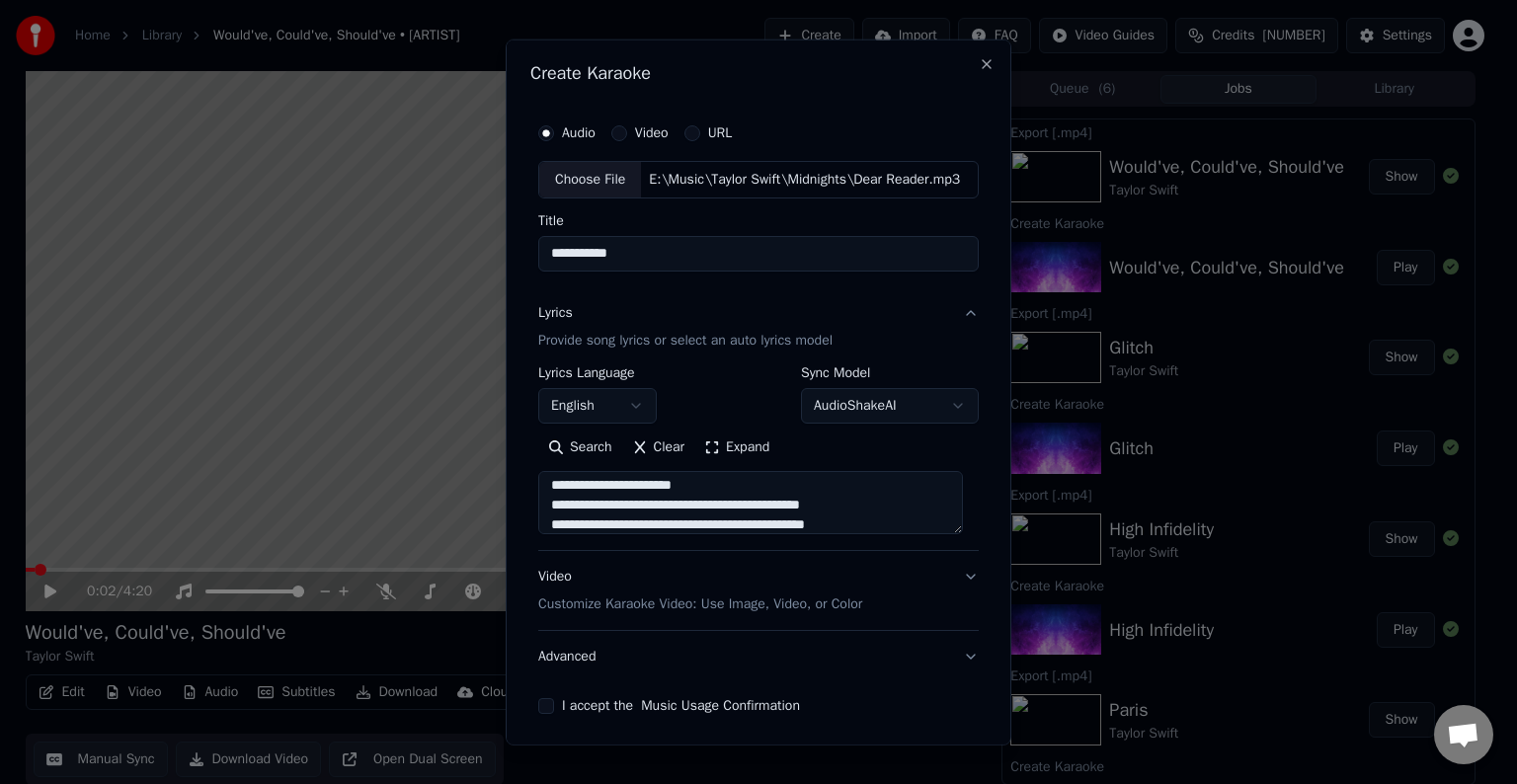 scroll, scrollTop: 359, scrollLeft: 0, axis: vertical 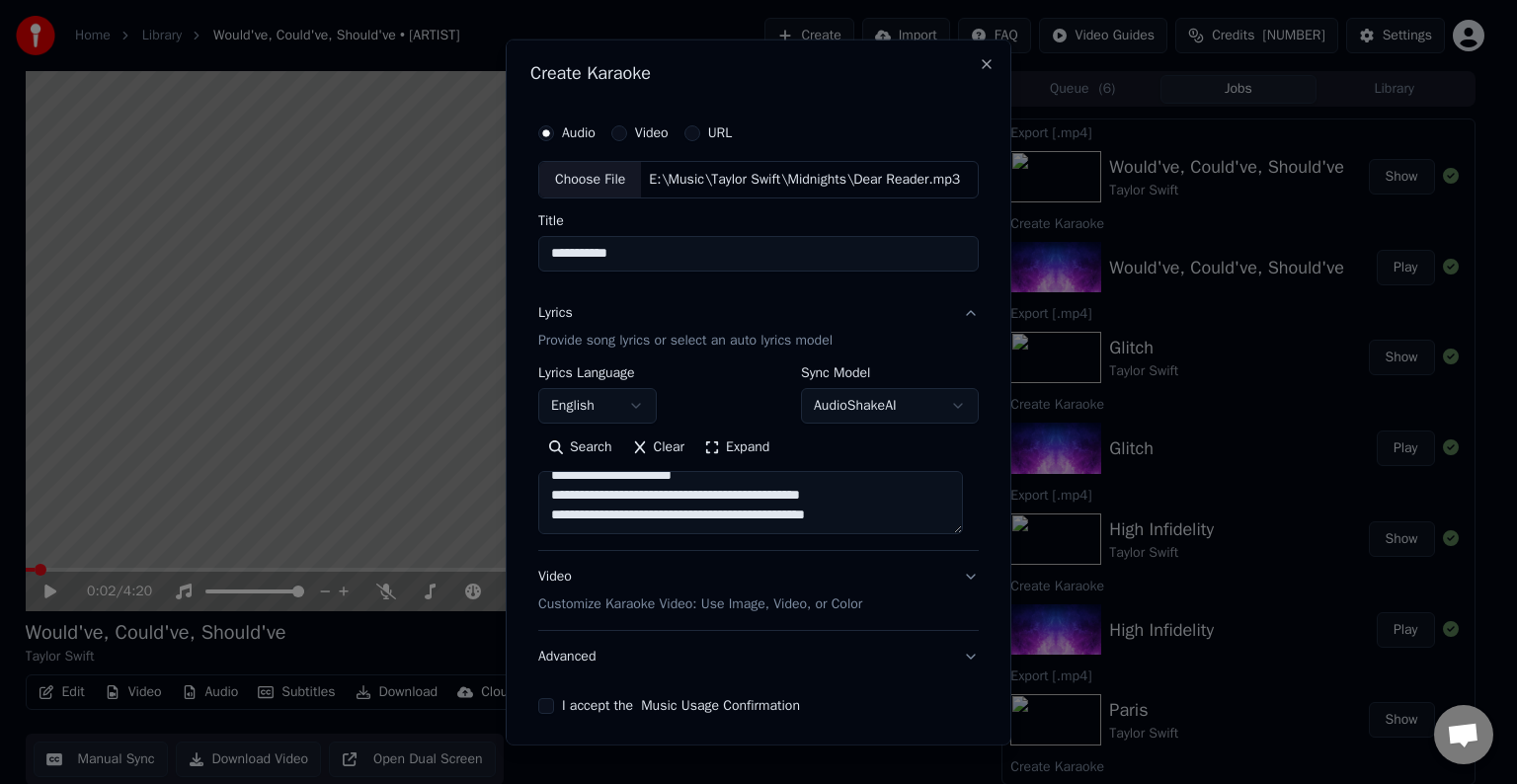 paste on "**********" 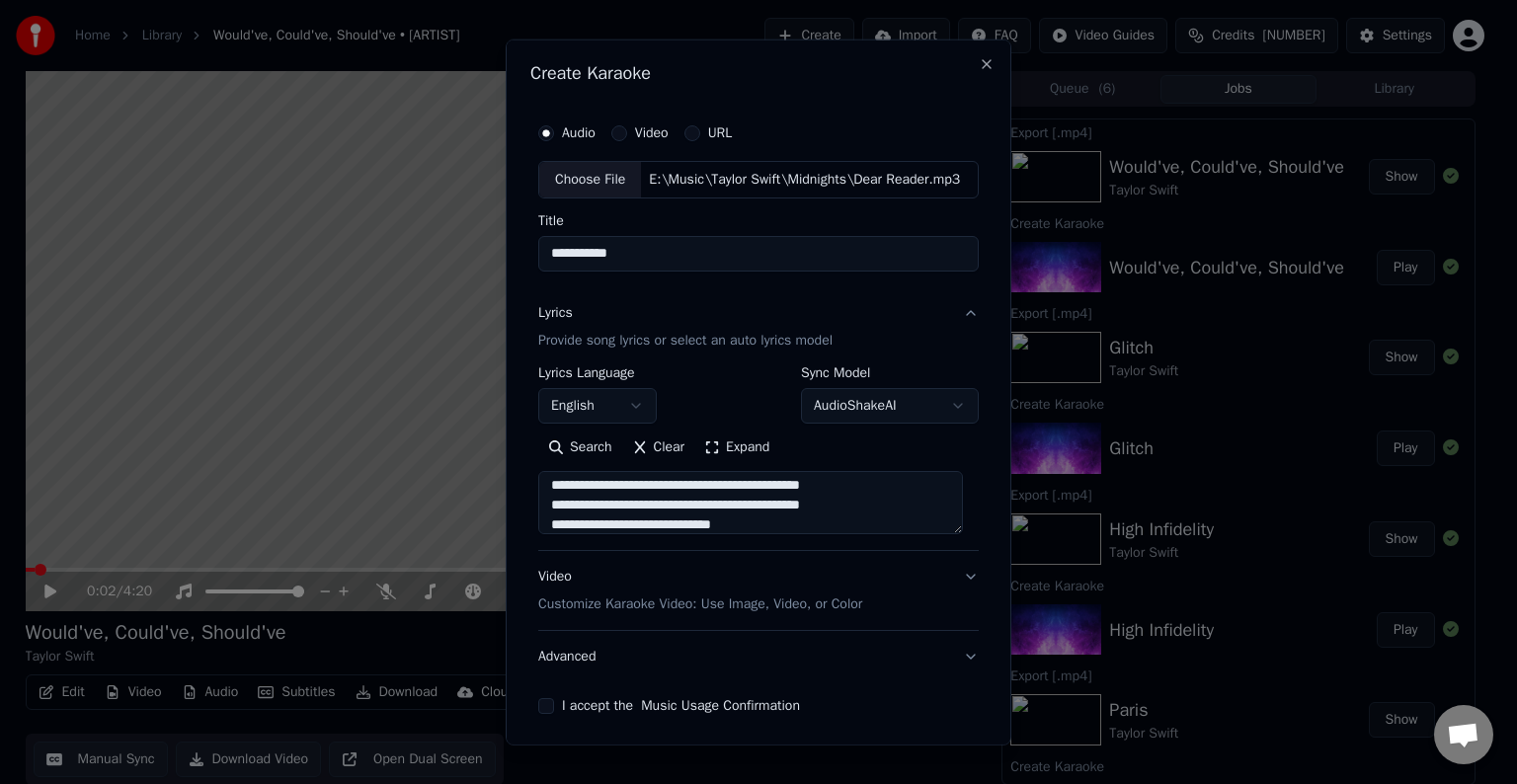 scroll, scrollTop: 596, scrollLeft: 0, axis: vertical 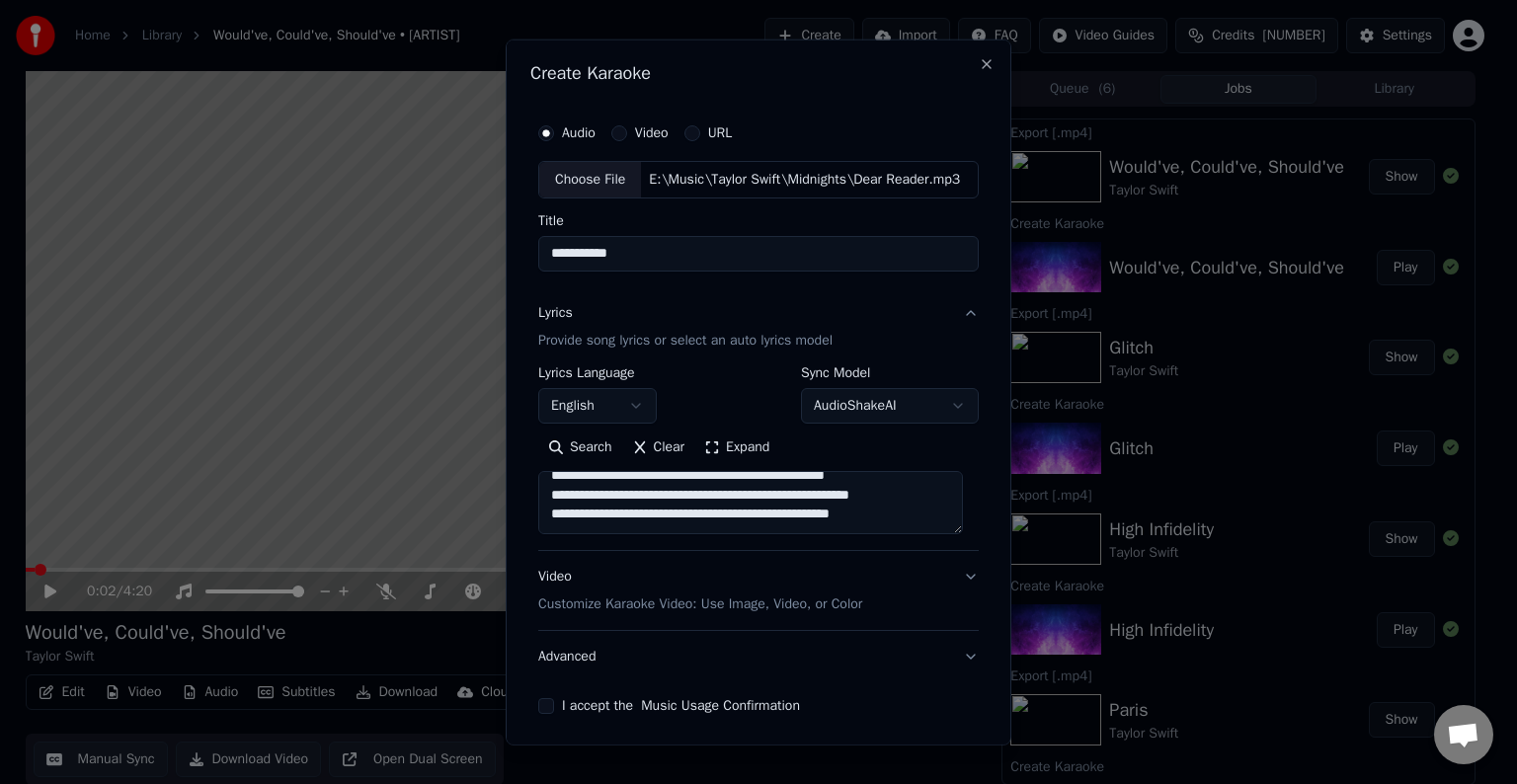 paste on "**********" 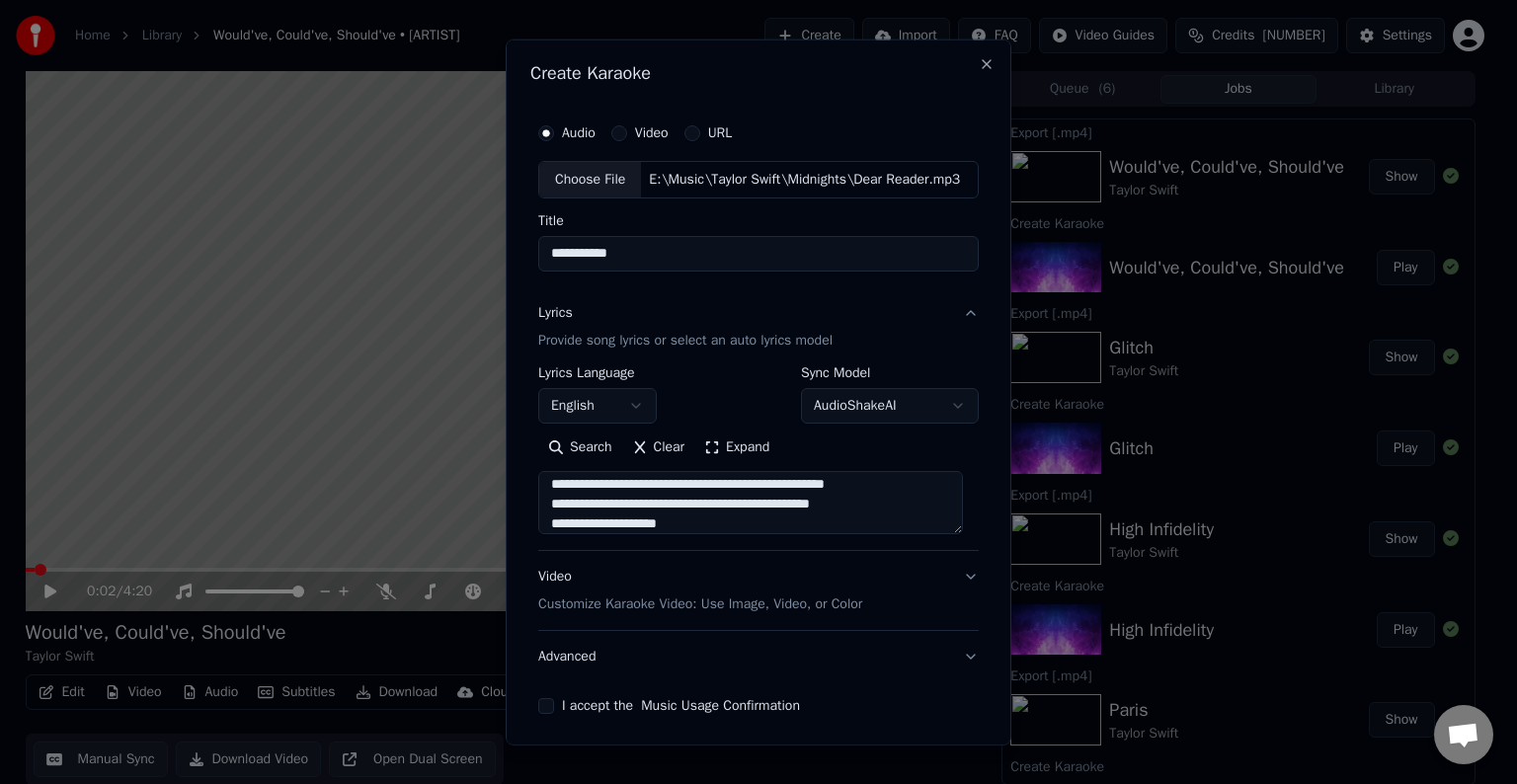scroll, scrollTop: 735, scrollLeft: 0, axis: vertical 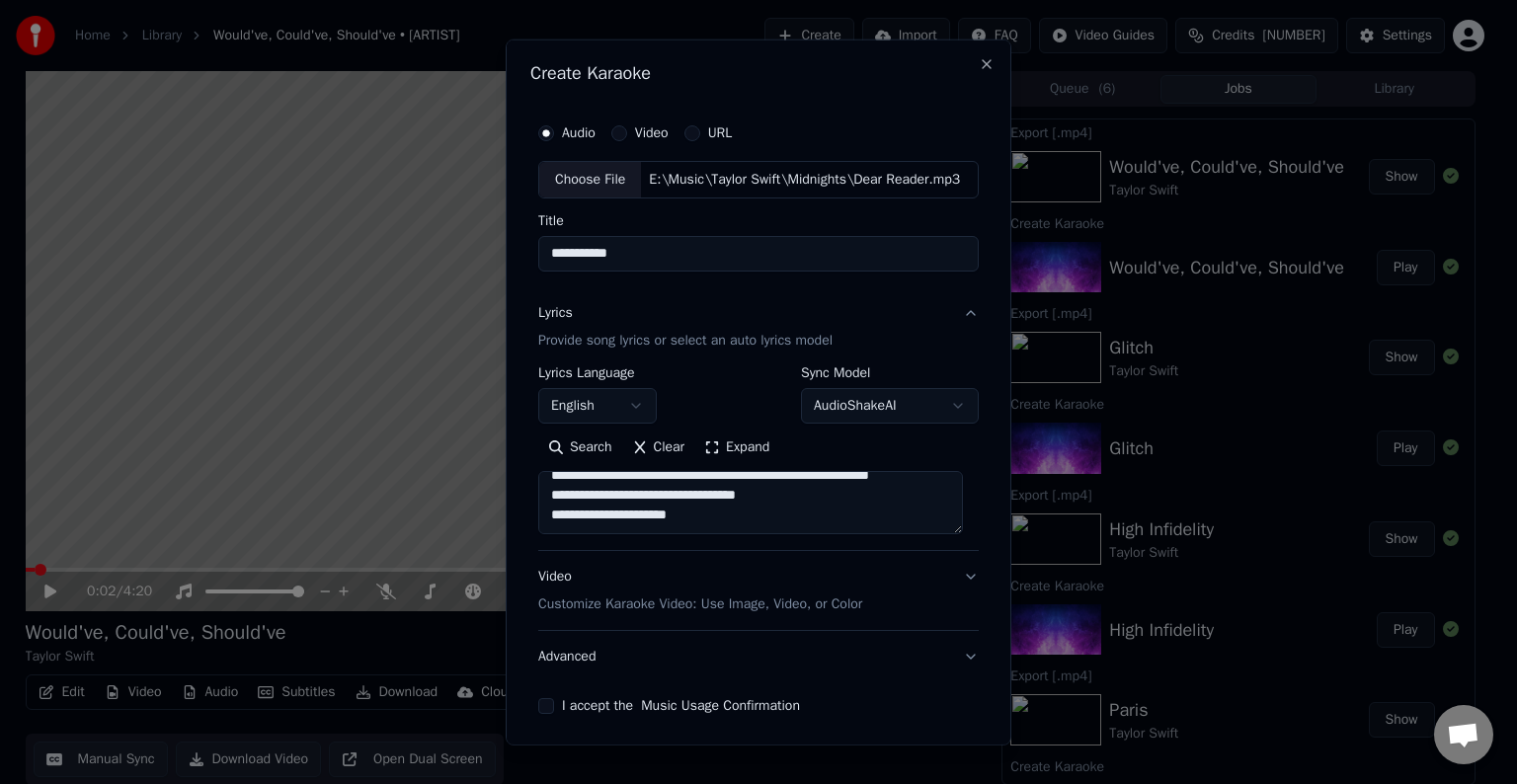 type on "**********" 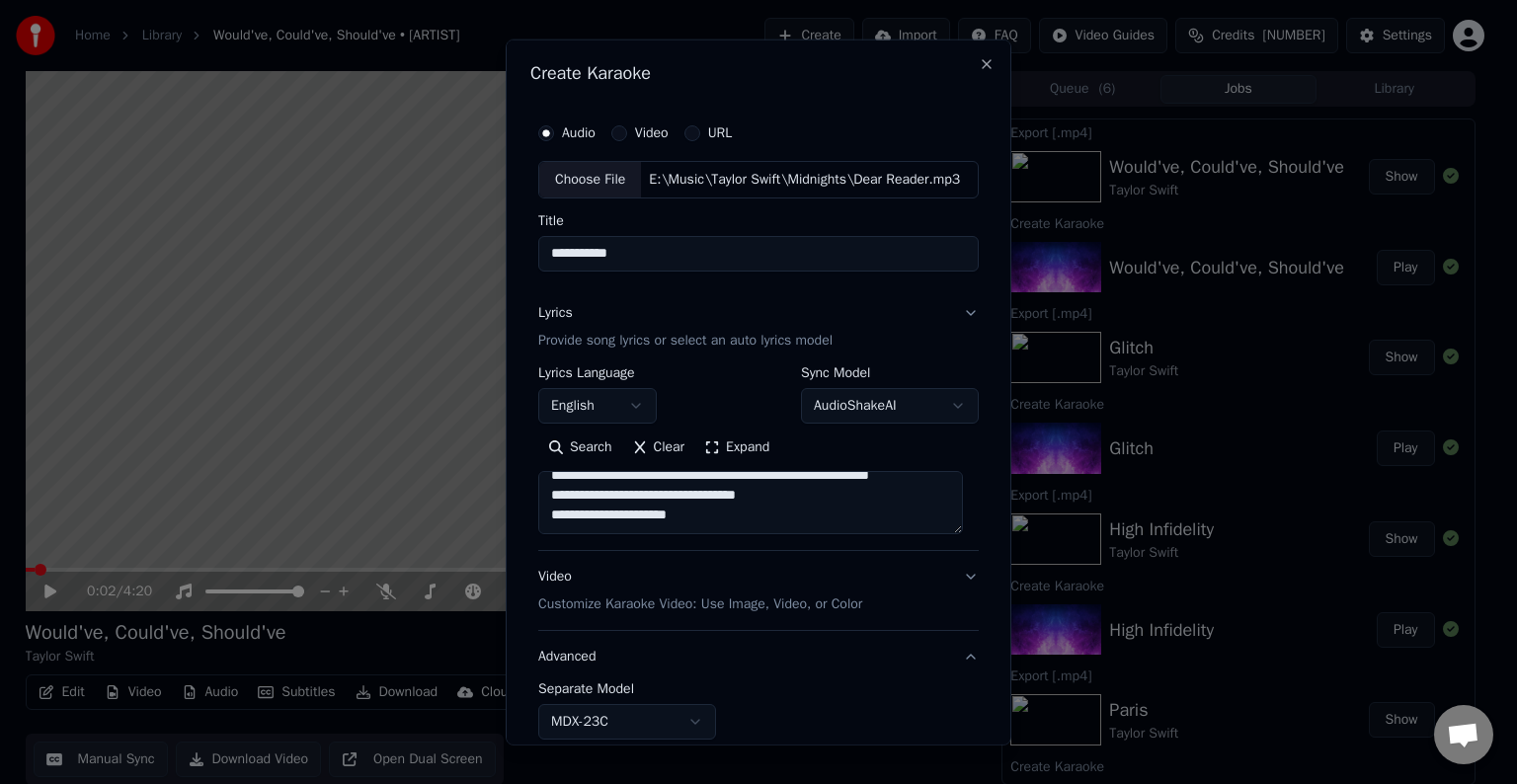 scroll, scrollTop: 703, scrollLeft: 0, axis: vertical 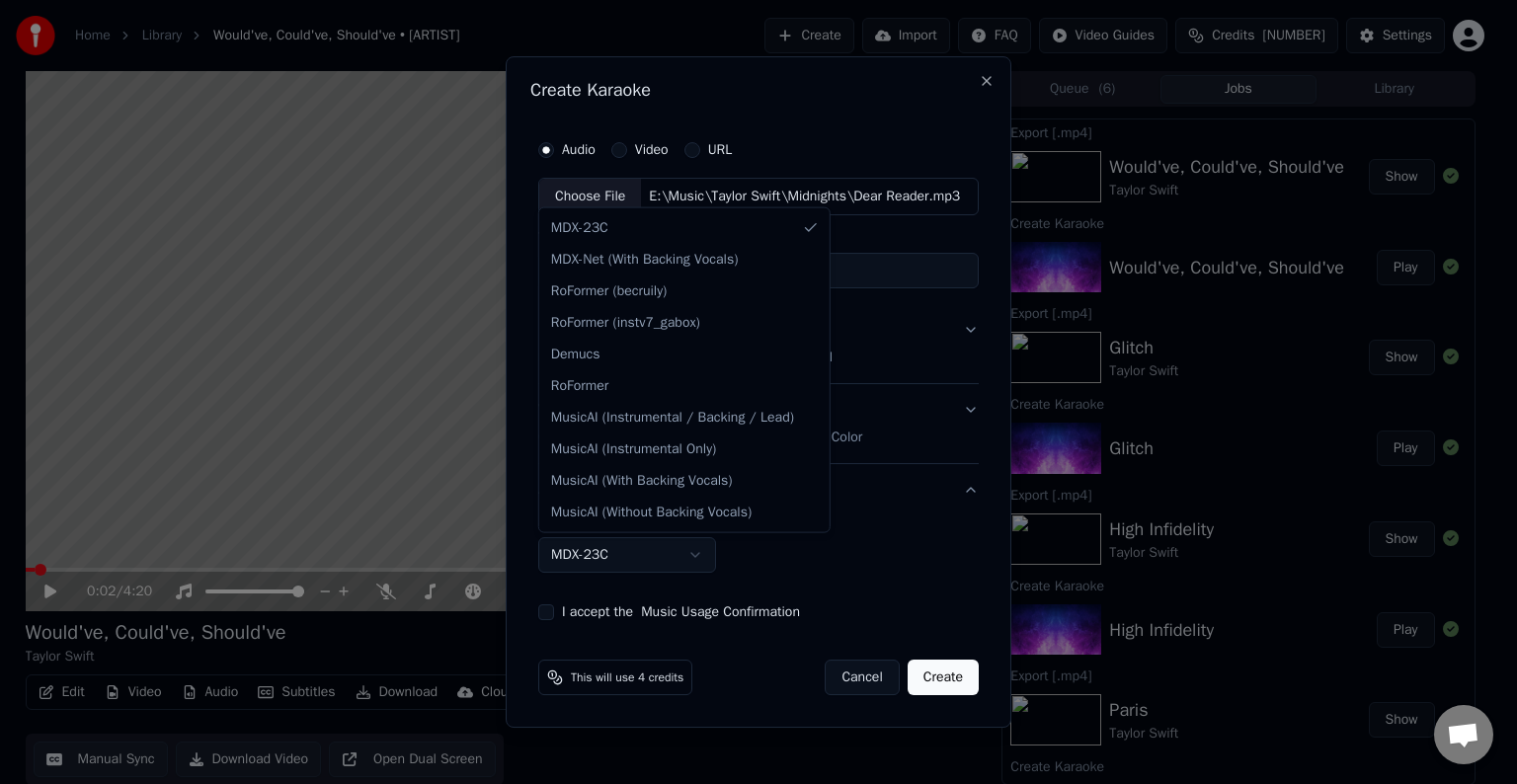 click on "**********" at bounding box center (750, 392) 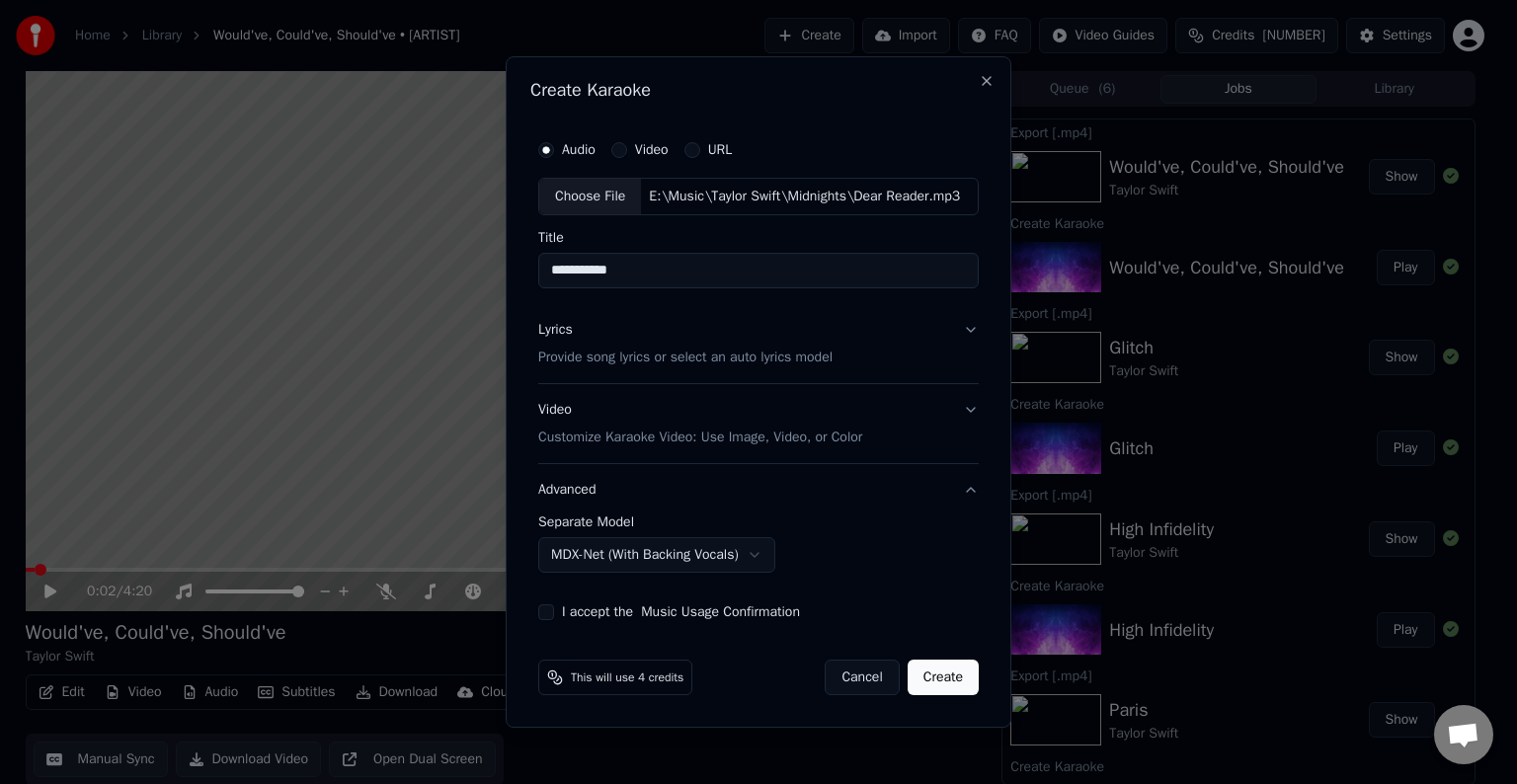 click on "**********" at bounding box center (758, 375) 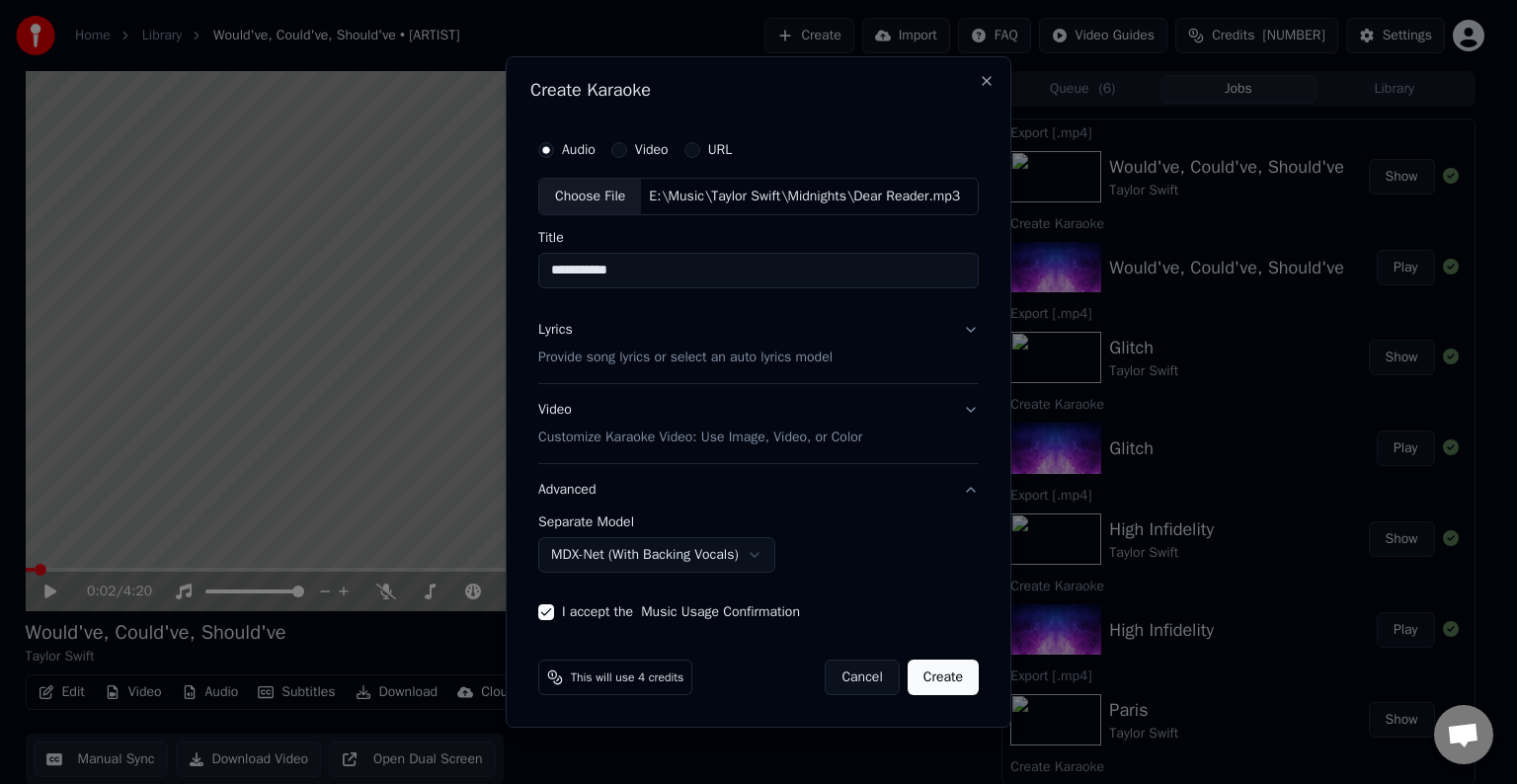click on "Create" at bounding box center [943, 677] 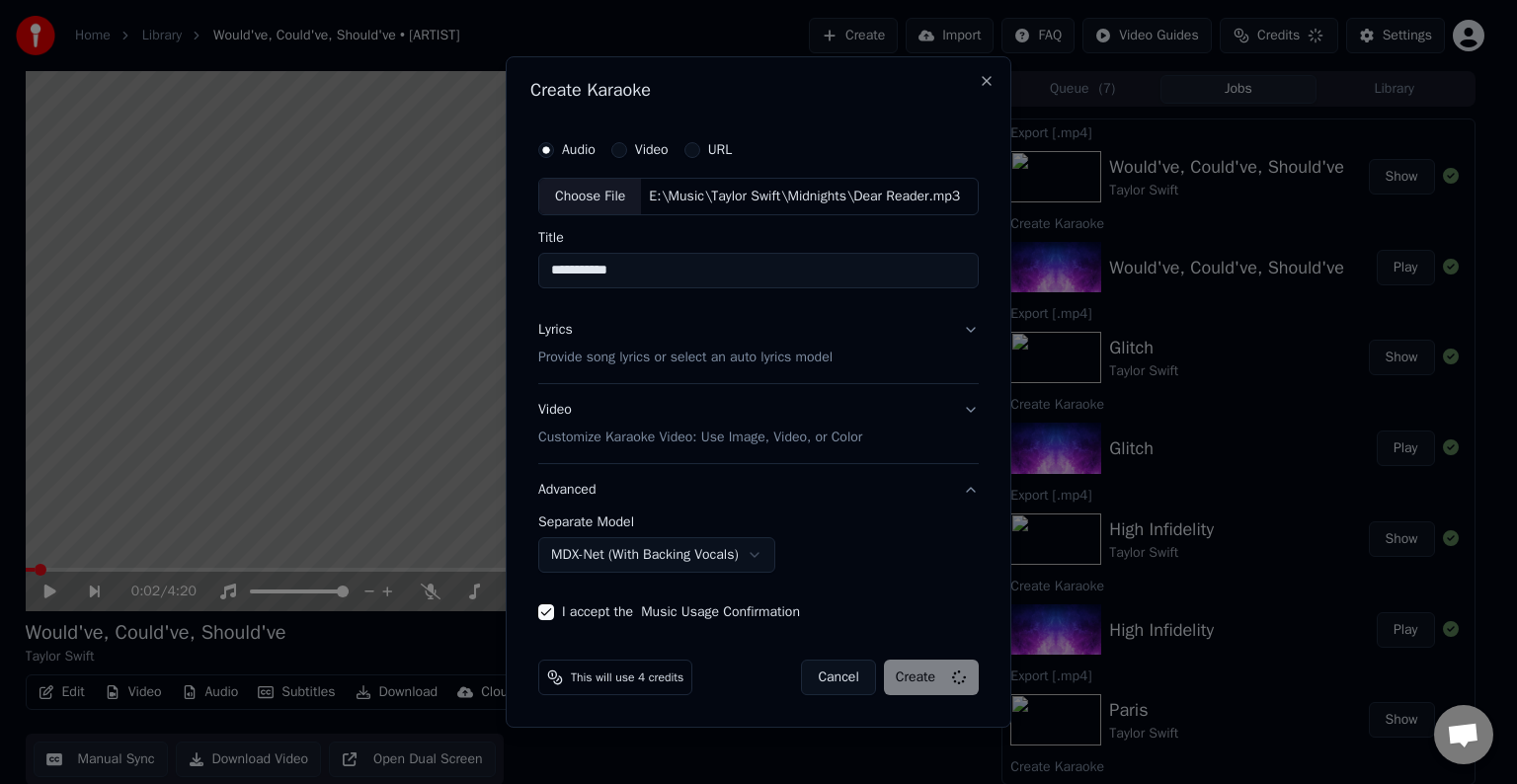 select on "******" 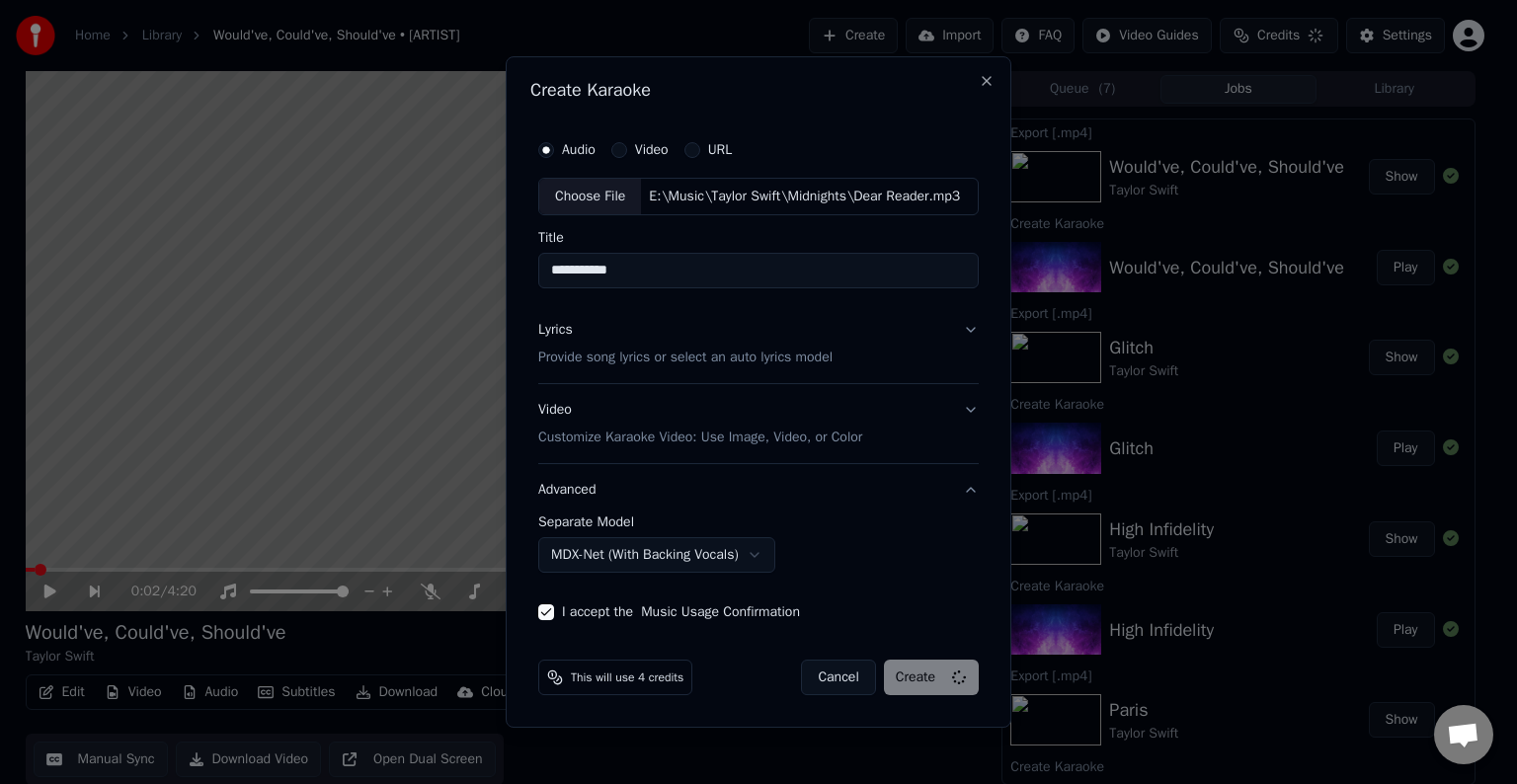 type 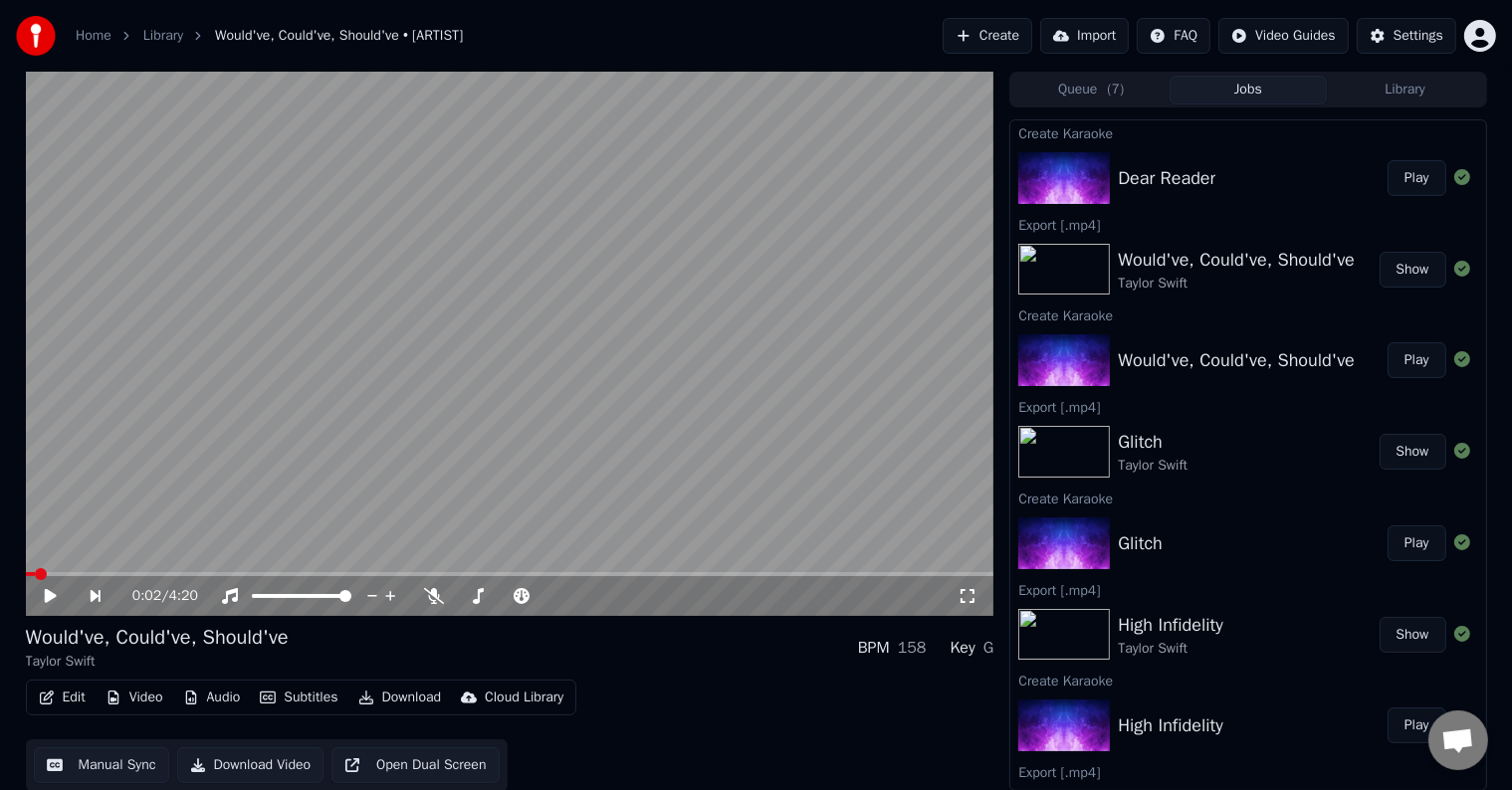 click on "Play" at bounding box center (1416, 178) 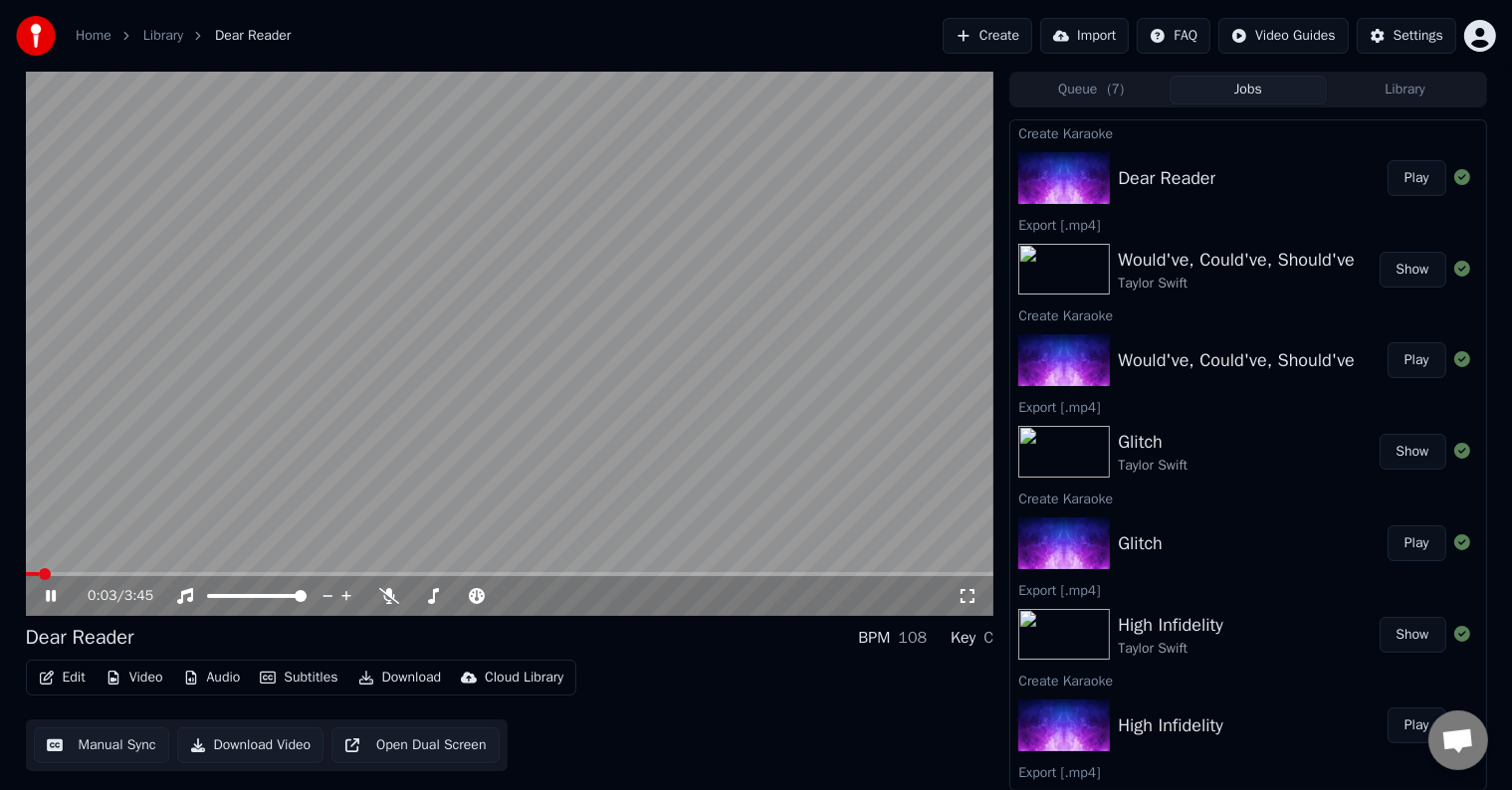 click 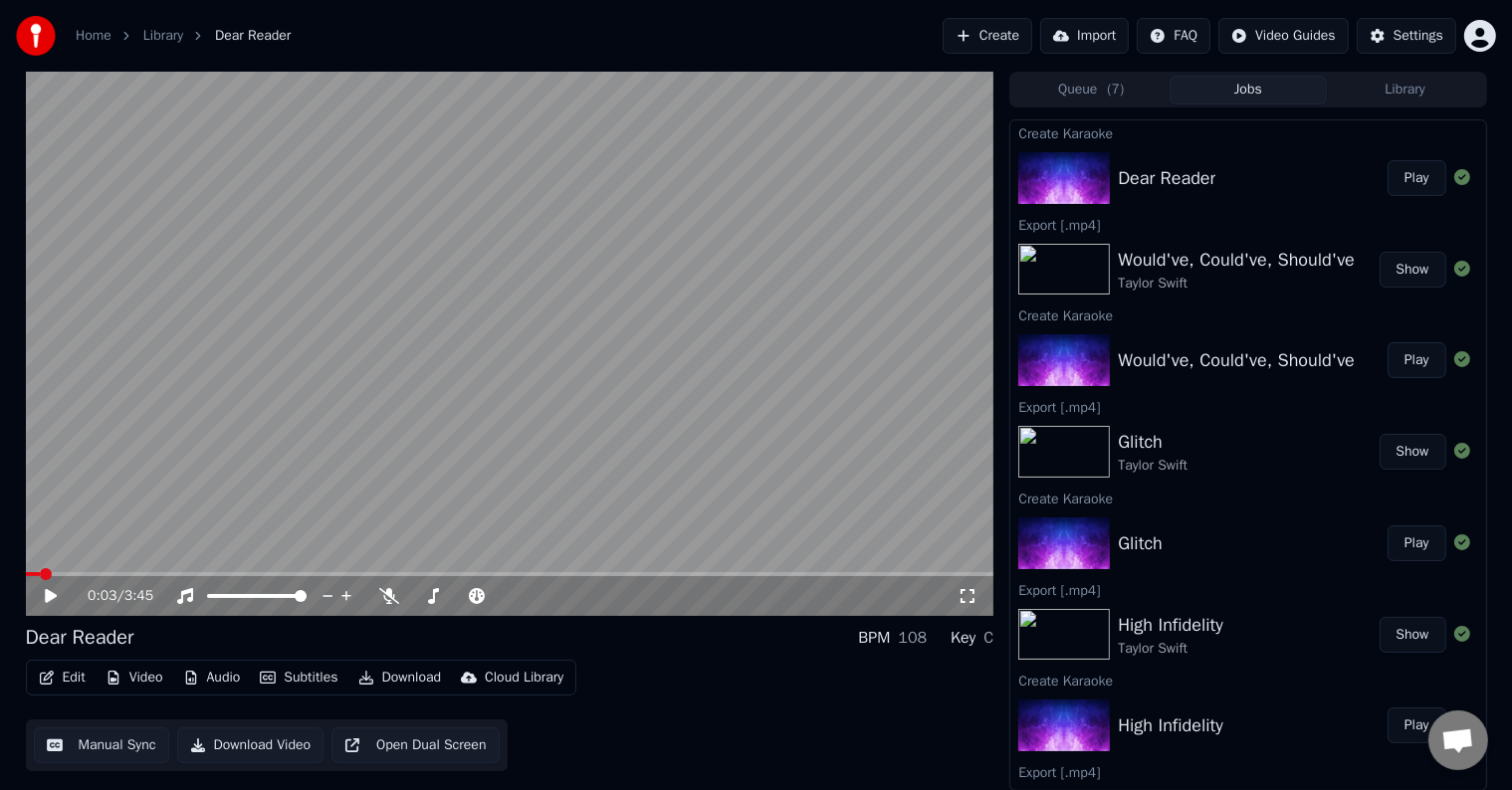 click on "Edit" at bounding box center (62, 678) 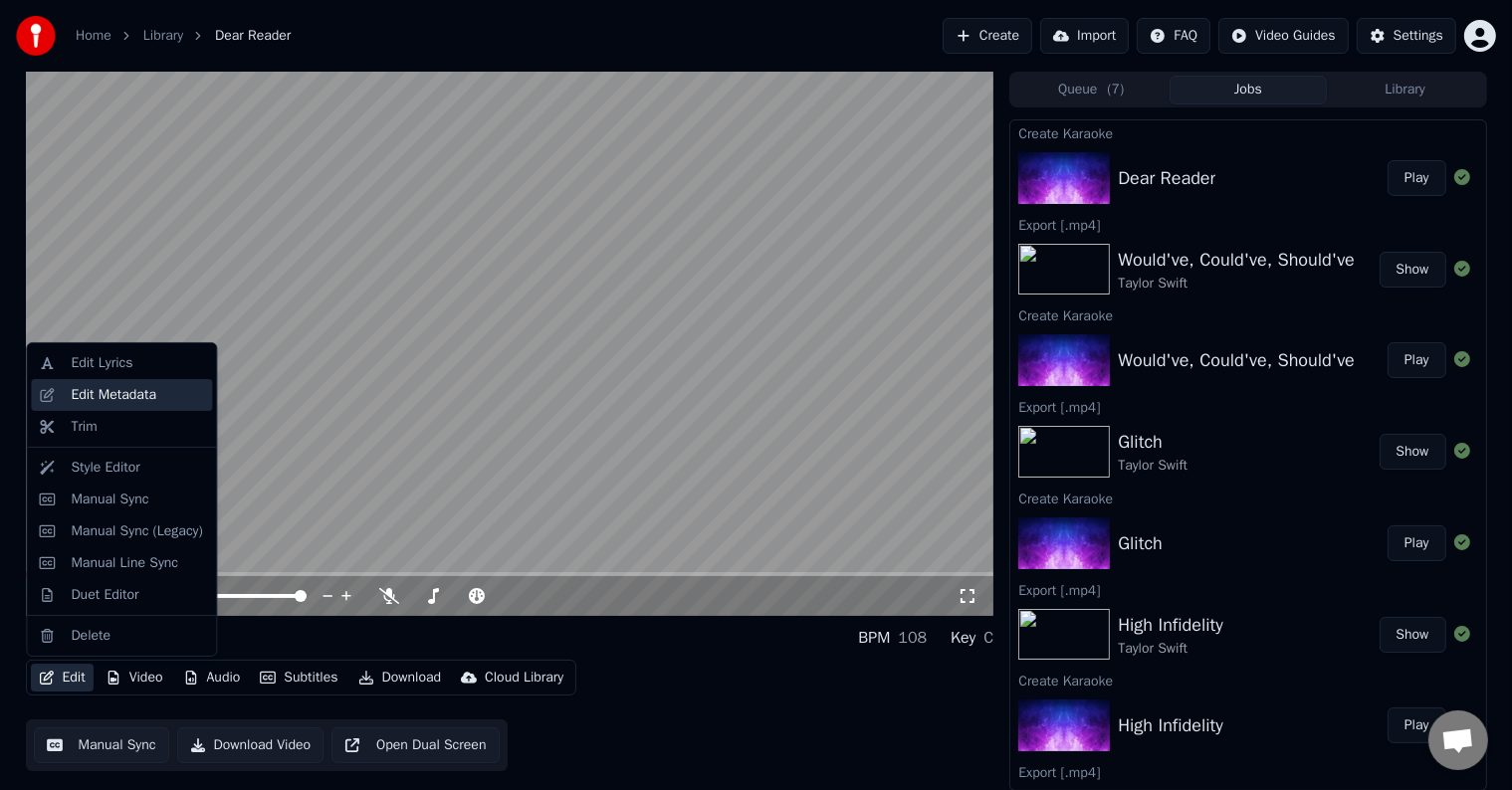 click on "Edit Metadata" at bounding box center (113, 395) 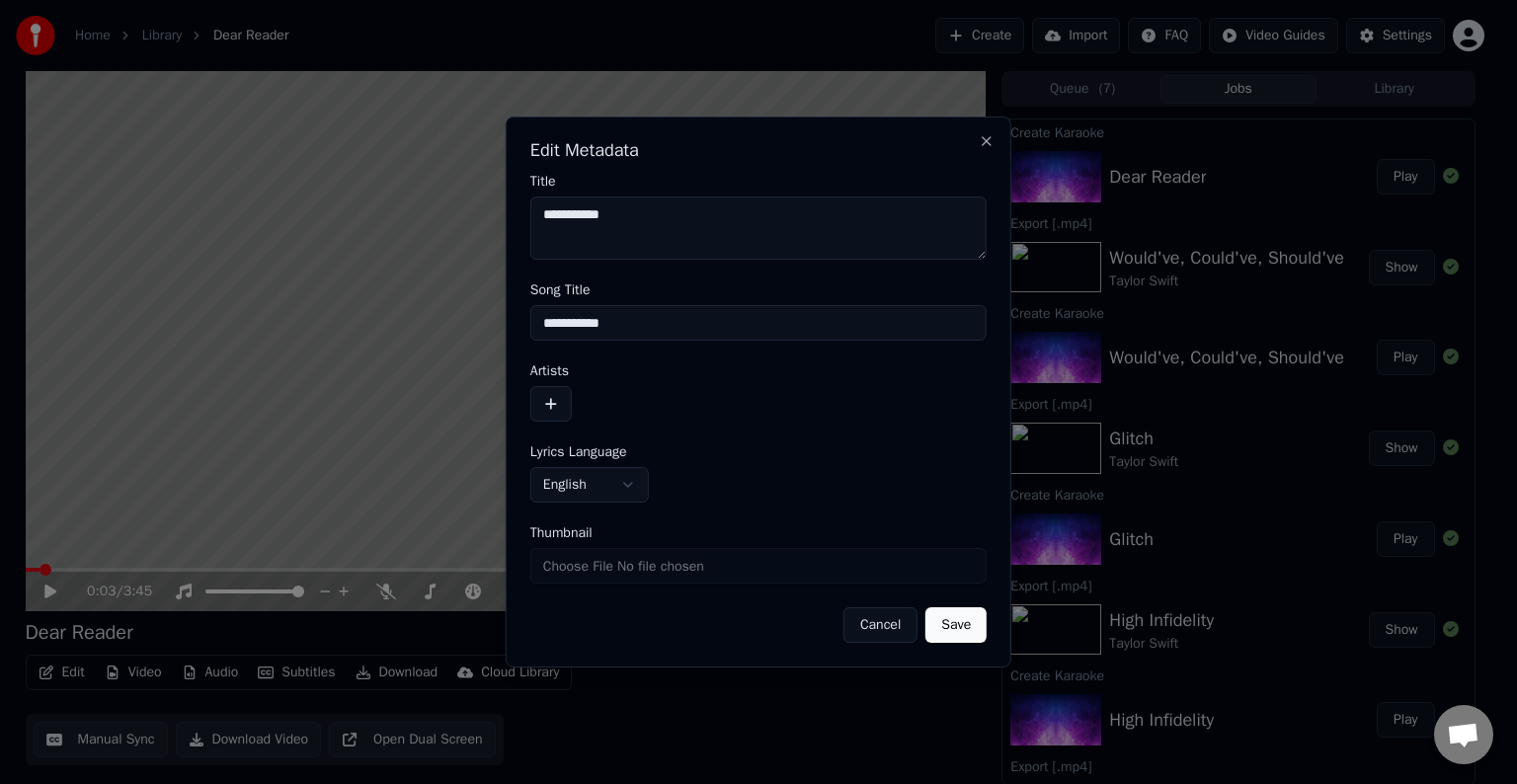 click at bounding box center [551, 404] 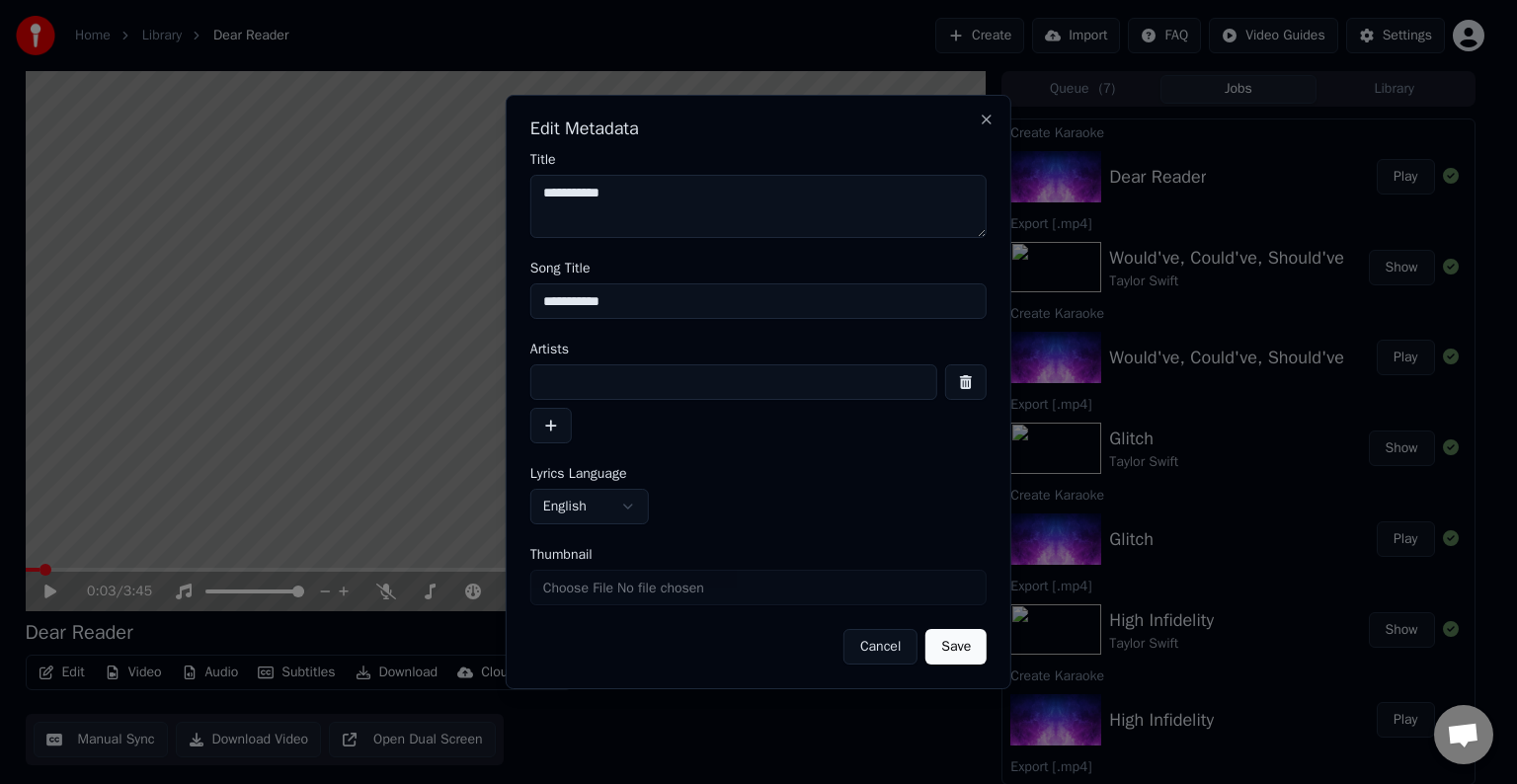 click at bounding box center [734, 382] 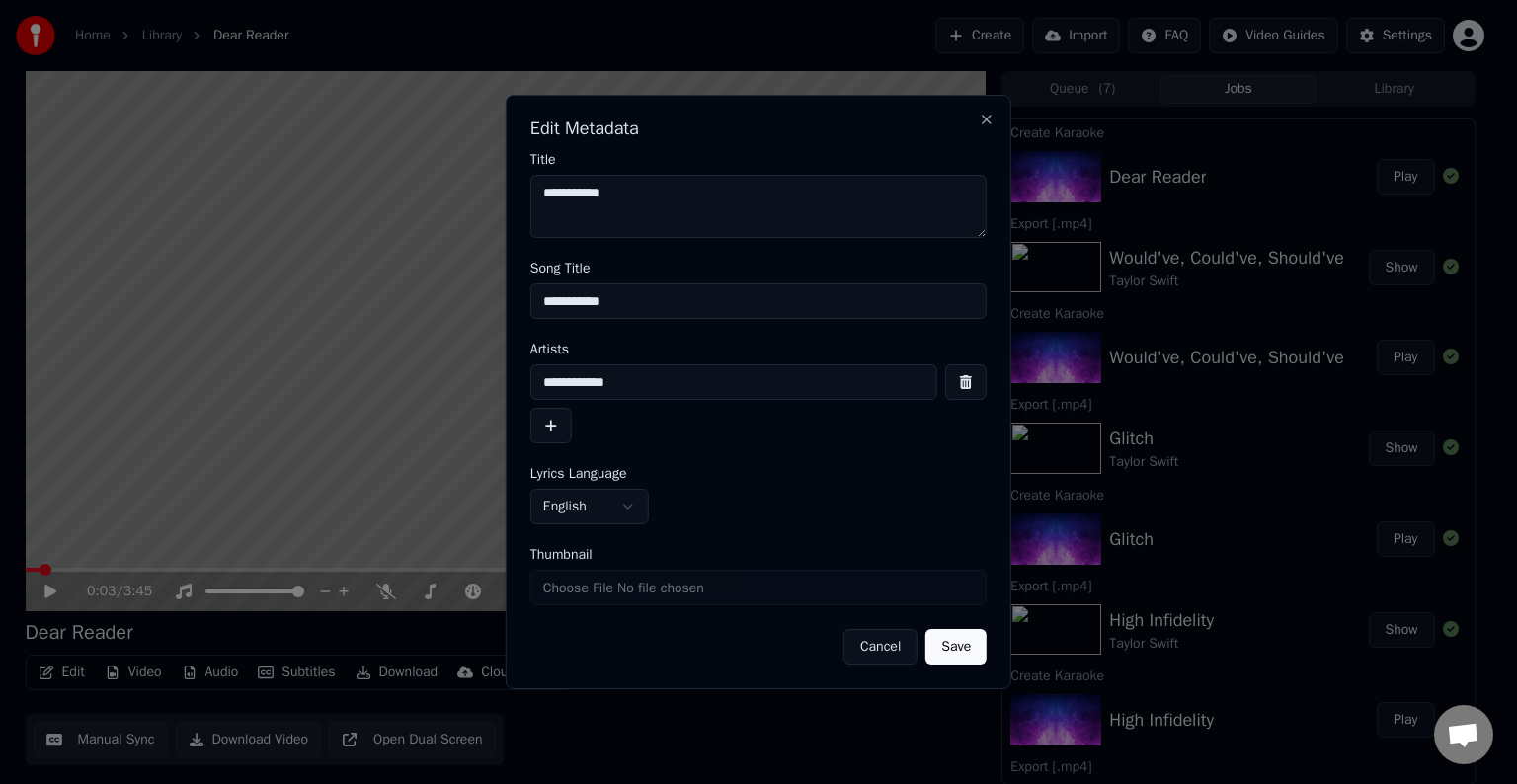 type on "**********" 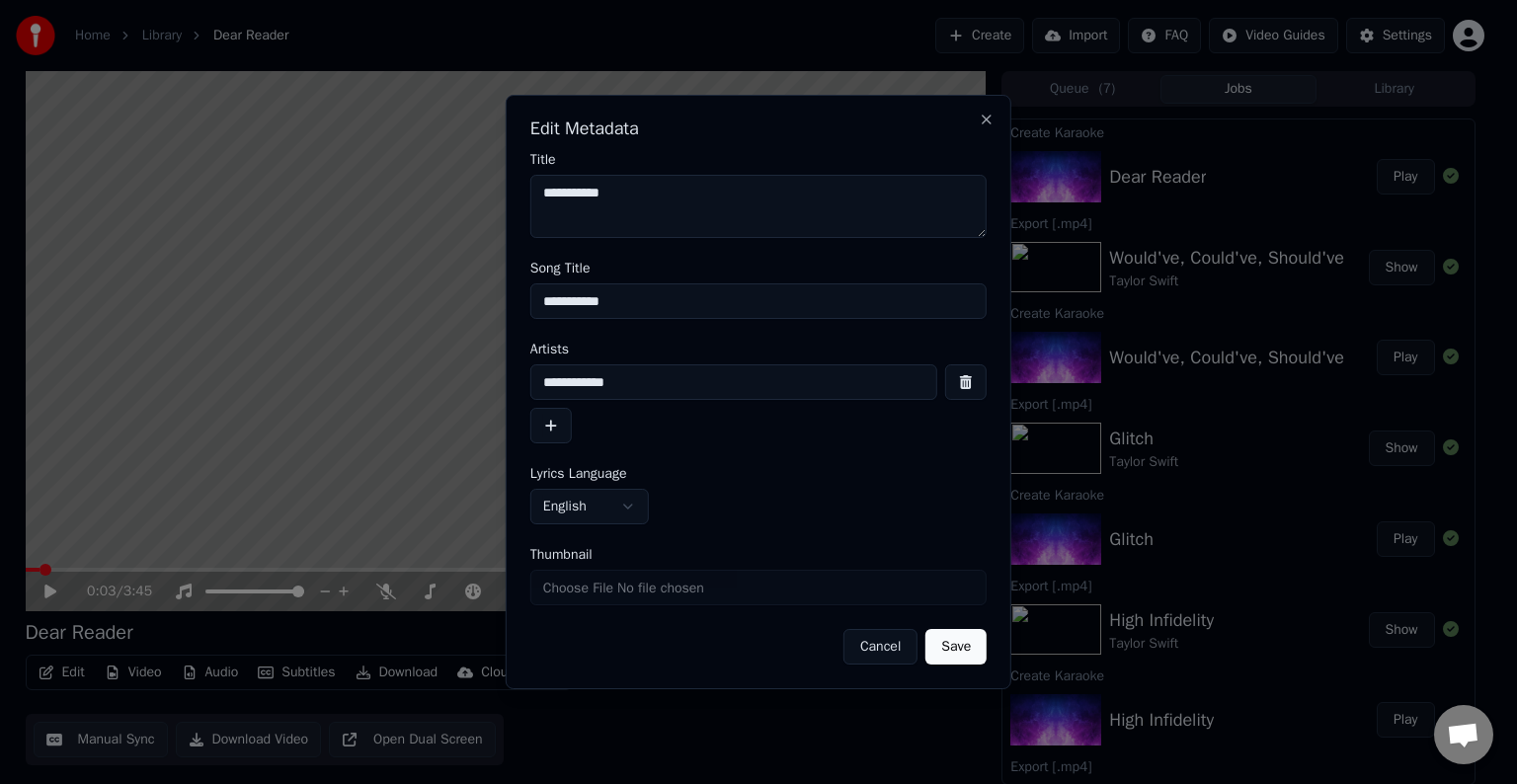 click on "Save" at bounding box center [956, 647] 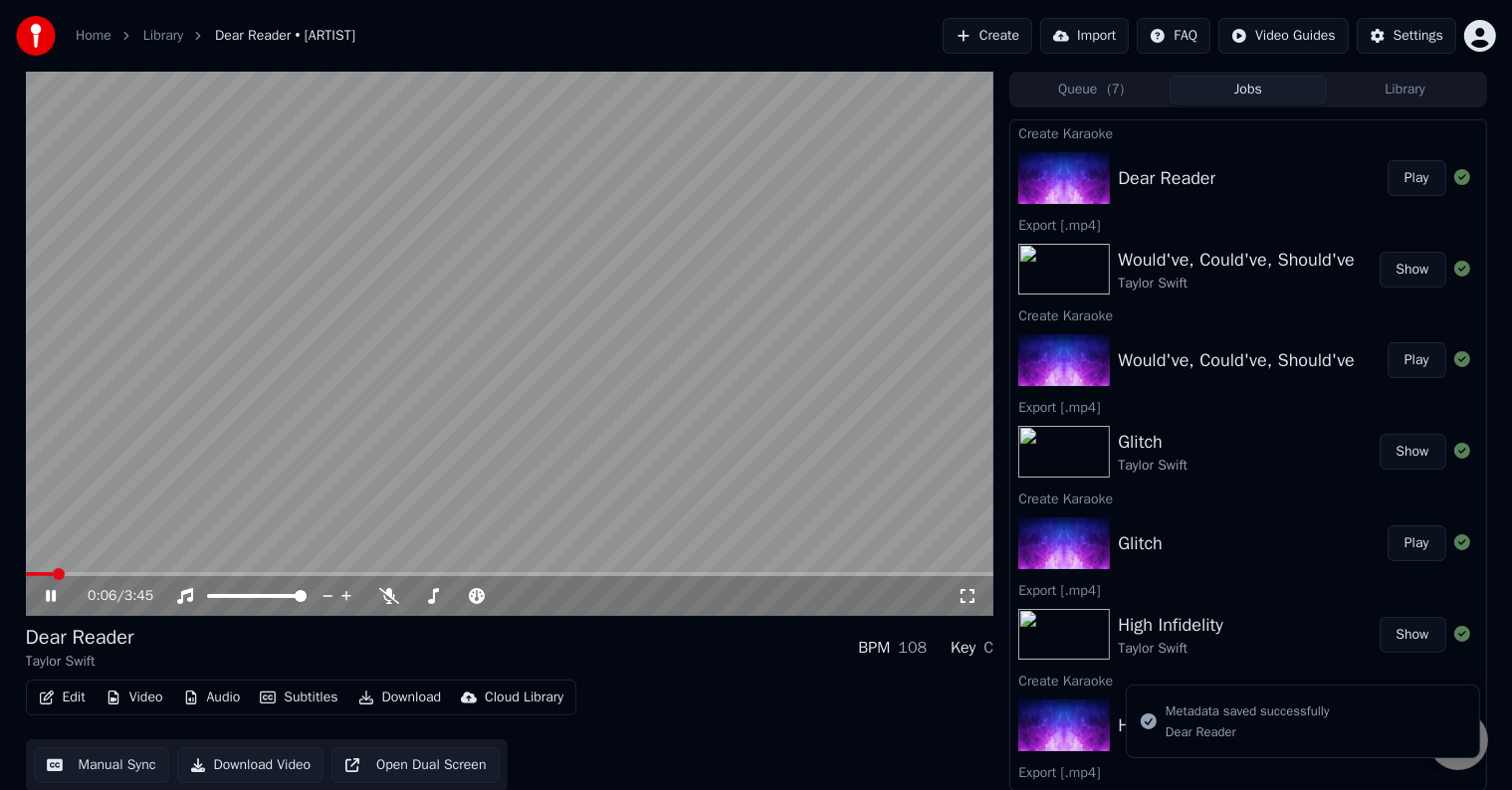 click on "Edit" at bounding box center (62, 697) 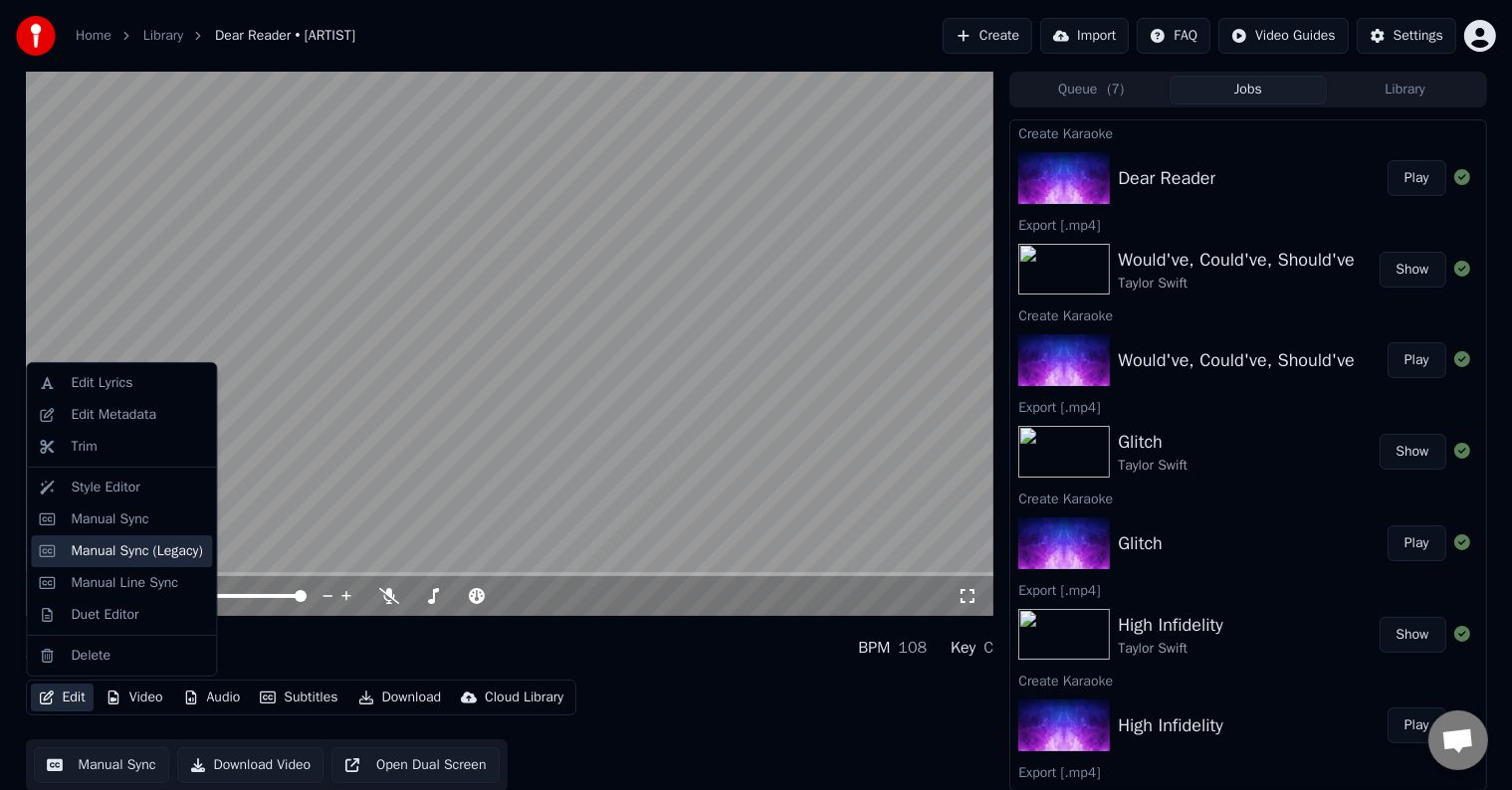 click on "Manual Sync (Legacy)" at bounding box center [136, 551] 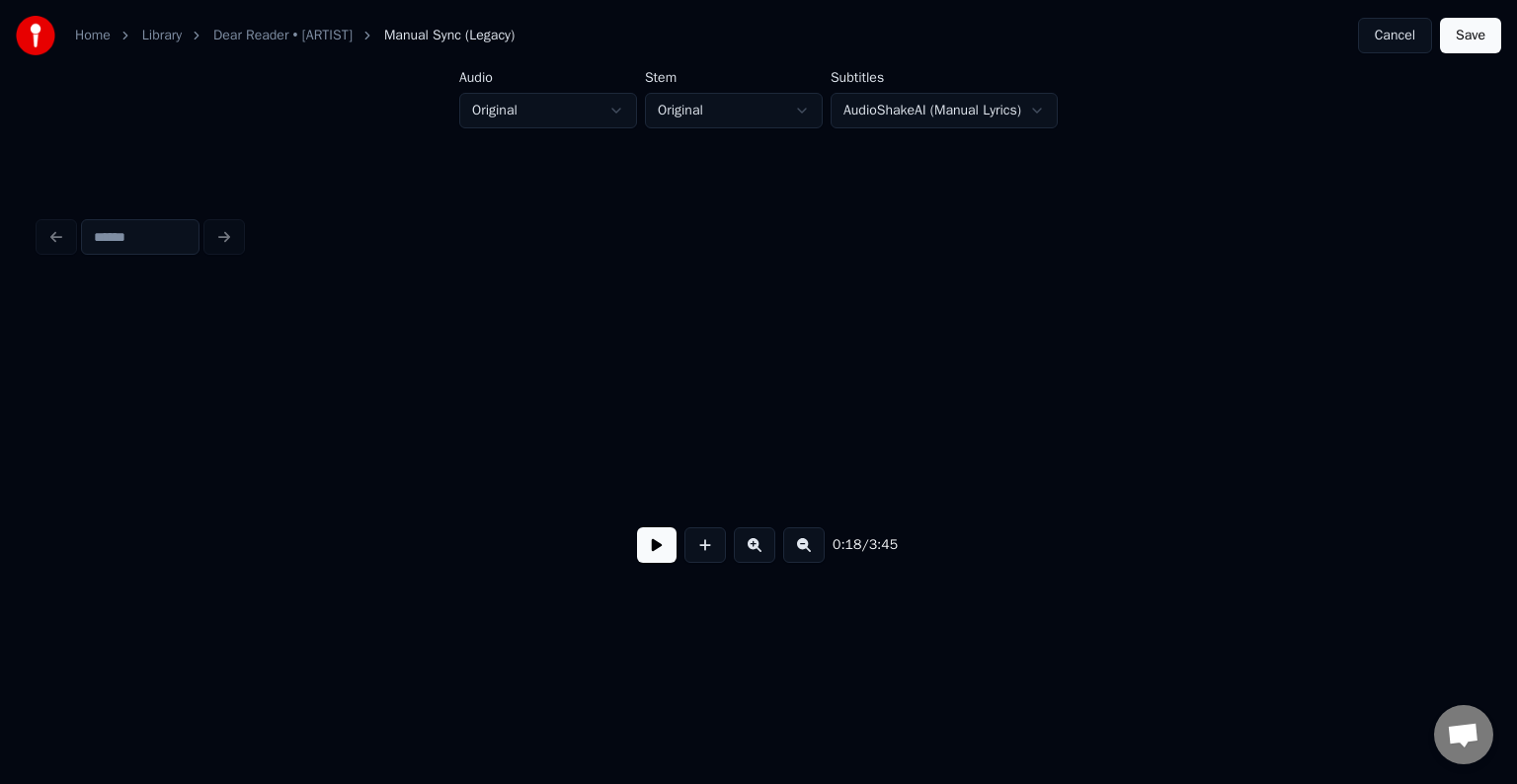 scroll, scrollTop: 0, scrollLeft: 2769, axis: horizontal 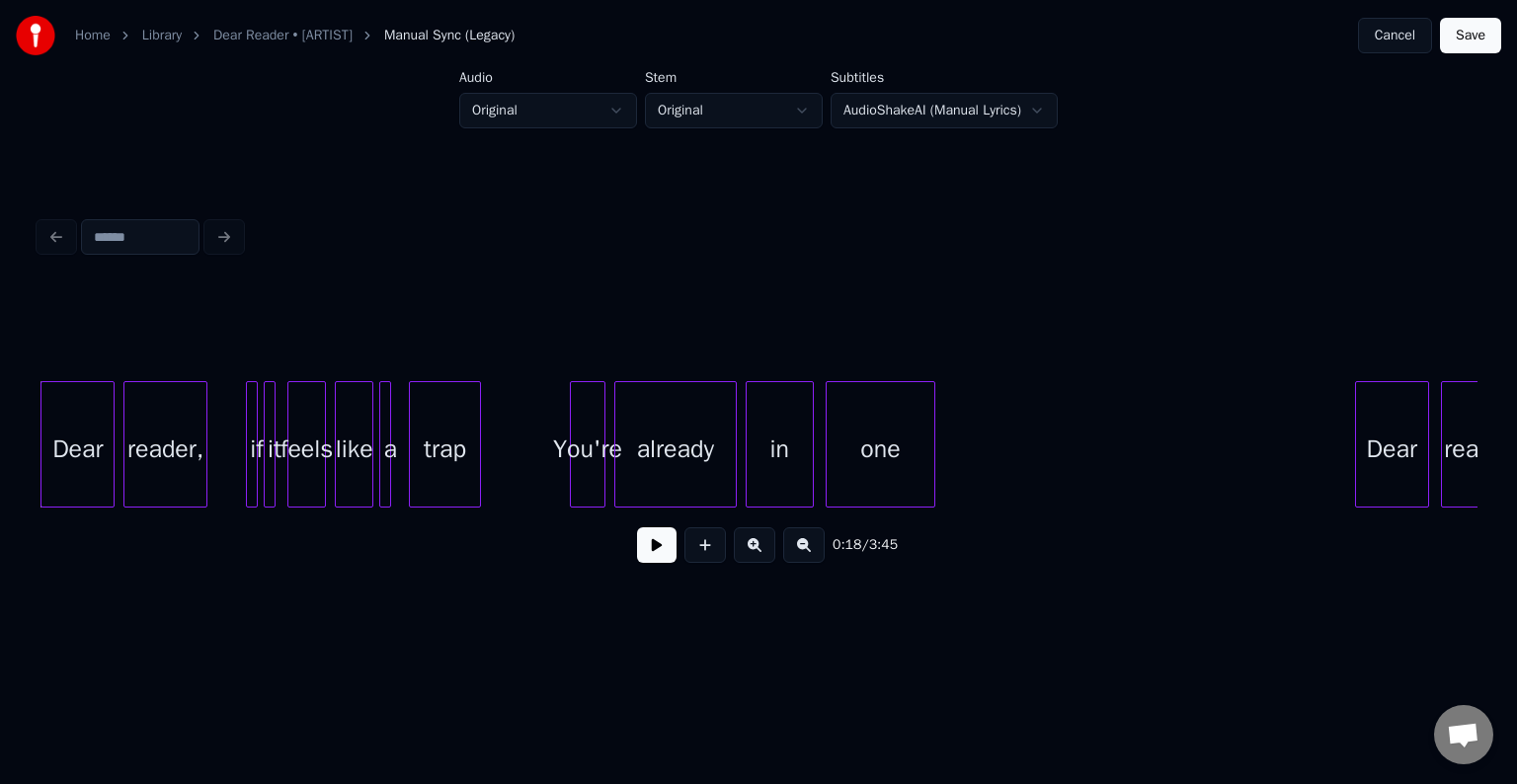 drag, startPoint x: 204, startPoint y: 517, endPoint x: 152, endPoint y: 512, distance: 52.239832 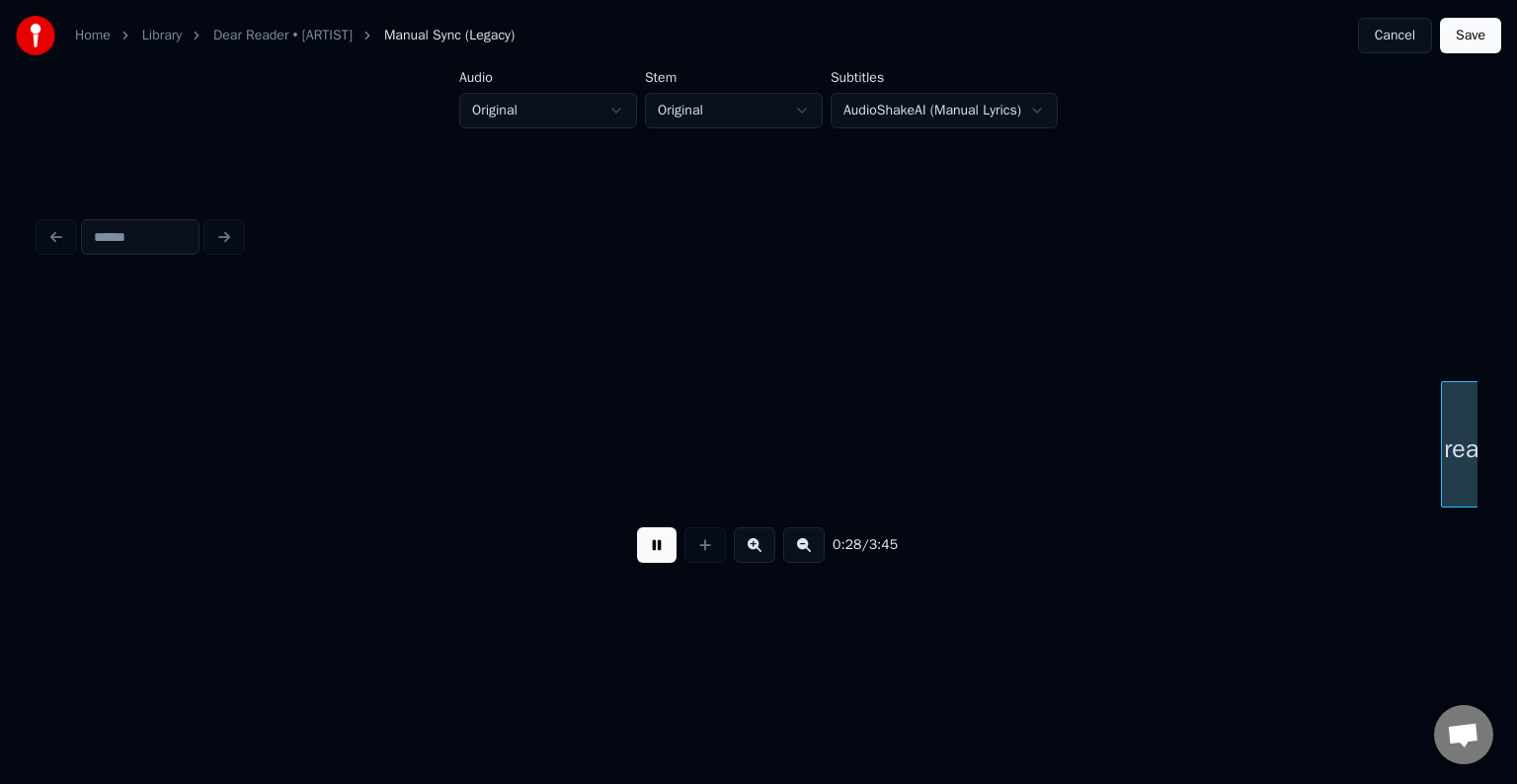 scroll, scrollTop: 0, scrollLeft: 4209, axis: horizontal 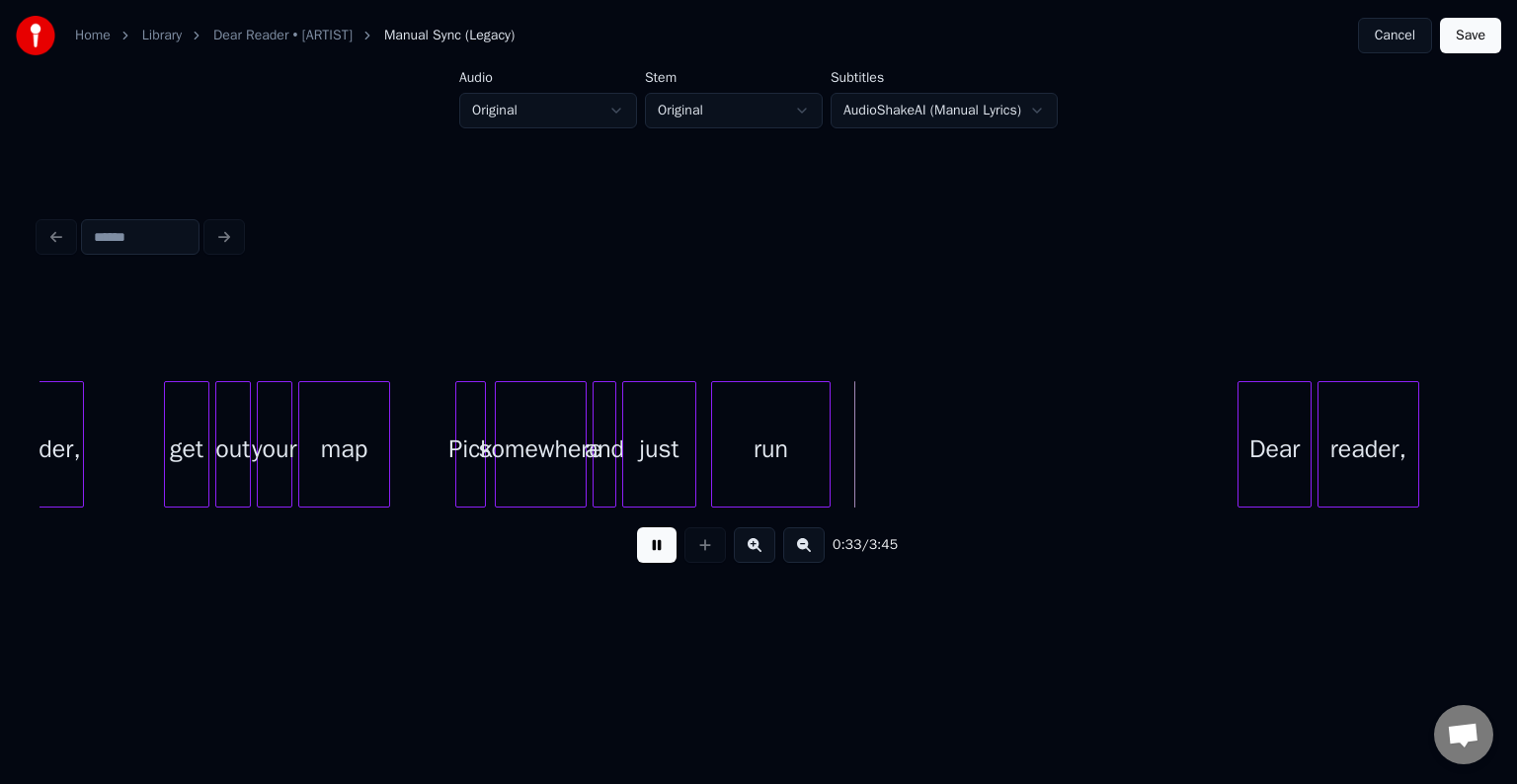 click at bounding box center (657, 545) 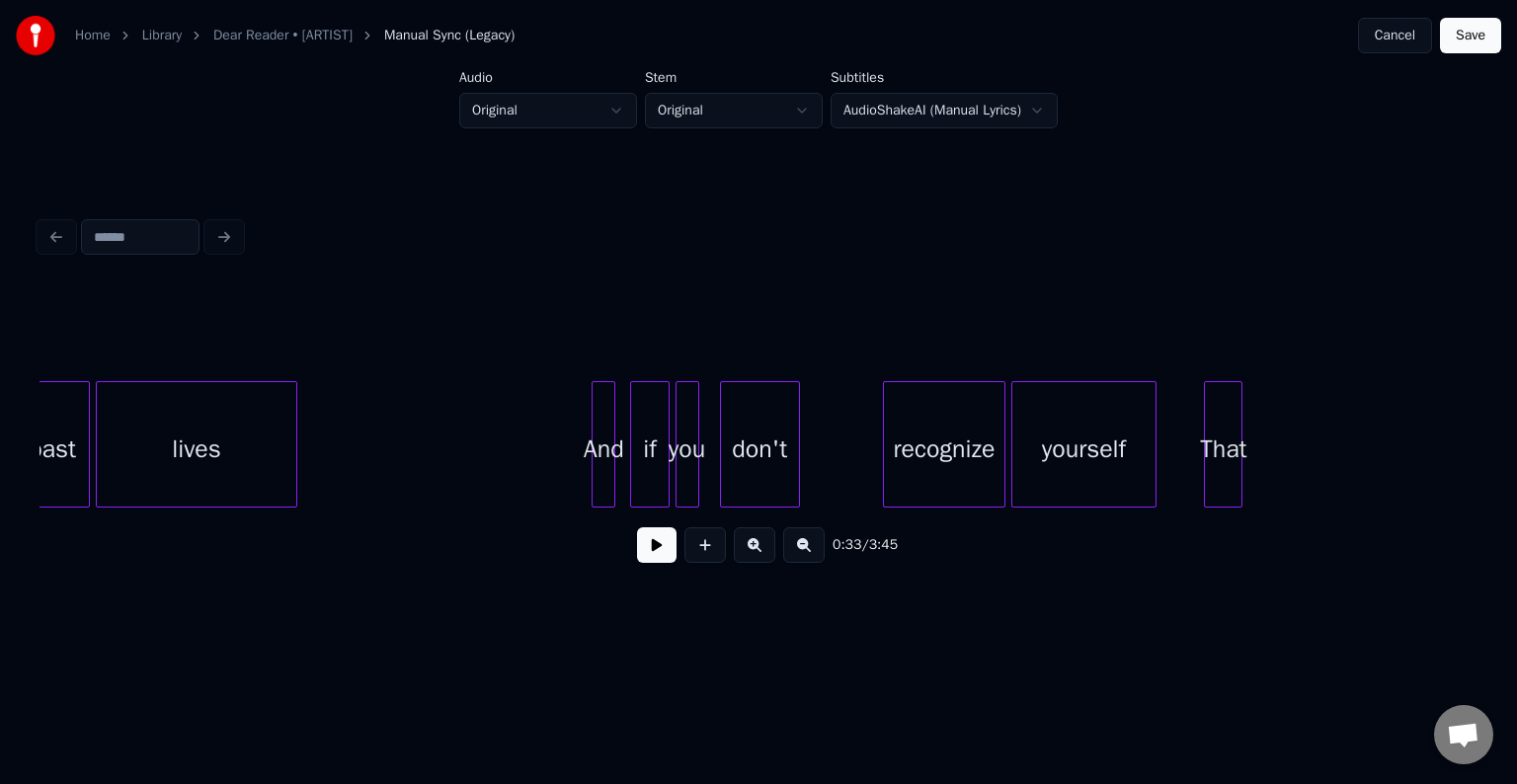 scroll, scrollTop: 0, scrollLeft: 5463, axis: horizontal 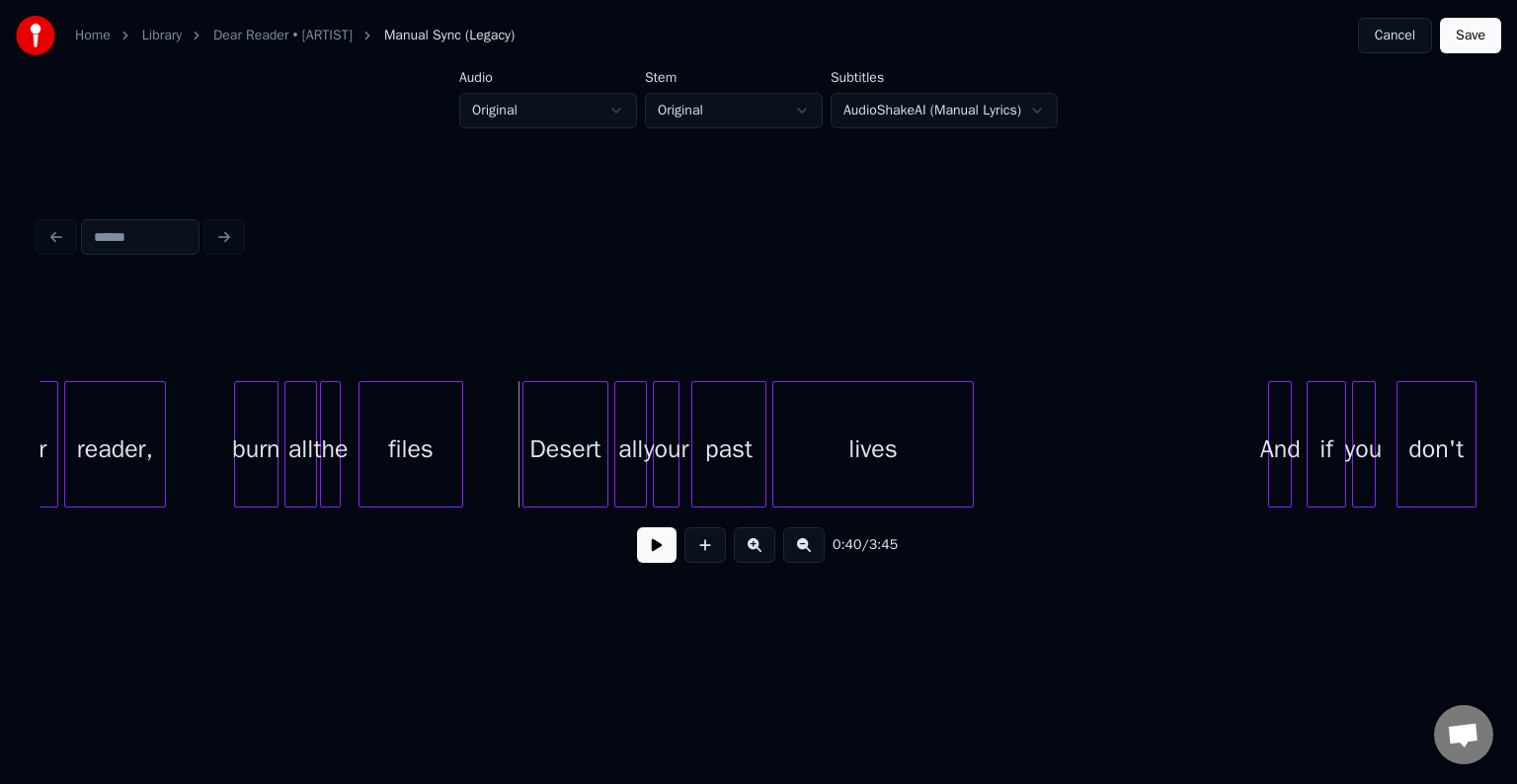 click on "[TIME]  /  [TIME]" at bounding box center (758, 545) 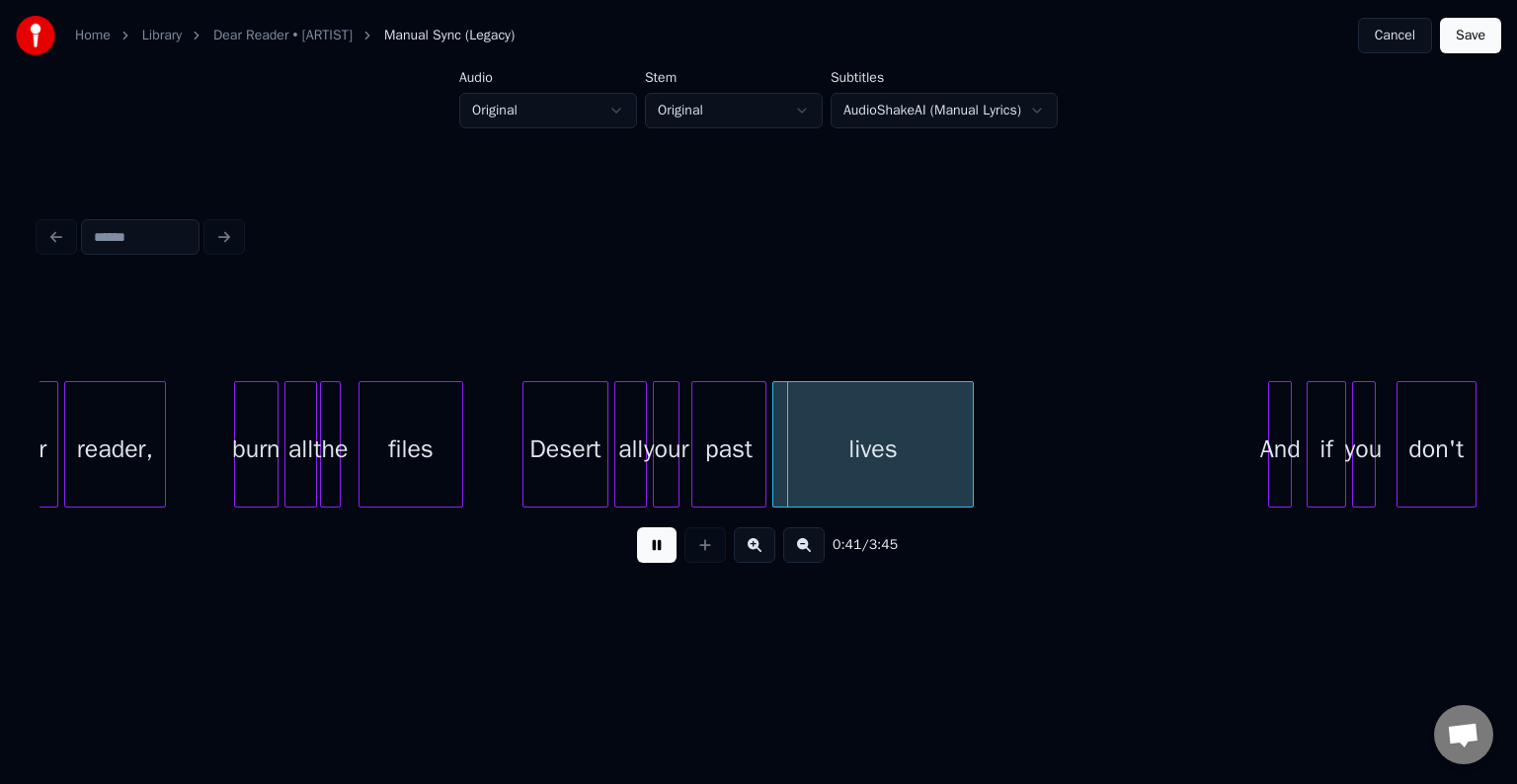 click on "past lives And if you all your Desert files burn all the reader, Dear" at bounding box center [11262, 444] 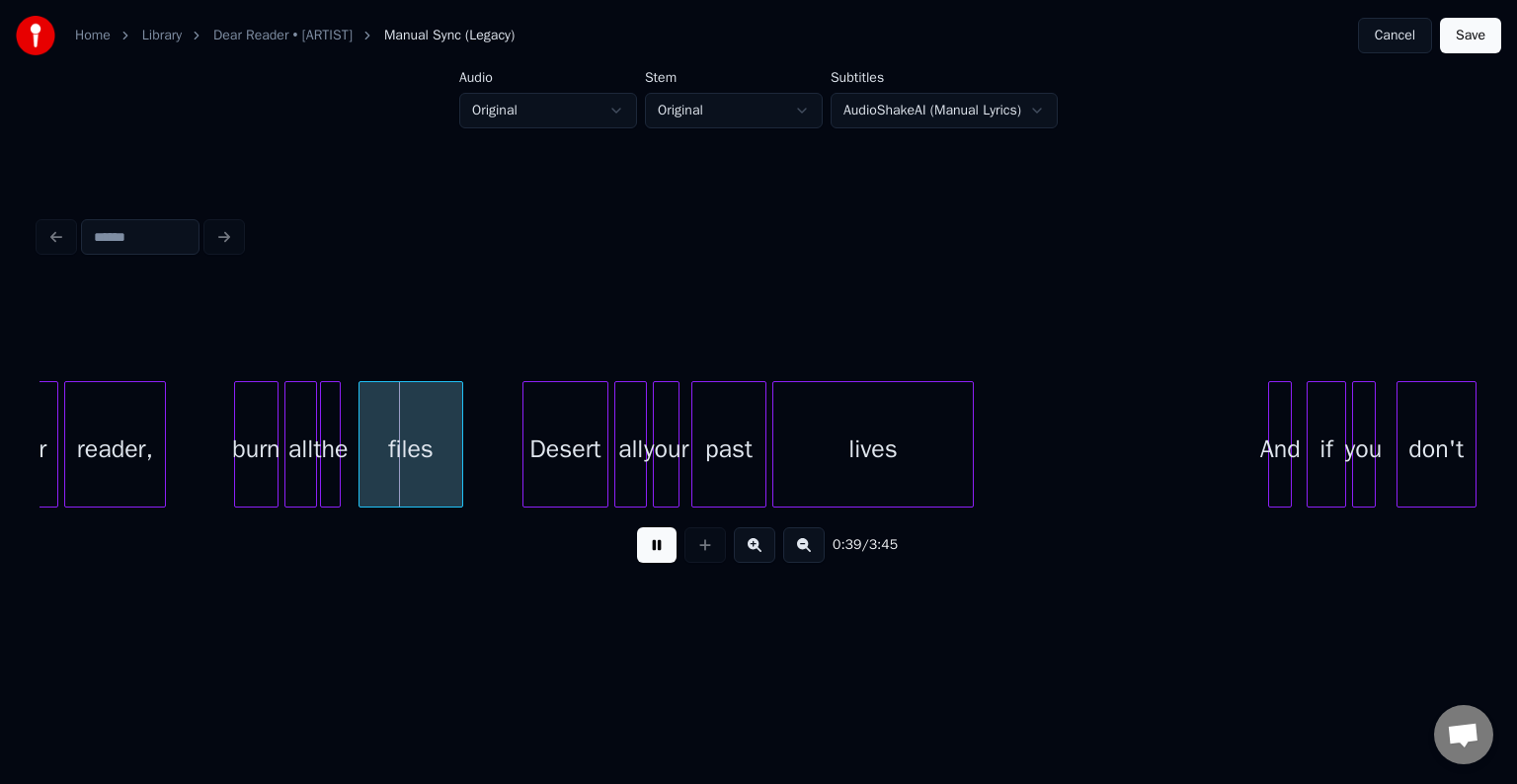 click on "past lives And if you all your Desert files burn all the reader, Dear" at bounding box center (11262, 444) 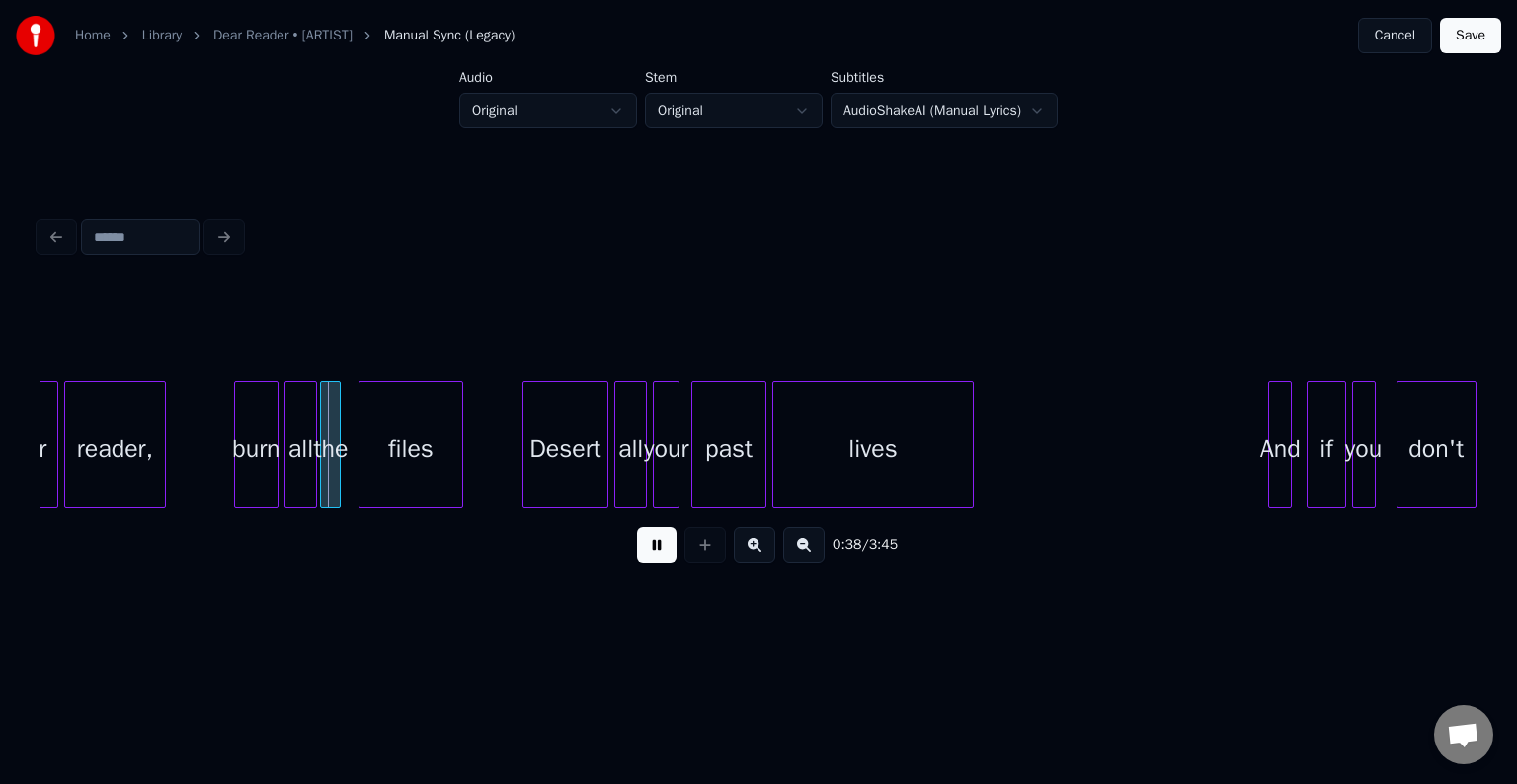 click on "past lives And if you all your Desert files burn all the reader, Dear" at bounding box center [11262, 444] 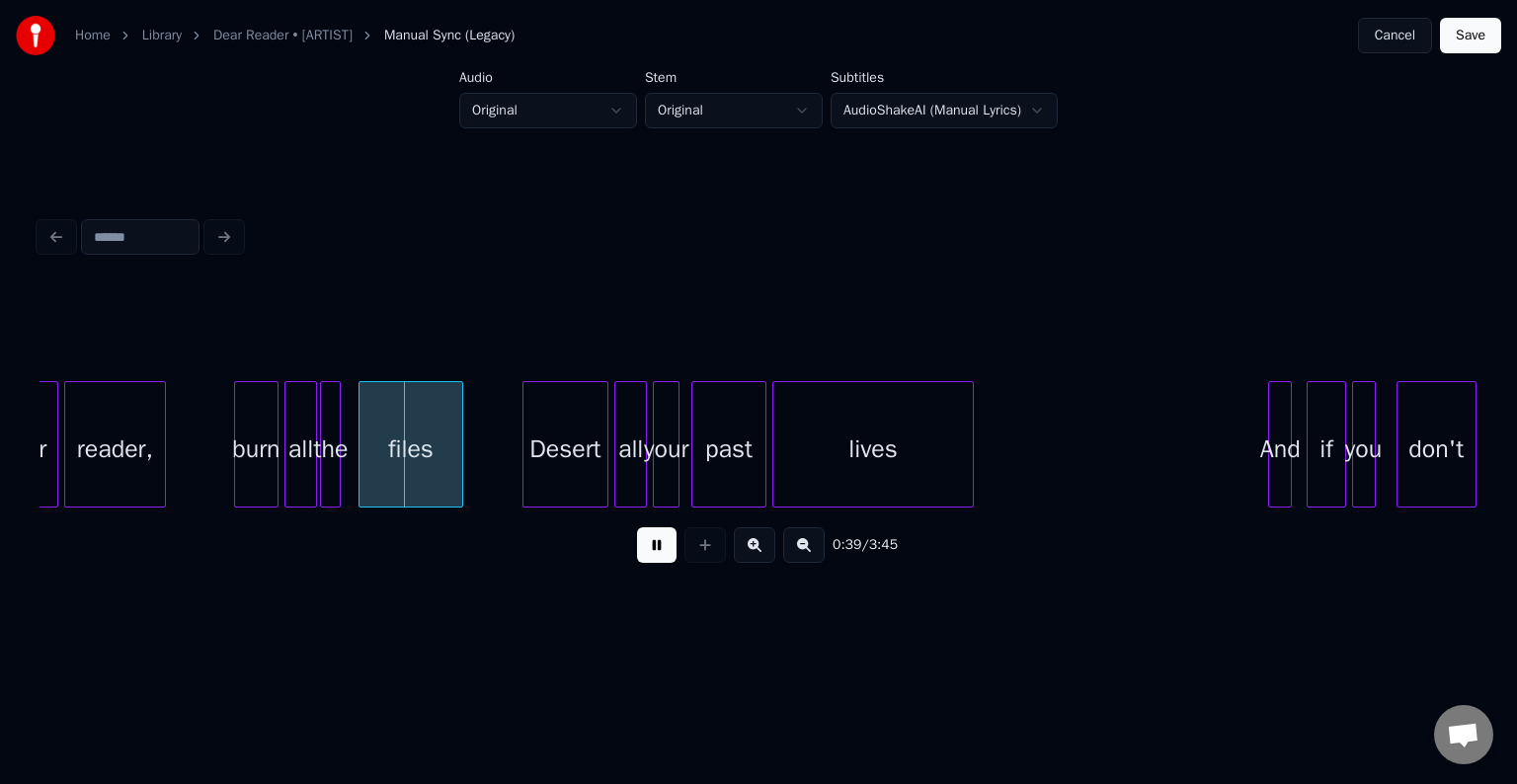 click at bounding box center (657, 545) 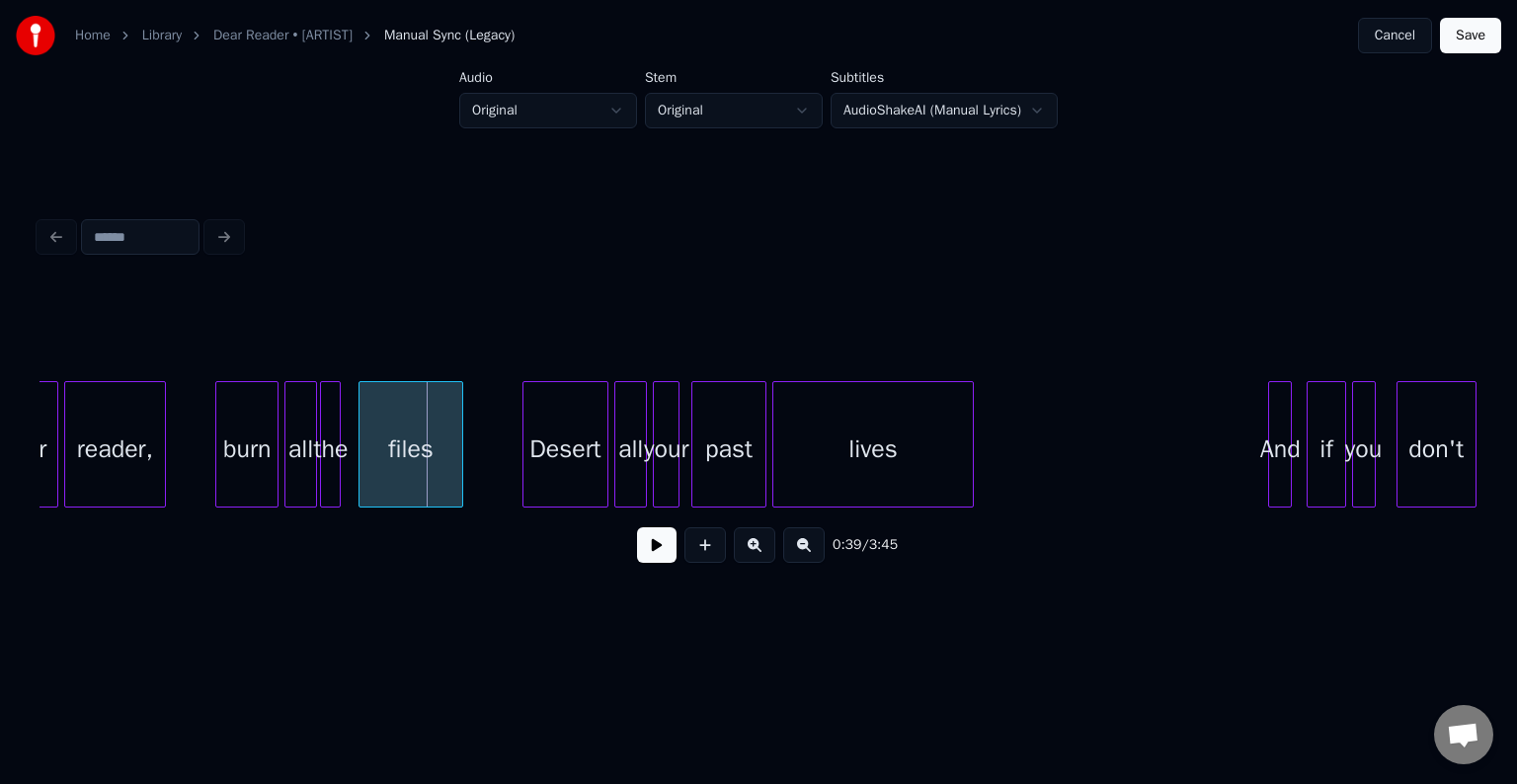click at bounding box center [219, 444] 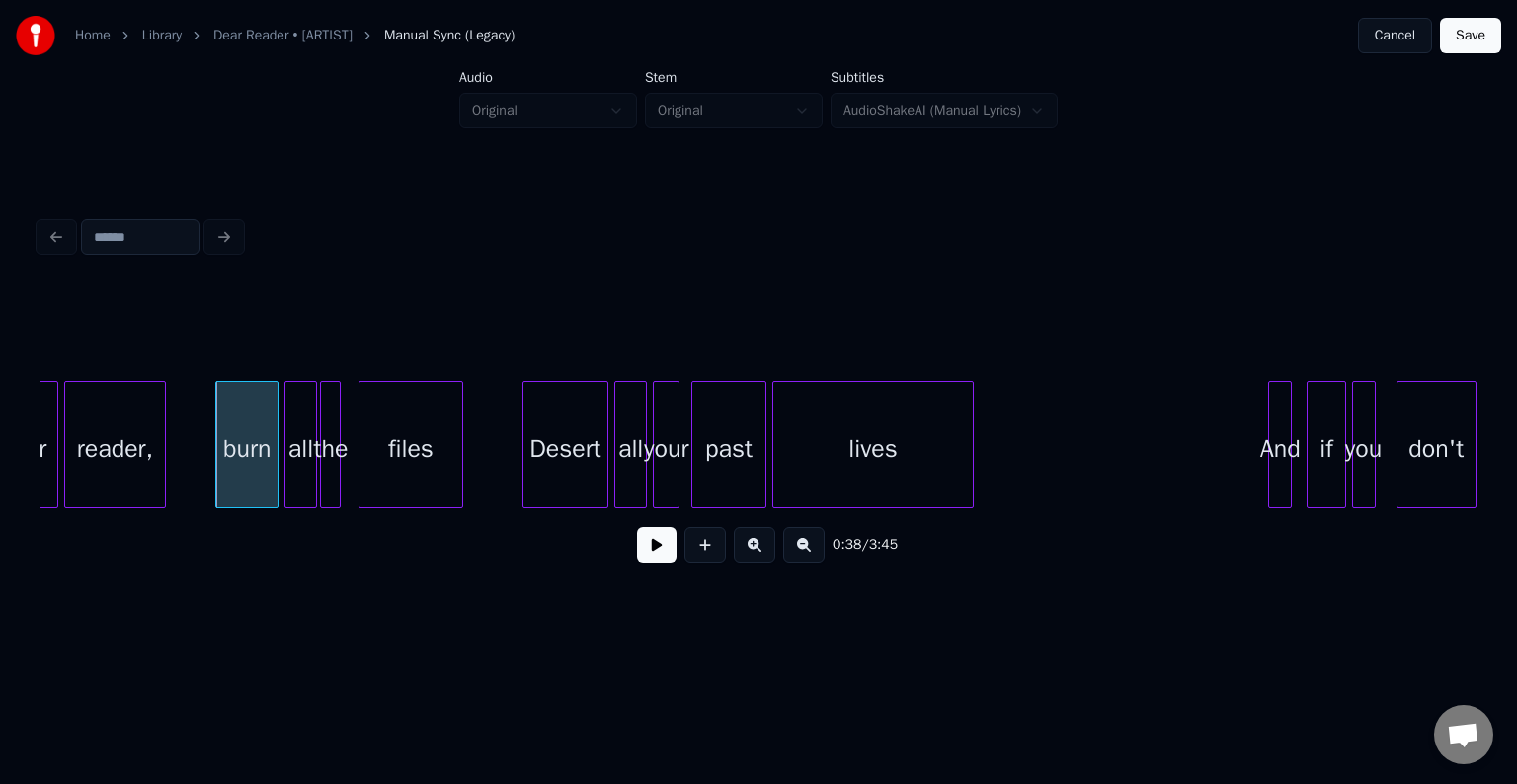 click at bounding box center [657, 545] 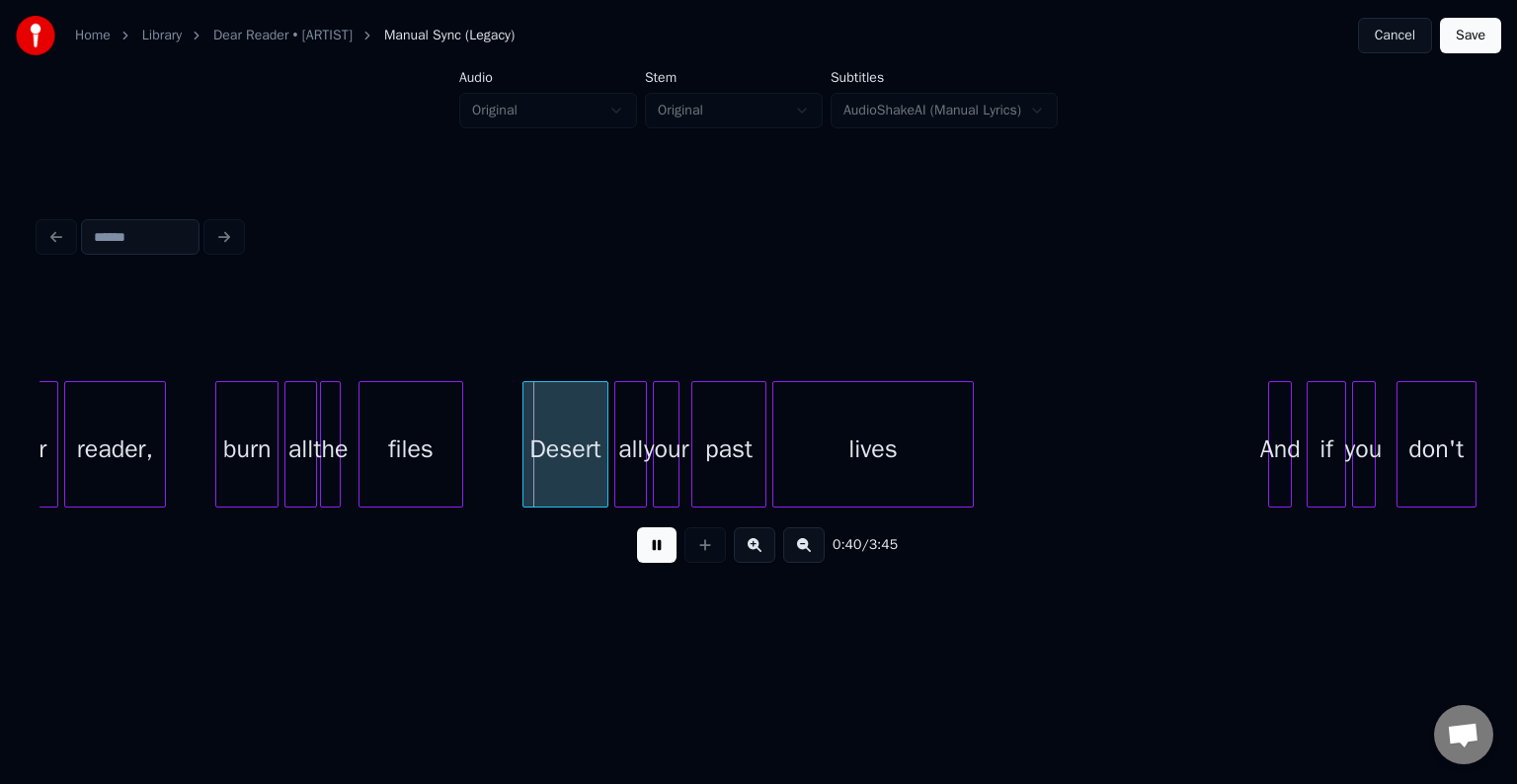 drag, startPoint x: 668, startPoint y: 561, endPoint x: 649, endPoint y: 557, distance: 19.416488 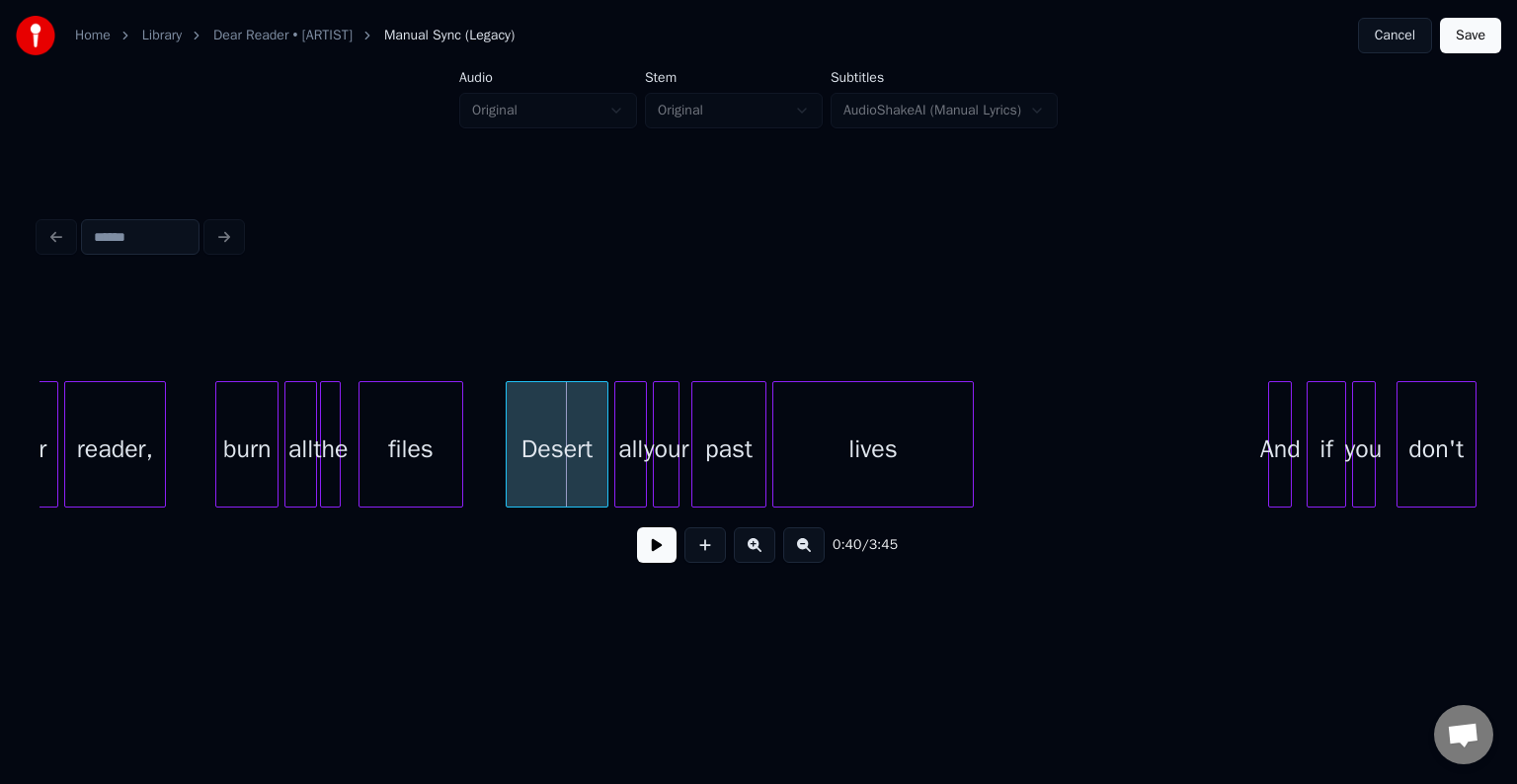click at bounding box center [510, 444] 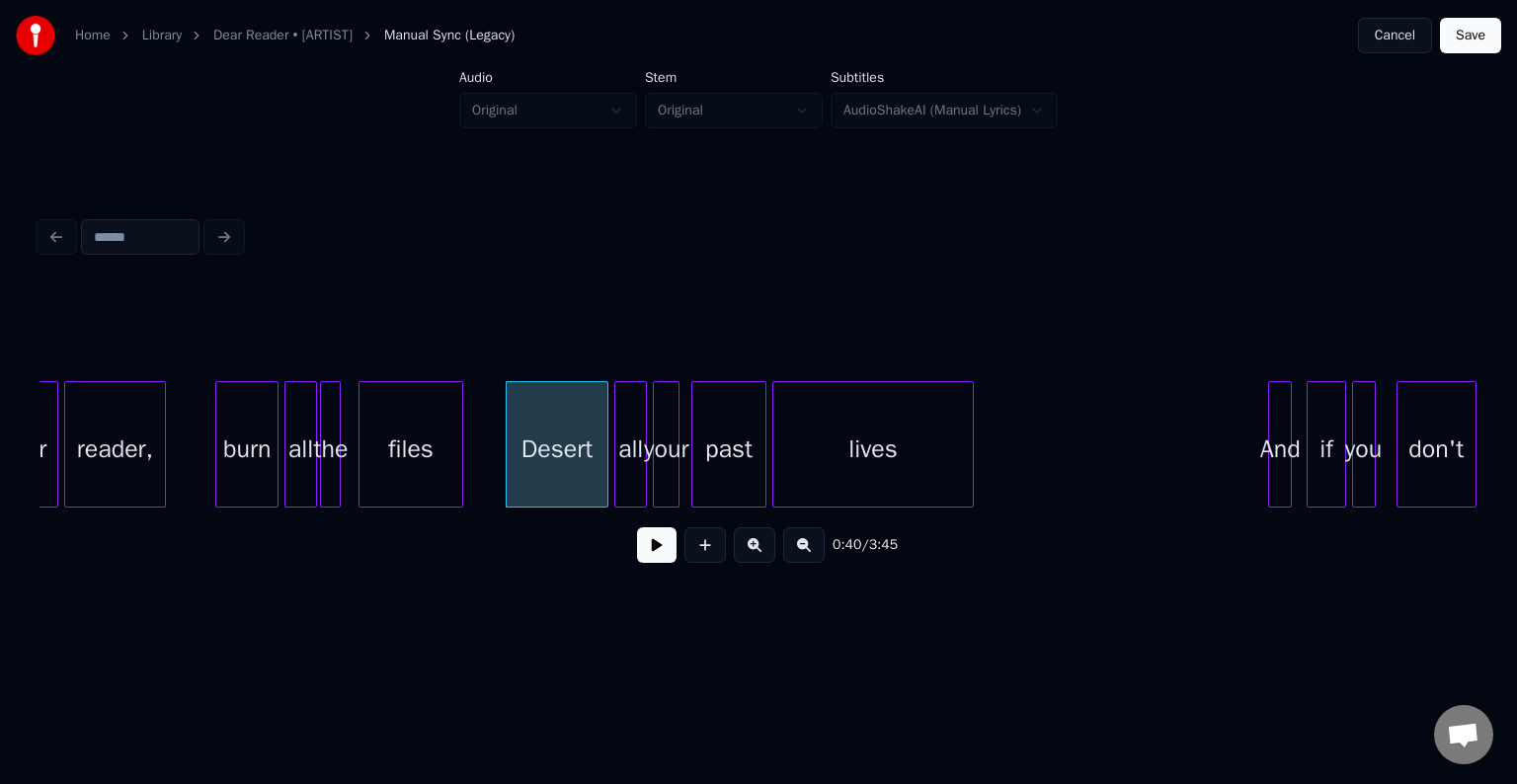 click at bounding box center (657, 545) 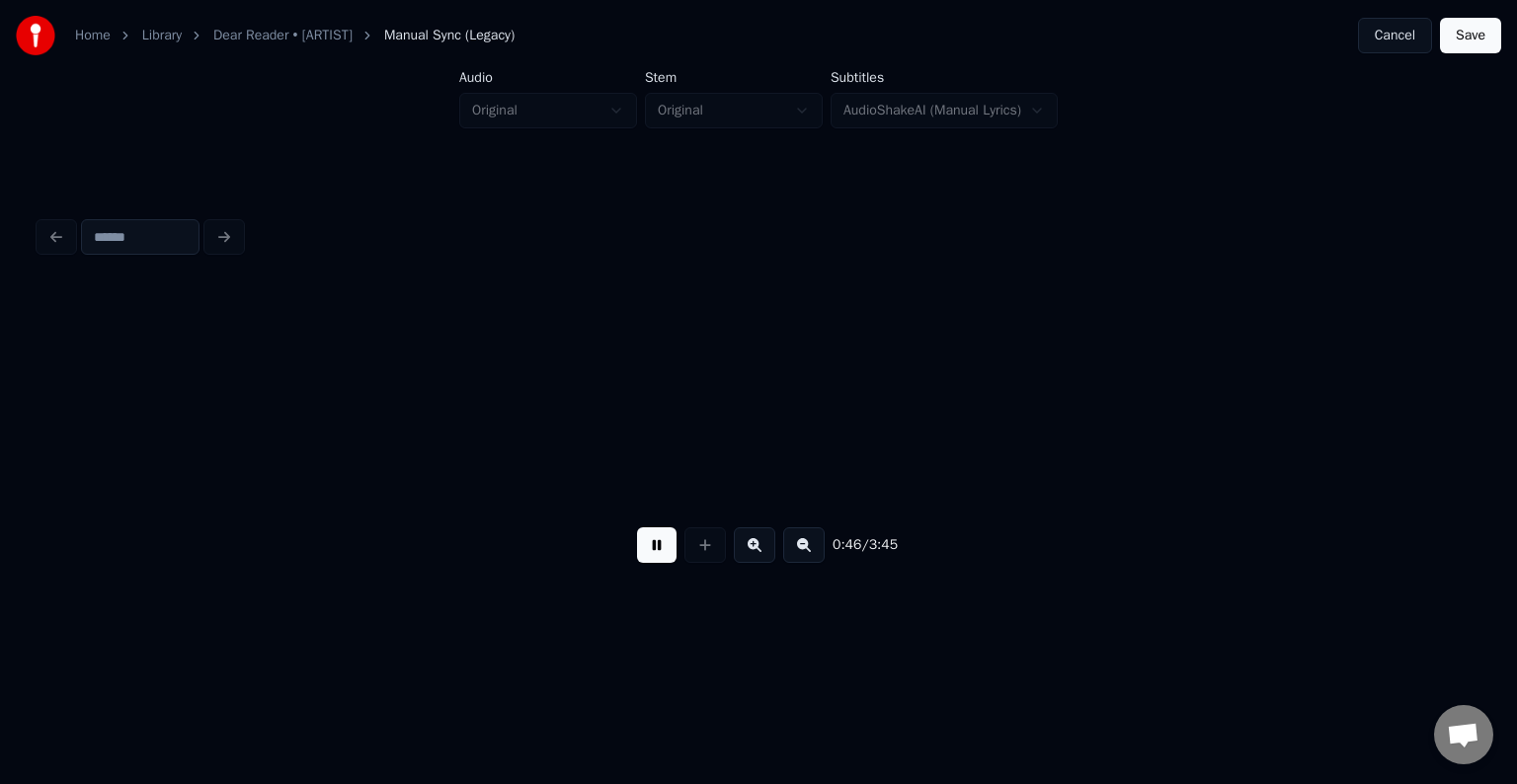 scroll, scrollTop: 0, scrollLeft: 6902, axis: horizontal 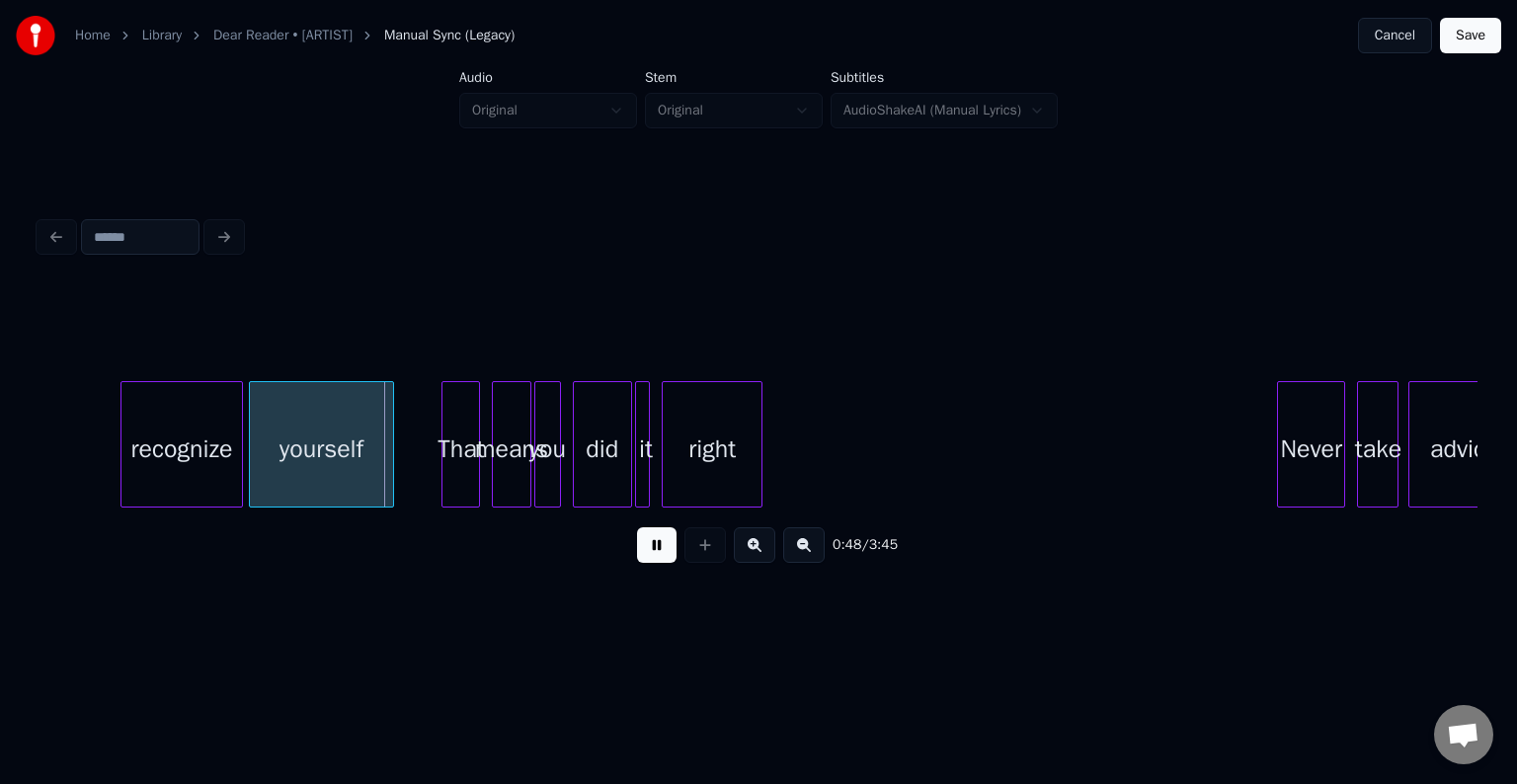 click at bounding box center (657, 545) 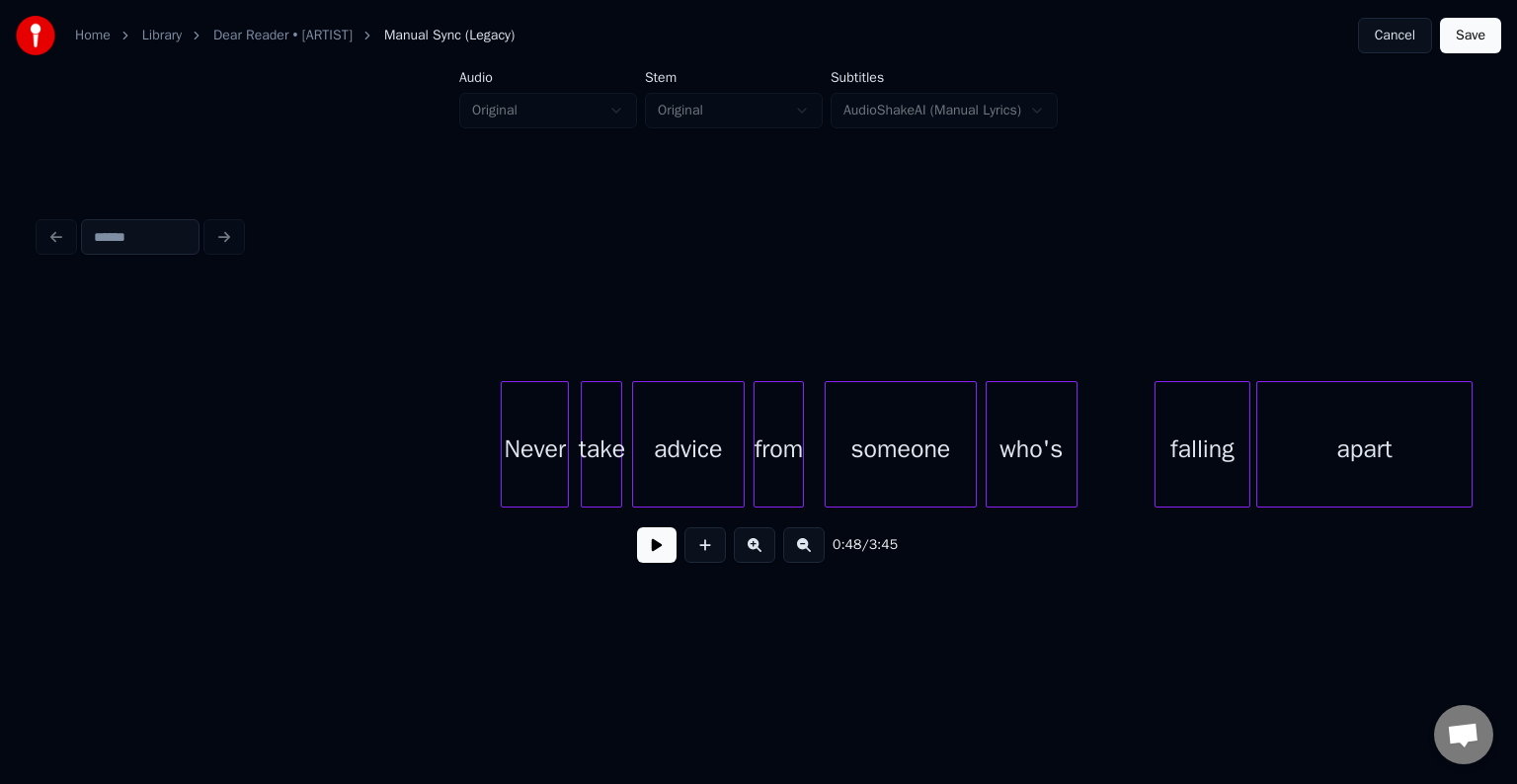 scroll, scrollTop: 0, scrollLeft: 8016, axis: horizontal 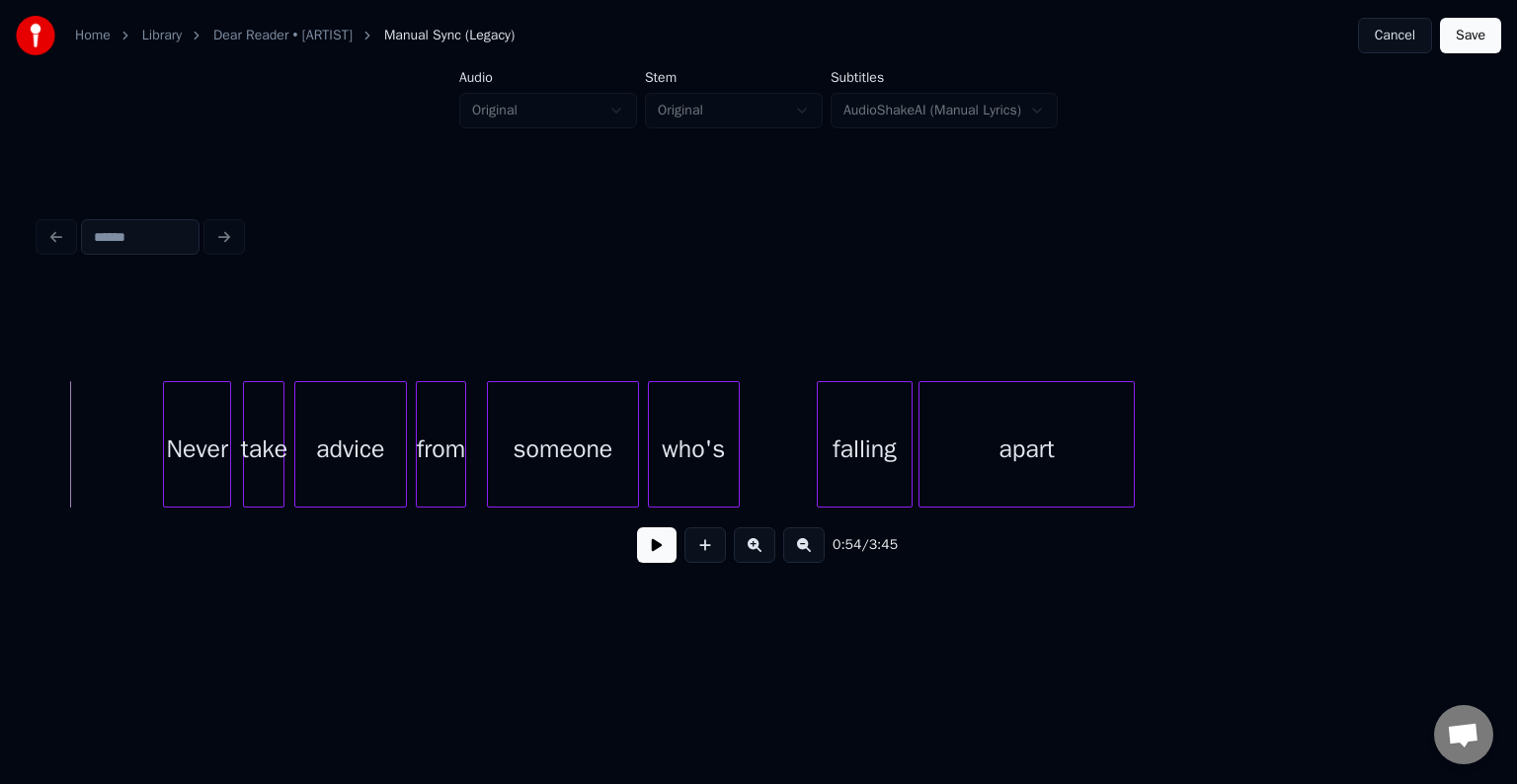 click at bounding box center (657, 545) 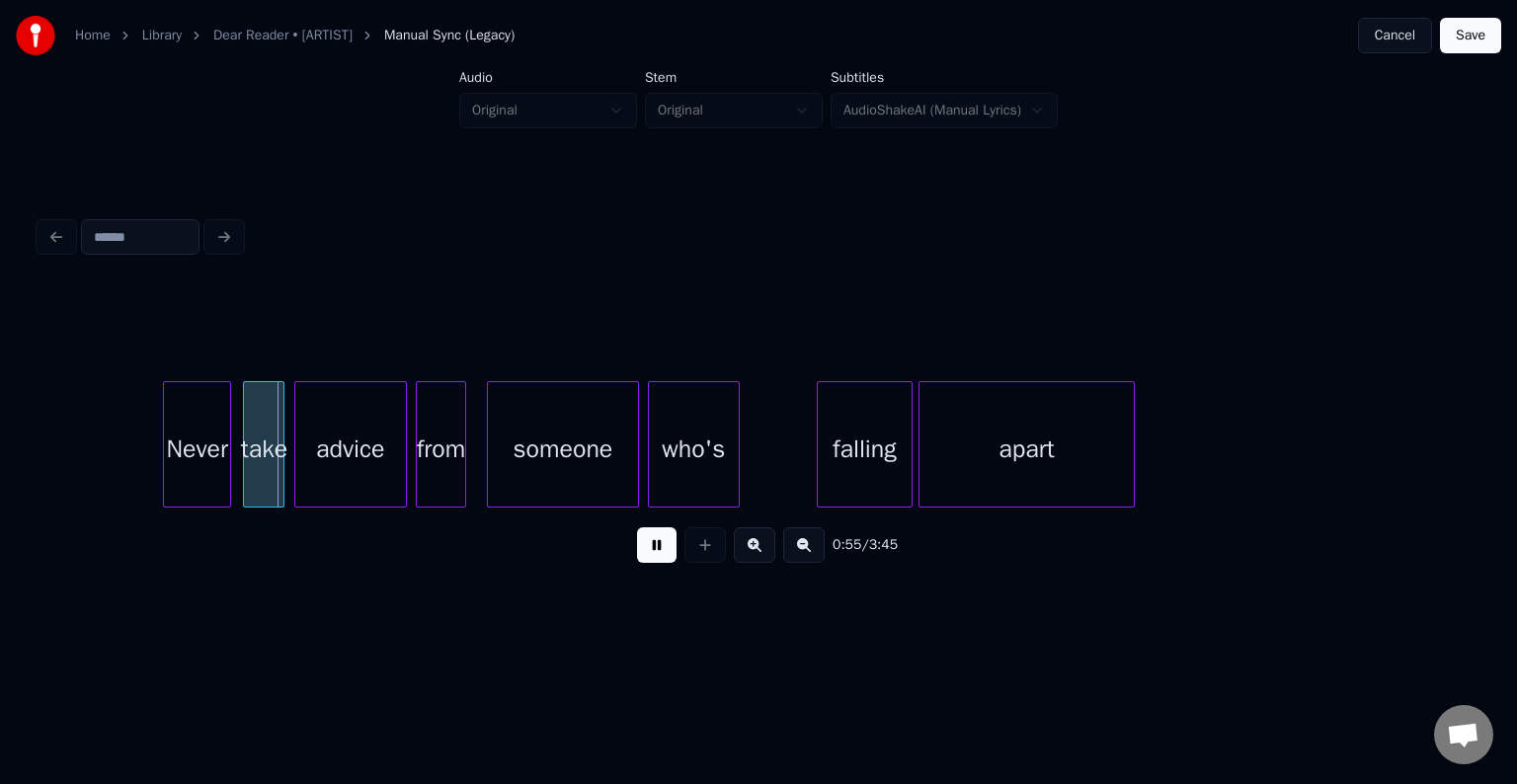 click at bounding box center [657, 545] 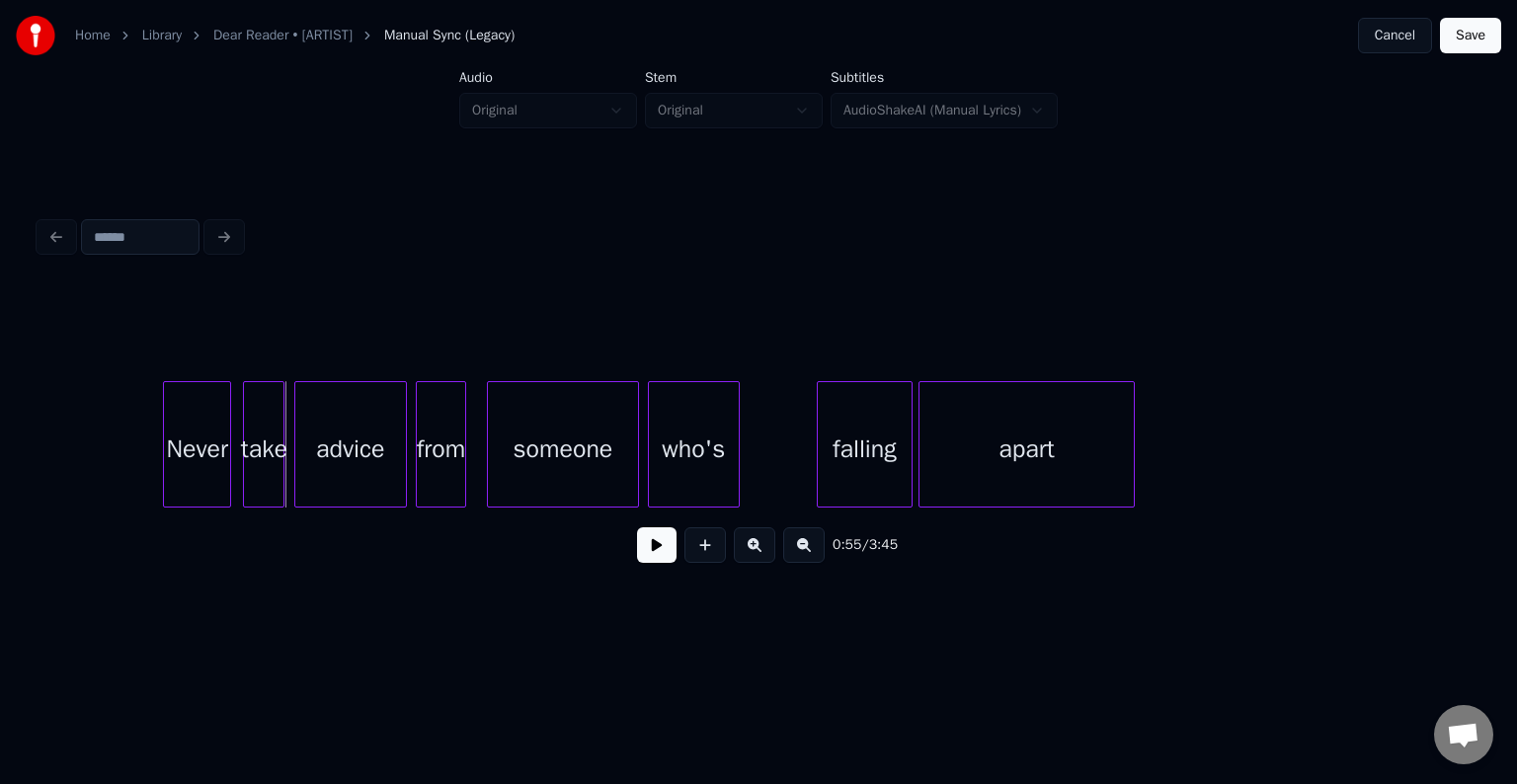 click on "Never" at bounding box center [197, 449] 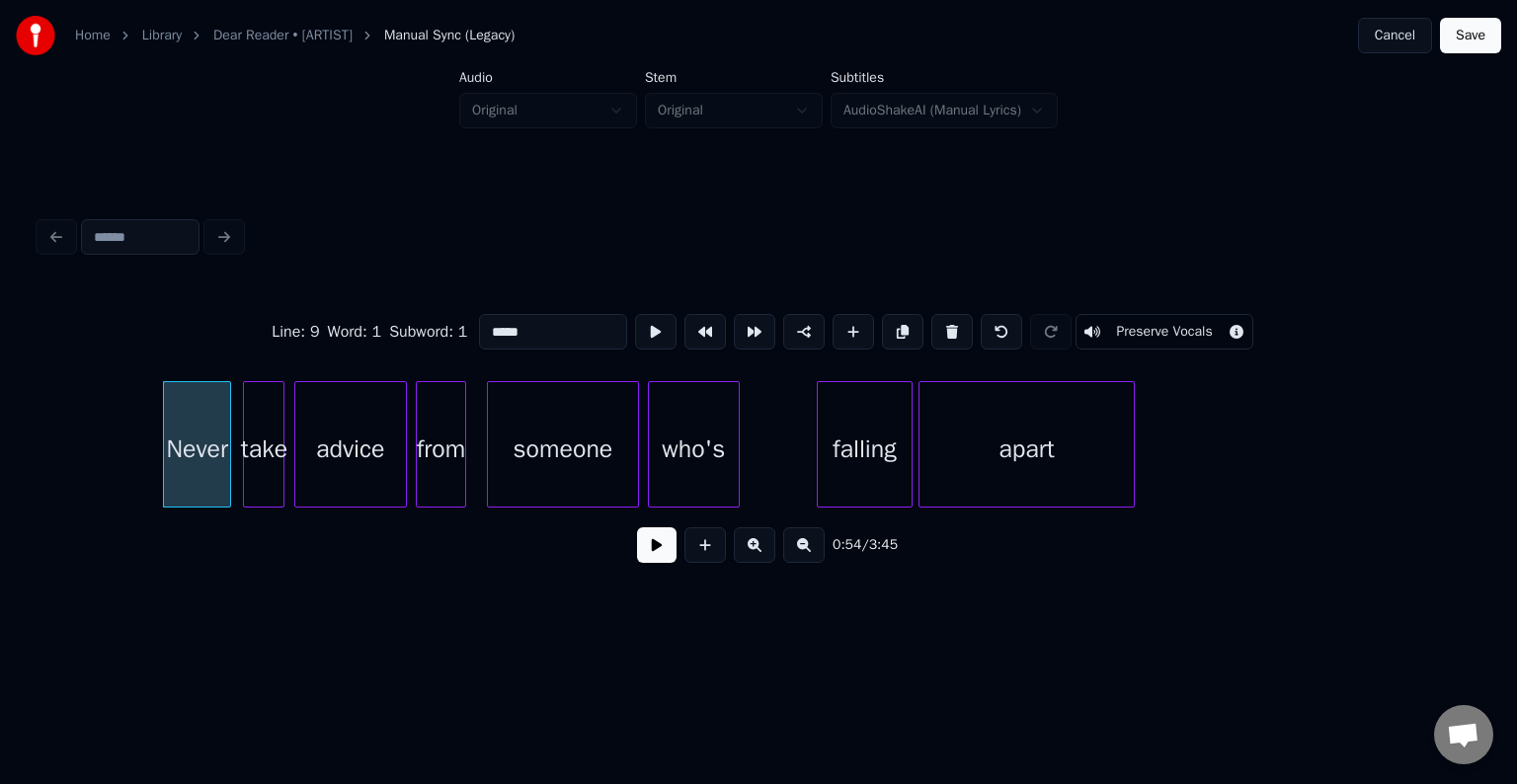 click at bounding box center (657, 545) 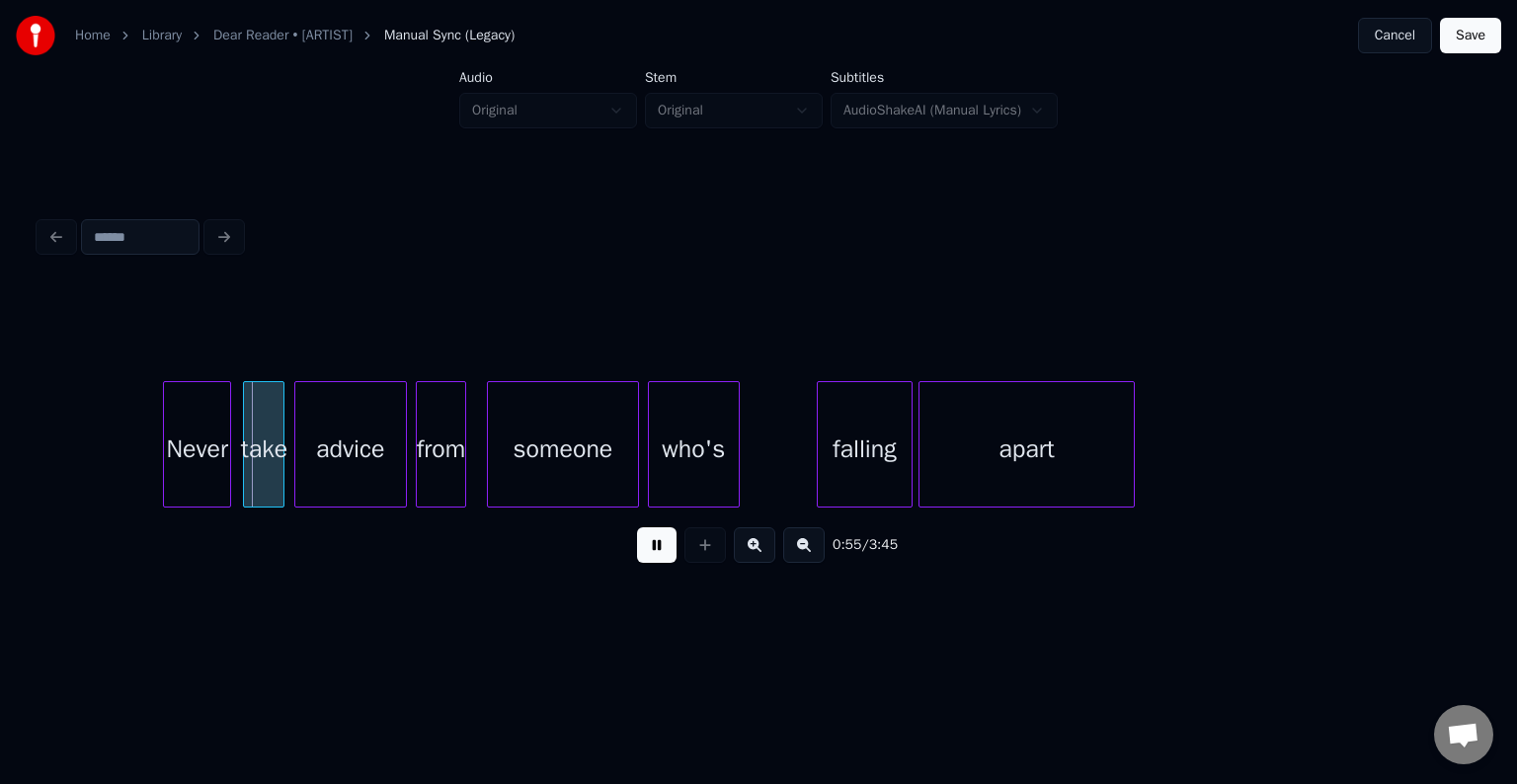 drag, startPoint x: 641, startPoint y: 558, endPoint x: 273, endPoint y: 494, distance: 373.5238 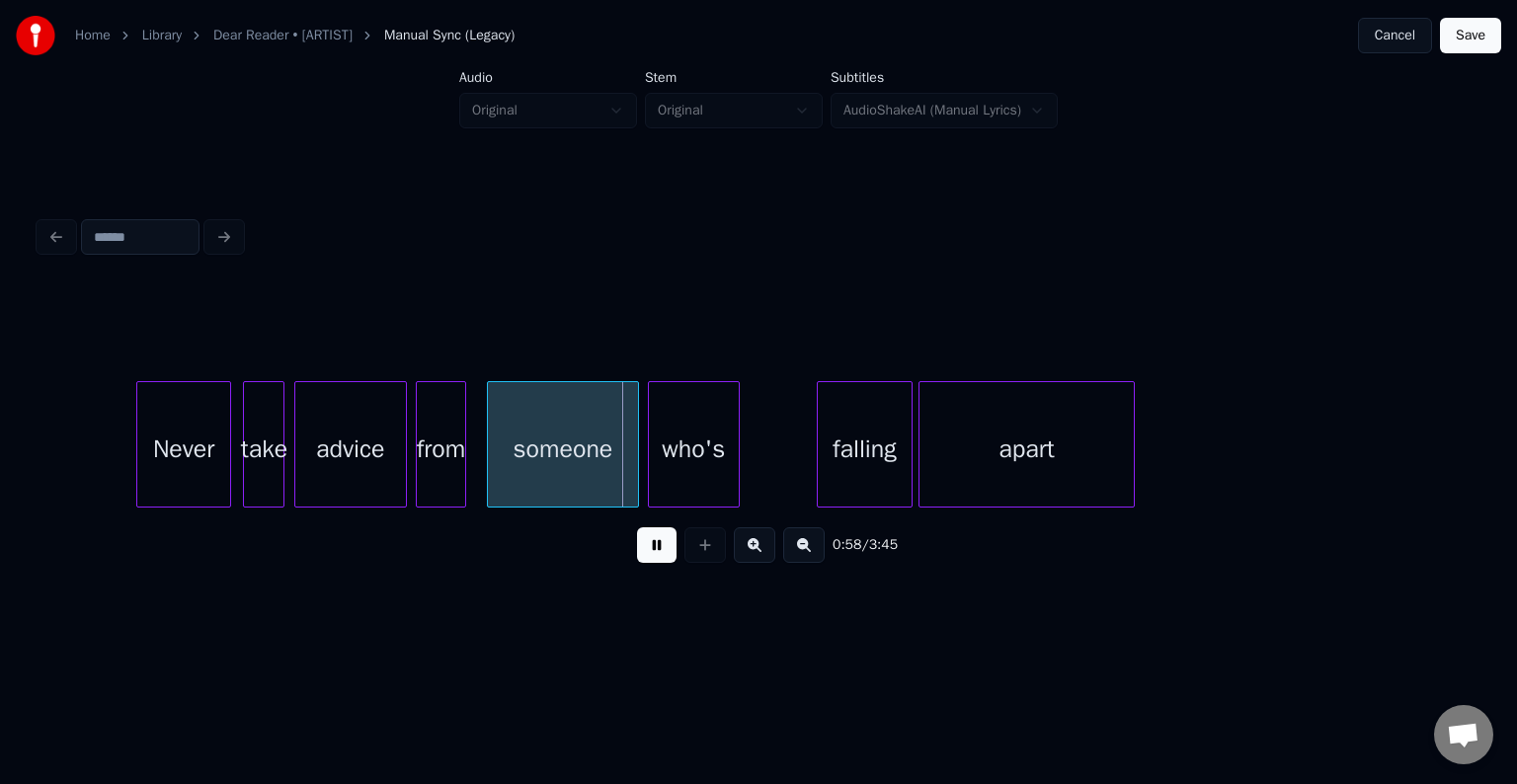 click at bounding box center (140, 444) 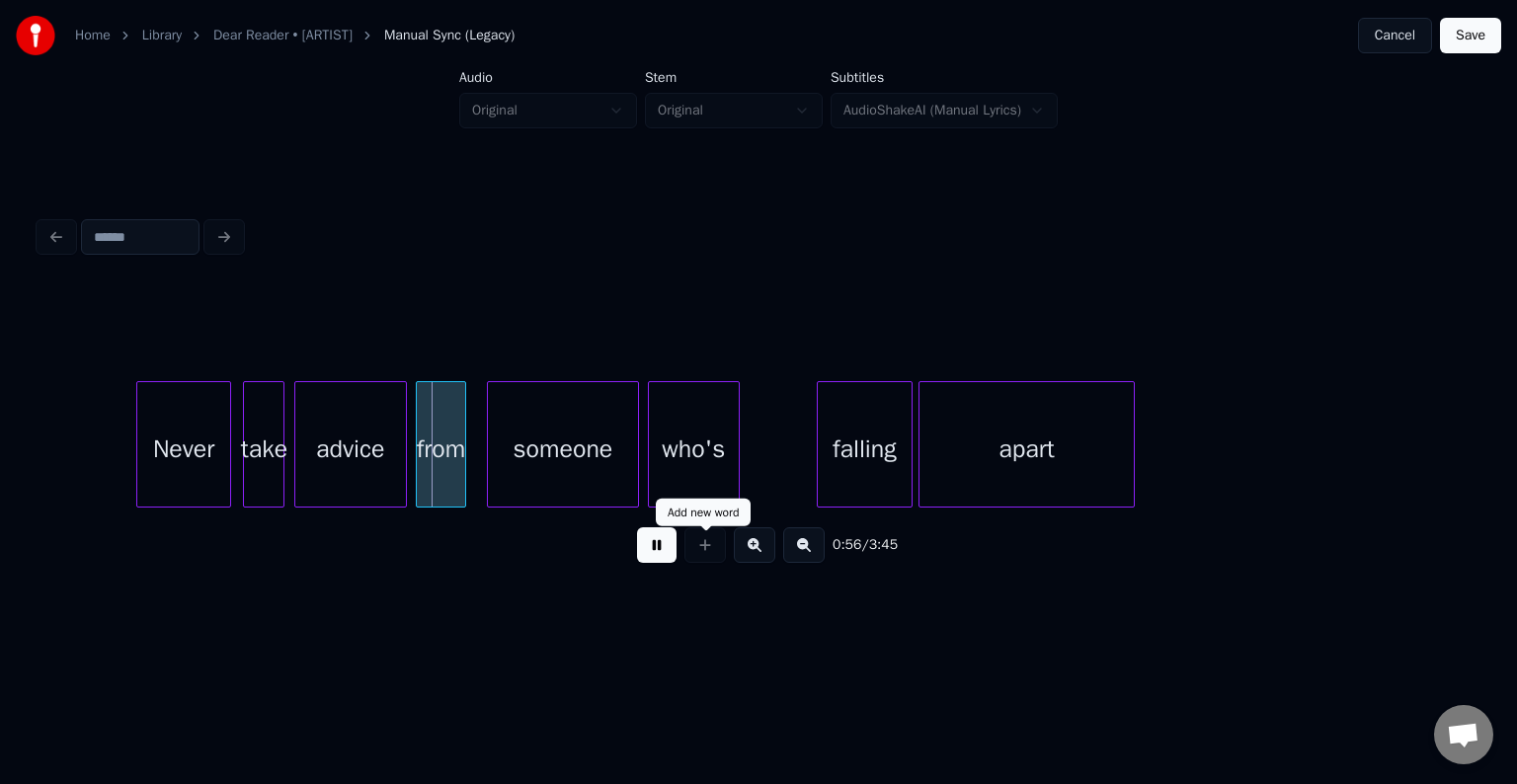 click at bounding box center [705, 545] 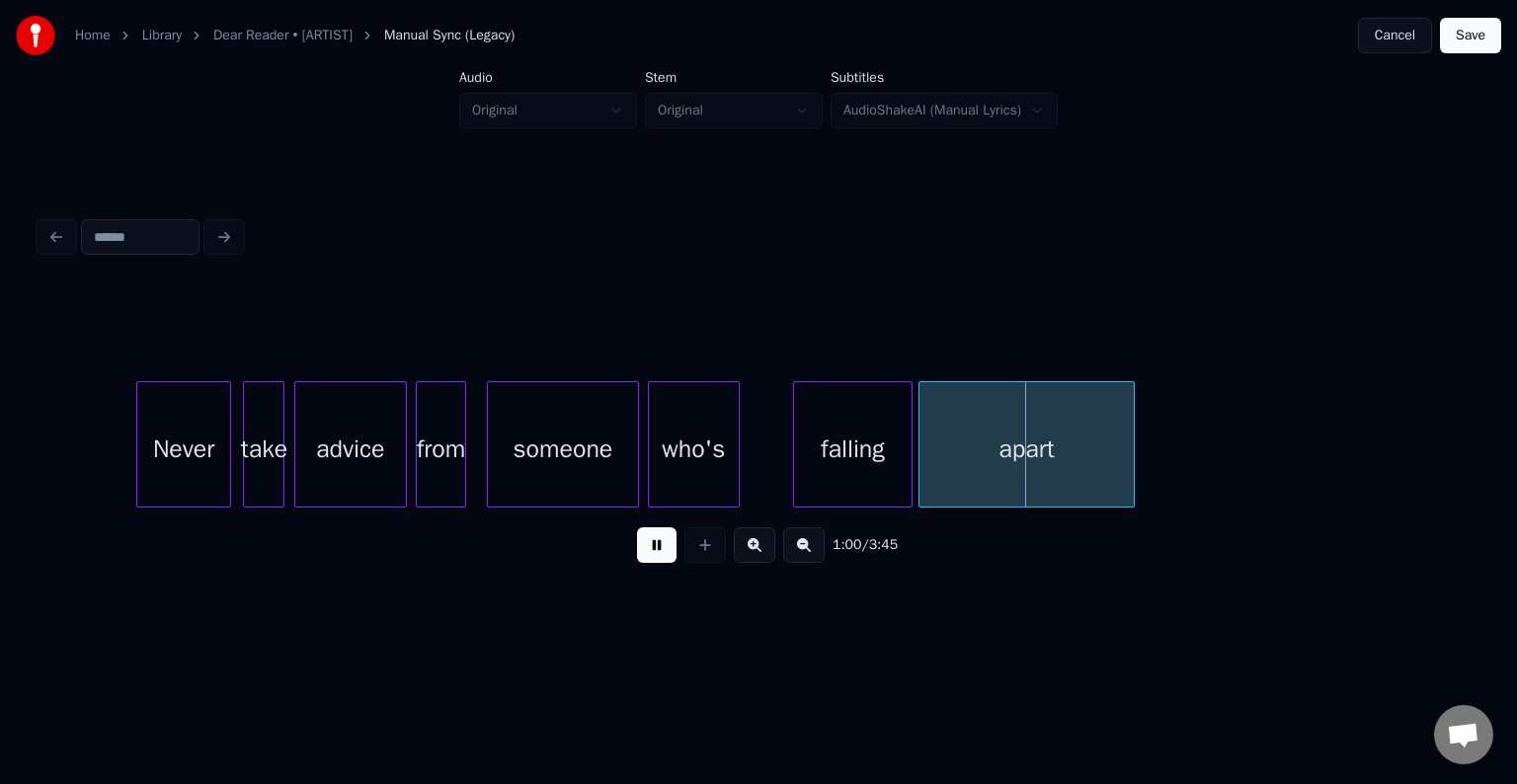 click at bounding box center (797, 444) 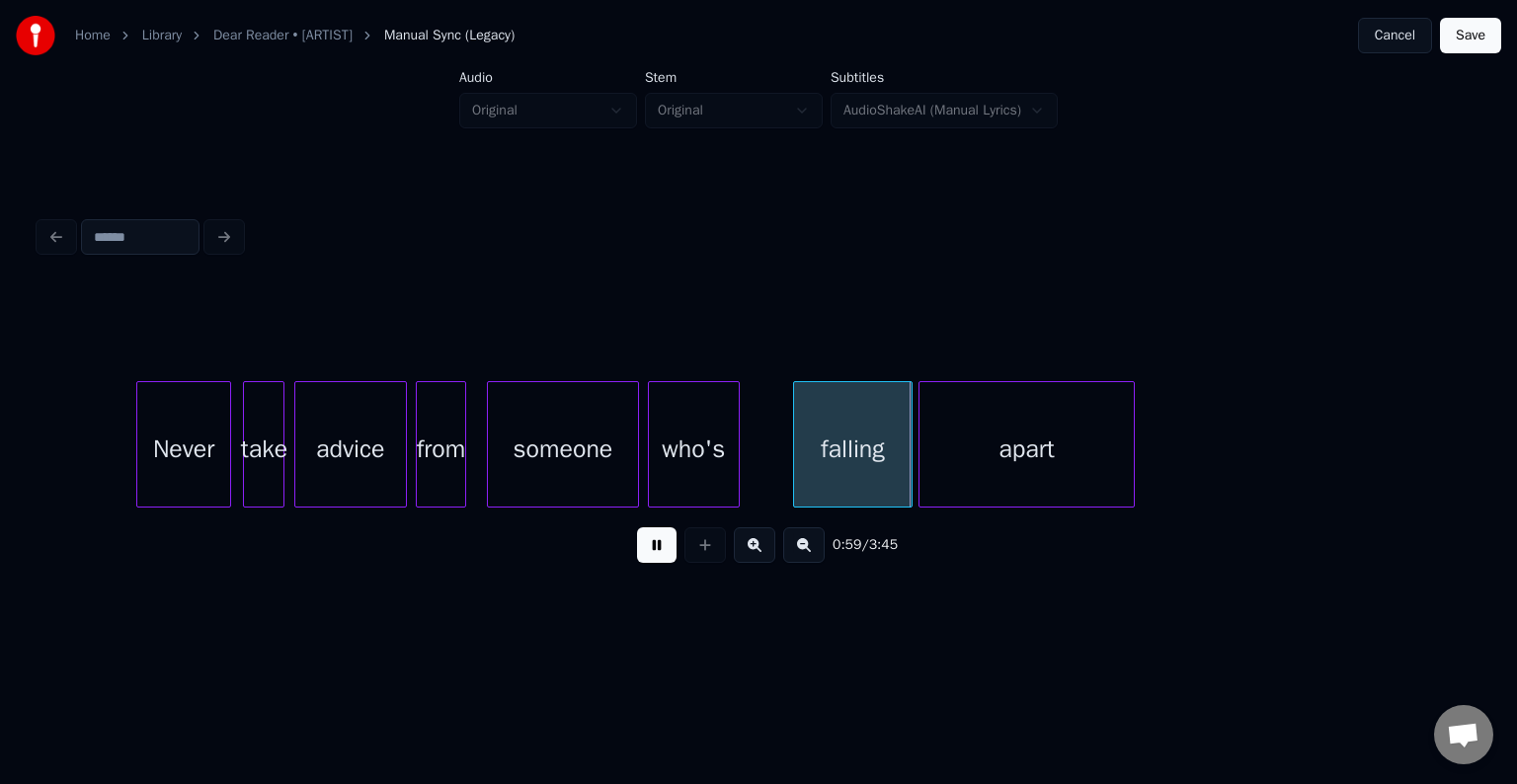 drag, startPoint x: 667, startPoint y: 558, endPoint x: 513, endPoint y: 549, distance: 154.2628 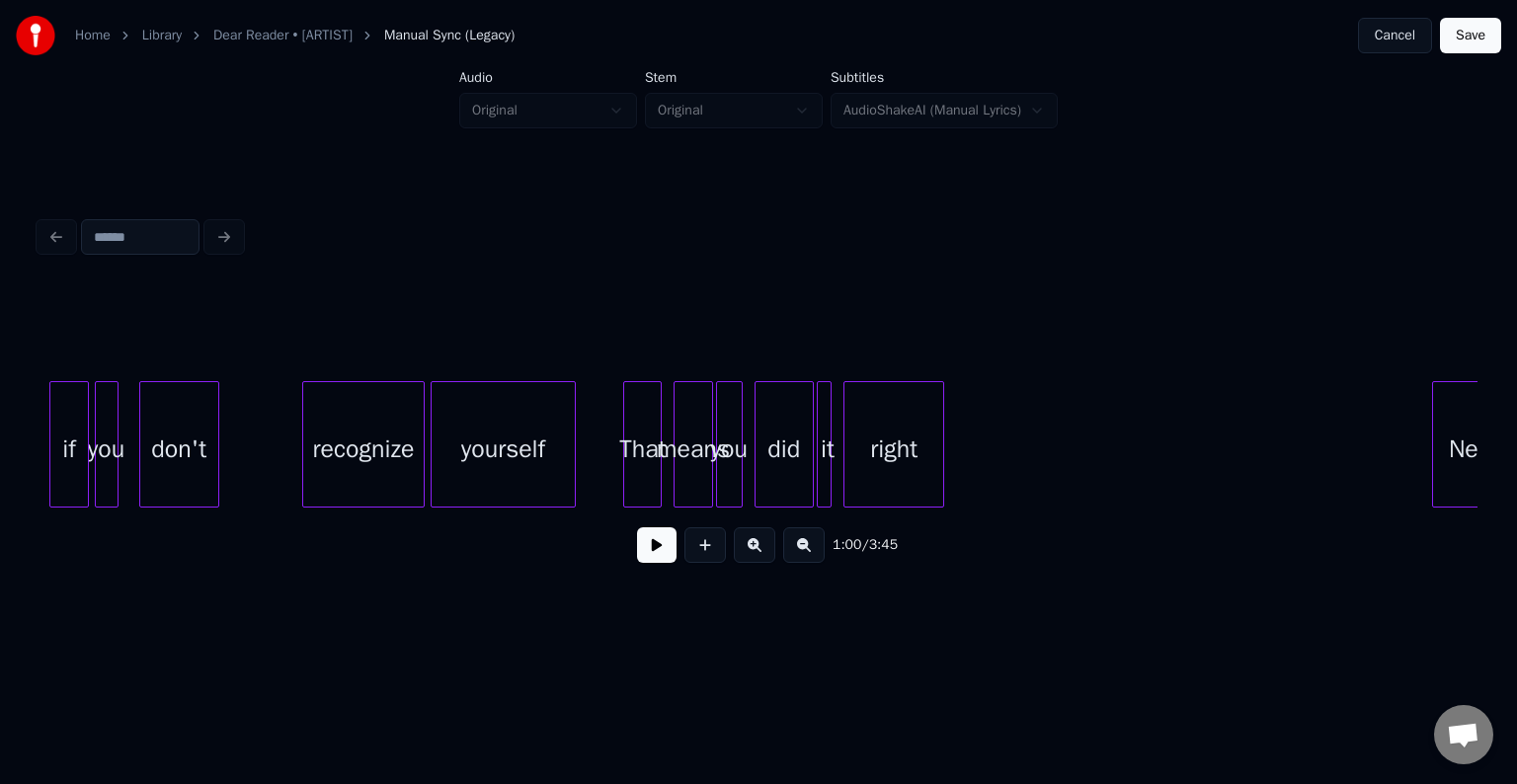 scroll, scrollTop: 0, scrollLeft: 6251, axis: horizontal 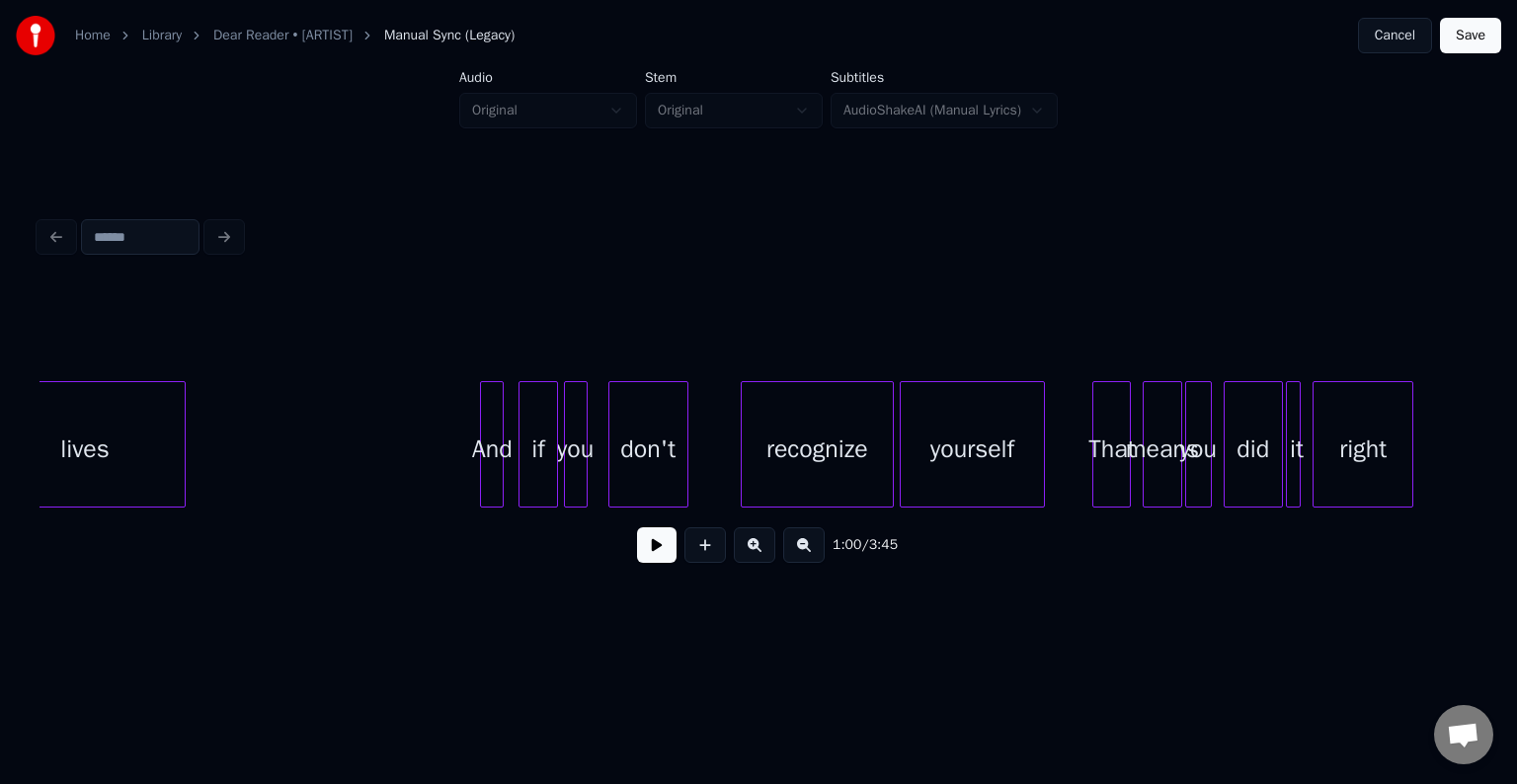 click at bounding box center [745, 444] 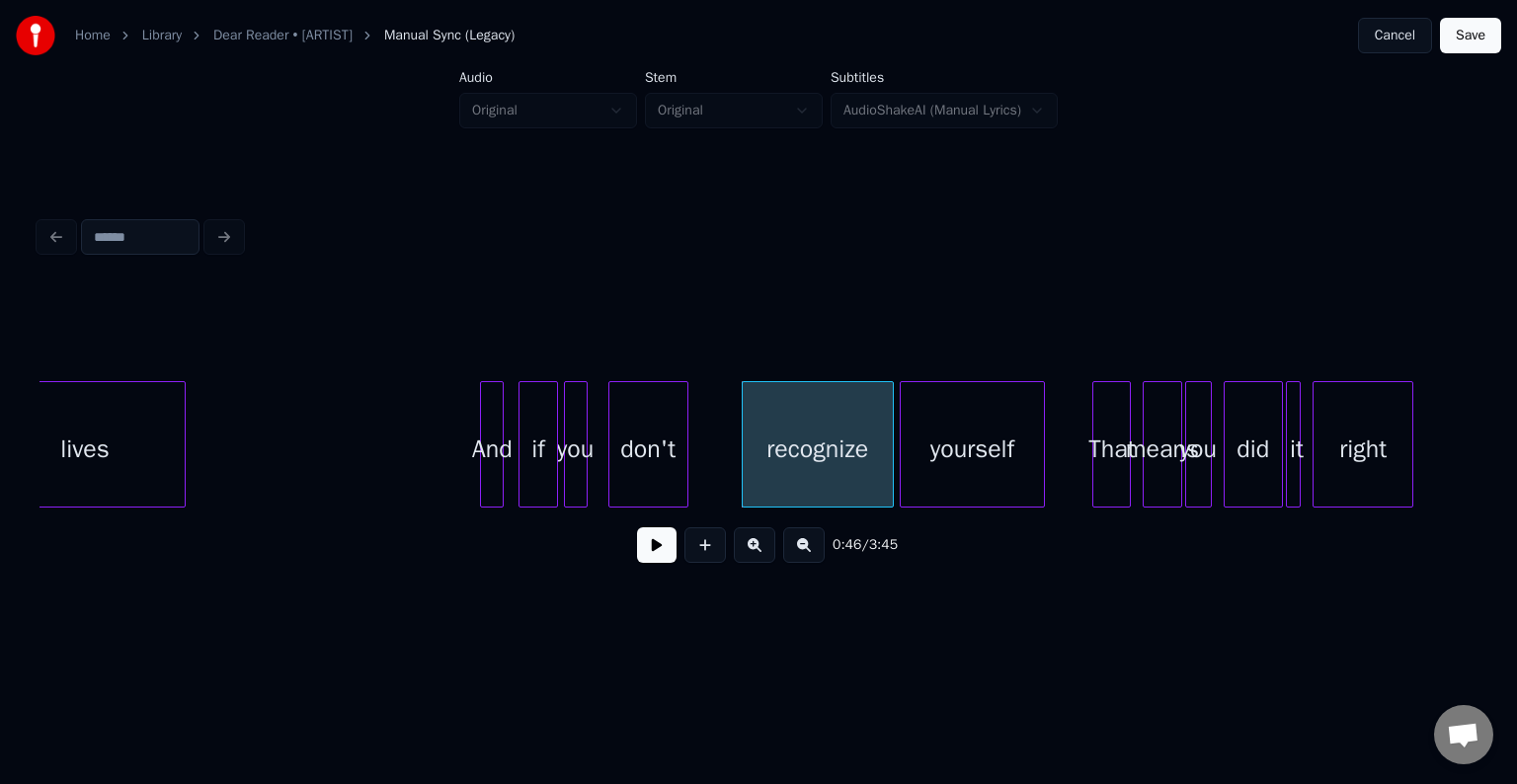 click at bounding box center [657, 545] 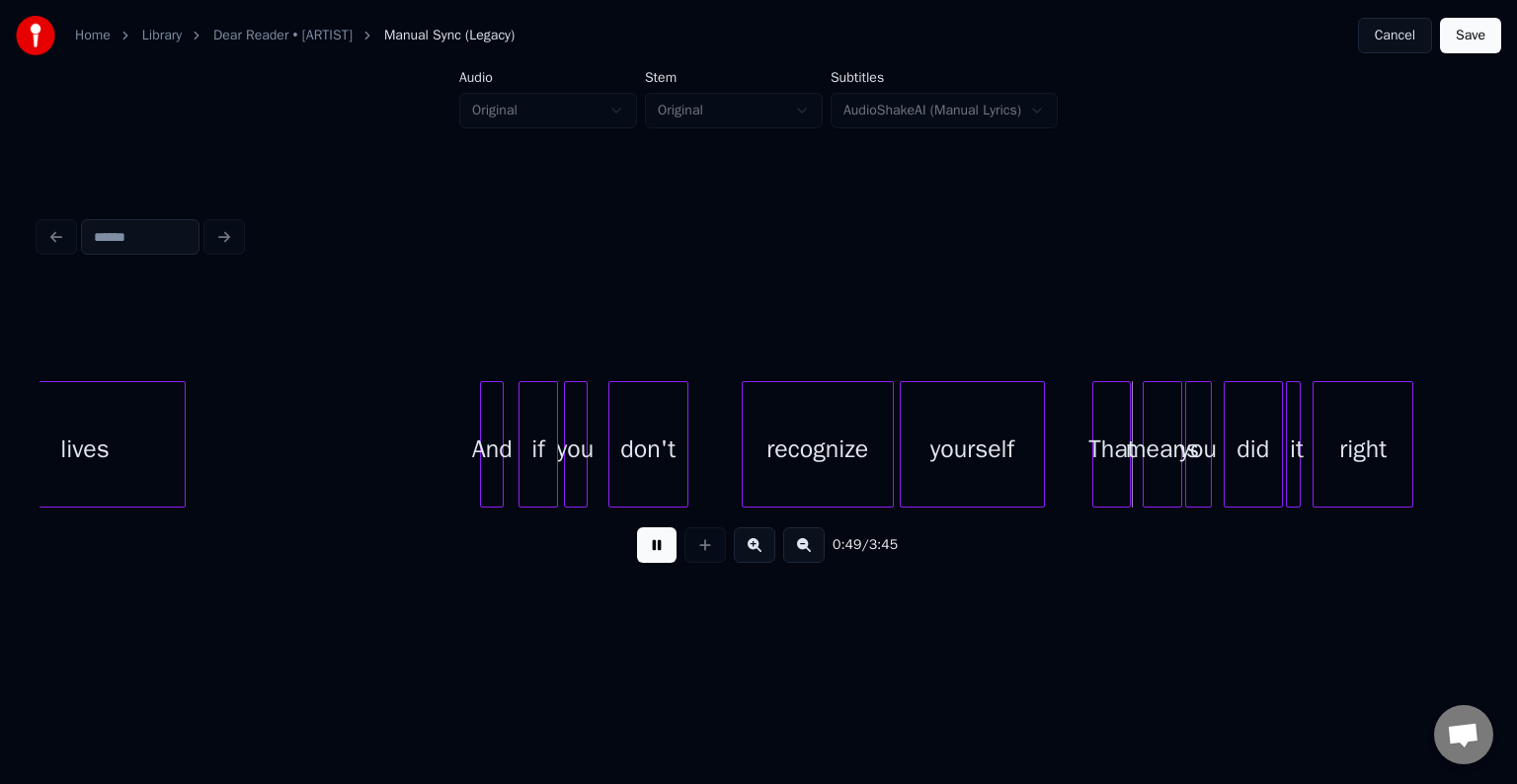 click at bounding box center [657, 545] 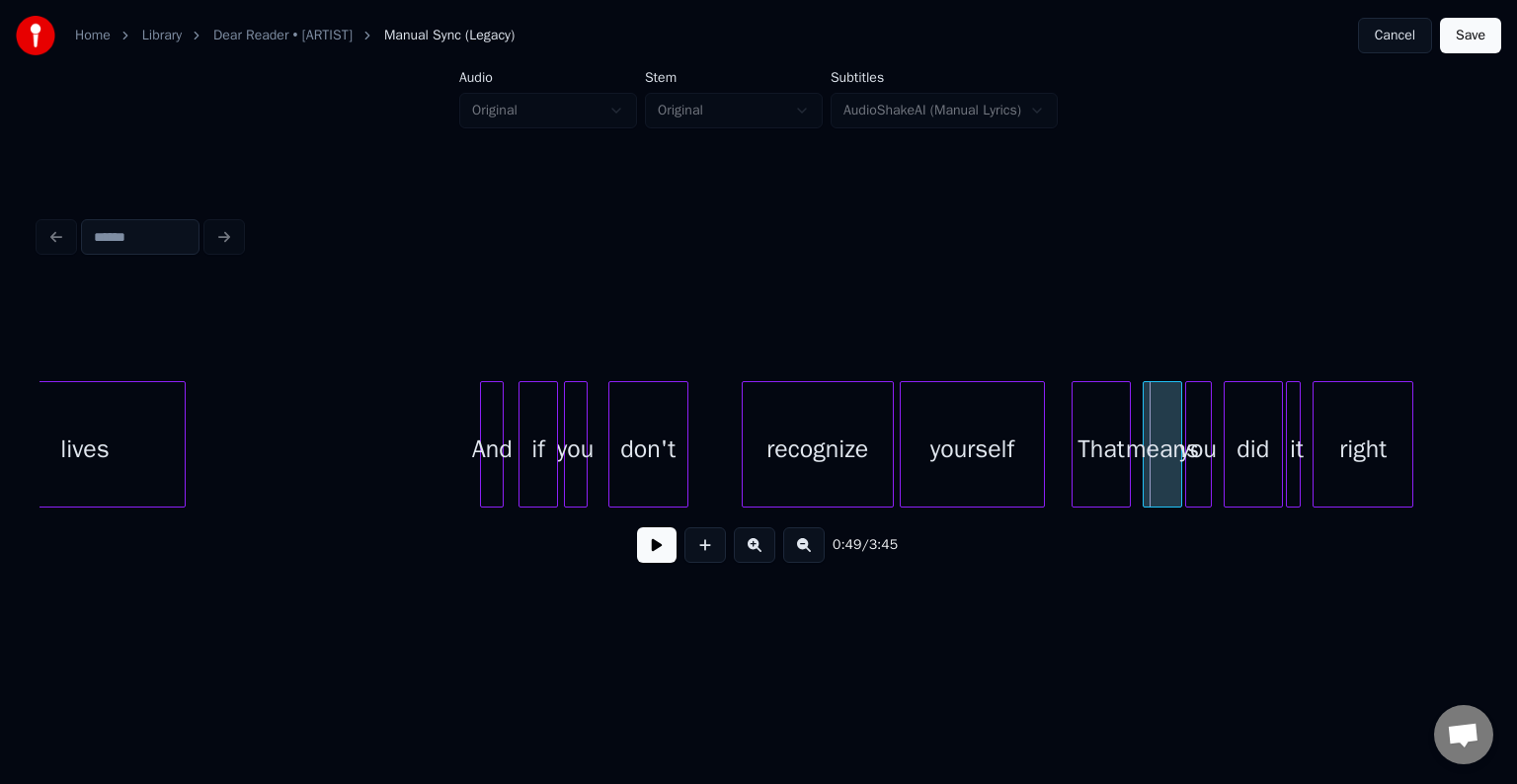 click at bounding box center (1076, 444) 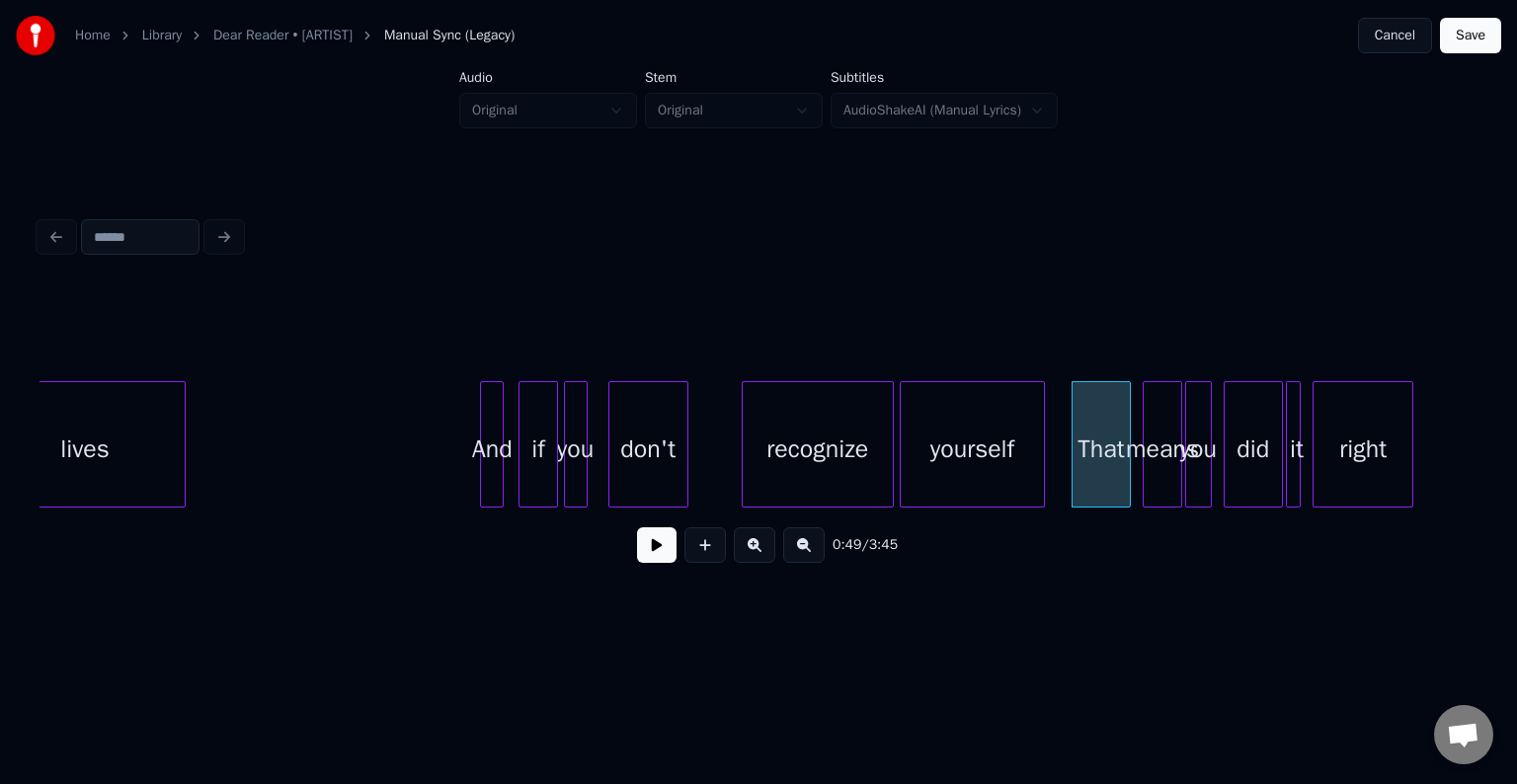 click at bounding box center (657, 545) 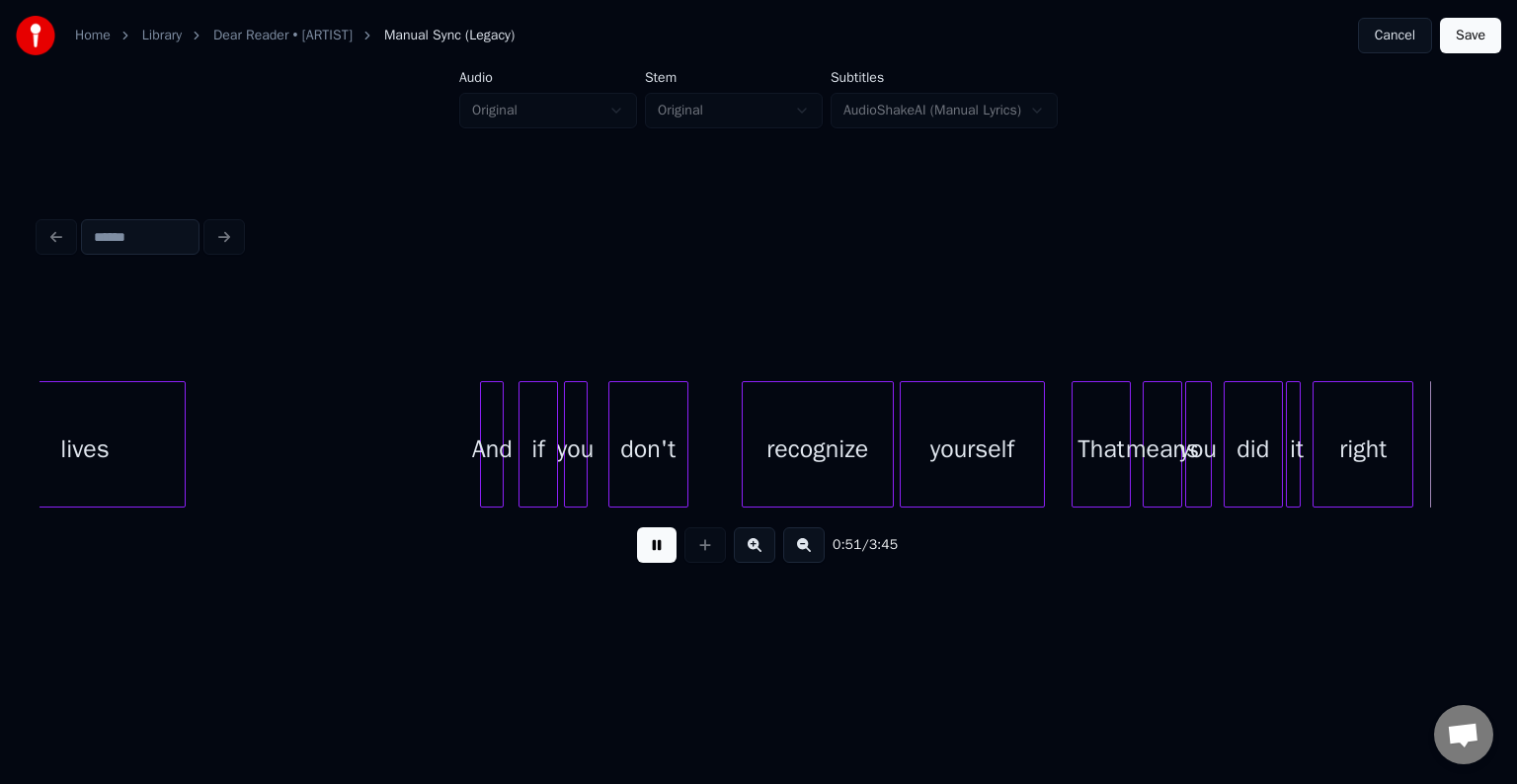 click at bounding box center [657, 545] 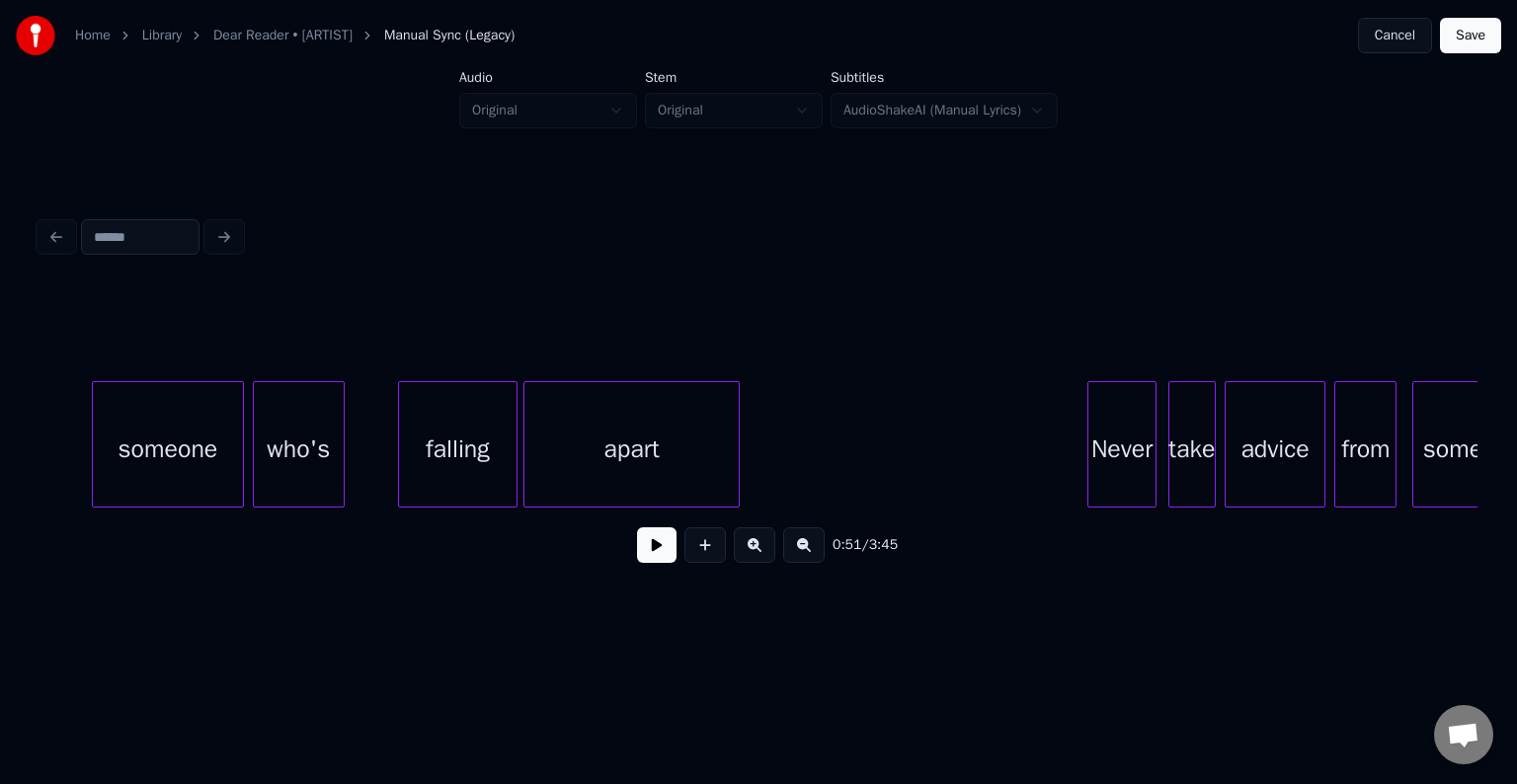 scroll, scrollTop: 0, scrollLeft: 9086, axis: horizontal 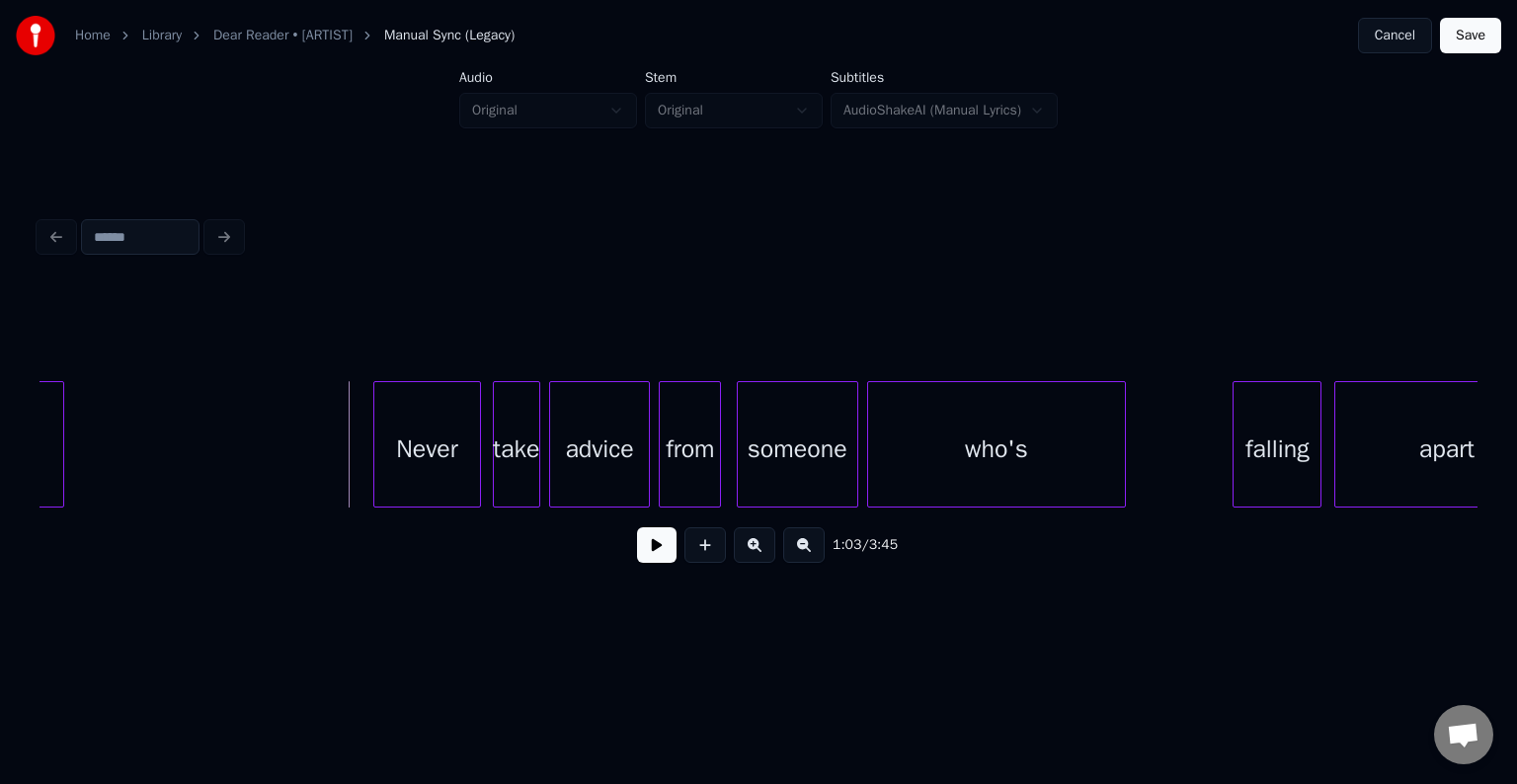 click at bounding box center (377, 444) 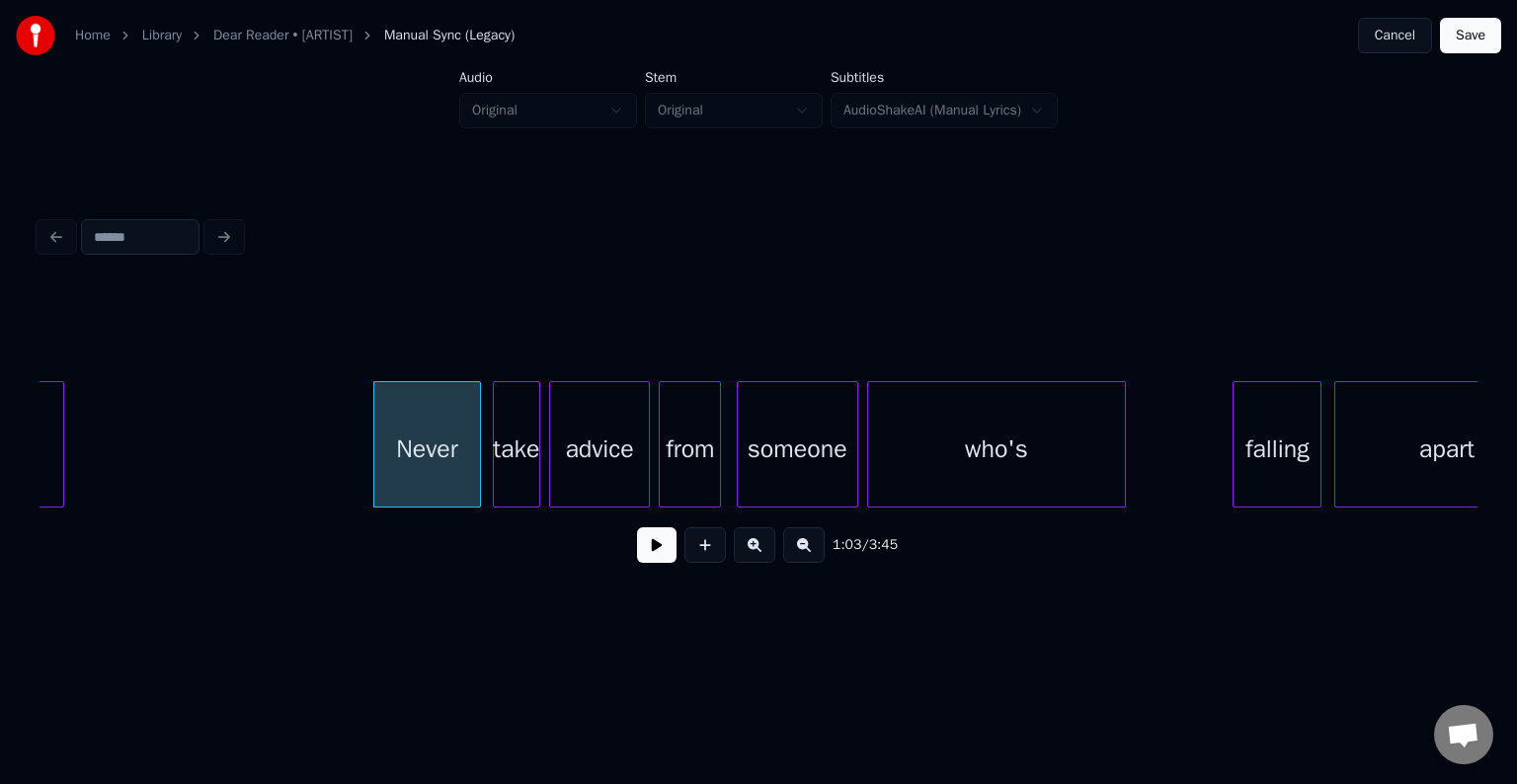 click at bounding box center [657, 545] 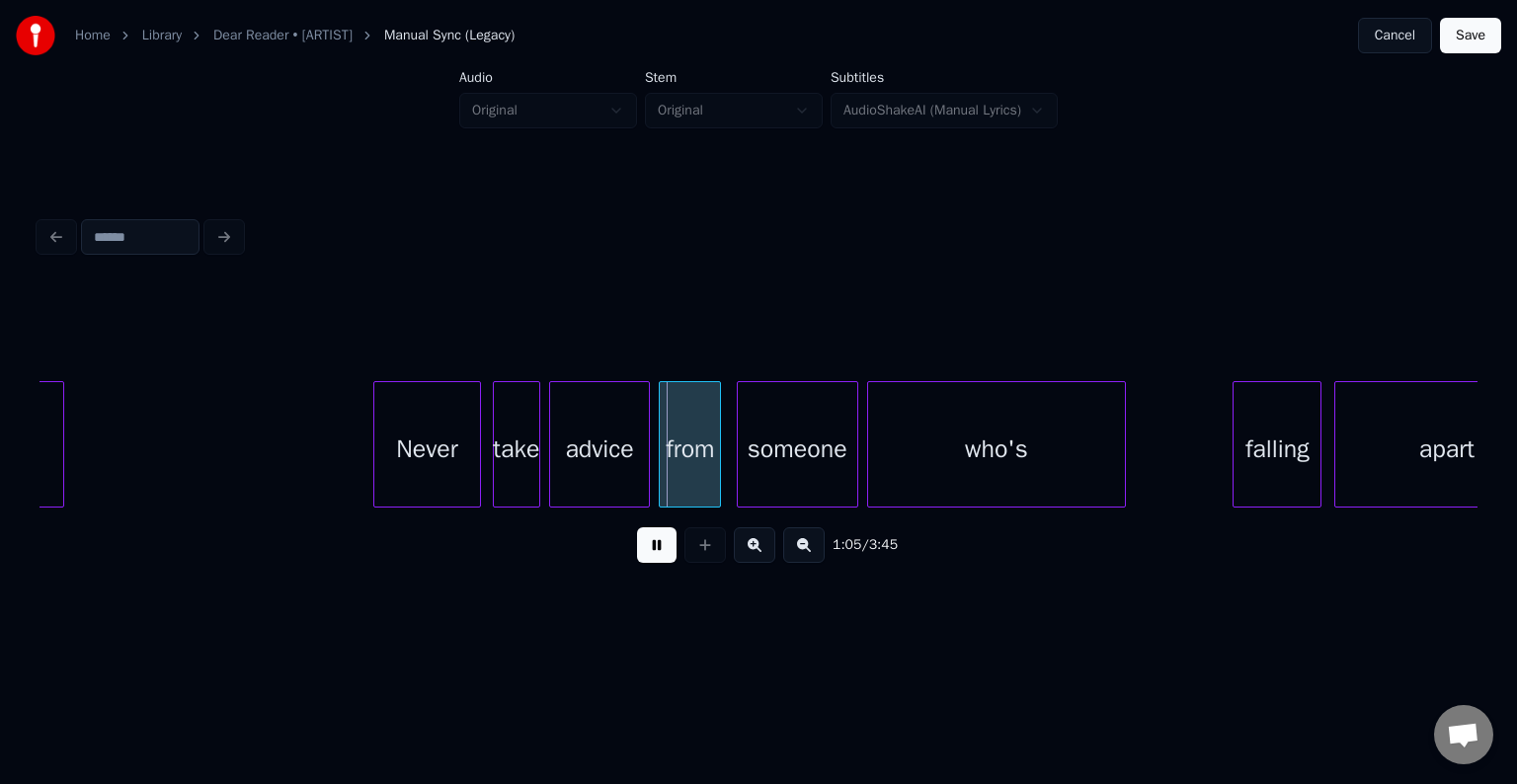 click at bounding box center (657, 545) 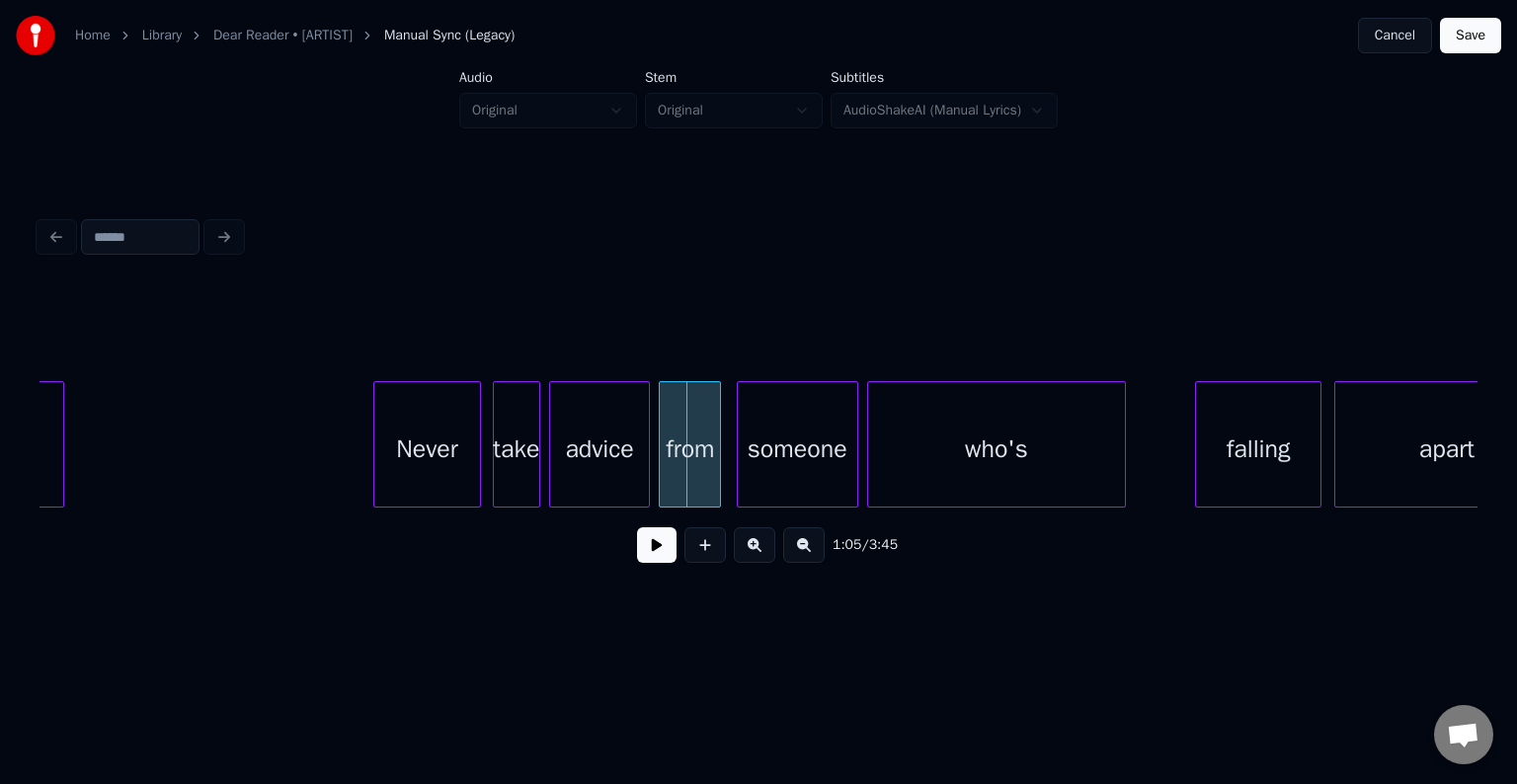 click at bounding box center (1199, 444) 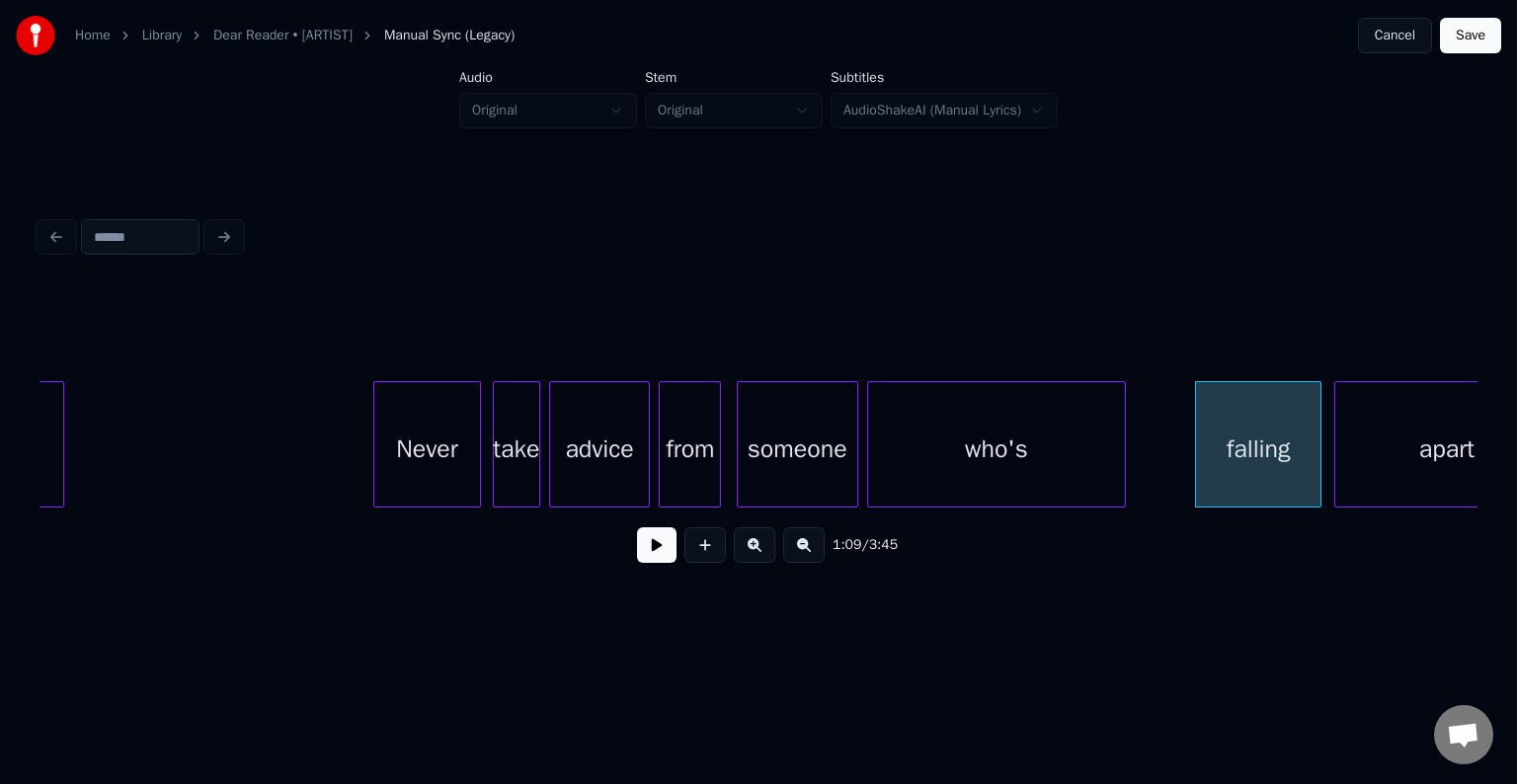 click at bounding box center (657, 545) 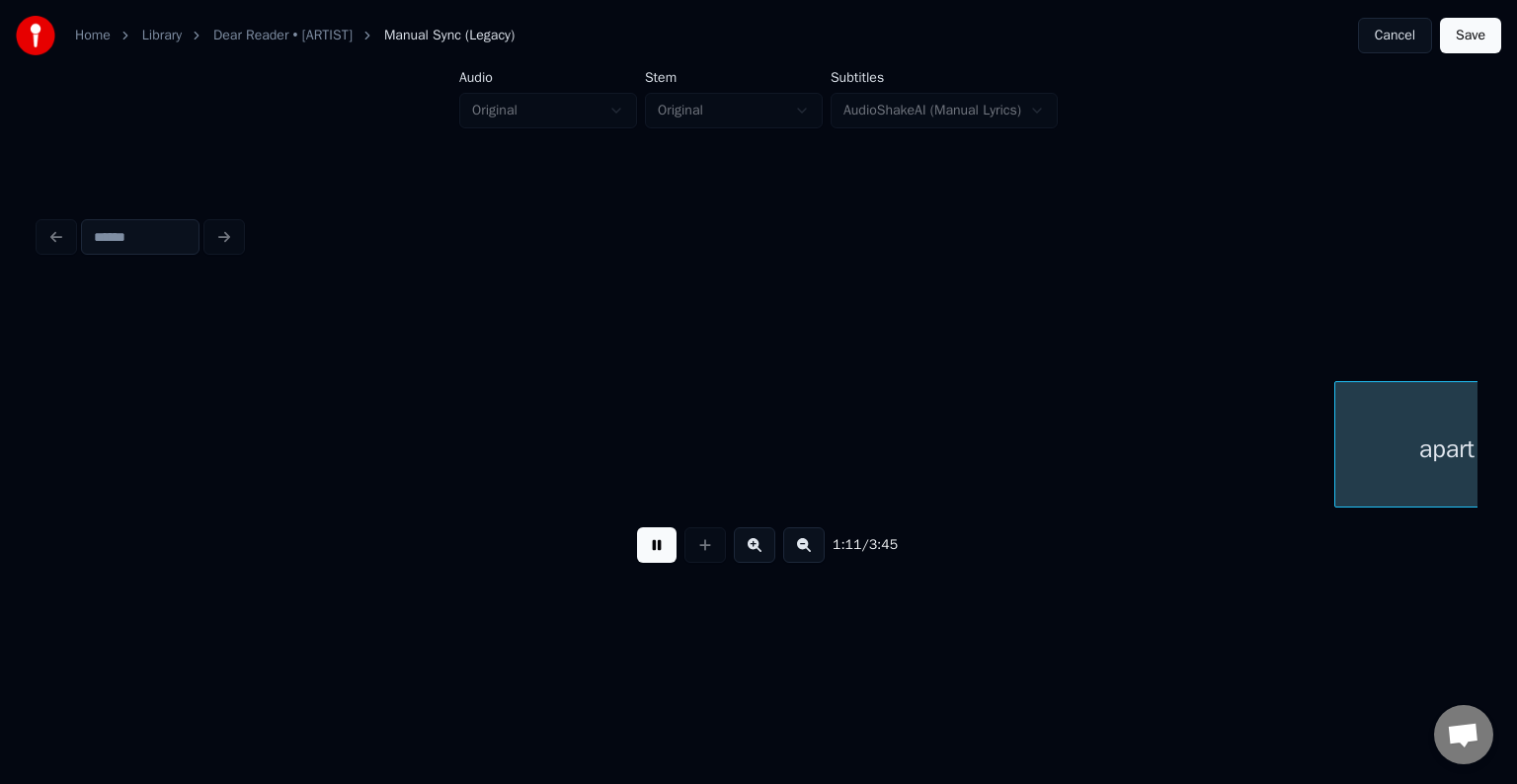 scroll, scrollTop: 0, scrollLeft: 10526, axis: horizontal 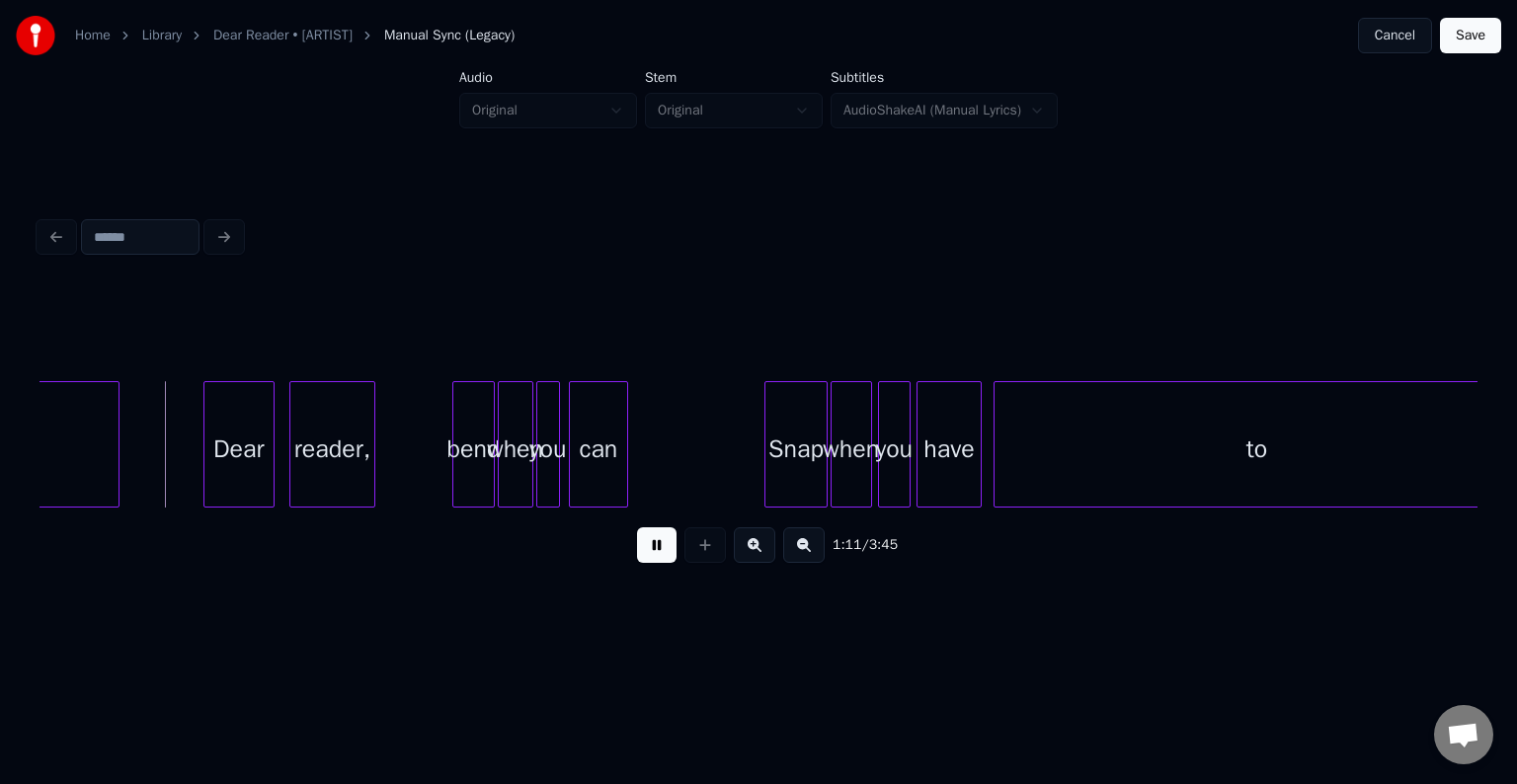 click at bounding box center [657, 545] 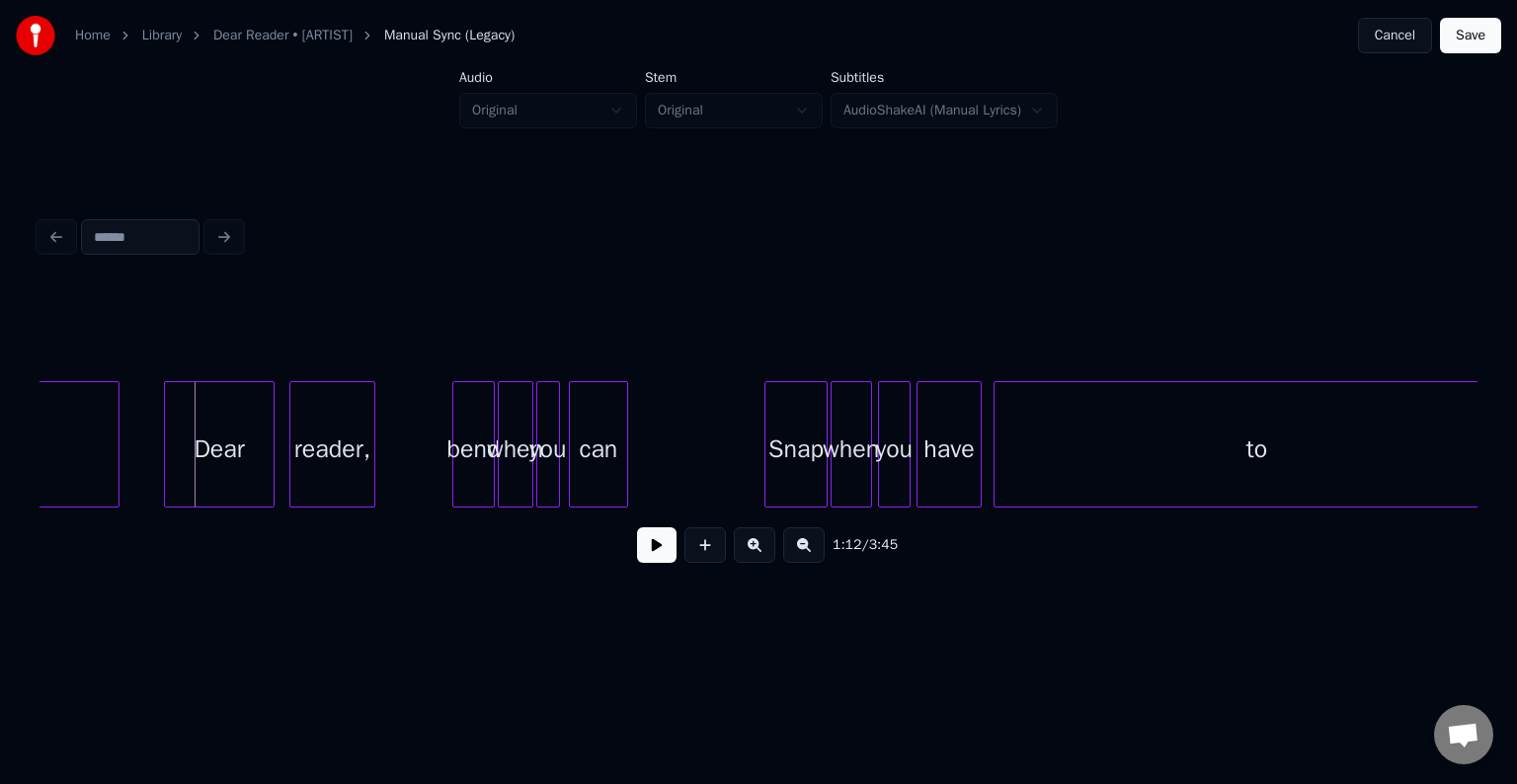 click at bounding box center (168, 444) 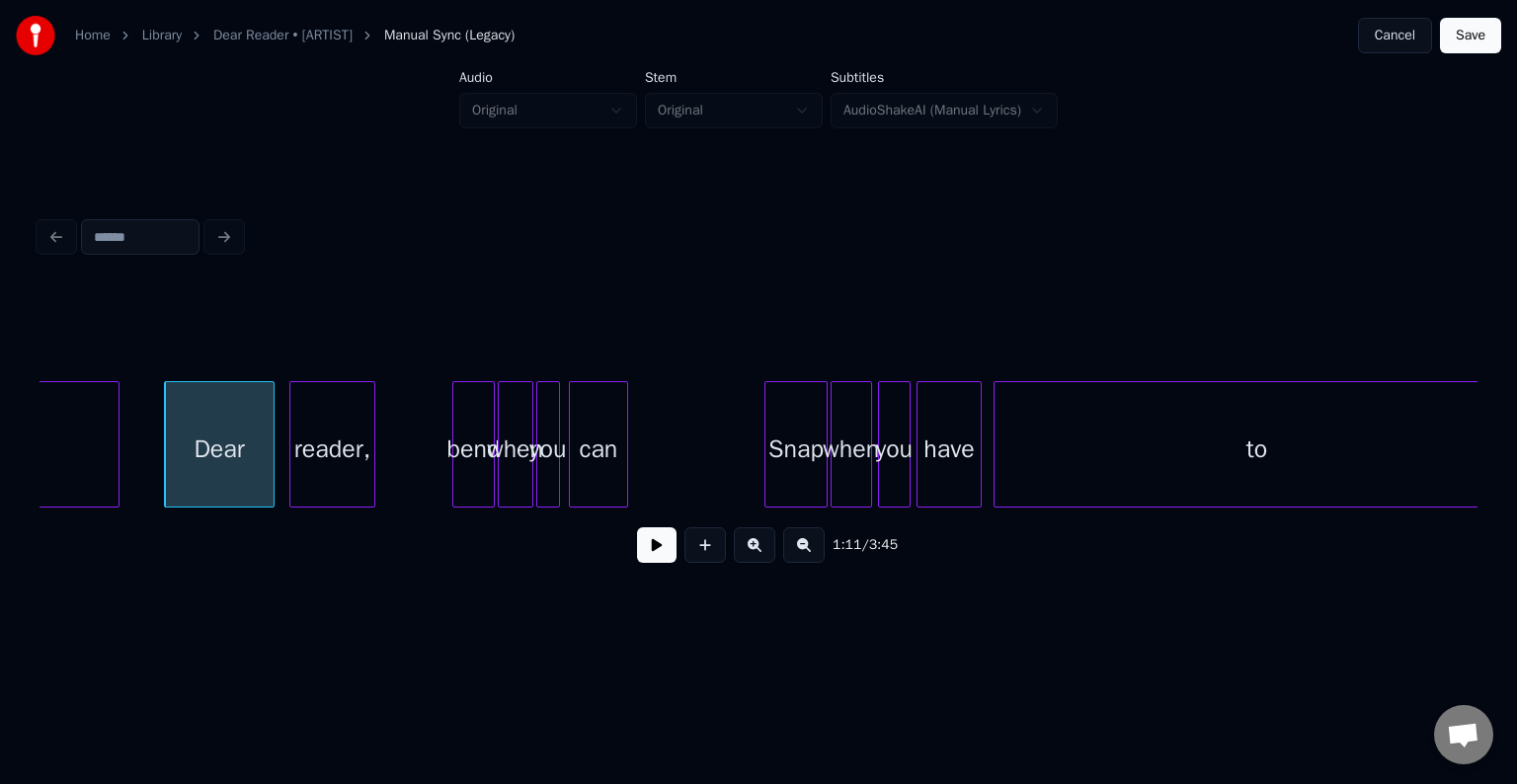 click at bounding box center [657, 545] 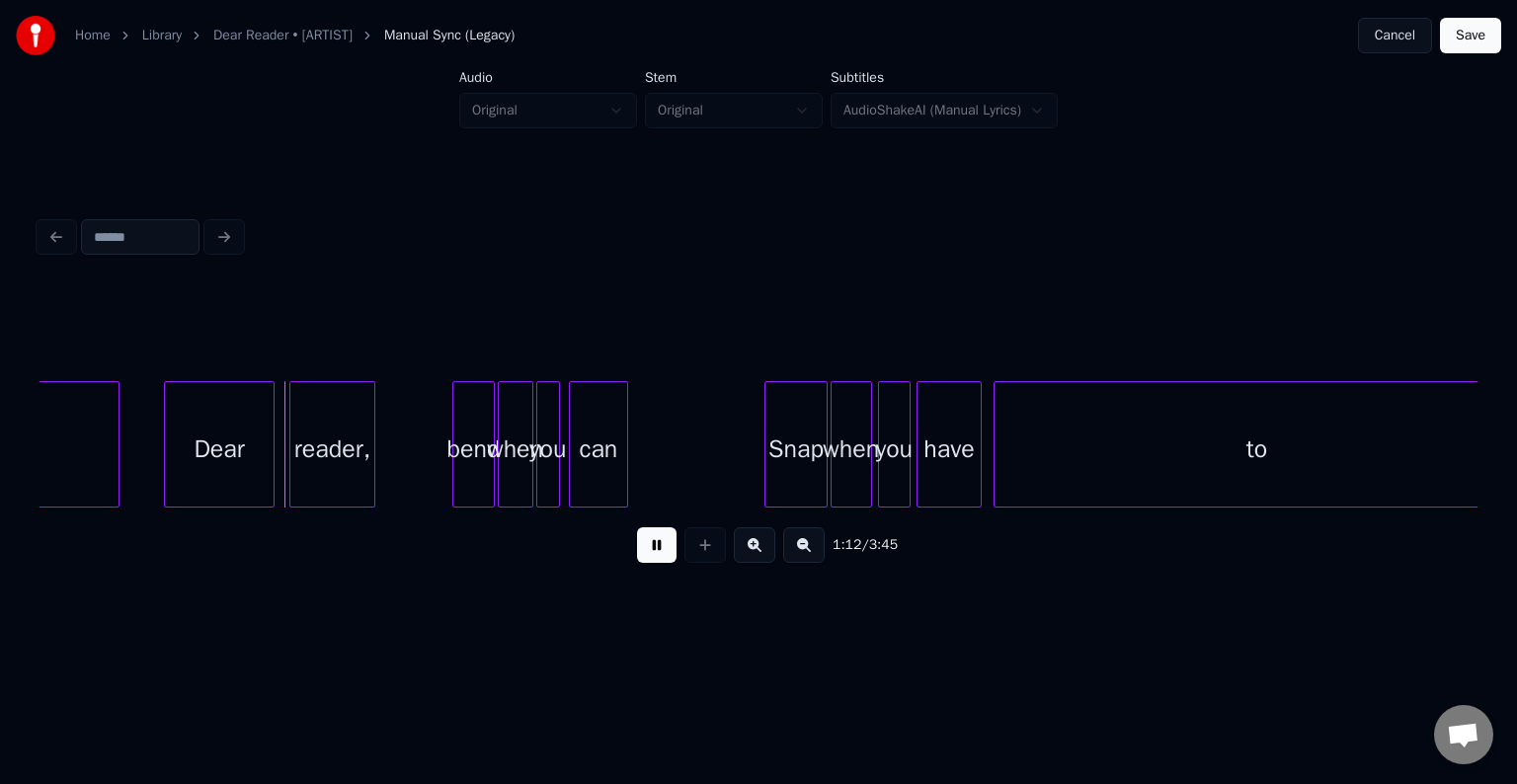 click at bounding box center (657, 545) 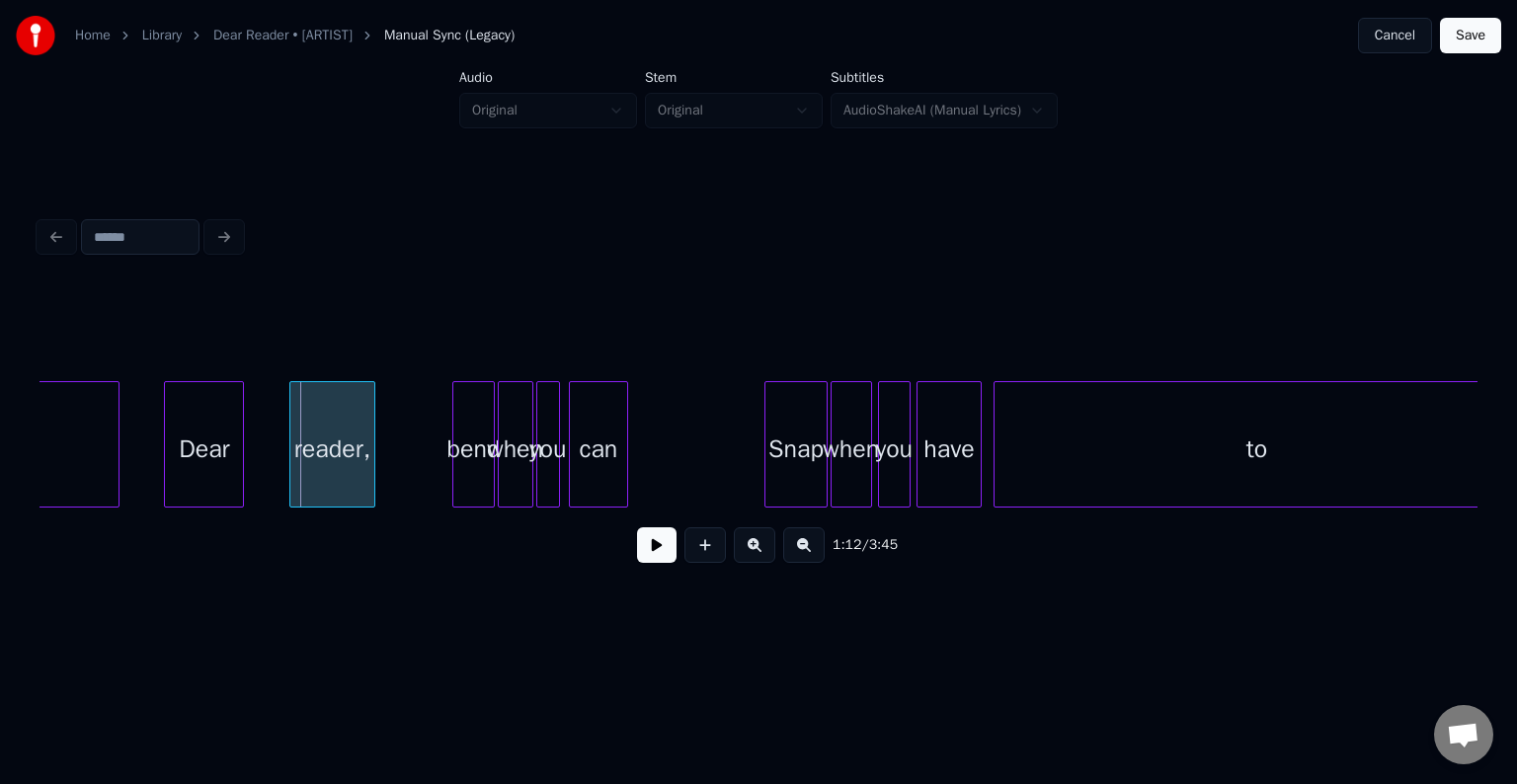 click at bounding box center [240, 444] 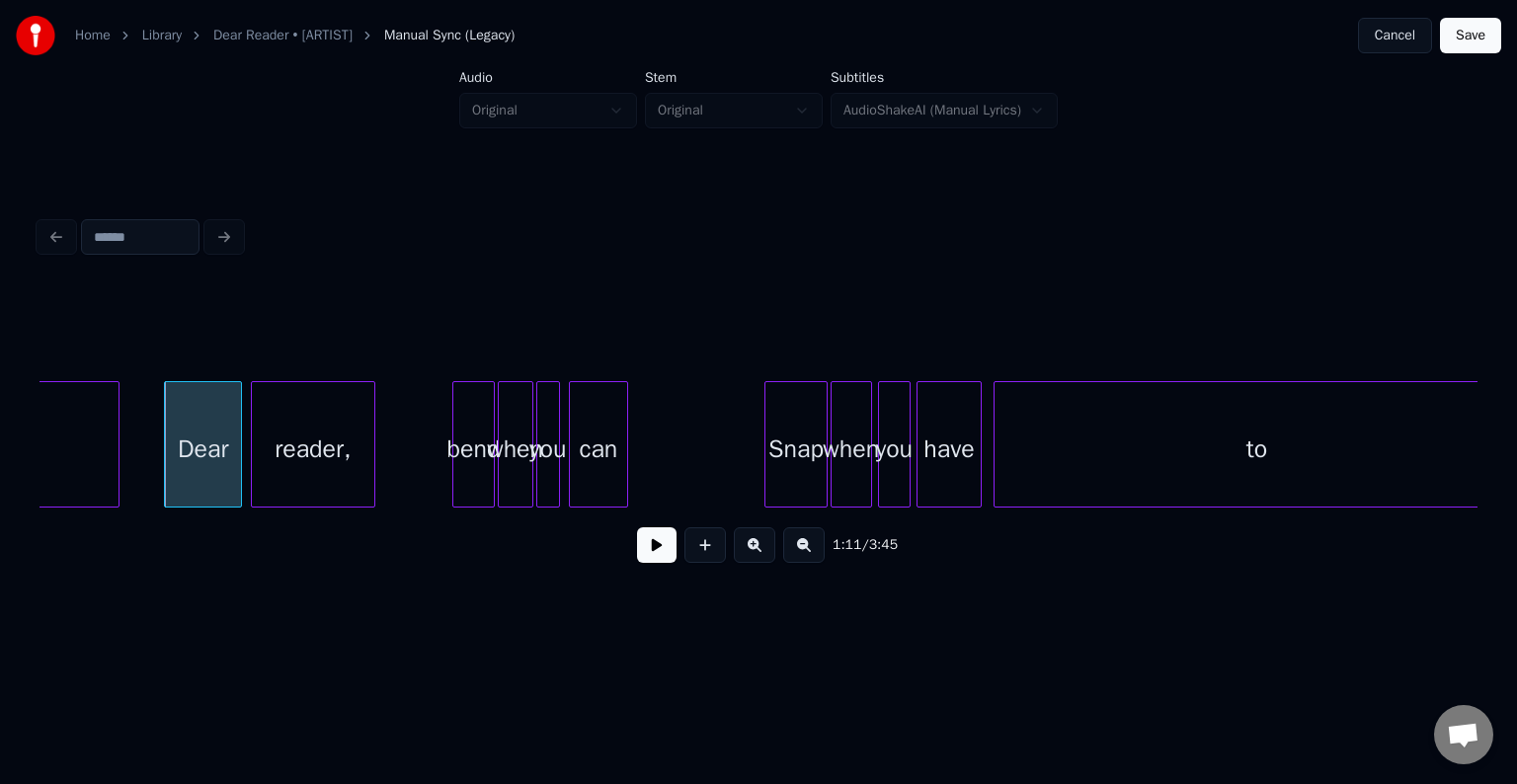 click at bounding box center (255, 444) 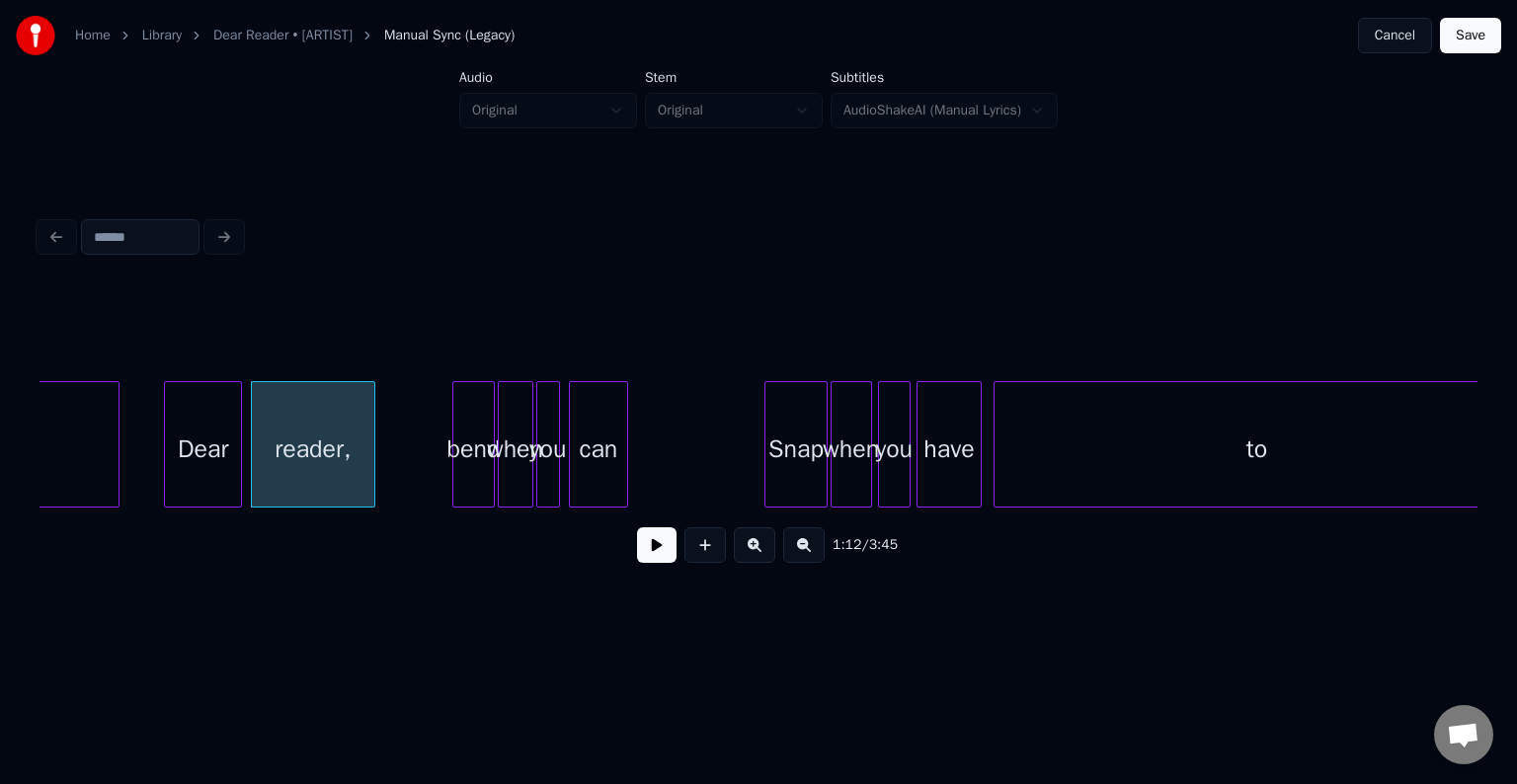click at bounding box center (657, 545) 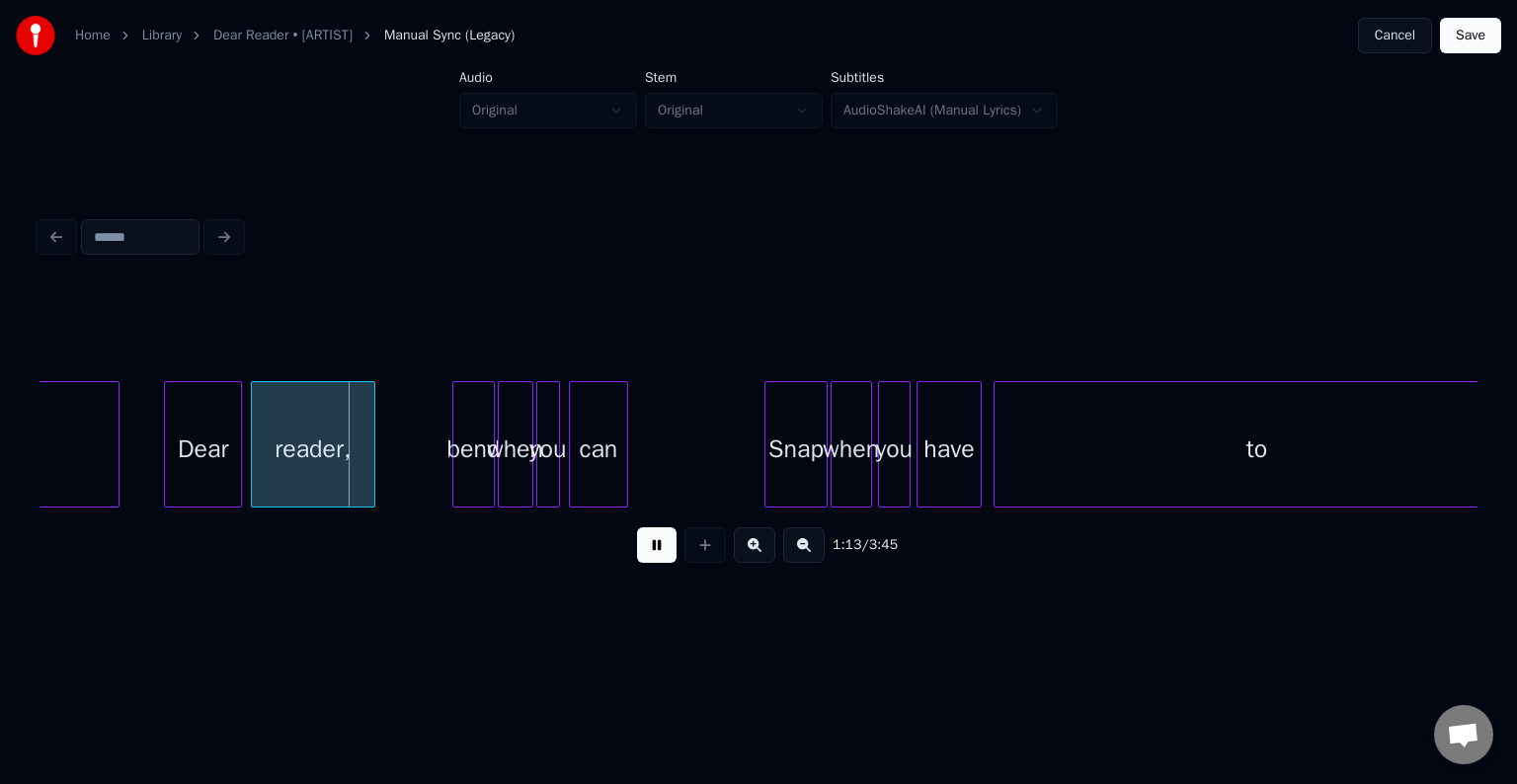 click at bounding box center [657, 545] 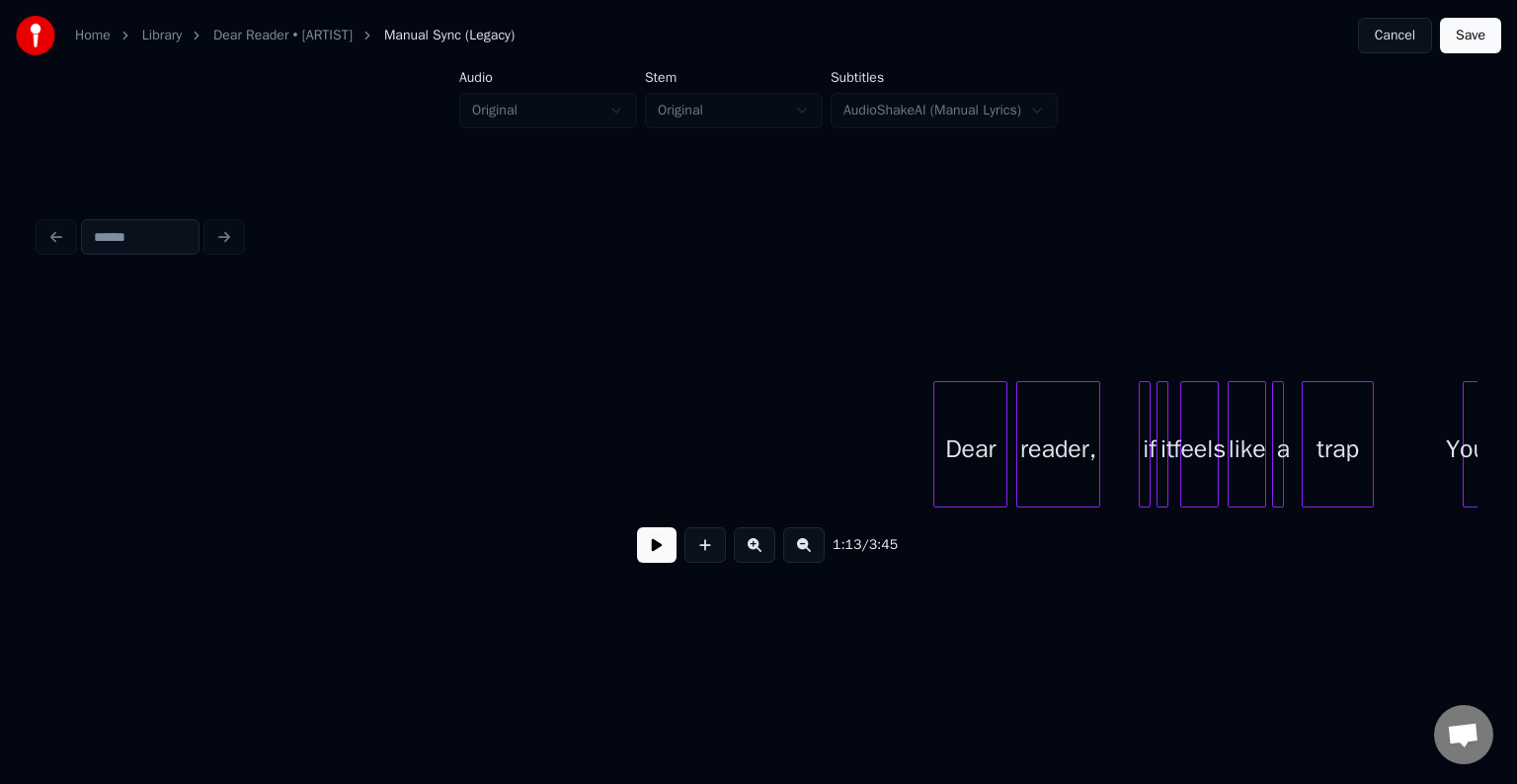 scroll, scrollTop: 0, scrollLeft: 2515, axis: horizontal 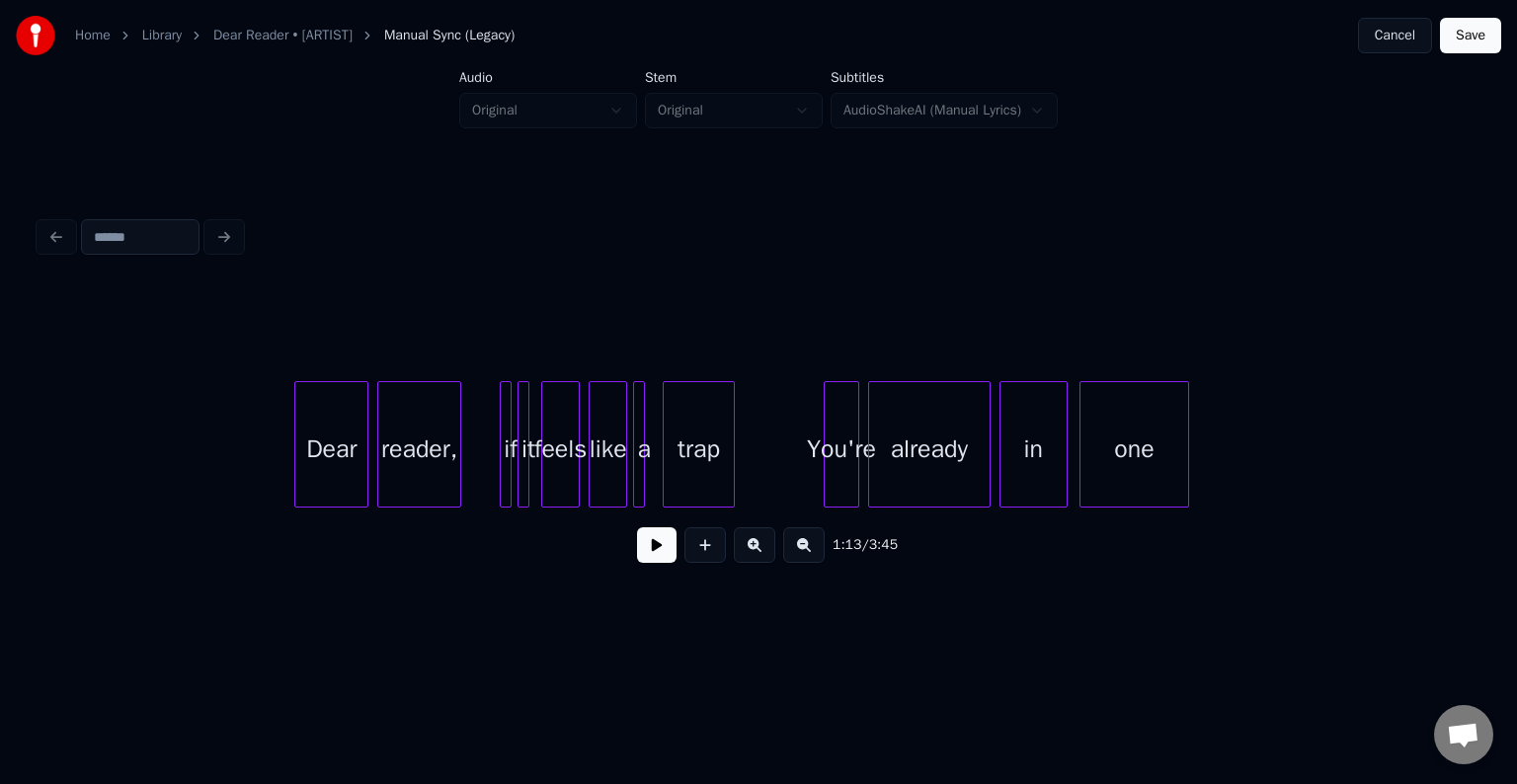 click on "Dear reader, if it feels like a trap You're already in one" at bounding box center [14209, 444] 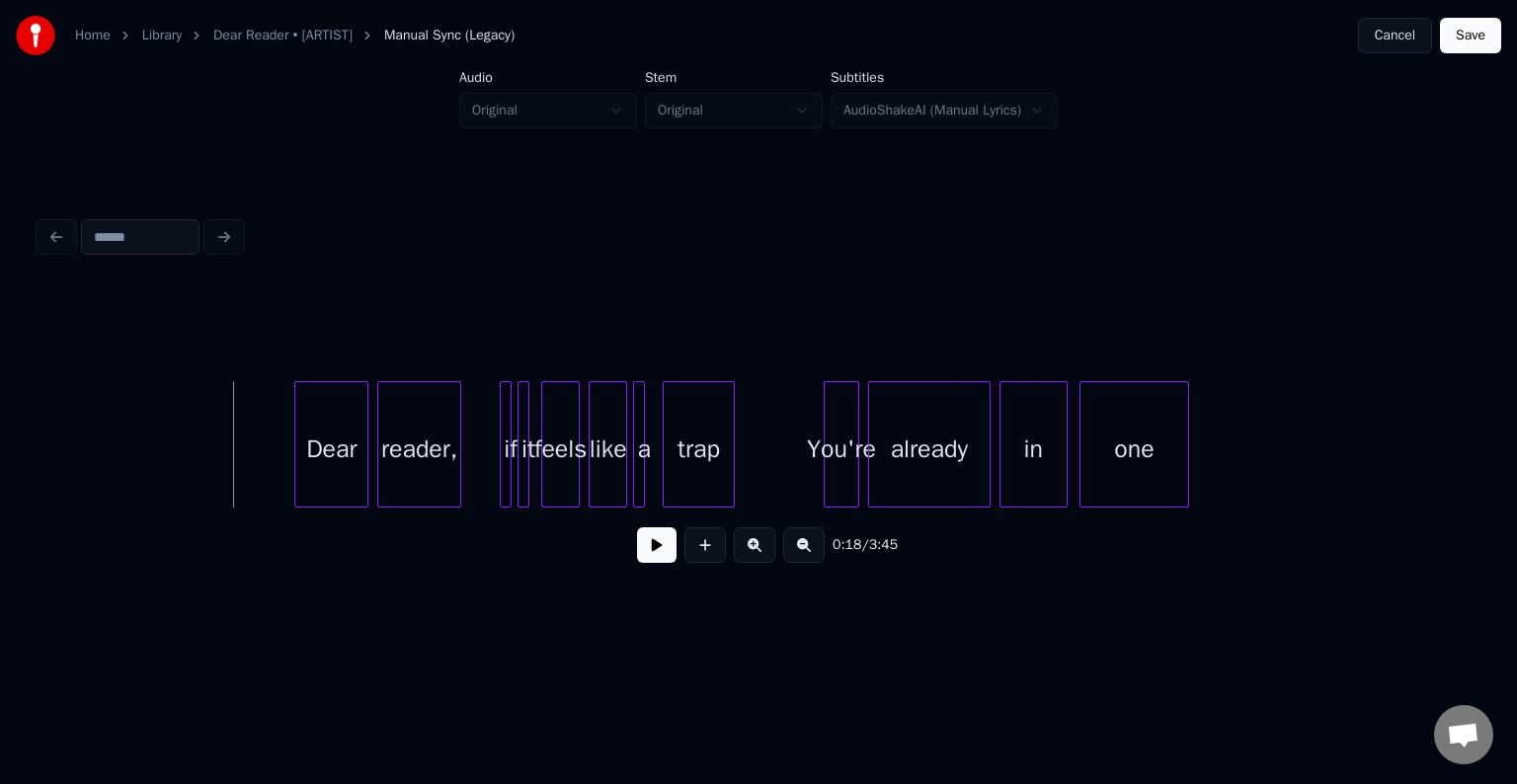 click at bounding box center (657, 545) 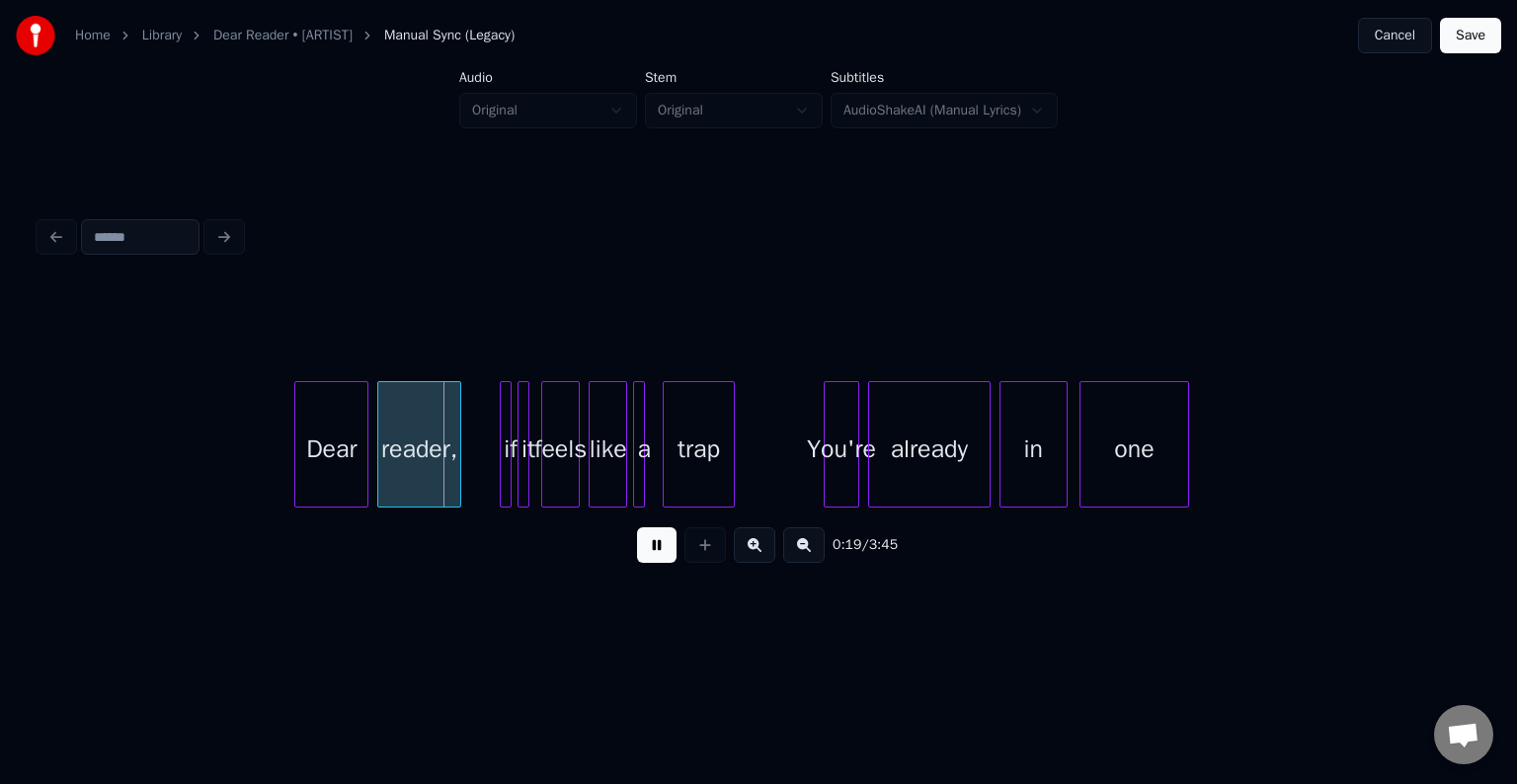 click at bounding box center (657, 545) 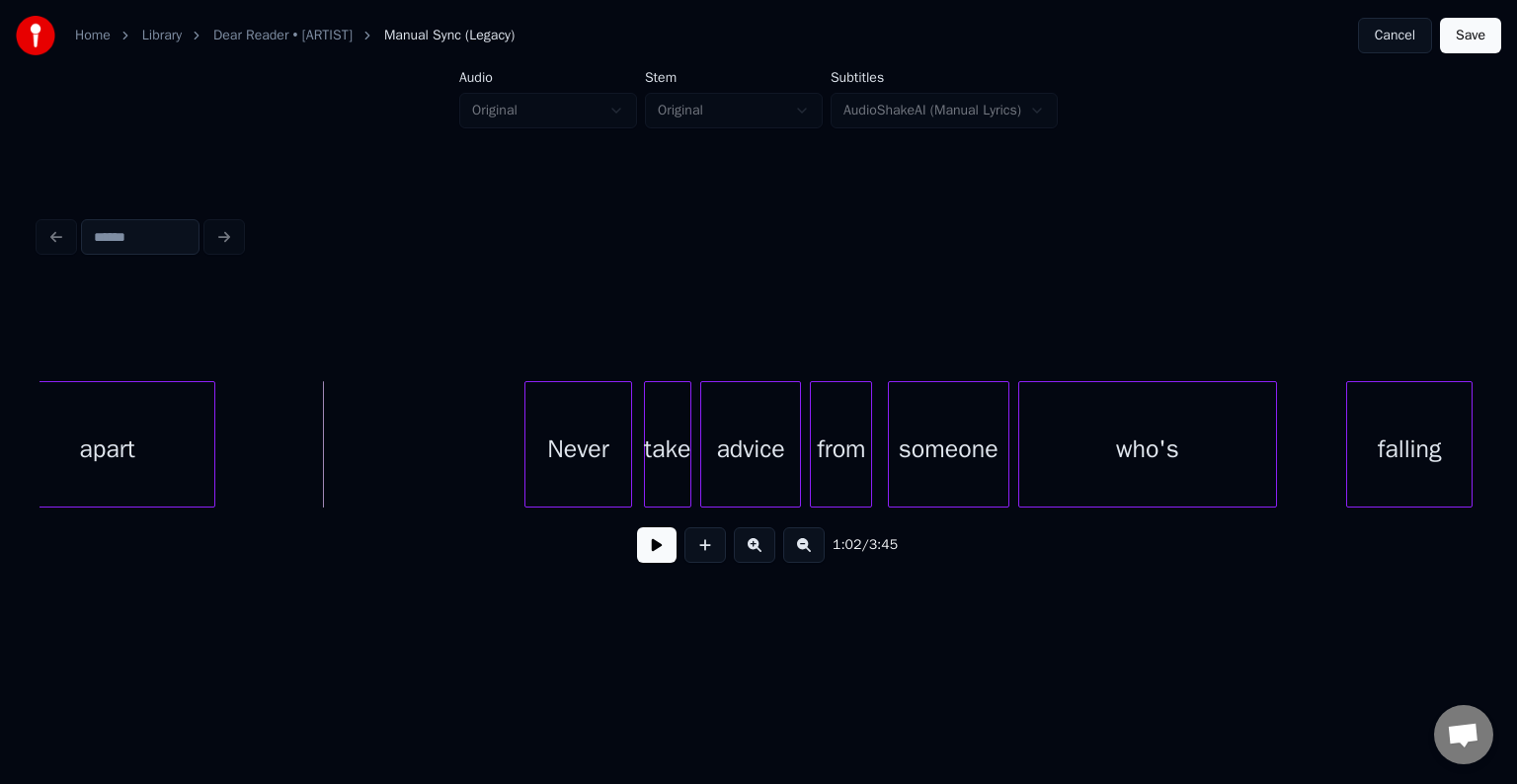 scroll, scrollTop: 0, scrollLeft: 8841, axis: horizontal 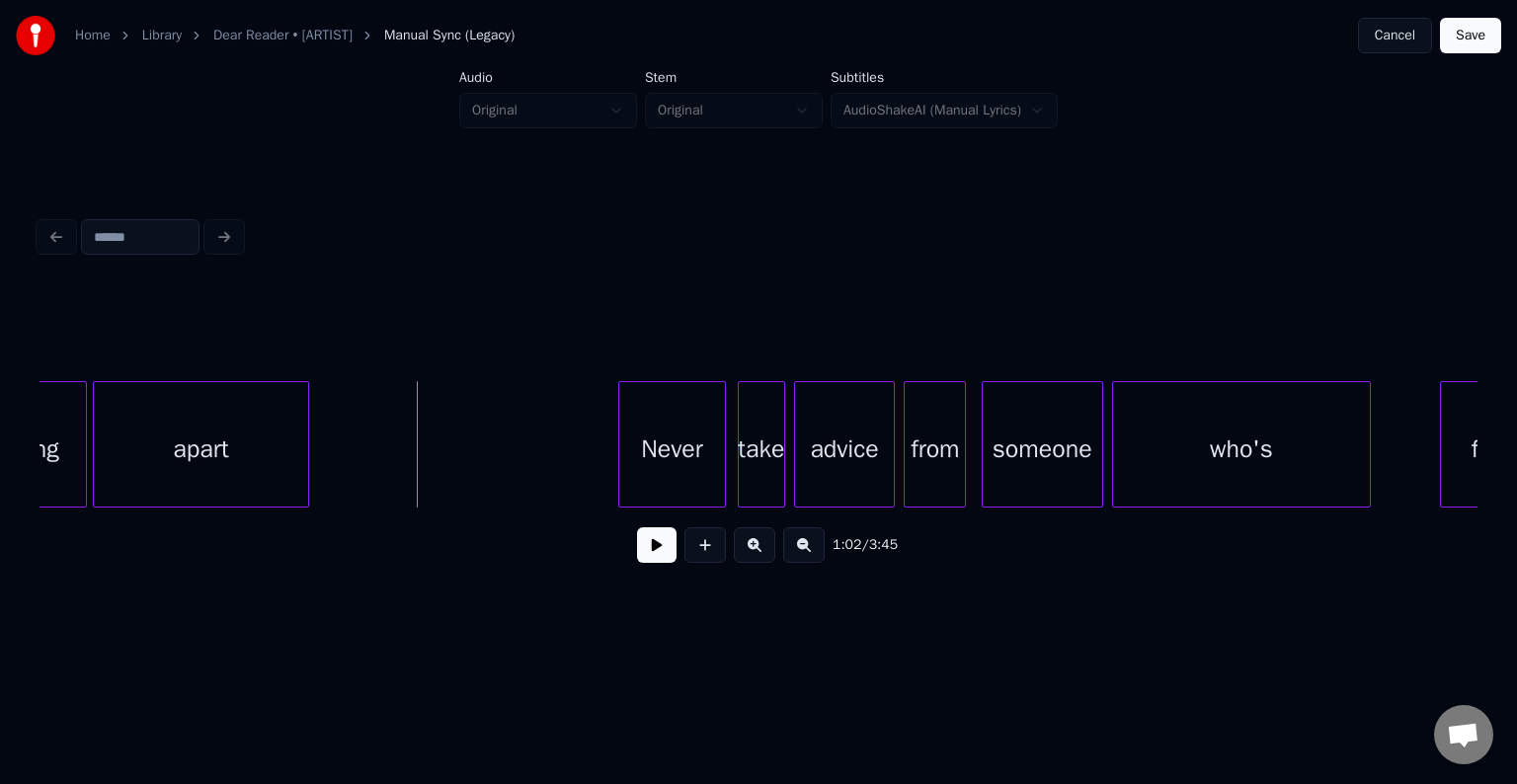 click at bounding box center (657, 545) 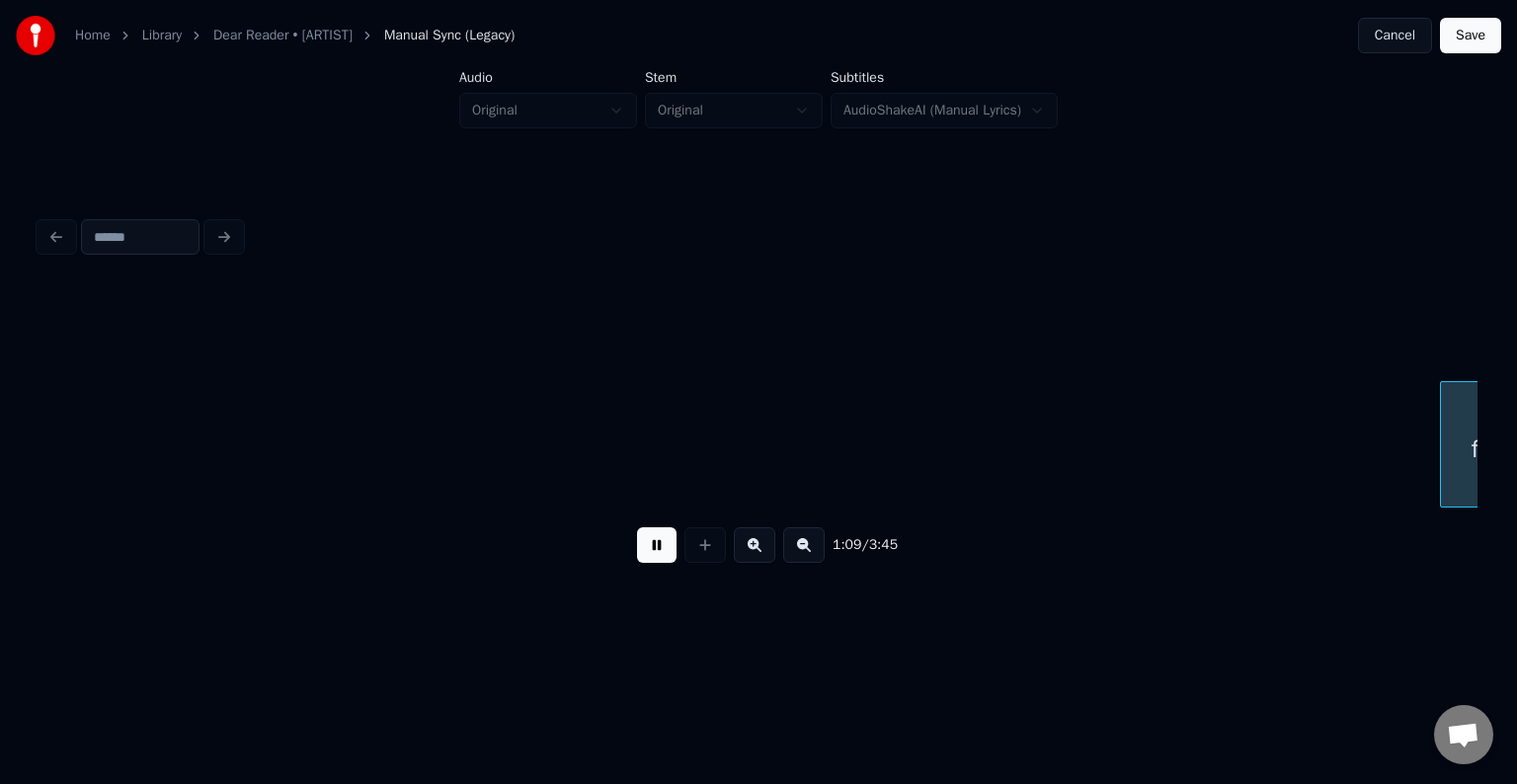 scroll, scrollTop: 0, scrollLeft: 10279, axis: horizontal 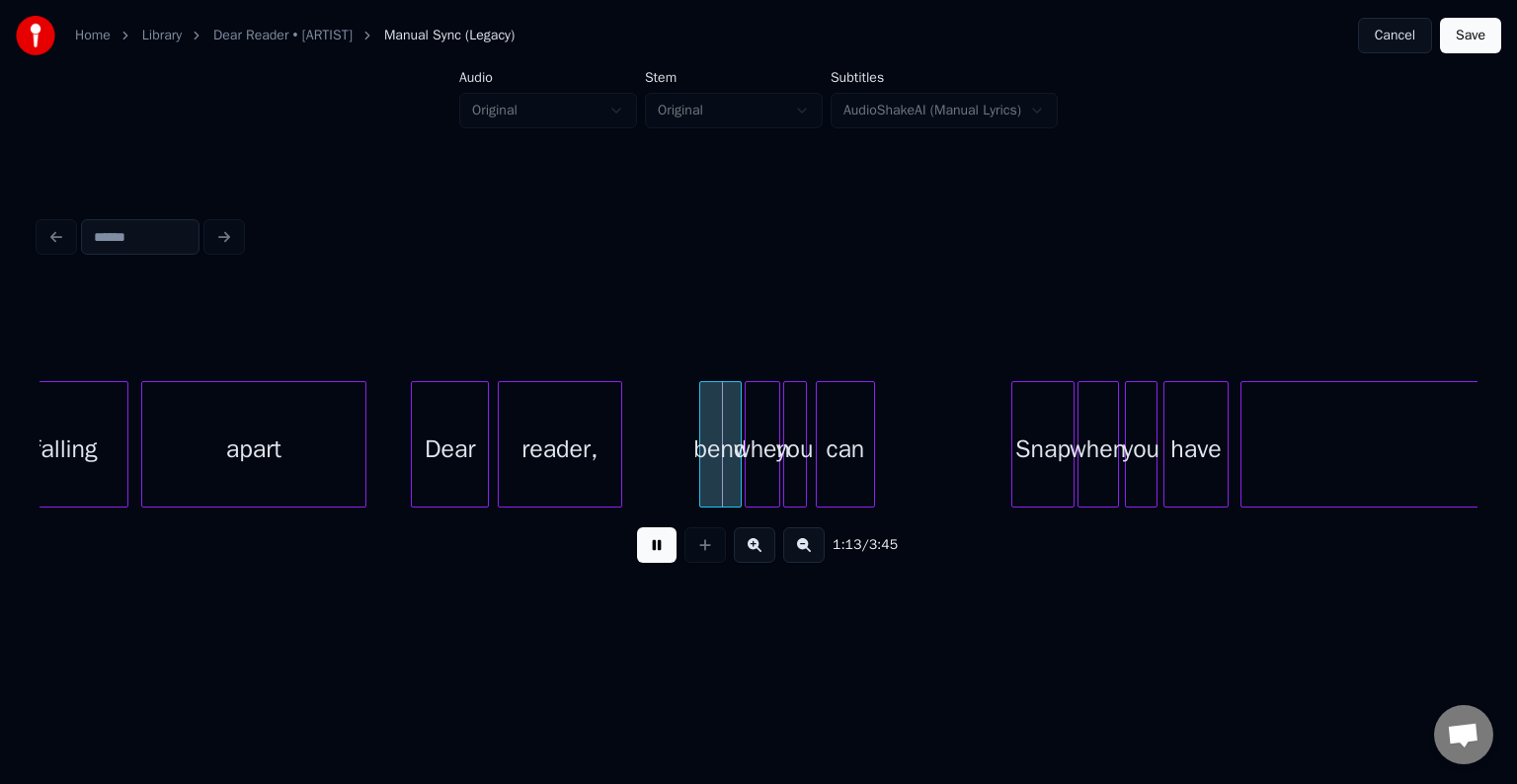 click at bounding box center [657, 545] 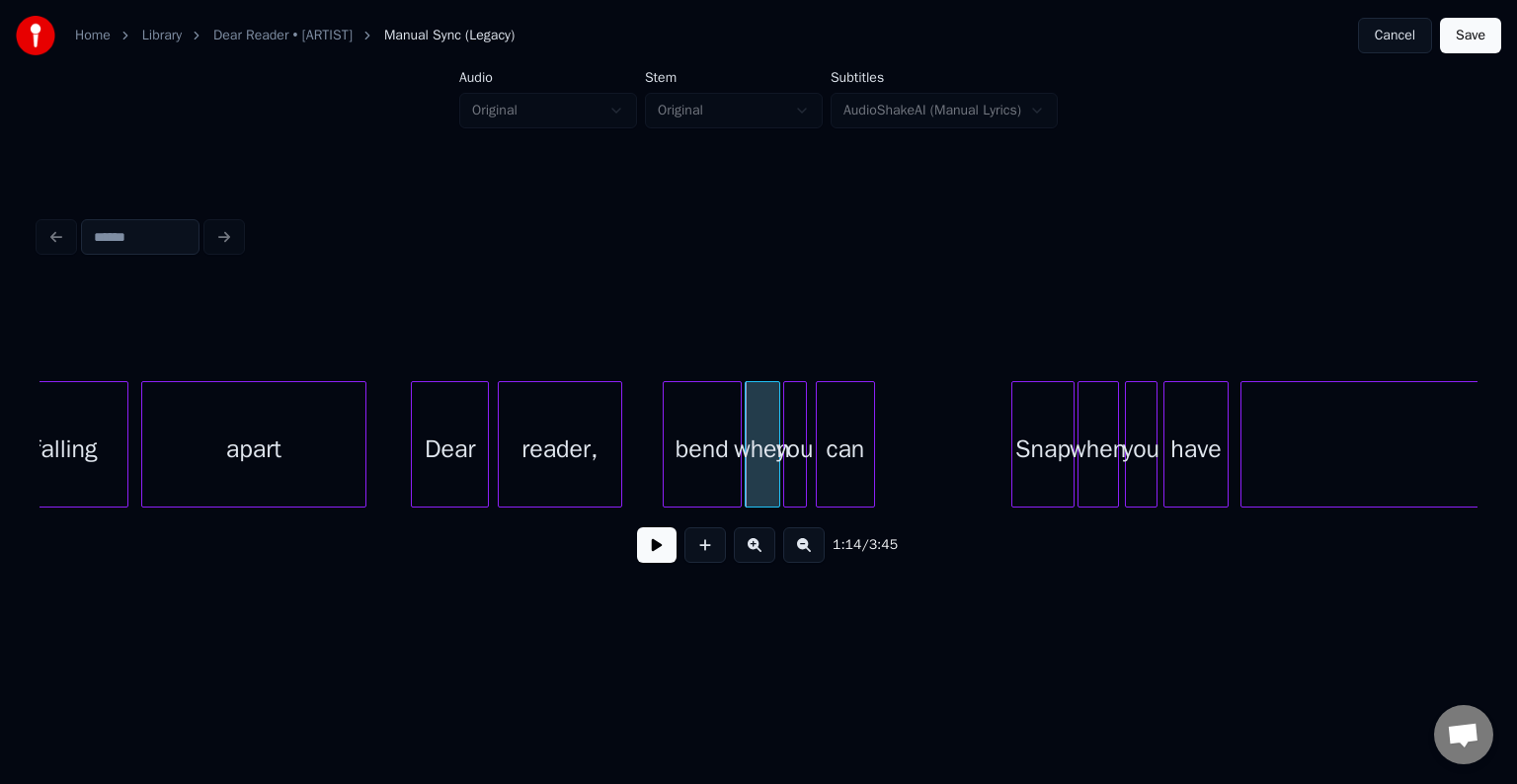 click at bounding box center [667, 444] 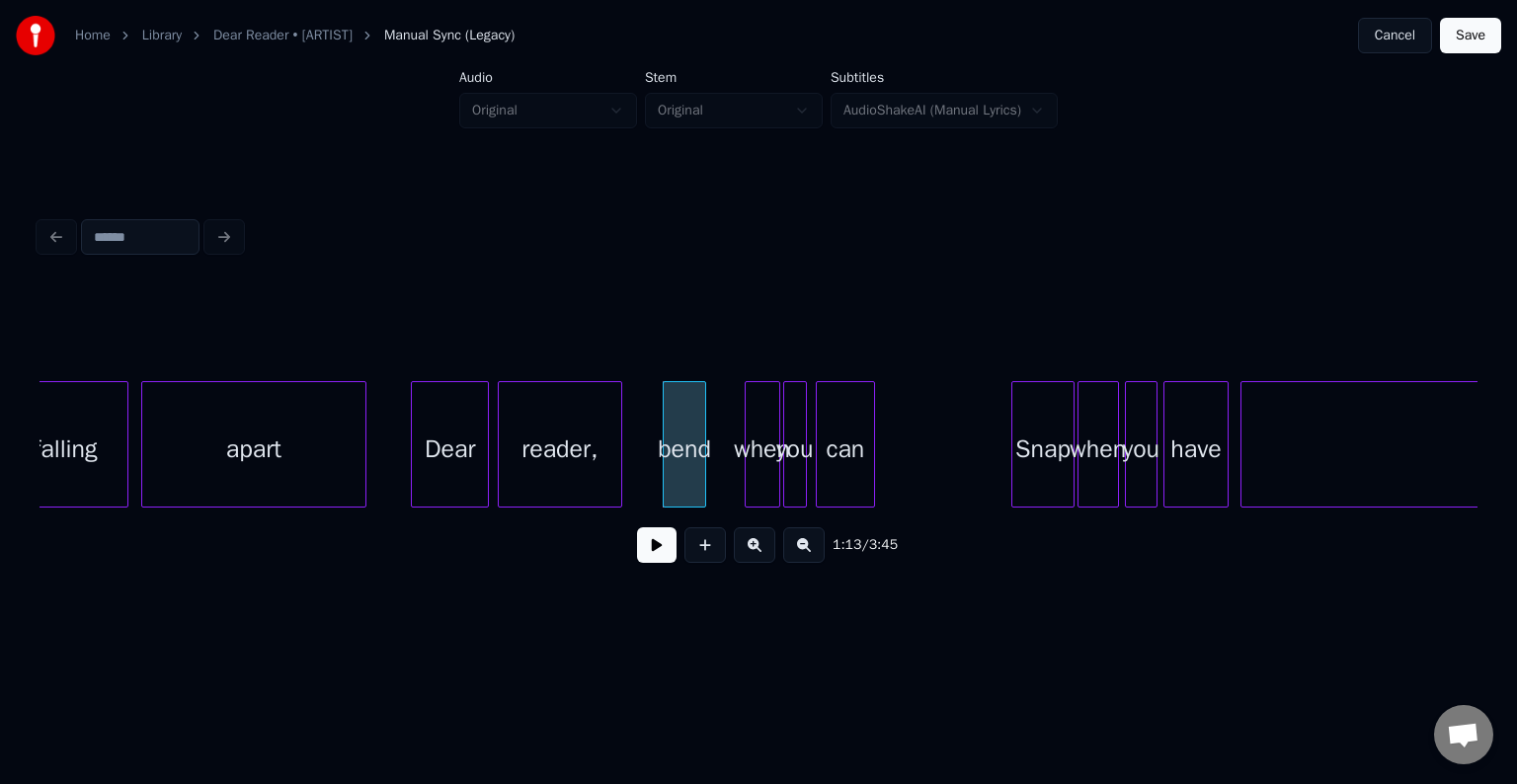 click at bounding box center [702, 444] 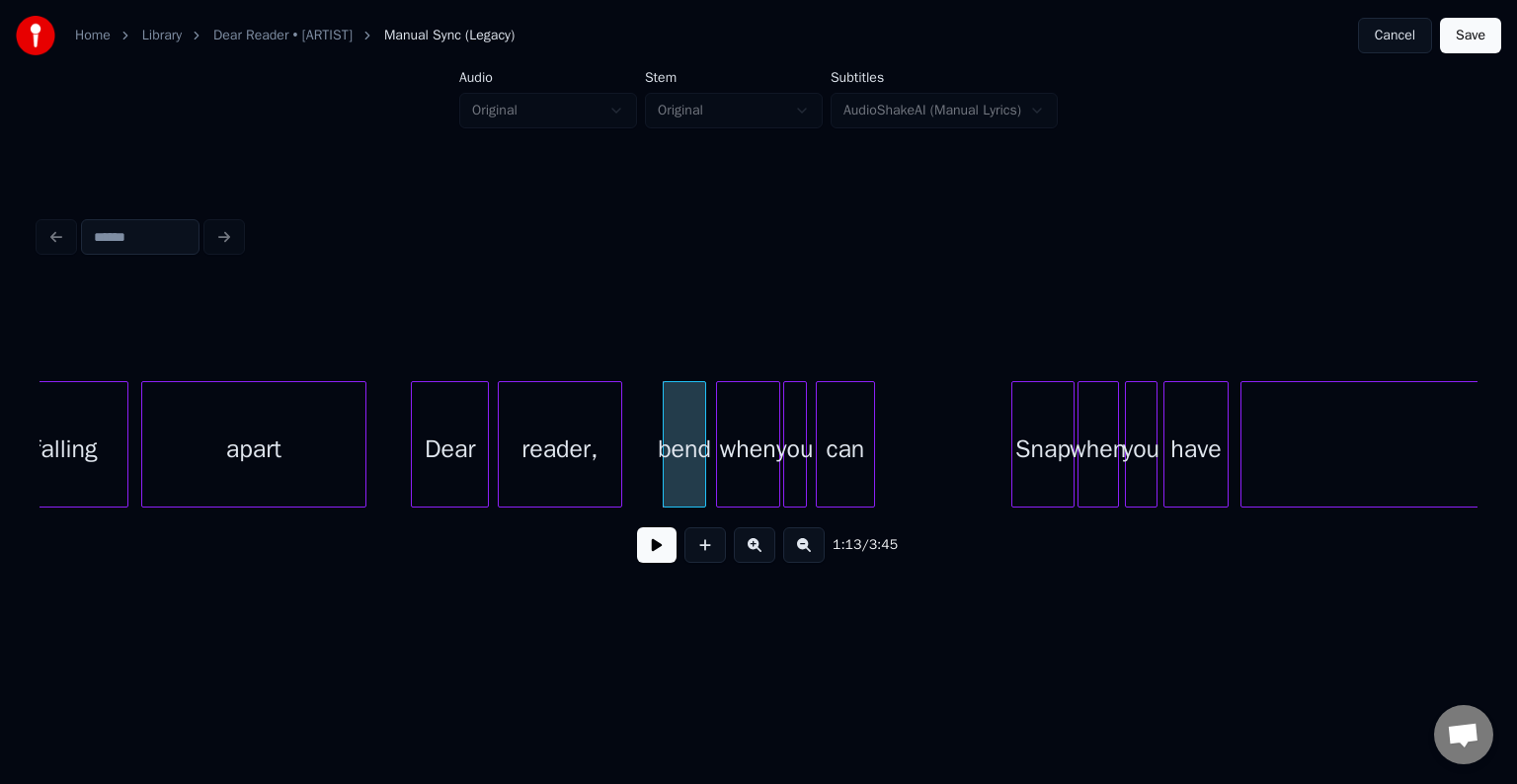 click at bounding box center [720, 444] 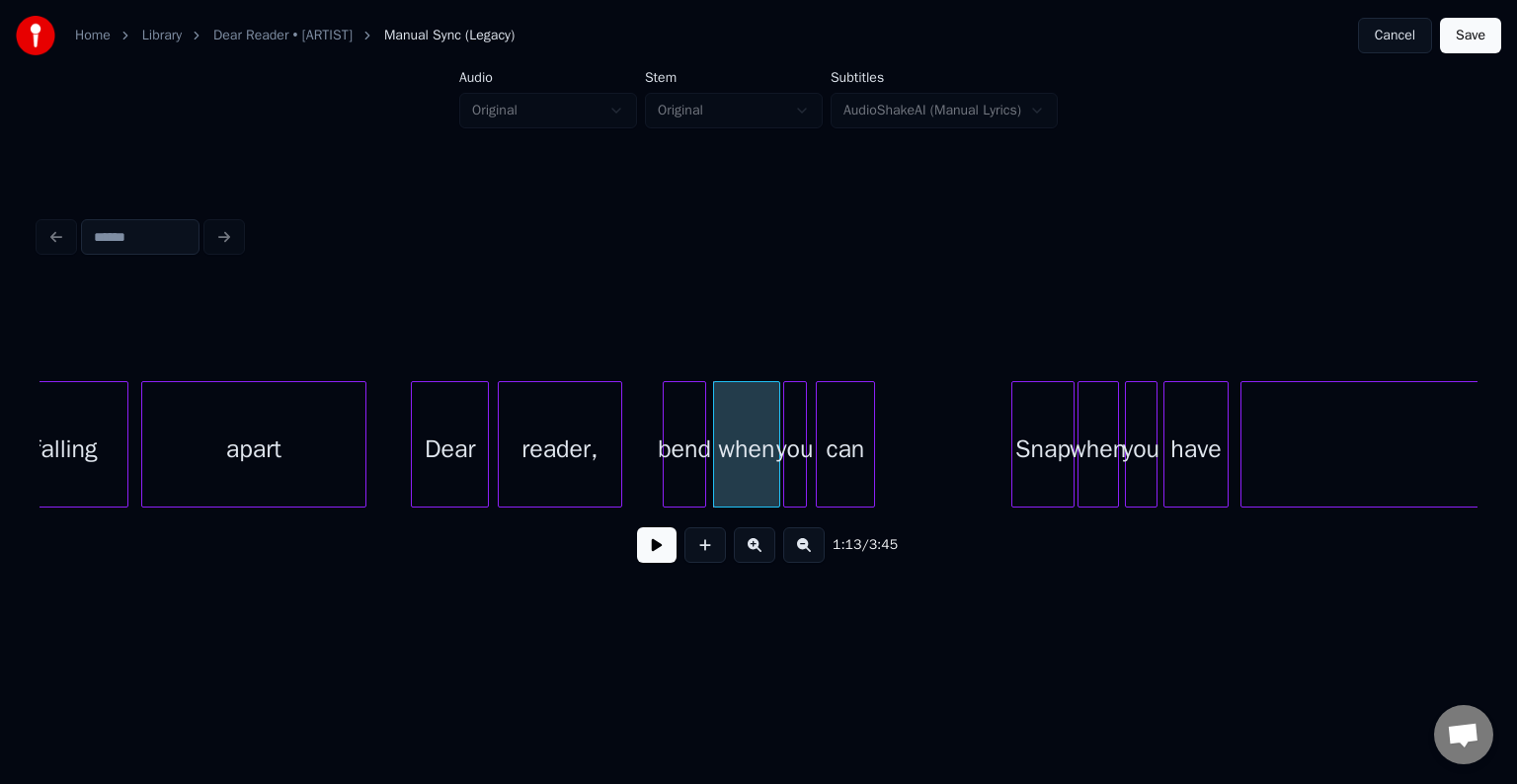 click on "falling apart Dear reader, bend when you can Snap when you have to" at bounding box center (6445, 444) 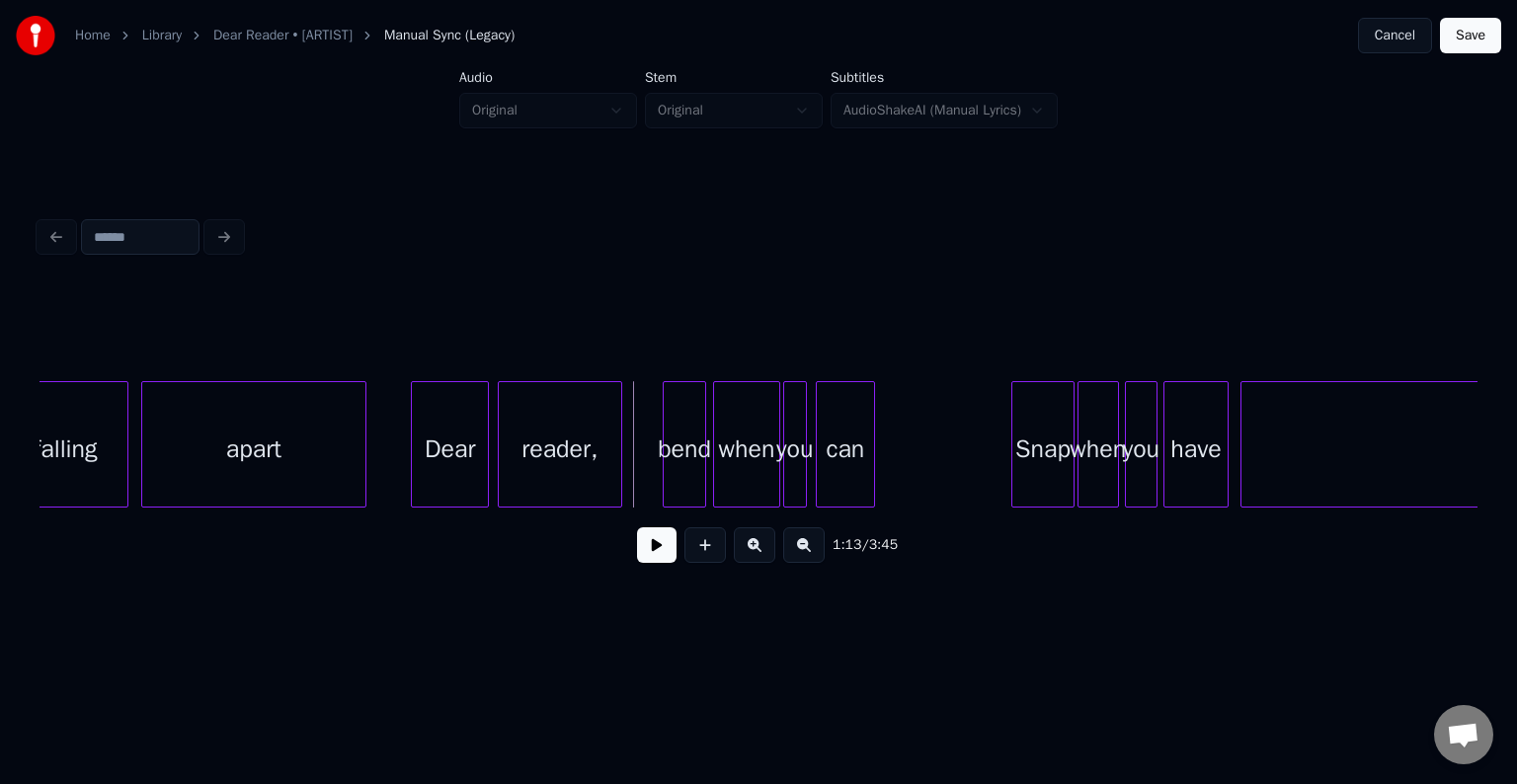 click at bounding box center [657, 545] 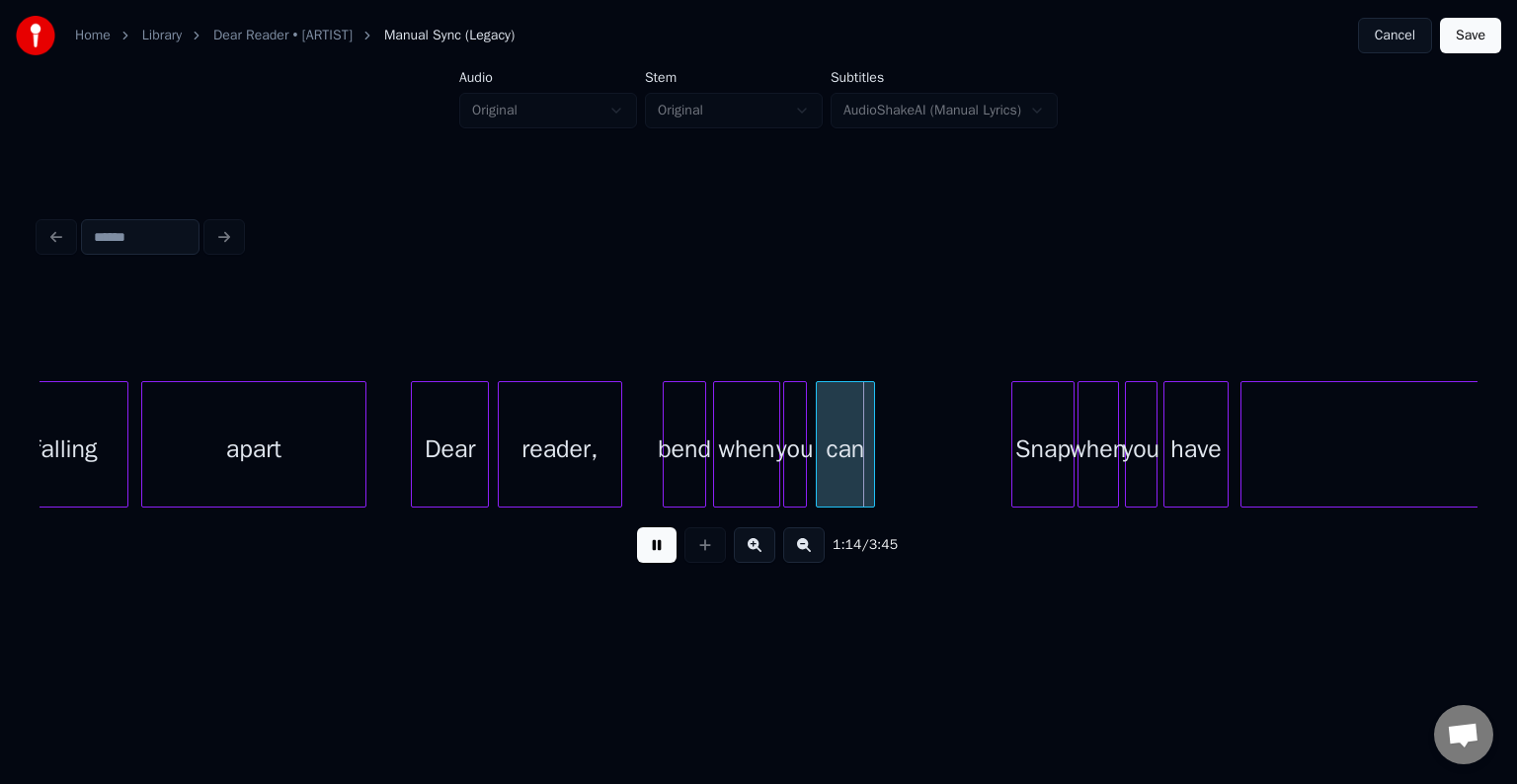 click at bounding box center [657, 545] 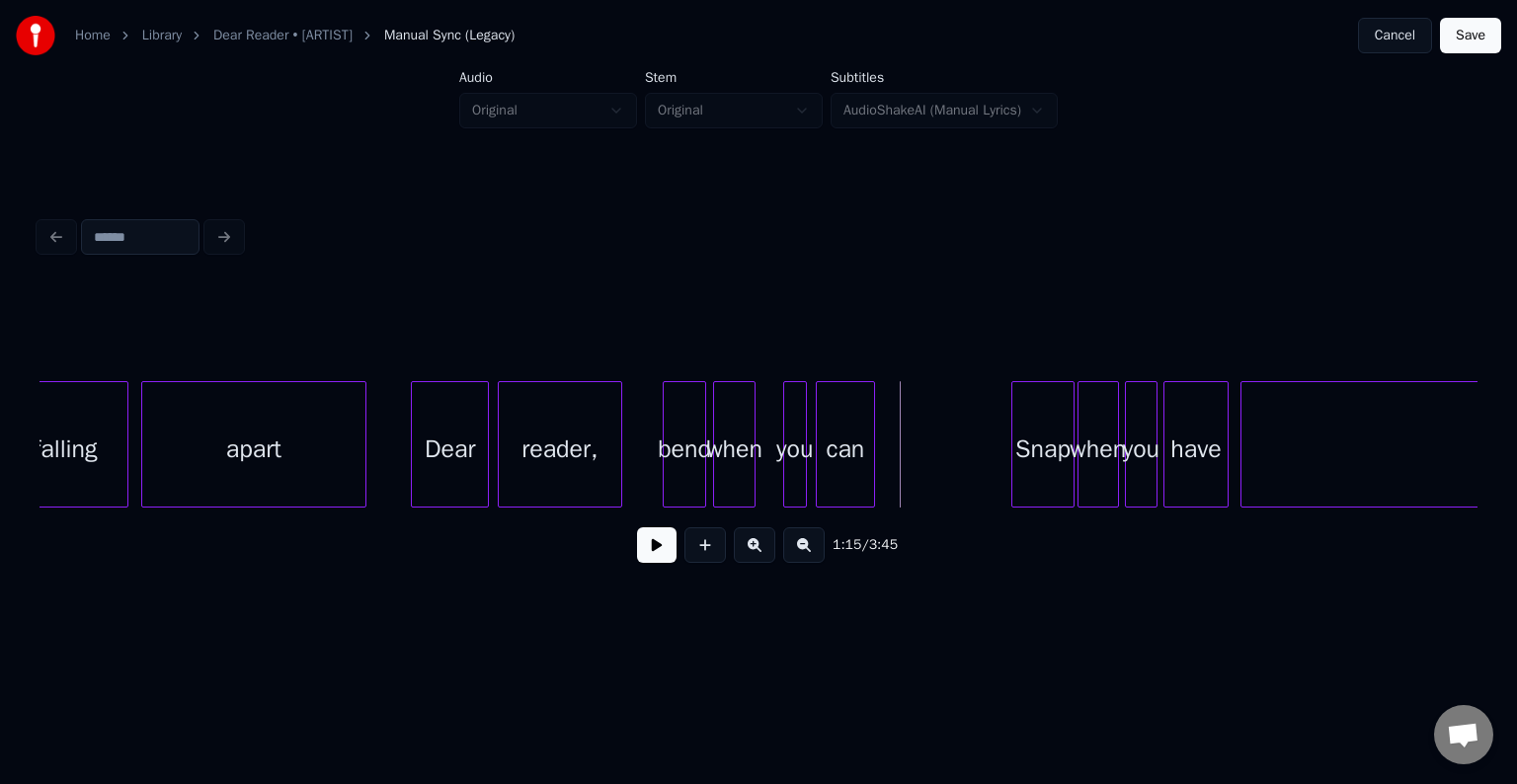 click at bounding box center (752, 444) 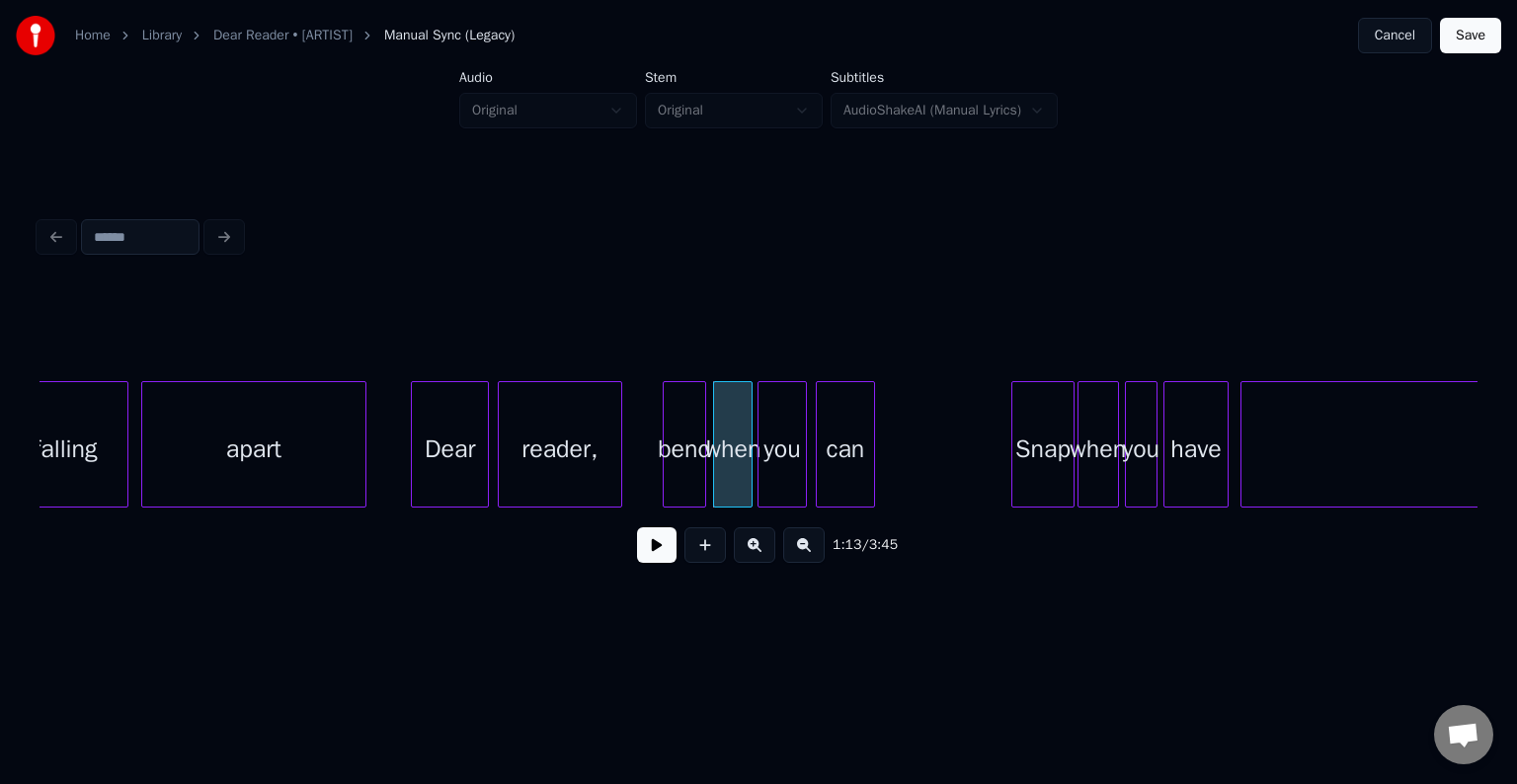 click at bounding box center (761, 444) 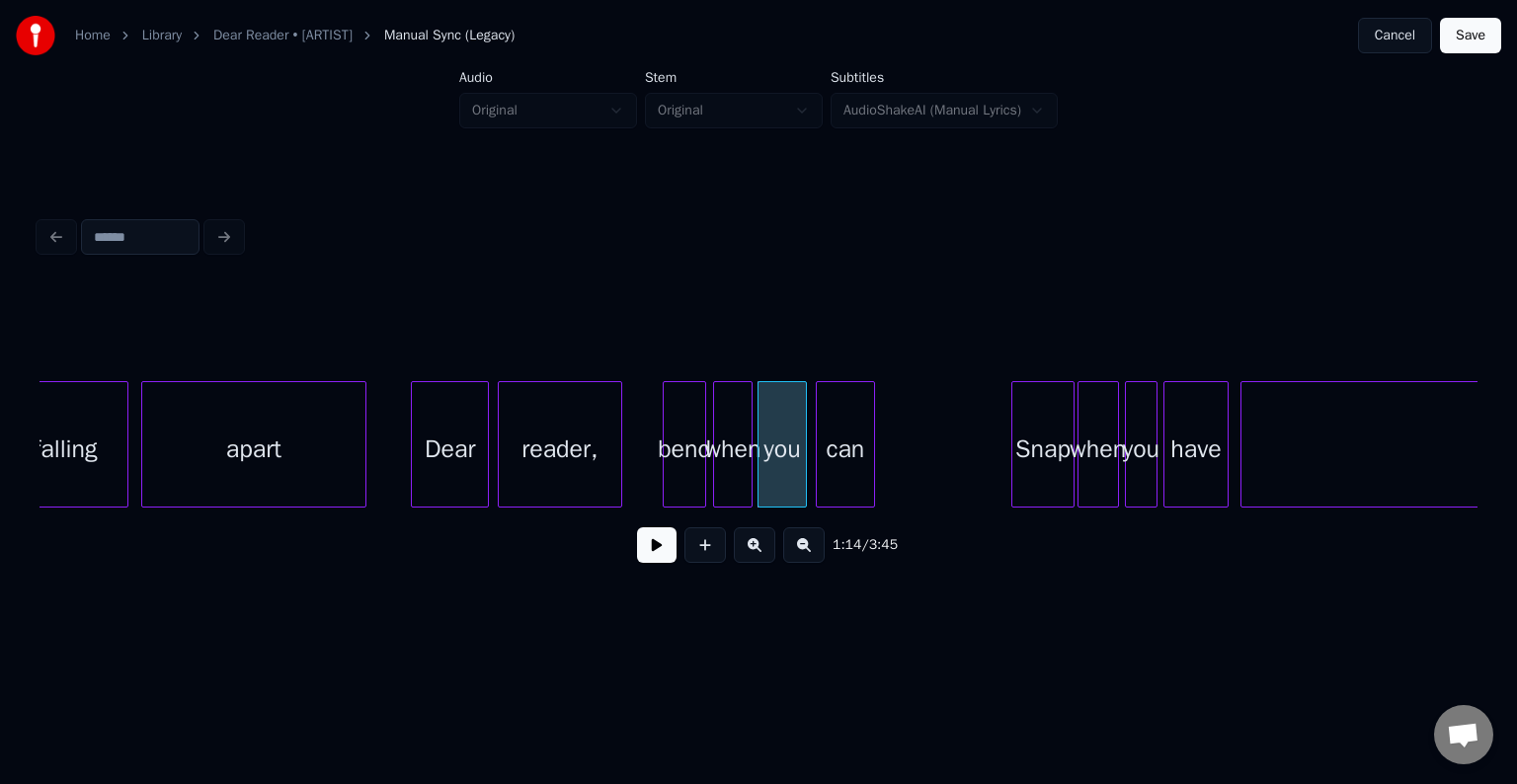 click on "falling apart Dear reader, bend when you can Snap when you have to" at bounding box center [6445, 444] 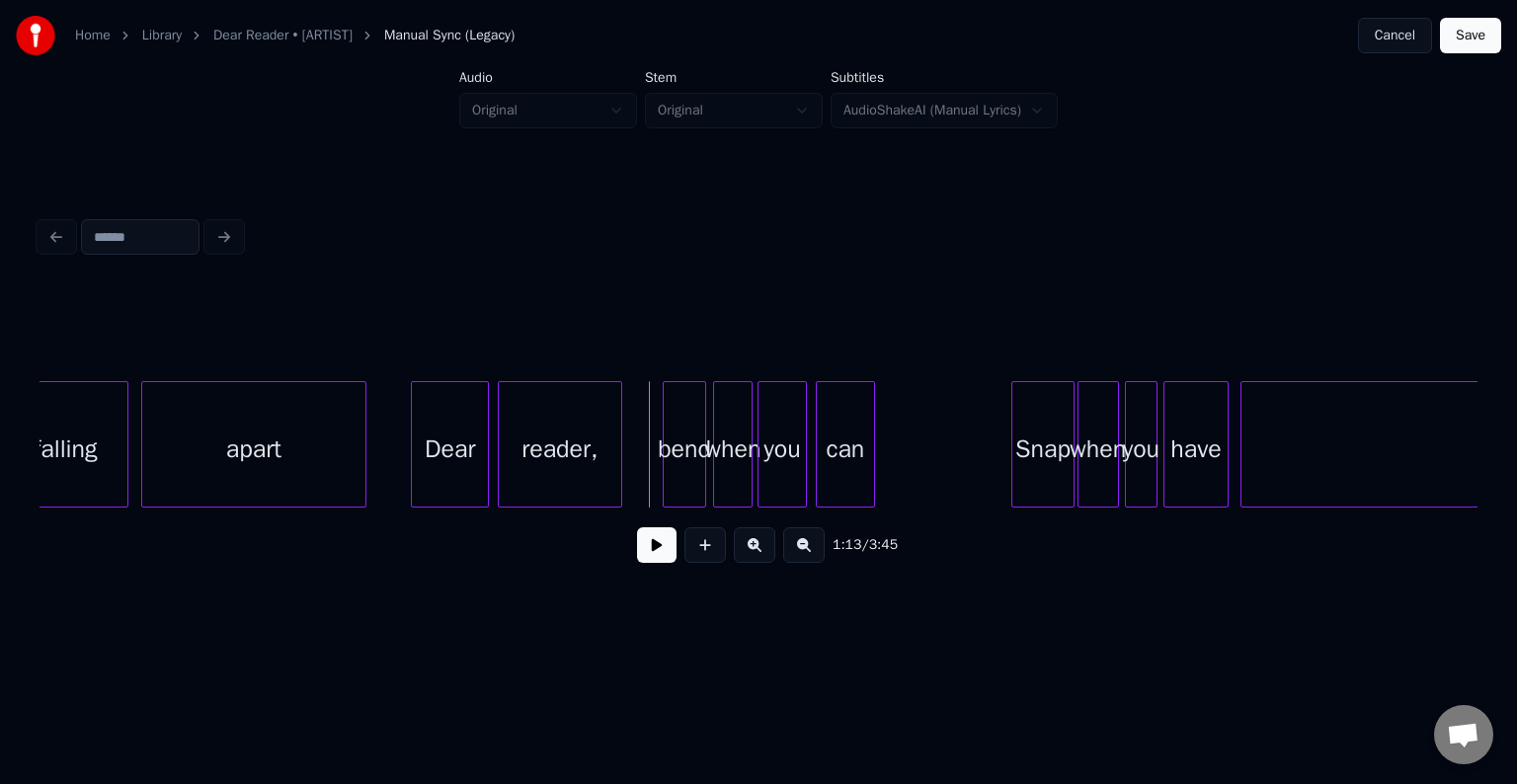 click at bounding box center (657, 545) 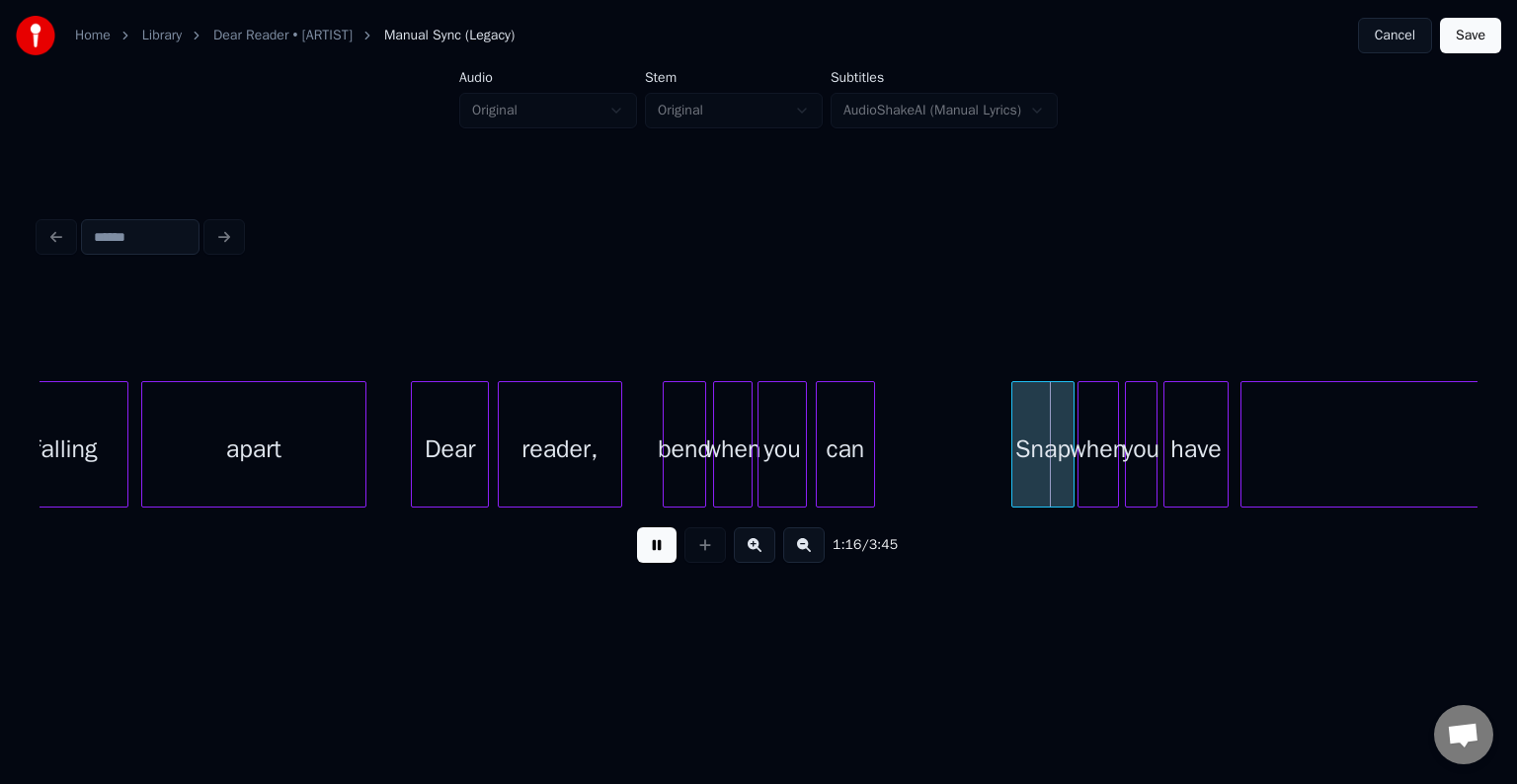 click at bounding box center (657, 545) 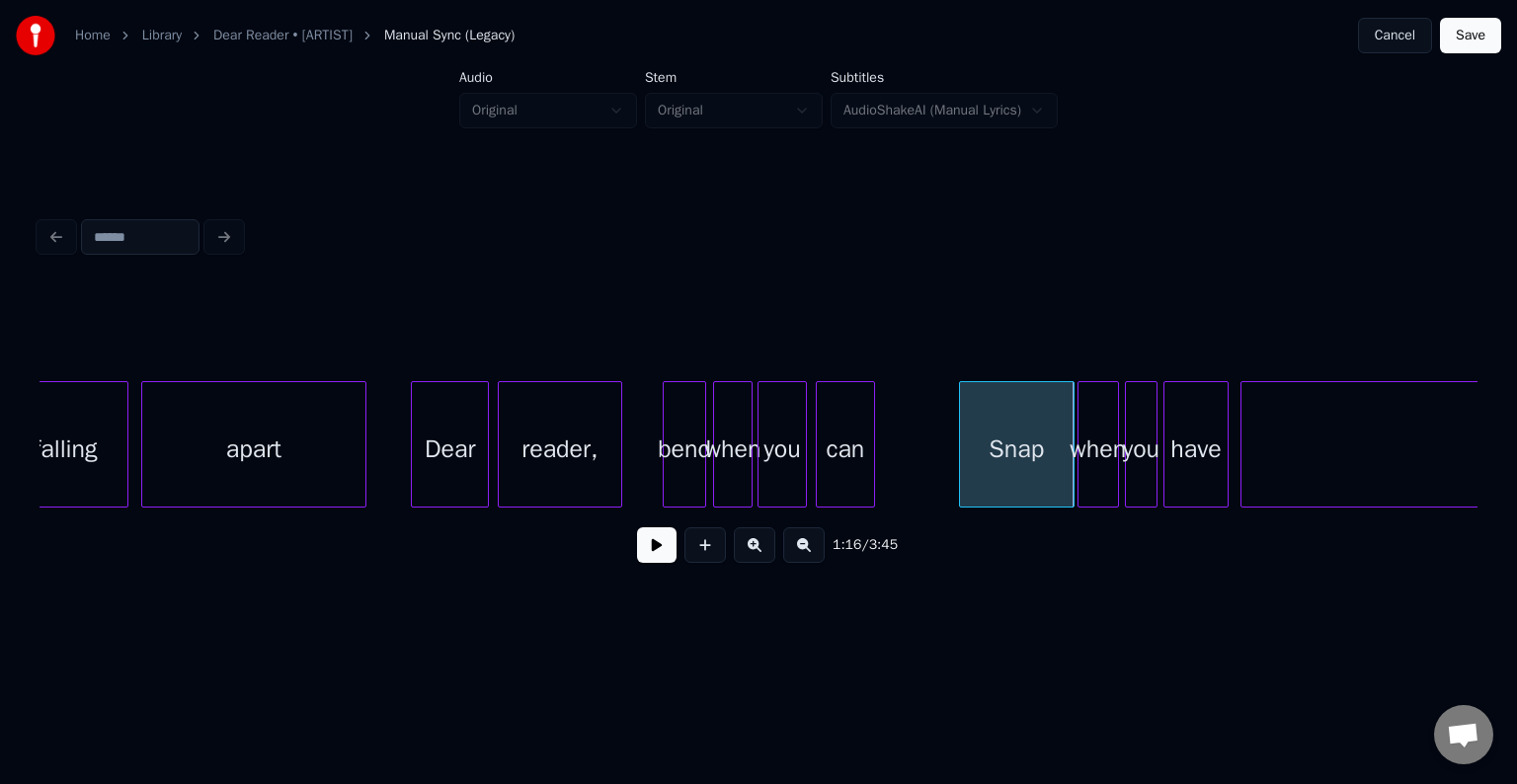 click at bounding box center [963, 444] 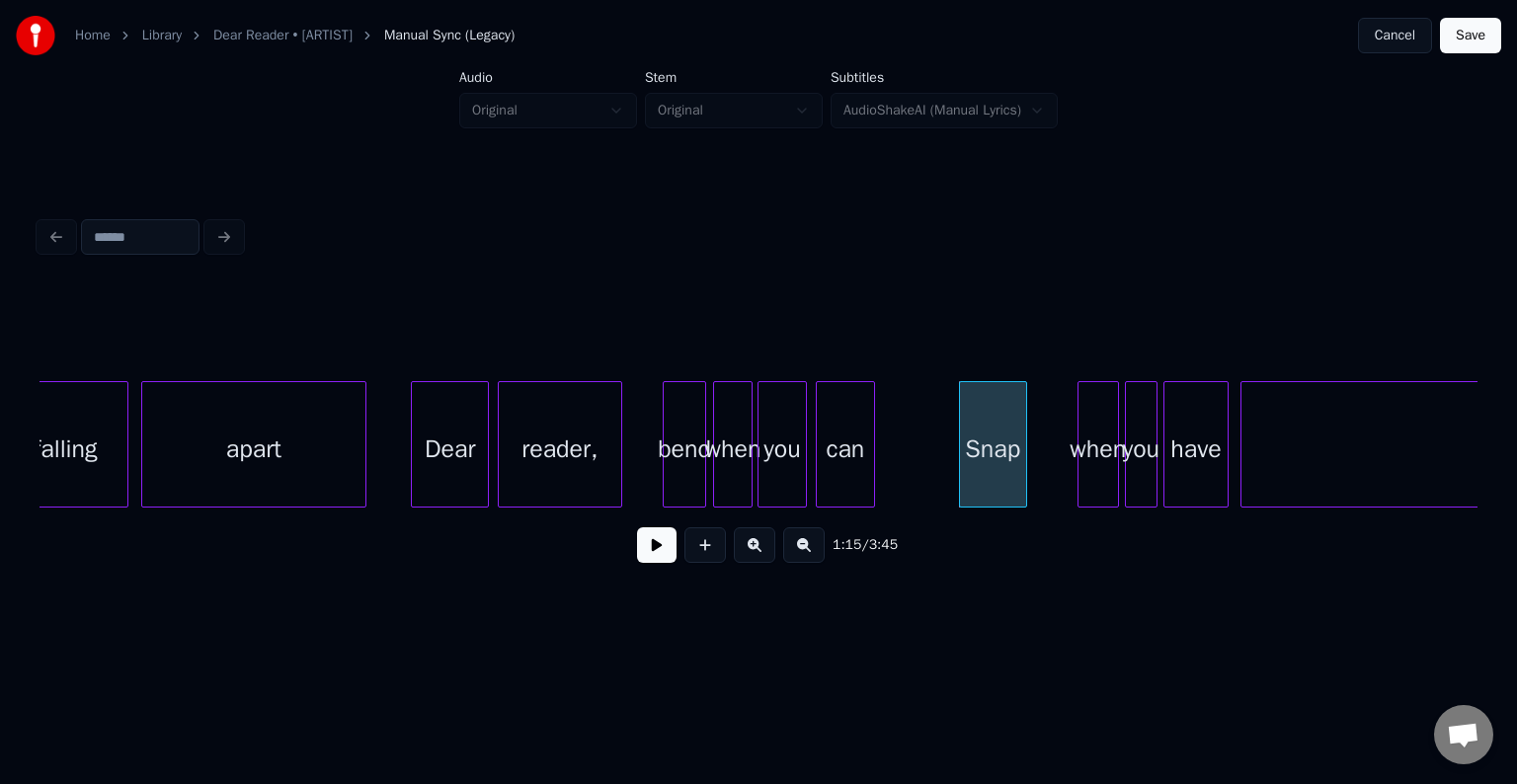 click at bounding box center [1023, 444] 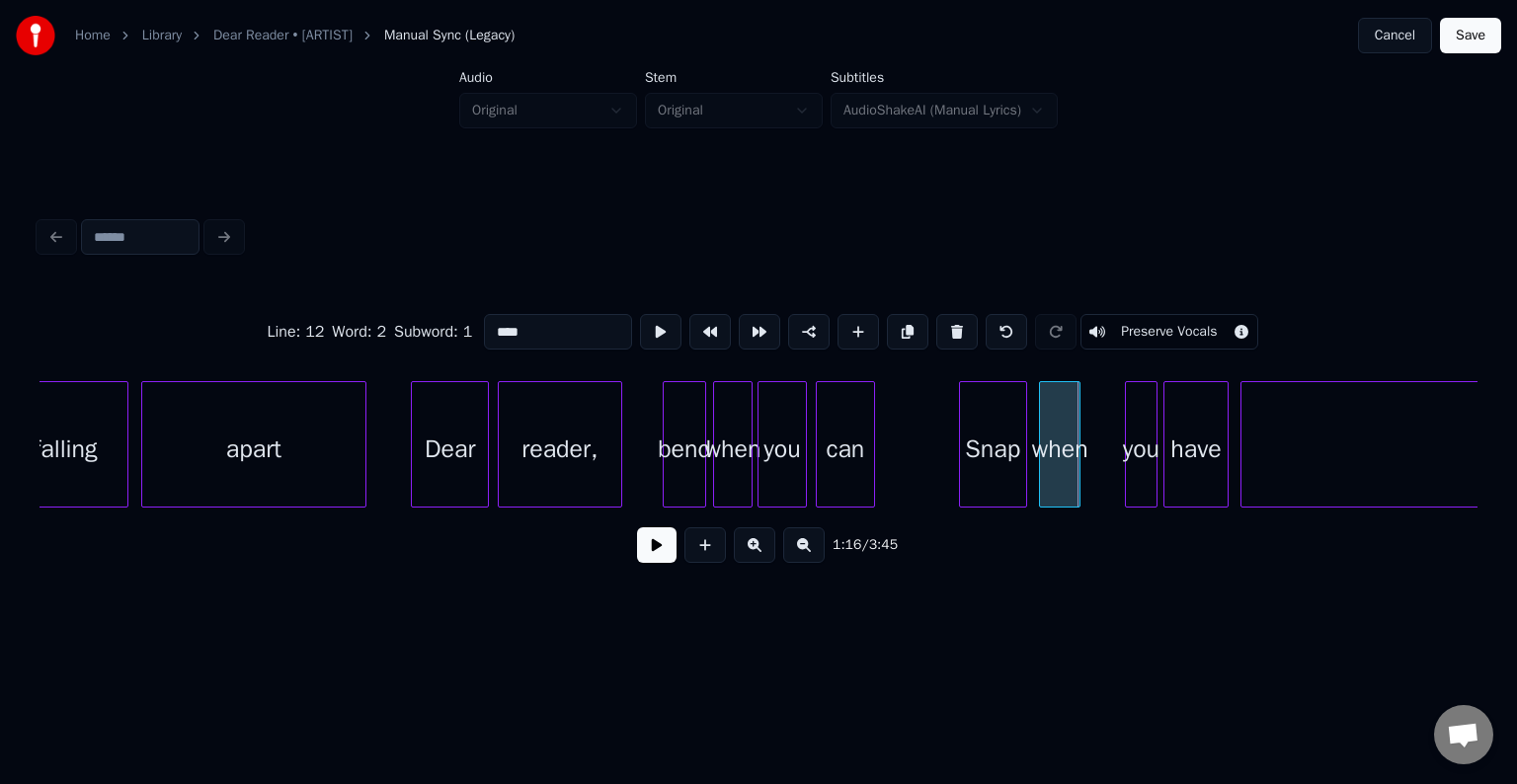 click on "when" at bounding box center [1060, 449] 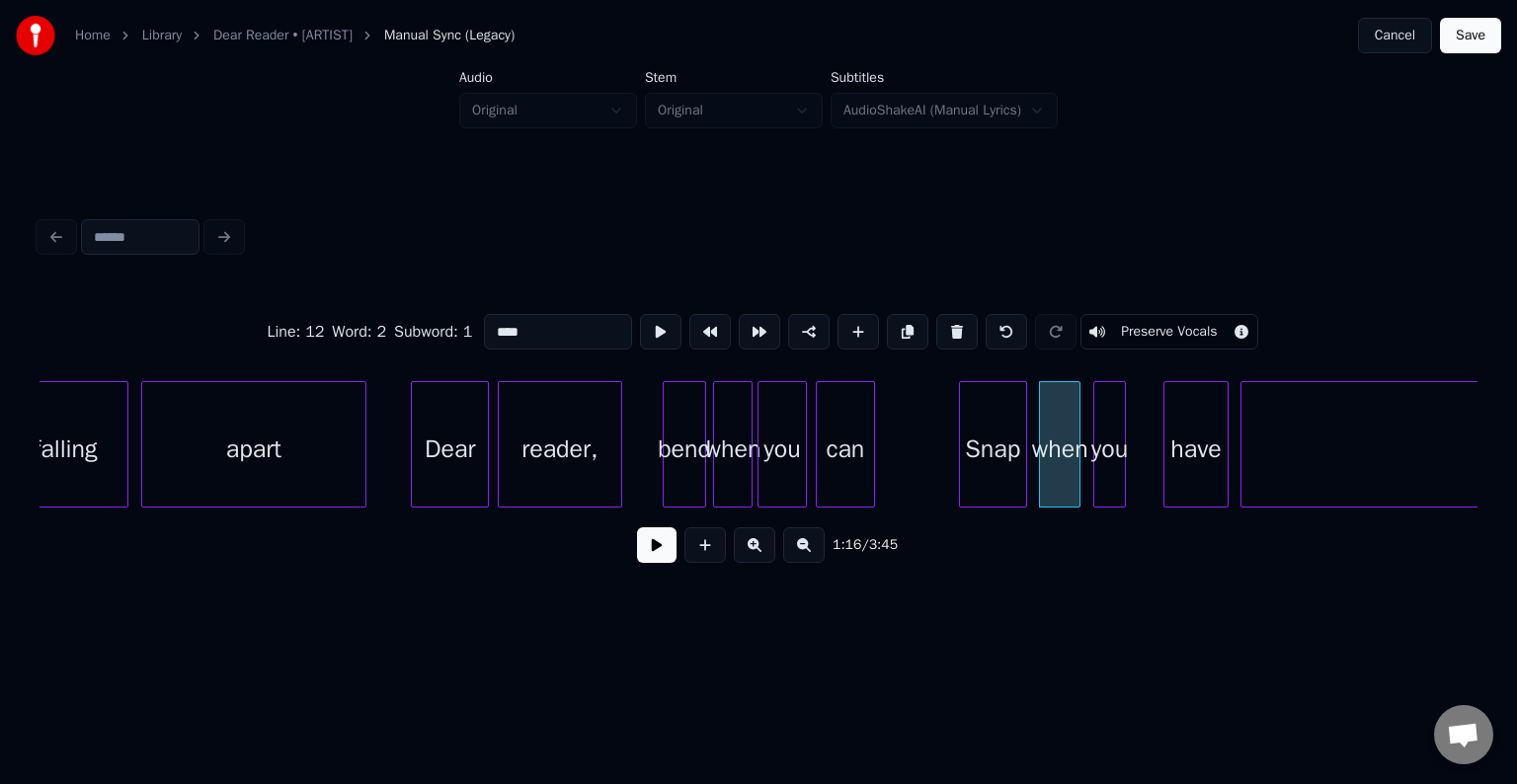 click on "you" at bounding box center (1109, 449) 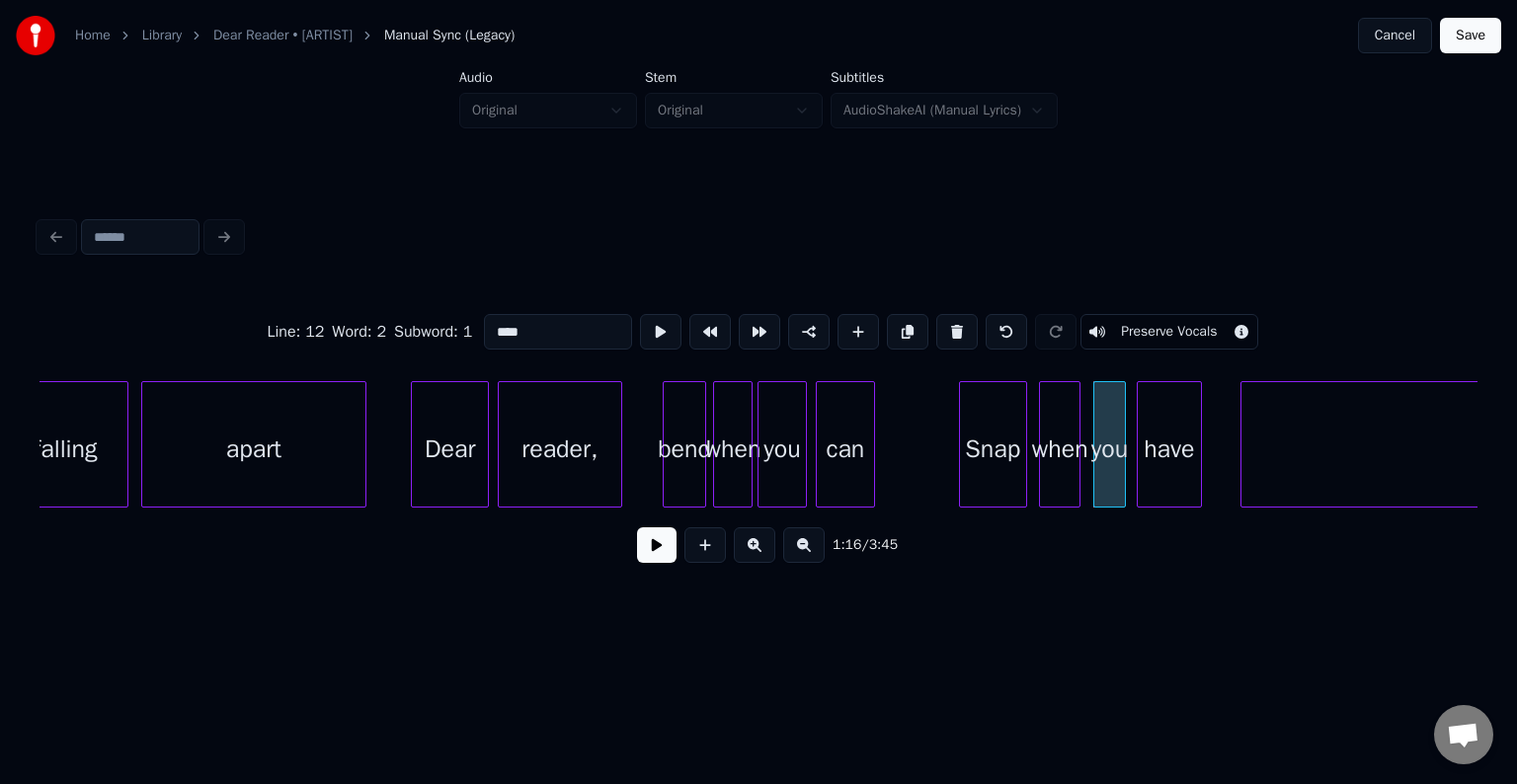 click on "have" at bounding box center [1169, 449] 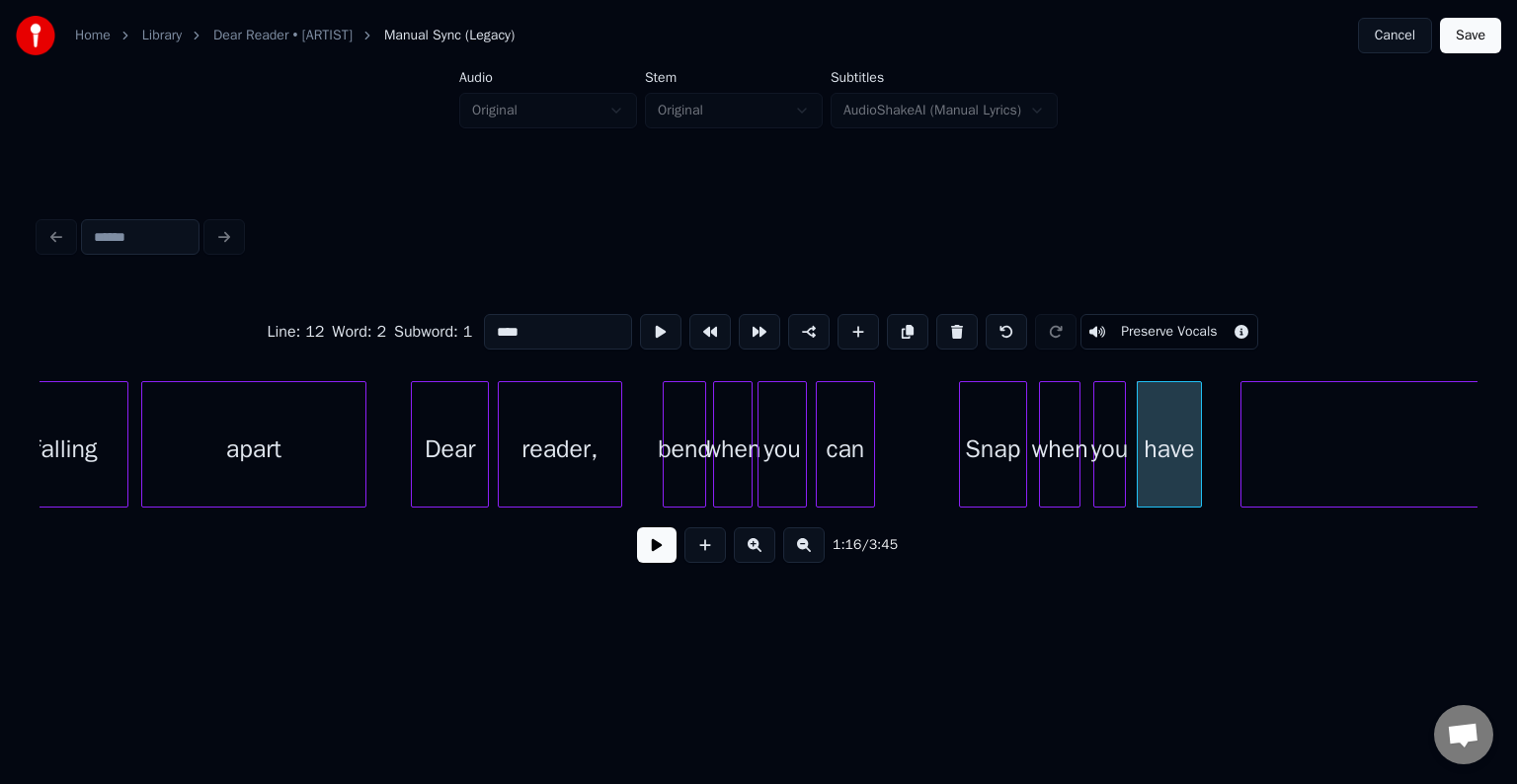 click on "falling apart Dear reader, bend when you can Snap when you have to" at bounding box center [6445, 444] 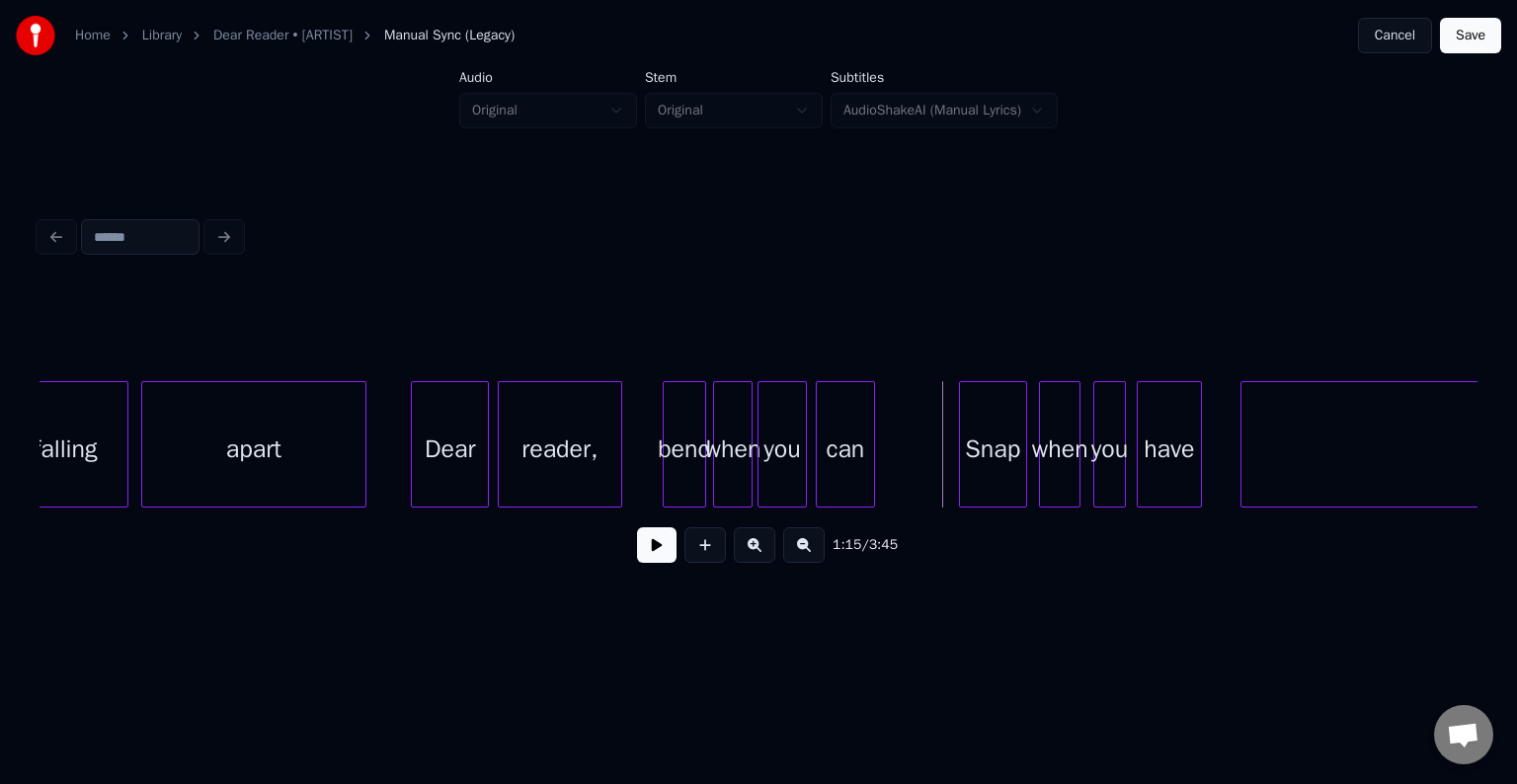 click at bounding box center [657, 545] 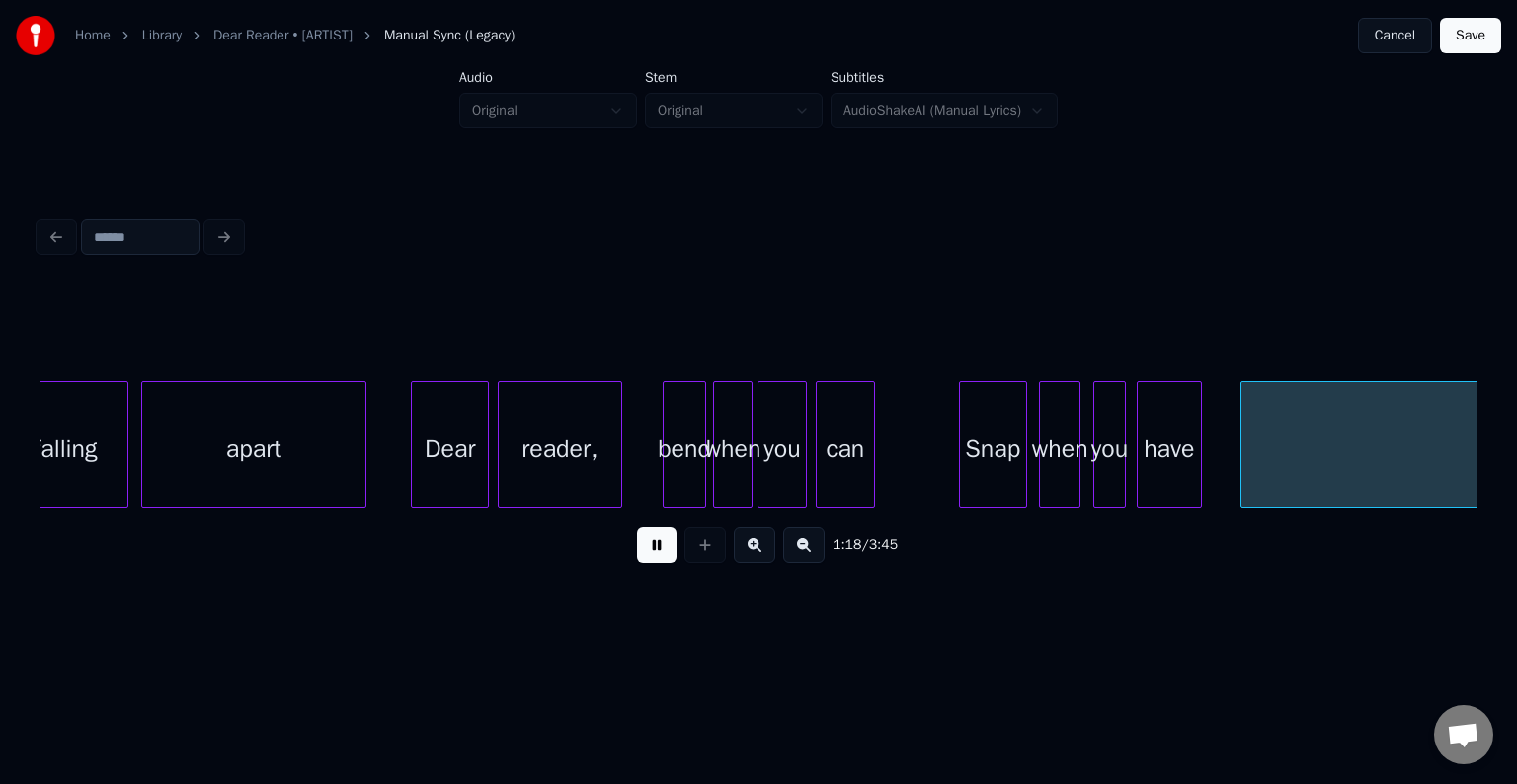 click at bounding box center [657, 545] 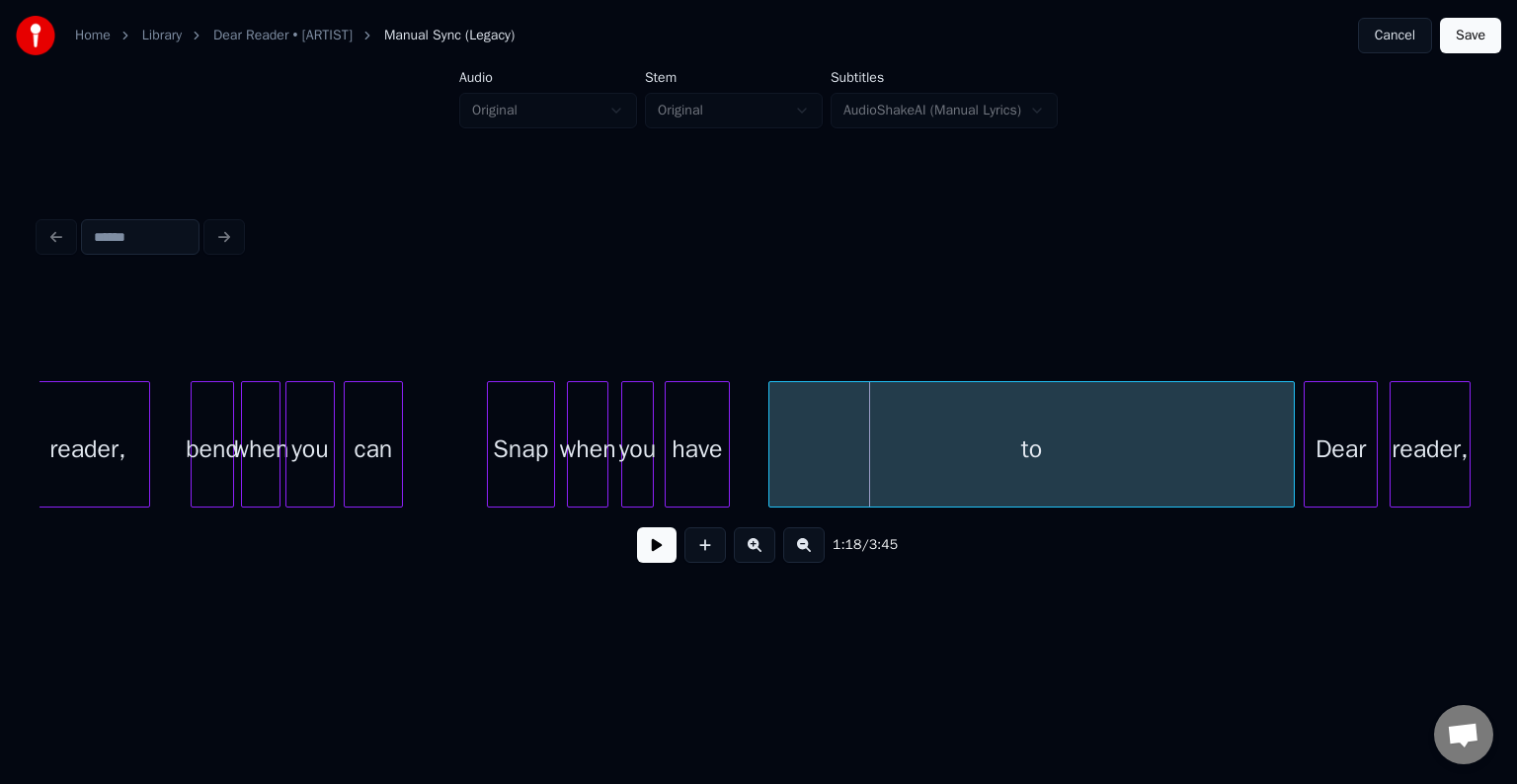 scroll, scrollTop: 0, scrollLeft: 10753, axis: horizontal 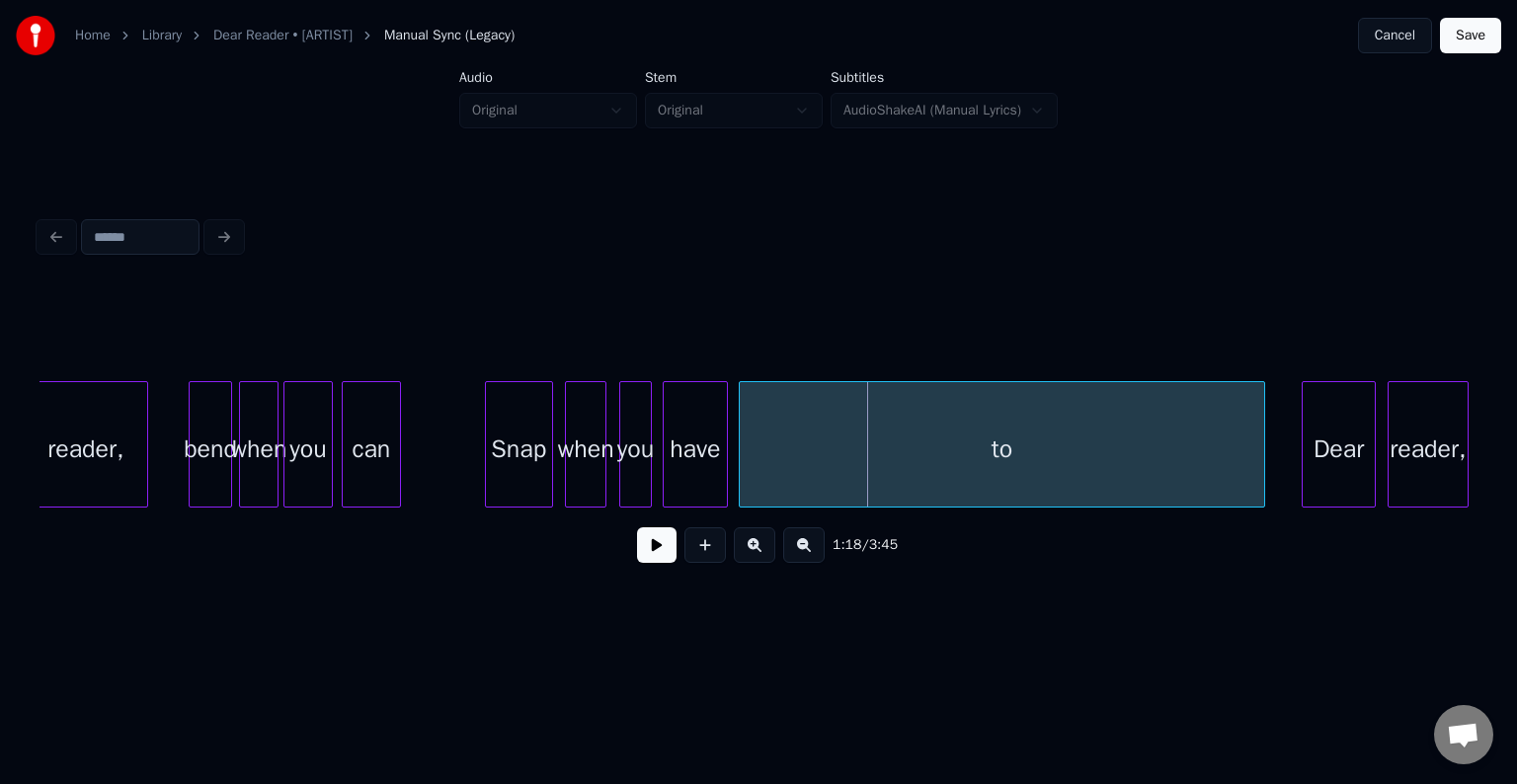 click on "to" at bounding box center (1001, 449) 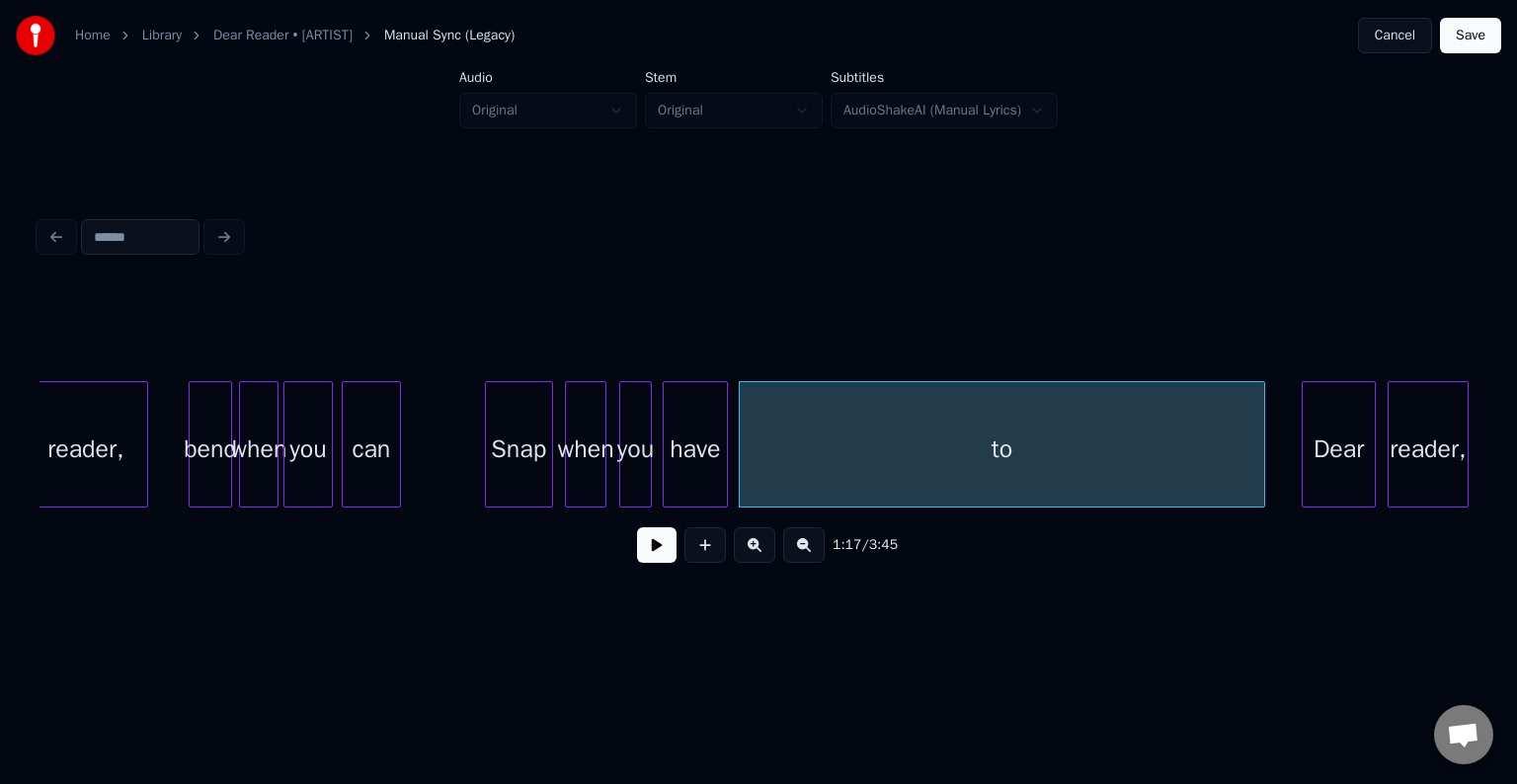 click at bounding box center [657, 545] 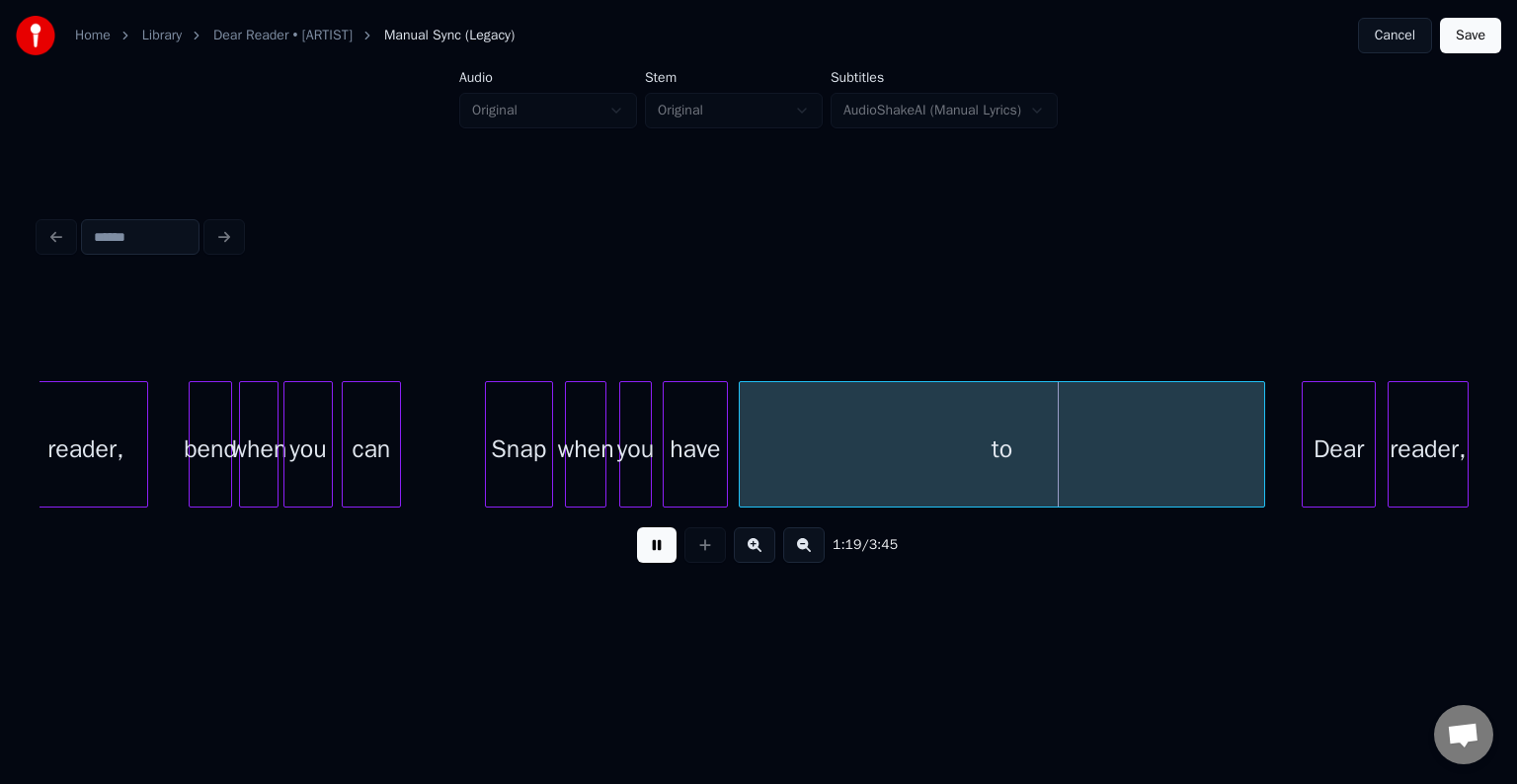 click at bounding box center [657, 545] 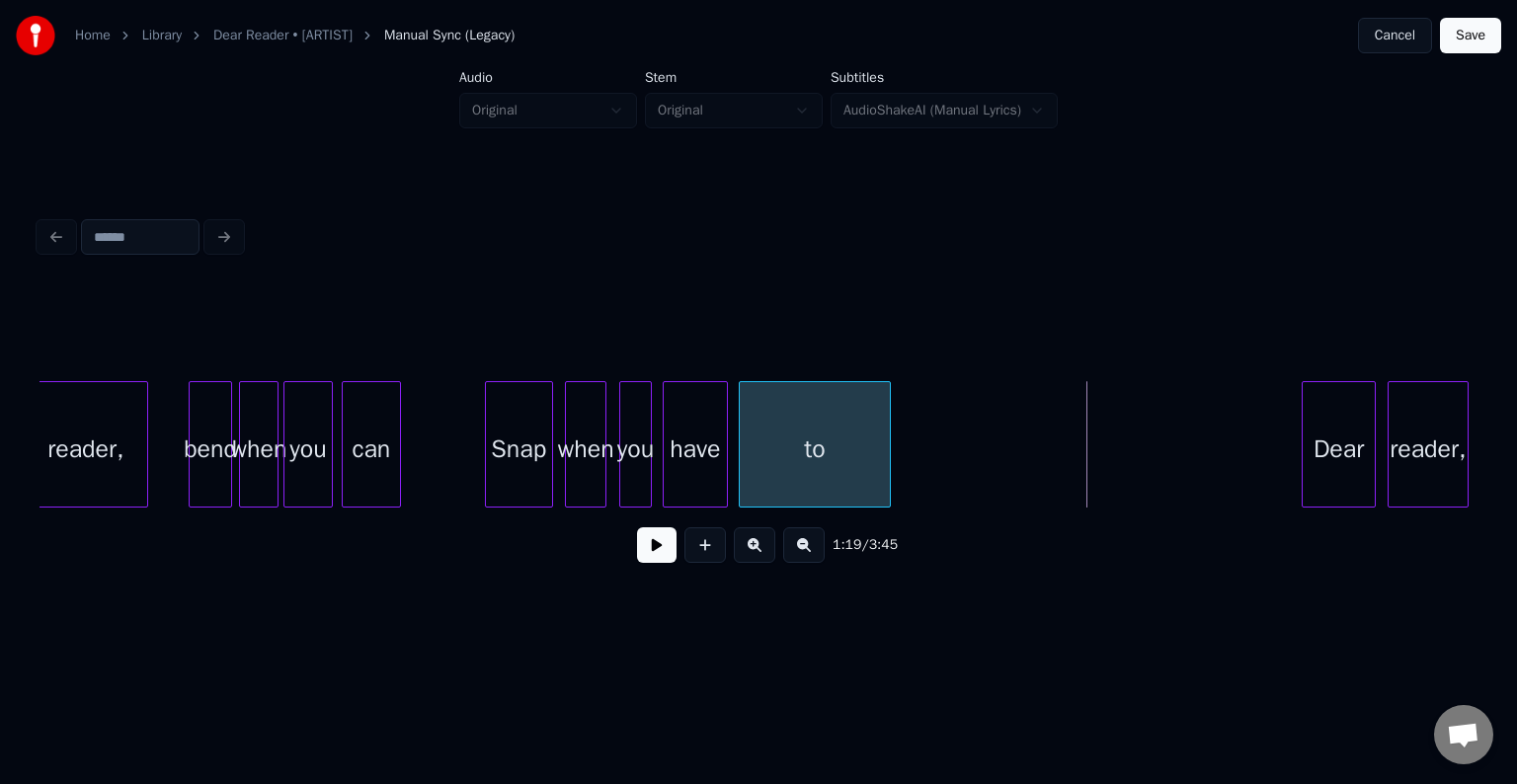 click at bounding box center [887, 444] 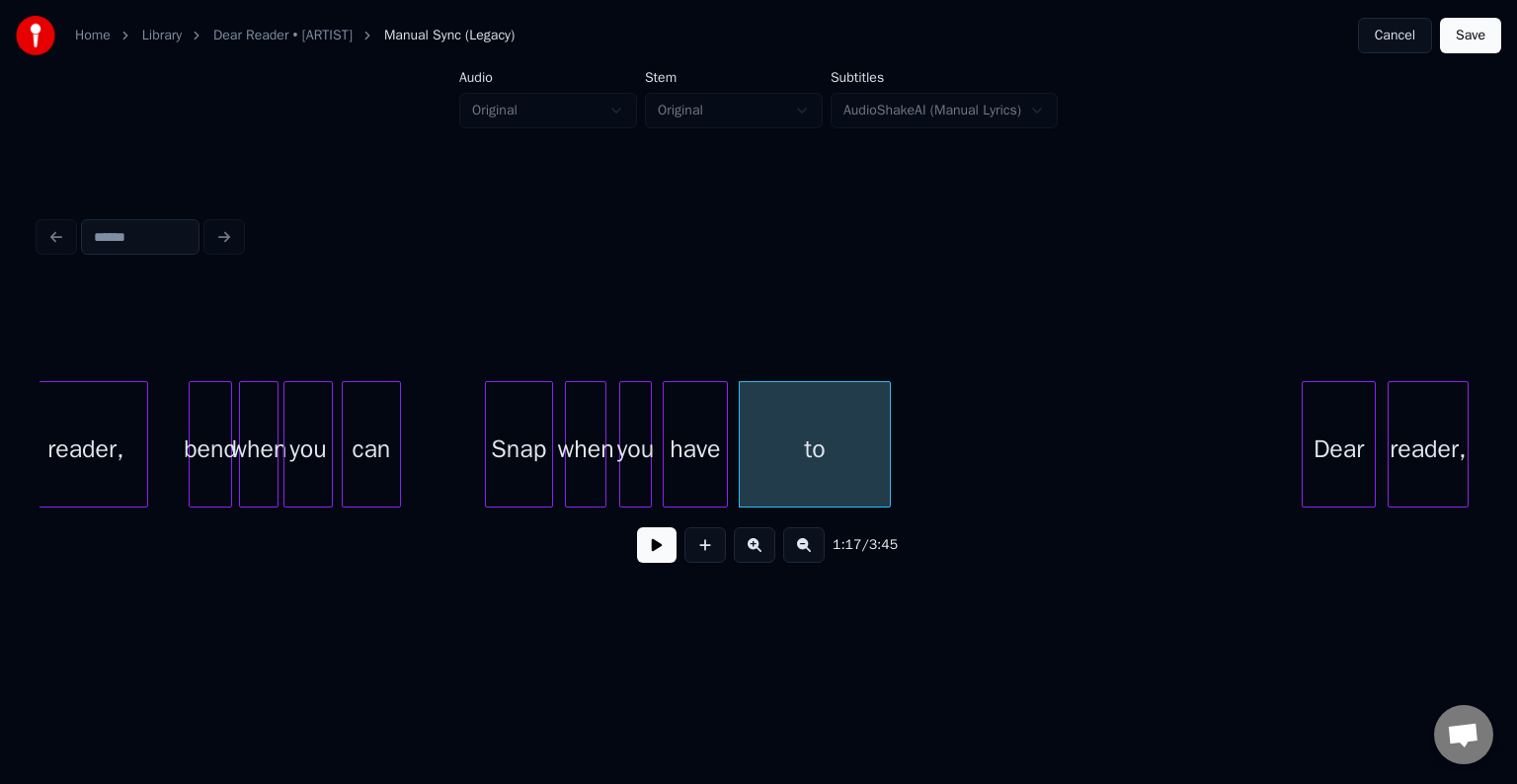 click on "have" at bounding box center [695, 449] 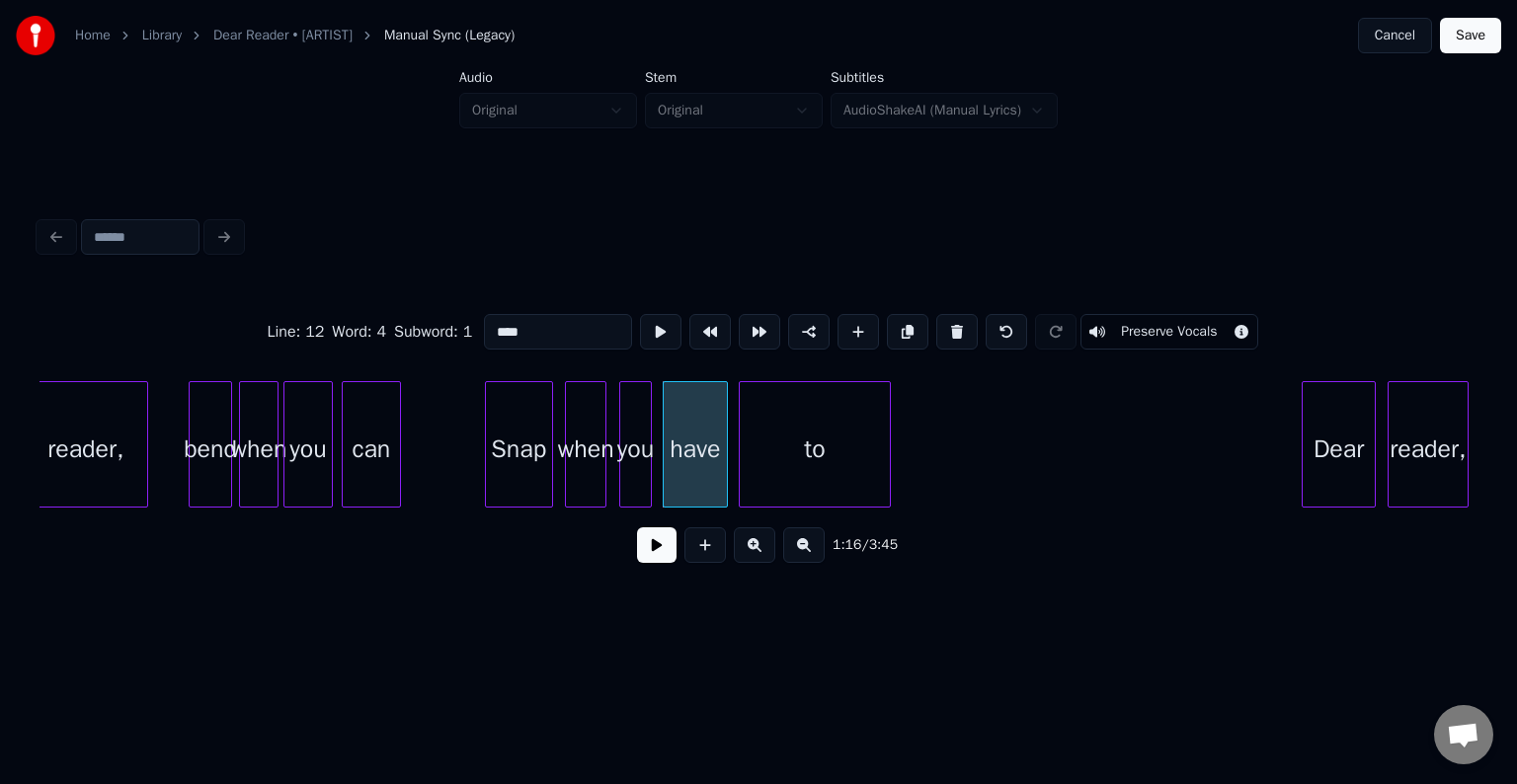 click at bounding box center [657, 545] 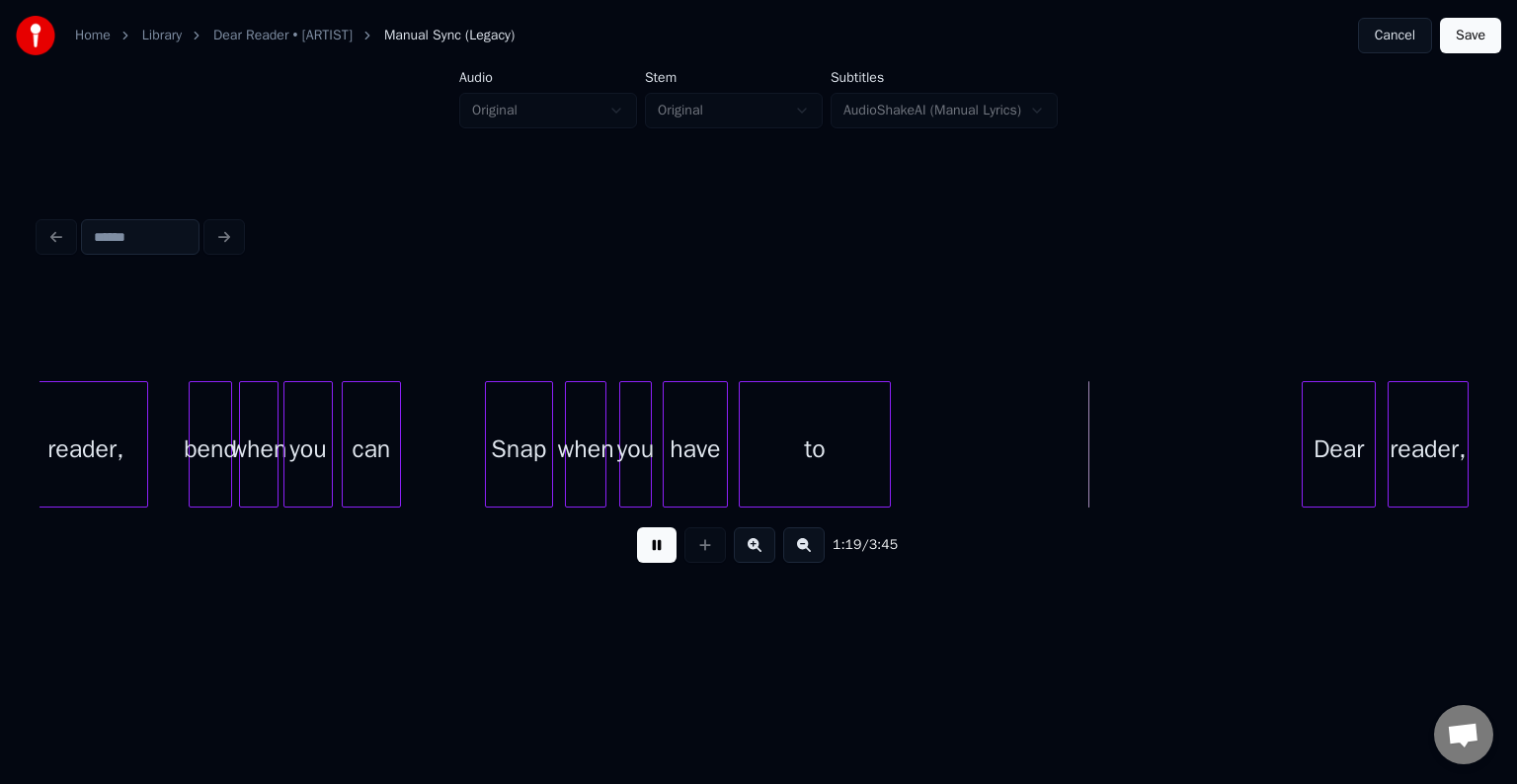 click on "1:19  /  3:45" at bounding box center (758, 545) 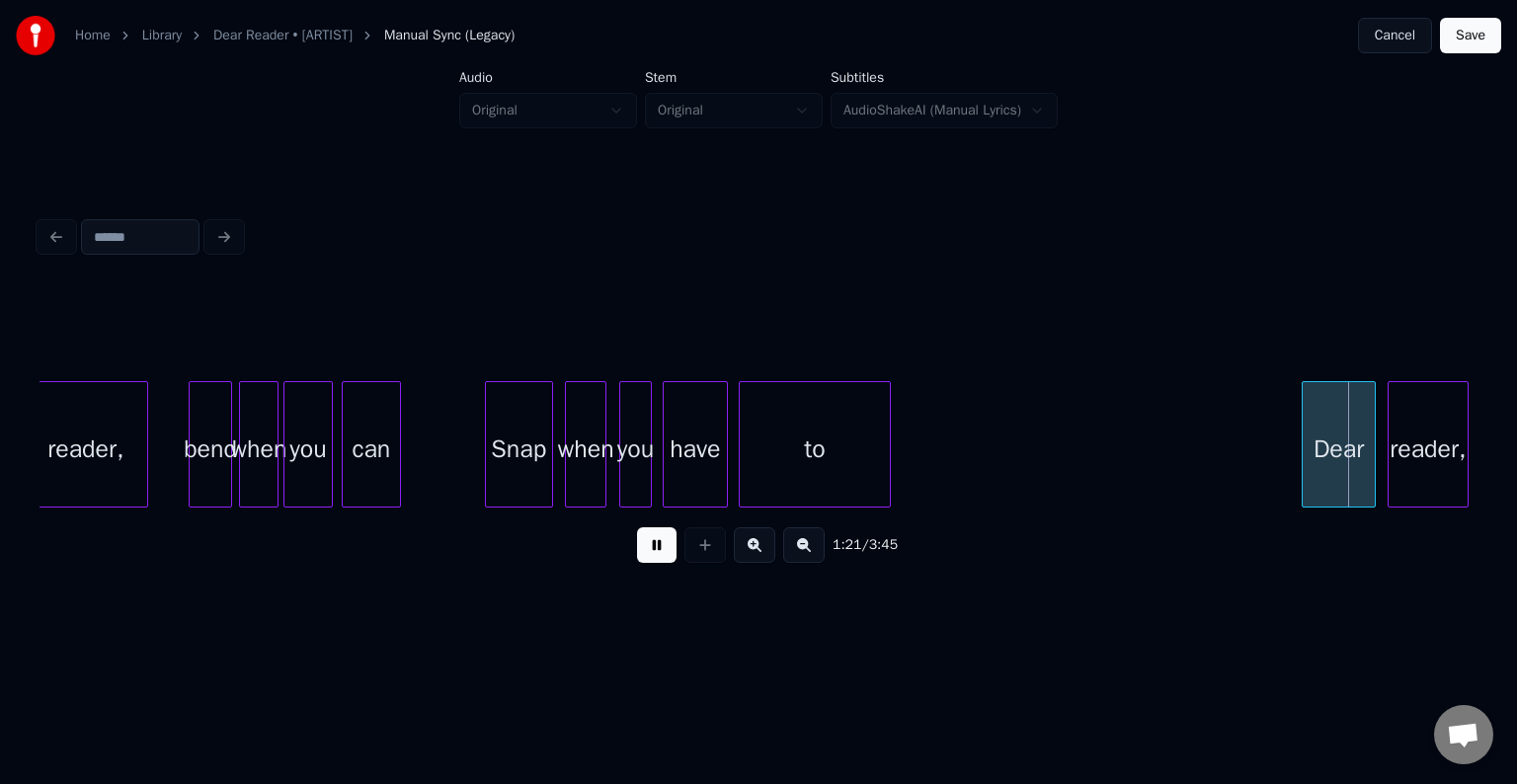 drag, startPoint x: 651, startPoint y: 555, endPoint x: 738, endPoint y: 548, distance: 87.28115 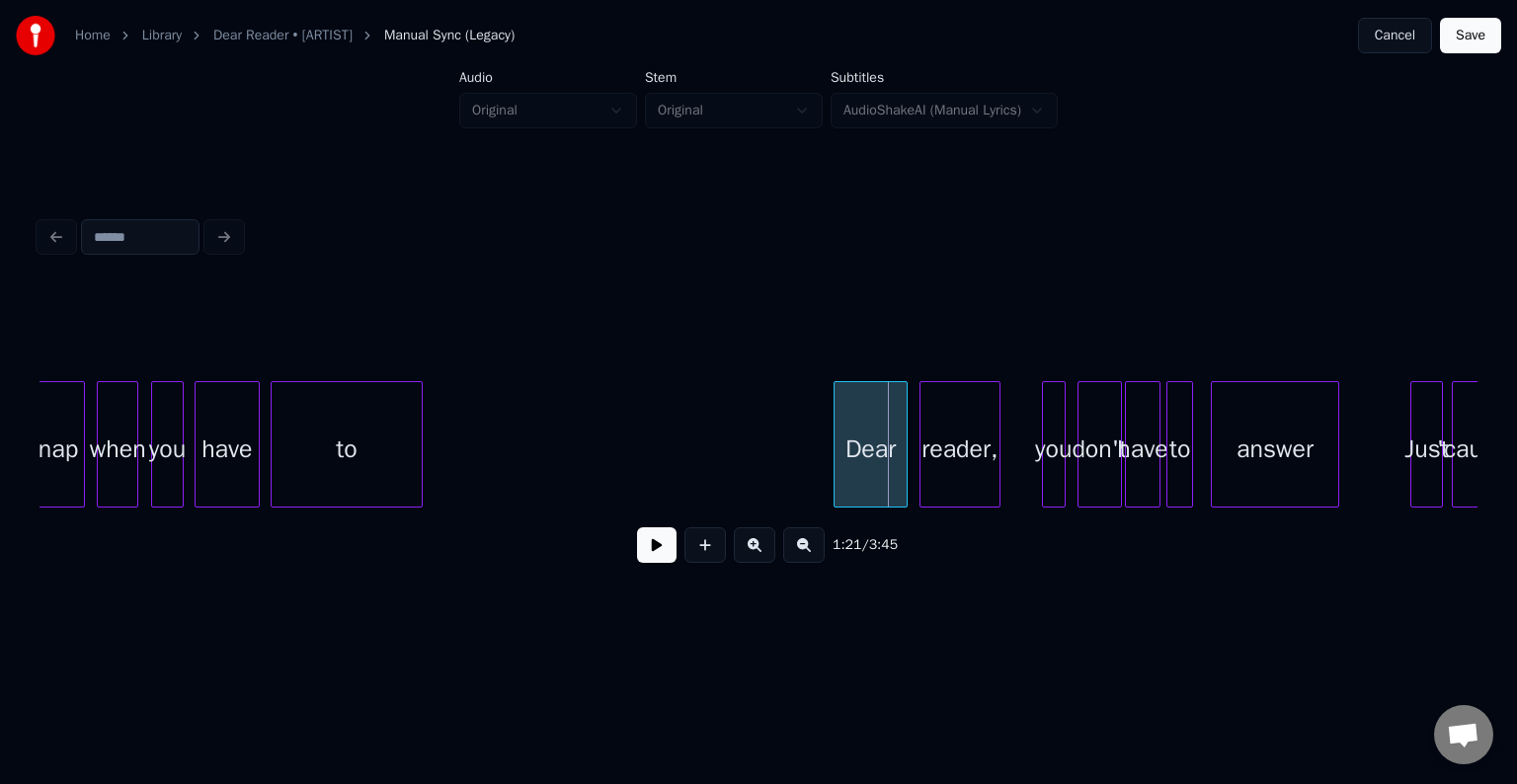 scroll, scrollTop: 0, scrollLeft: 11227, axis: horizontal 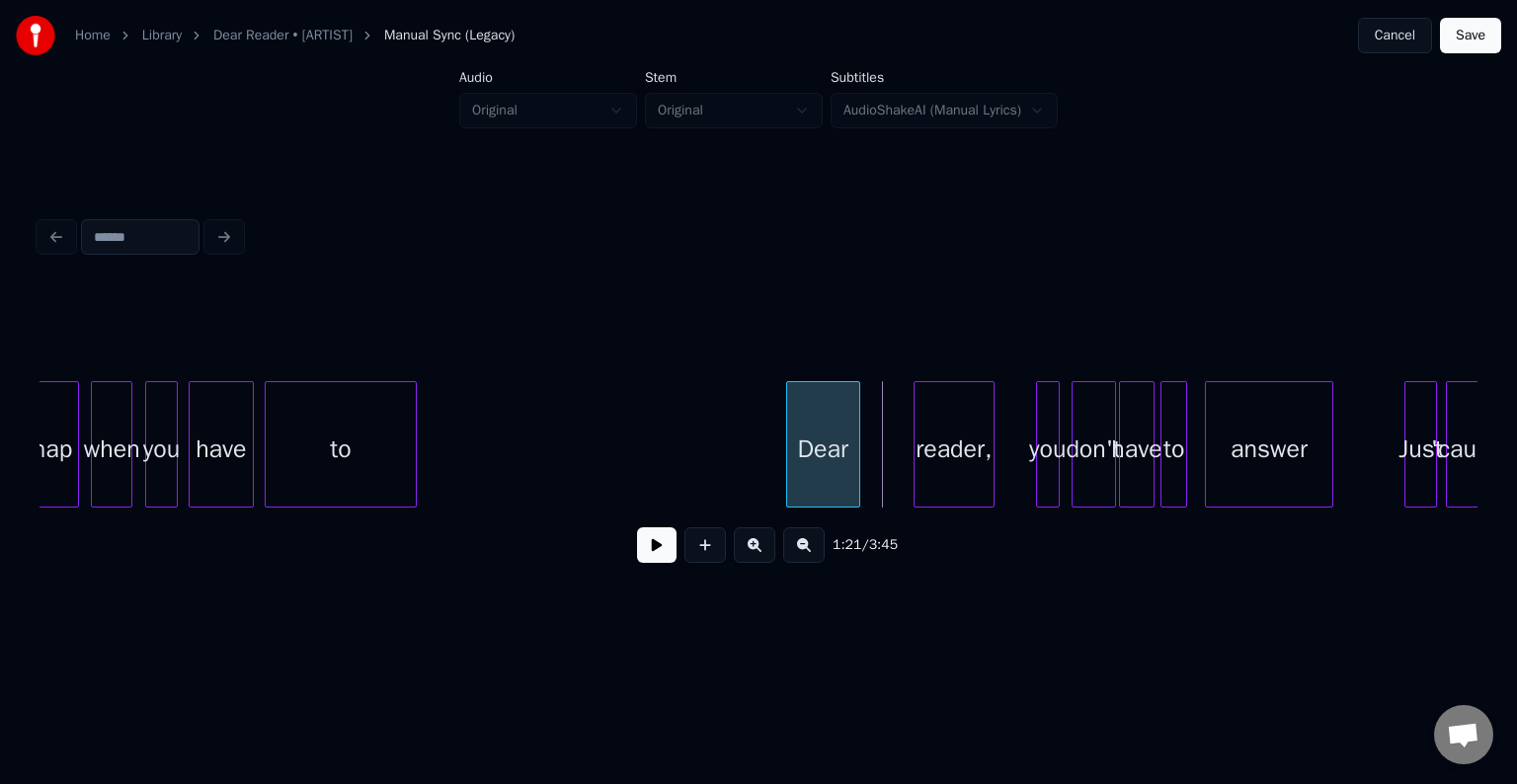 click on "Dear" at bounding box center [823, 449] 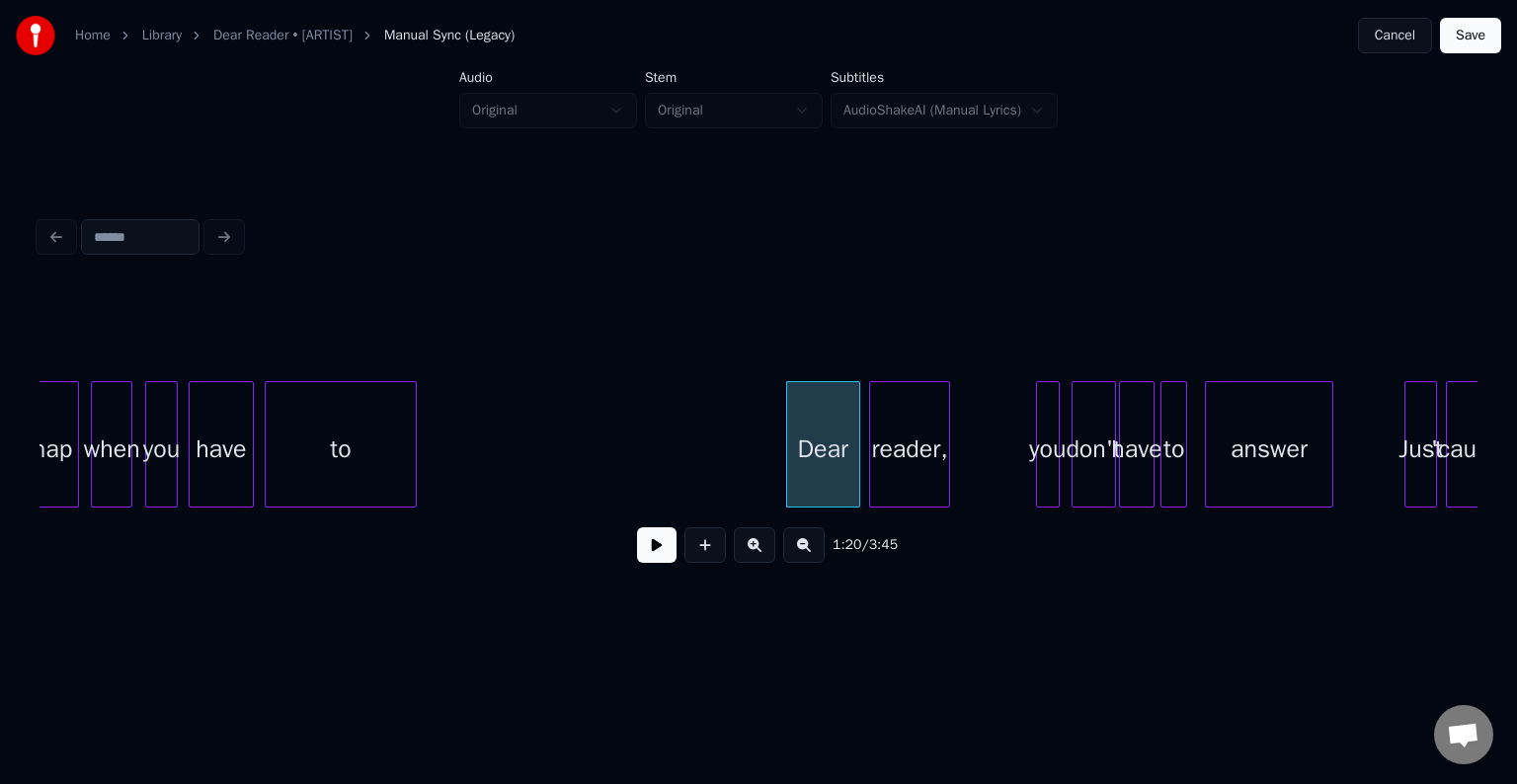 click on "reader," at bounding box center (909, 449) 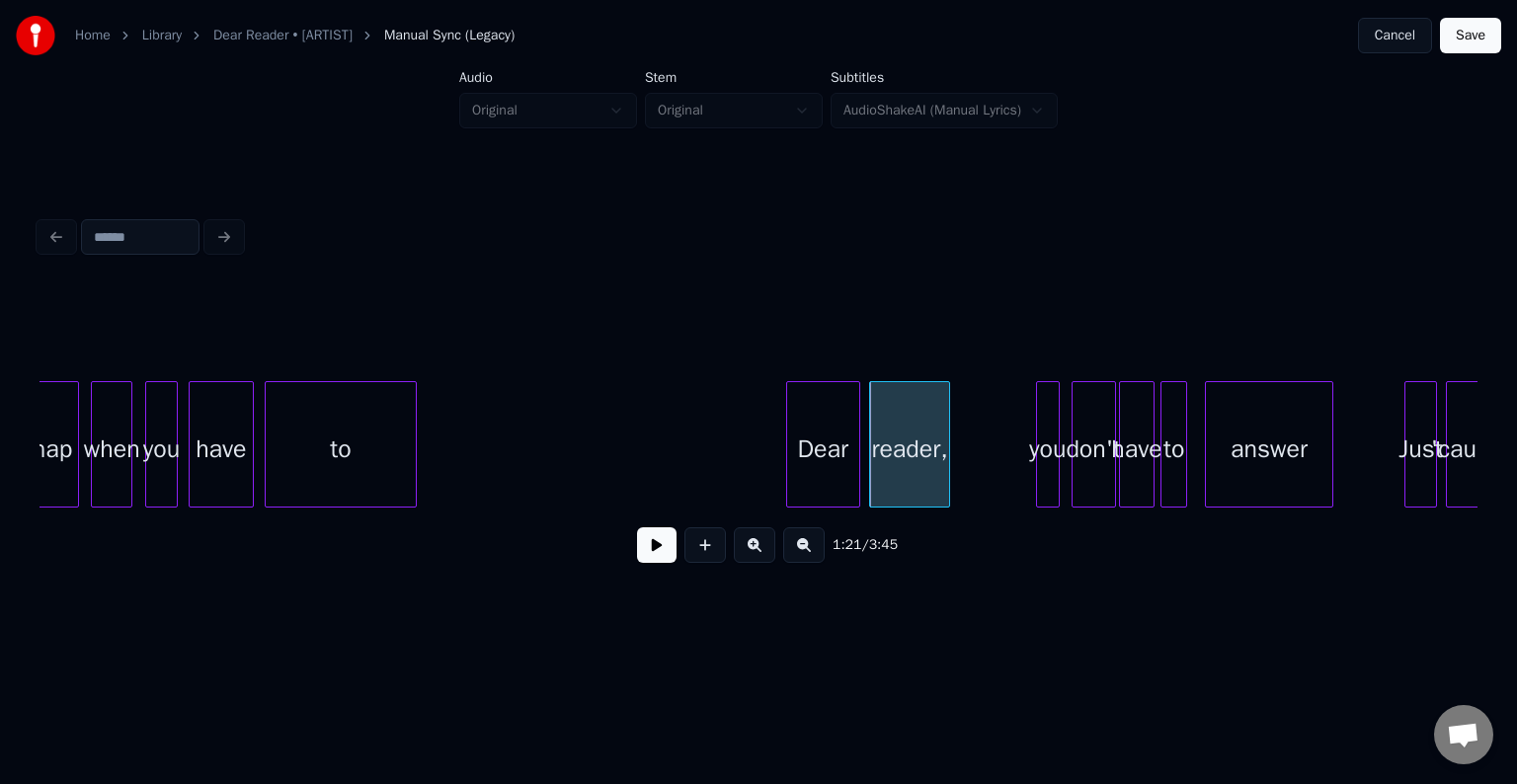 click on "Snap when you have to Dear reader, you don't have to answer Just 'cause" at bounding box center [5497, 444] 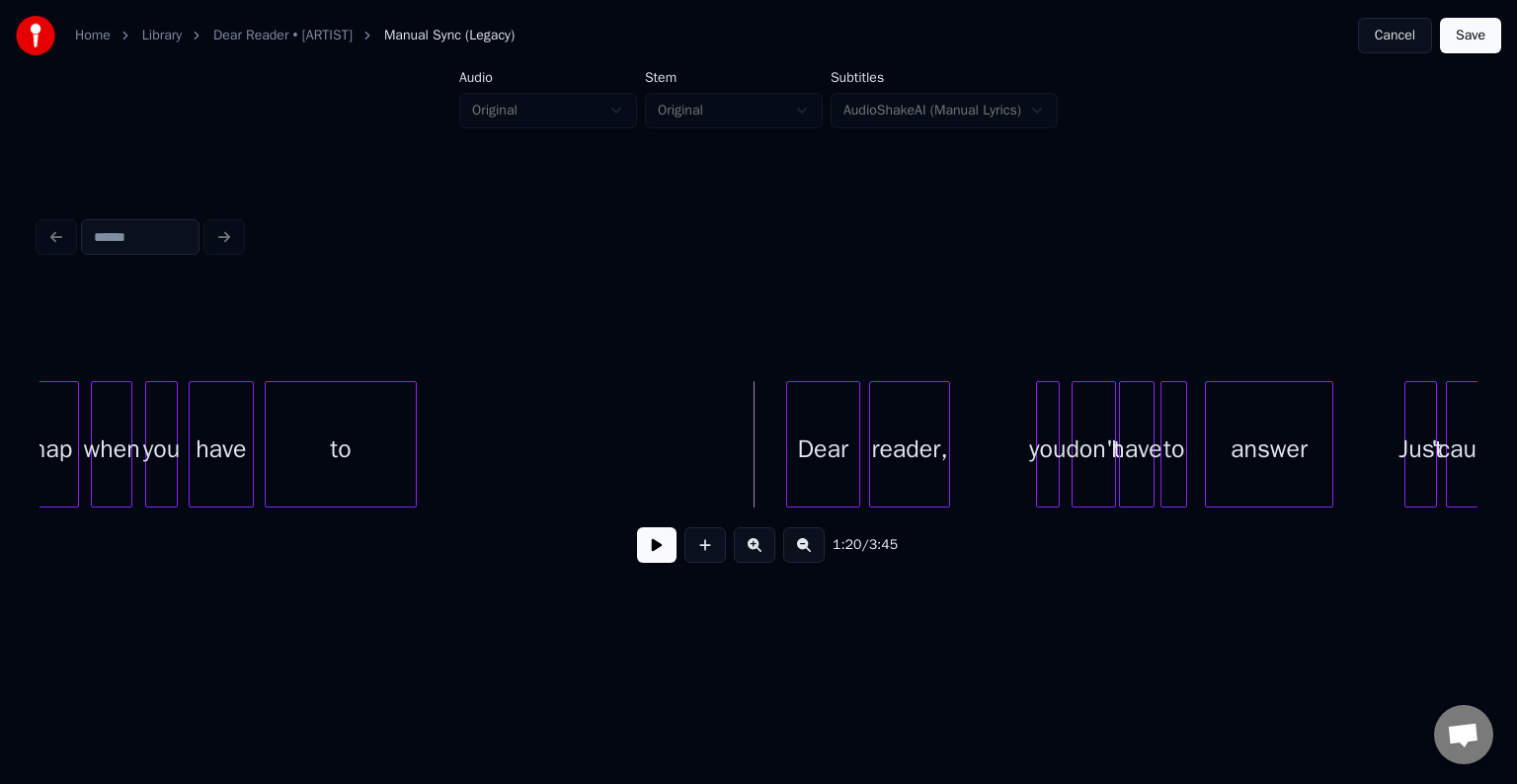 click at bounding box center (657, 545) 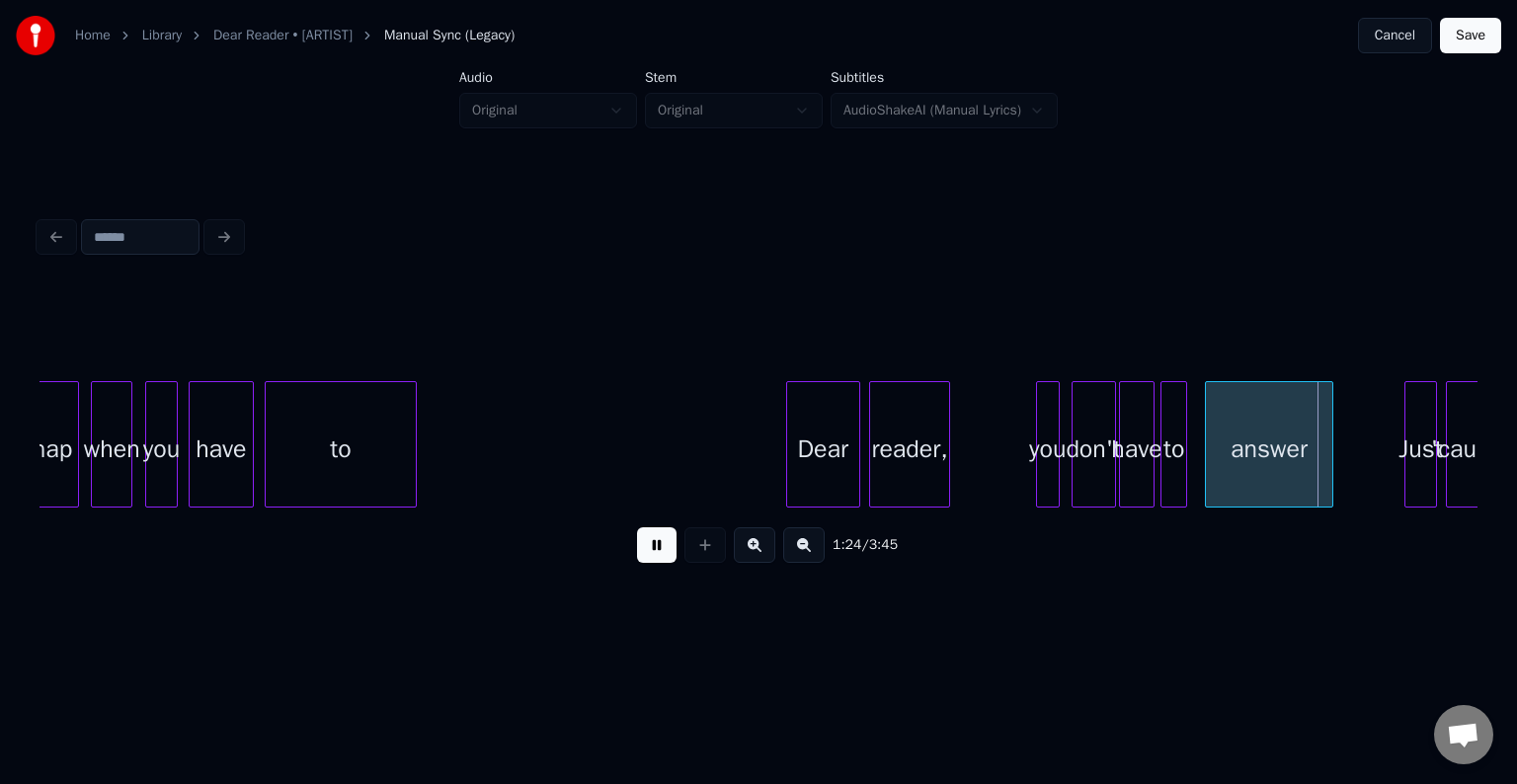 drag, startPoint x: 644, startPoint y: 561, endPoint x: 787, endPoint y: 569, distance: 143.2236 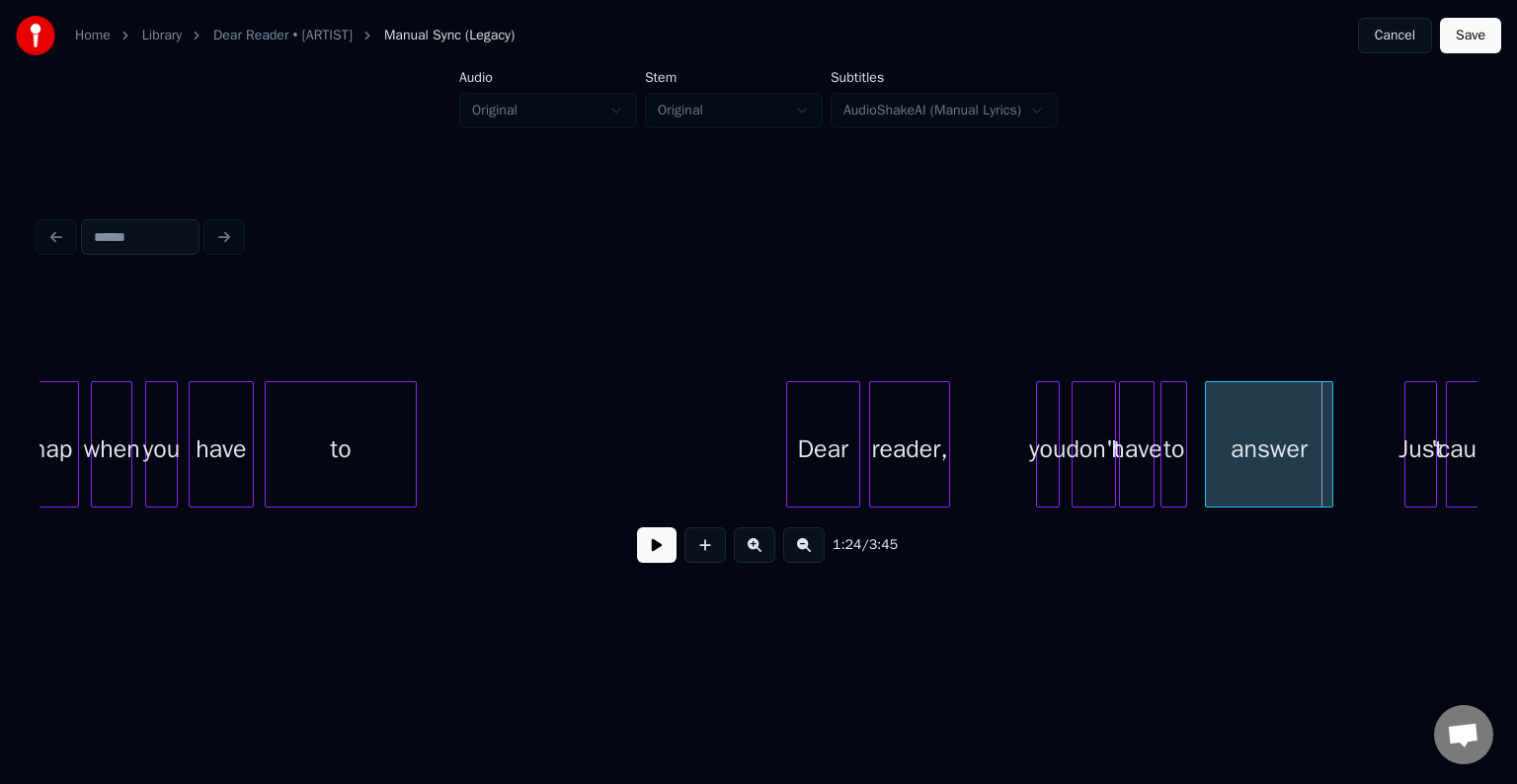 click on "Snap when you have to Dear reader, you don't have to answer Just 'cause" at bounding box center [5497, 444] 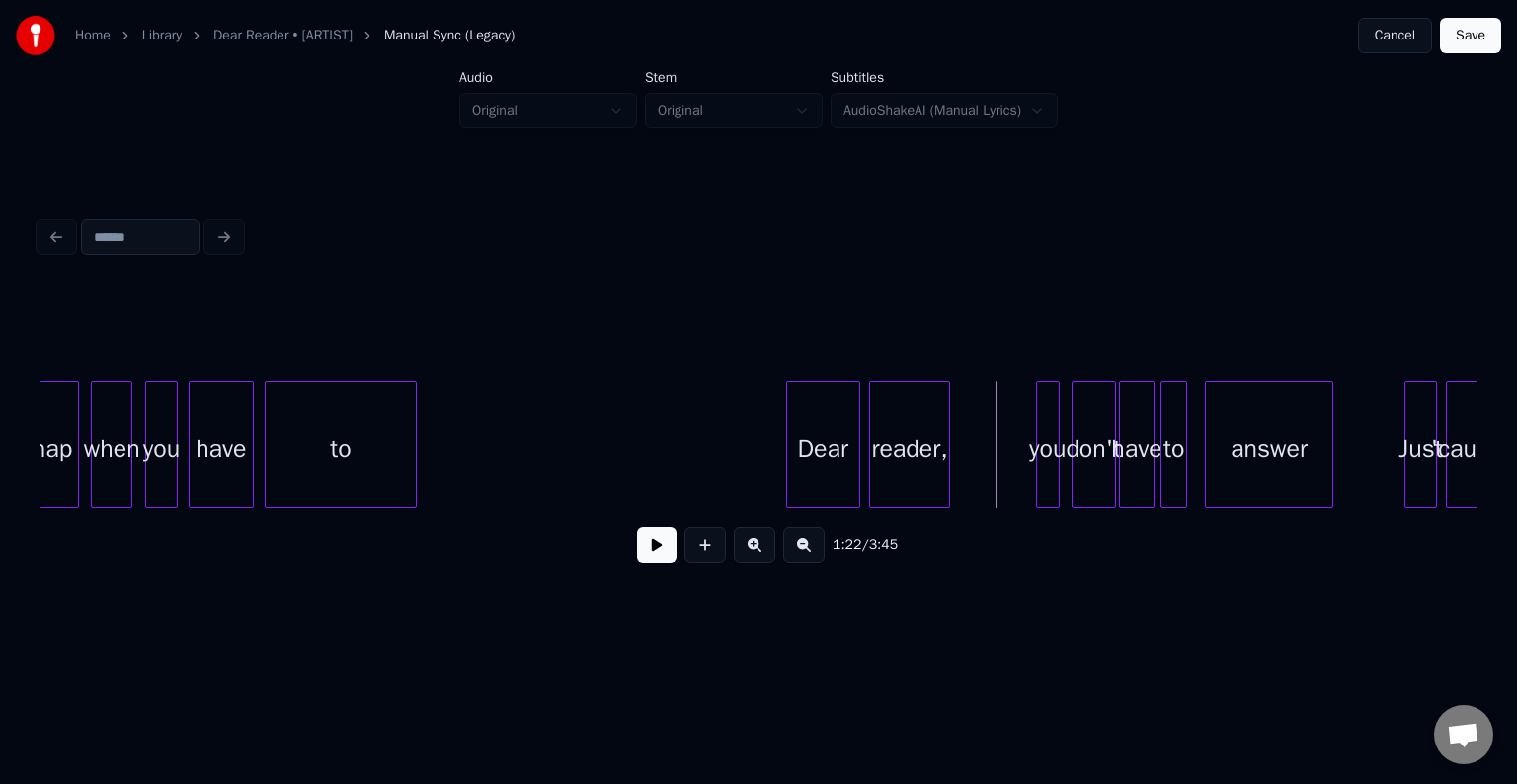 click at bounding box center (657, 545) 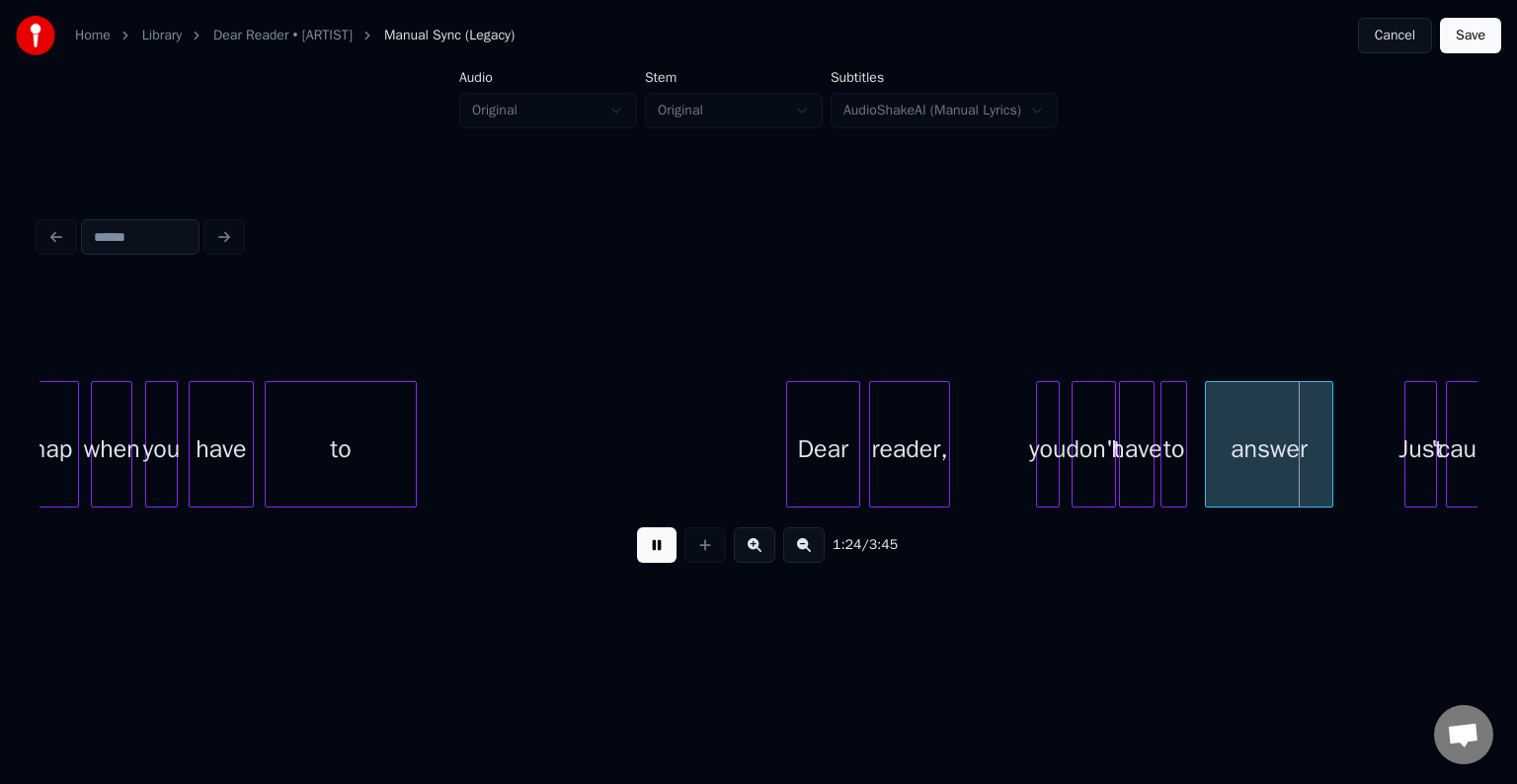 click at bounding box center [657, 545] 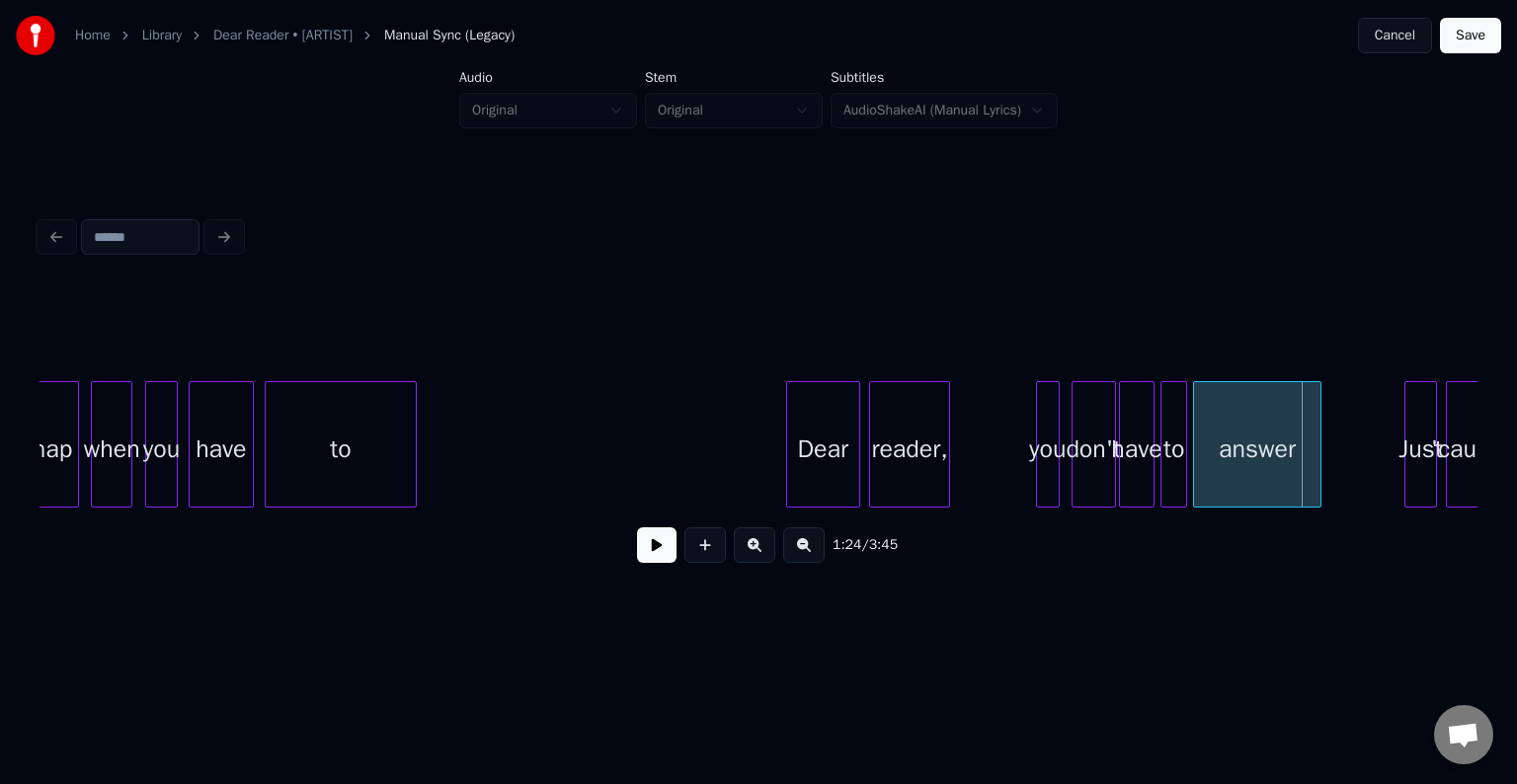 click on "answer" at bounding box center (1256, 449) 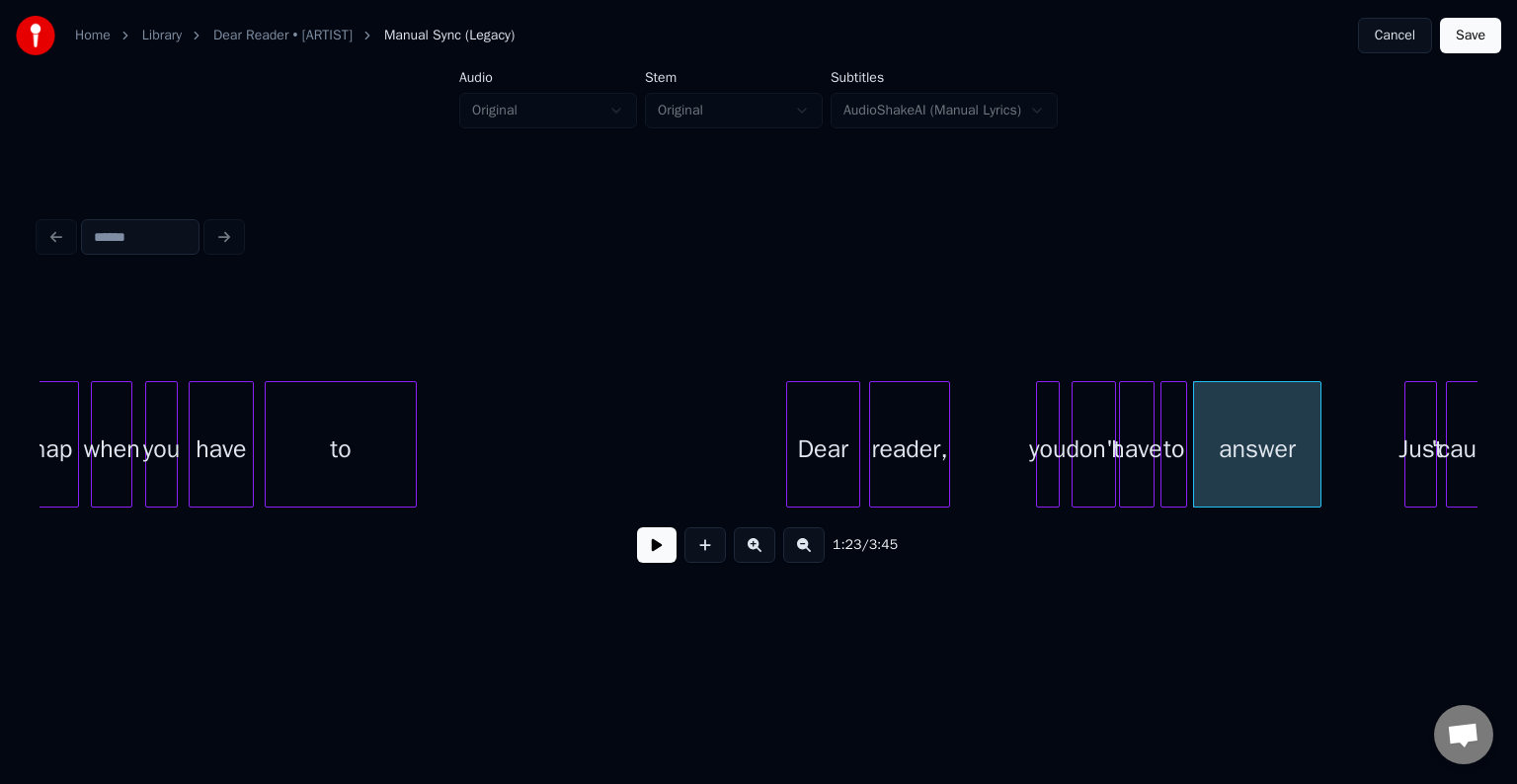 click on "Snap when you have to Dear reader, you don't have to answer Just 'cause" at bounding box center (5497, 444) 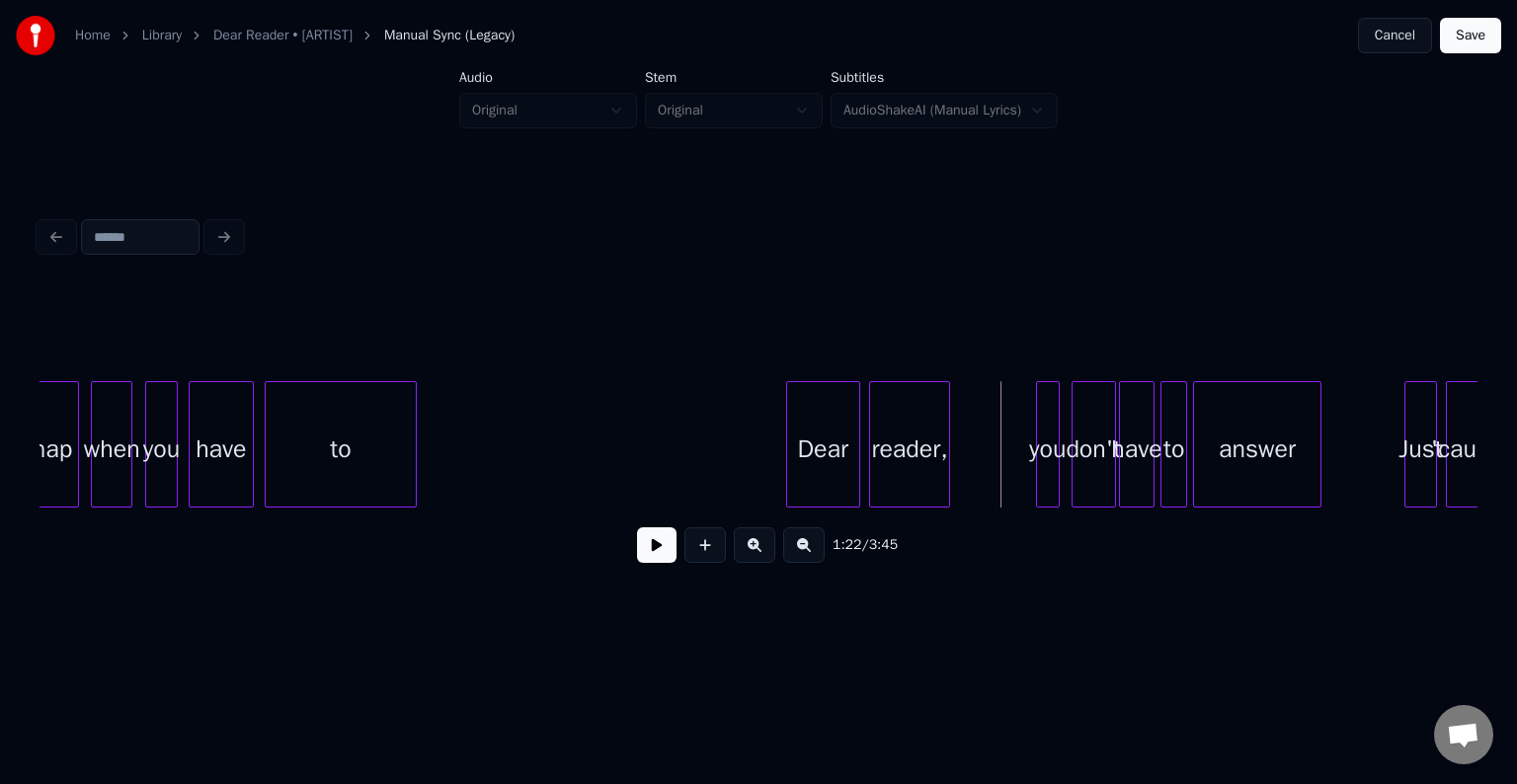 click at bounding box center [657, 545] 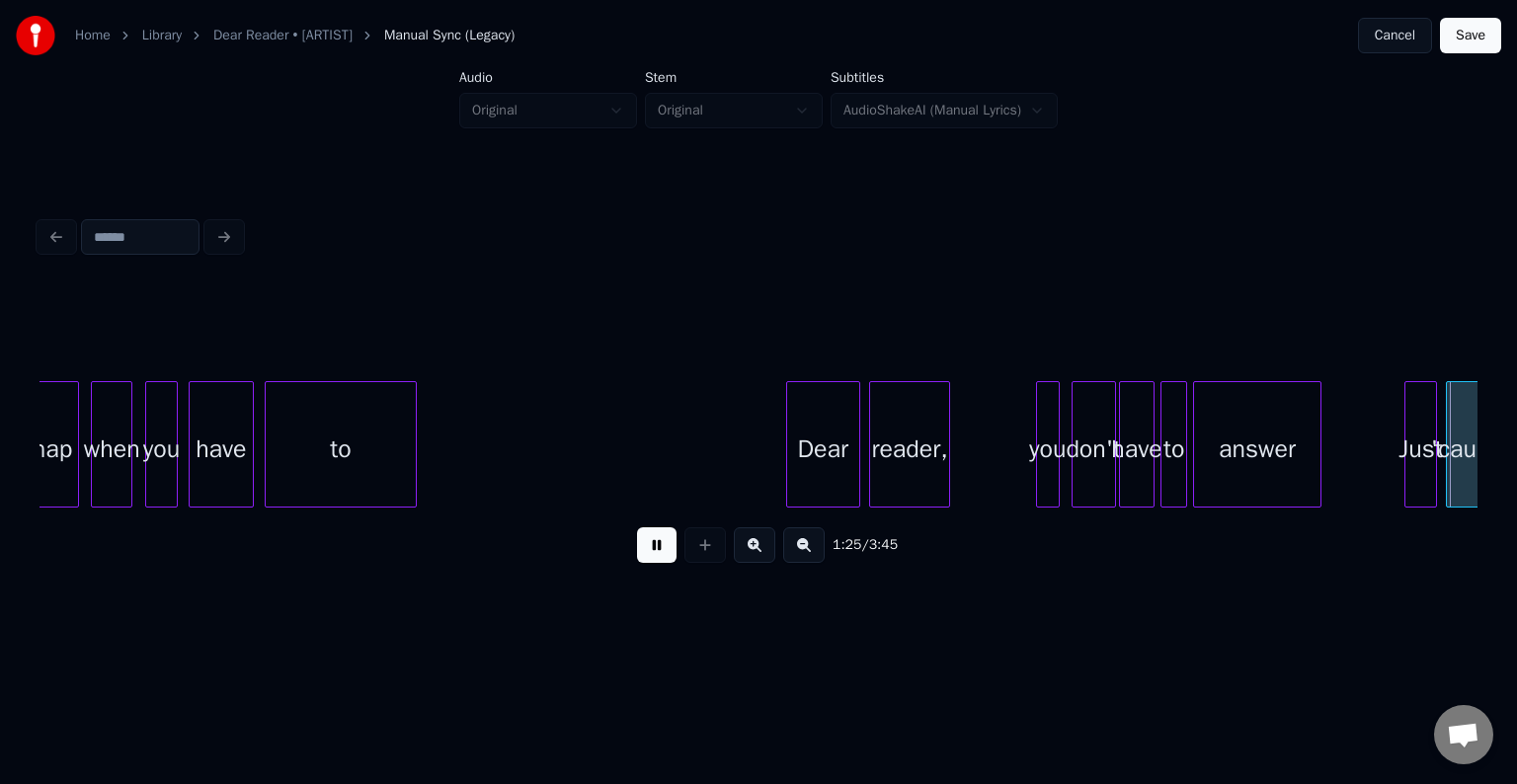 click at bounding box center (657, 545) 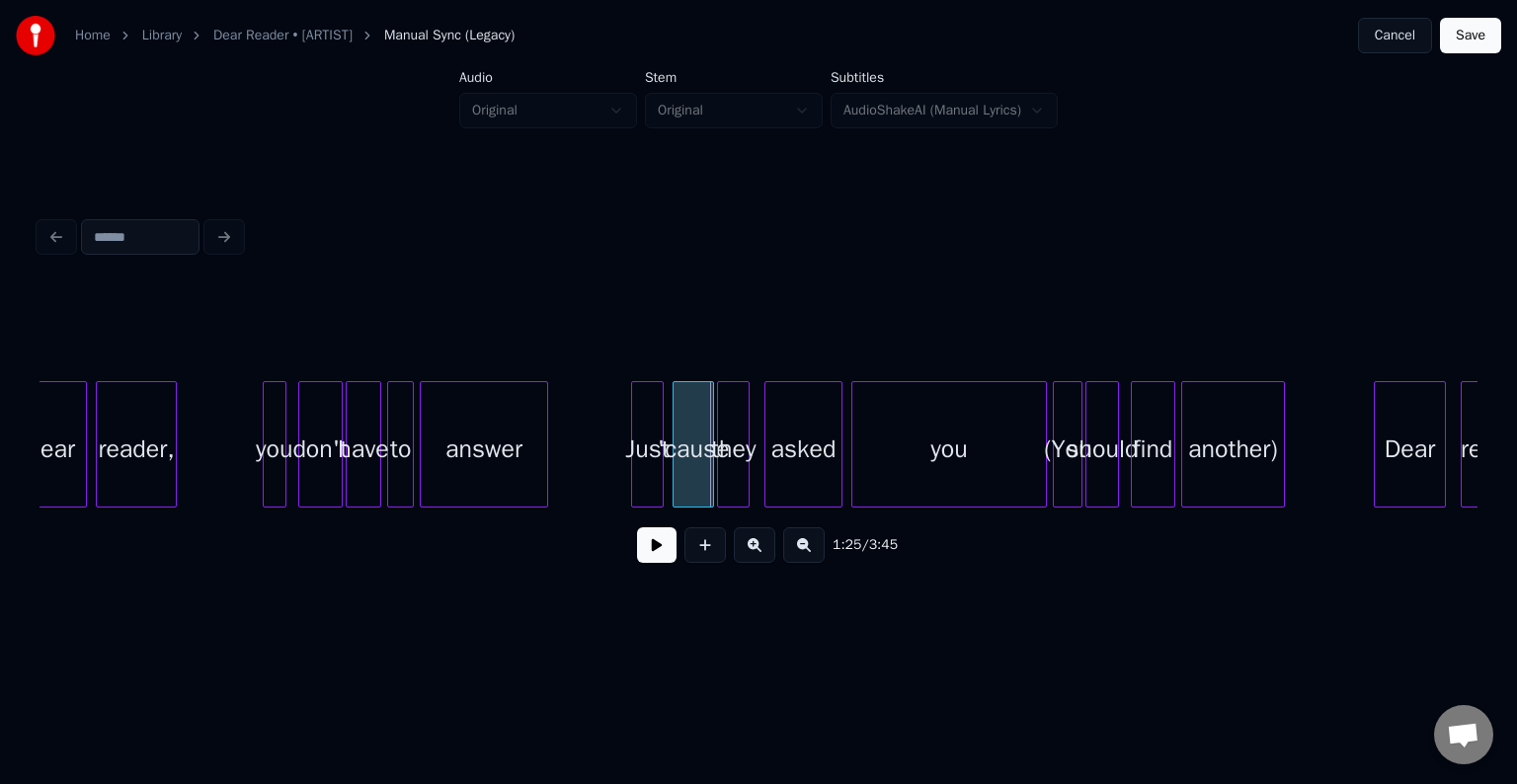 scroll, scrollTop: 0, scrollLeft: 11956, axis: horizontal 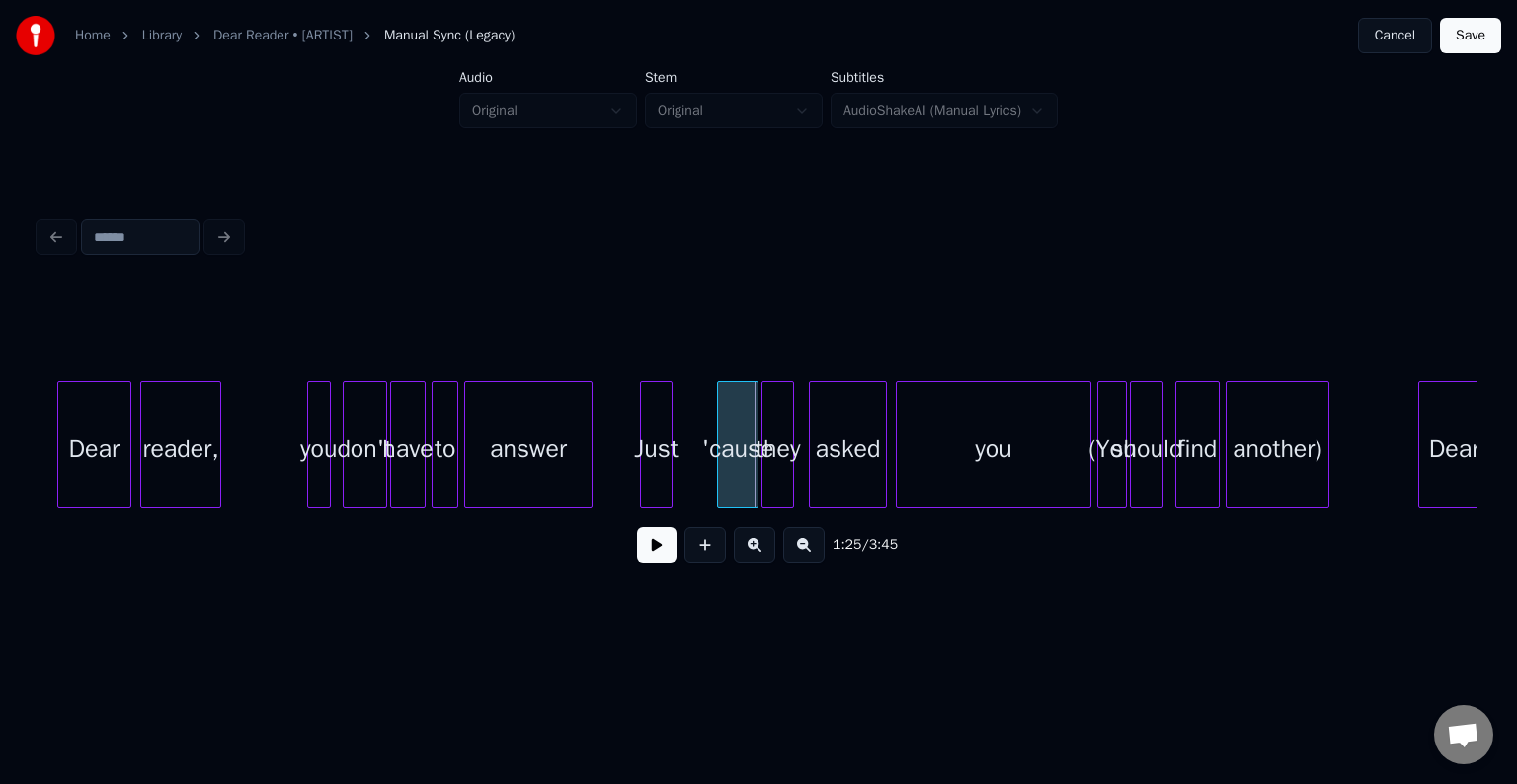 click on "Just" at bounding box center [656, 449] 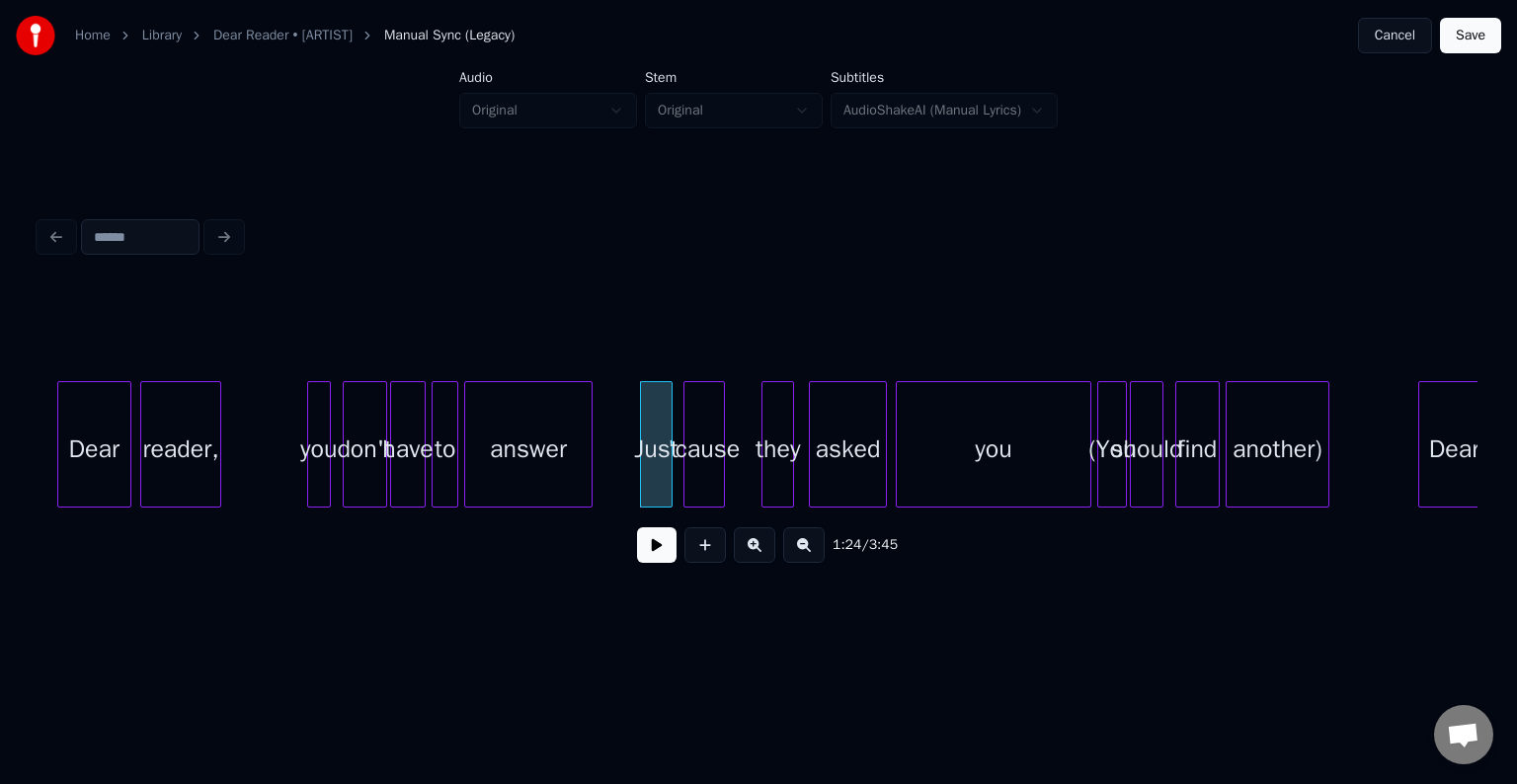 click on "'cause" at bounding box center [704, 449] 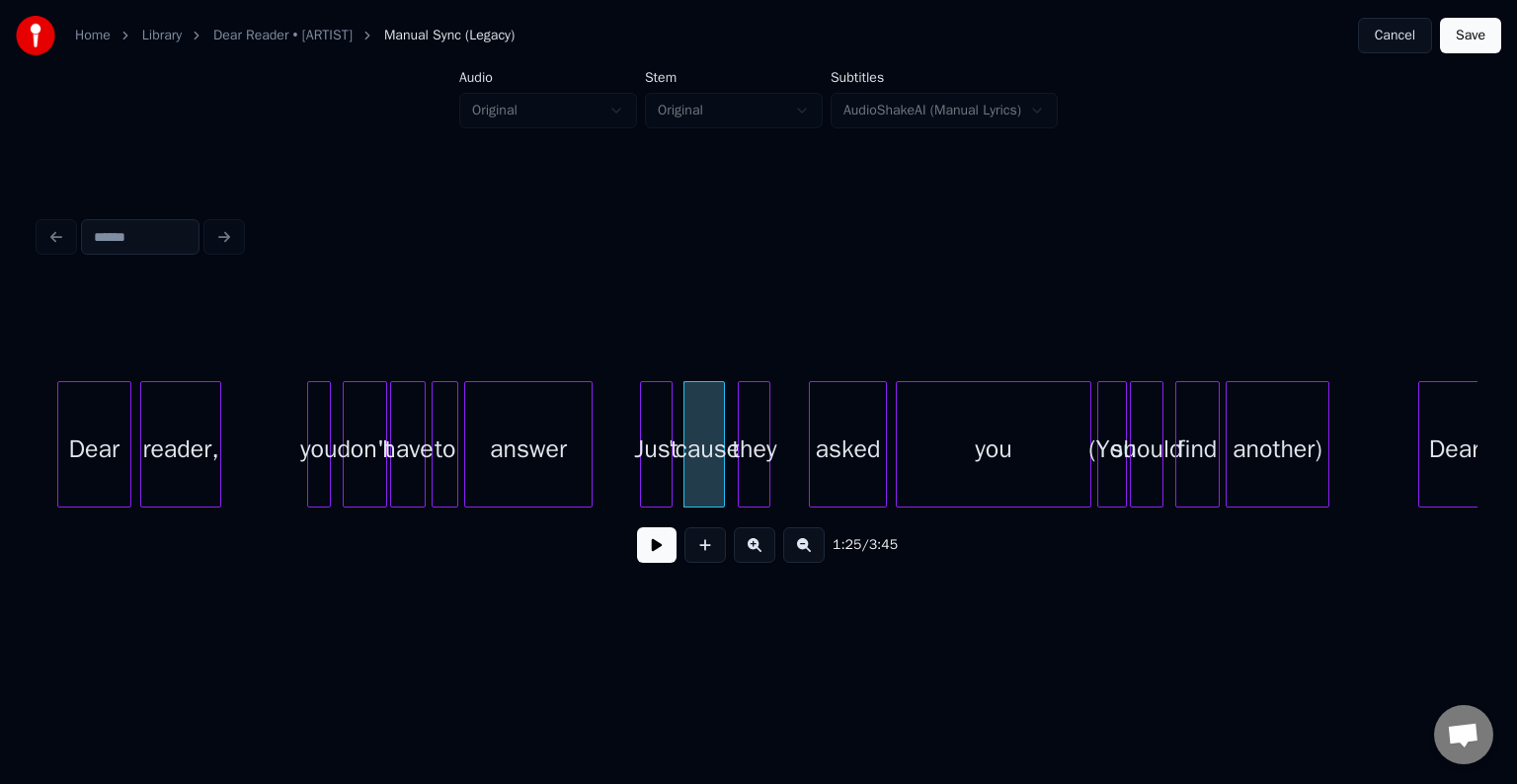click on "they" at bounding box center (754, 449) 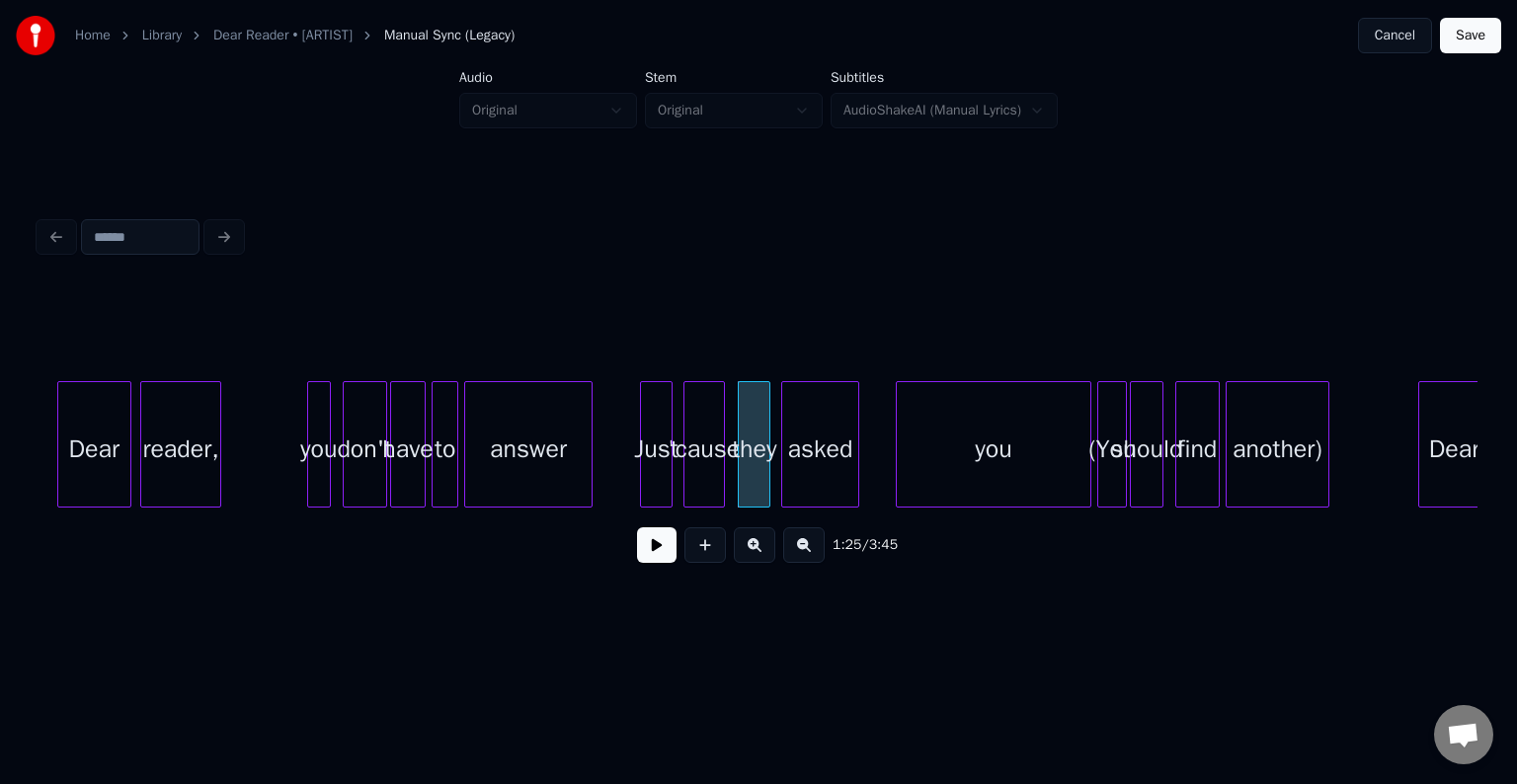 click on "asked" at bounding box center (820, 449) 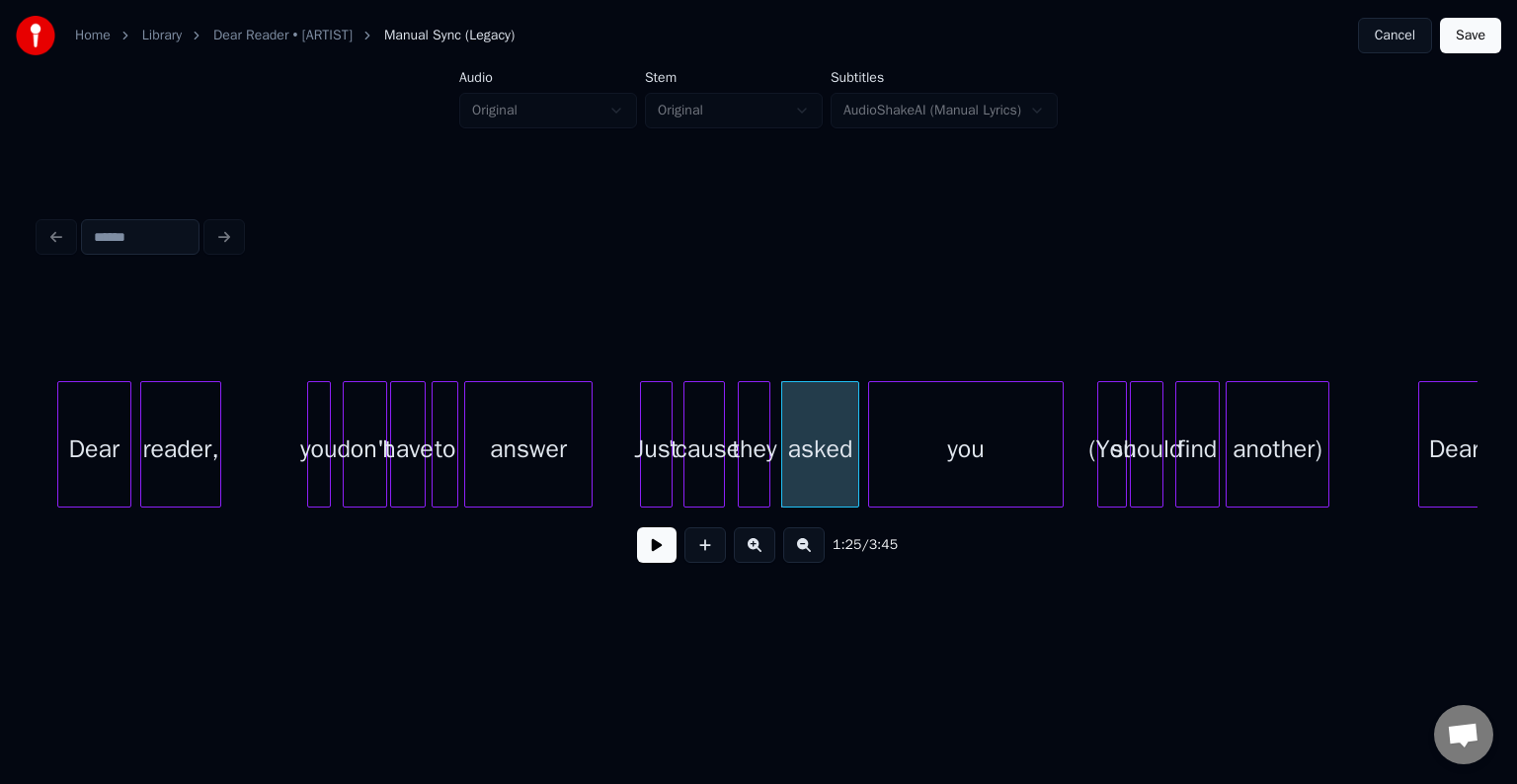 click on "you" at bounding box center (966, 449) 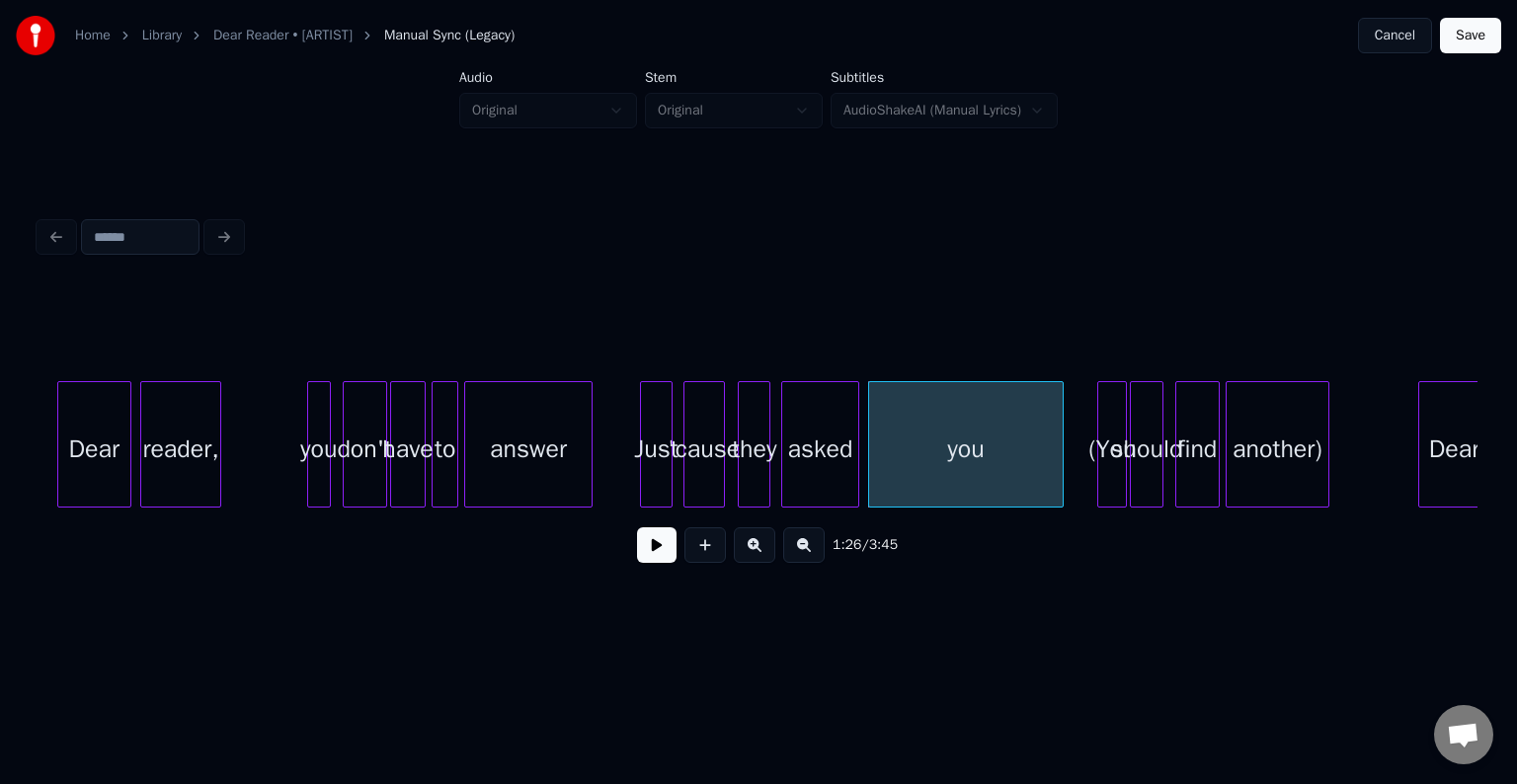 click on "another)" at bounding box center (1277, 449) 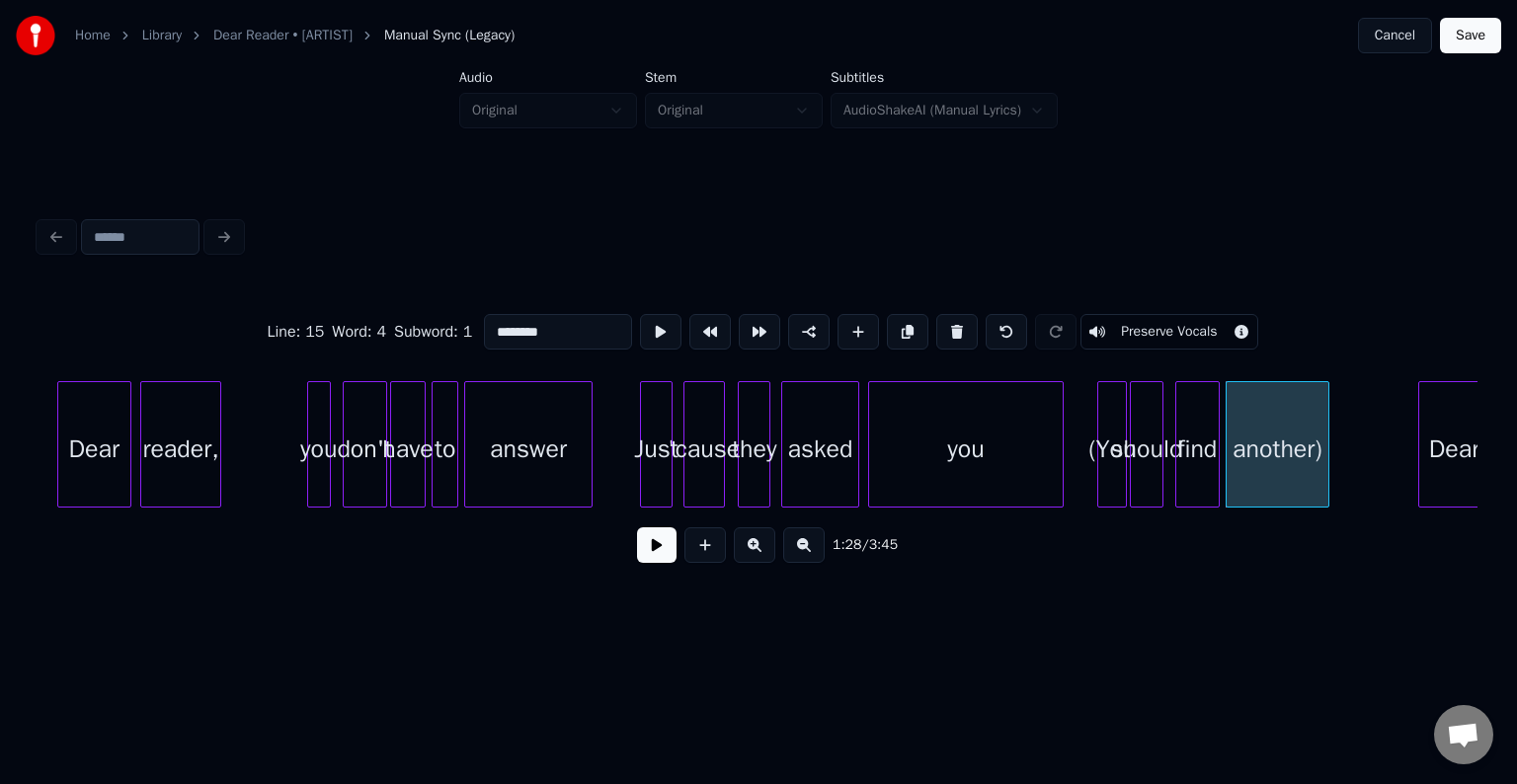 drag, startPoint x: 624, startPoint y: 465, endPoint x: 673, endPoint y: 510, distance: 66.52819 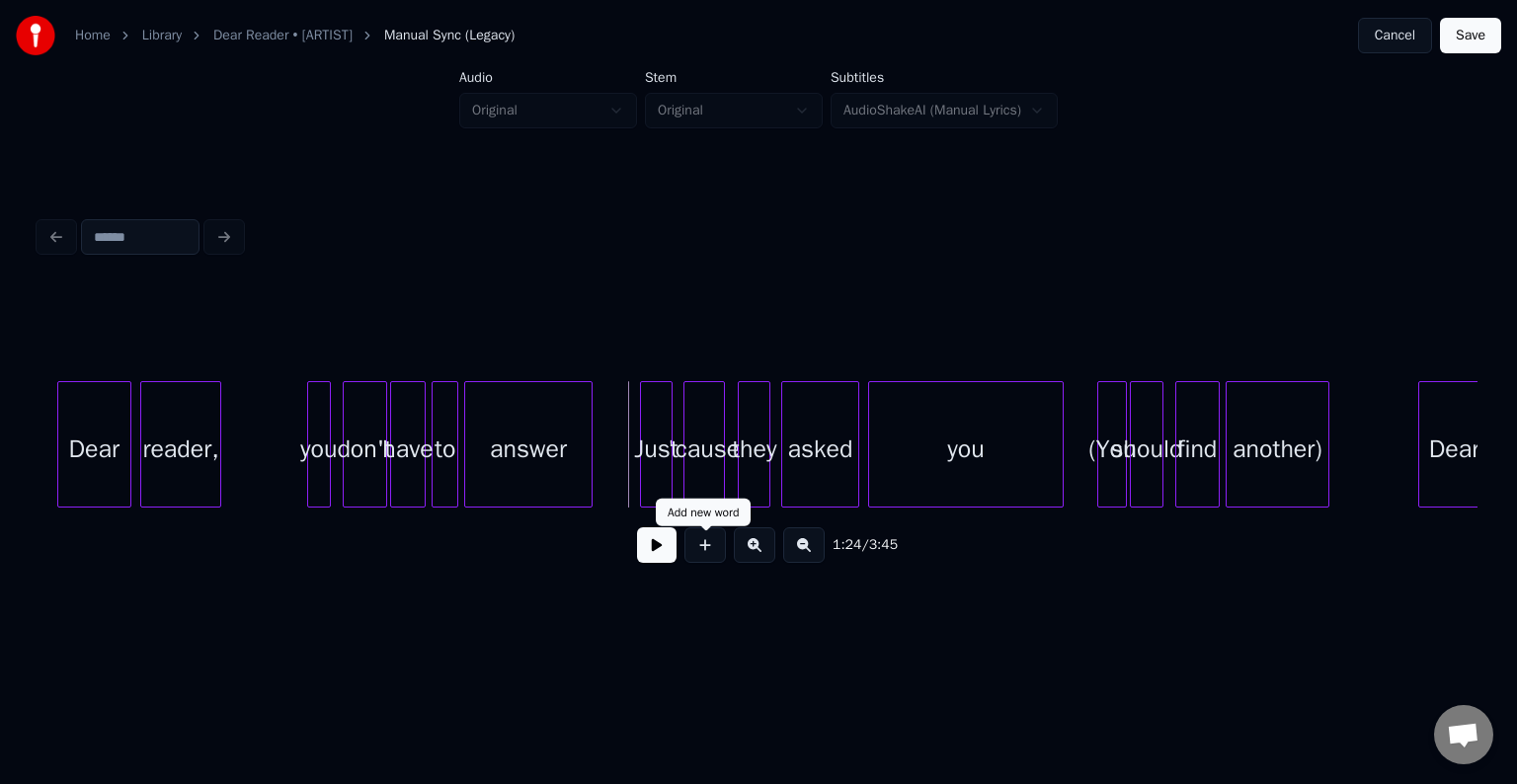 click at bounding box center (657, 545) 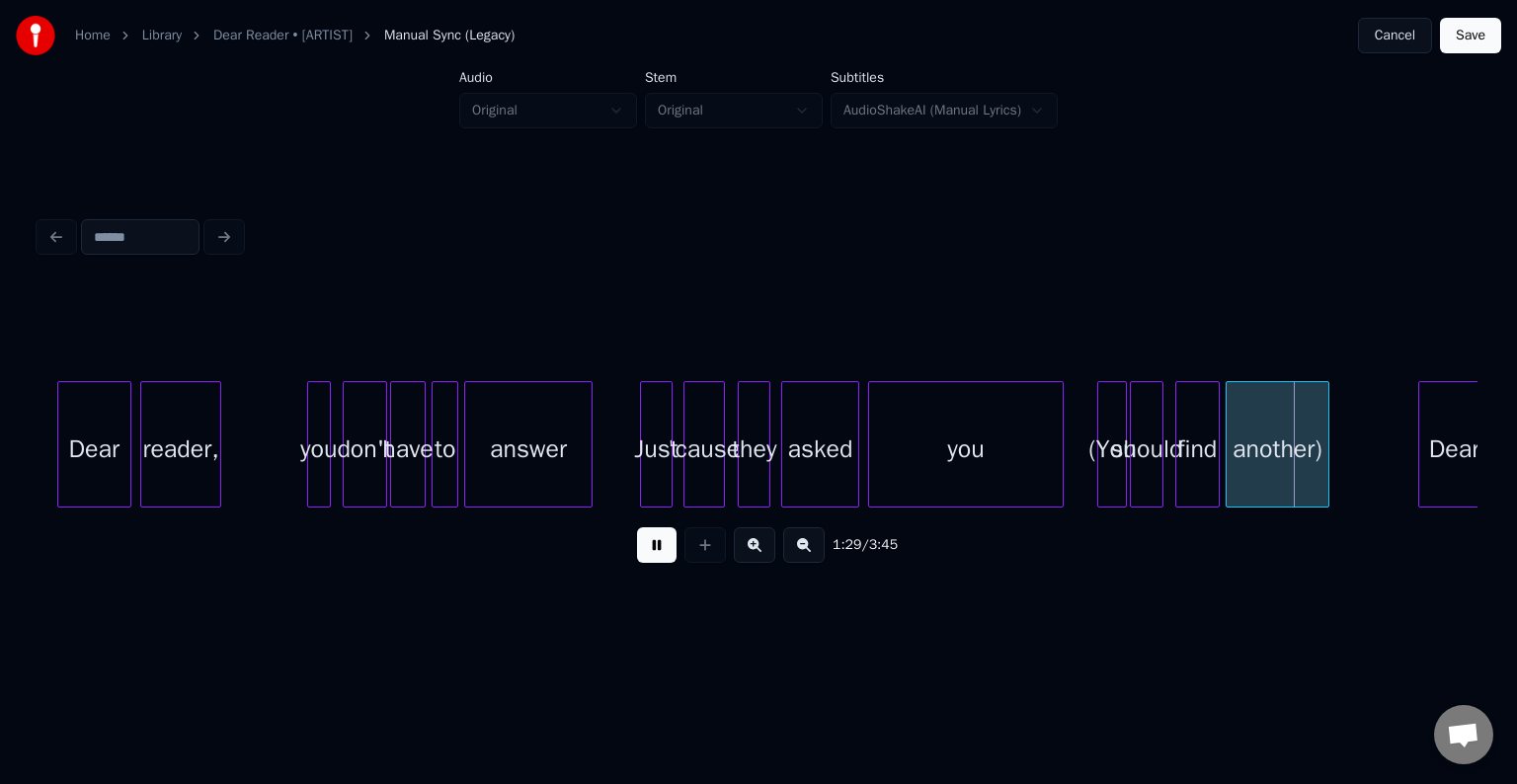 click at bounding box center (657, 545) 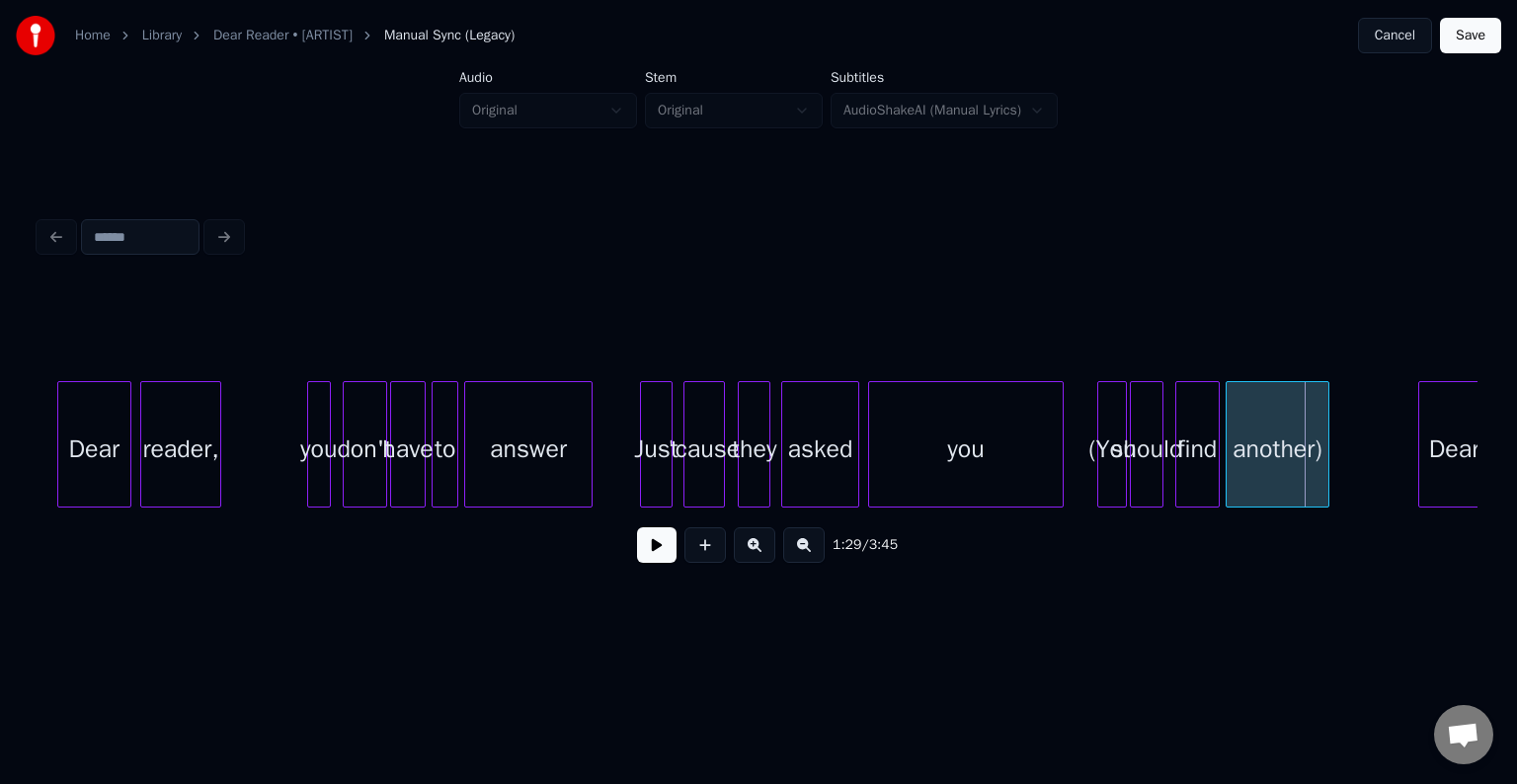 click on "another)" at bounding box center [1277, 449] 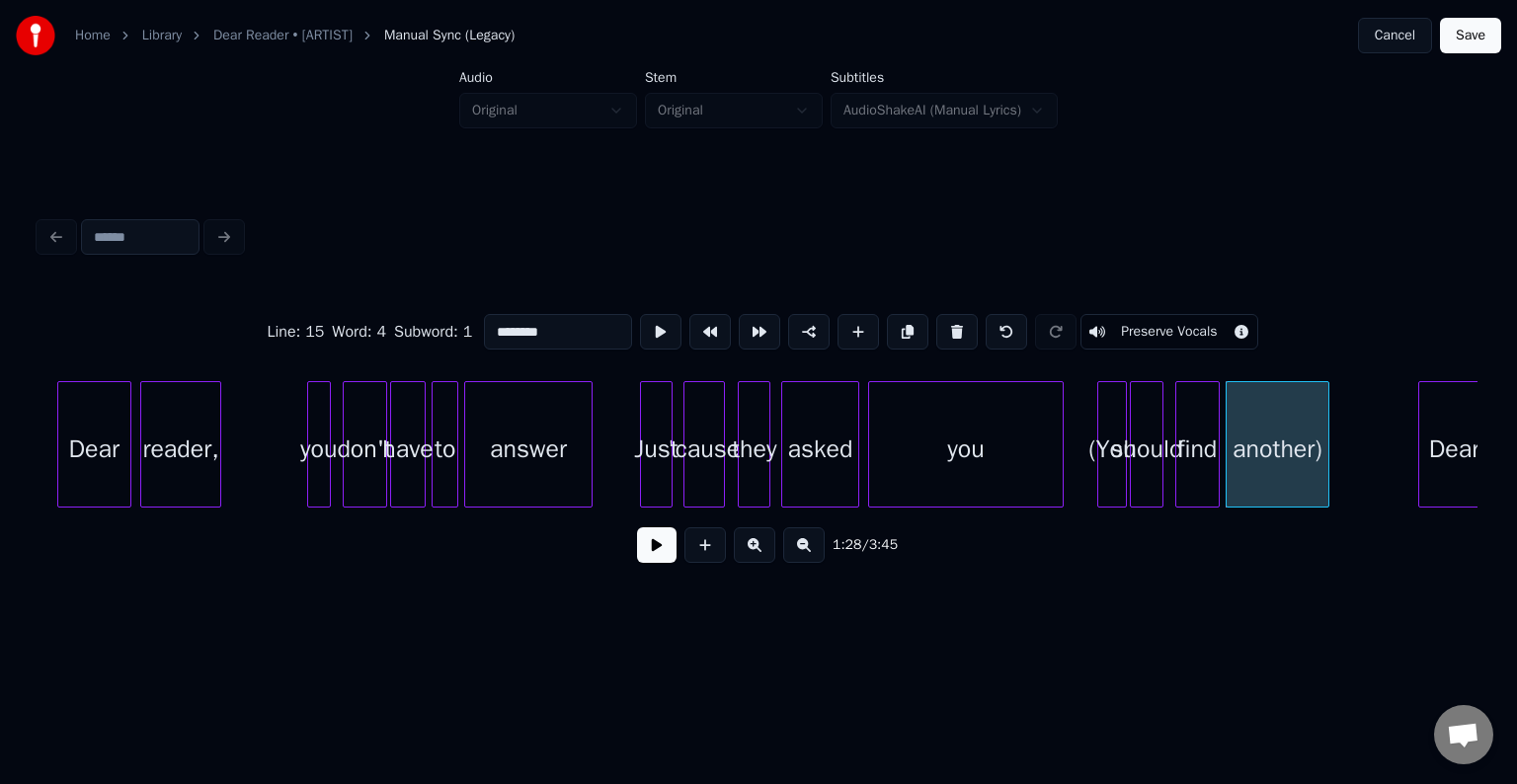 click at bounding box center (957, 332) 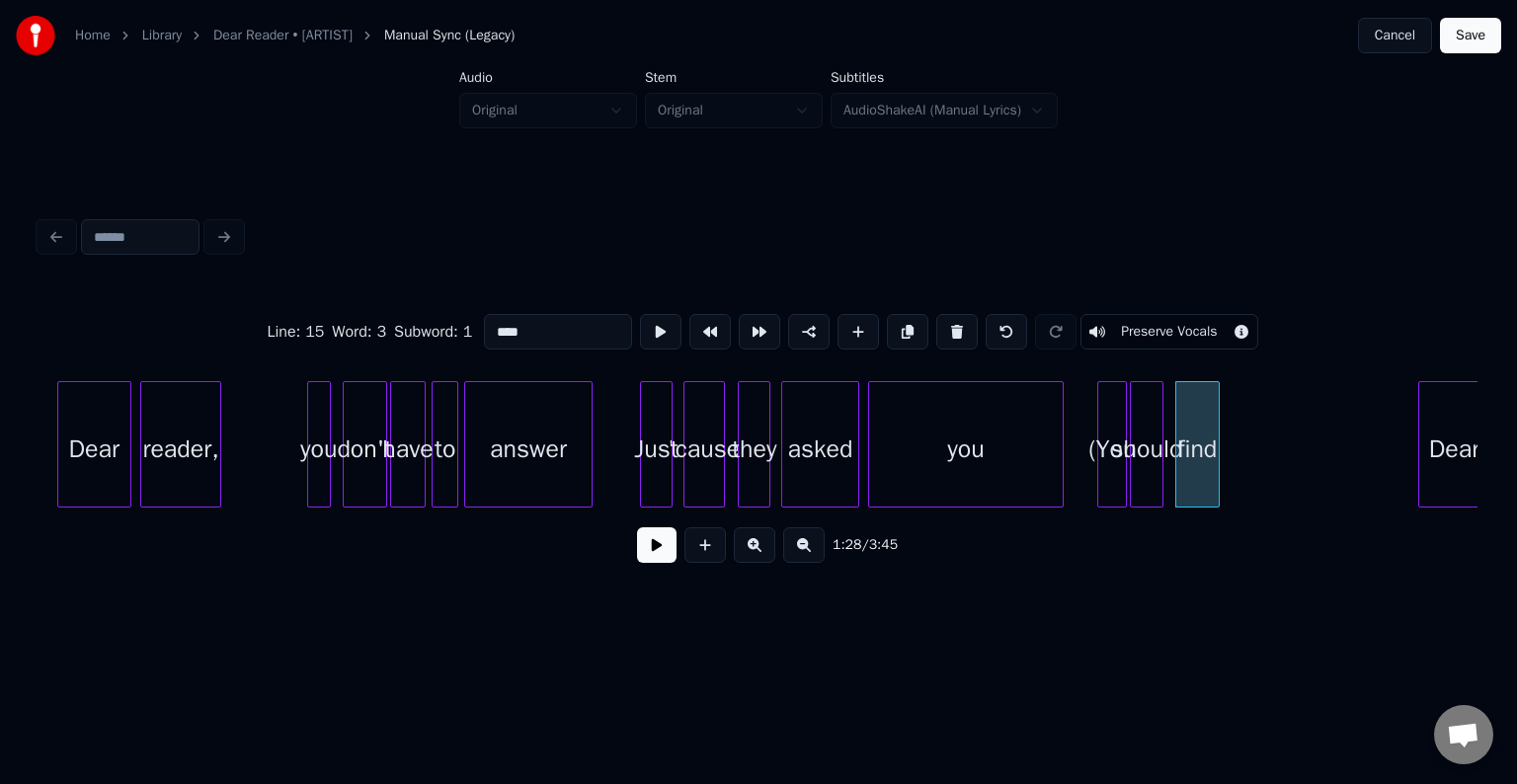 click at bounding box center (957, 332) 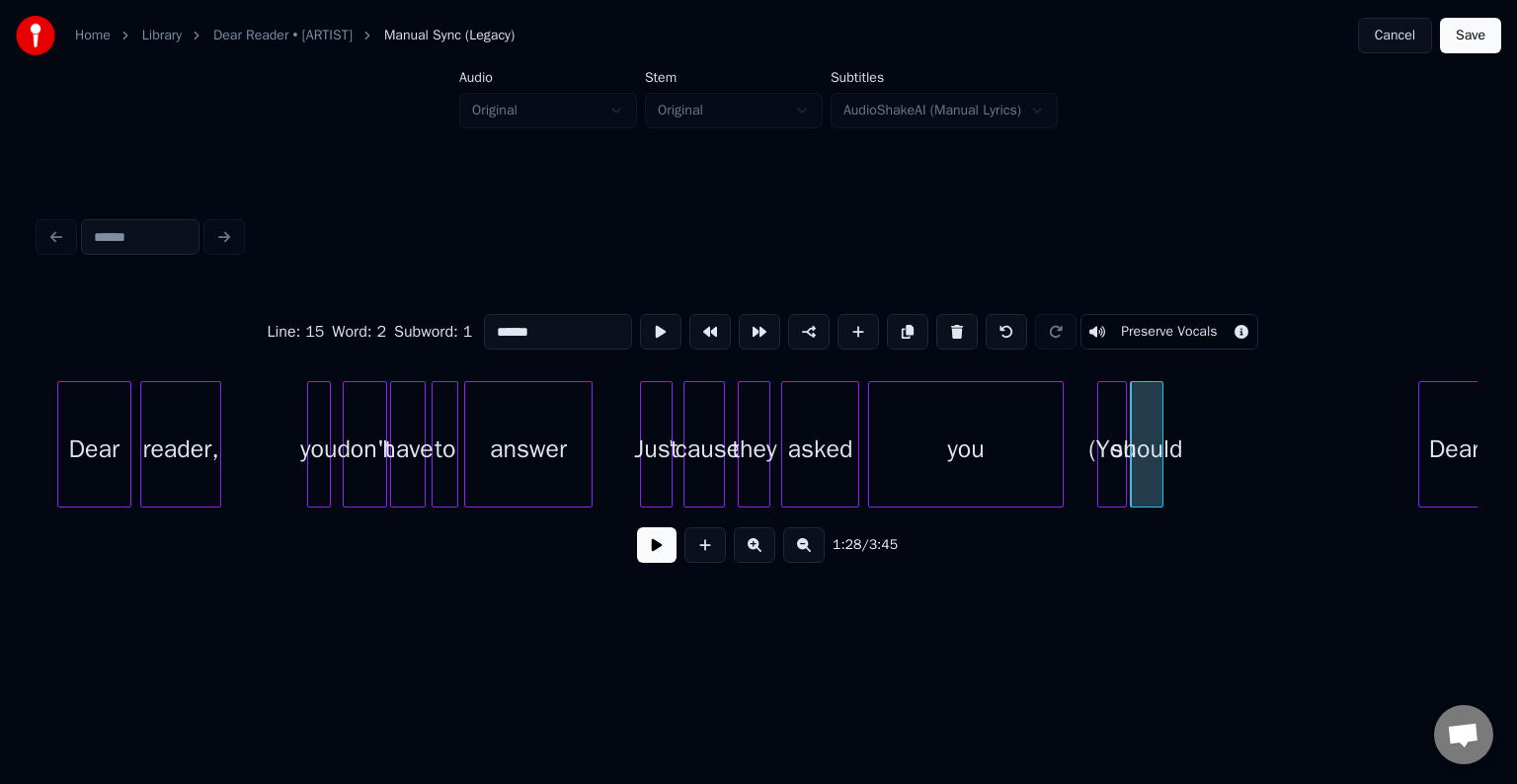 click at bounding box center (957, 332) 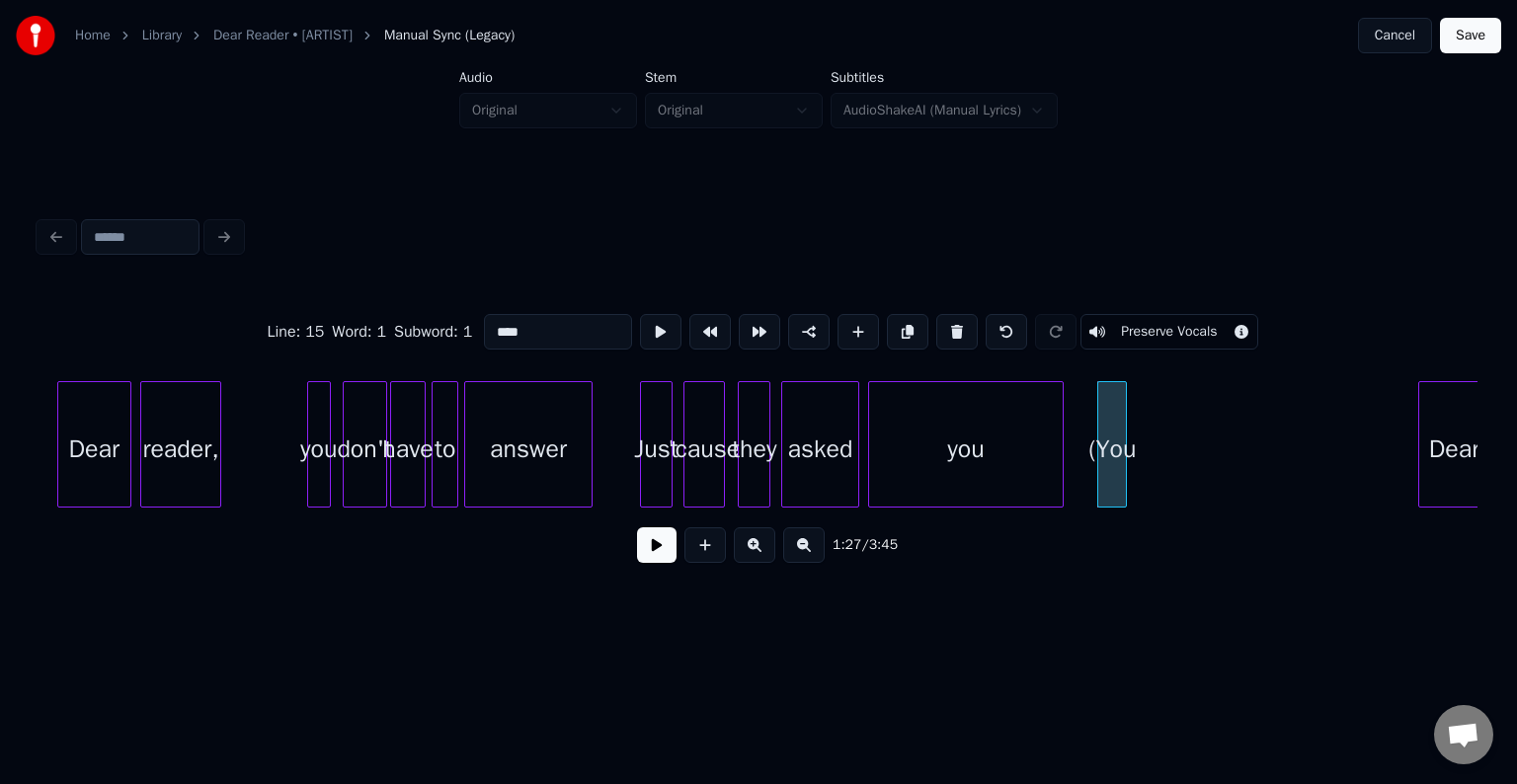 click at bounding box center [957, 332] 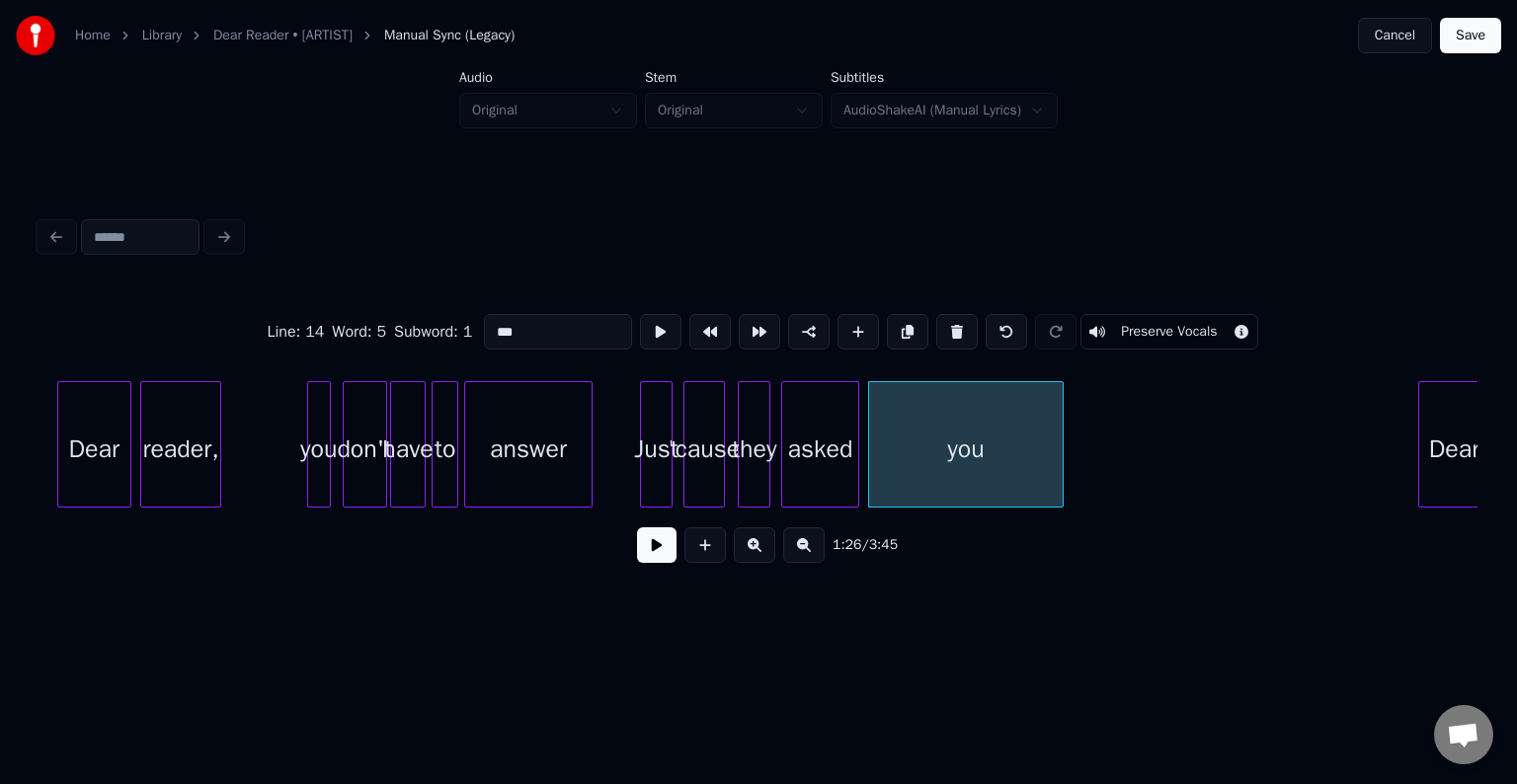 click at bounding box center (657, 545) 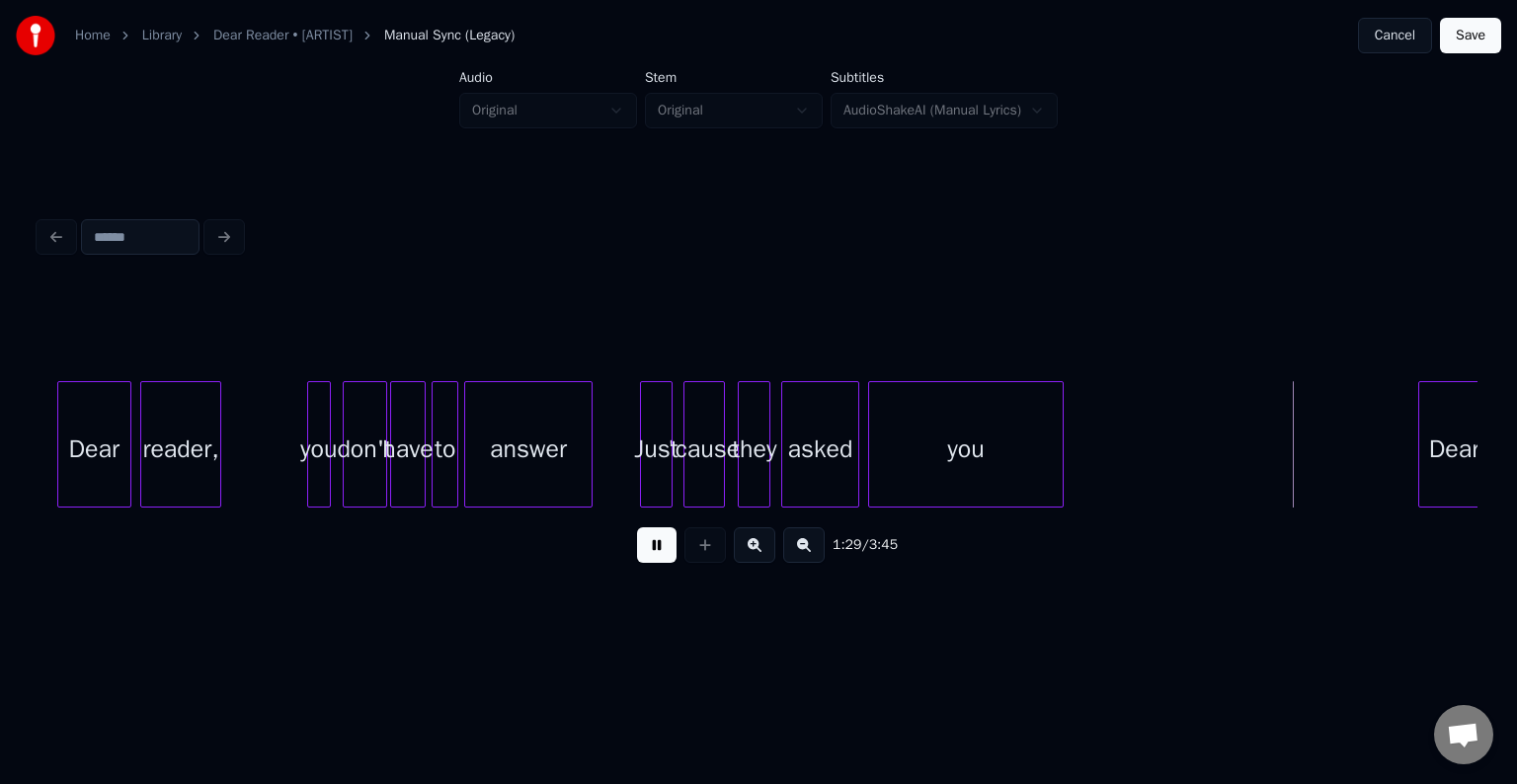 click at bounding box center [657, 545] 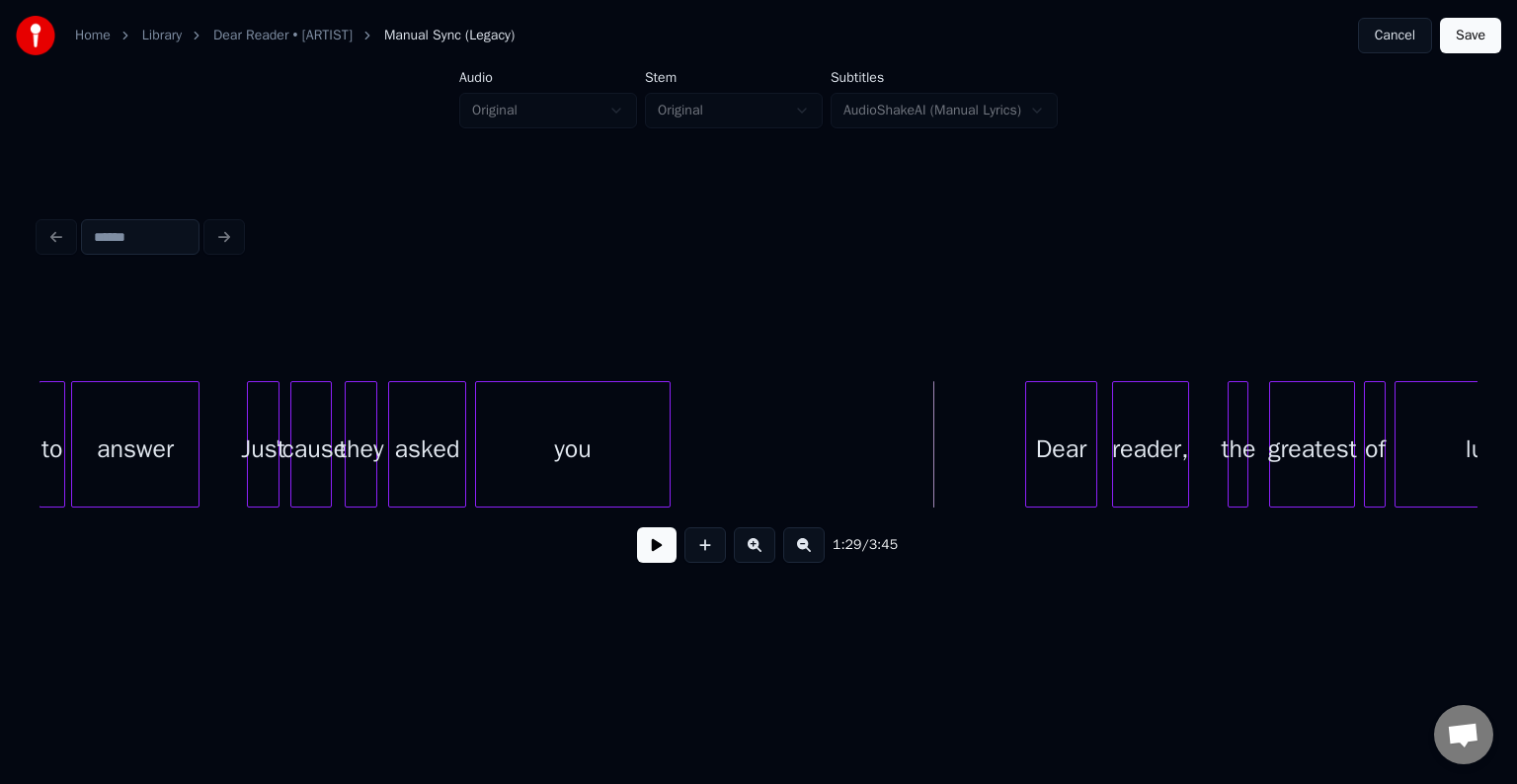 scroll, scrollTop: 0, scrollLeft: 12351, axis: horizontal 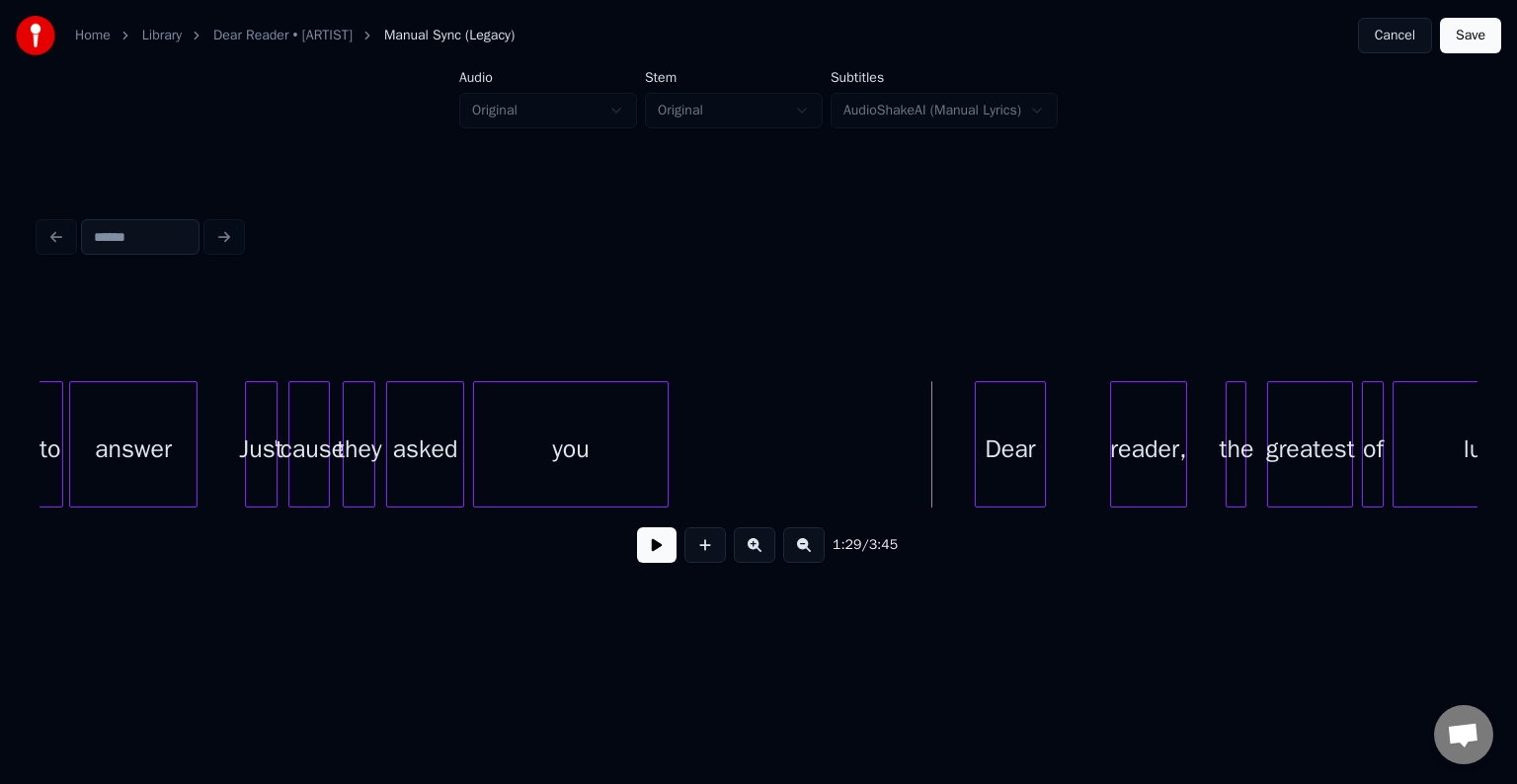 click on "Dear" at bounding box center [1010, 449] 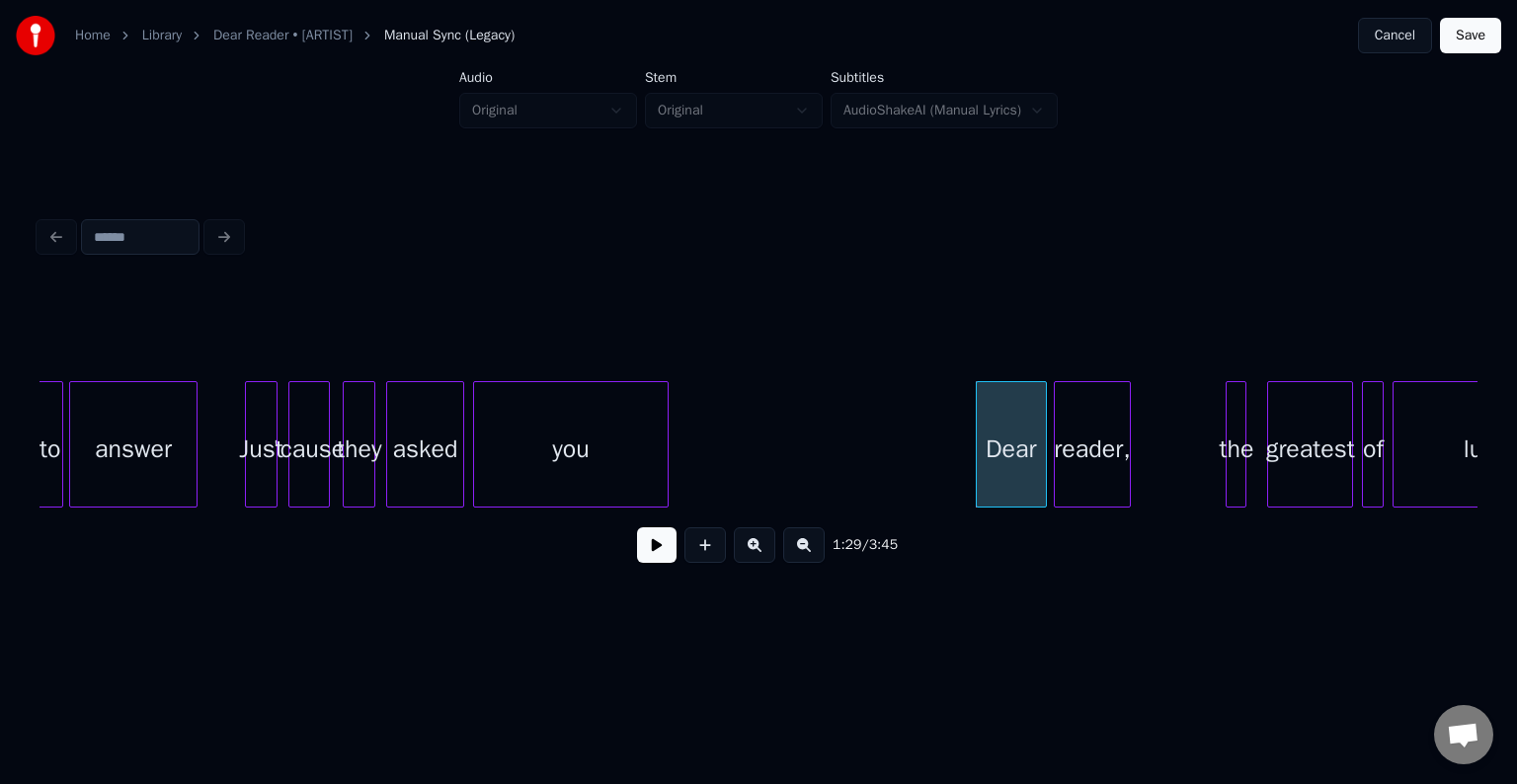 click on "reader," at bounding box center [1092, 449] 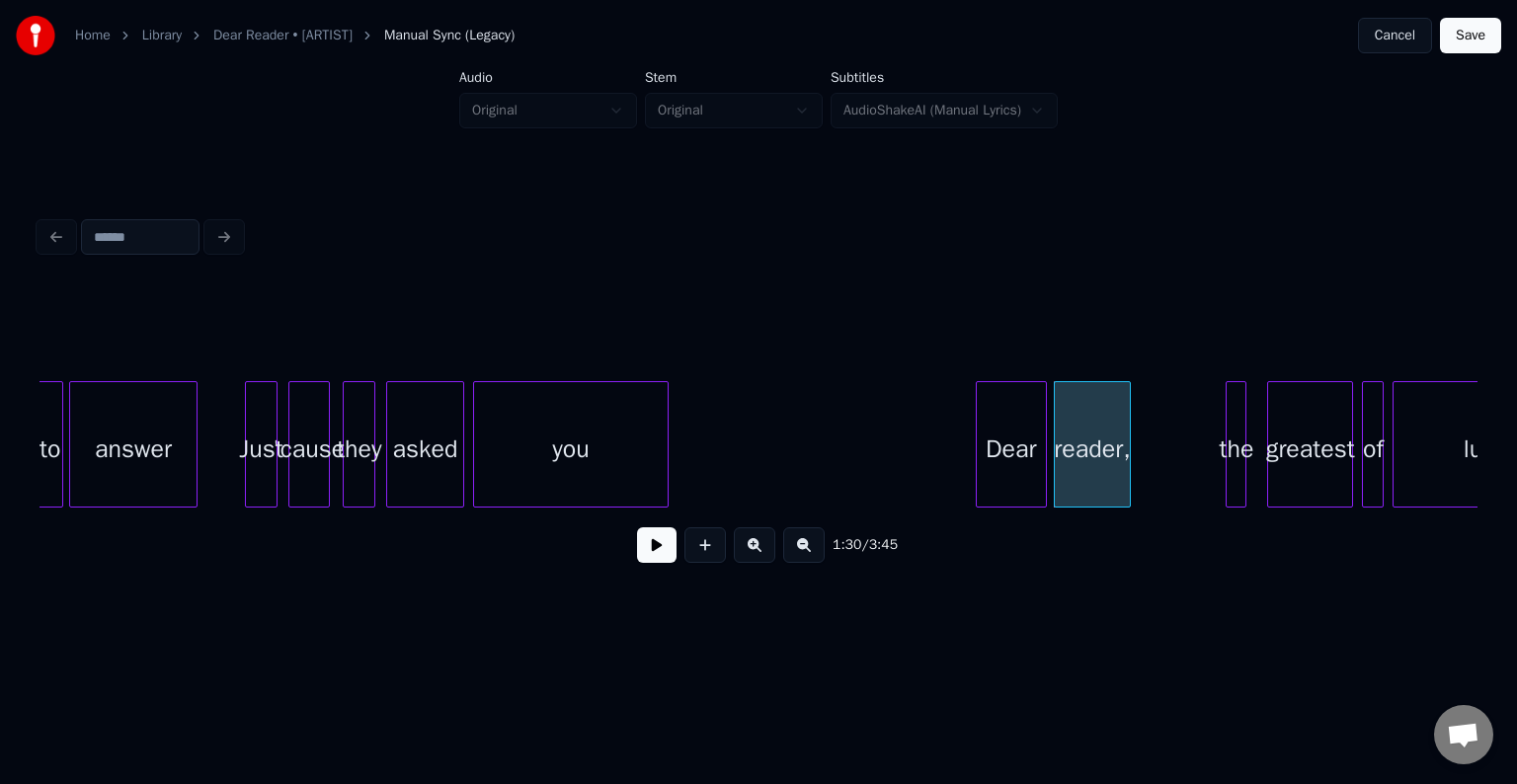 click on "'cause they asked you Dear reader, the greatest of luxuries" at bounding box center (4373, 444) 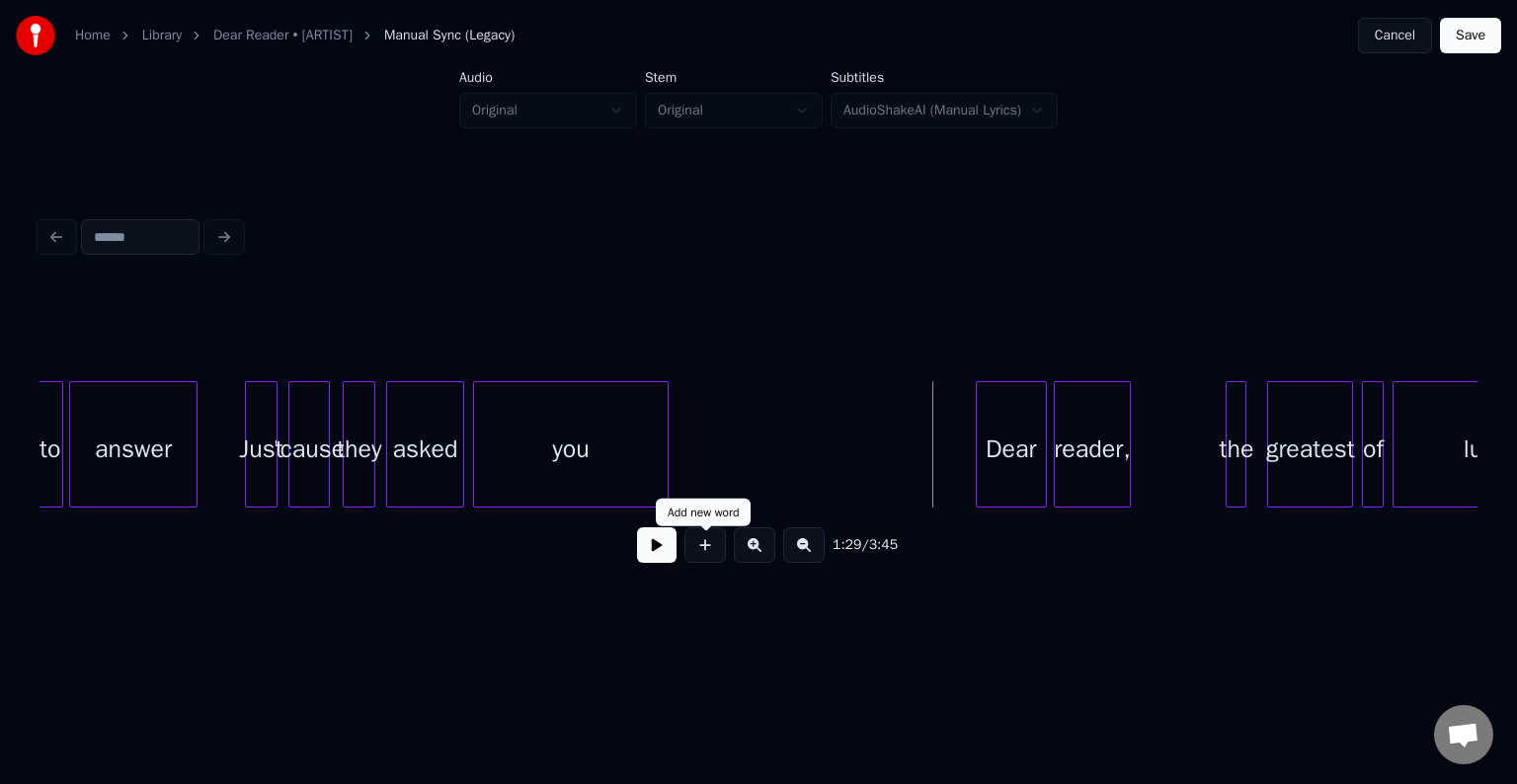 click at bounding box center [657, 545] 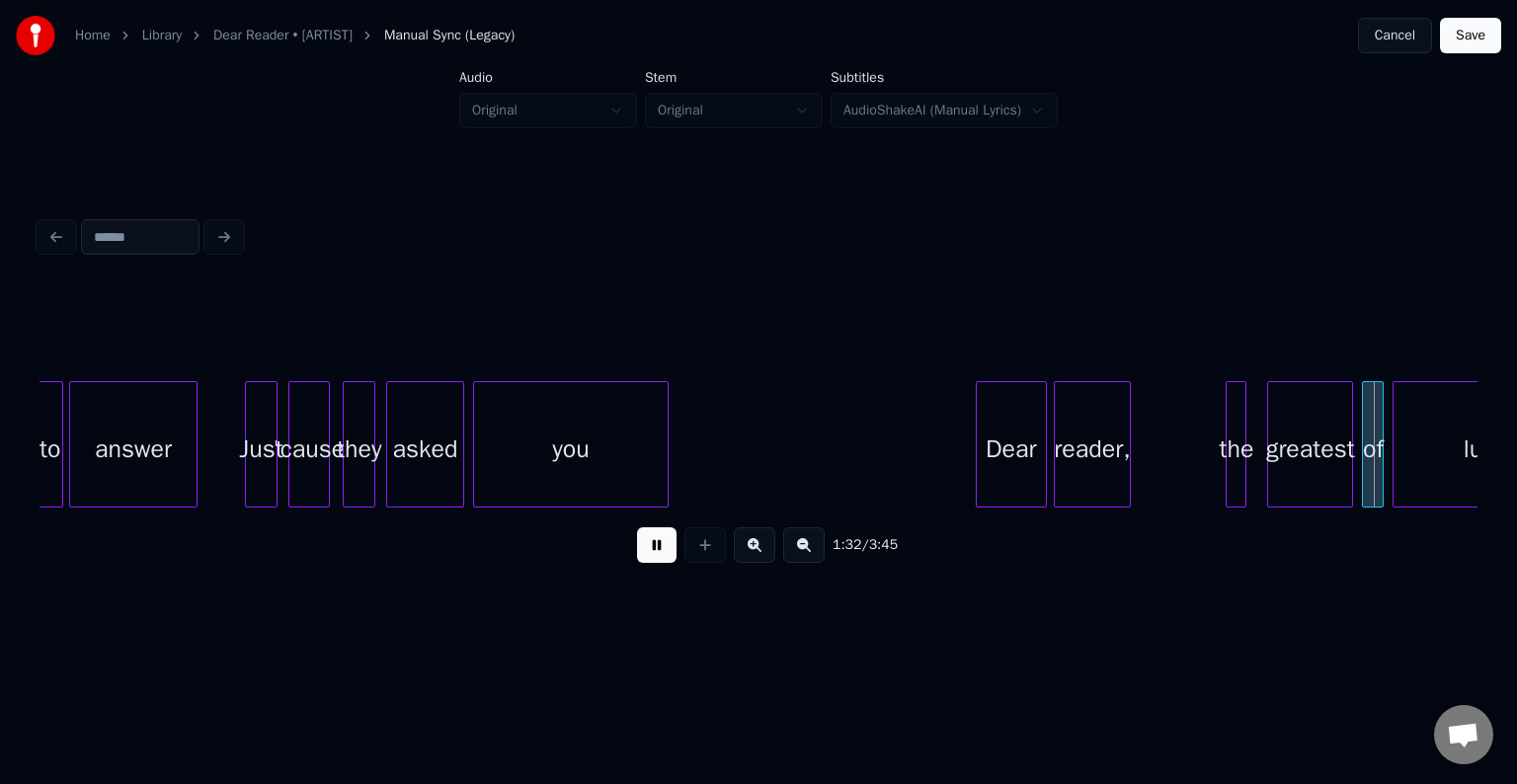click at bounding box center (657, 545) 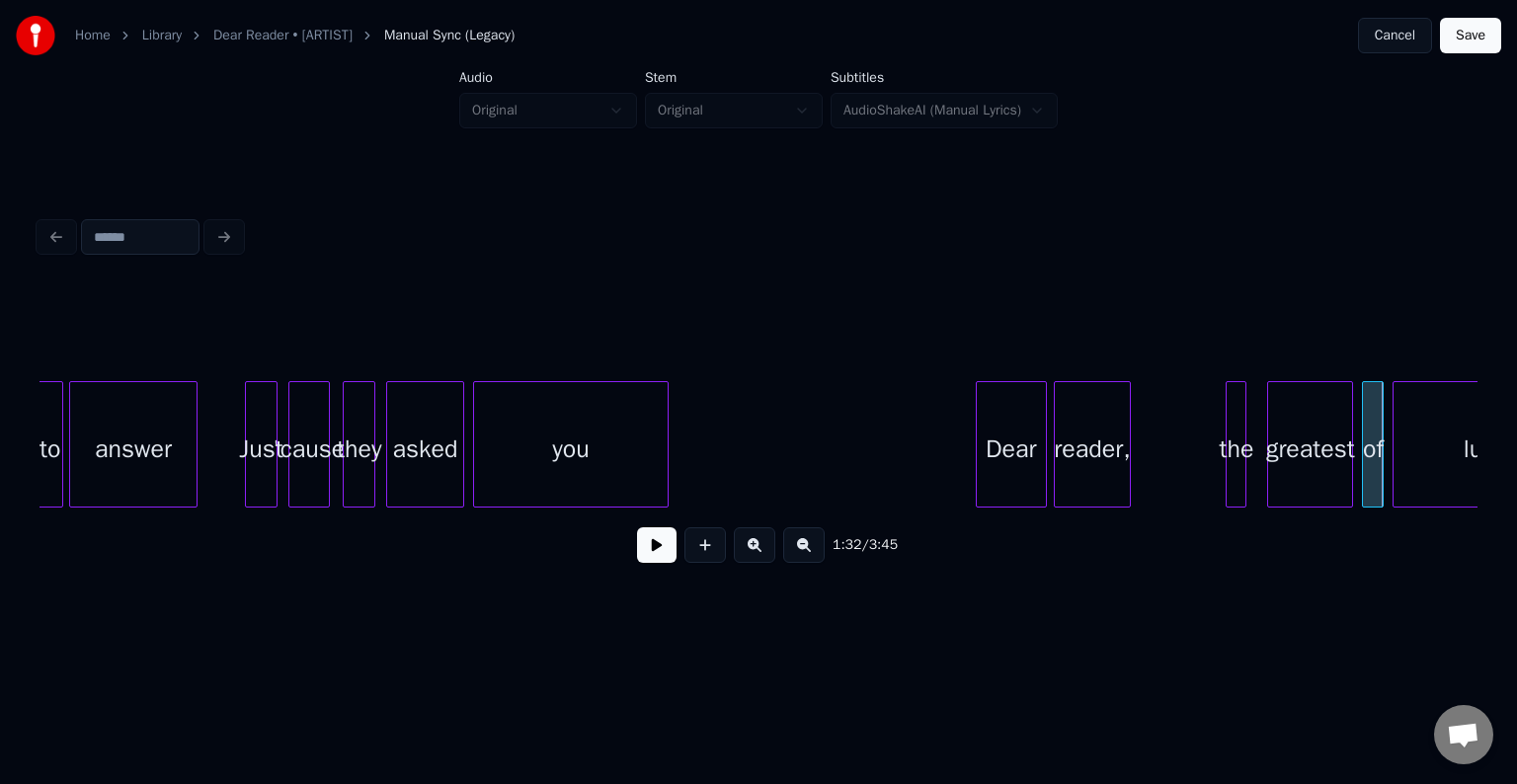 click on "'cause they asked you Dear reader, the greatest of luxuries" at bounding box center (4373, 444) 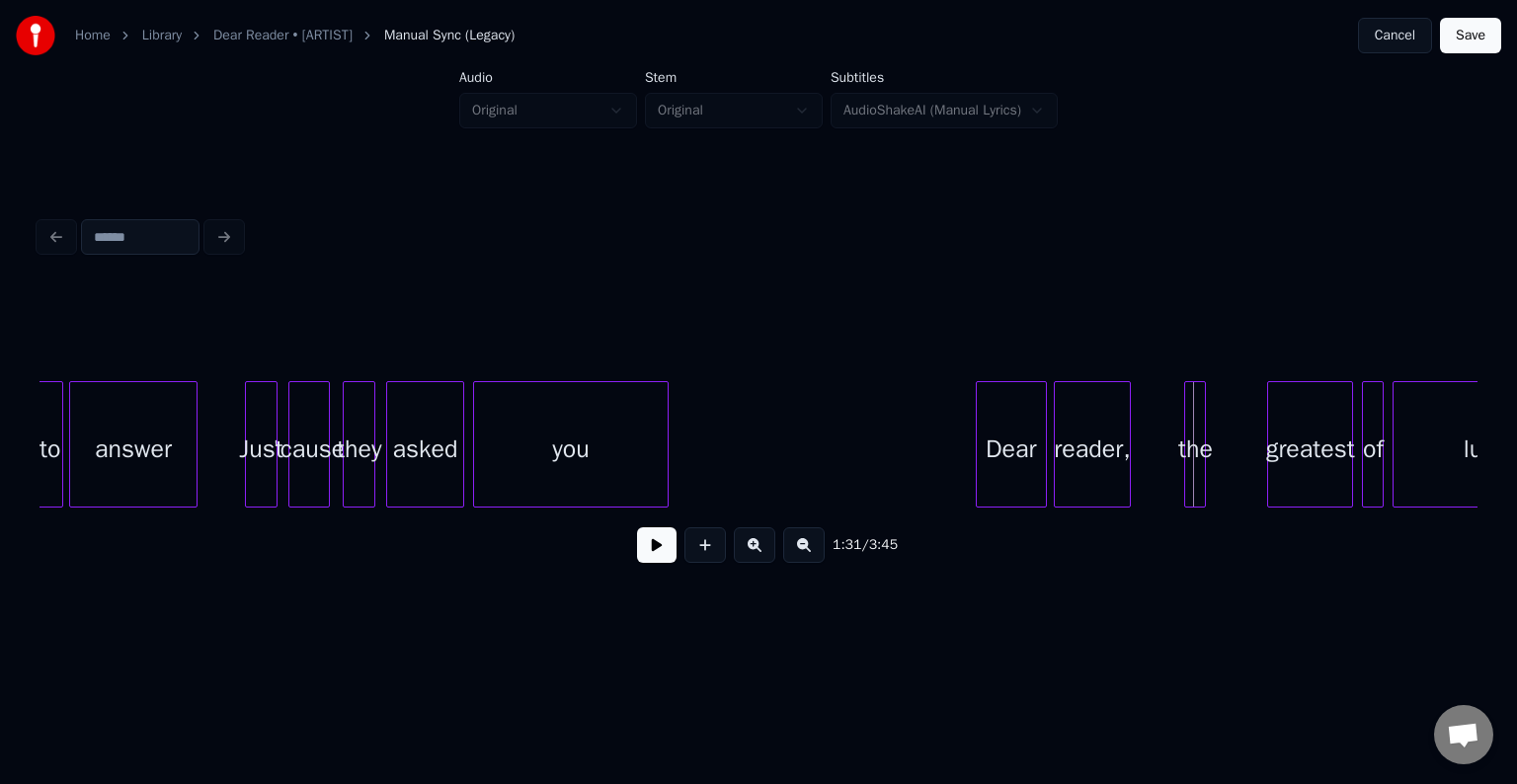 click on "the" at bounding box center (1195, 449) 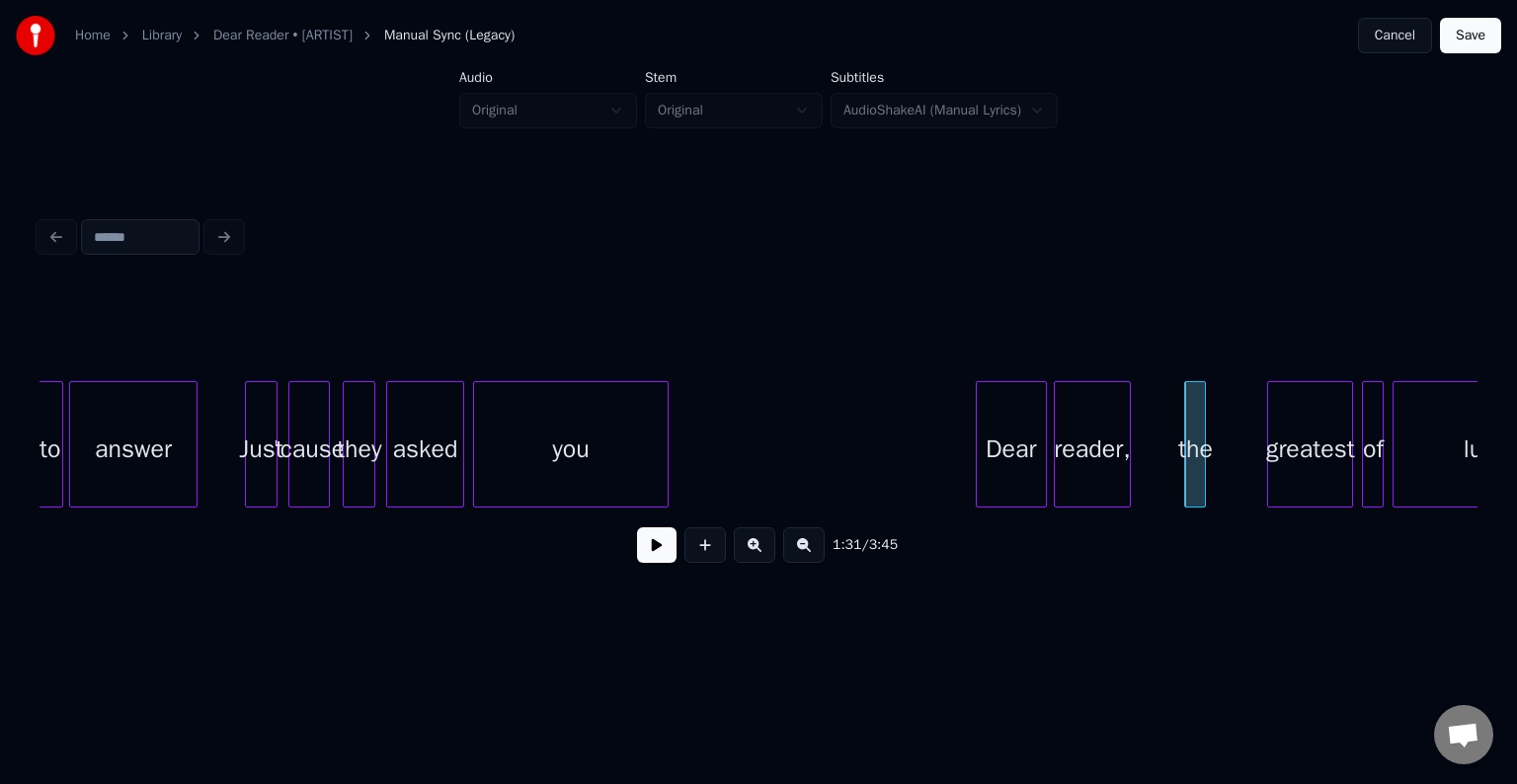 click at bounding box center (657, 545) 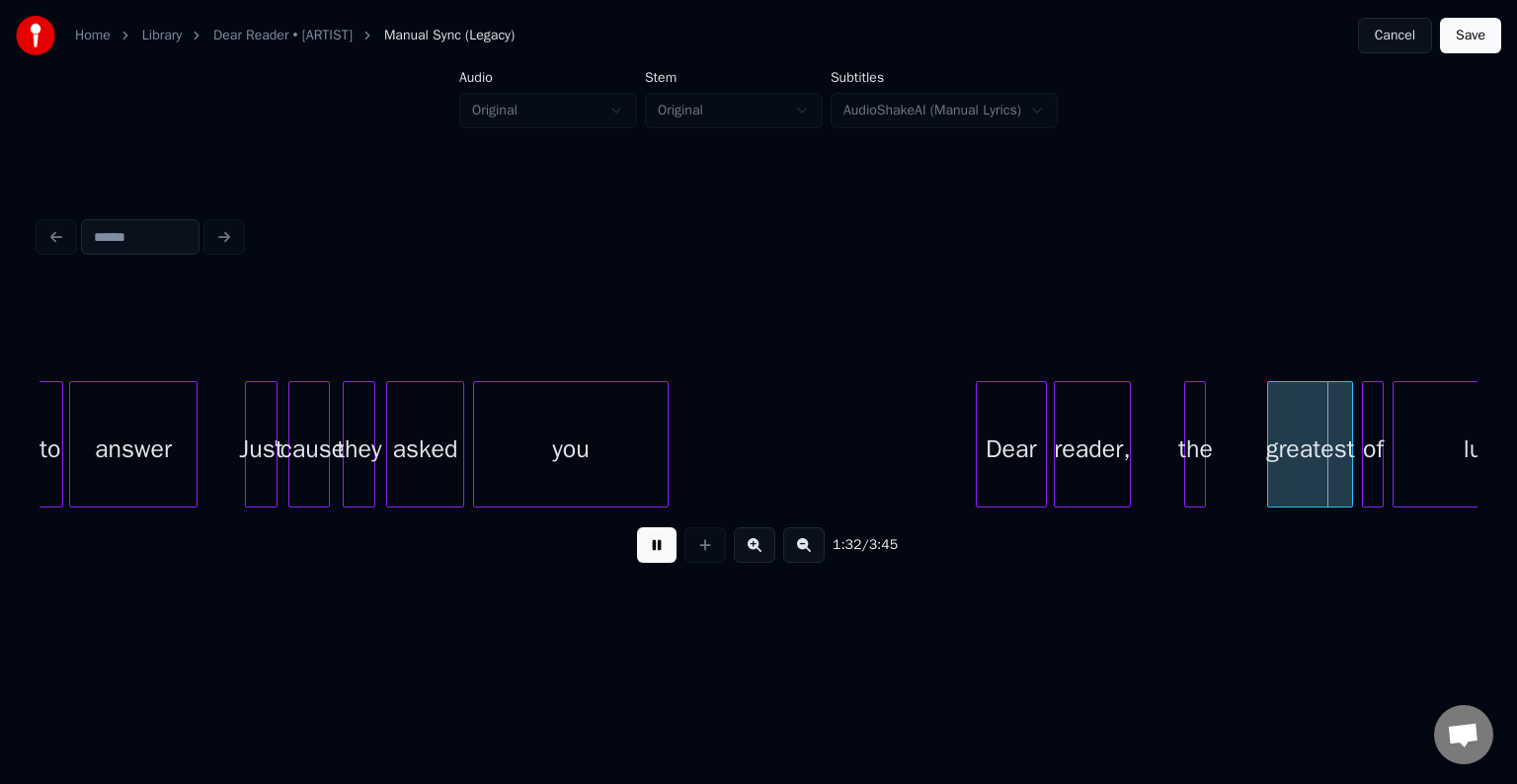click at bounding box center (657, 545) 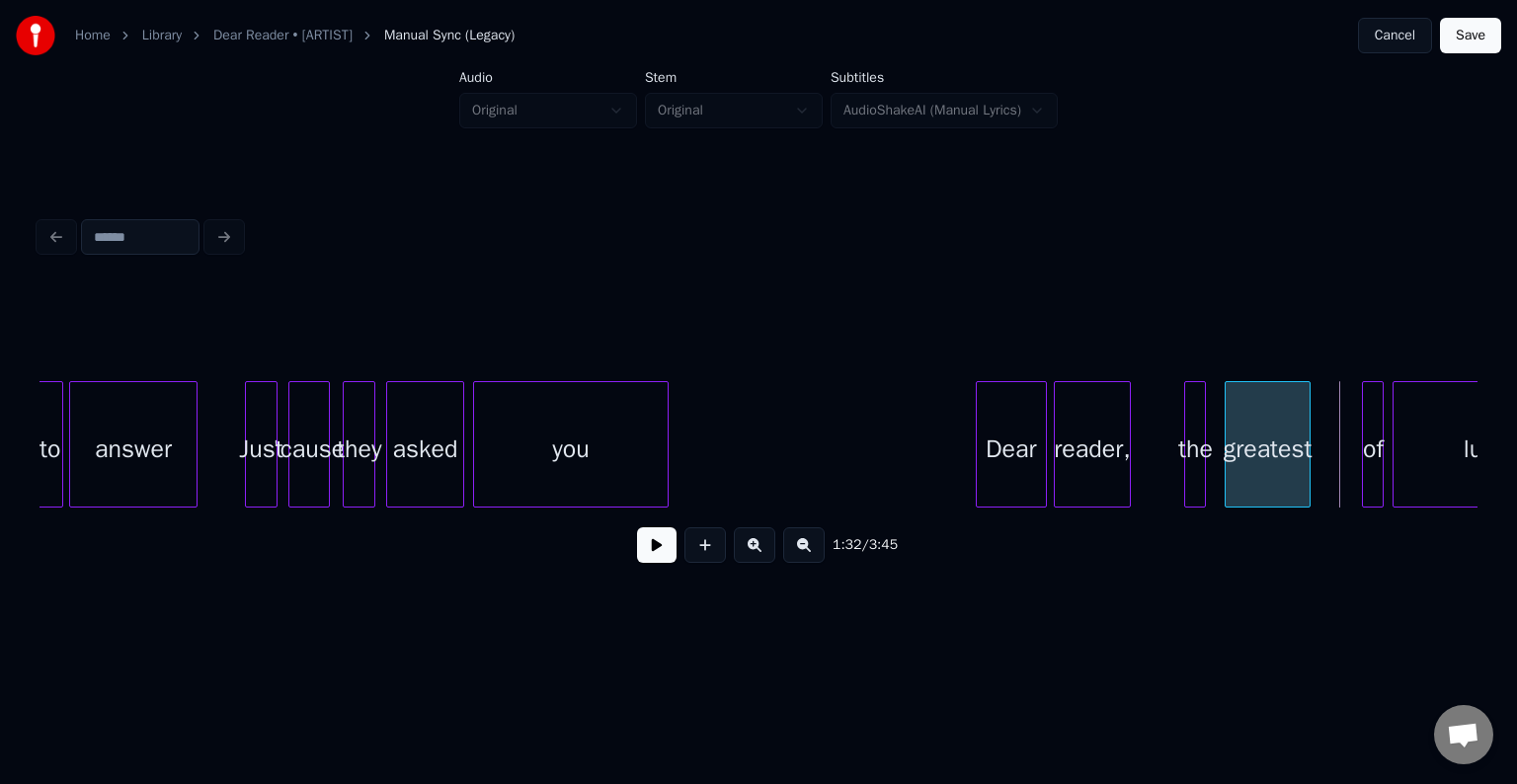 click on "greatest" at bounding box center (1267, 449) 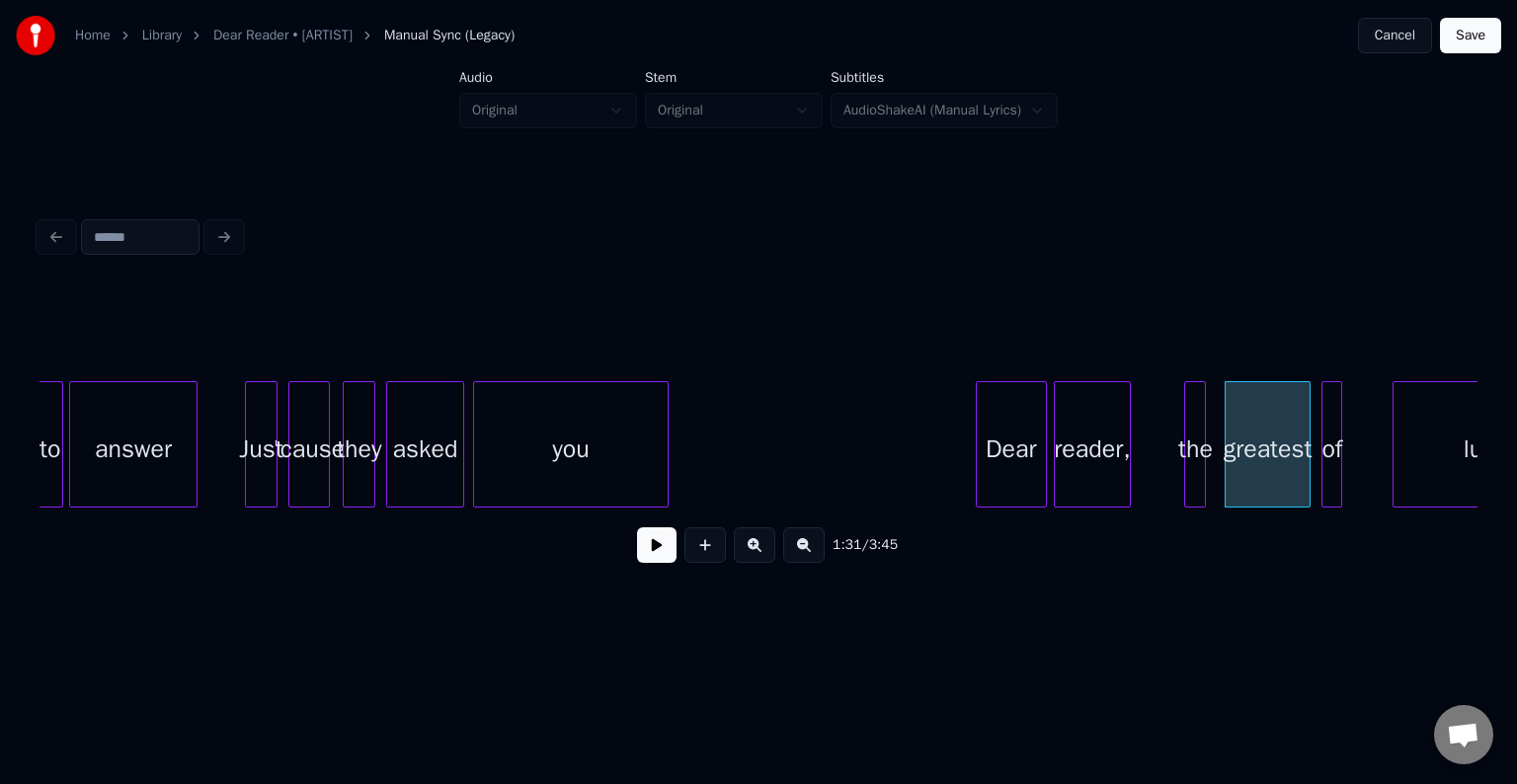click on "of" at bounding box center [1332, 449] 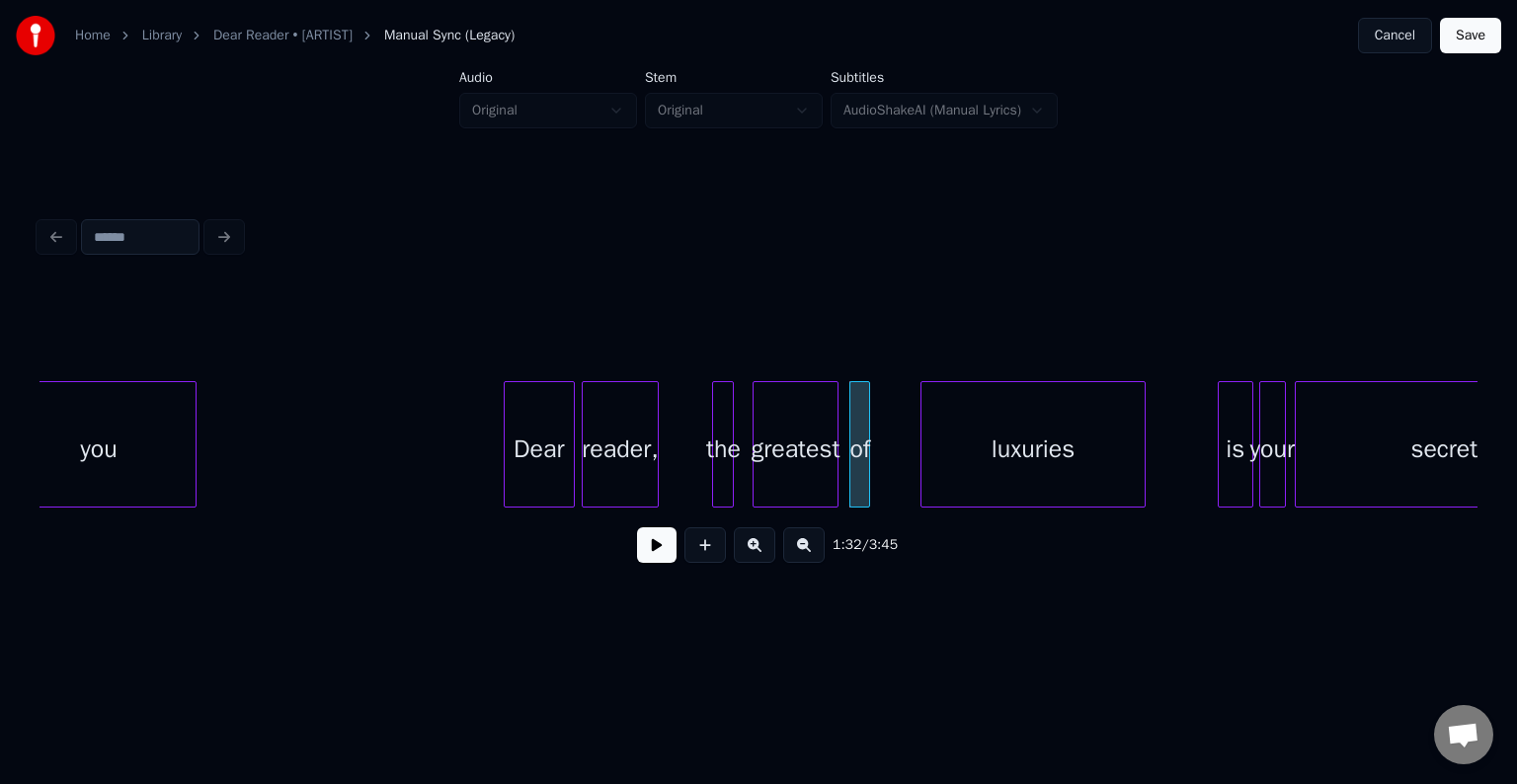 scroll, scrollTop: 0, scrollLeft: 12825, axis: horizontal 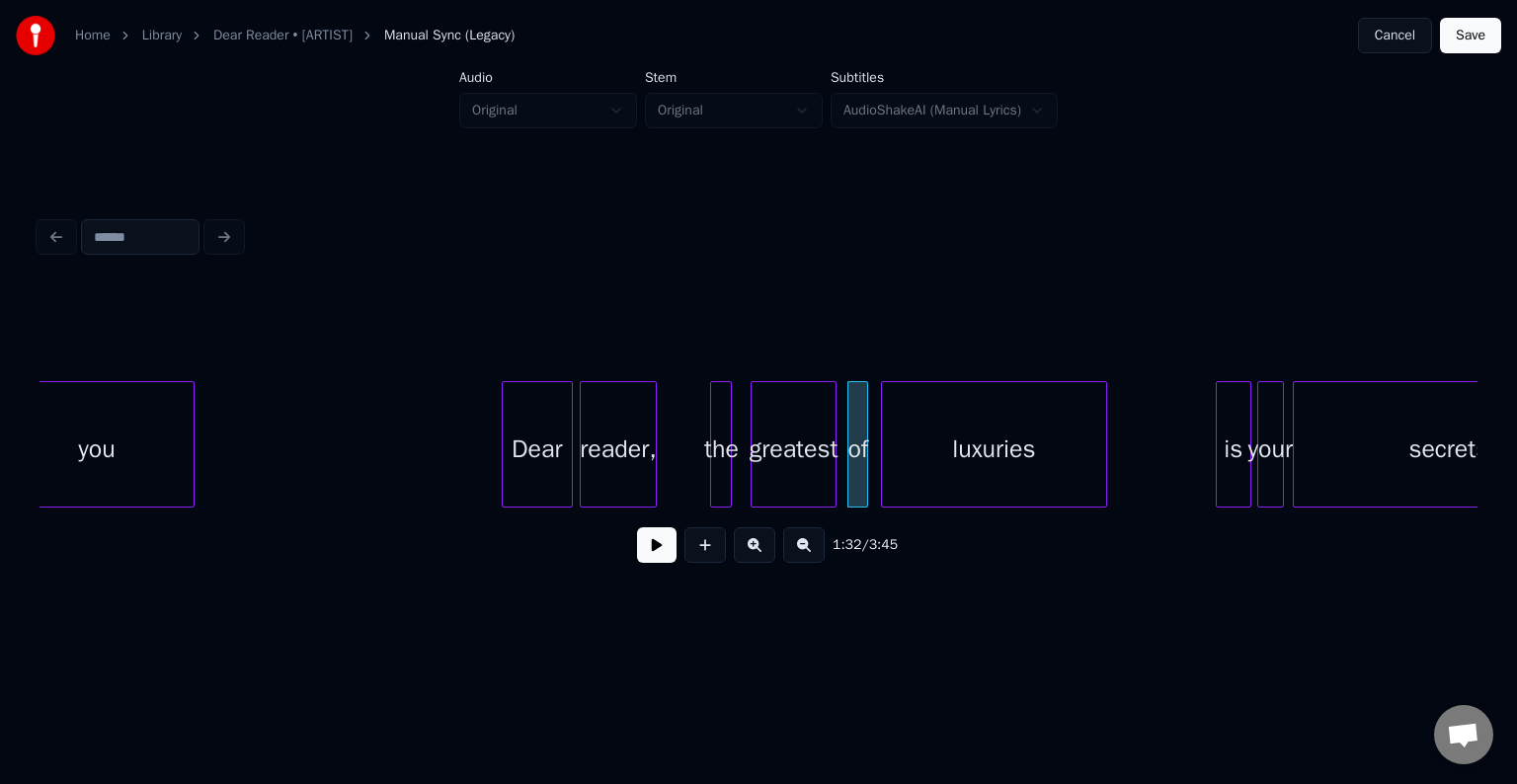 click on "luxuries" at bounding box center (994, 449) 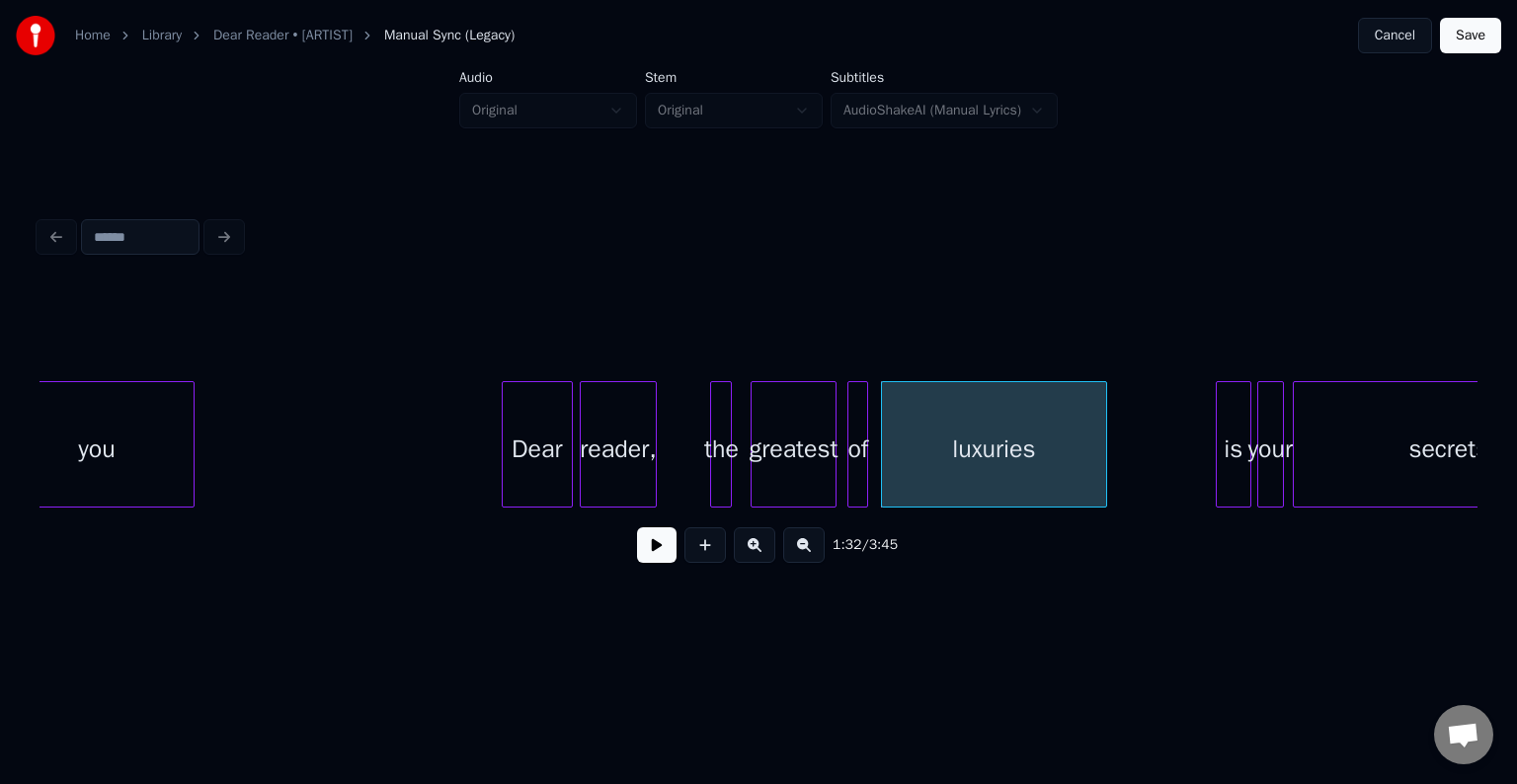 click on "Dear reader, the greatest of luxuries is your secrets" at bounding box center [3899, 444] 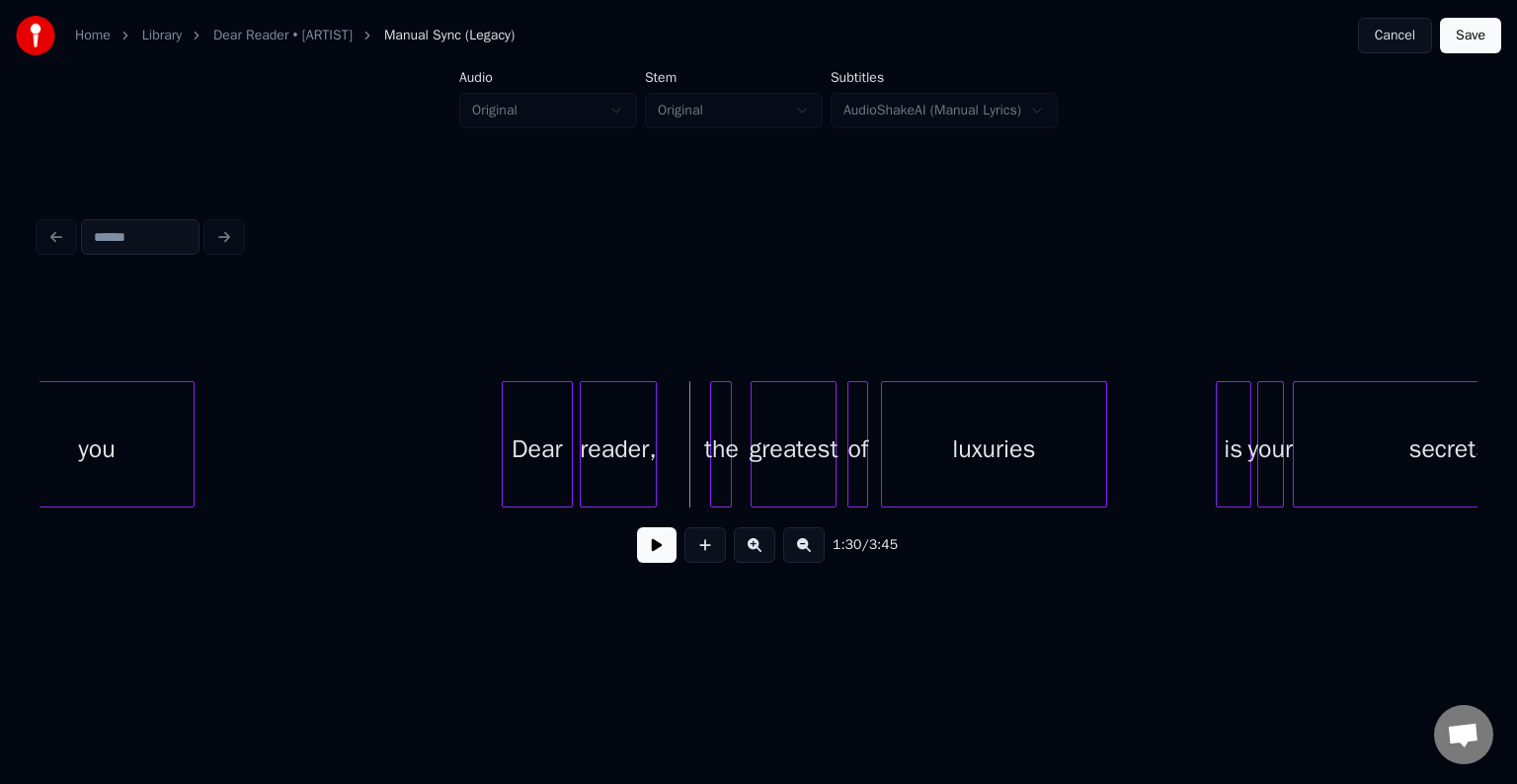 click at bounding box center [657, 545] 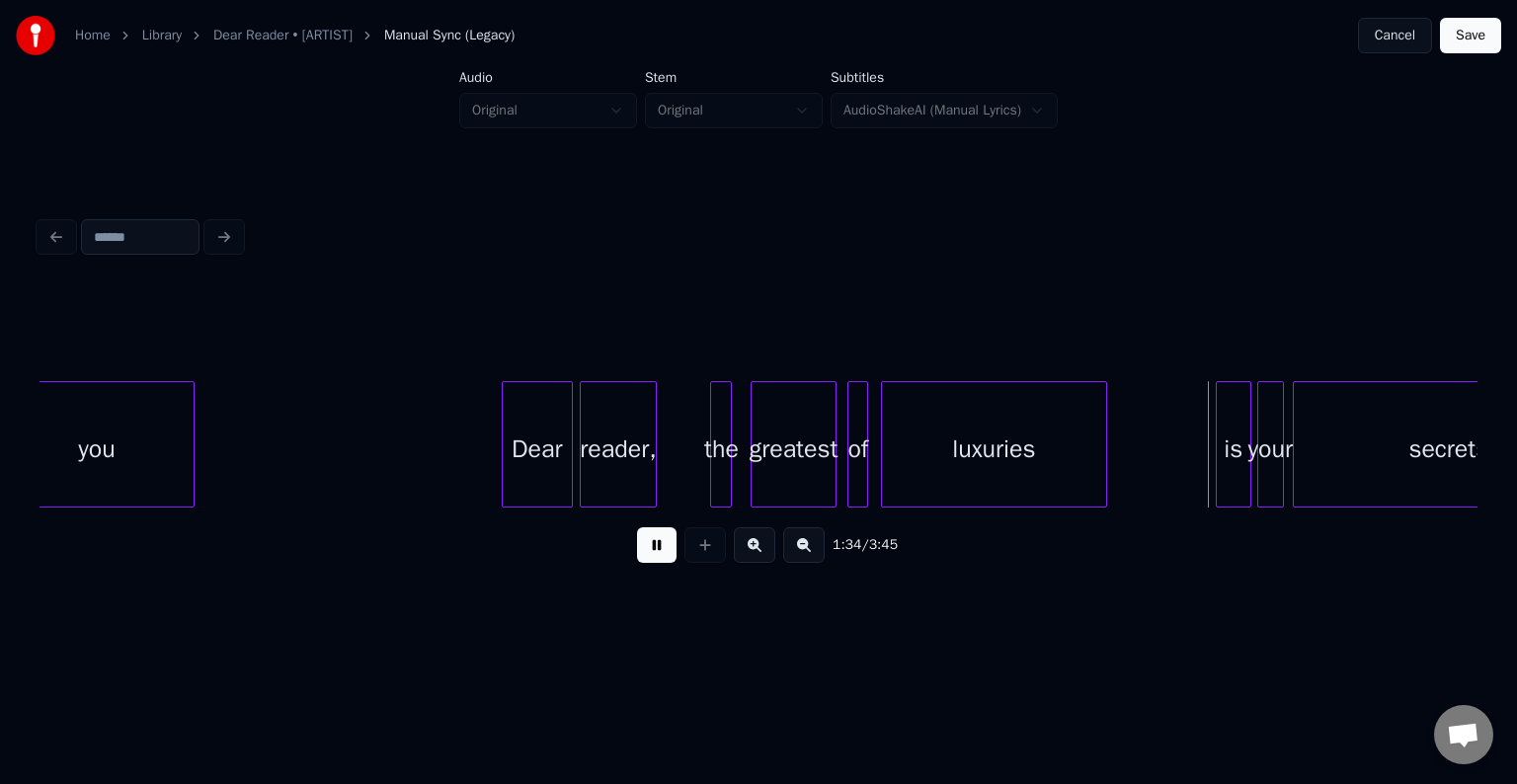 click at bounding box center (657, 545) 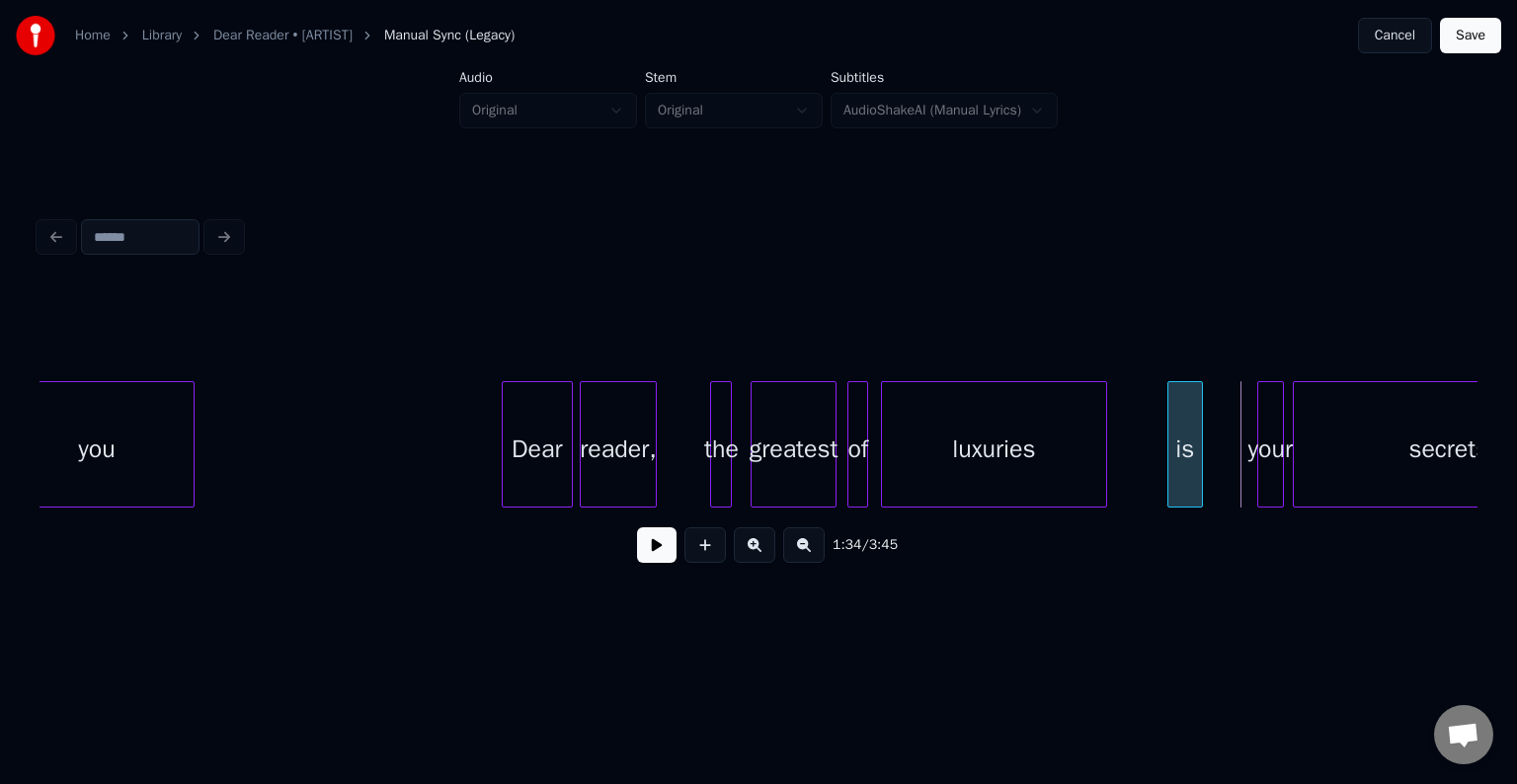 click on "is" at bounding box center [1185, 449] 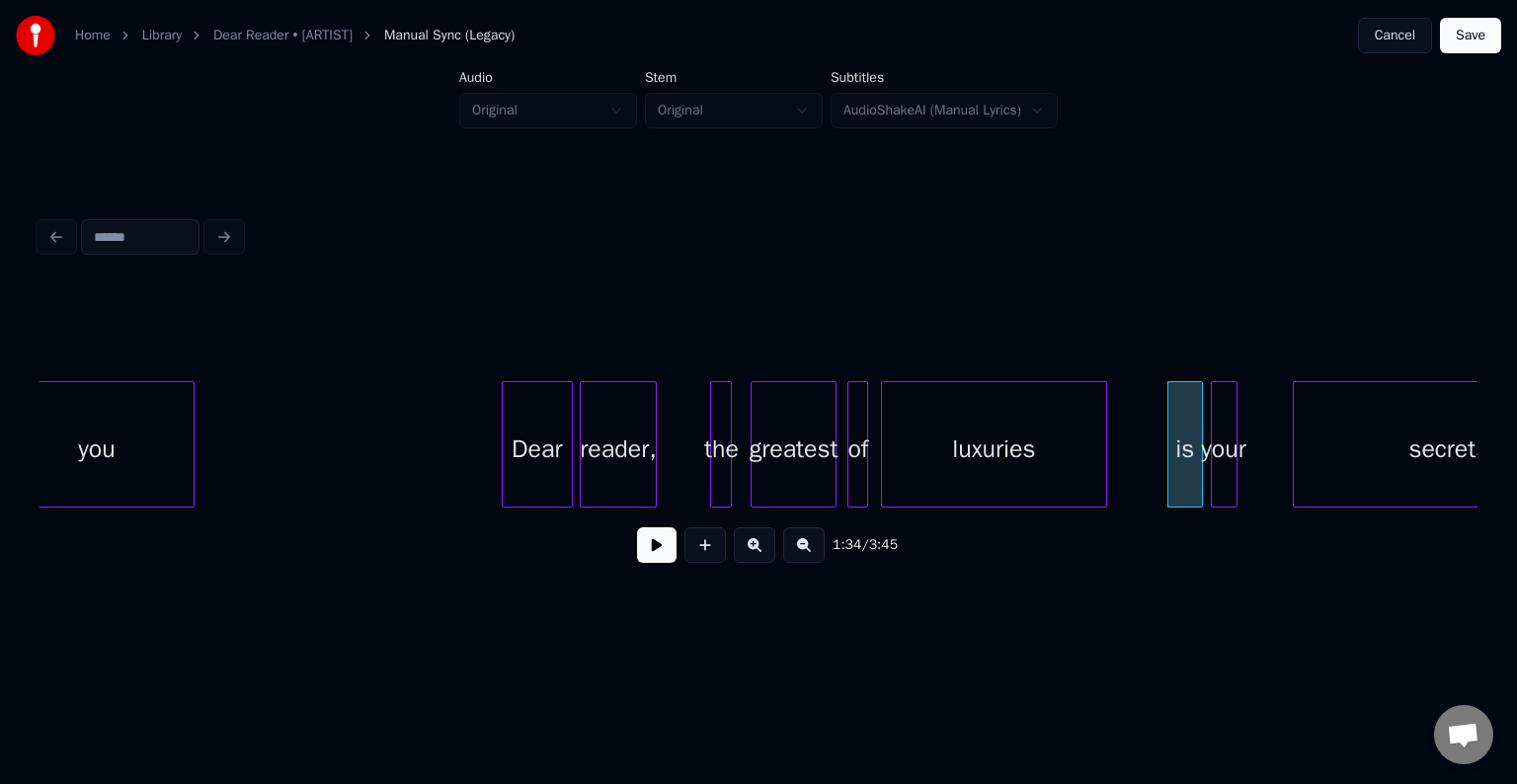 click on "your" at bounding box center [1224, 449] 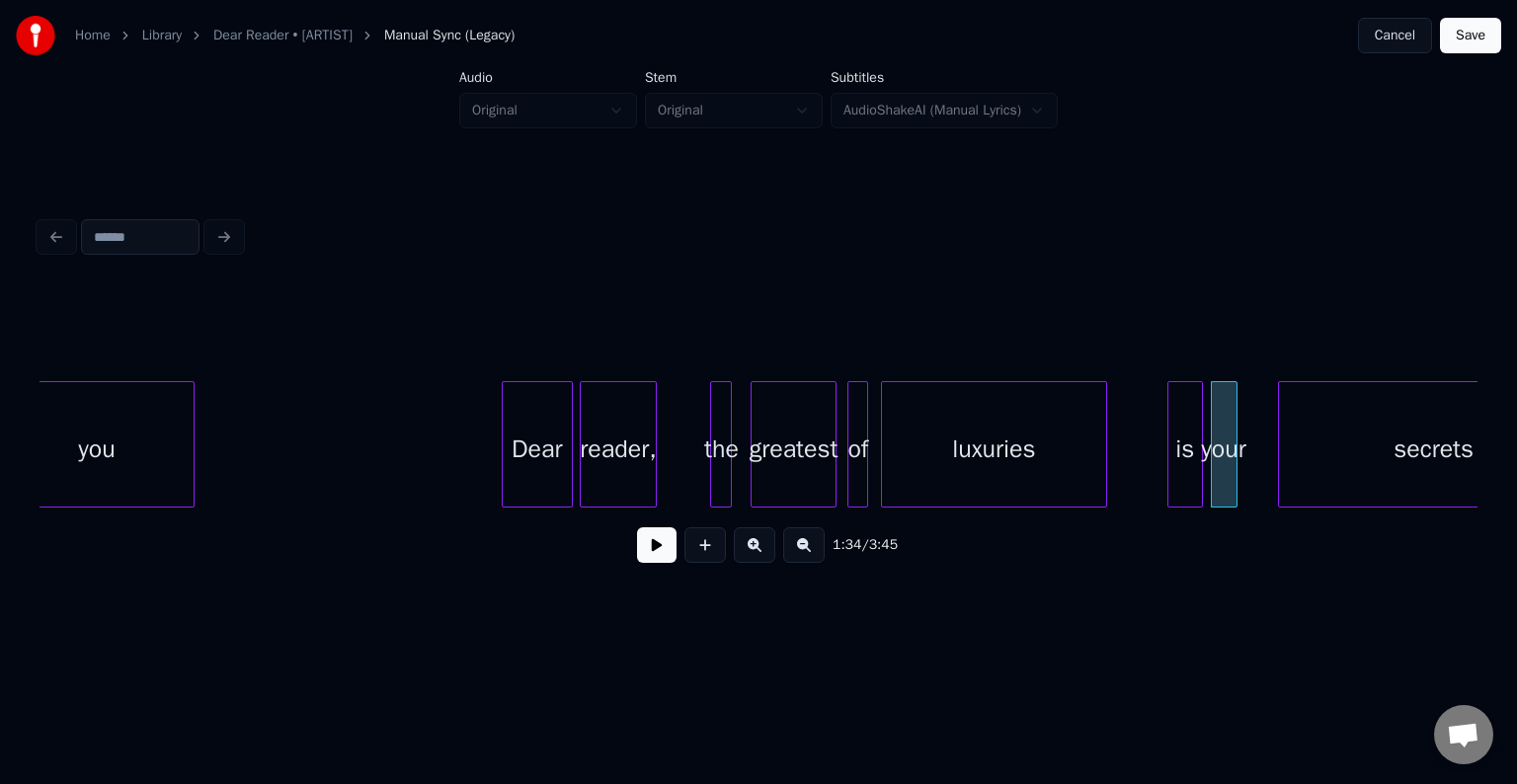 scroll, scrollTop: 0, scrollLeft: 12948, axis: horizontal 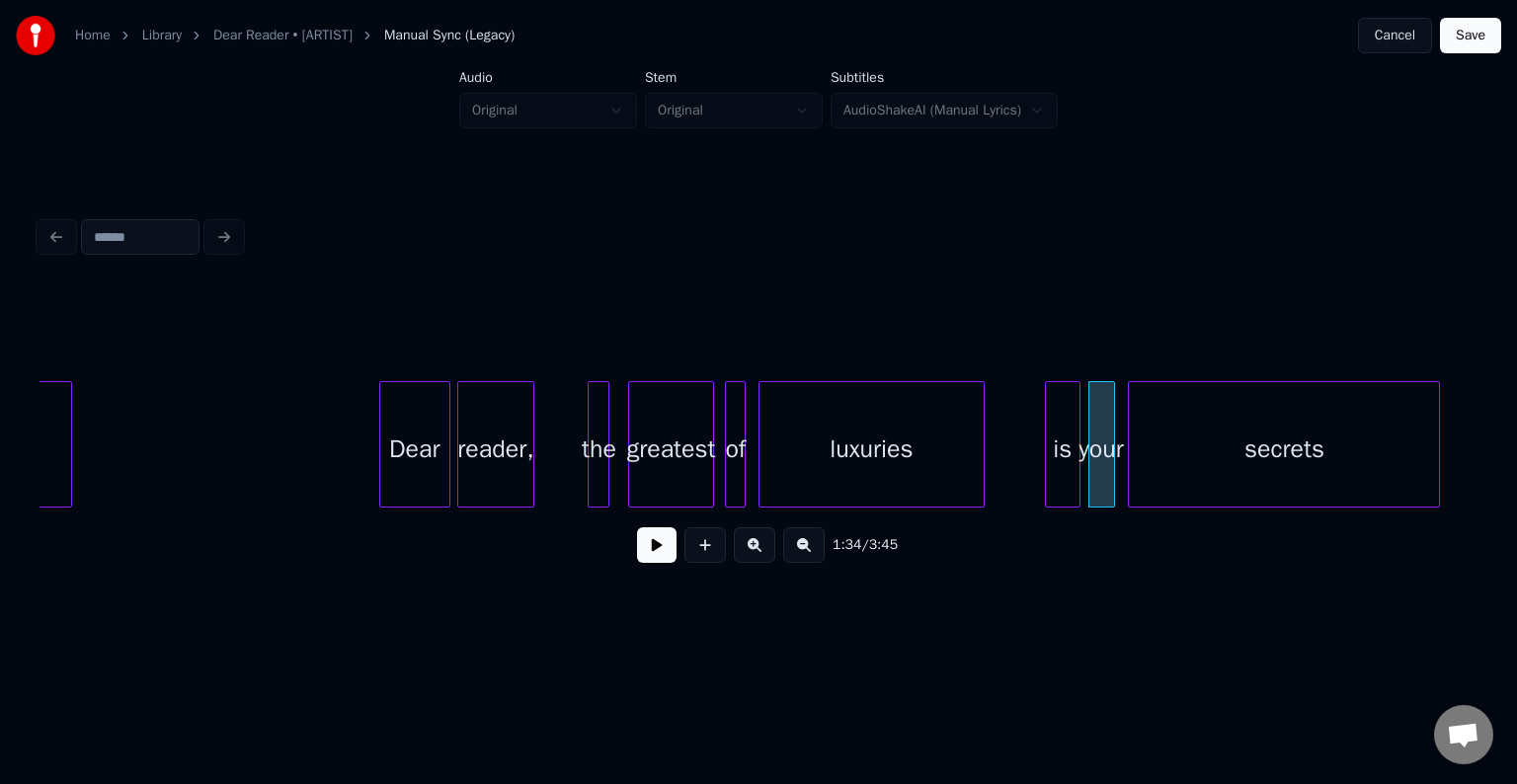 click on "secrets" at bounding box center (1284, 449) 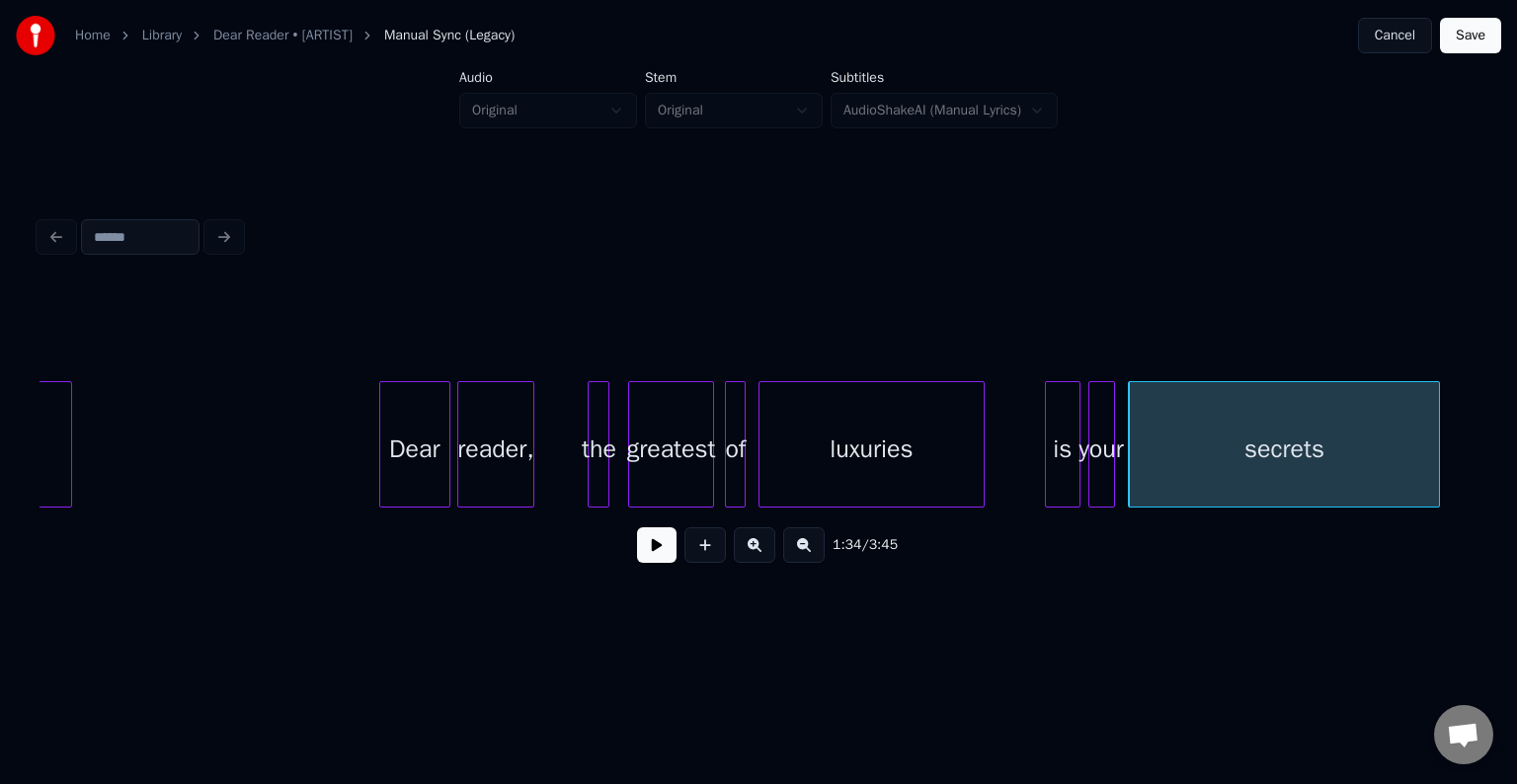 click on "Dear reader, the greatest of luxuries is your secrets" at bounding box center (3777, 444) 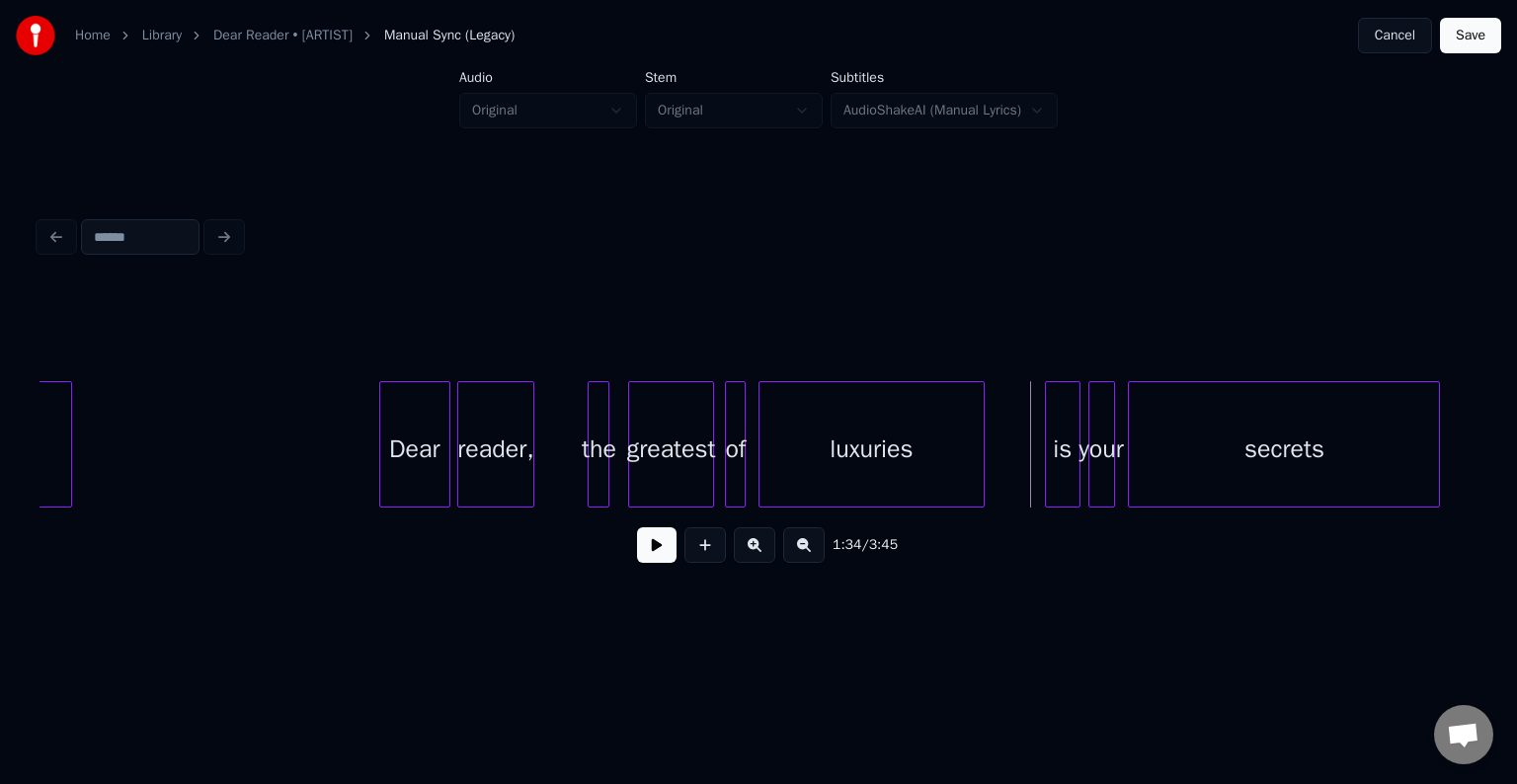 click at bounding box center [657, 545] 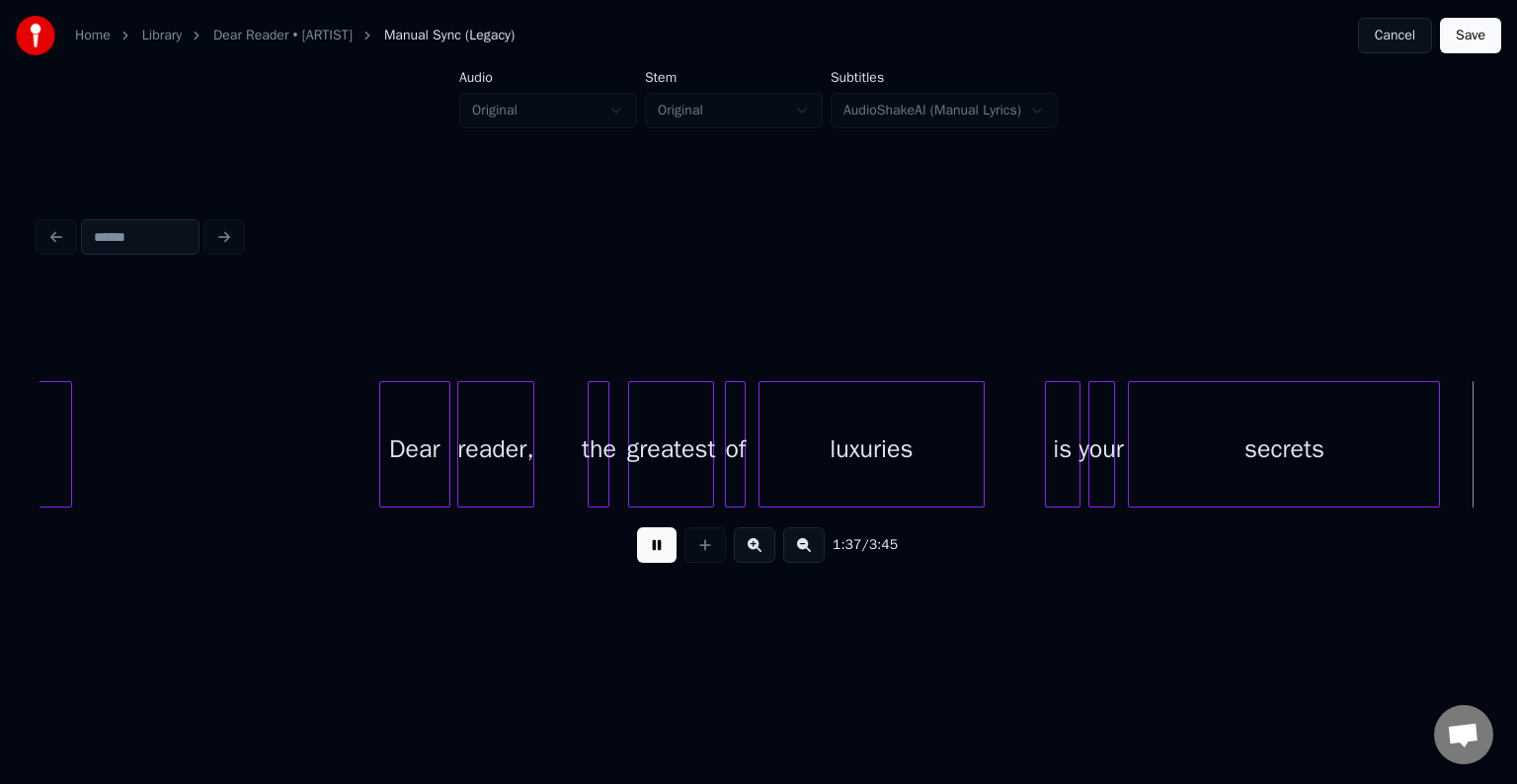 scroll, scrollTop: 0, scrollLeft: 14387, axis: horizontal 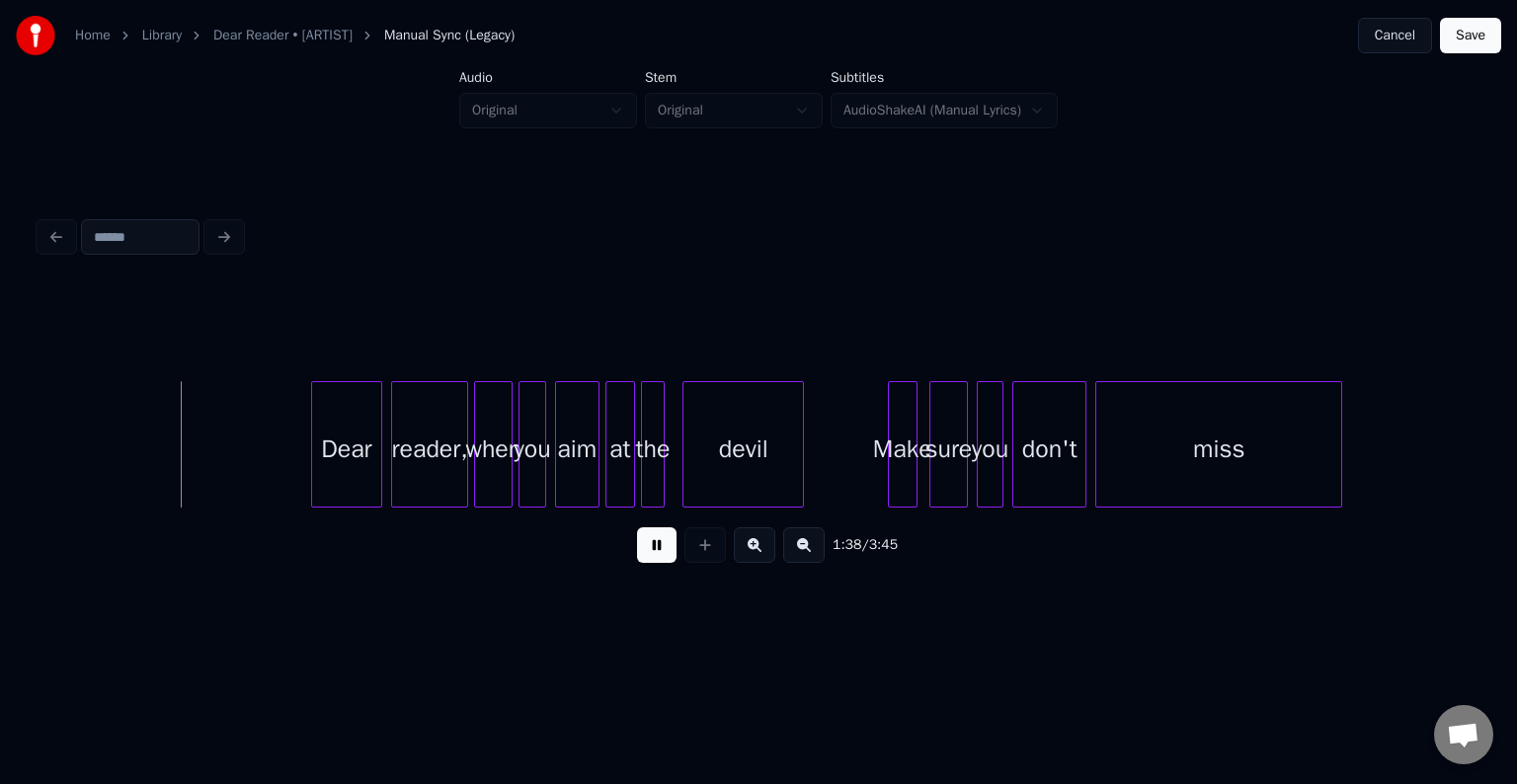 click at bounding box center (657, 545) 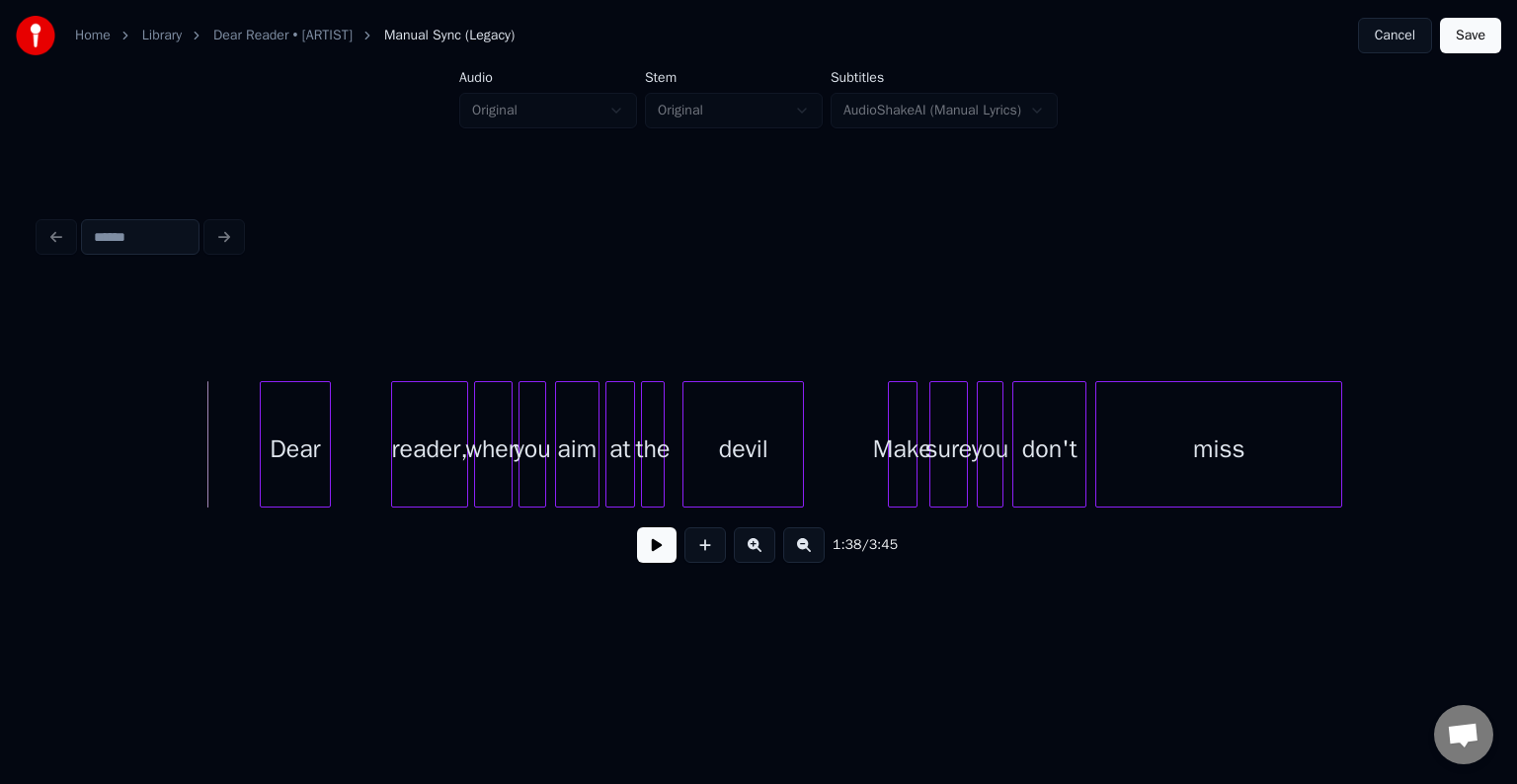 click on "Dear" at bounding box center [295, 449] 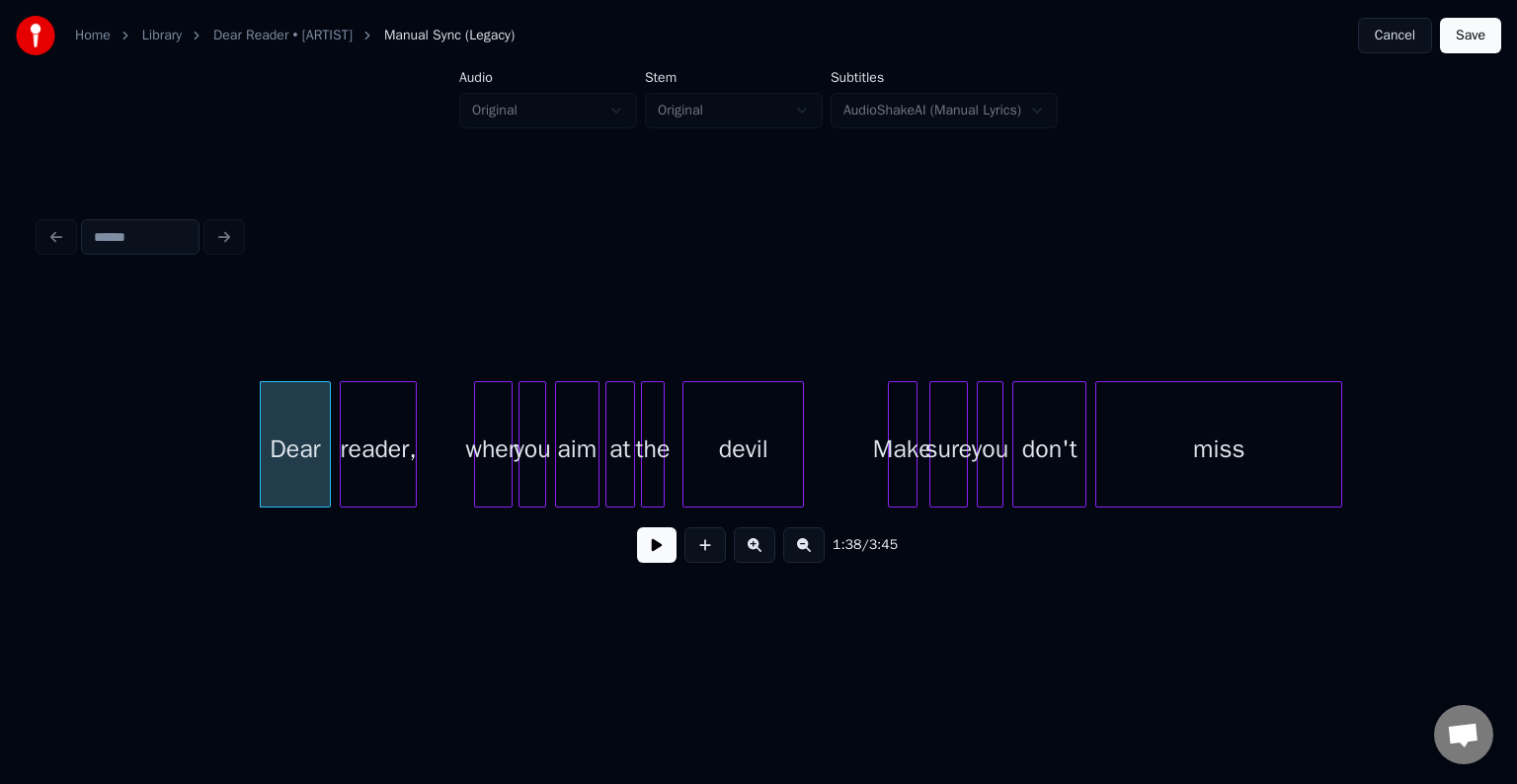 click on "reader," at bounding box center (378, 449) 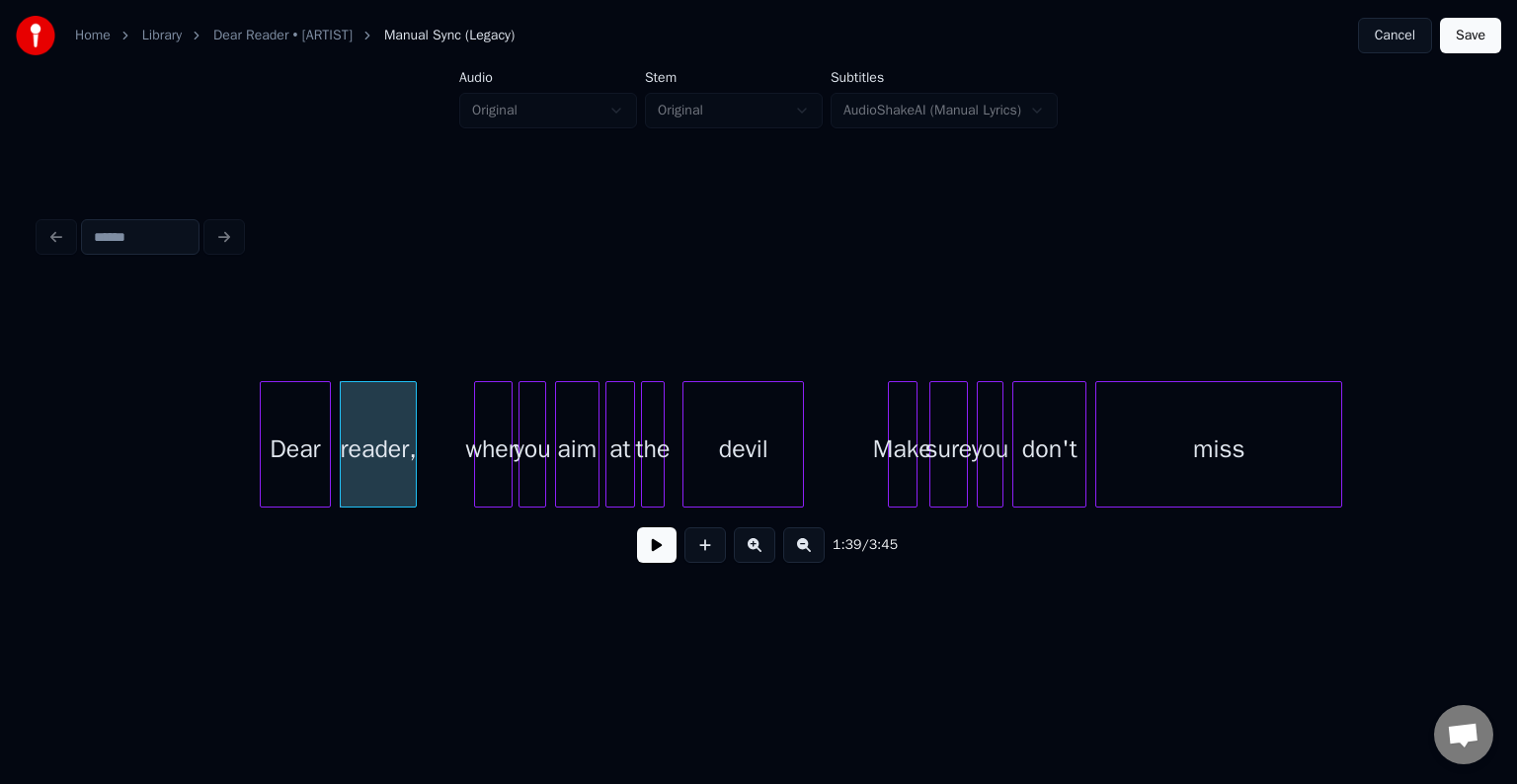 click on "Dear reader, when you aim at the devil Make sure you don't miss" at bounding box center (2338, 444) 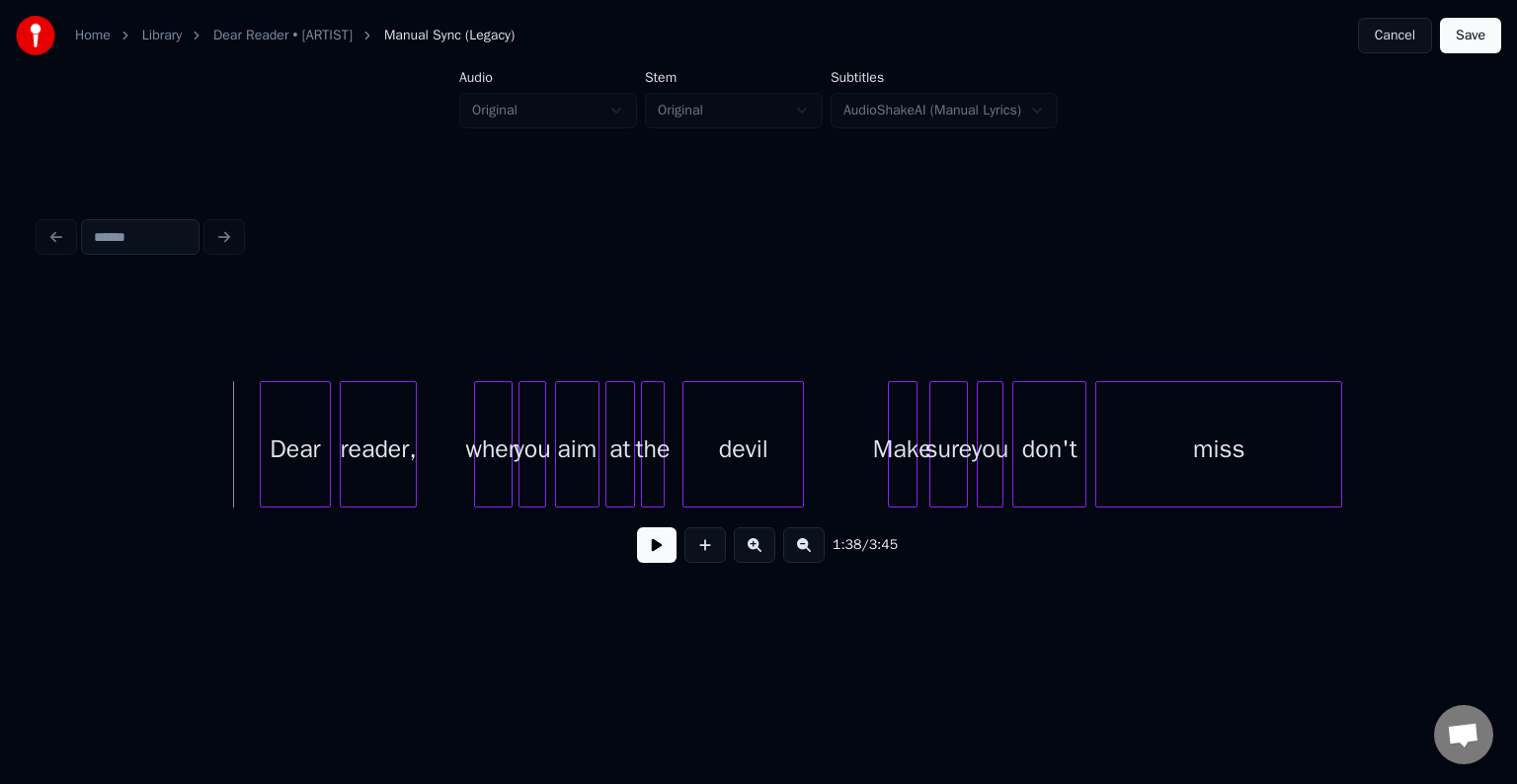 click at bounding box center (657, 545) 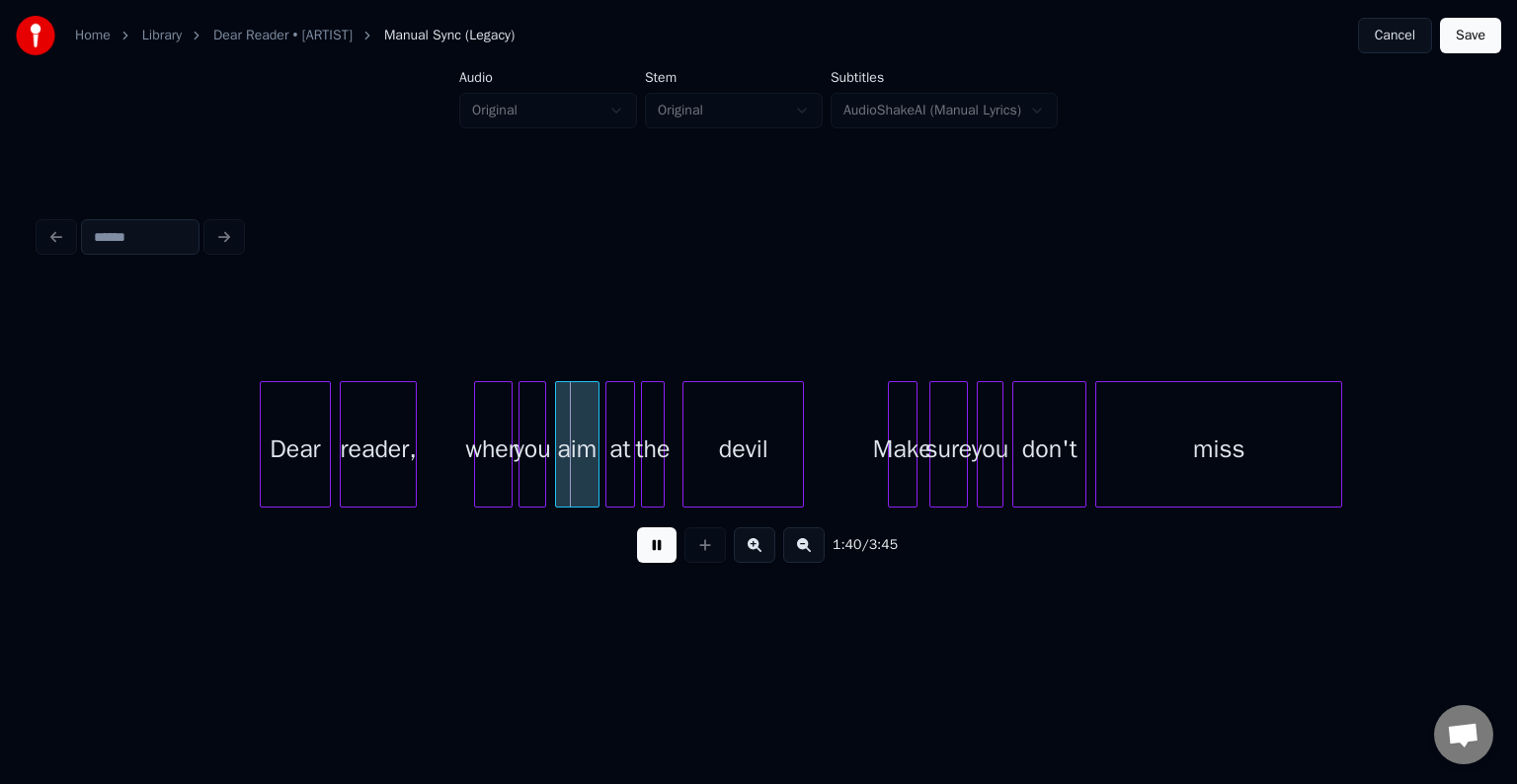 click at bounding box center (657, 545) 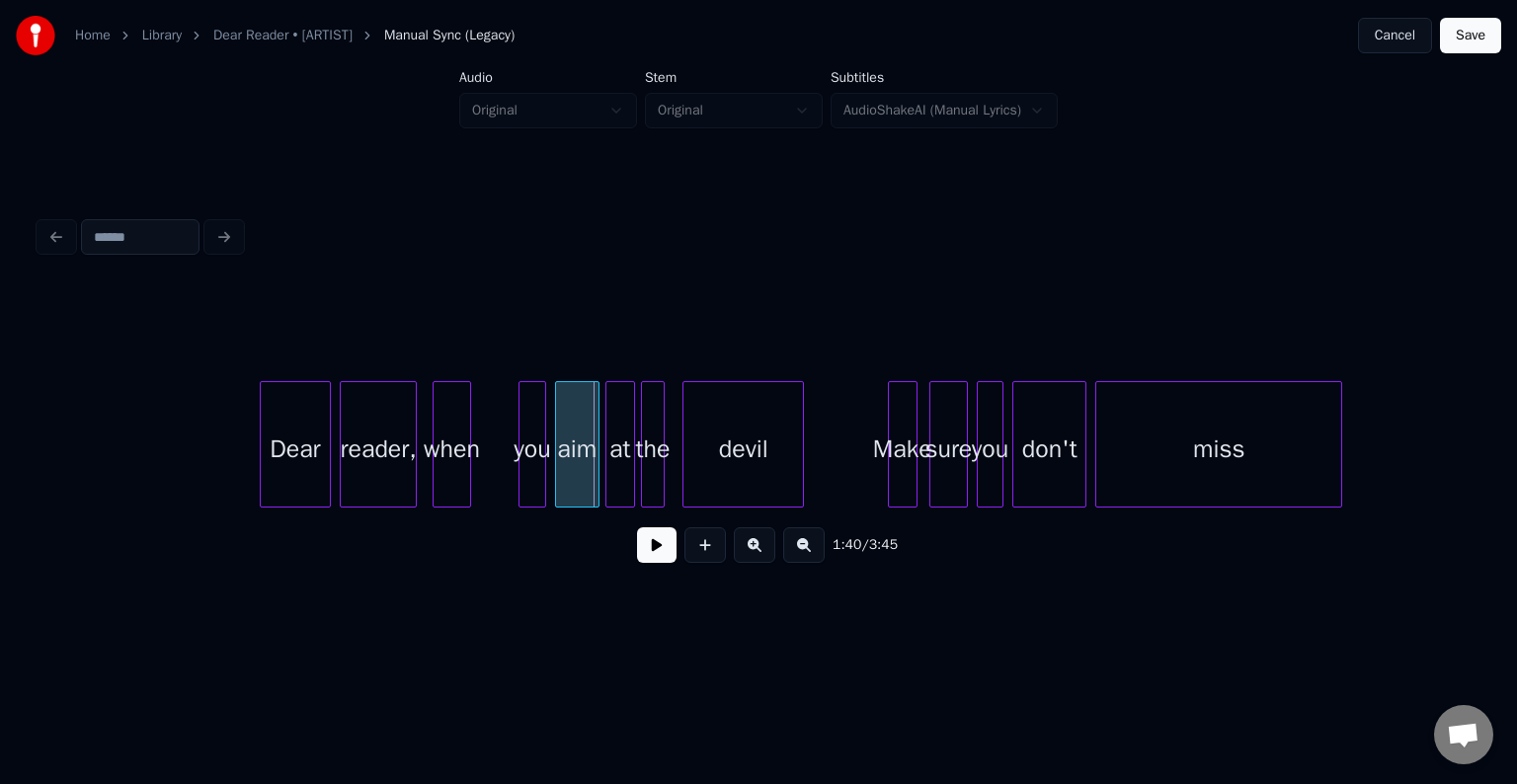 click on "when" at bounding box center (451, 449) 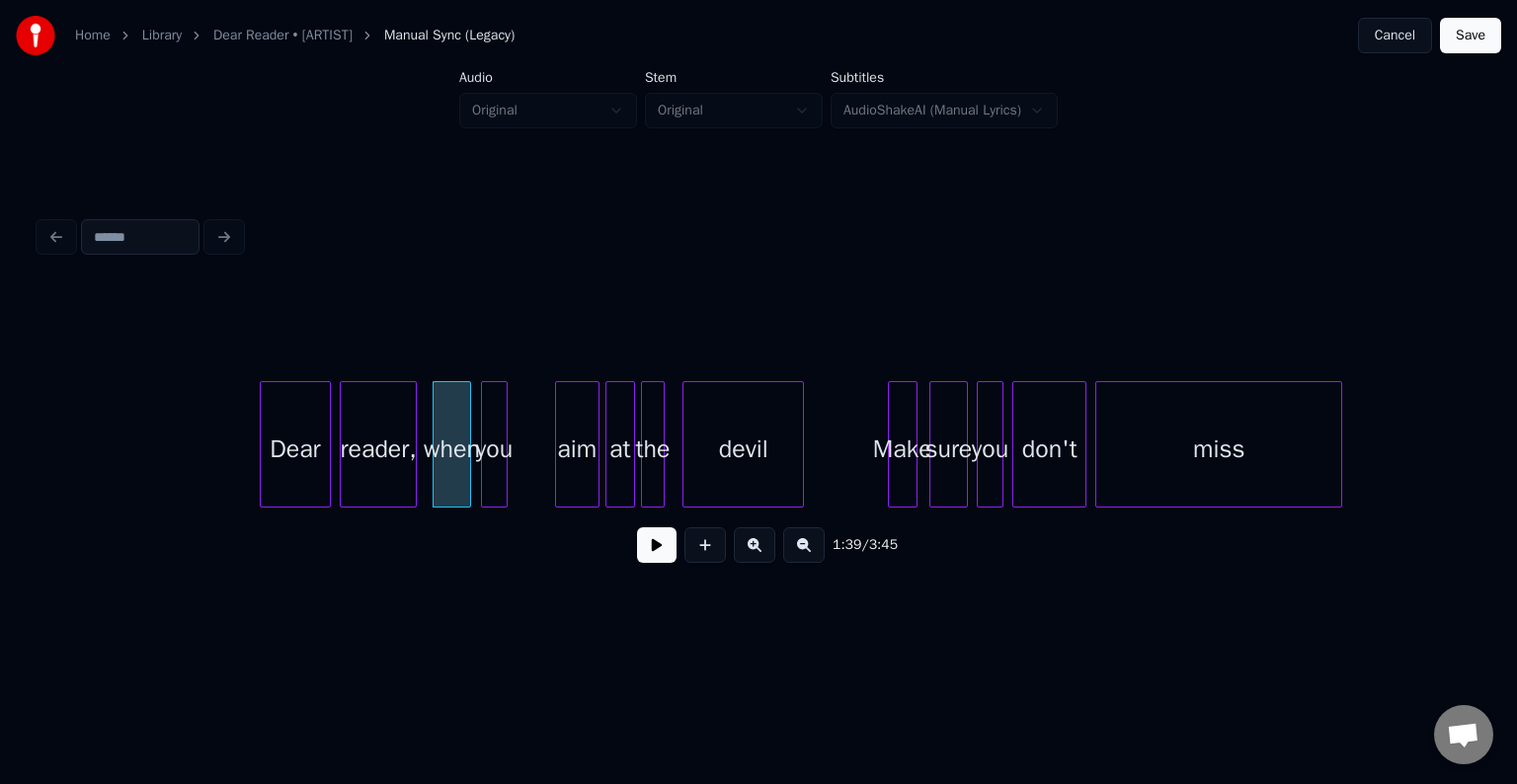 click on "you" at bounding box center (494, 449) 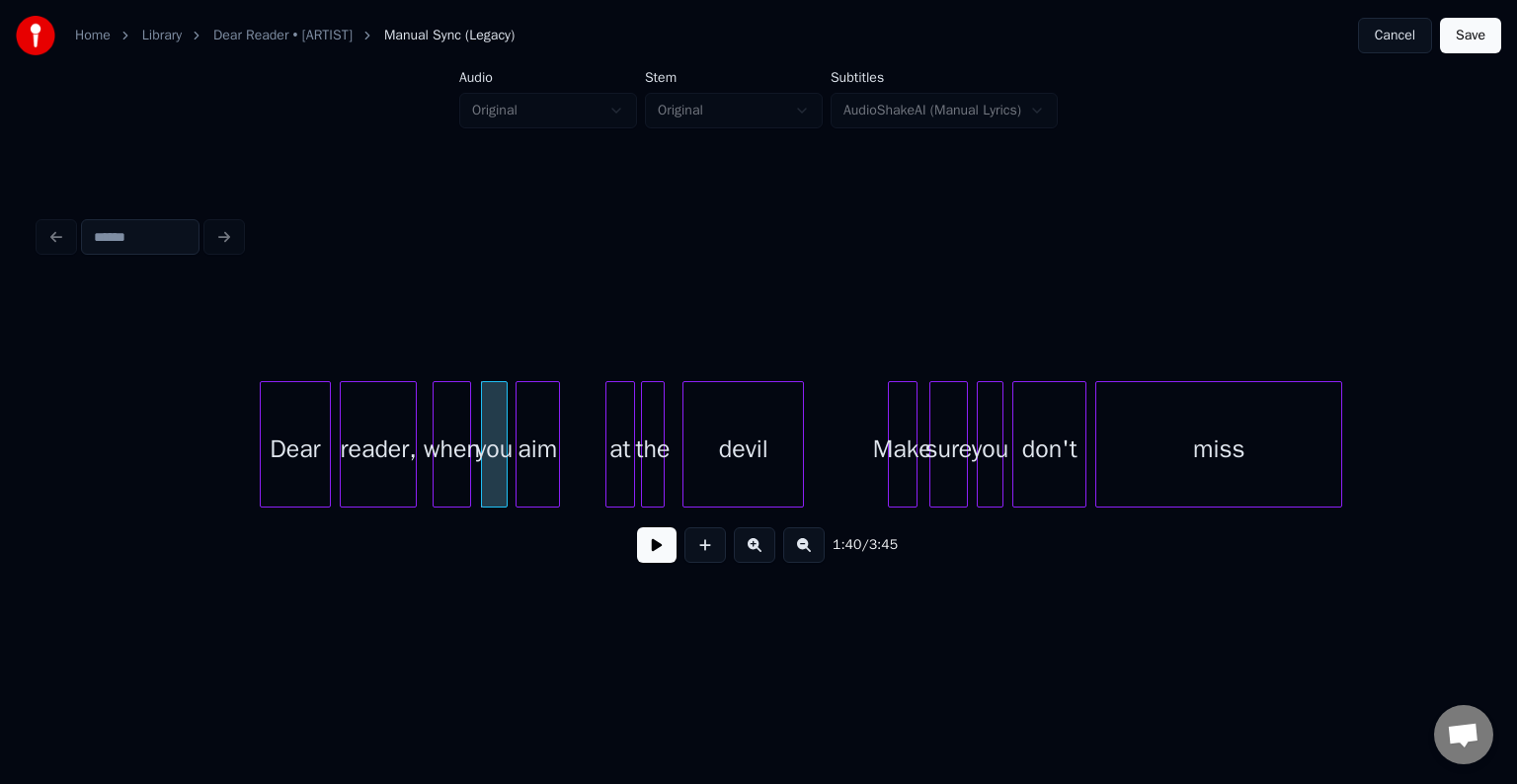 click on "aim" at bounding box center [537, 449] 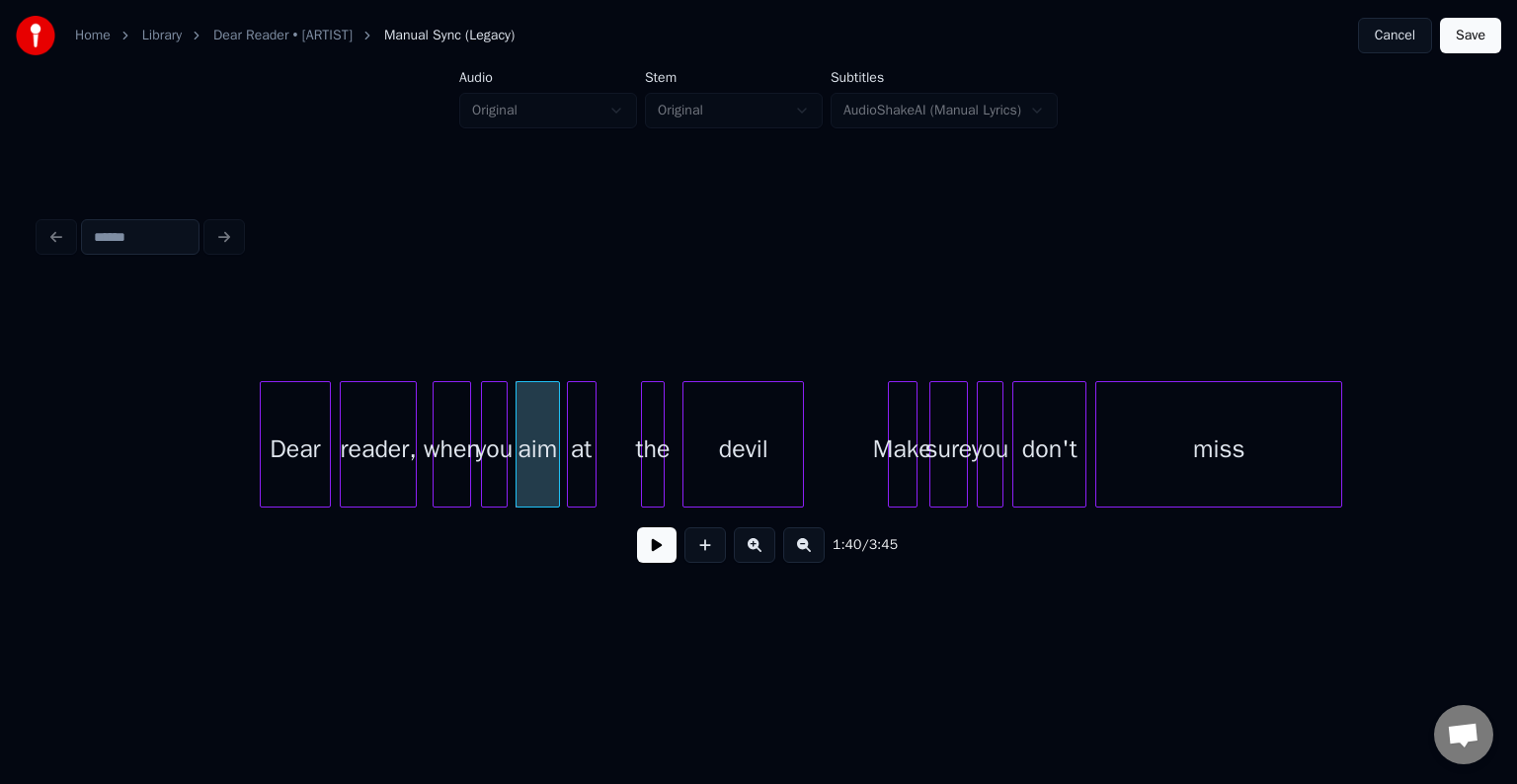 click on "at" at bounding box center (582, 449) 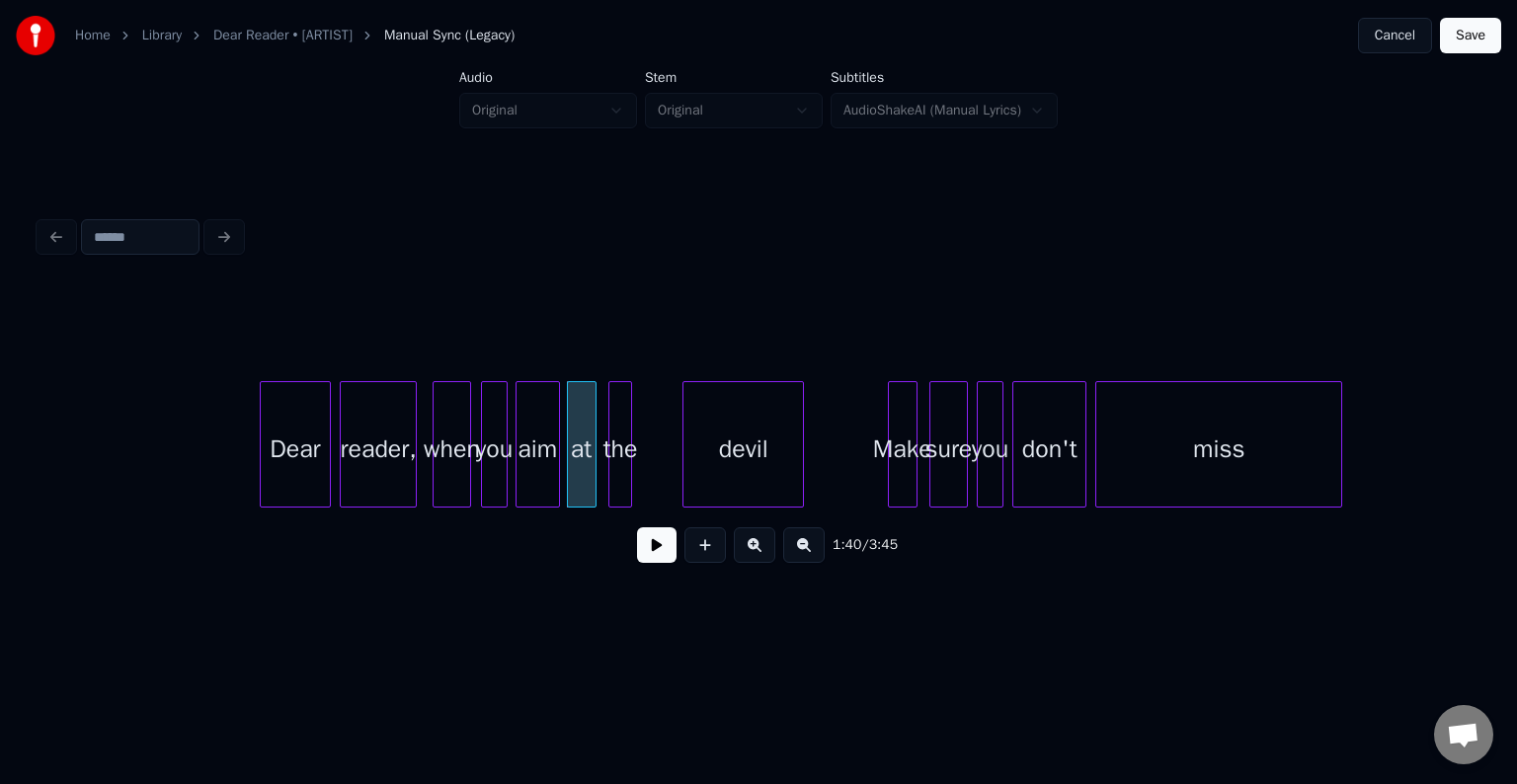 click on "the" at bounding box center (620, 449) 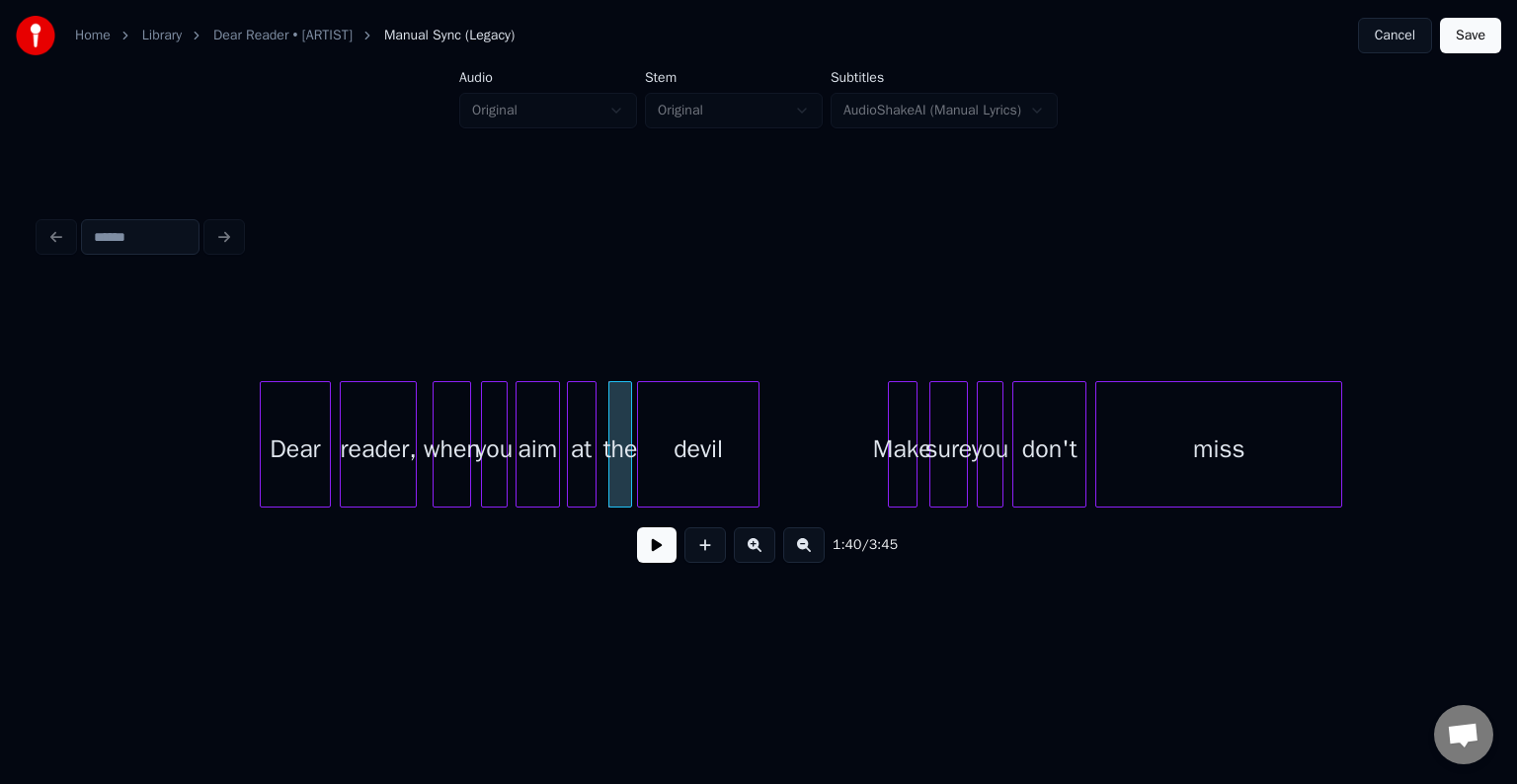 click on "devil" at bounding box center [697, 449] 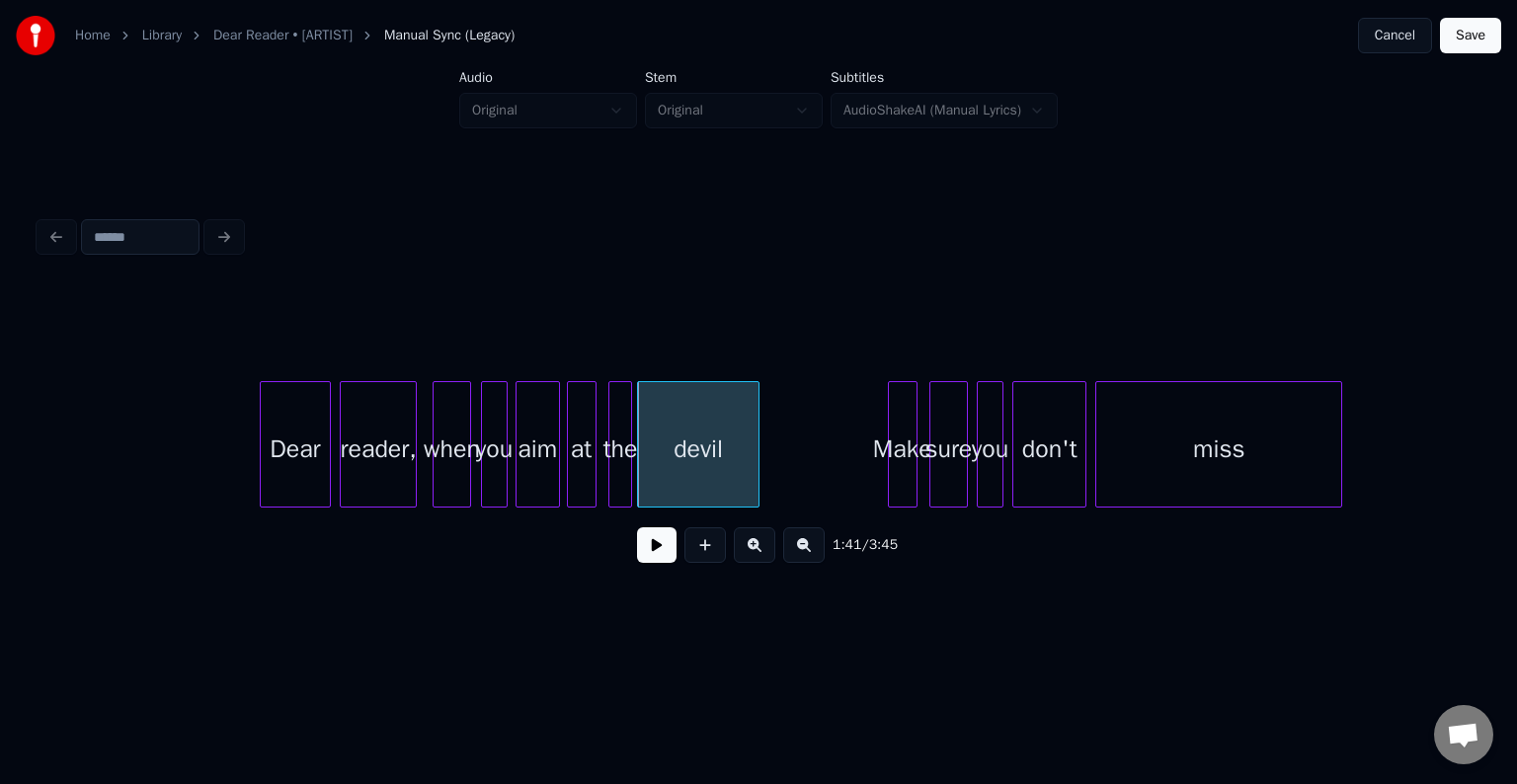 click on "Dear reader, when you aim at the devil Make sure you don't miss" at bounding box center [2338, 444] 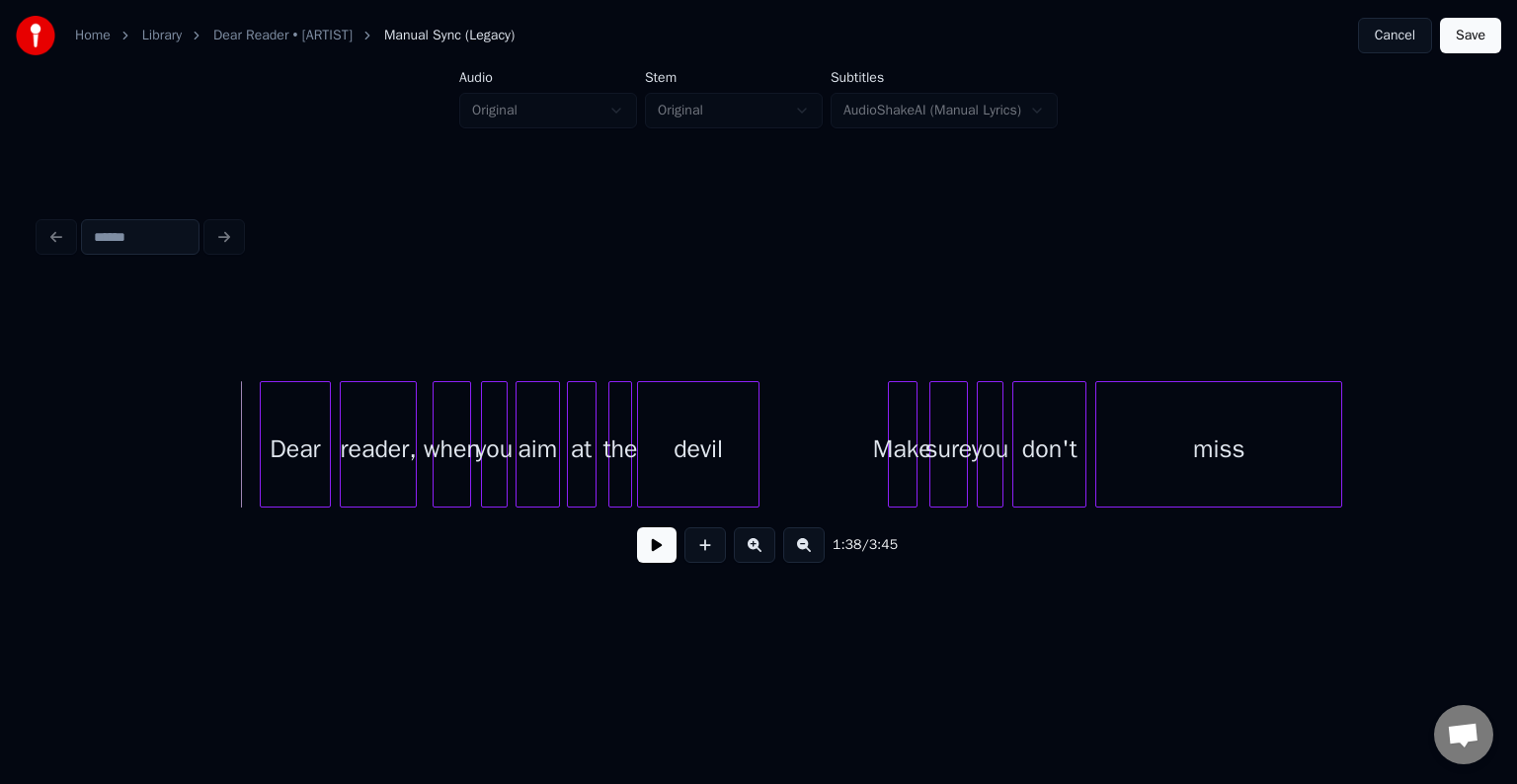 click at bounding box center (657, 545) 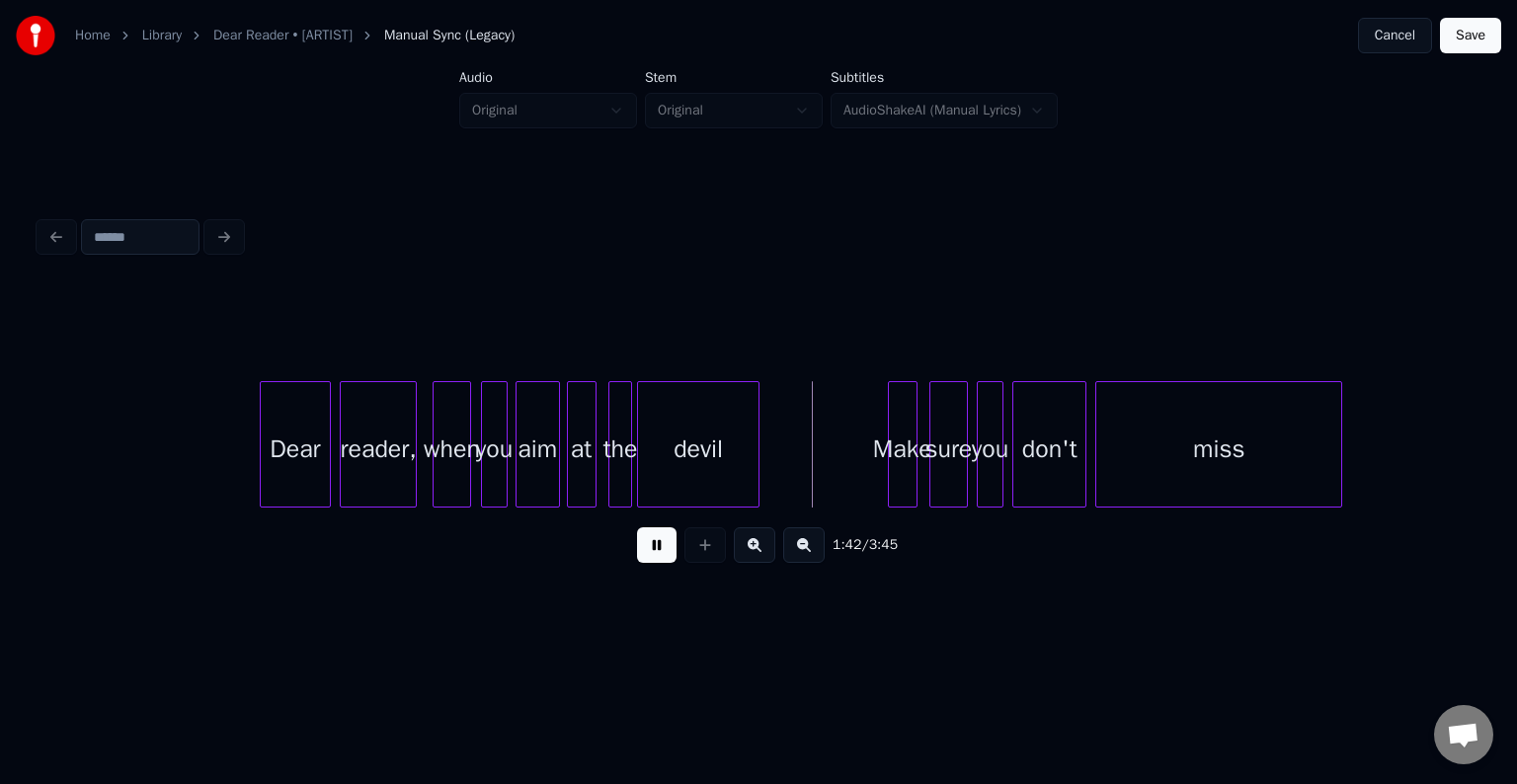 click at bounding box center [657, 545] 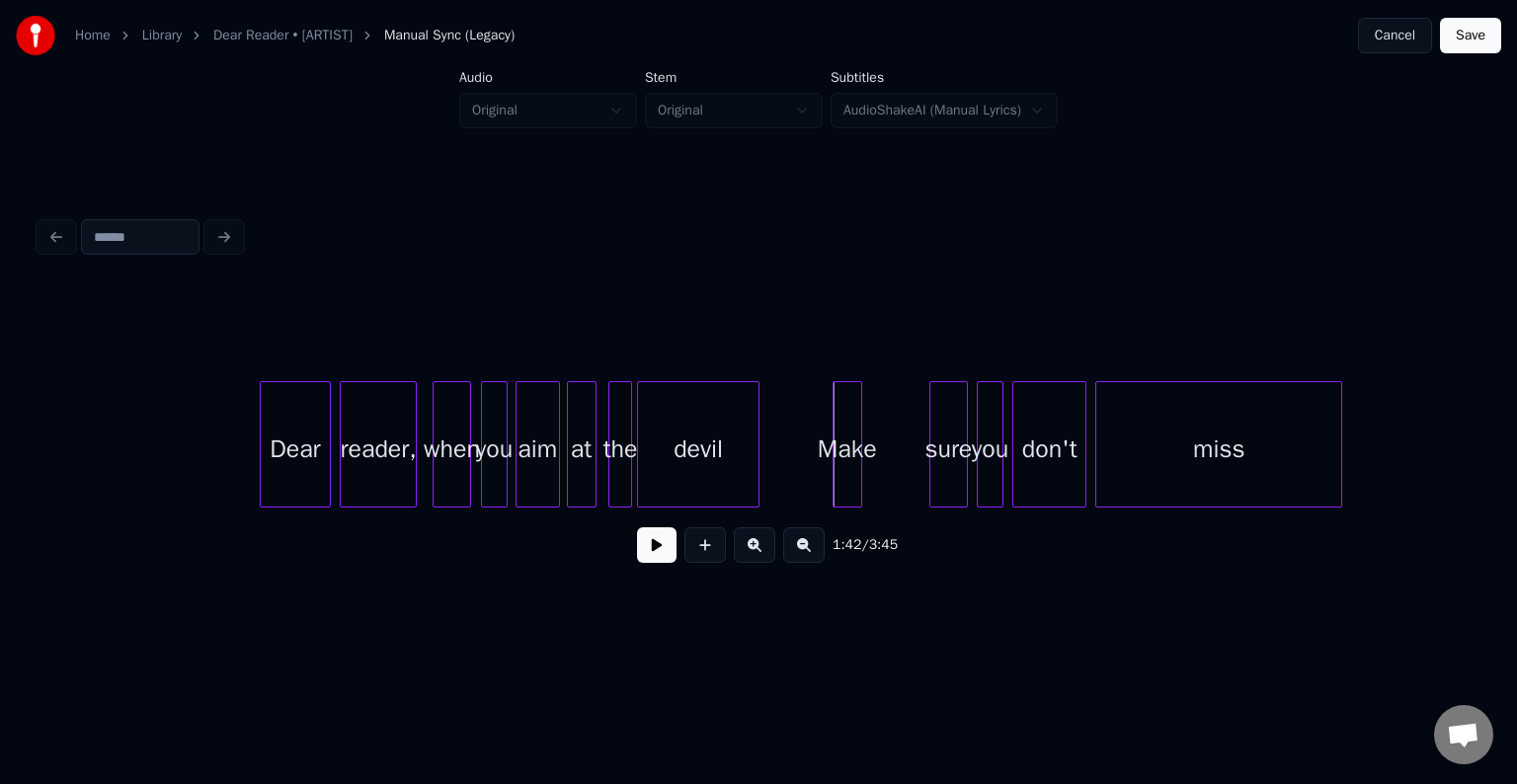 click on "Make" at bounding box center (847, 449) 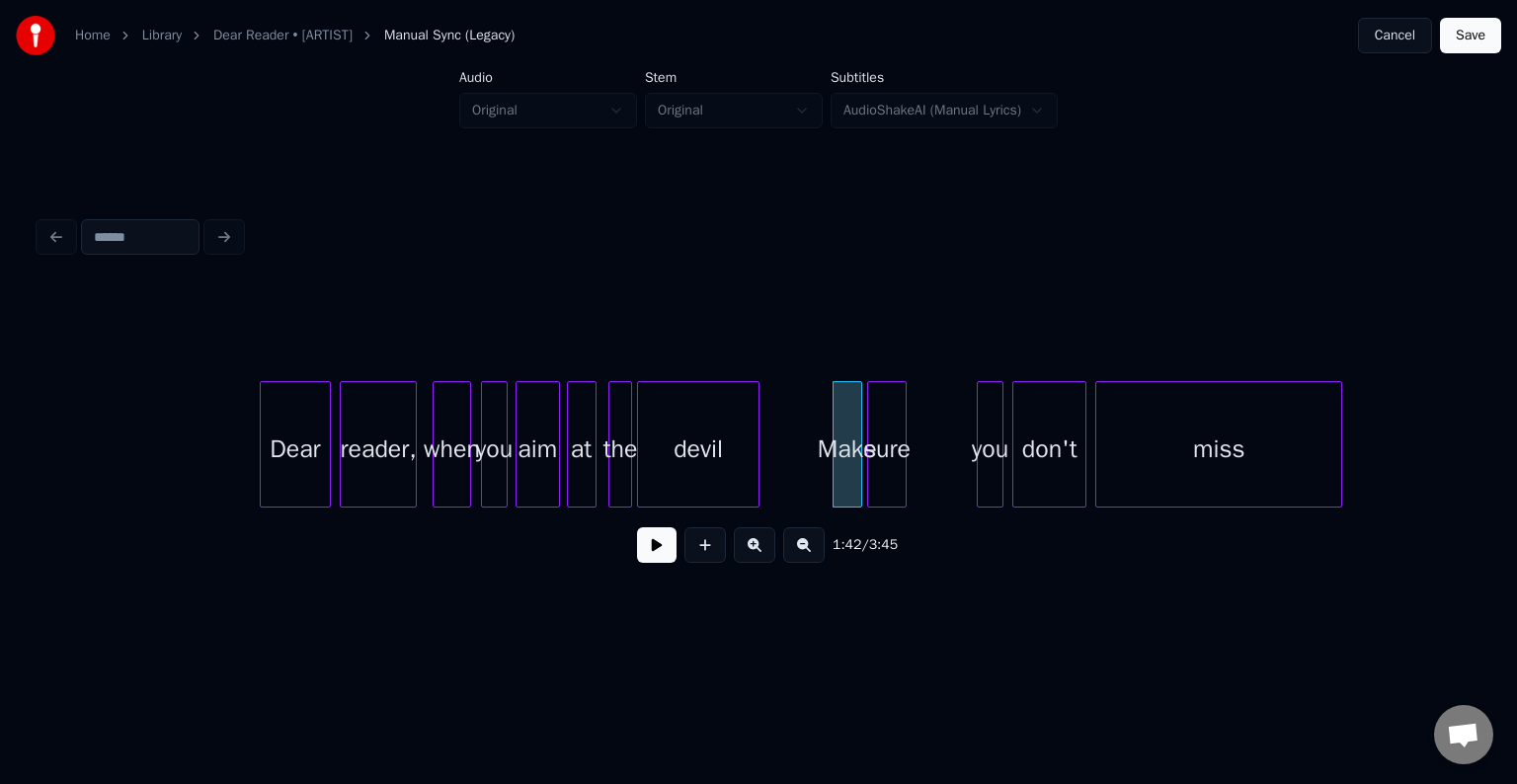 click on "sure" at bounding box center (886, 449) 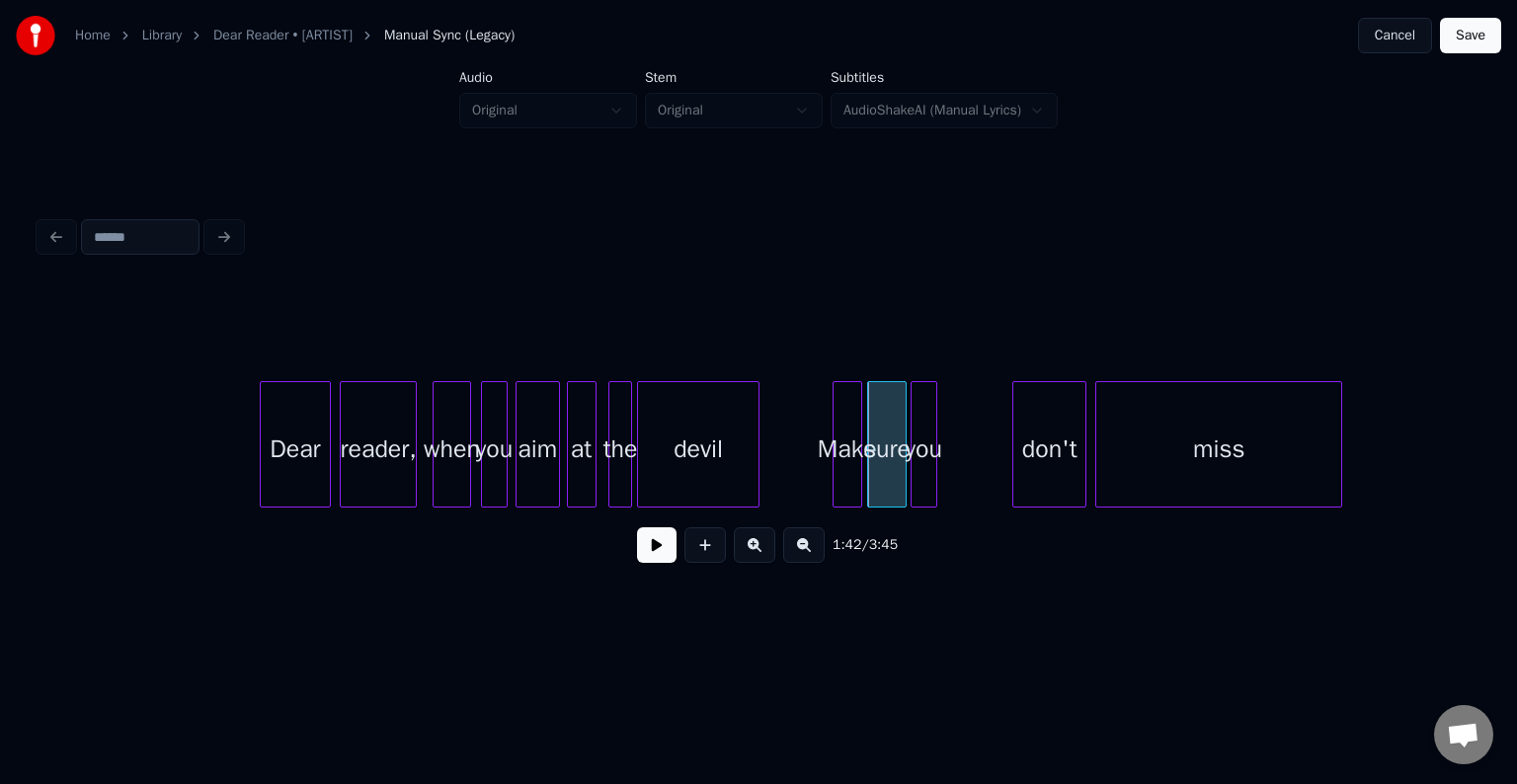 click on "you" at bounding box center [923, 449] 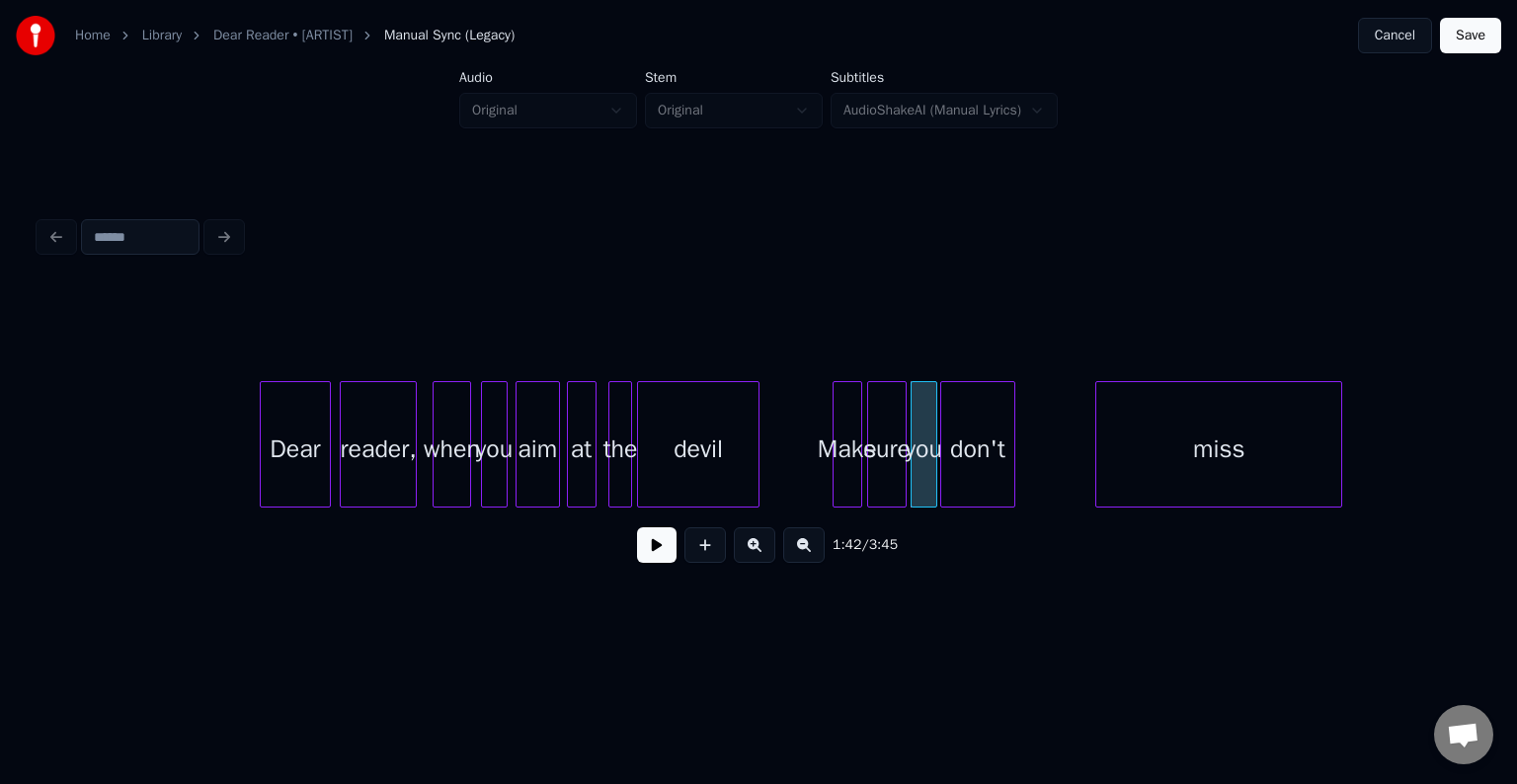 click on "don't" at bounding box center (977, 449) 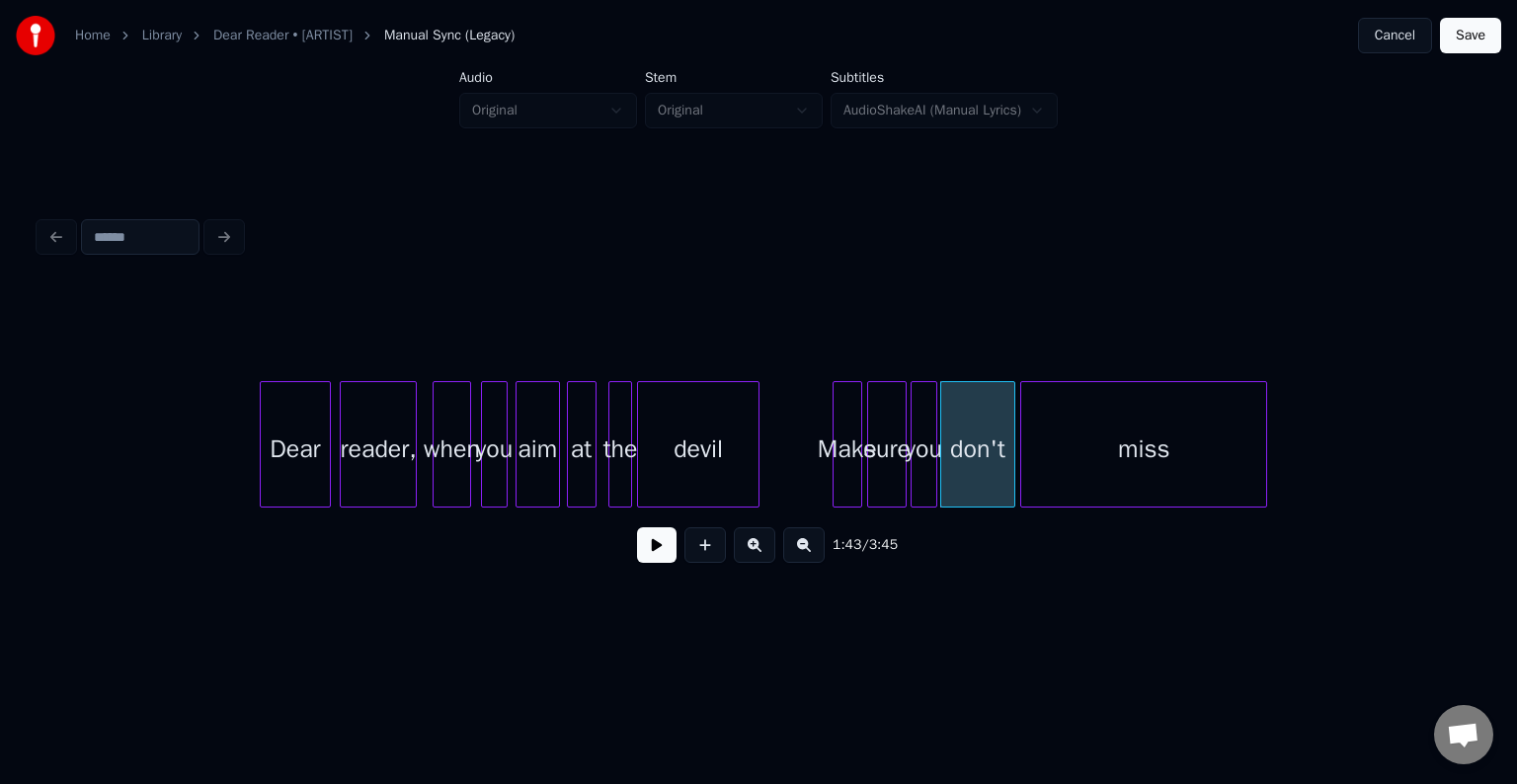 click on "miss" at bounding box center (1144, 449) 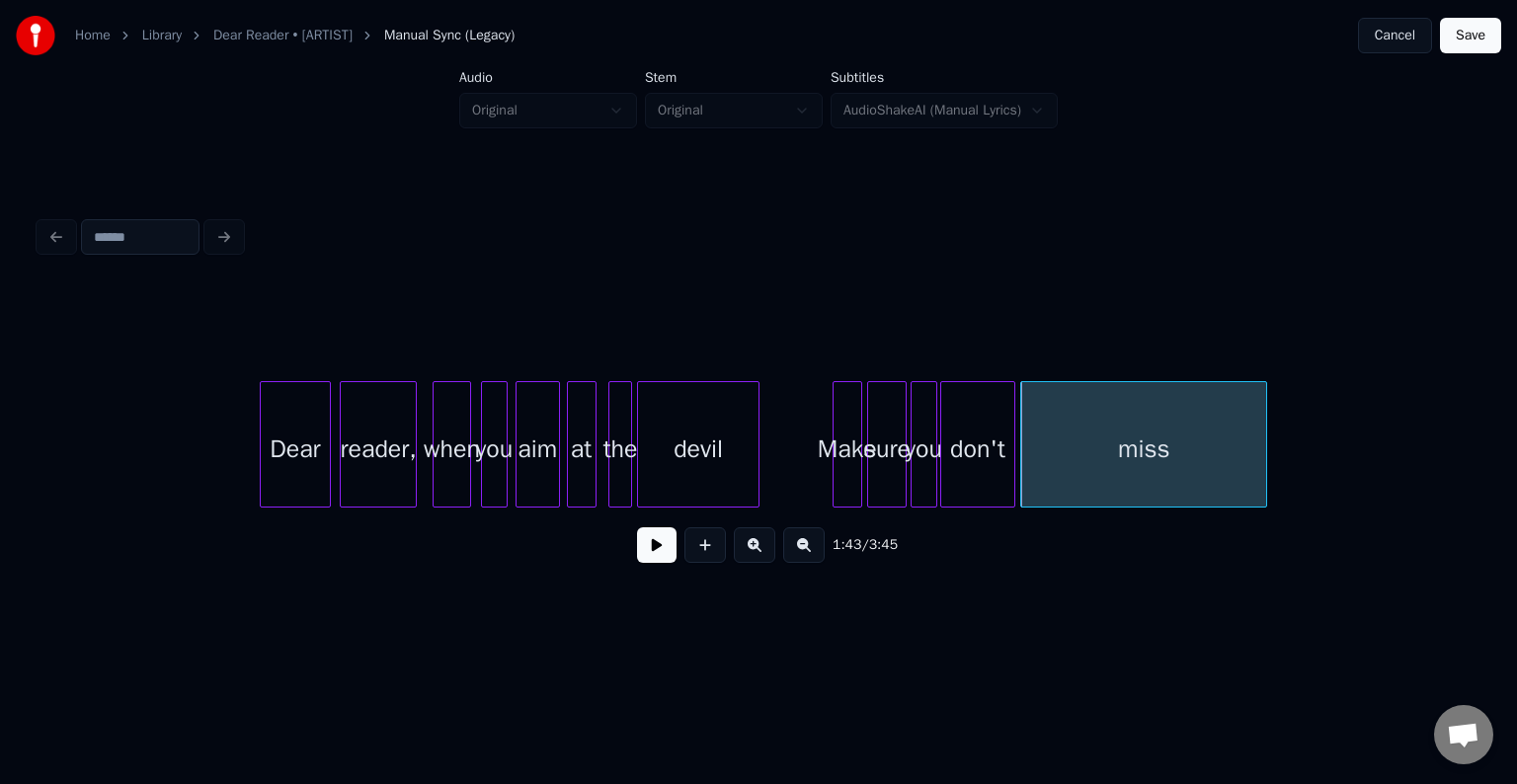 drag, startPoint x: 798, startPoint y: 462, endPoint x: 790, endPoint y: 470, distance: 11.313708 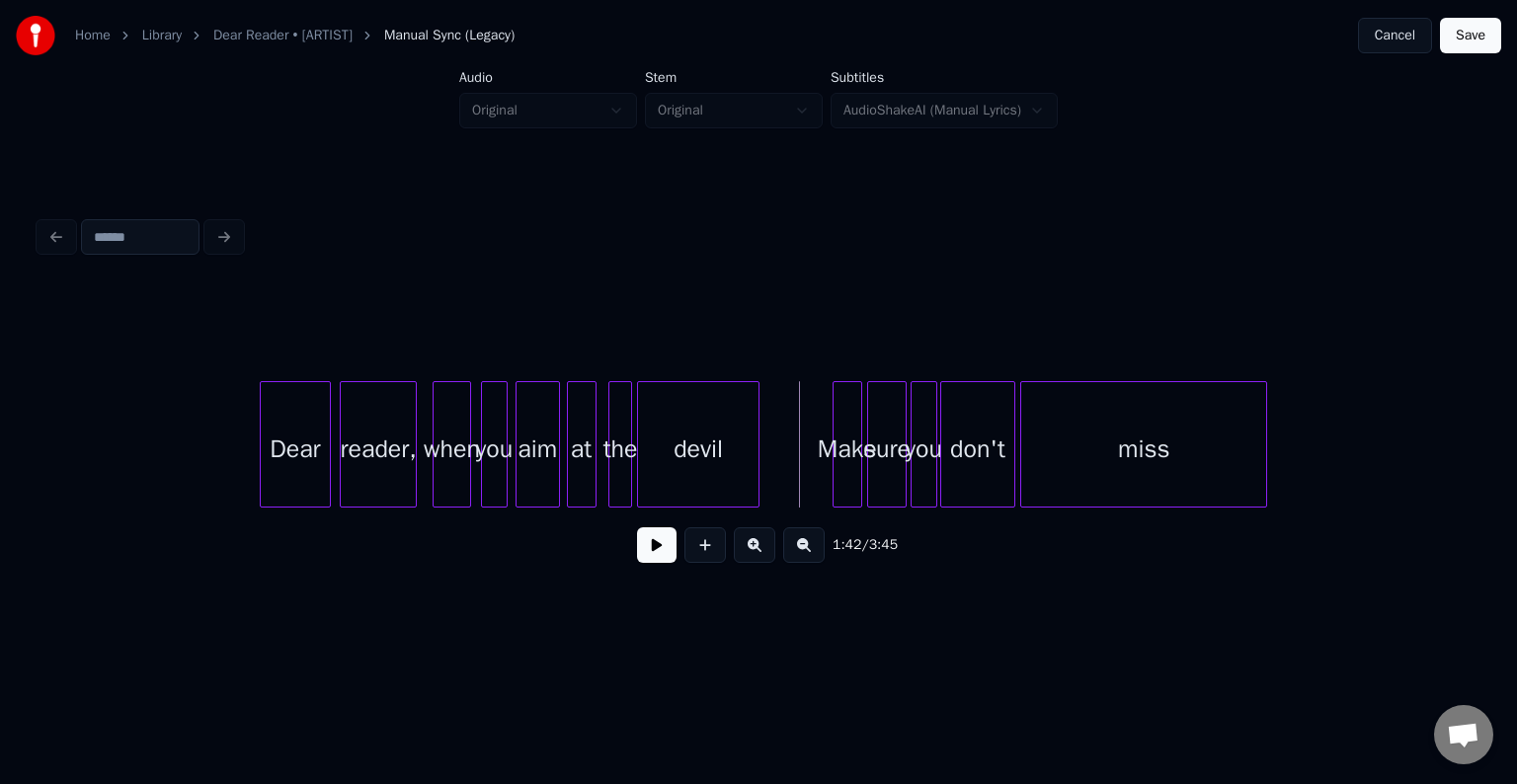 click at bounding box center [657, 545] 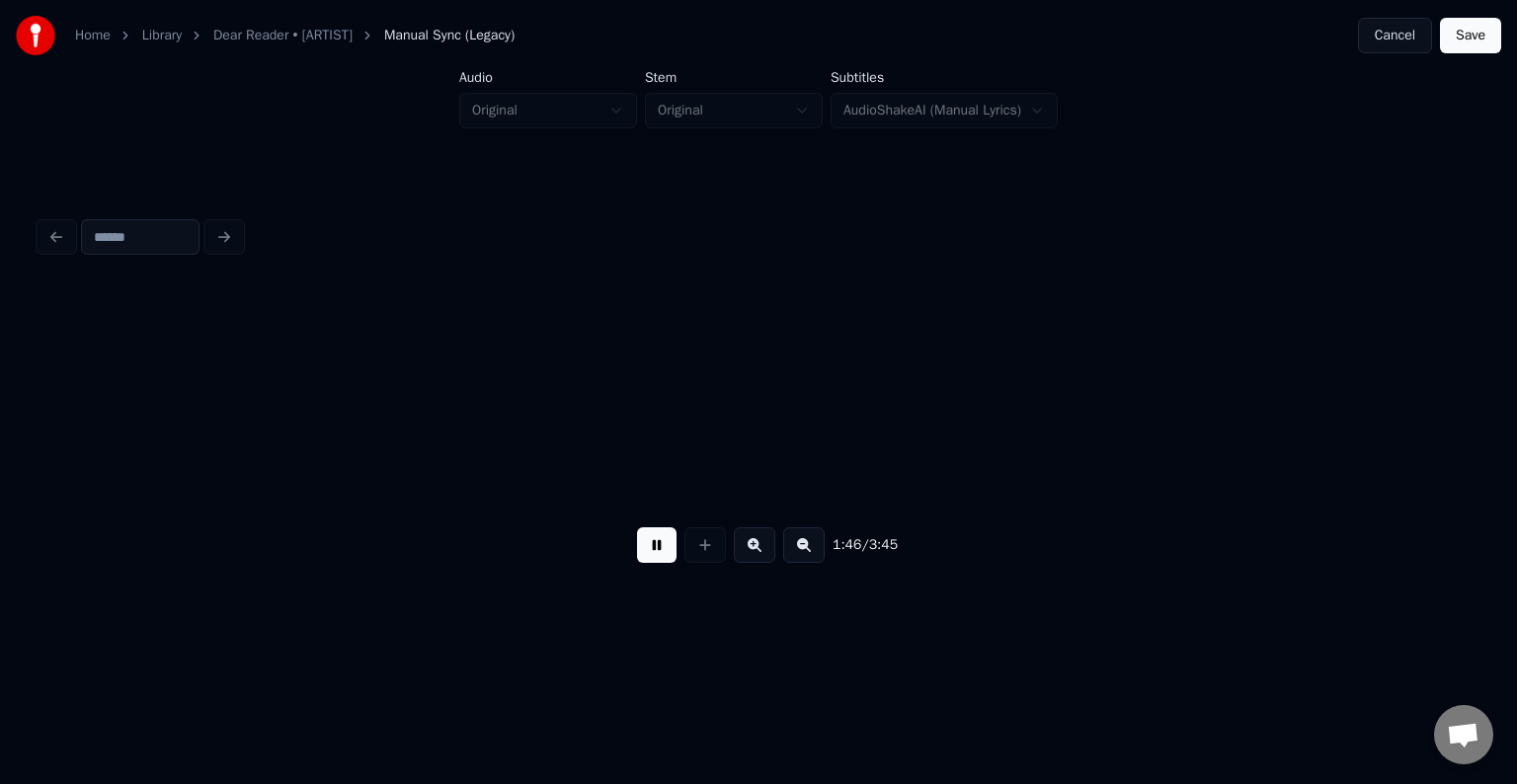 scroll, scrollTop: 0, scrollLeft: 15825, axis: horizontal 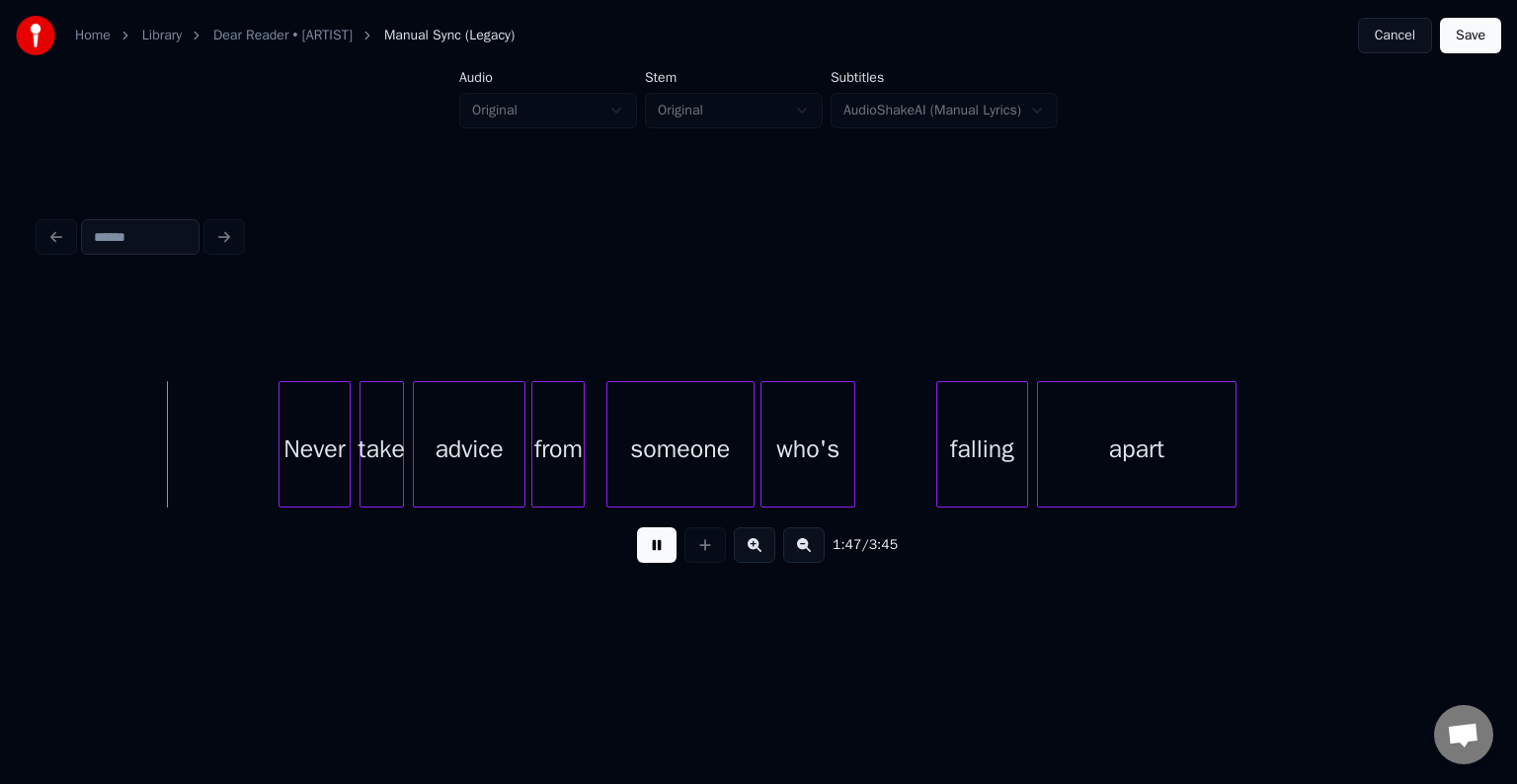 click at bounding box center [657, 545] 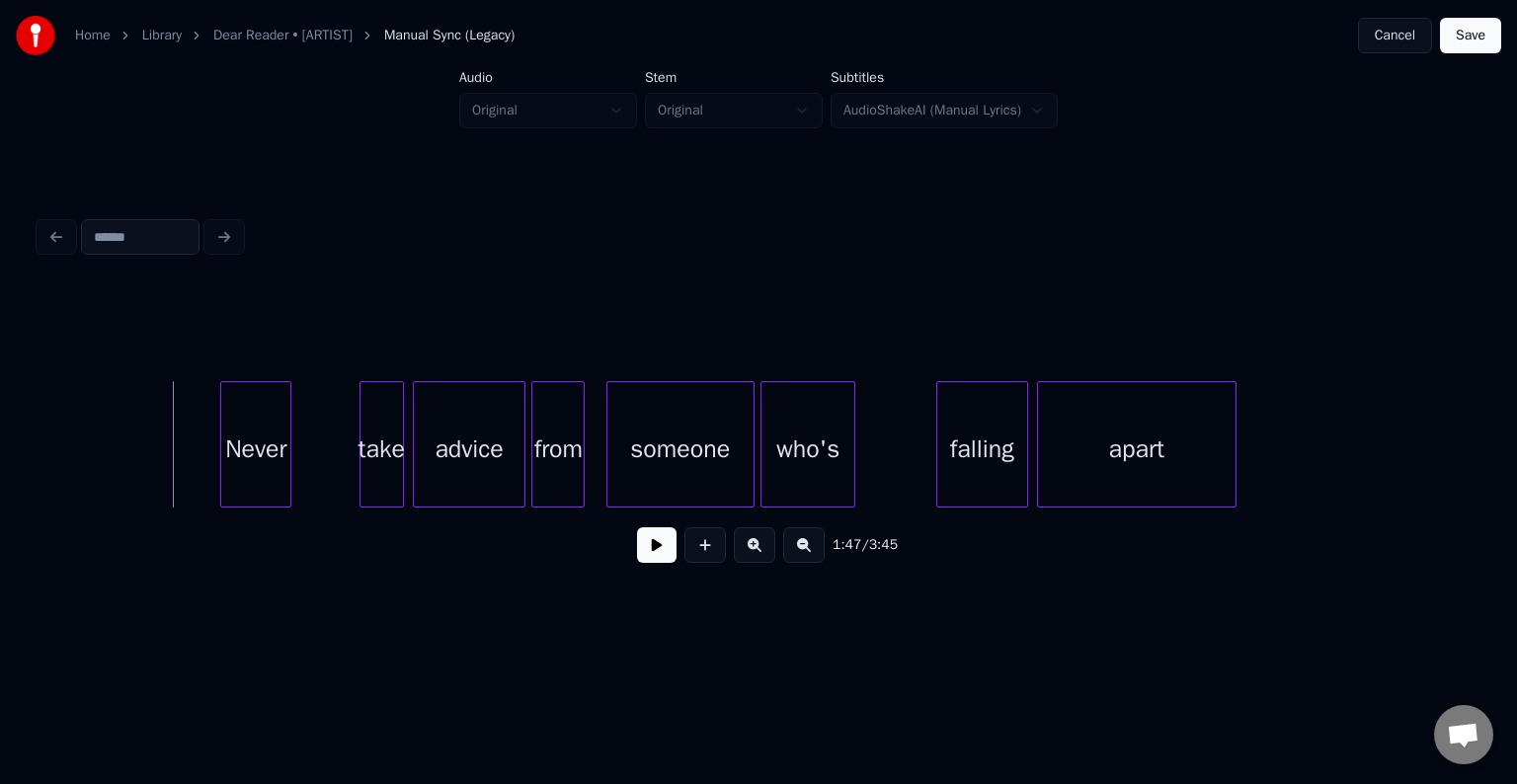 click on "Never" at bounding box center (256, 449) 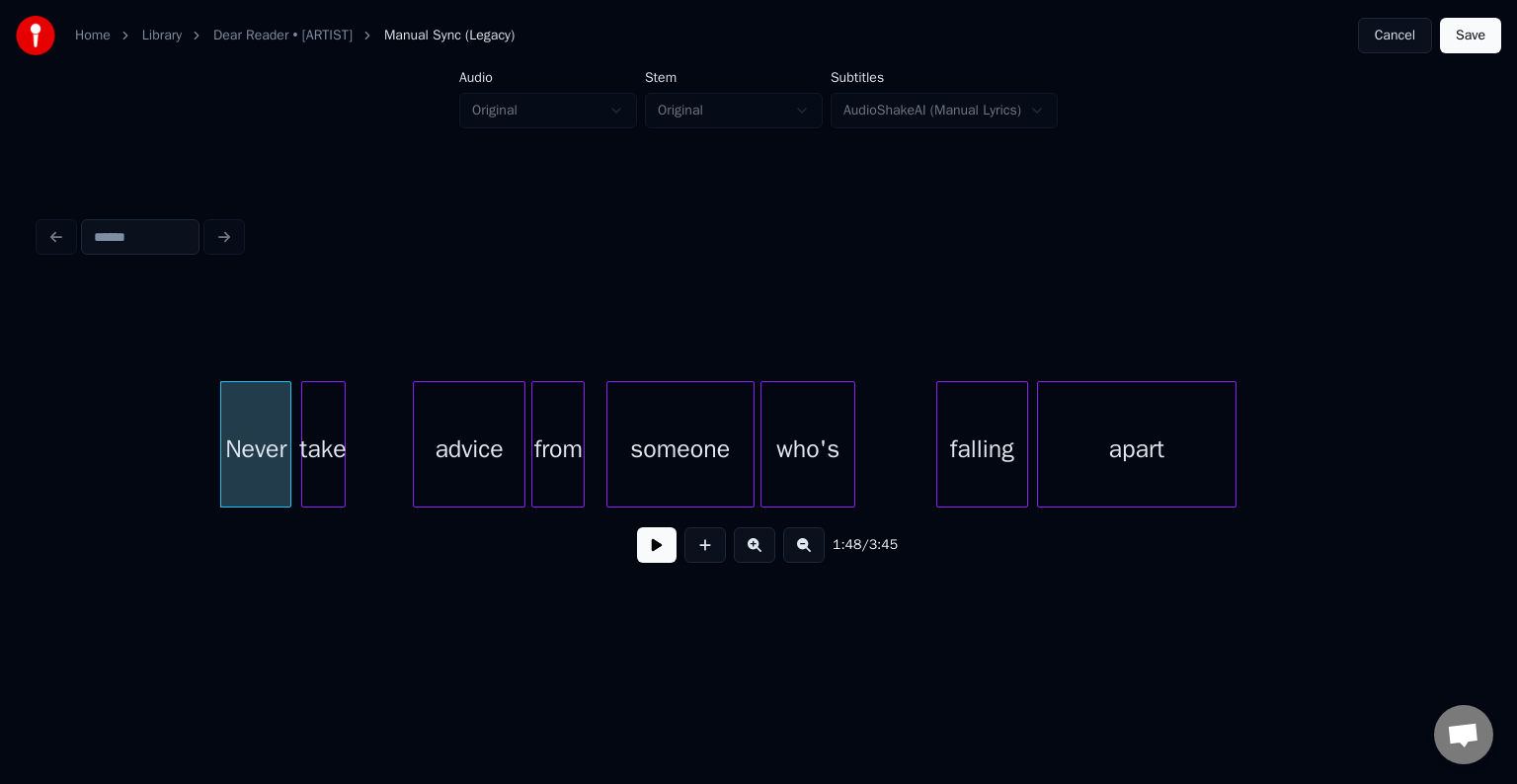 click on "take" at bounding box center [323, 449] 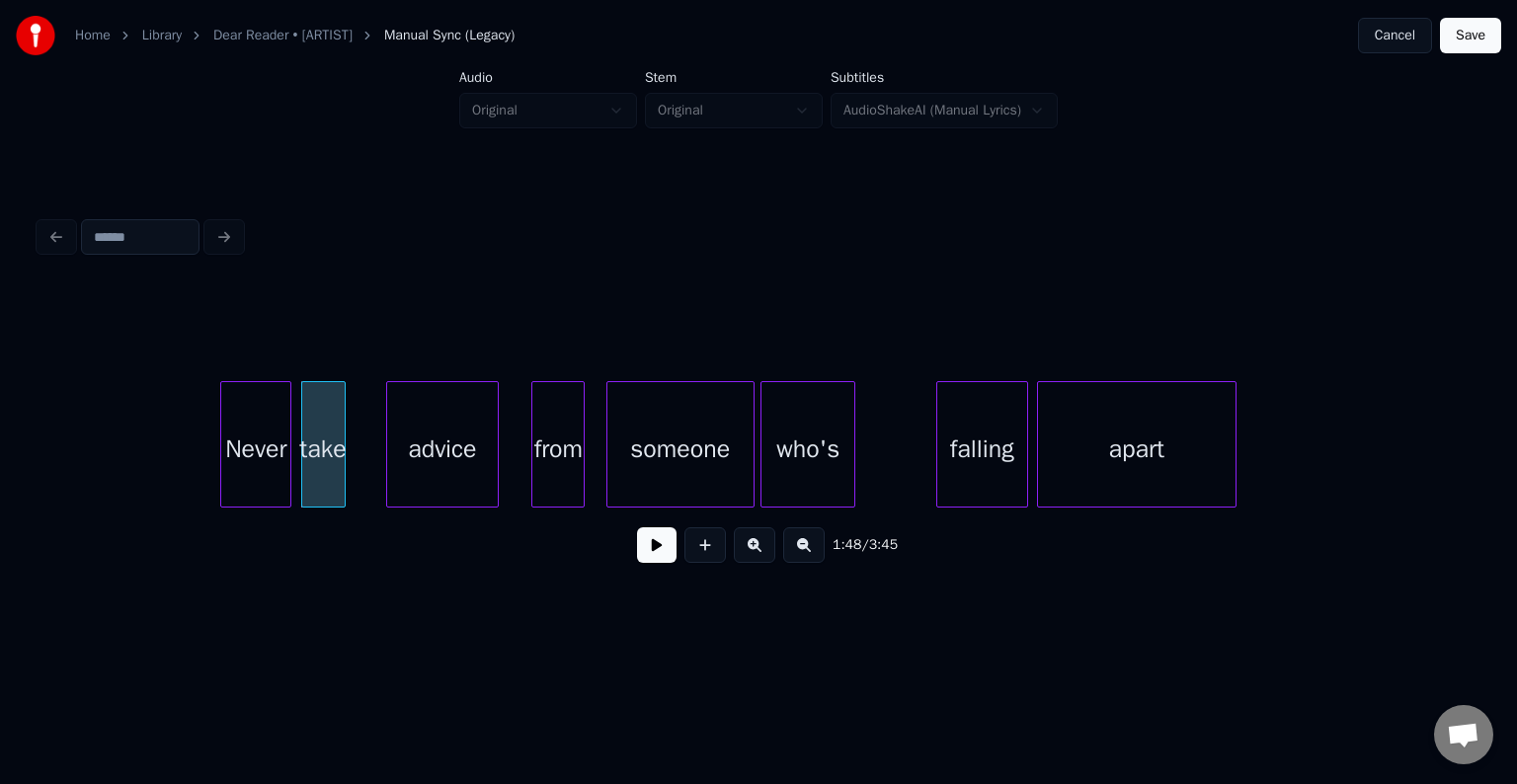 click on "advice" at bounding box center (442, 449) 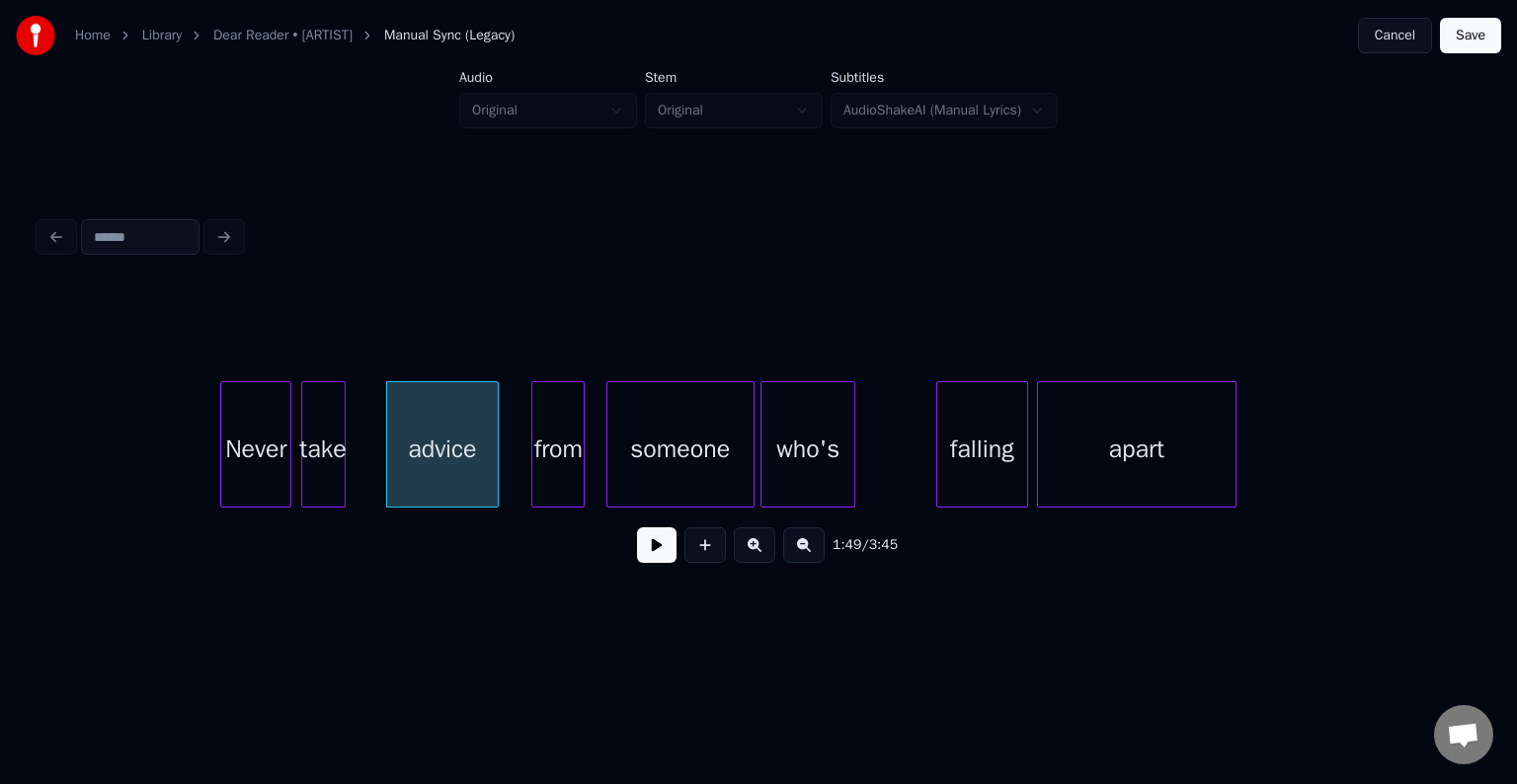 click on "Never take advice from someone who's falling apart" at bounding box center [900, 444] 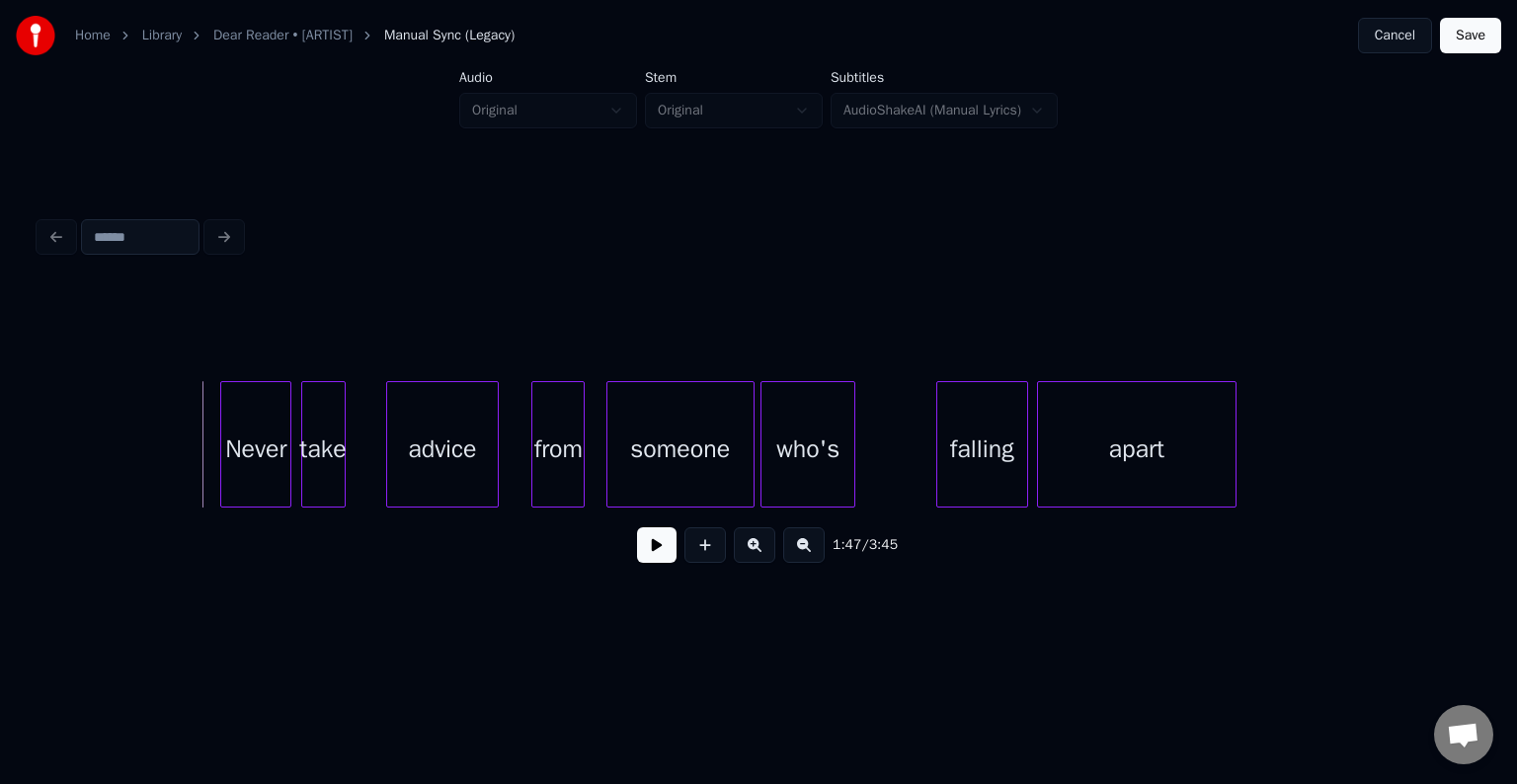 click at bounding box center (657, 545) 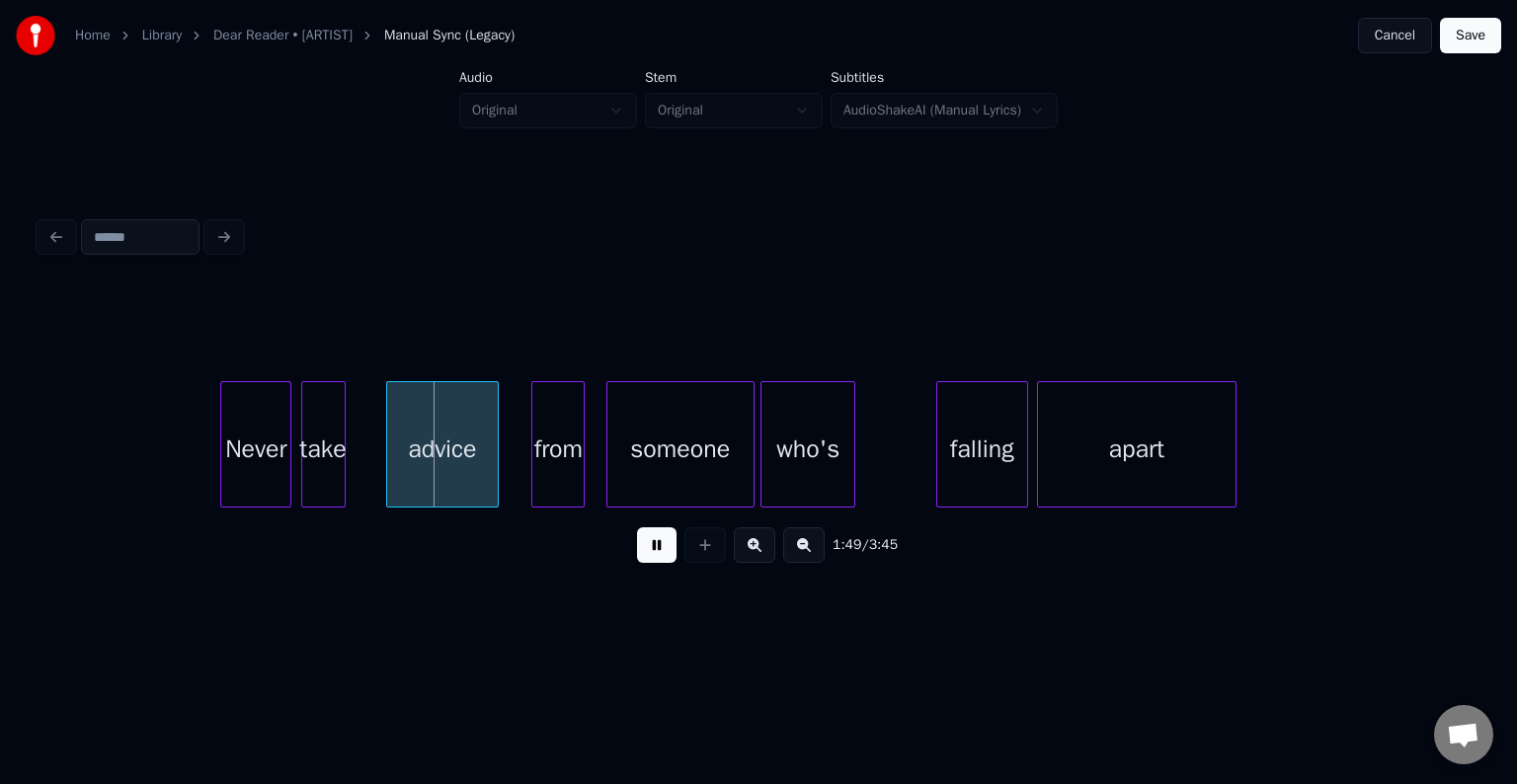 drag, startPoint x: 662, startPoint y: 548, endPoint x: 650, endPoint y: 543, distance: 13 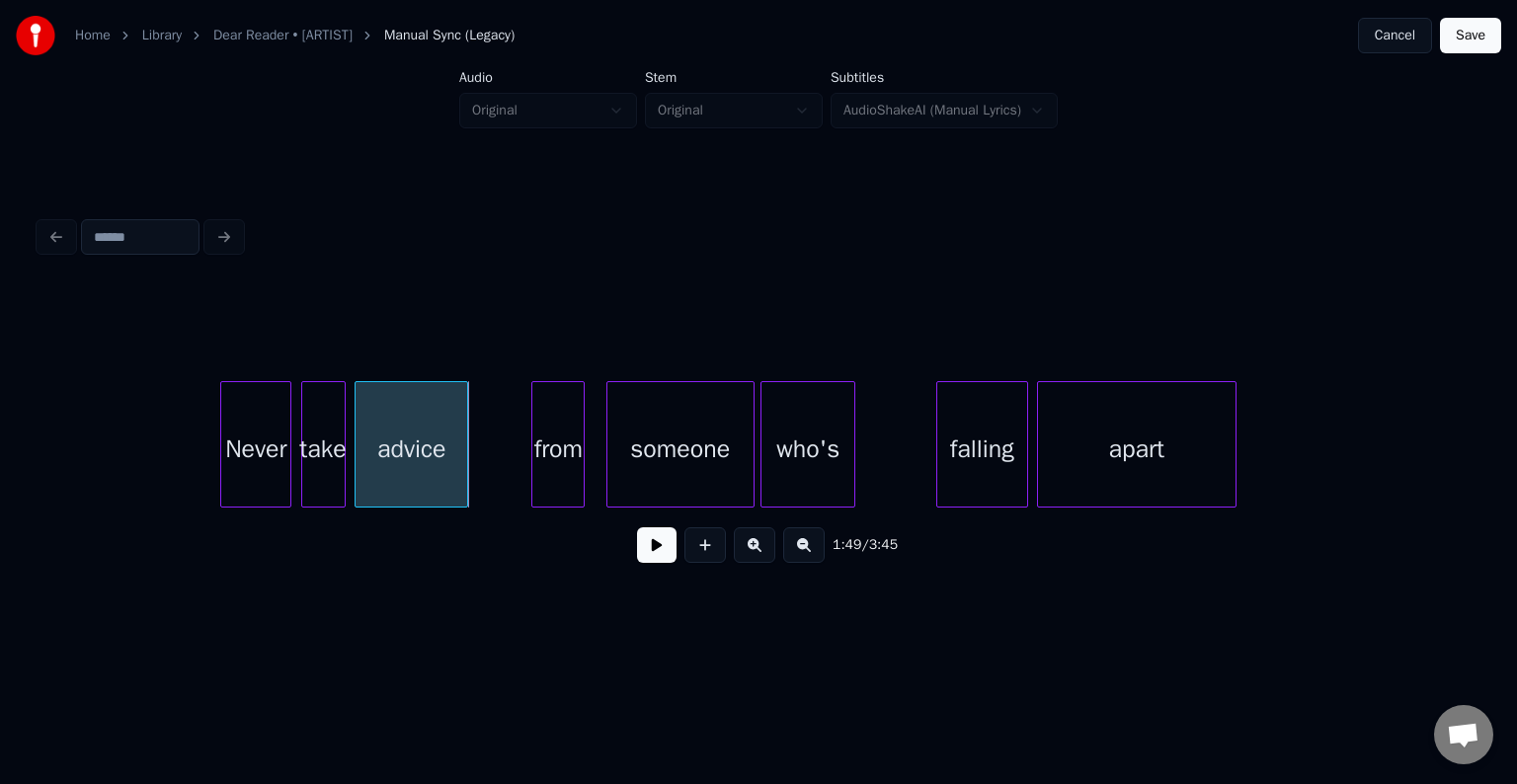 click on "advice" at bounding box center (411, 449) 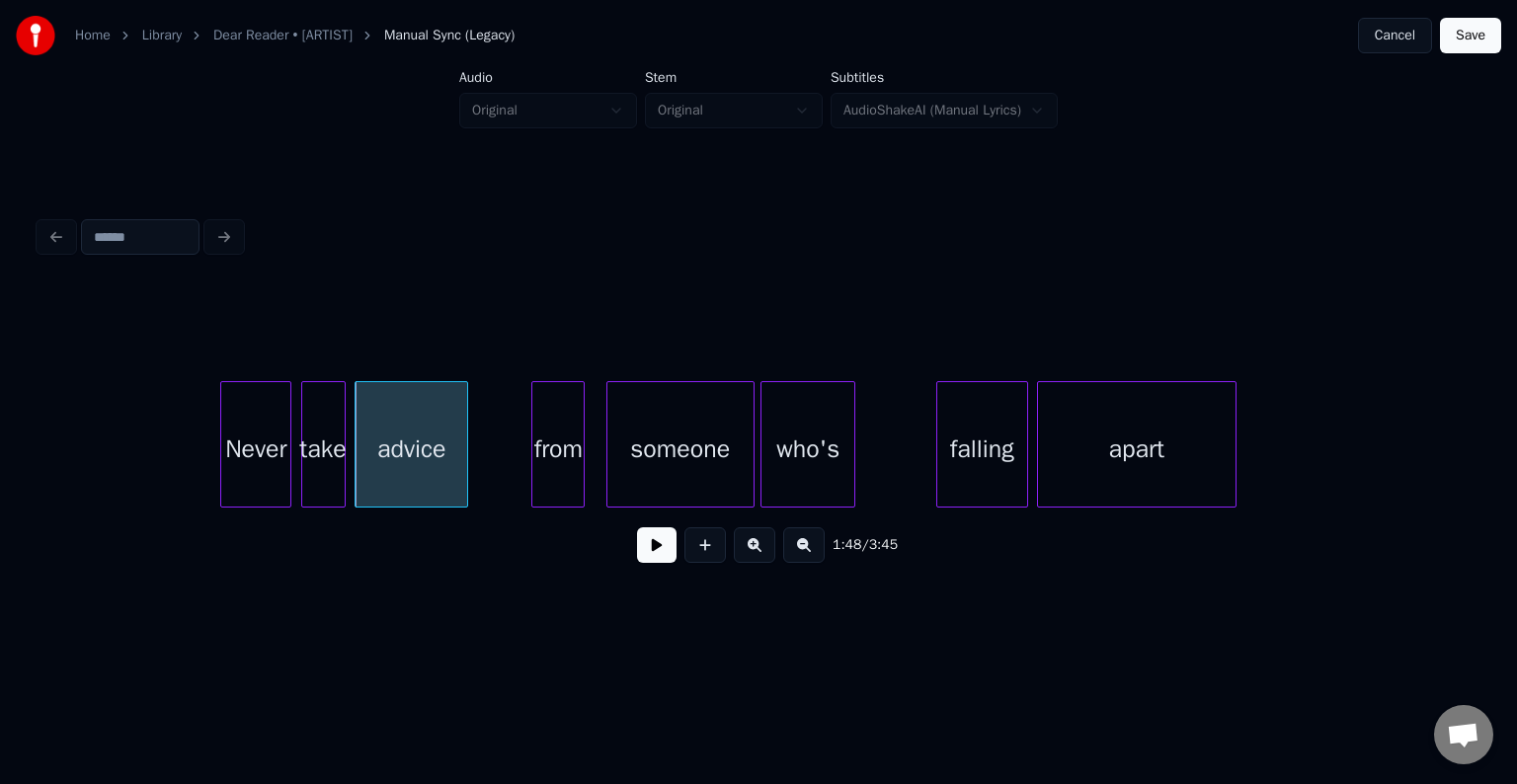 click on "Never take advice from someone who's falling apart" at bounding box center [900, 444] 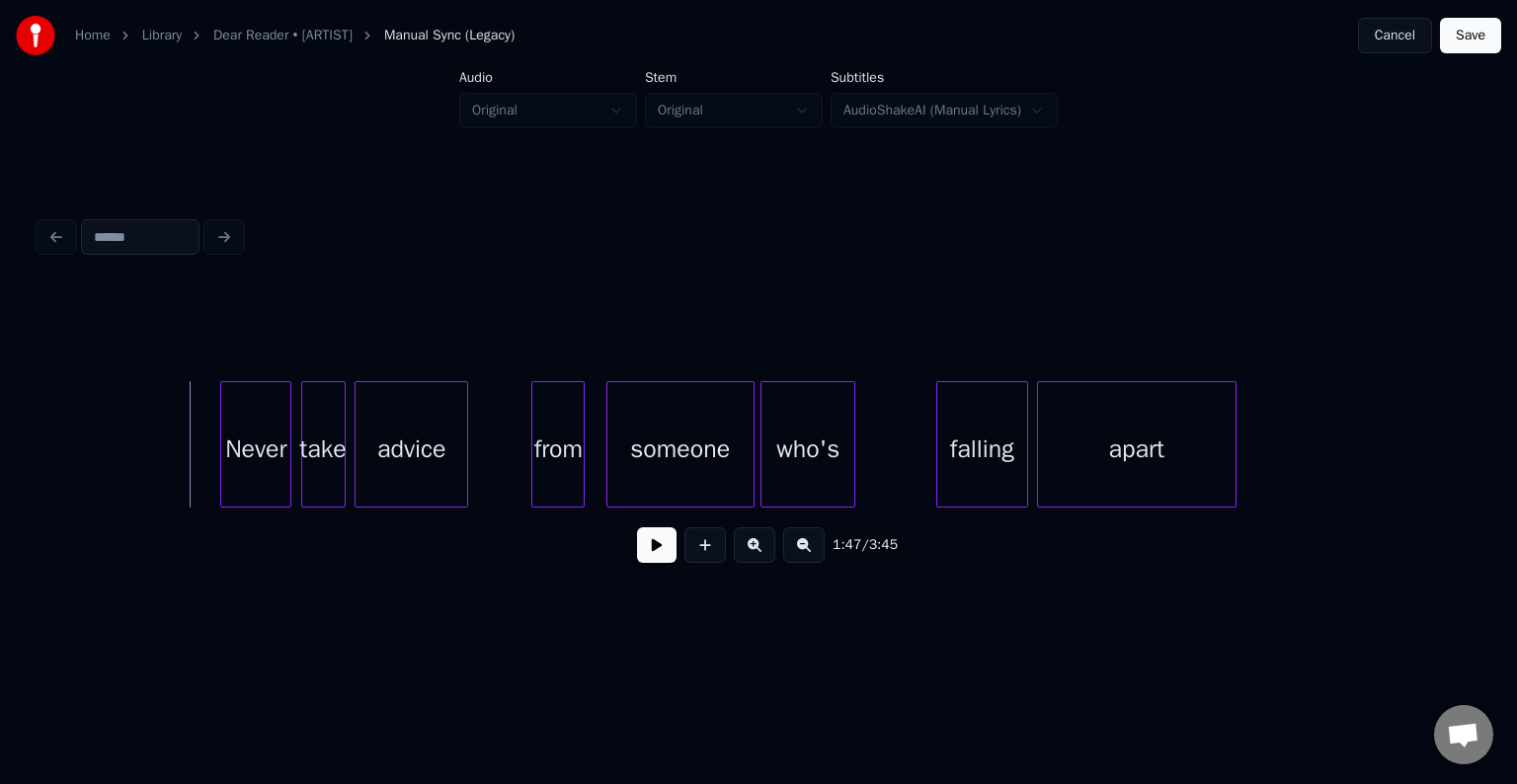 click at bounding box center (657, 545) 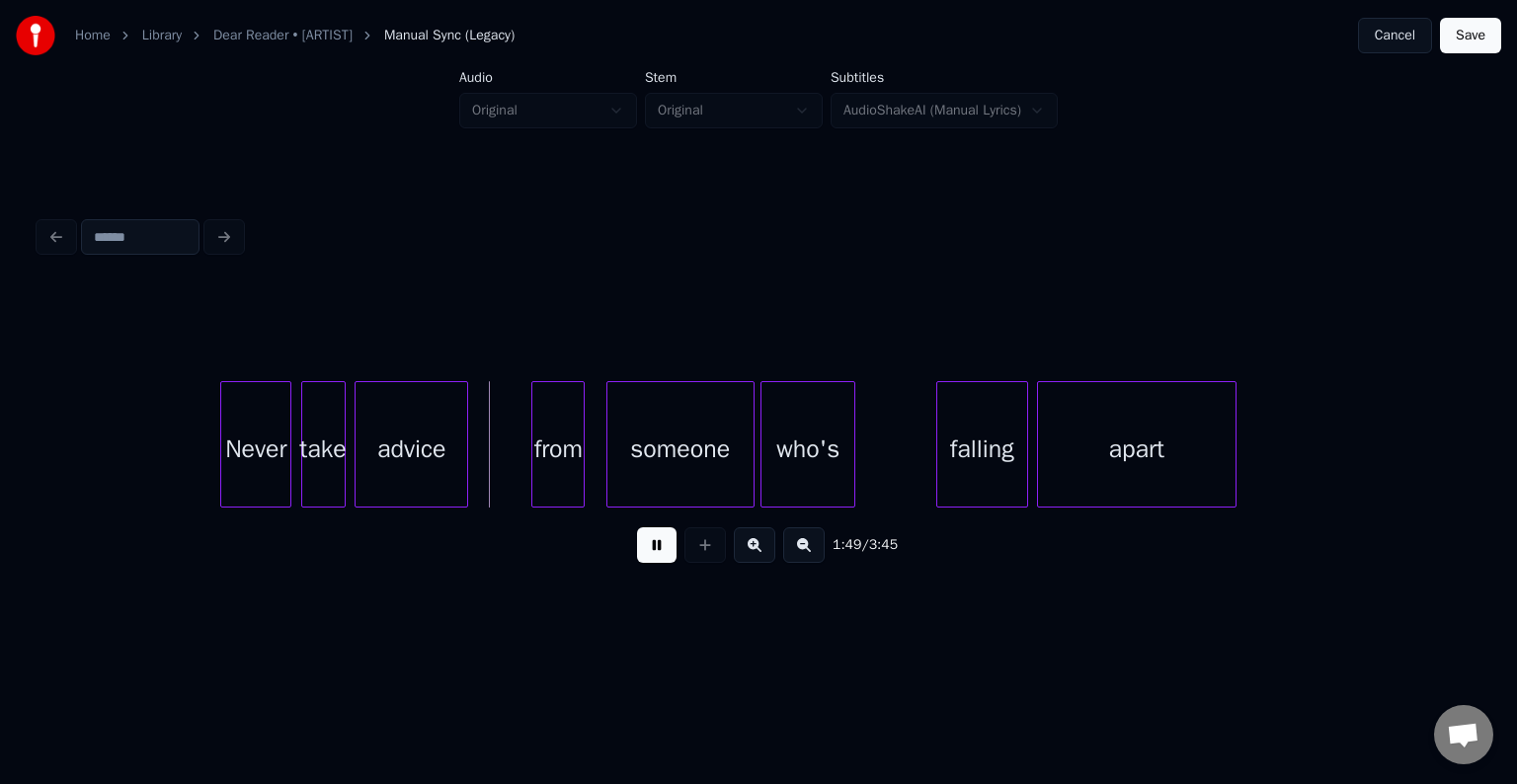click at bounding box center [657, 545] 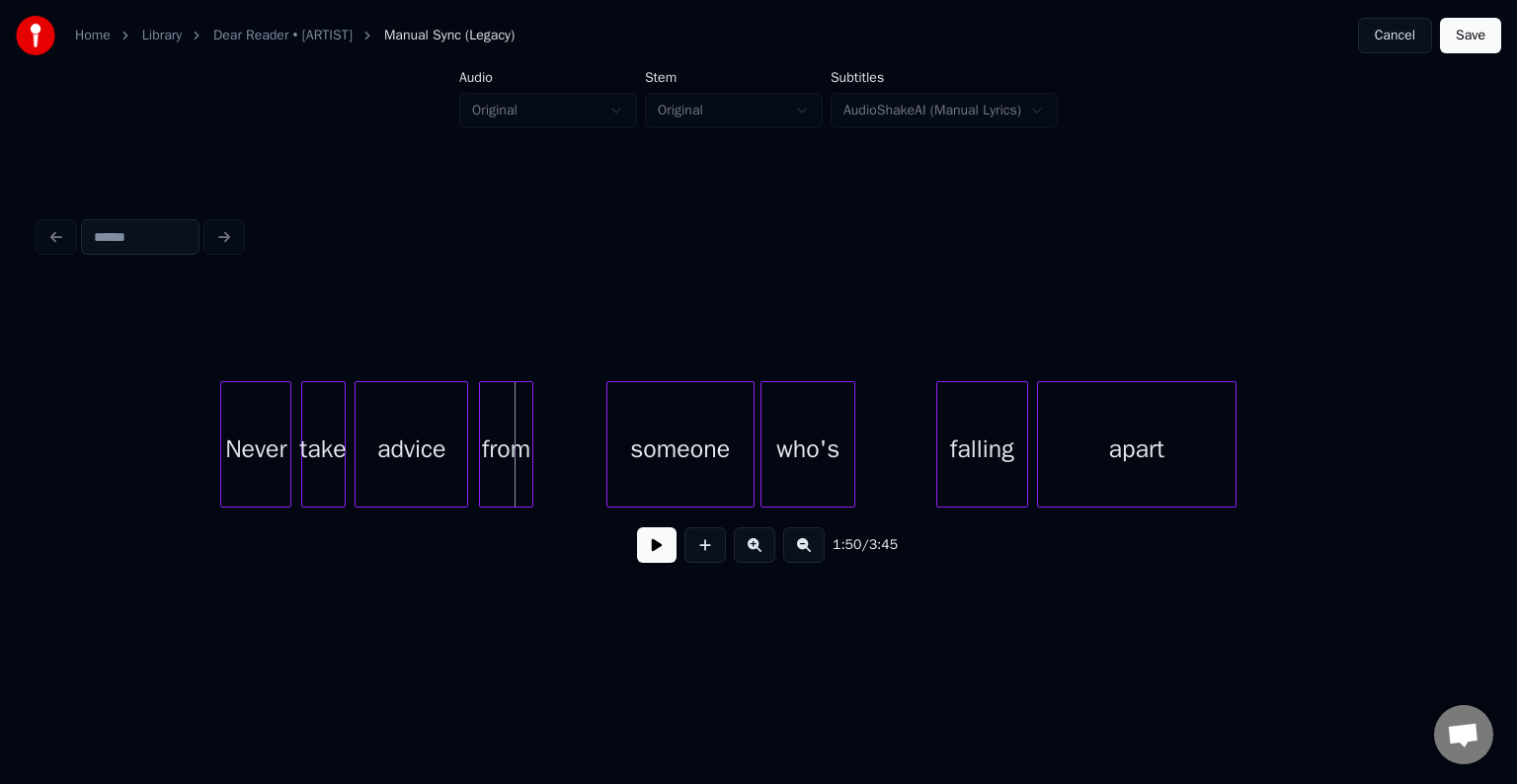 click on "from" at bounding box center [506, 449] 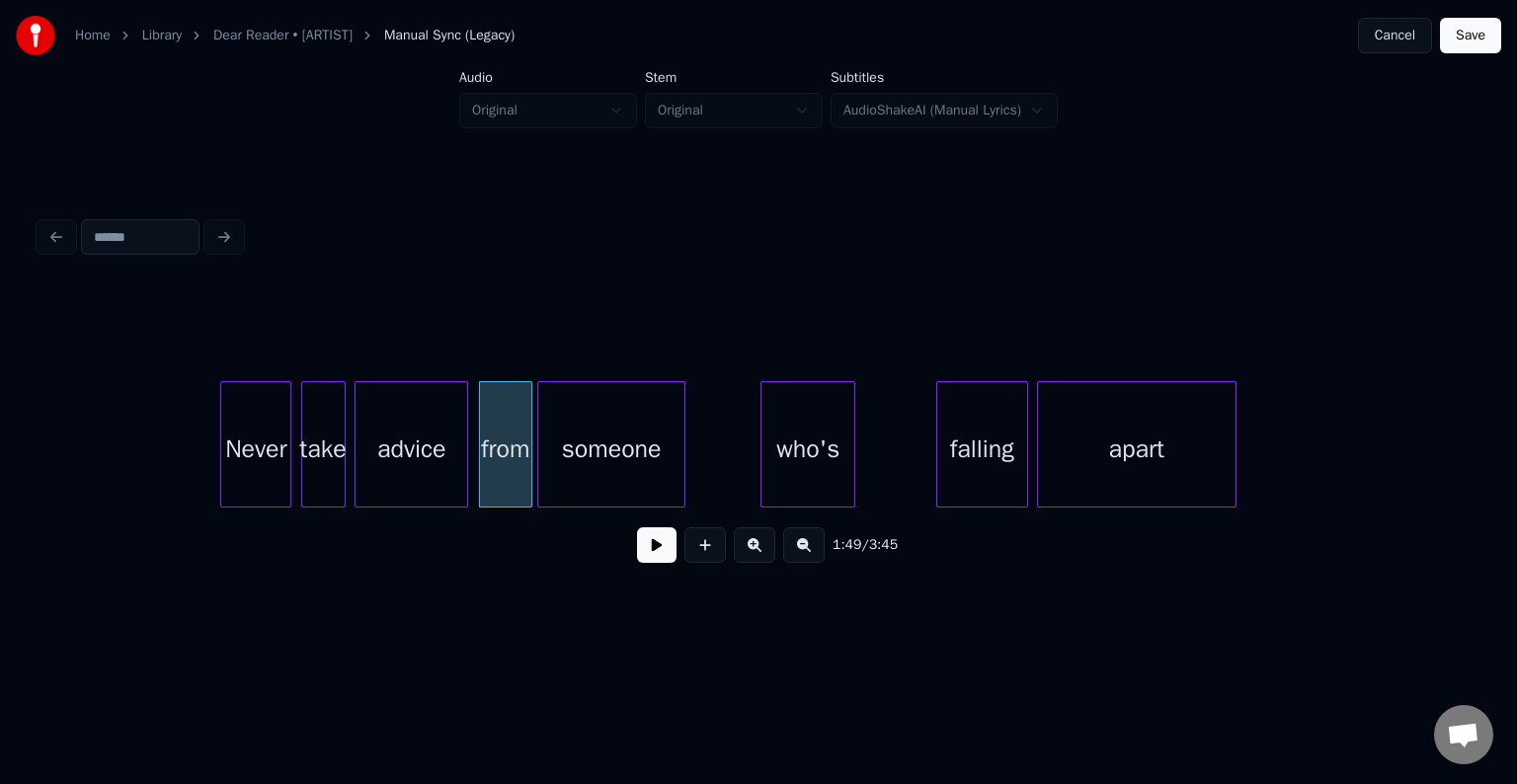 click on "someone" at bounding box center (611, 449) 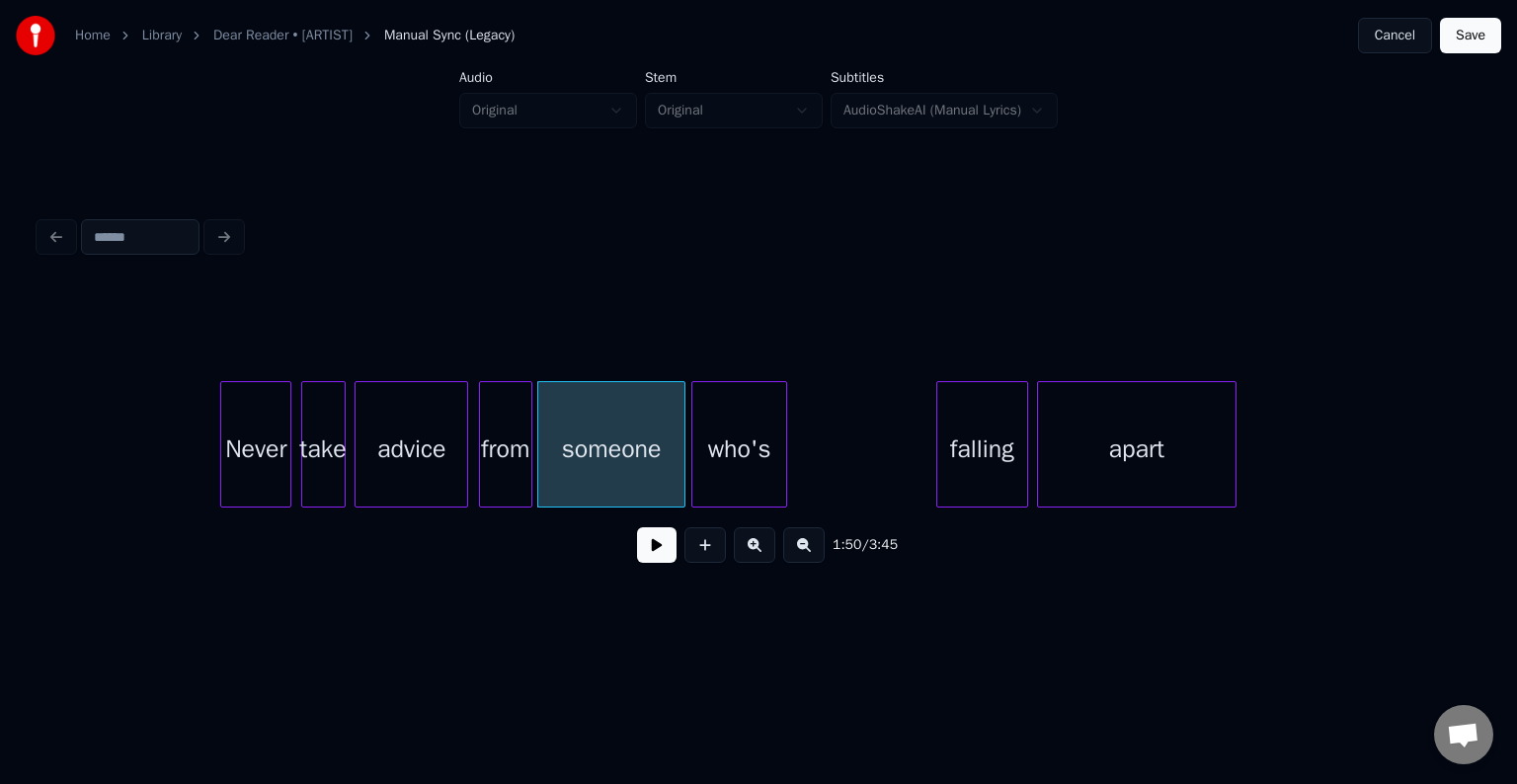 click on "who's" at bounding box center [739, 449] 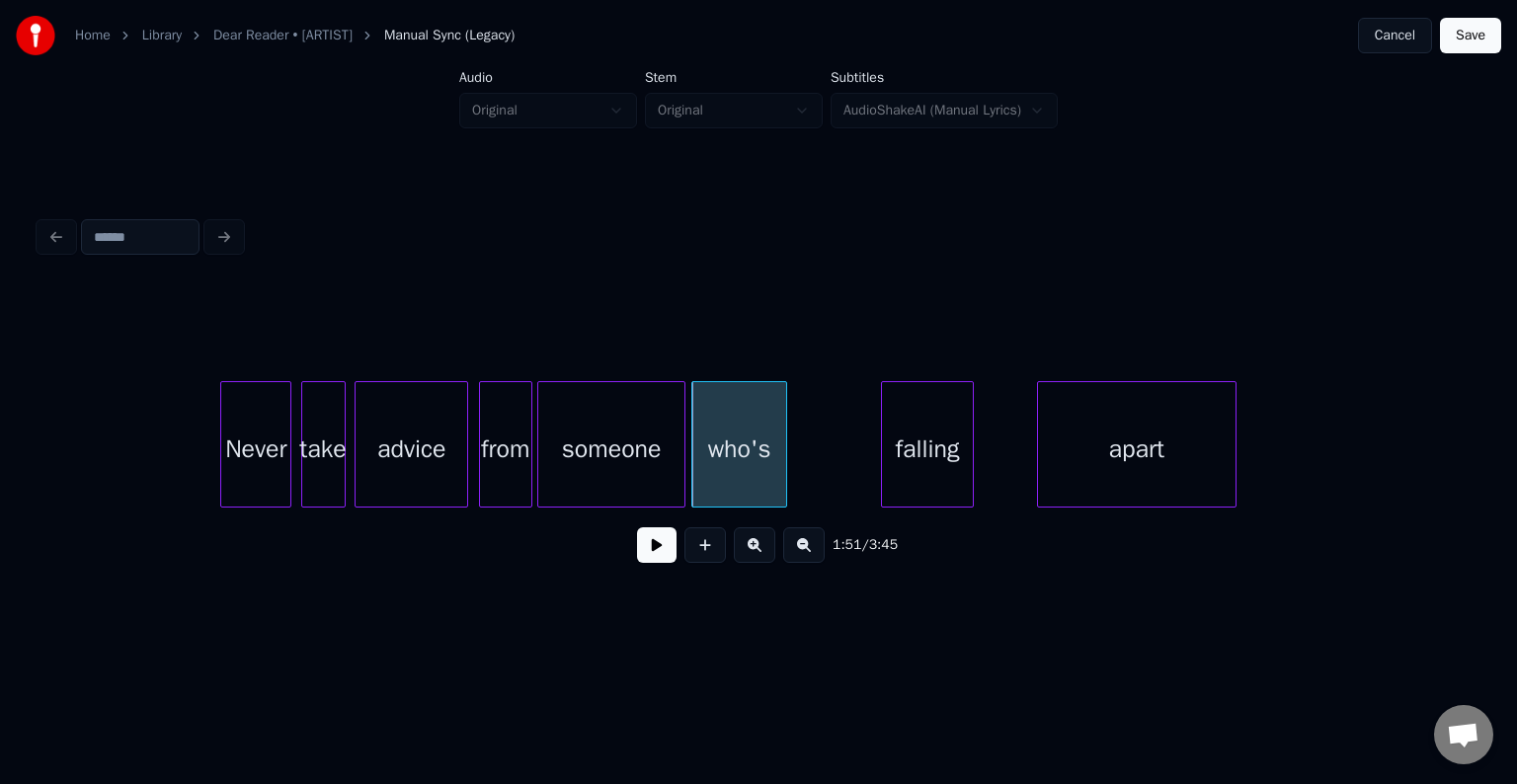 click on "falling" at bounding box center [926, 449] 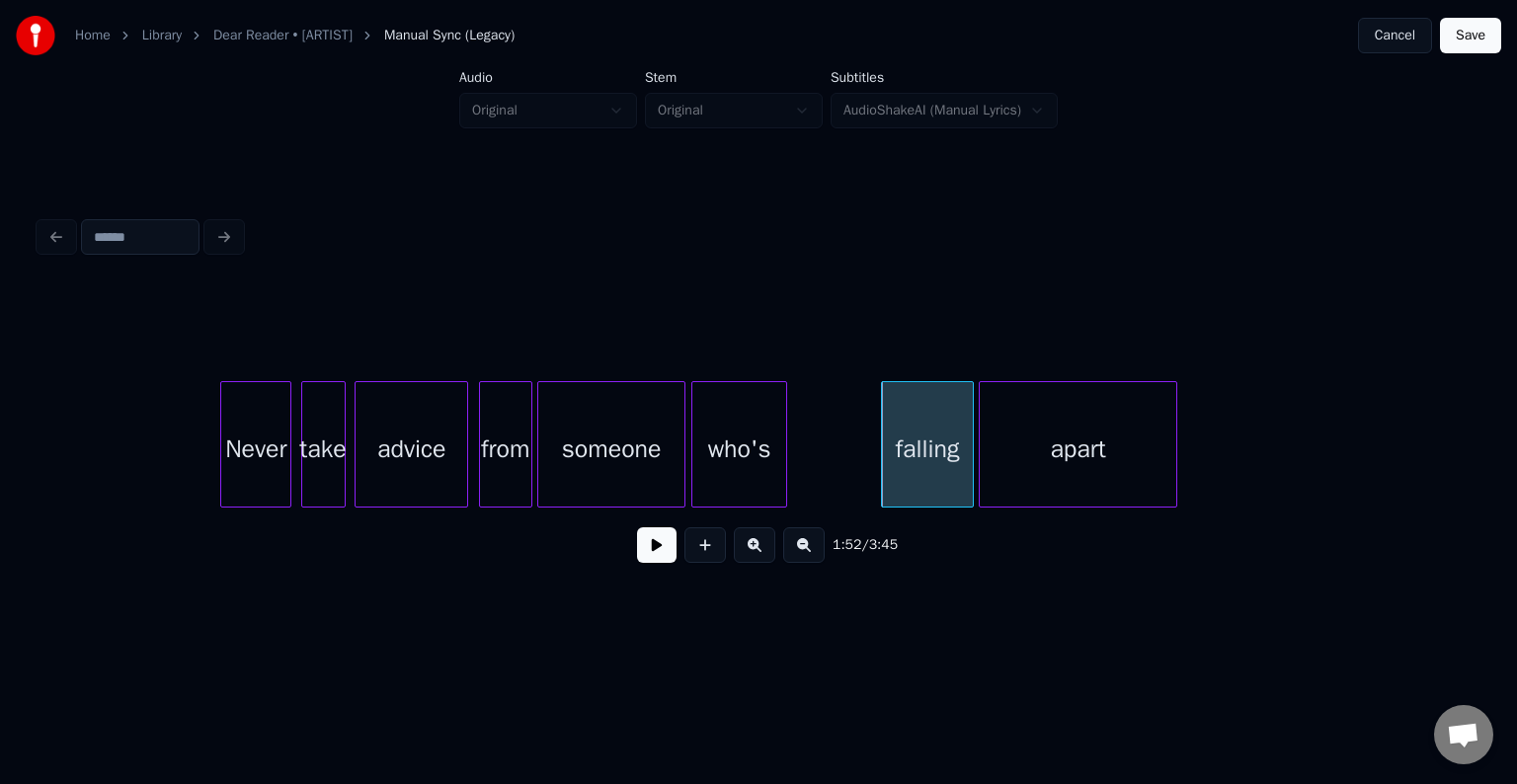 click on "apart" at bounding box center (1078, 449) 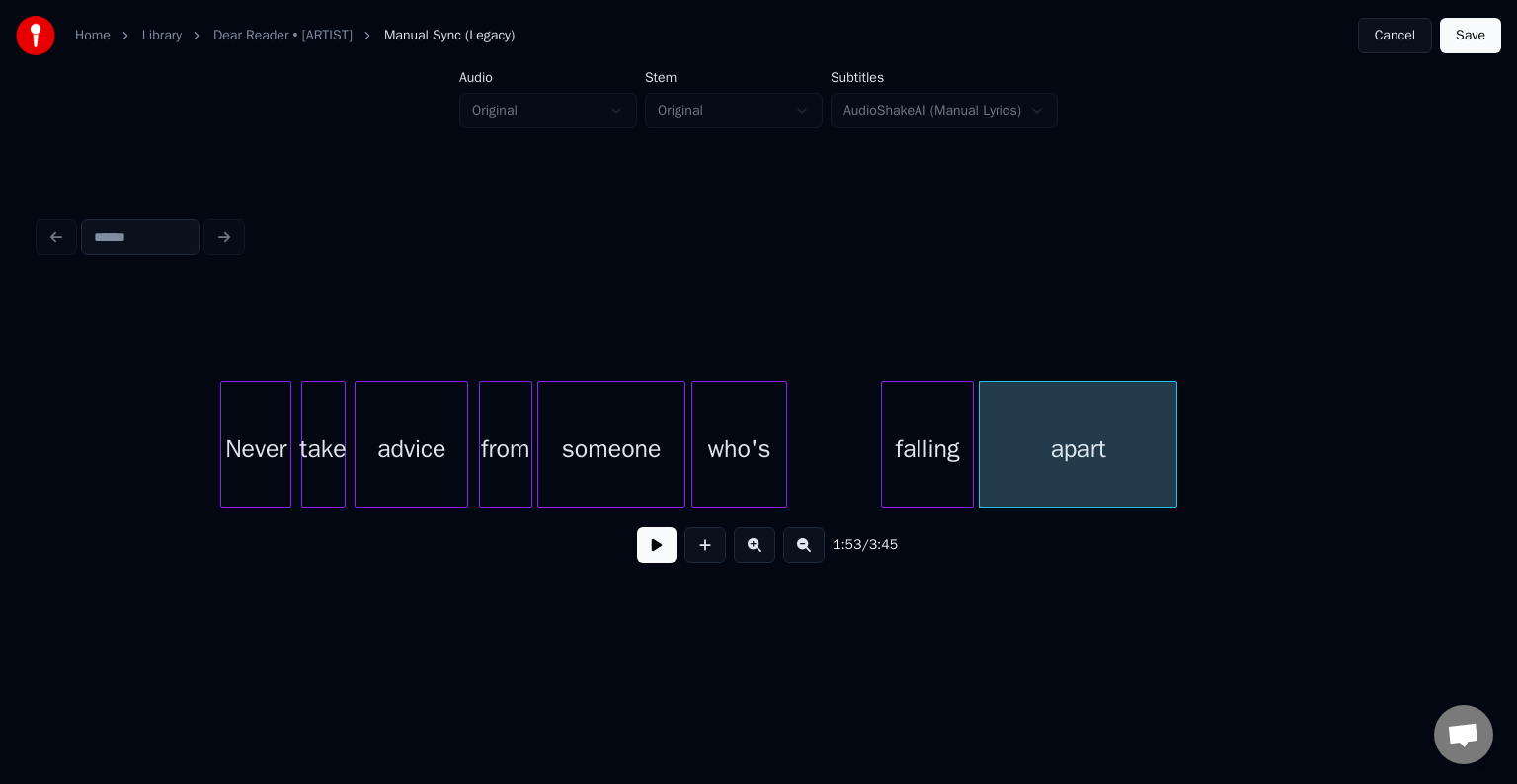 drag, startPoint x: 187, startPoint y: 466, endPoint x: 340, endPoint y: 479, distance: 153.5513 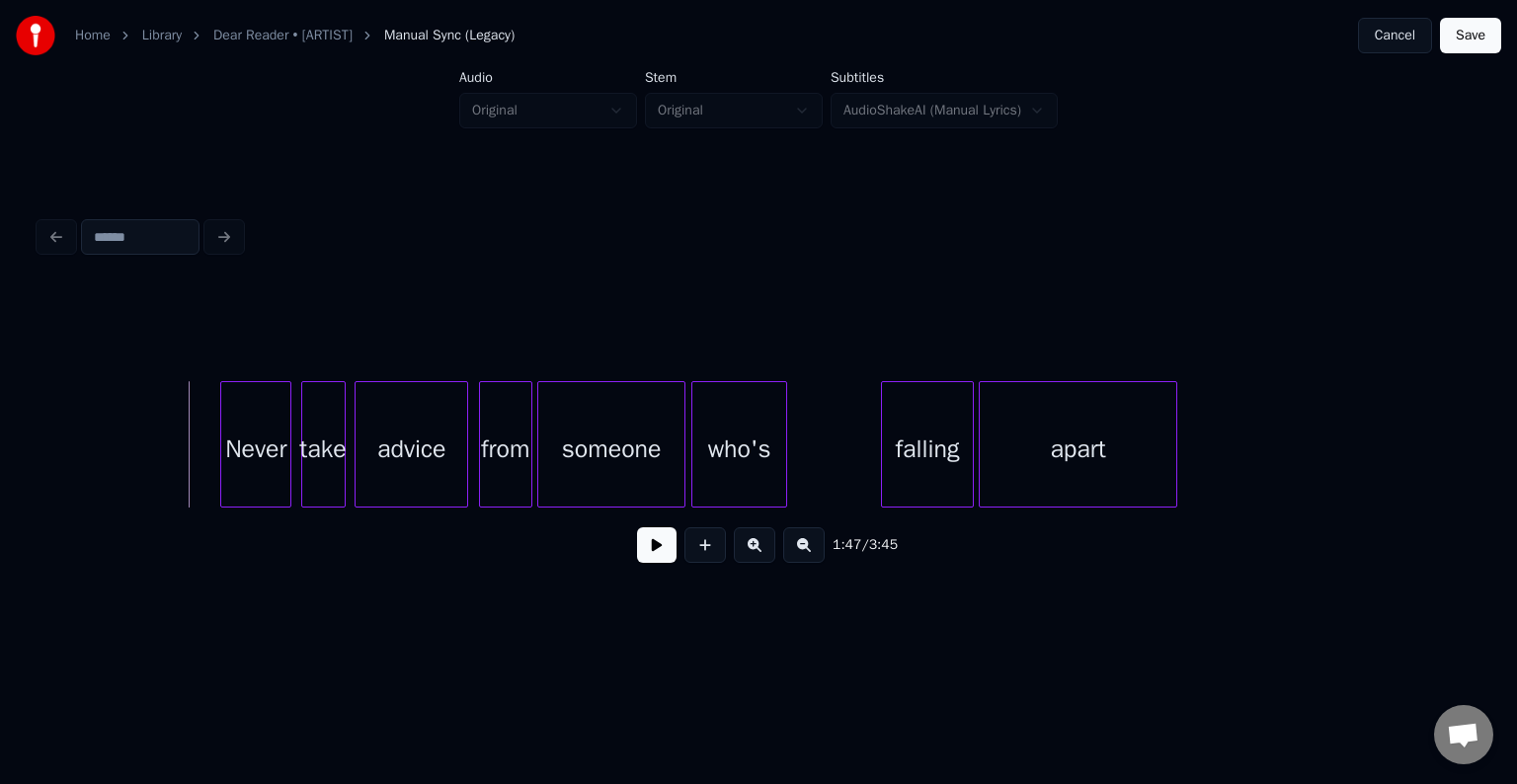 click at bounding box center [657, 545] 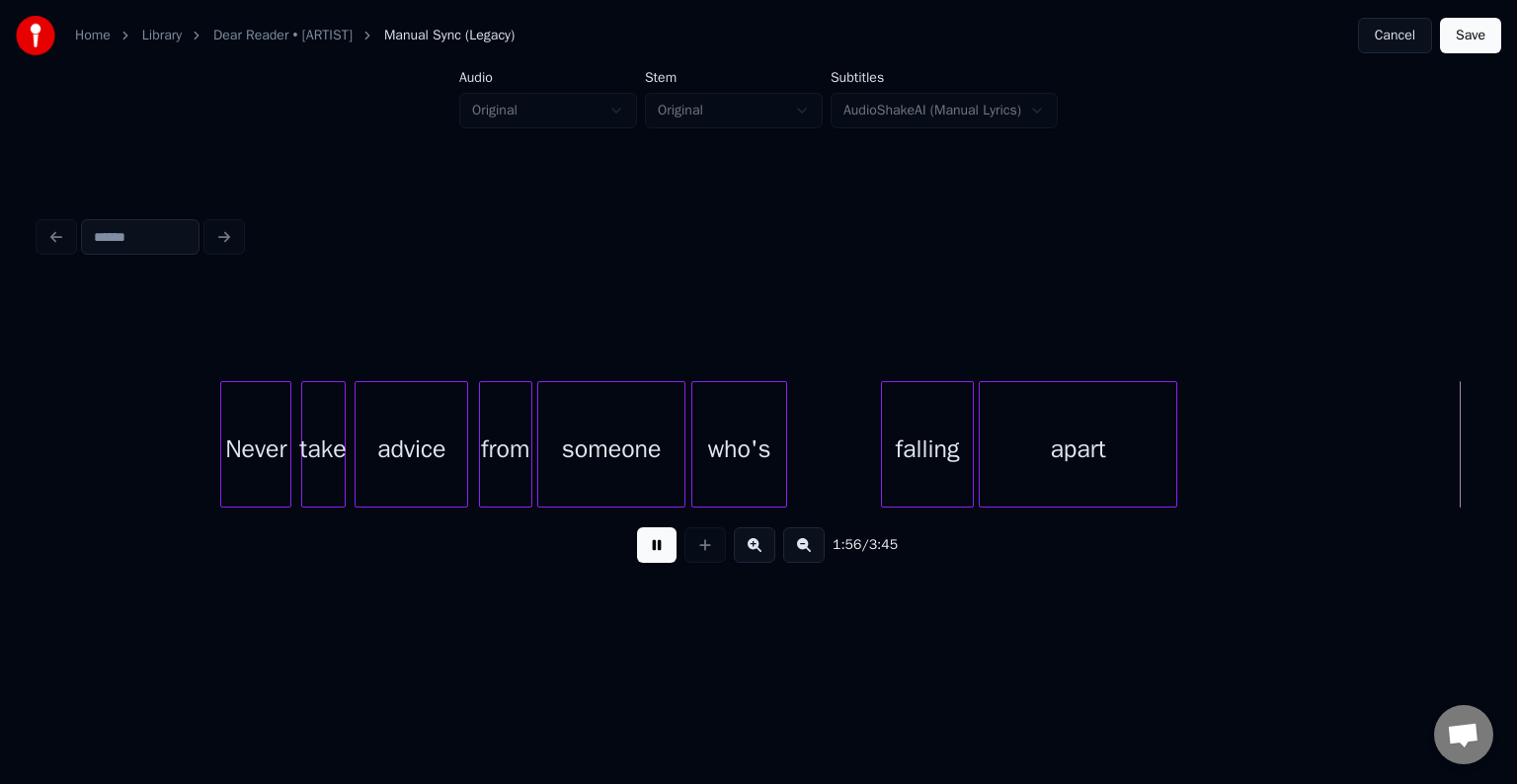 scroll, scrollTop: 0, scrollLeft: 17264, axis: horizontal 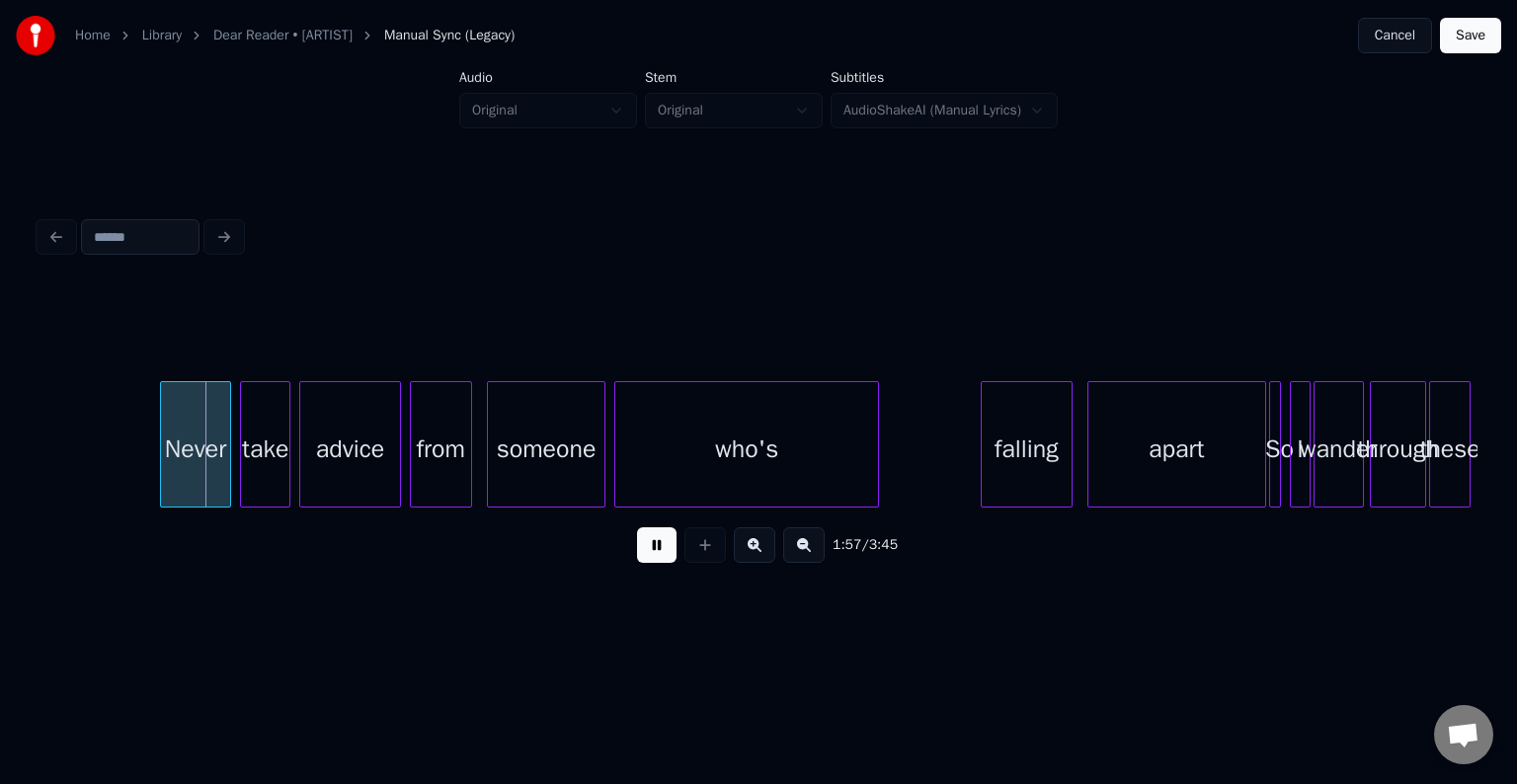 drag, startPoint x: 660, startPoint y: 542, endPoint x: 615, endPoint y: 533, distance: 45.891176 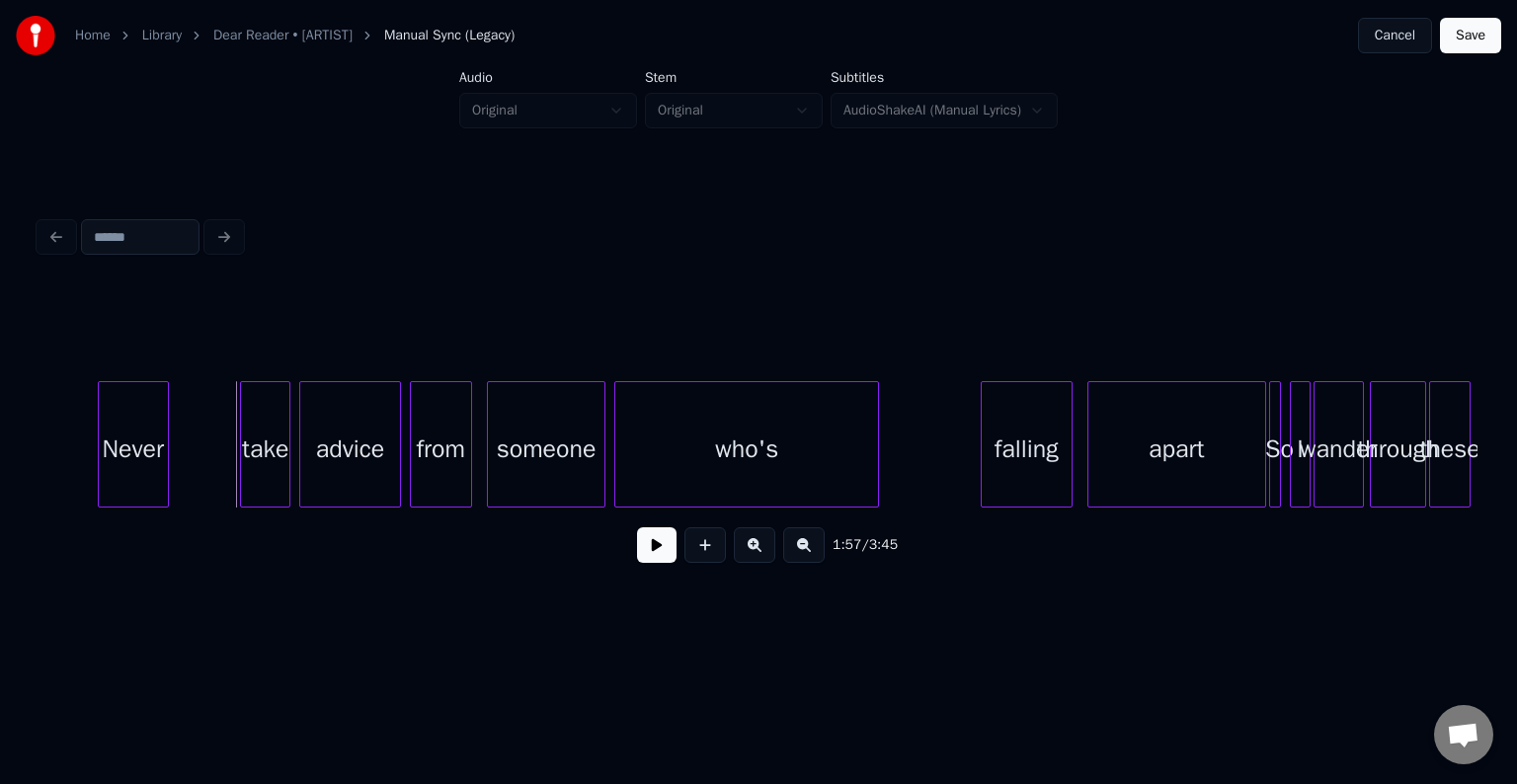 click on "Never" at bounding box center [133, 449] 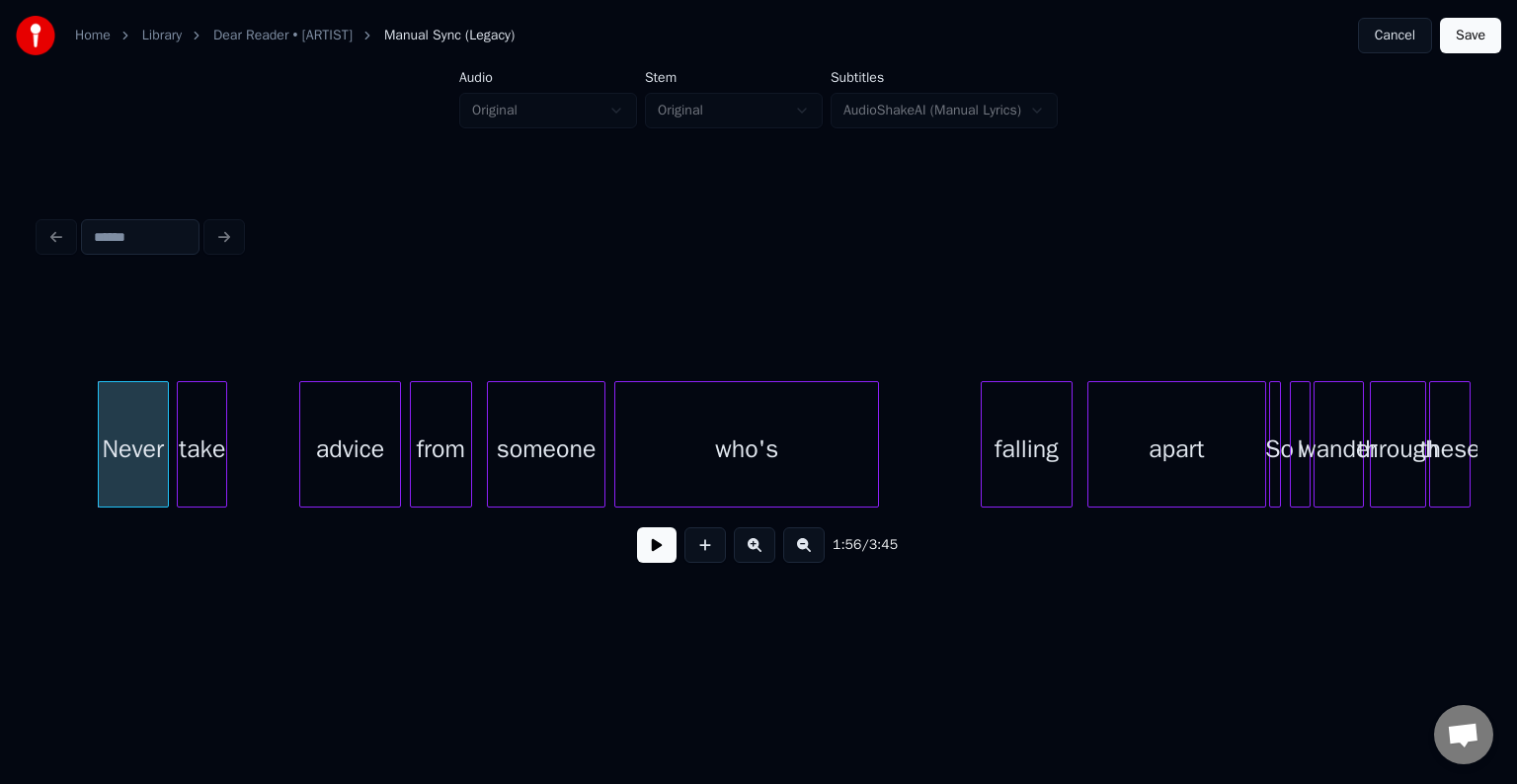 click on "take" at bounding box center (201, 449) 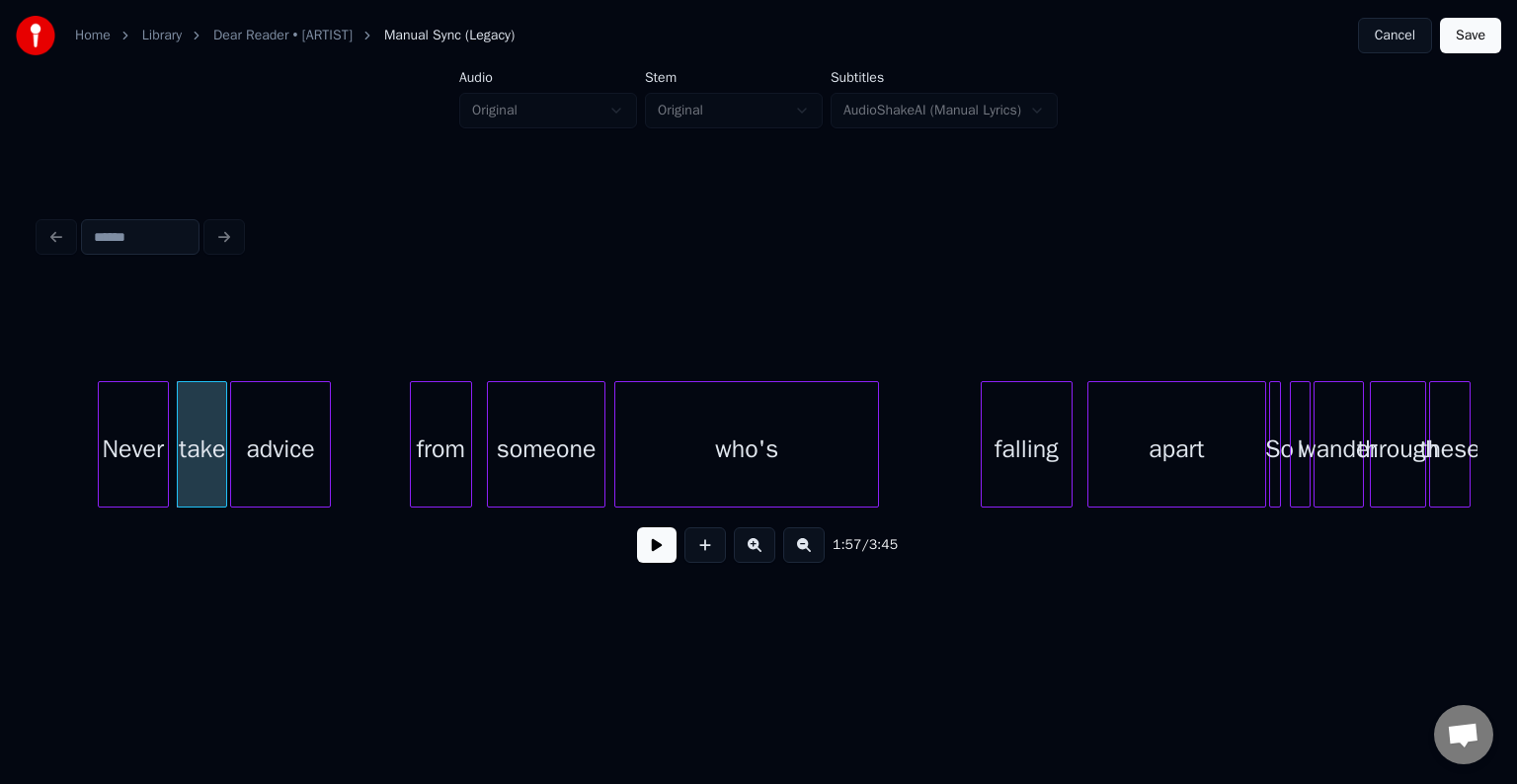 click on "advice" at bounding box center [280, 449] 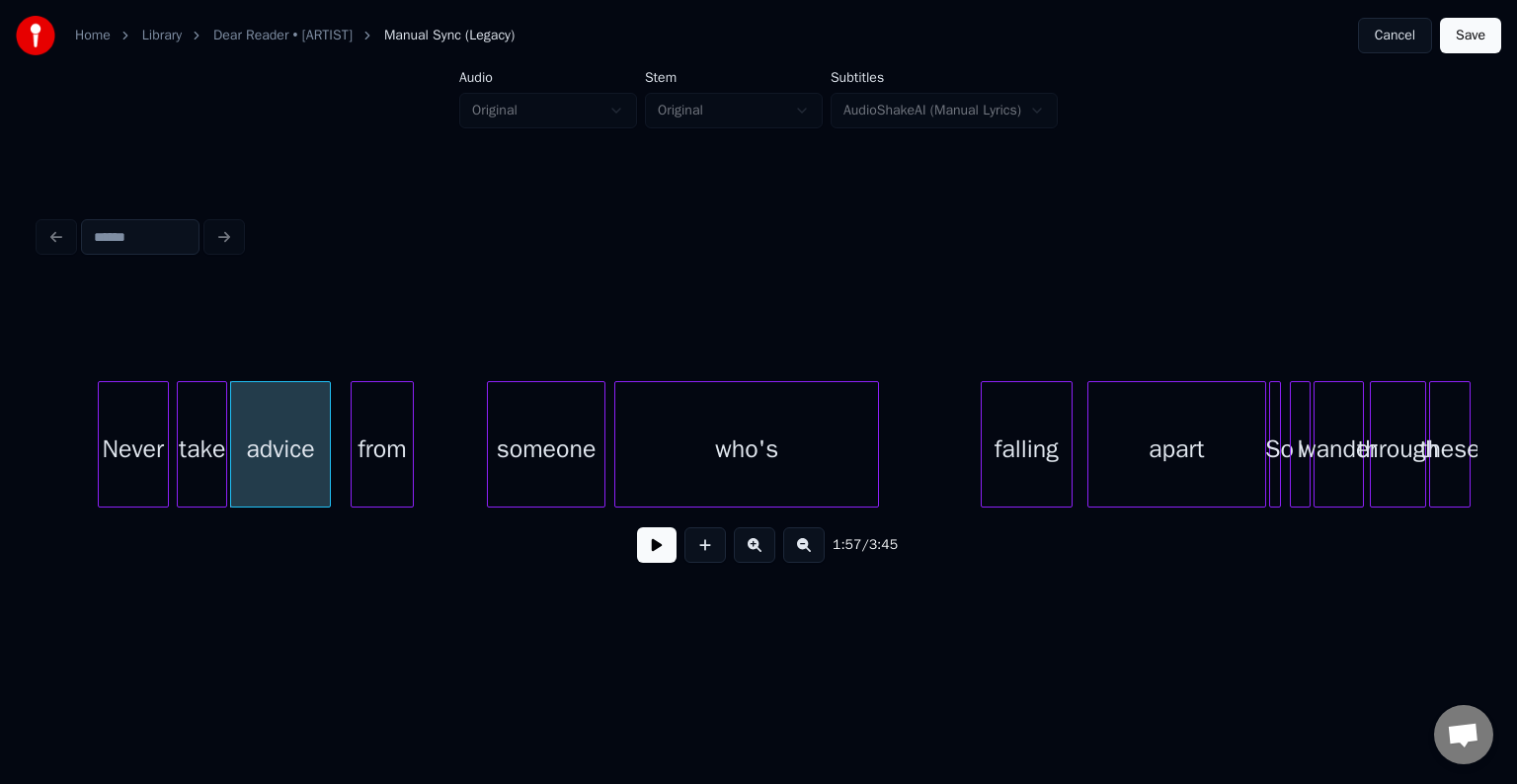 click on "from" at bounding box center (381, 449) 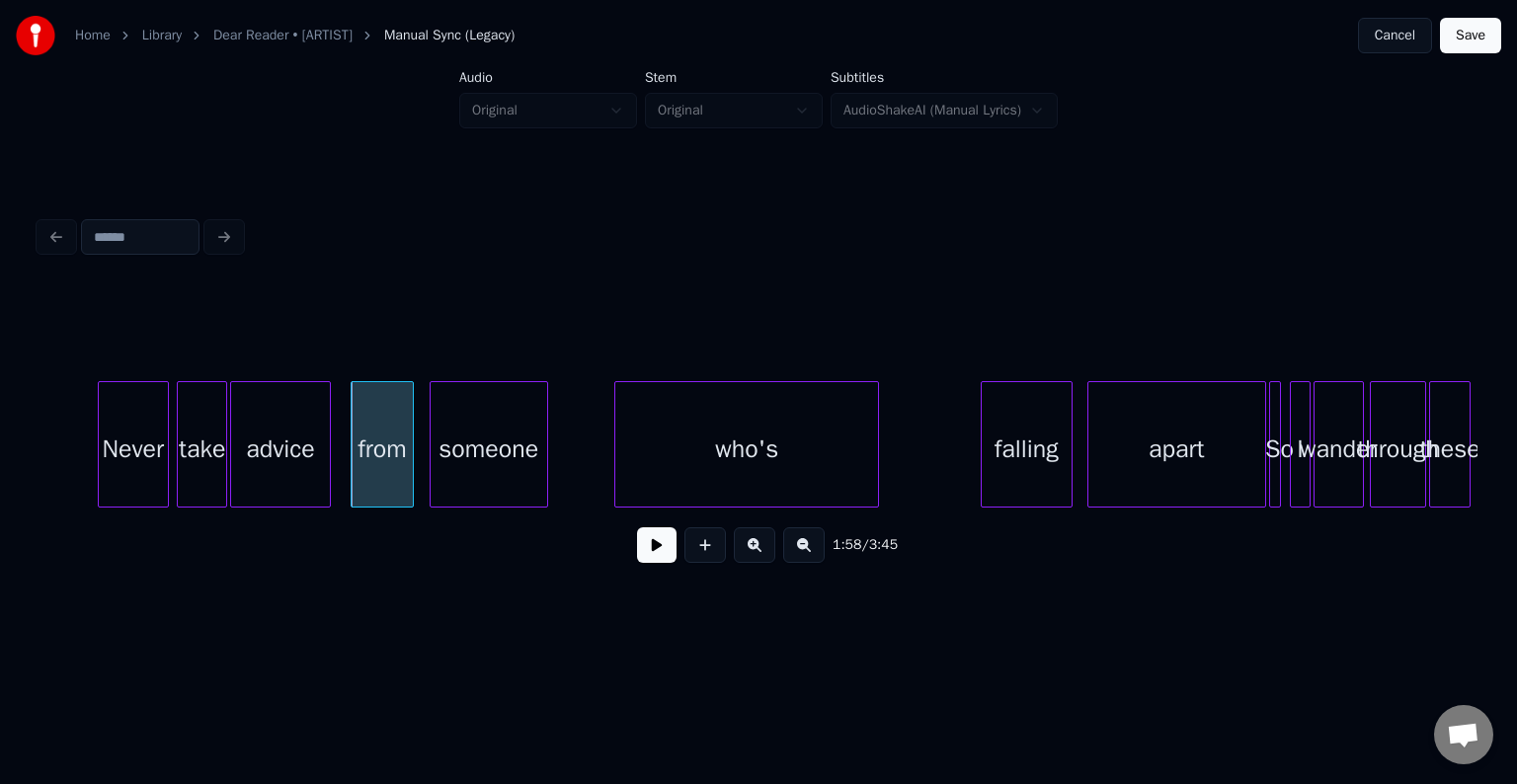click on "someone" at bounding box center [489, 449] 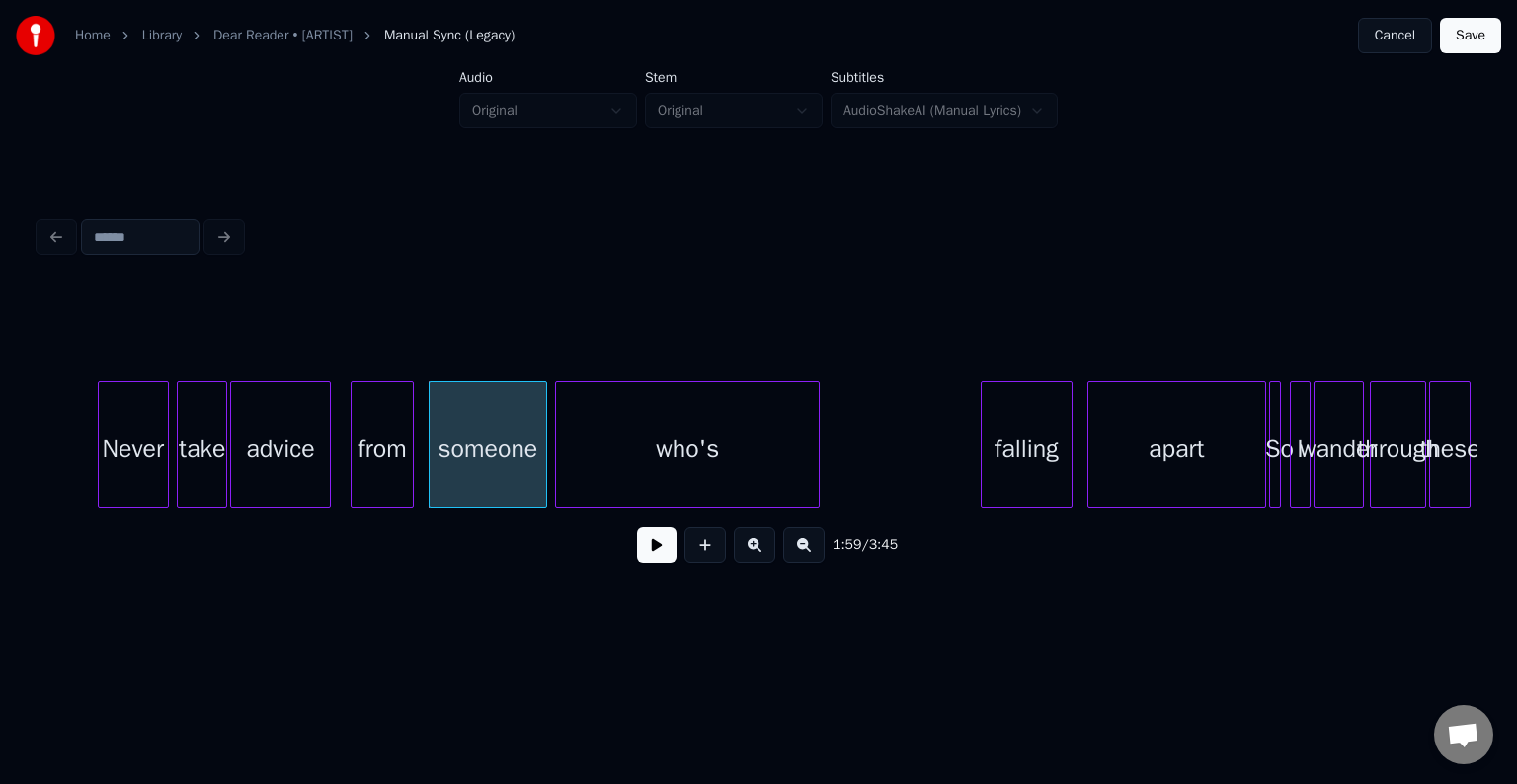 click on "who's" at bounding box center [687, 449] 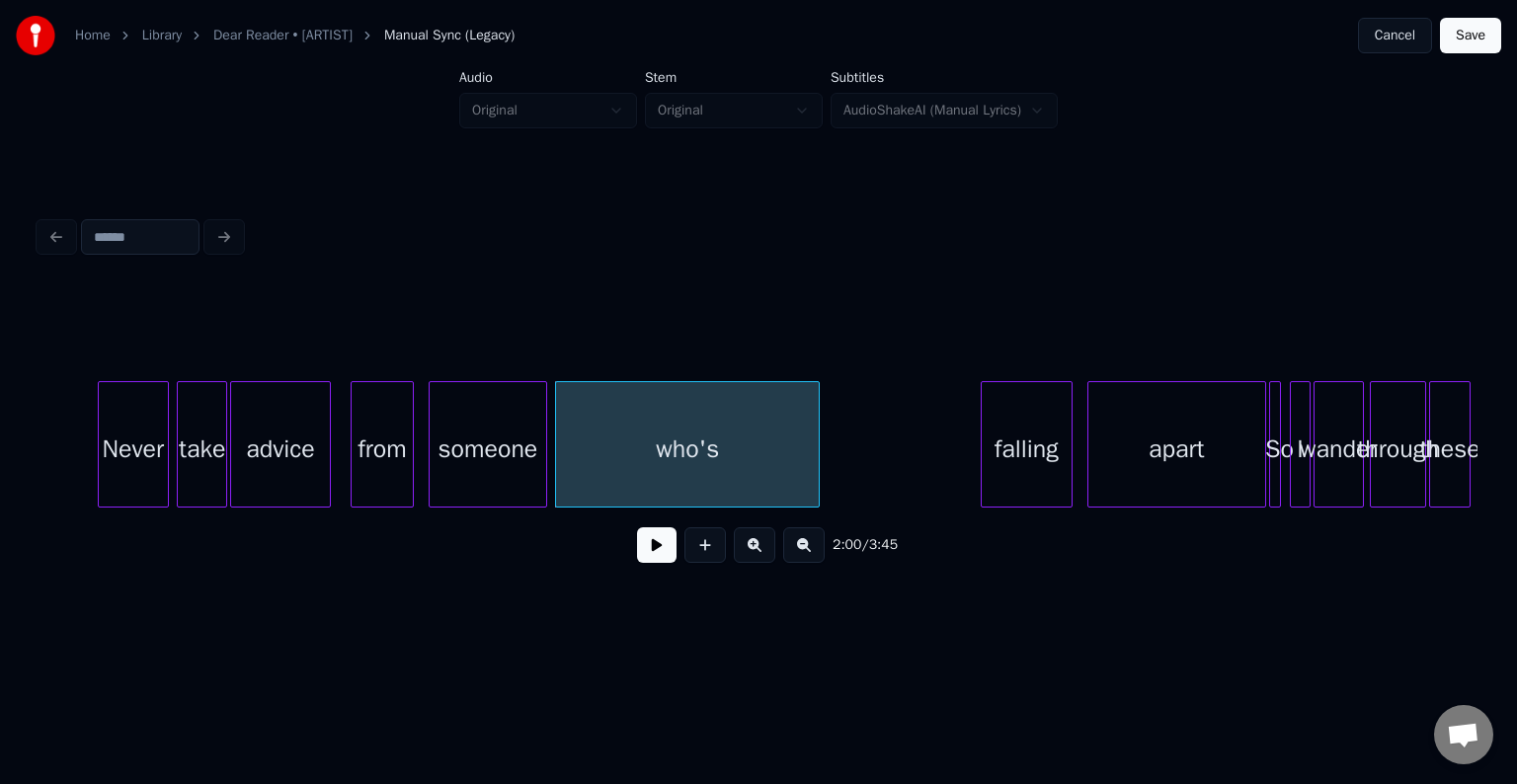 click on "Never take advice from someone who's falling apart So I wander through these" at bounding box center (-539, 444) 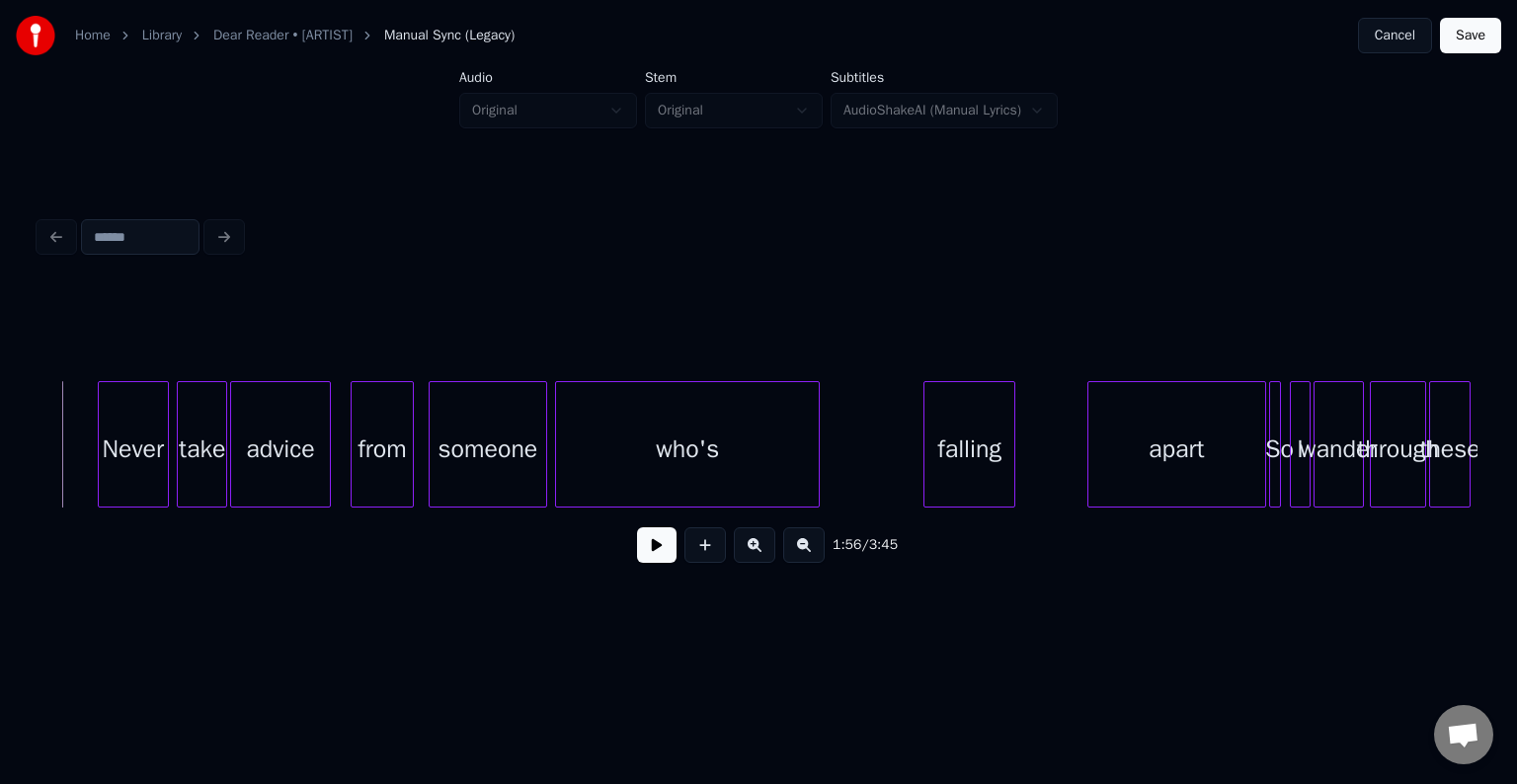 click on "falling" at bounding box center (969, 449) 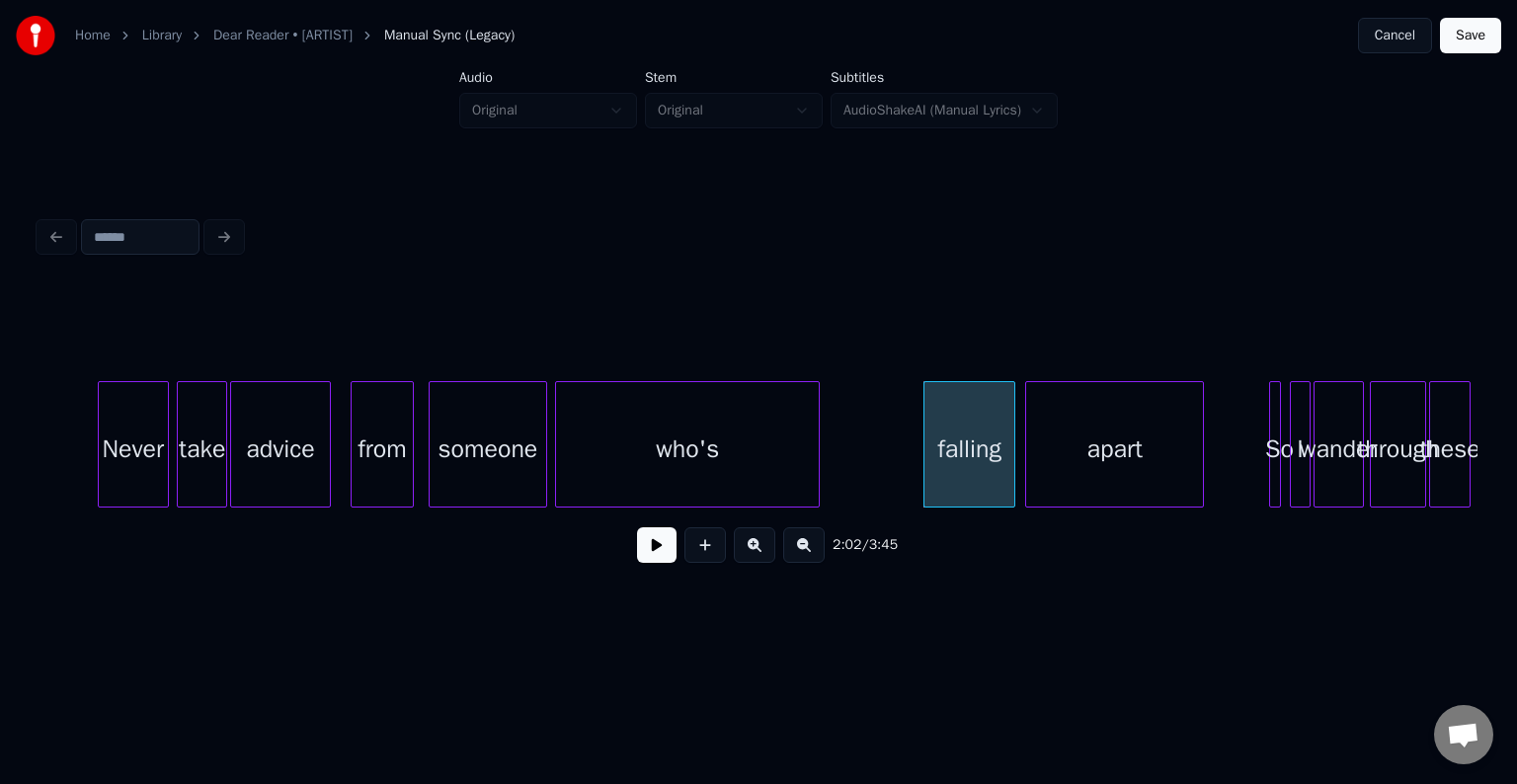 click on "apart" at bounding box center [1114, 449] 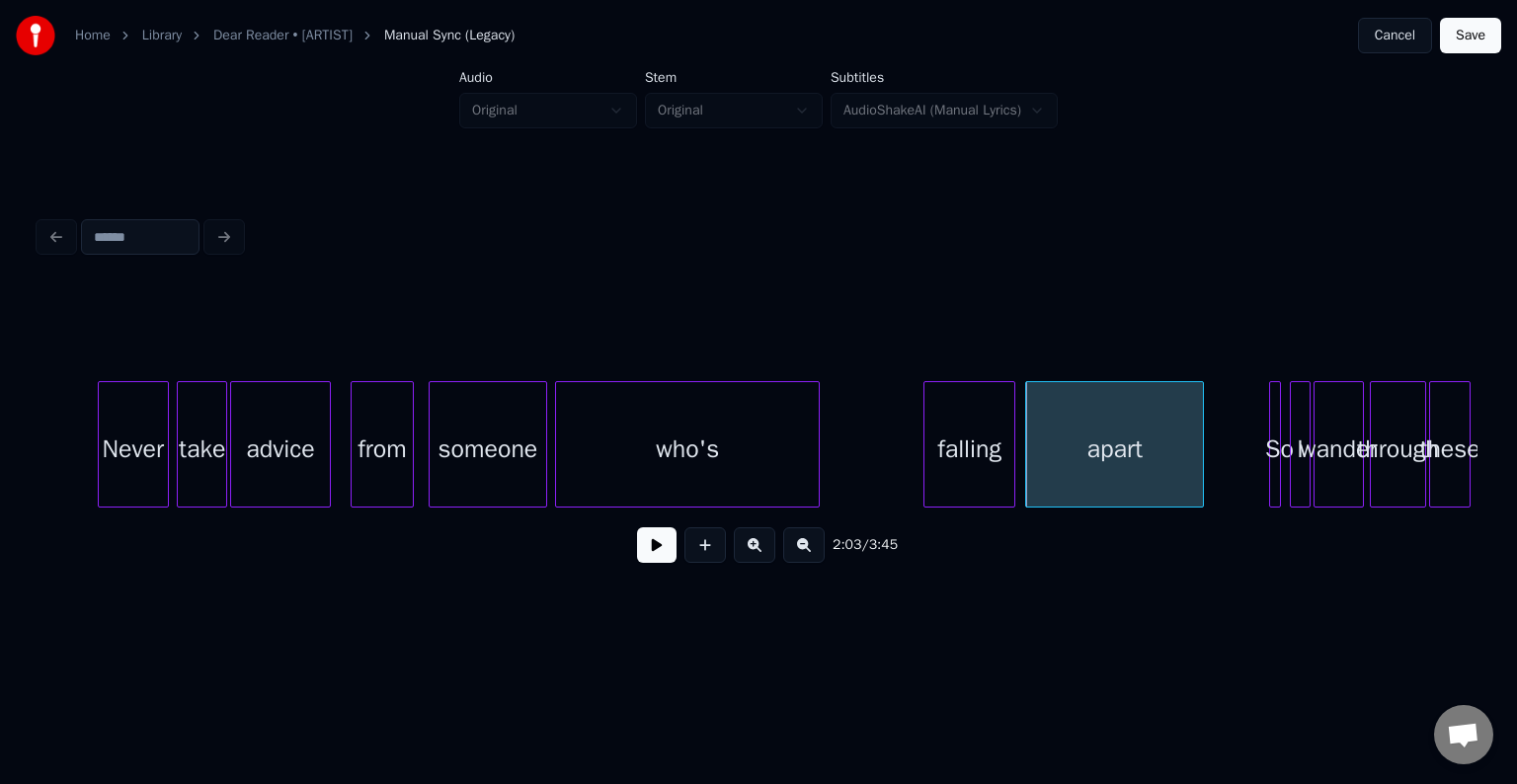 drag, startPoint x: 63, startPoint y: 467, endPoint x: 304, endPoint y: 502, distance: 243.52823 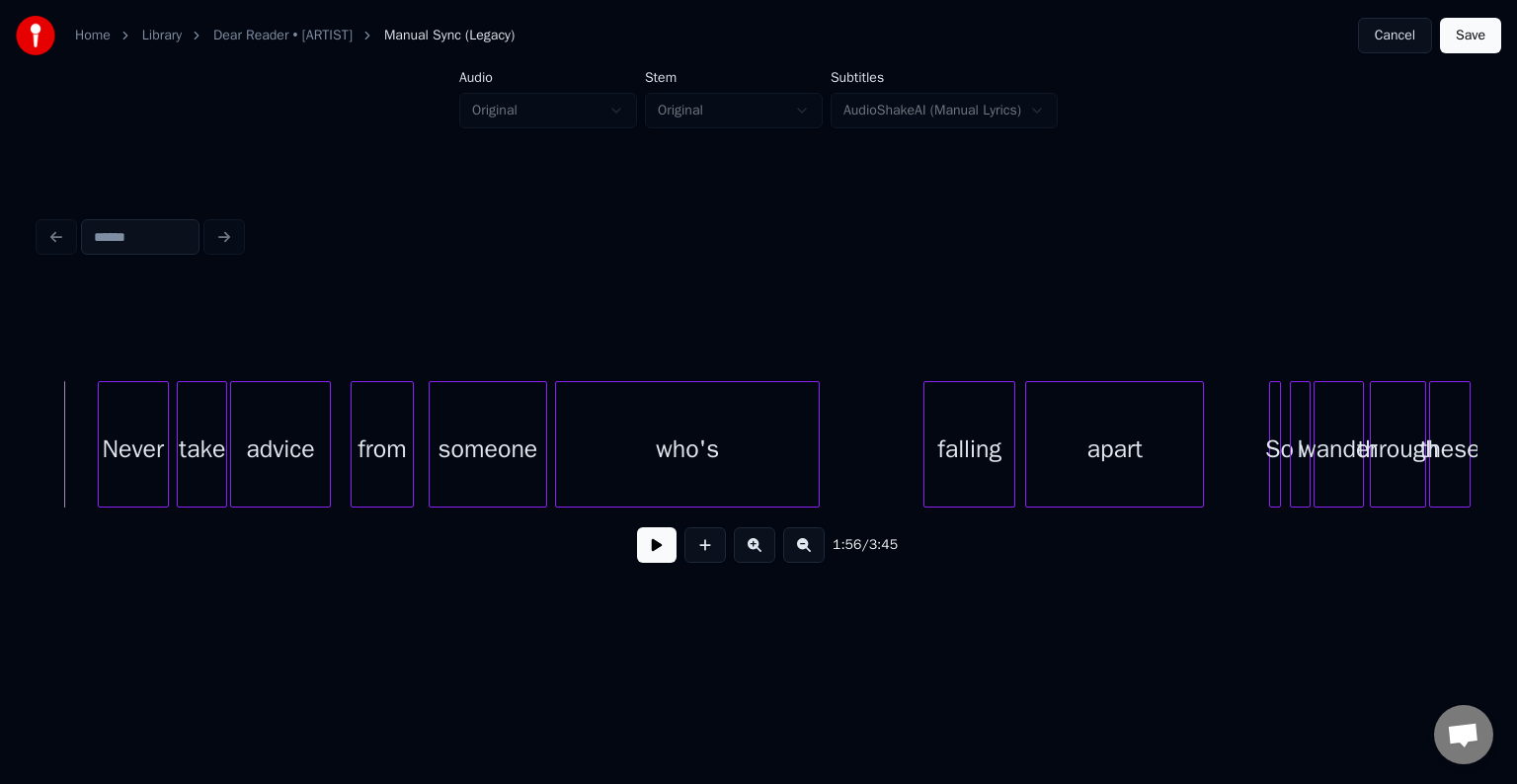 click at bounding box center [657, 545] 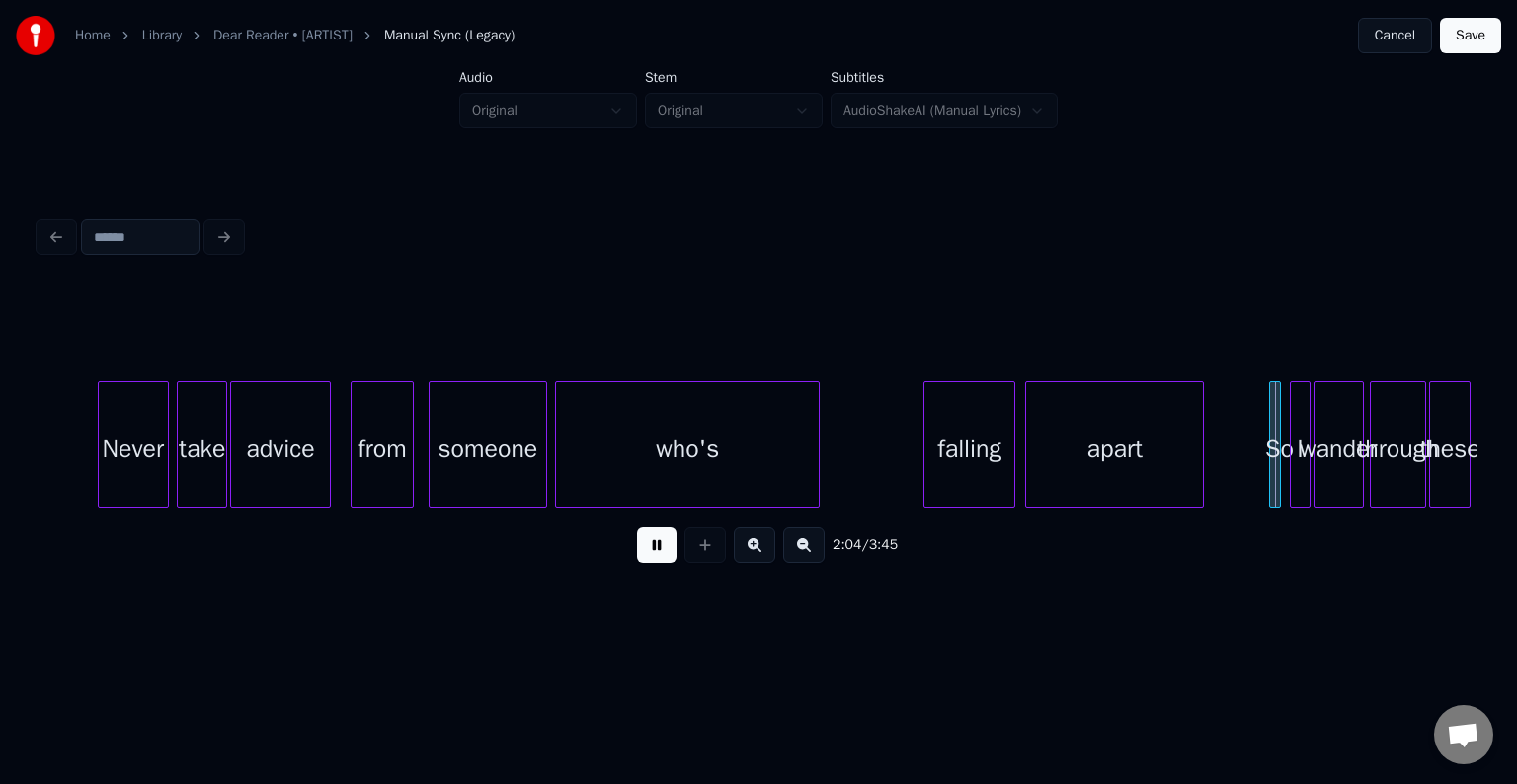 click at bounding box center (657, 545) 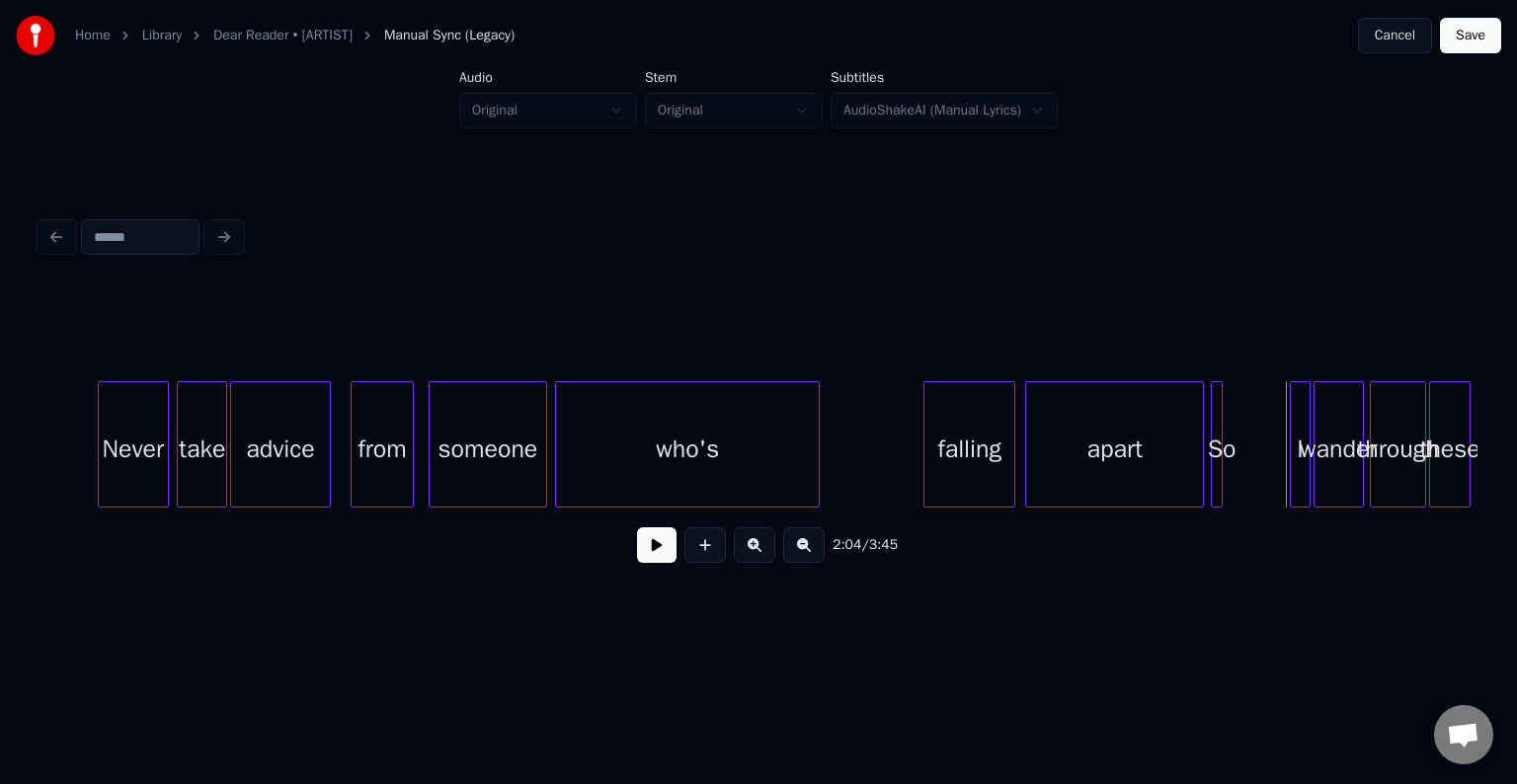 click on "So" at bounding box center [1222, 449] 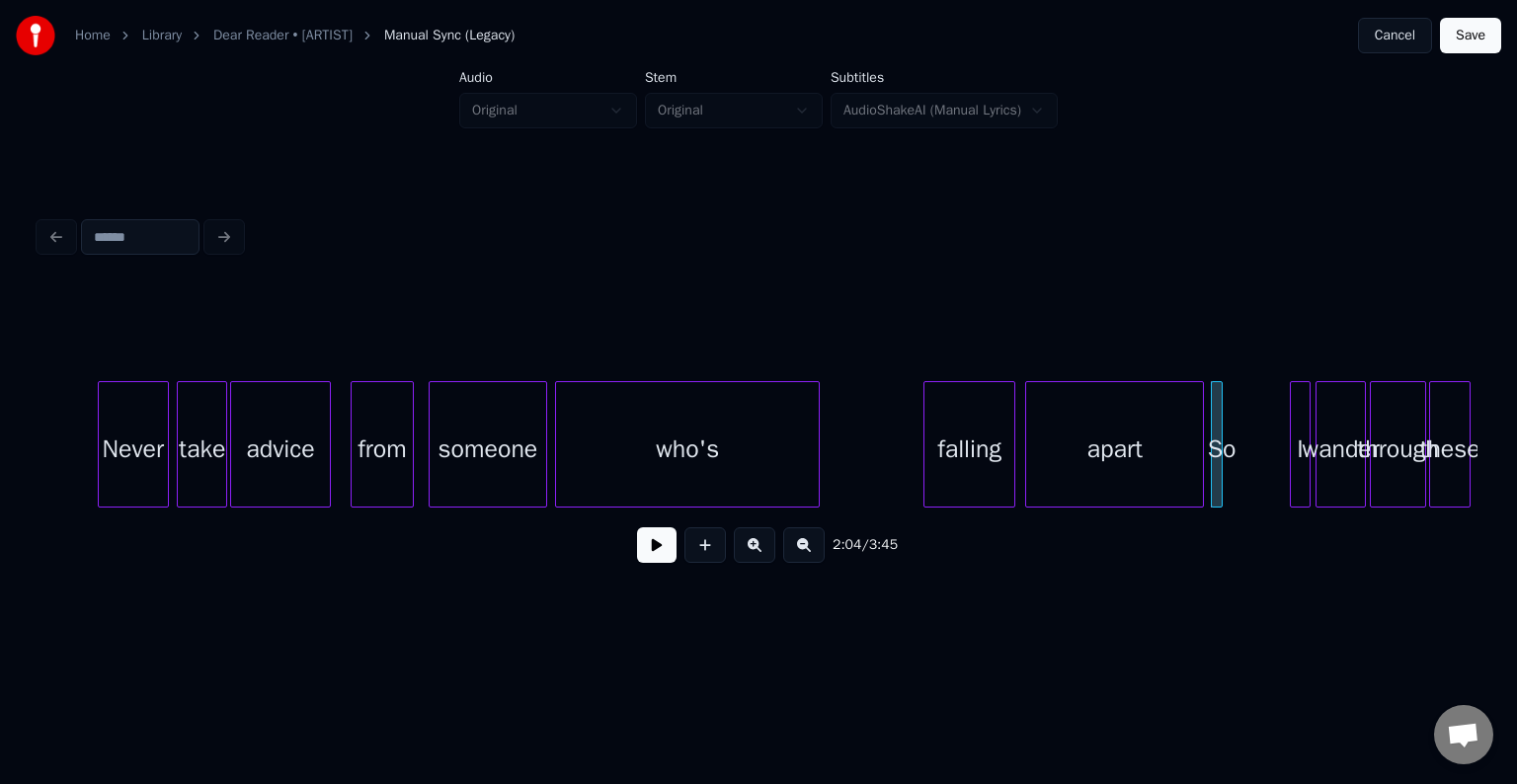 click on "Never take advice from someone who's falling apart So I wander through these" at bounding box center [-539, 444] 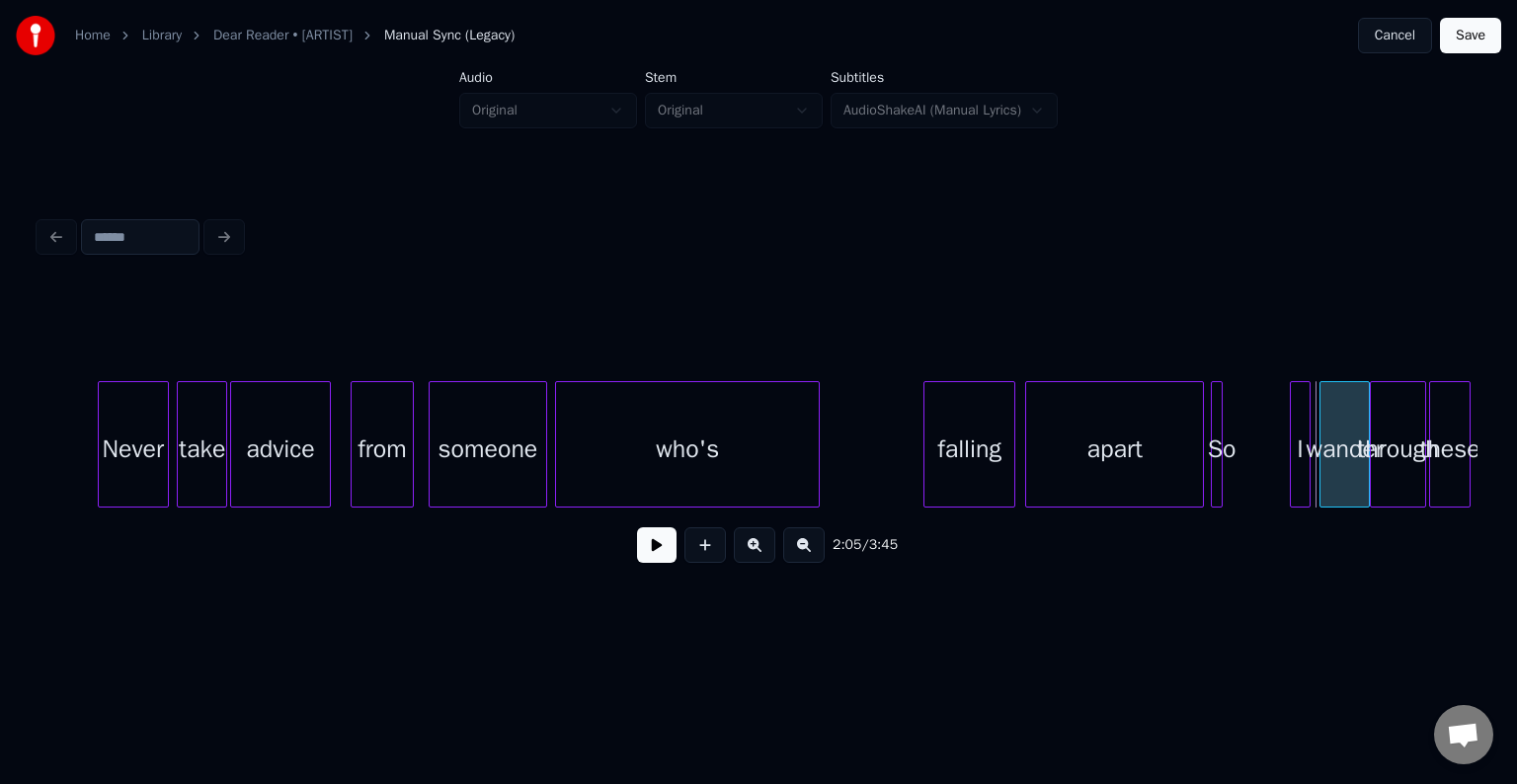 click on "Never take advice from someone who's falling apart So I wander through these" at bounding box center (-539, 444) 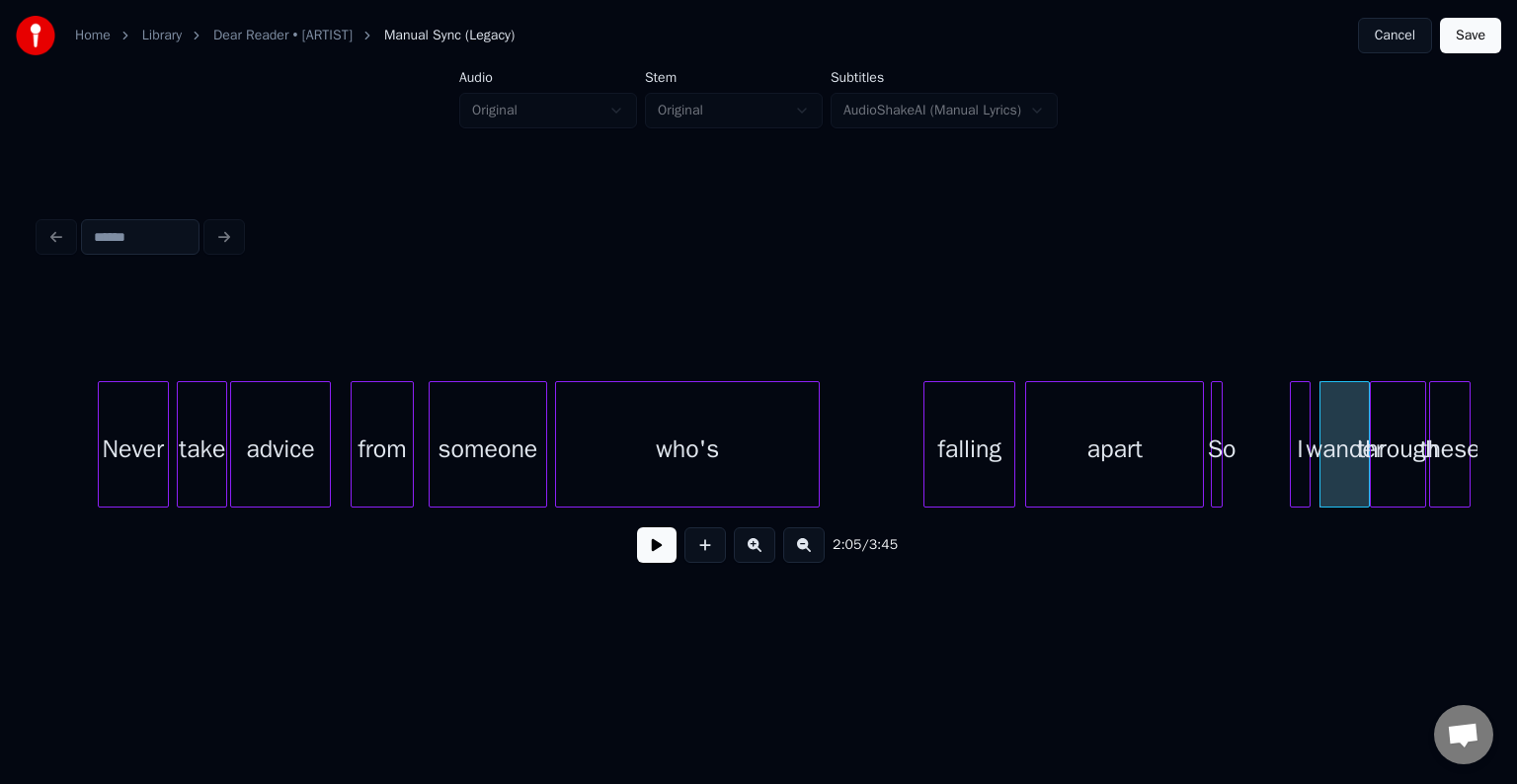 click on "I" at bounding box center [1301, 449] 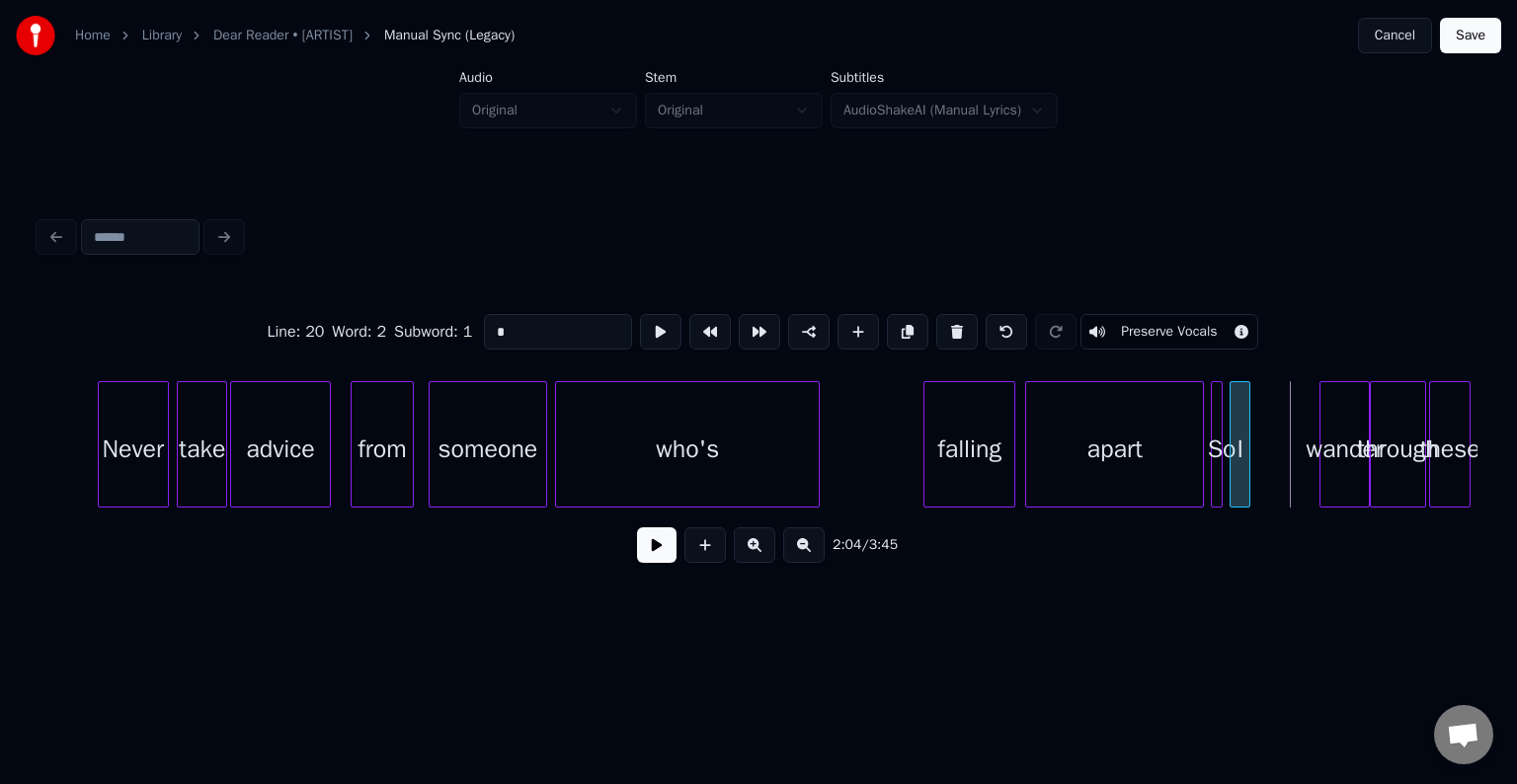 click on "I" at bounding box center [1240, 449] 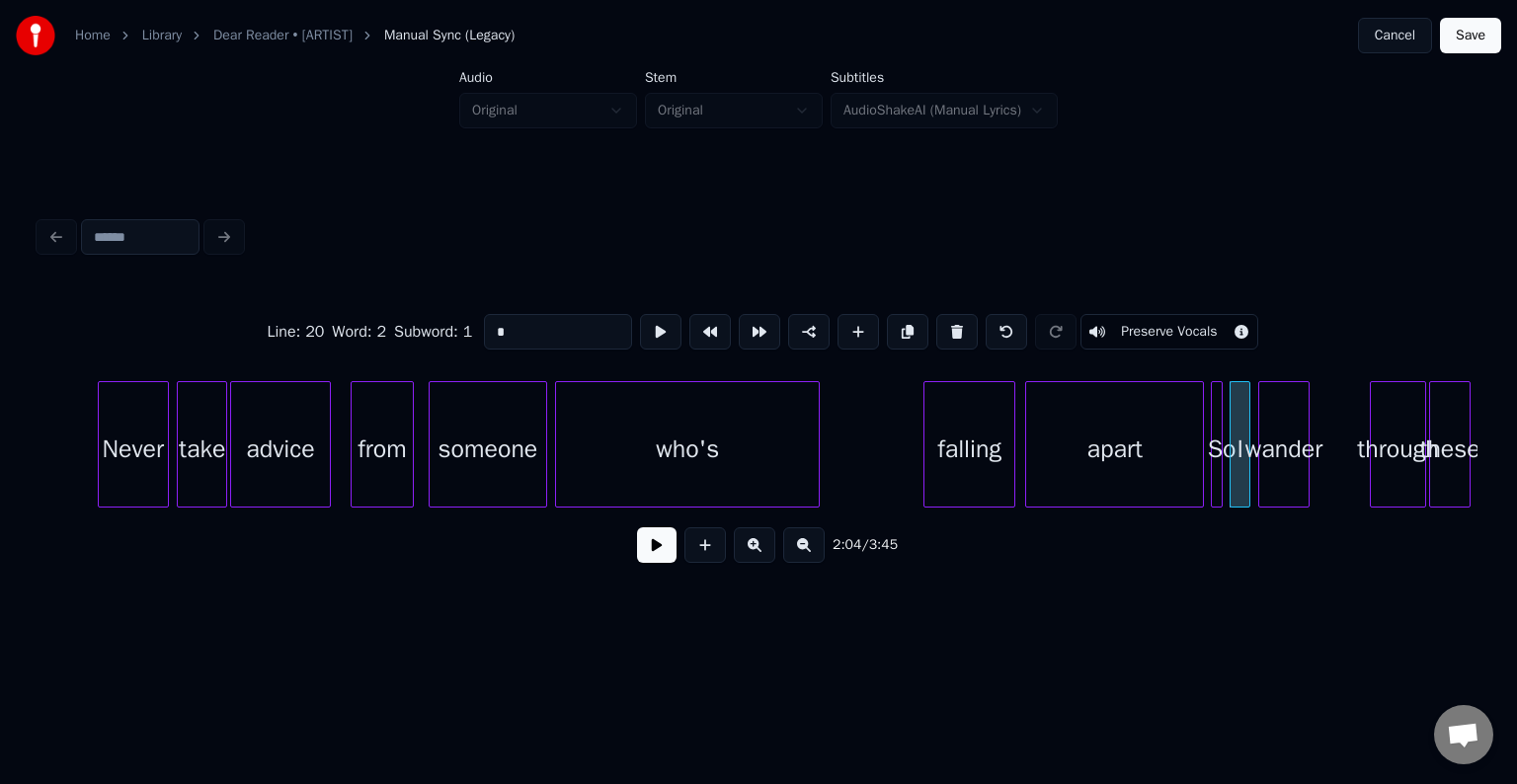 click on "wander" at bounding box center [1283, 449] 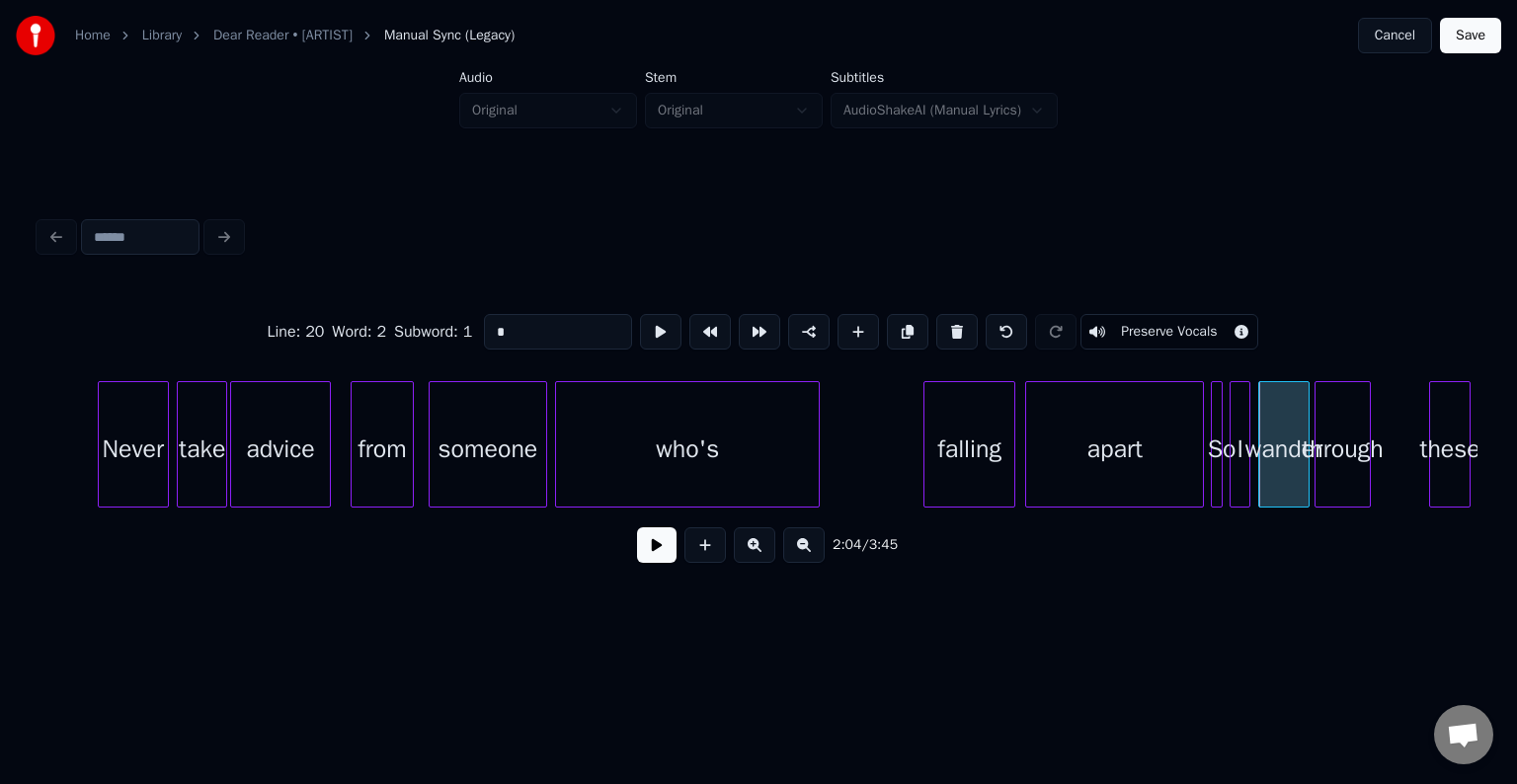 click on "through" at bounding box center (1342, 449) 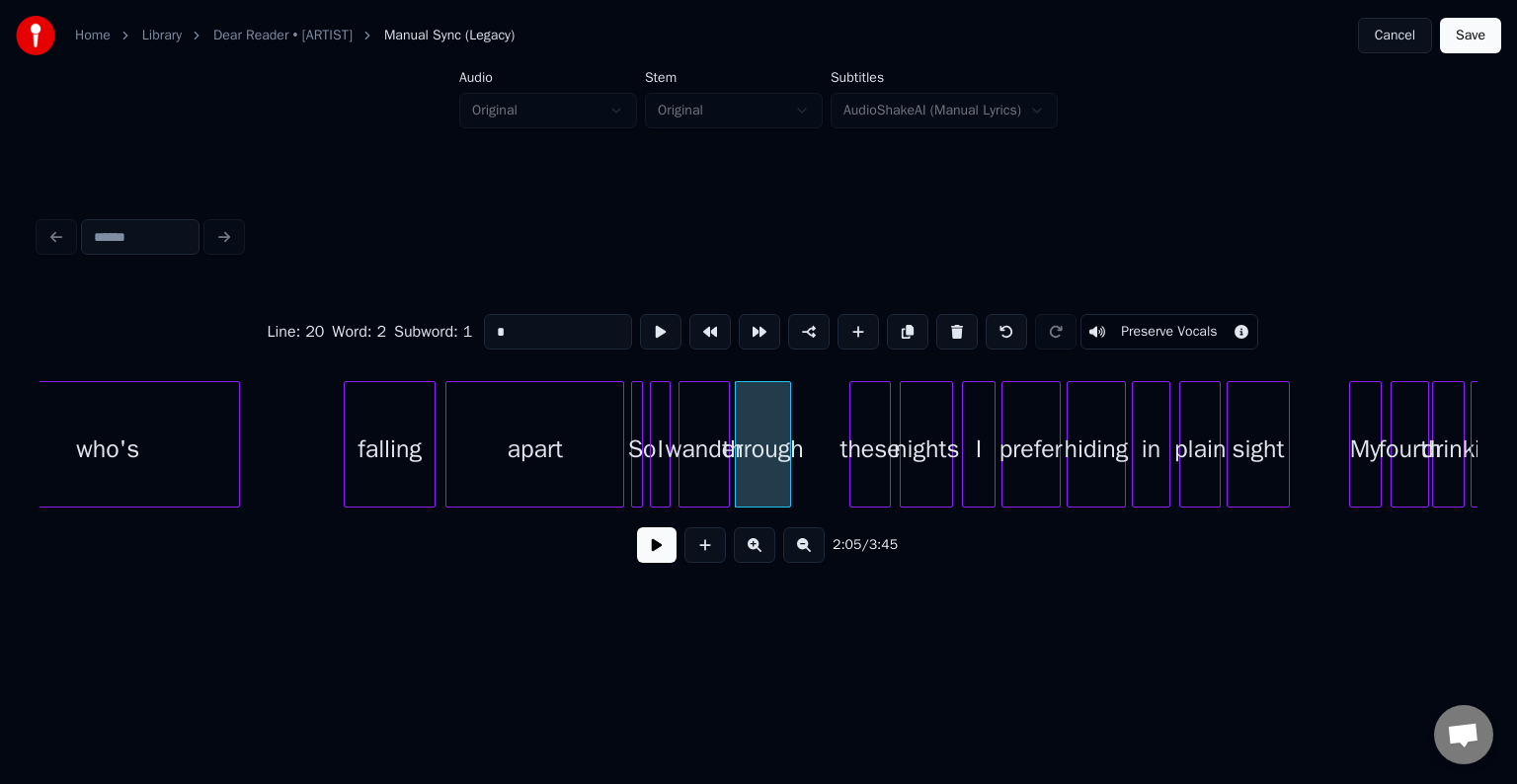 scroll, scrollTop: 0, scrollLeft: 17856, axis: horizontal 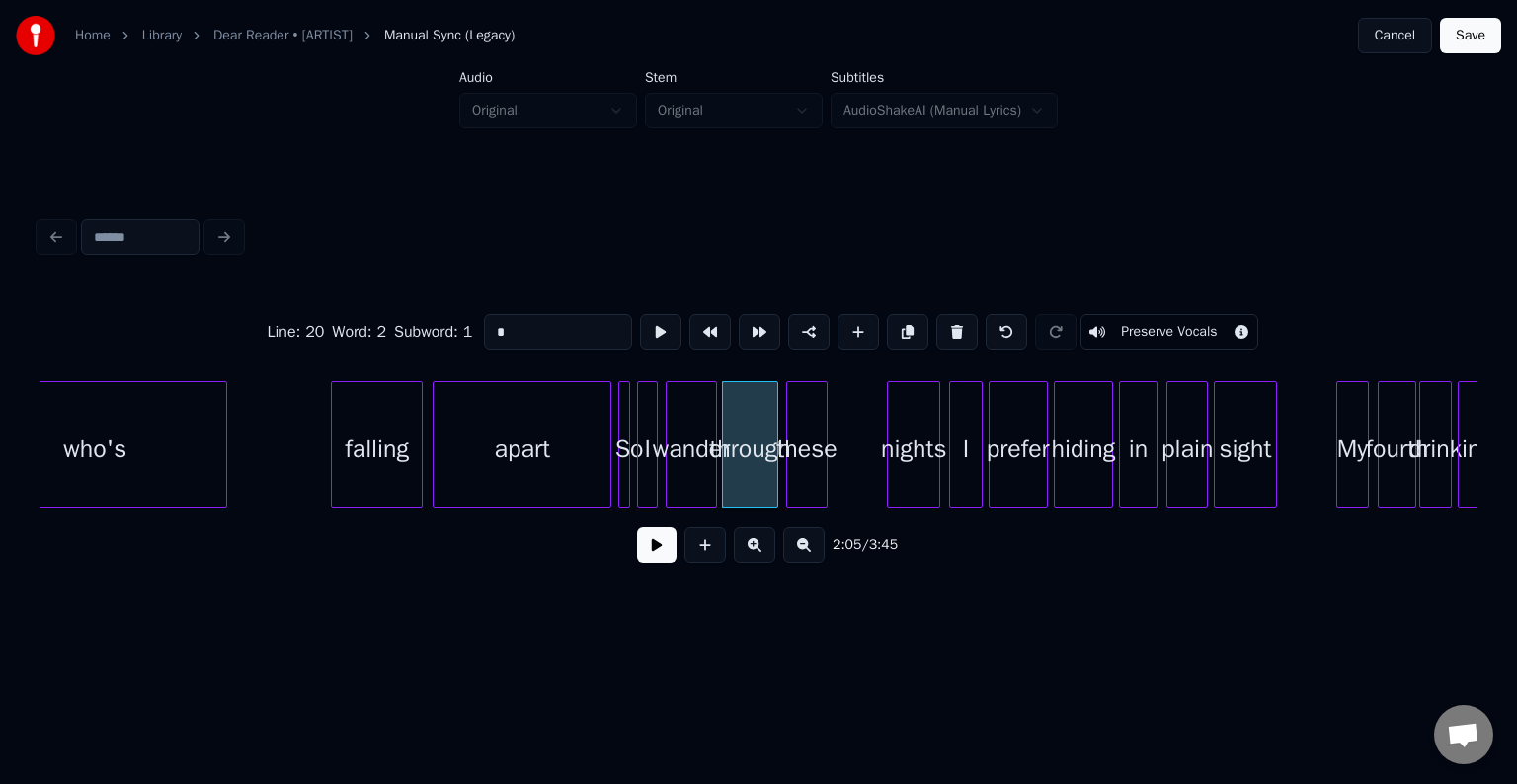 click on "these" at bounding box center (807, 449) 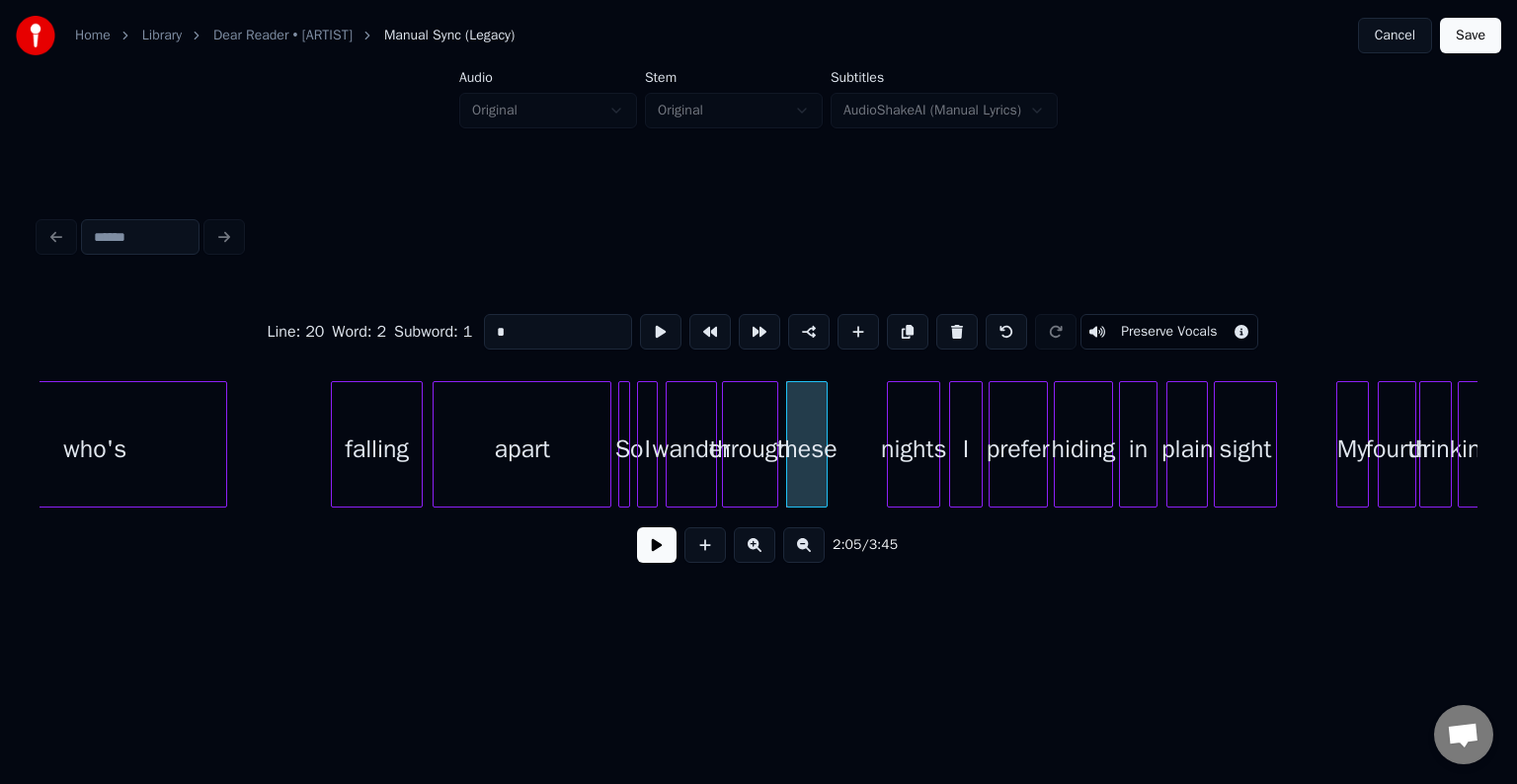 drag, startPoint x: 288, startPoint y: 470, endPoint x: 501, endPoint y: 503, distance: 215.54118 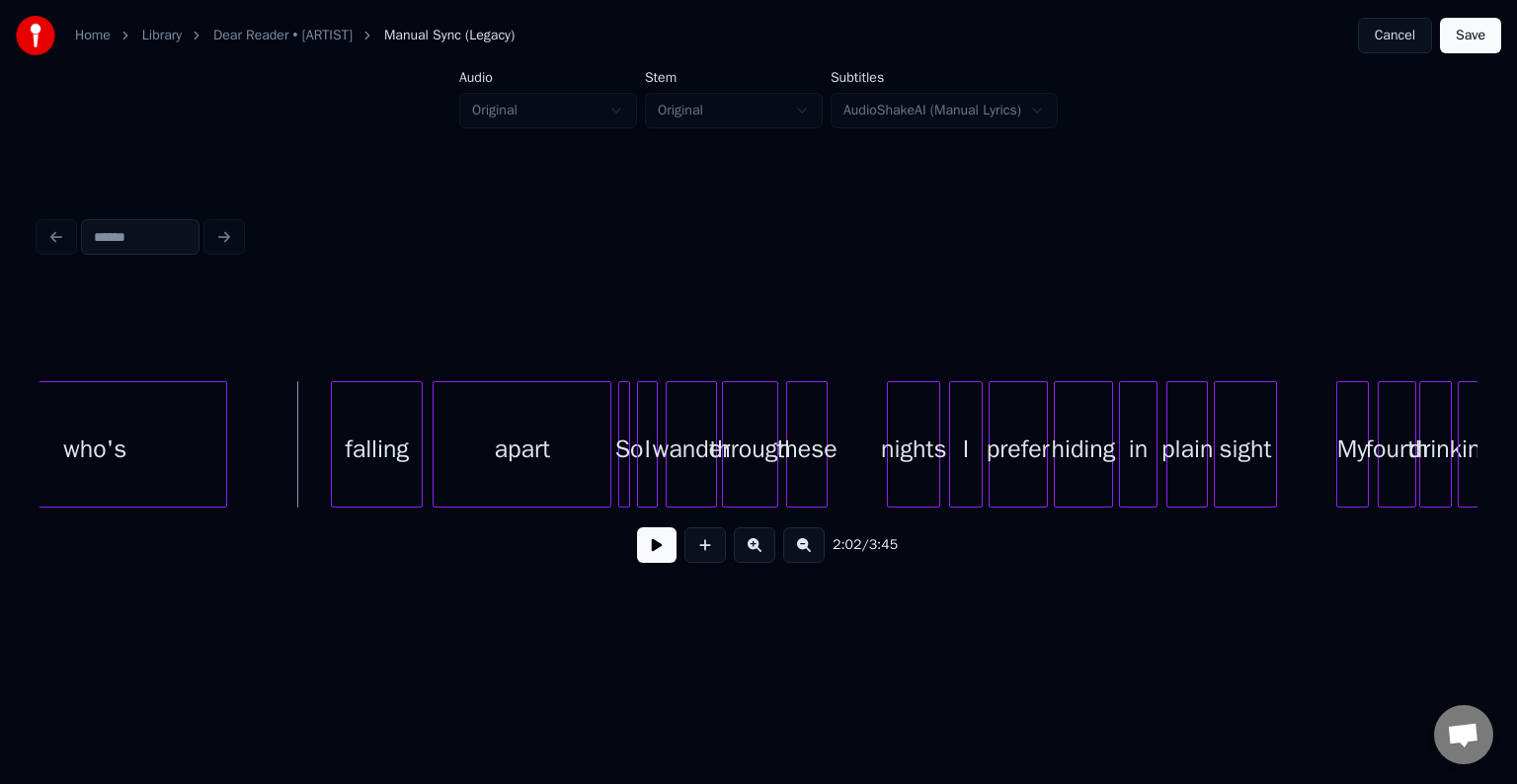click at bounding box center [657, 545] 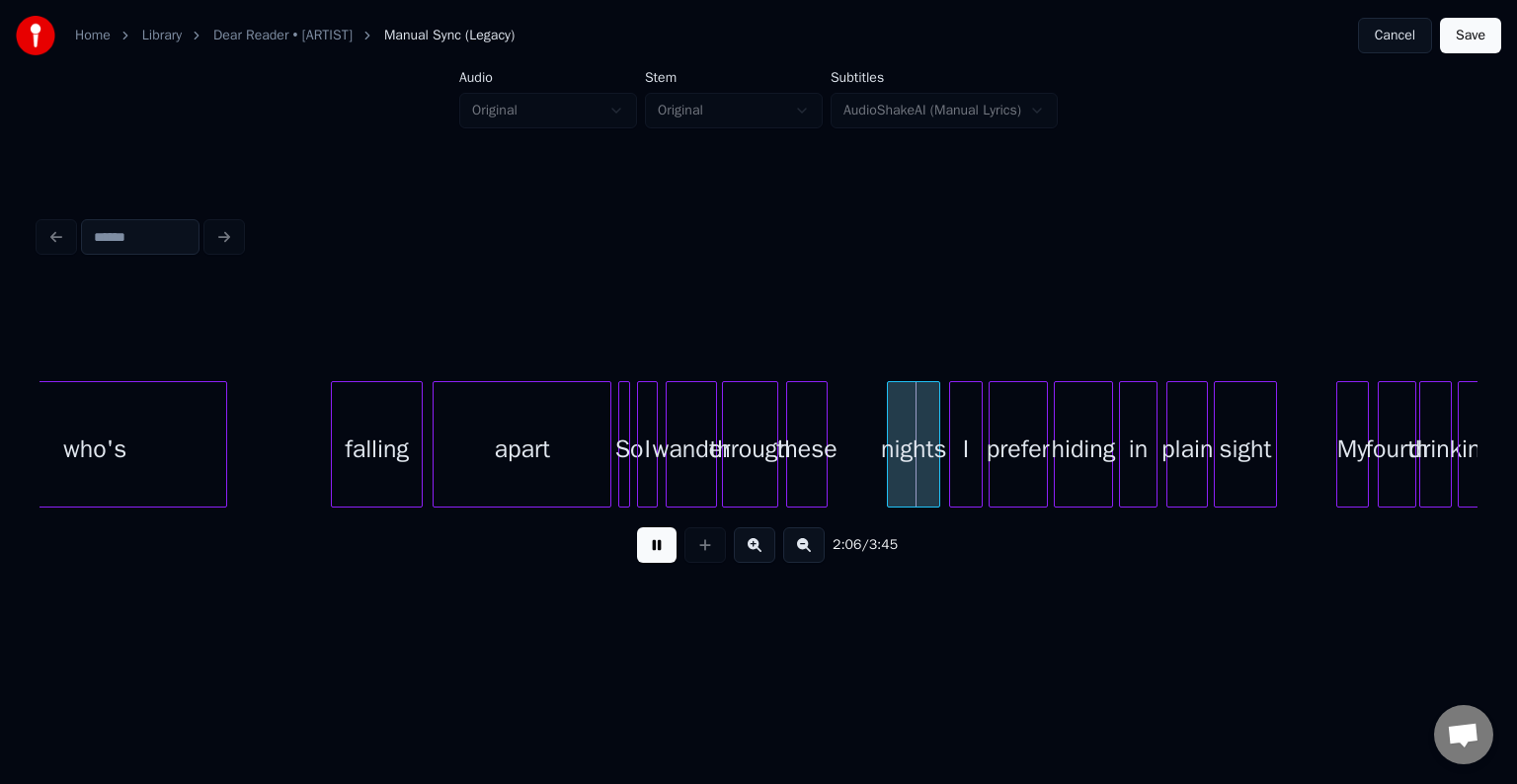 click at bounding box center (657, 545) 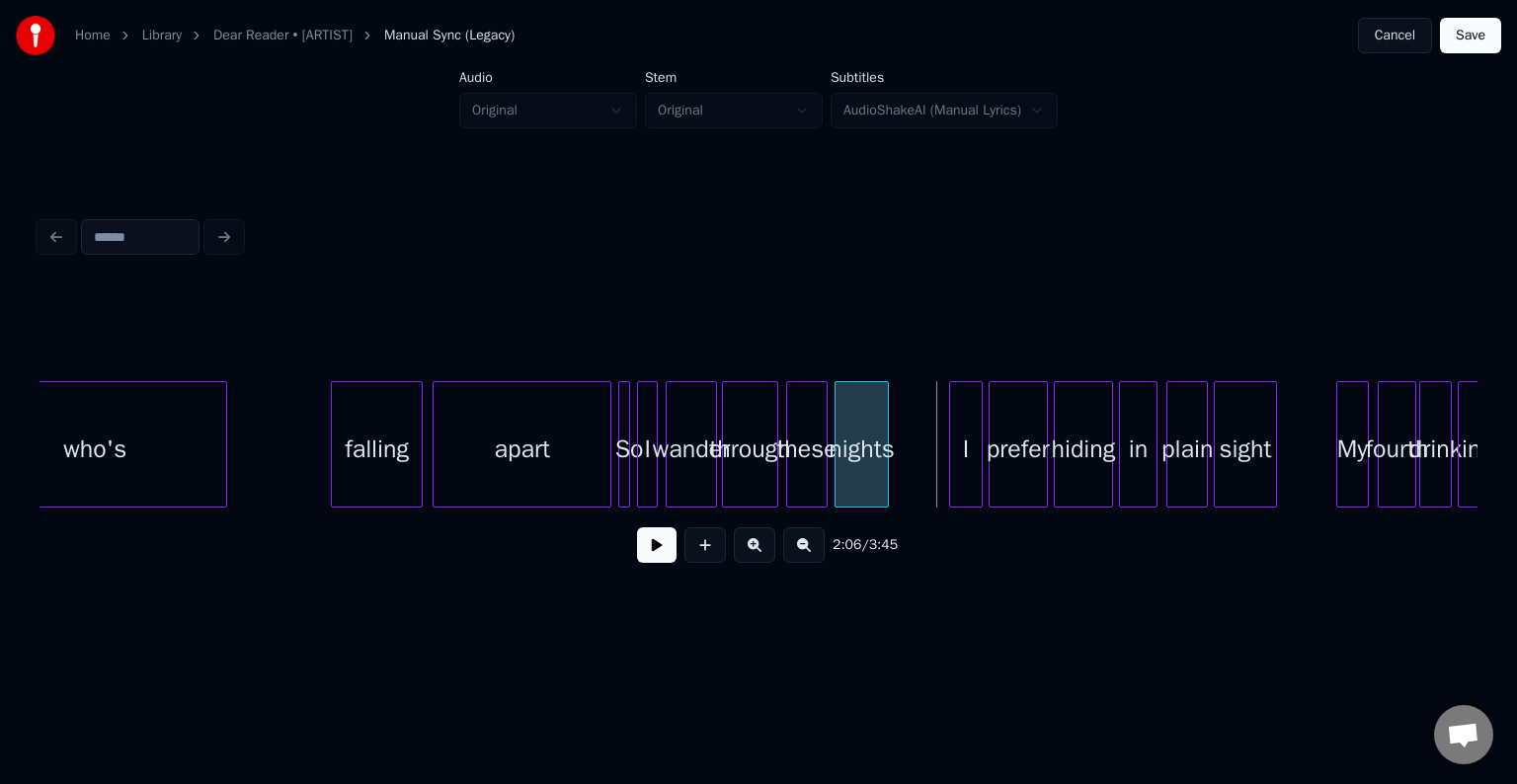 click on "nights" at bounding box center [861, 449] 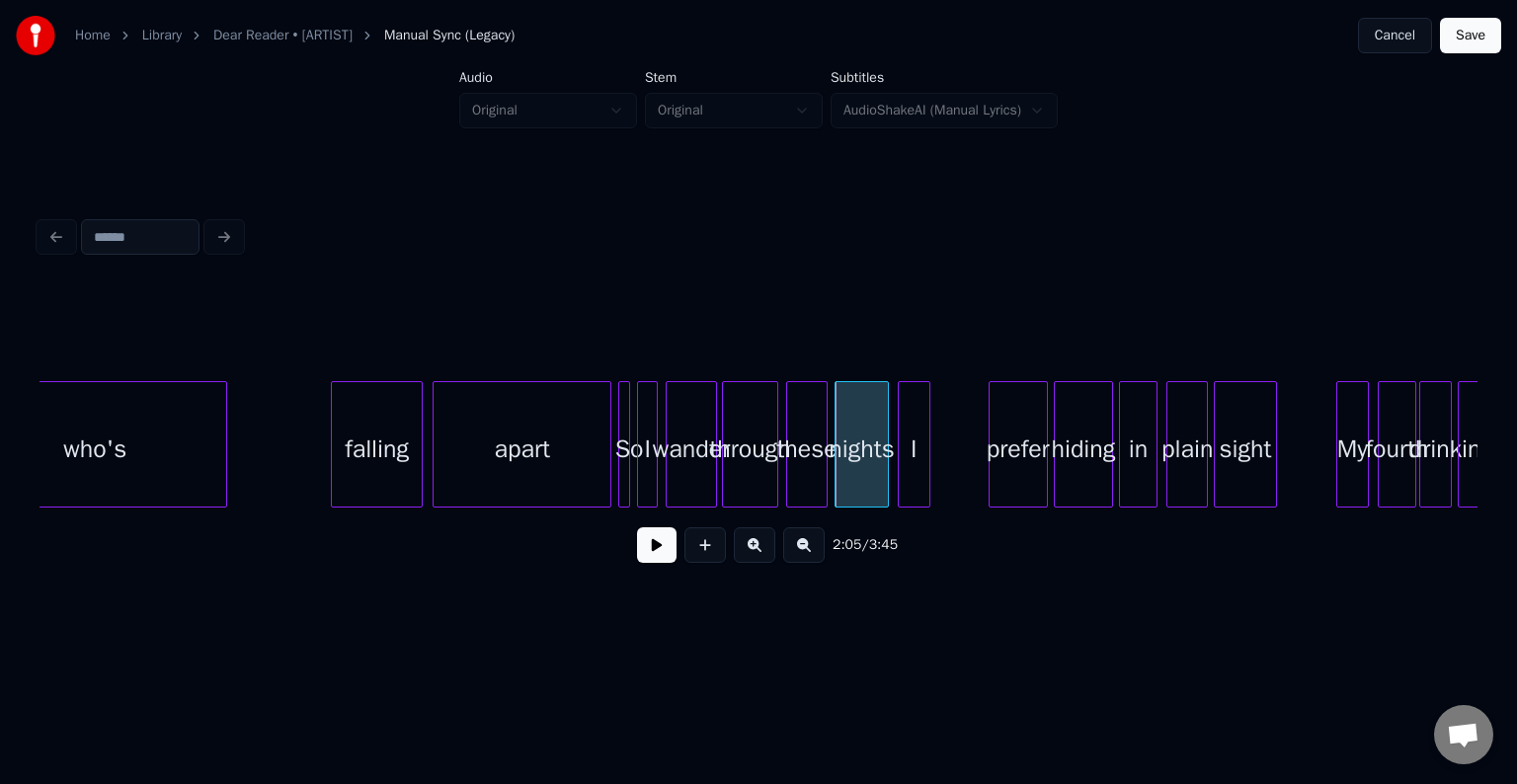 click on "I" at bounding box center [914, 449] 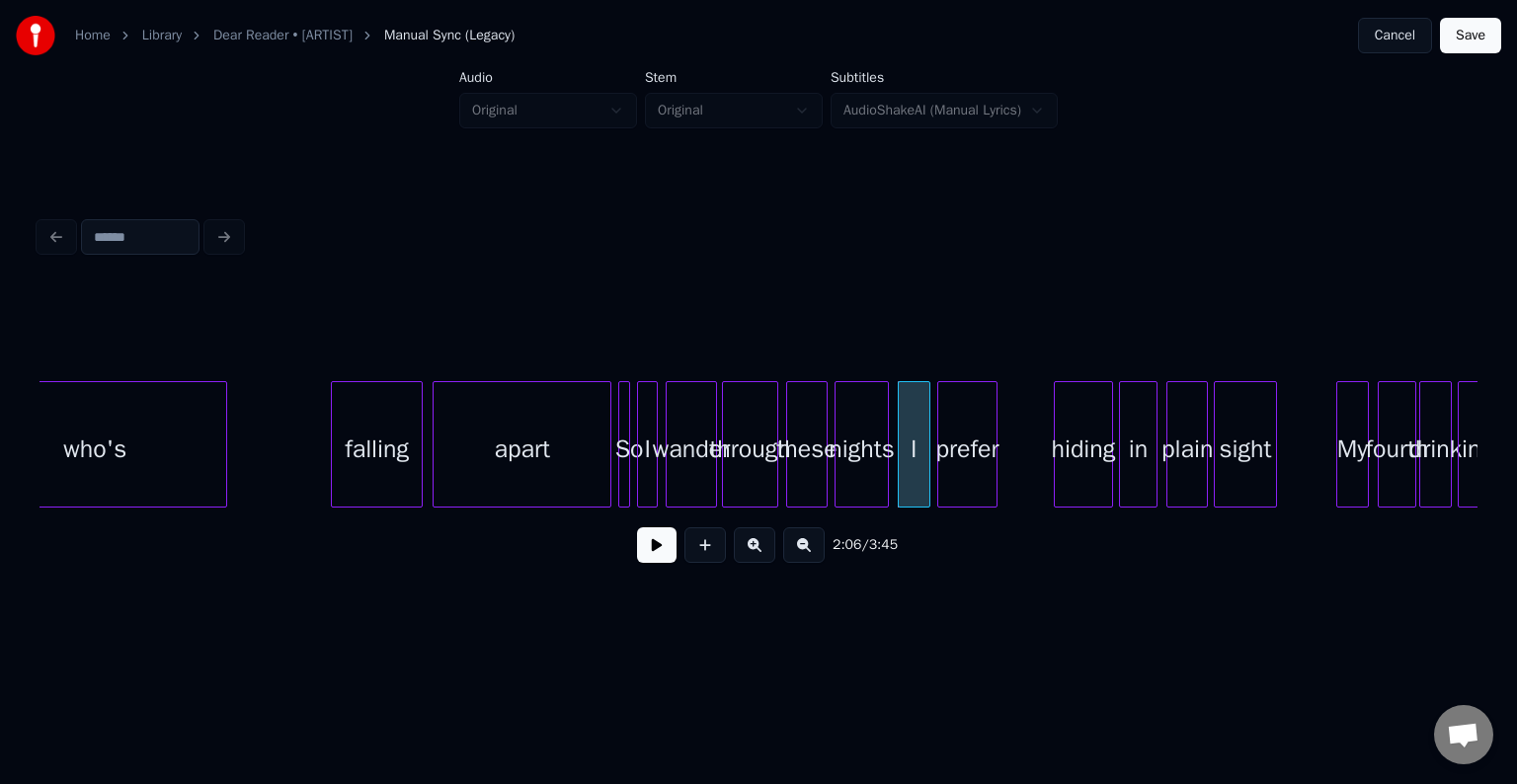 click on "prefer" at bounding box center [967, 449] 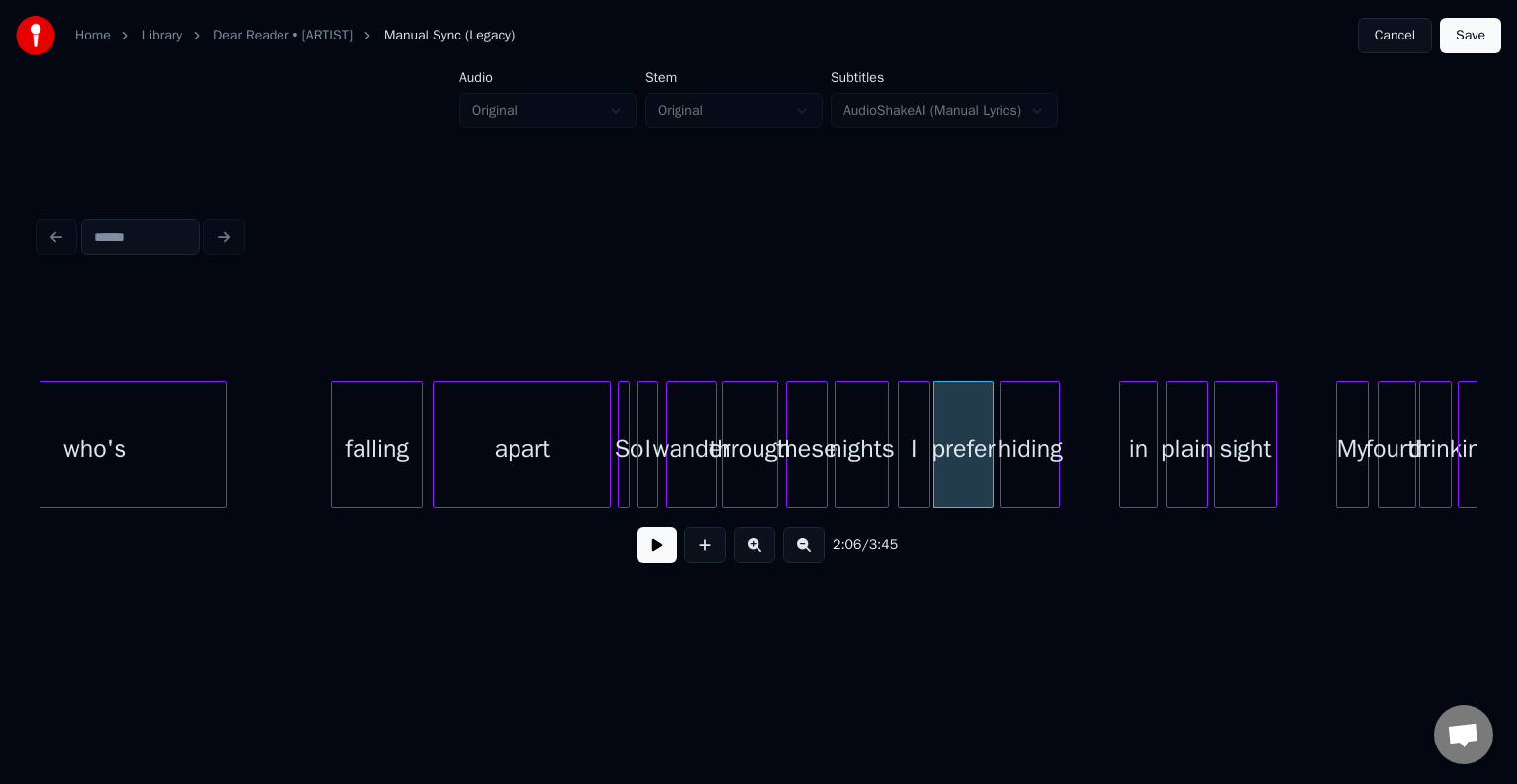 click on "hiding" at bounding box center [1030, 449] 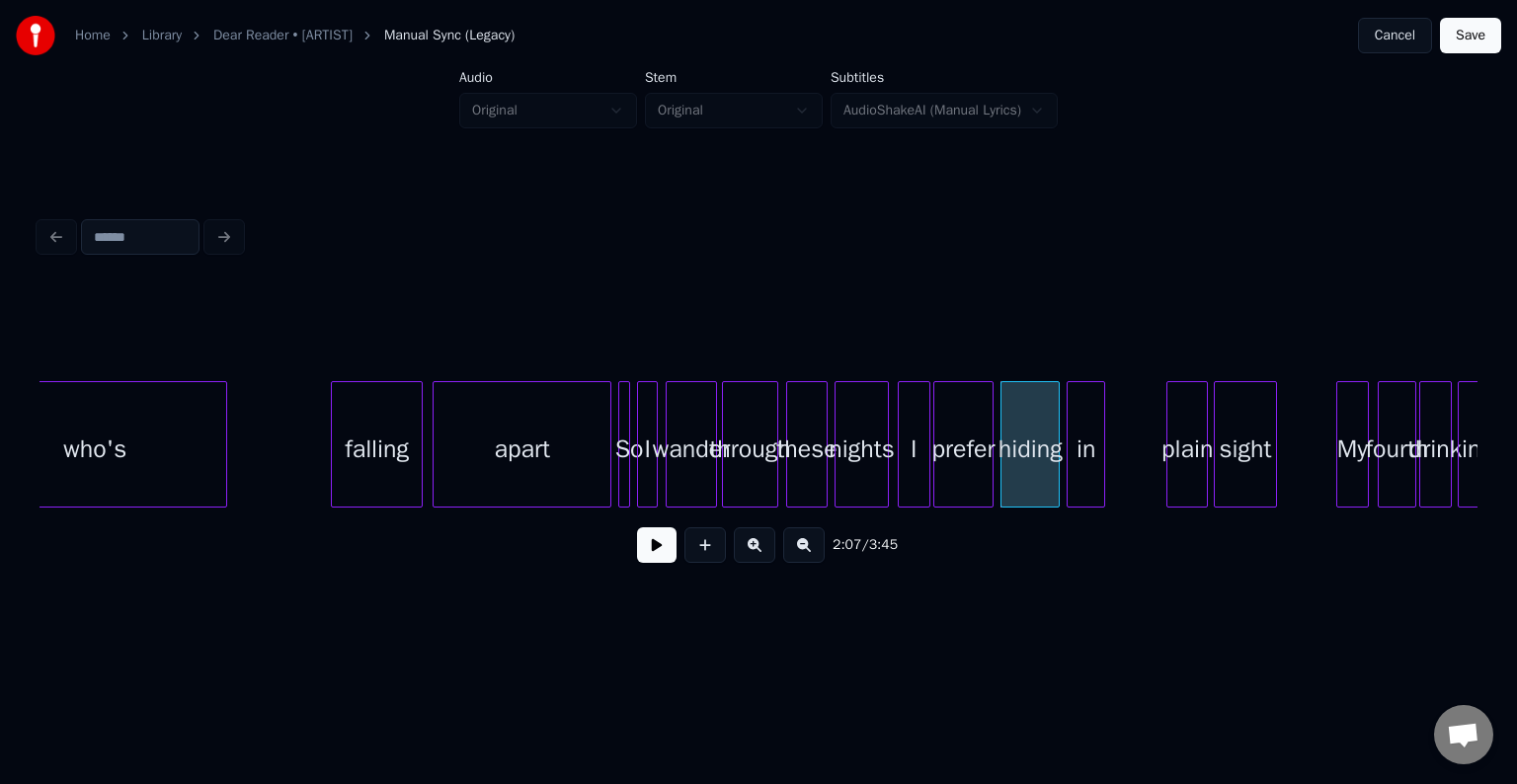 click on "in" at bounding box center (1085, 449) 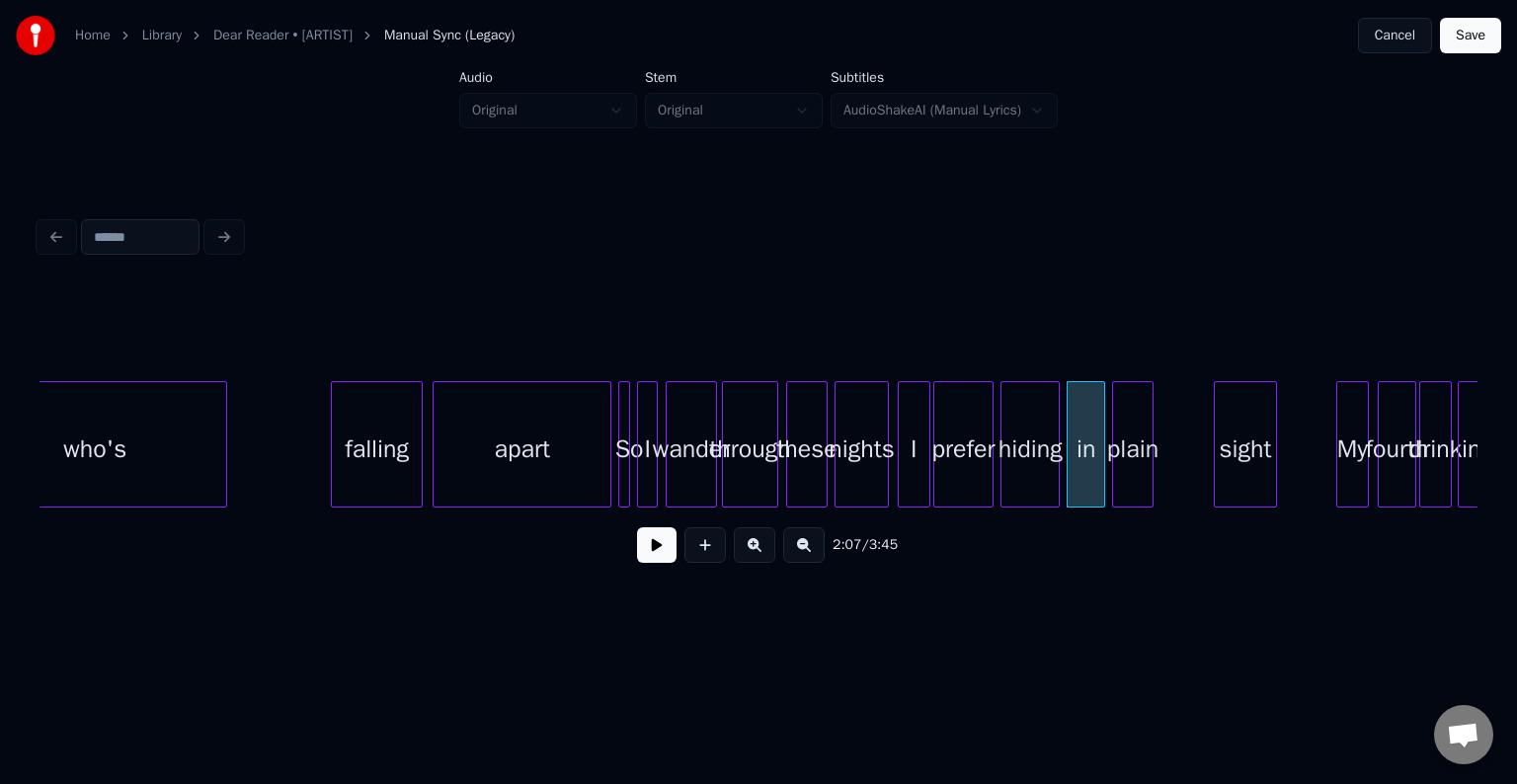 click on "plain" at bounding box center [1133, 449] 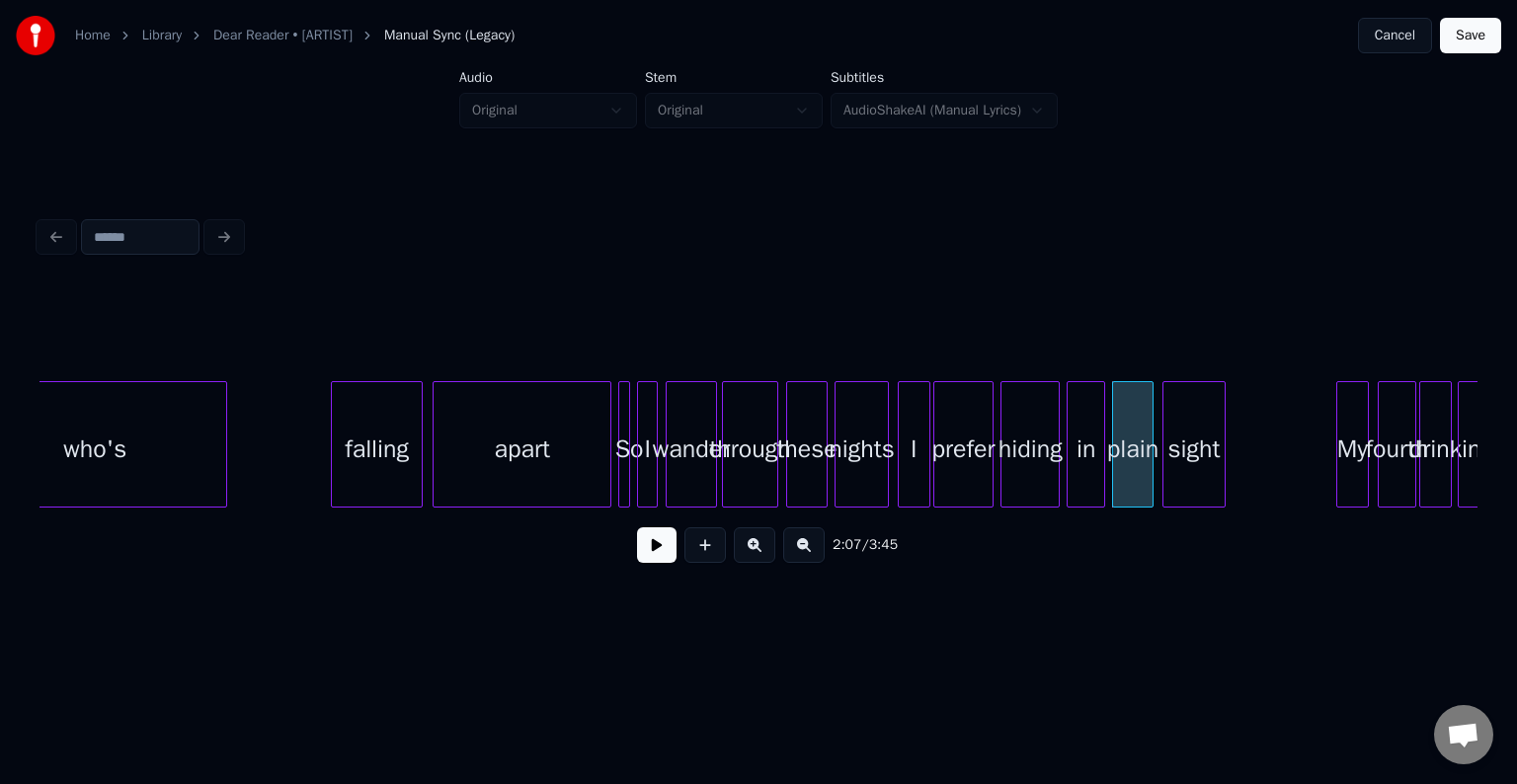 click on "sight" at bounding box center [1193, 449] 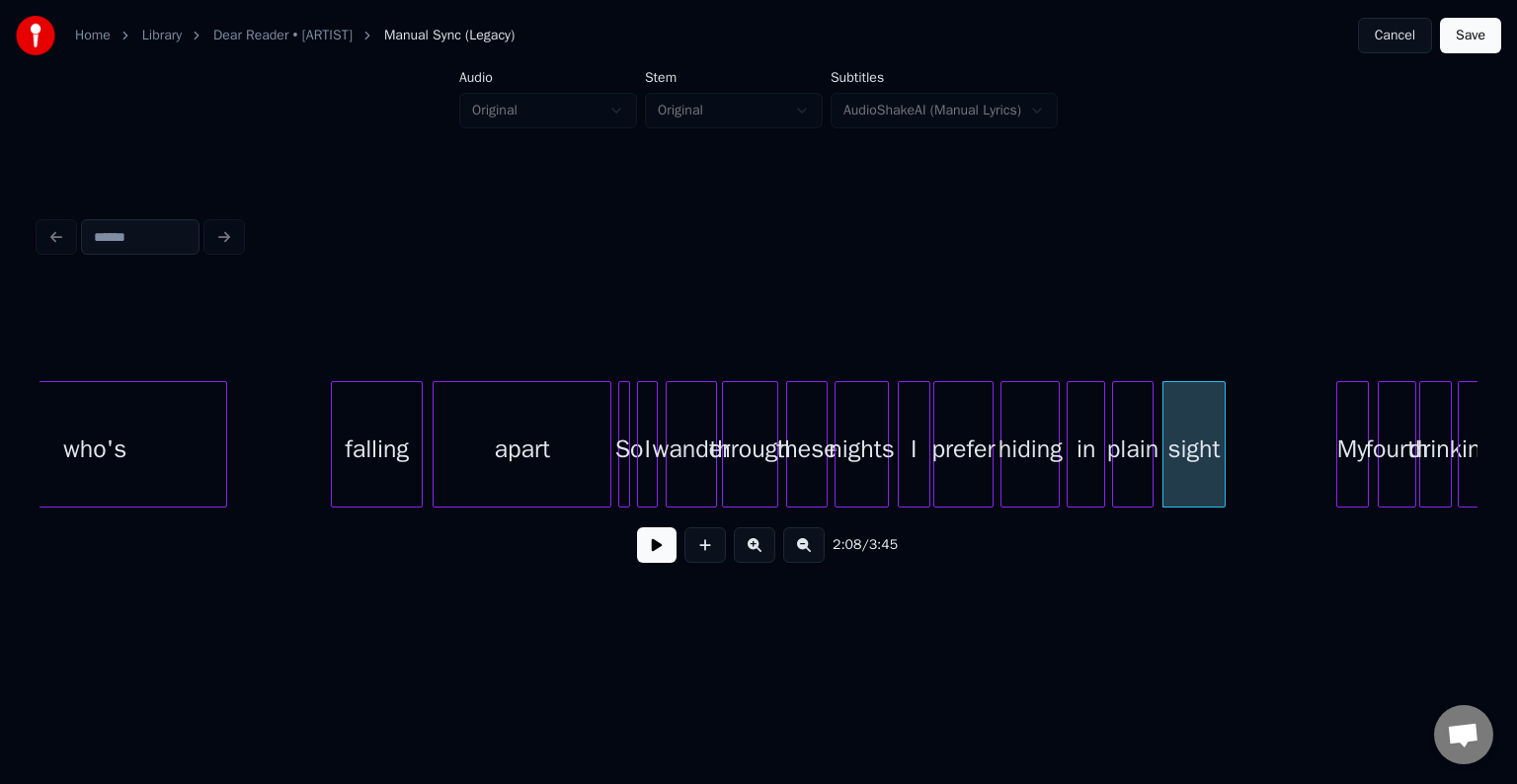 click on "falling" at bounding box center (376, 449) 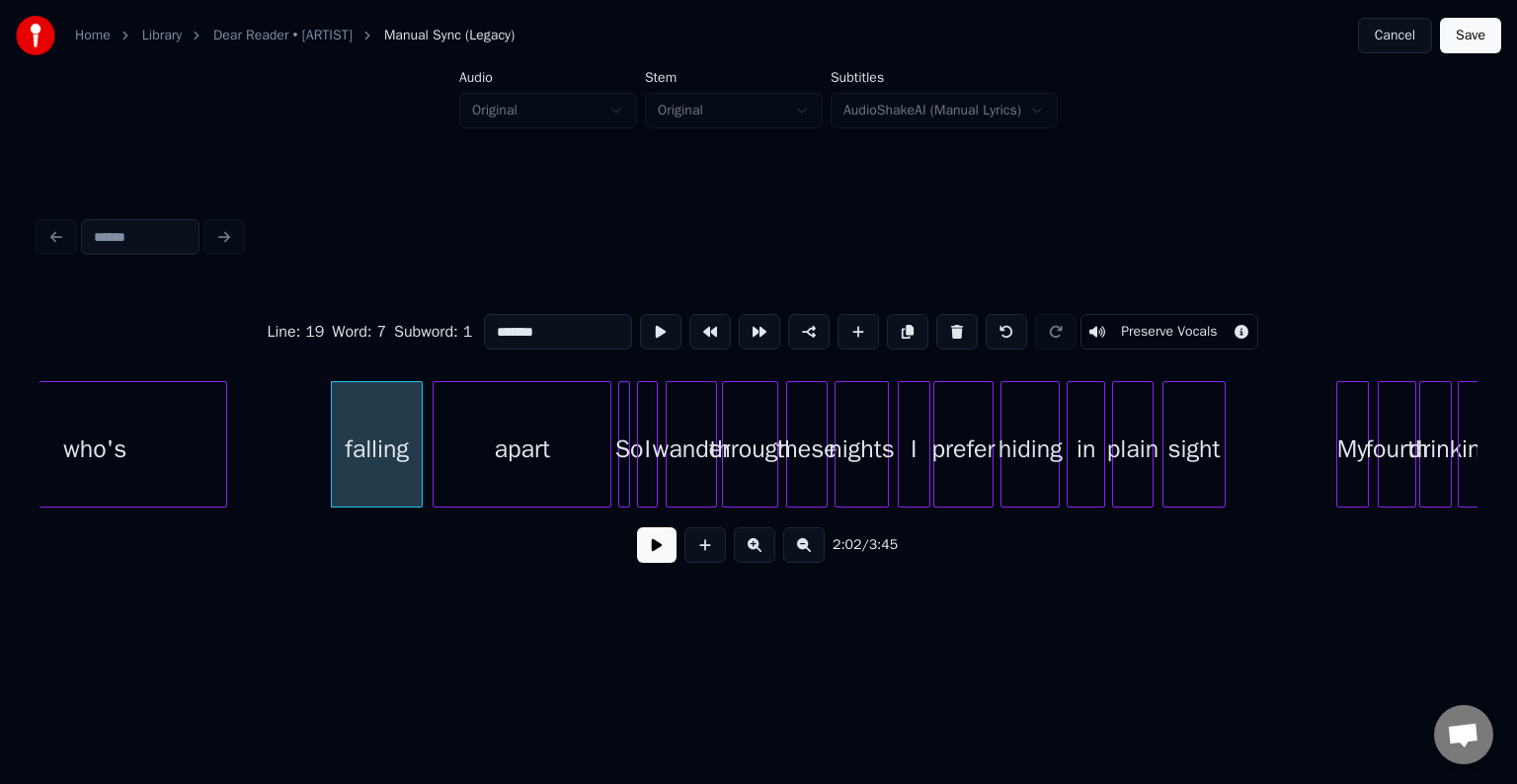click at bounding box center (657, 545) 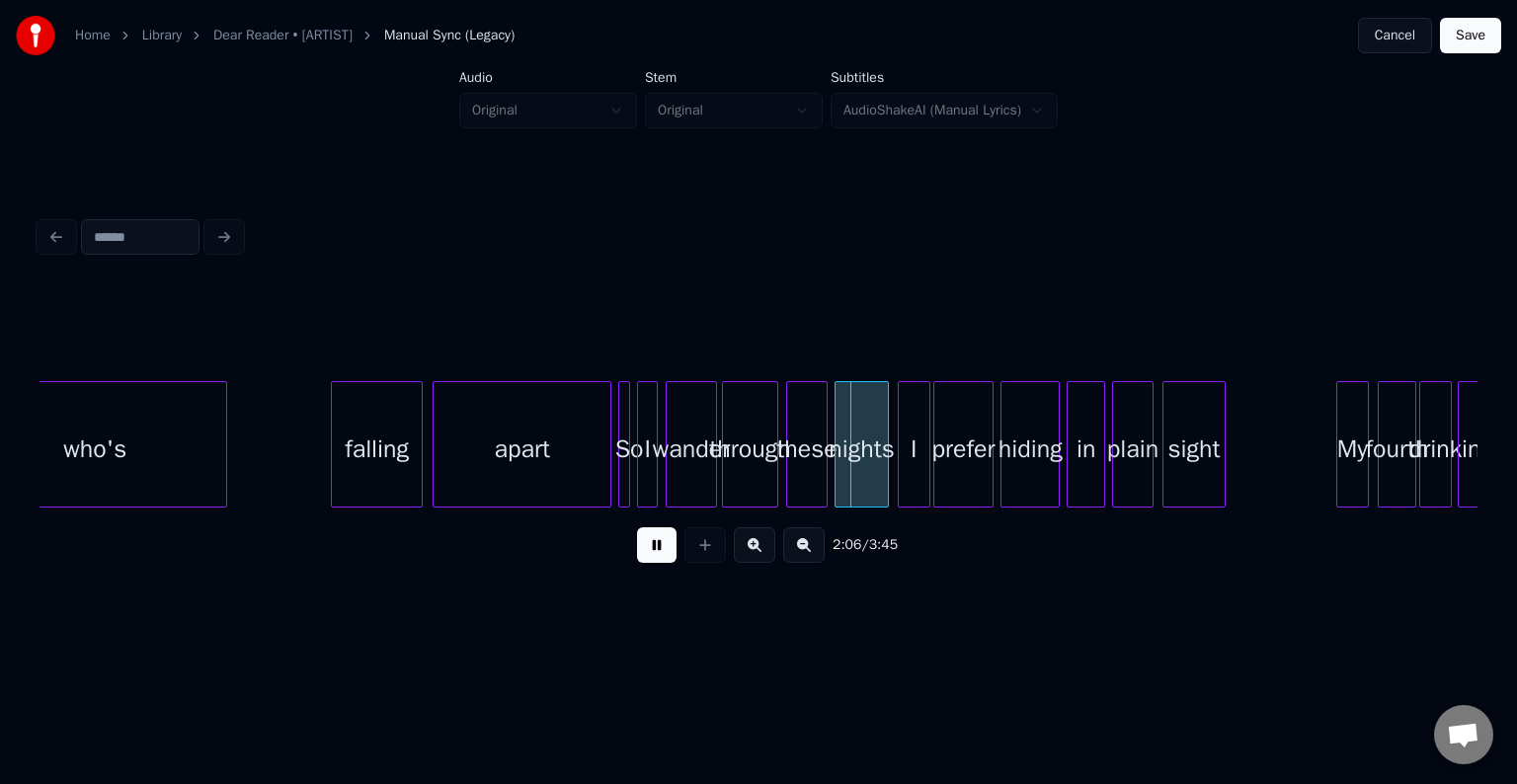 click at bounding box center (657, 545) 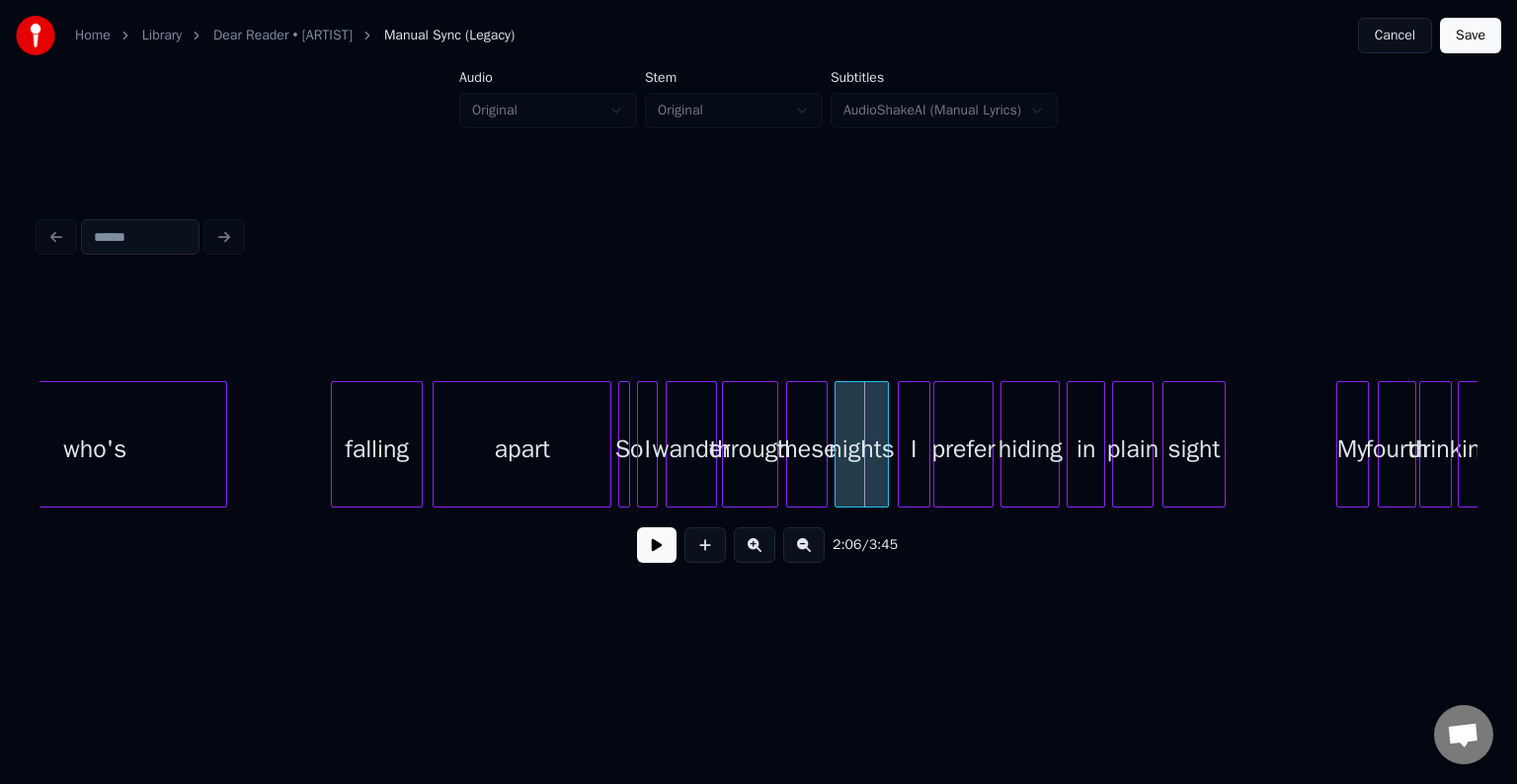 click at bounding box center [657, 545] 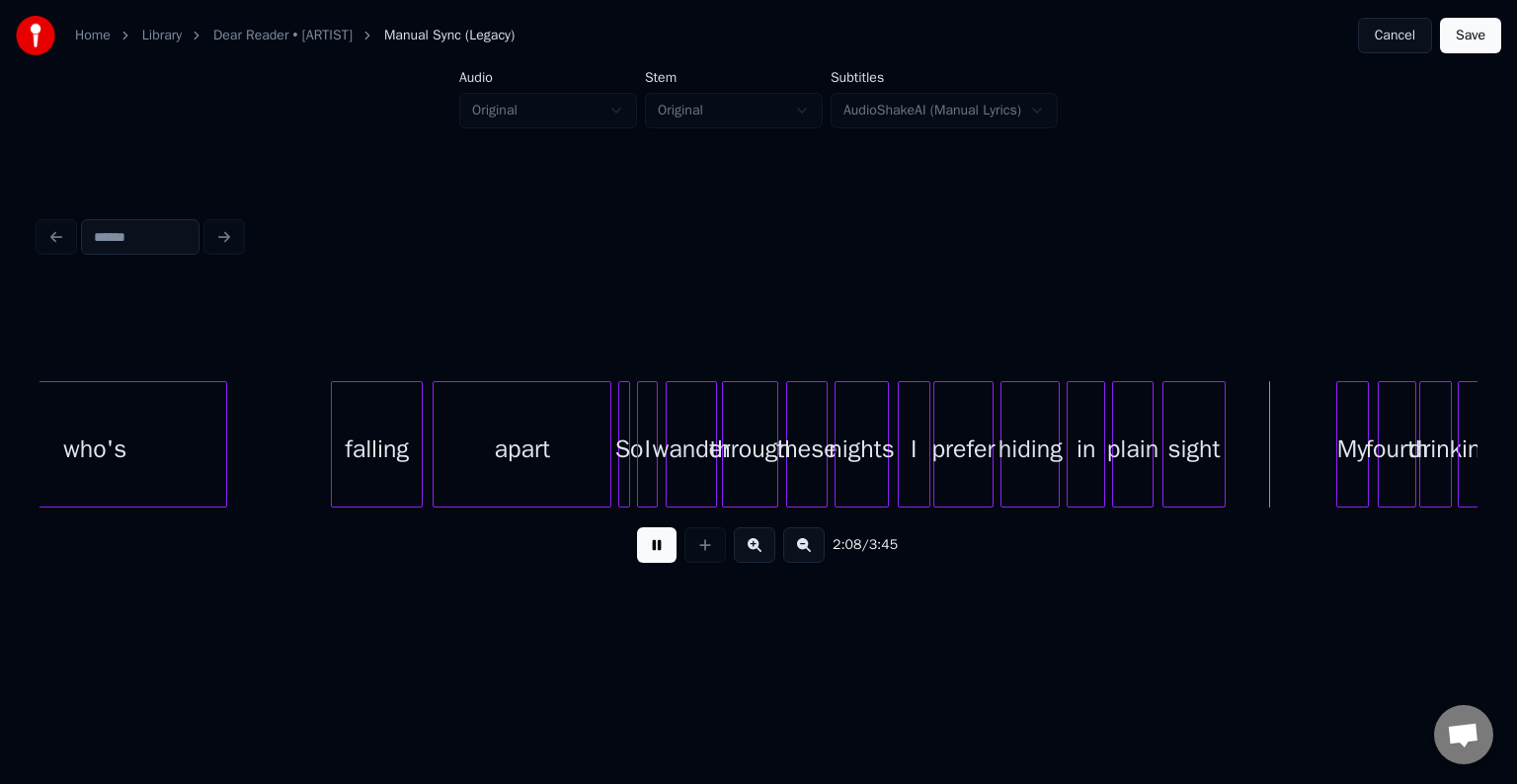 click at bounding box center (657, 545) 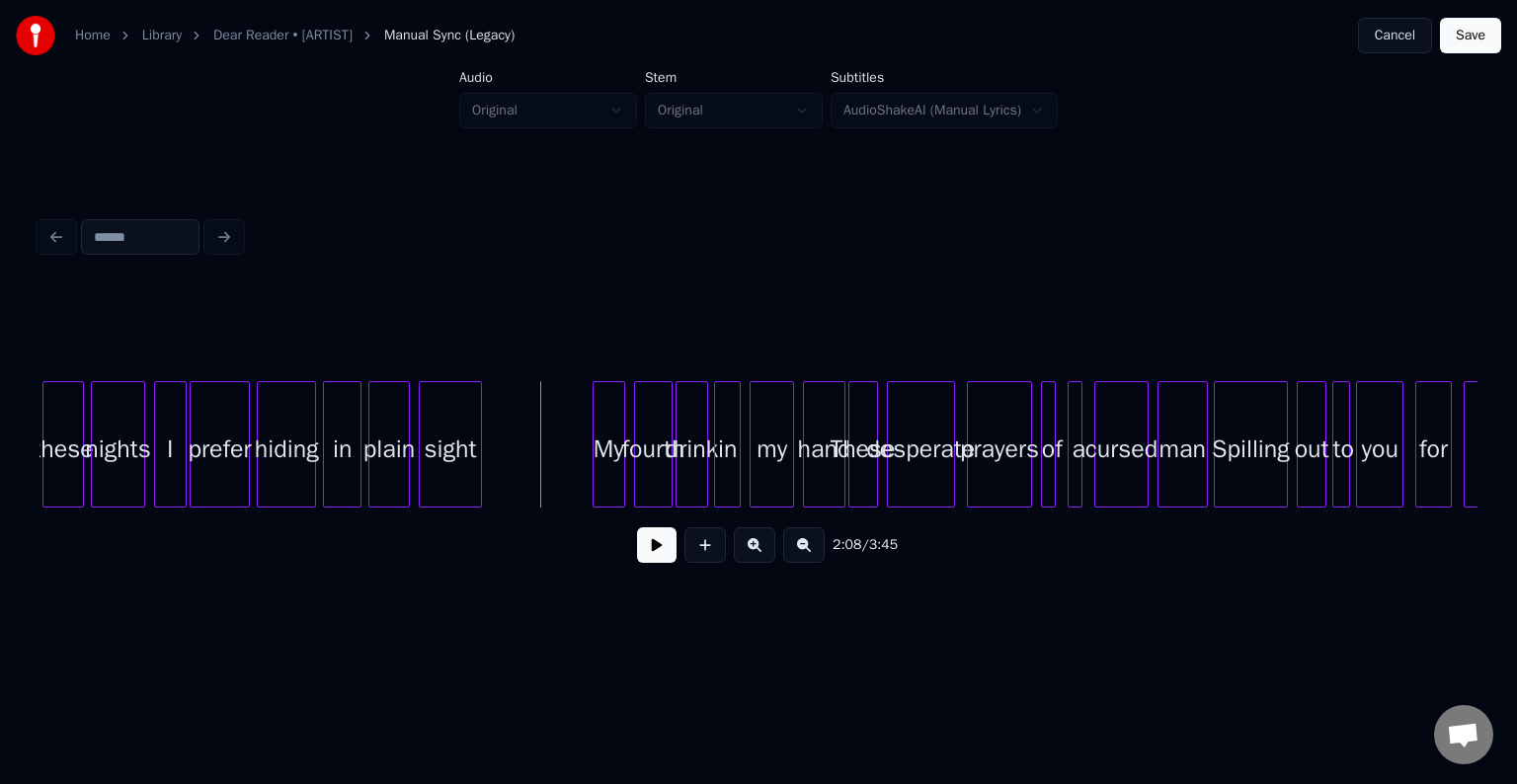 scroll, scrollTop: 0, scrollLeft: 18607, axis: horizontal 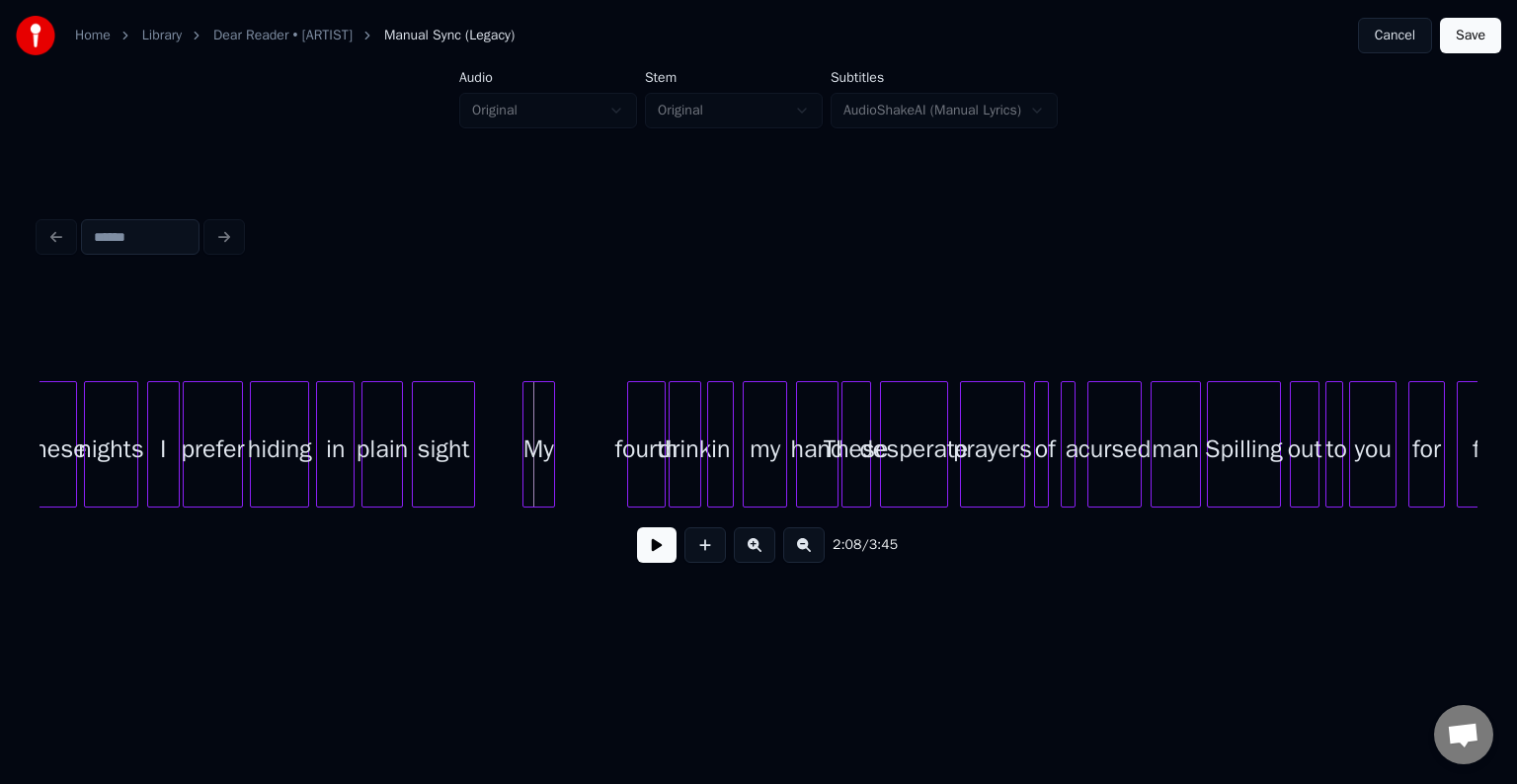 click on "My" at bounding box center [538, 449] 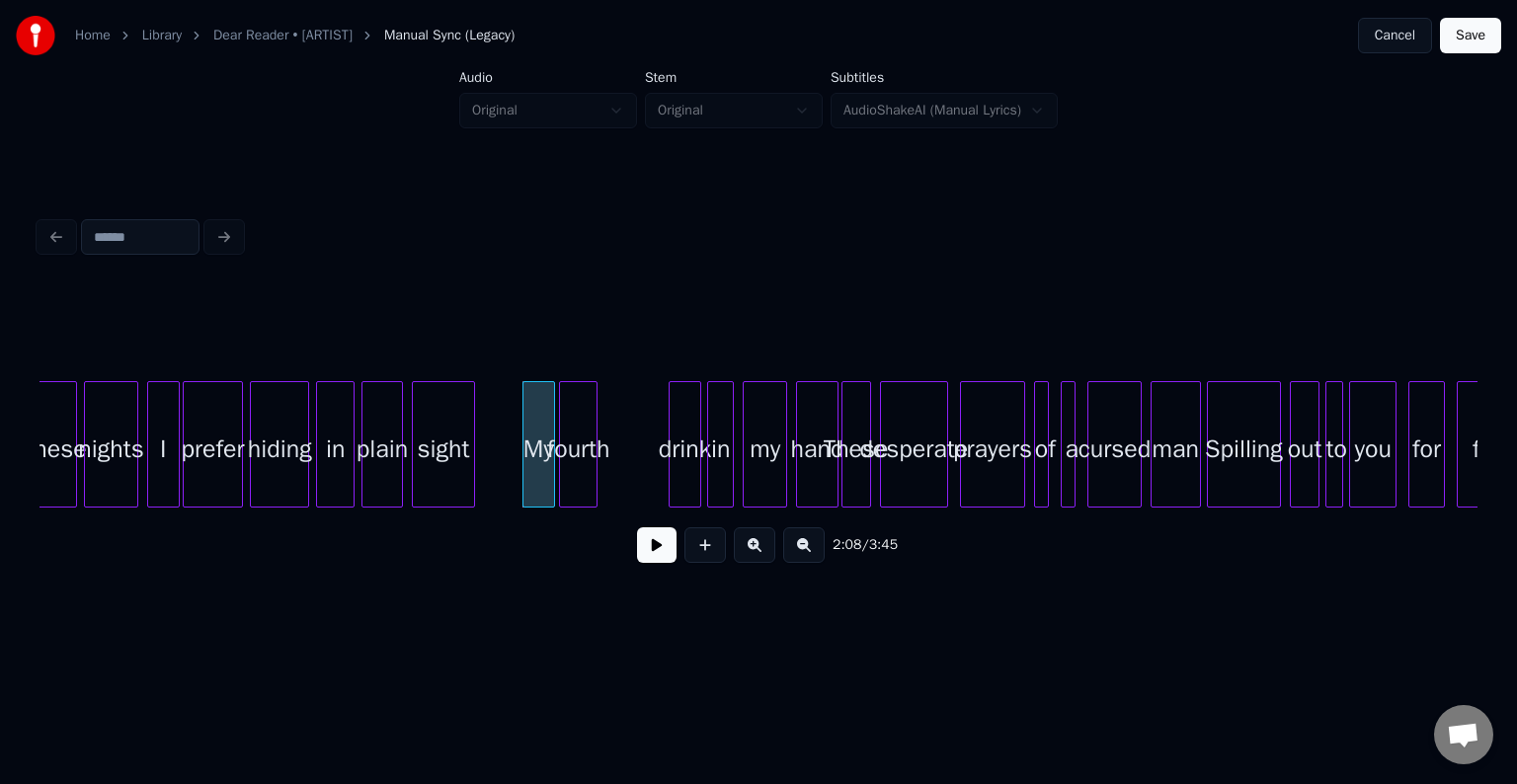 click on "fourth" at bounding box center [578, 449] 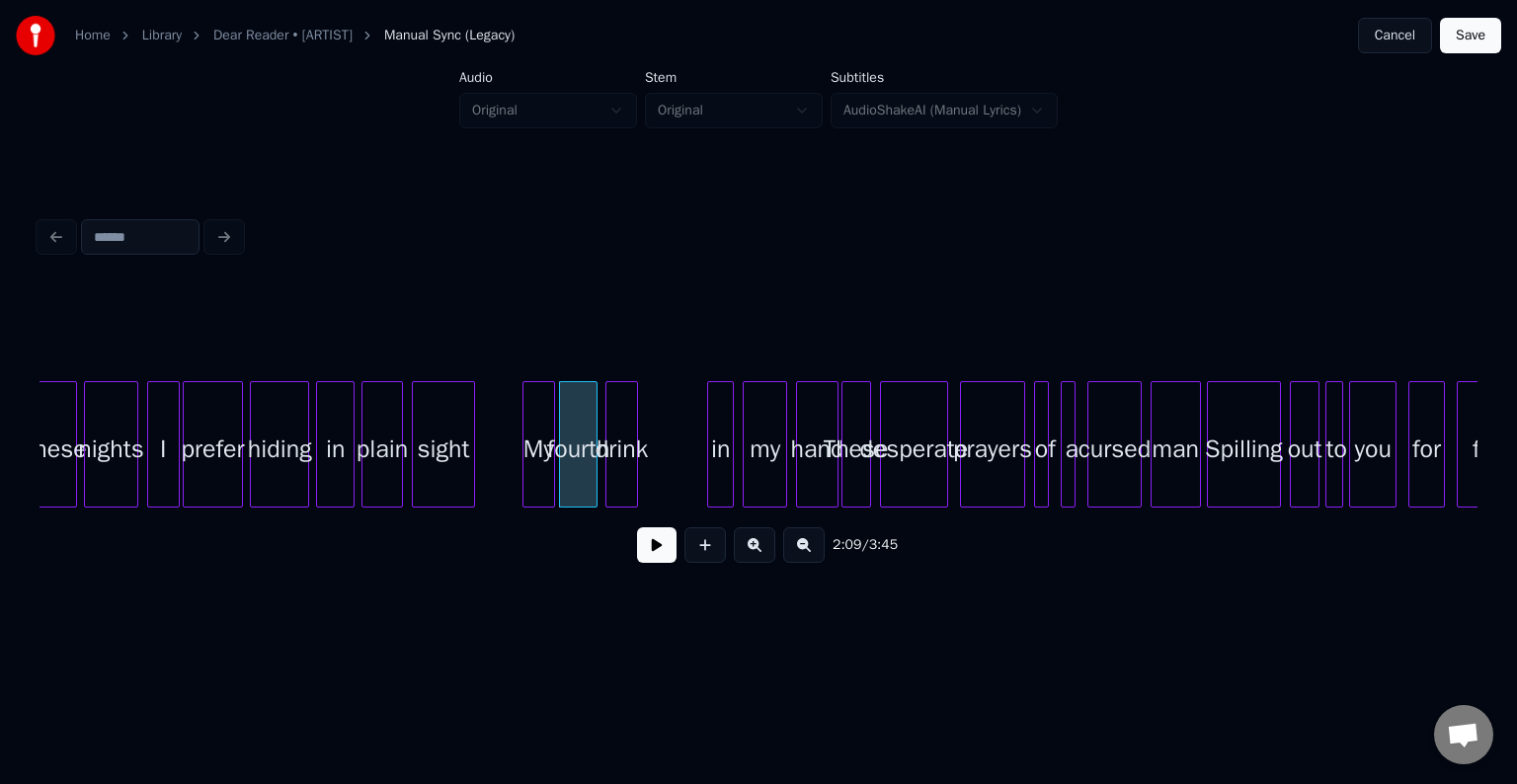 click on "drink" at bounding box center [621, 449] 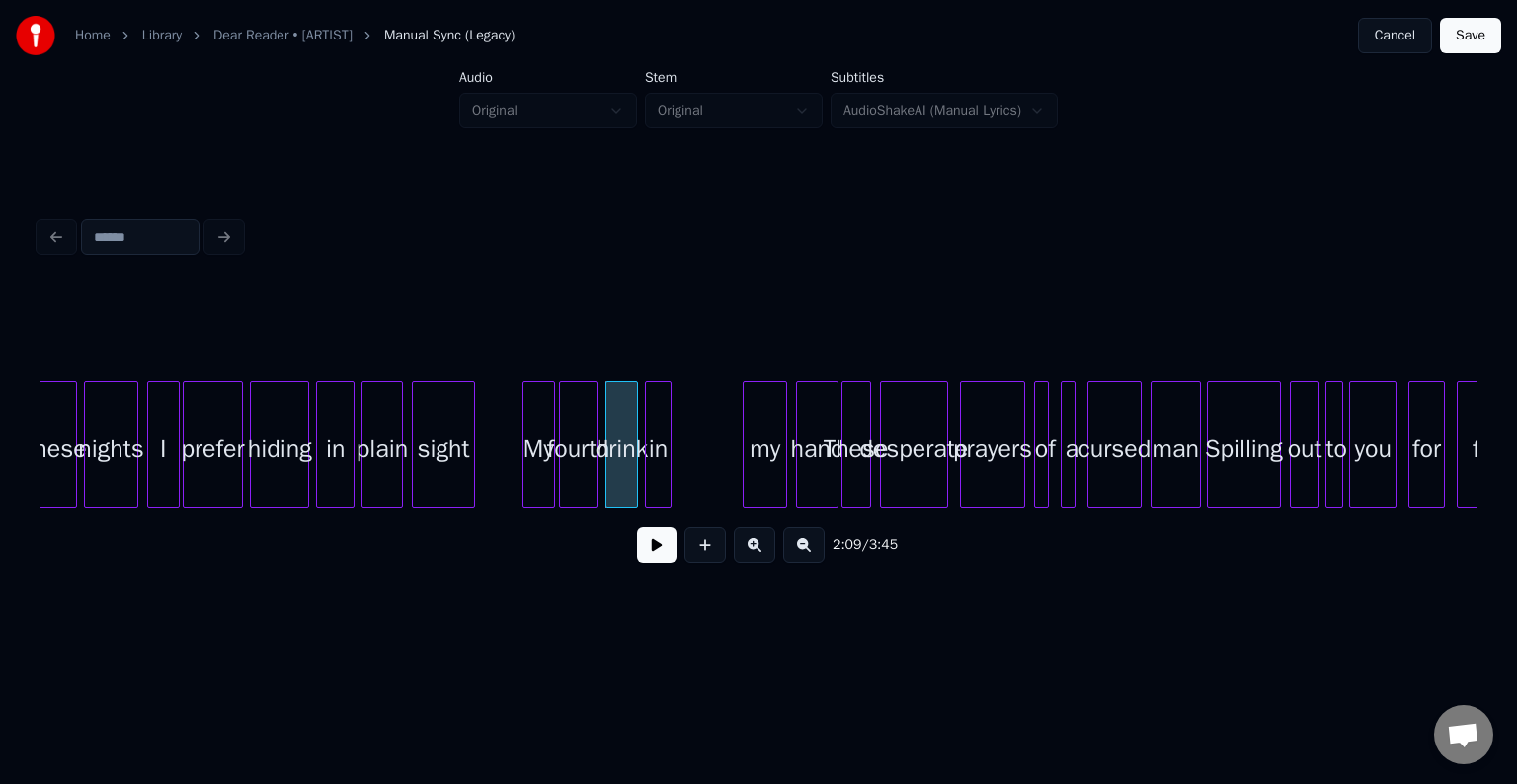 click on "in" at bounding box center (658, 449) 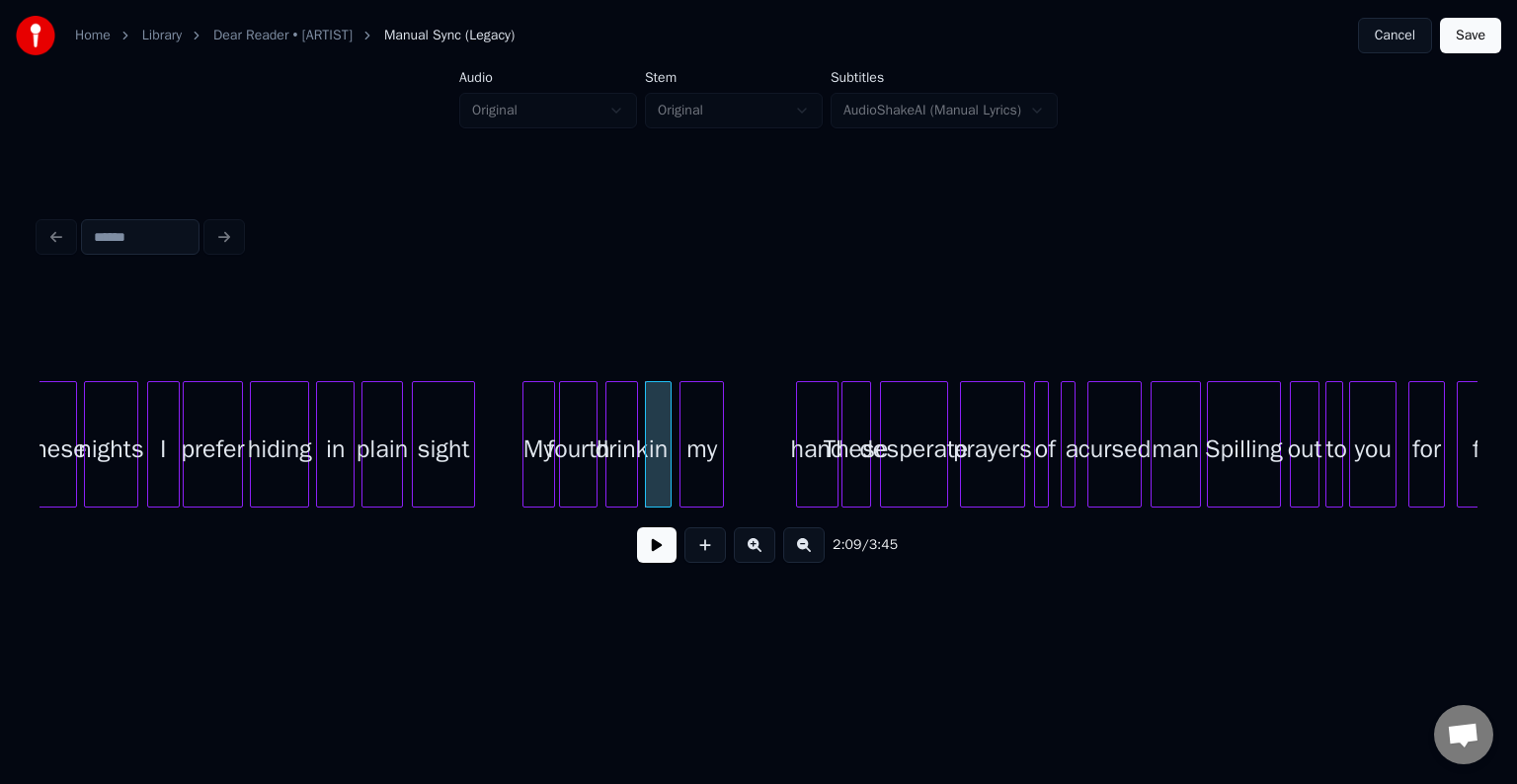 click on "my" at bounding box center (701, 449) 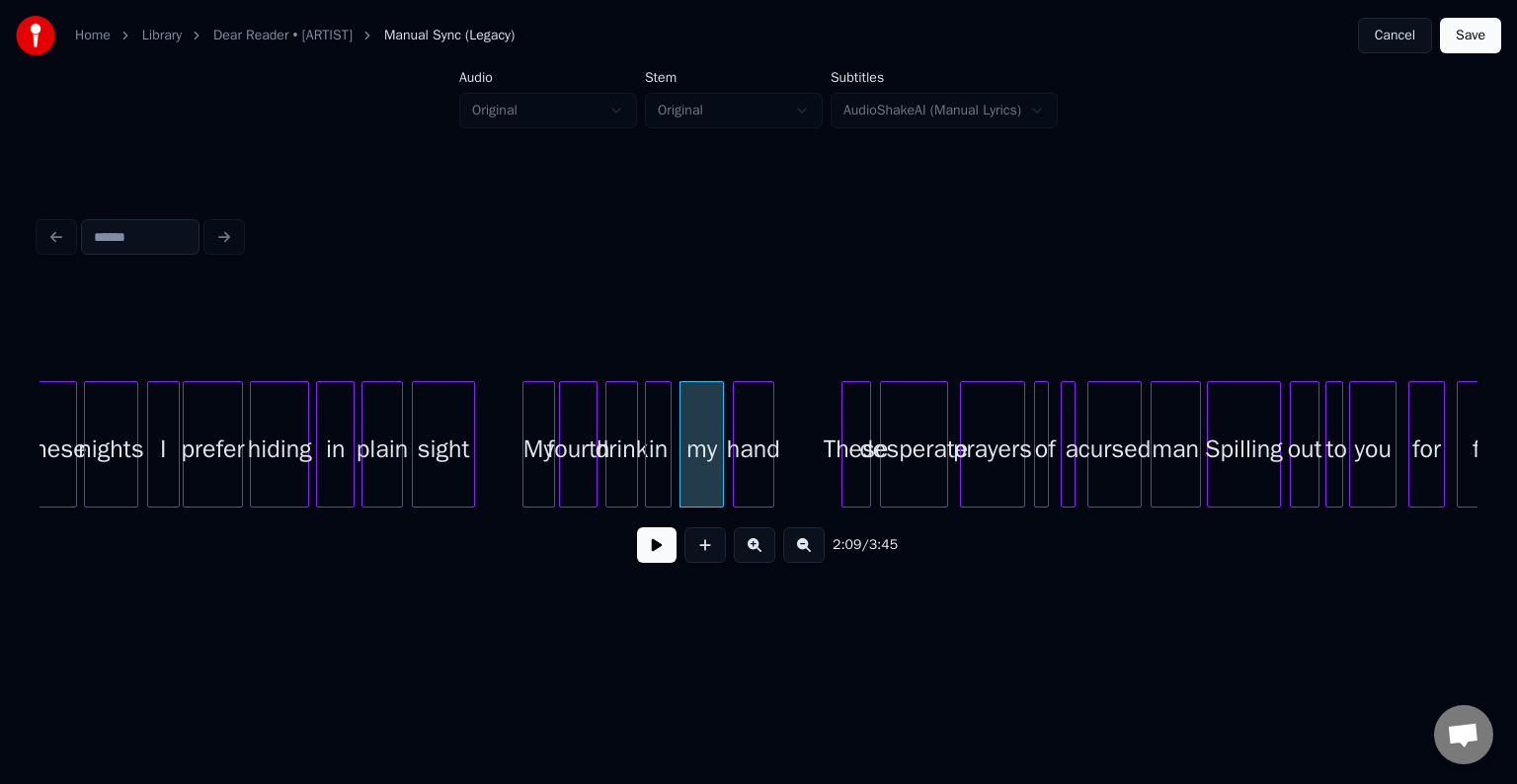 click on "hand" at bounding box center (754, 449) 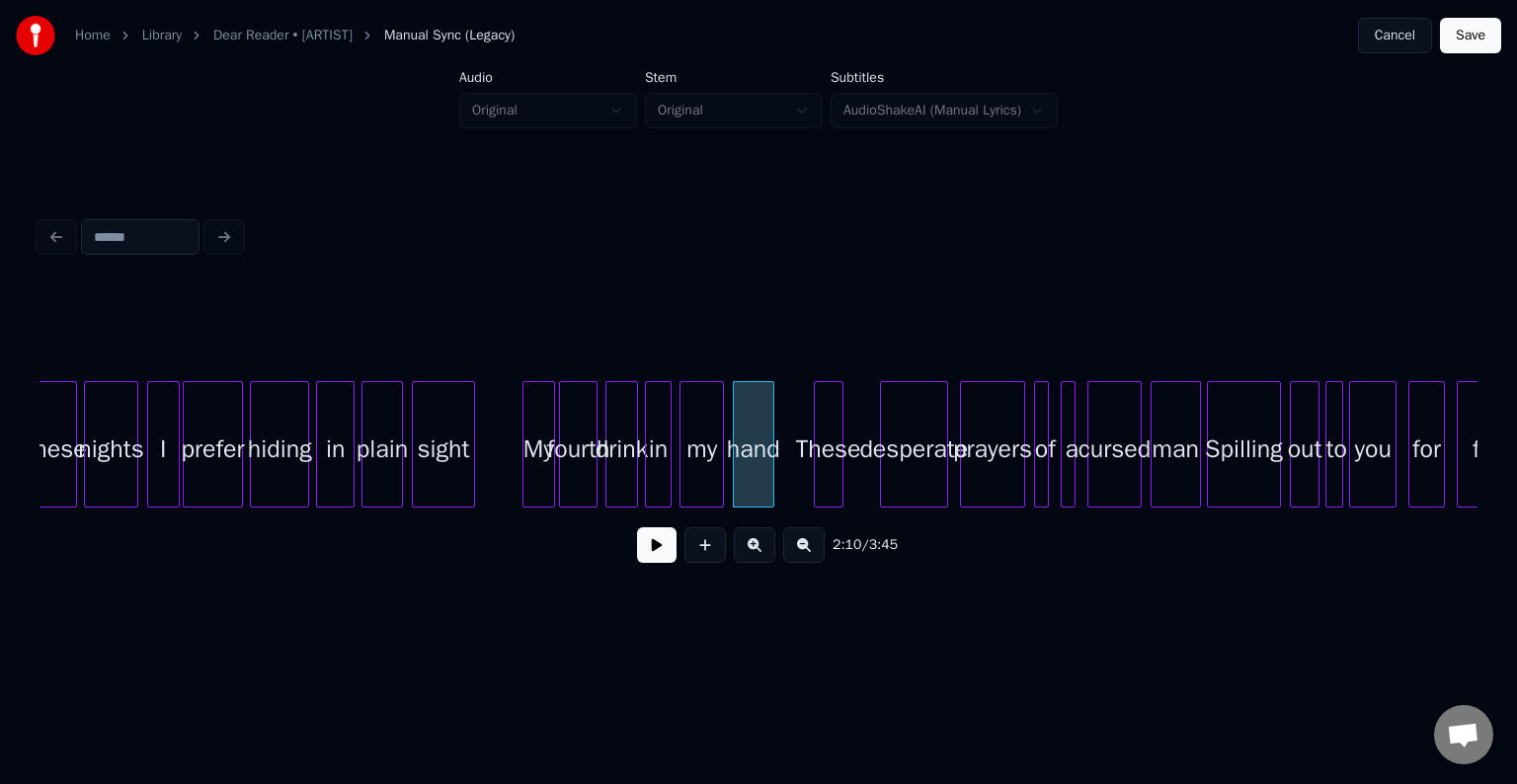 click on "These" at bounding box center [829, 449] 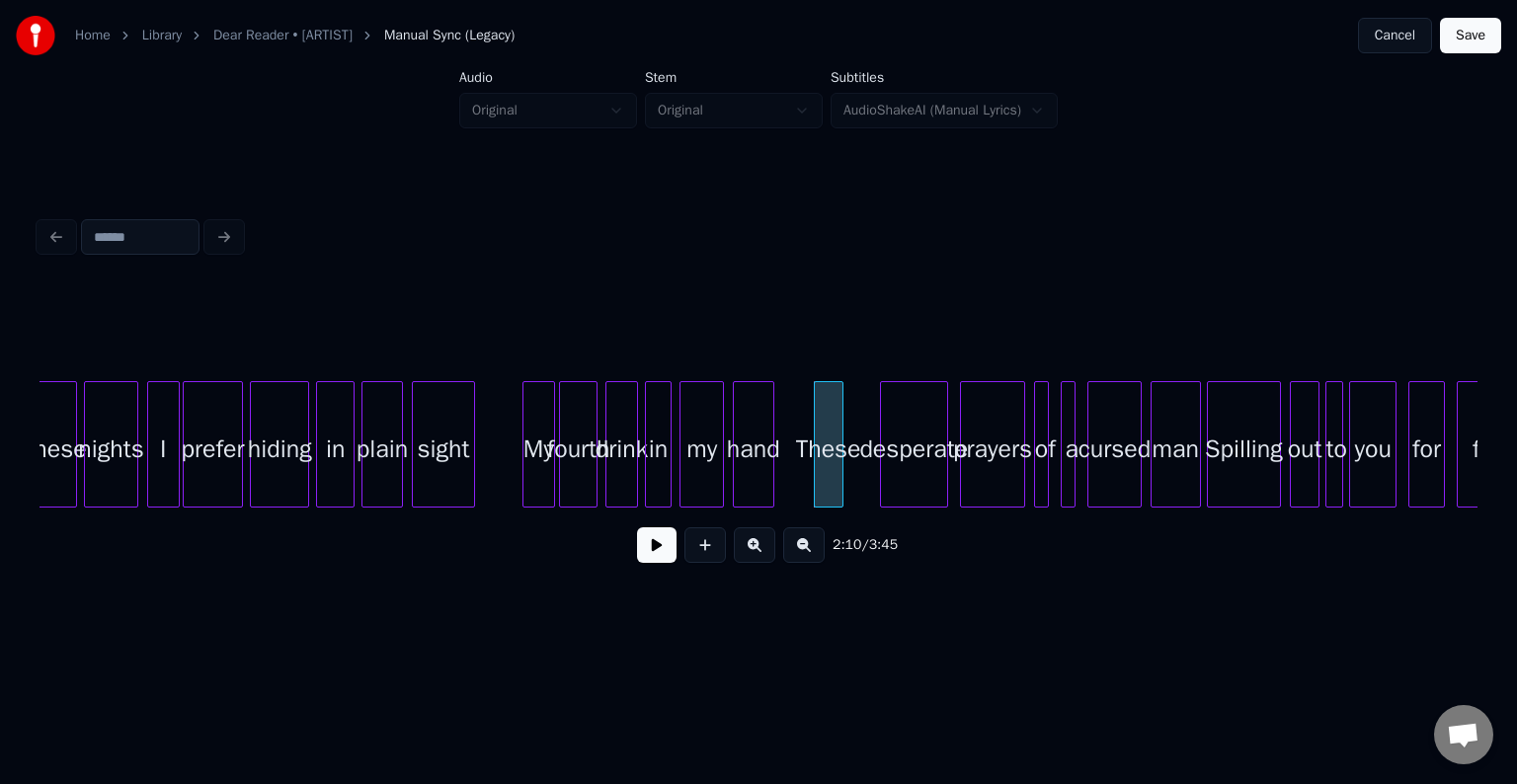 drag, startPoint x: 506, startPoint y: 475, endPoint x: 599, endPoint y: 503, distance: 97.1236 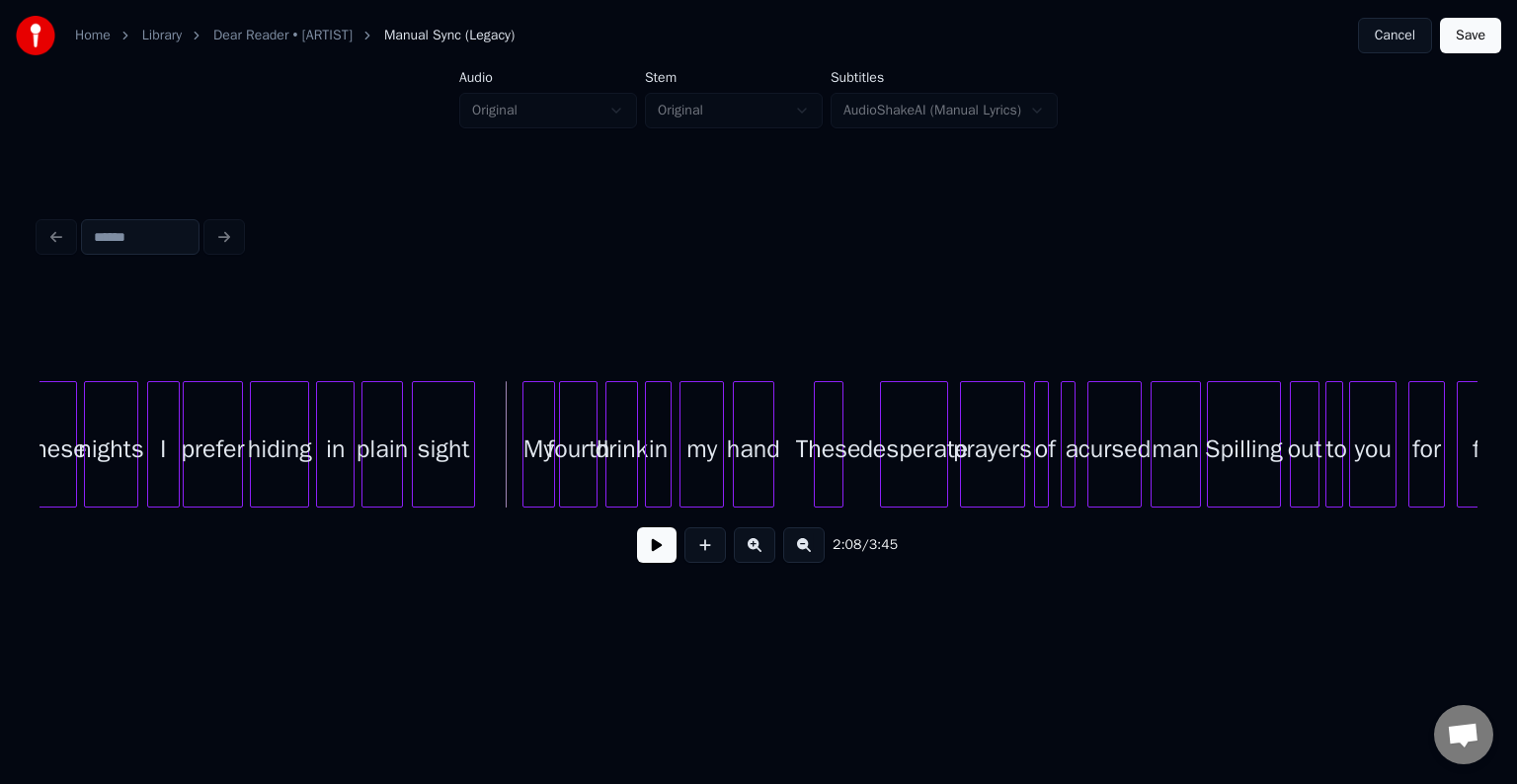 click at bounding box center [657, 545] 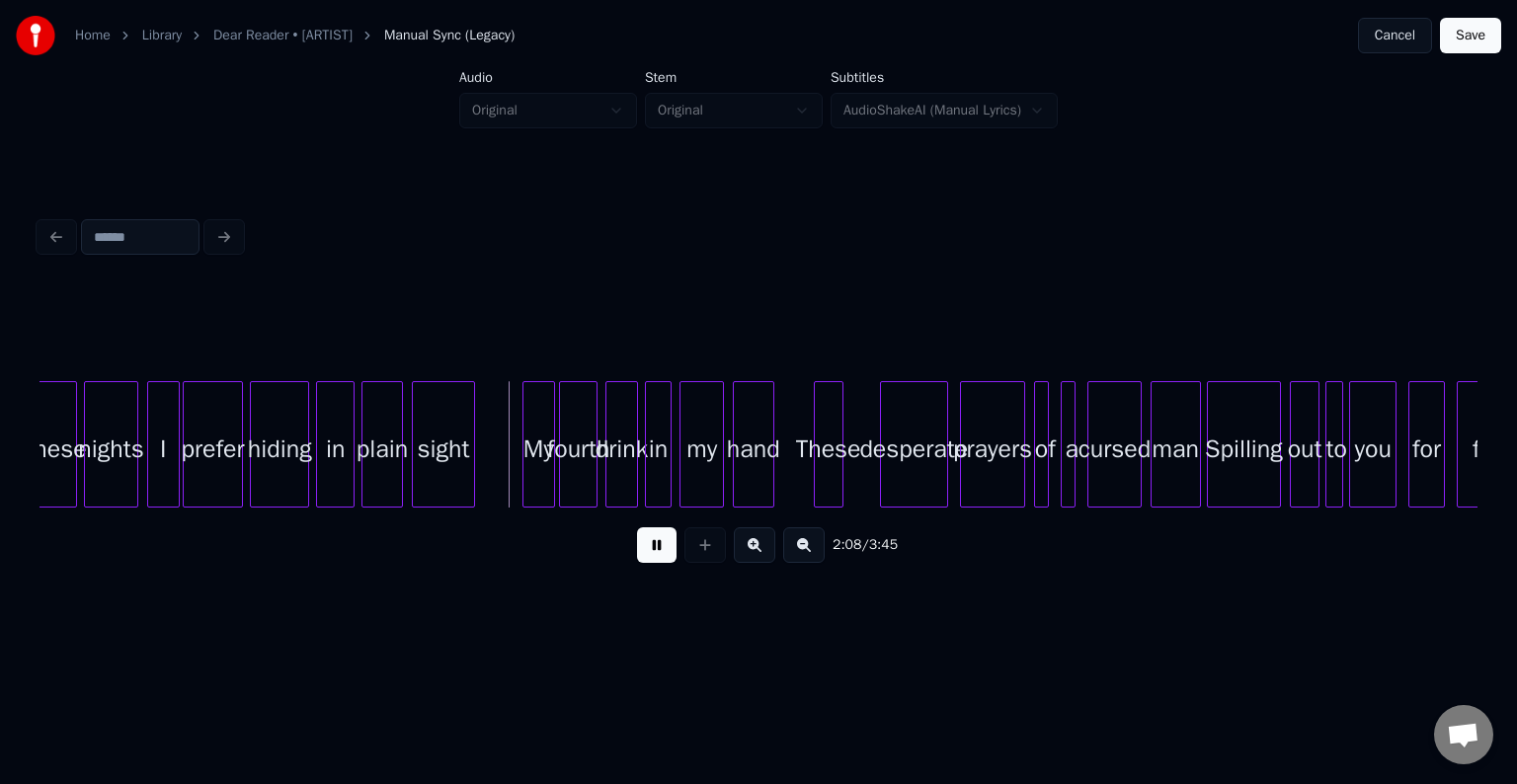 click at bounding box center [657, 545] 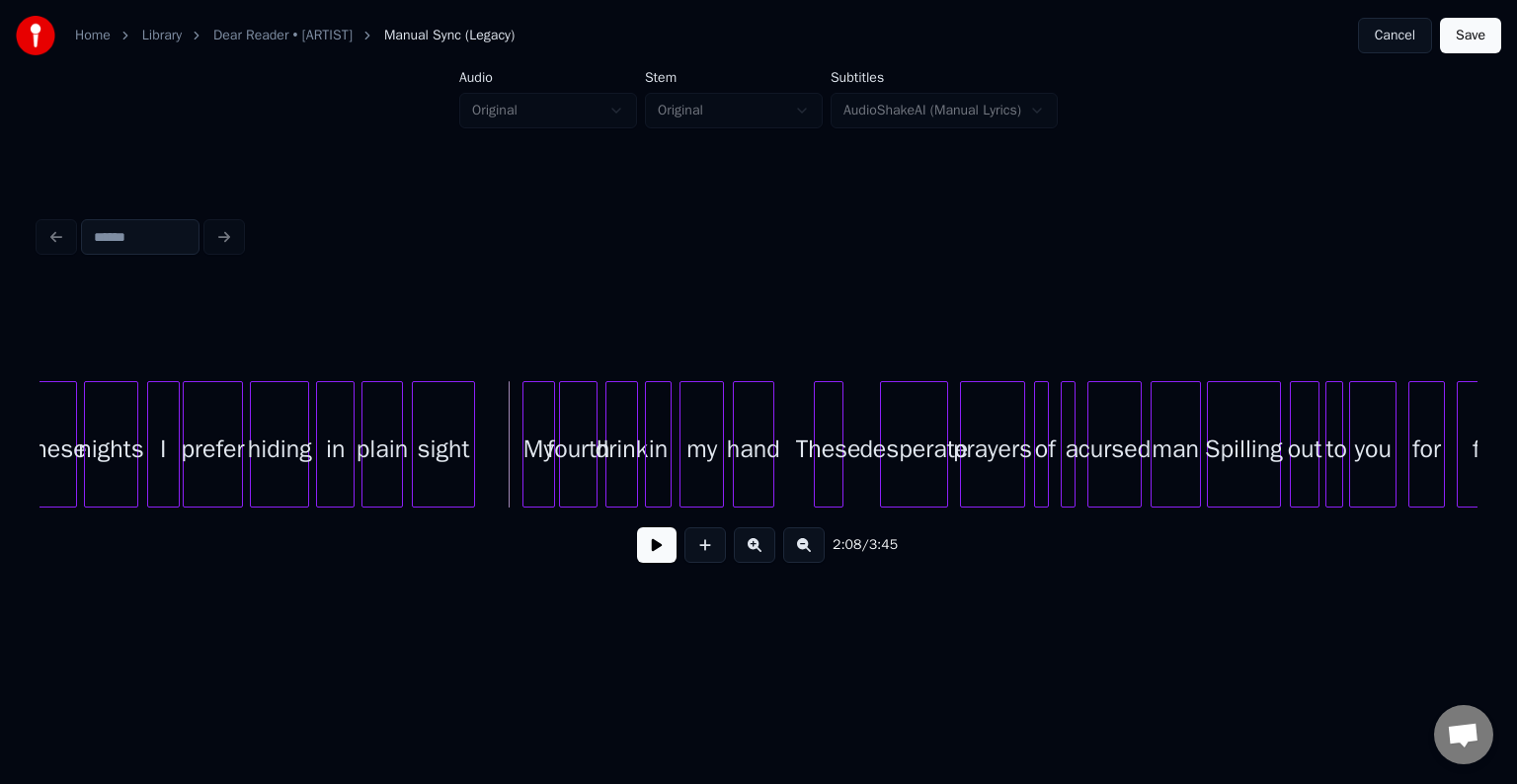 click at bounding box center (657, 545) 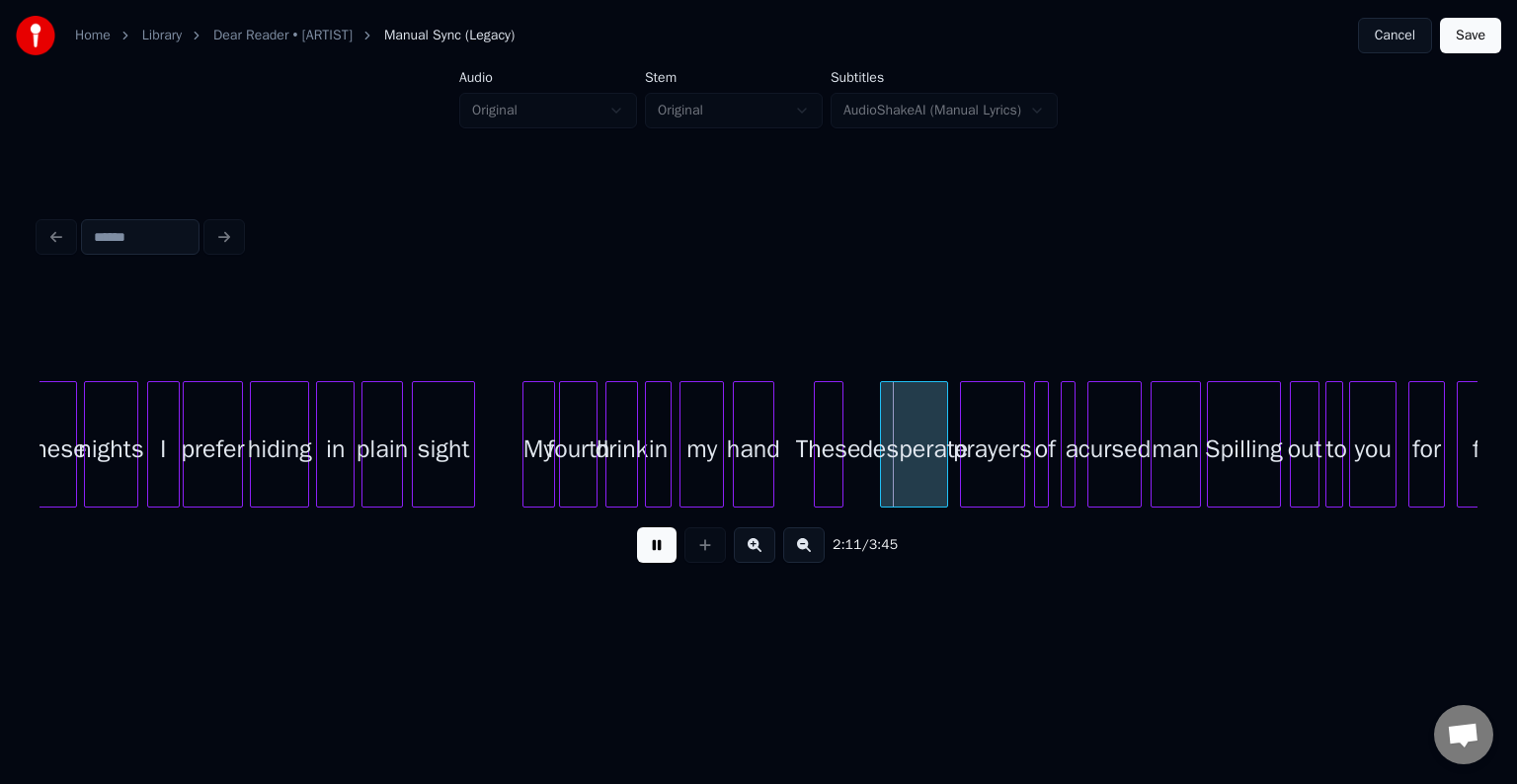 click at bounding box center [657, 545] 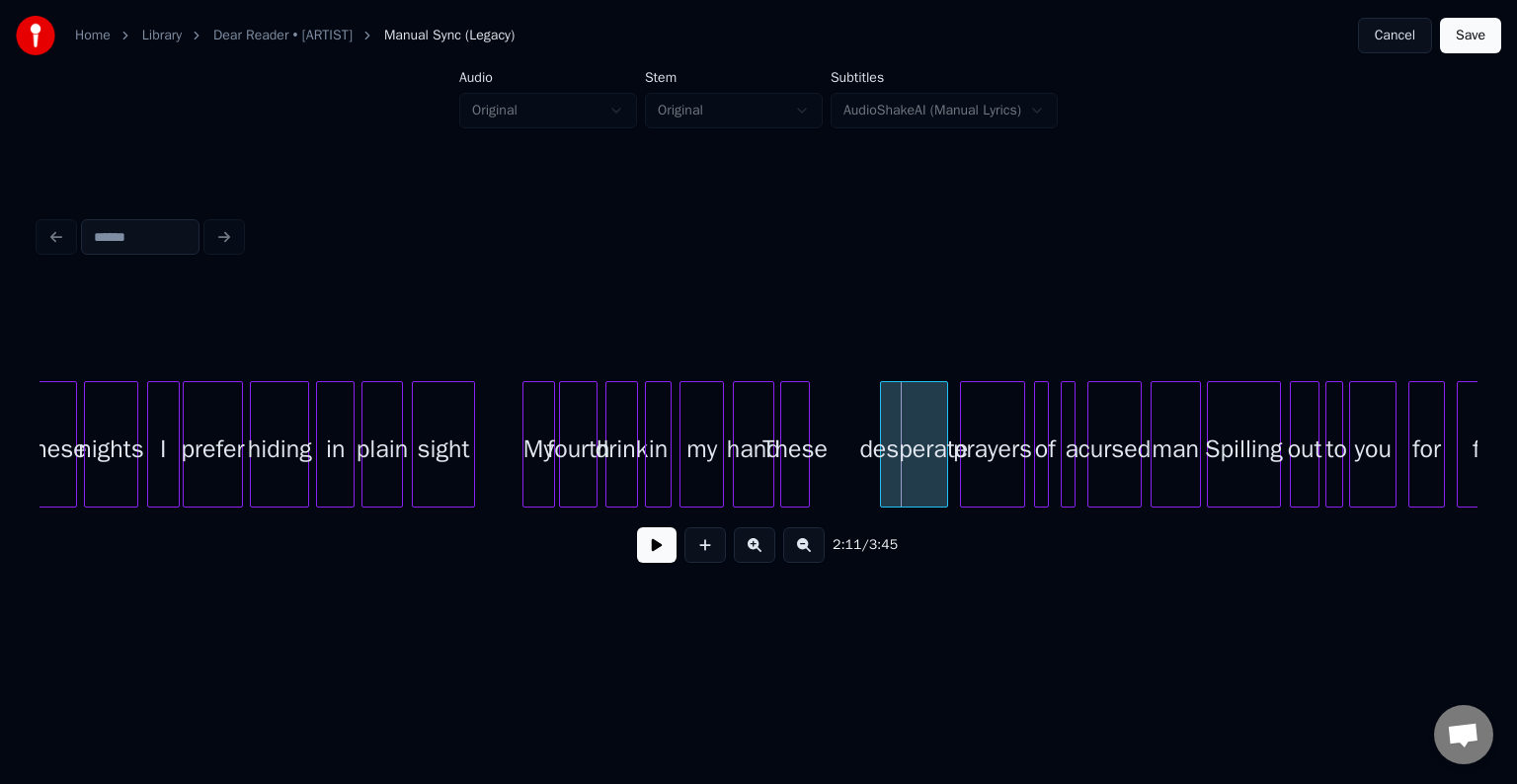 click on "These" at bounding box center (795, 449) 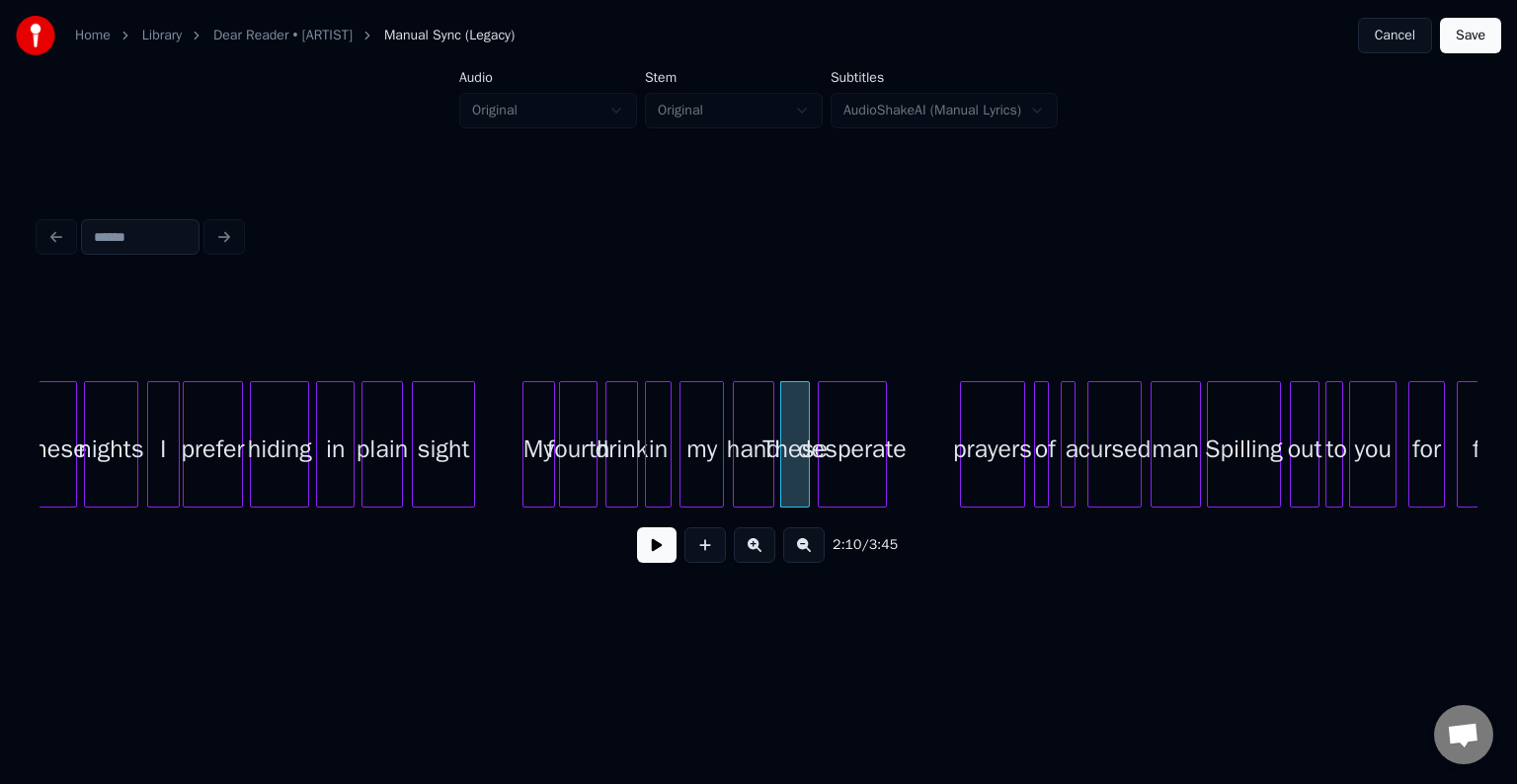 click on "desperate" at bounding box center [851, 449] 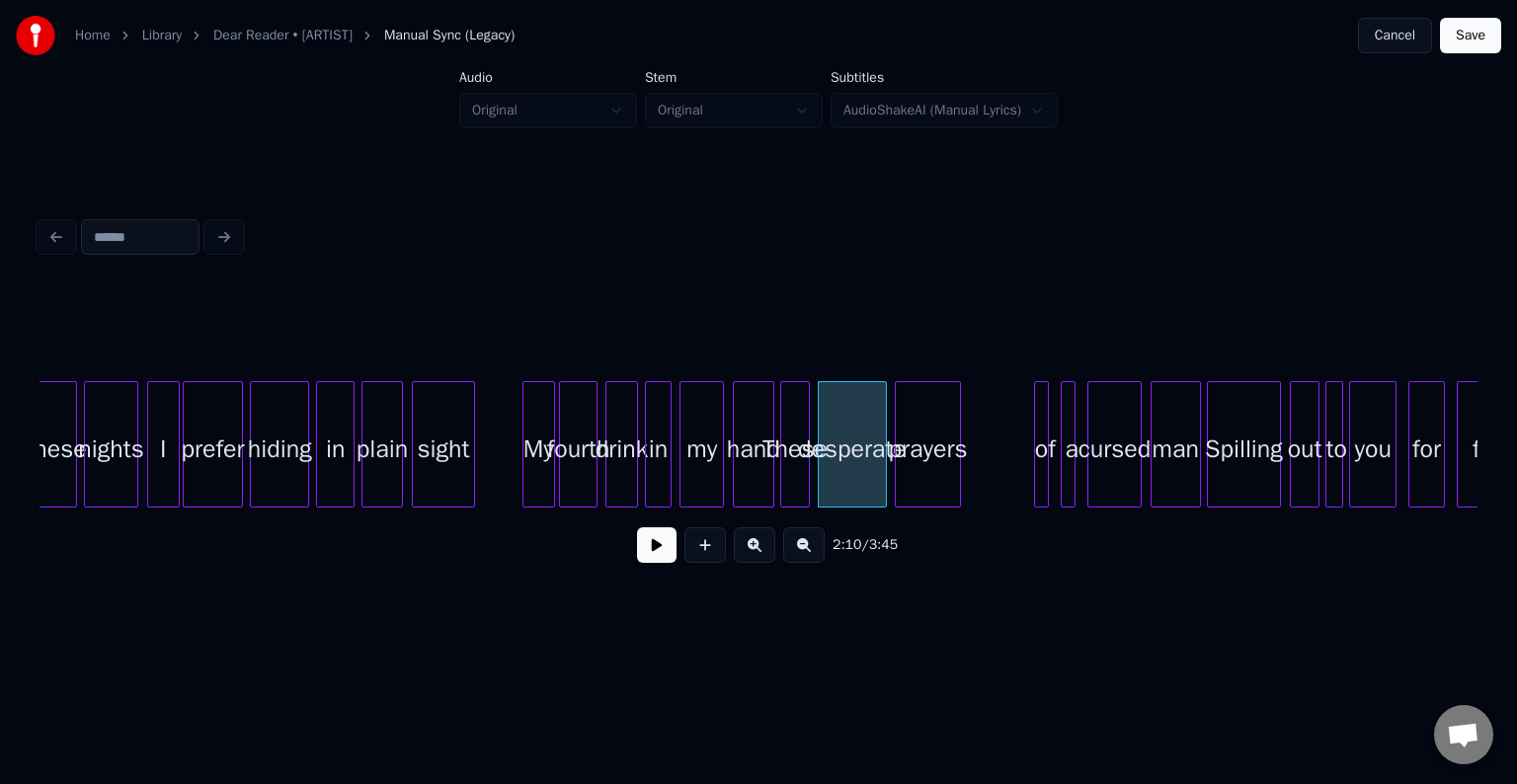 click on "prayers" at bounding box center (927, 449) 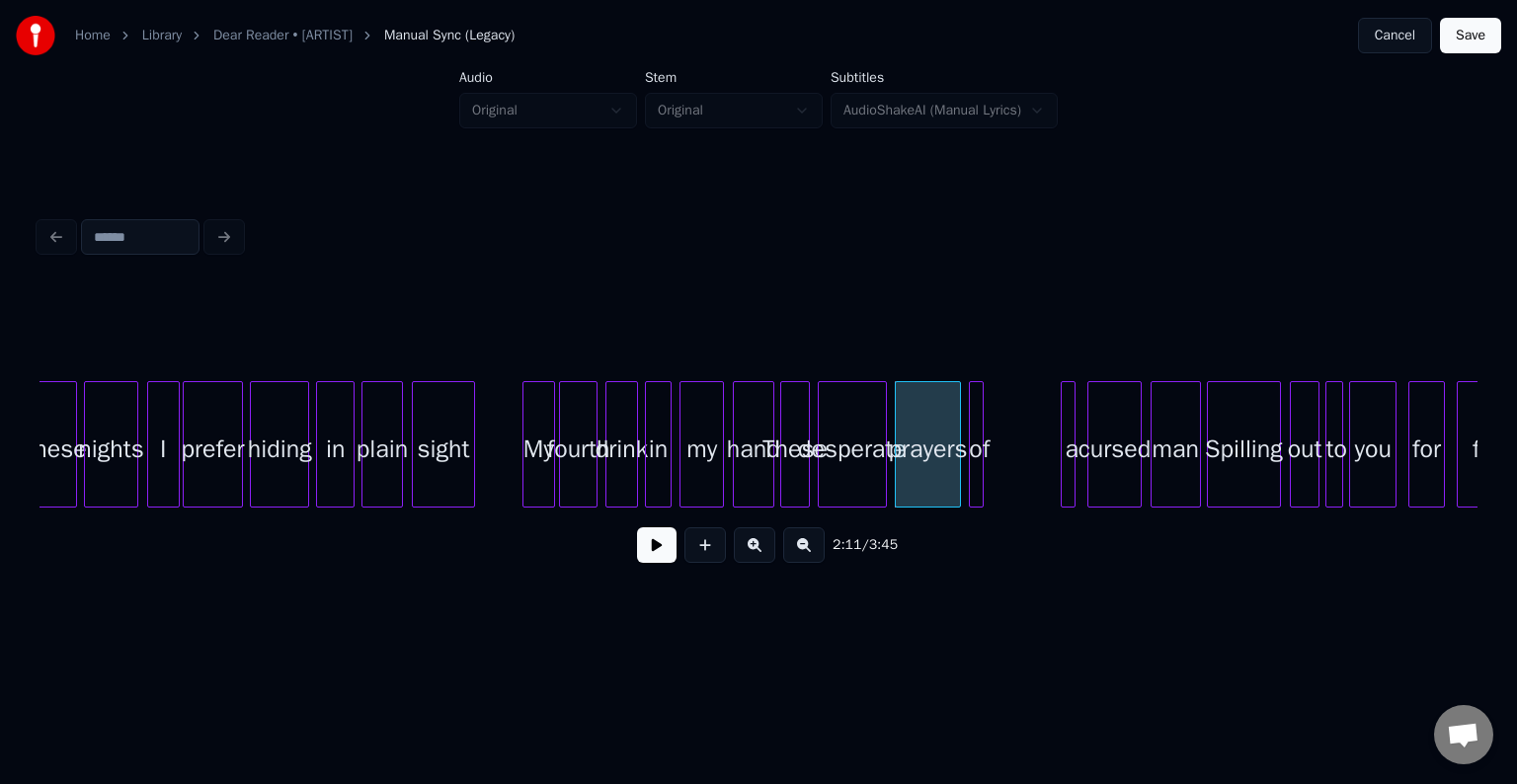 click on "of" at bounding box center [980, 449] 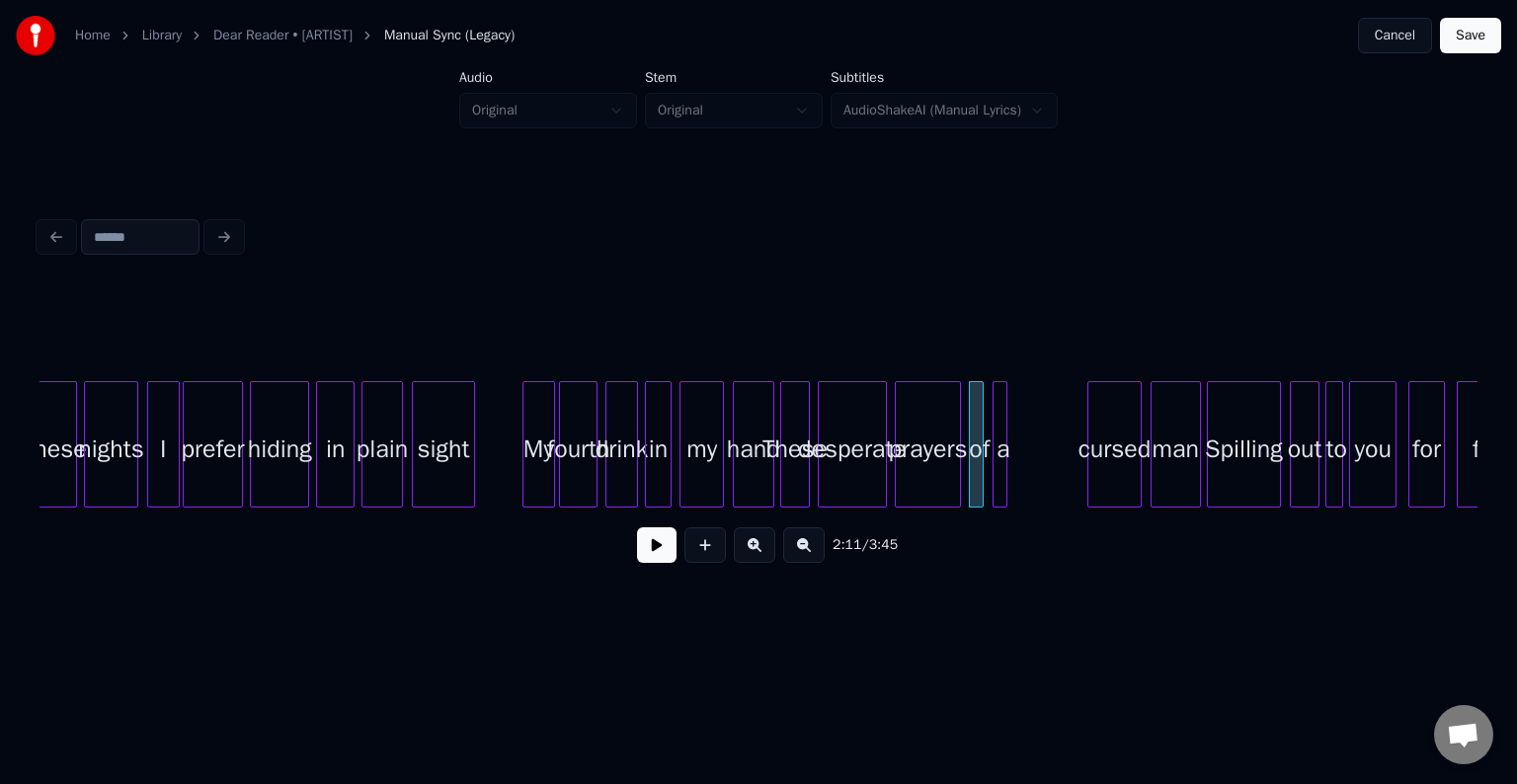 click on "a" at bounding box center [1003, 449] 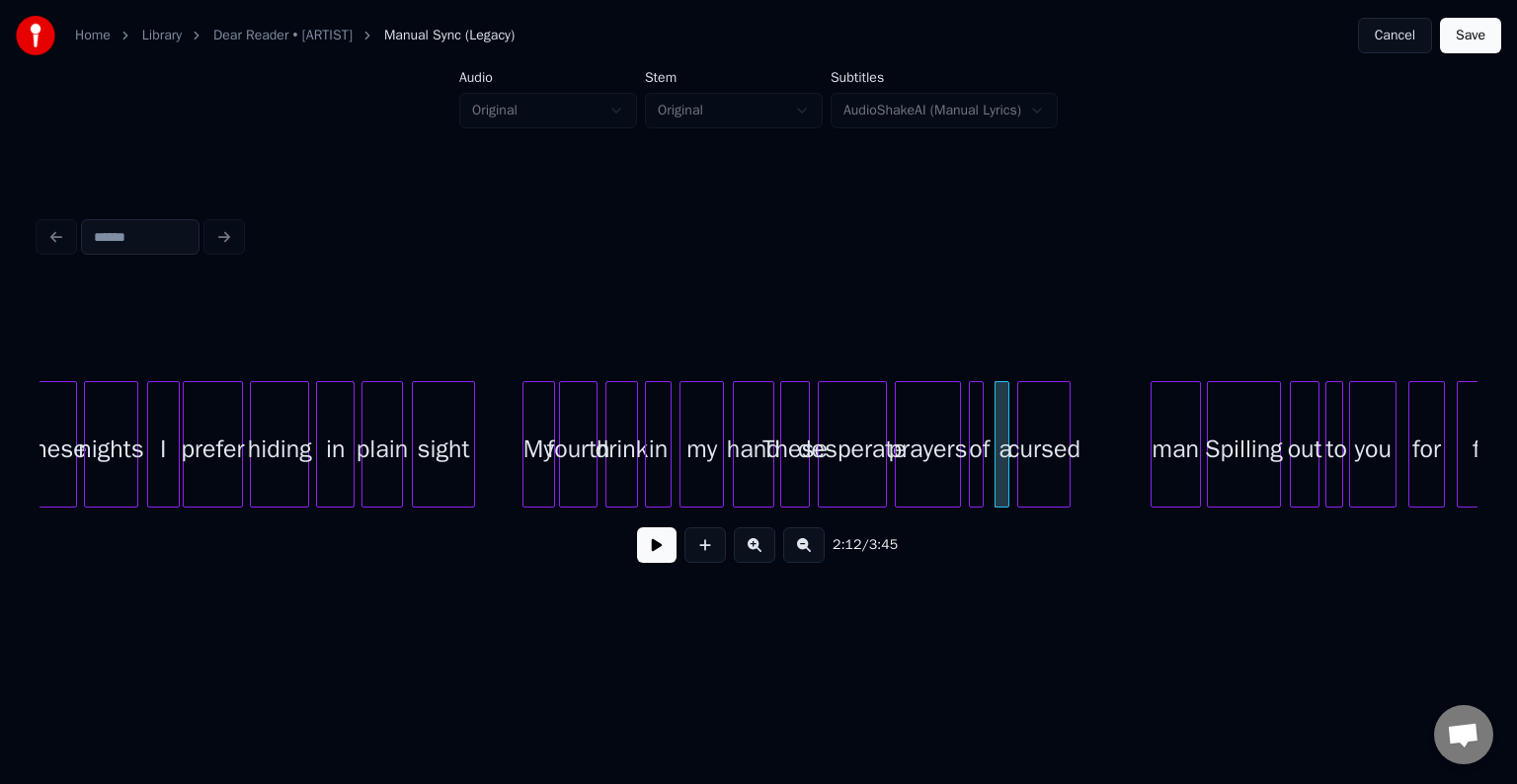 click on "cursed" at bounding box center (1044, 449) 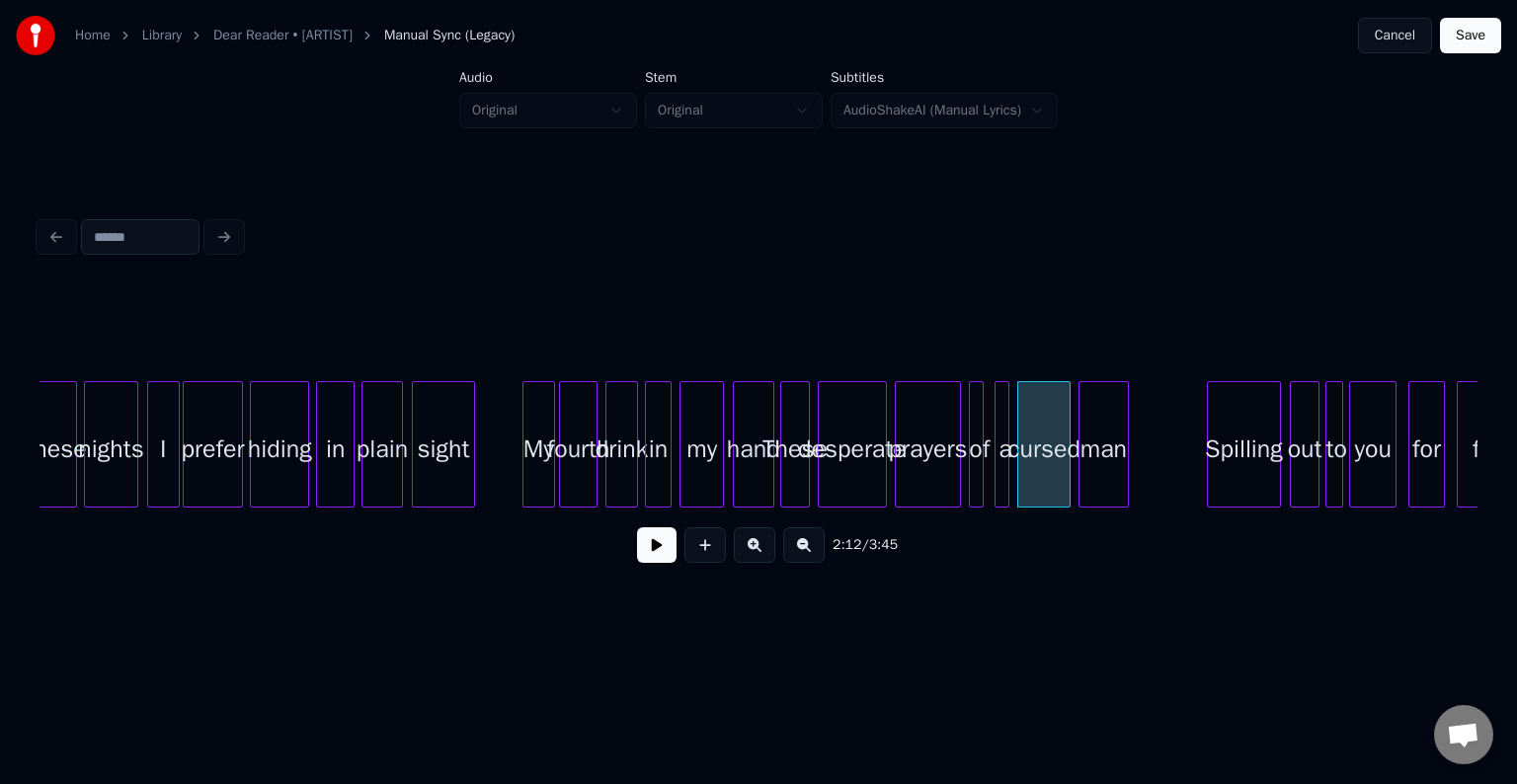 click on "man" at bounding box center (1103, 449) 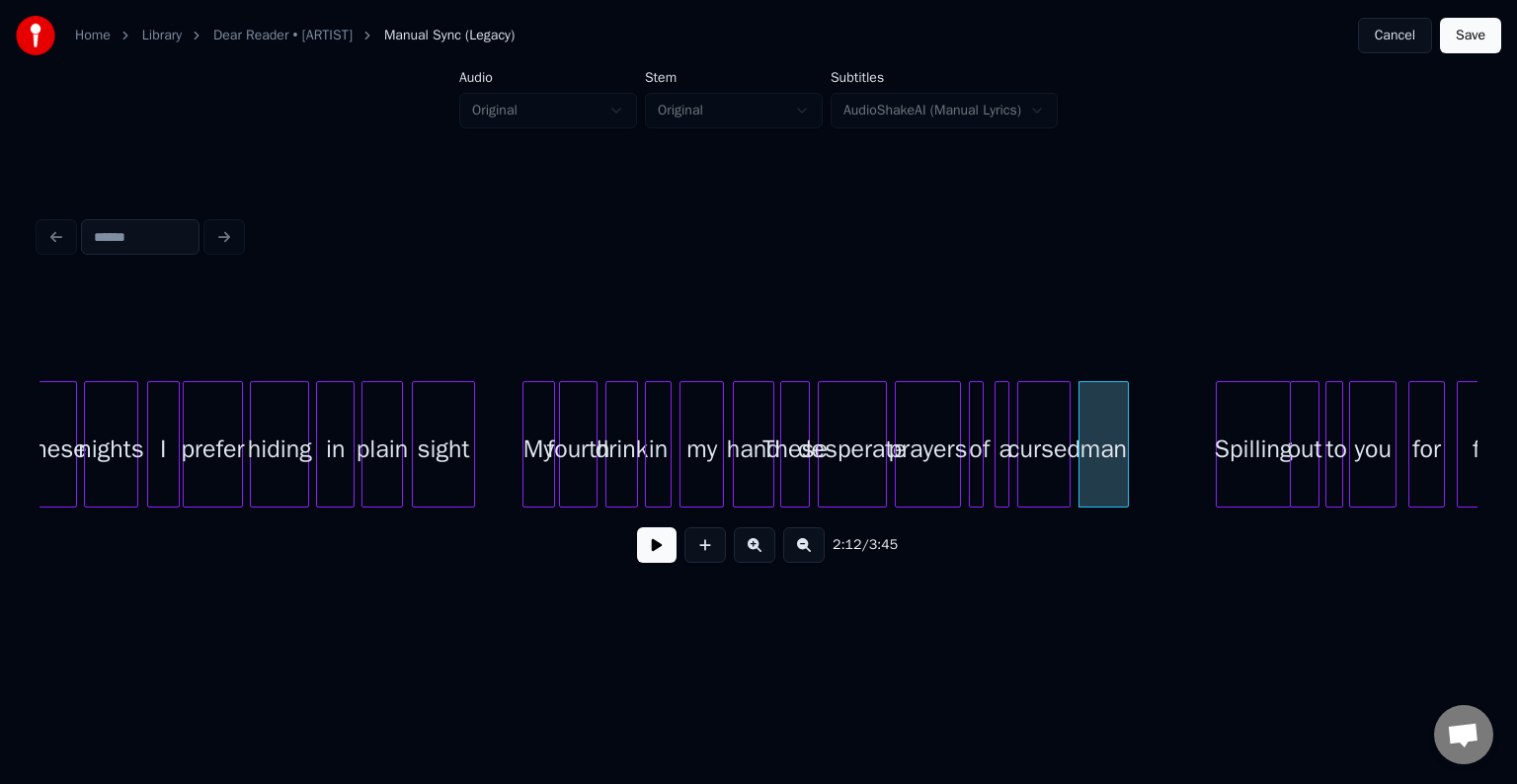 click on "Spilling" at bounding box center (1252, 449) 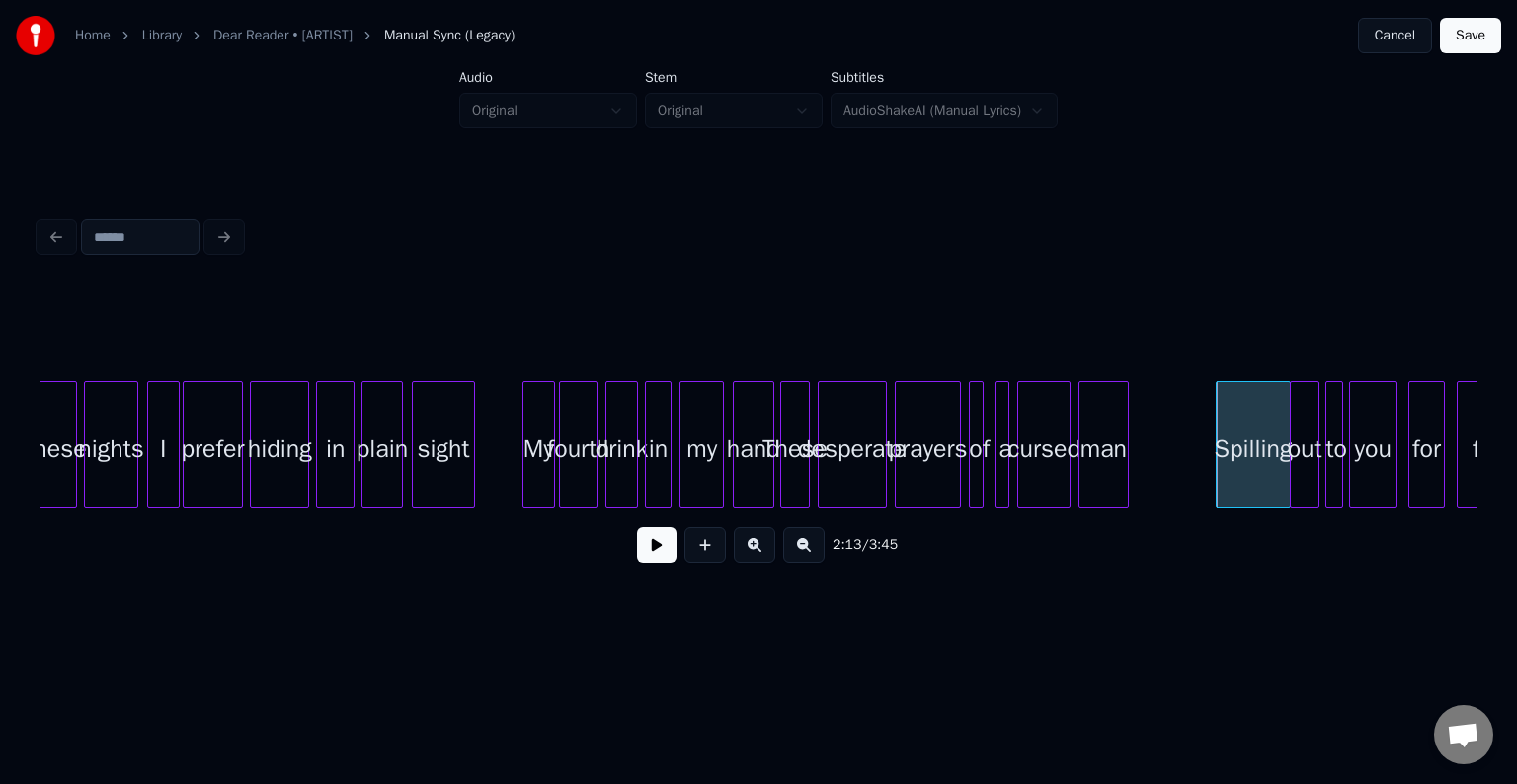 click on "My" at bounding box center [538, 449] 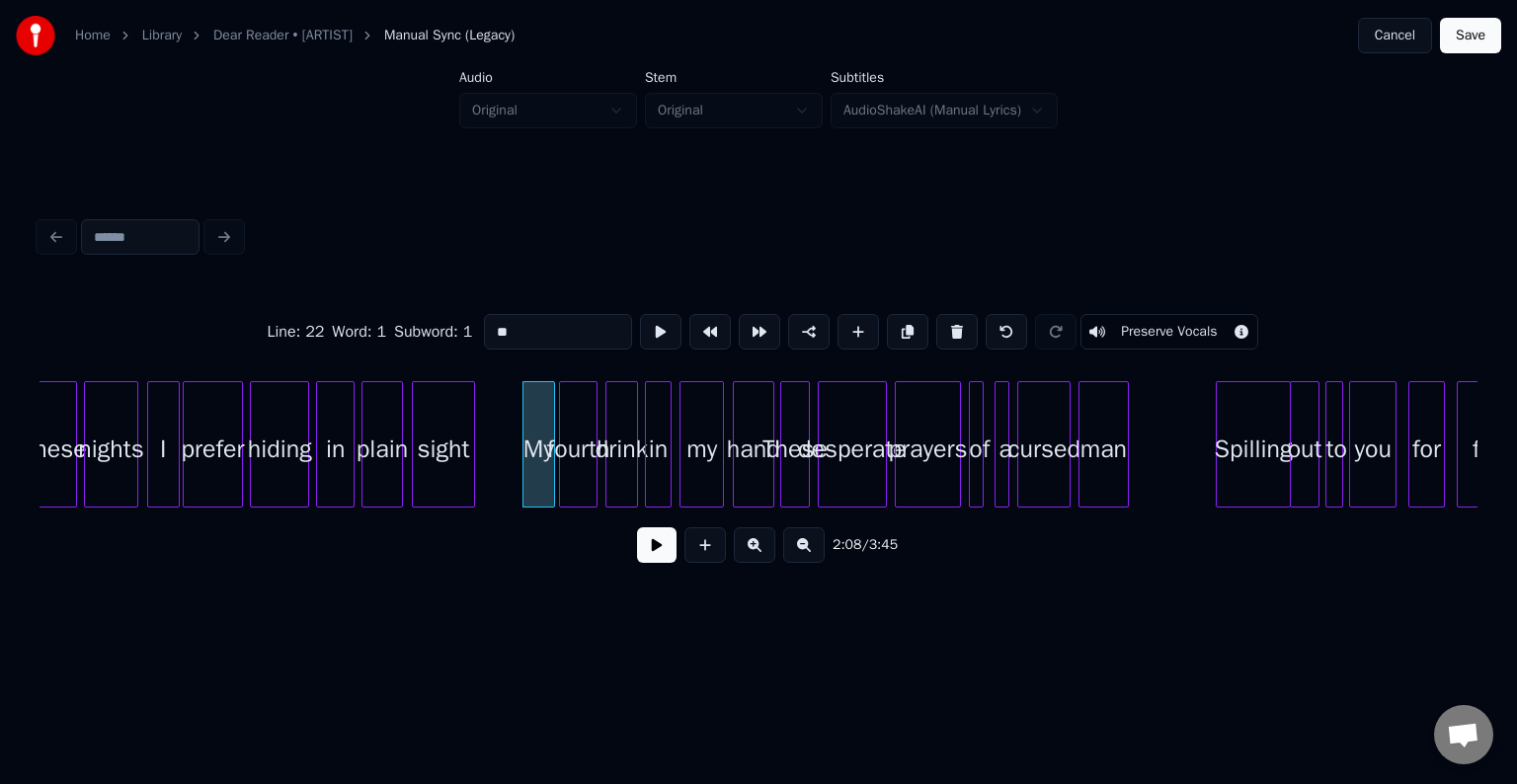 click at bounding box center (657, 545) 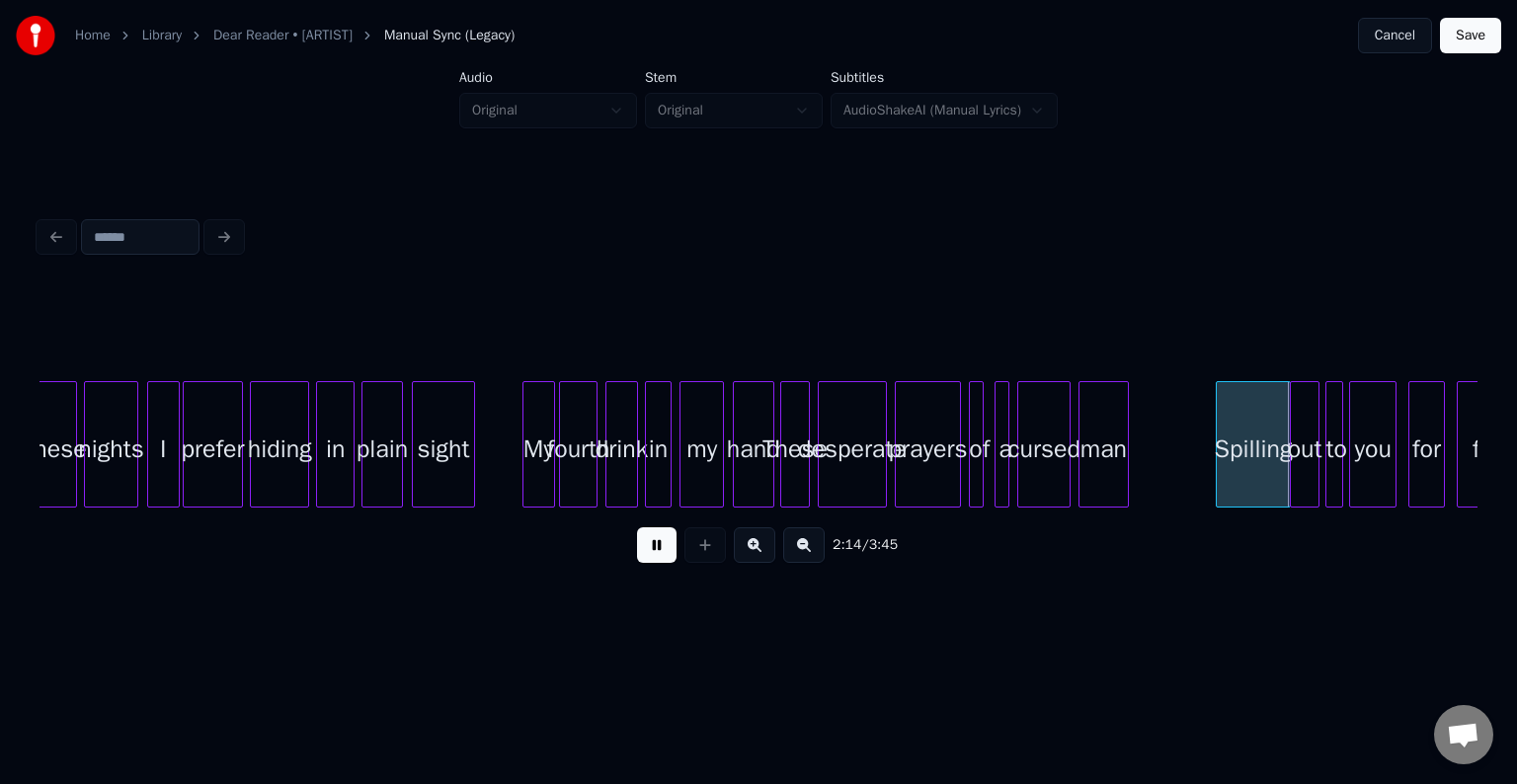 click at bounding box center [657, 545] 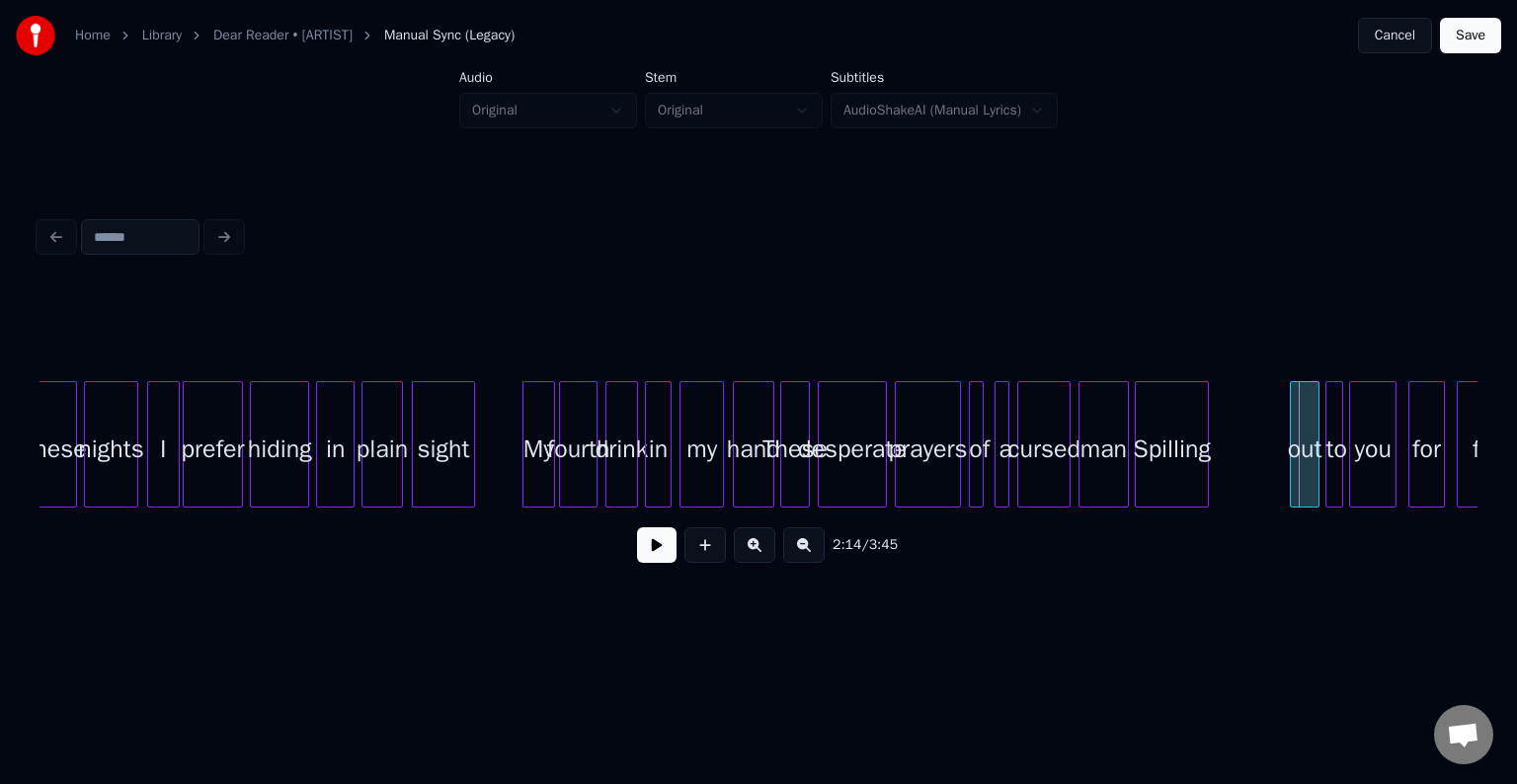 click on "Spilling" at bounding box center (1171, 449) 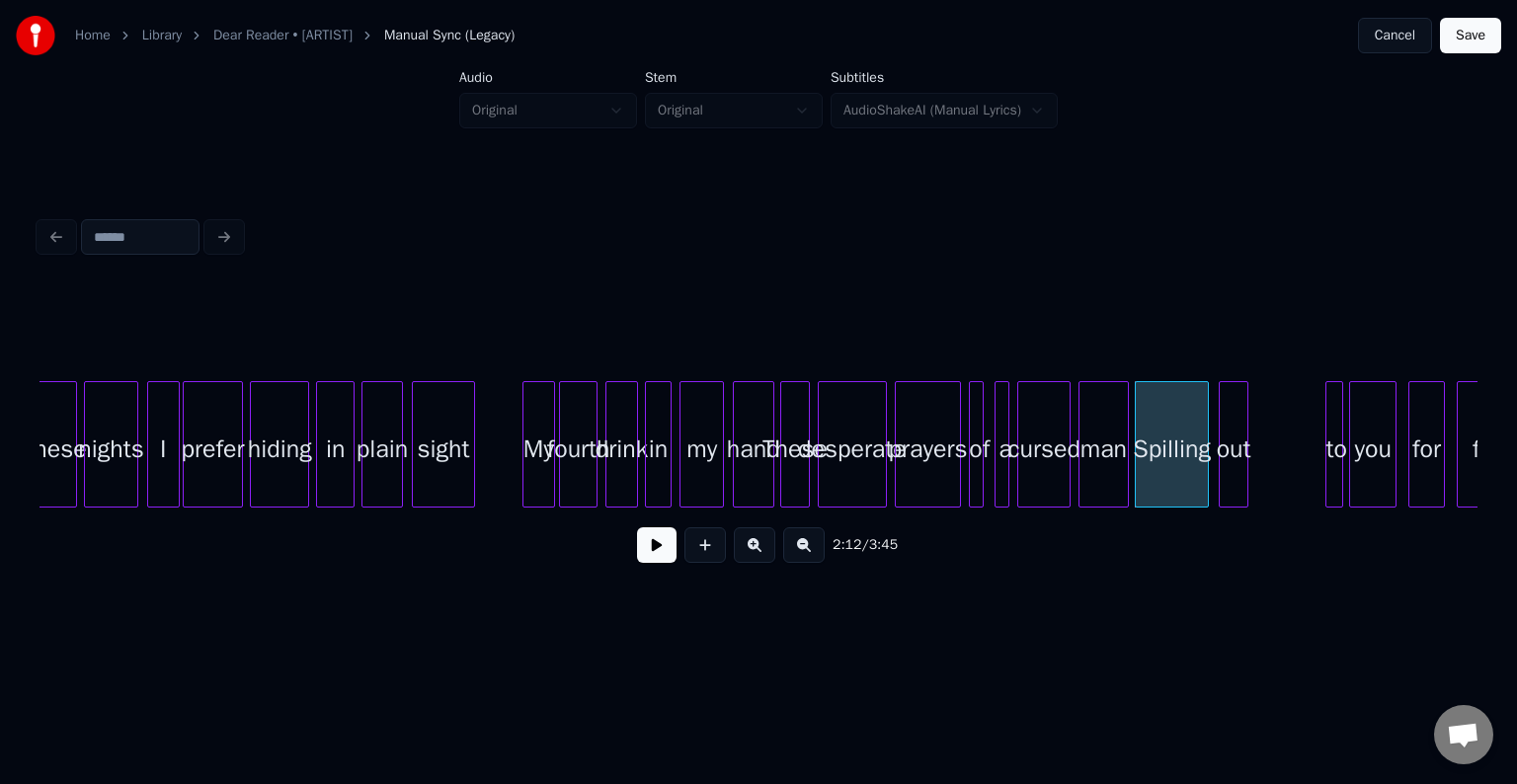 click on "out" at bounding box center (1234, 449) 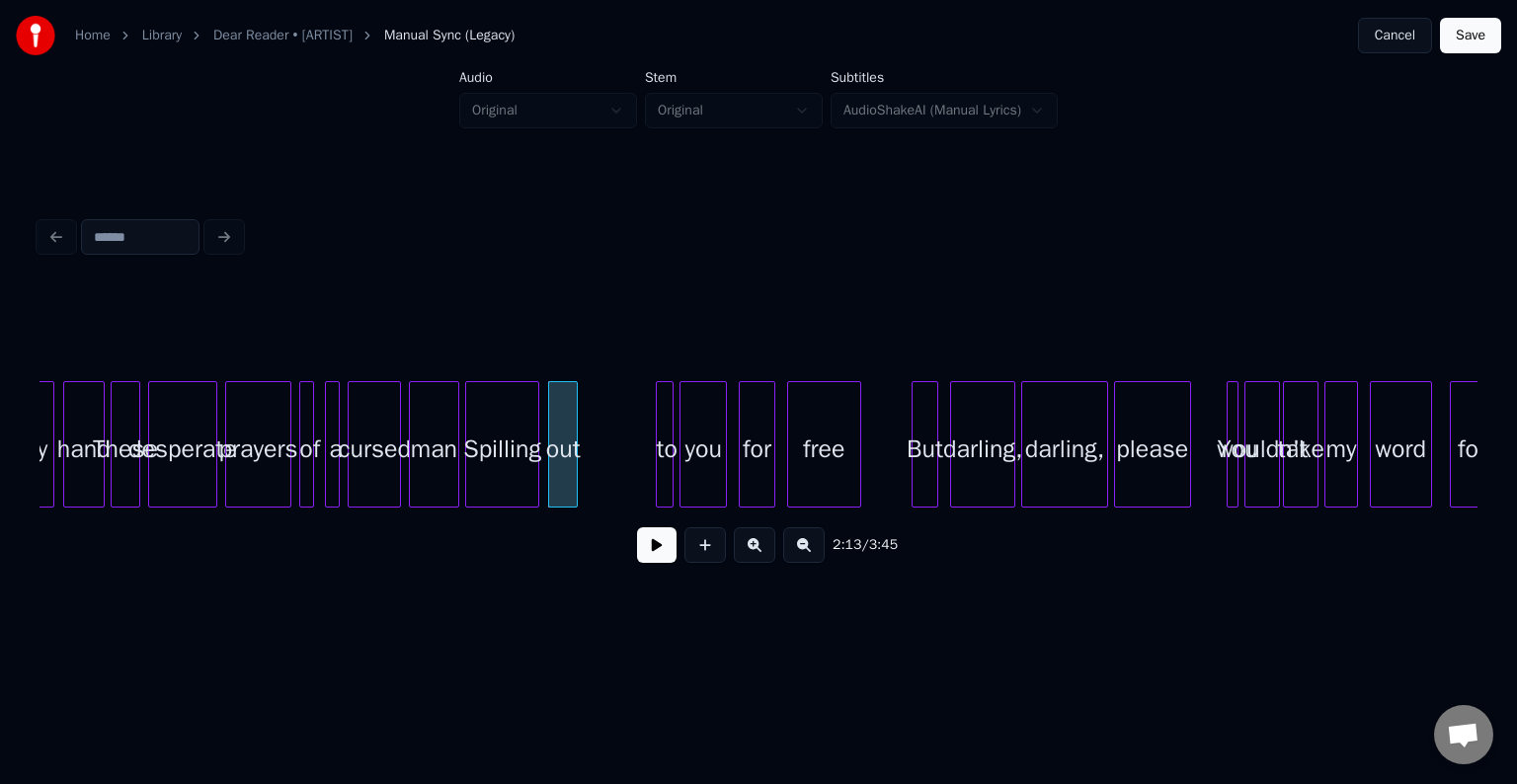 scroll, scrollTop: 0, scrollLeft: 19279, axis: horizontal 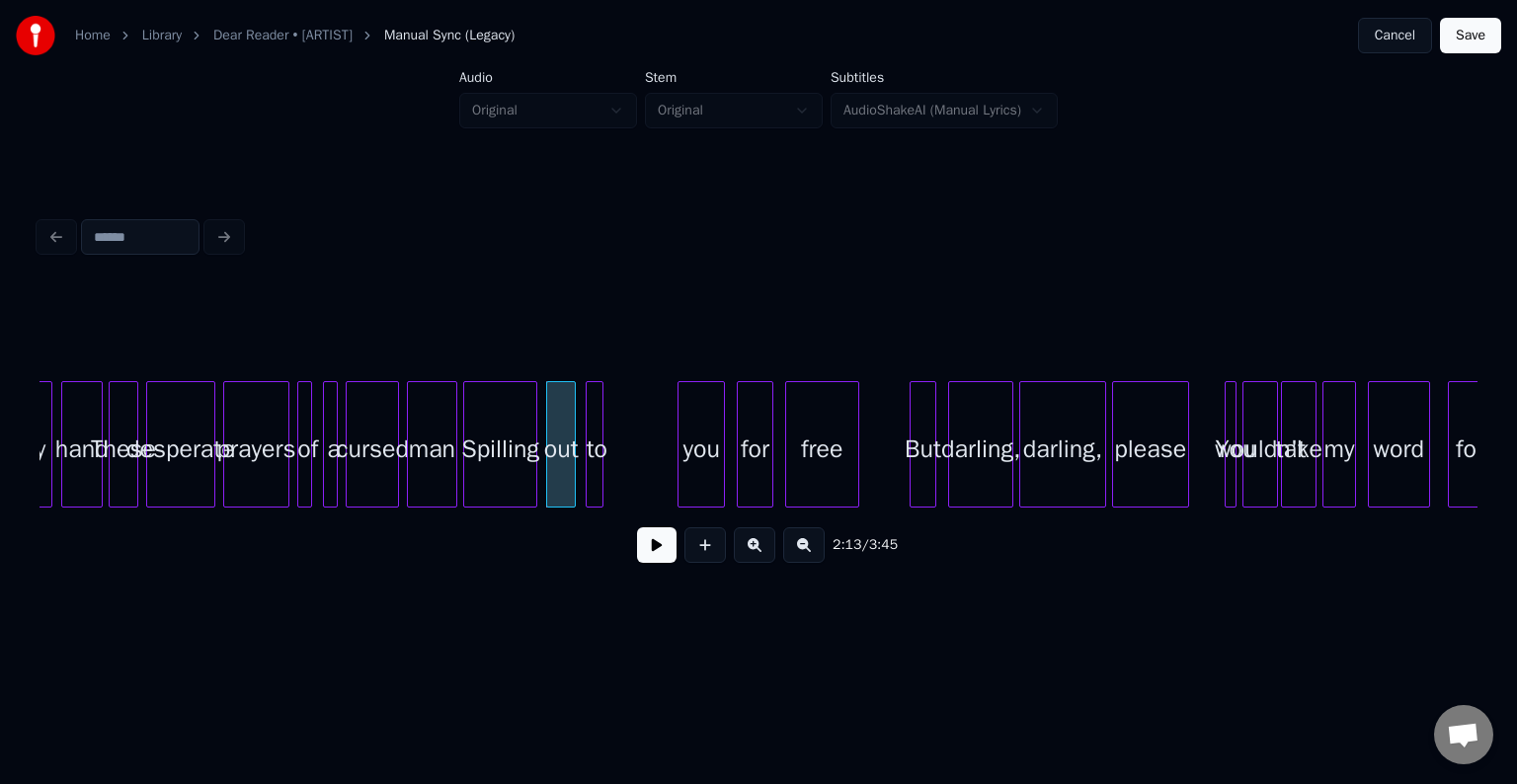 click on "to" at bounding box center (597, 449) 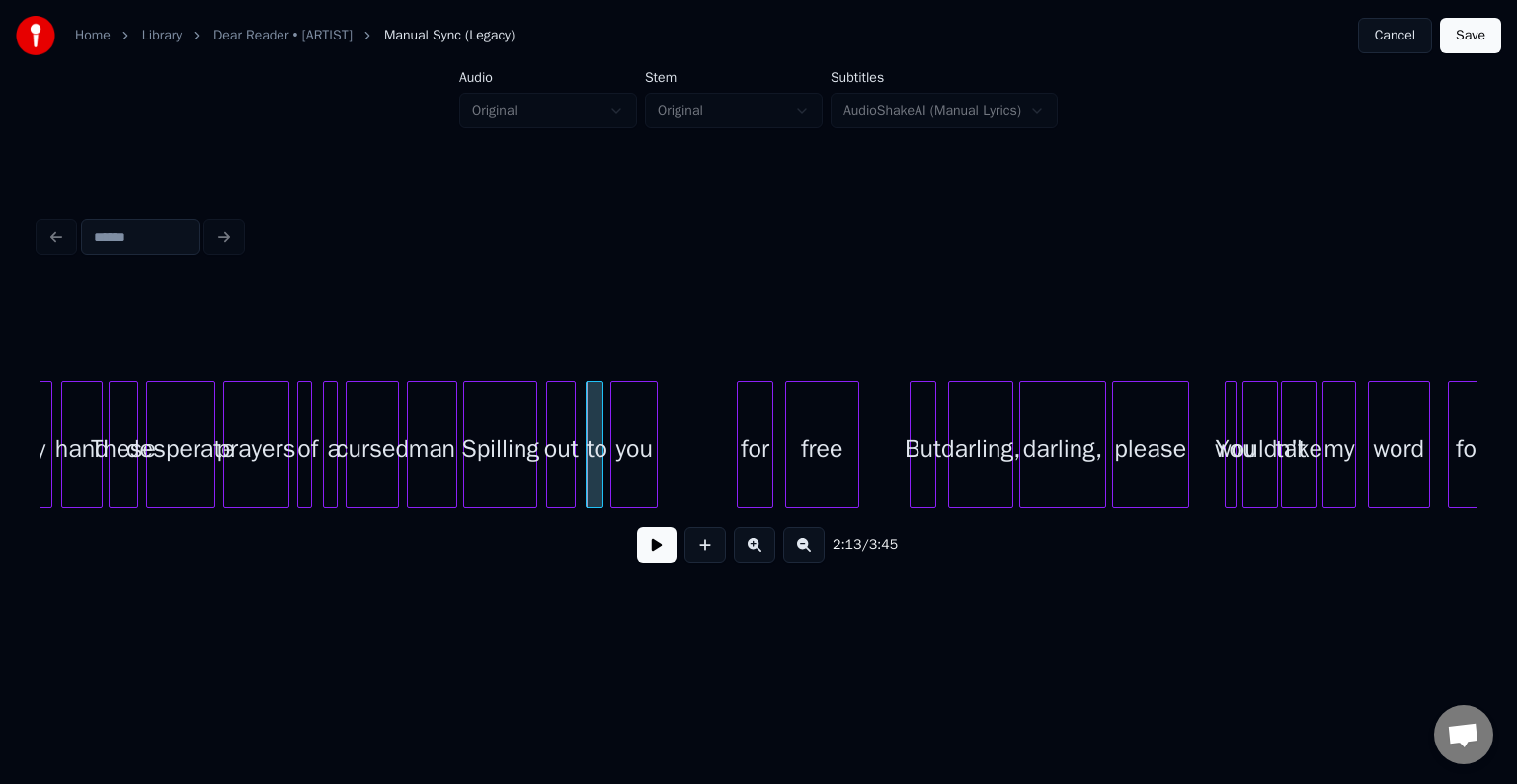 click on "you" at bounding box center [634, 449] 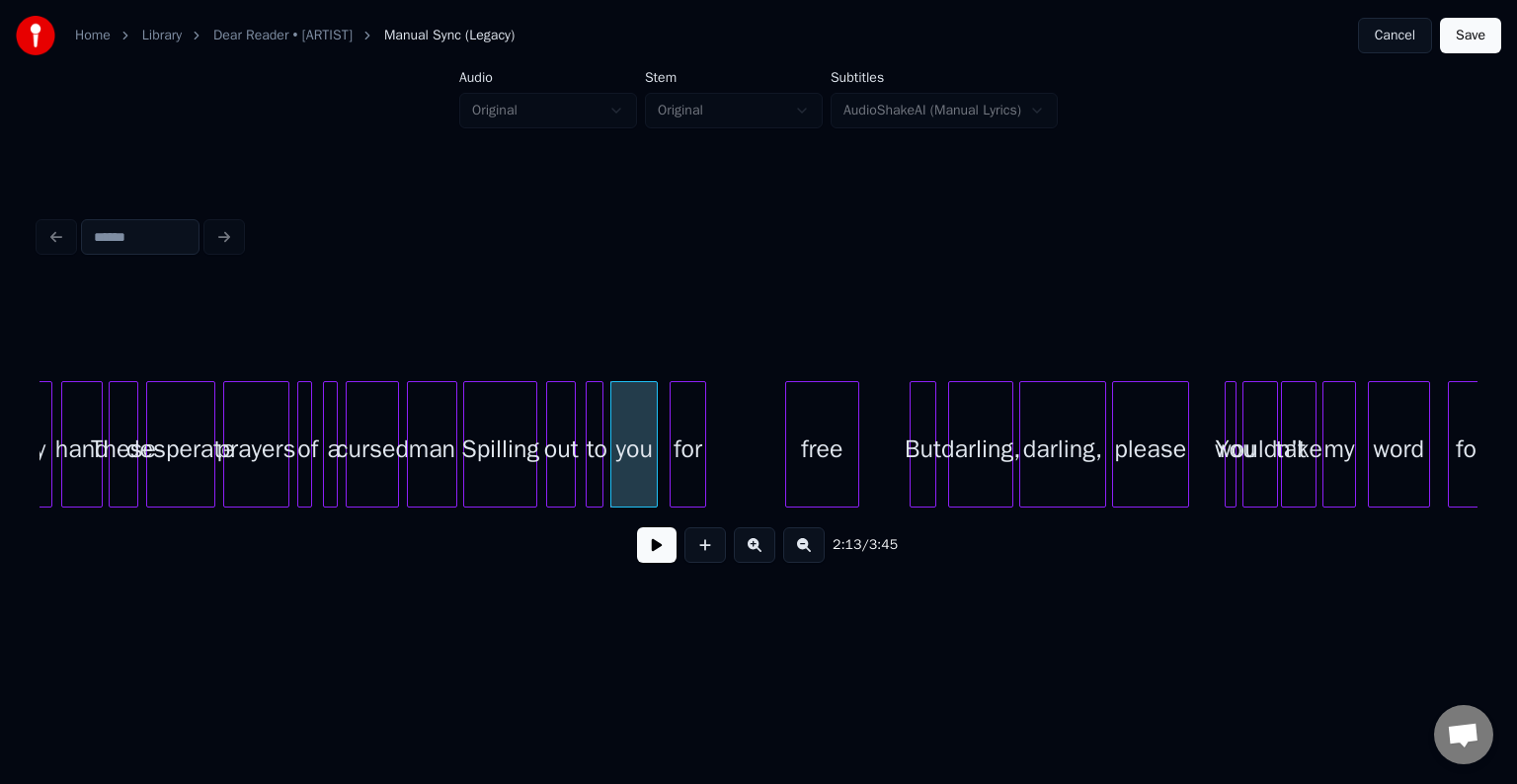 click on "for" at bounding box center (687, 449) 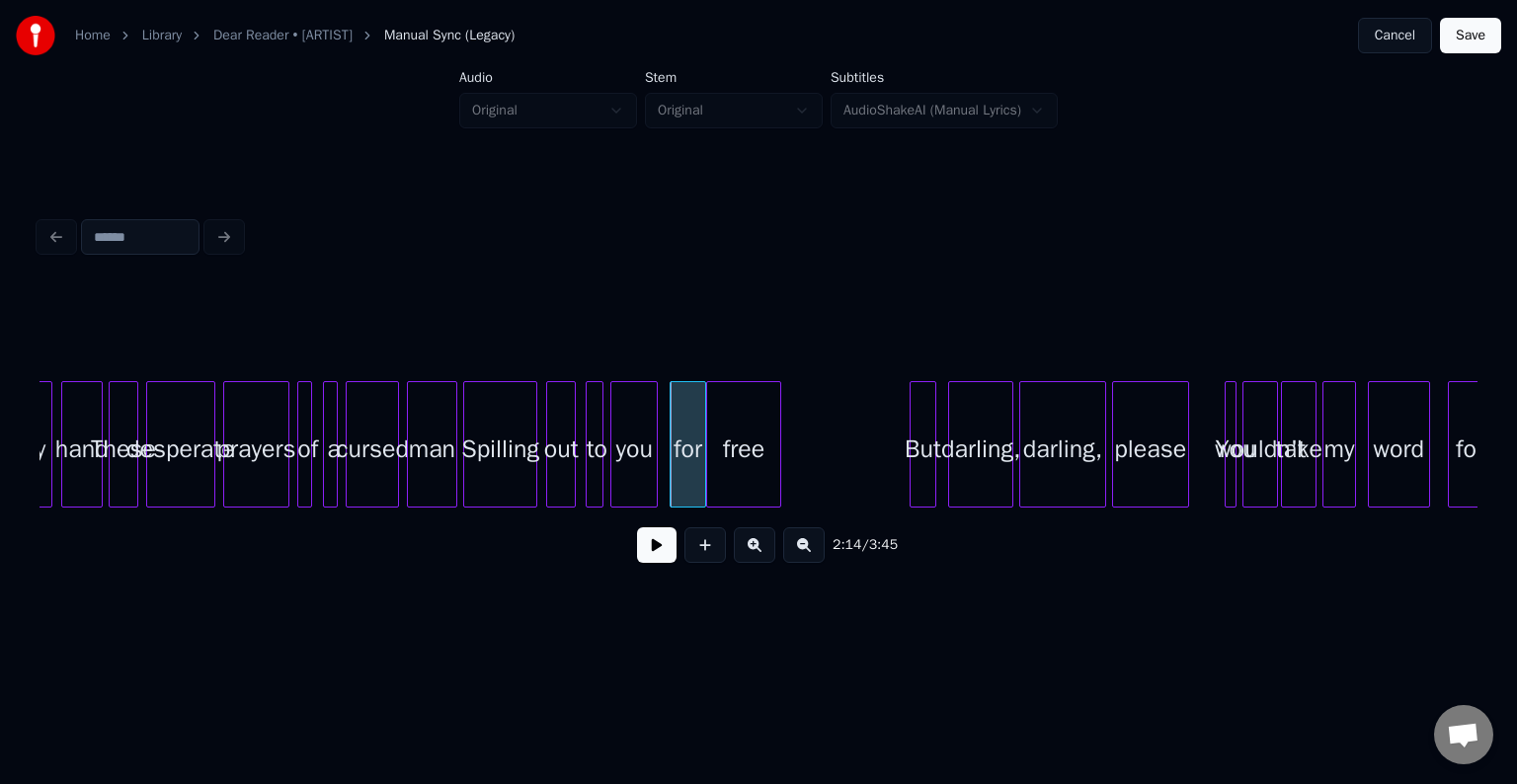 click on "free" at bounding box center [743, 449] 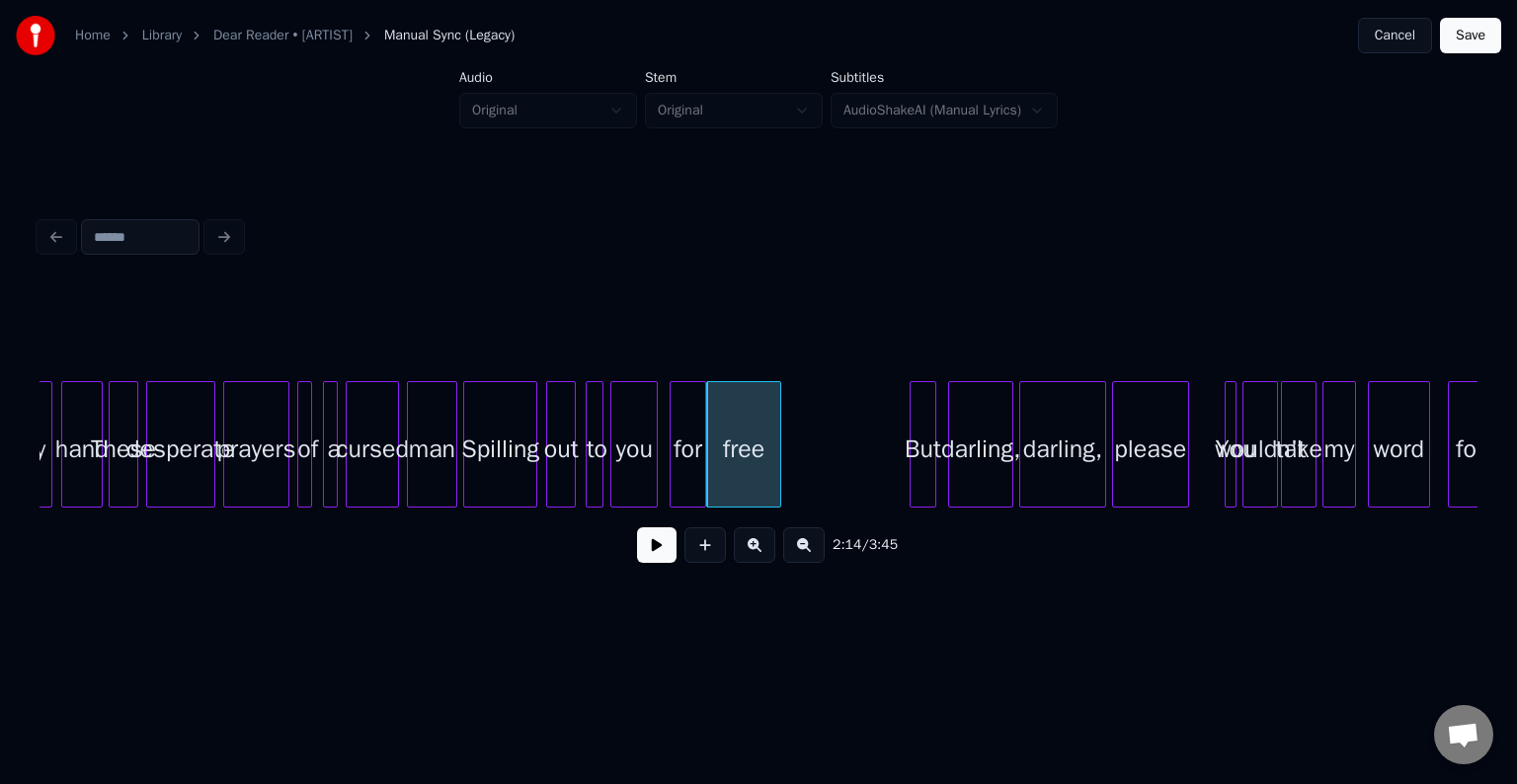 click on "Spilling" at bounding box center (500, 449) 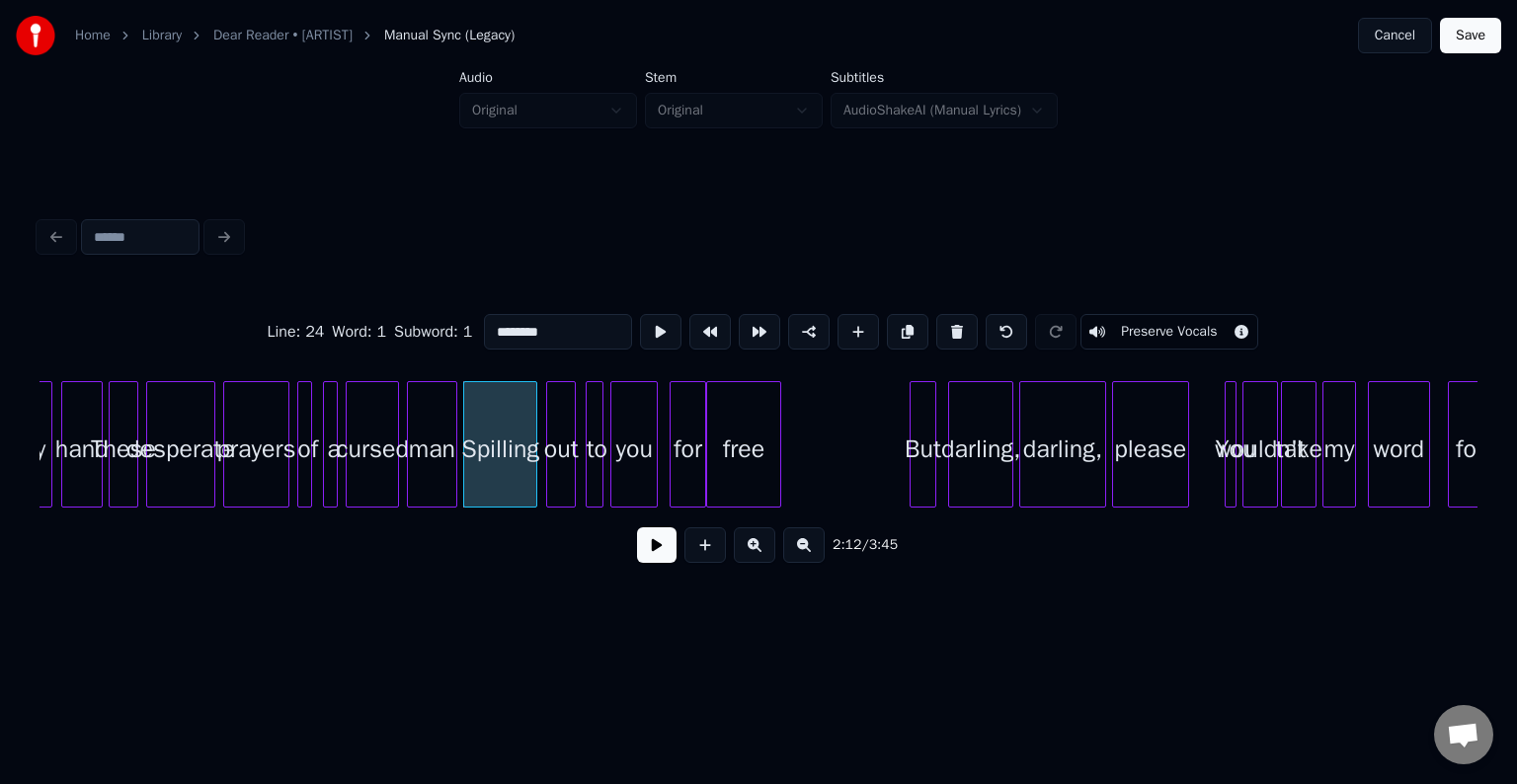 click at bounding box center (657, 545) 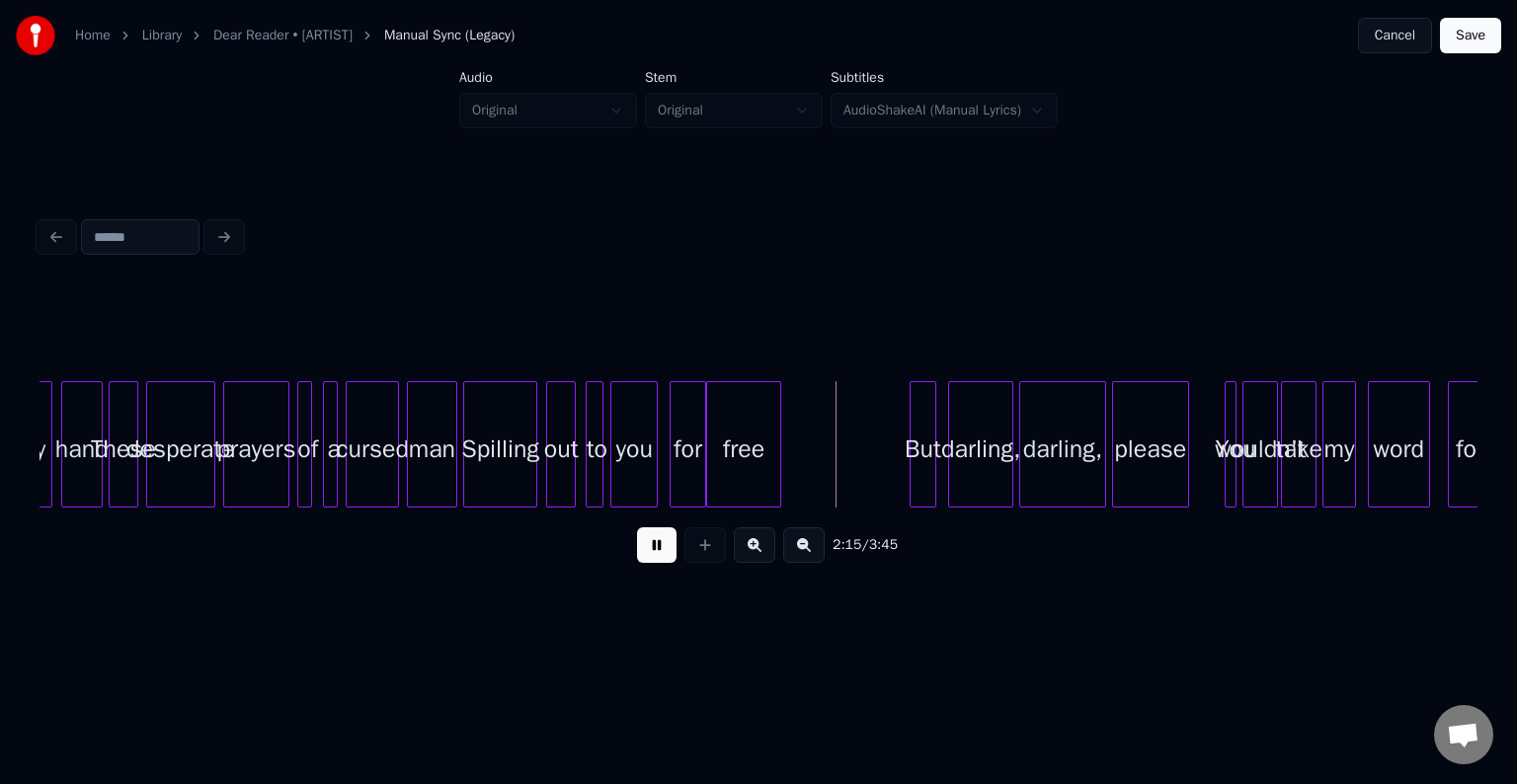 click at bounding box center [657, 545] 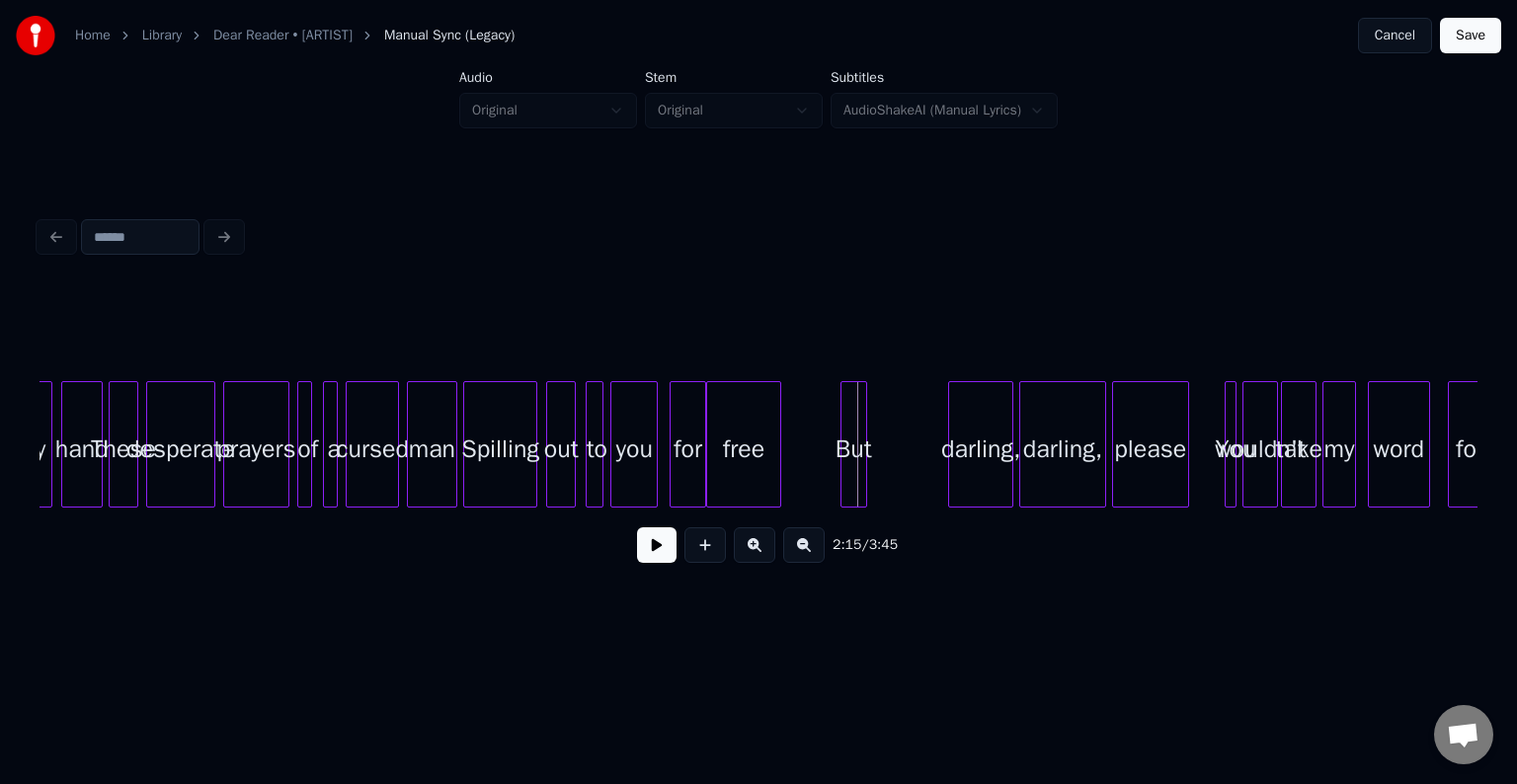 click on "But" at bounding box center [853, 449] 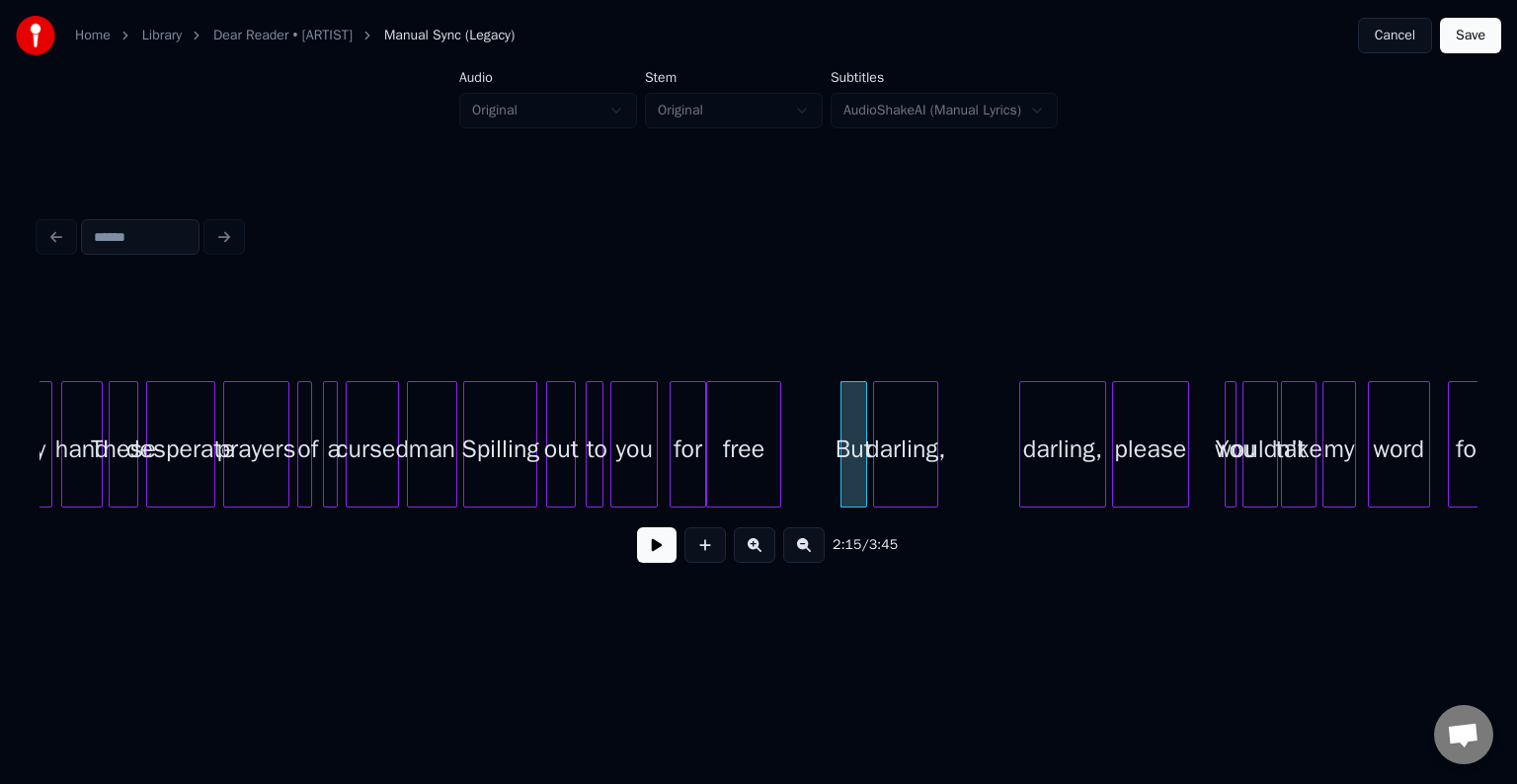 click on "darling," at bounding box center (906, 449) 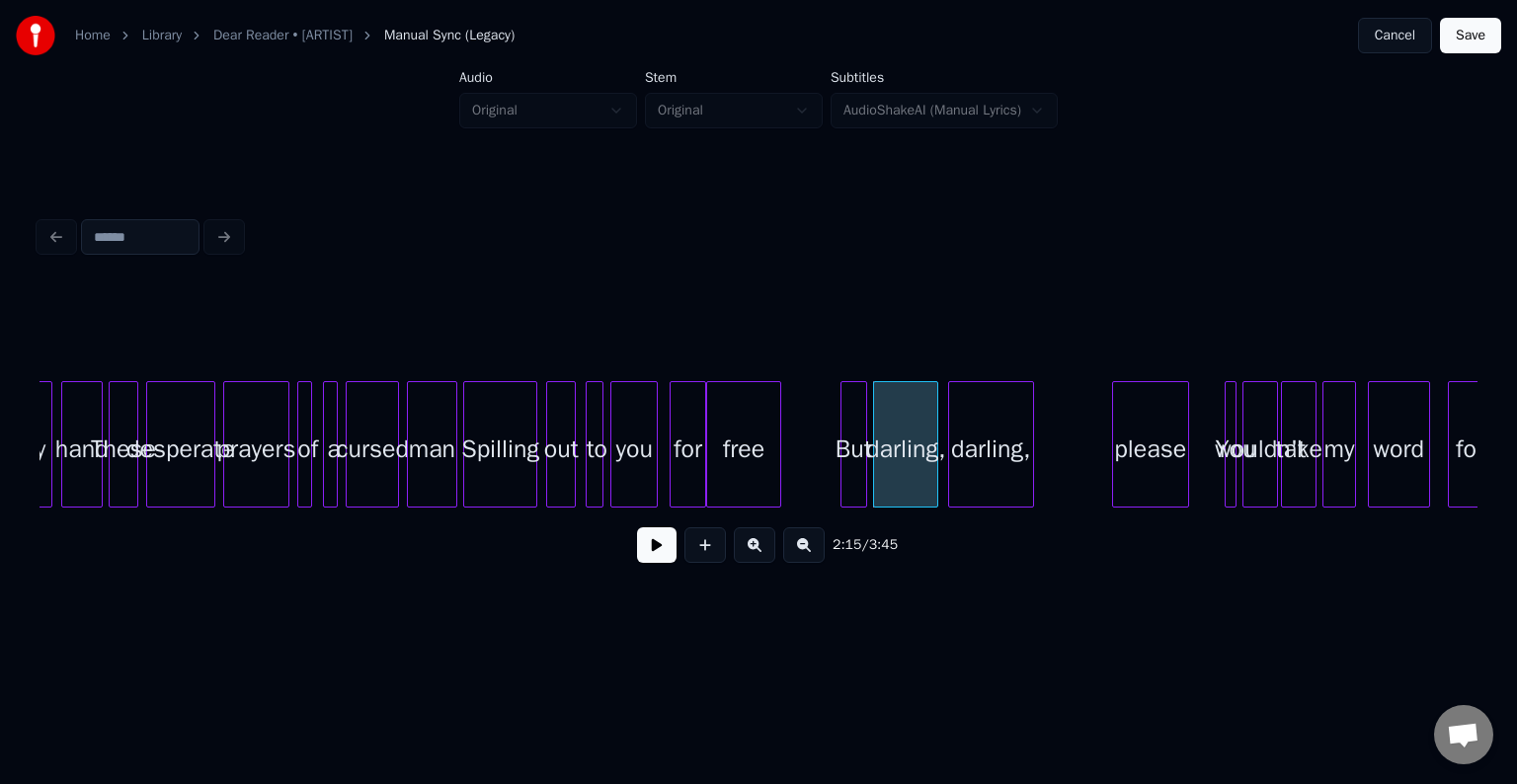 click on "darling," at bounding box center (991, 449) 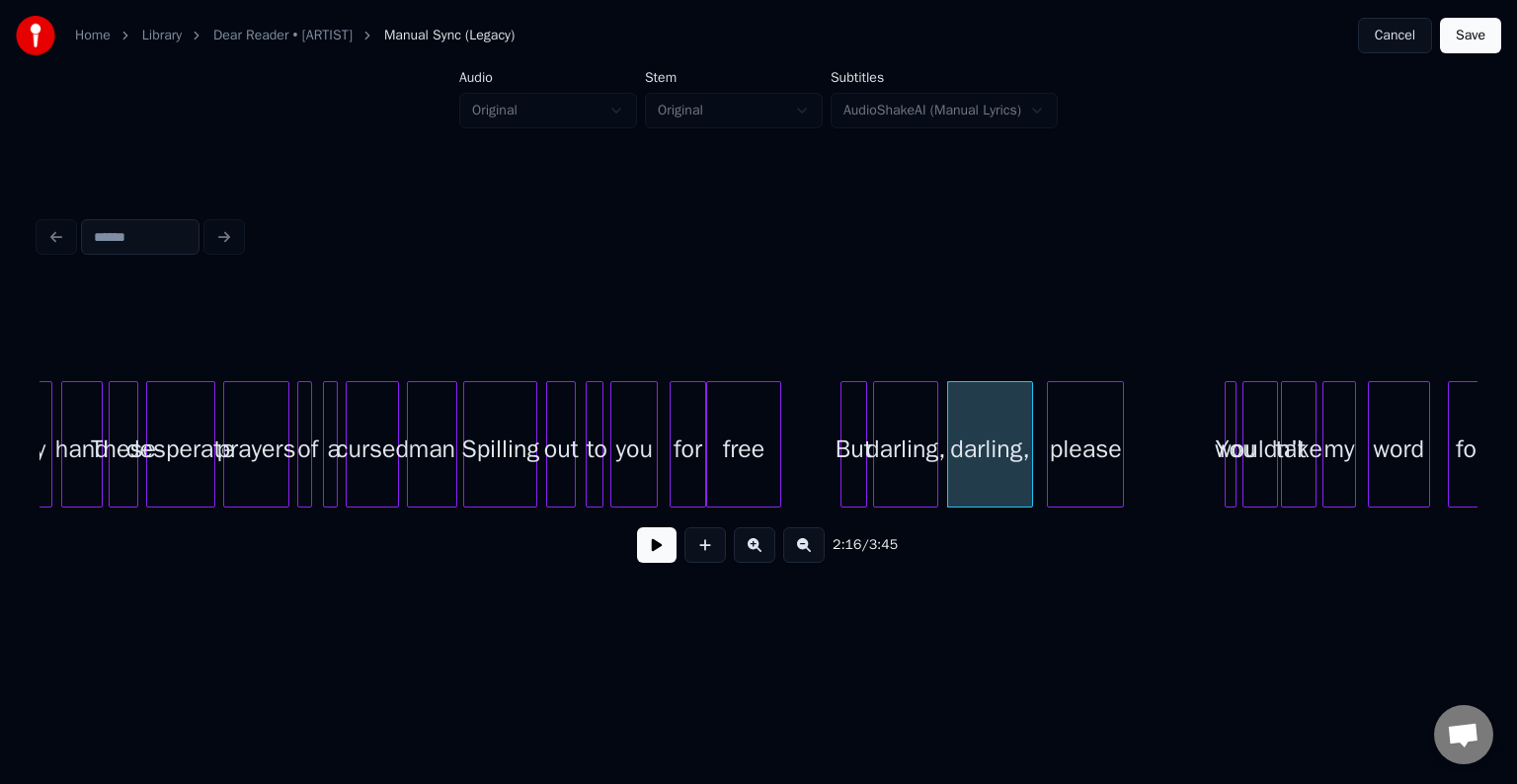 click on "please" at bounding box center [1085, 449] 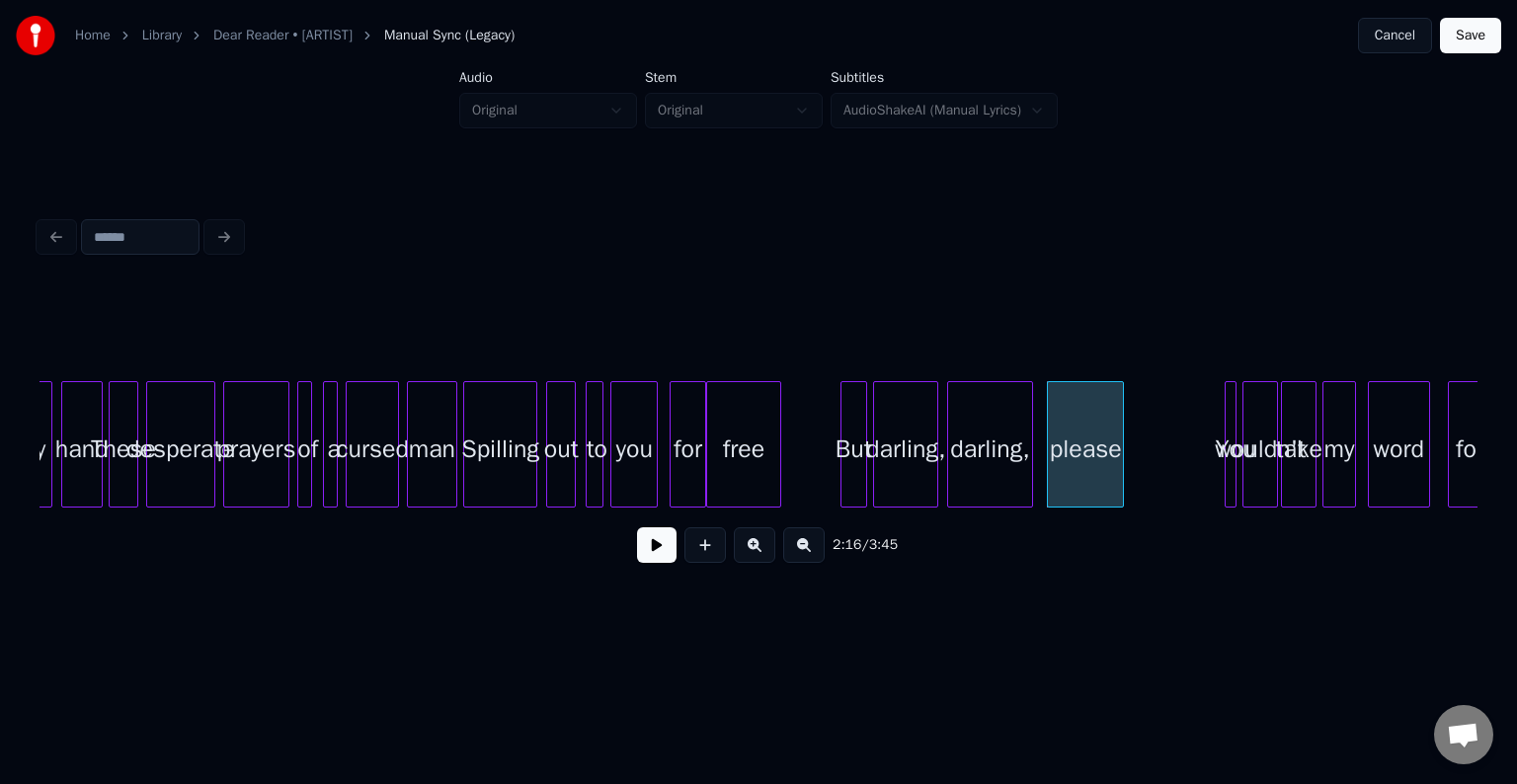 click at bounding box center [777, 444] 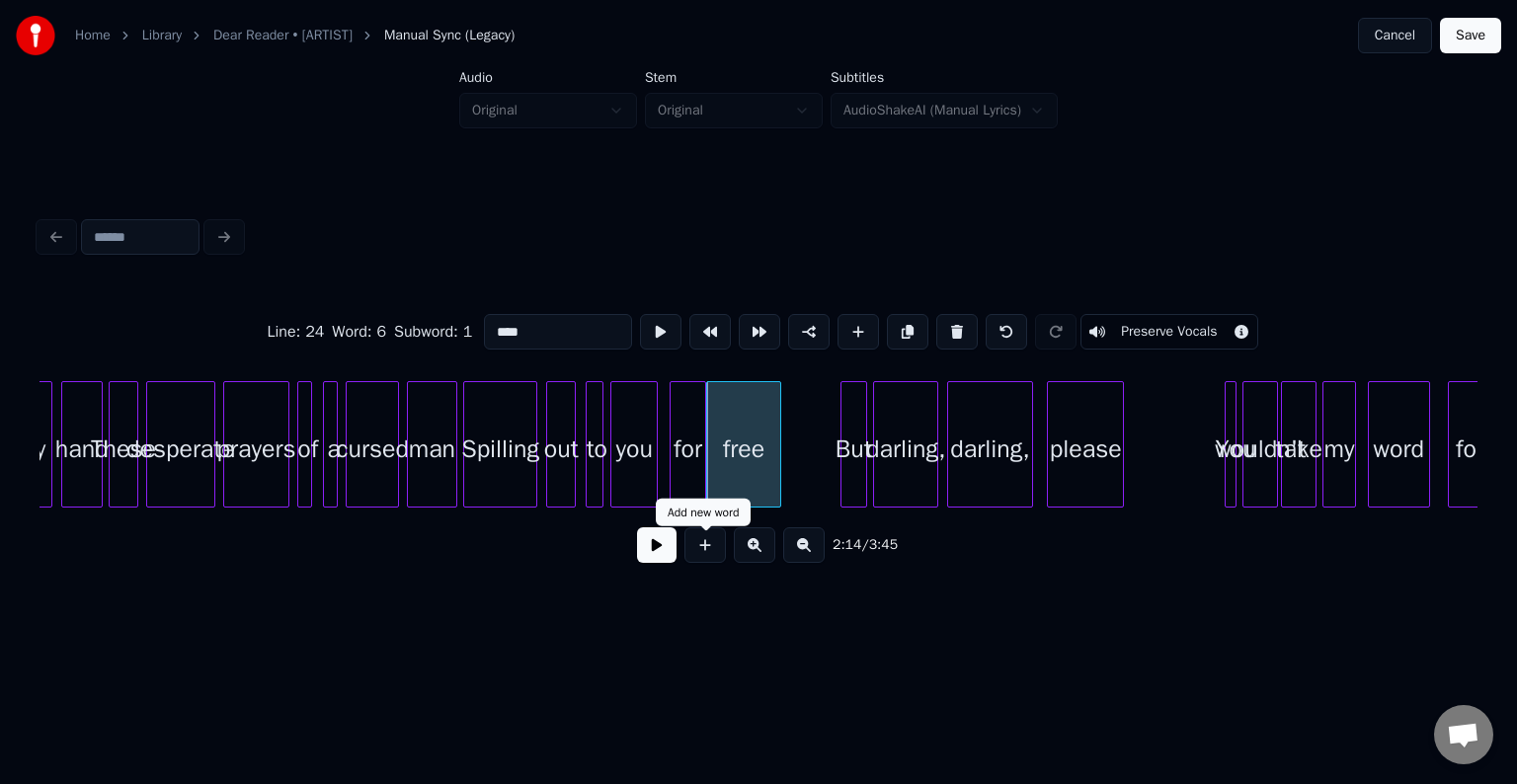 click at bounding box center [657, 545] 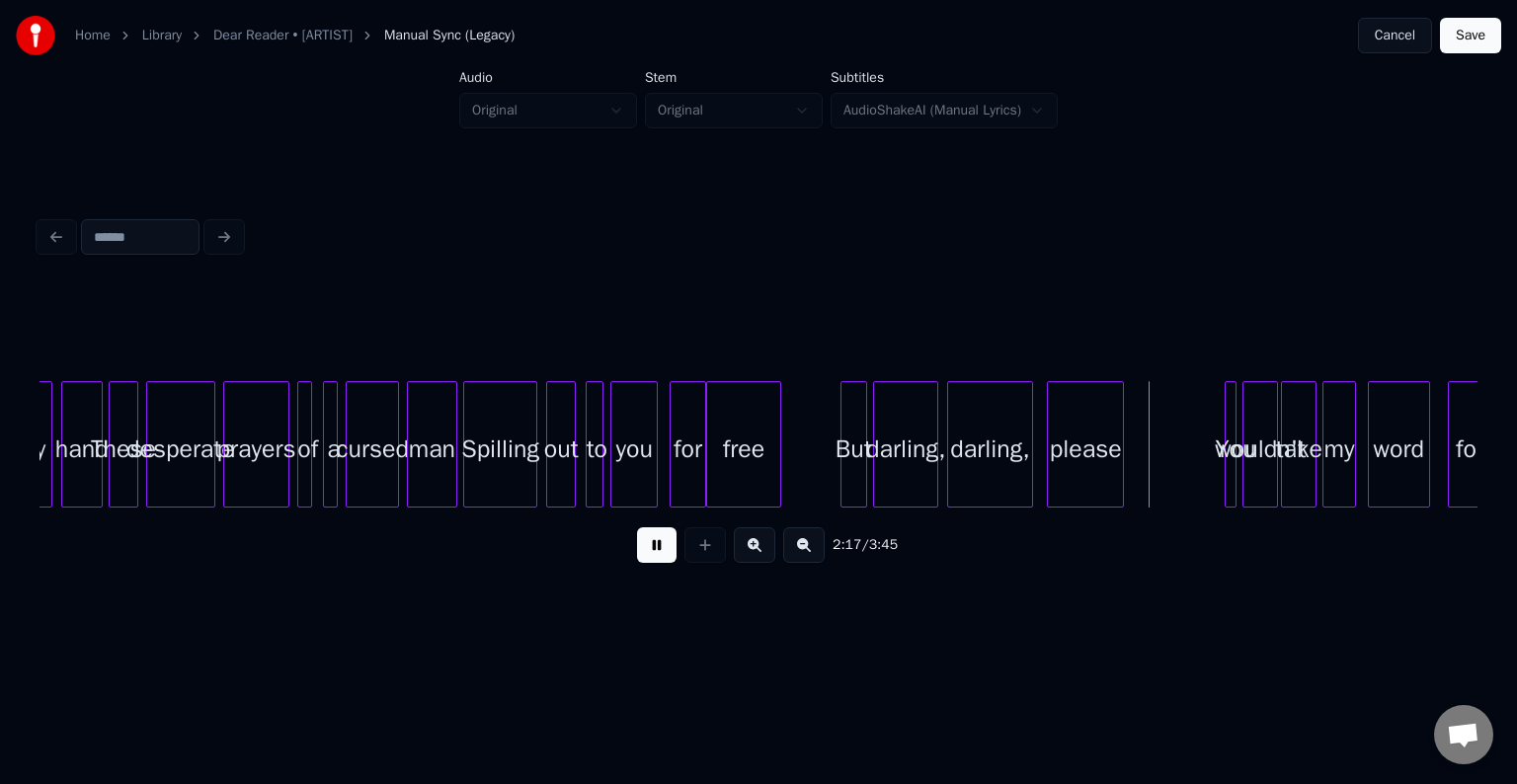 click at bounding box center (657, 545) 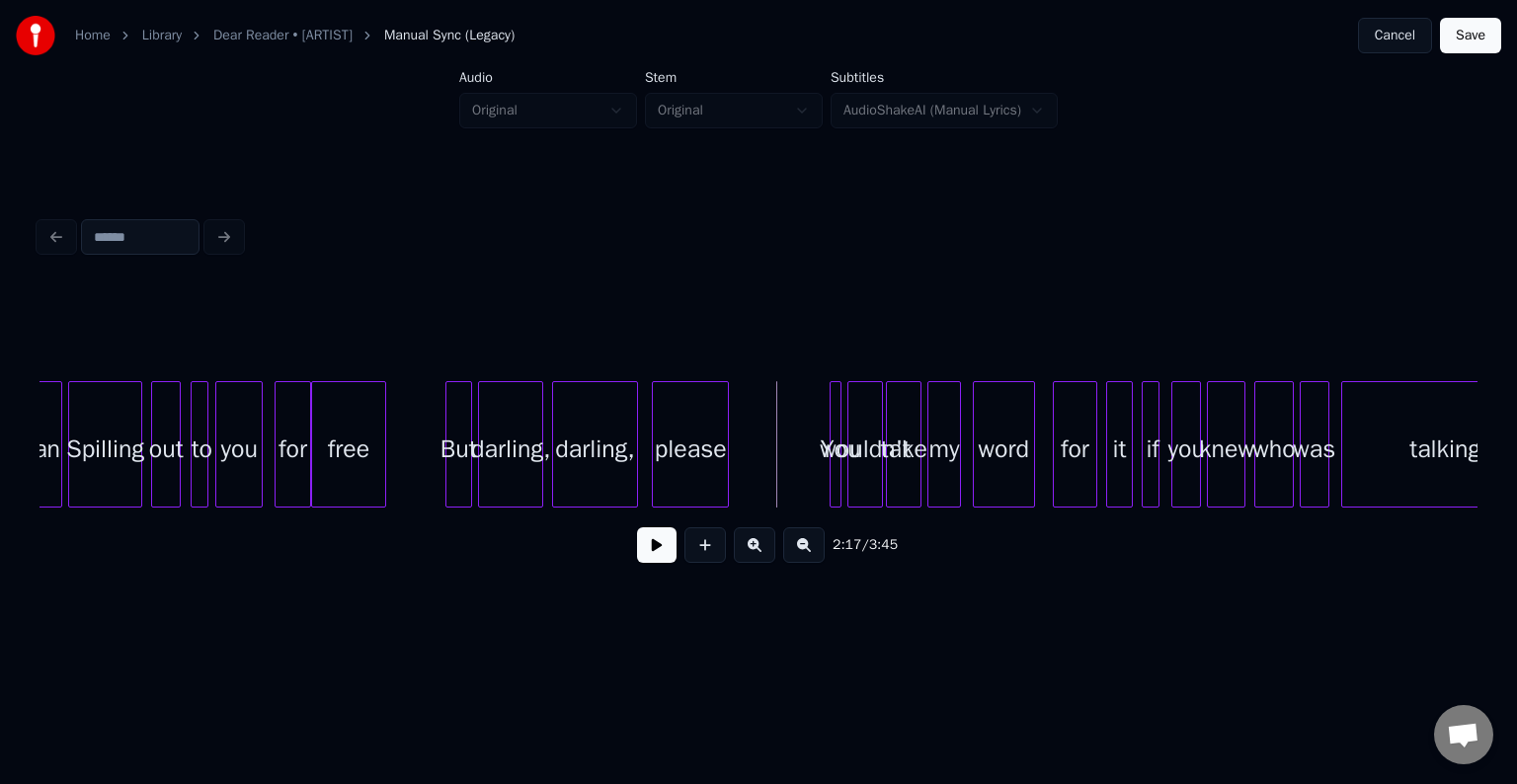 scroll, scrollTop: 0, scrollLeft: 19674, axis: horizontal 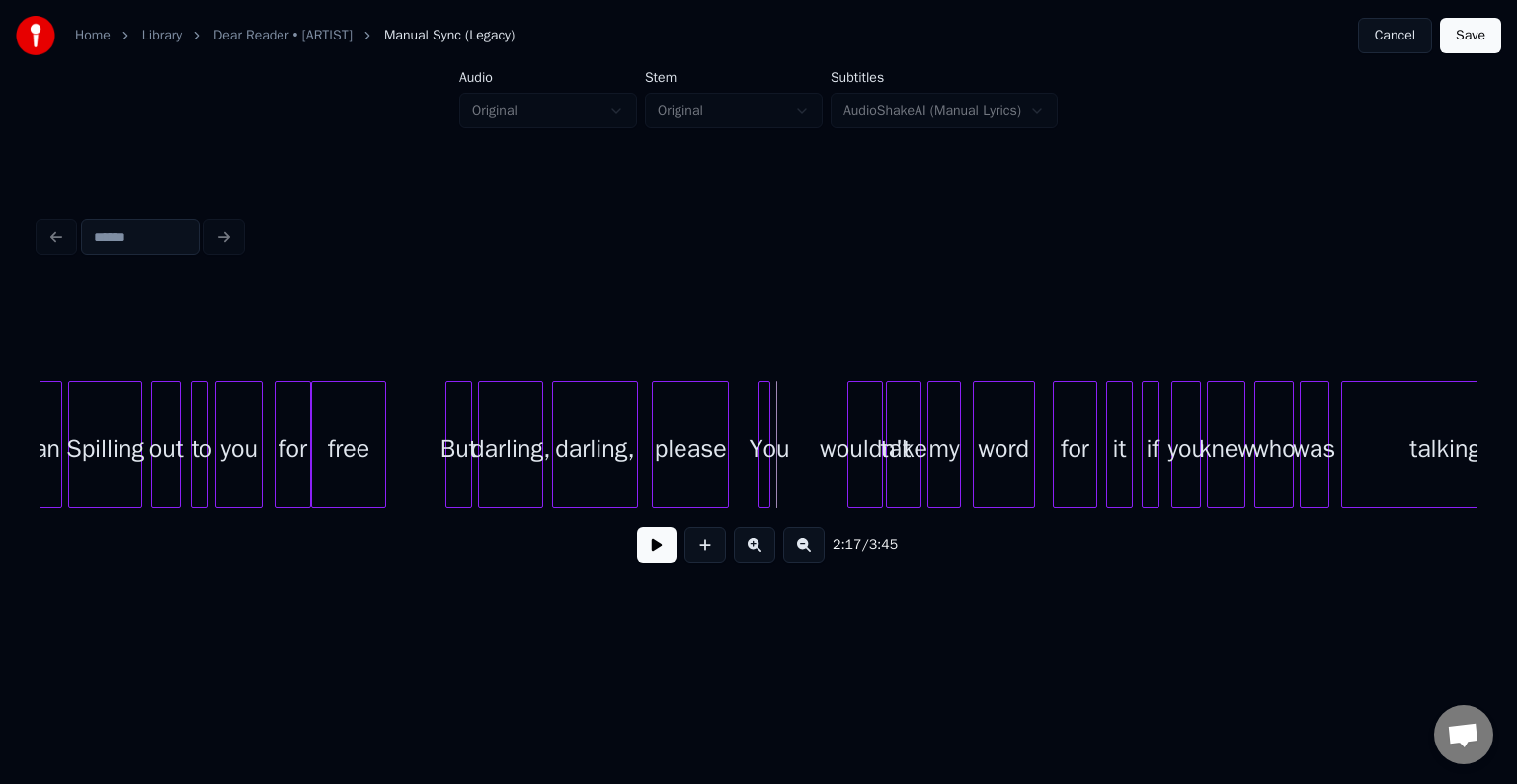 click on "You" at bounding box center [764, 444] 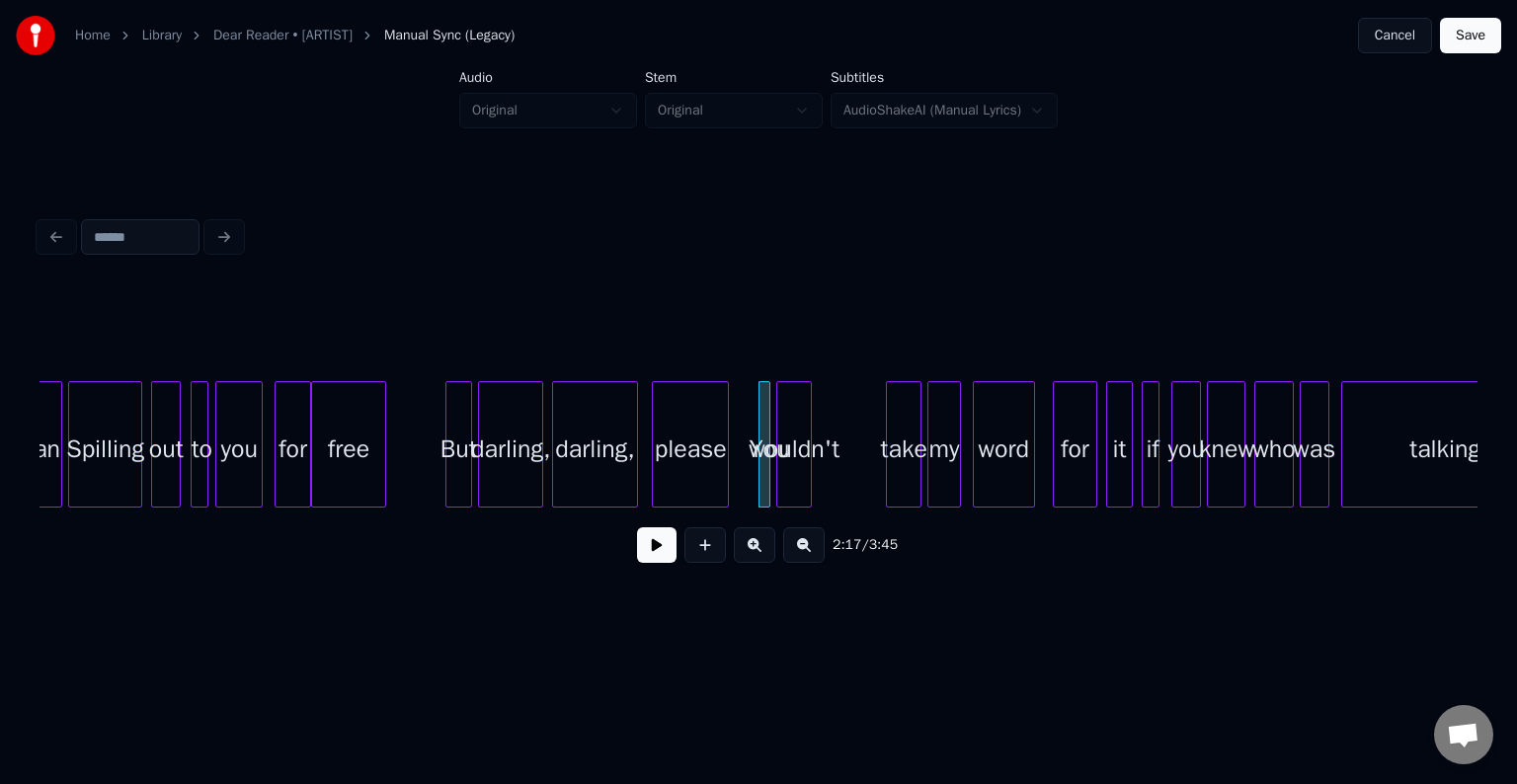 click on "wouldn't" at bounding box center [794, 449] 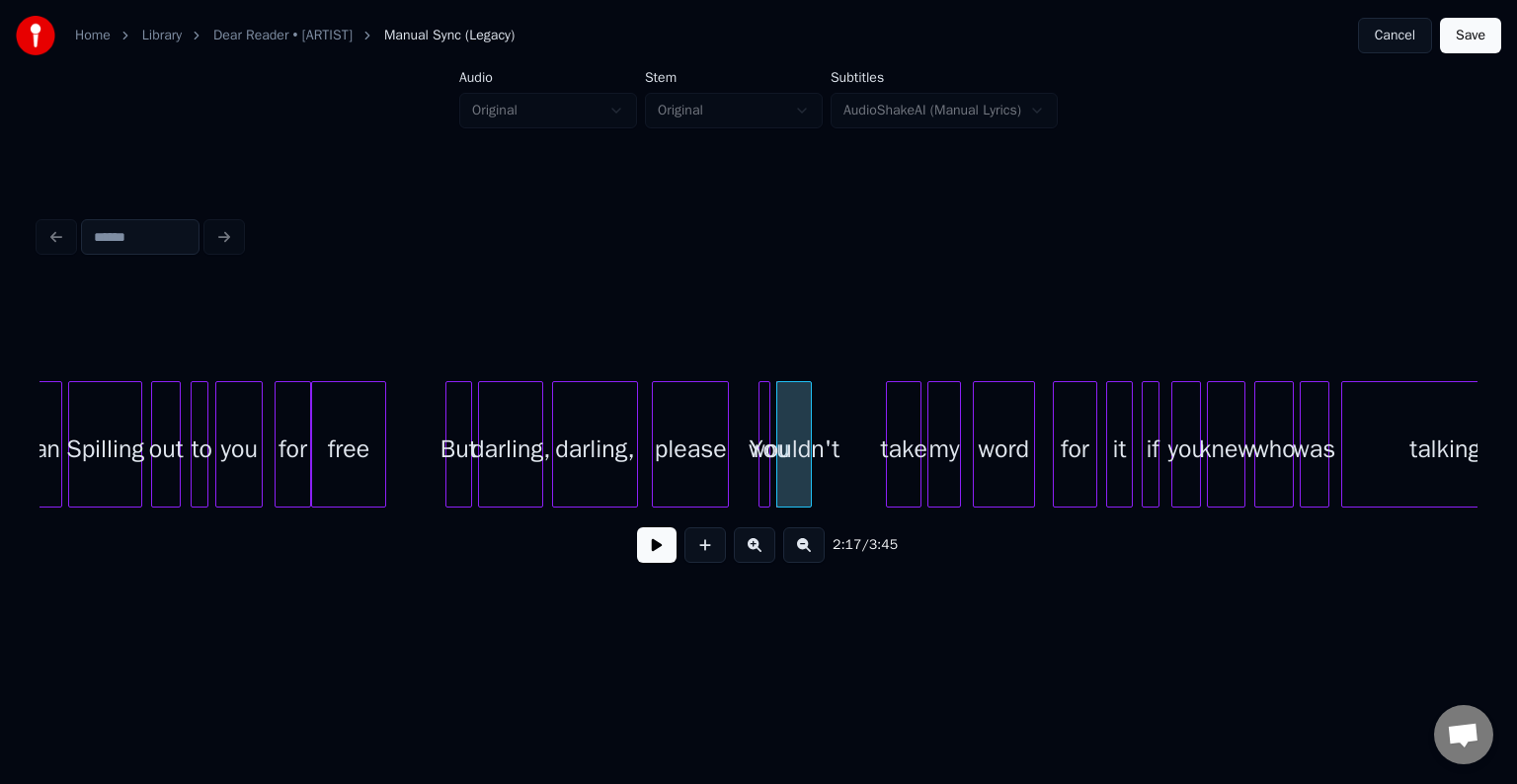 click on "man Spilling out to you for free But darling, darling, please You wouldn't take my word for it if you knew who was talking" at bounding box center [-2949, 444] 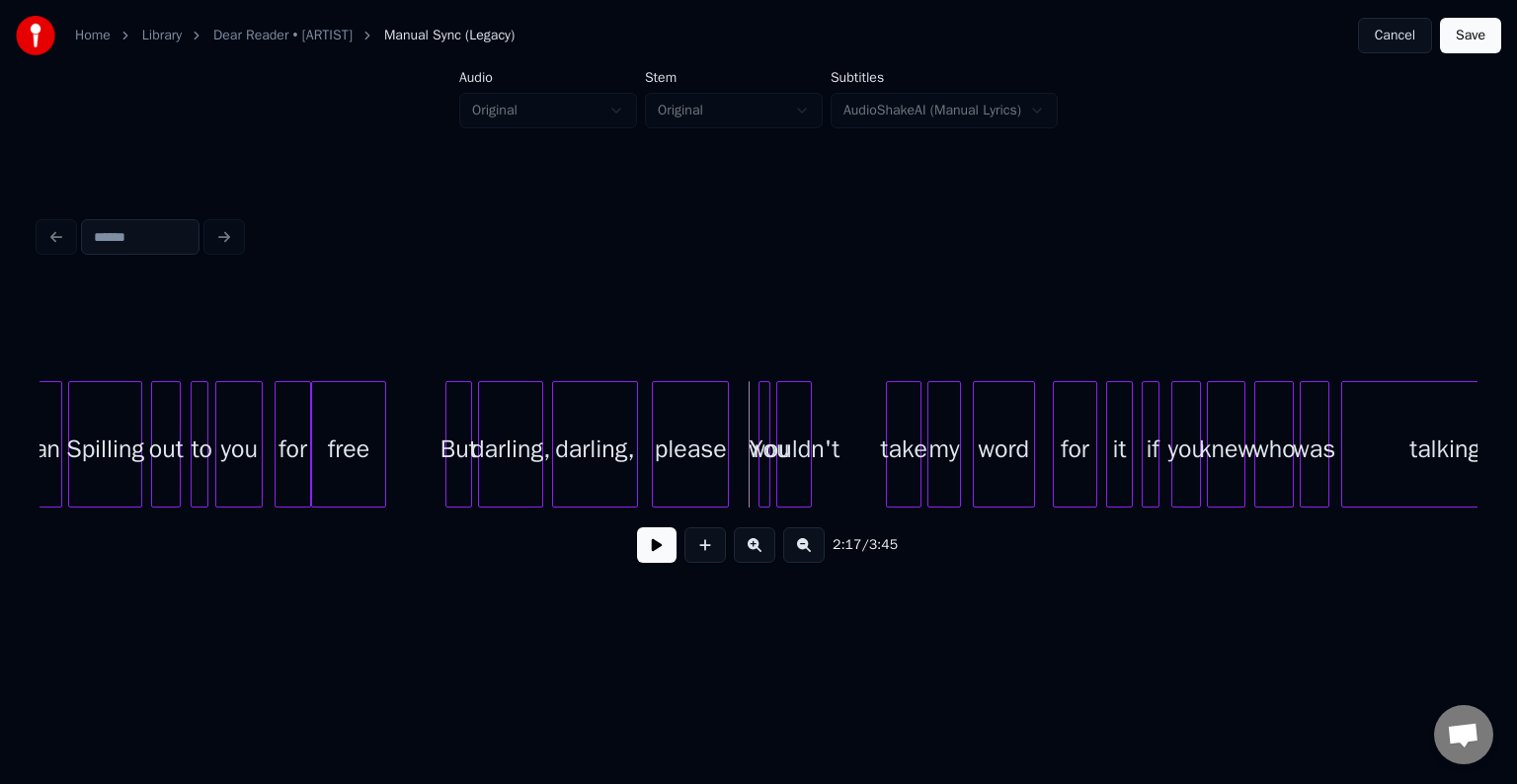 click at bounding box center [657, 545] 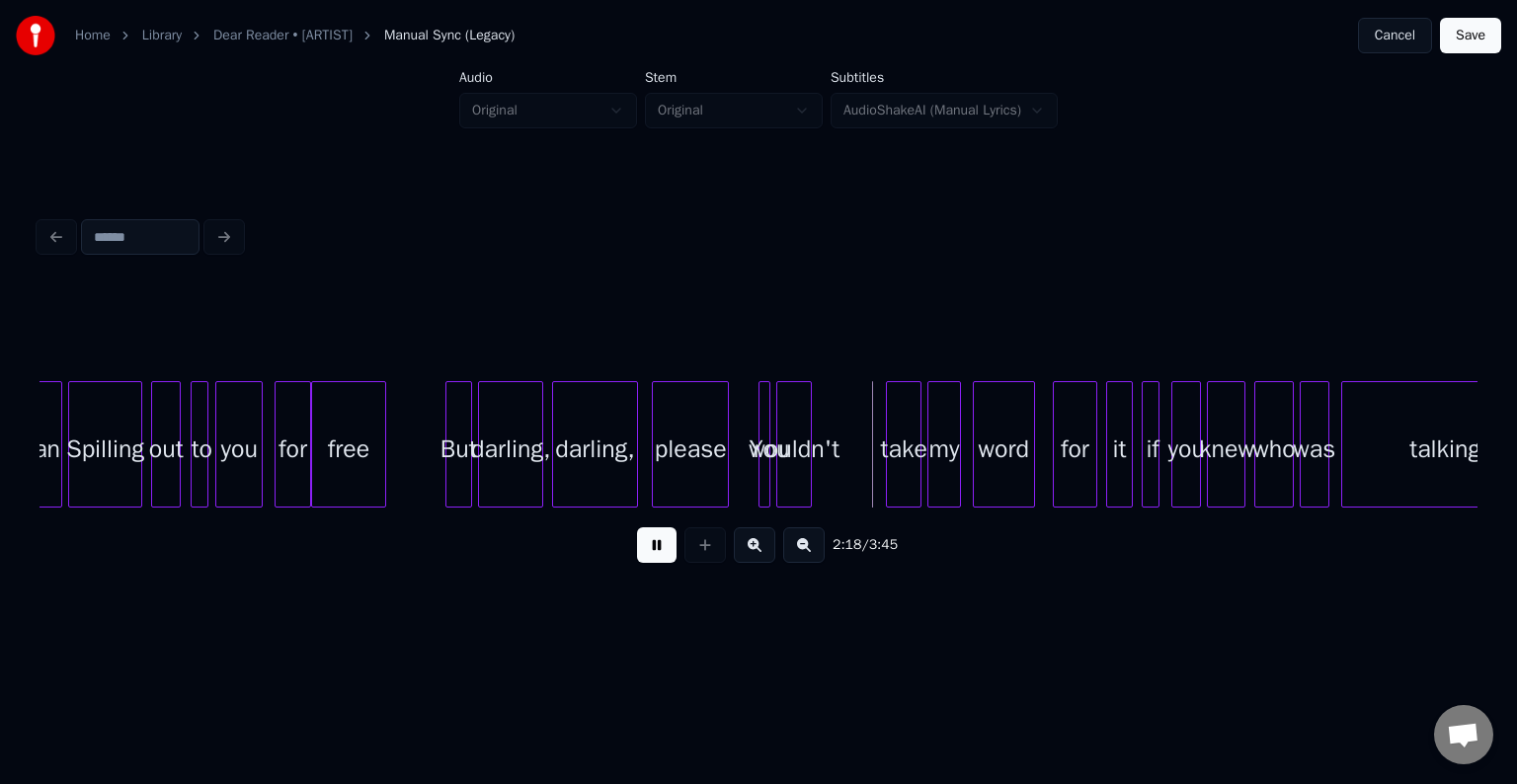 drag, startPoint x: 647, startPoint y: 552, endPoint x: 846, endPoint y: 516, distance: 202.23007 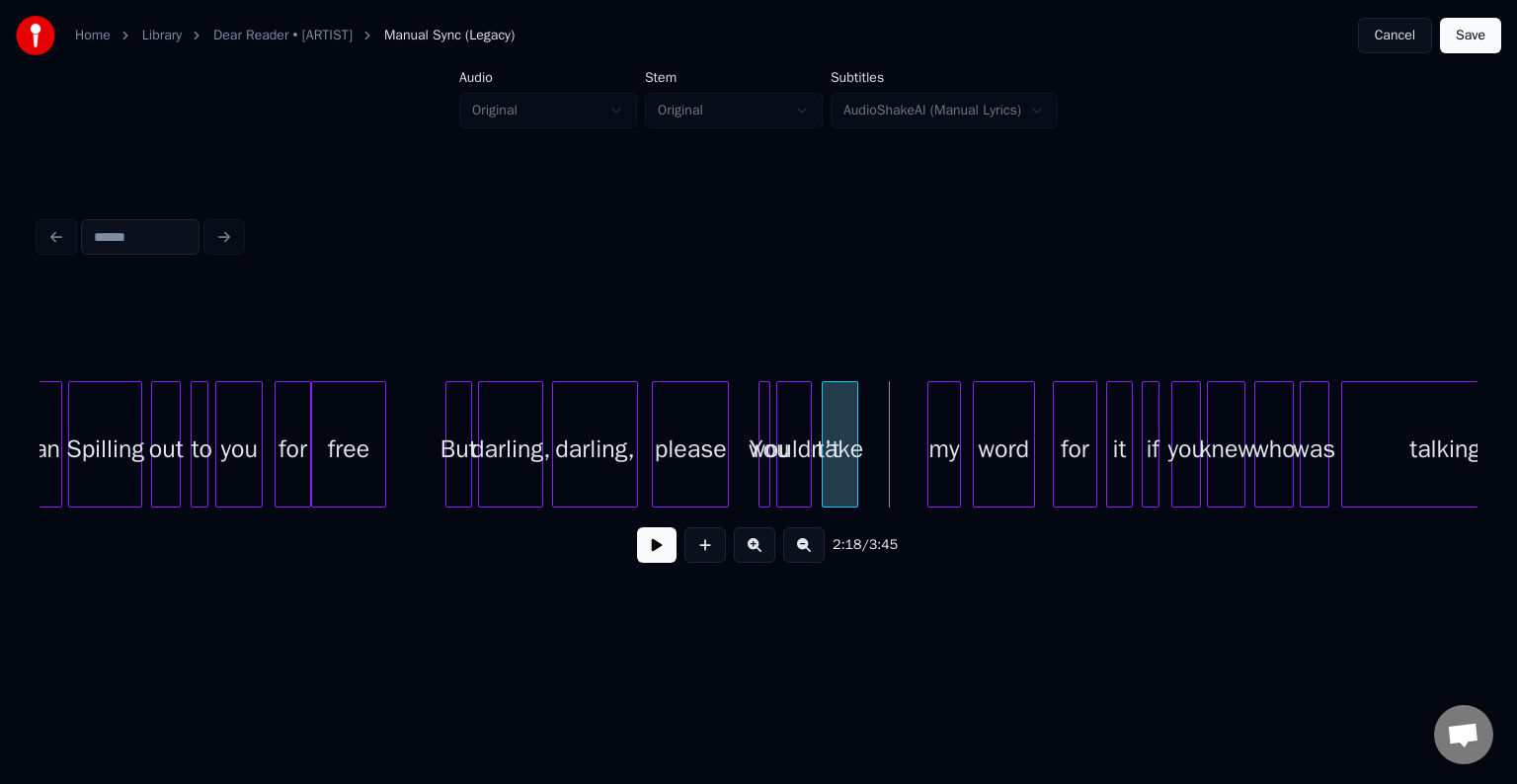 click on "take" at bounding box center (839, 449) 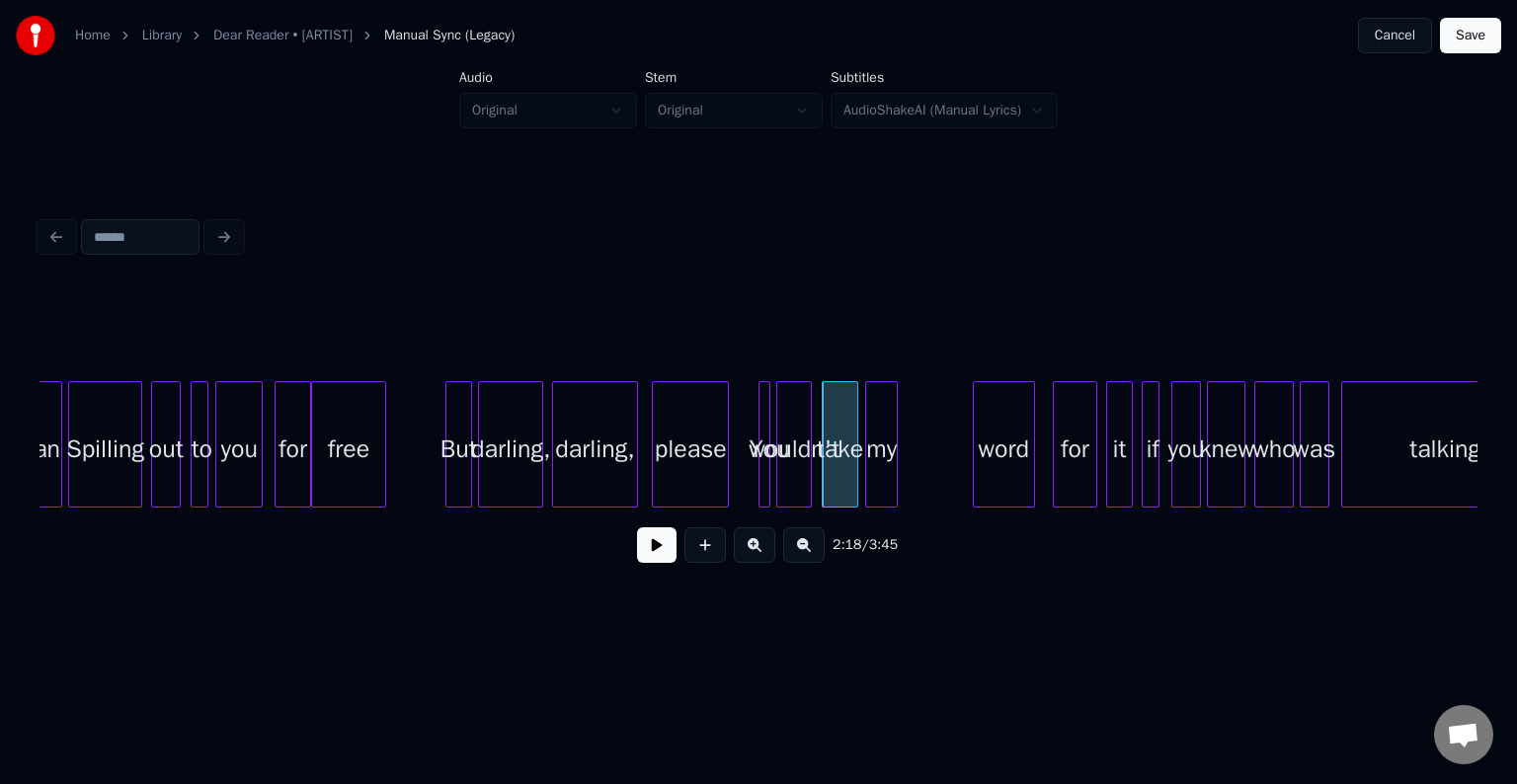 click on "my" at bounding box center [881, 449] 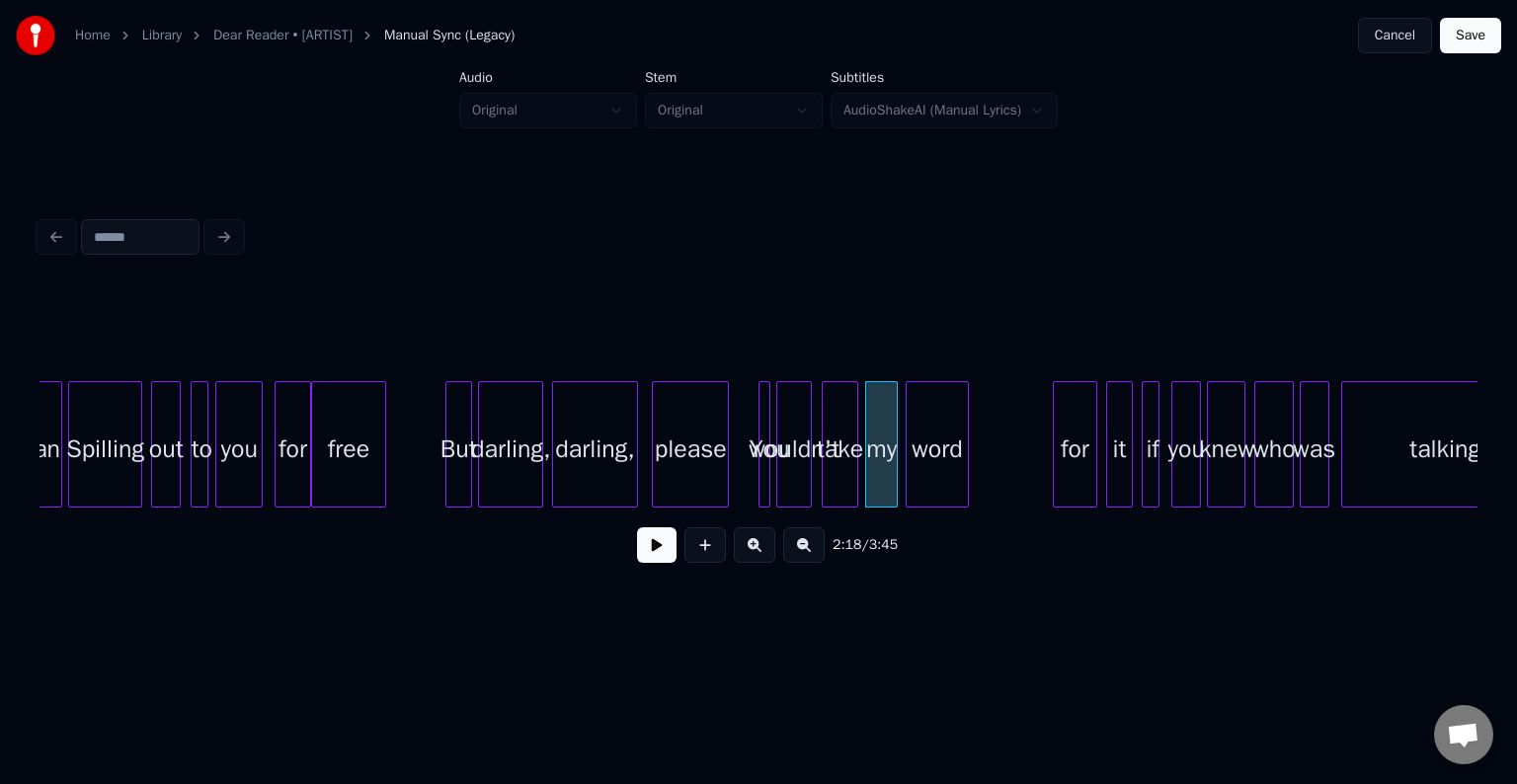 click on "word" at bounding box center [936, 449] 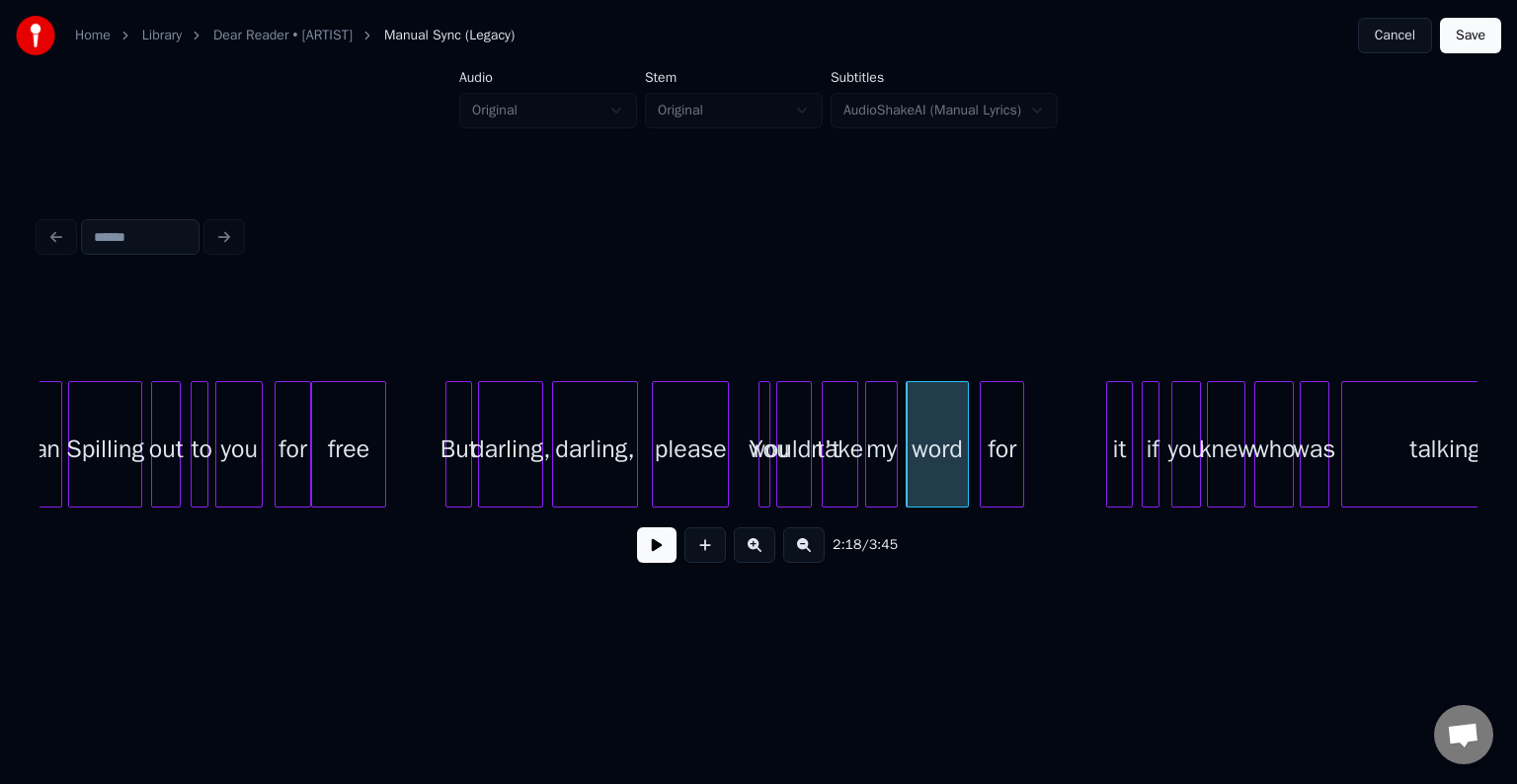 click on "for" at bounding box center (1001, 449) 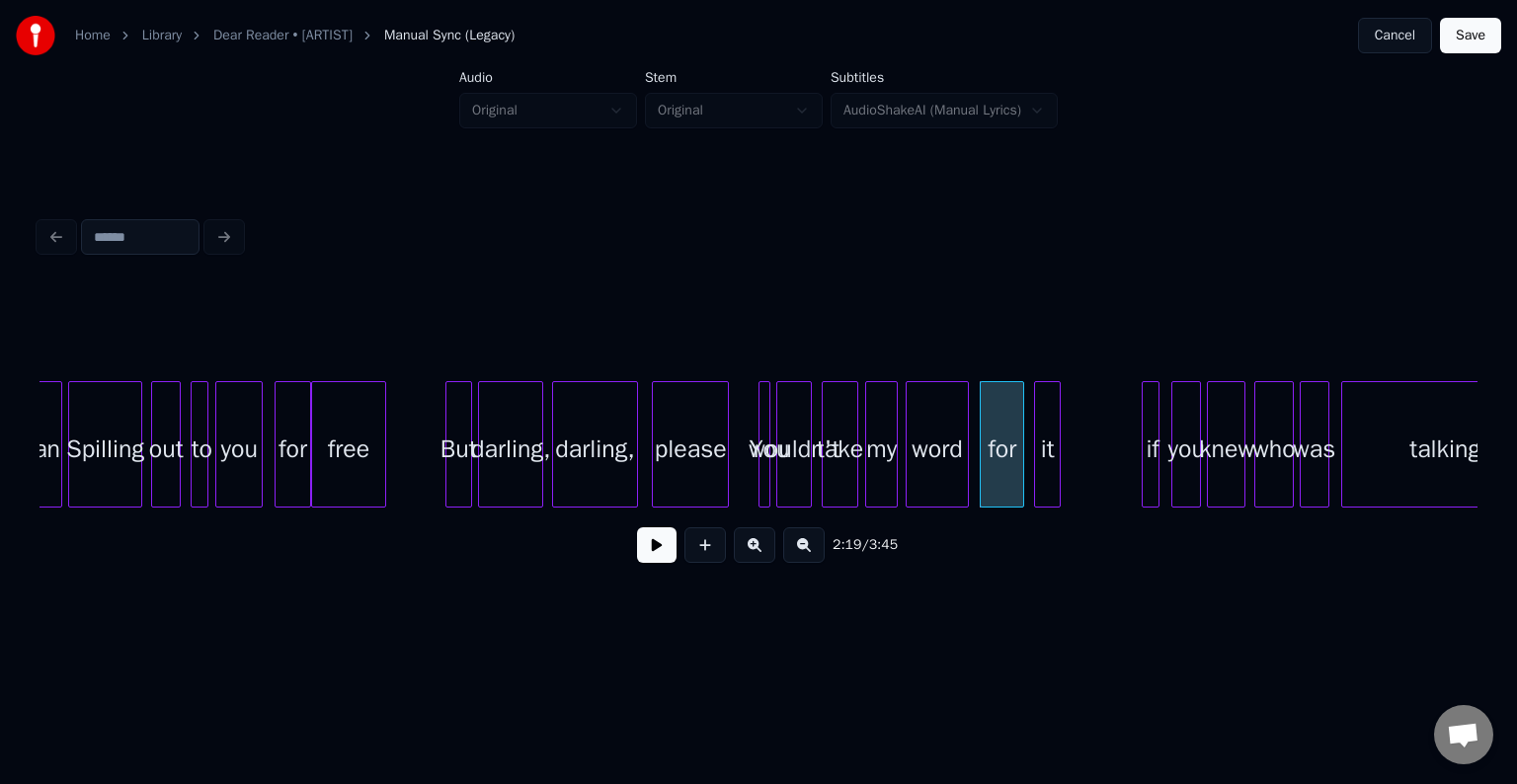 click on "it" at bounding box center (1047, 449) 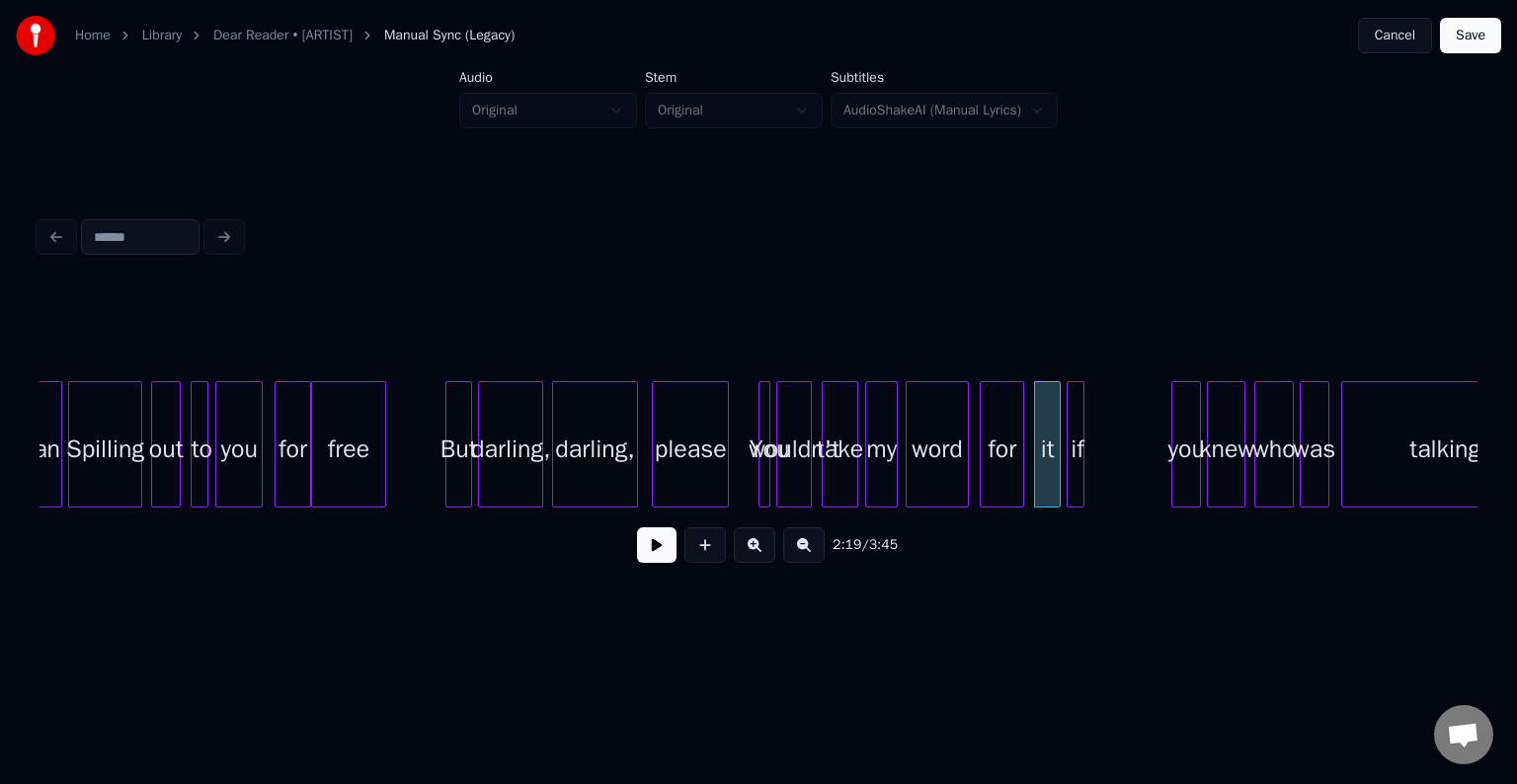 click on "if" at bounding box center (1078, 449) 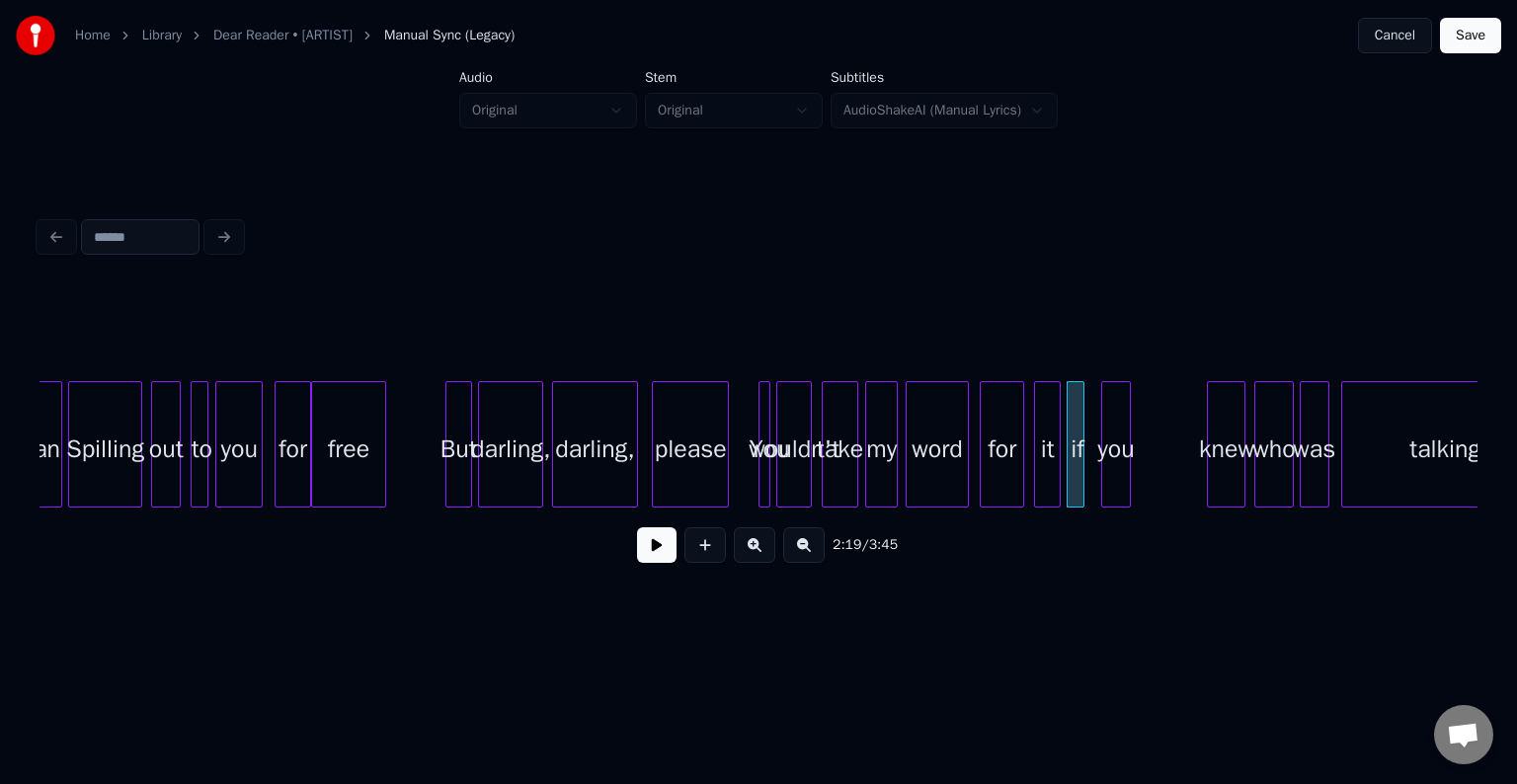 click on "you" at bounding box center [1116, 449] 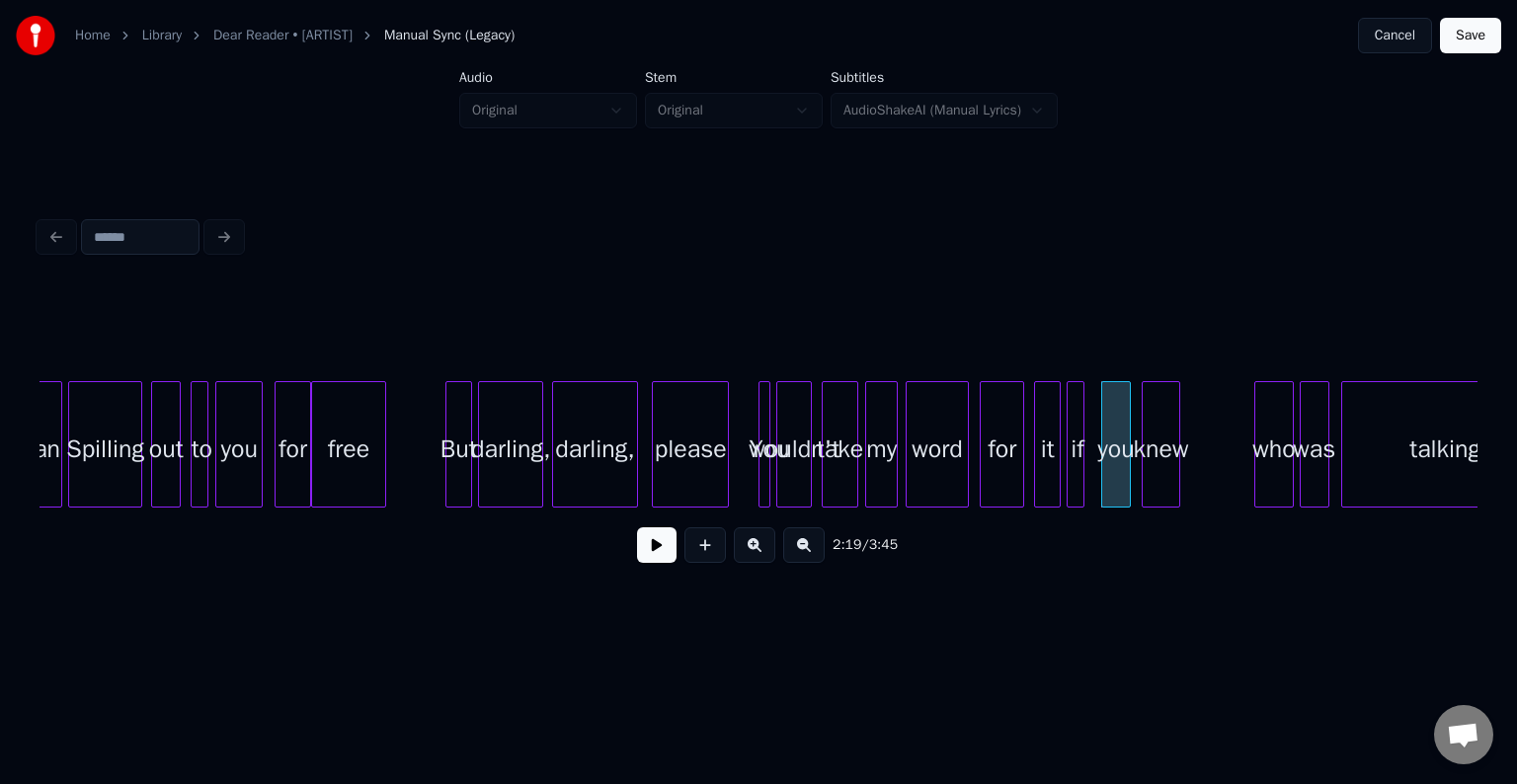 click on "knew" at bounding box center (1160, 449) 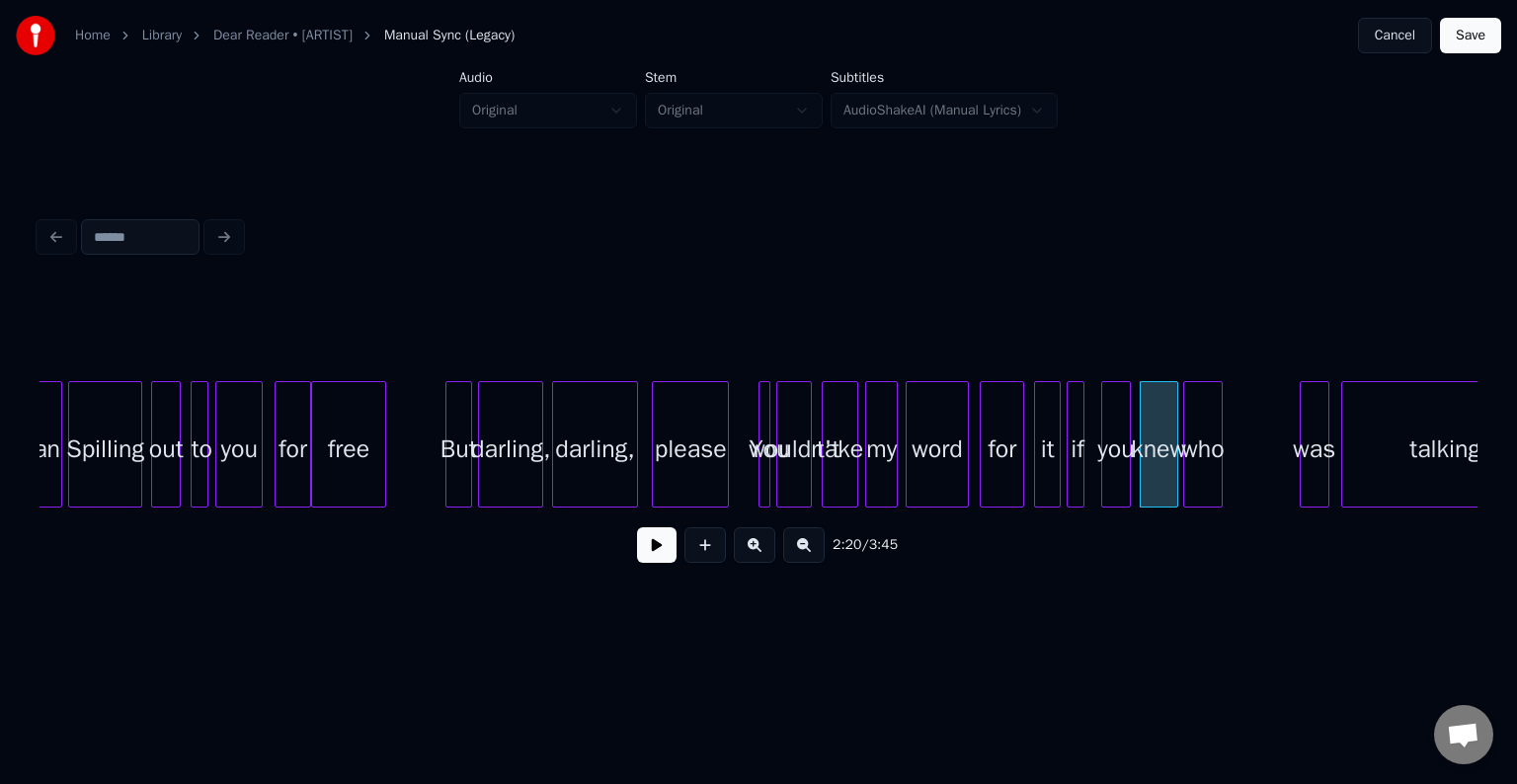 click on "who" at bounding box center (1202, 449) 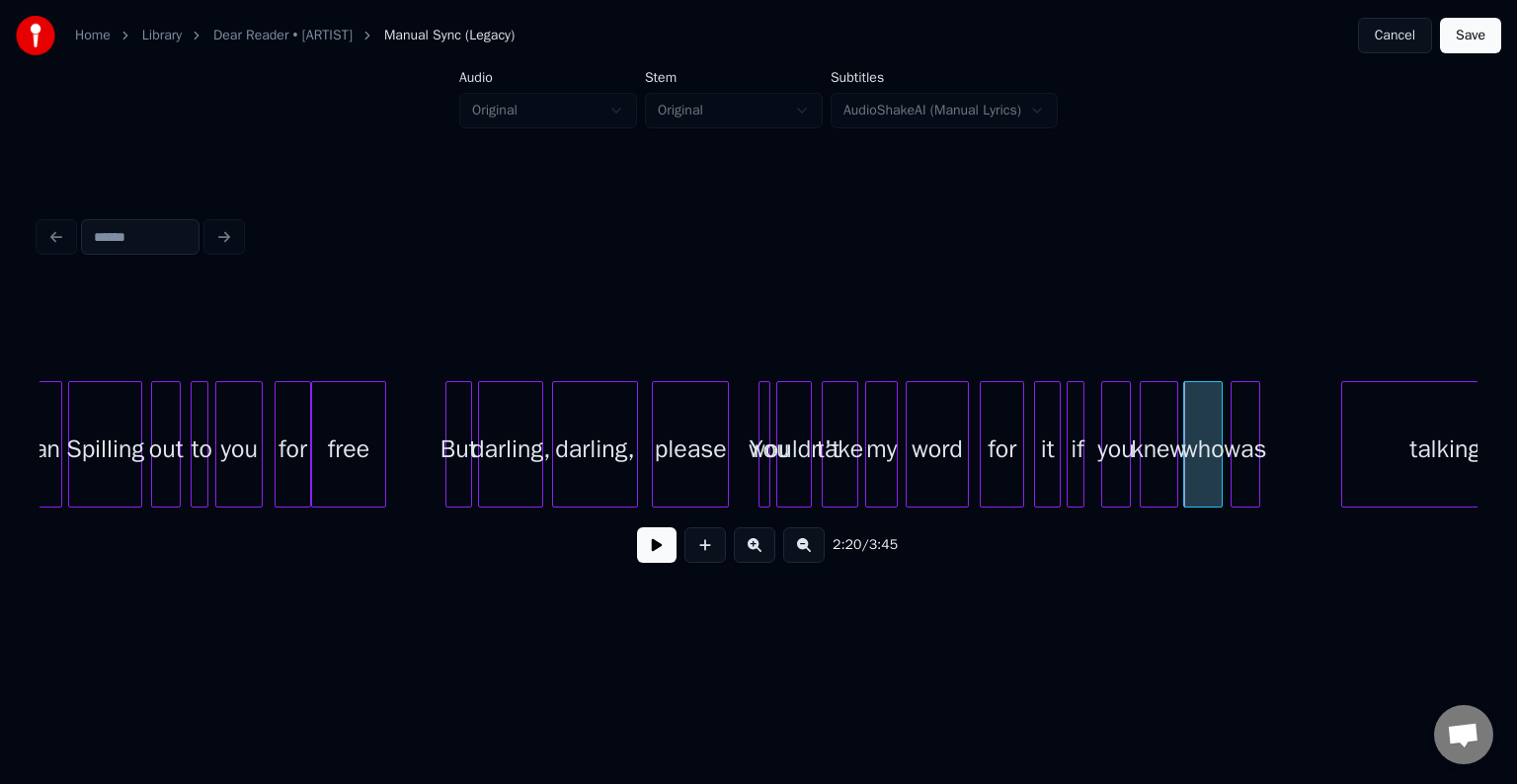 click on "was" at bounding box center (1245, 449) 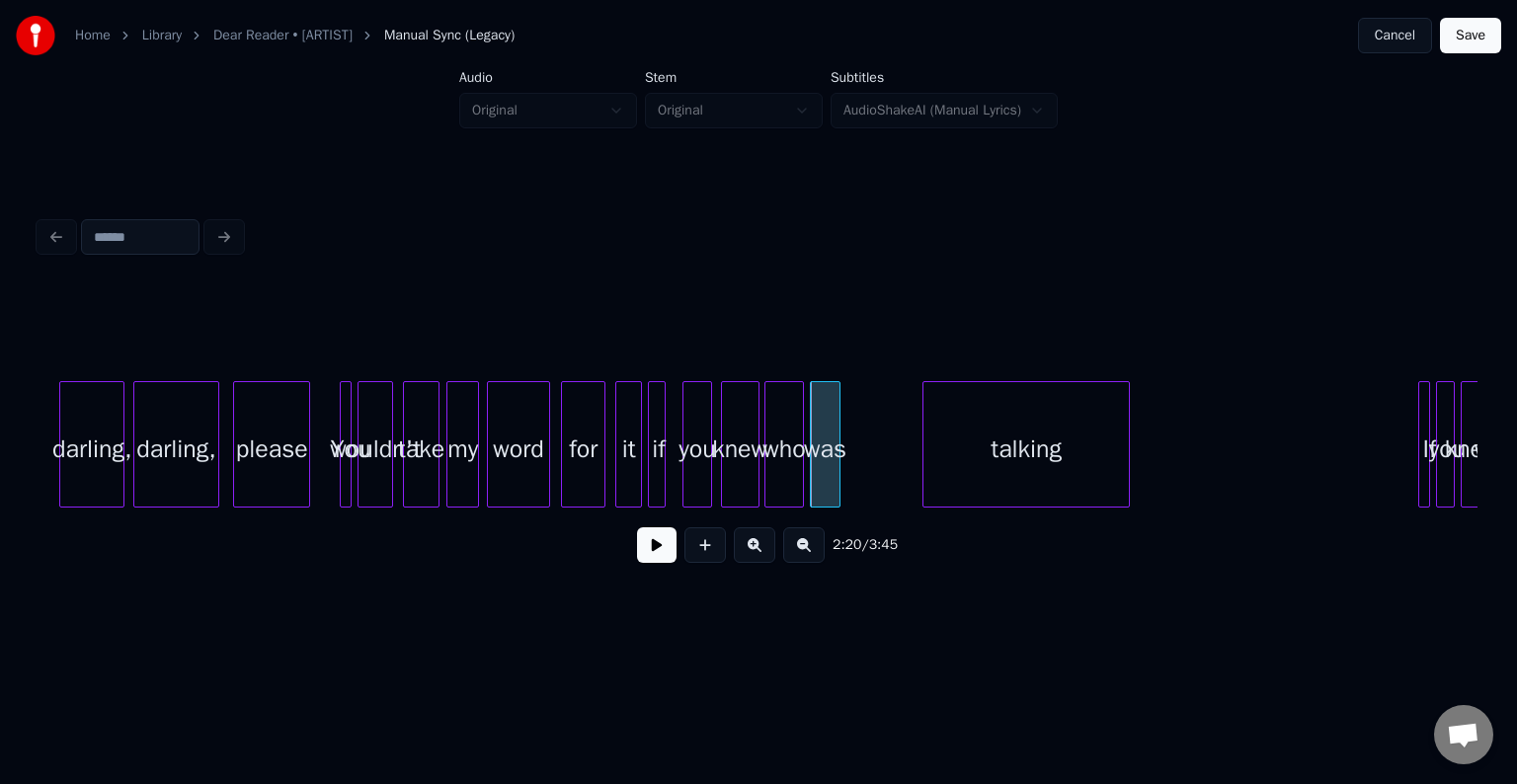 scroll, scrollTop: 0, scrollLeft: 20108, axis: horizontal 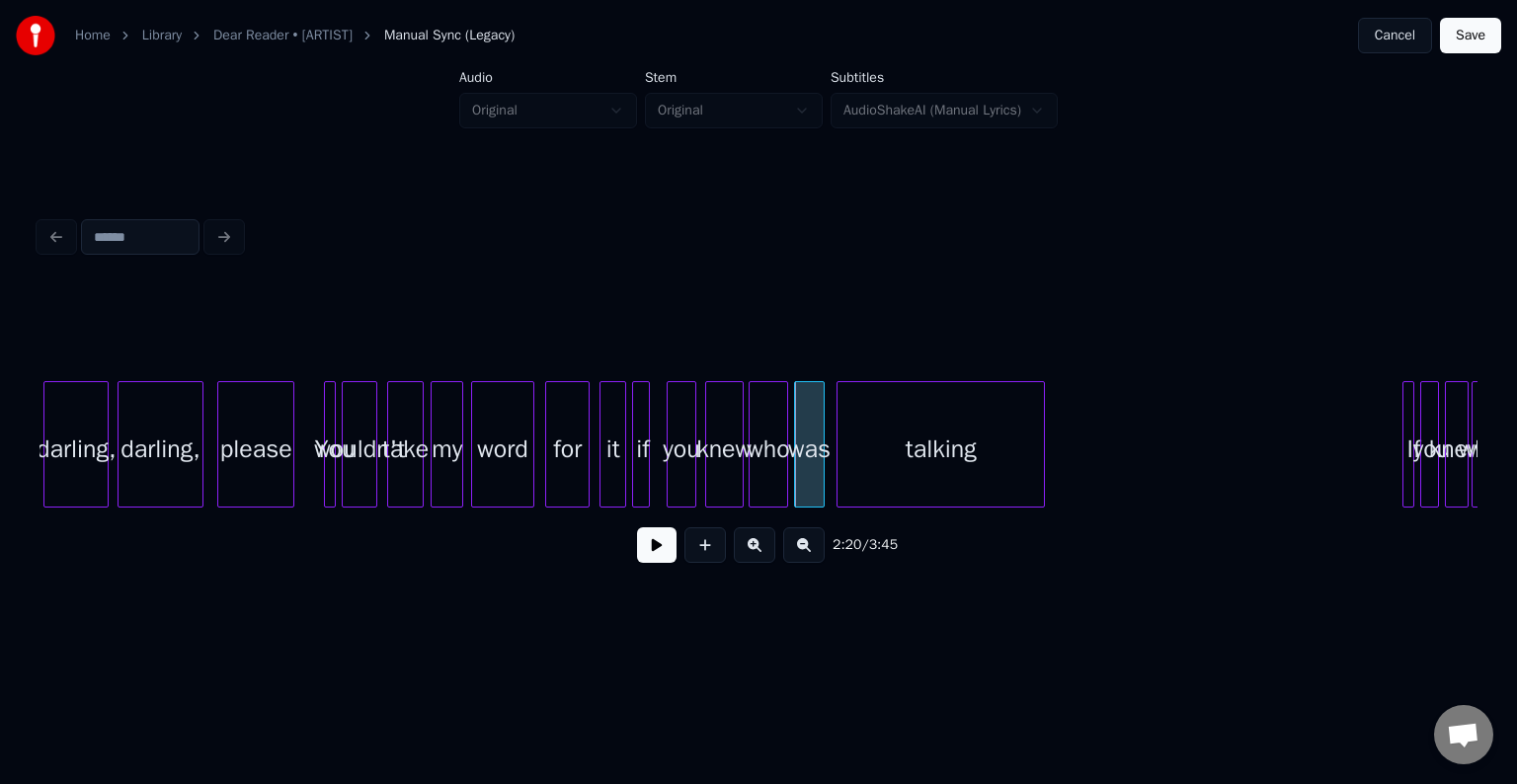 click on "talking" at bounding box center (940, 449) 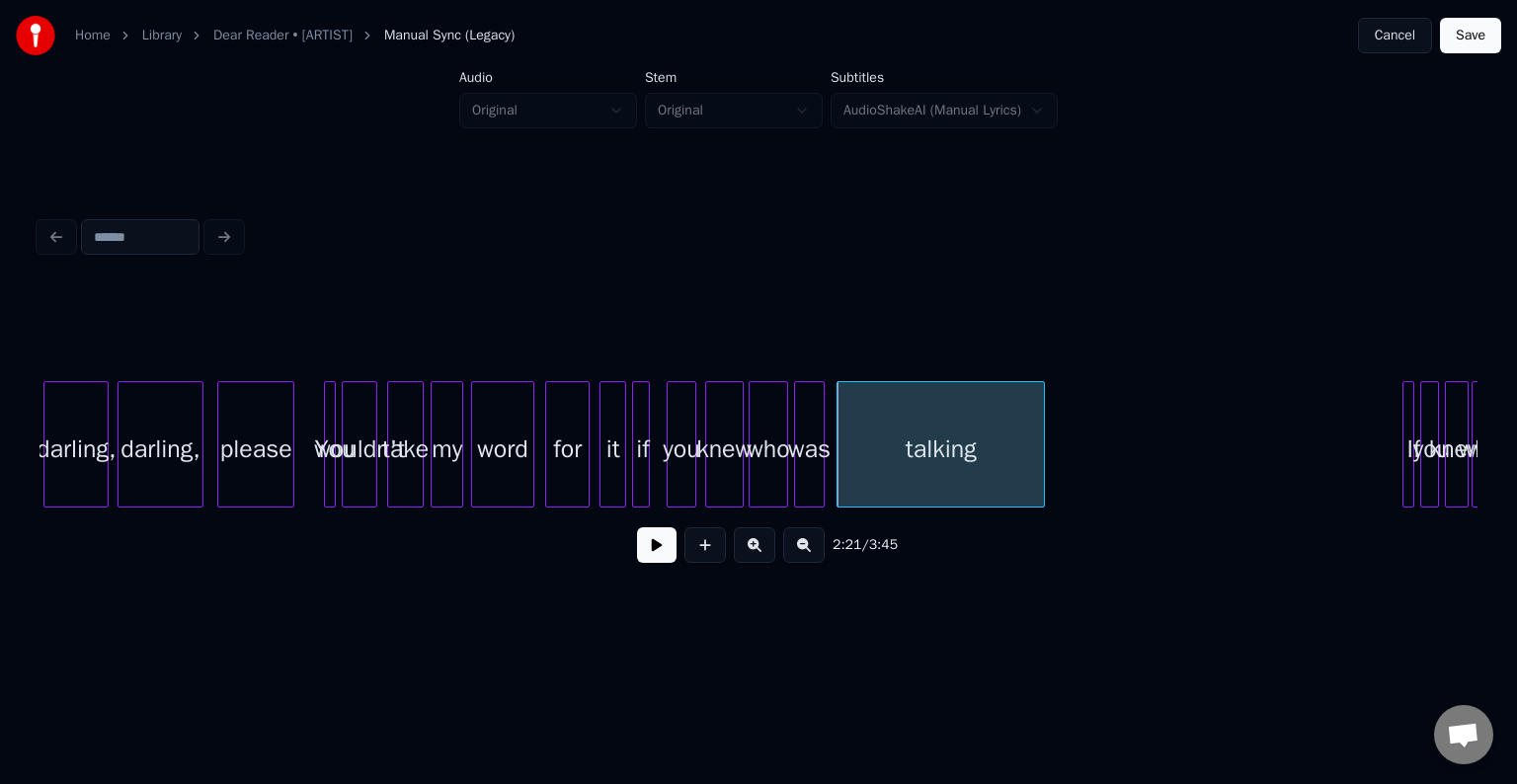 click on "darling, darling, please You wouldn't take my word for it if you knew who was talking If you knew where" at bounding box center [-3384, 444] 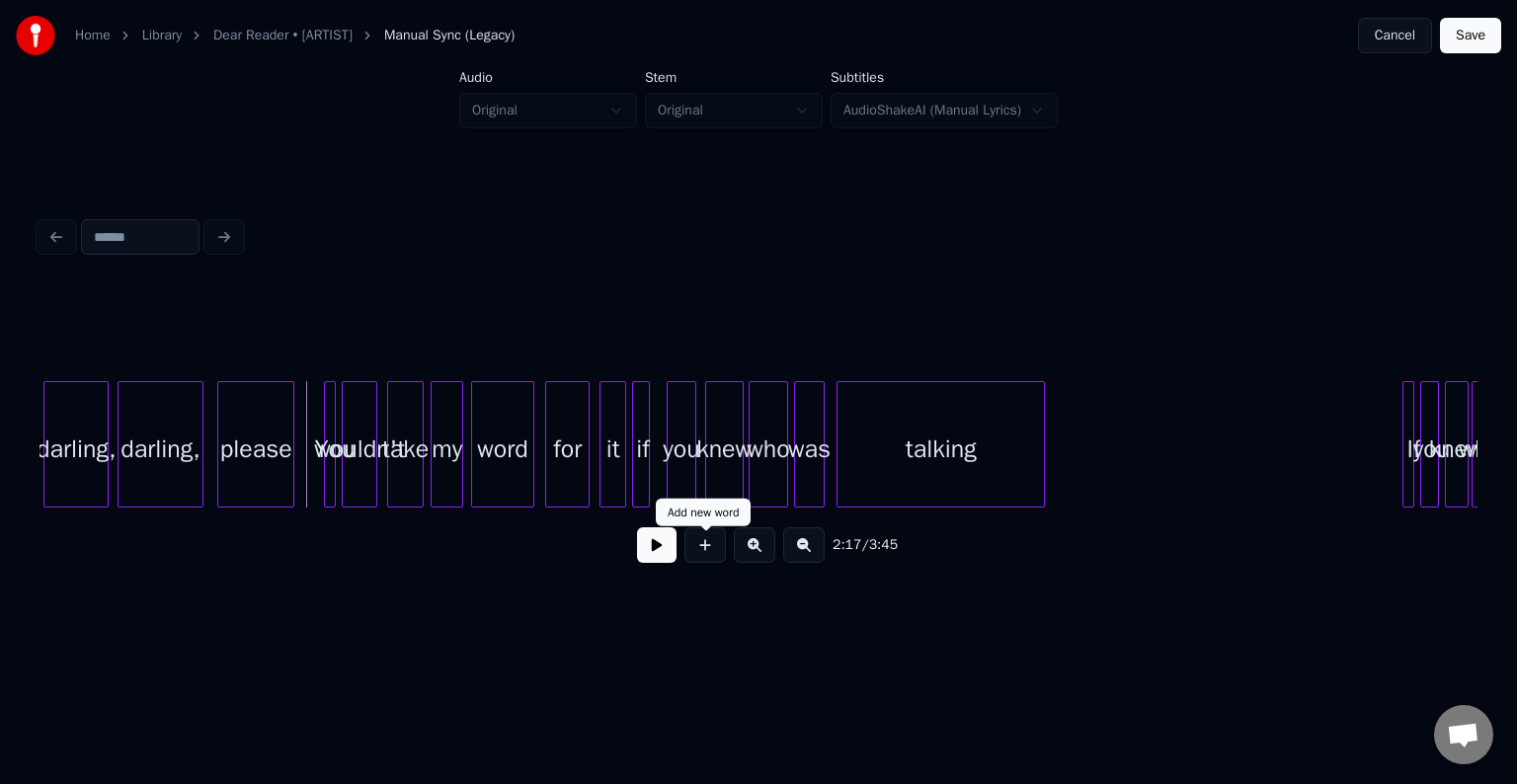 click at bounding box center [705, 545] 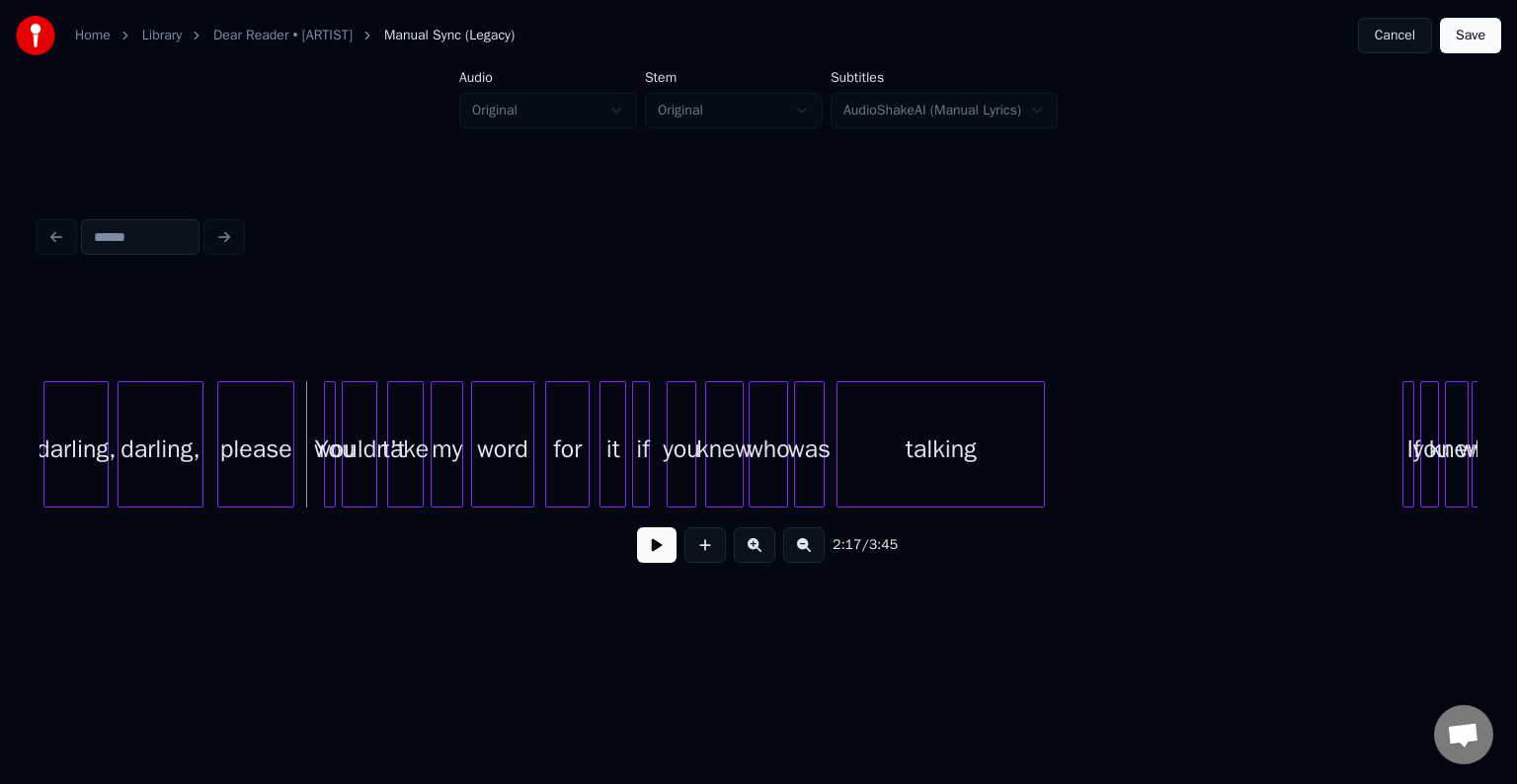 click at bounding box center (657, 545) 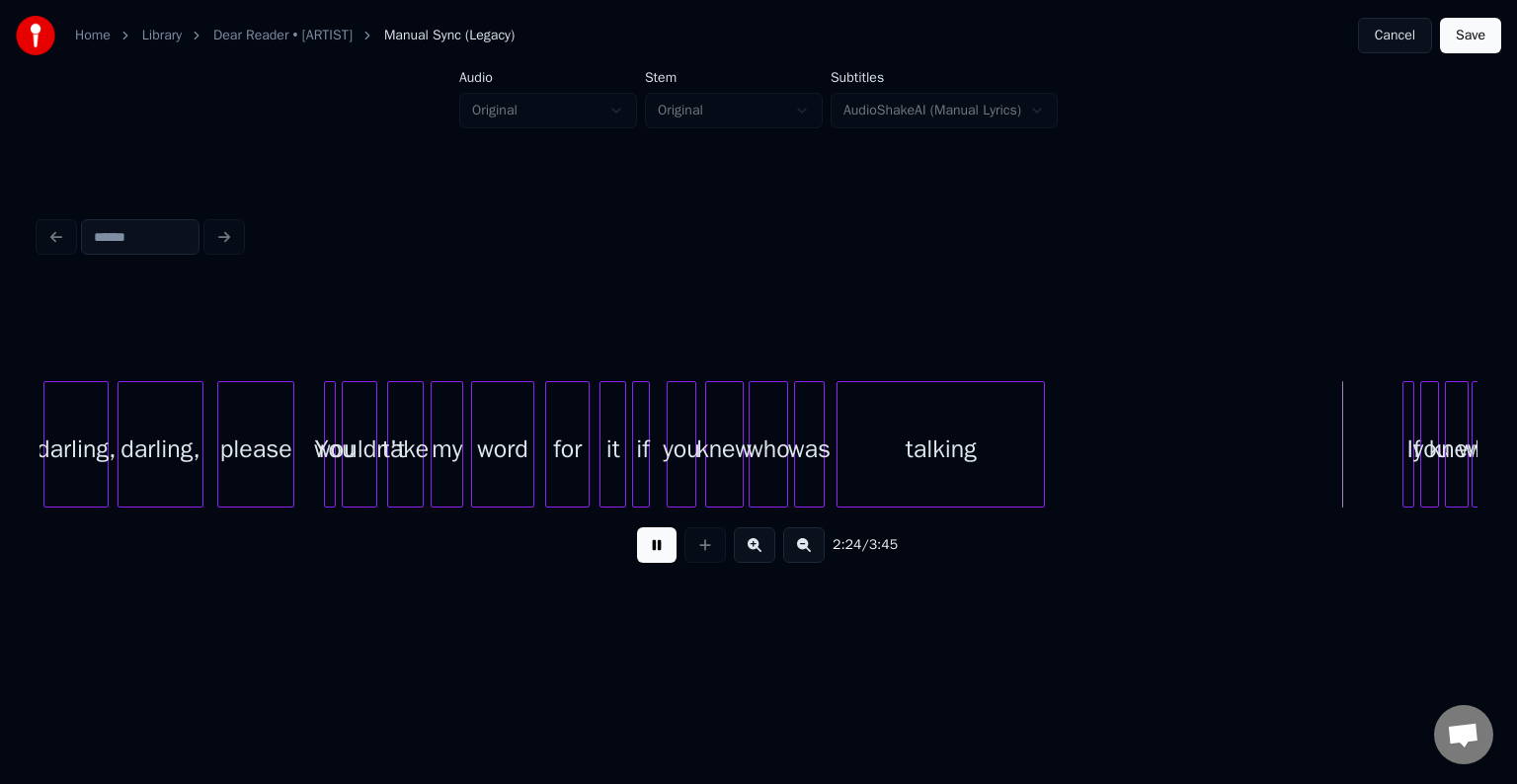 click at bounding box center [657, 545] 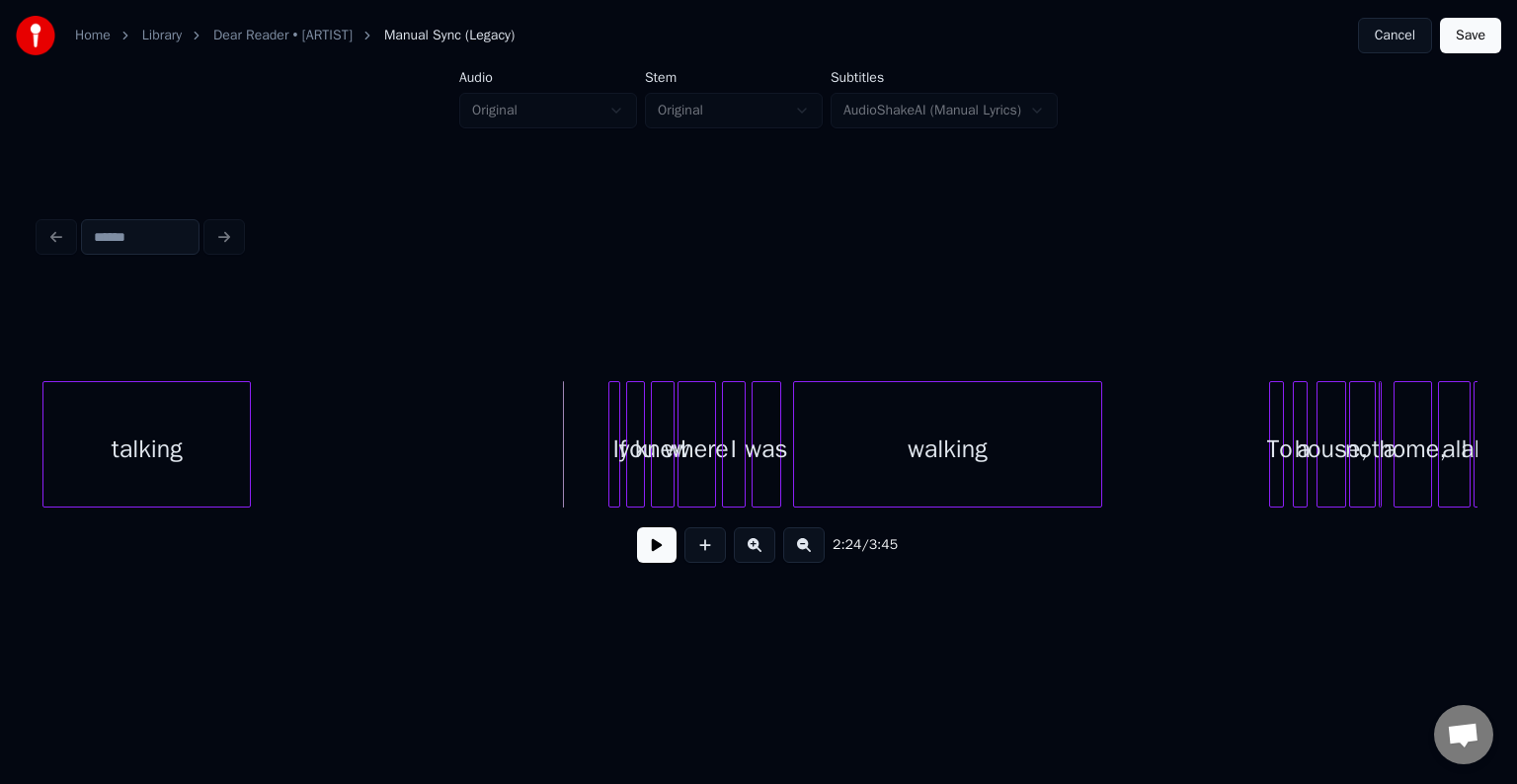 scroll, scrollTop: 0, scrollLeft: 20938, axis: horizontal 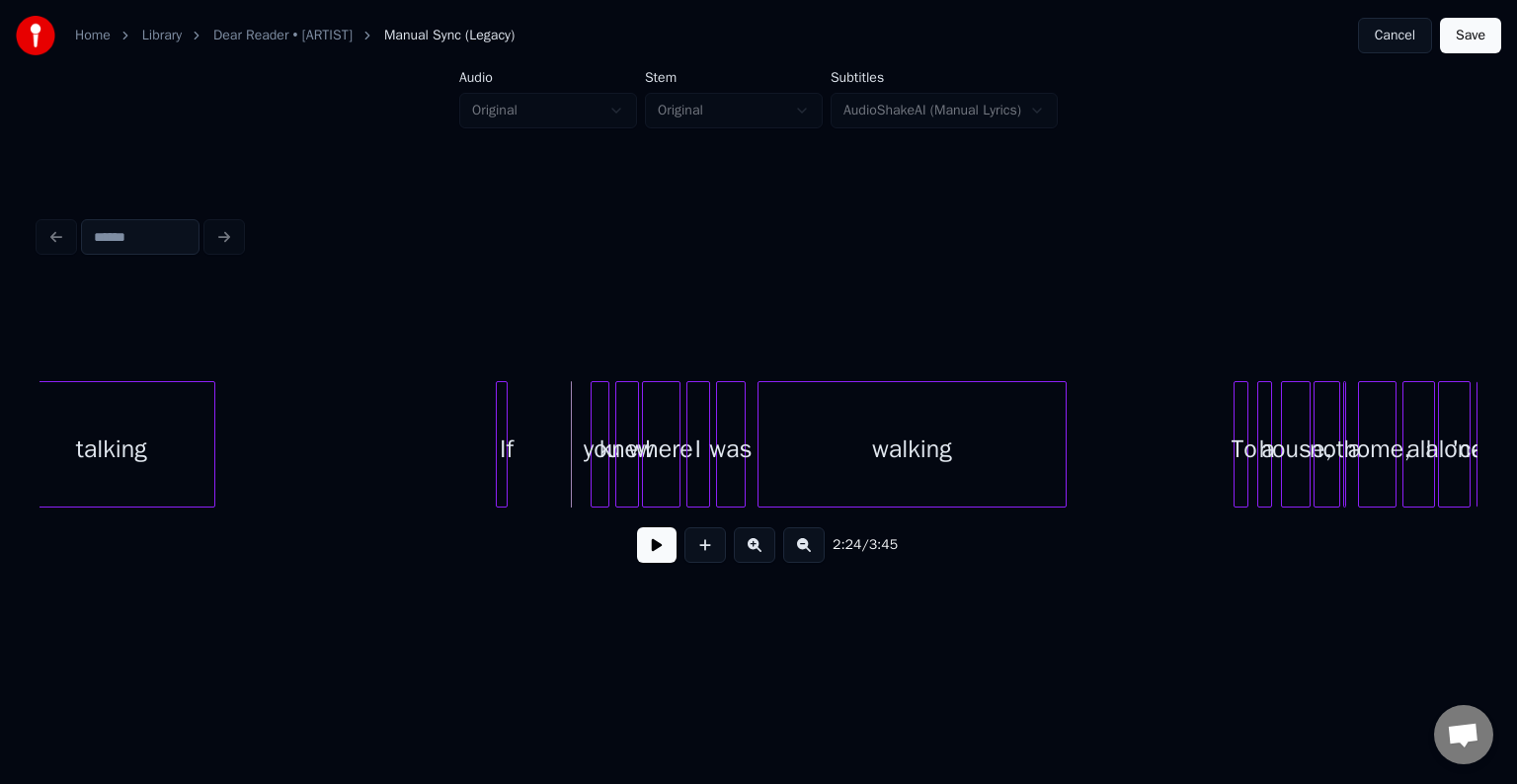 click on "If" at bounding box center (502, 444) 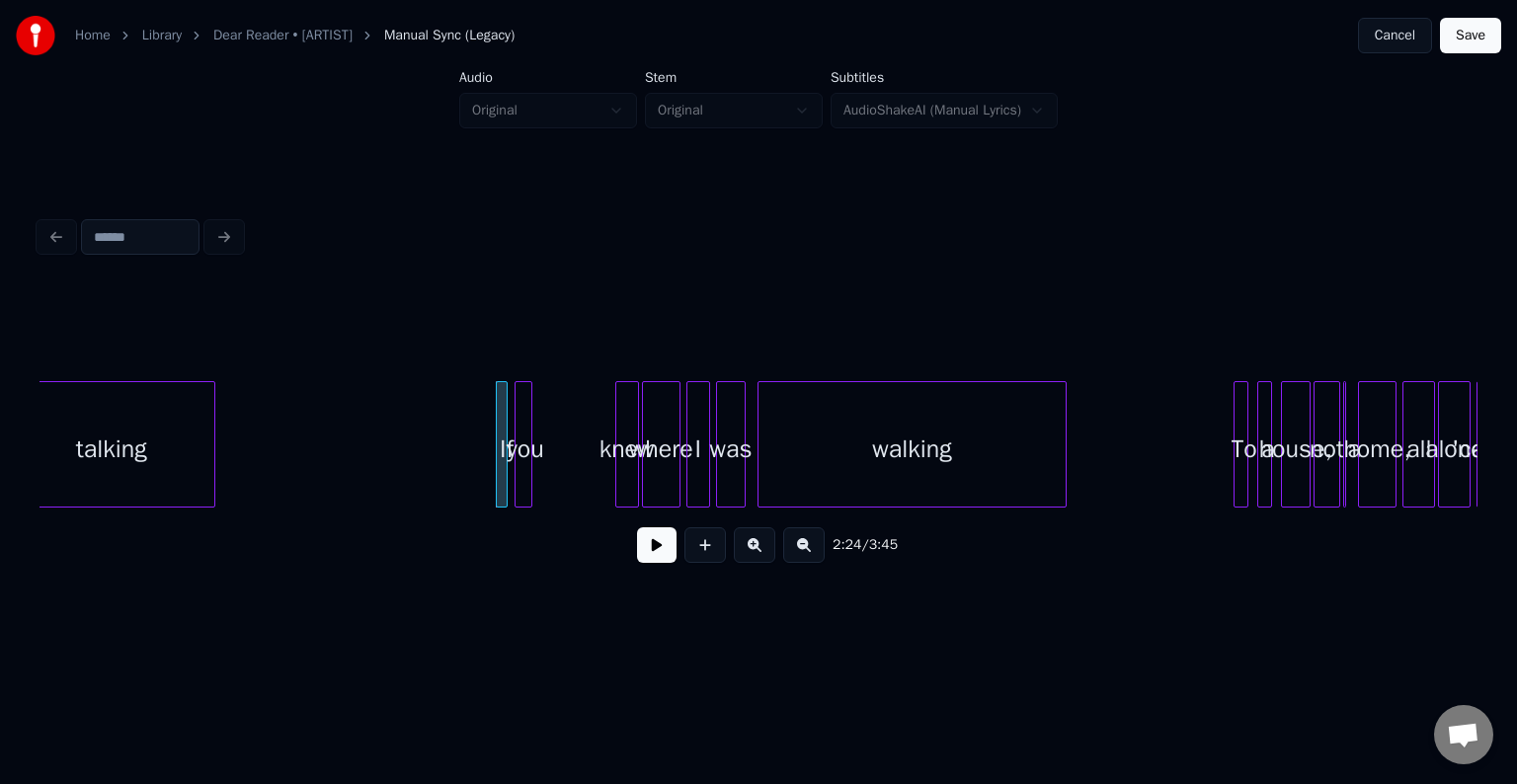 click on "you" at bounding box center (523, 444) 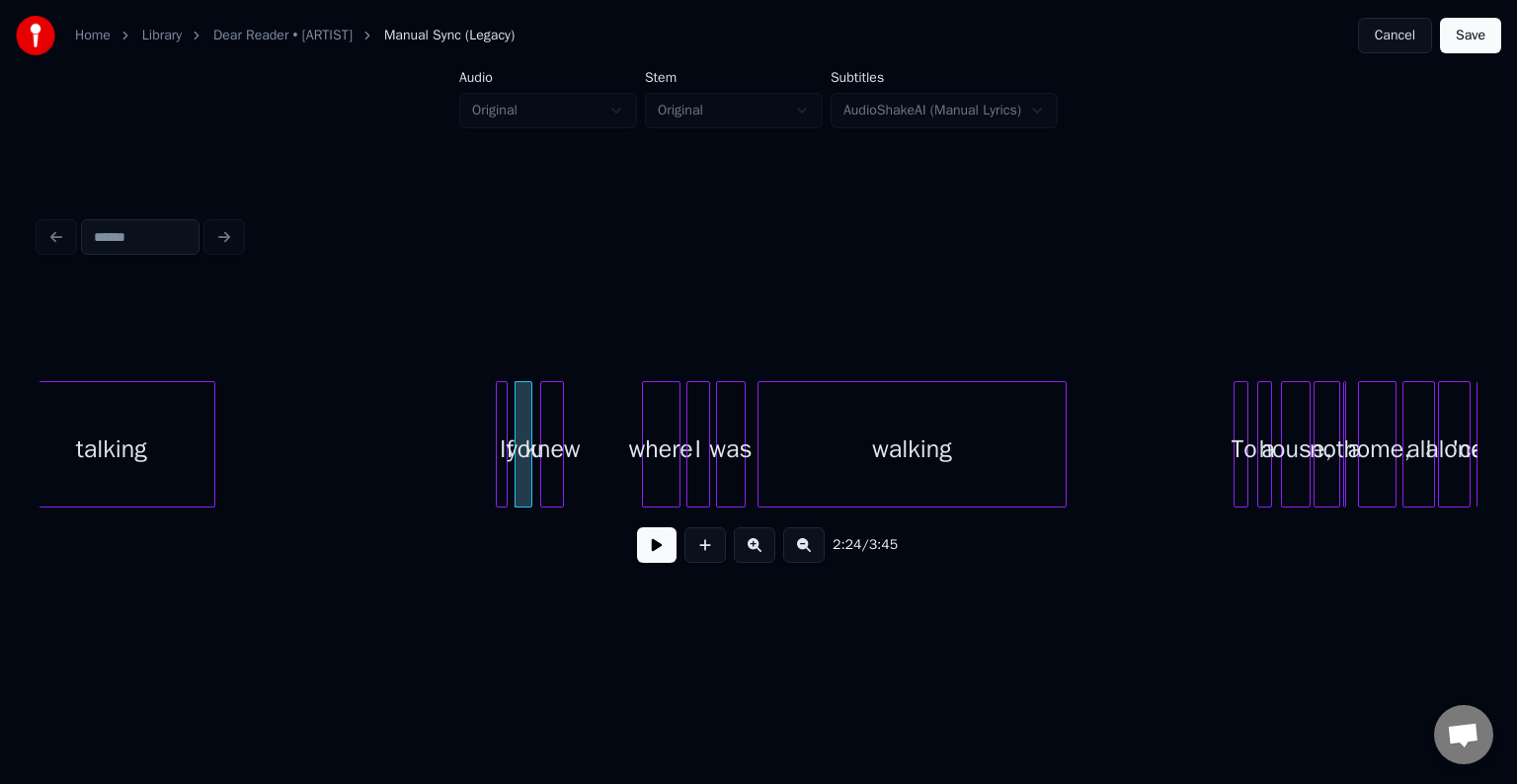 click on "knew" at bounding box center (552, 449) 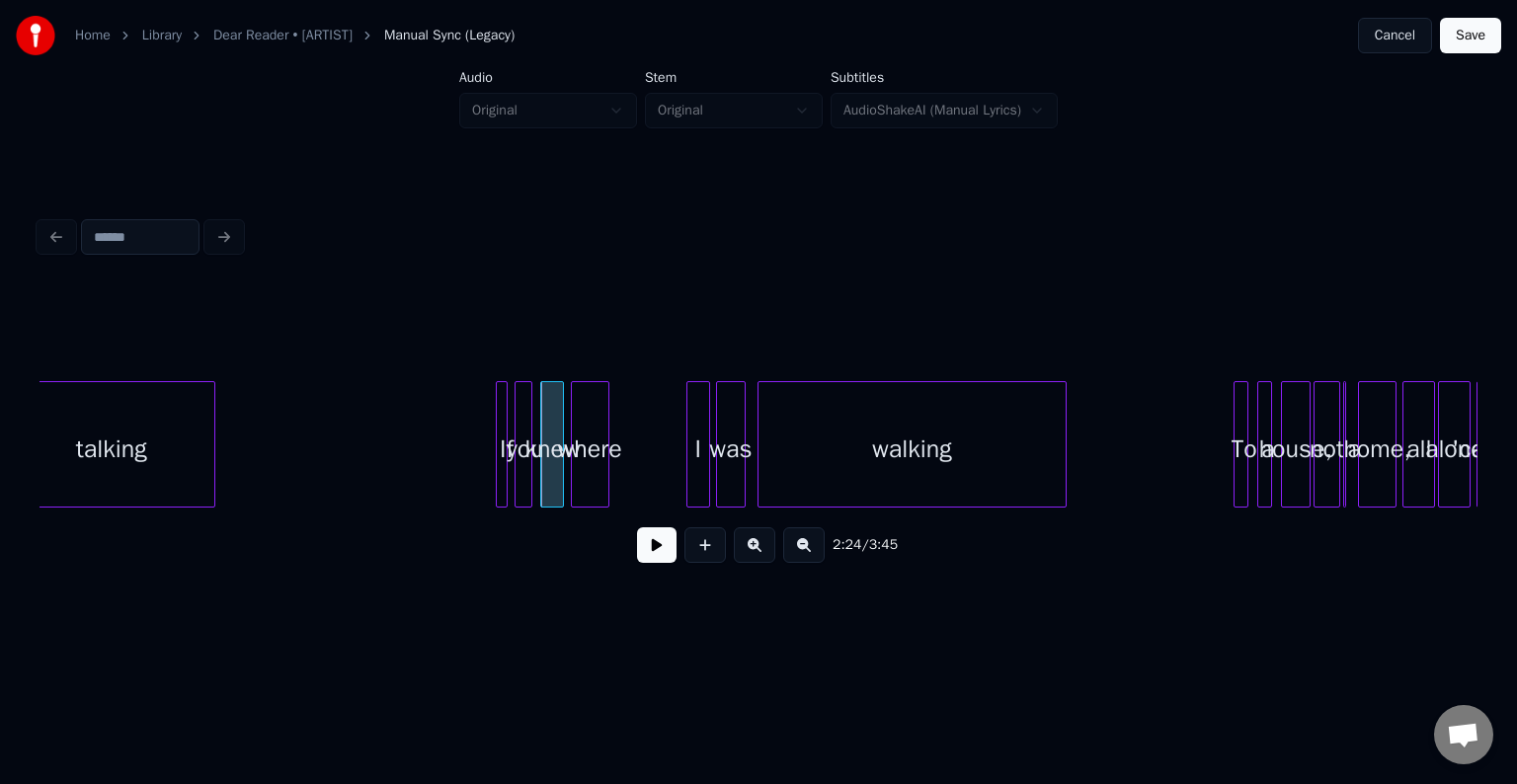 click on "where" at bounding box center [590, 449] 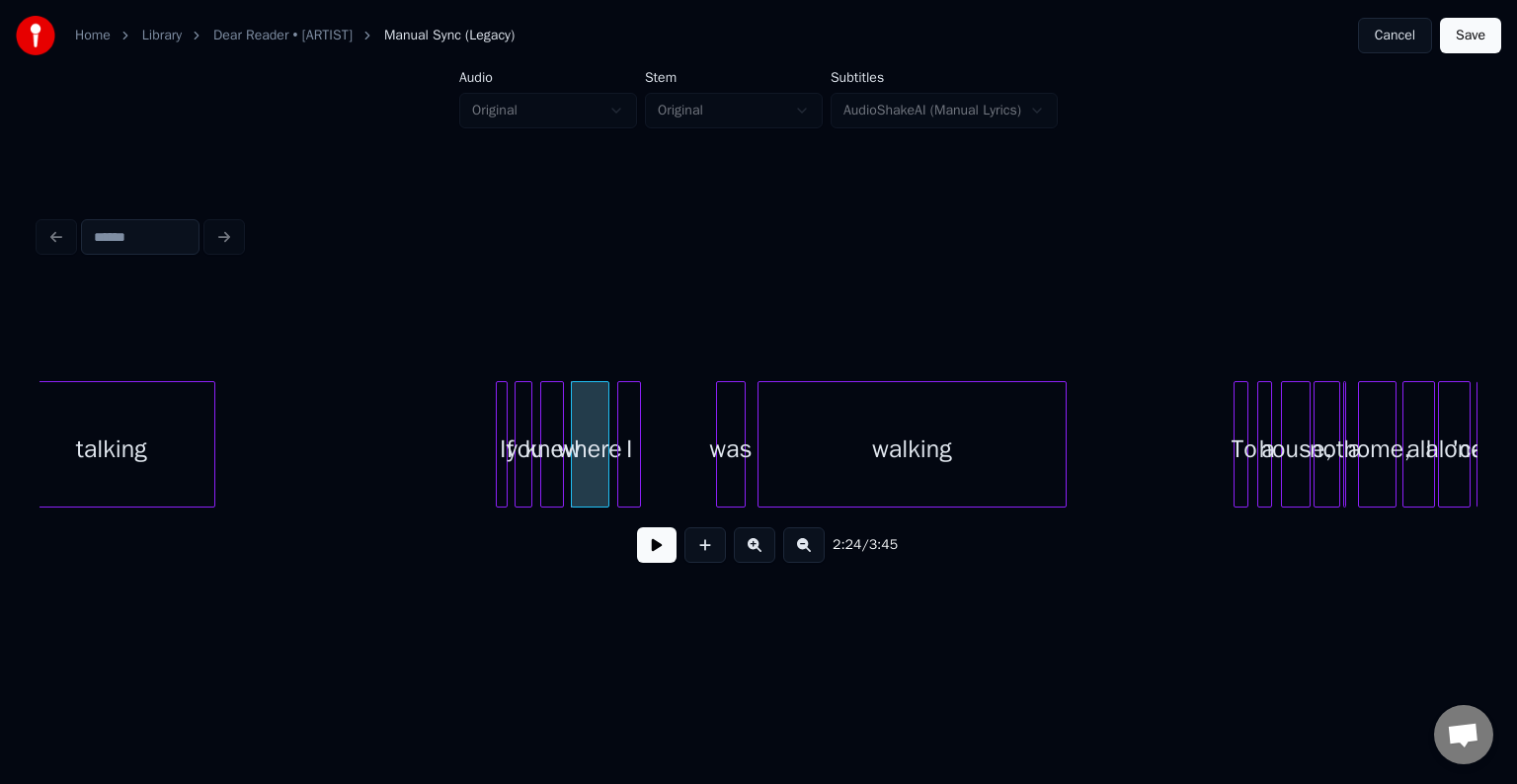 click on "I" at bounding box center [629, 449] 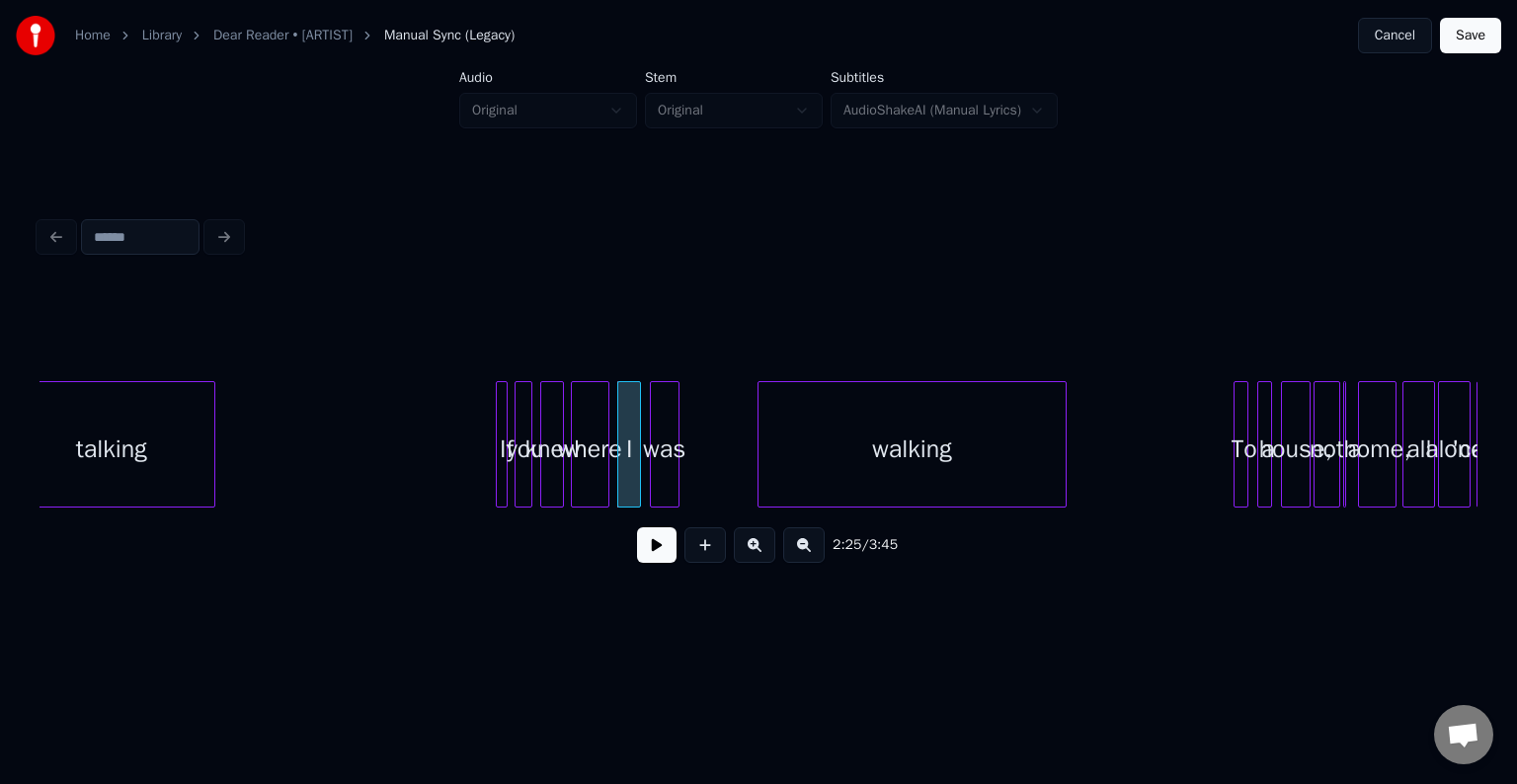 click on "was" at bounding box center [665, 449] 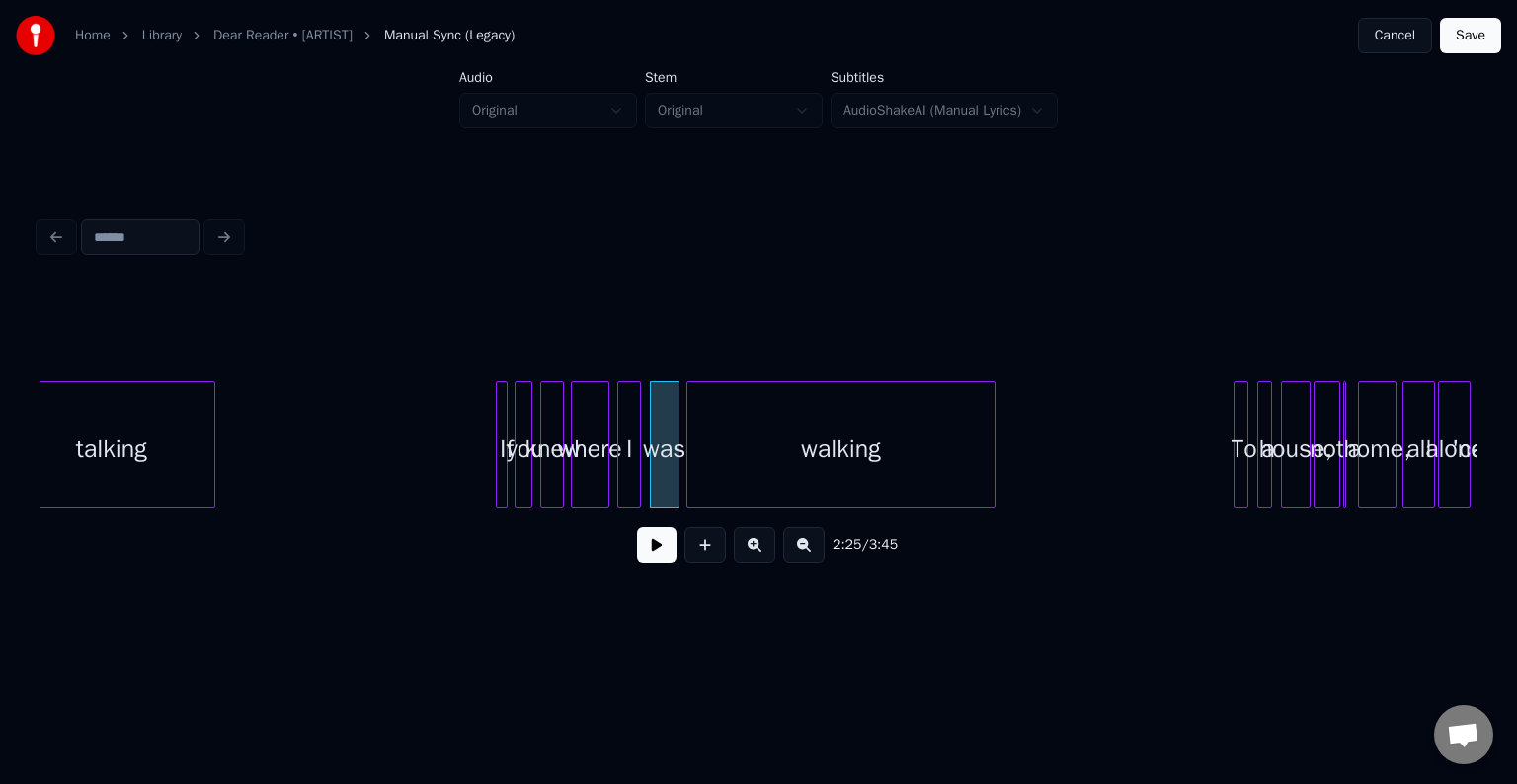 click on "walking" at bounding box center (840, 449) 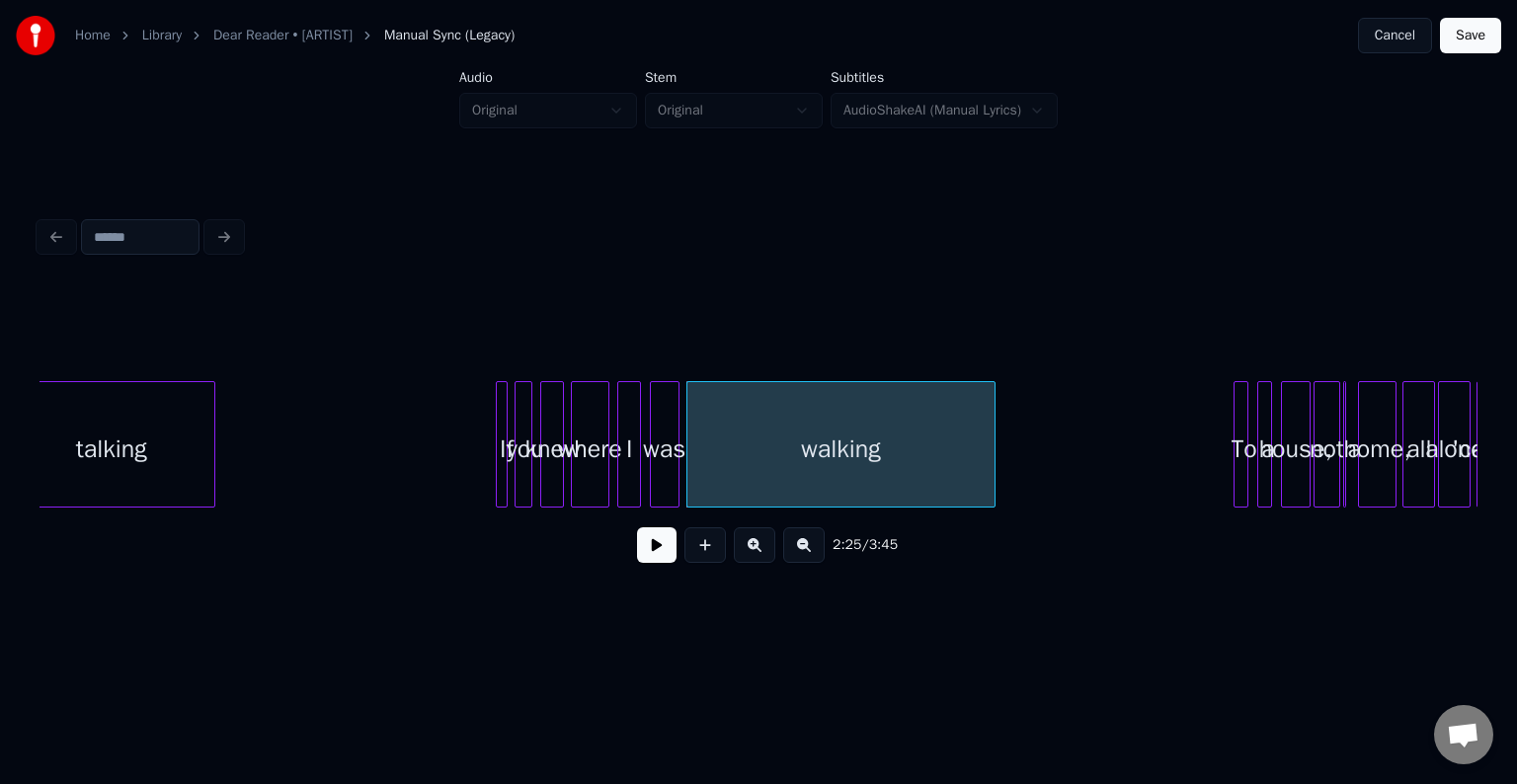 click on "talking If you knew where I was walking To a house, not a home, all alone 'cause" at bounding box center [-4213, 444] 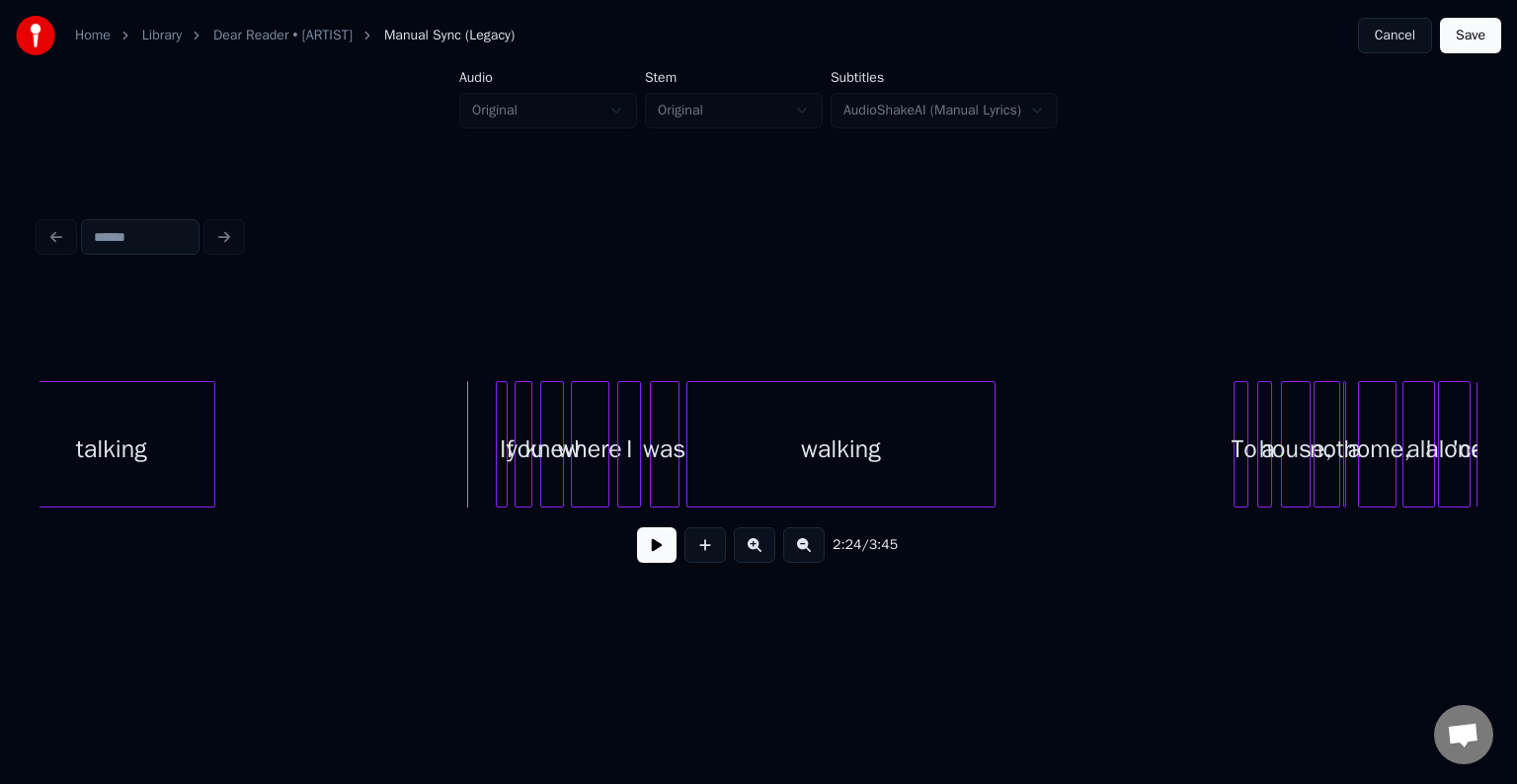 click at bounding box center (657, 545) 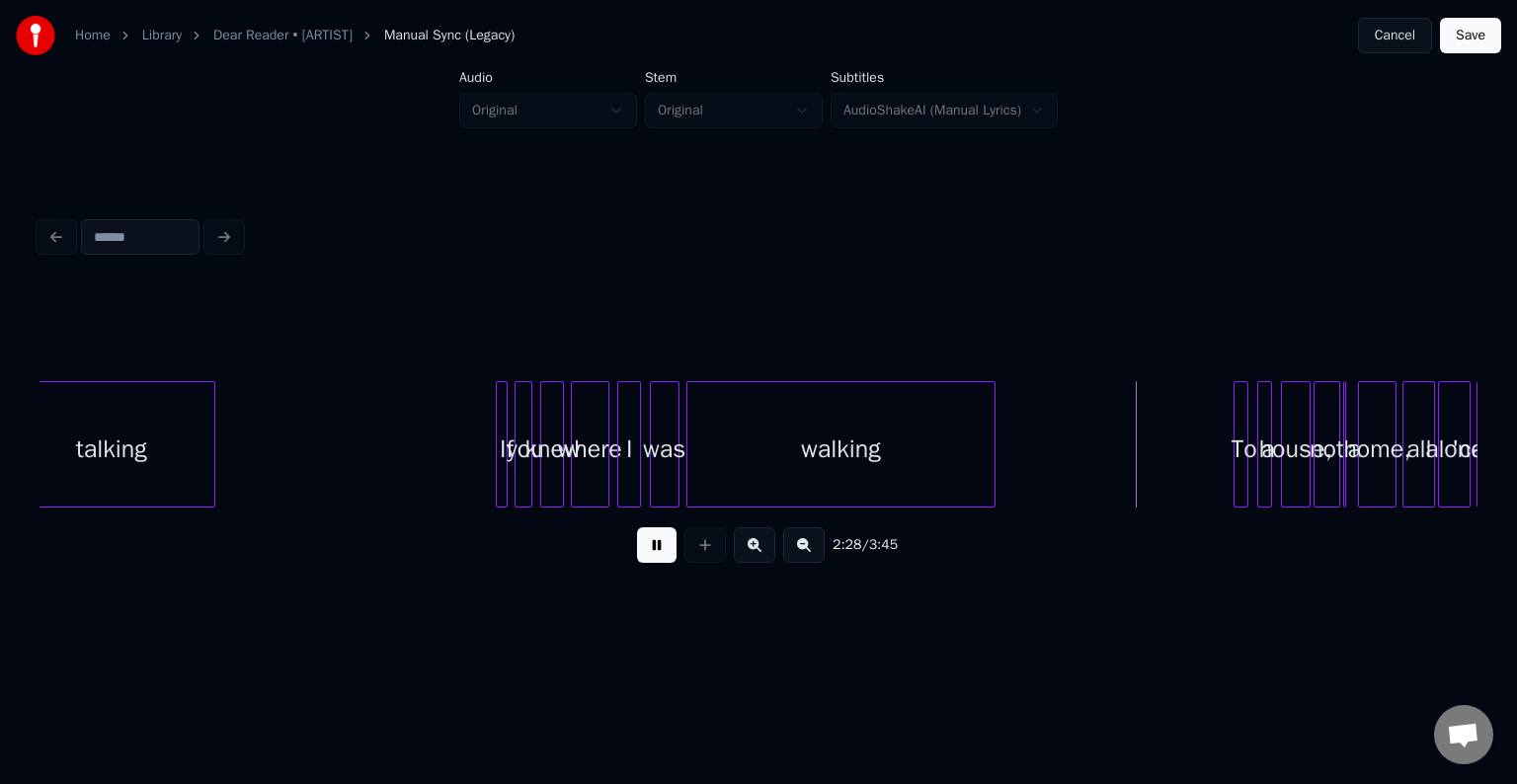 click at bounding box center (657, 545) 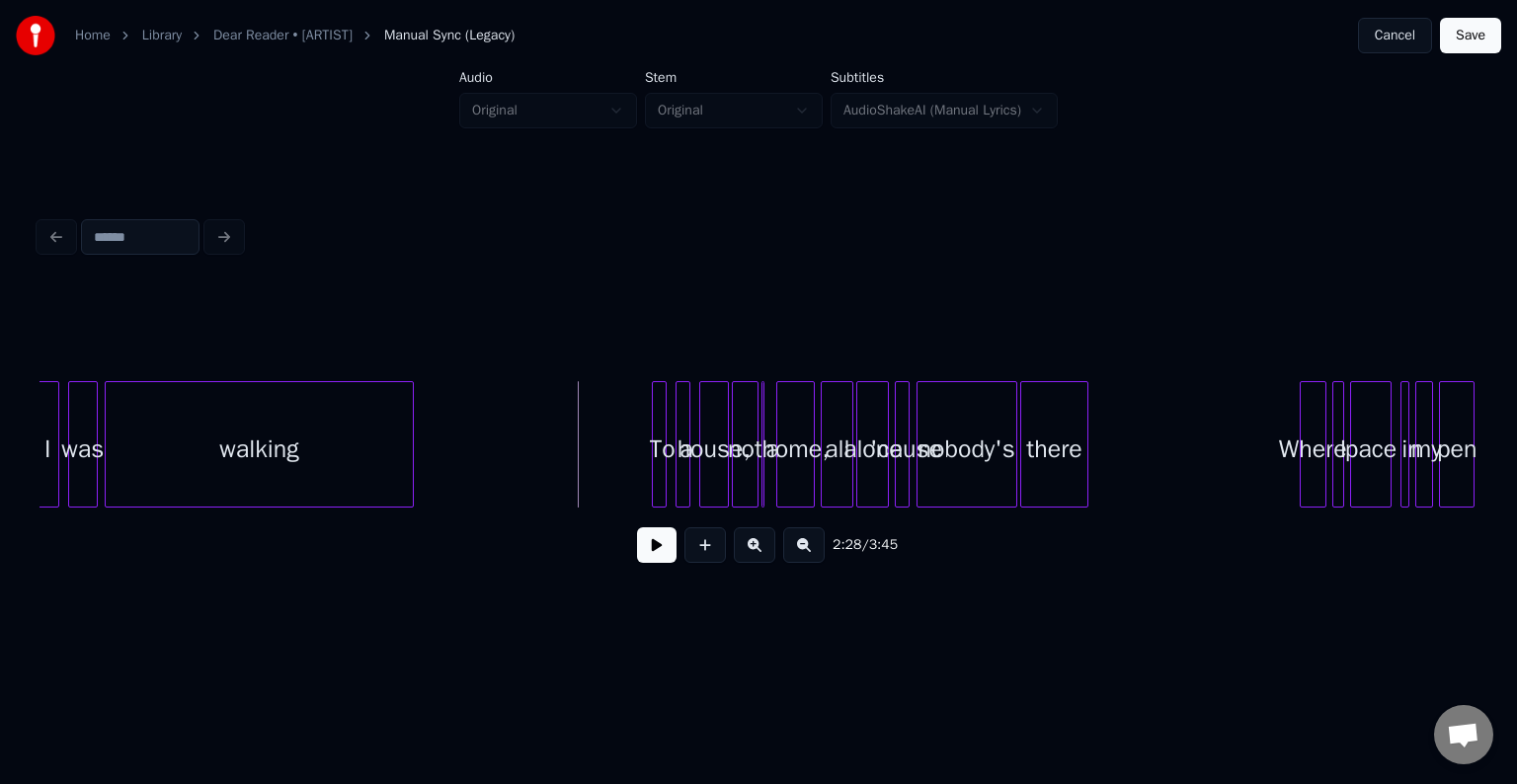scroll, scrollTop: 0, scrollLeft: 21530, axis: horizontal 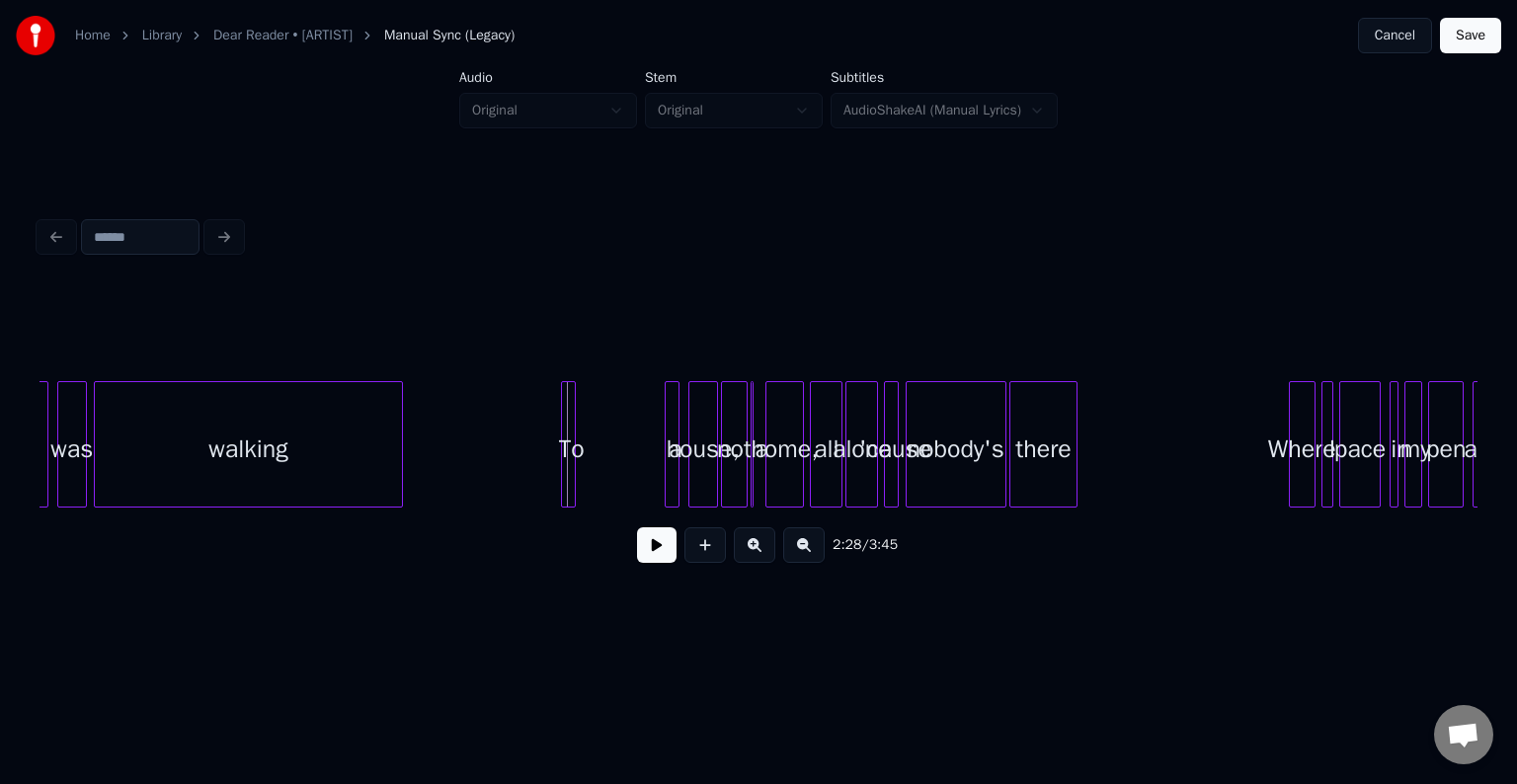 click on "To" at bounding box center [572, 449] 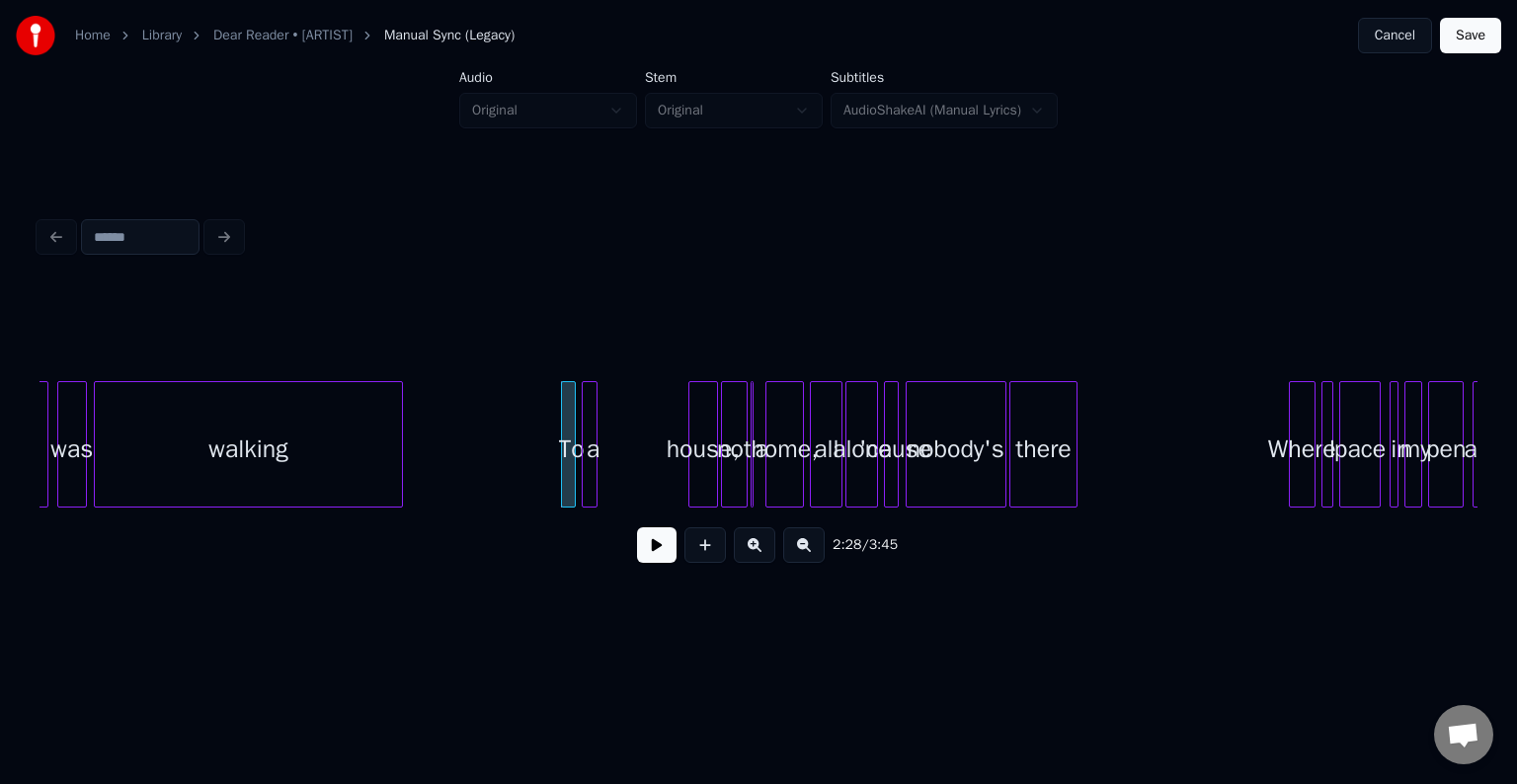 click on "a" at bounding box center (589, 444) 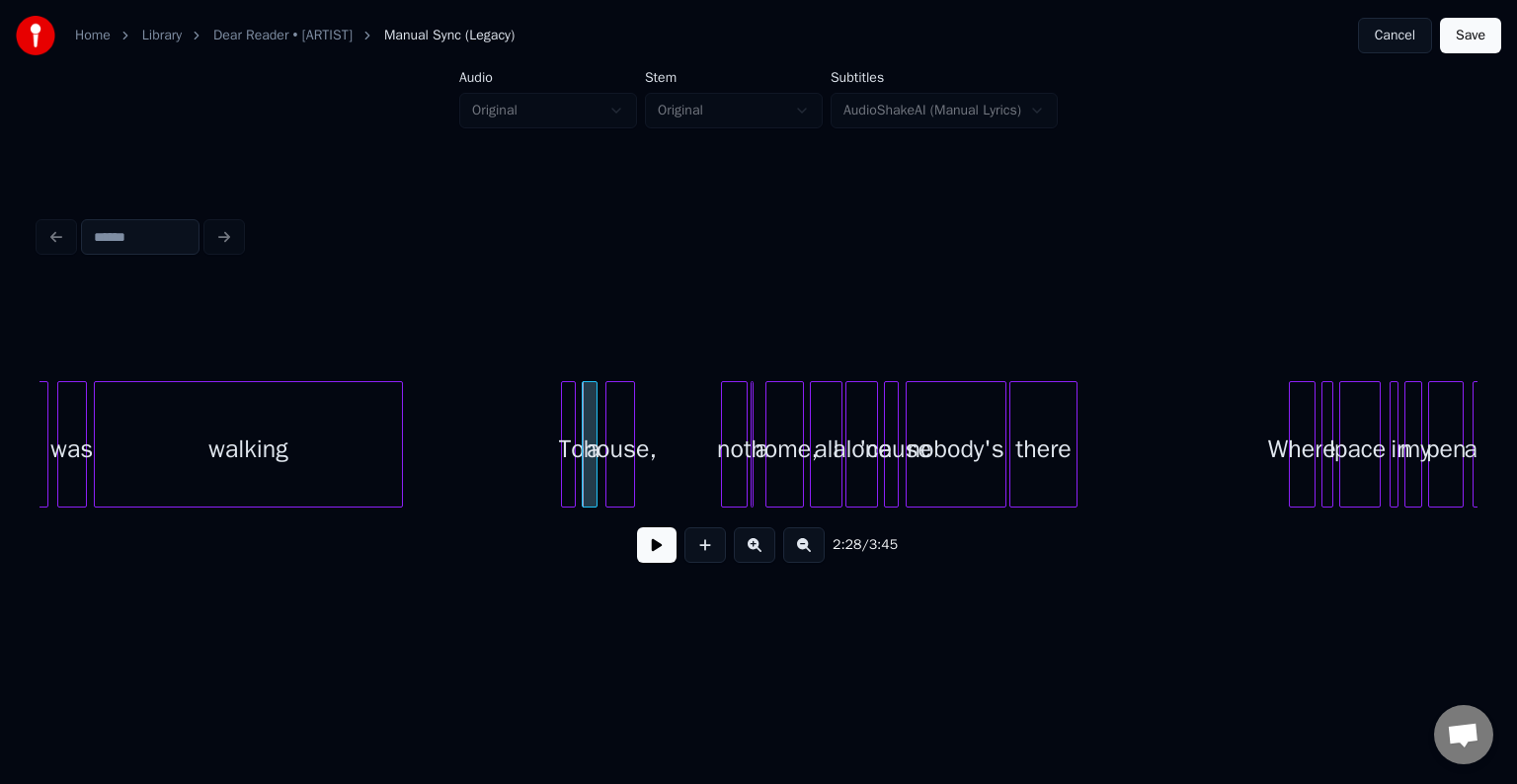 click on "house," at bounding box center (620, 449) 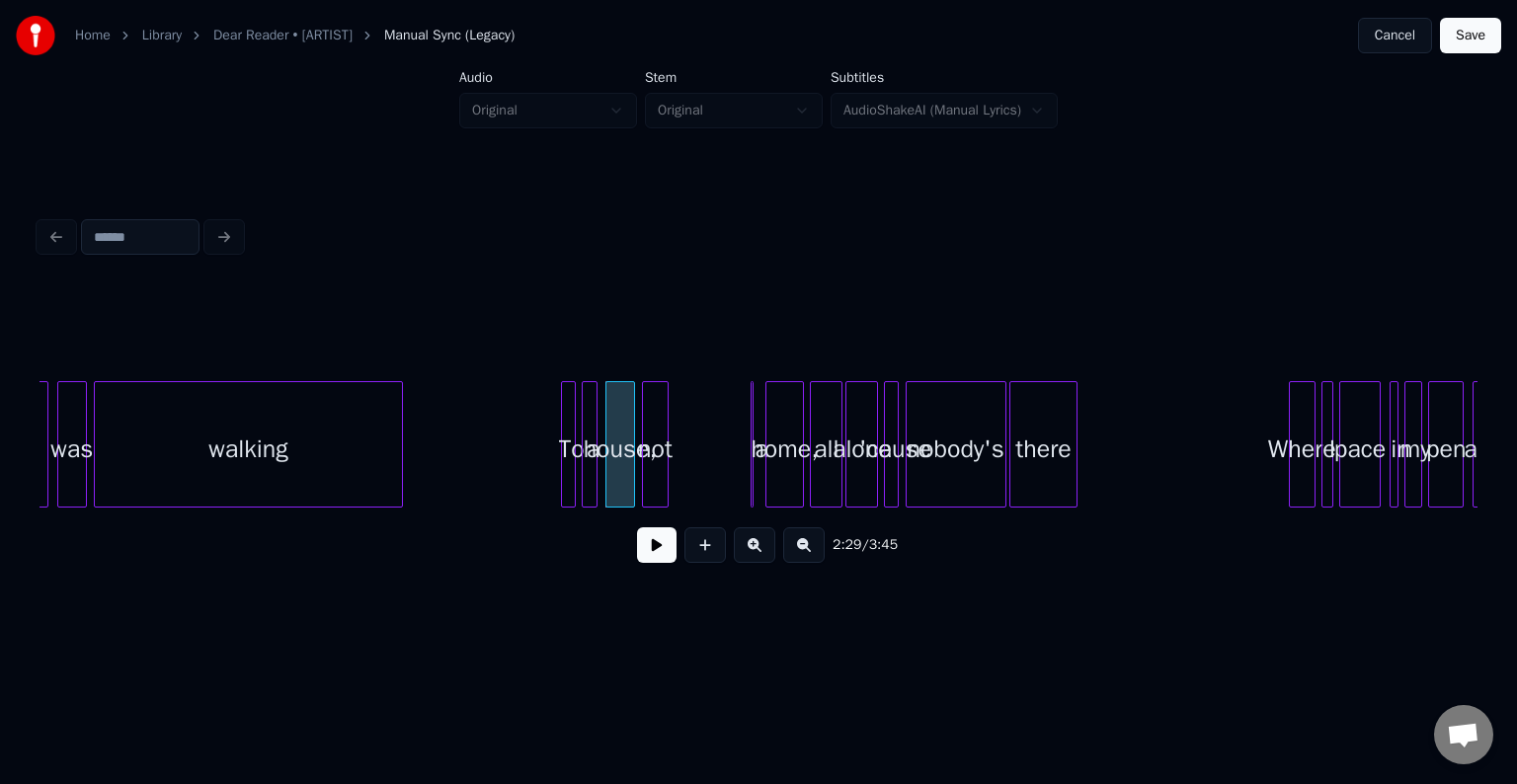 click on "not" at bounding box center [655, 449] 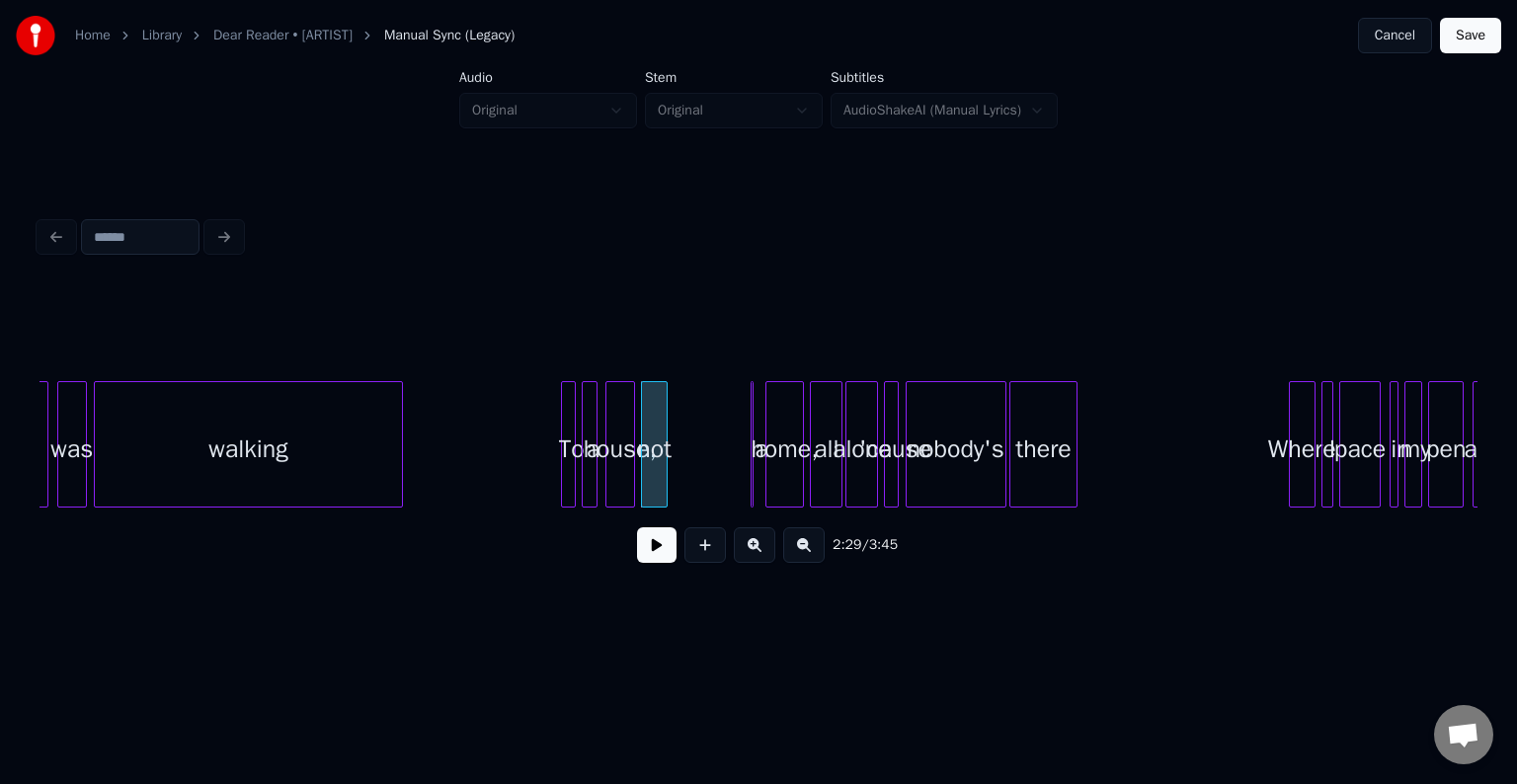 click at bounding box center [750, 444] 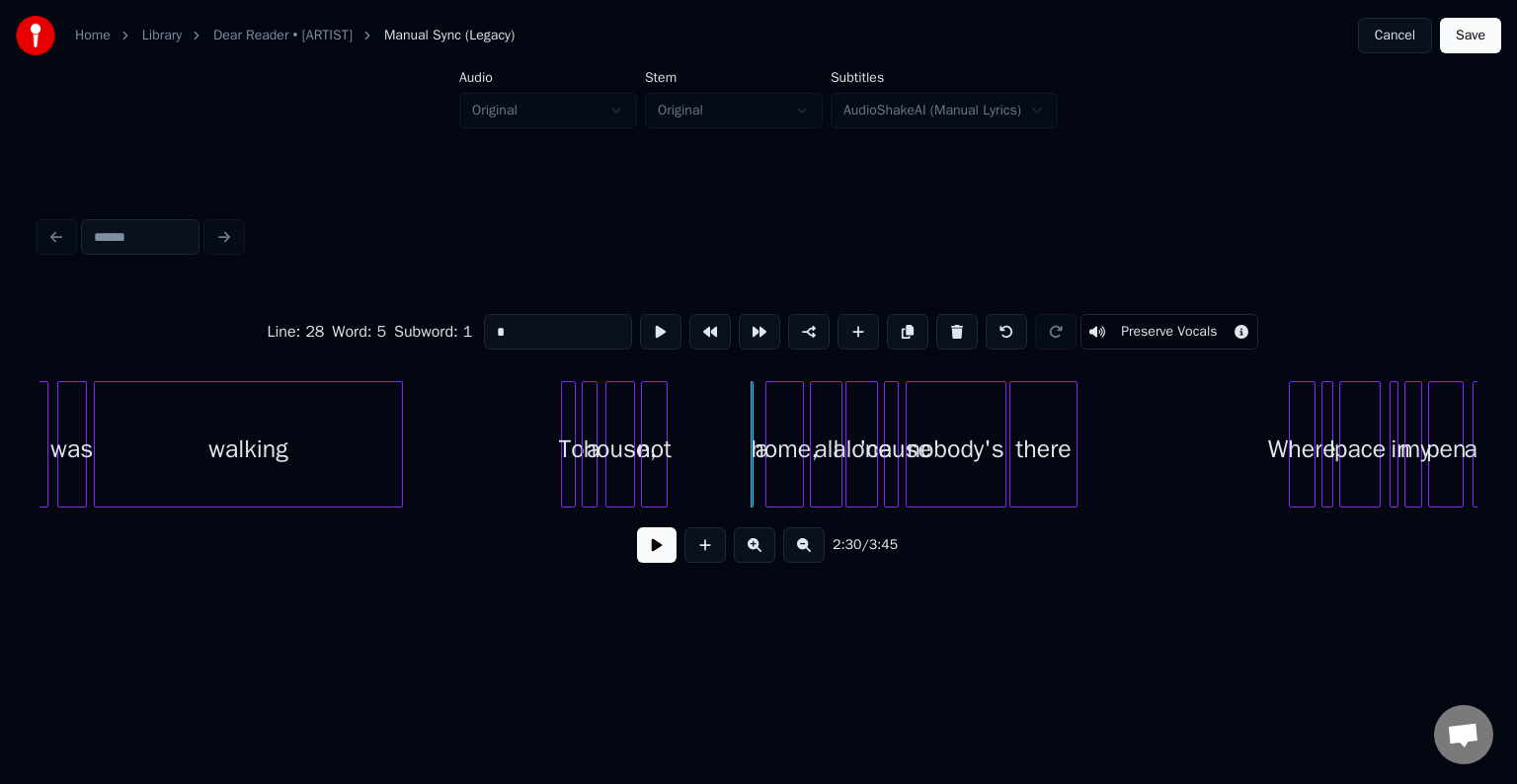 click on "home," at bounding box center (784, 449) 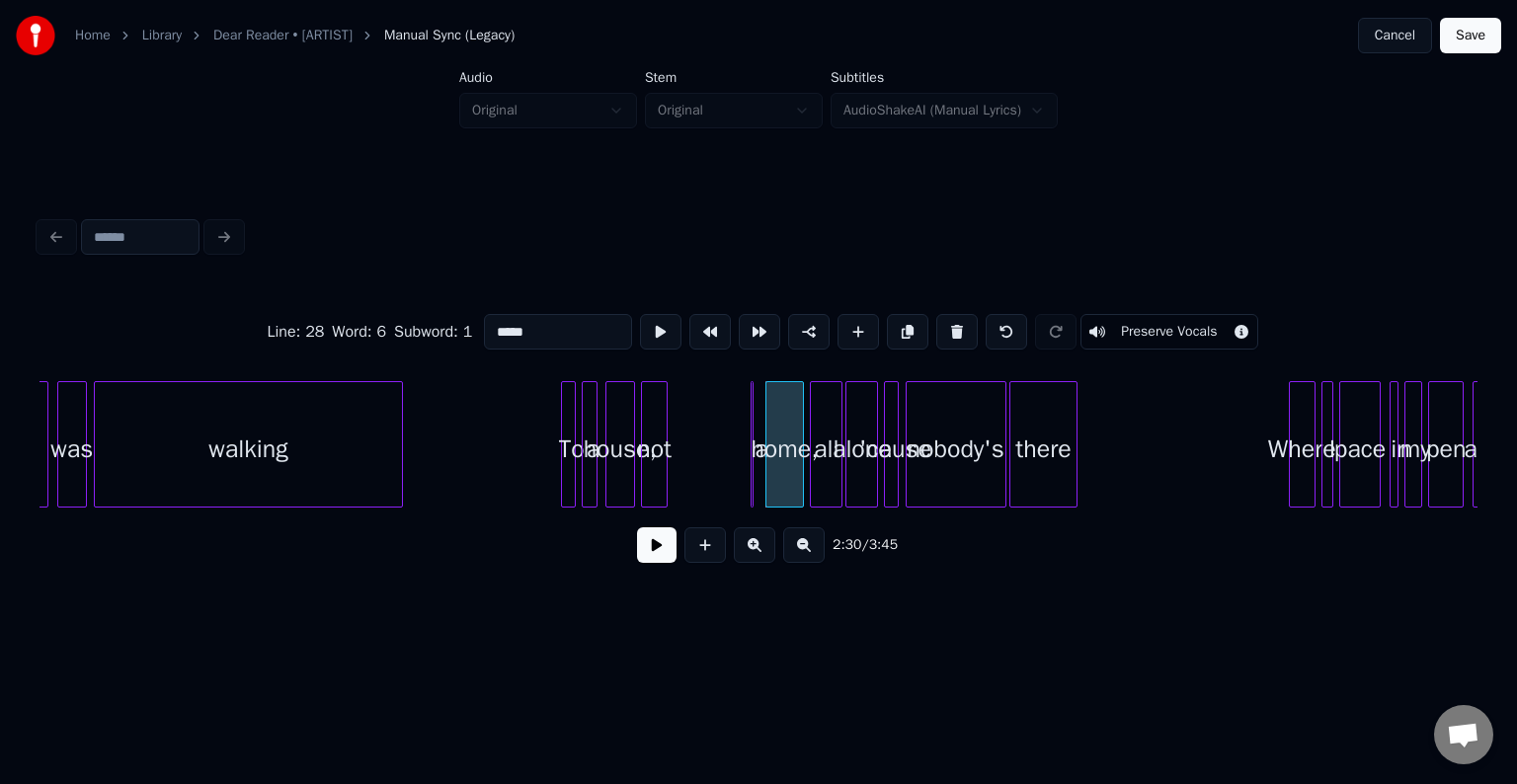 click at bounding box center [750, 444] 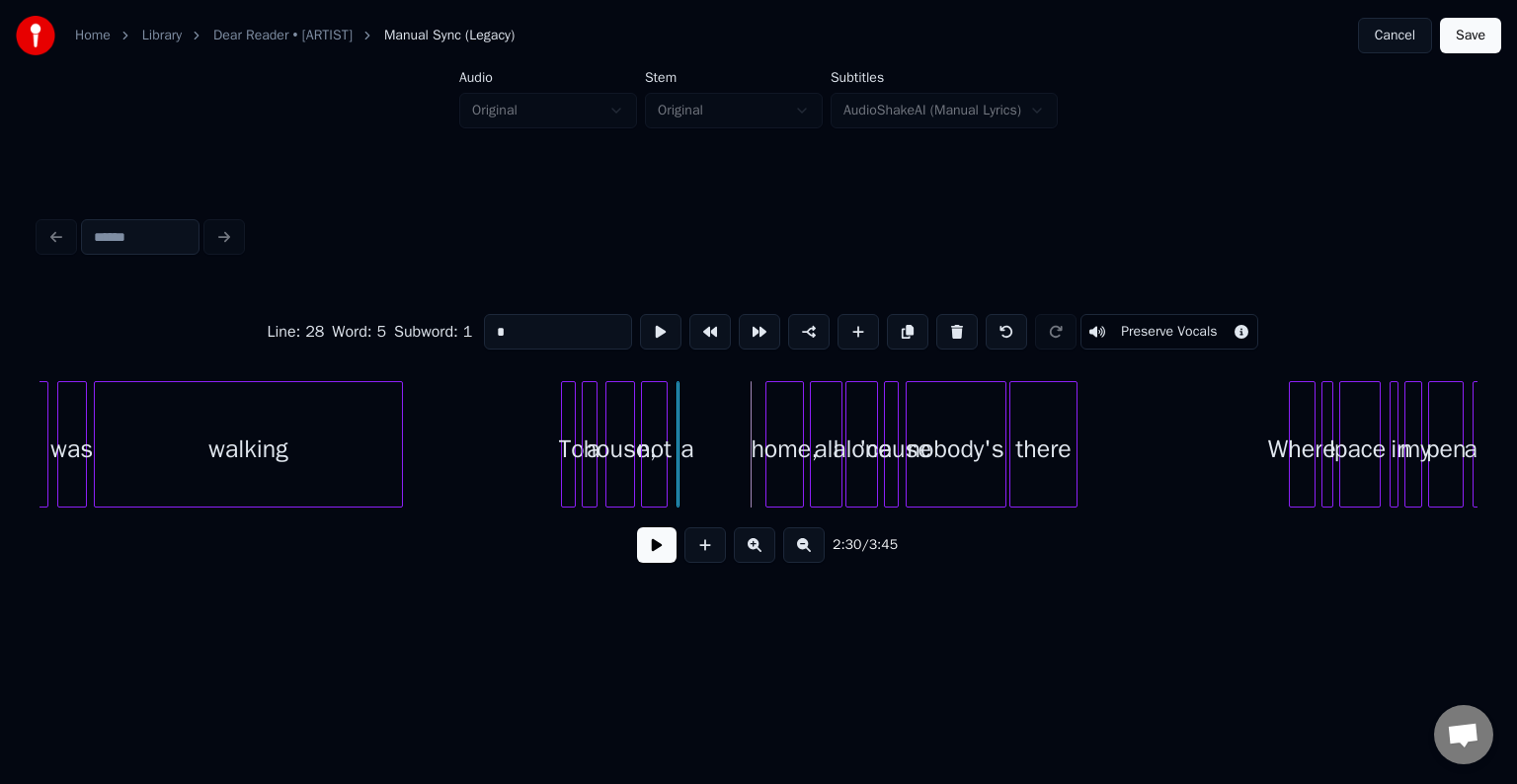 click on "a" at bounding box center [687, 449] 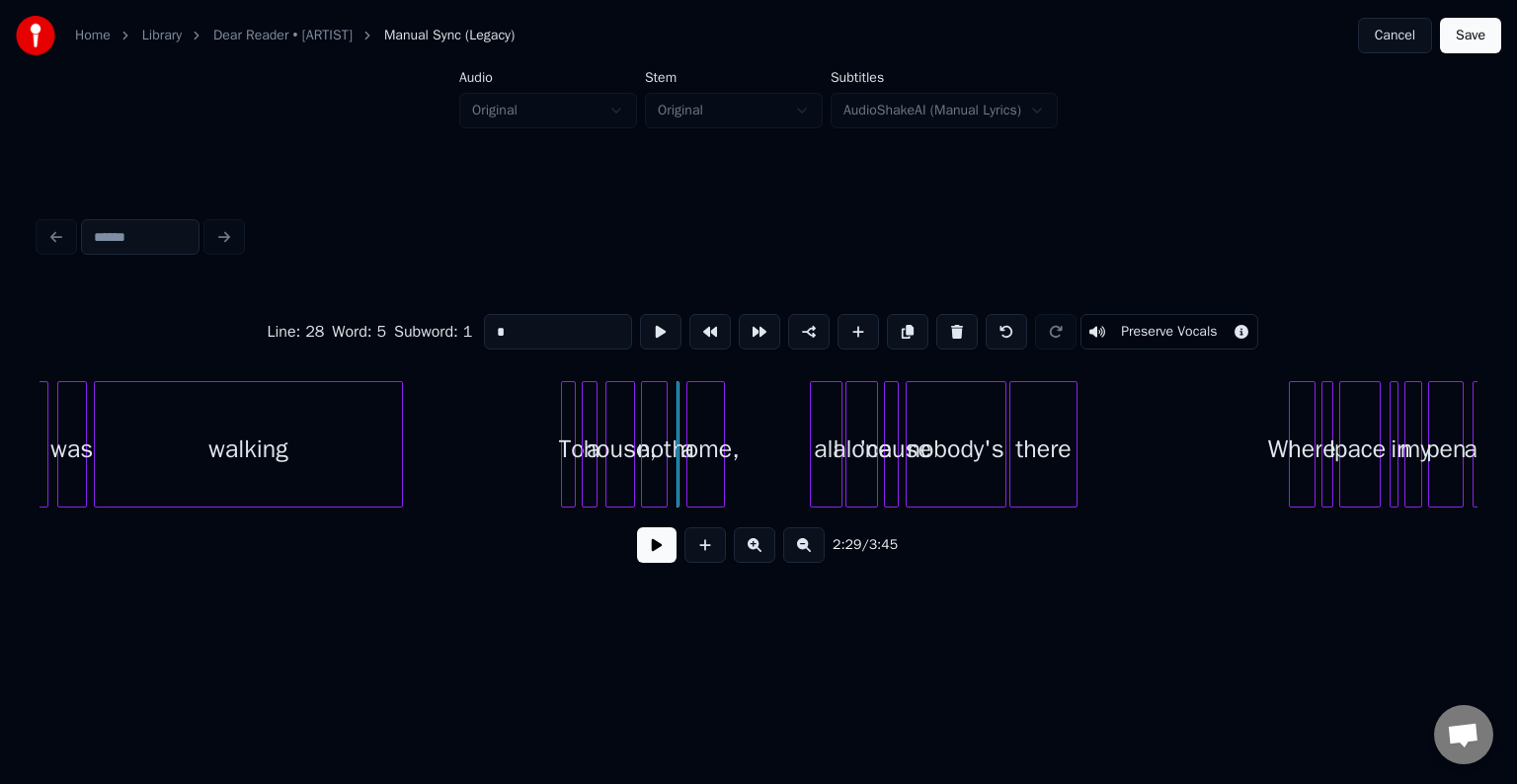 click on "home," at bounding box center (705, 449) 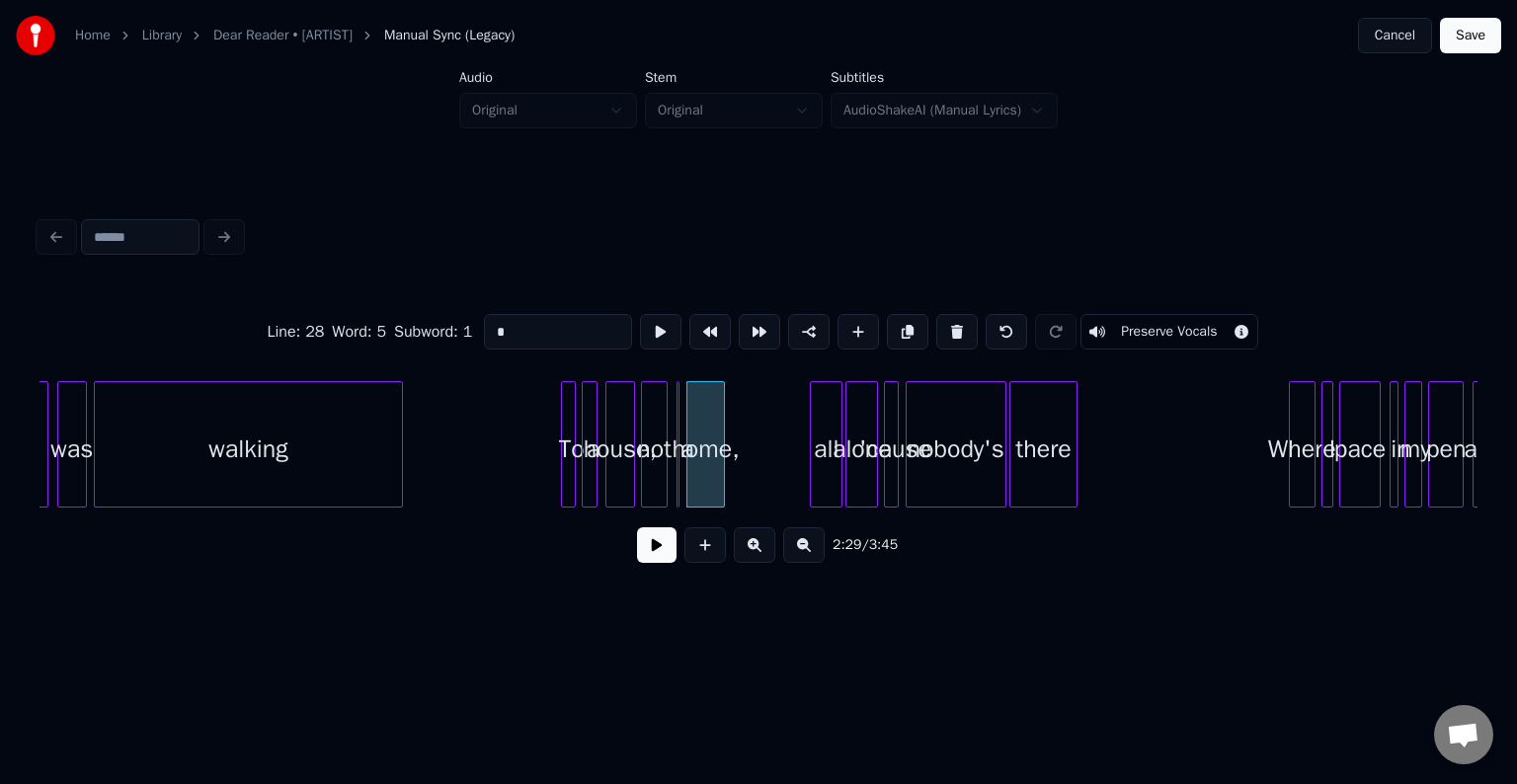 click on "I was walking To a house, not a home, all alone 'cause nobody's there Where I pace in my pen and" at bounding box center [-4806, 444] 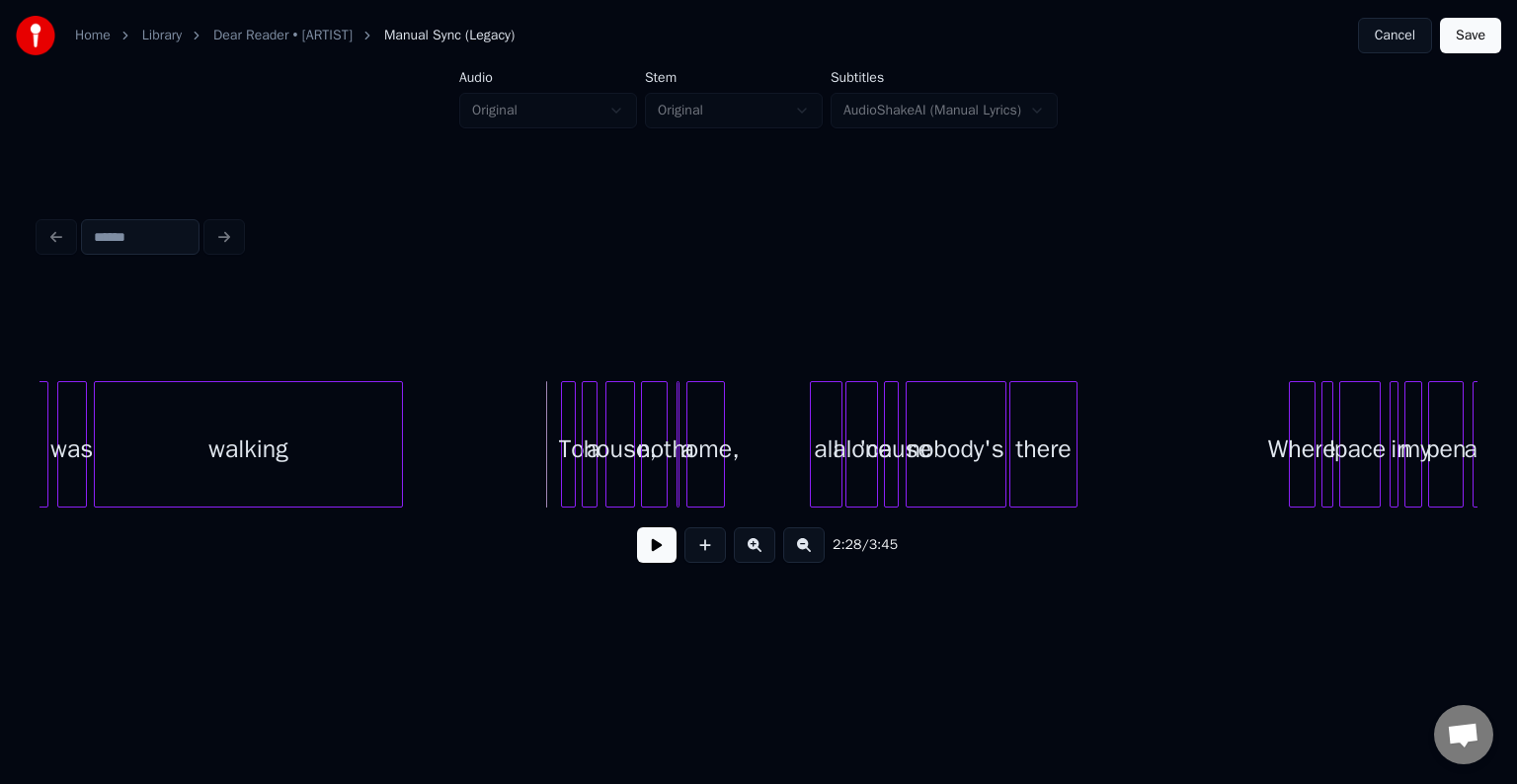click at bounding box center (657, 545) 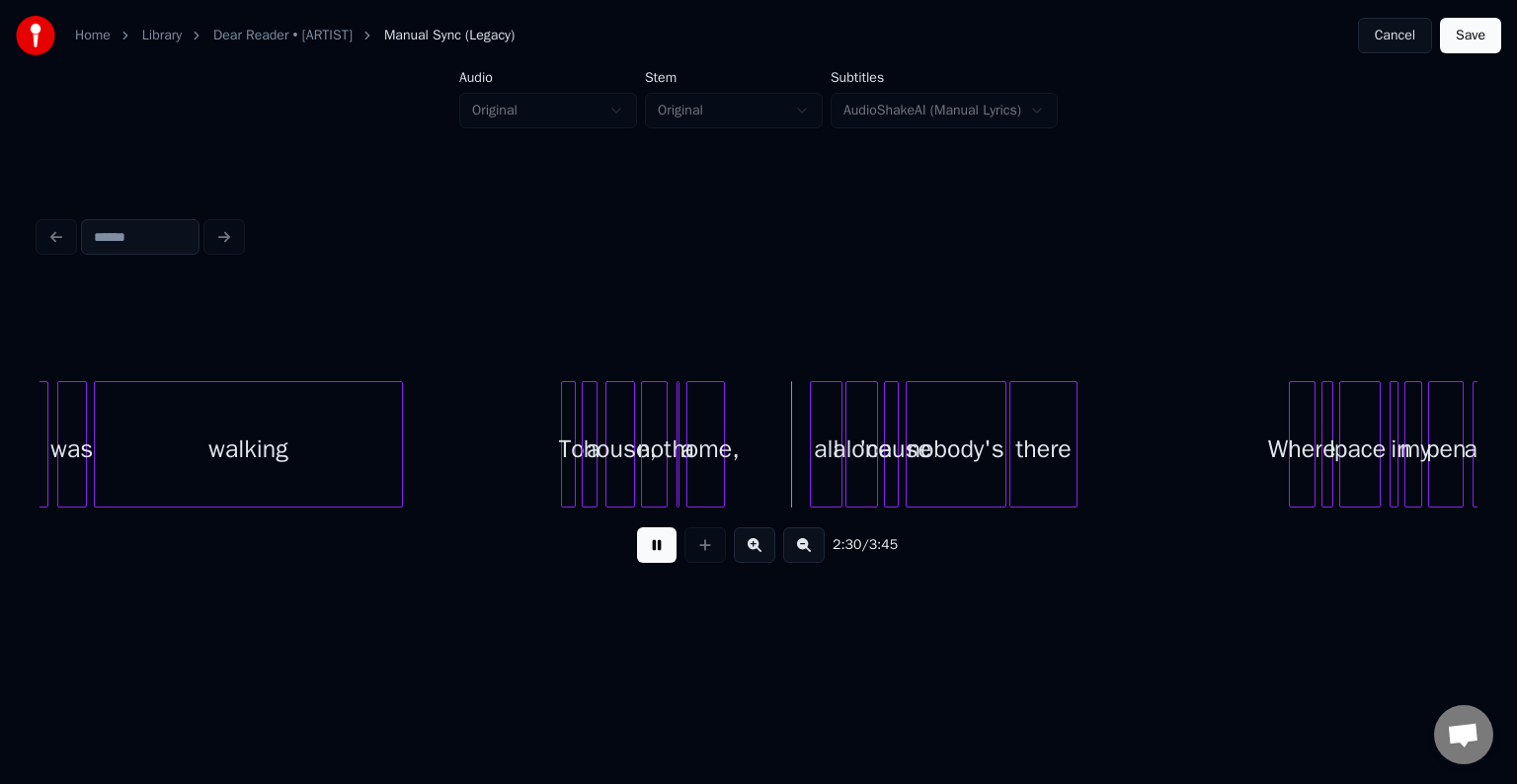 click at bounding box center [657, 545] 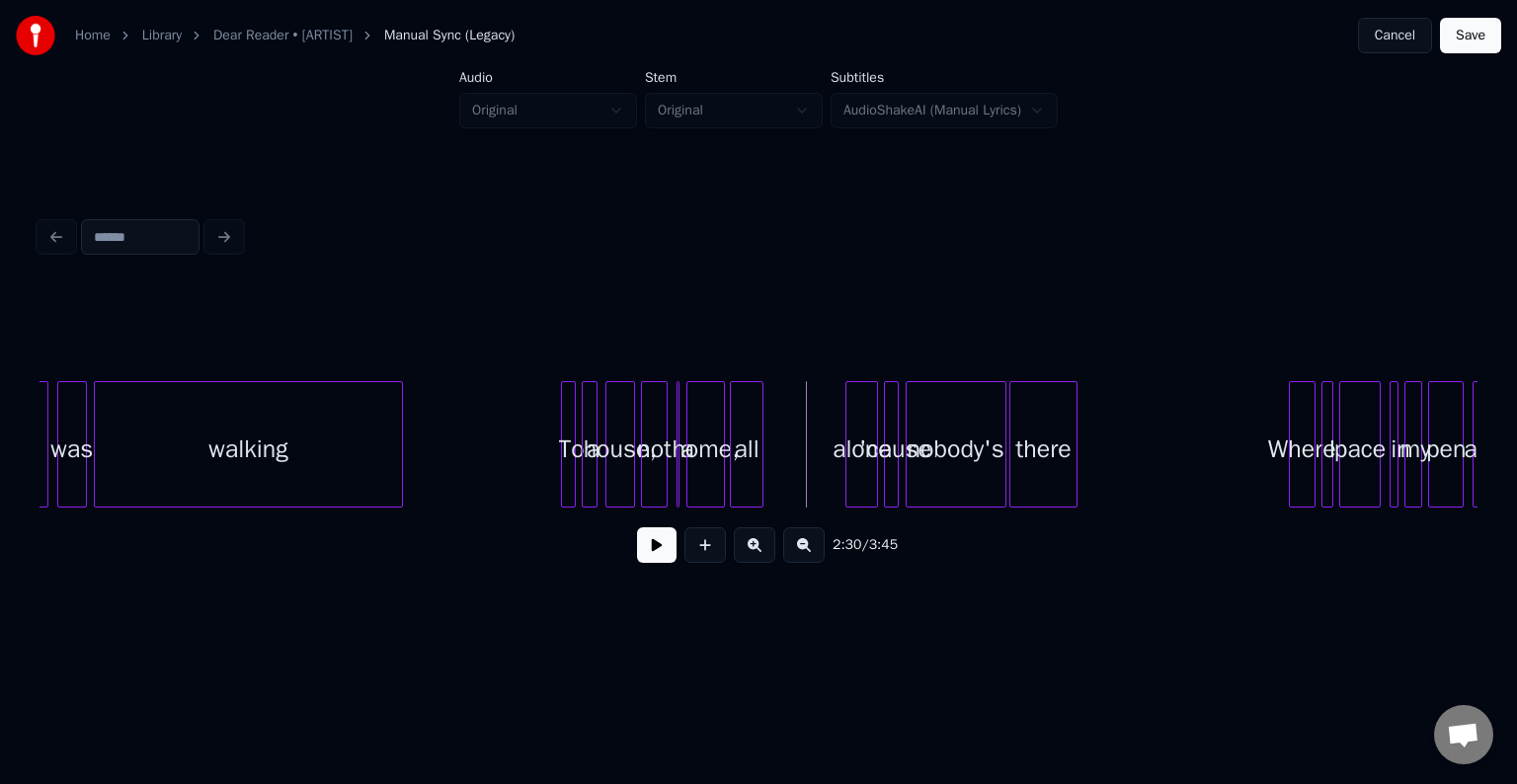 click on "all" at bounding box center (746, 449) 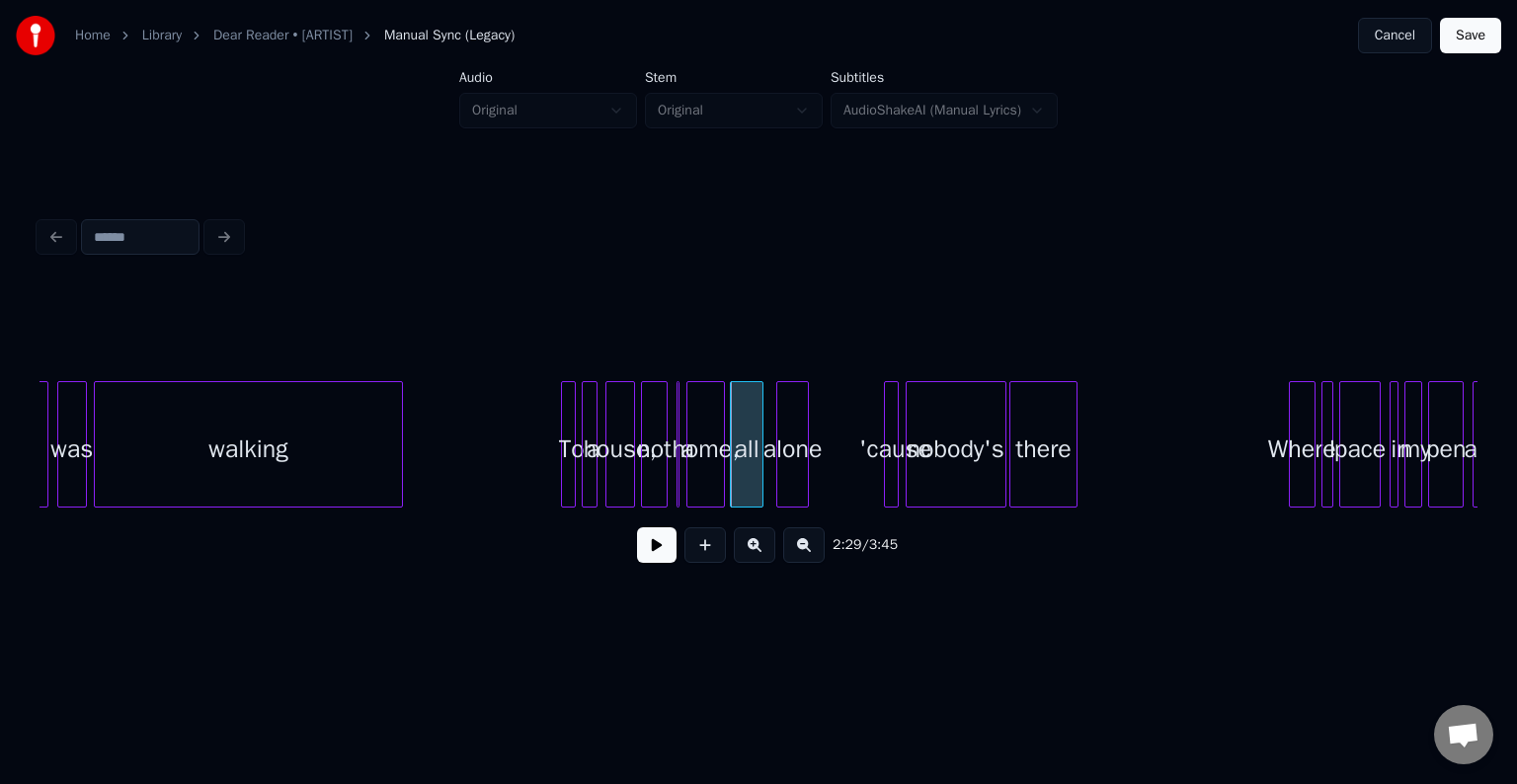 click on "alone" at bounding box center [792, 449] 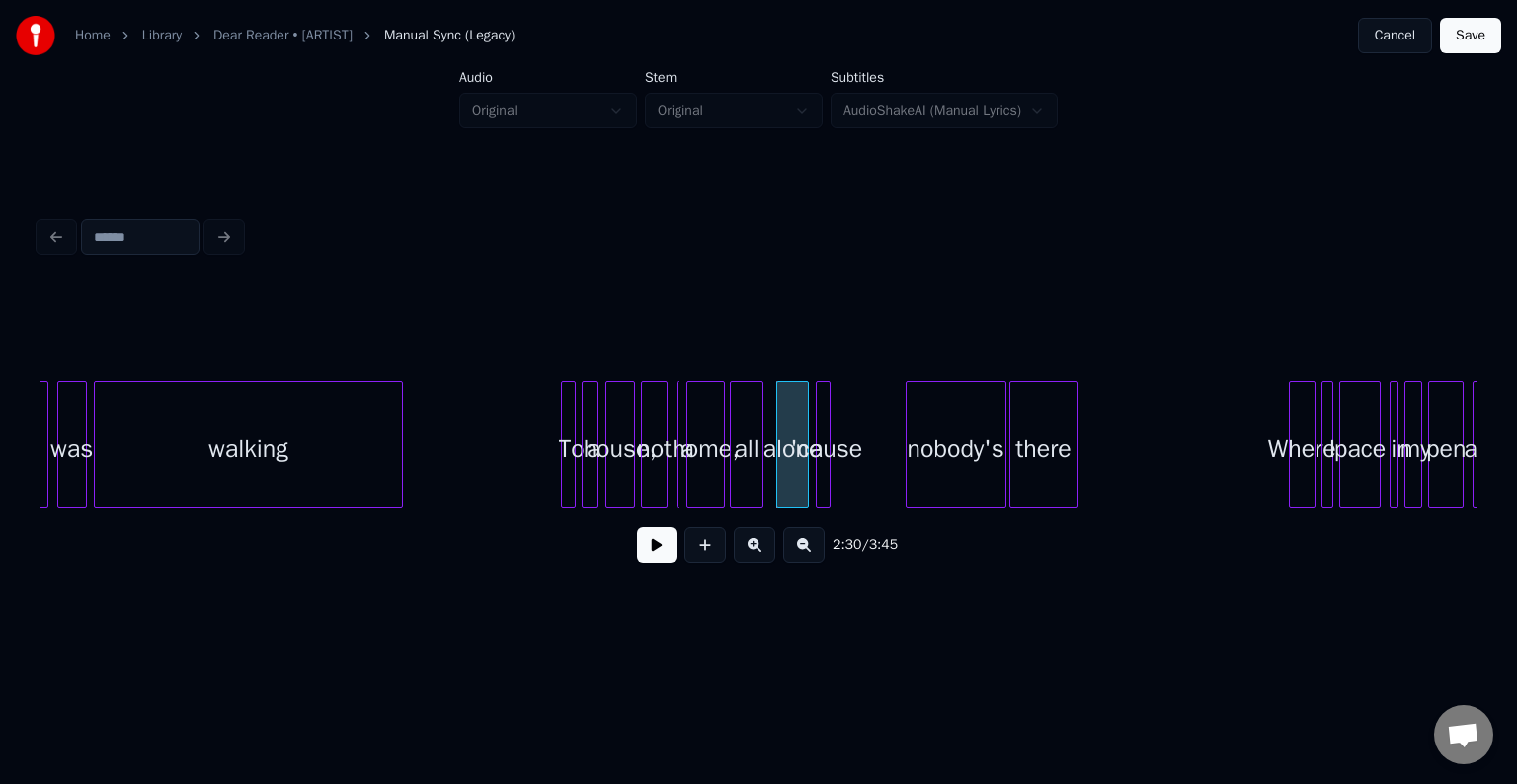 click on "'cause" at bounding box center (827, 449) 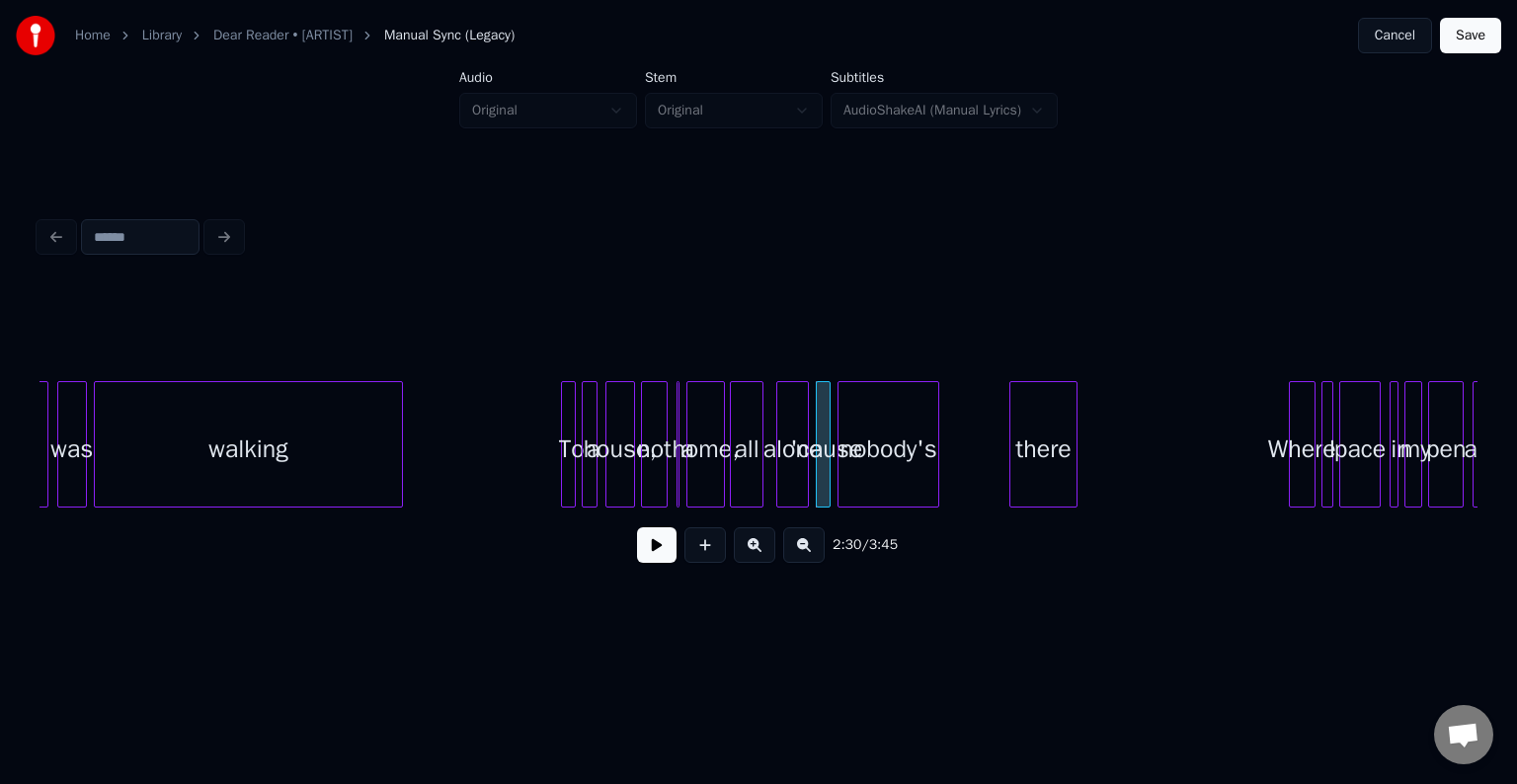 click on "nobody's" at bounding box center (888, 449) 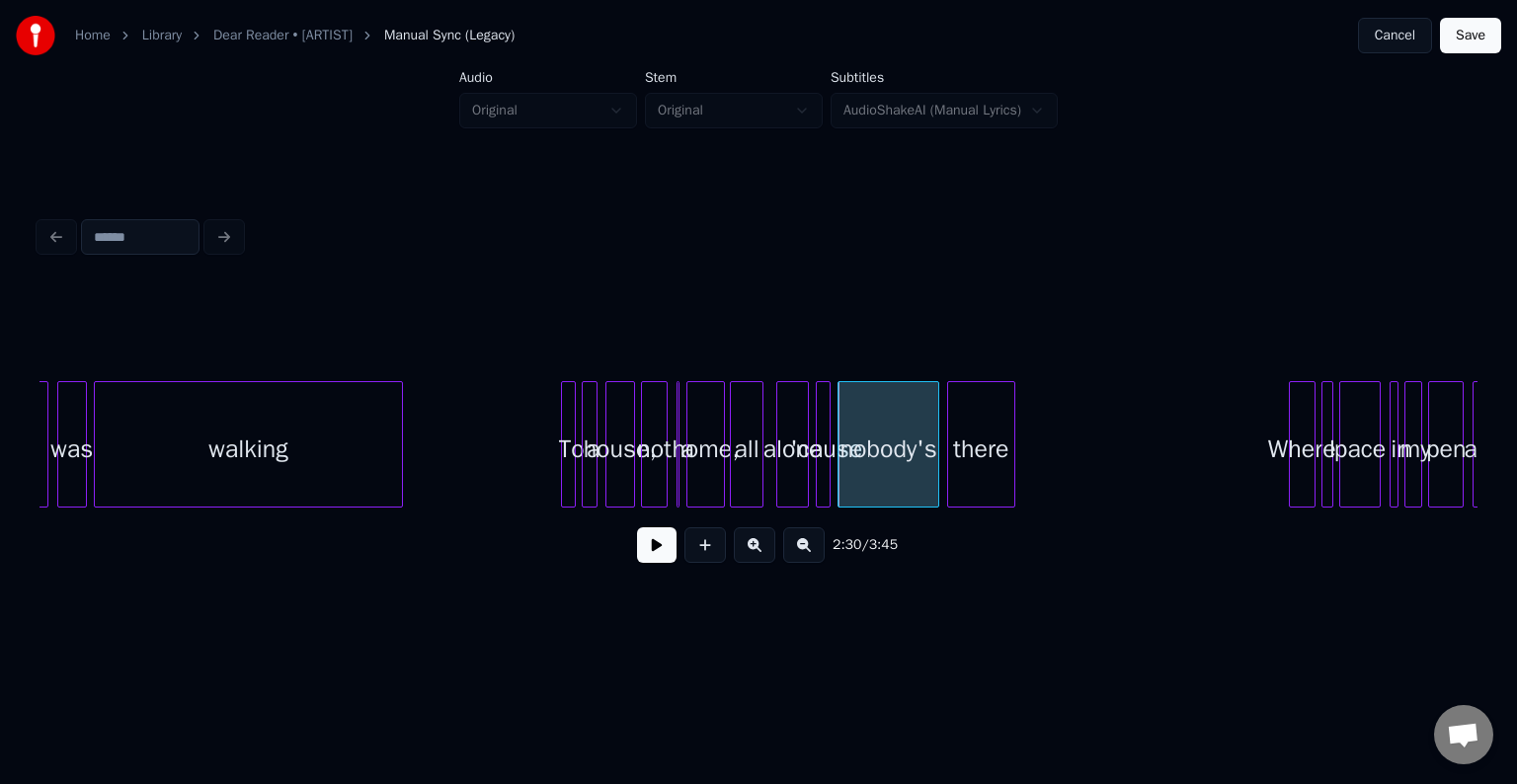 click on "there" at bounding box center (981, 449) 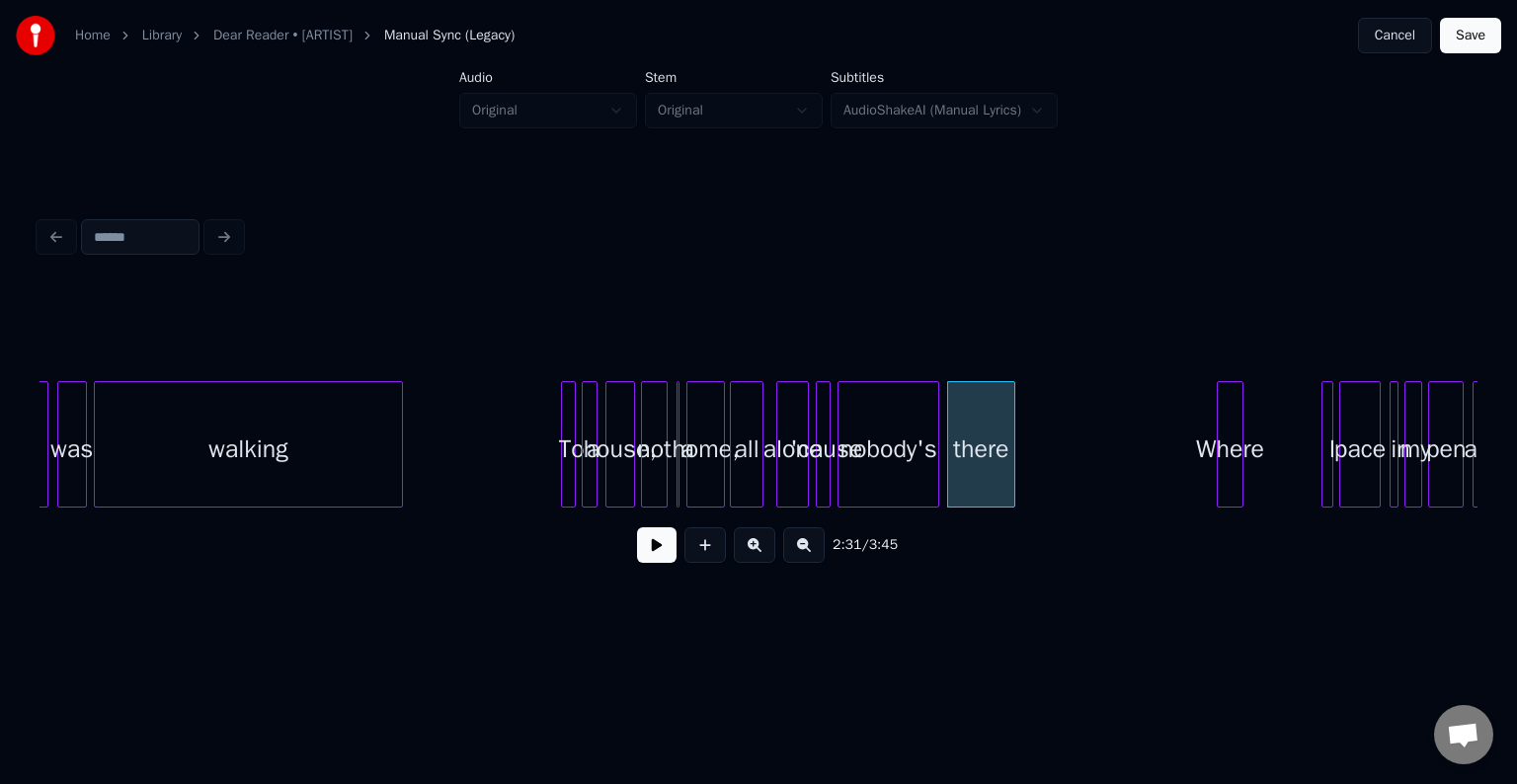 click on "Where" at bounding box center [1230, 449] 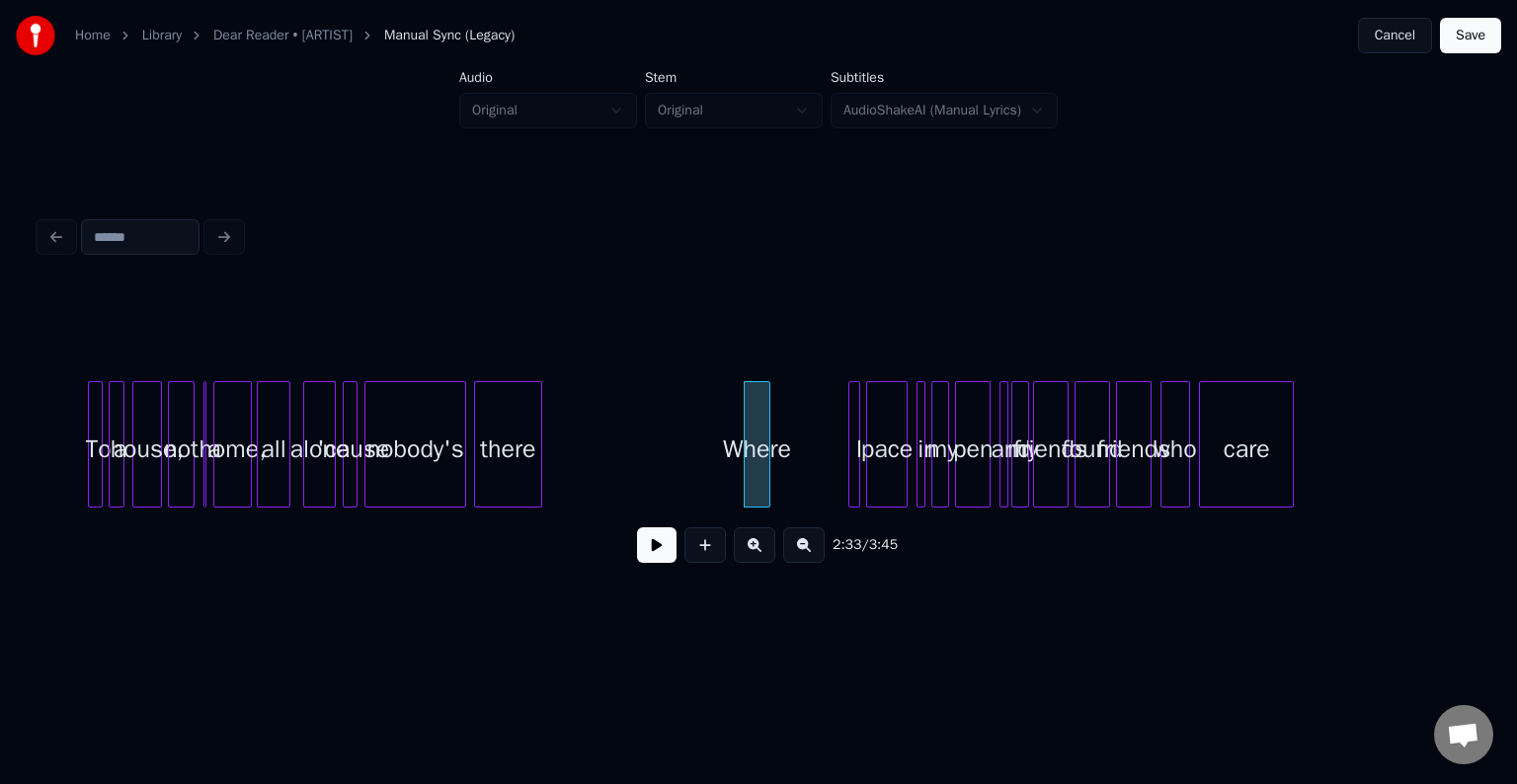 scroll, scrollTop: 0, scrollLeft: 22004, axis: horizontal 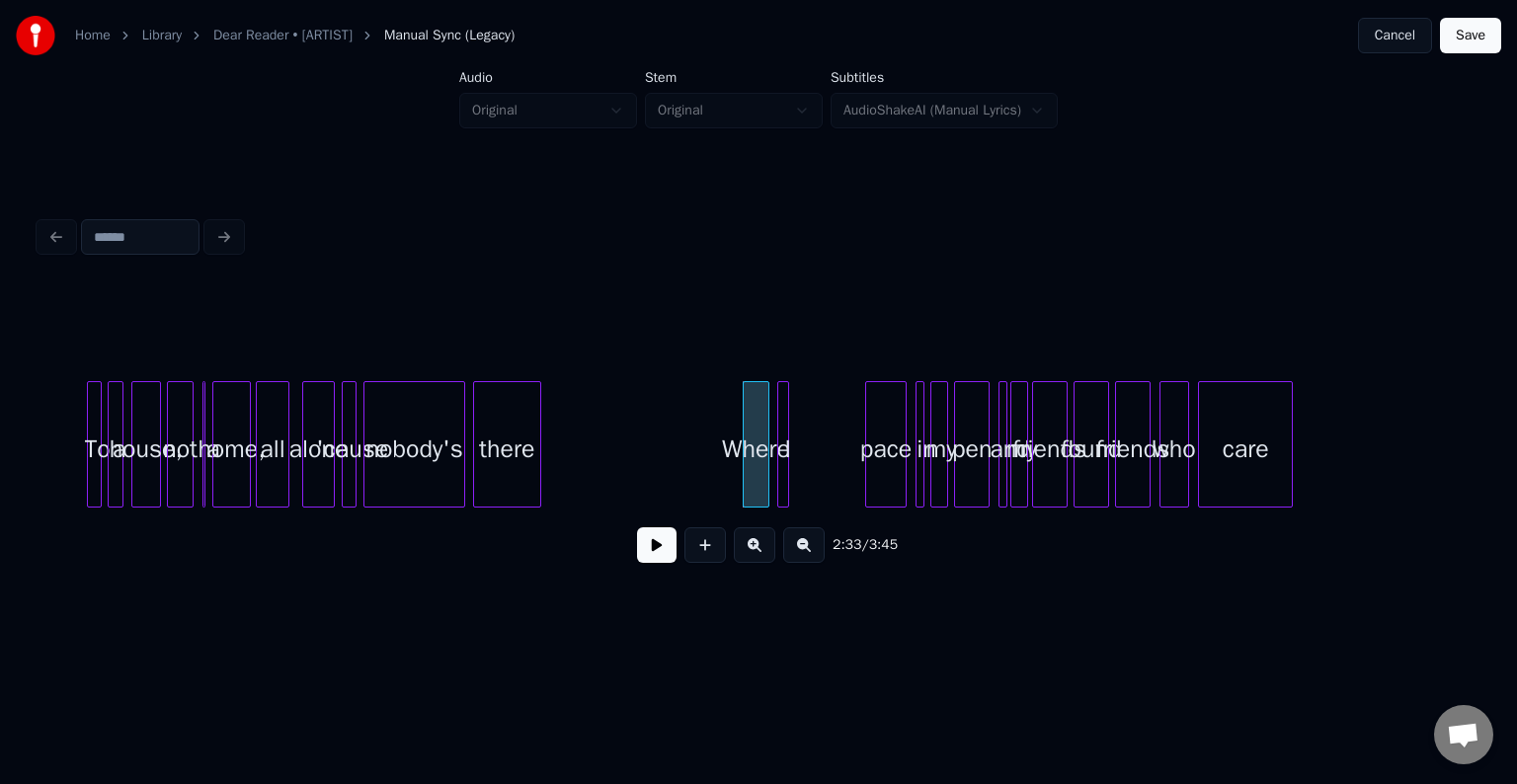 click on "I" at bounding box center [788, 449] 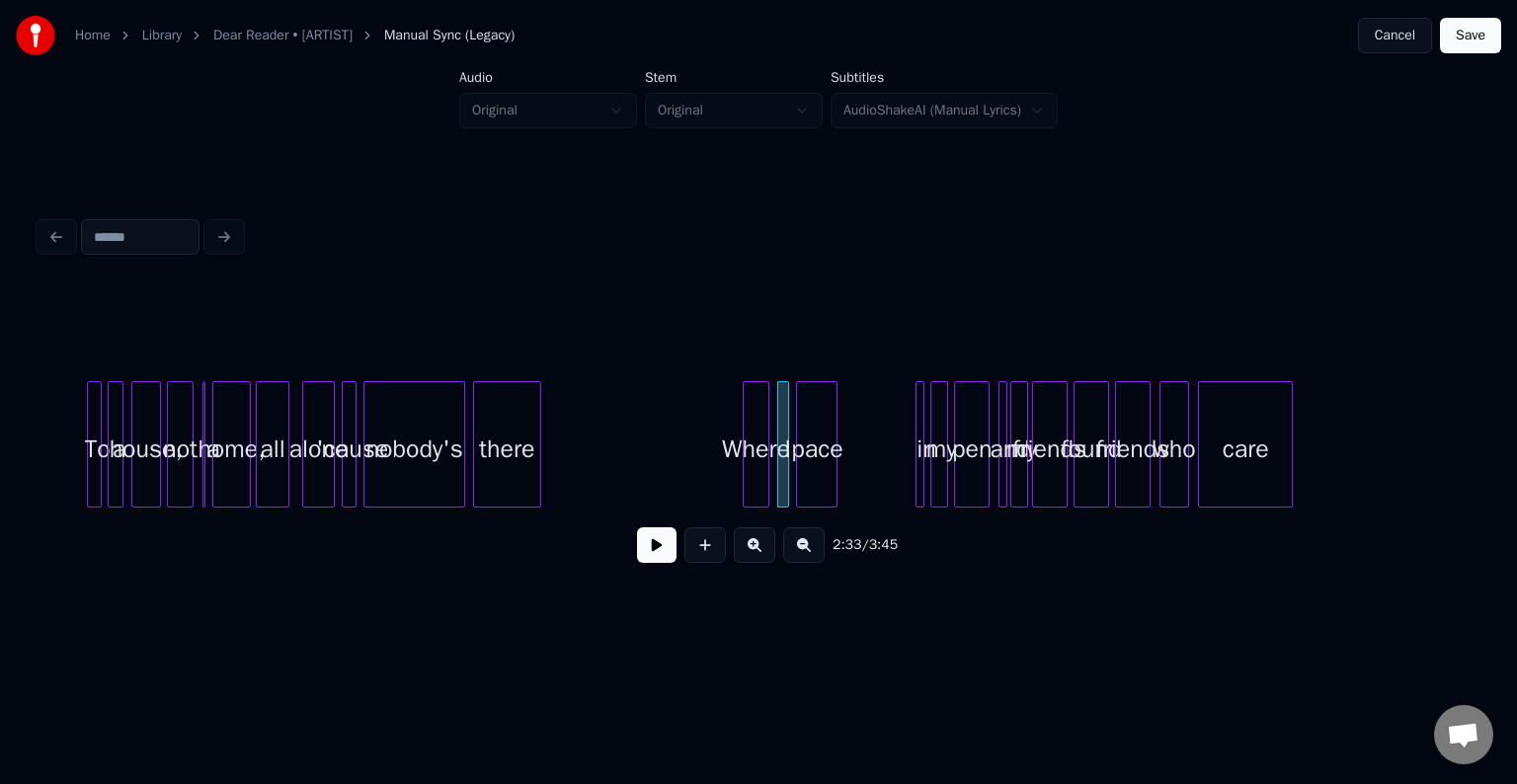 click on "pace" at bounding box center [817, 449] 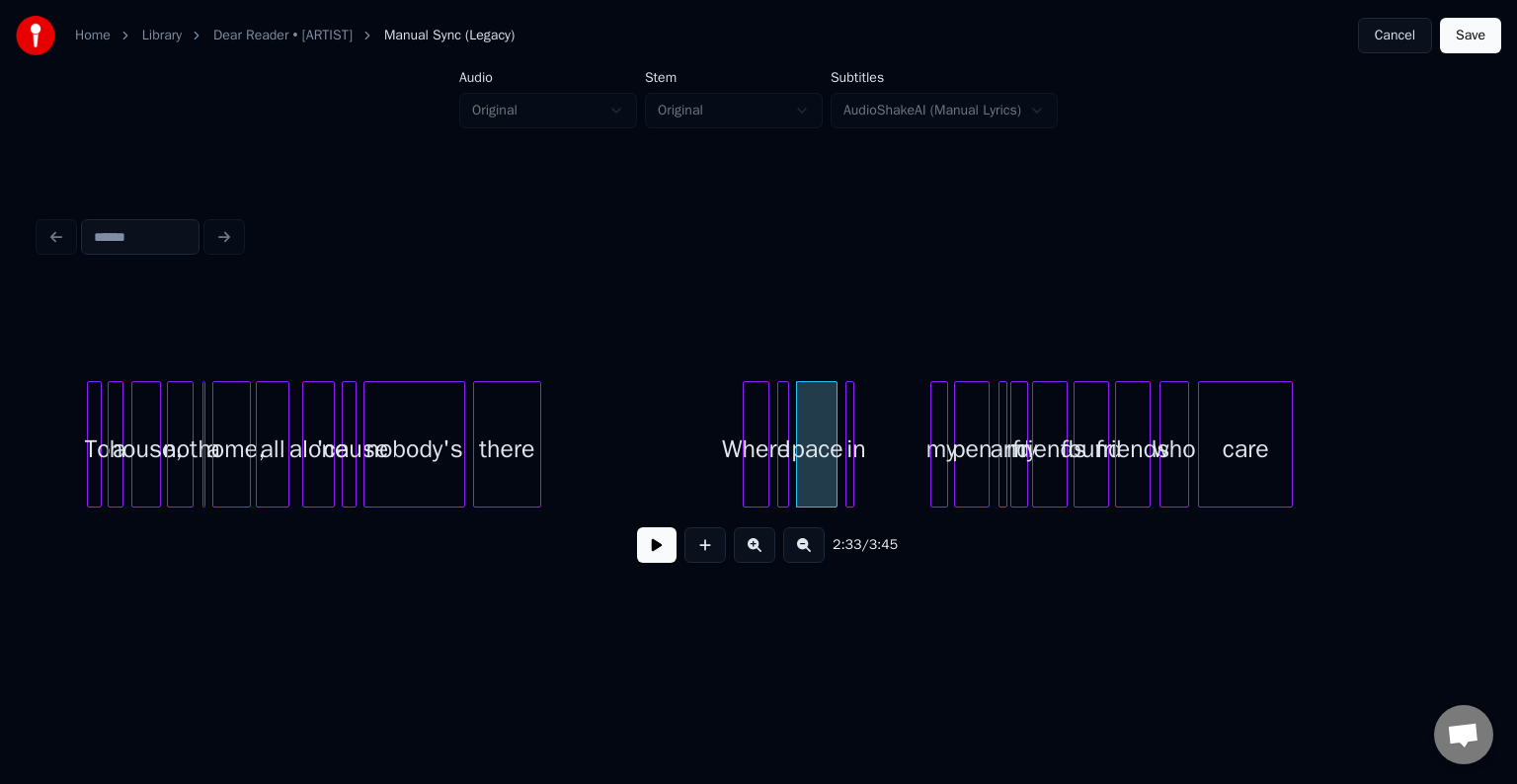 click on "in" at bounding box center (856, 449) 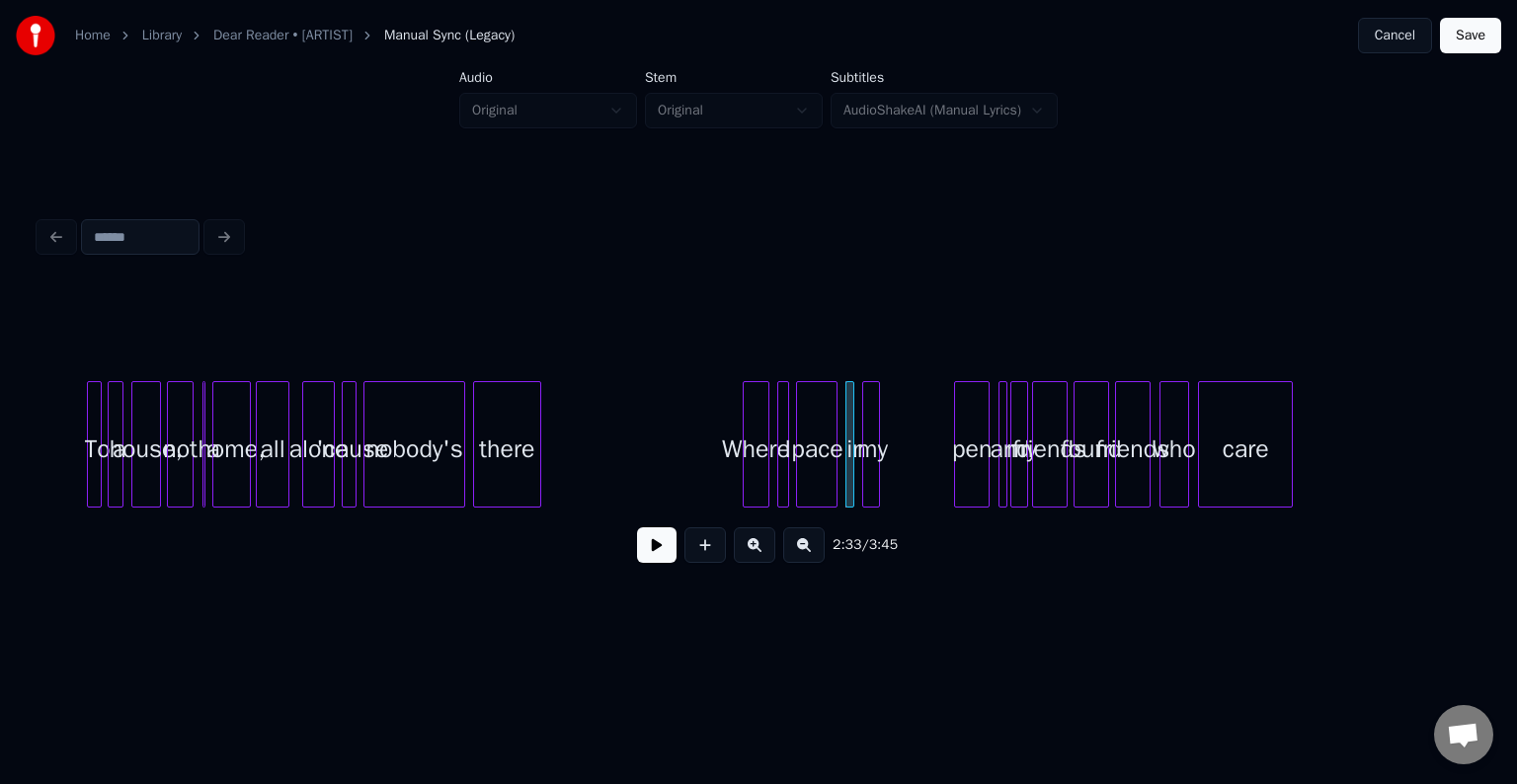 click on "my" at bounding box center (873, 449) 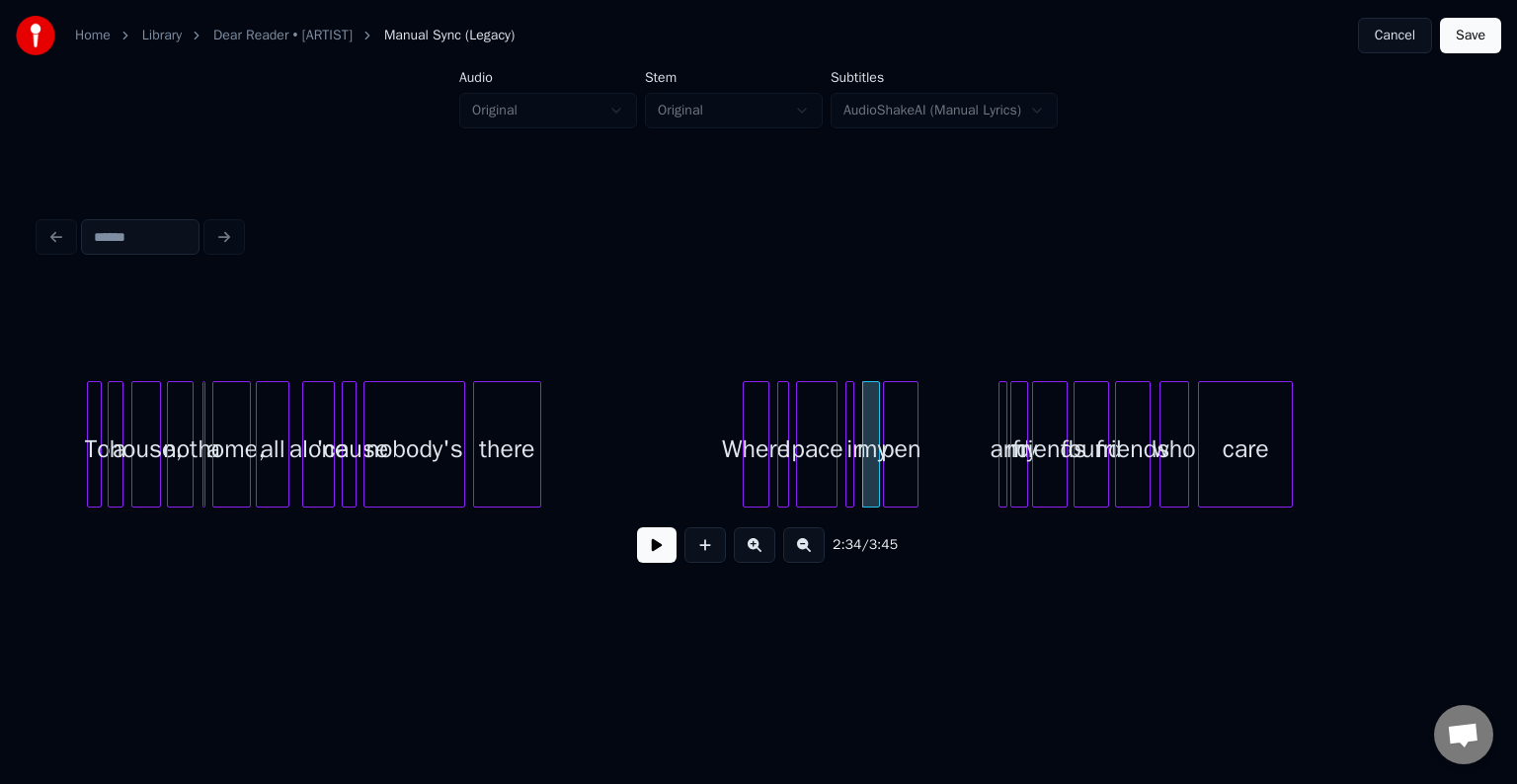click on "pen" at bounding box center (901, 449) 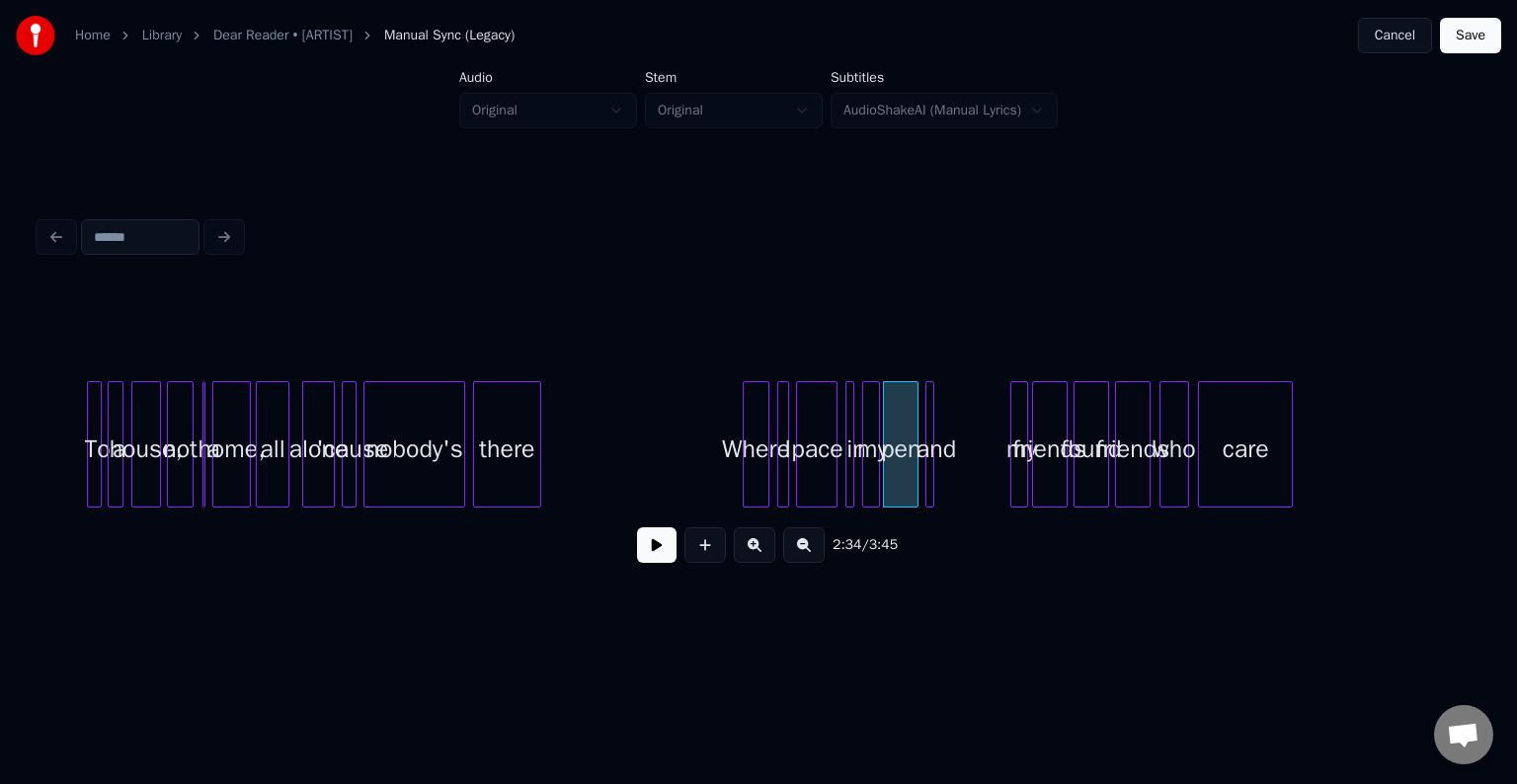 click on "and" at bounding box center [936, 449] 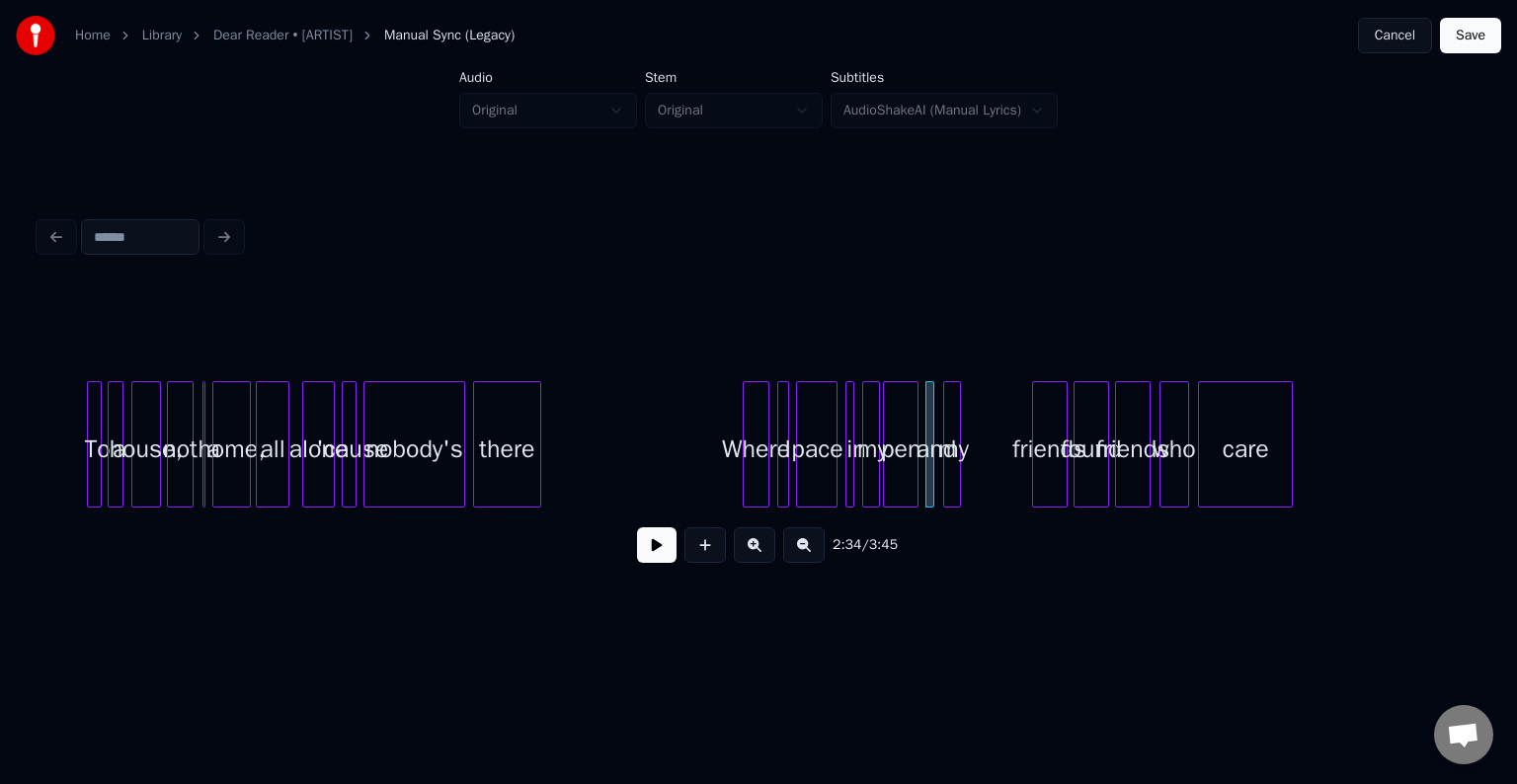 click on "my" at bounding box center [954, 449] 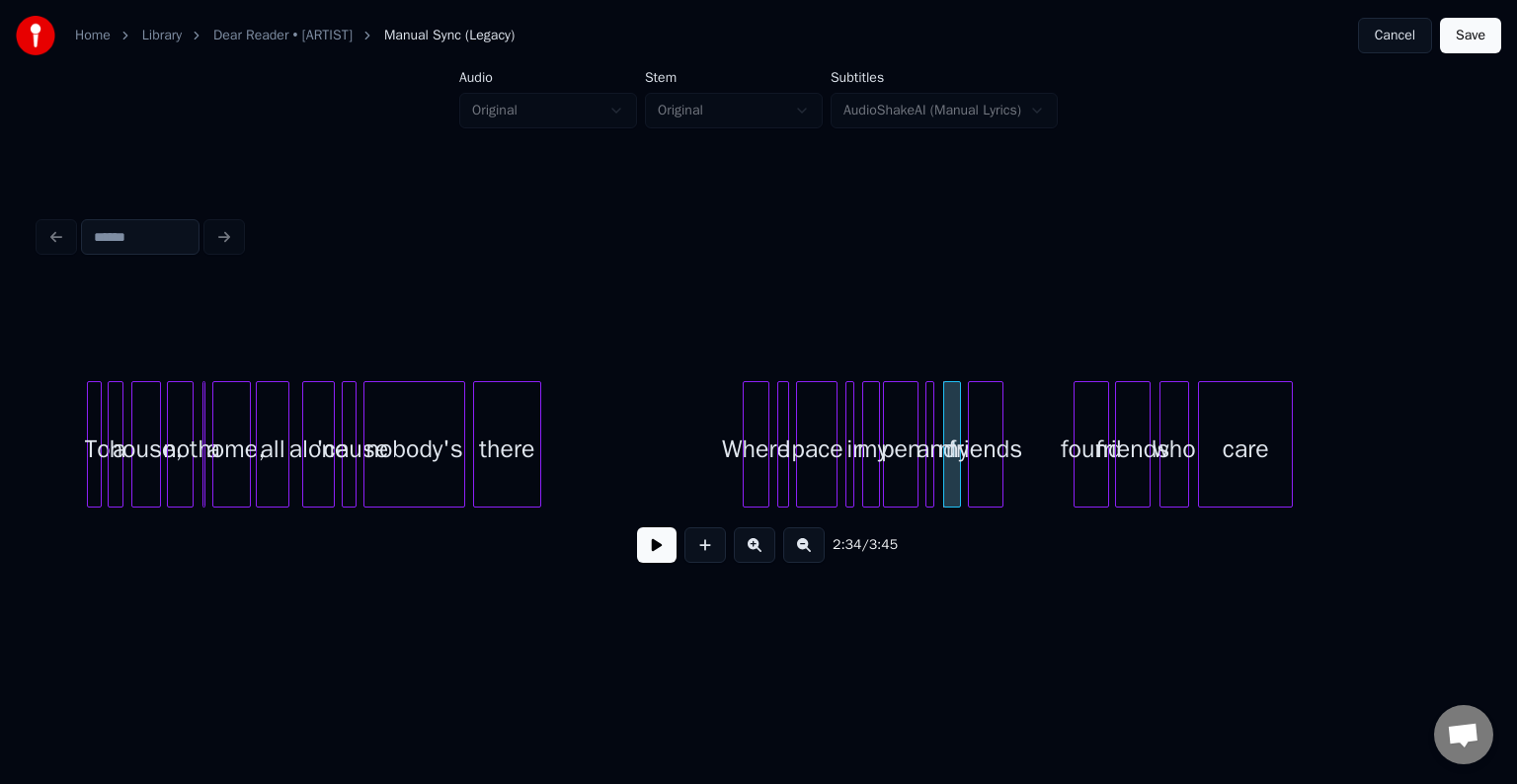 click on "friends" at bounding box center (986, 449) 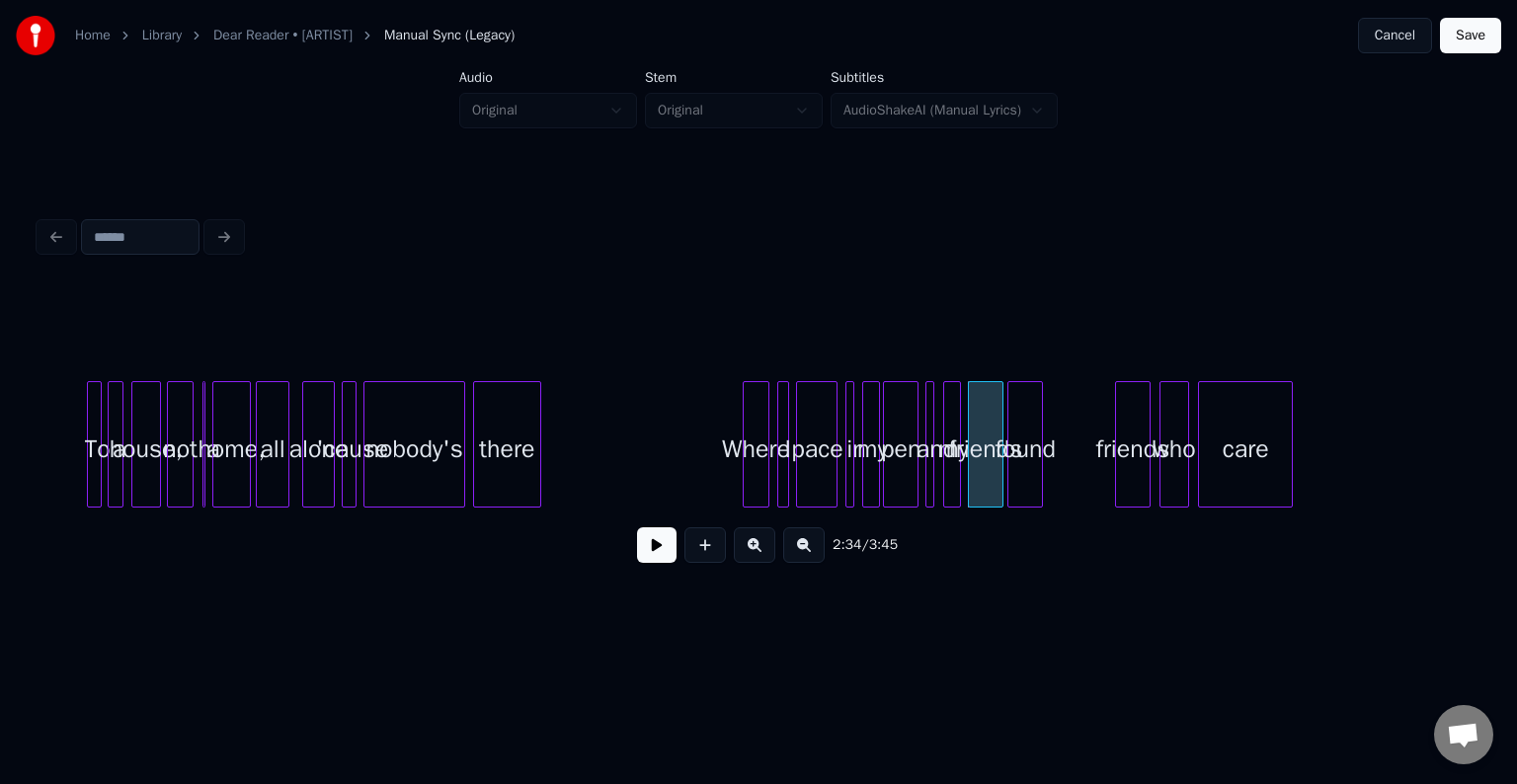 click on "found" at bounding box center [1025, 449] 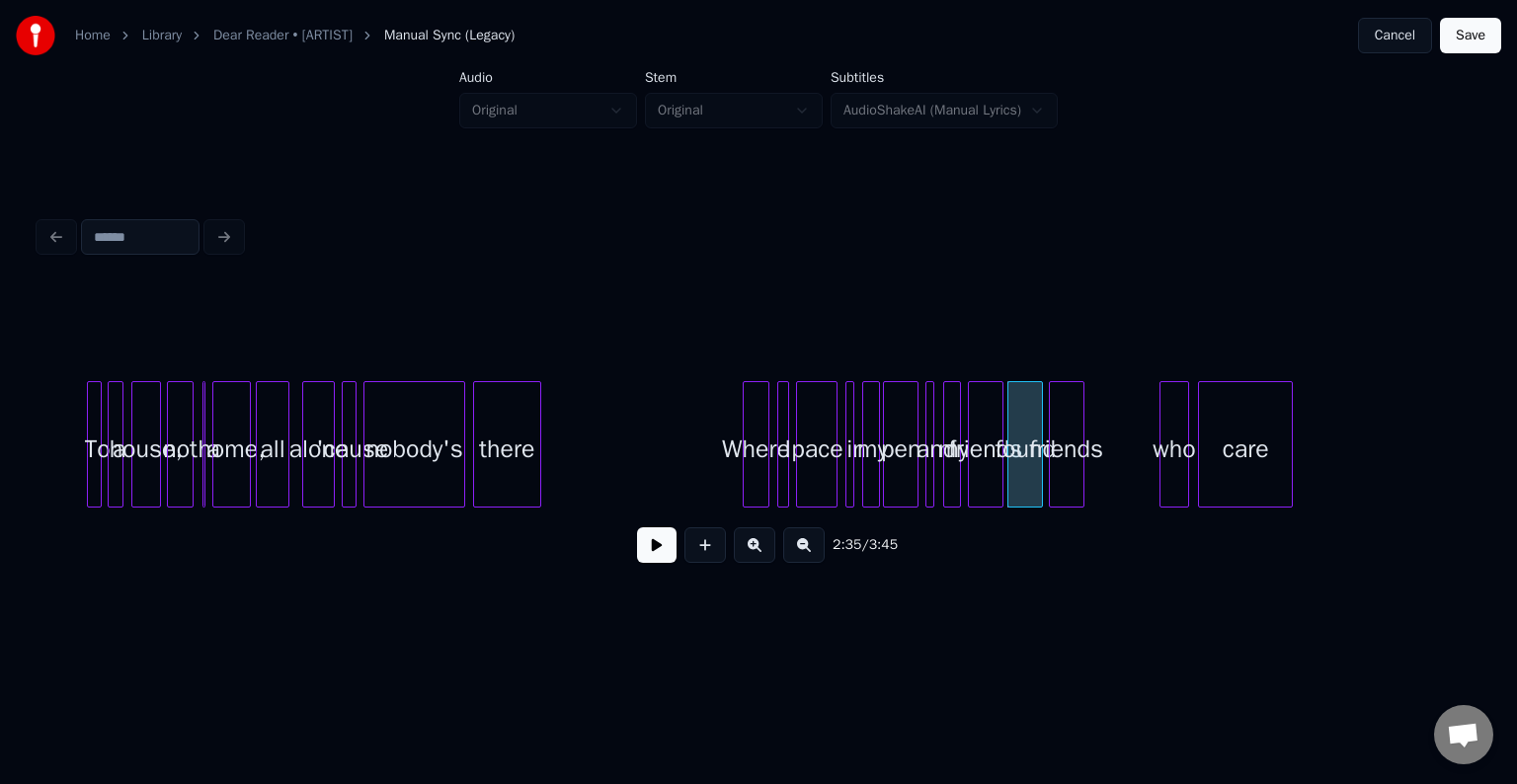click on "friends" at bounding box center [1067, 449] 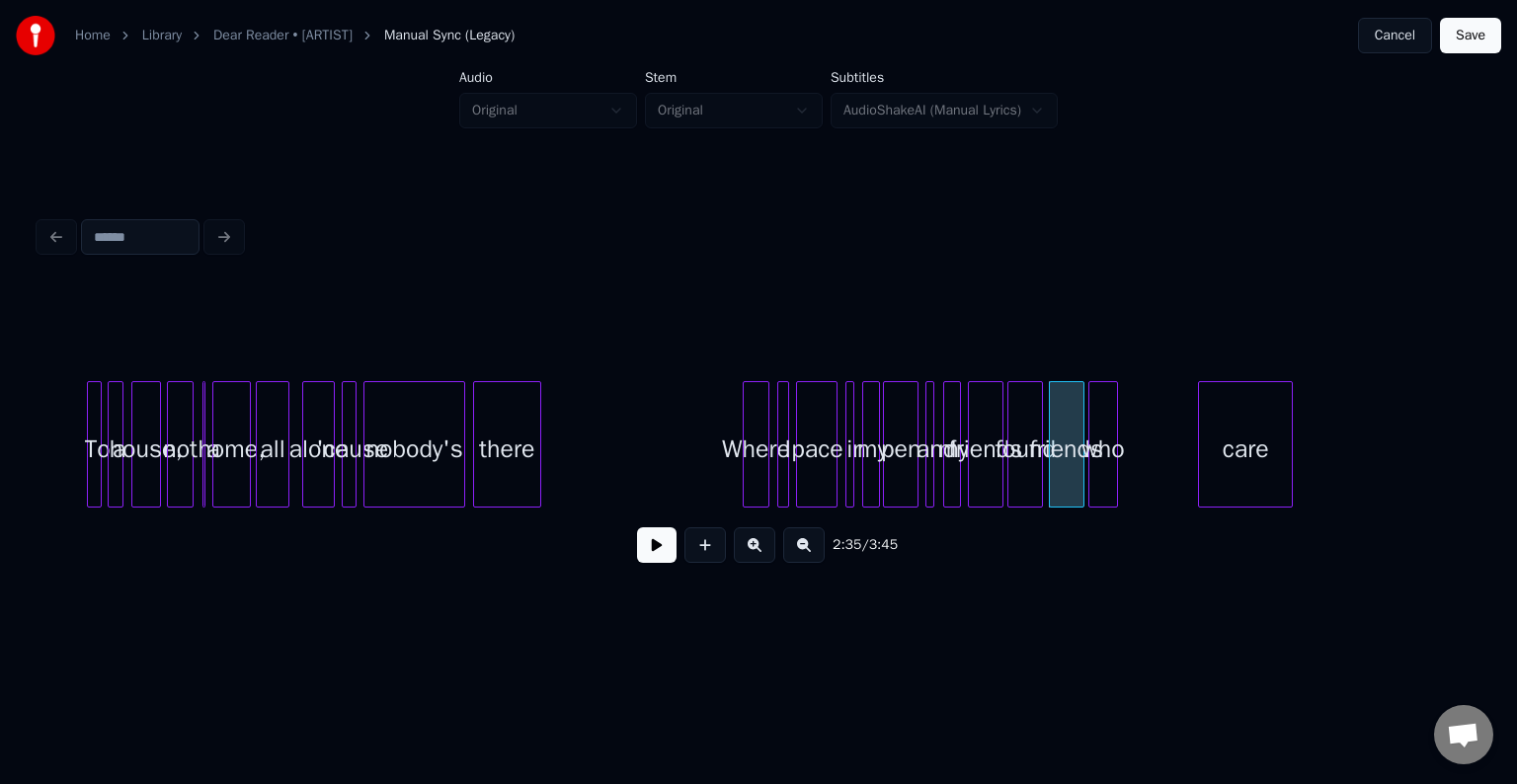click on "who" at bounding box center (1103, 449) 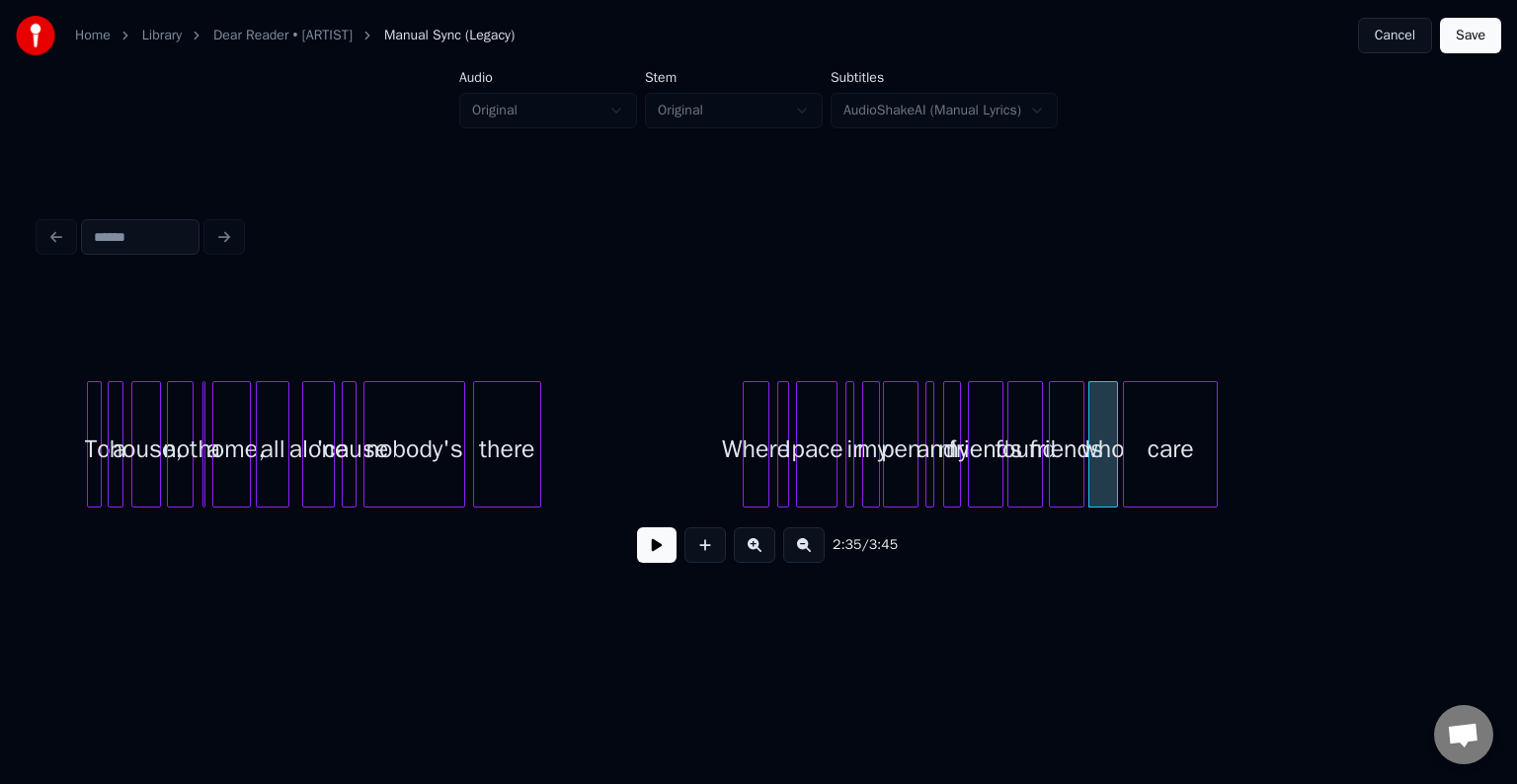 click on "care" at bounding box center (1170, 449) 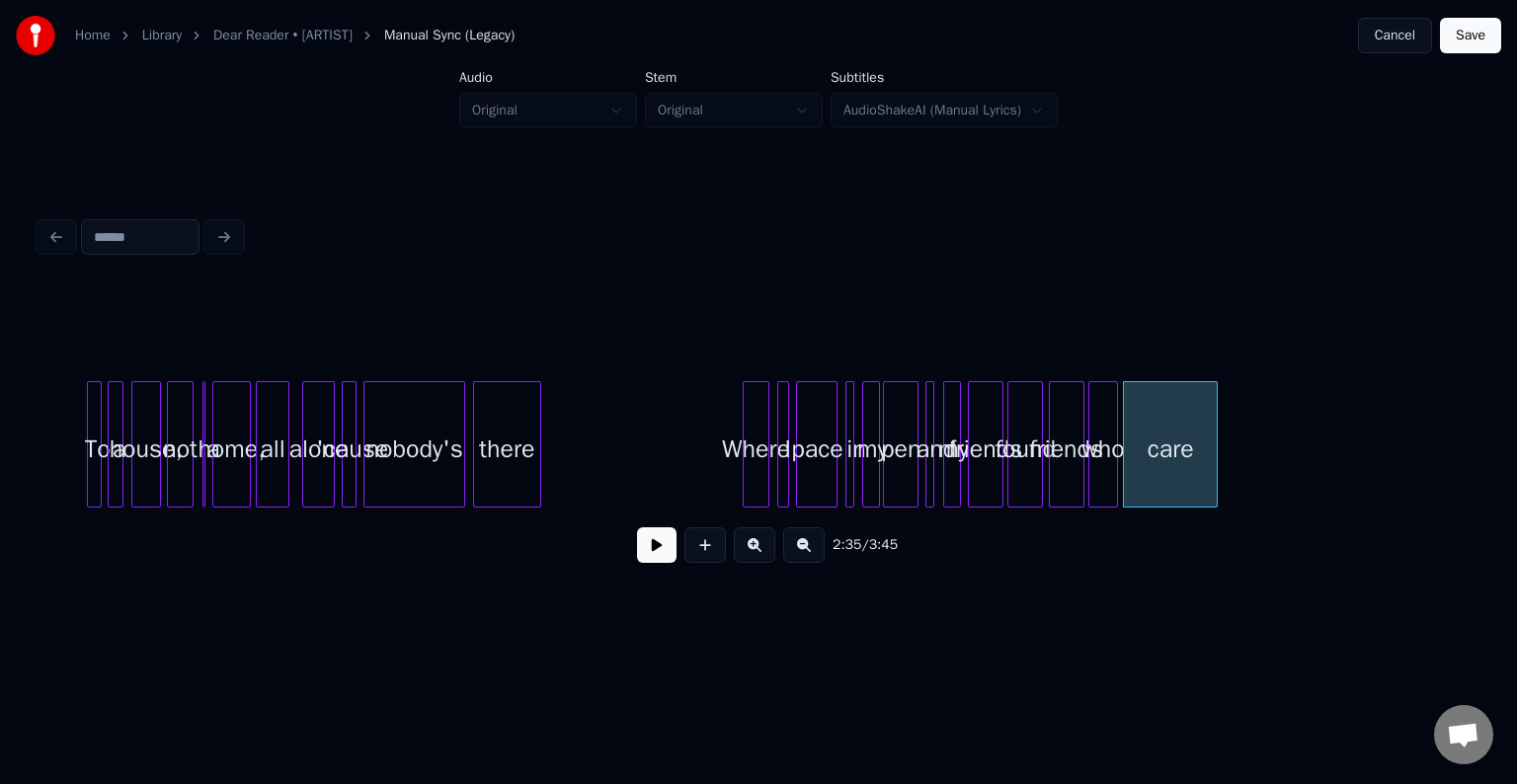 click on "To a house, not a home, all alone 'cause nobody's there Where I pace in my pen and my friends found friends who care" at bounding box center [-5280, 444] 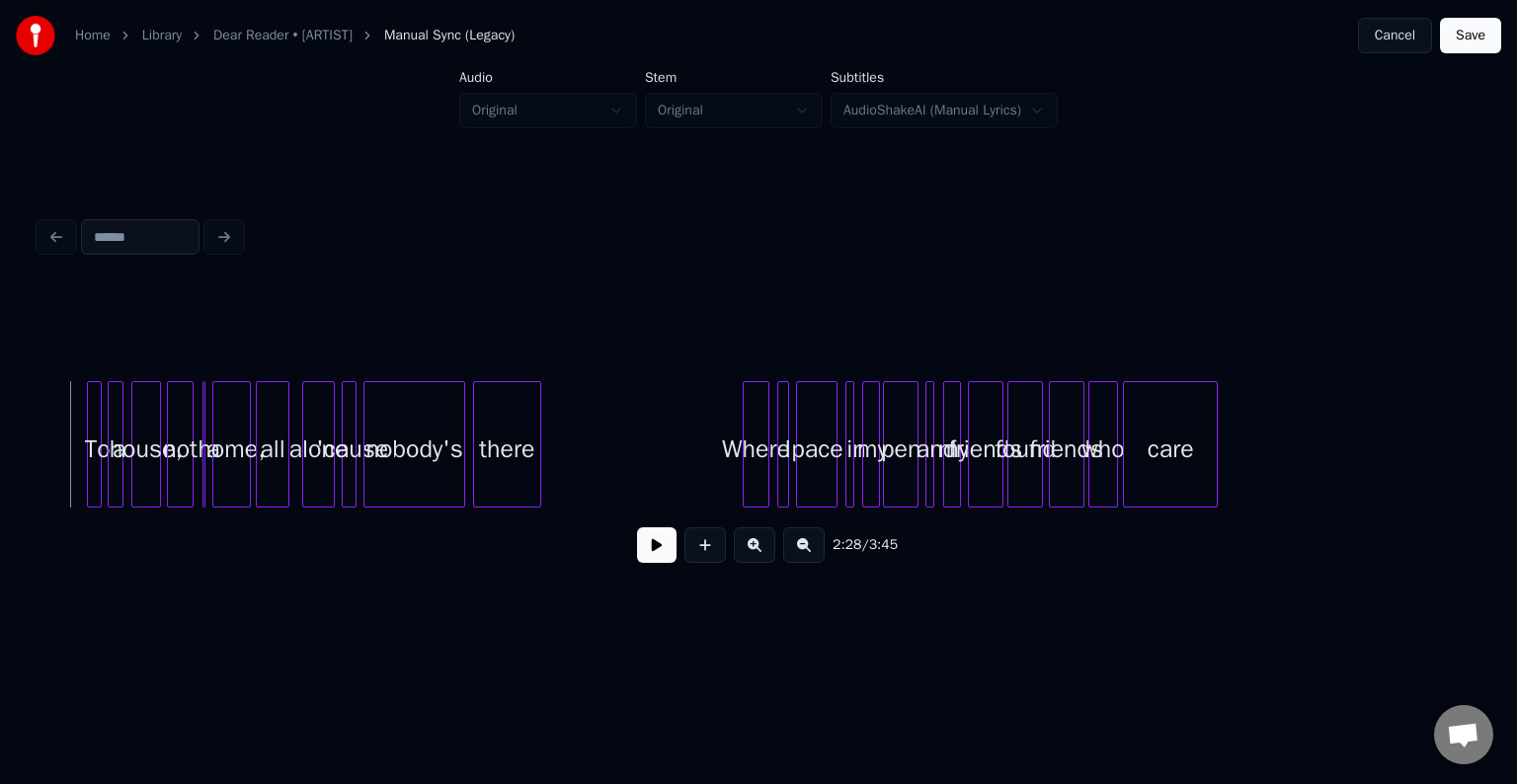 click at bounding box center [657, 545] 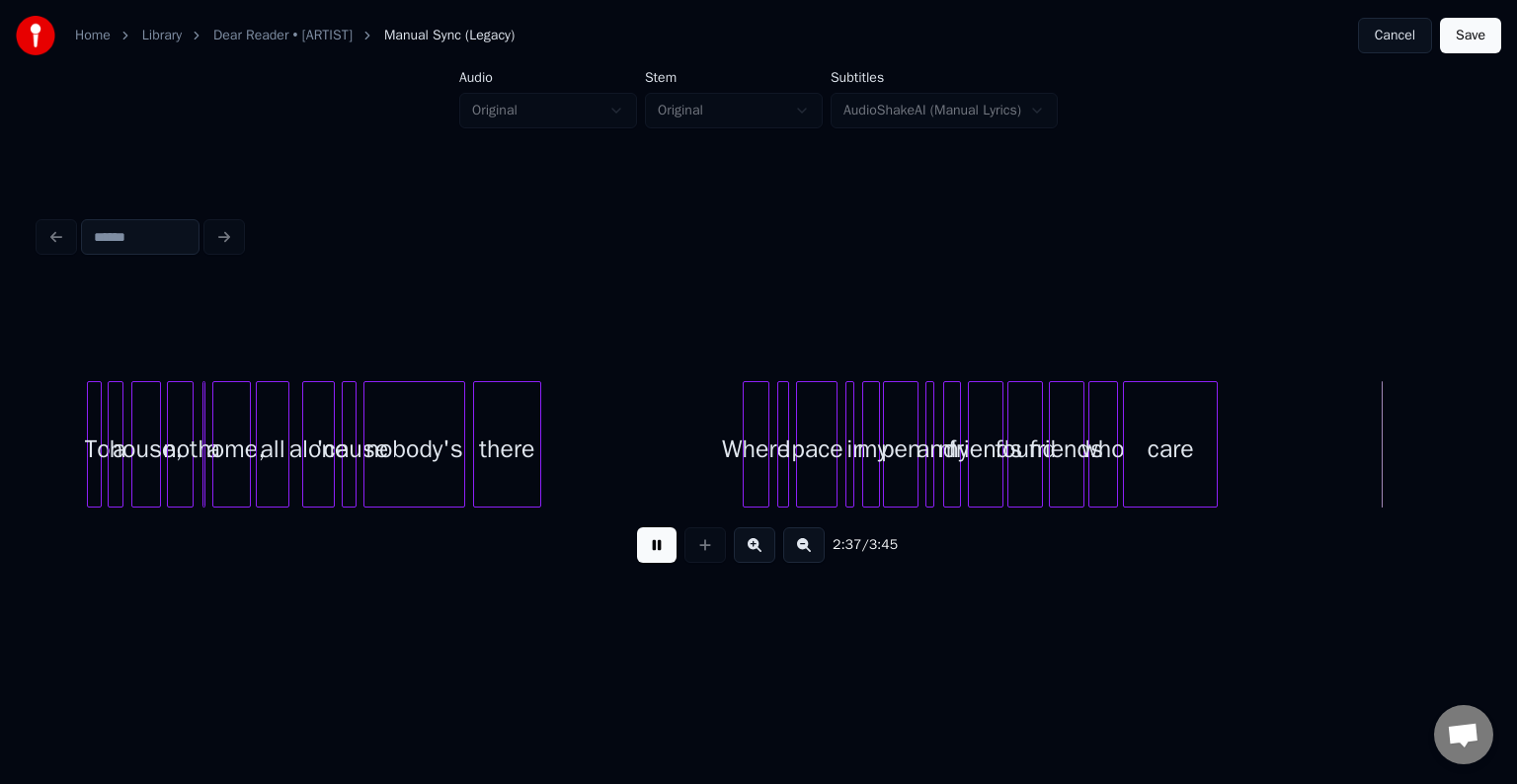 click at bounding box center [657, 545] 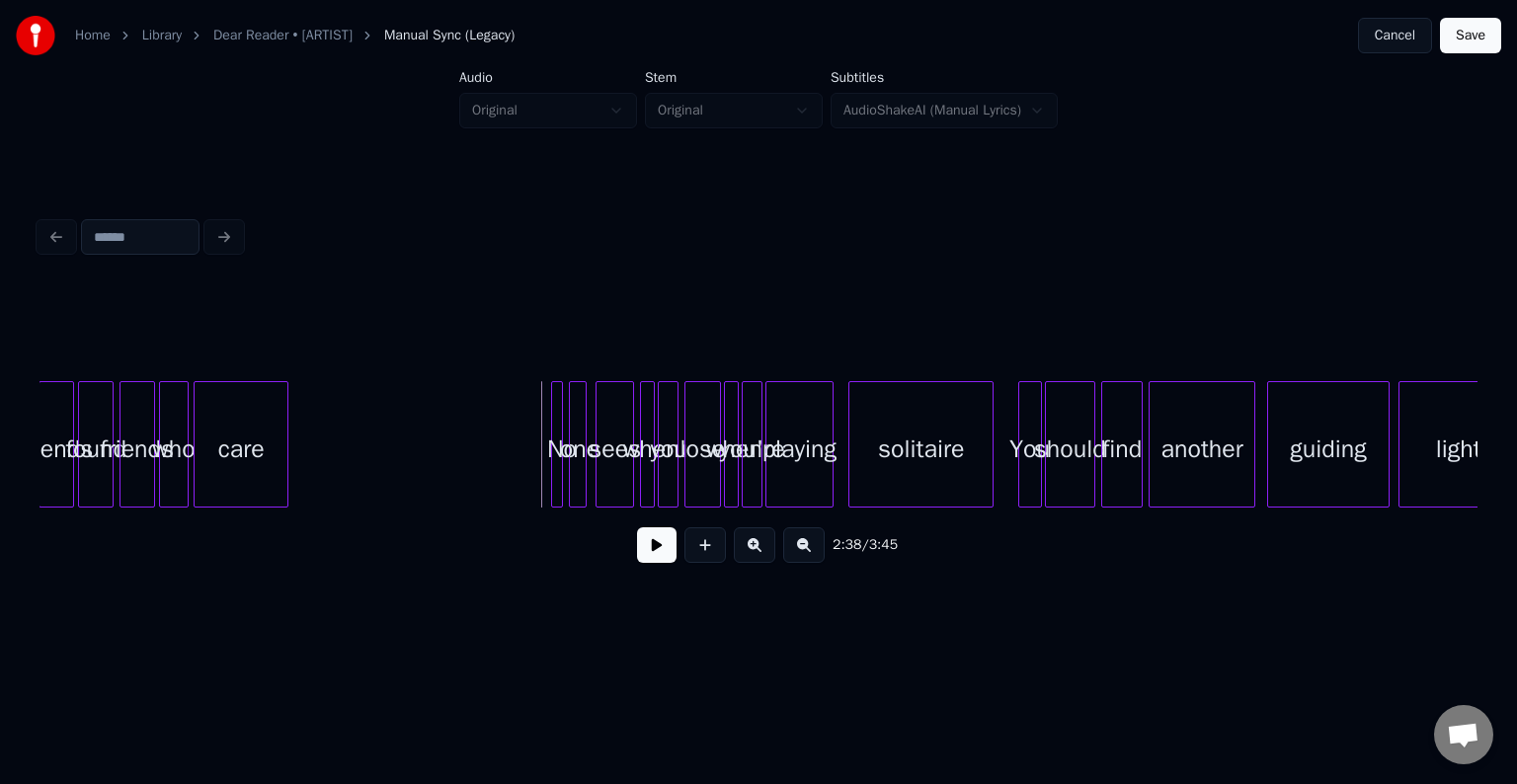 scroll, scrollTop: 0, scrollLeft: 22953, axis: horizontal 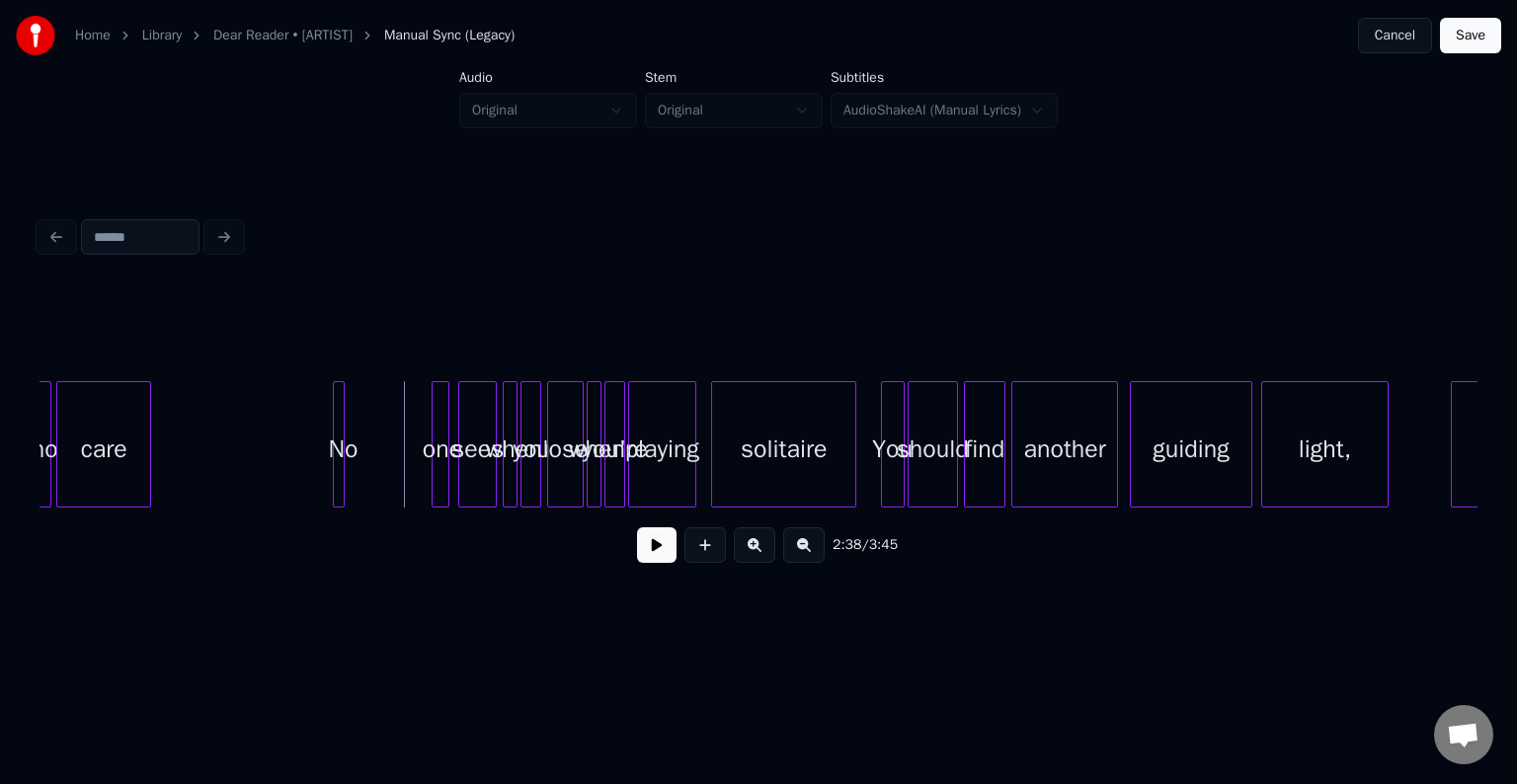 click on "who care No one sees when you lose when you're playing solitaire You should find another guiding light, guiding" at bounding box center (-6347, 444) 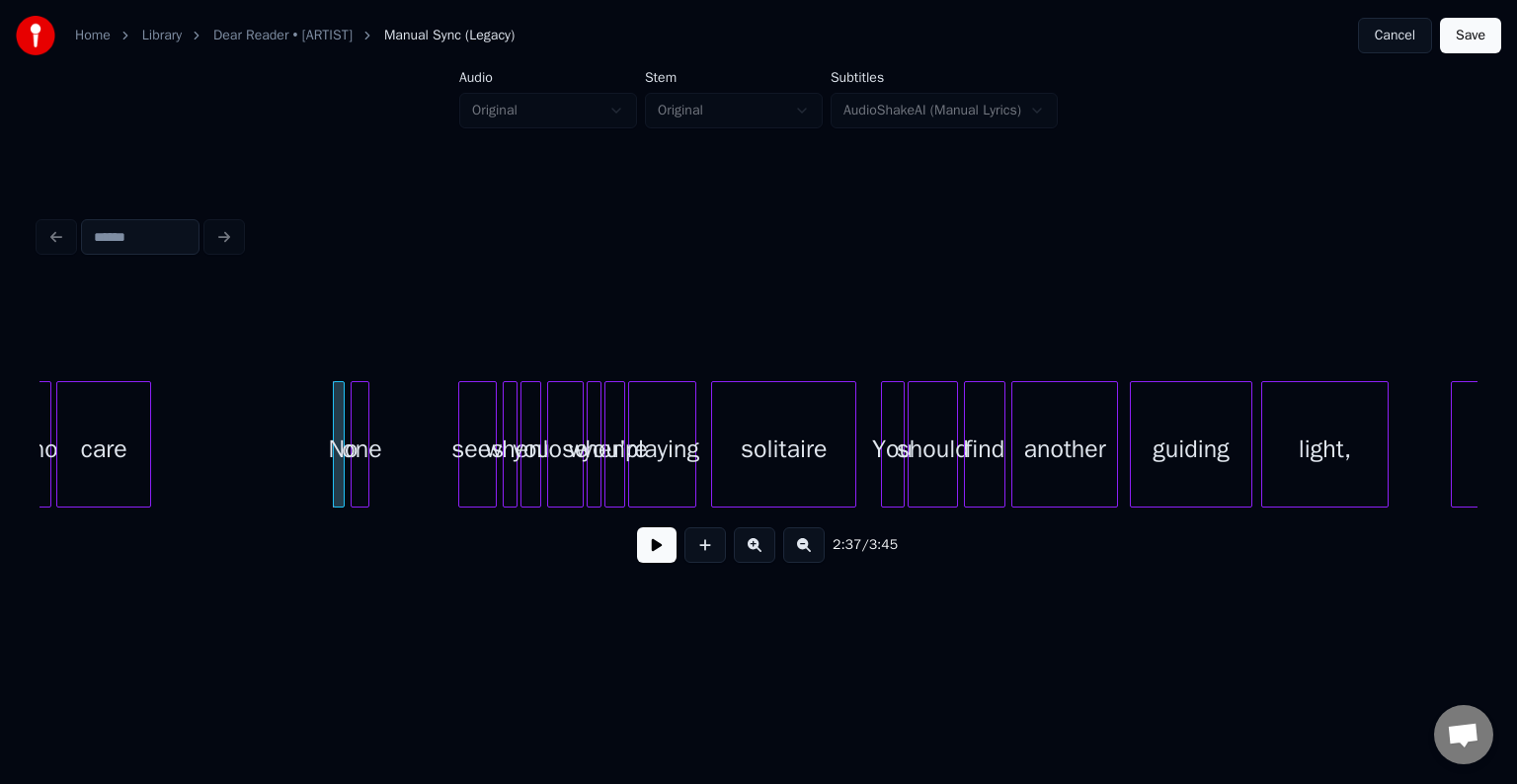 click on "one" at bounding box center [361, 449] 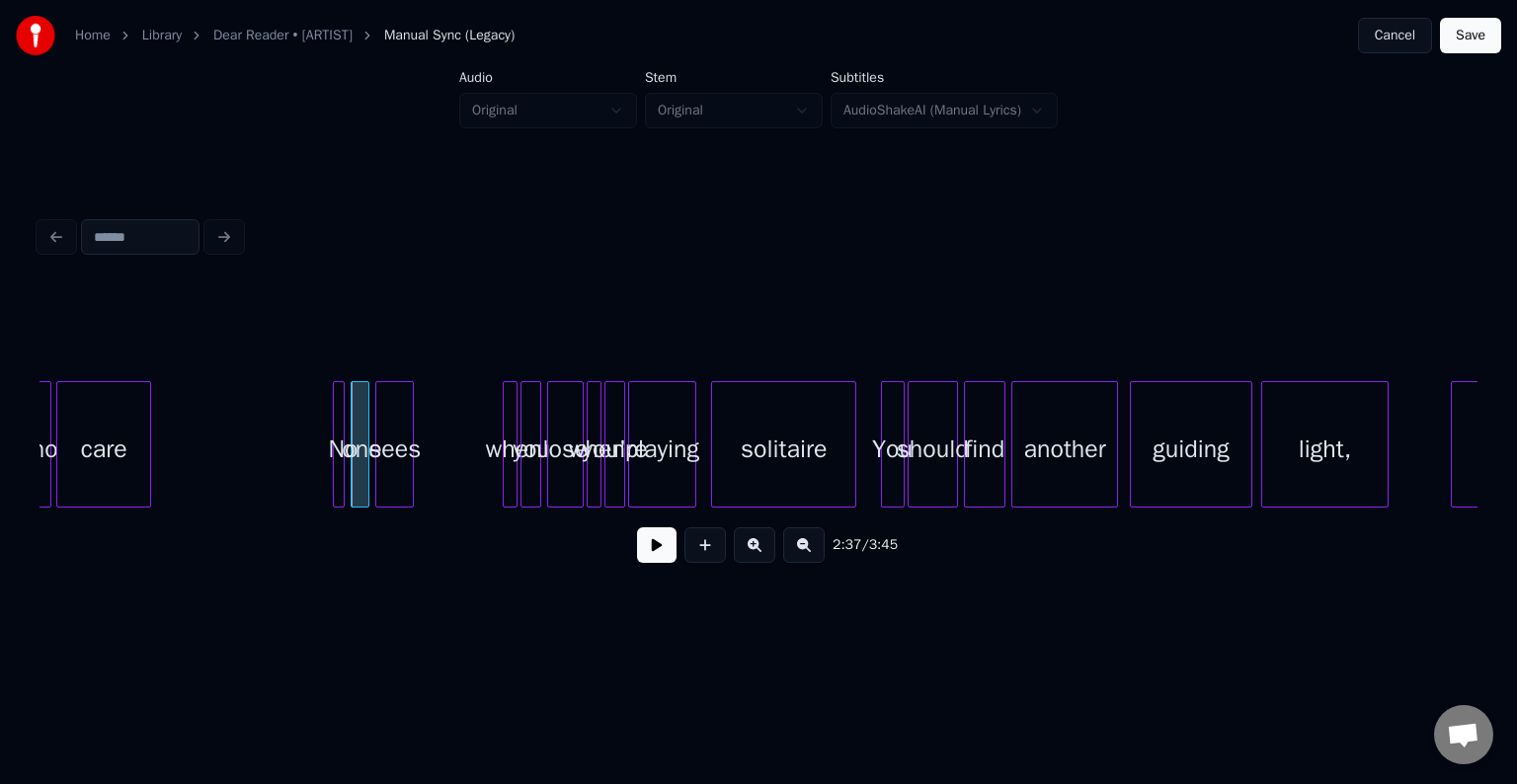 click on "sees" at bounding box center (394, 449) 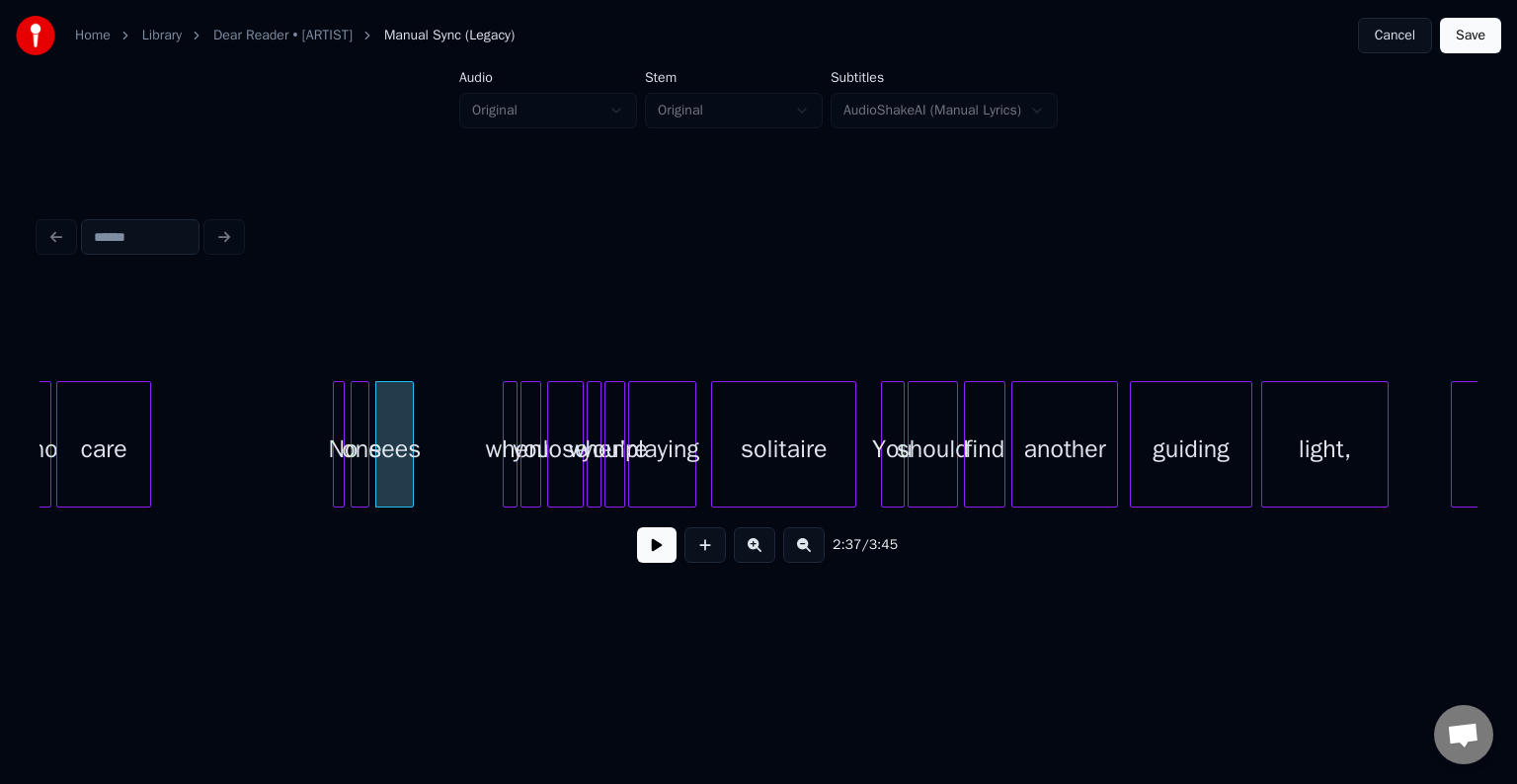 click at bounding box center [514, 444] 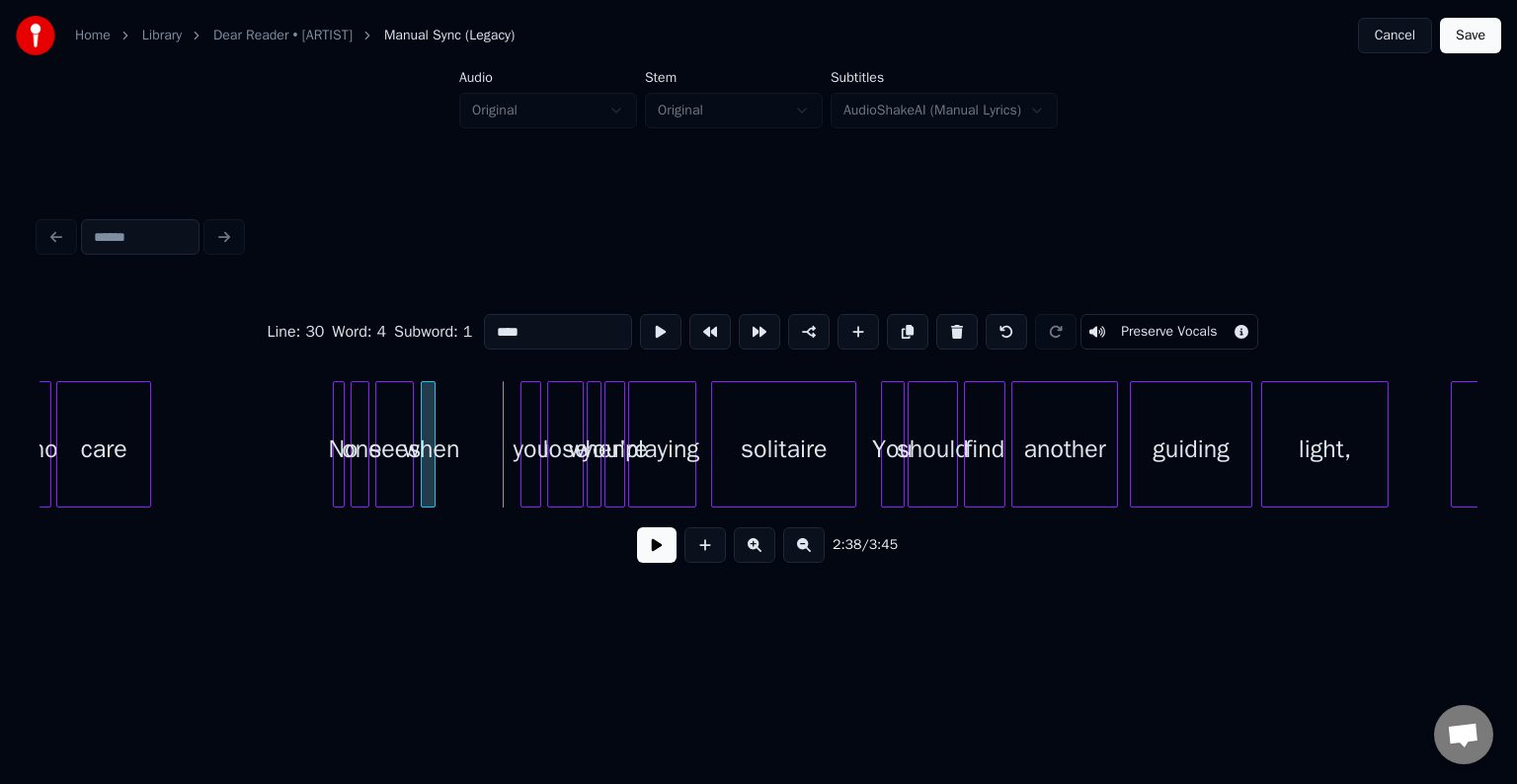 click on "when" at bounding box center [432, 449] 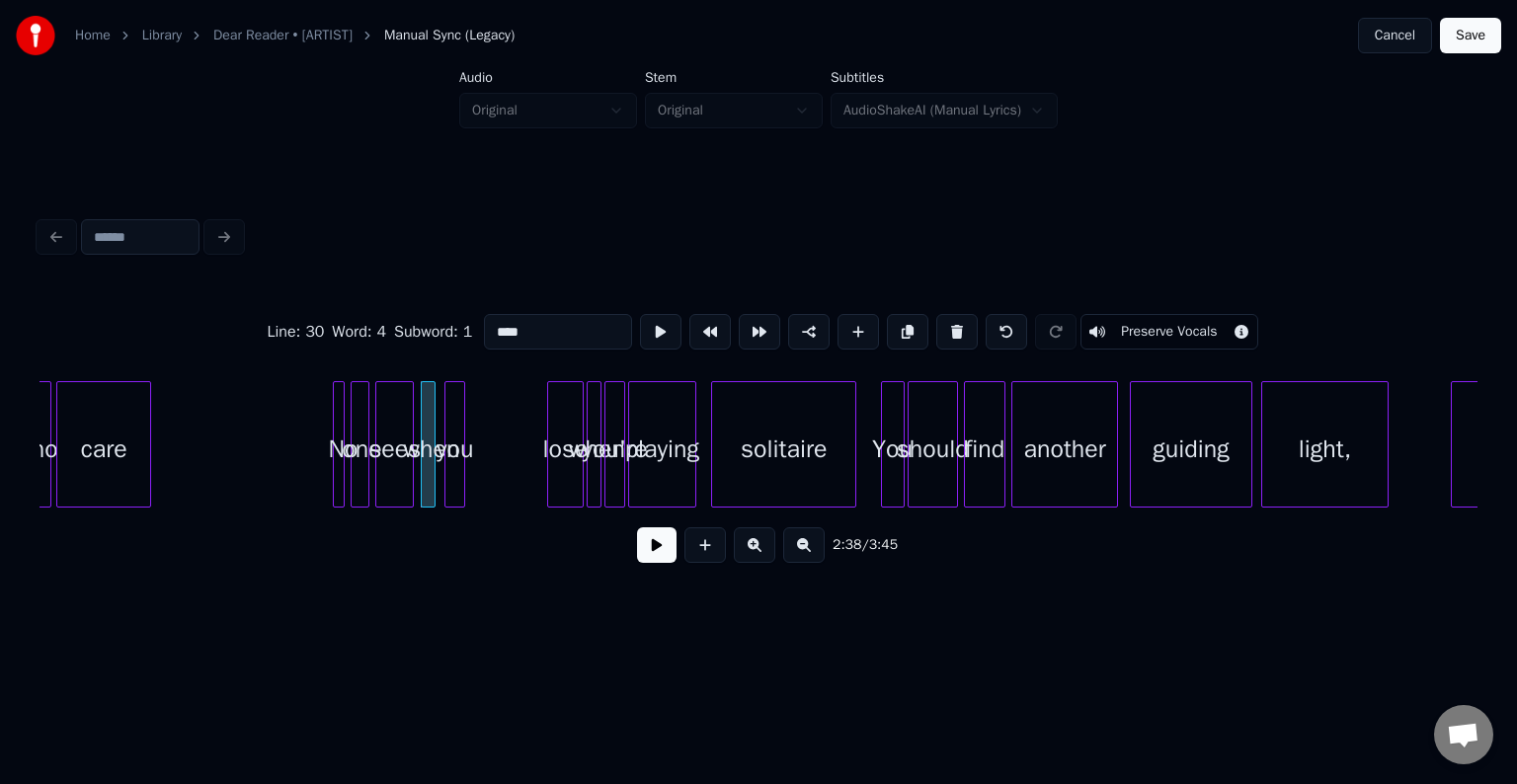 click on "you" at bounding box center [455, 449] 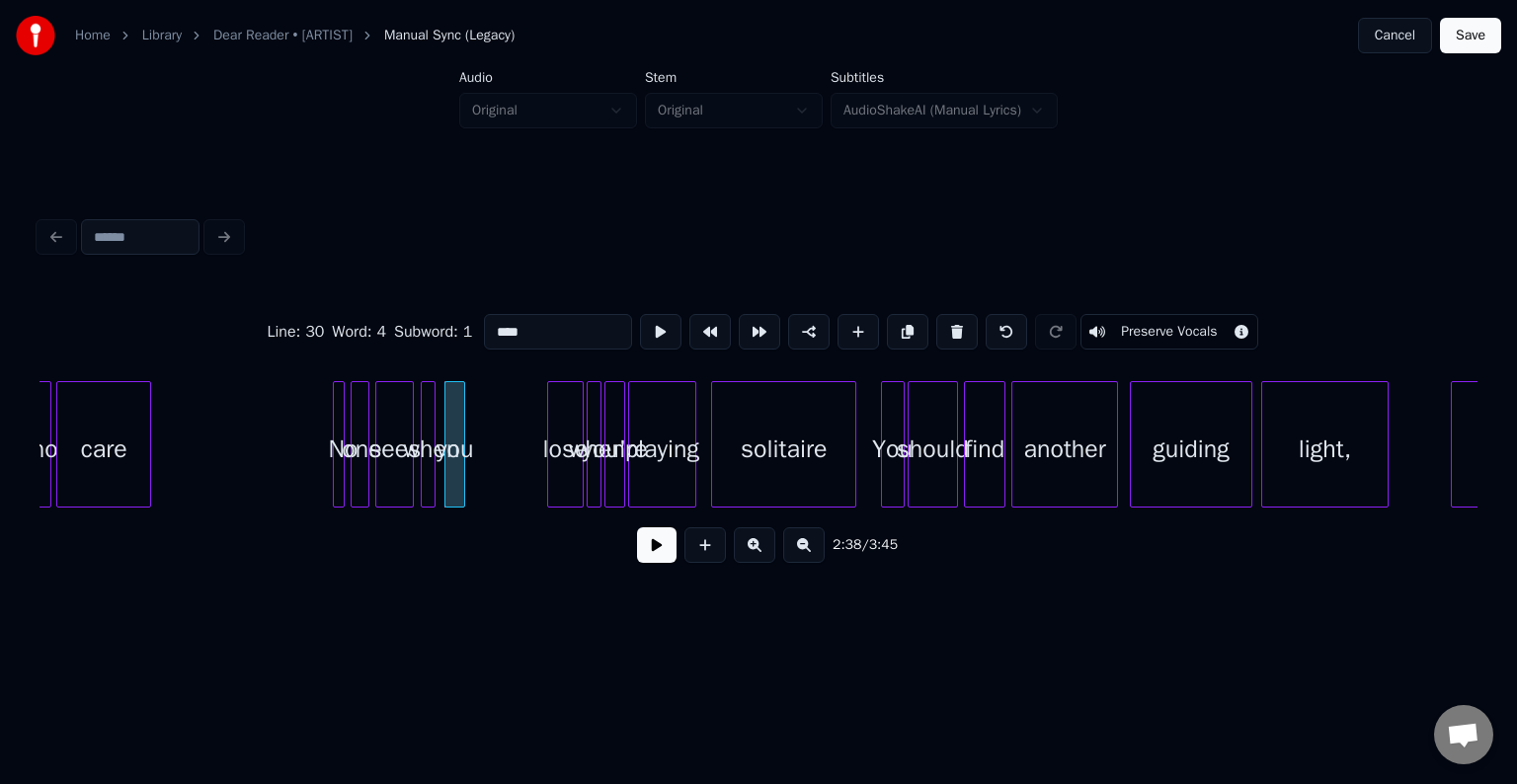 click on "when" at bounding box center [598, 449] 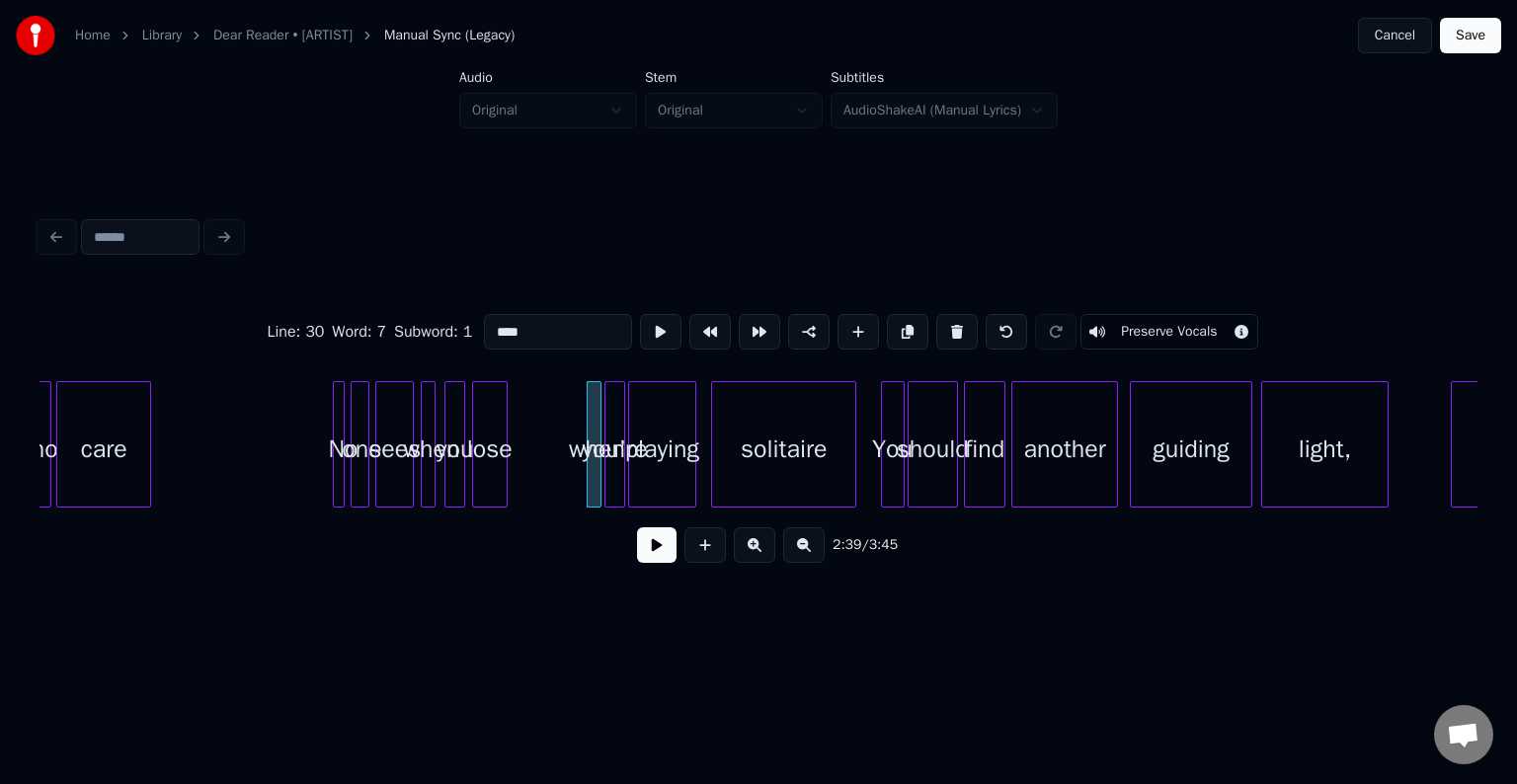 click on "lose" at bounding box center [490, 449] 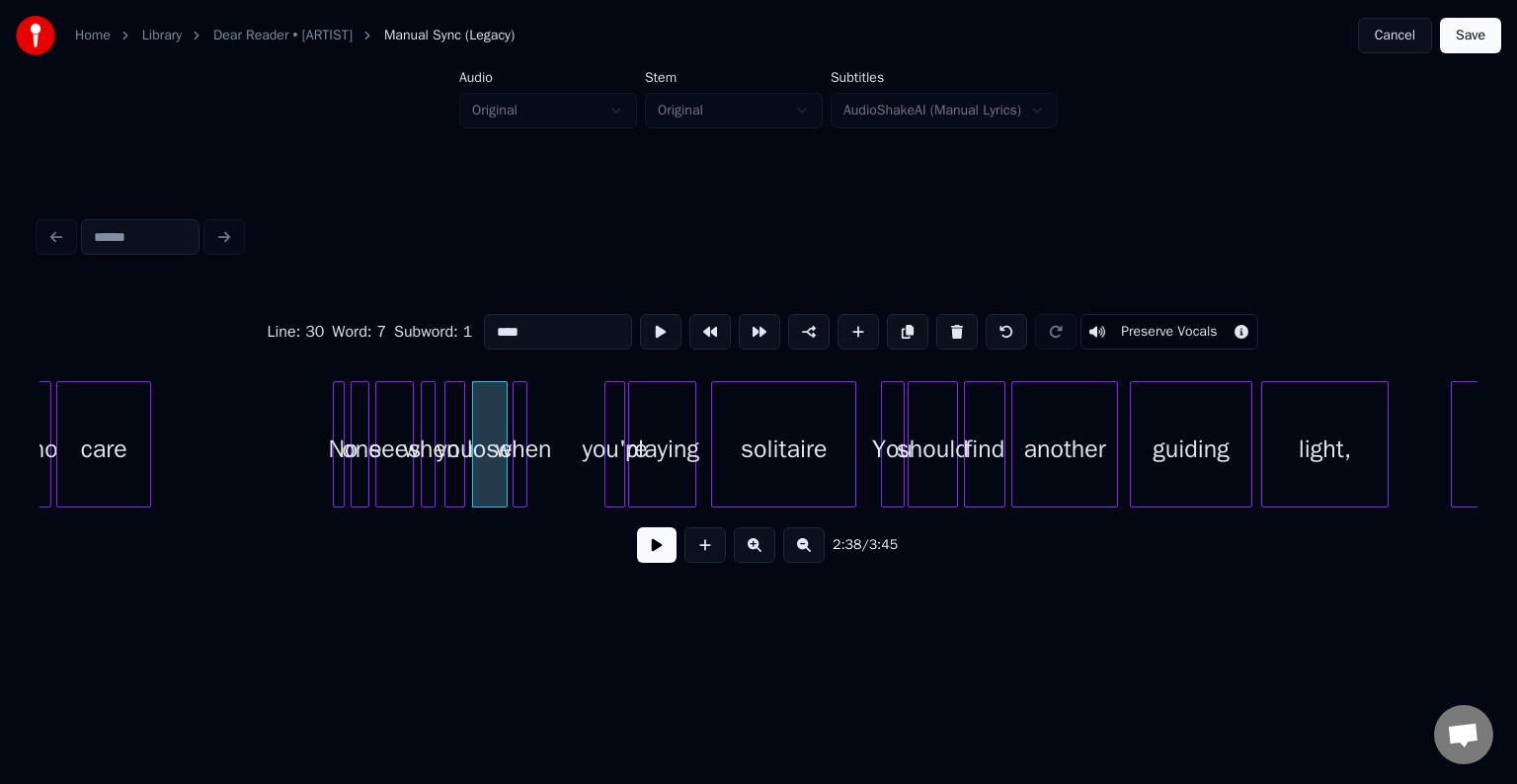 click on "when" at bounding box center [523, 449] 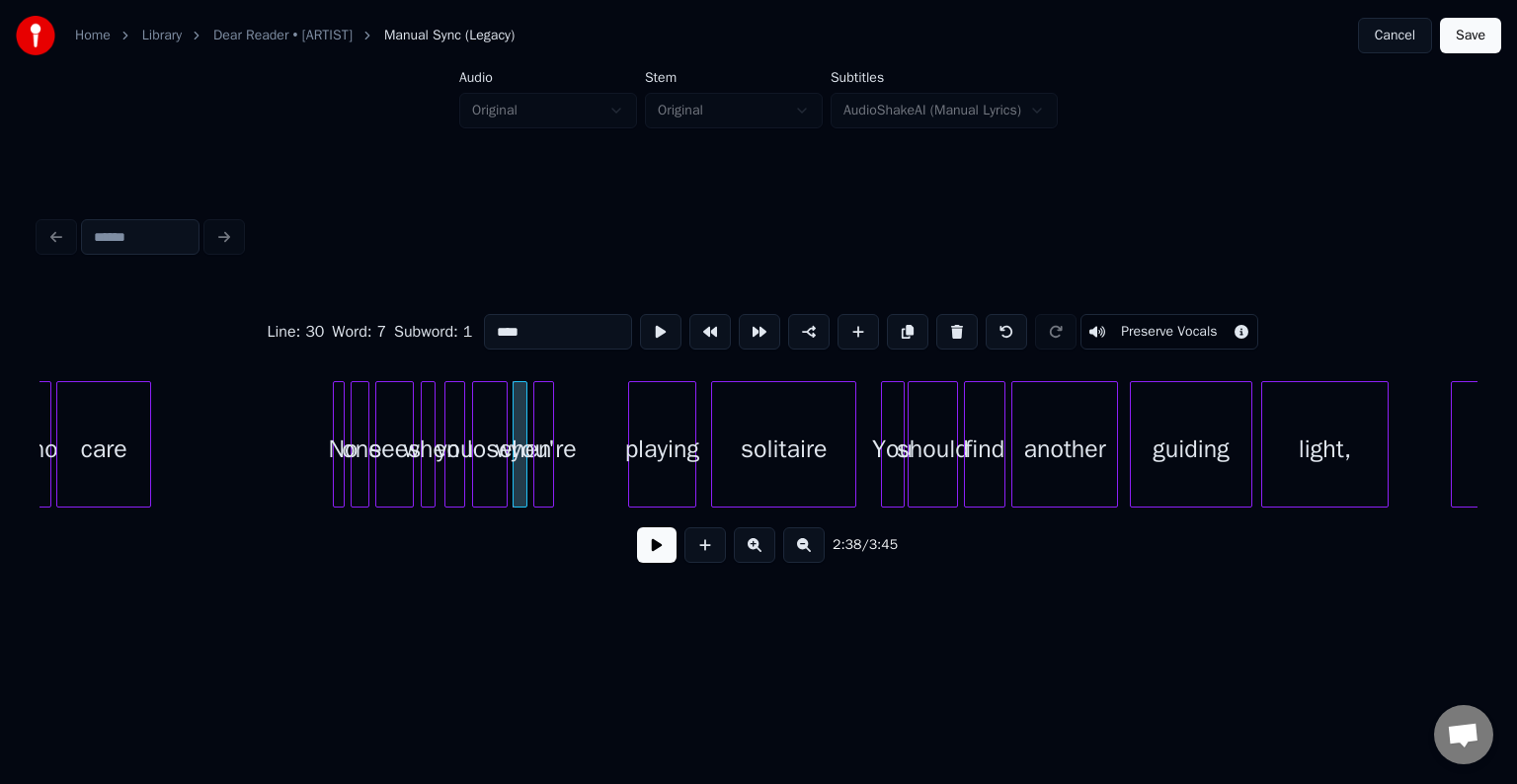 click on "you're" at bounding box center [544, 449] 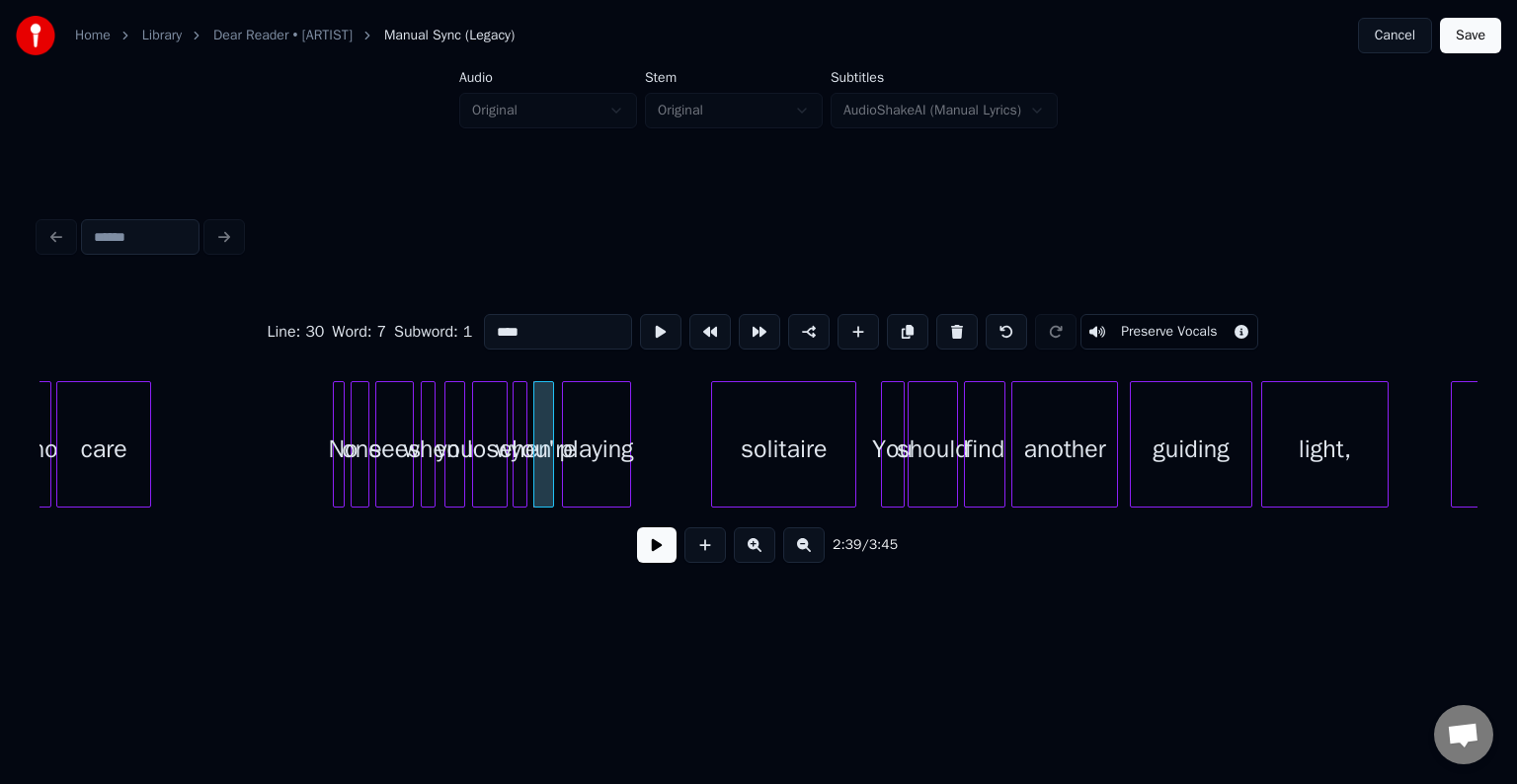 click on "playing" at bounding box center (596, 449) 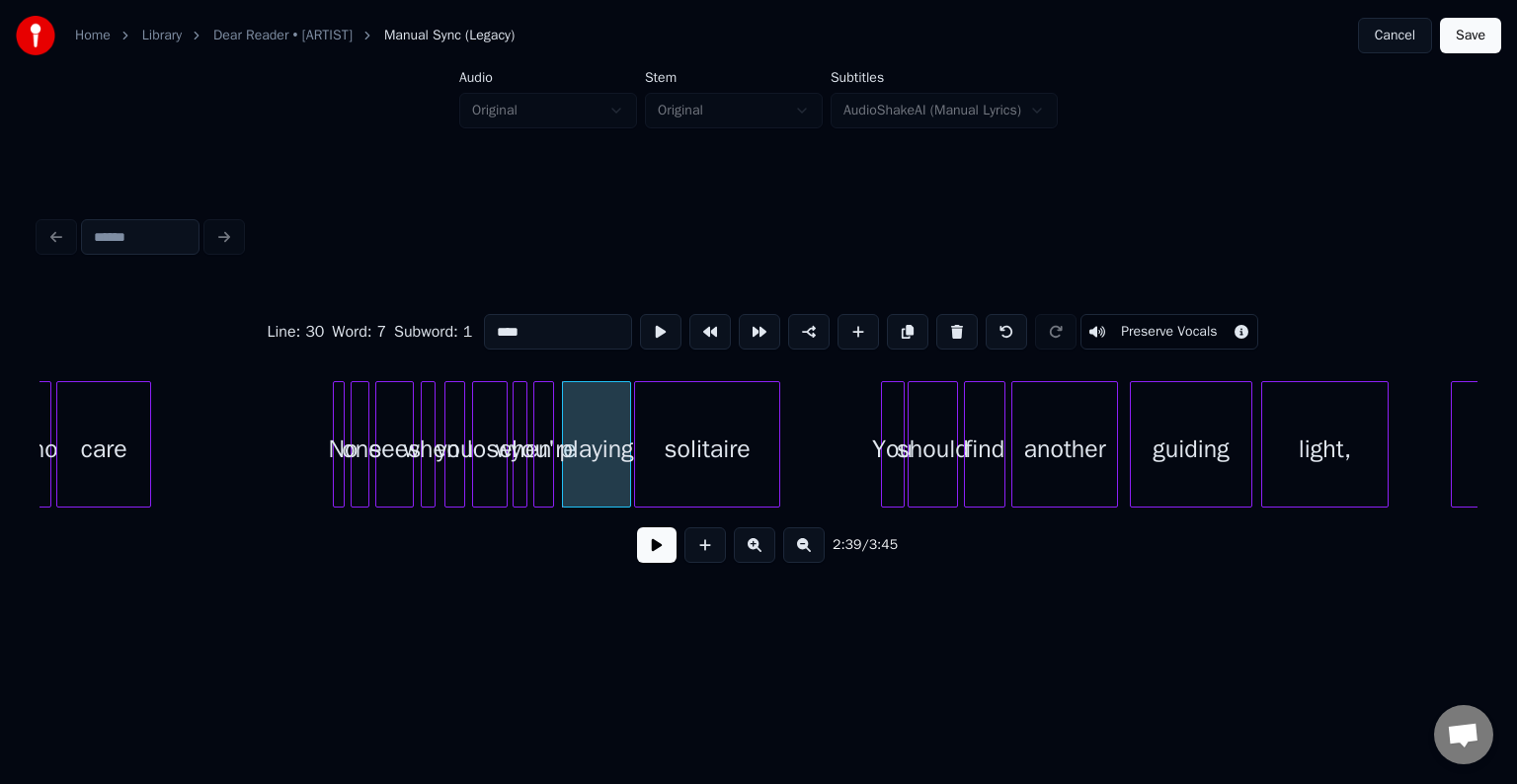 click on "solitaire" at bounding box center (707, 449) 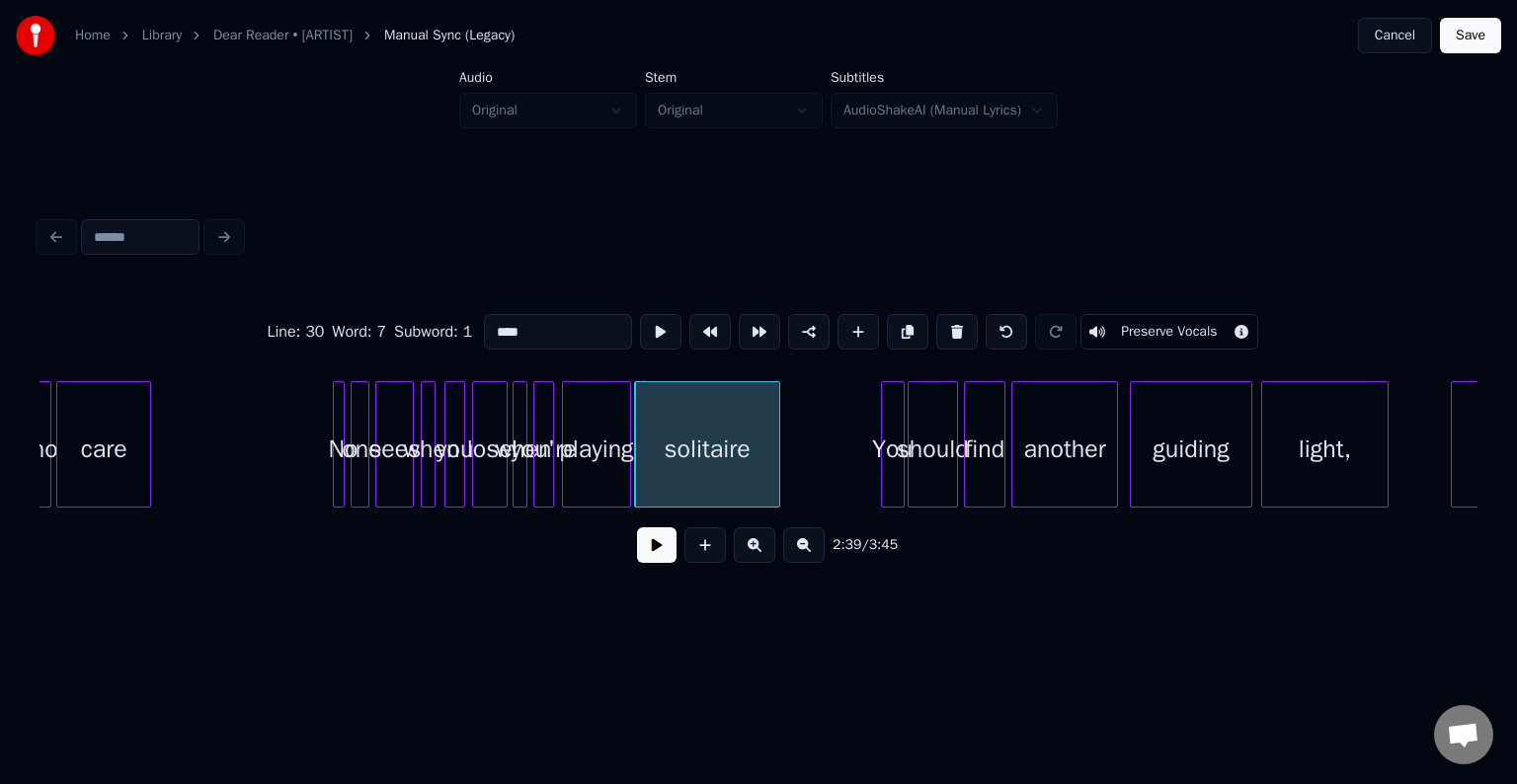 click on "who care No one sees when you lose when you're playing solitaire You should find another guiding light, guiding" at bounding box center (-6347, 444) 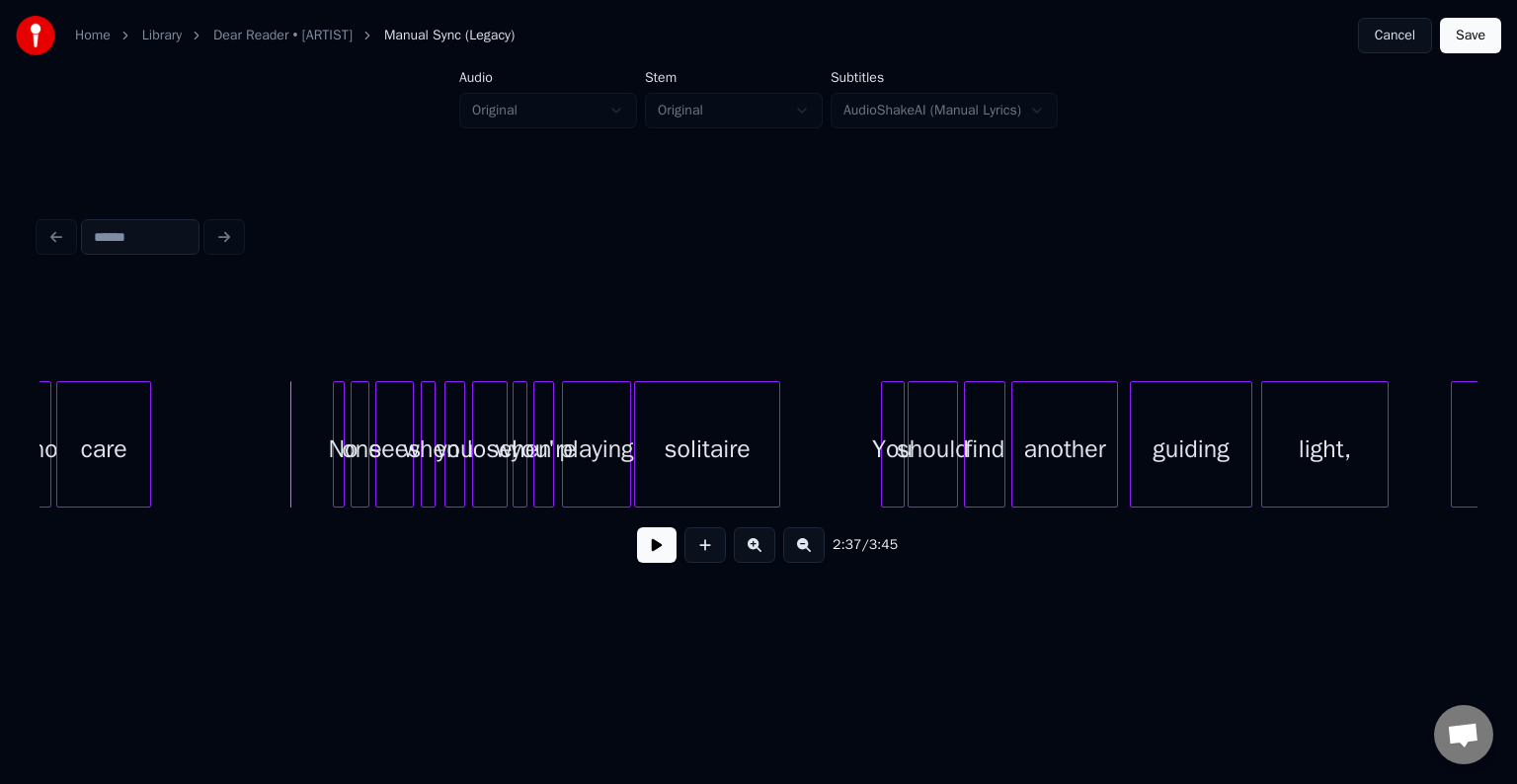 click at bounding box center (657, 545) 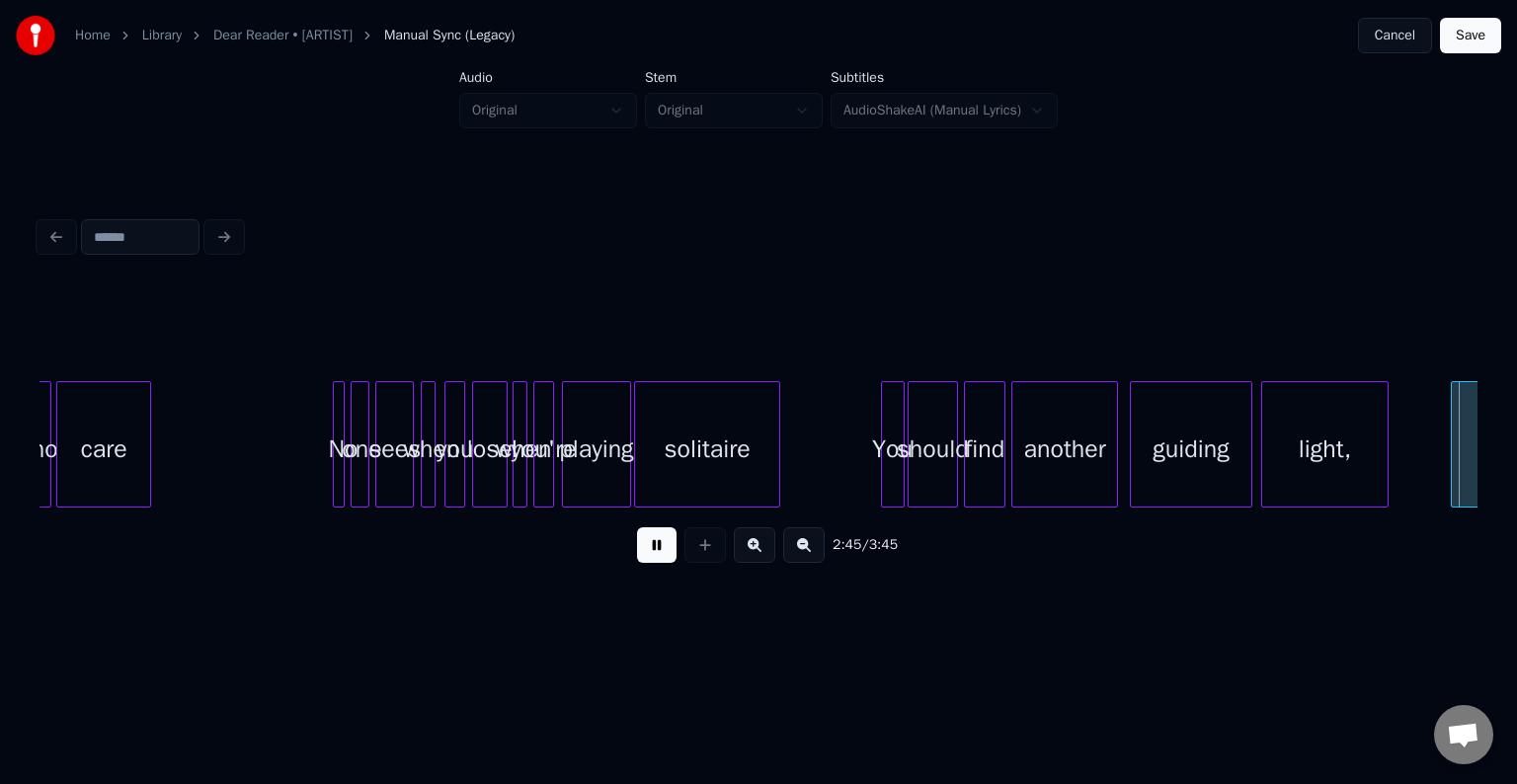 scroll, scrollTop: 0, scrollLeft: 24509, axis: horizontal 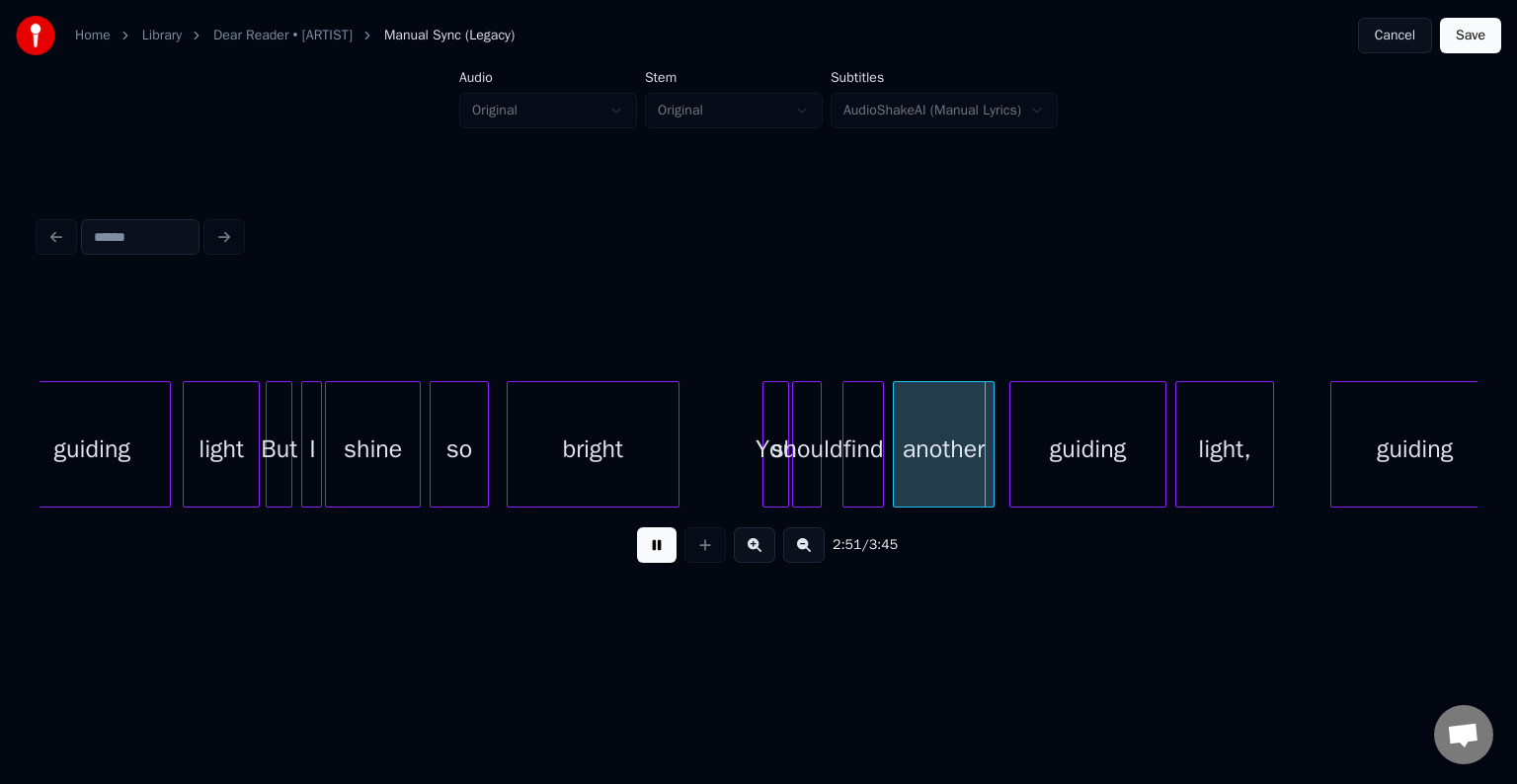 click at bounding box center (657, 545) 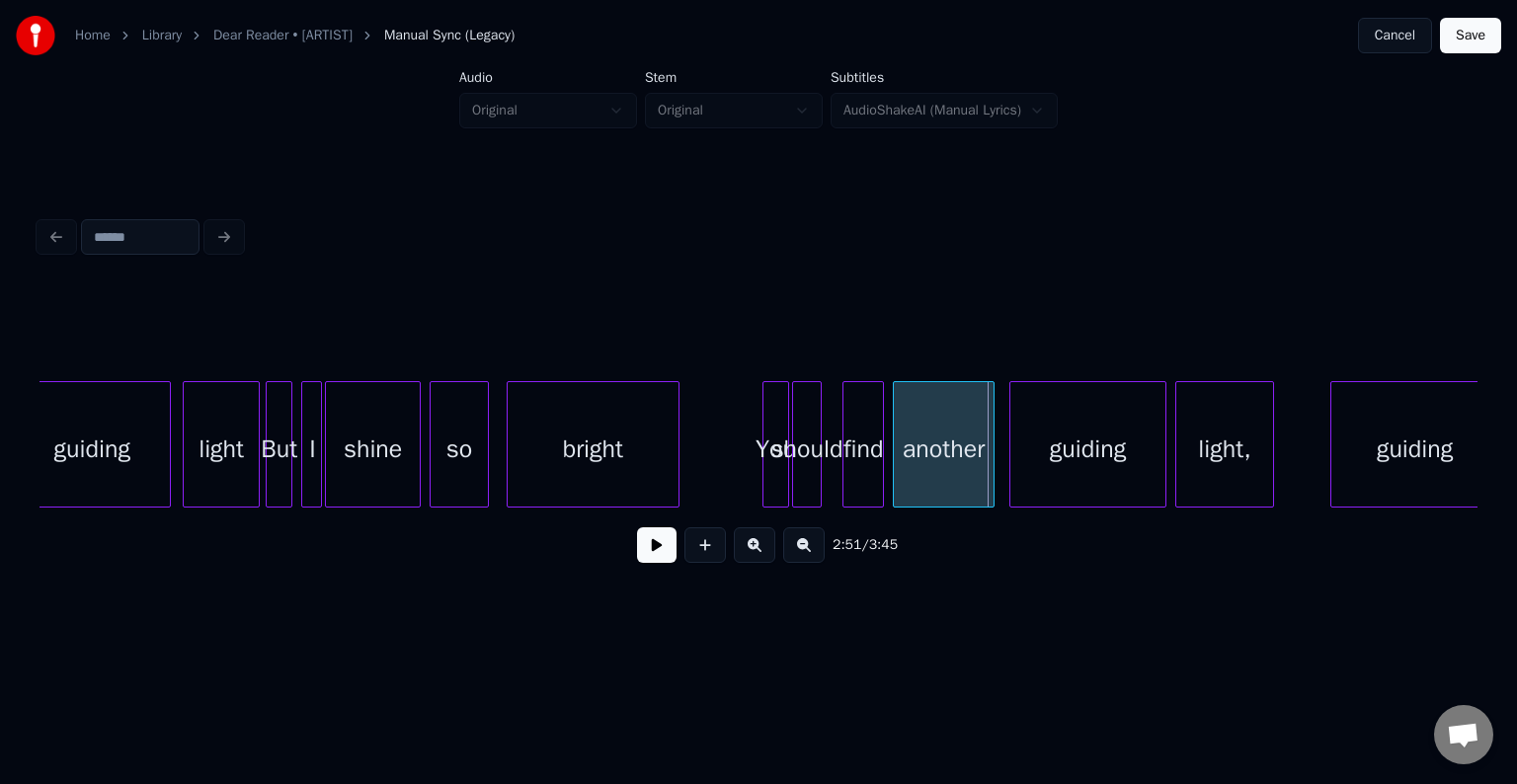 click at bounding box center [657, 545] 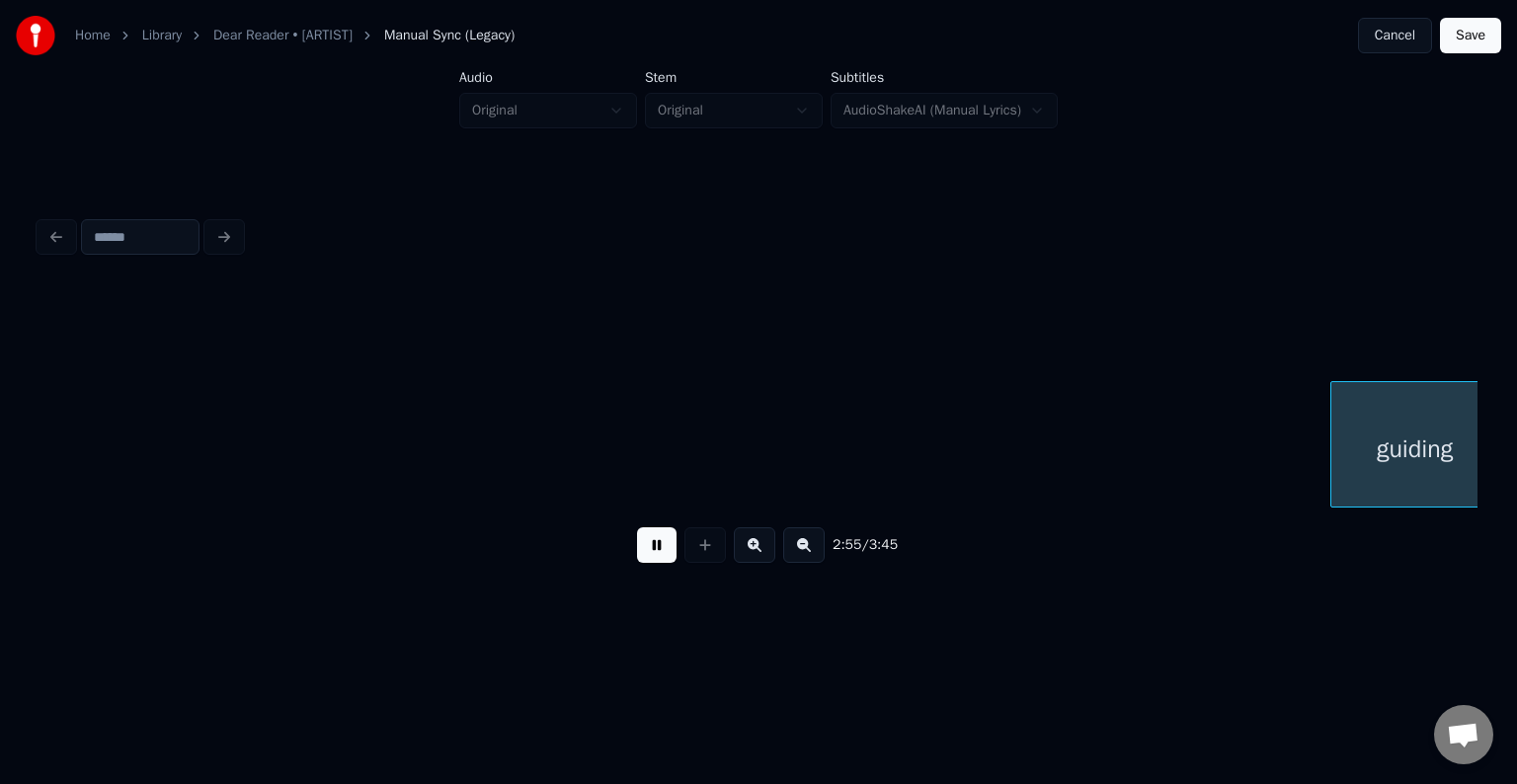scroll, scrollTop: 0, scrollLeft: 25948, axis: horizontal 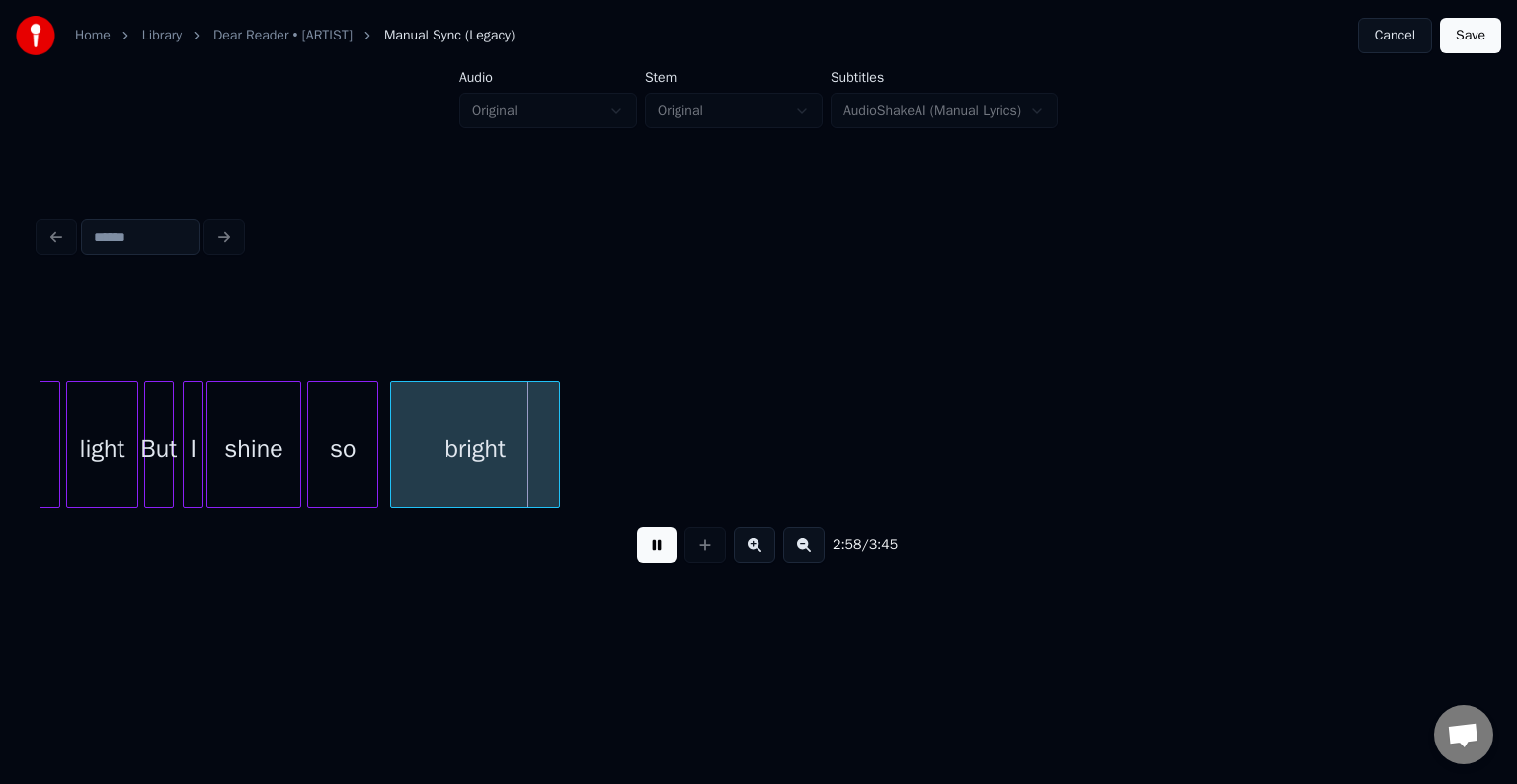 click at bounding box center [657, 545] 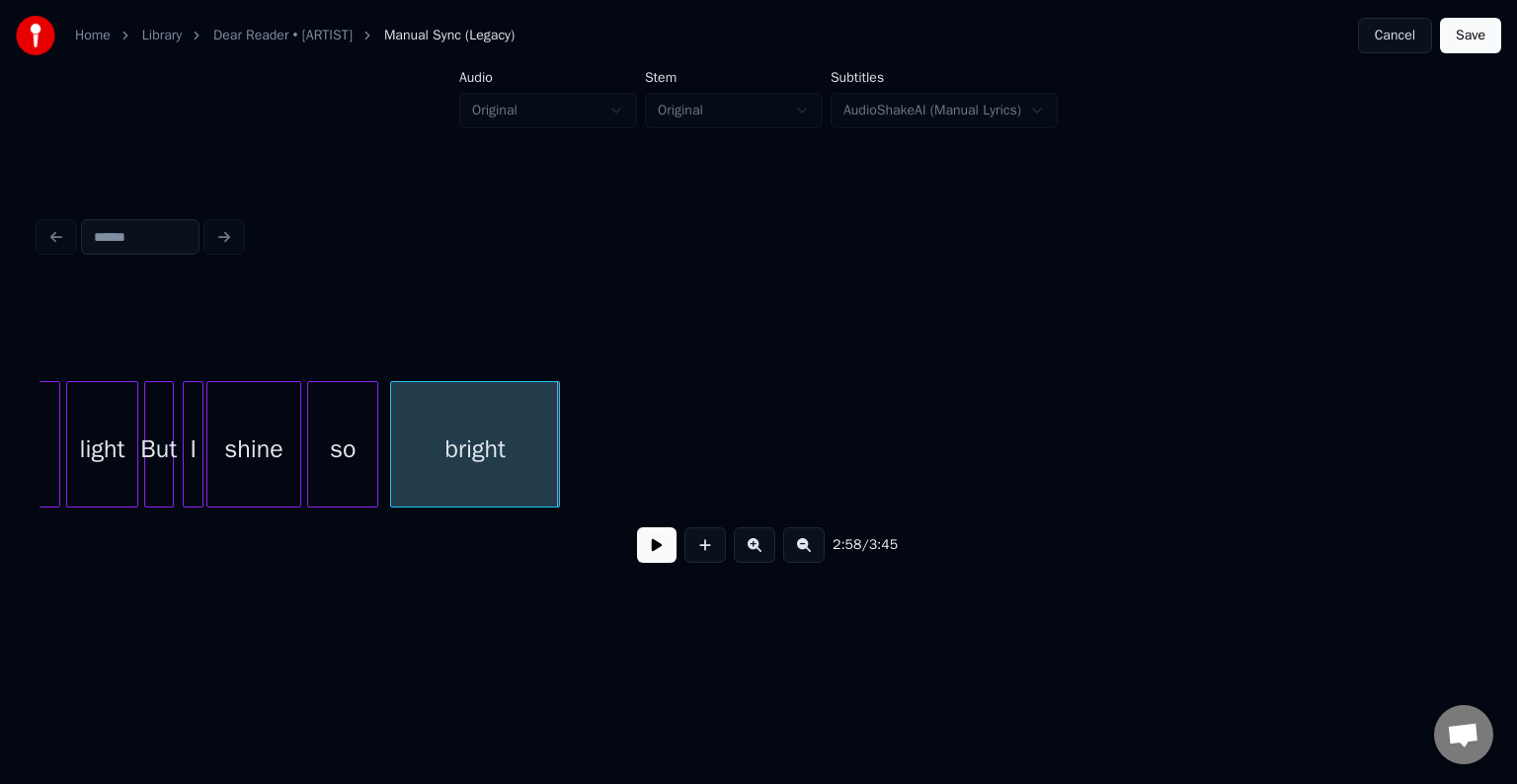 click on "bright" at bounding box center [475, 449] 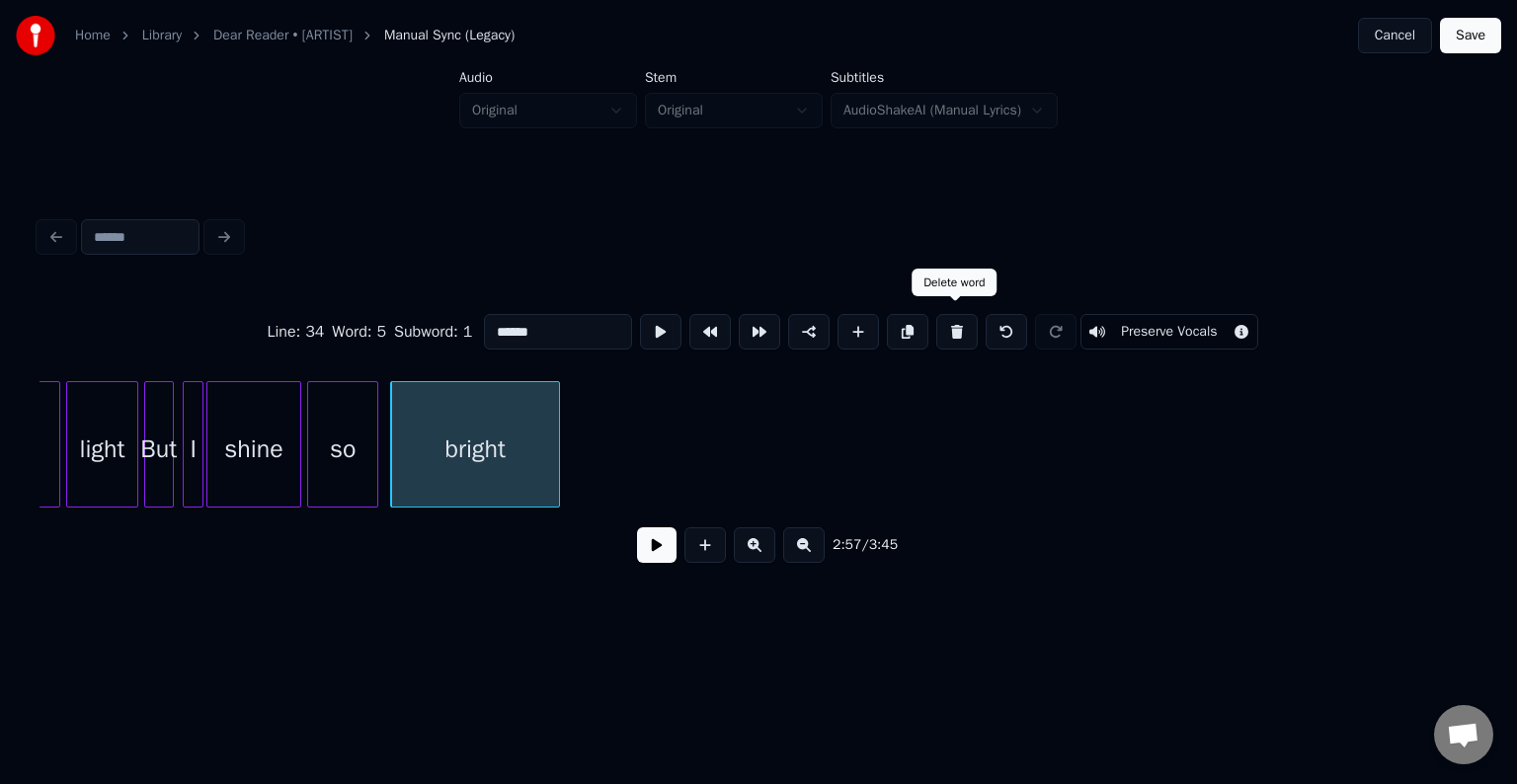 click at bounding box center (957, 332) 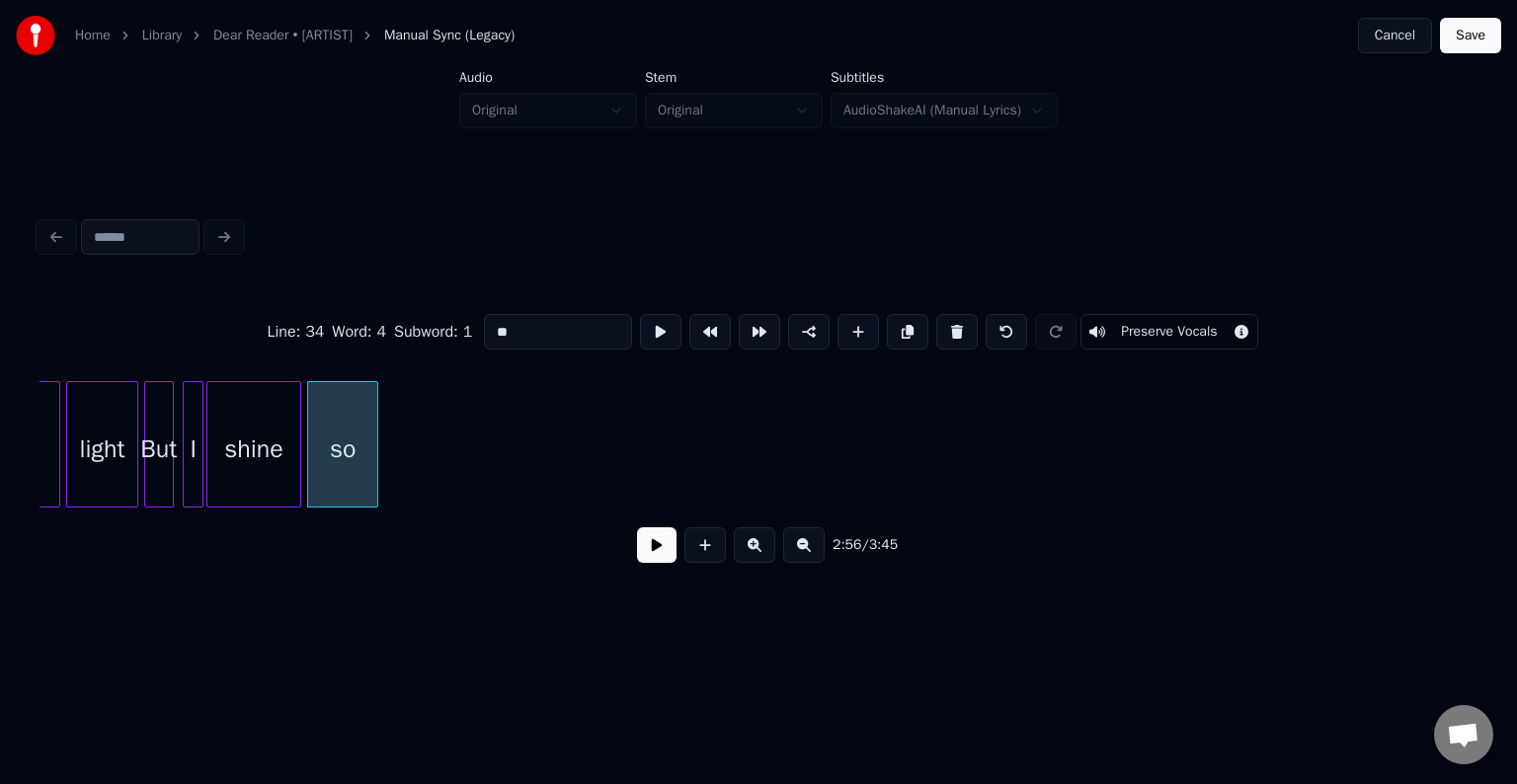 click at bounding box center (957, 332) 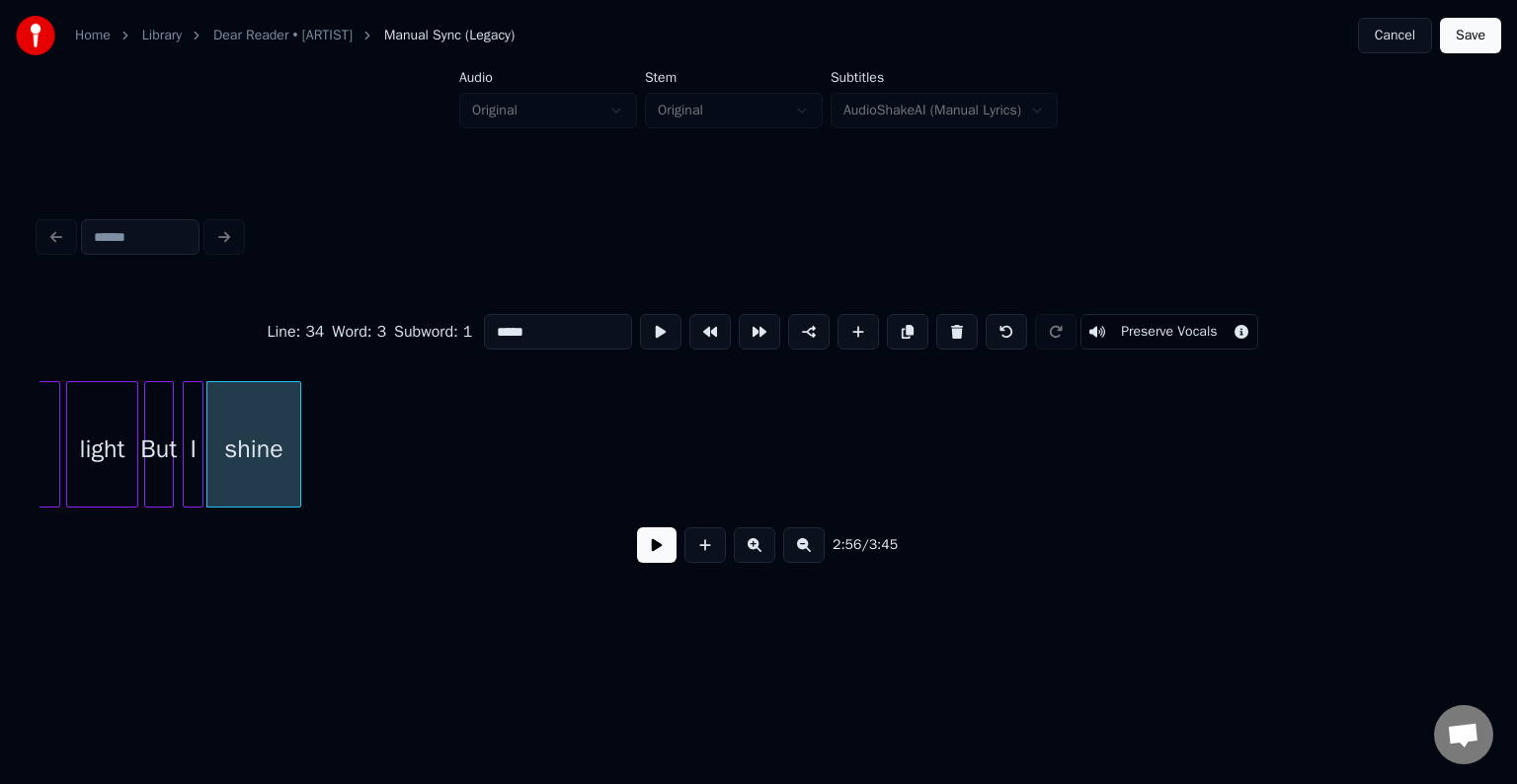 click at bounding box center (957, 332) 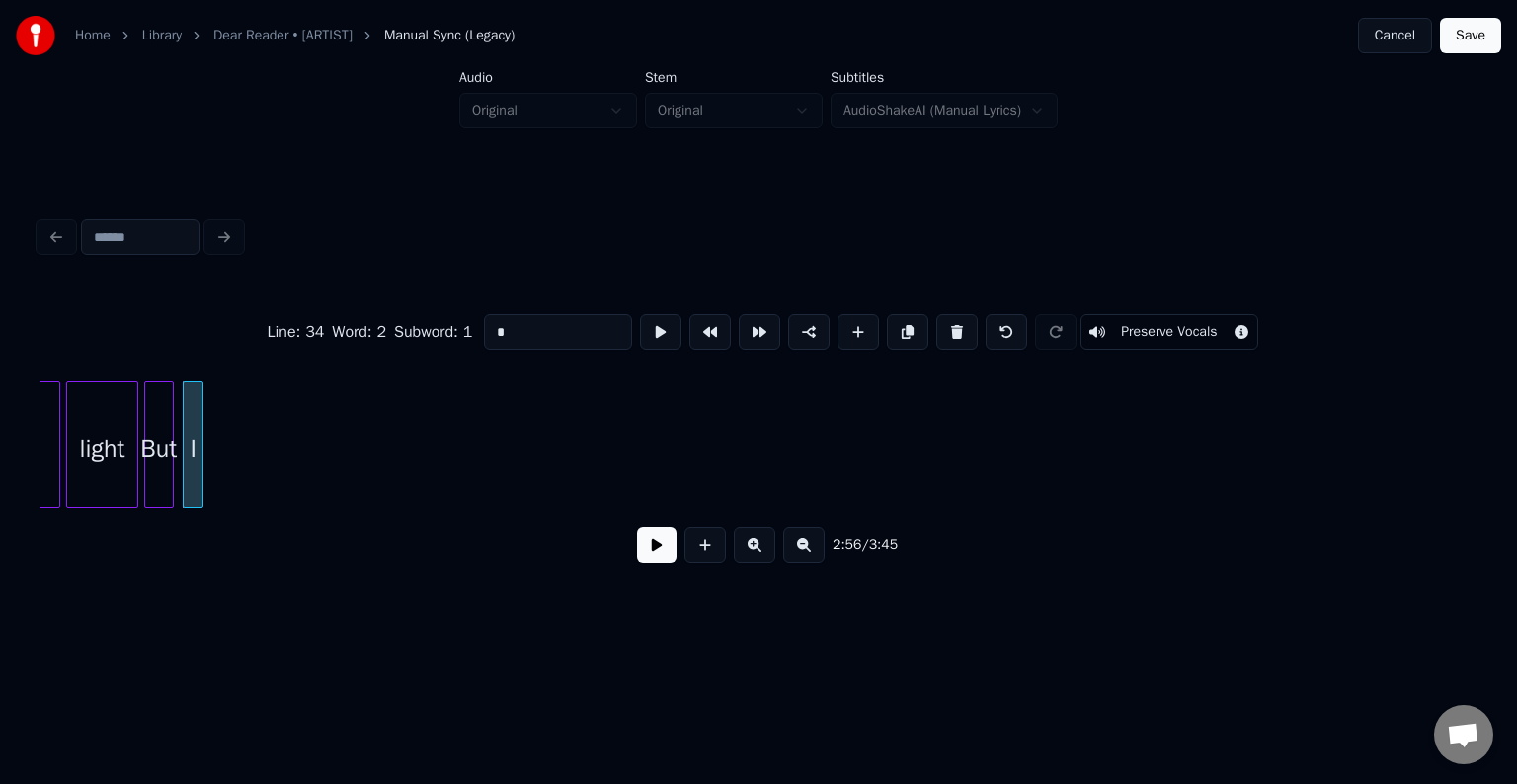 click at bounding box center [957, 332] 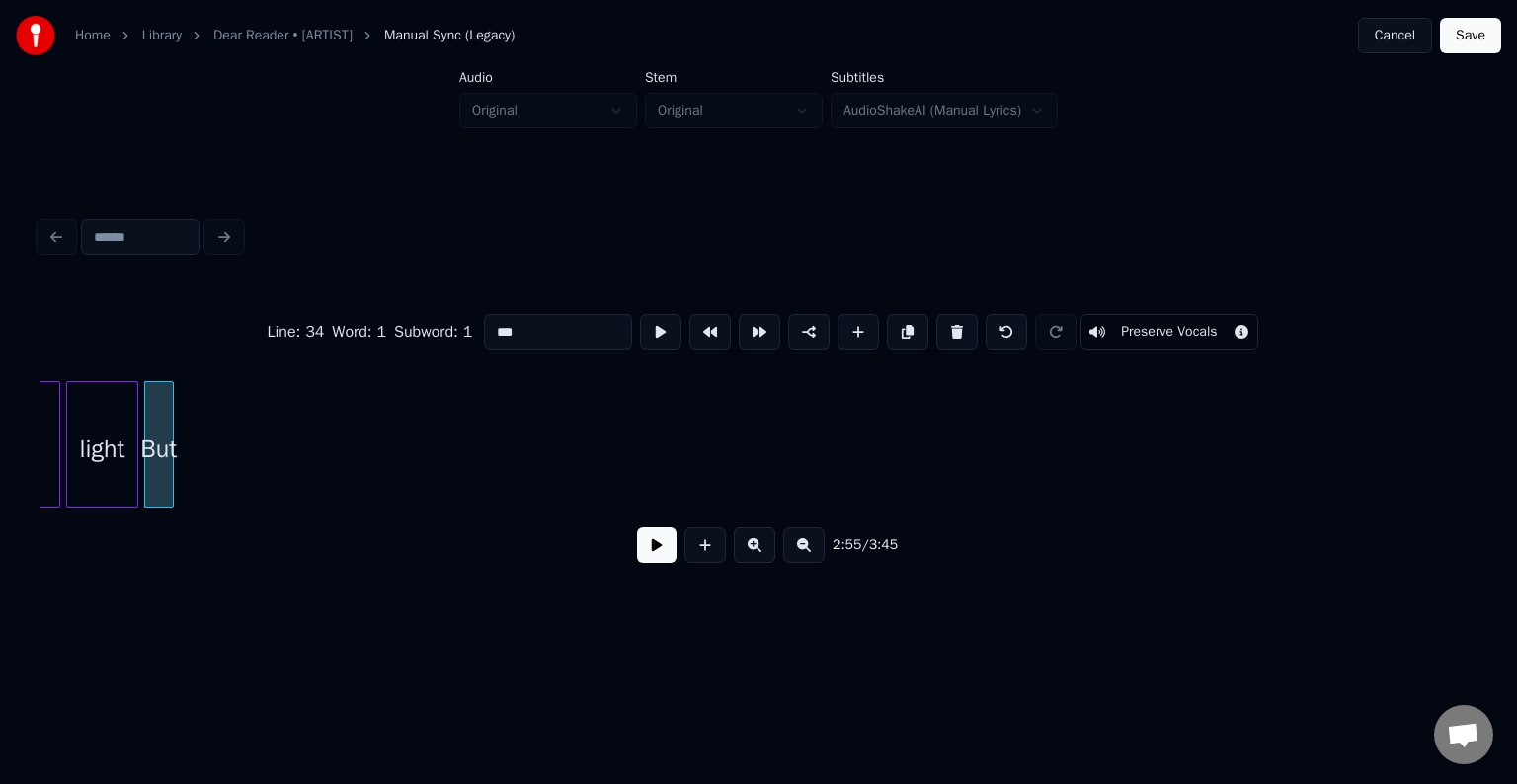 click at bounding box center (957, 332) 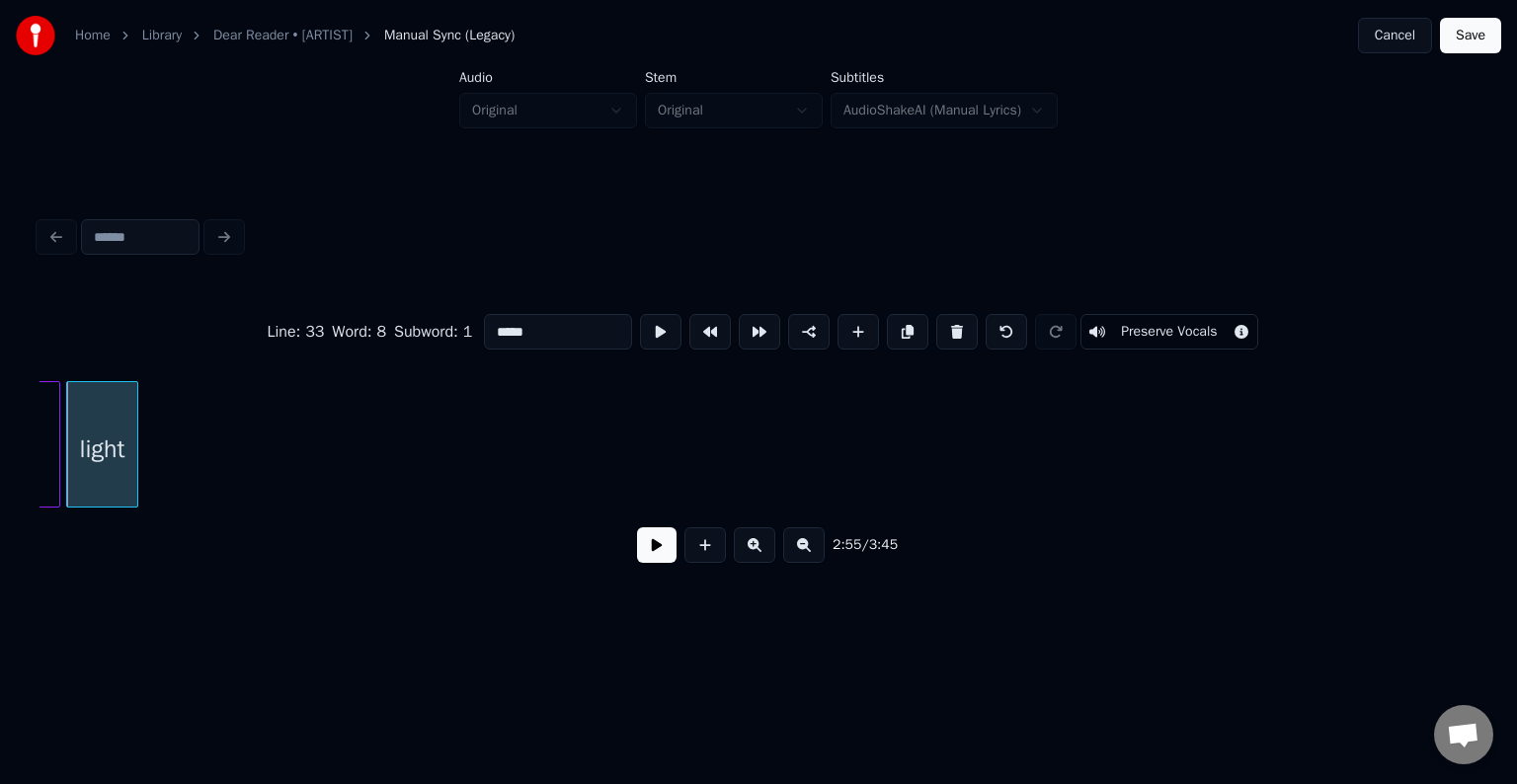 click at bounding box center (957, 332) 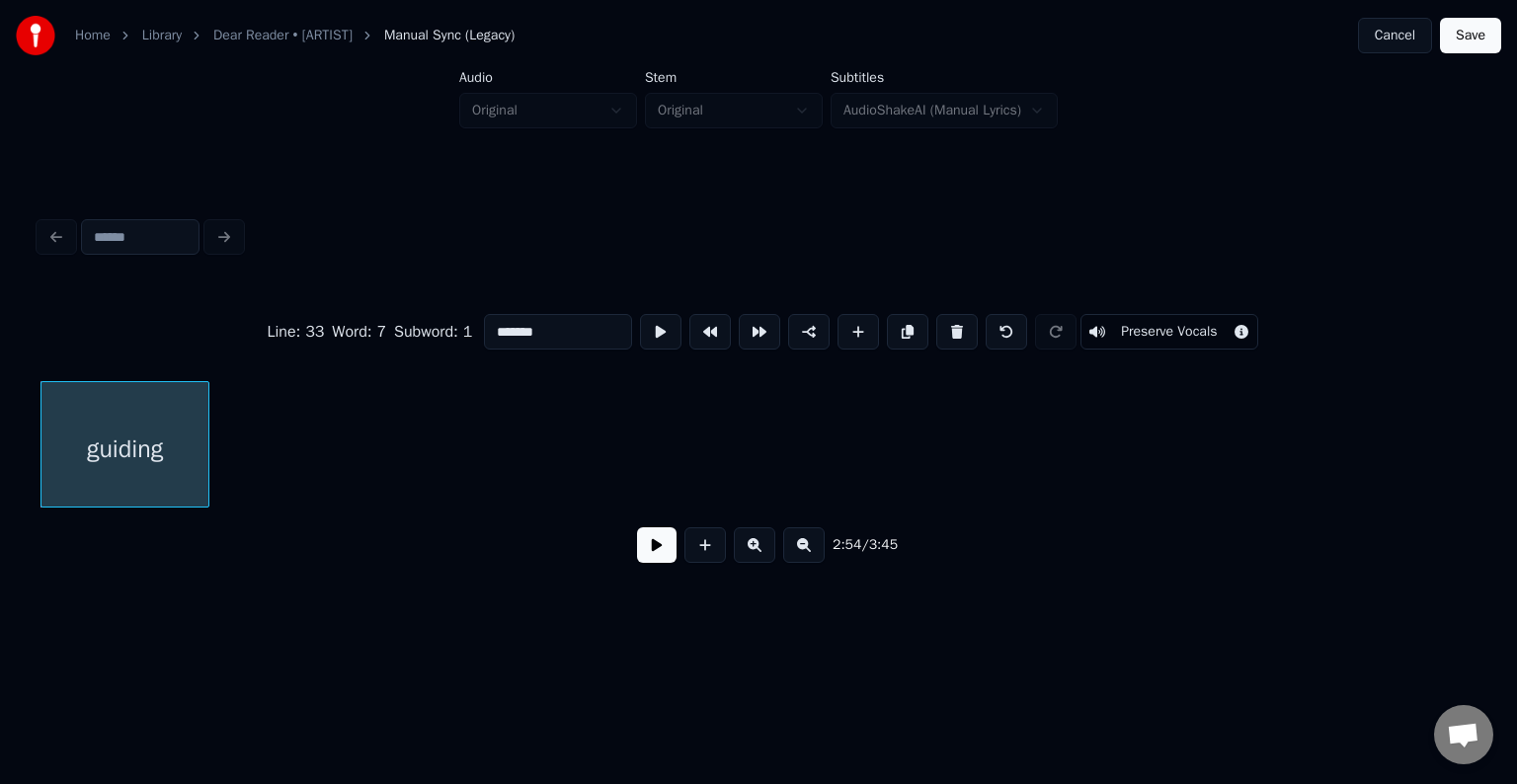 click at bounding box center (957, 332) 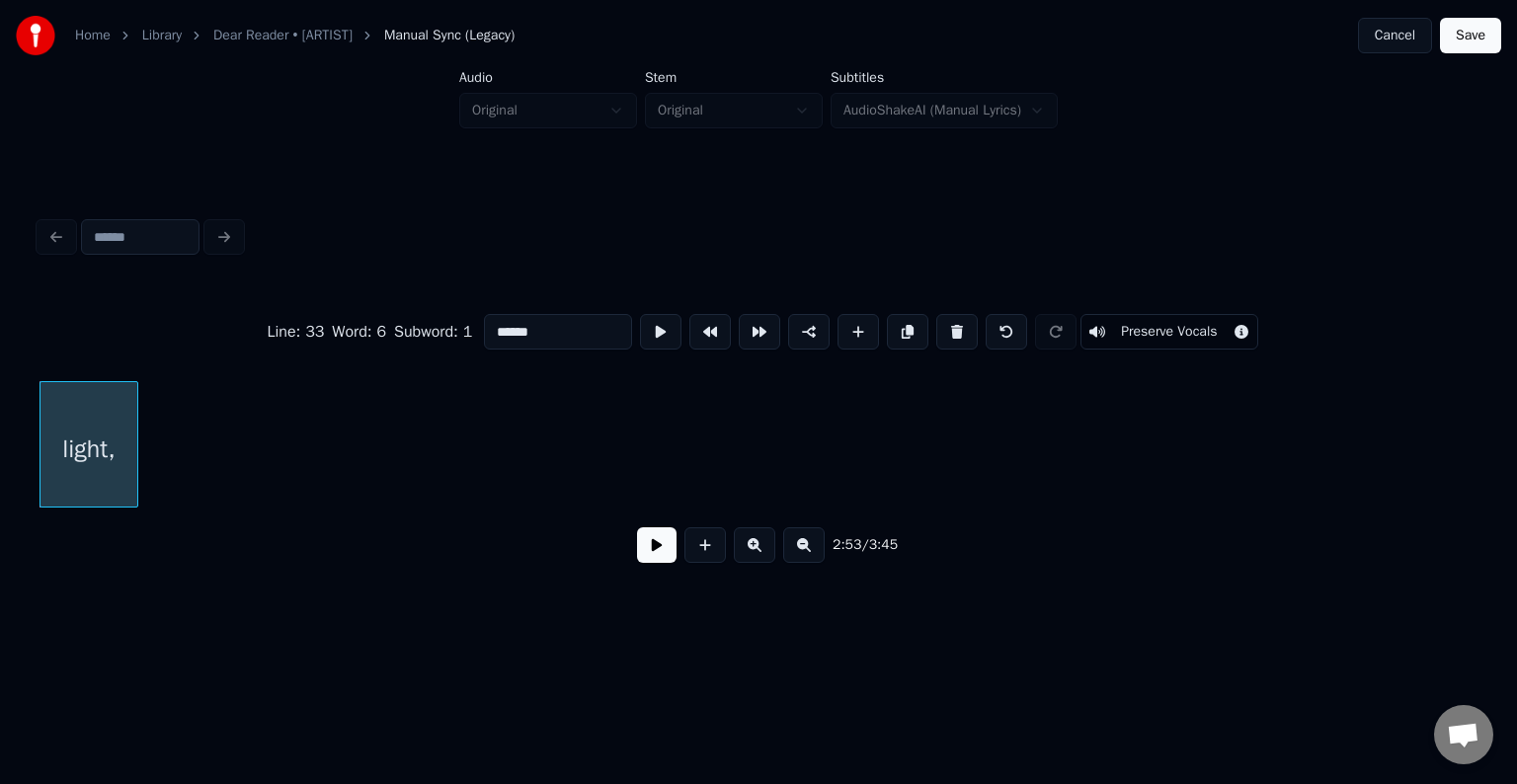 click at bounding box center (957, 332) 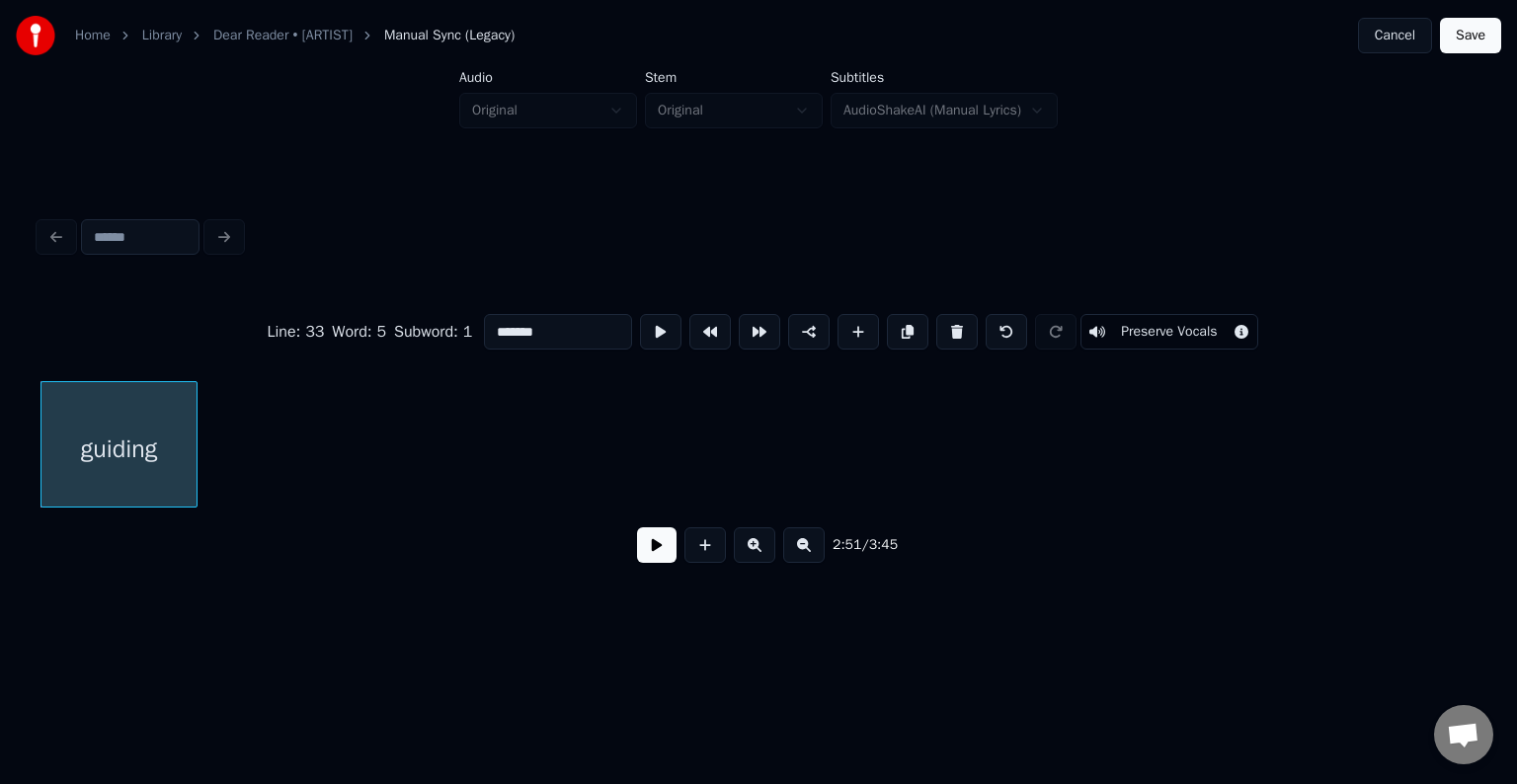 click at bounding box center [957, 332] 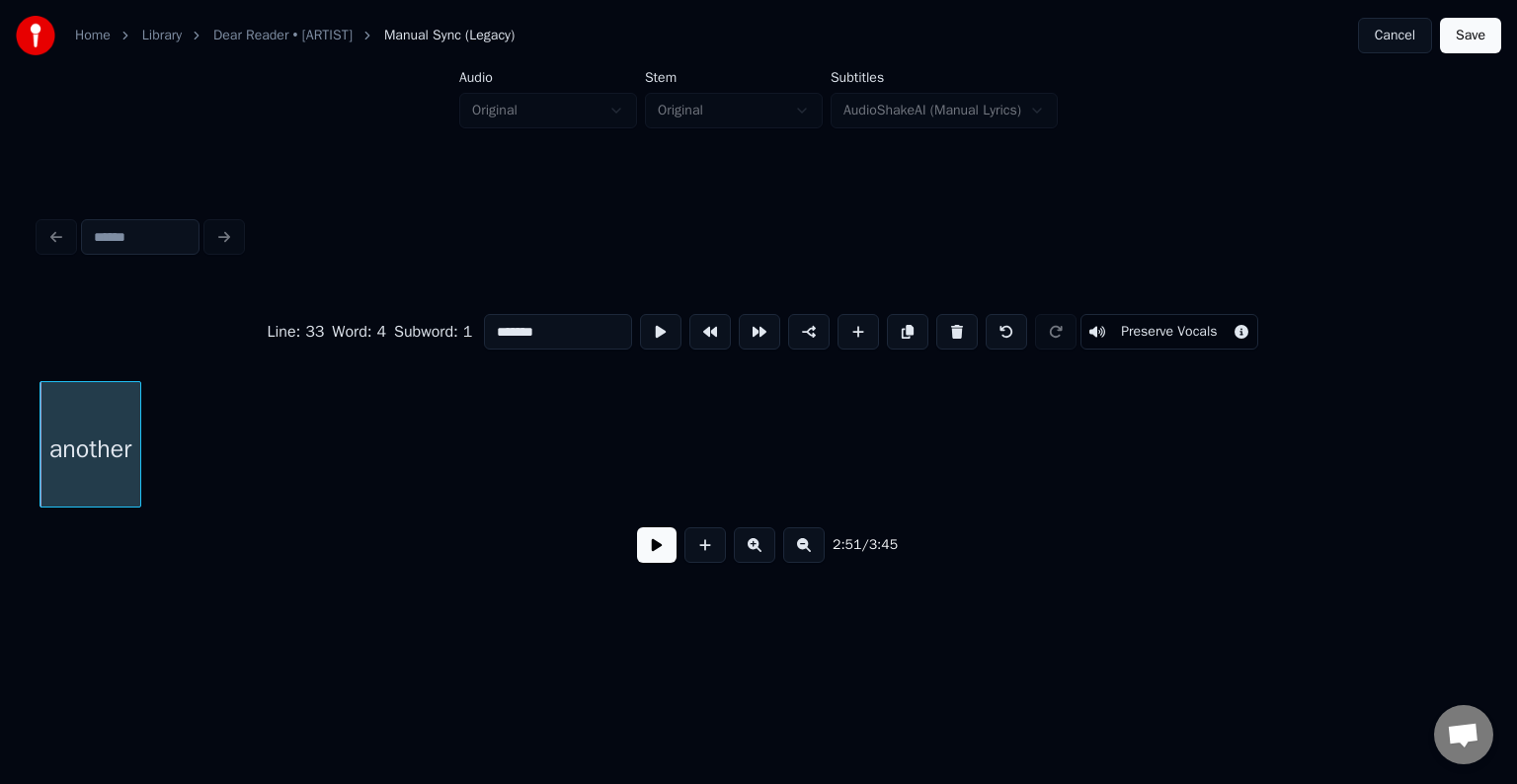 click at bounding box center (957, 332) 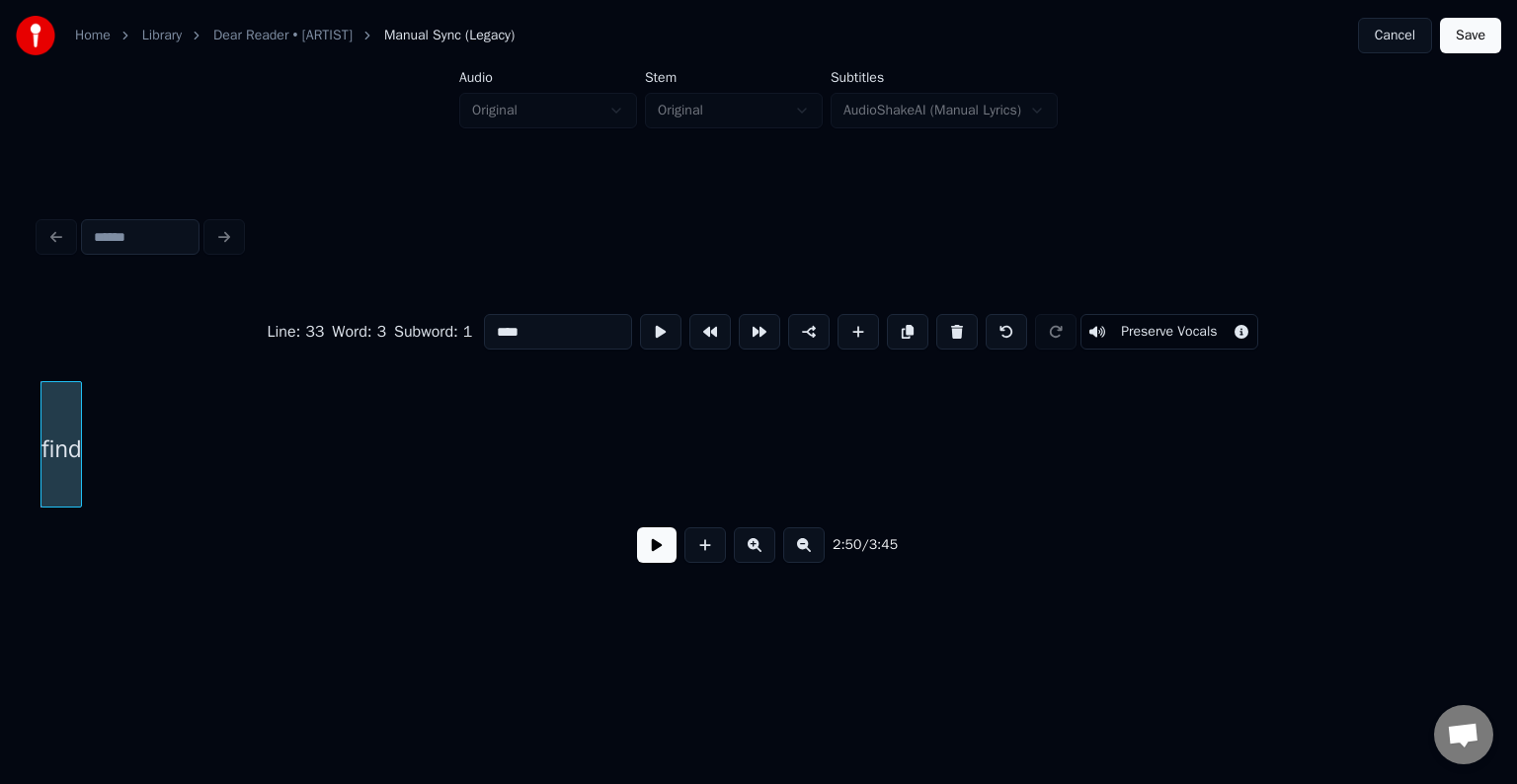 click at bounding box center [957, 332] 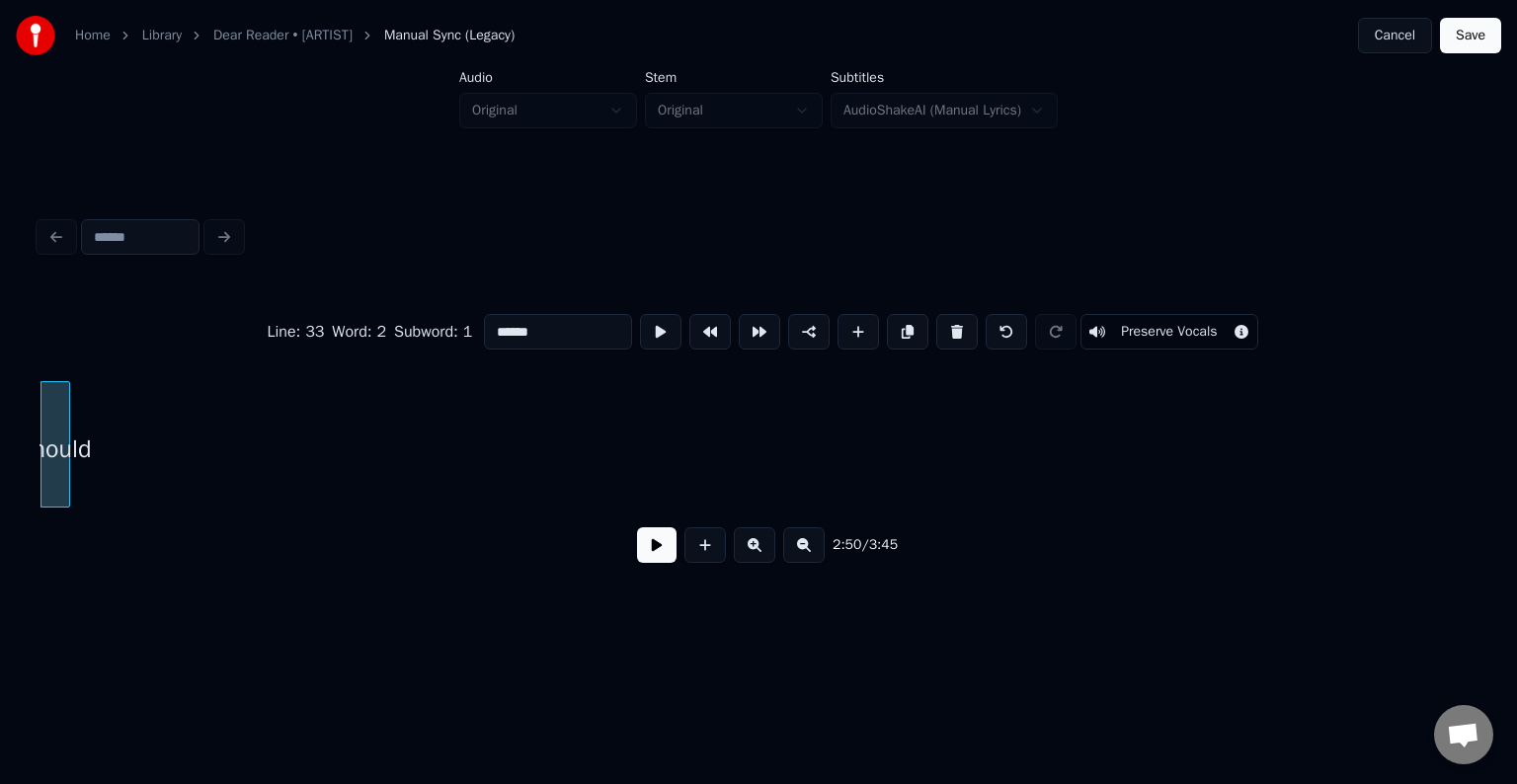 click at bounding box center (957, 332) 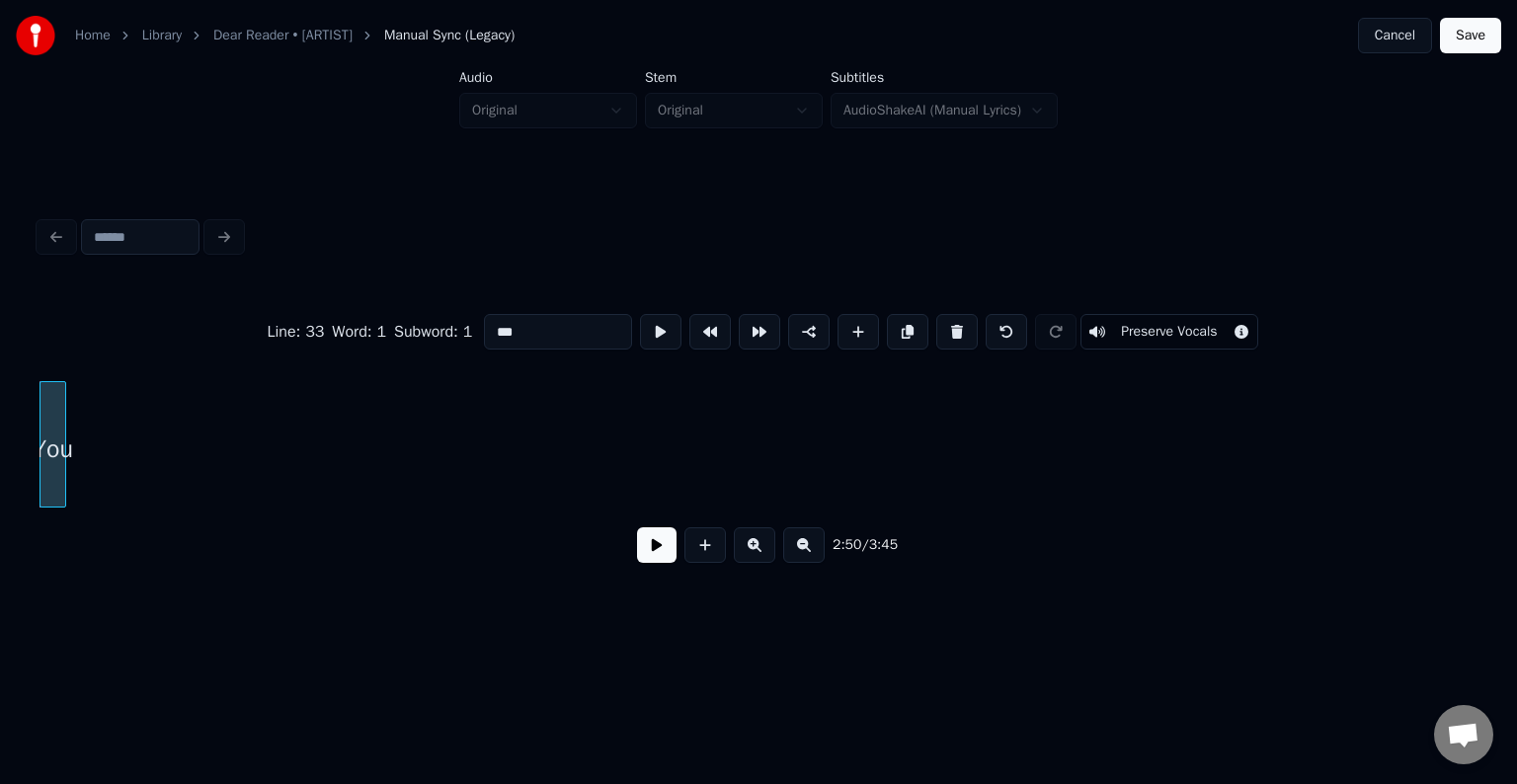 click at bounding box center (957, 332) 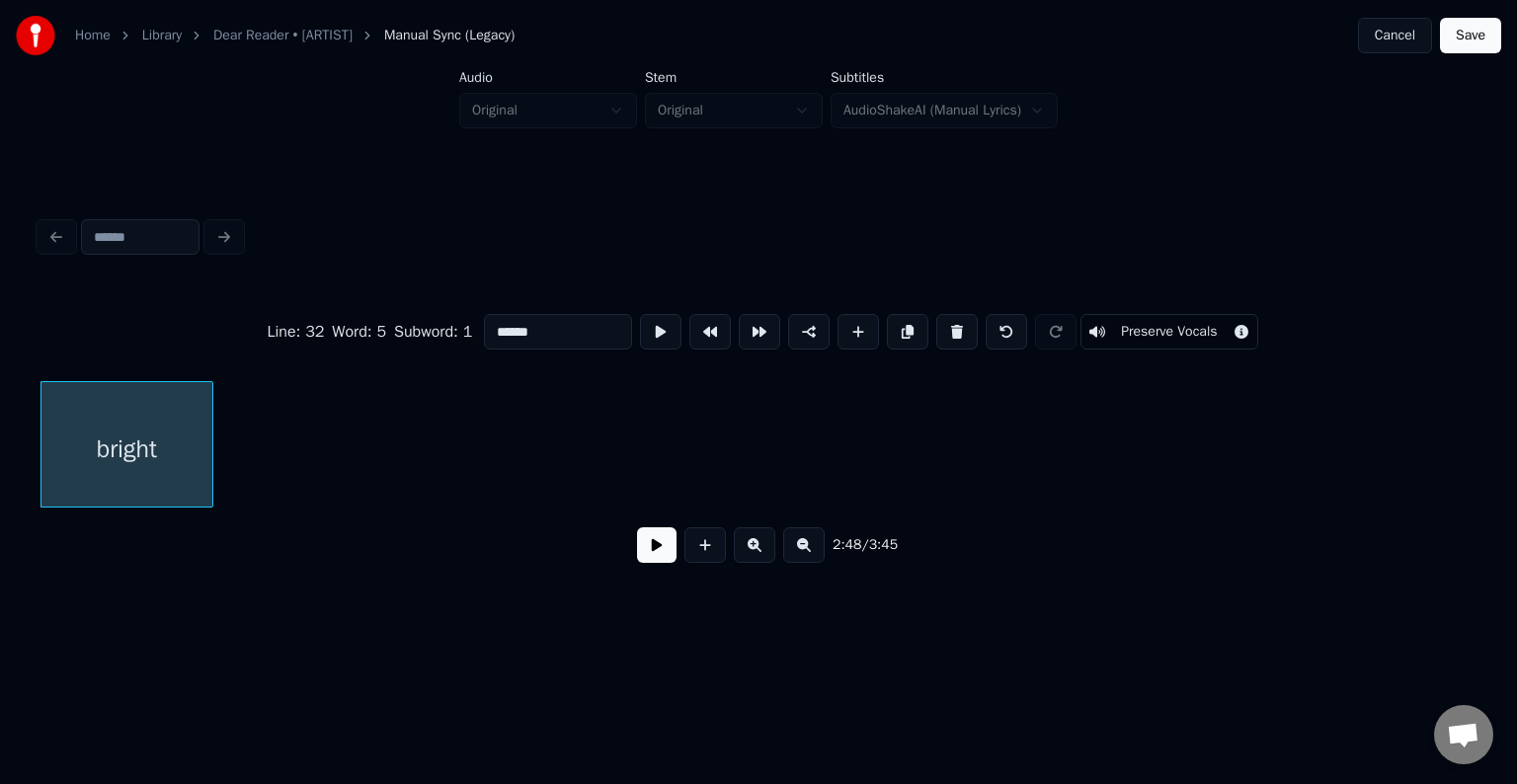 click at bounding box center (957, 332) 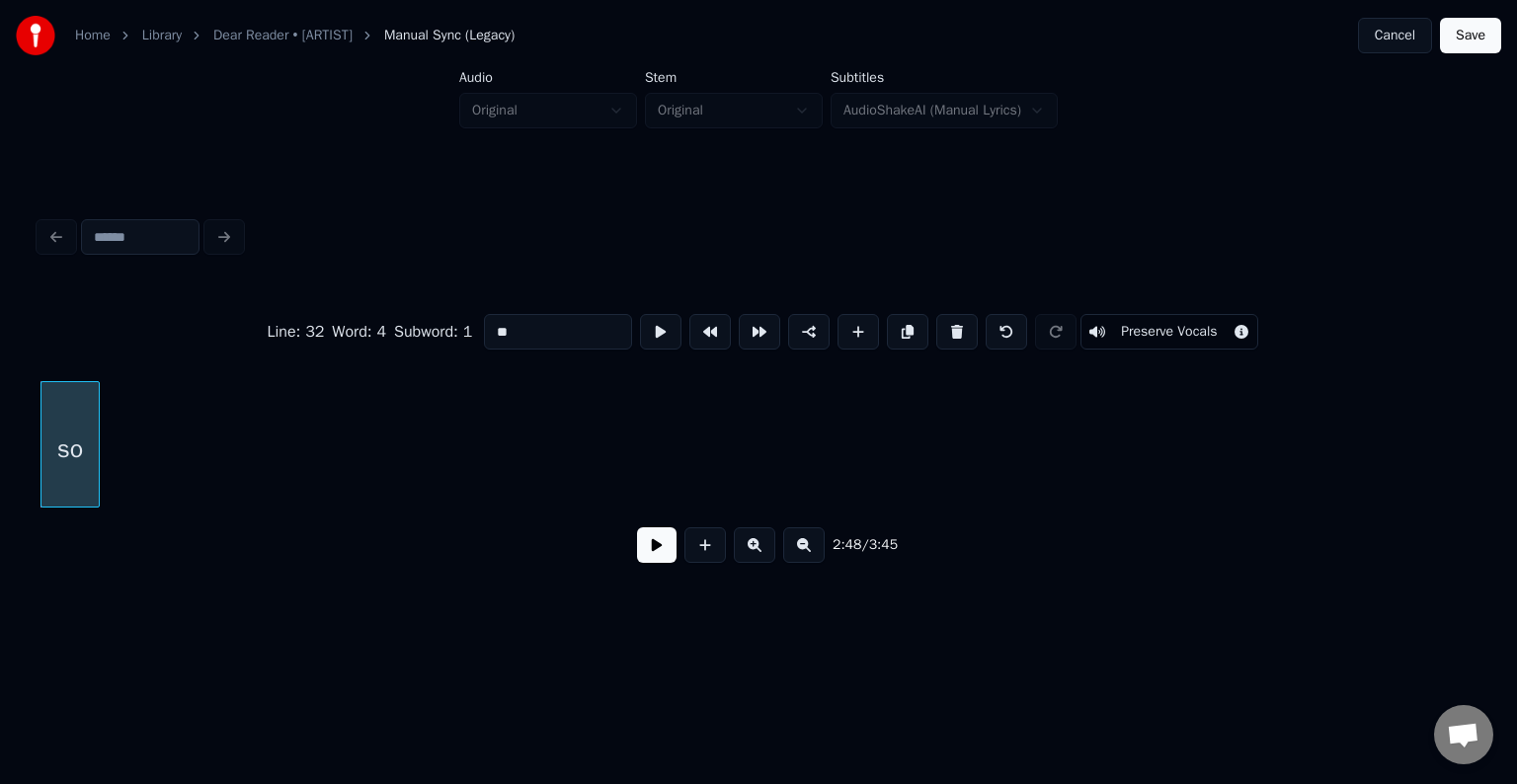 click at bounding box center (957, 332) 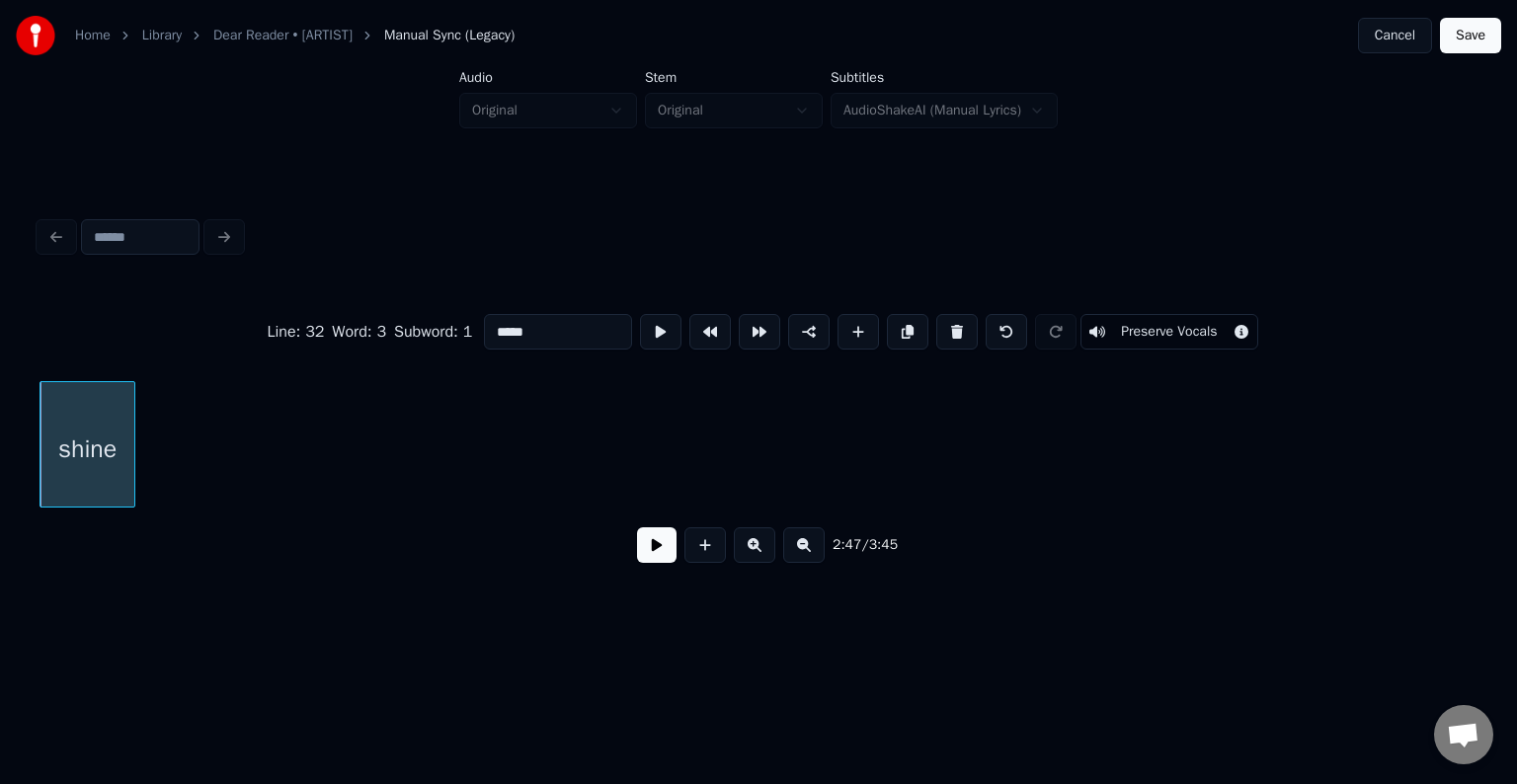 click at bounding box center [957, 332] 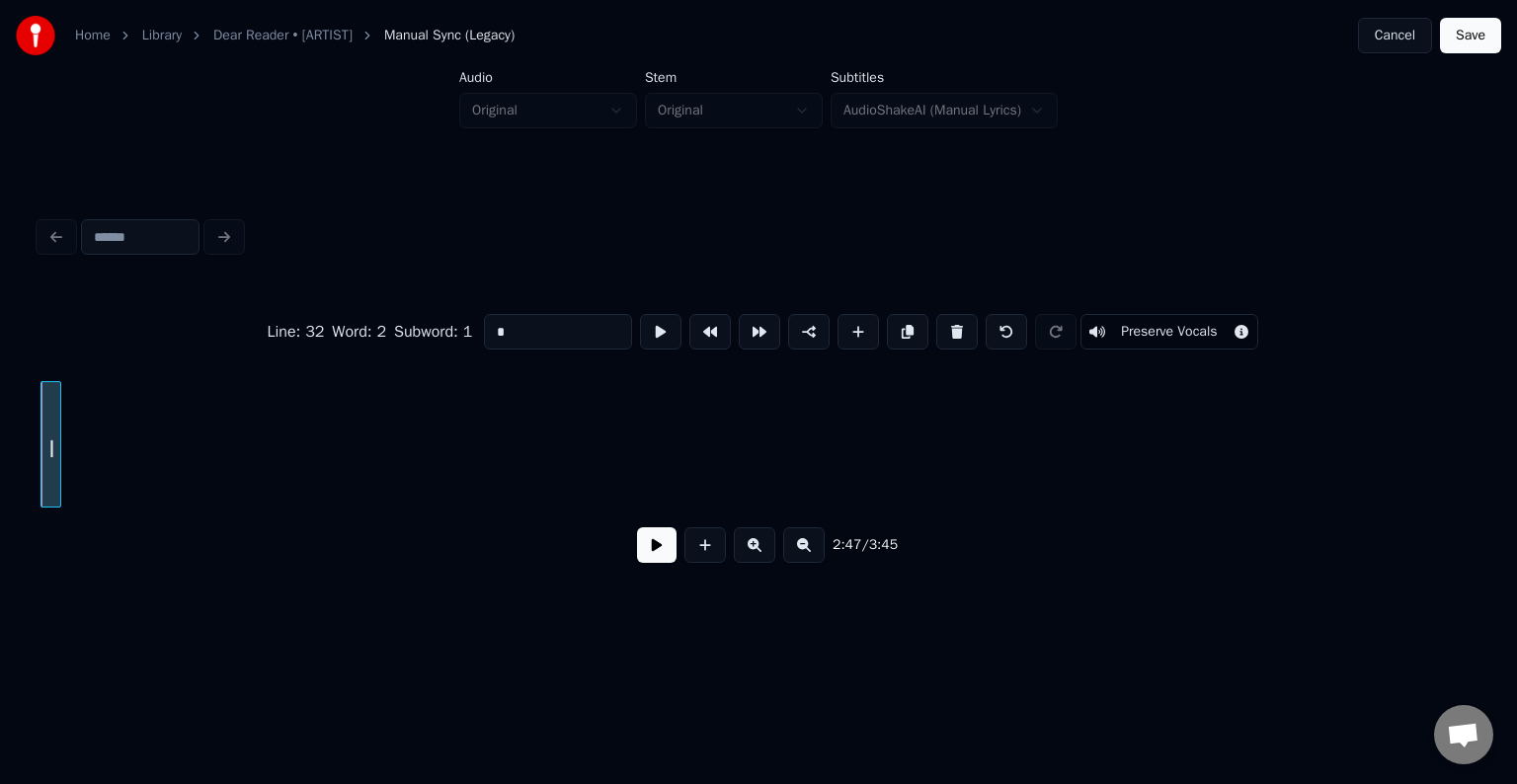 click at bounding box center (957, 332) 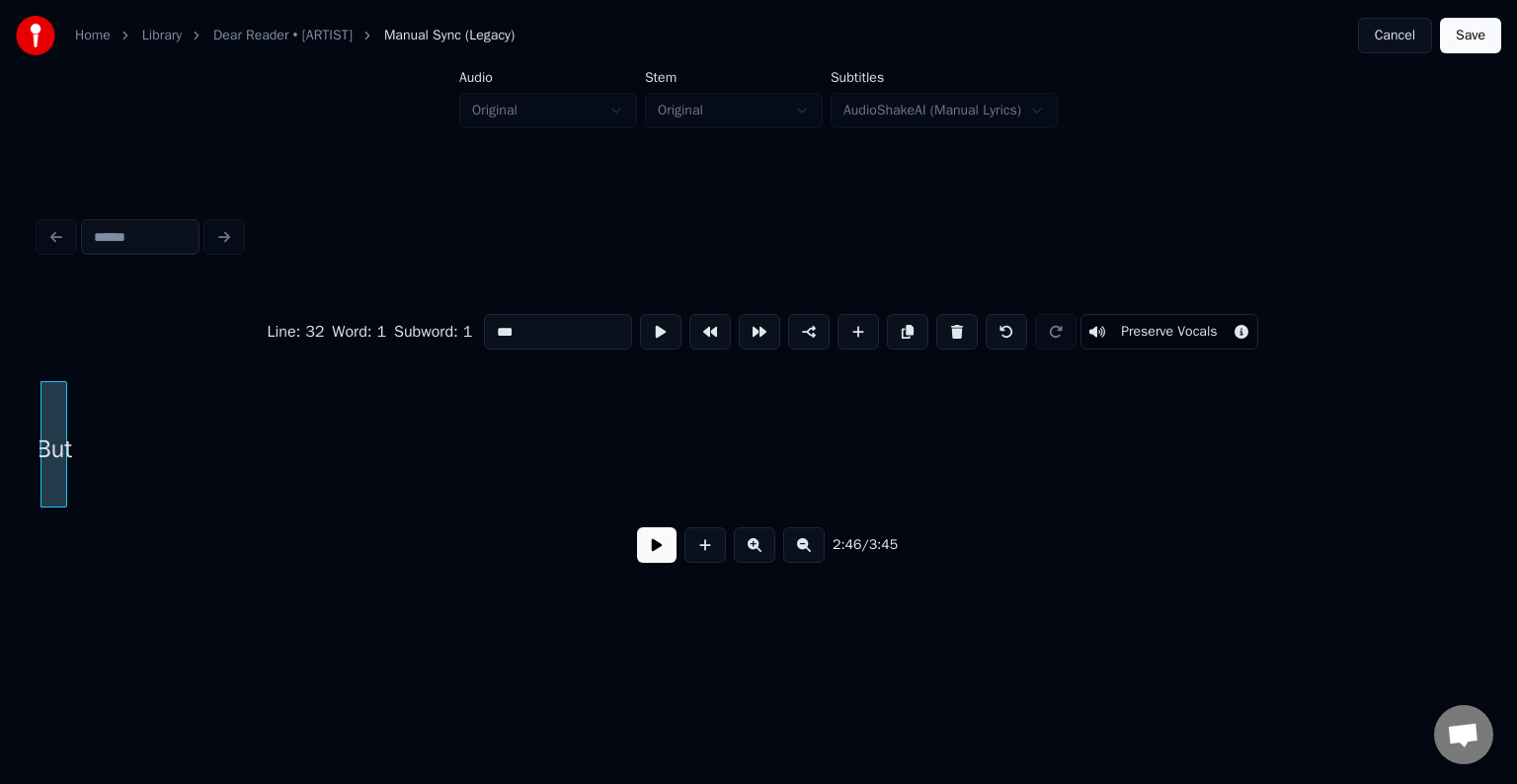 click at bounding box center [957, 332] 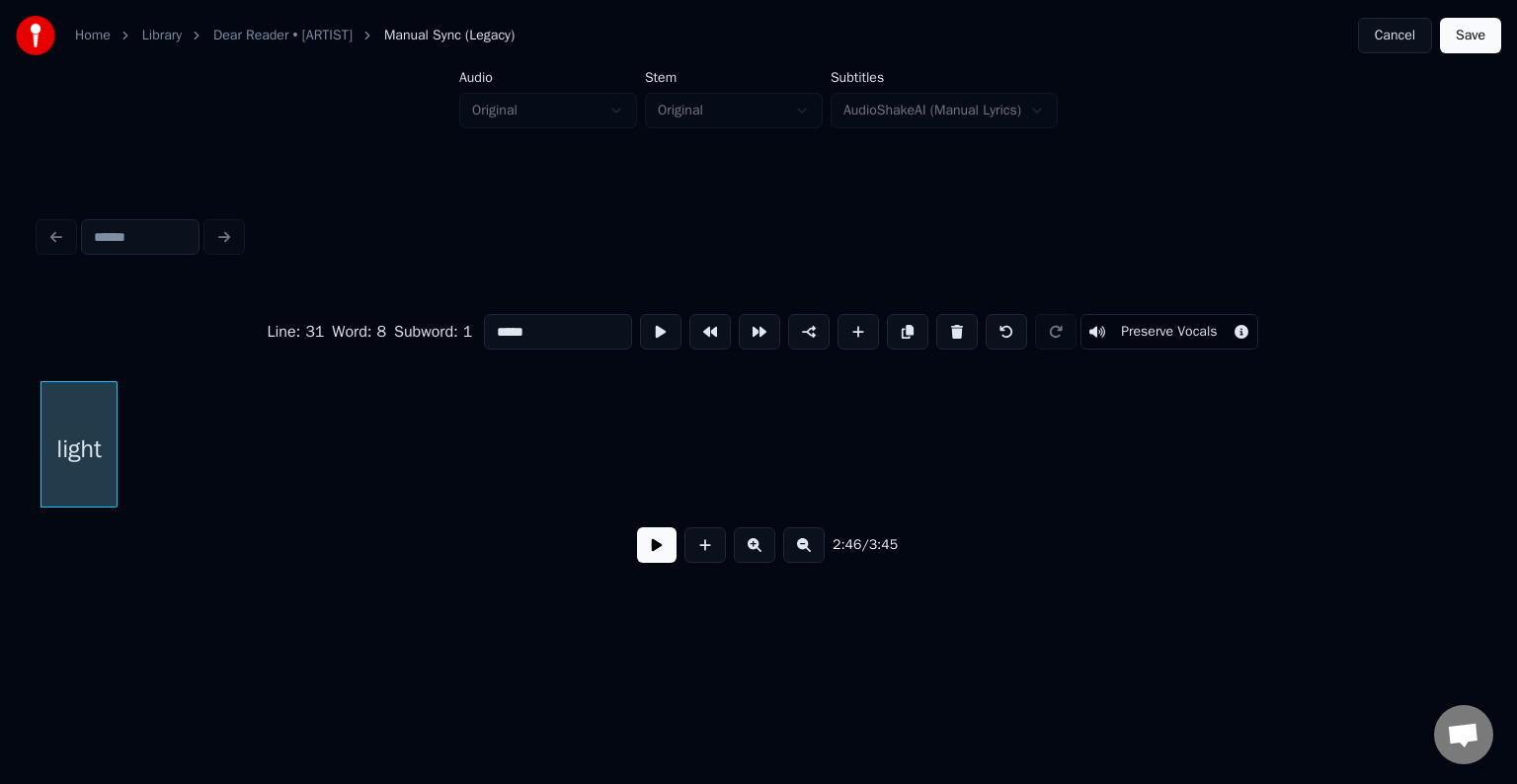 click at bounding box center (957, 332) 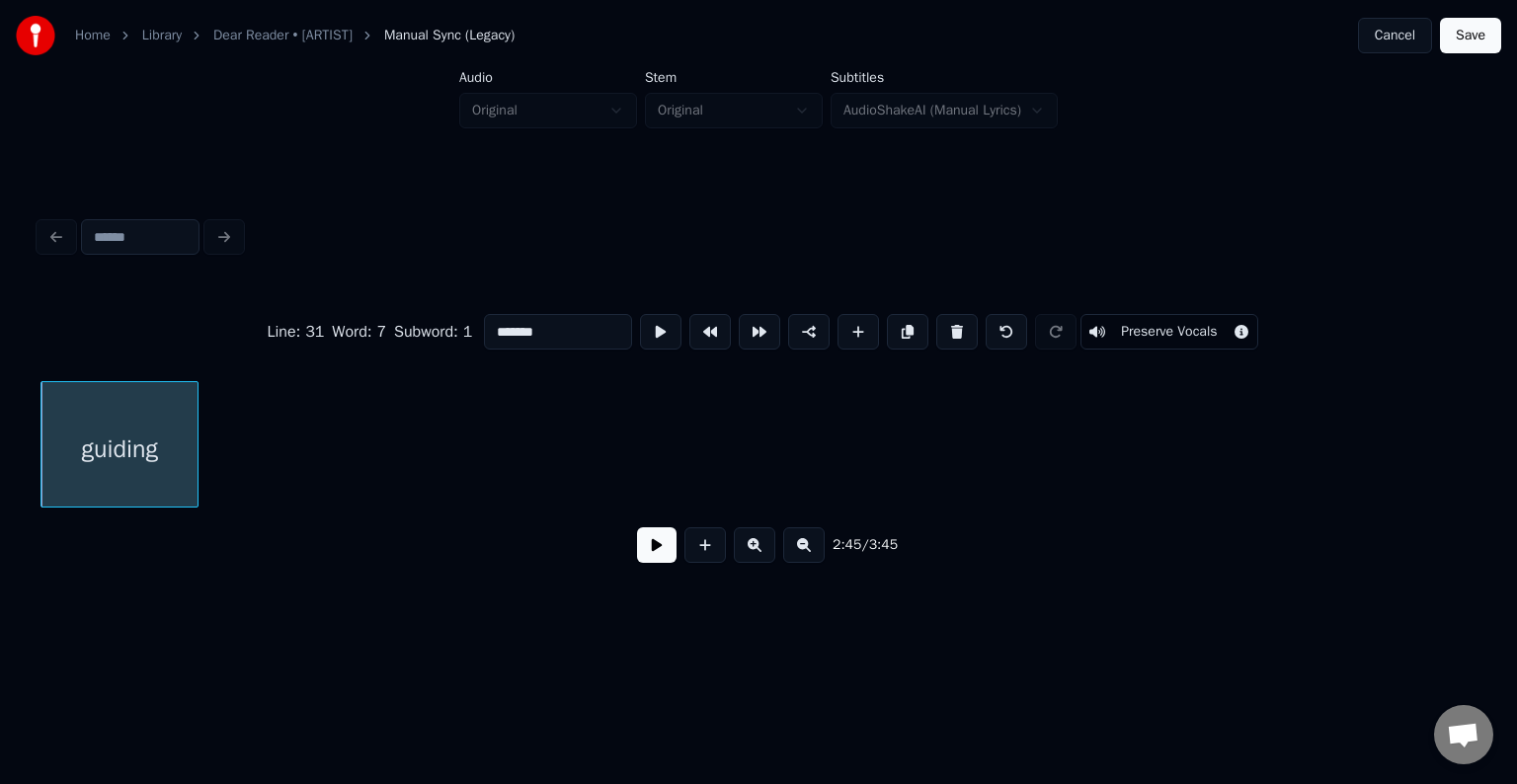 click at bounding box center [957, 332] 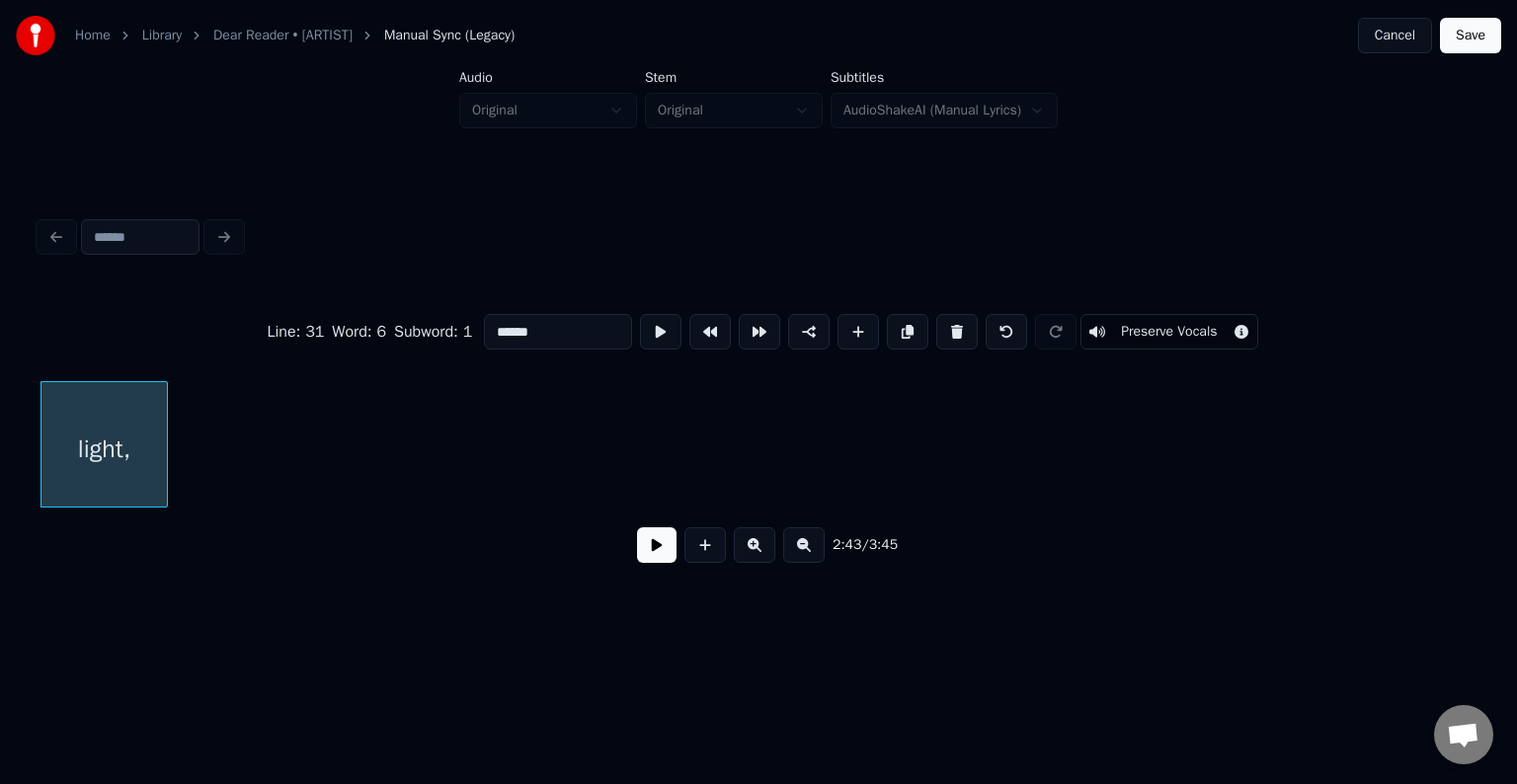 click at bounding box center (957, 332) 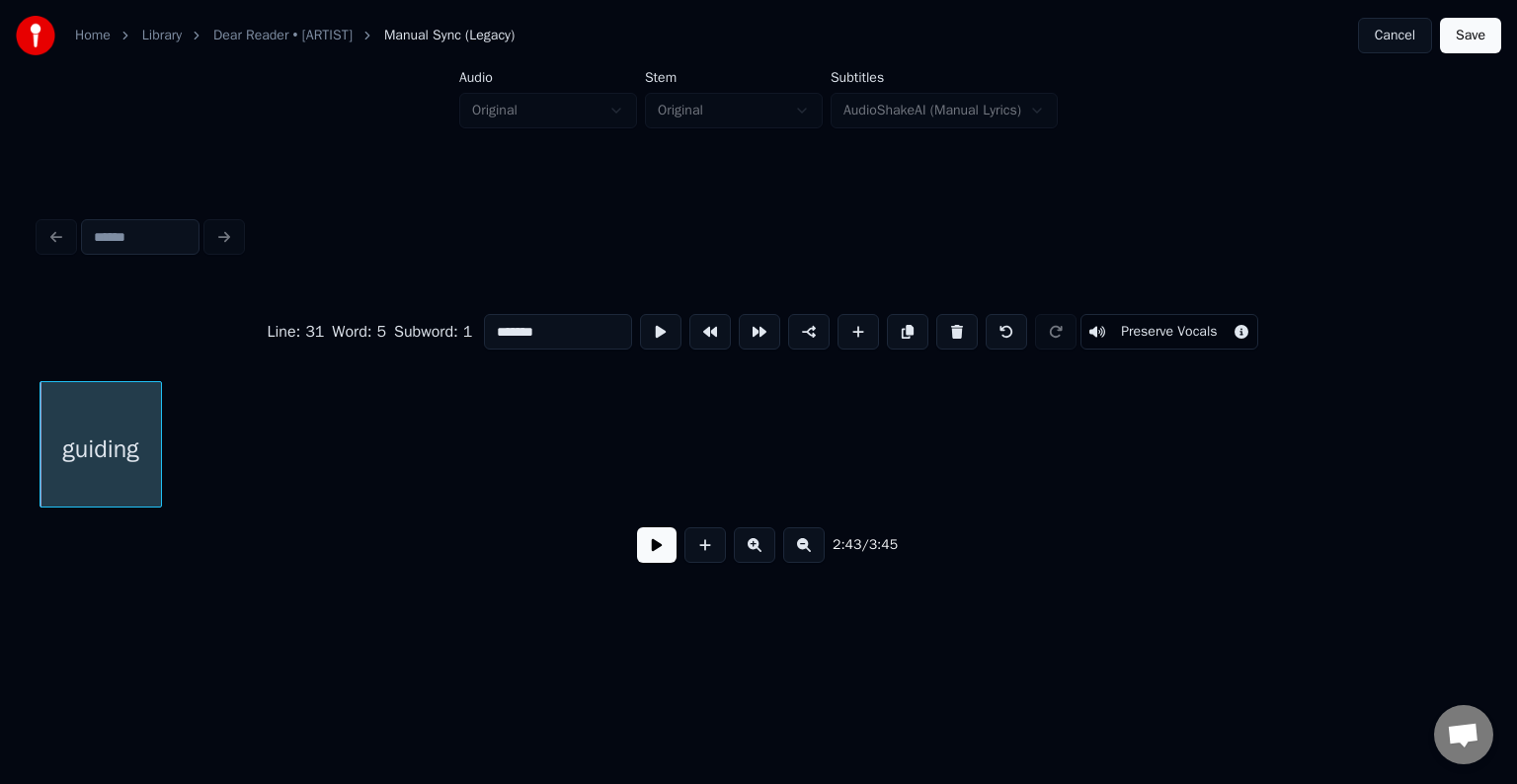 click at bounding box center (957, 332) 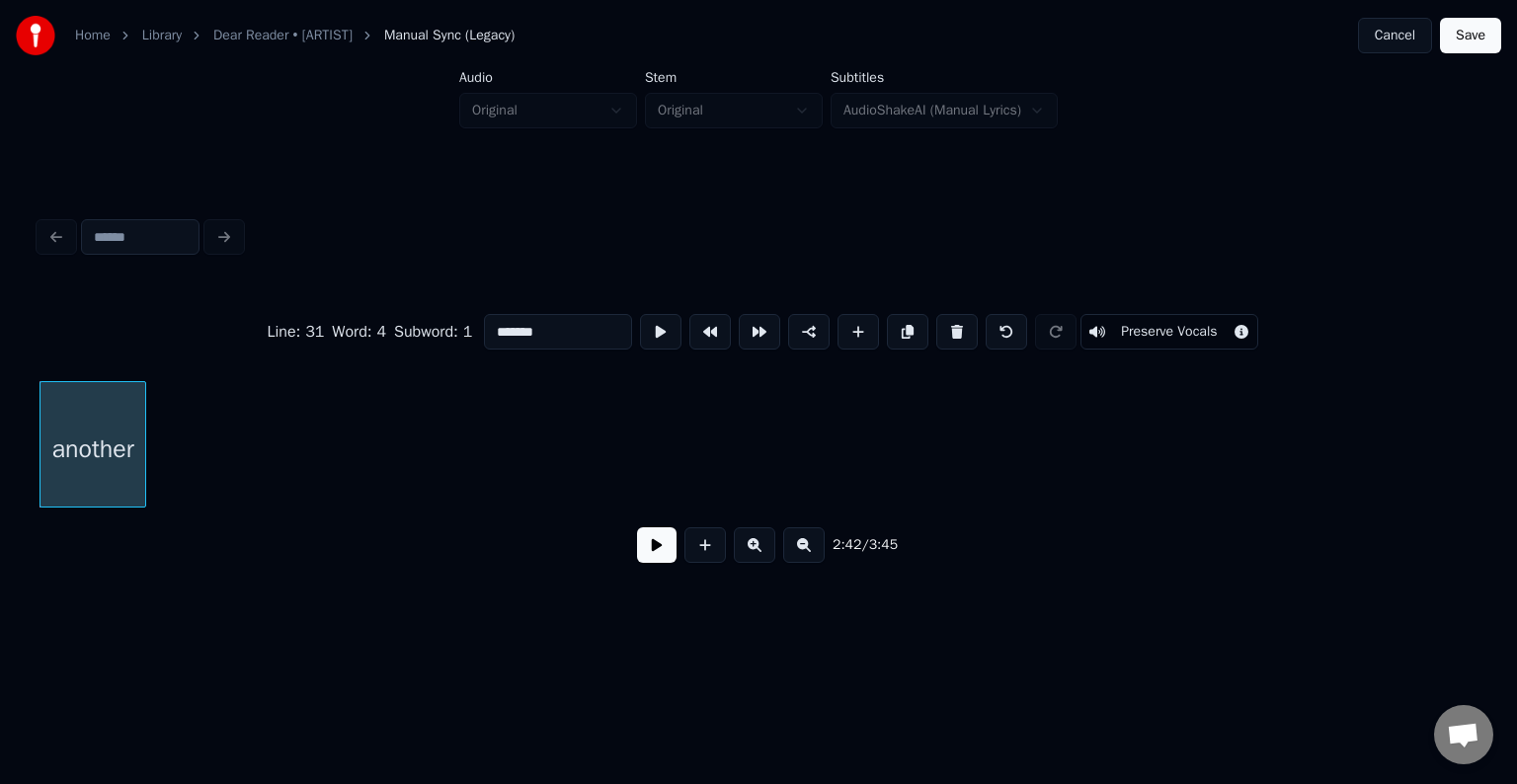 click at bounding box center [957, 332] 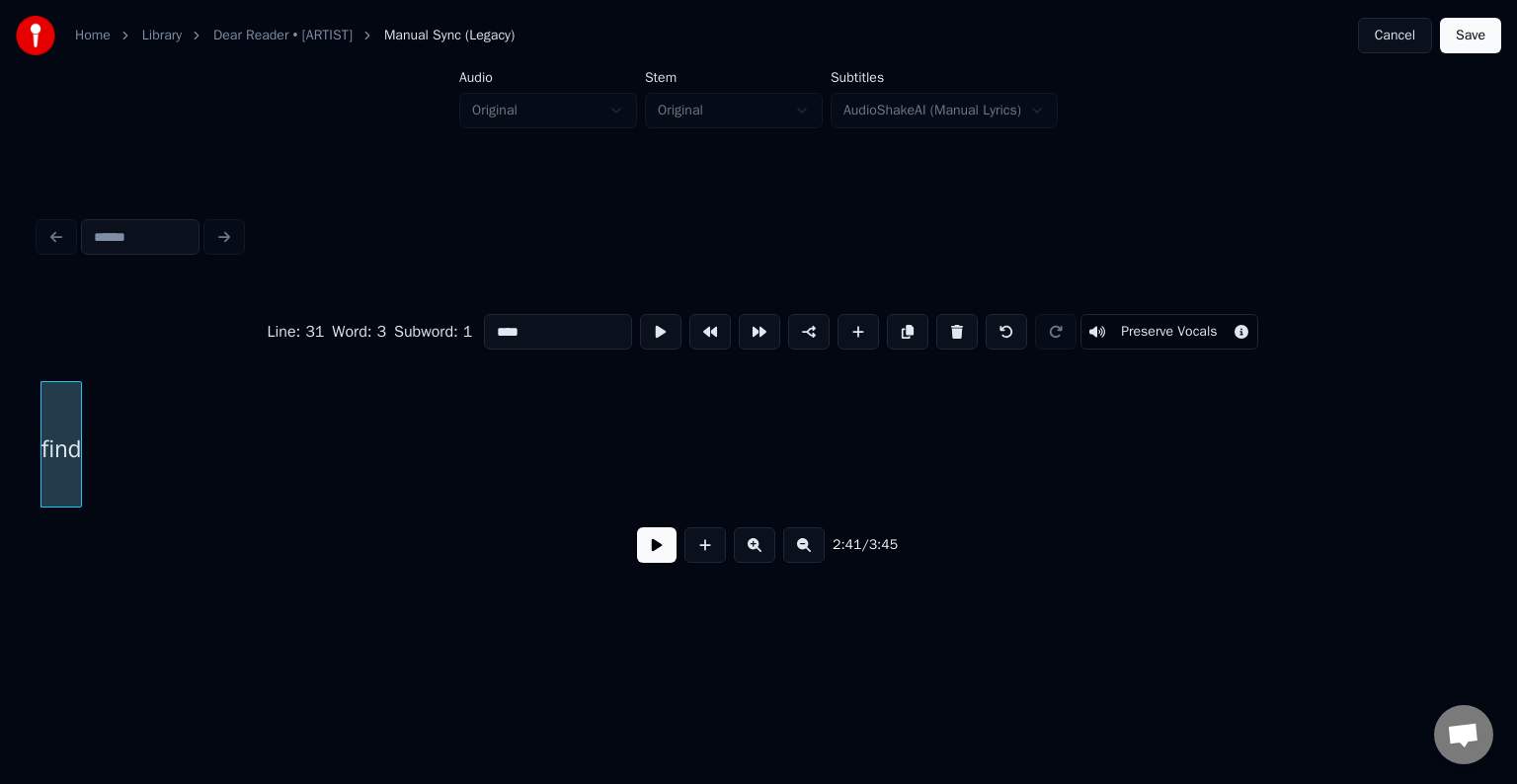 click at bounding box center [957, 332] 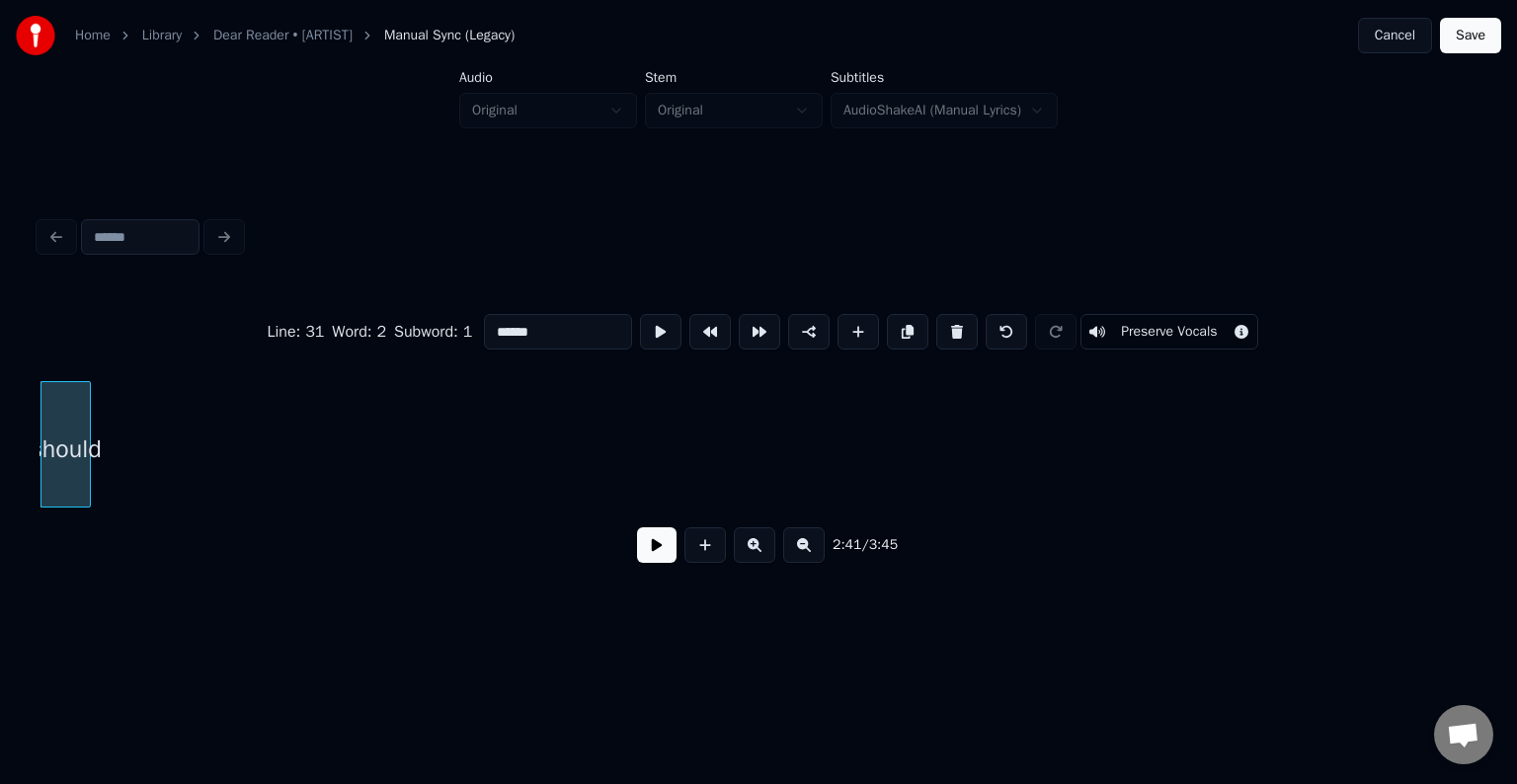 click at bounding box center [957, 332] 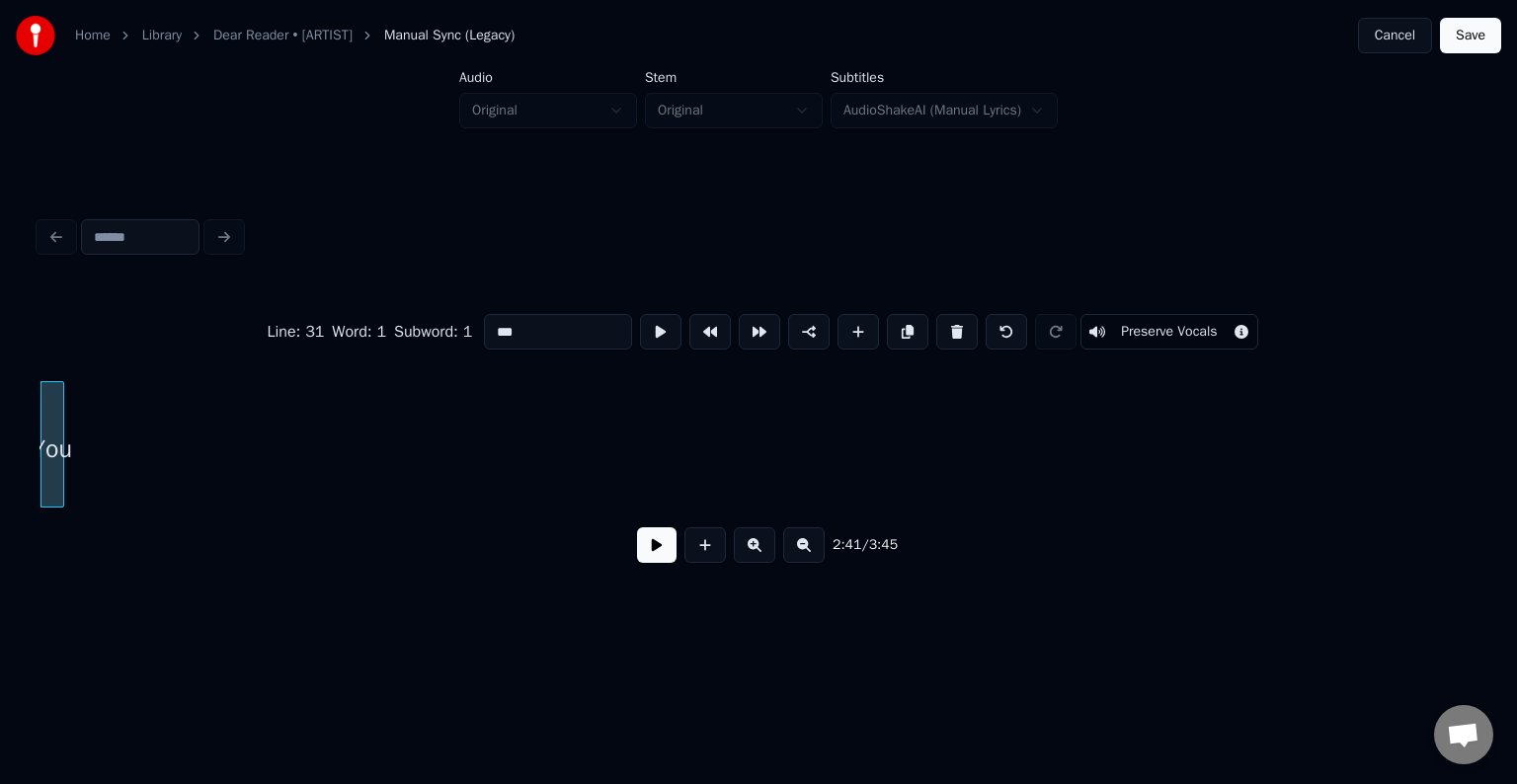 click at bounding box center (957, 332) 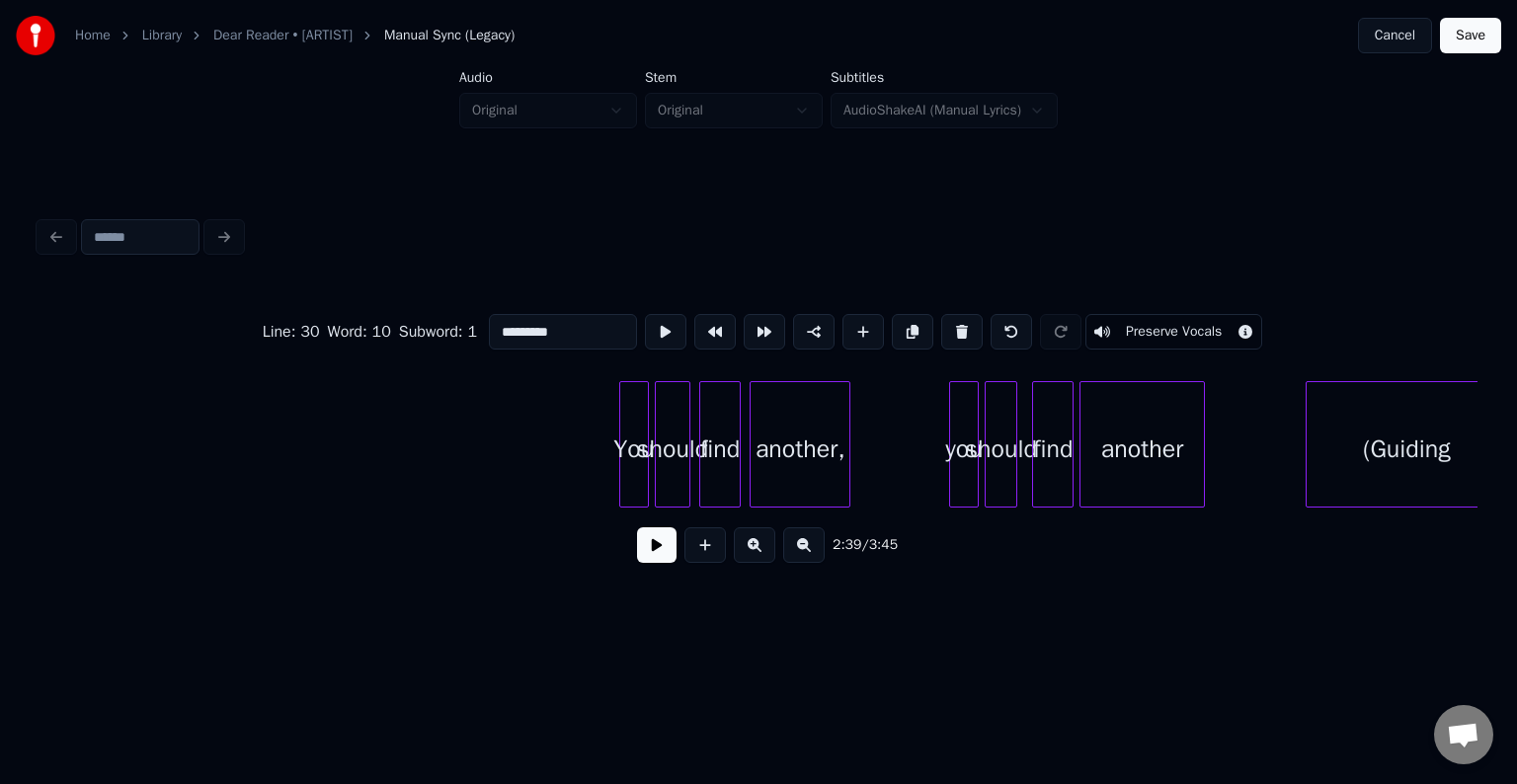 scroll, scrollTop: 0, scrollLeft: 27370, axis: horizontal 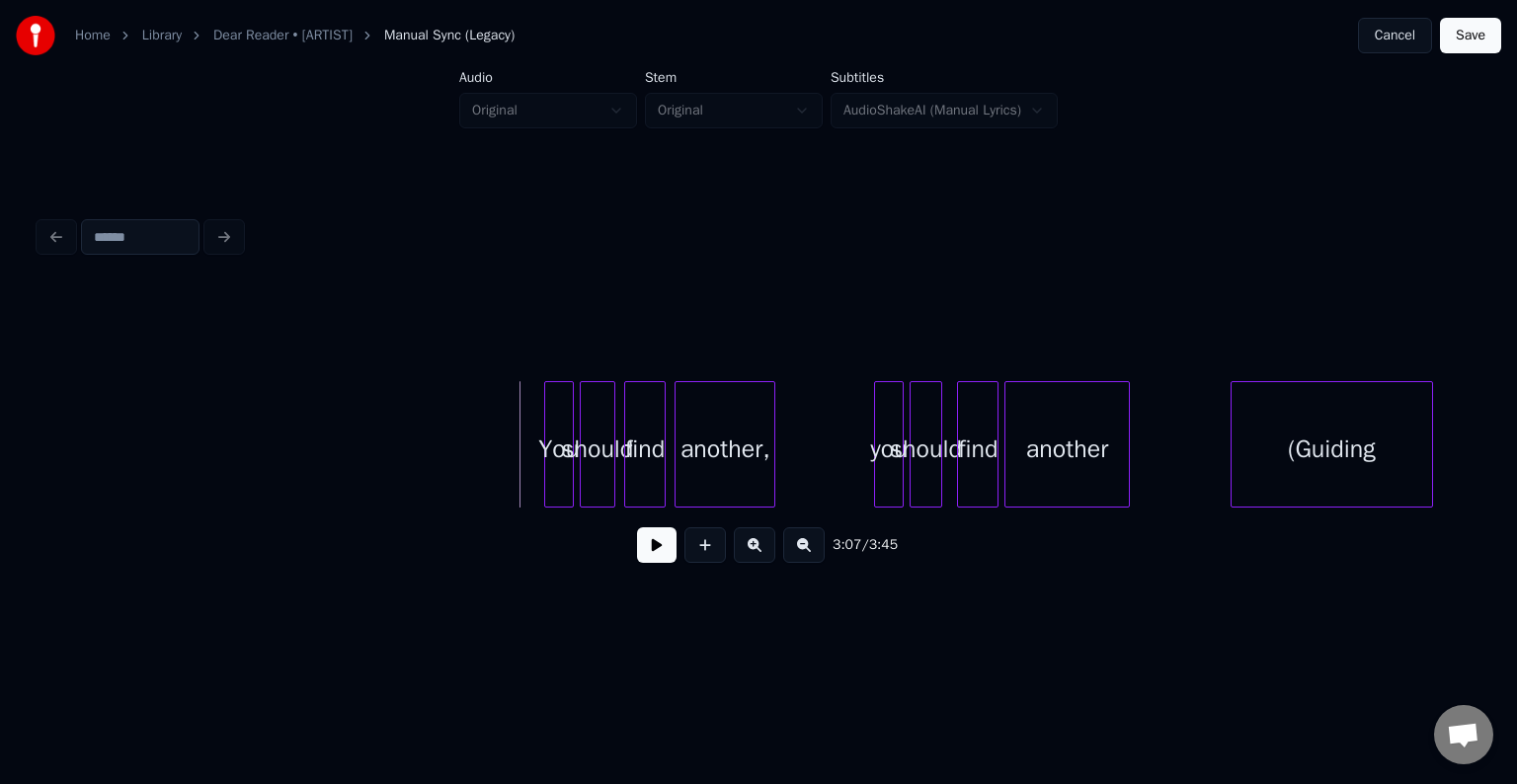 click at bounding box center [657, 545] 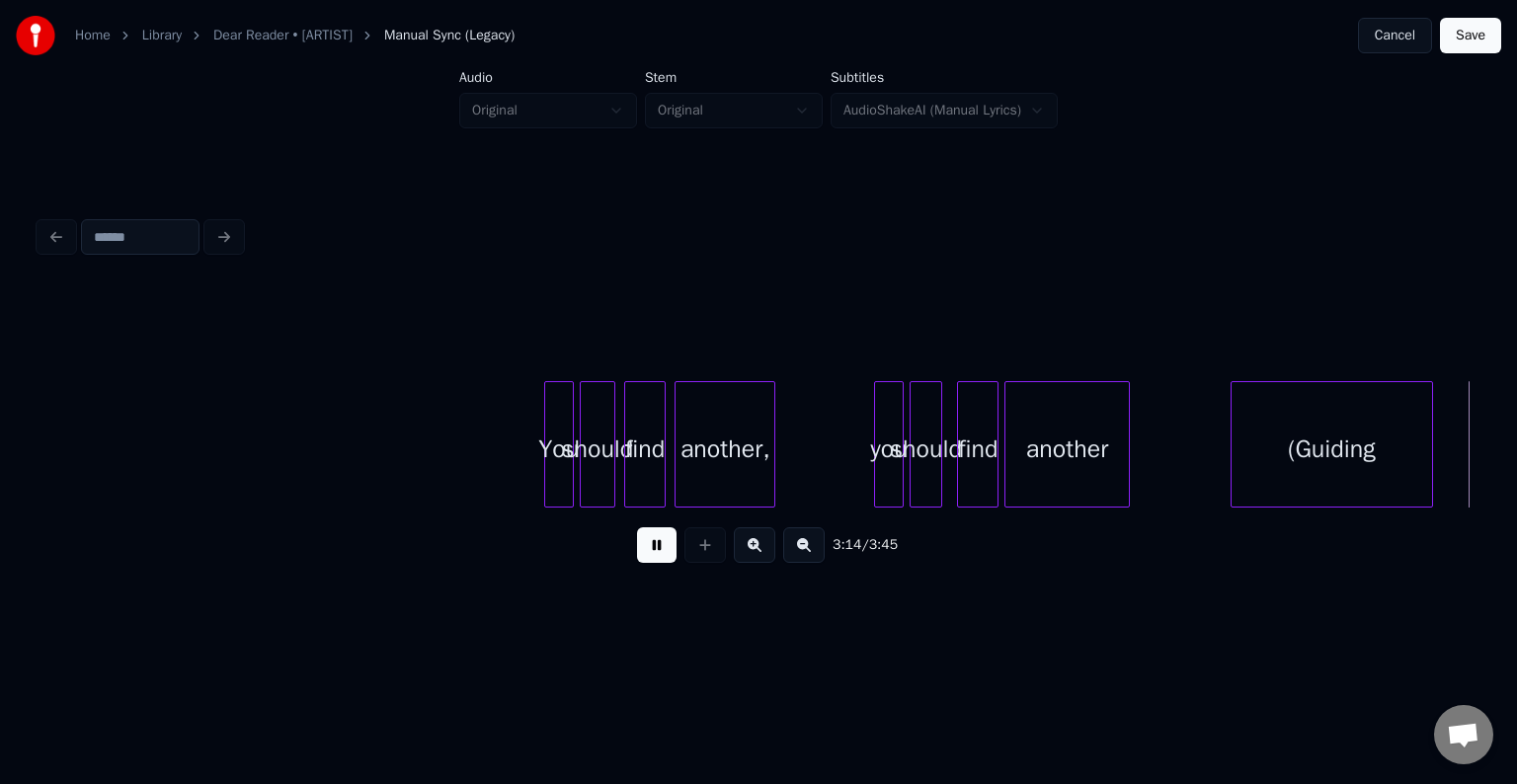 scroll, scrollTop: 0, scrollLeft: 28809, axis: horizontal 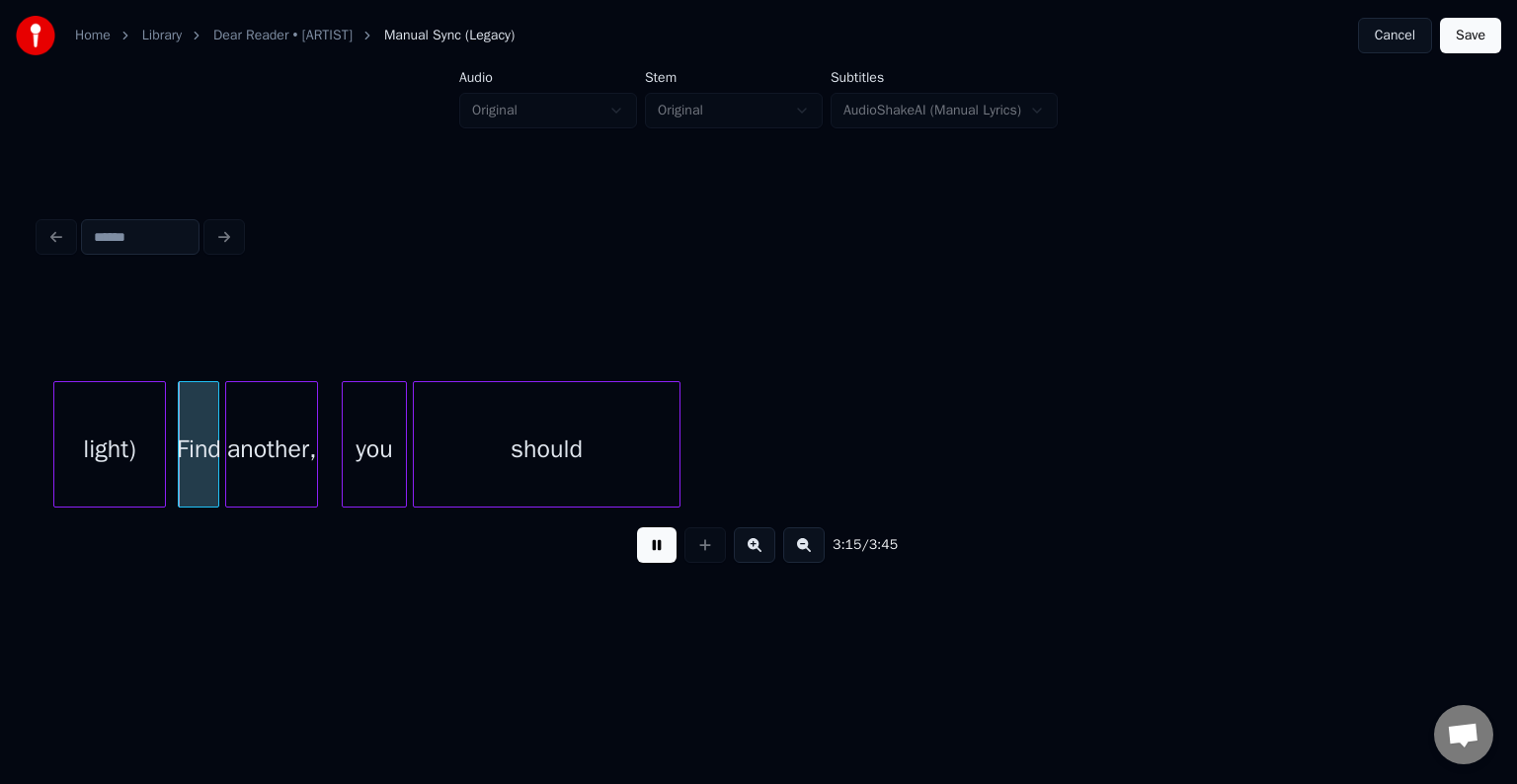 click at bounding box center [657, 545] 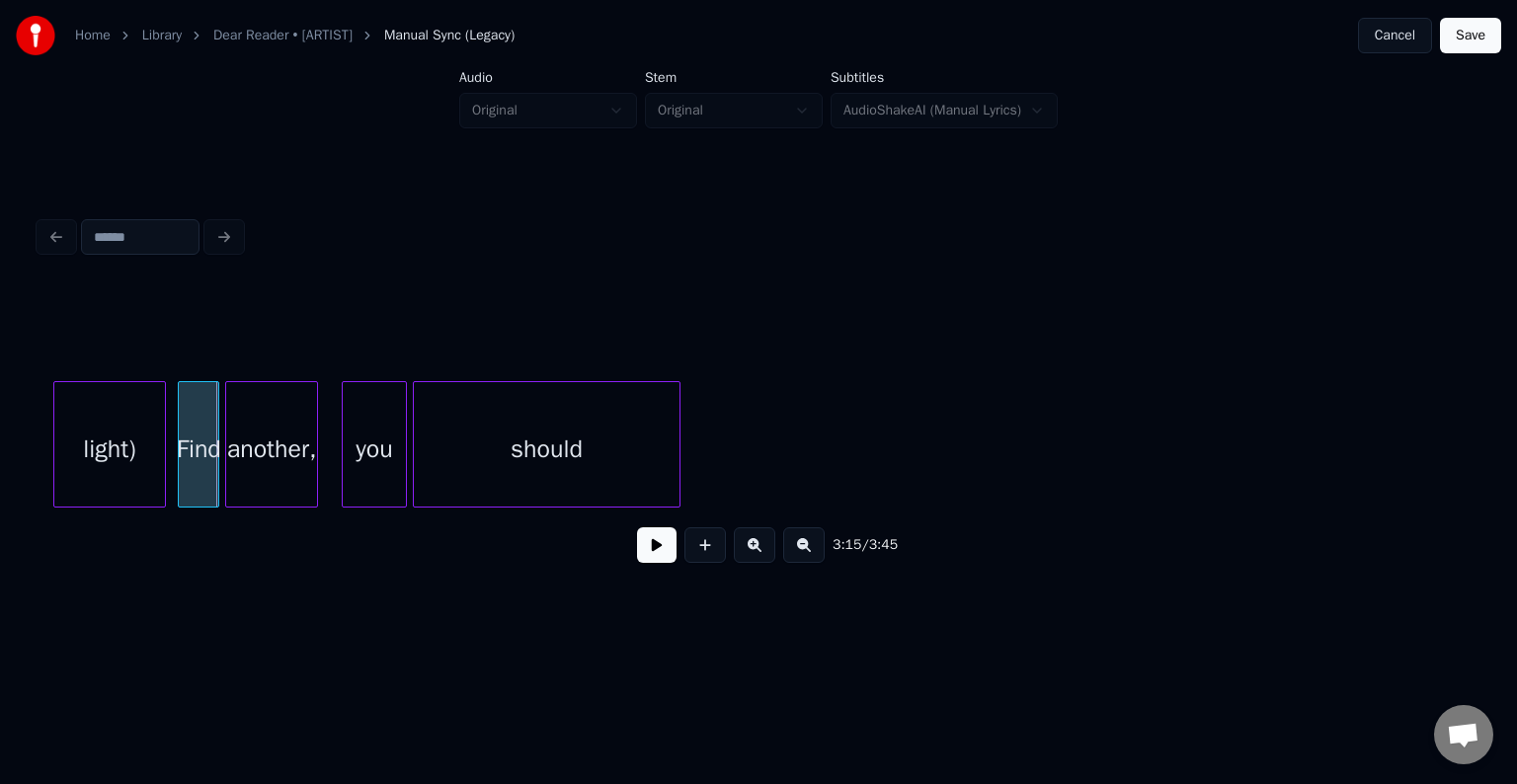 click on "should" at bounding box center [546, 449] 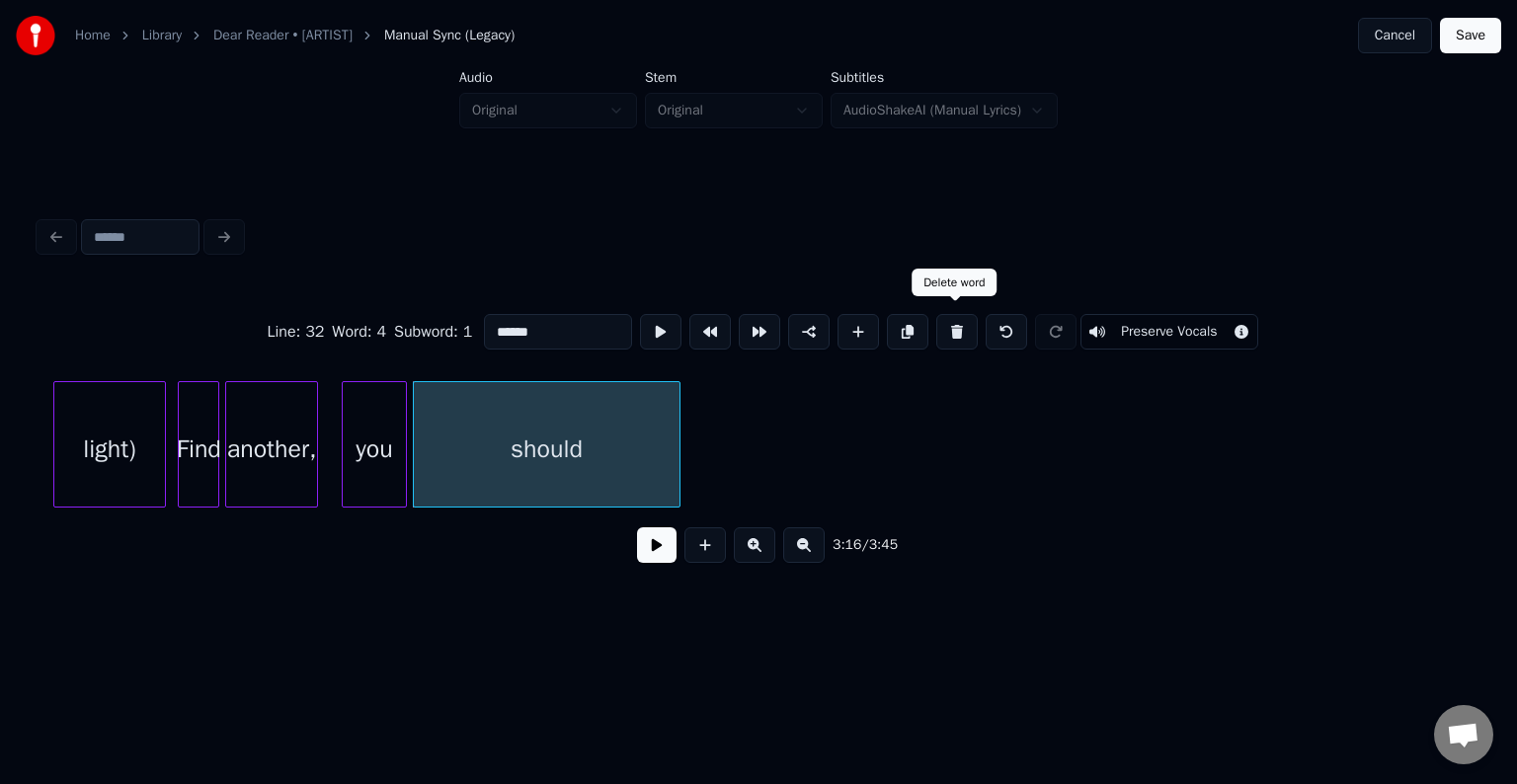 click at bounding box center [957, 332] 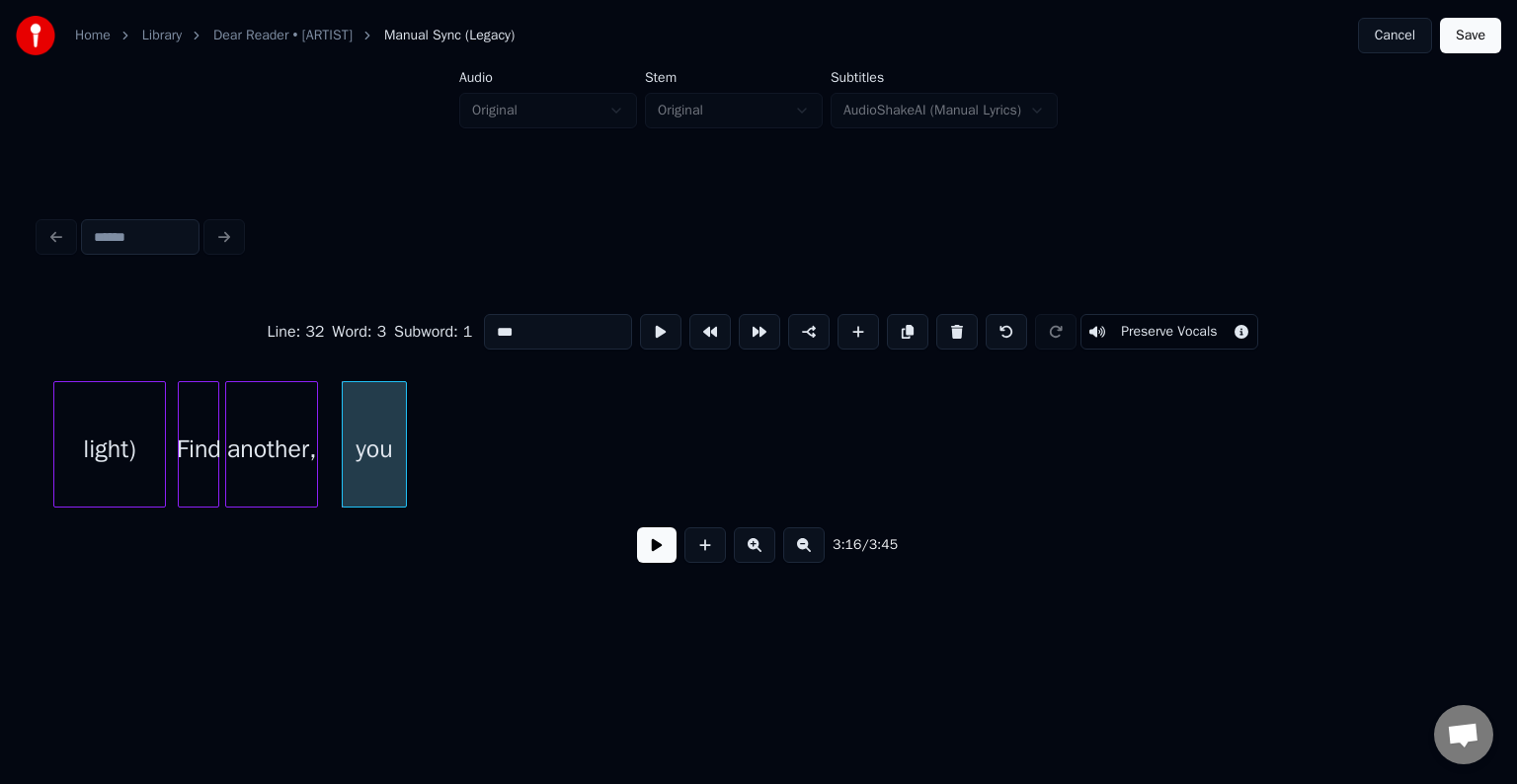click at bounding box center [957, 332] 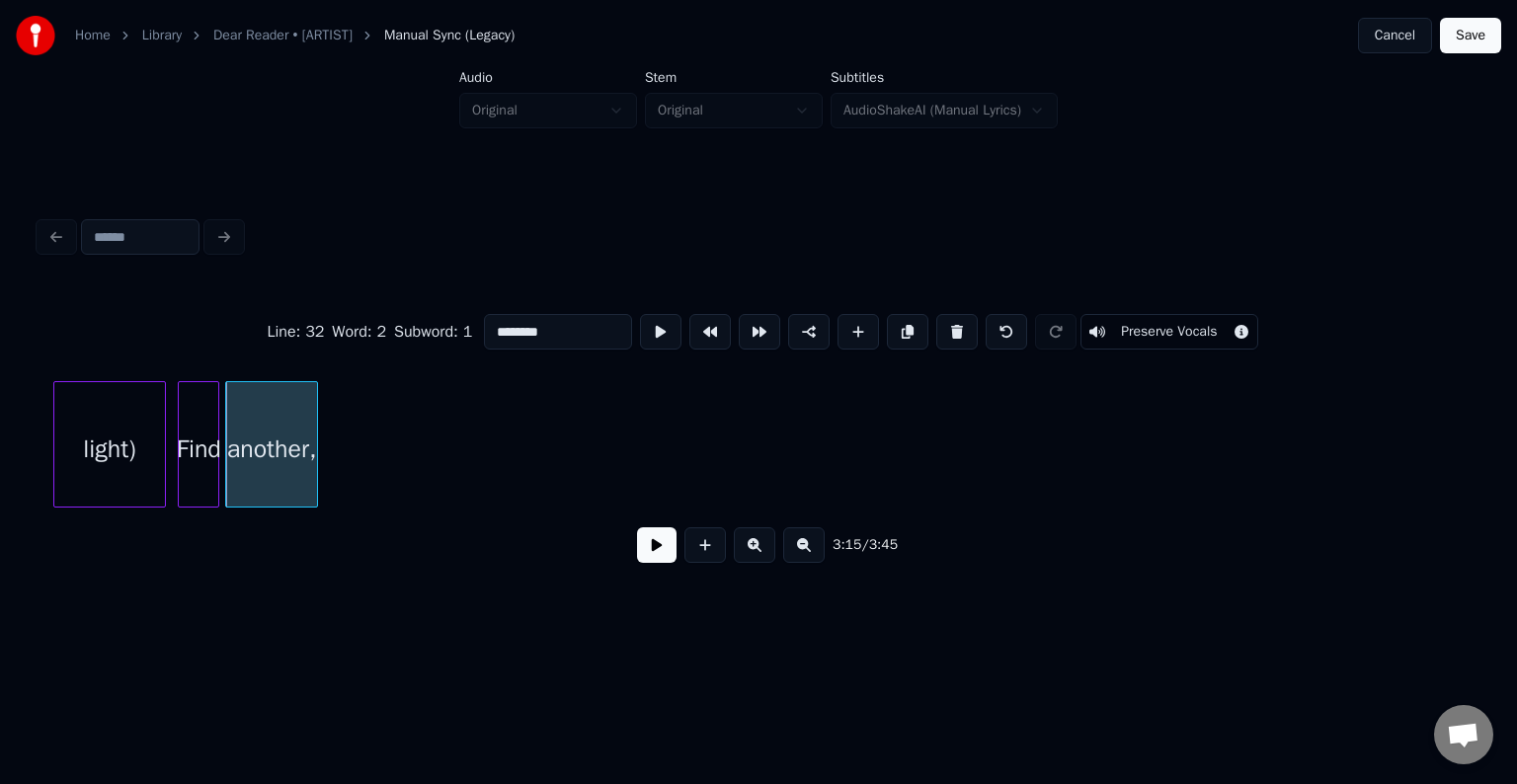 click at bounding box center (957, 332) 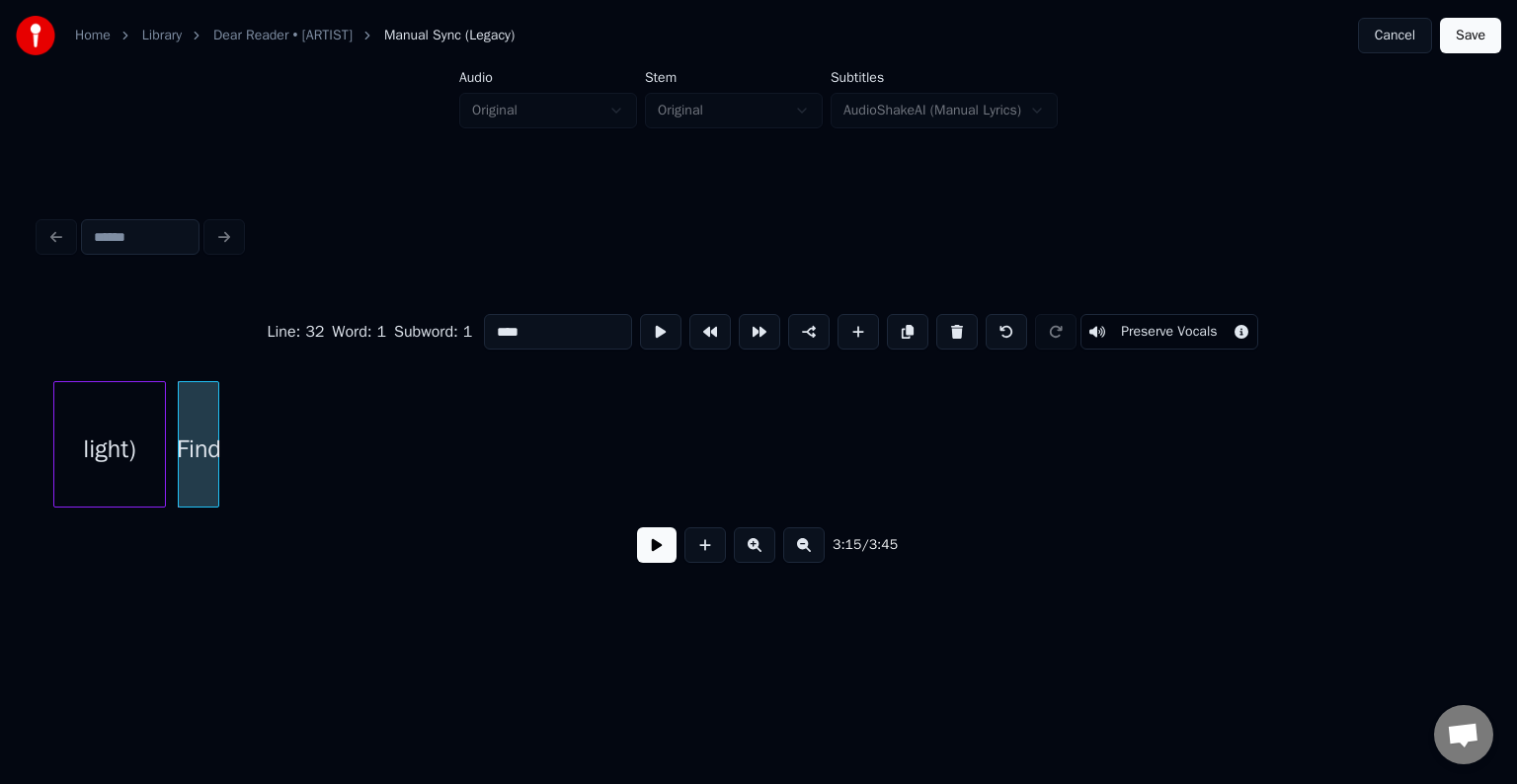 click at bounding box center (957, 332) 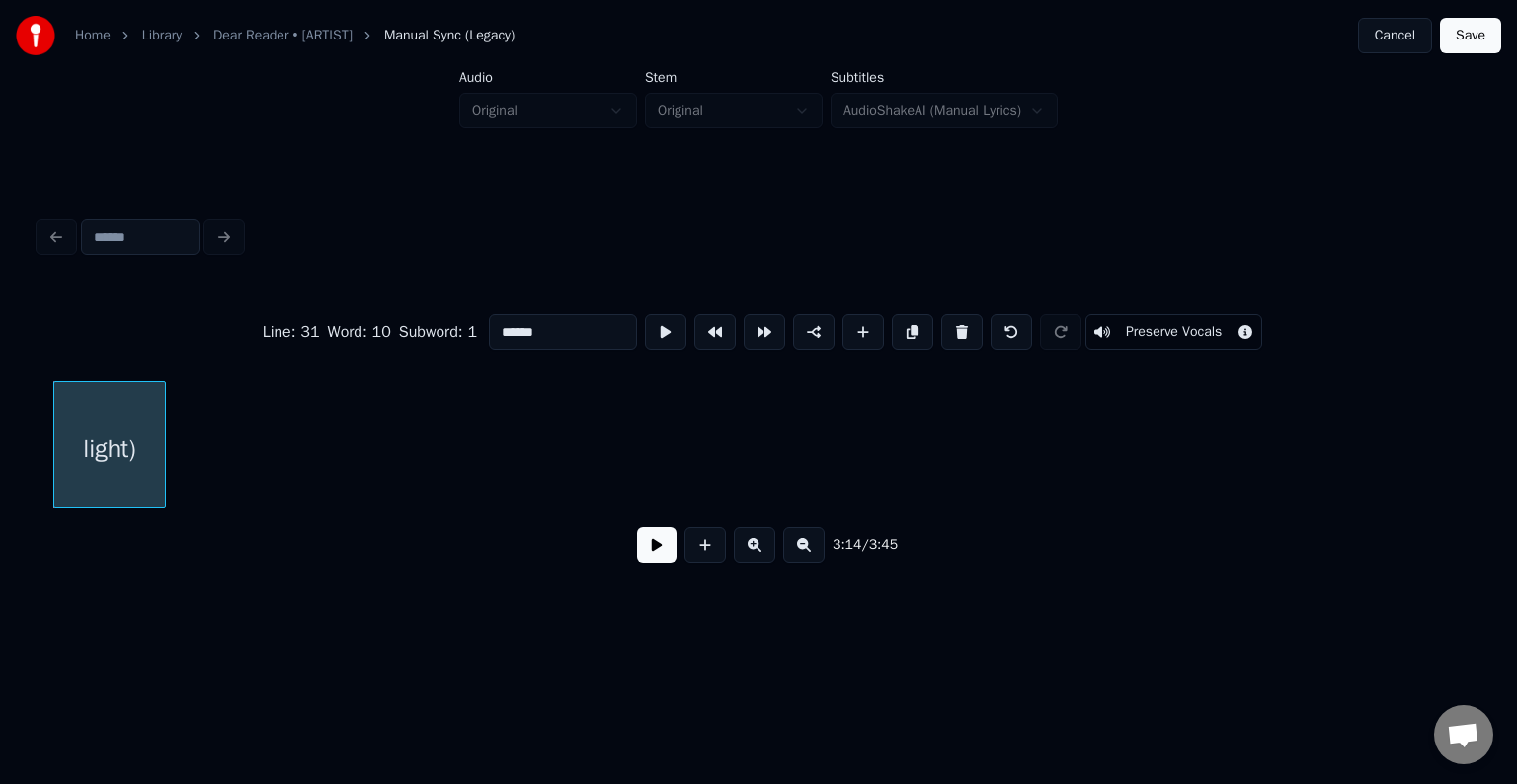 click at bounding box center (962, 332) 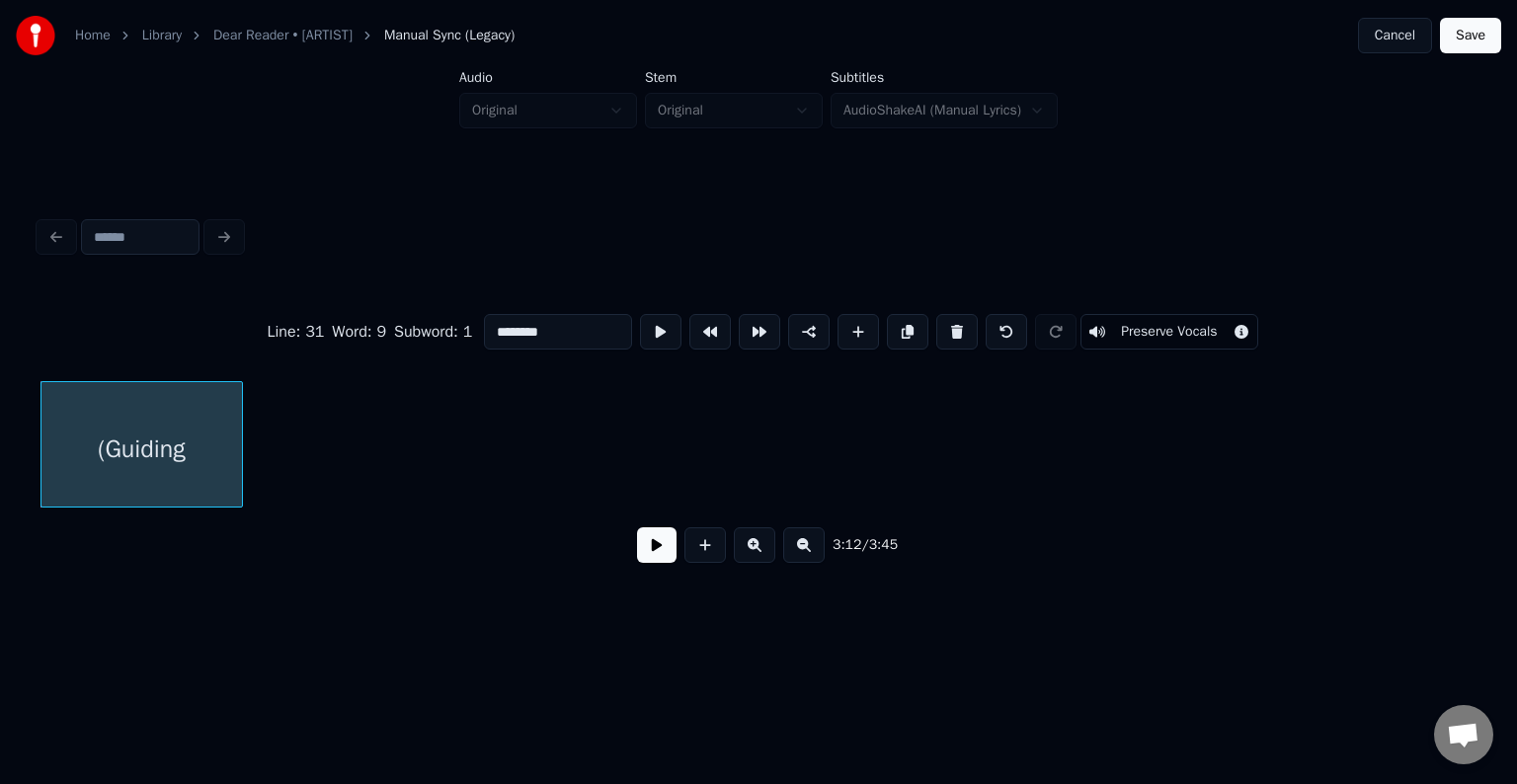 click at bounding box center [957, 332] 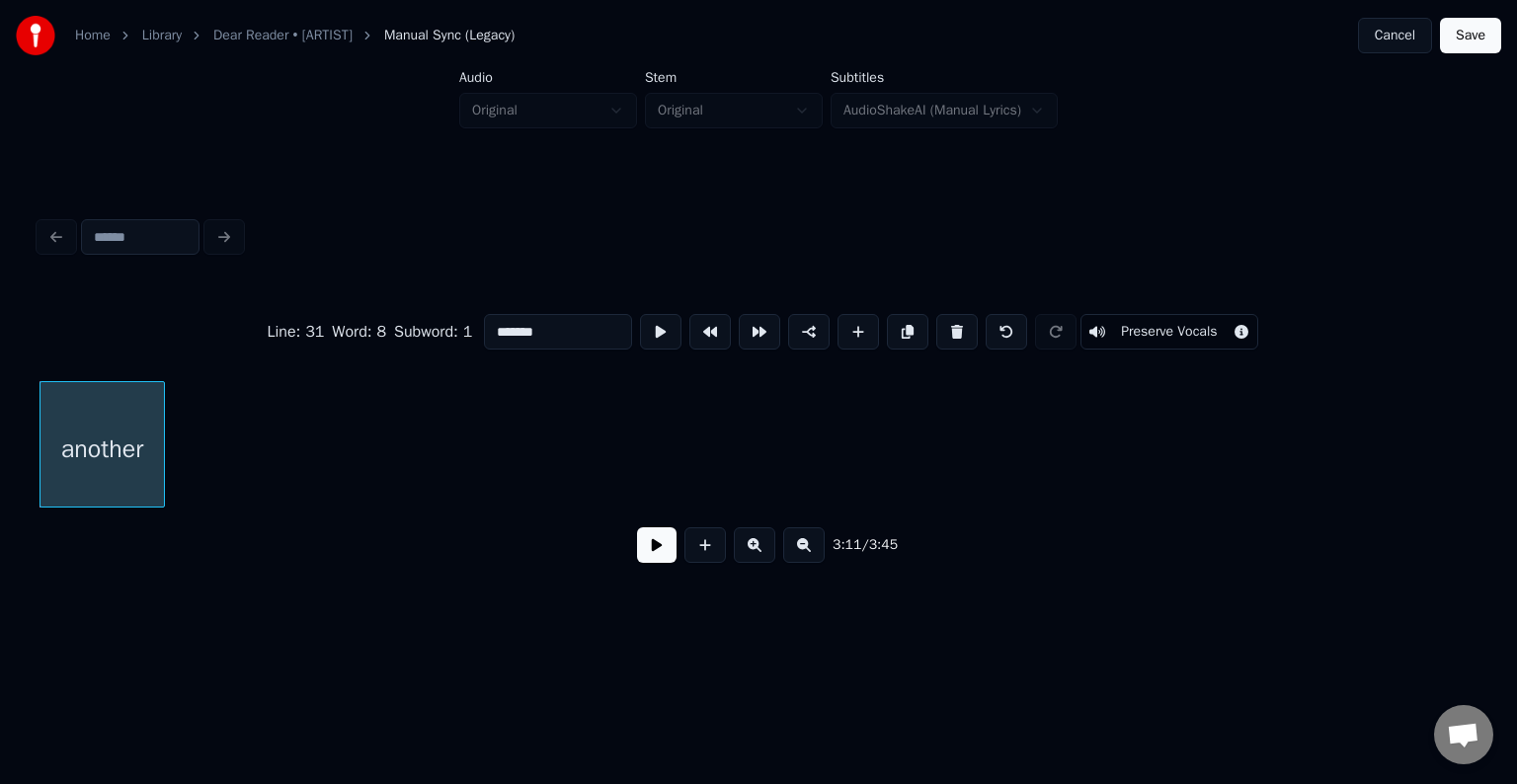 click at bounding box center [957, 332] 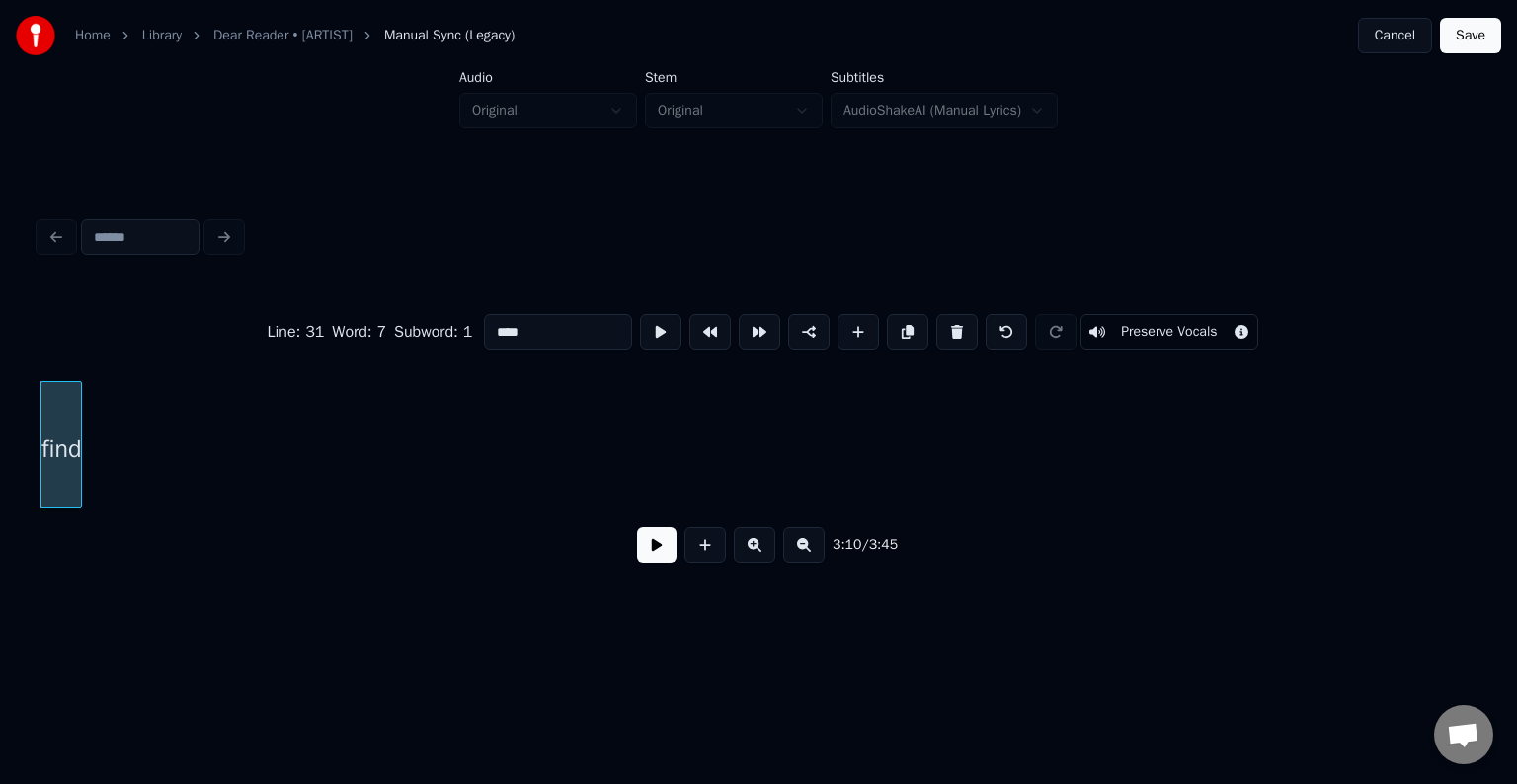 click at bounding box center [957, 332] 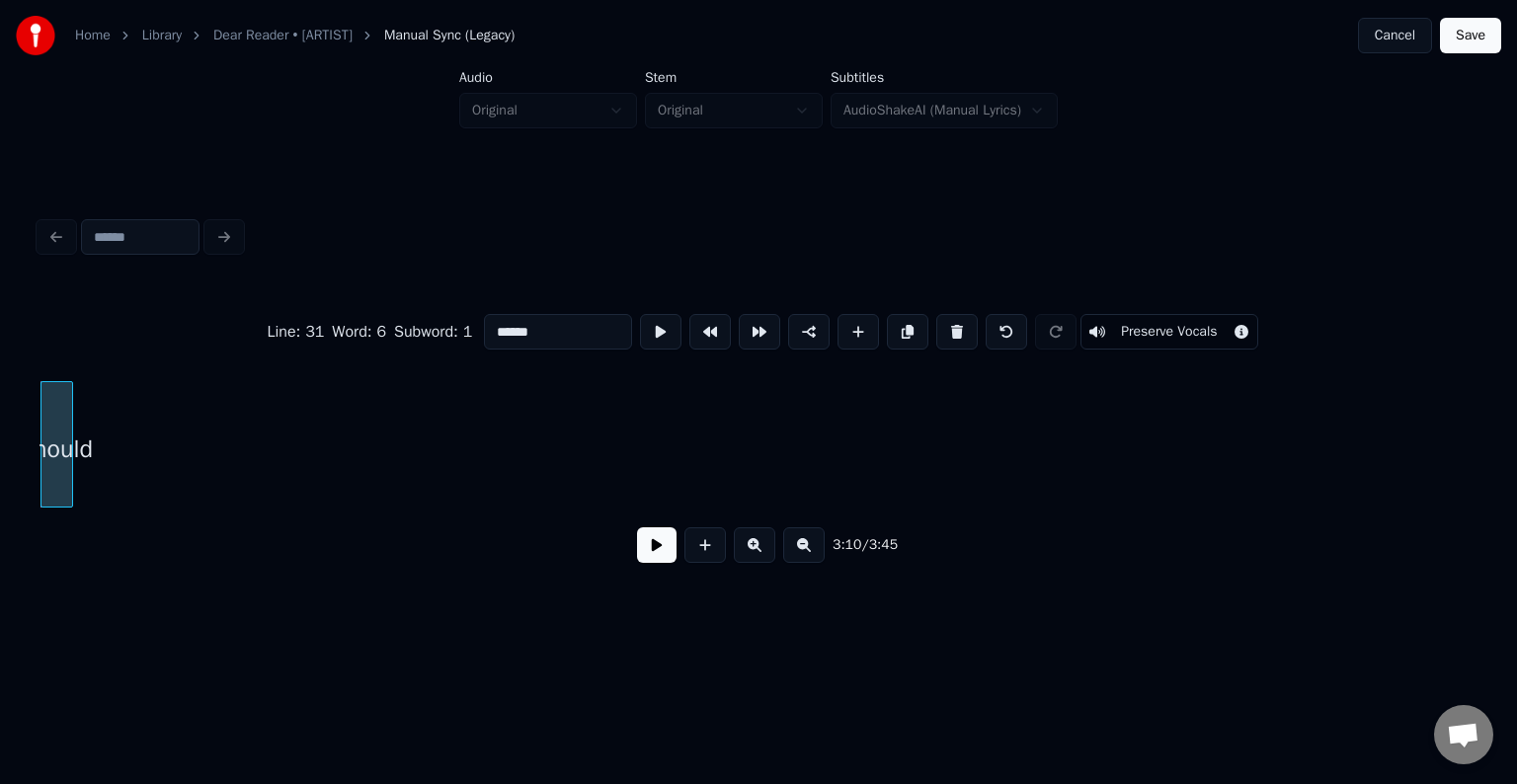 click at bounding box center (957, 332) 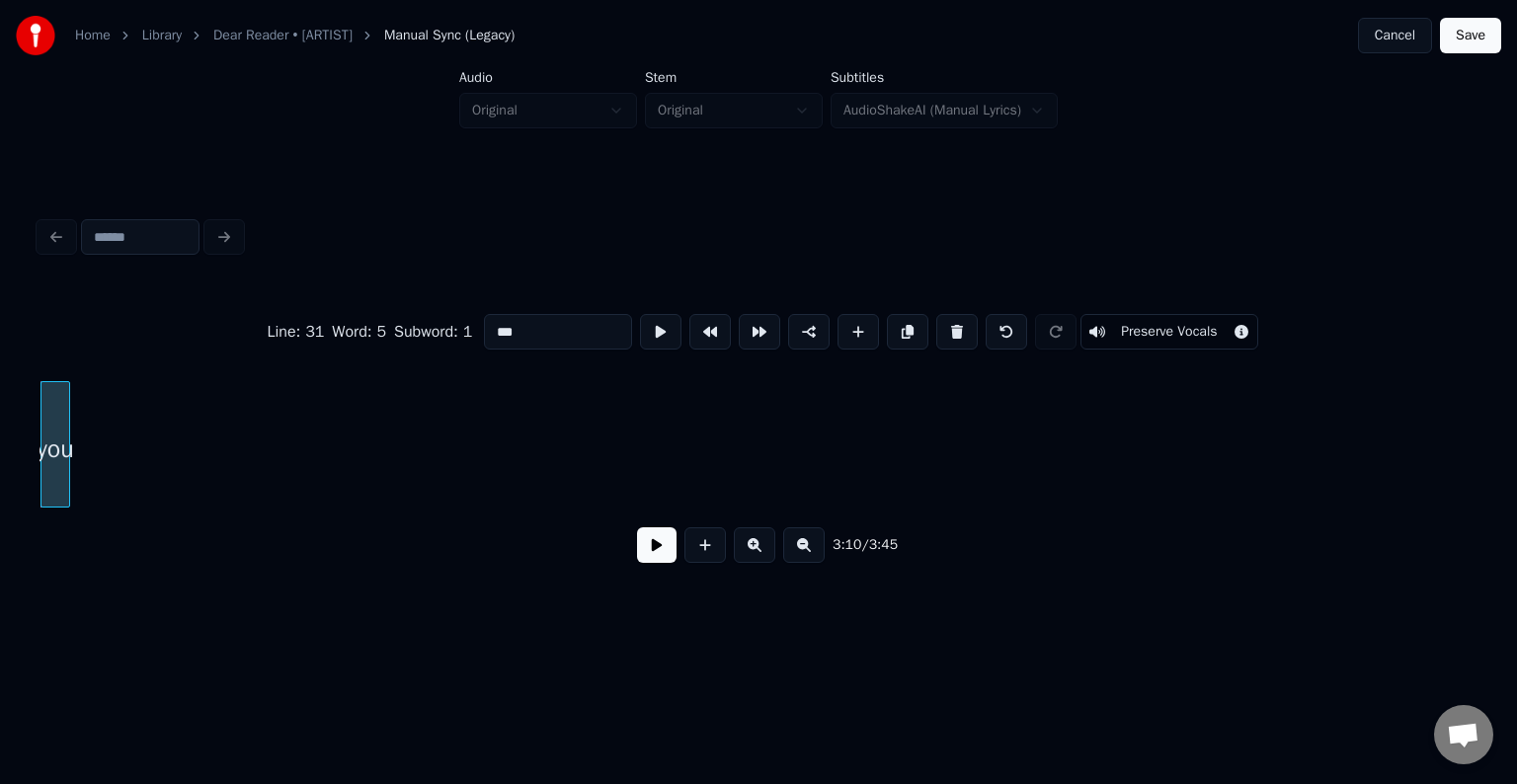 click at bounding box center [957, 332] 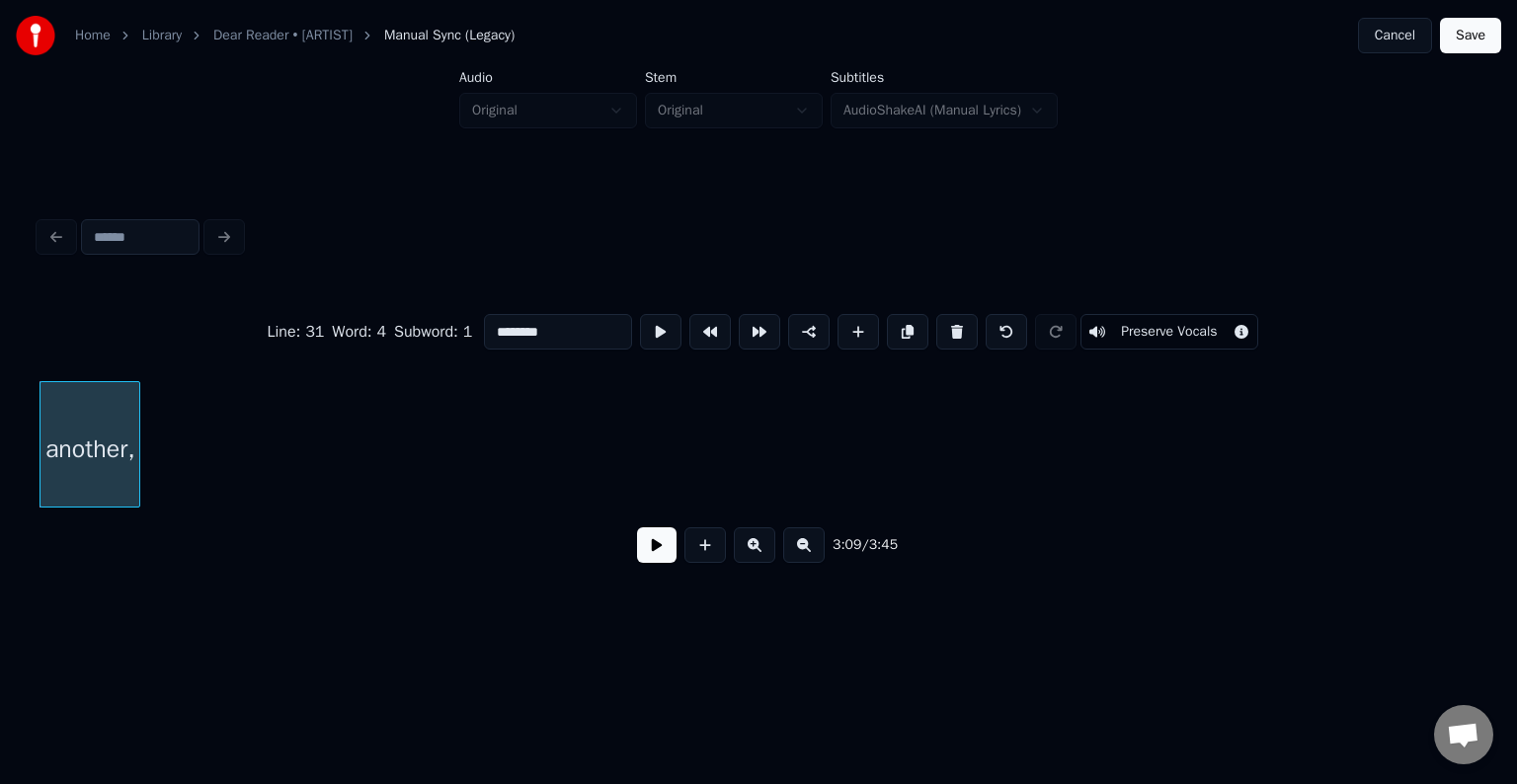 click at bounding box center [957, 332] 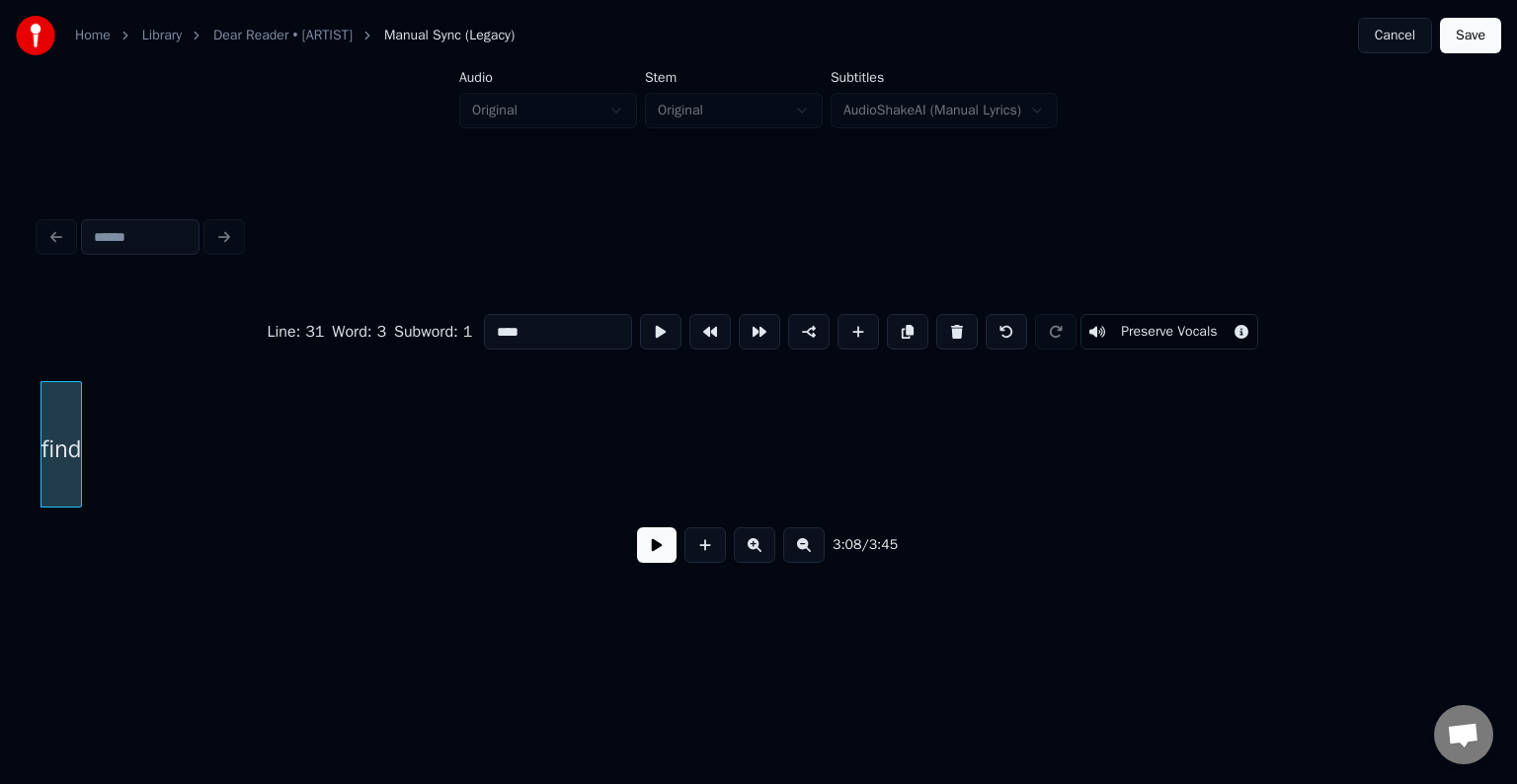 click at bounding box center [957, 332] 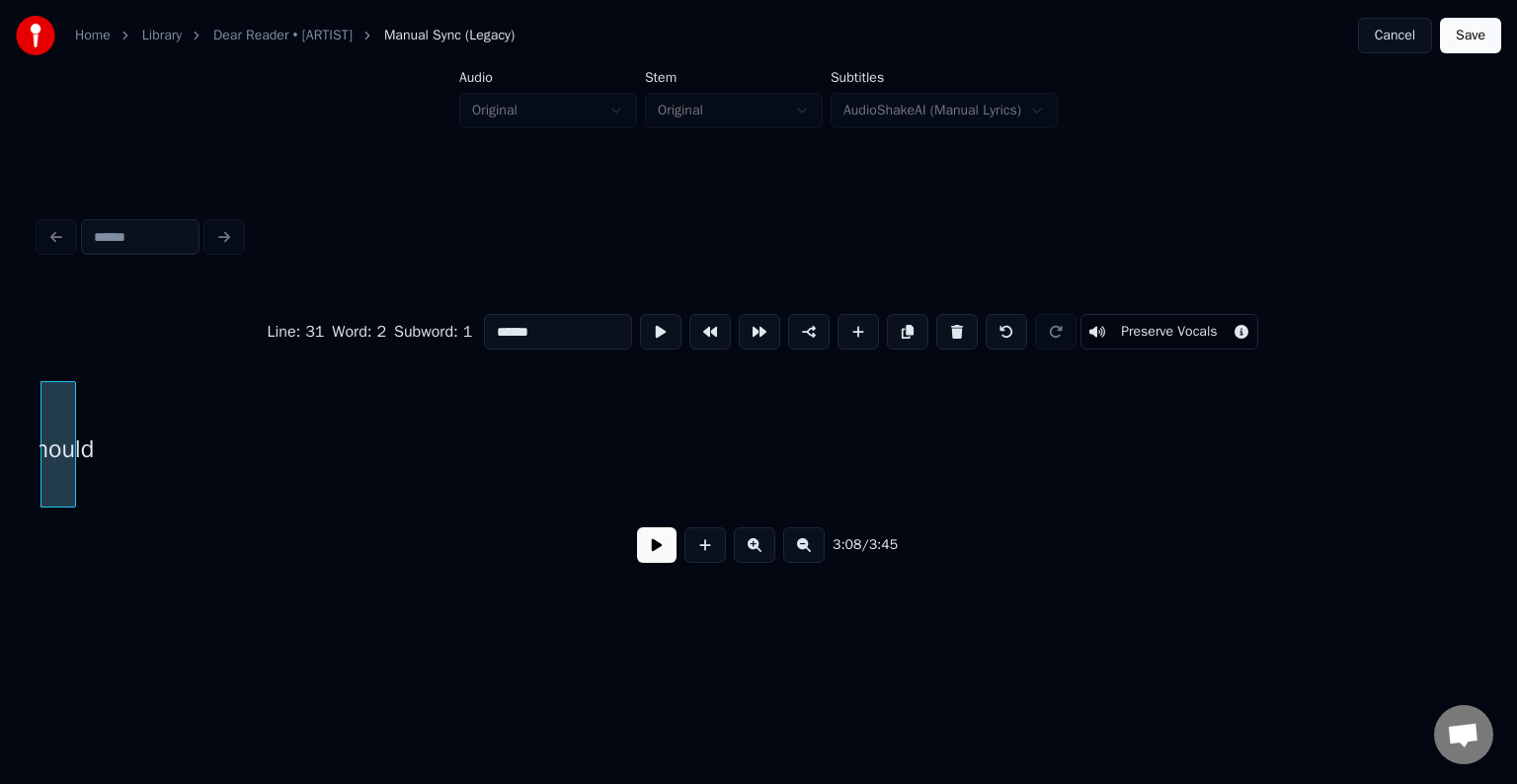 click at bounding box center (957, 332) 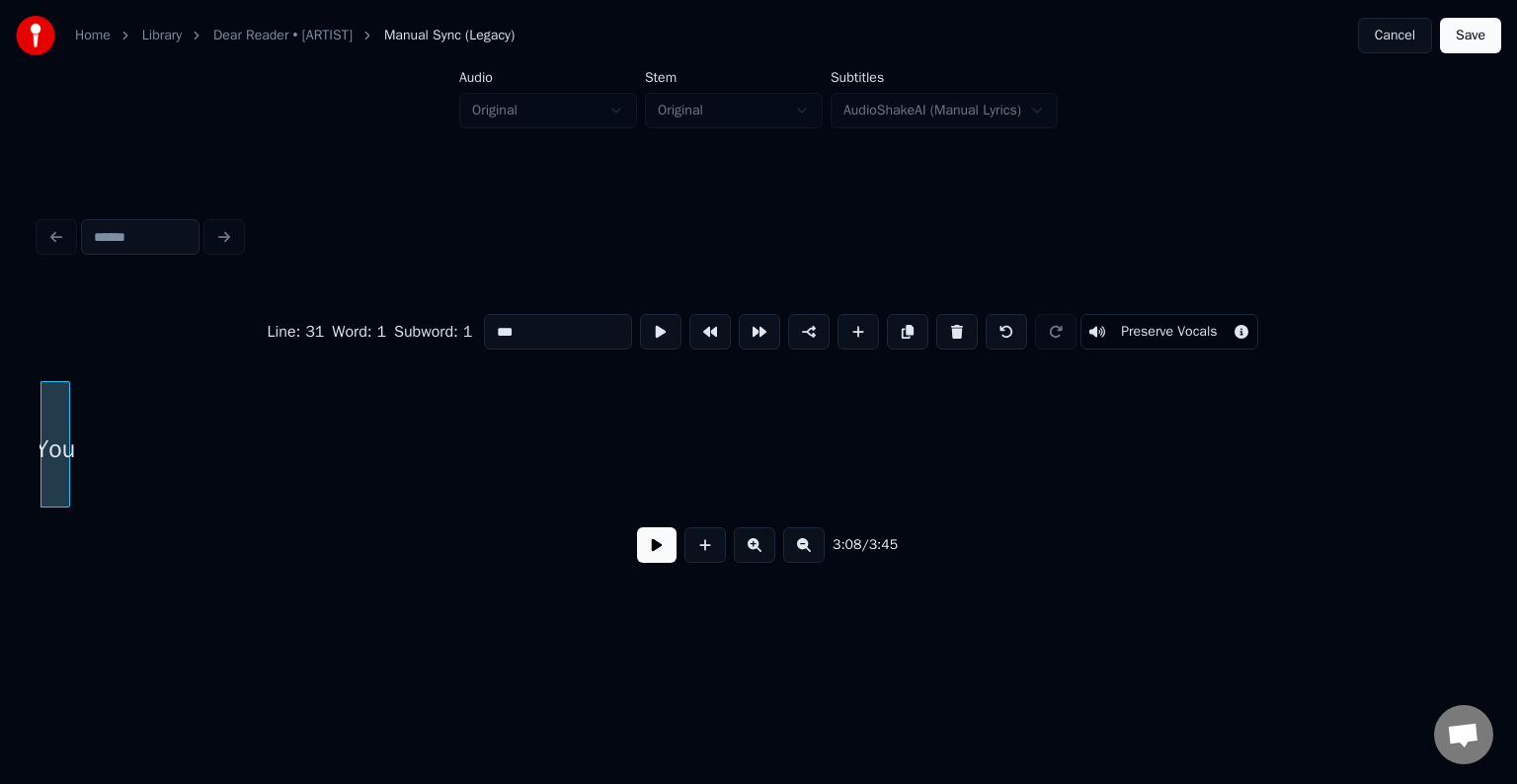 click at bounding box center [957, 332] 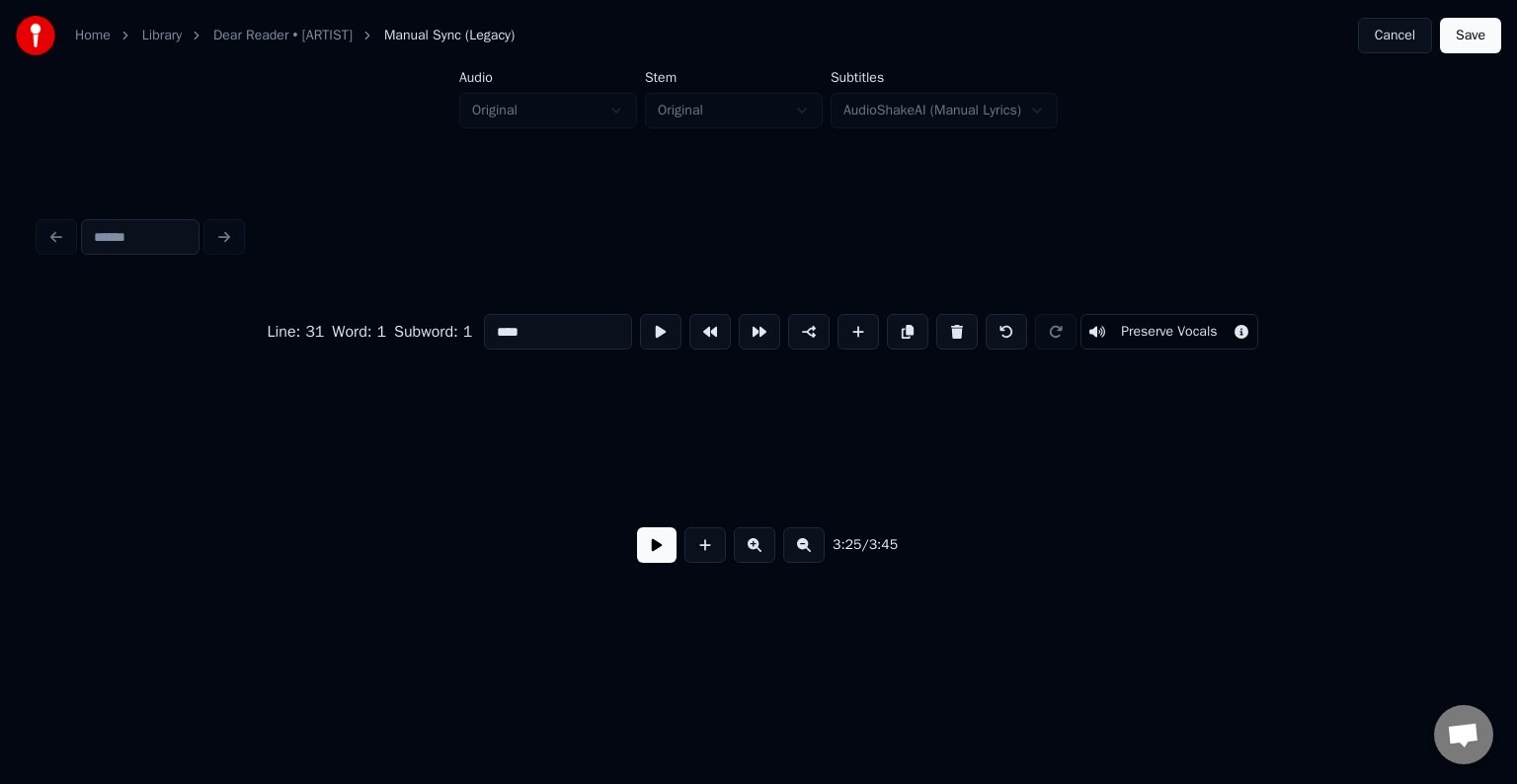 scroll, scrollTop: 0, scrollLeft: 30431, axis: horizontal 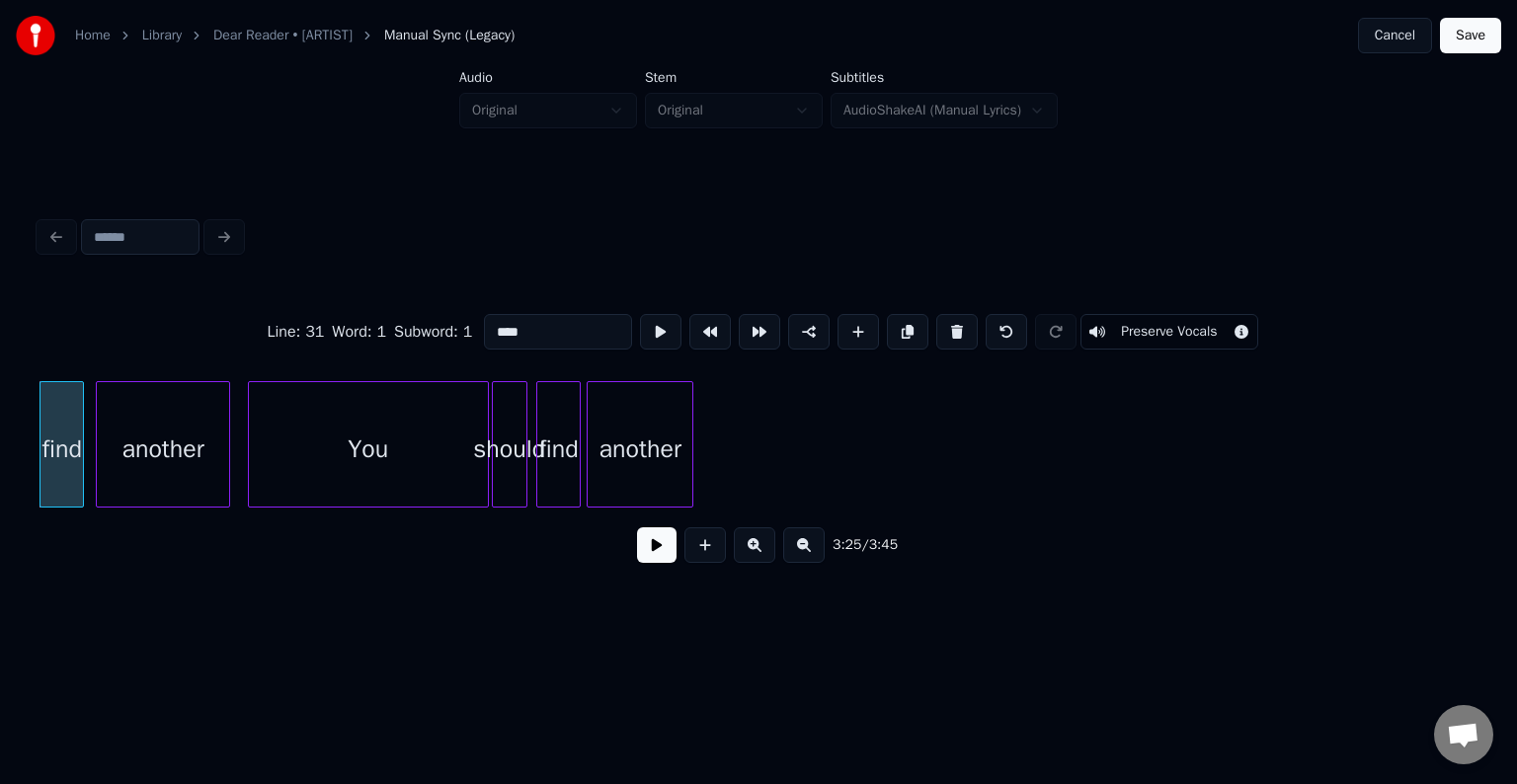 click on "another" at bounding box center [640, 449] 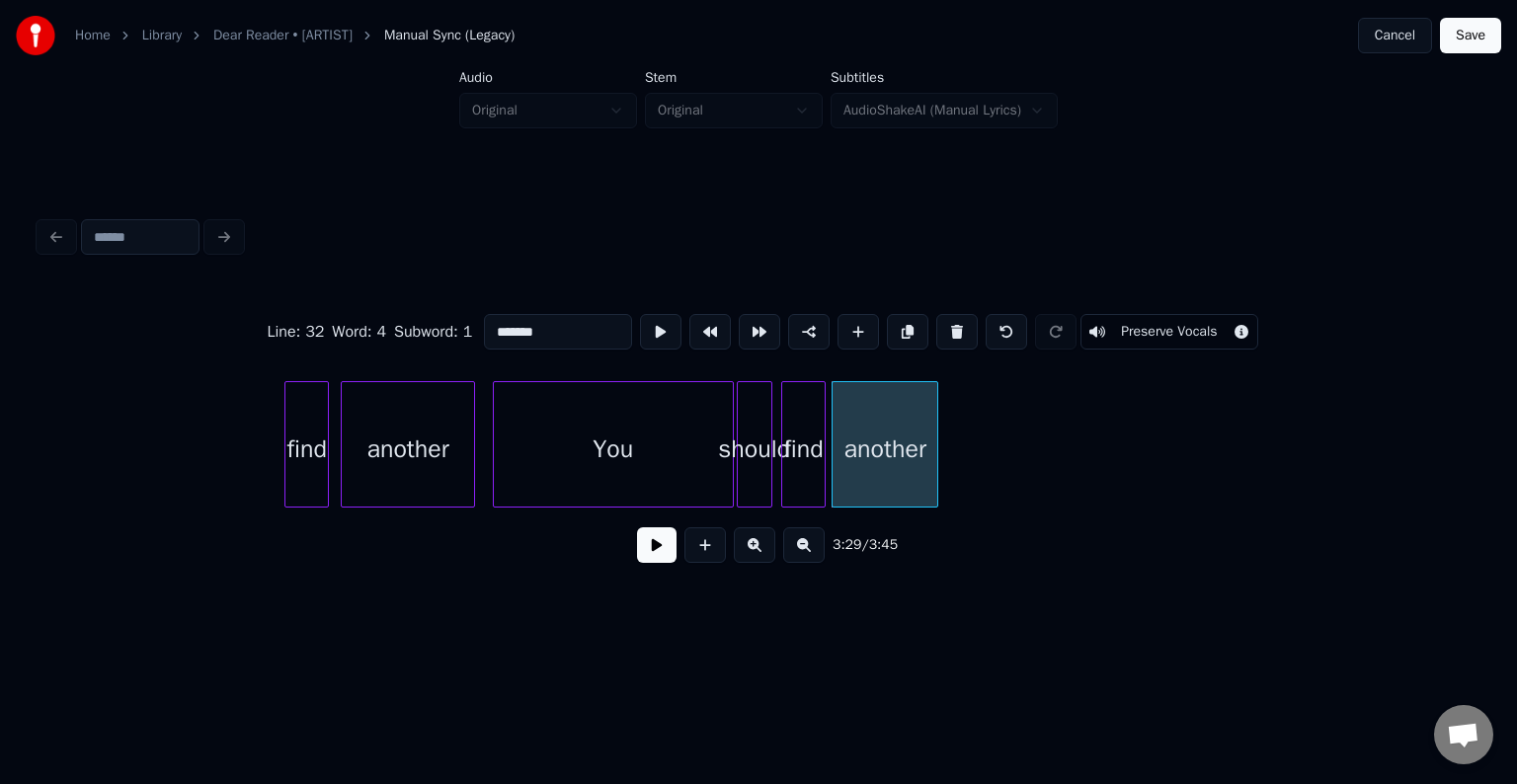 scroll, scrollTop: 0, scrollLeft: 30131, axis: horizontal 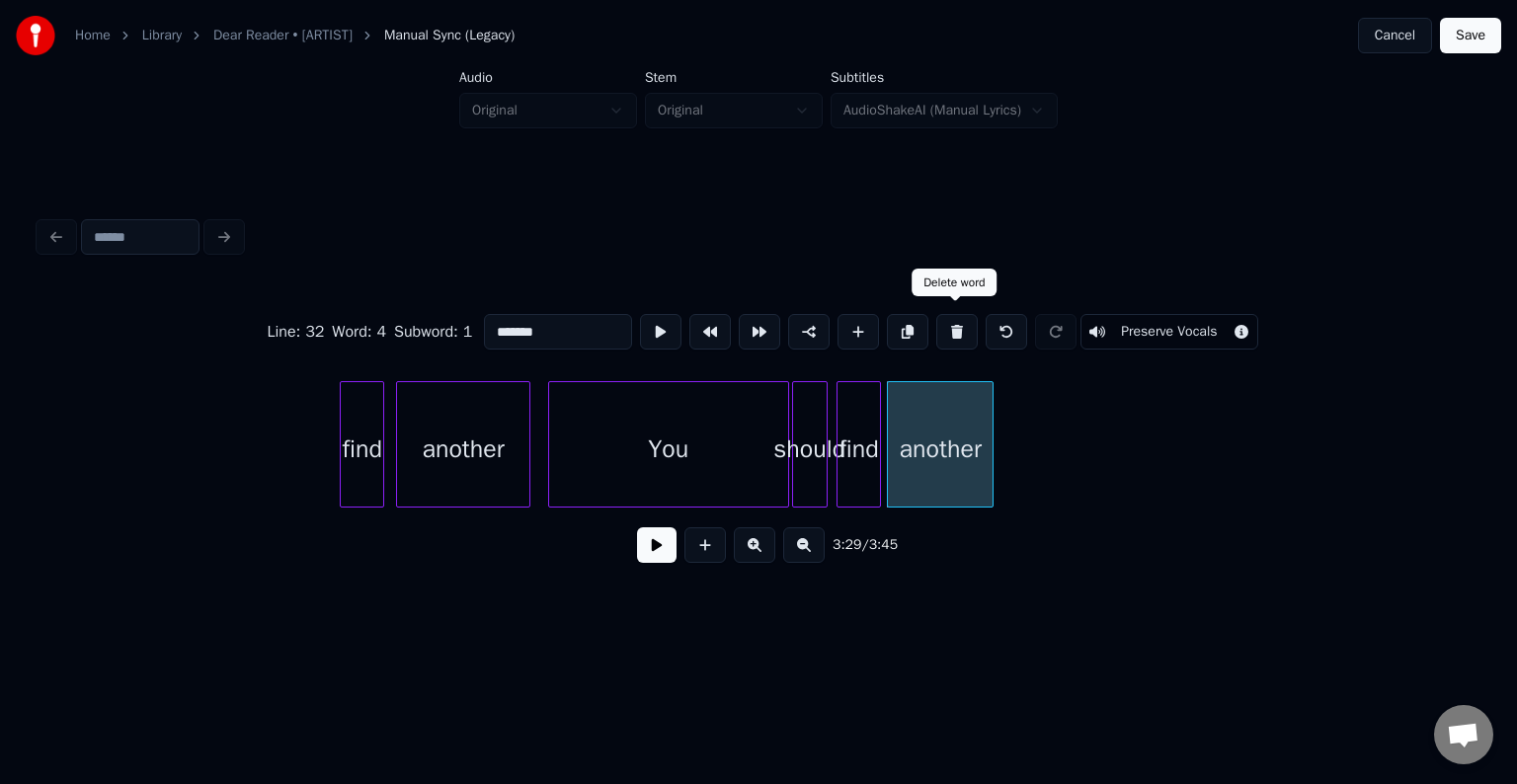 click at bounding box center (957, 332) 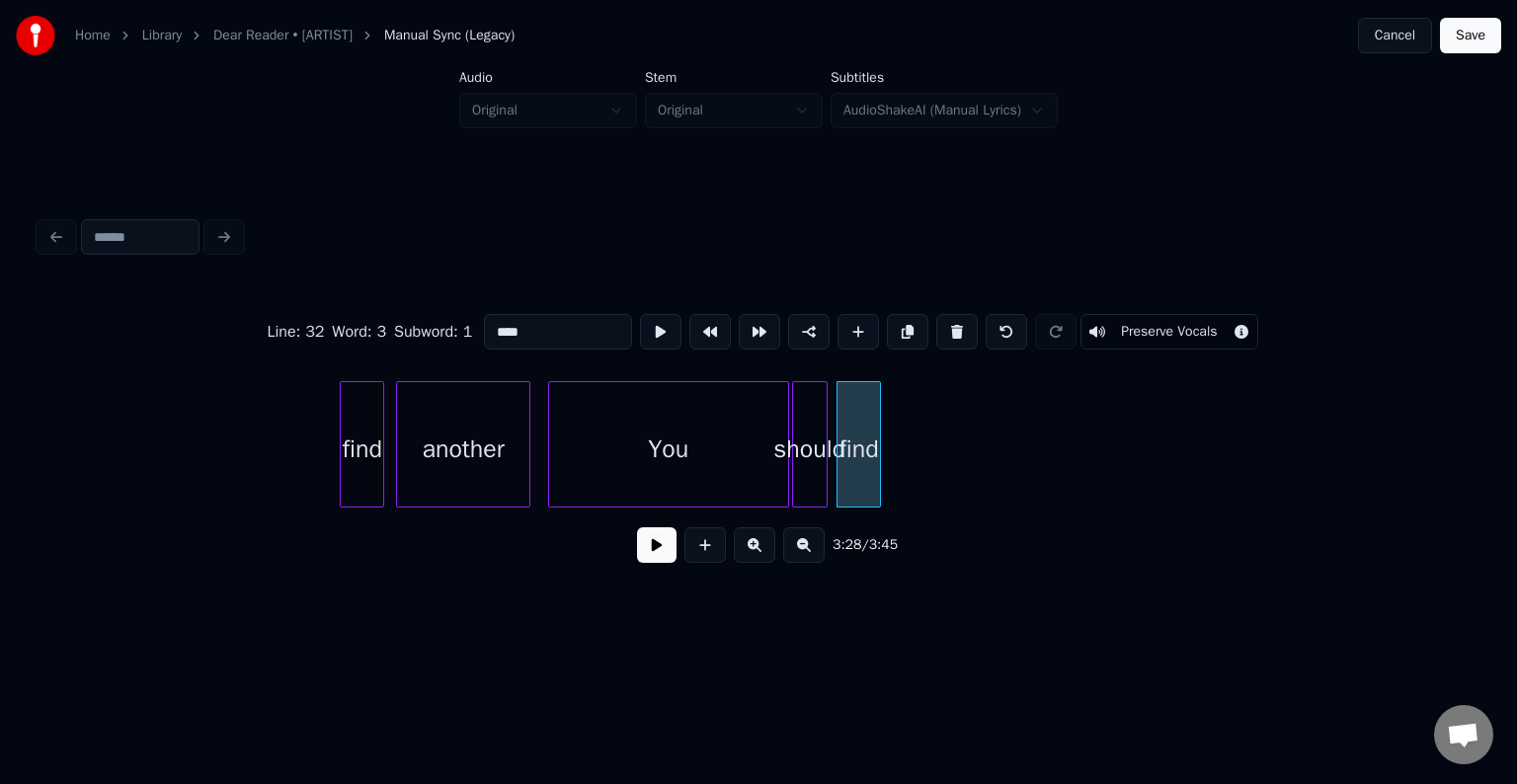 click at bounding box center [957, 332] 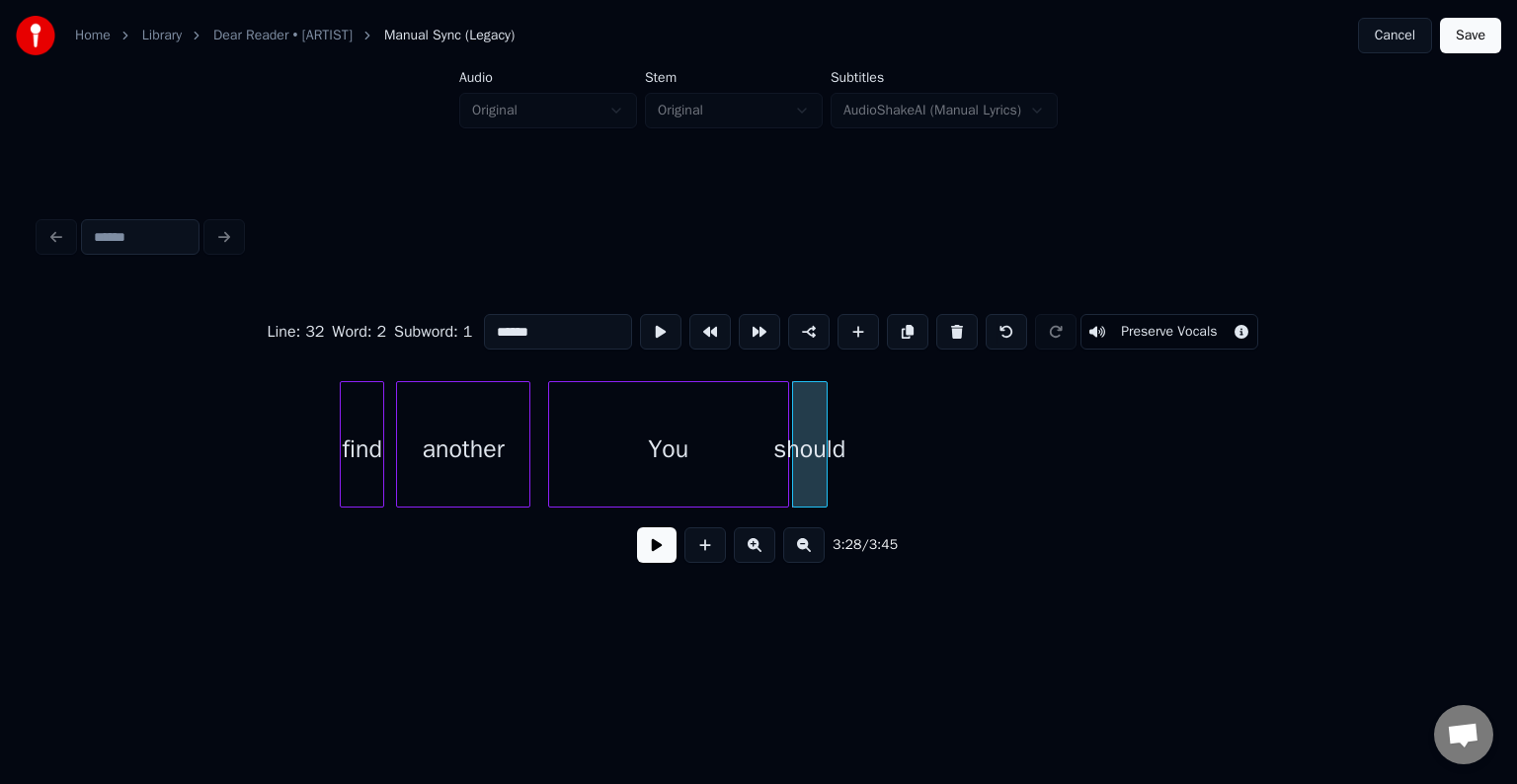 click at bounding box center [957, 332] 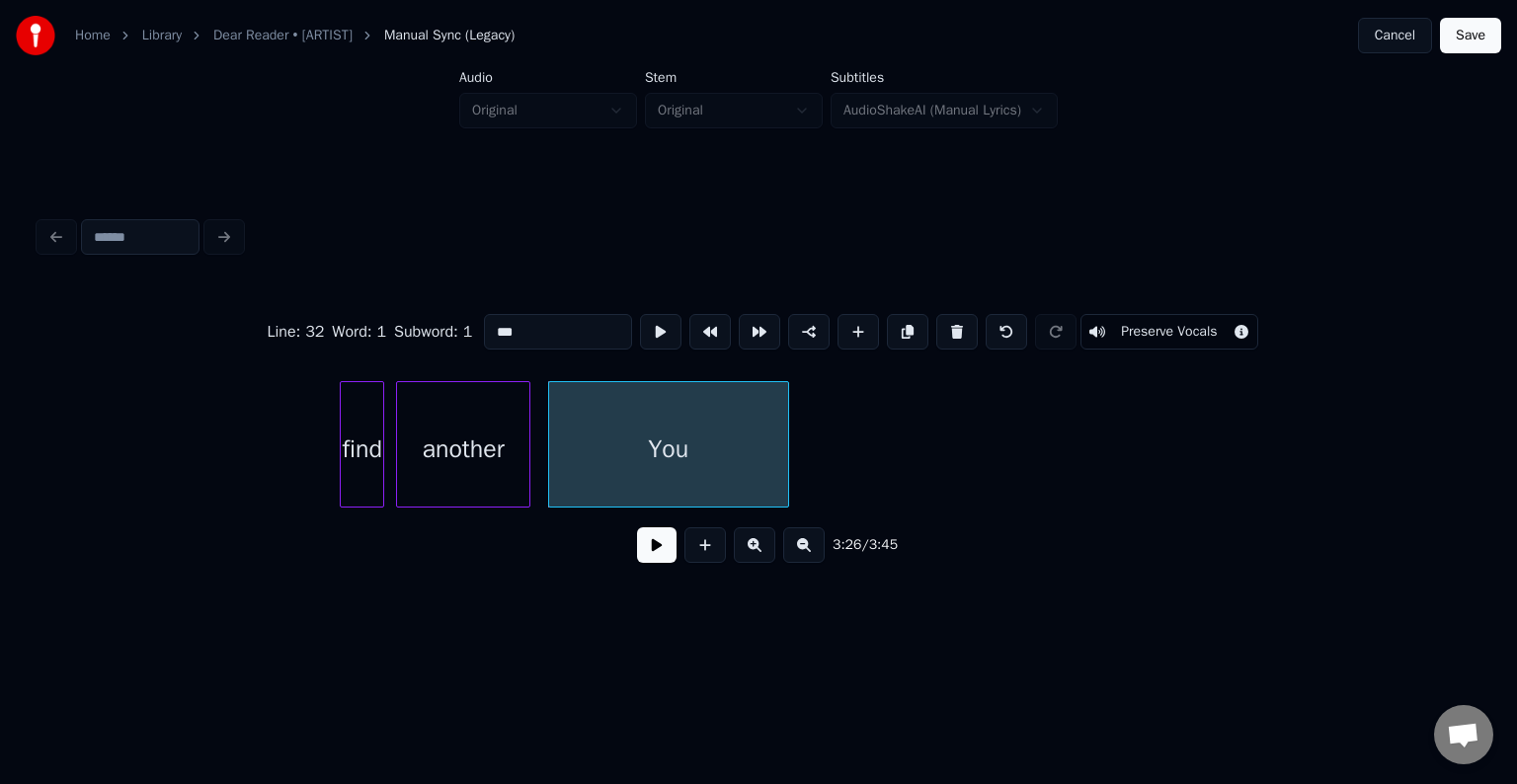 click at bounding box center [957, 332] 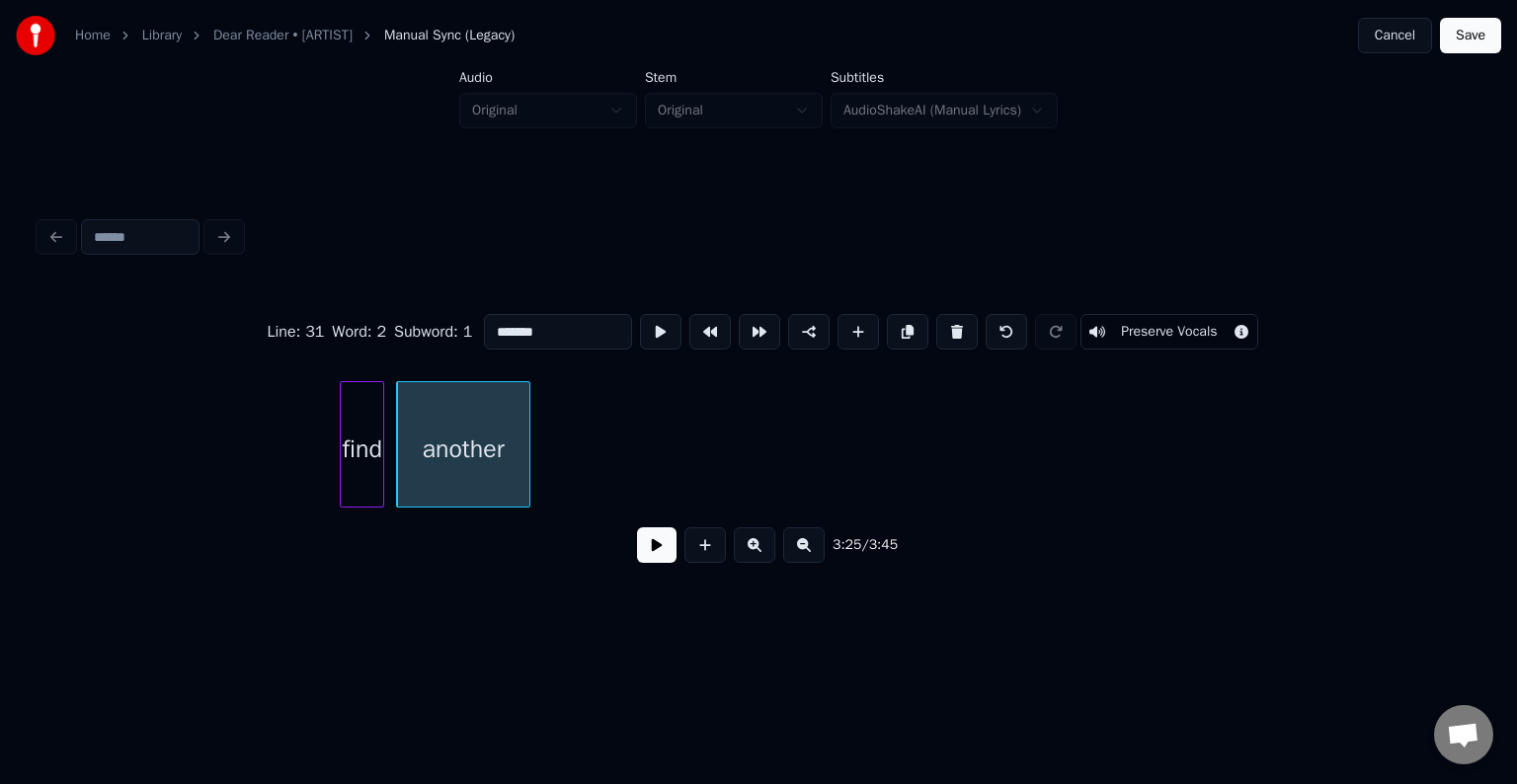 click at bounding box center [957, 332] 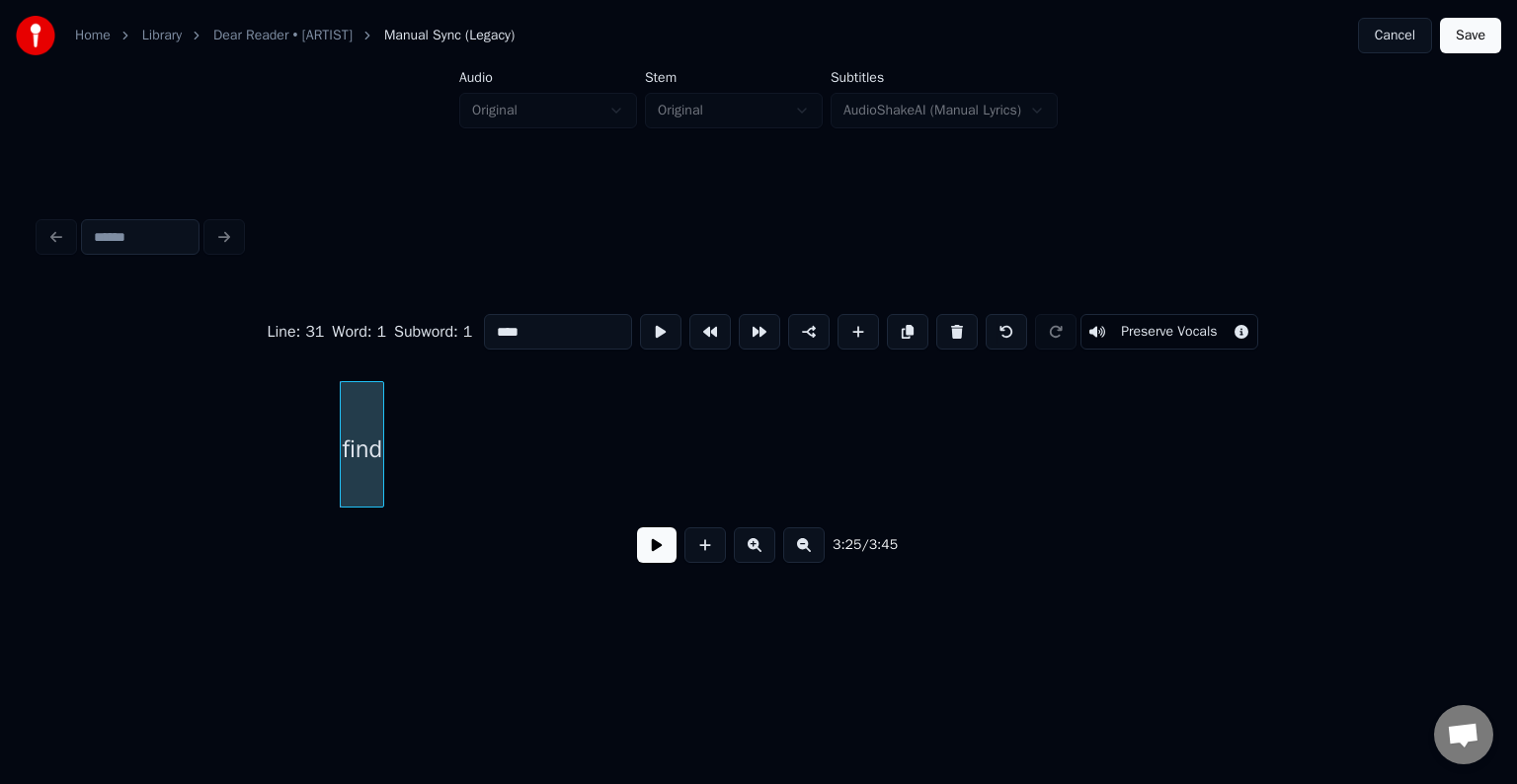 click at bounding box center (957, 332) 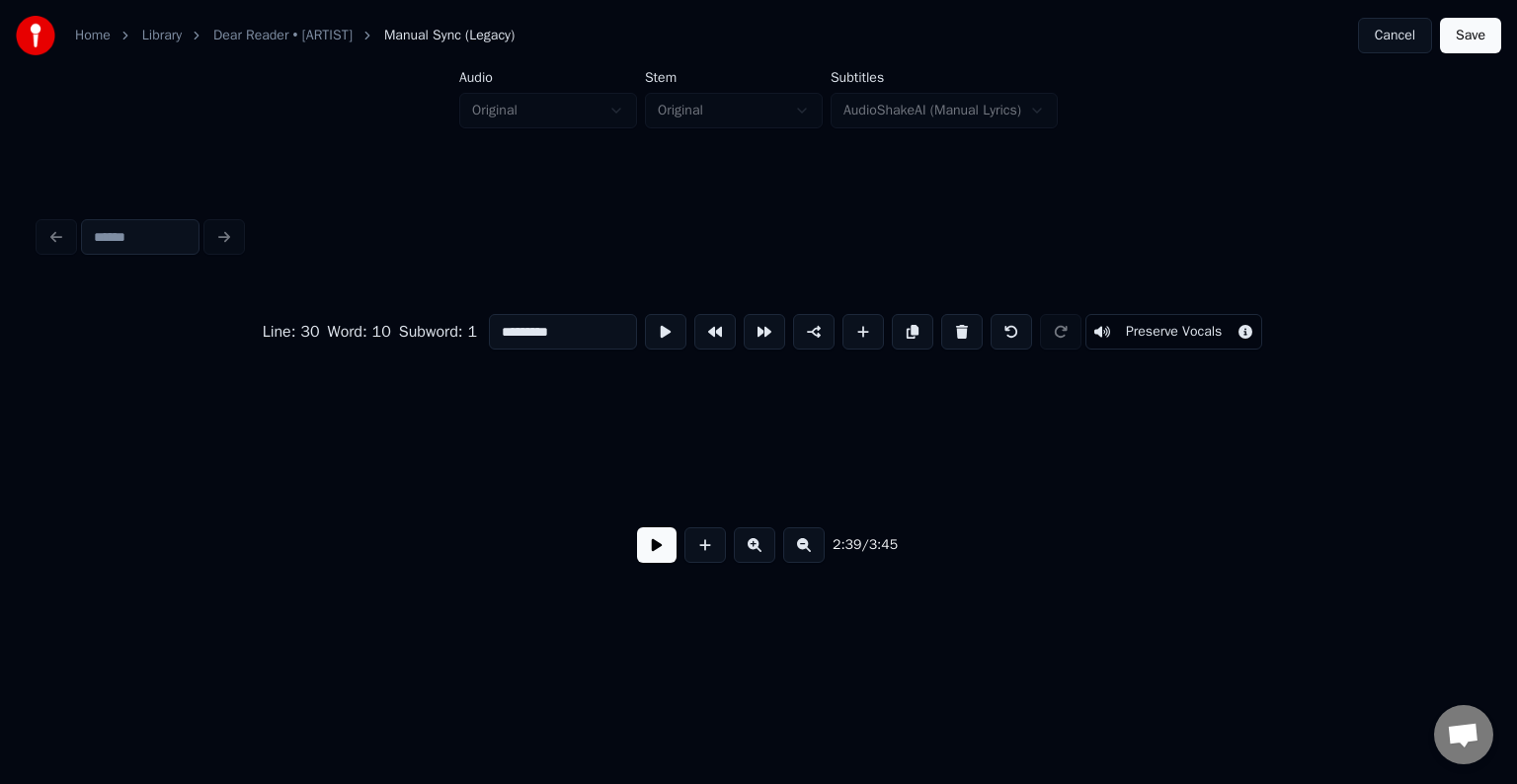 scroll, scrollTop: 0, scrollLeft: 31932, axis: horizontal 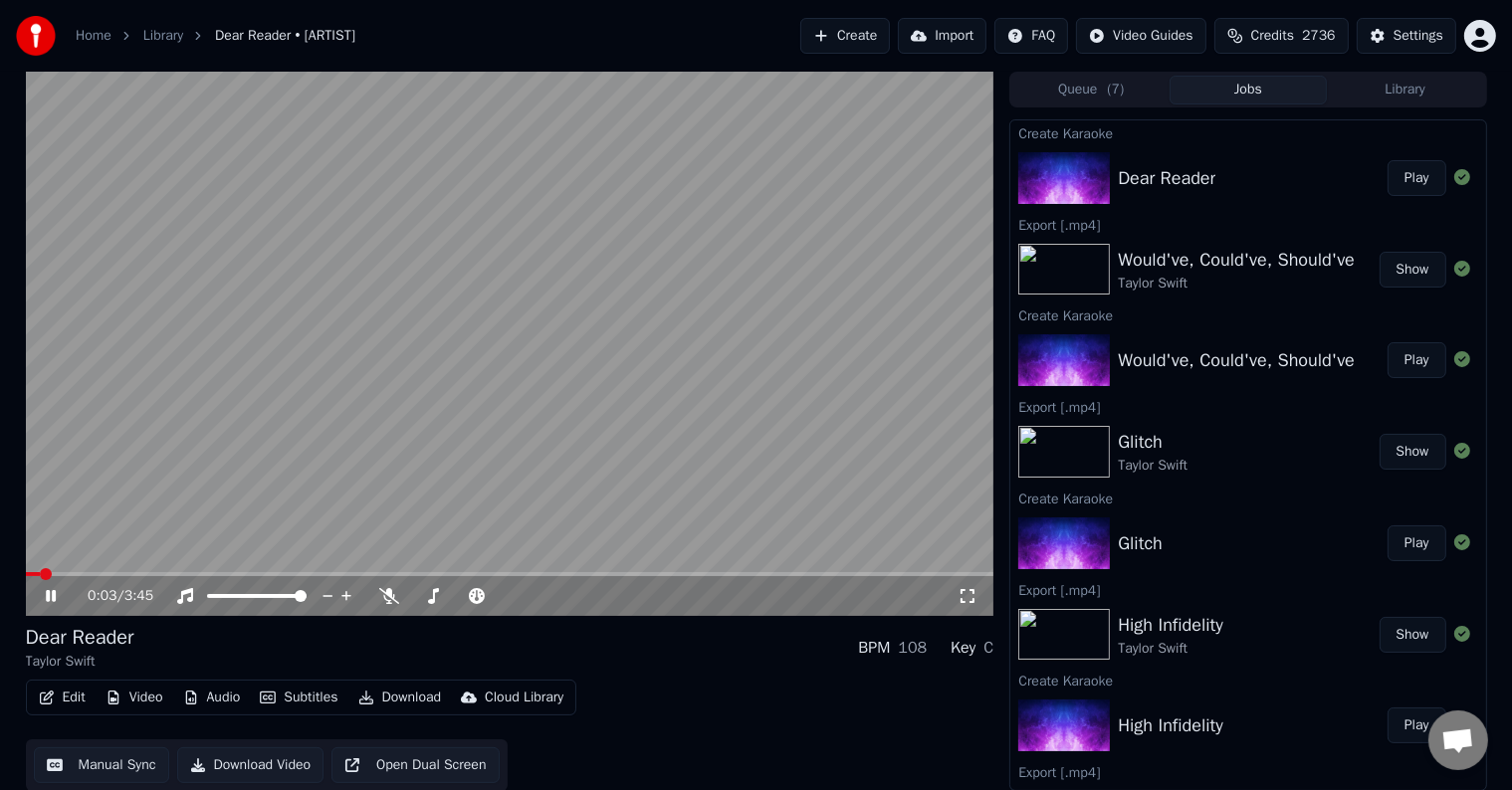click on "Download" at bounding box center [400, 697] 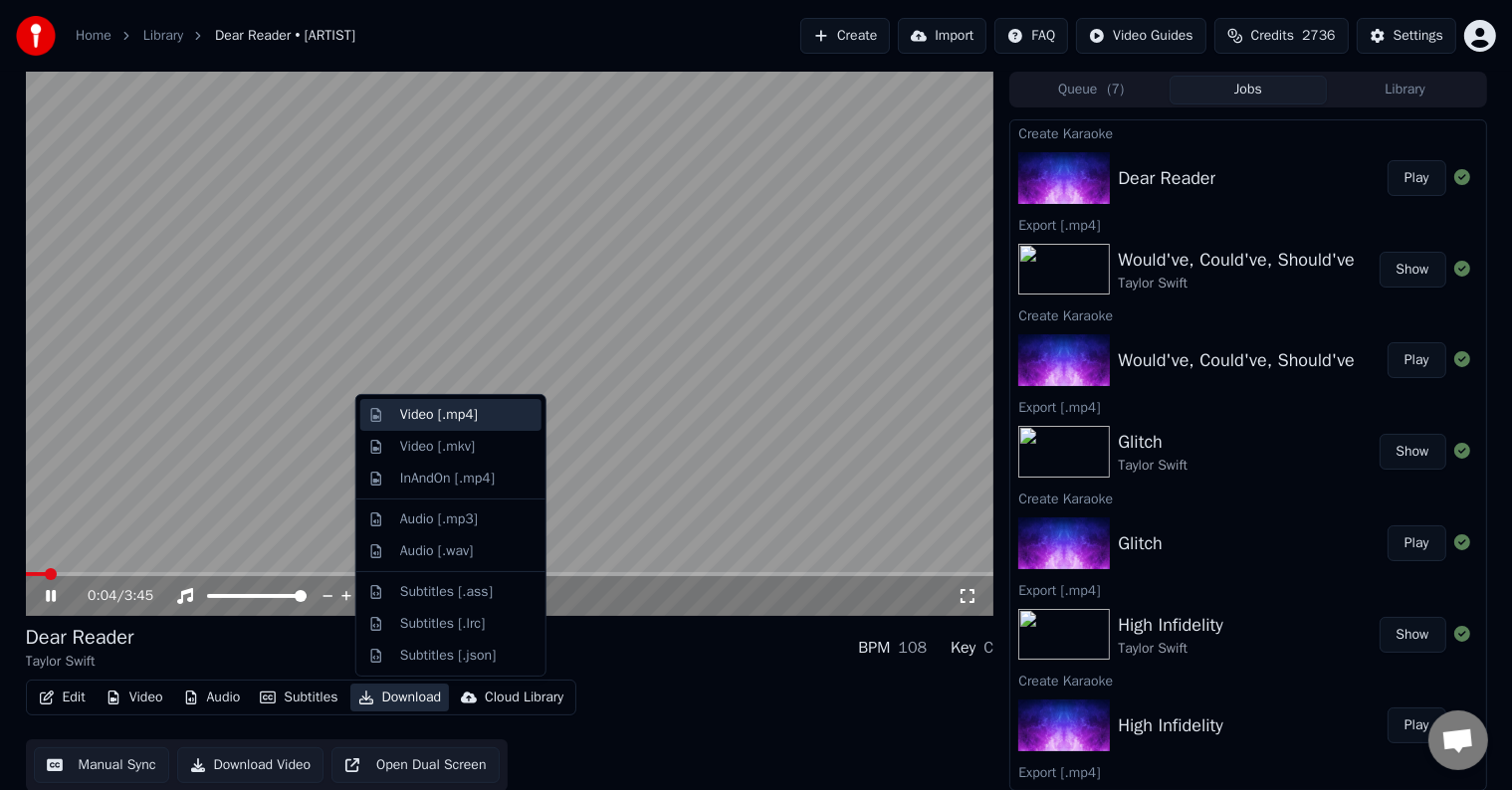 click on "Video [.mp4]" at bounding box center (439, 415) 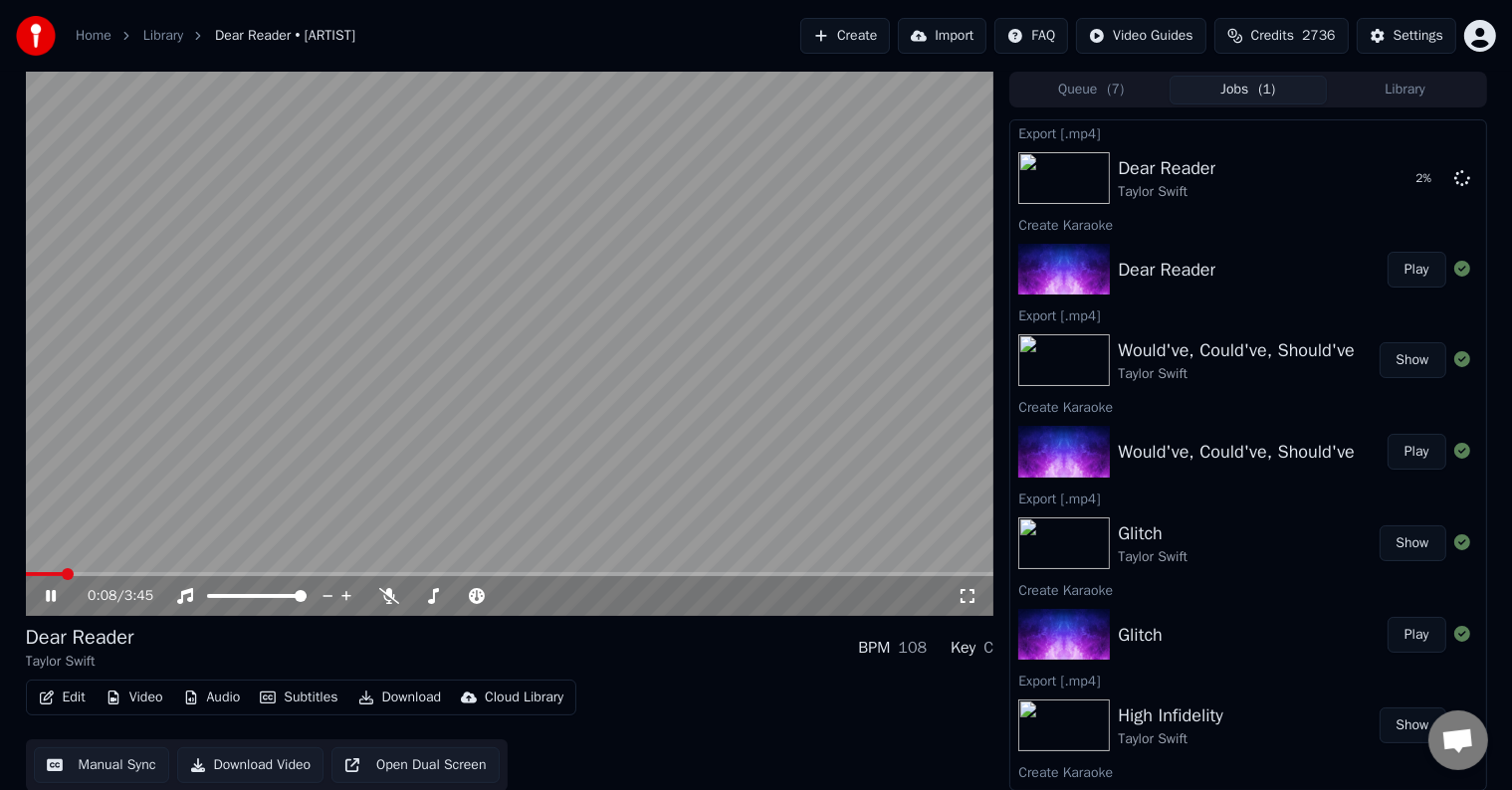 click 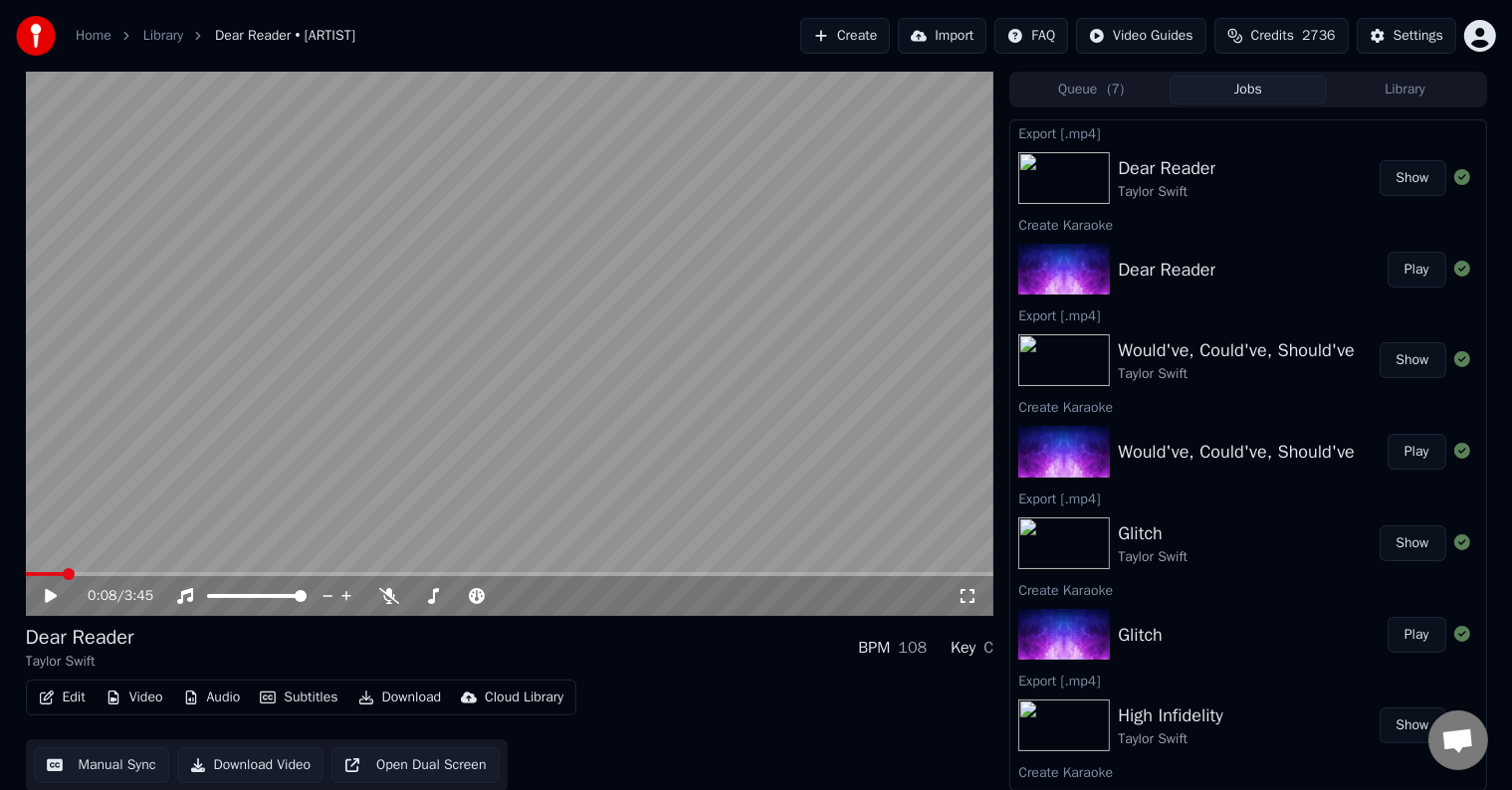 click on "Create" at bounding box center (845, 36) 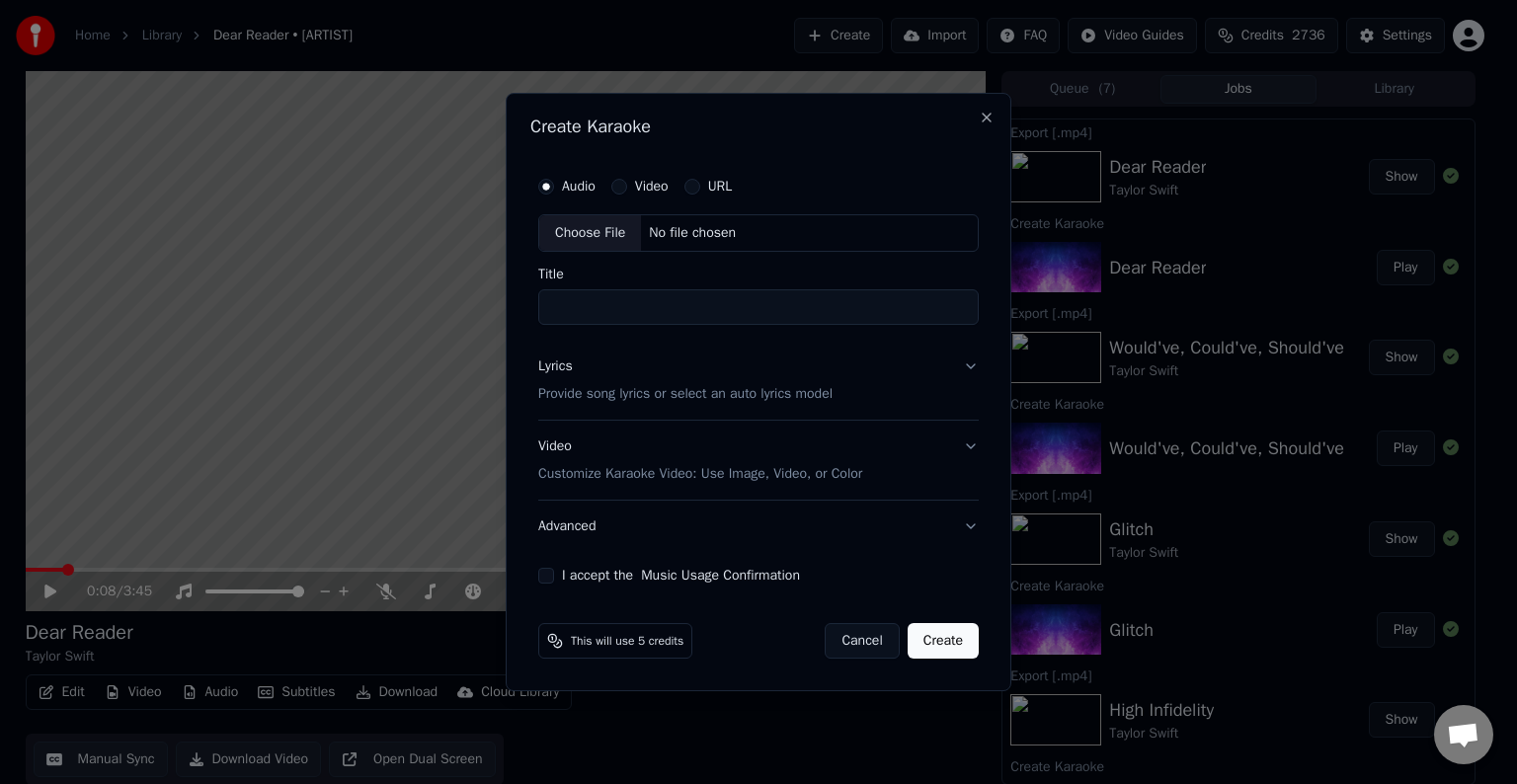 click on "Choose File" at bounding box center (590, 233) 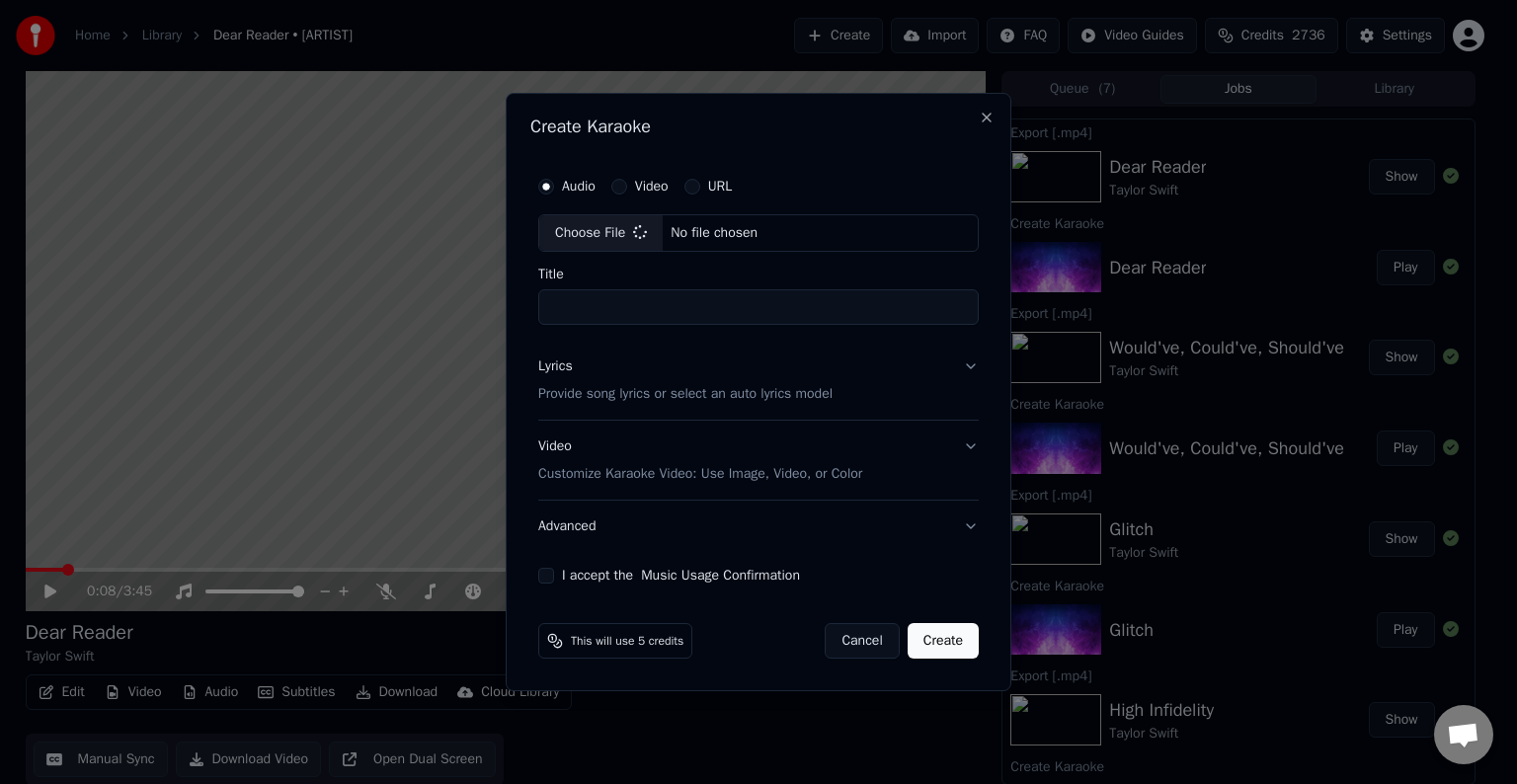 type on "**********" 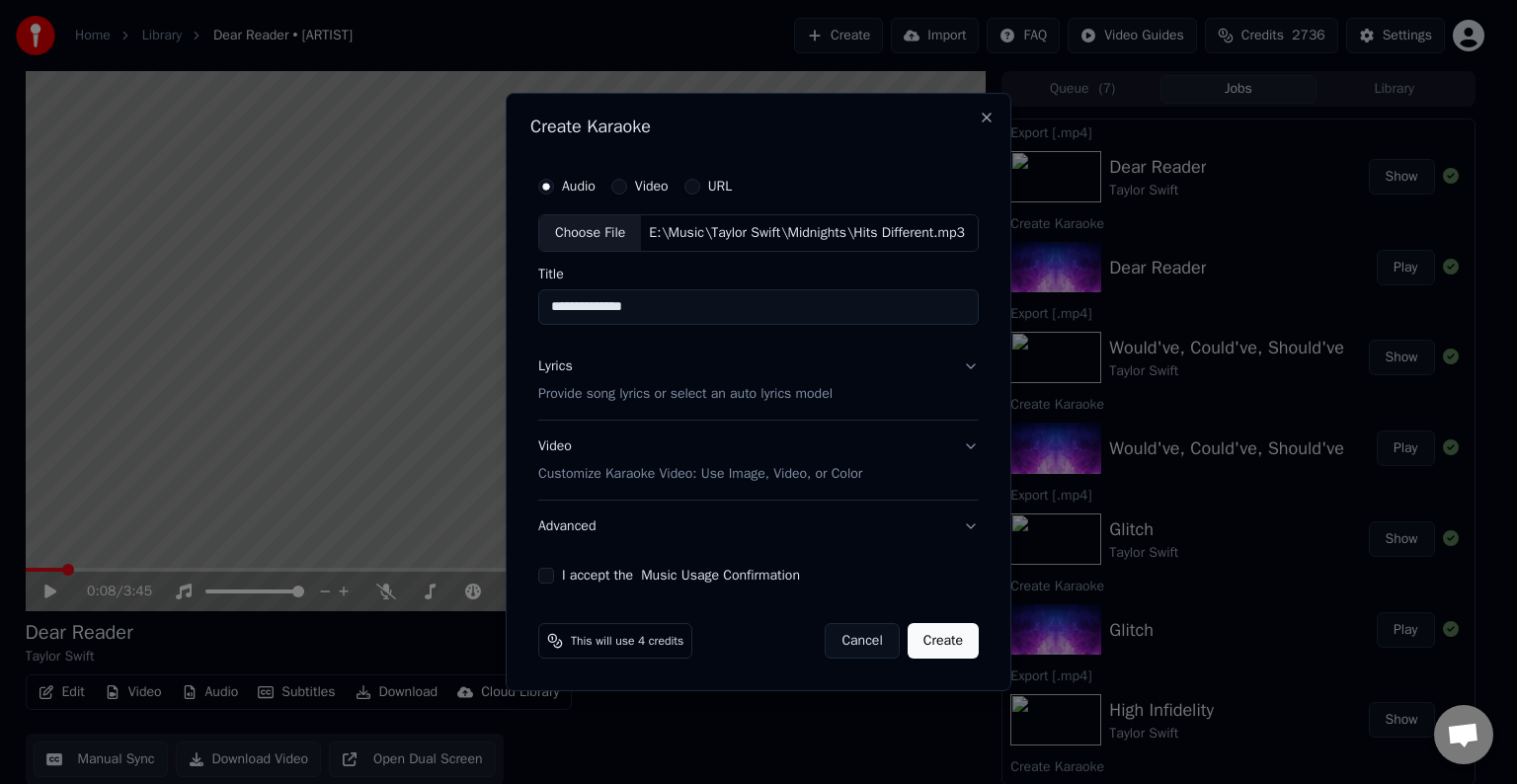 click on "Lyrics Provide song lyrics or select an auto lyrics model" at bounding box center [758, 380] 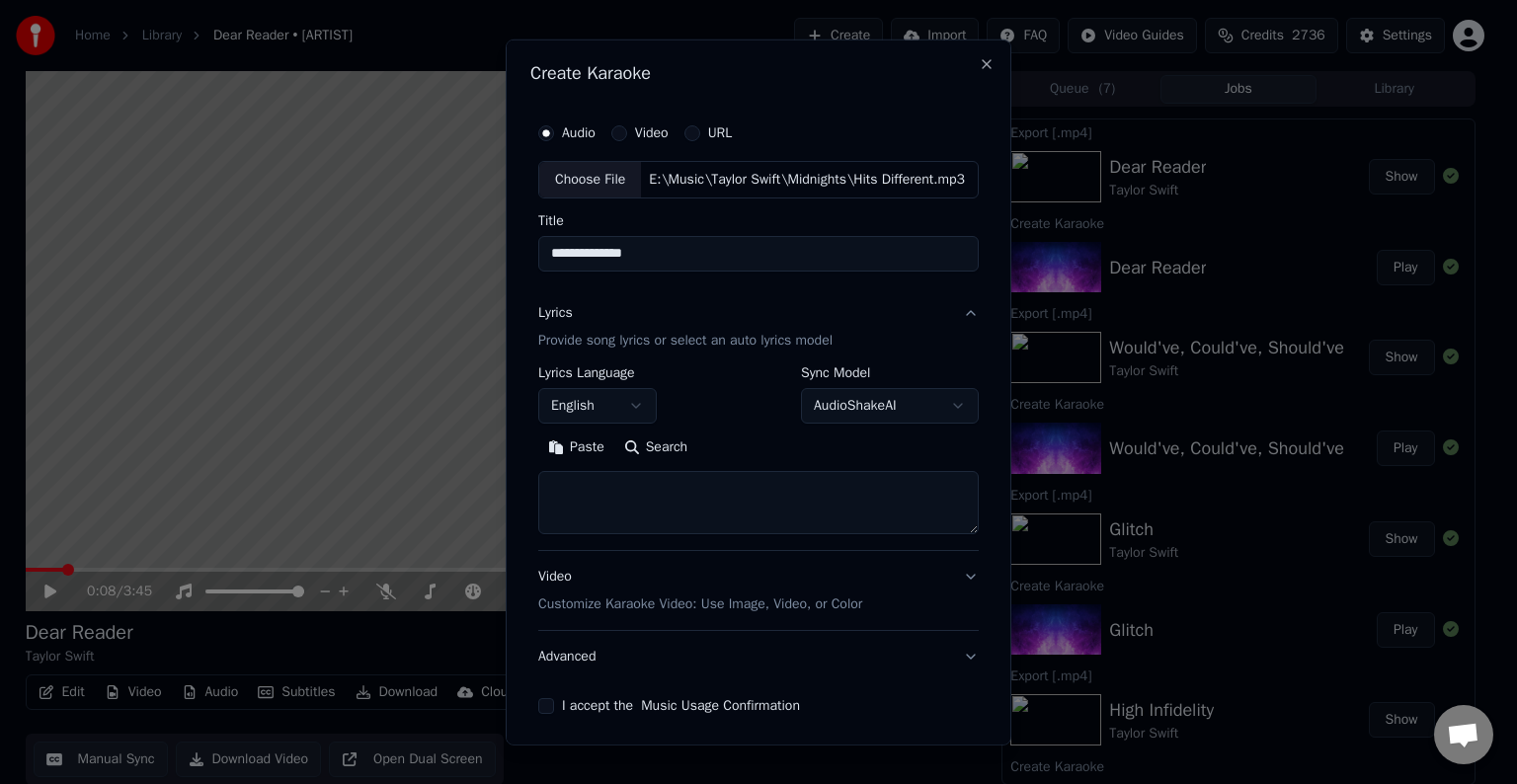 click at bounding box center (758, 503) 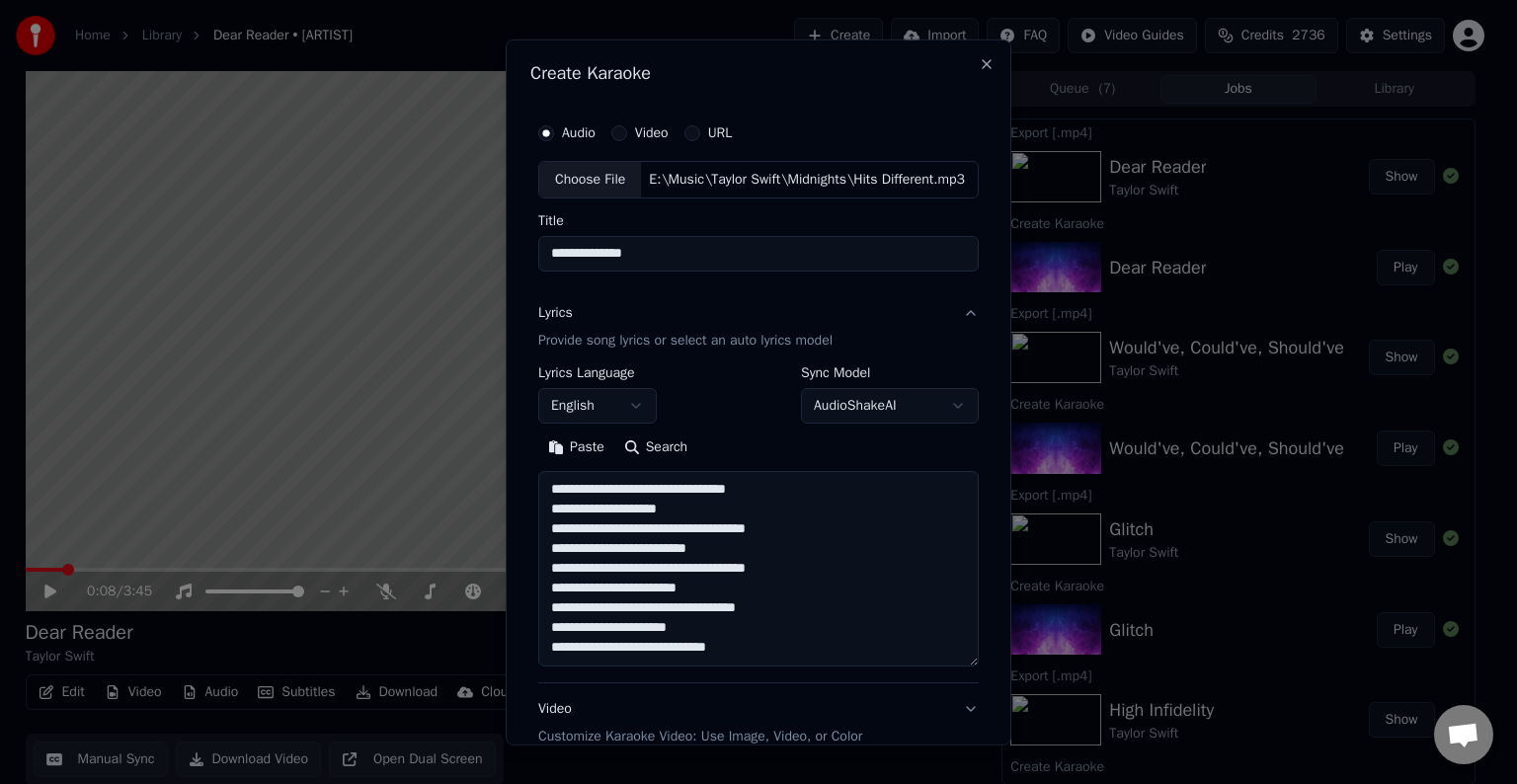 scroll, scrollTop: 142, scrollLeft: 0, axis: vertical 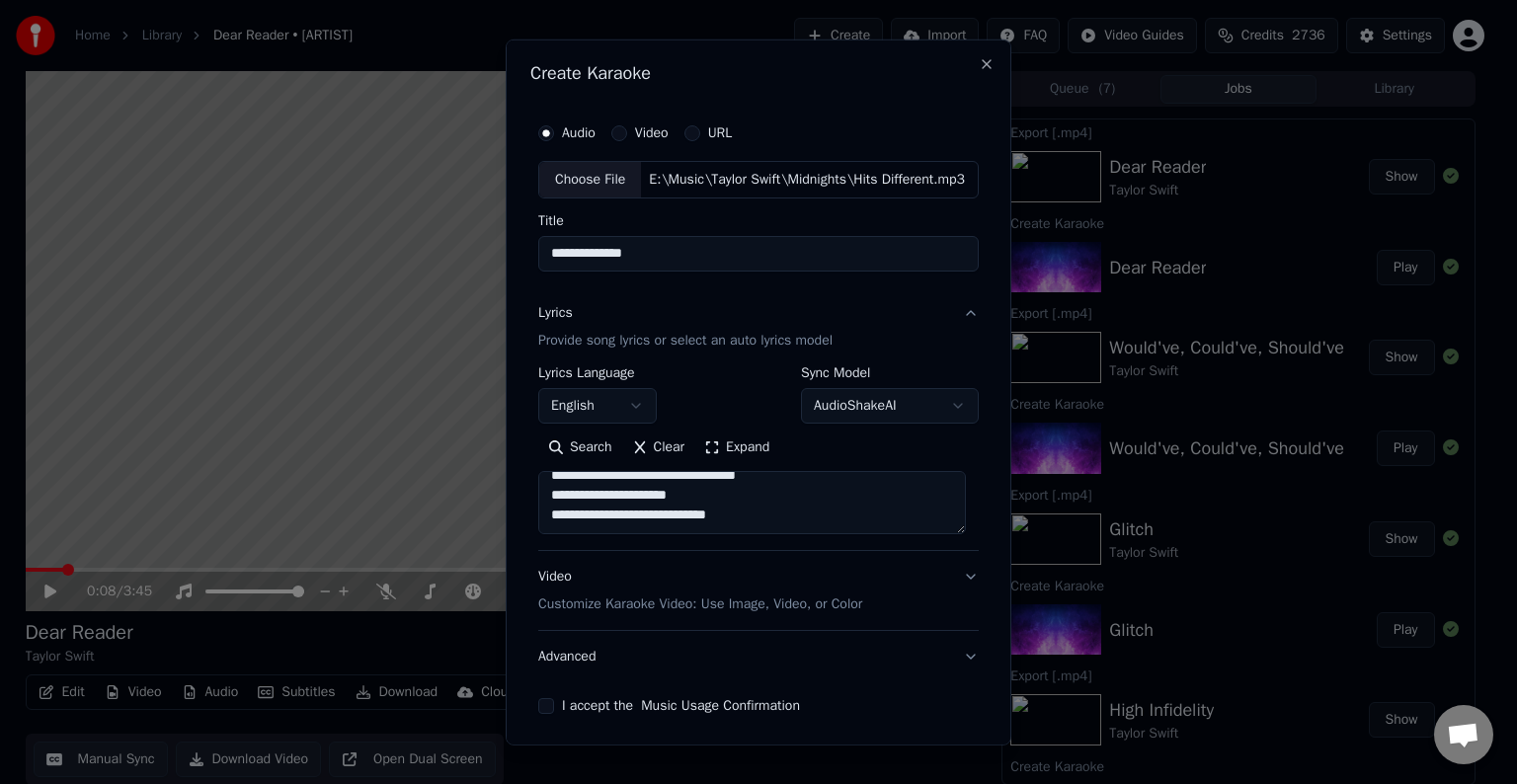 paste on "**********" 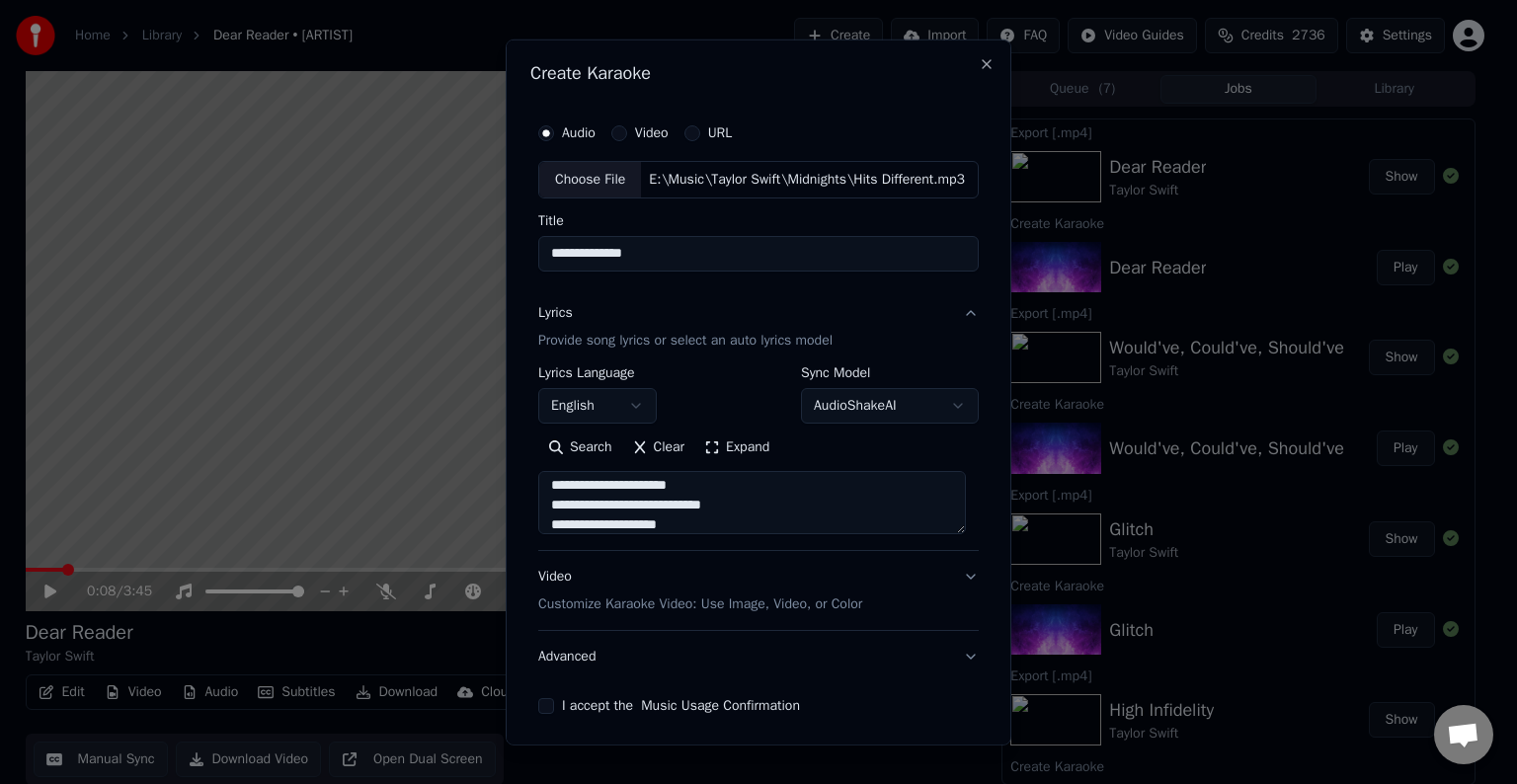 scroll, scrollTop: 300, scrollLeft: 0, axis: vertical 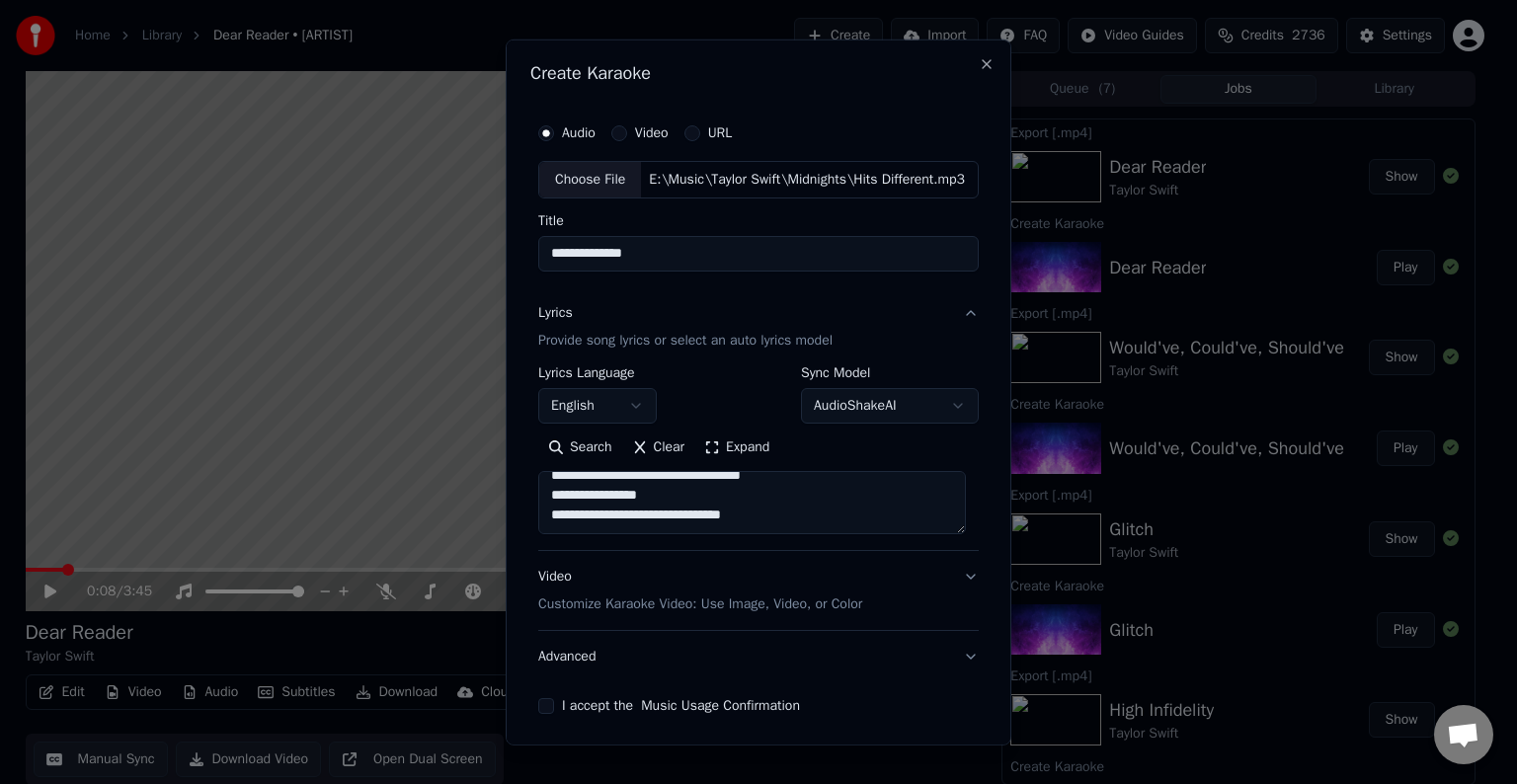 paste on "**********" 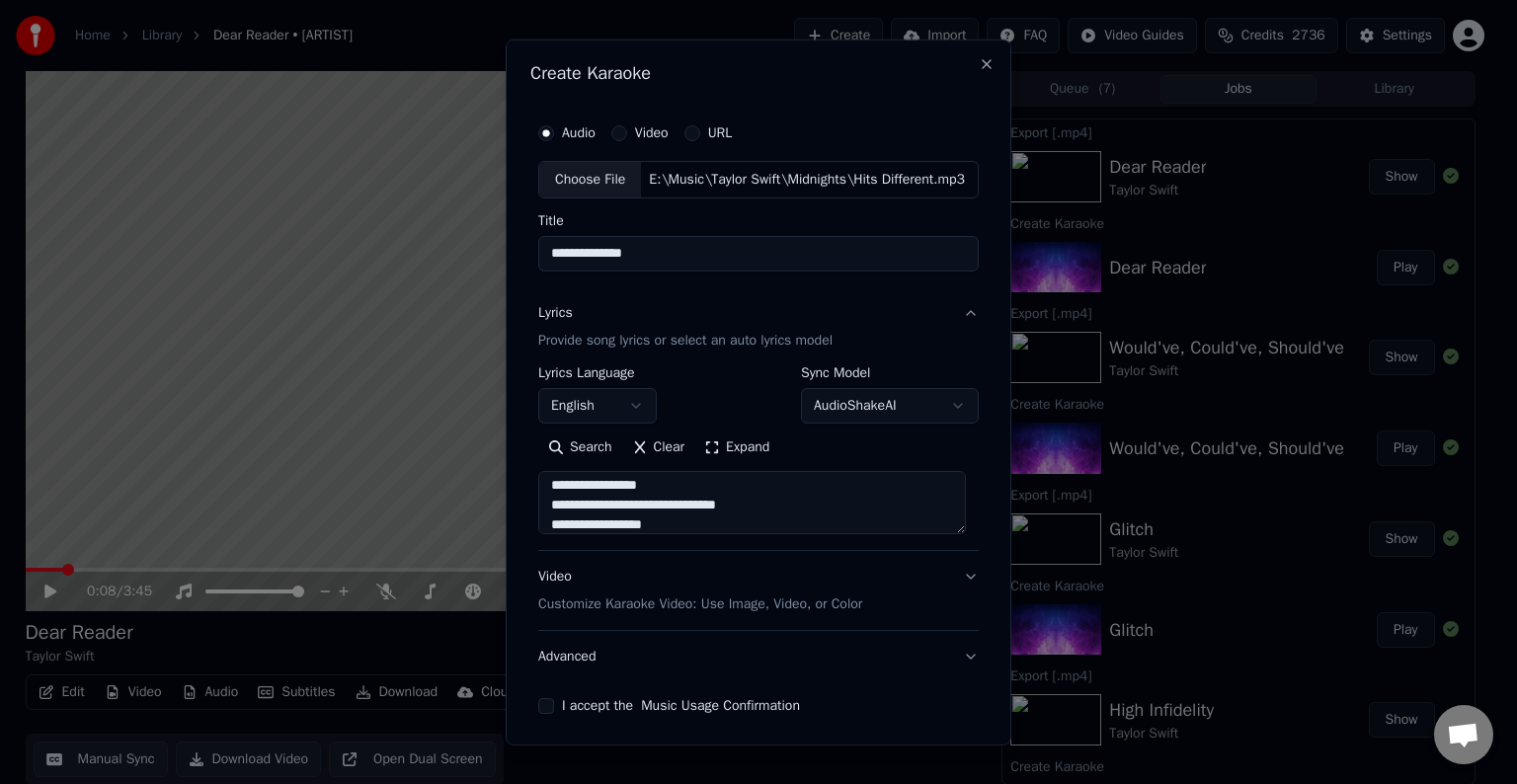 scroll, scrollTop: 320, scrollLeft: 0, axis: vertical 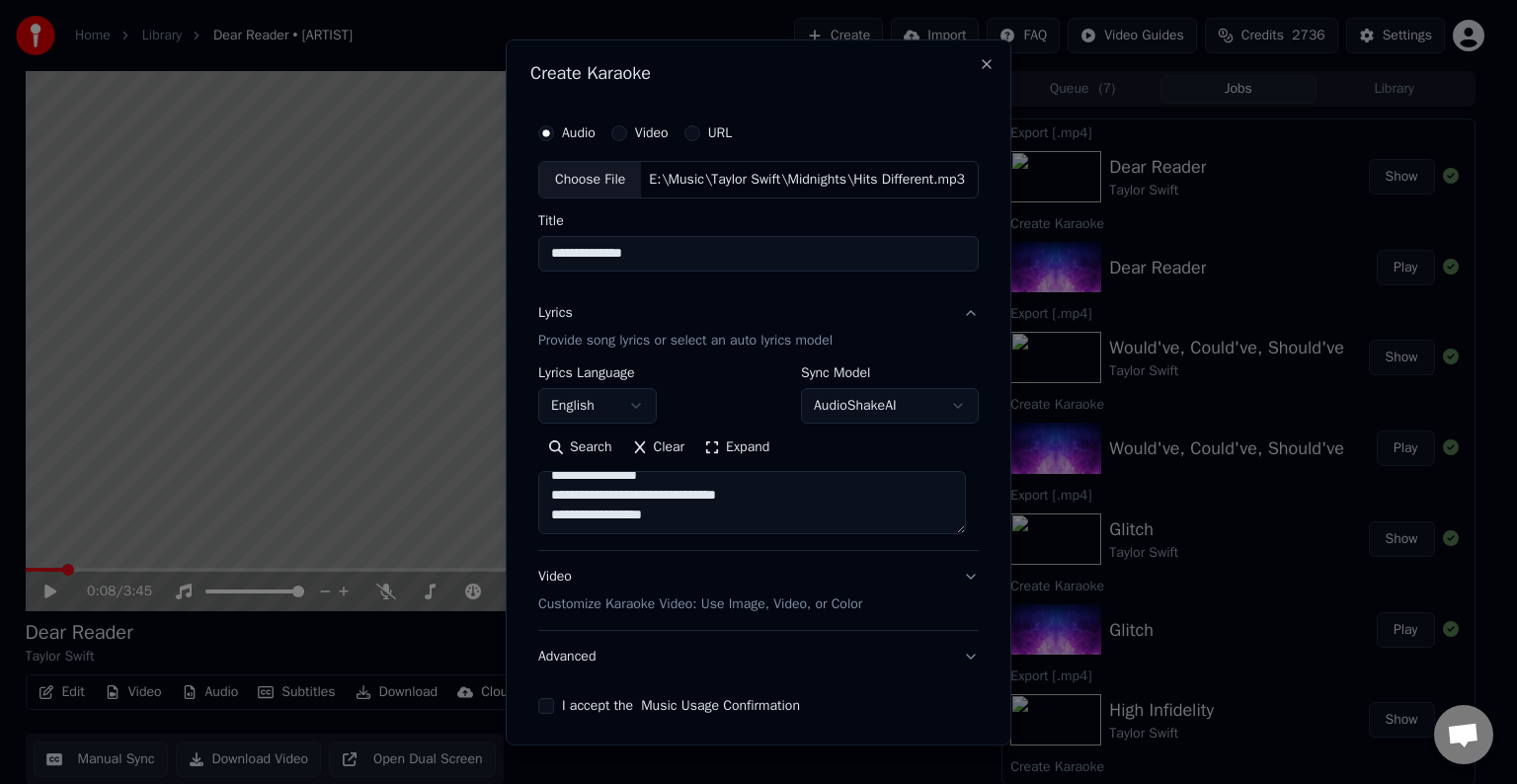 paste on "**********" 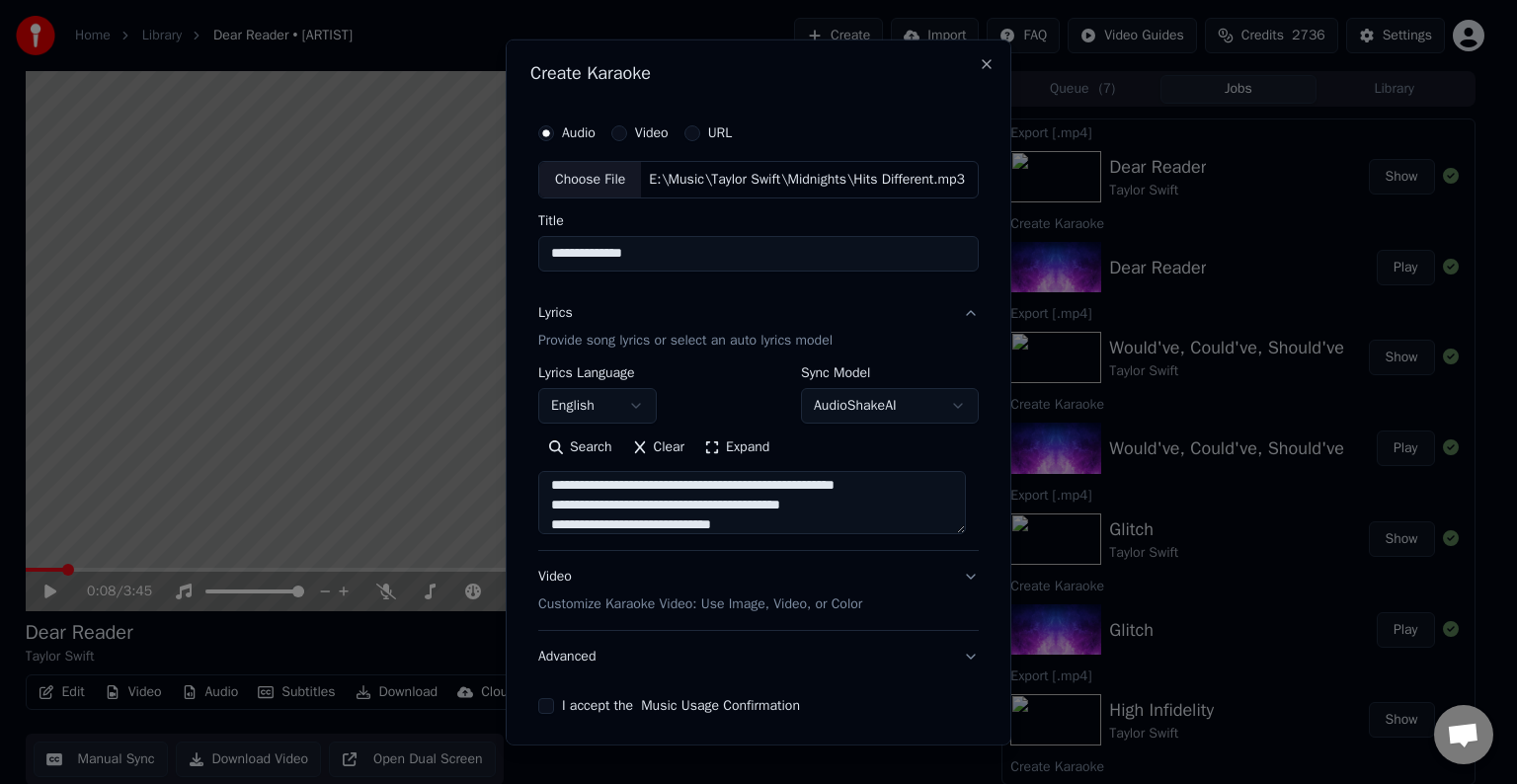 scroll, scrollTop: 478, scrollLeft: 0, axis: vertical 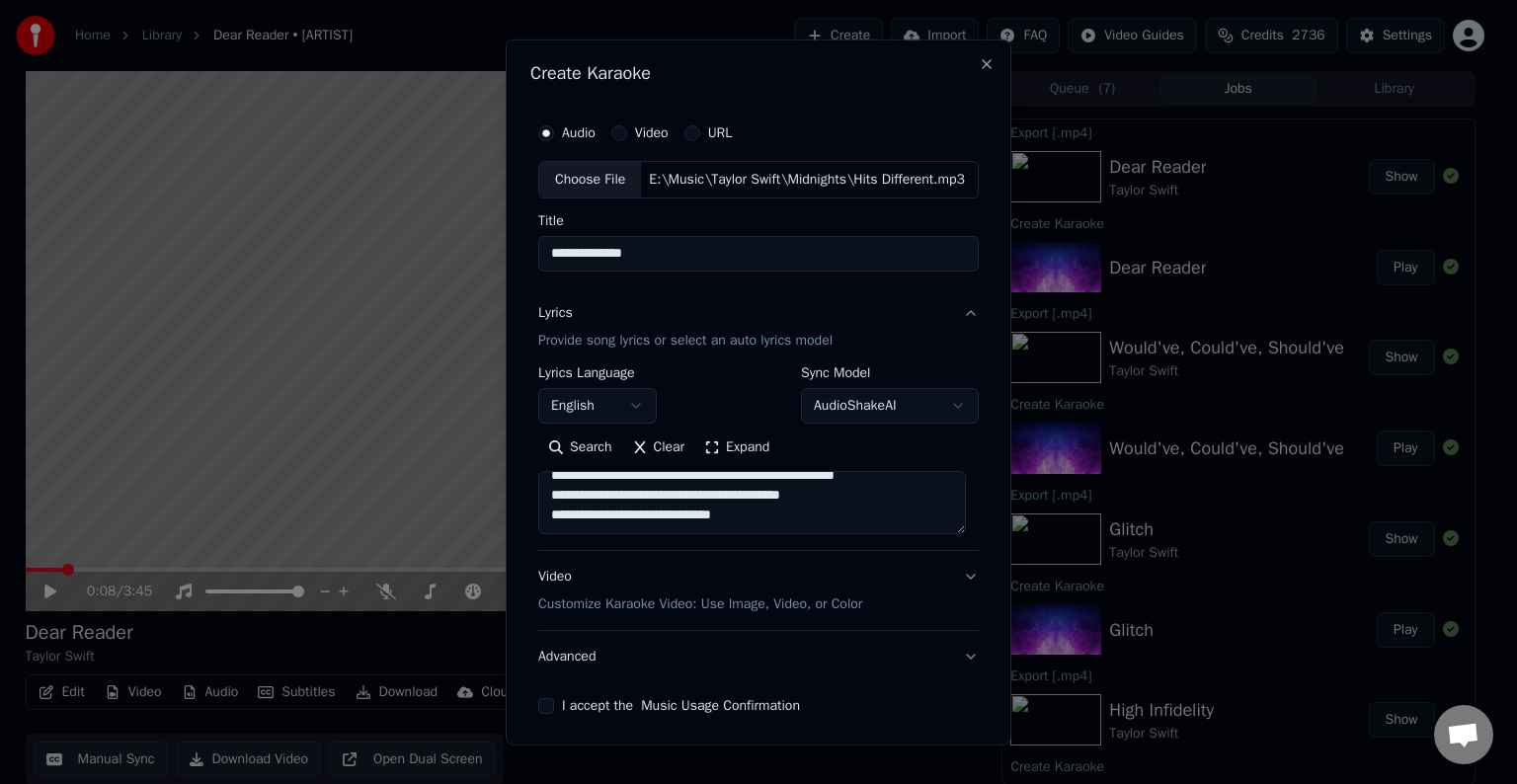 paste on "**********" 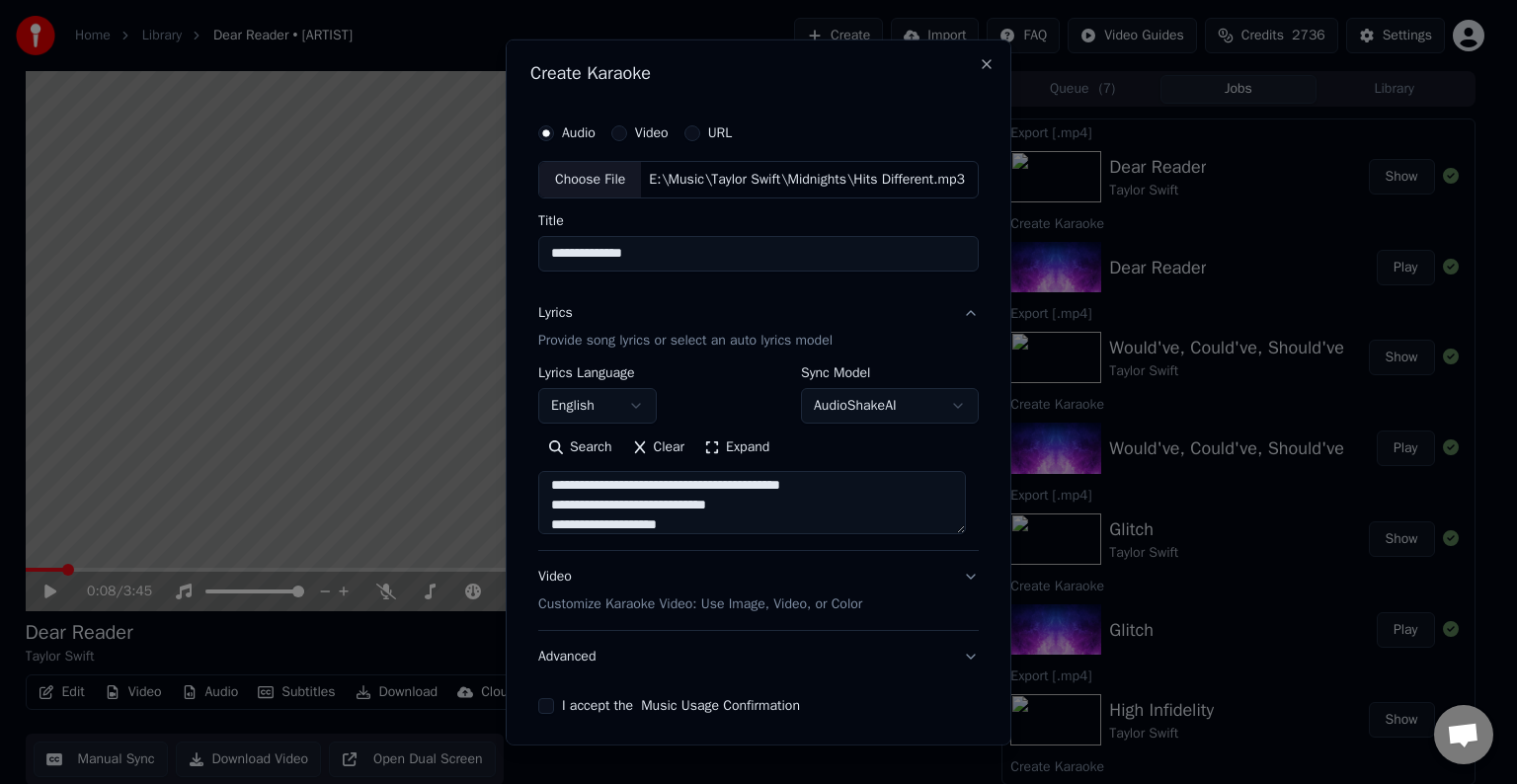 scroll, scrollTop: 636, scrollLeft: 0, axis: vertical 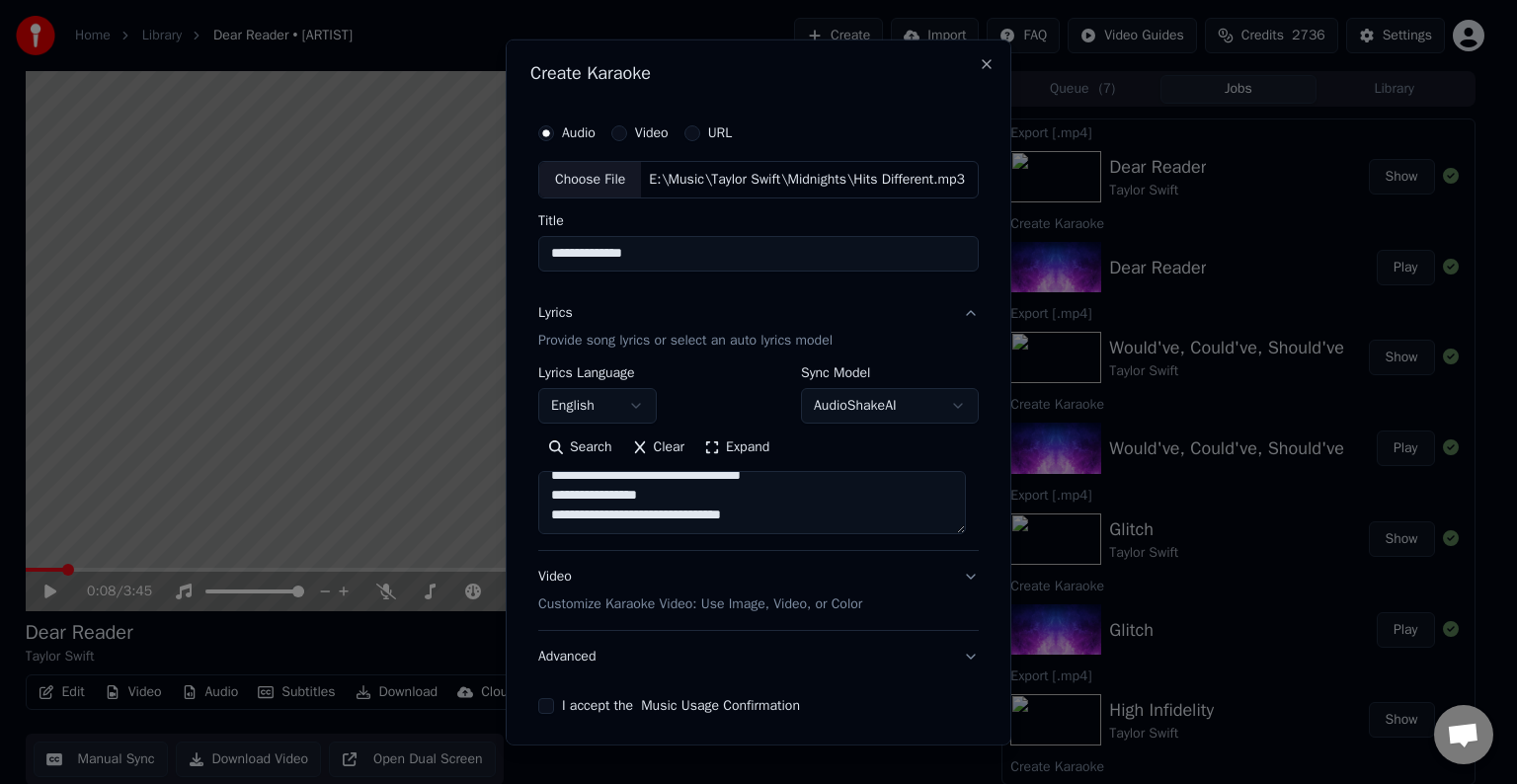 paste on "**********" 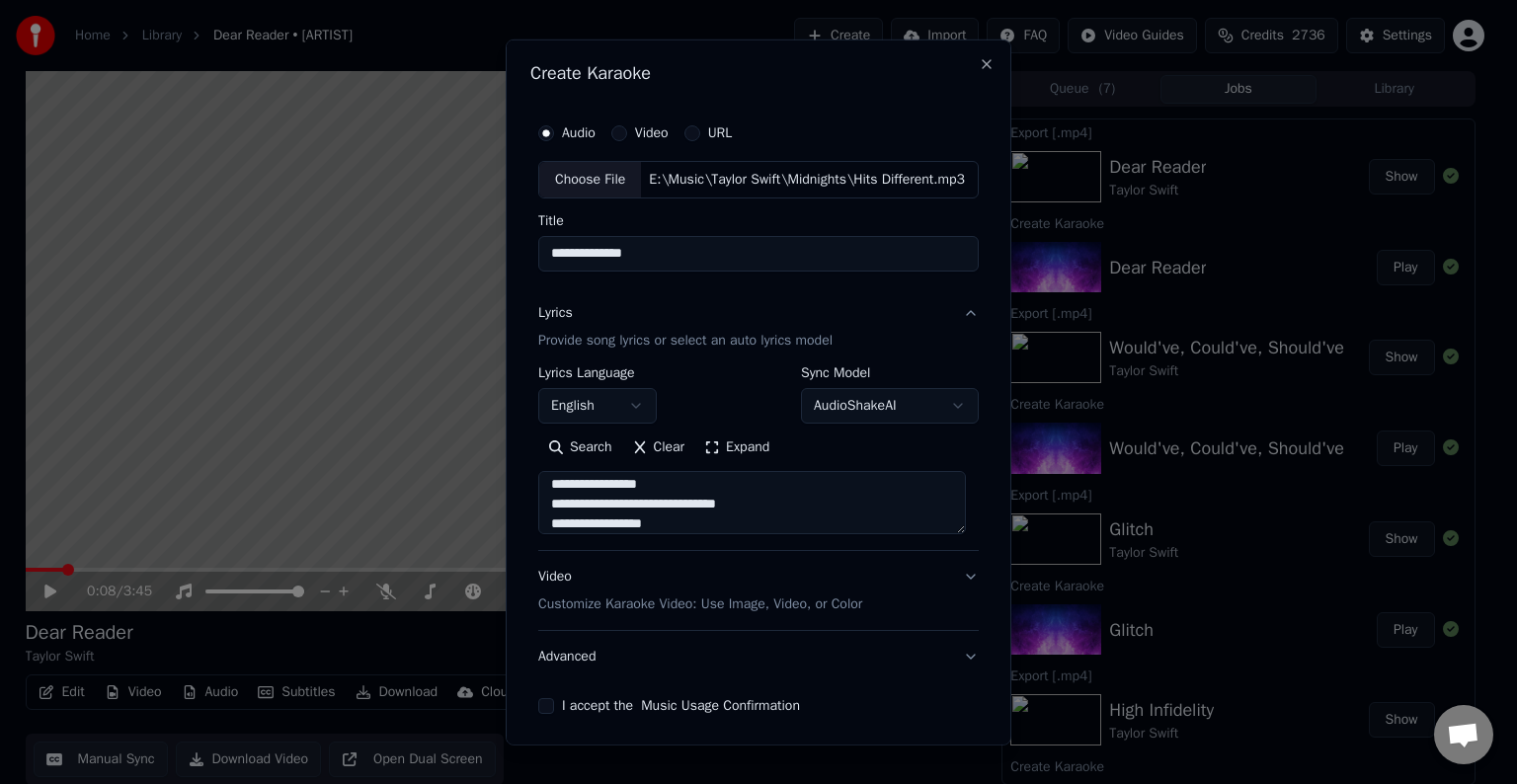 scroll, scrollTop: 656, scrollLeft: 0, axis: vertical 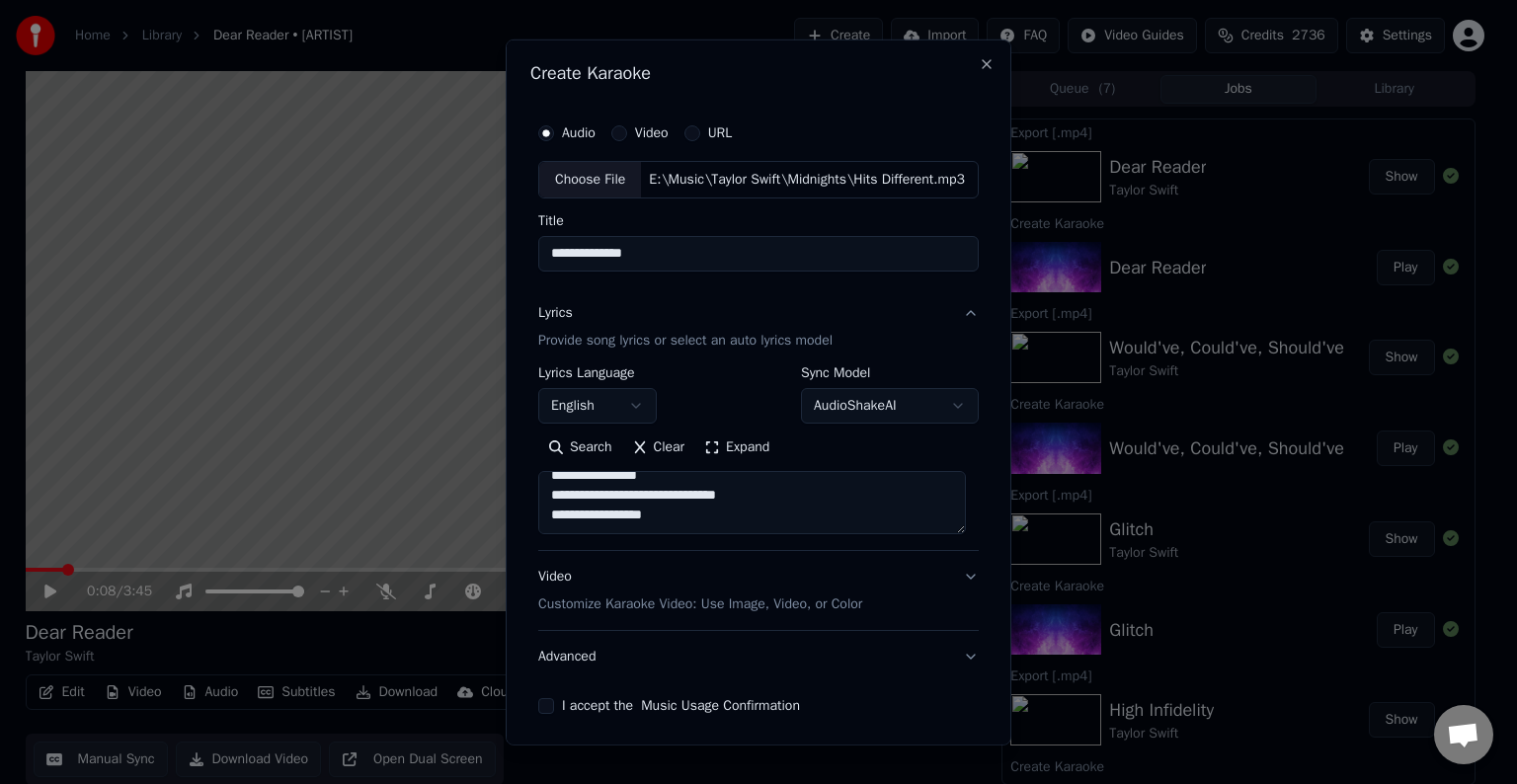 paste on "**********" 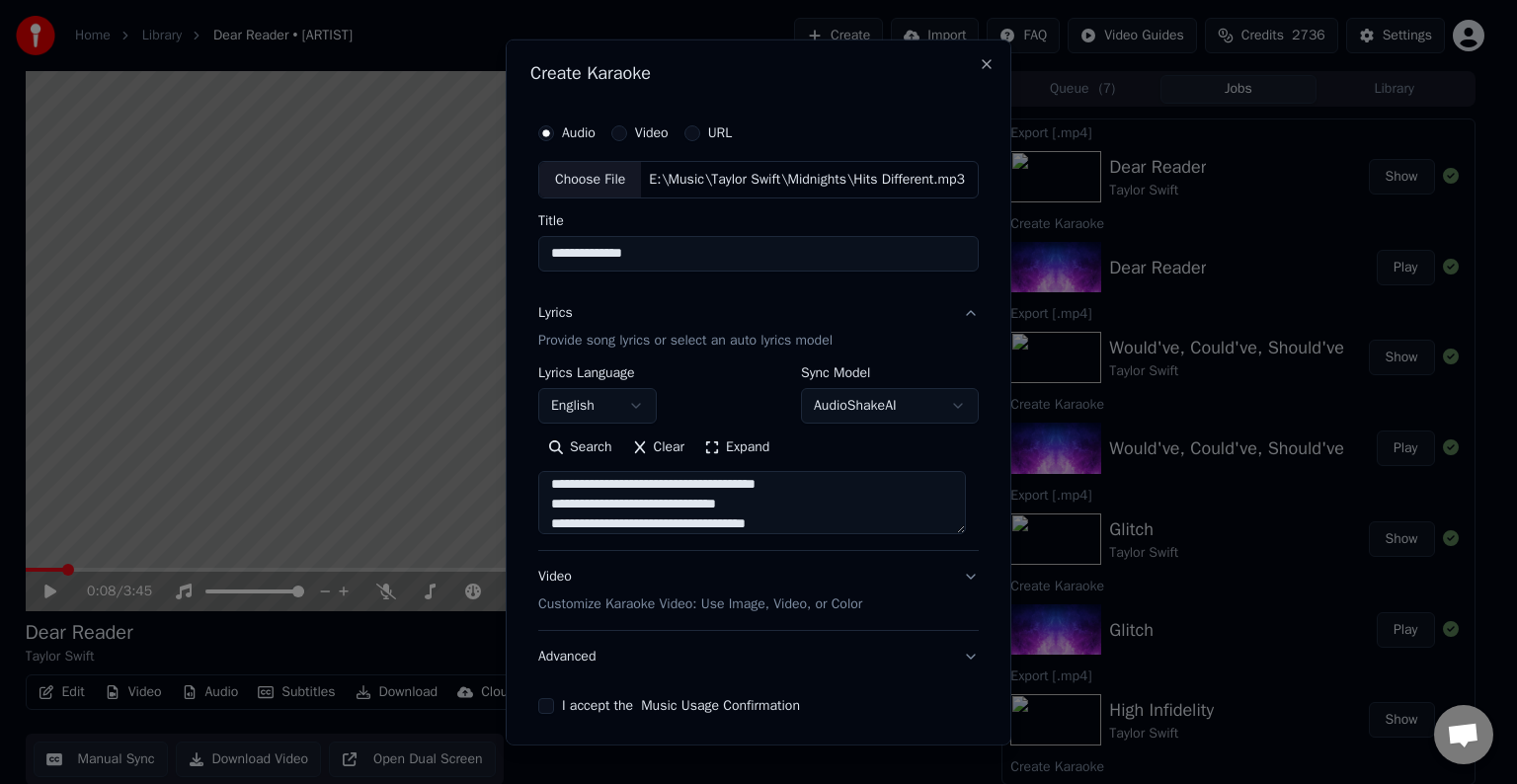 scroll, scrollTop: 912, scrollLeft: 0, axis: vertical 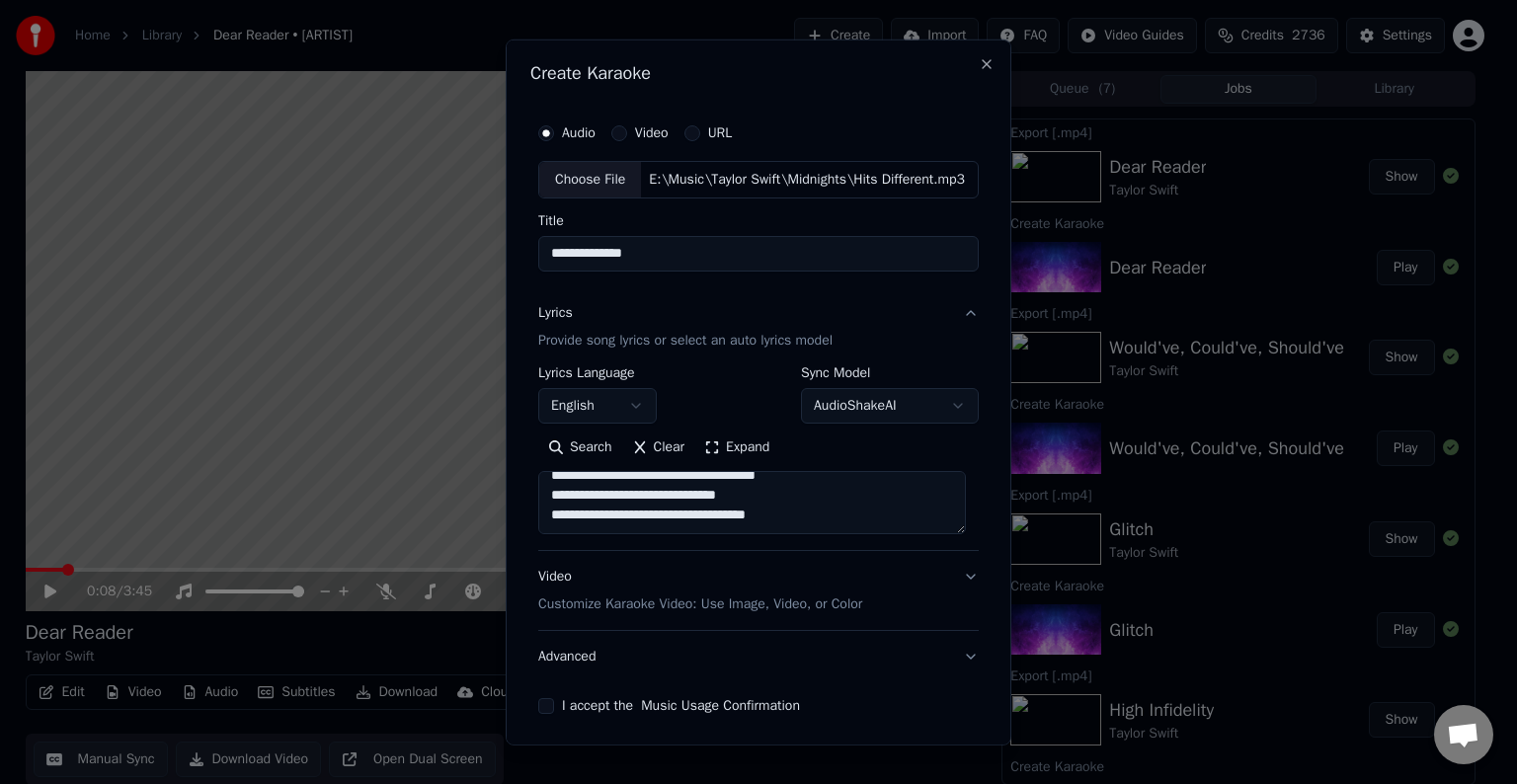 paste on "**********" 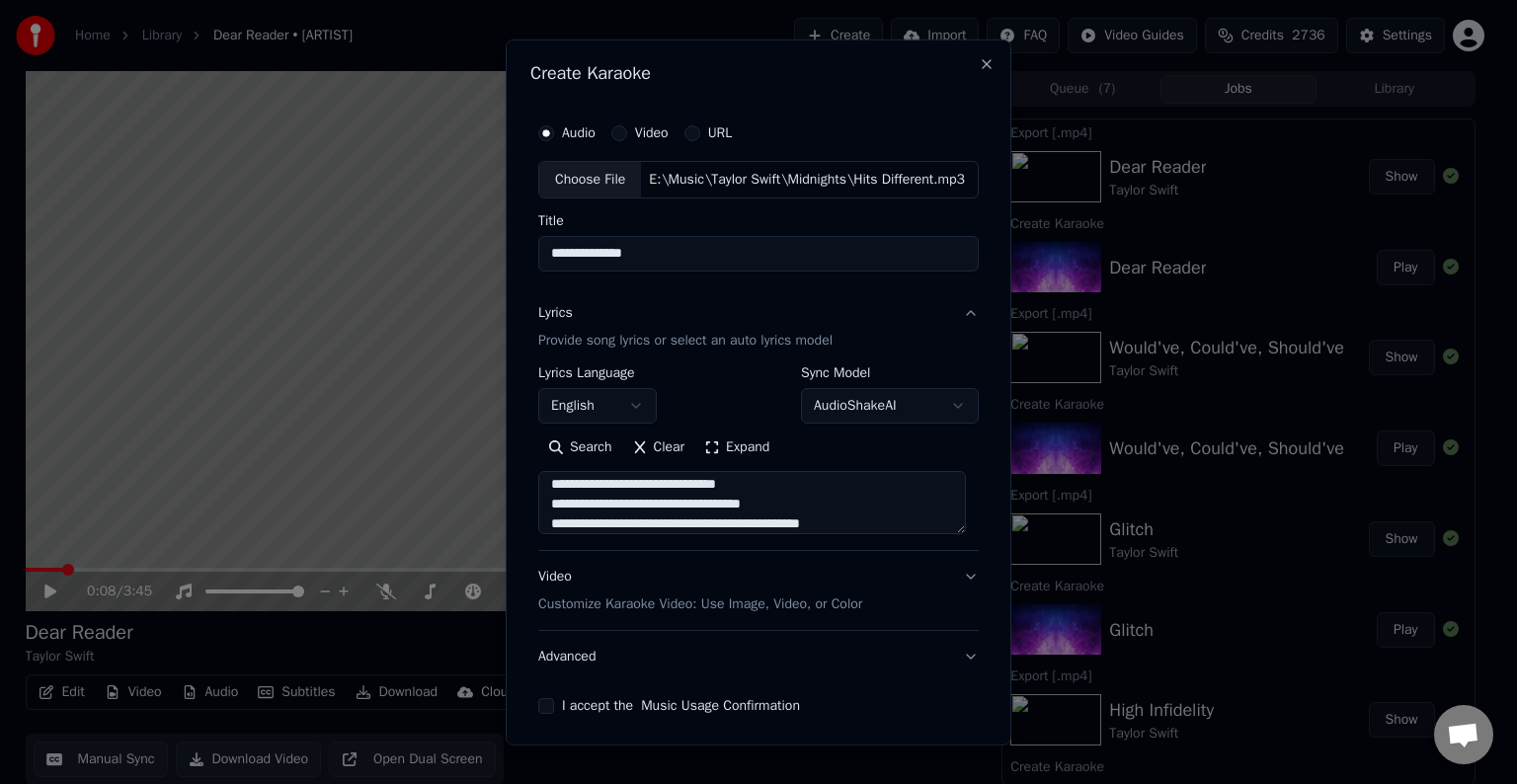 scroll, scrollTop: 1011, scrollLeft: 0, axis: vertical 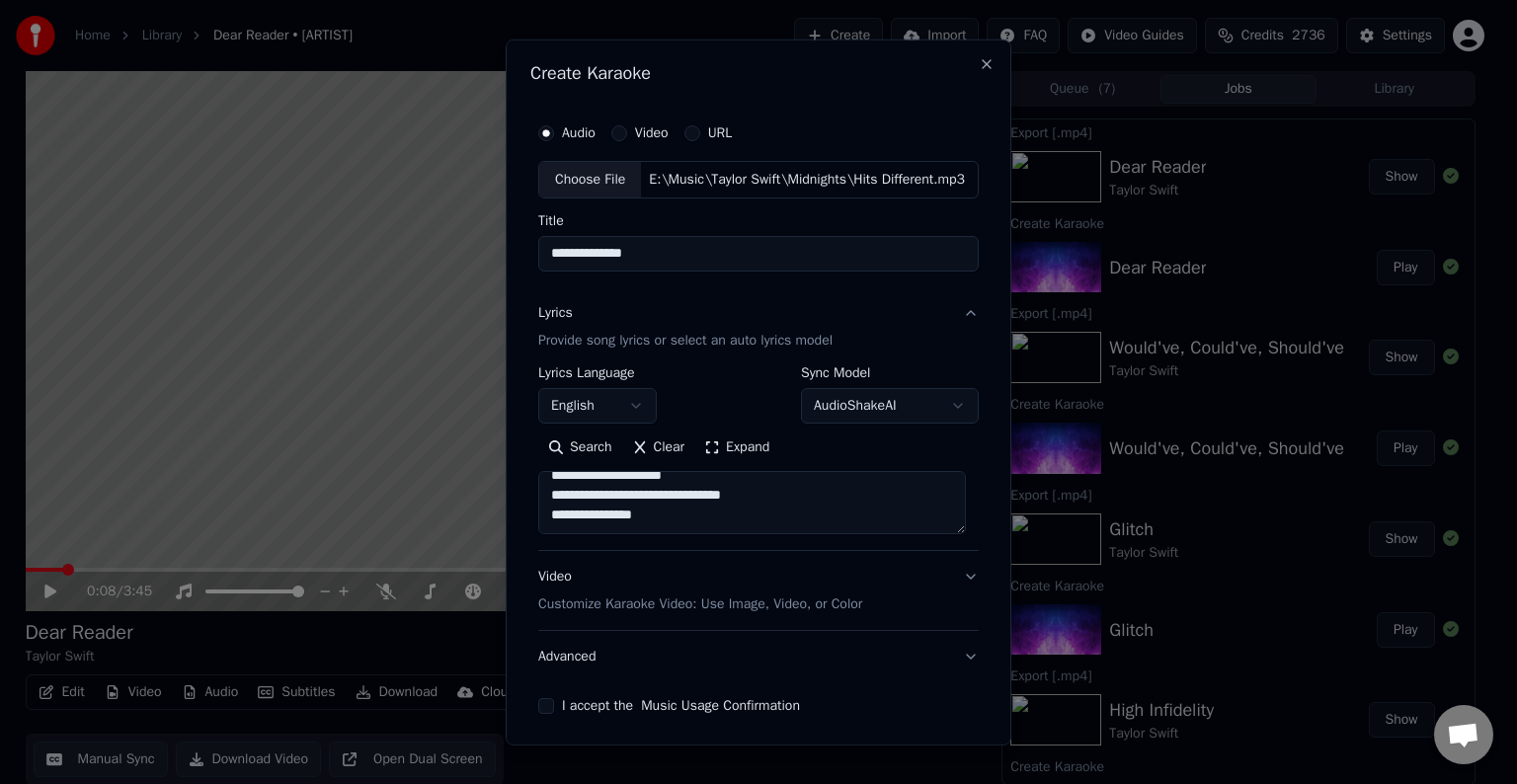 paste on "**********" 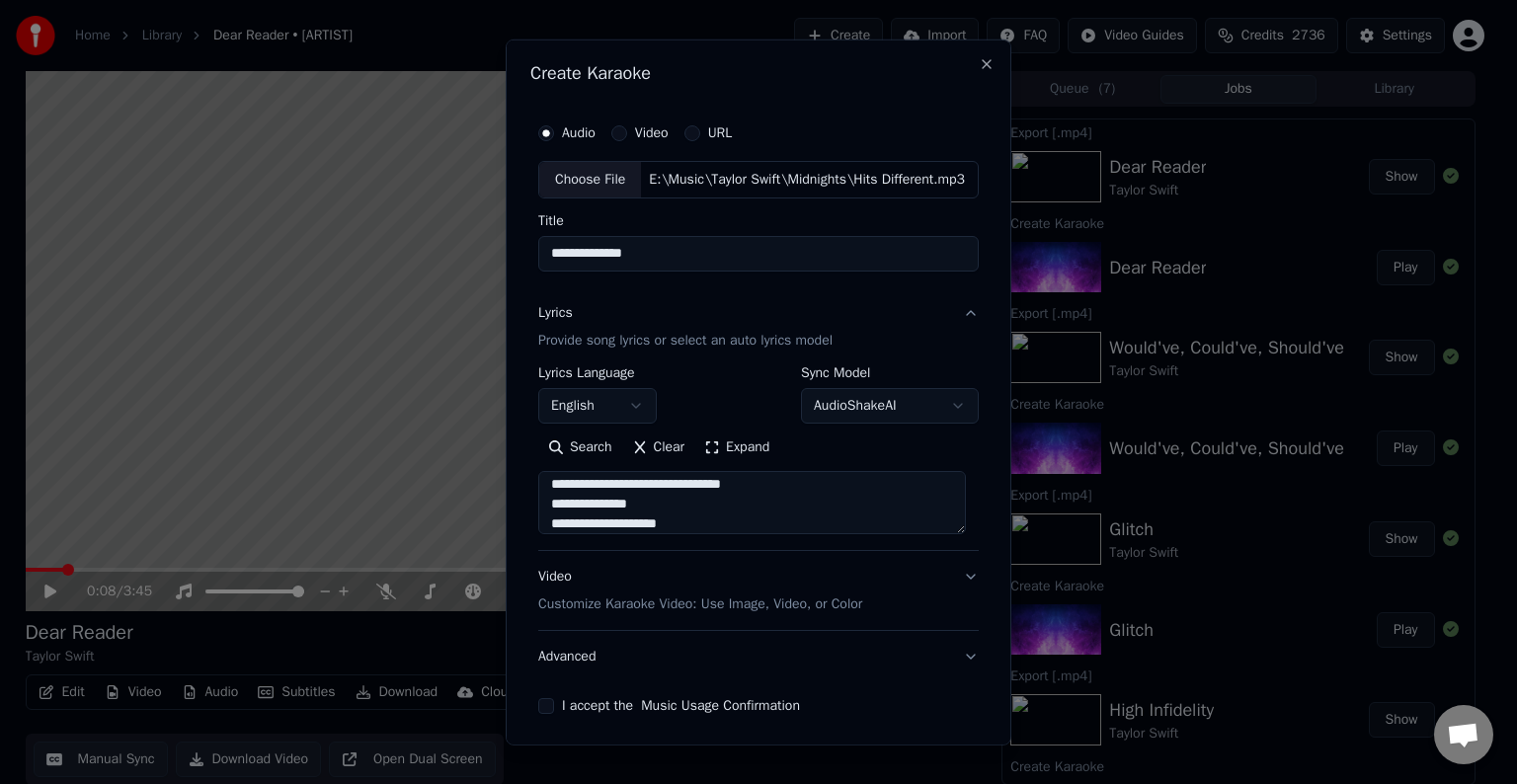 scroll, scrollTop: 1169, scrollLeft: 0, axis: vertical 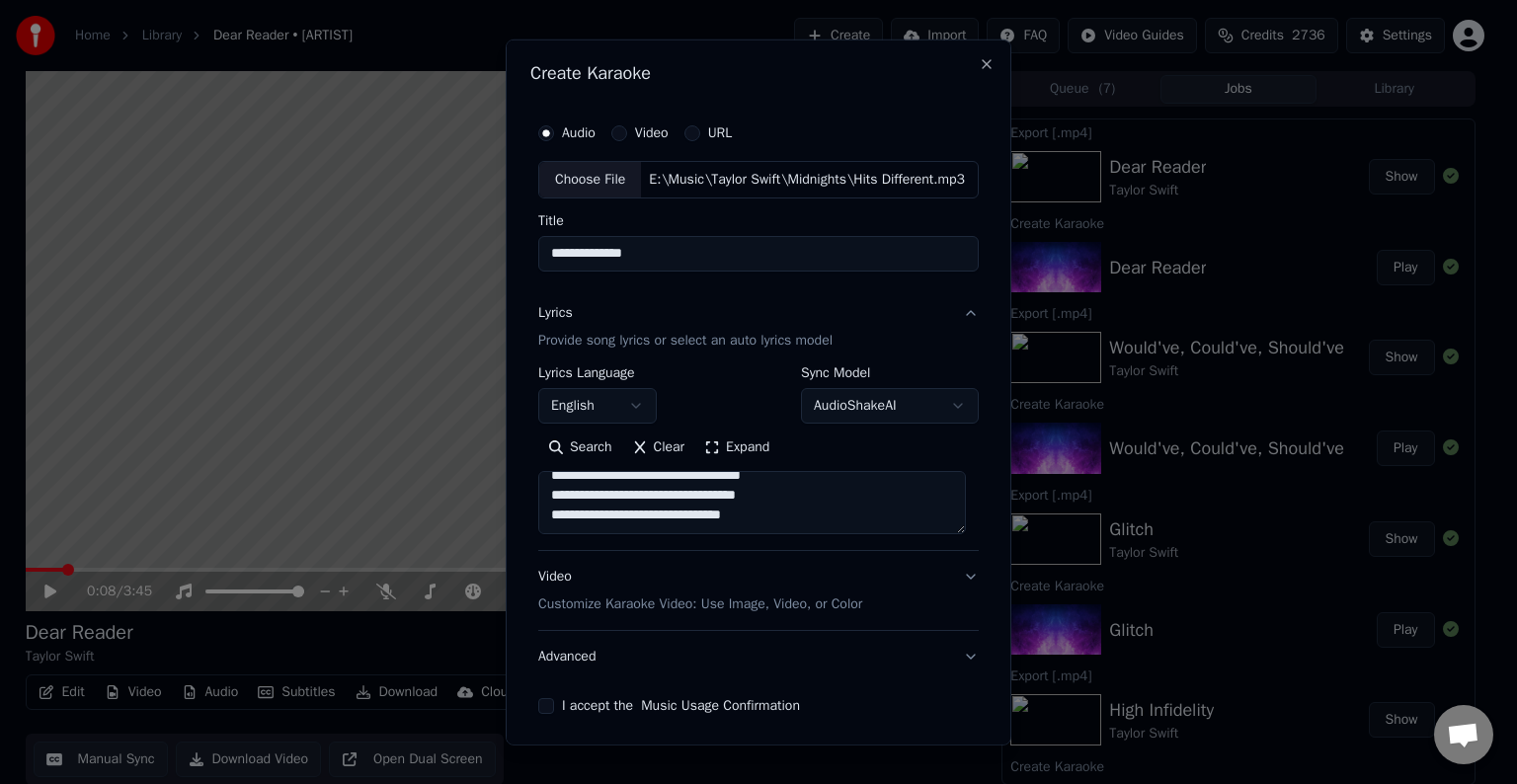 drag, startPoint x: 755, startPoint y: 495, endPoint x: 721, endPoint y: 492, distance: 34.132096 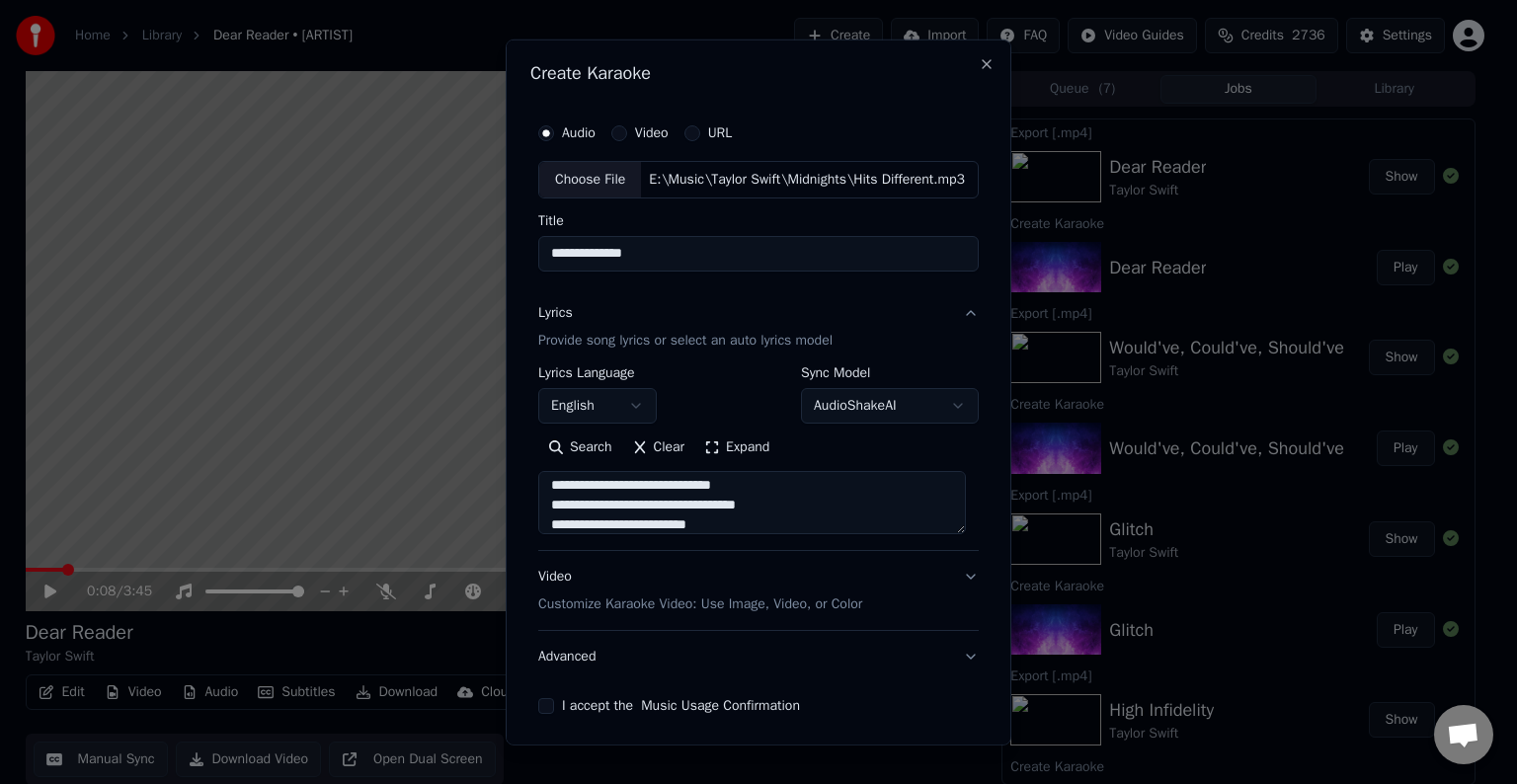 scroll, scrollTop: 1070, scrollLeft: 0, axis: vertical 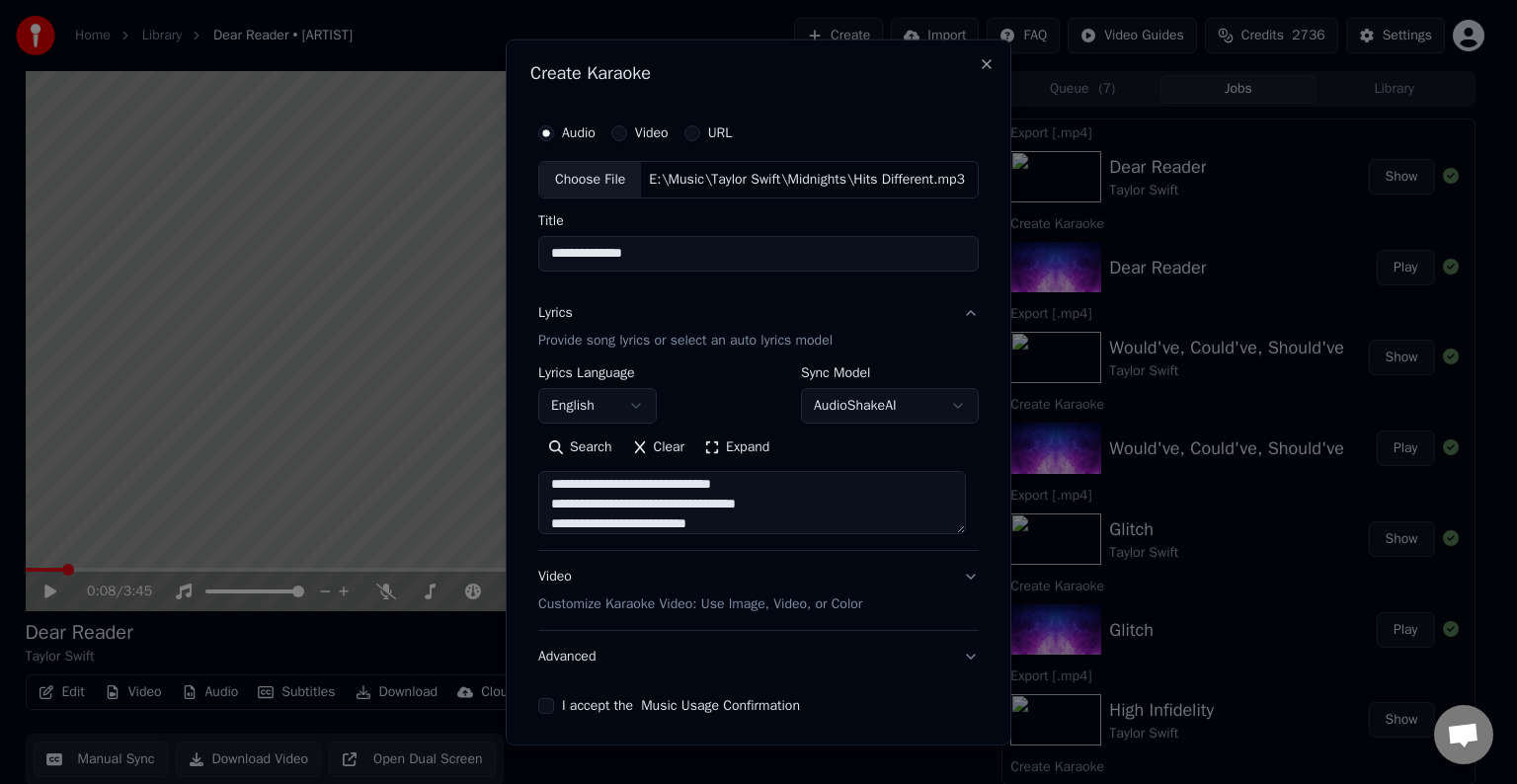 drag, startPoint x: 635, startPoint y: 501, endPoint x: 739, endPoint y: 509, distance: 104.30724 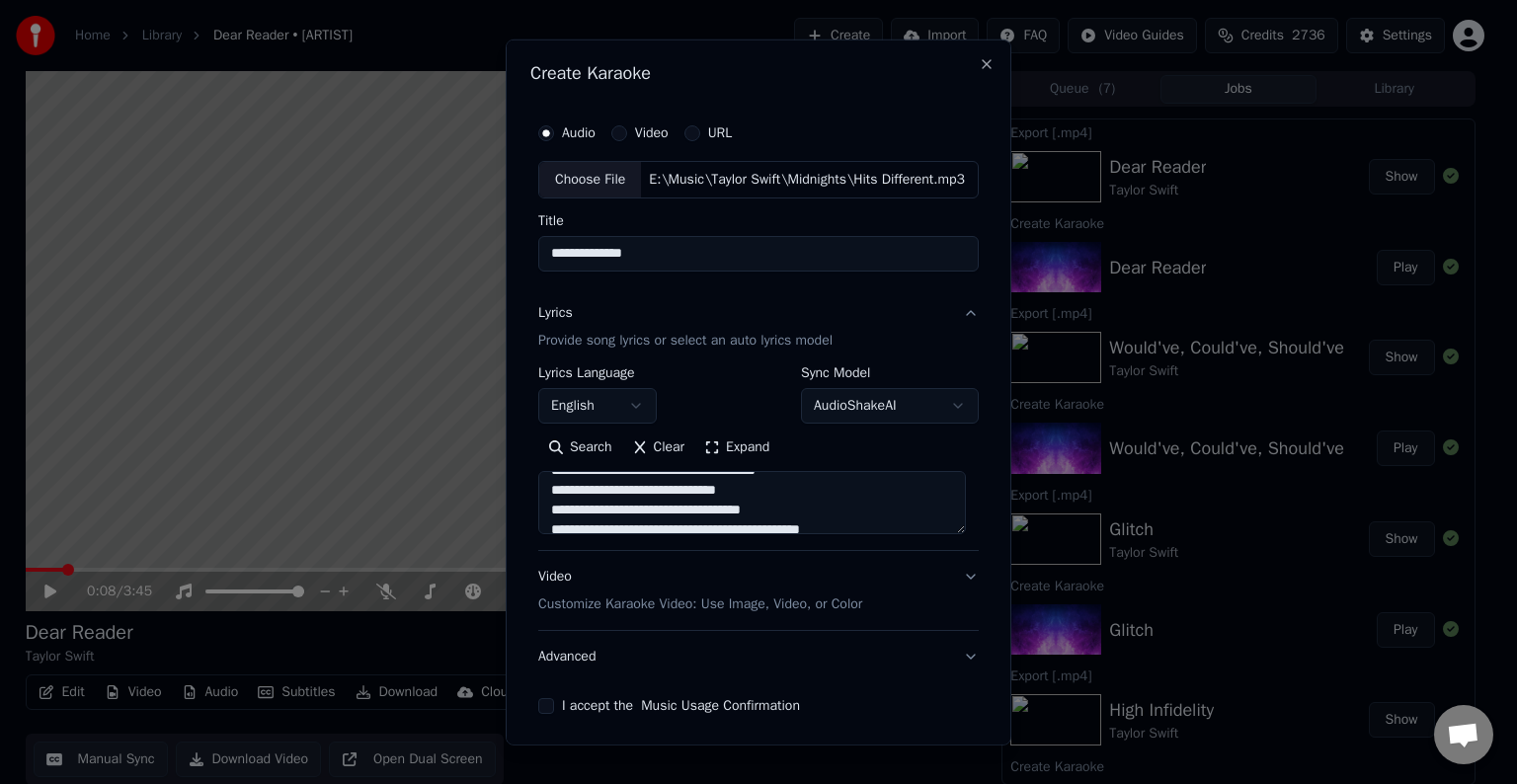 scroll, scrollTop: 1177, scrollLeft: 0, axis: vertical 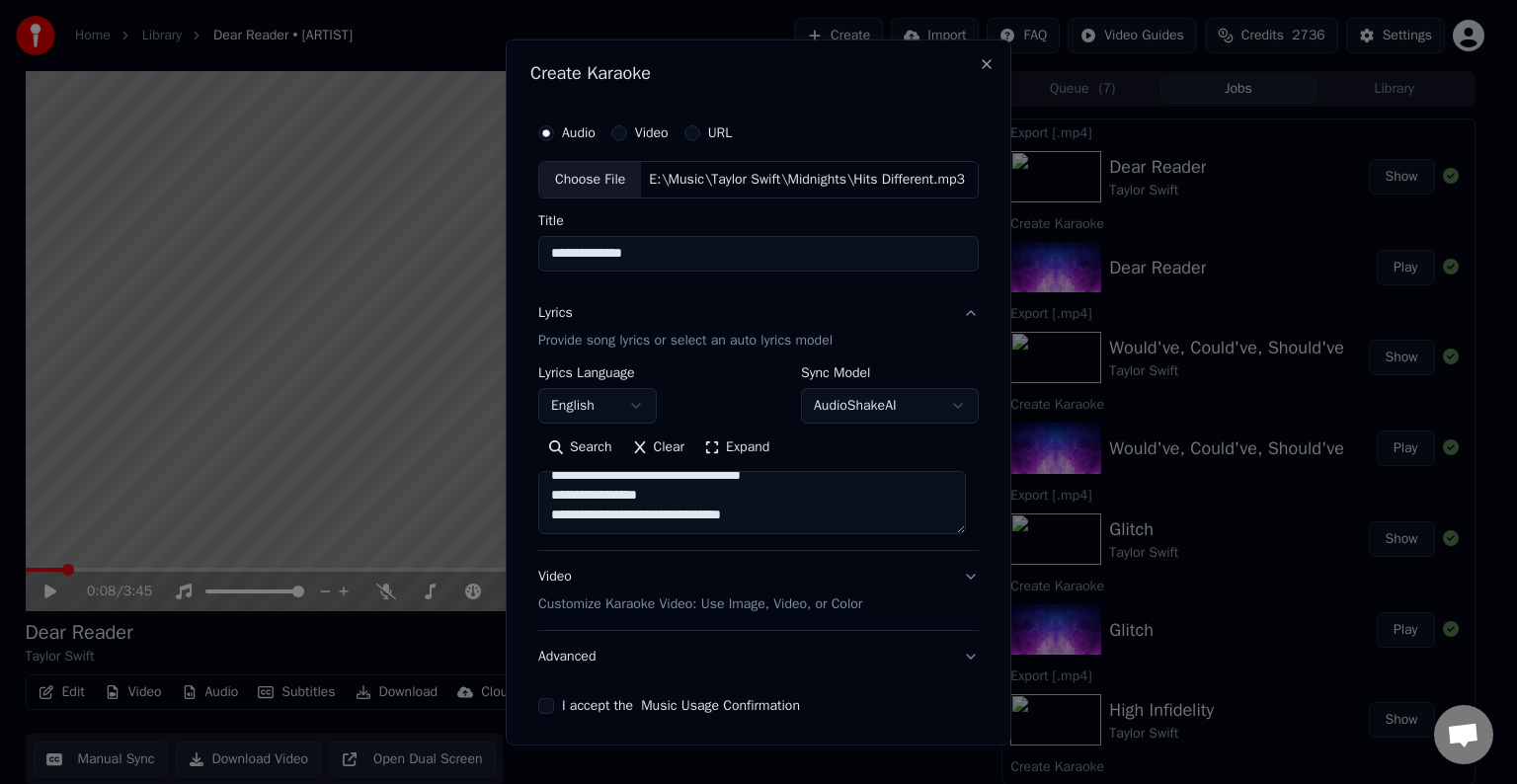click at bounding box center (752, 503) 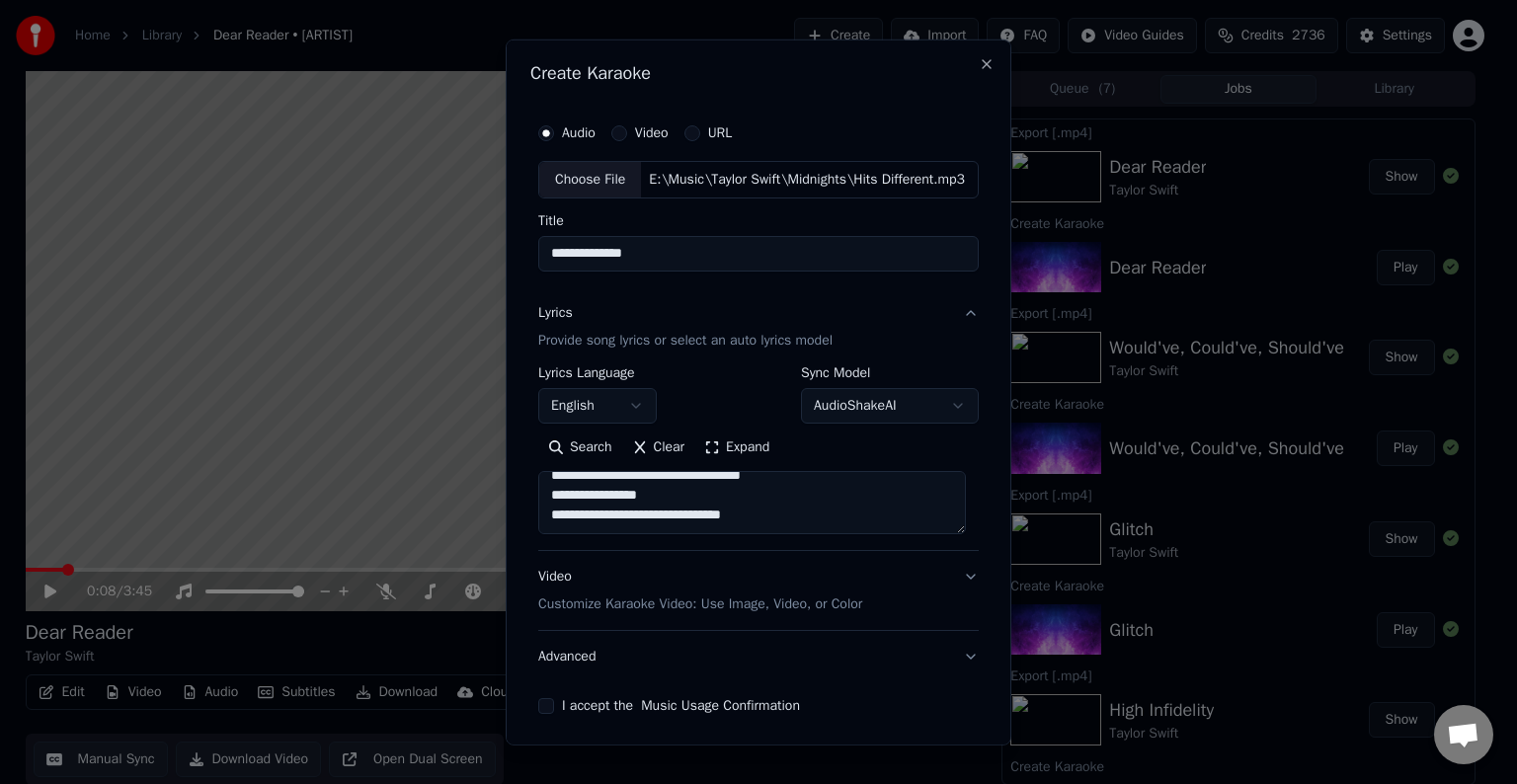 paste on "**********" 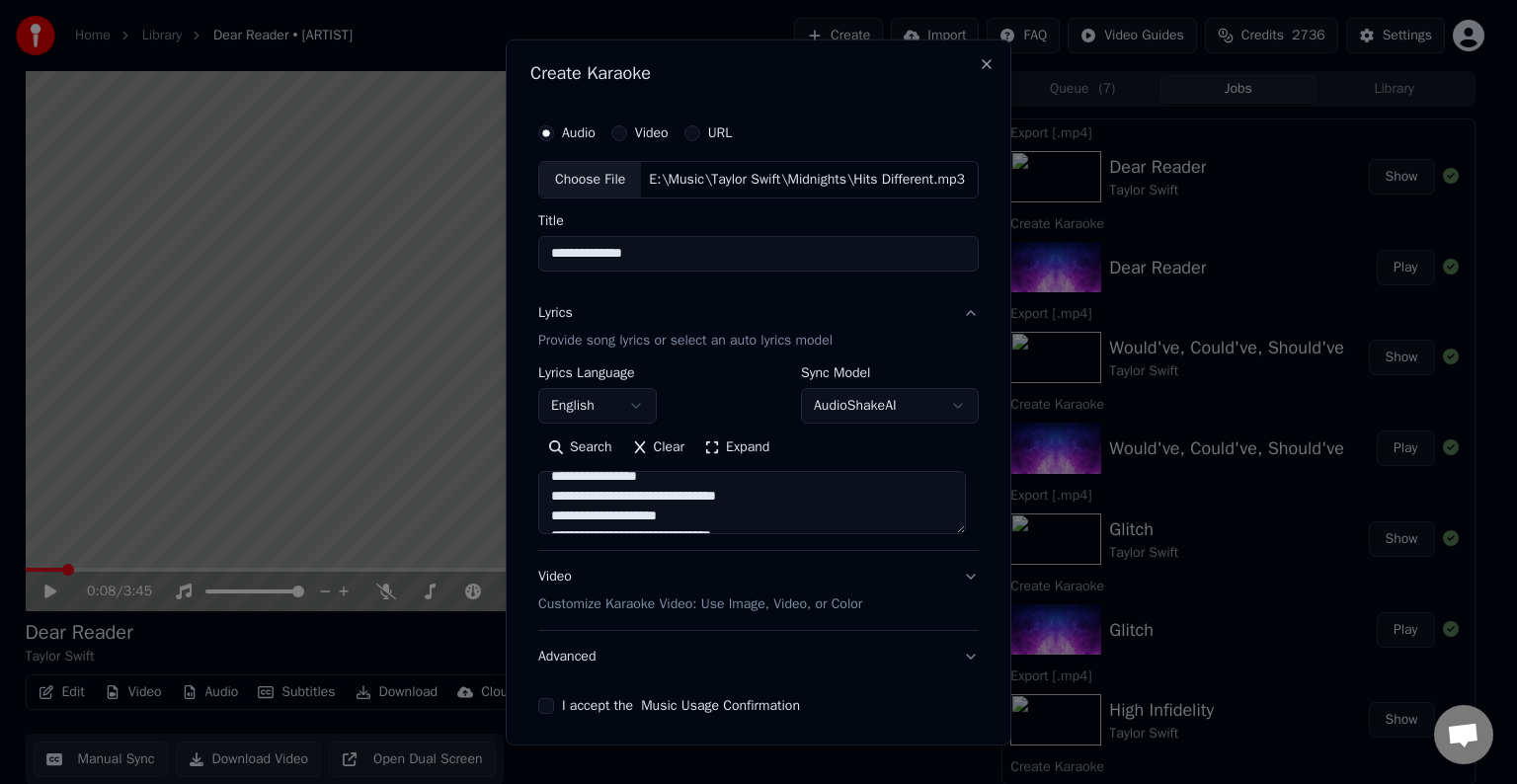 scroll, scrollTop: 1288, scrollLeft: 0, axis: vertical 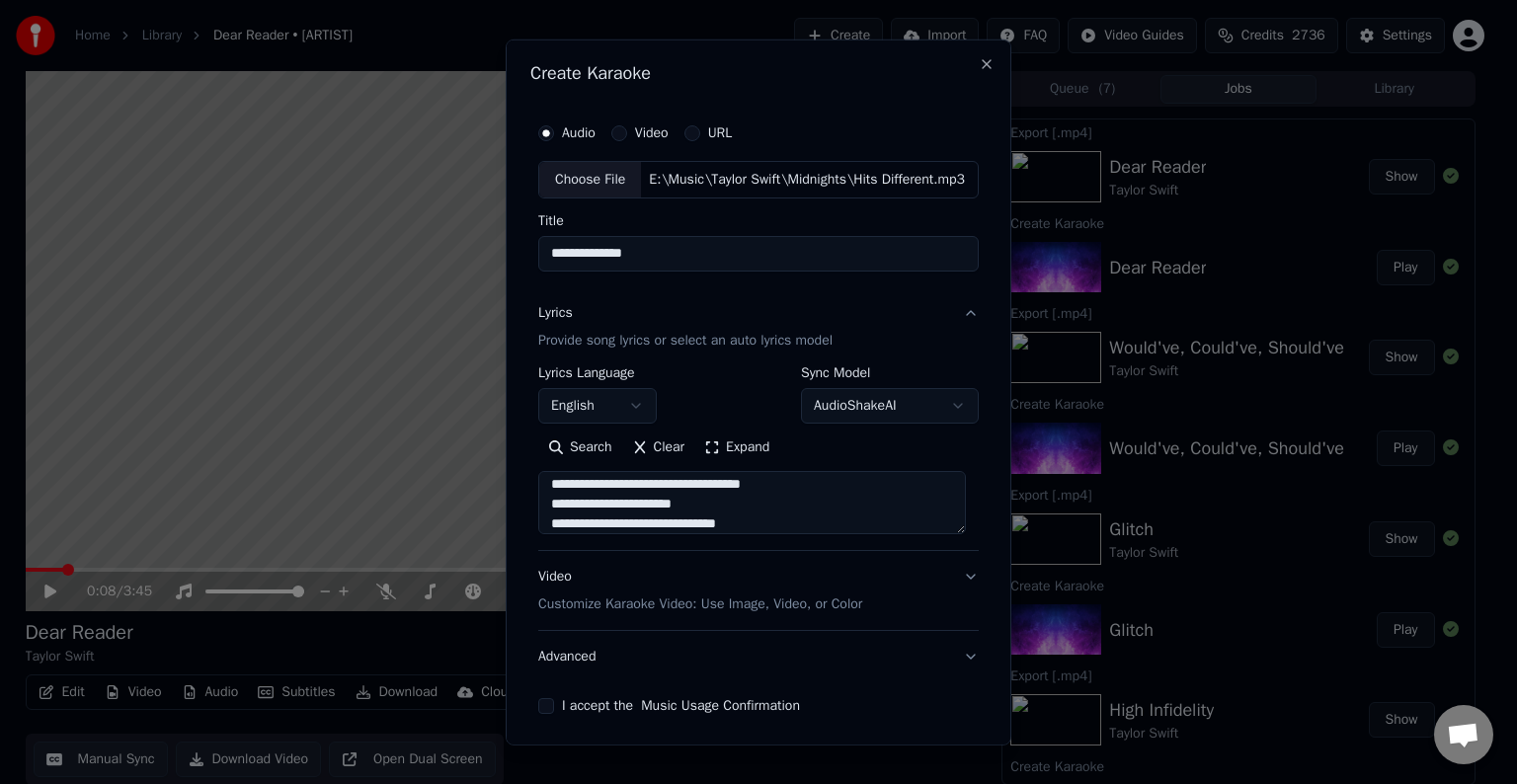 drag, startPoint x: 681, startPoint y: 495, endPoint x: 661, endPoint y: 458, distance: 42.059482 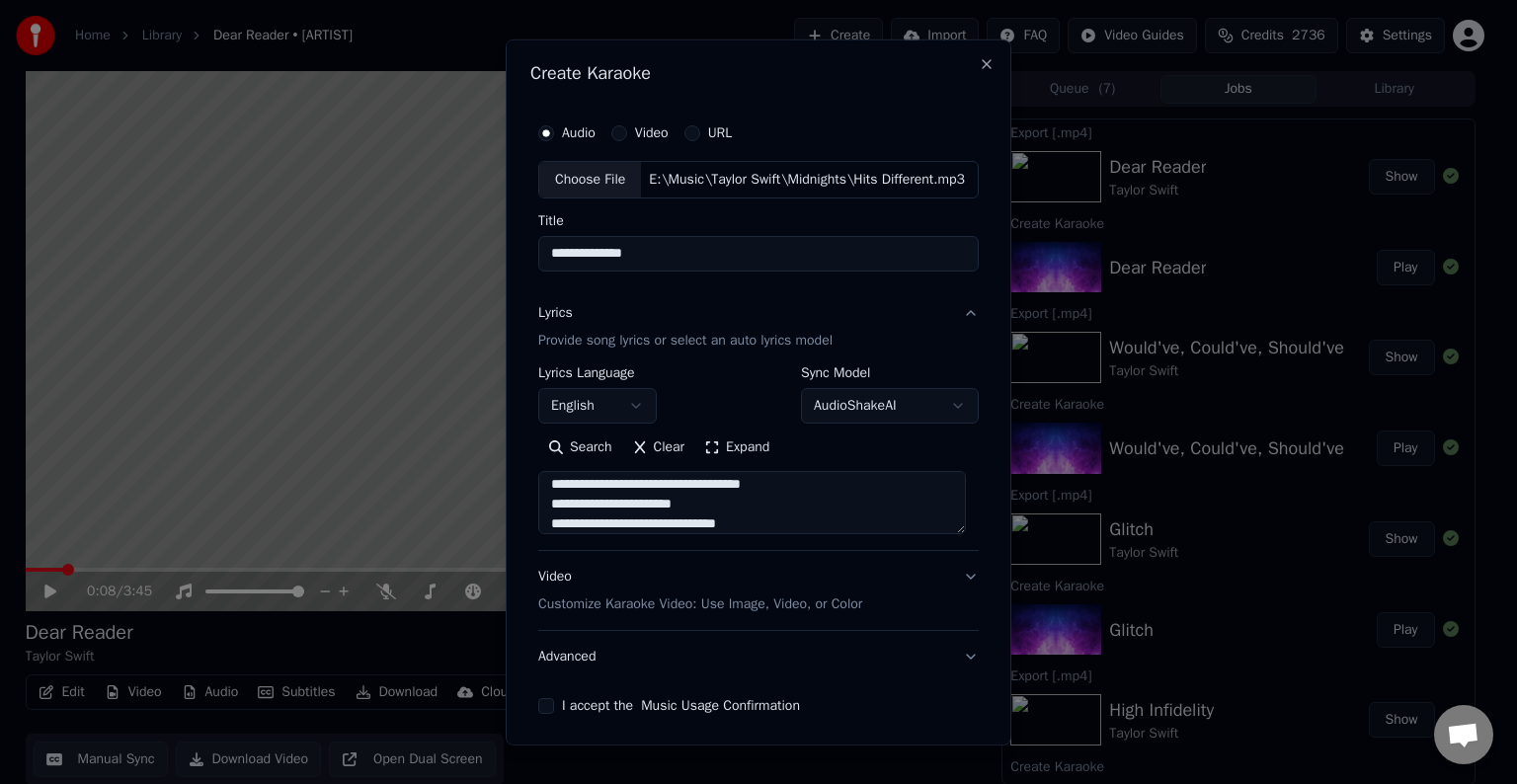 click at bounding box center [752, 503] 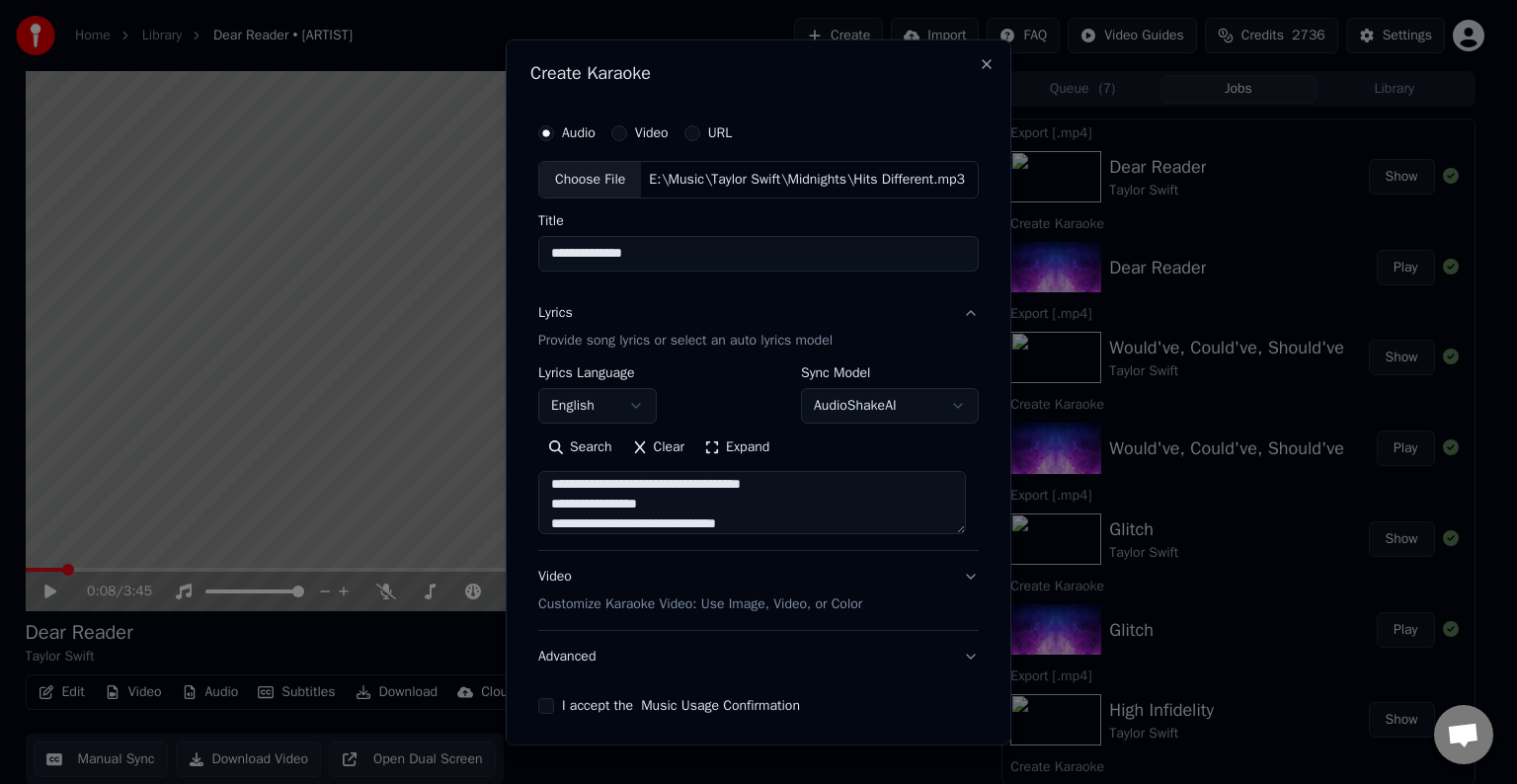 scroll, scrollTop: 1295, scrollLeft: 0, axis: vertical 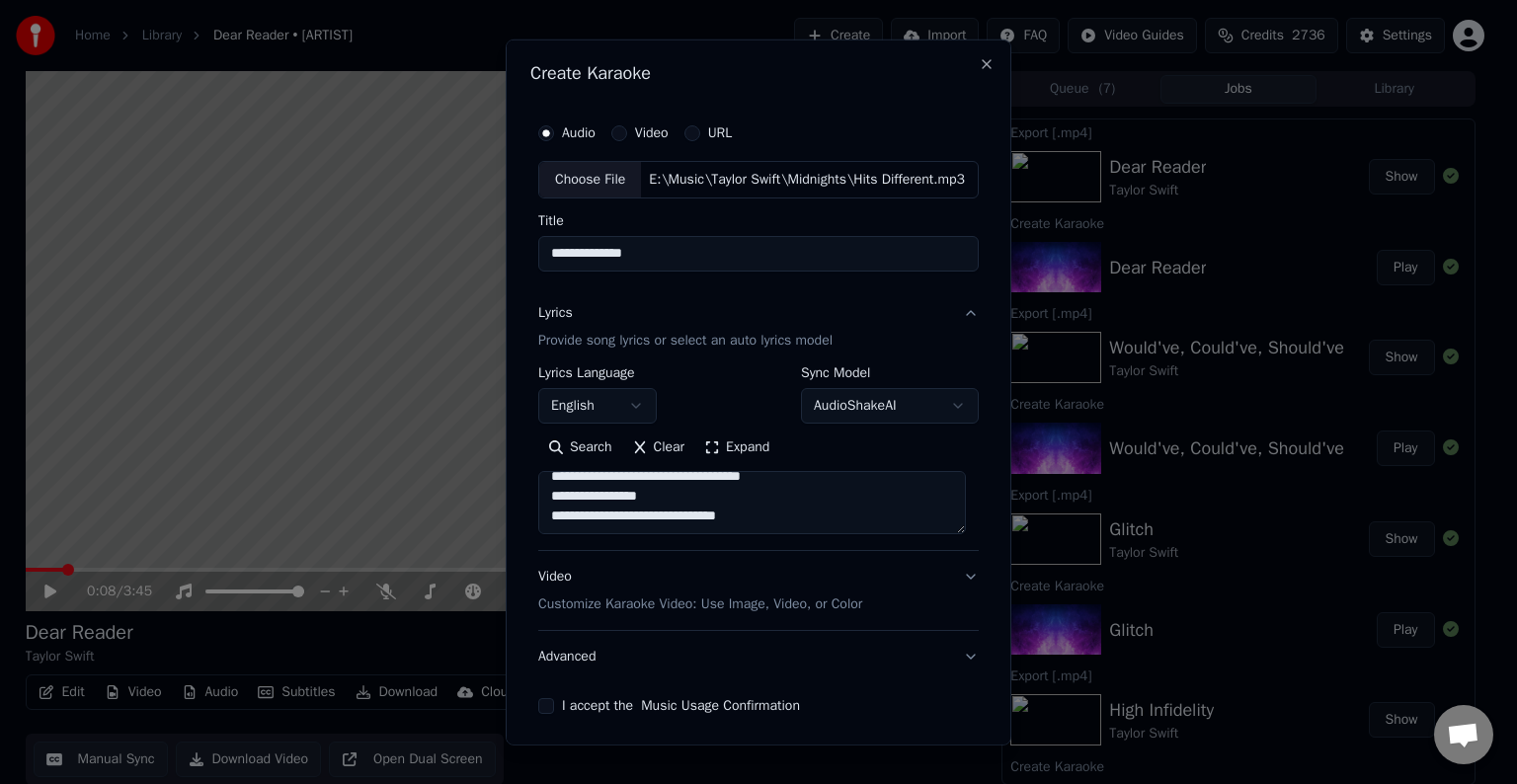 type on "**********" 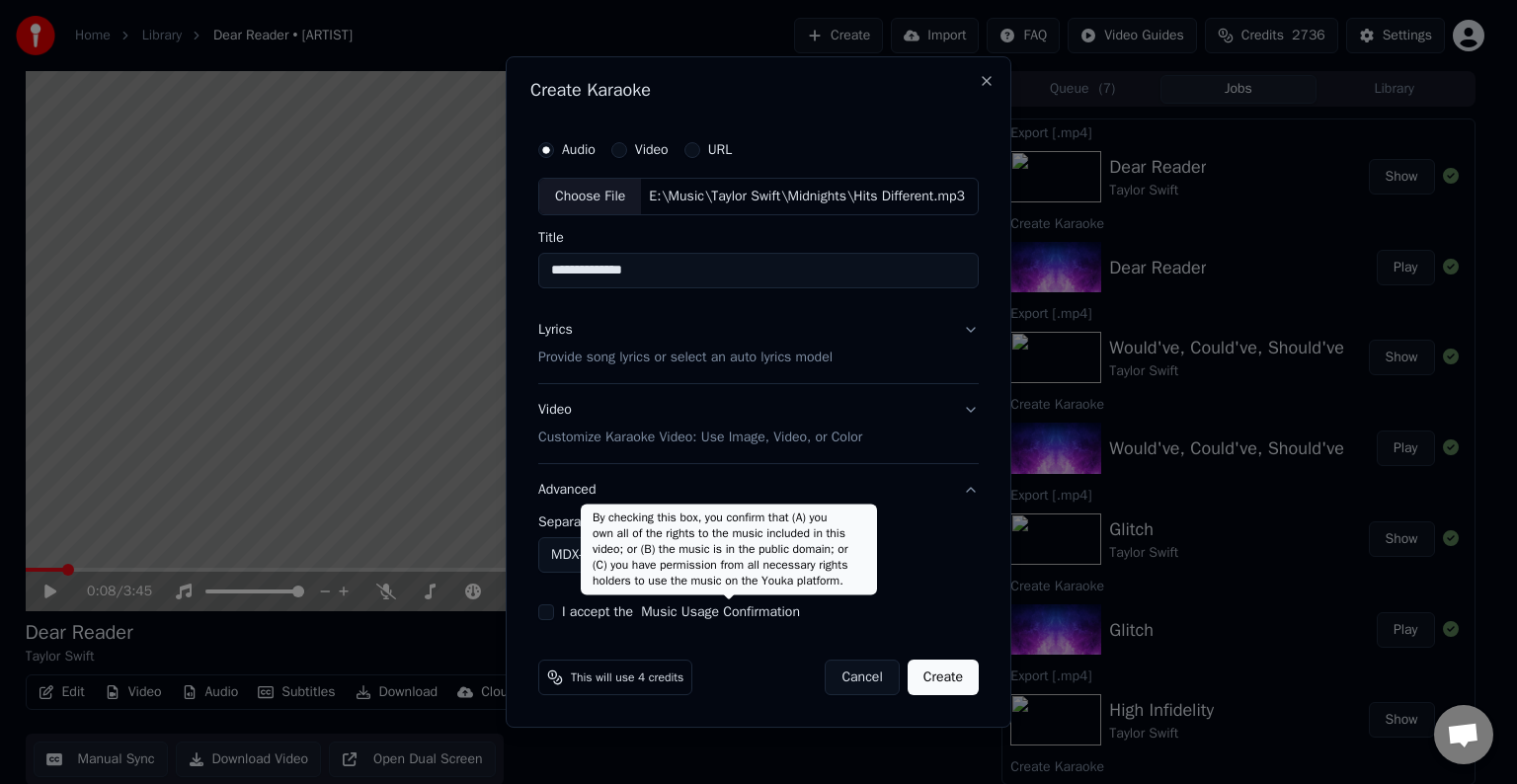 click on "**********" at bounding box center (750, 392) 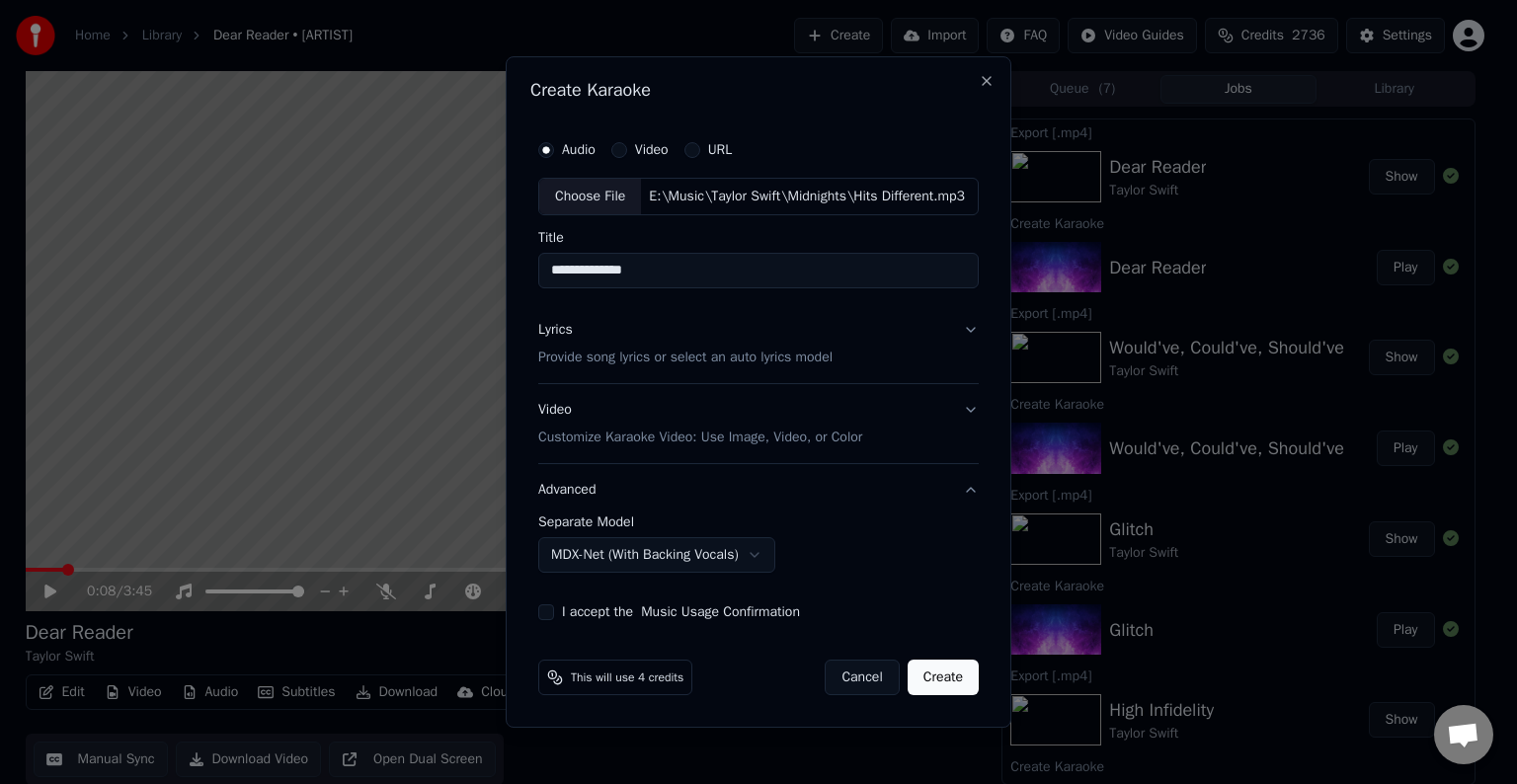 click on "I accept the   Music Usage Confirmation" at bounding box center (546, 612) 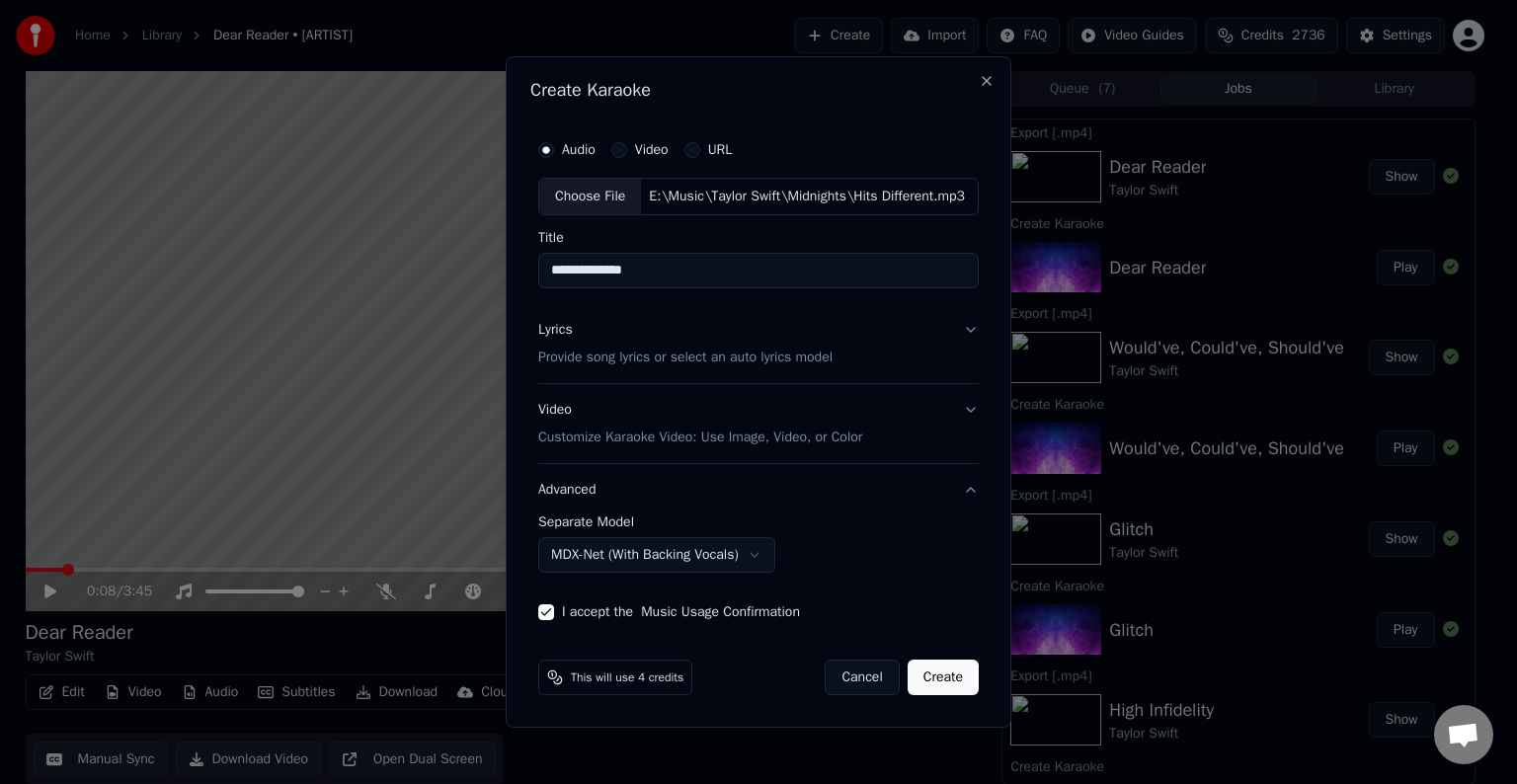 click on "Create" at bounding box center [943, 677] 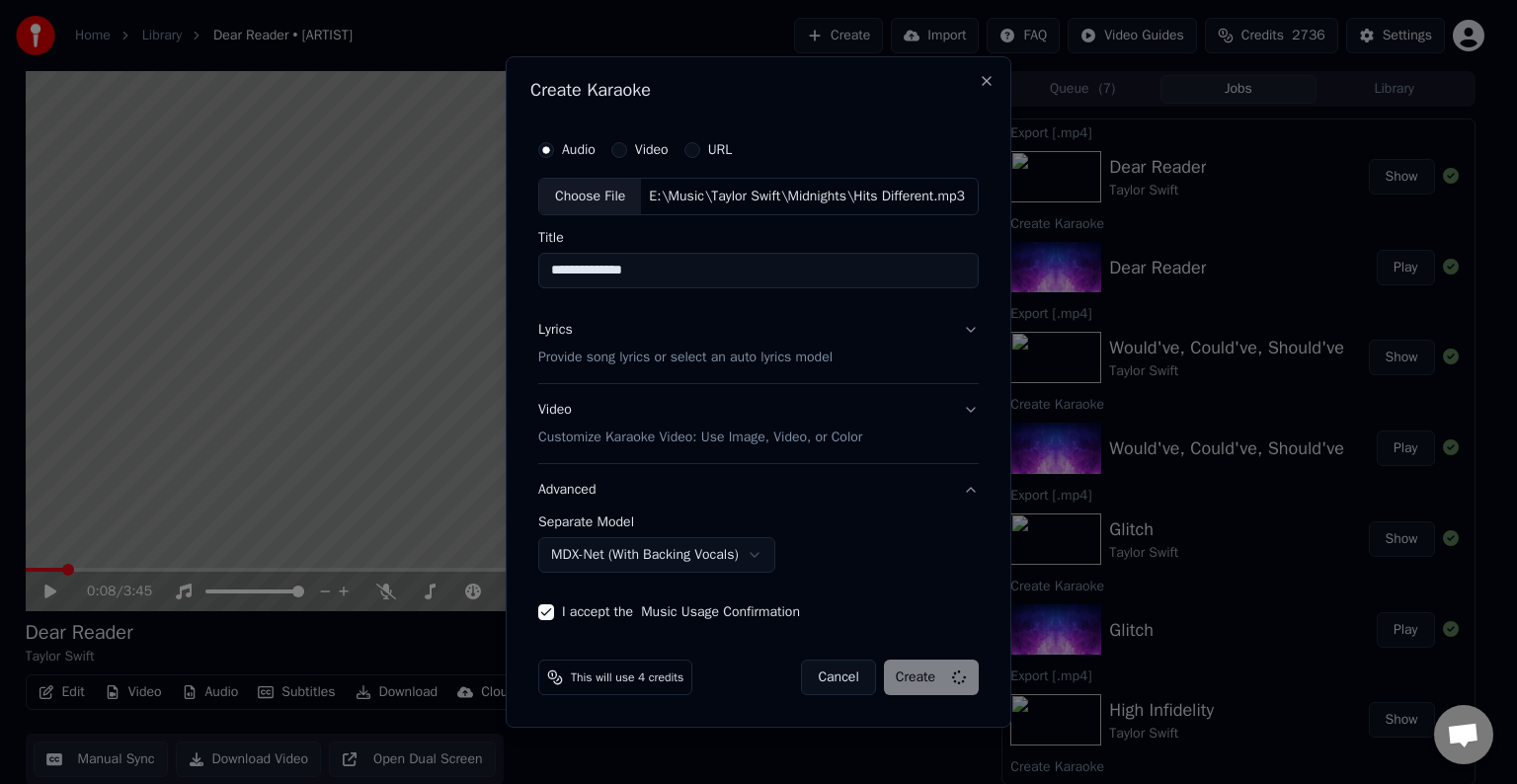 select on "******" 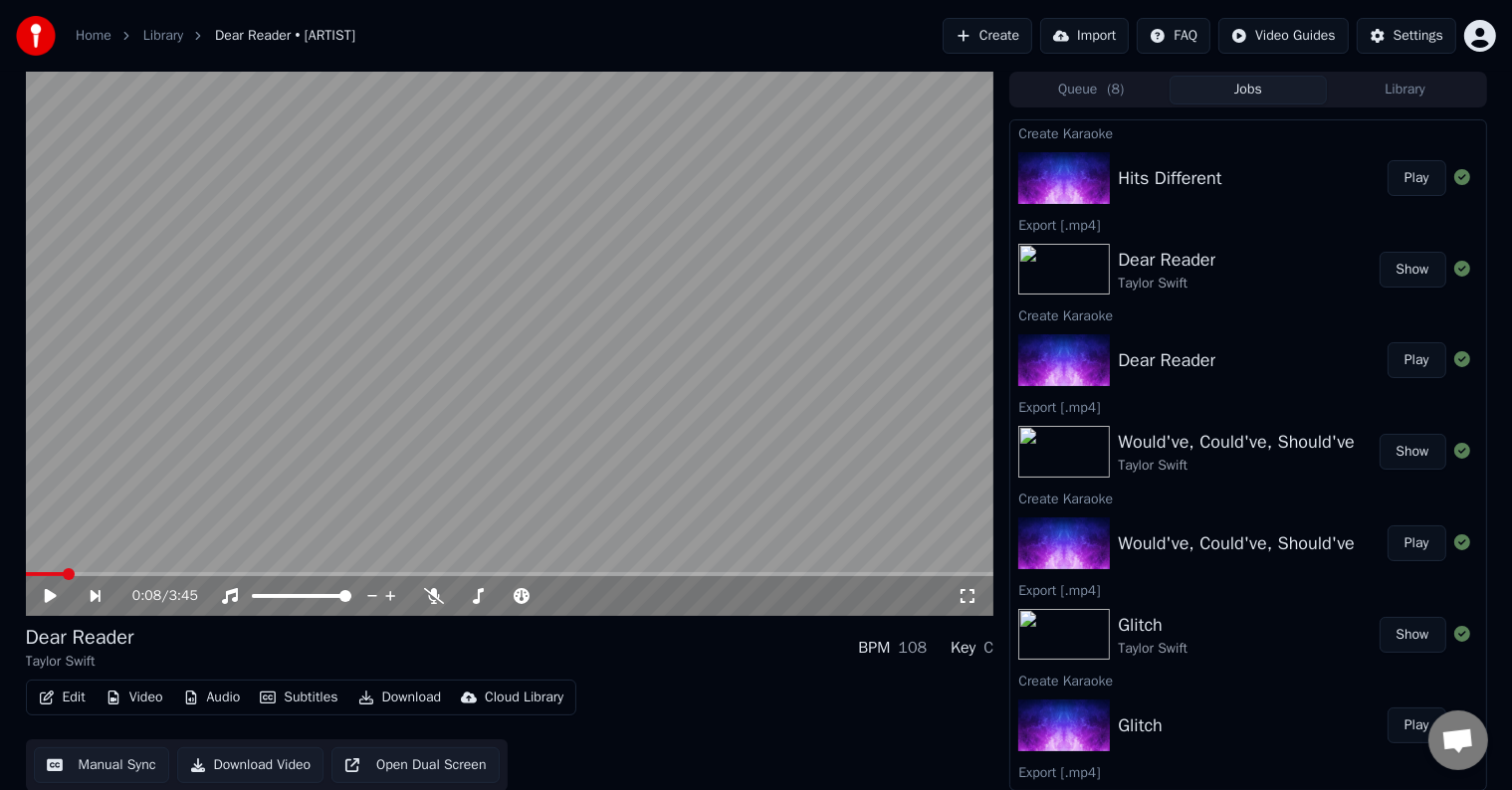 click on "Play" at bounding box center [1416, 178] 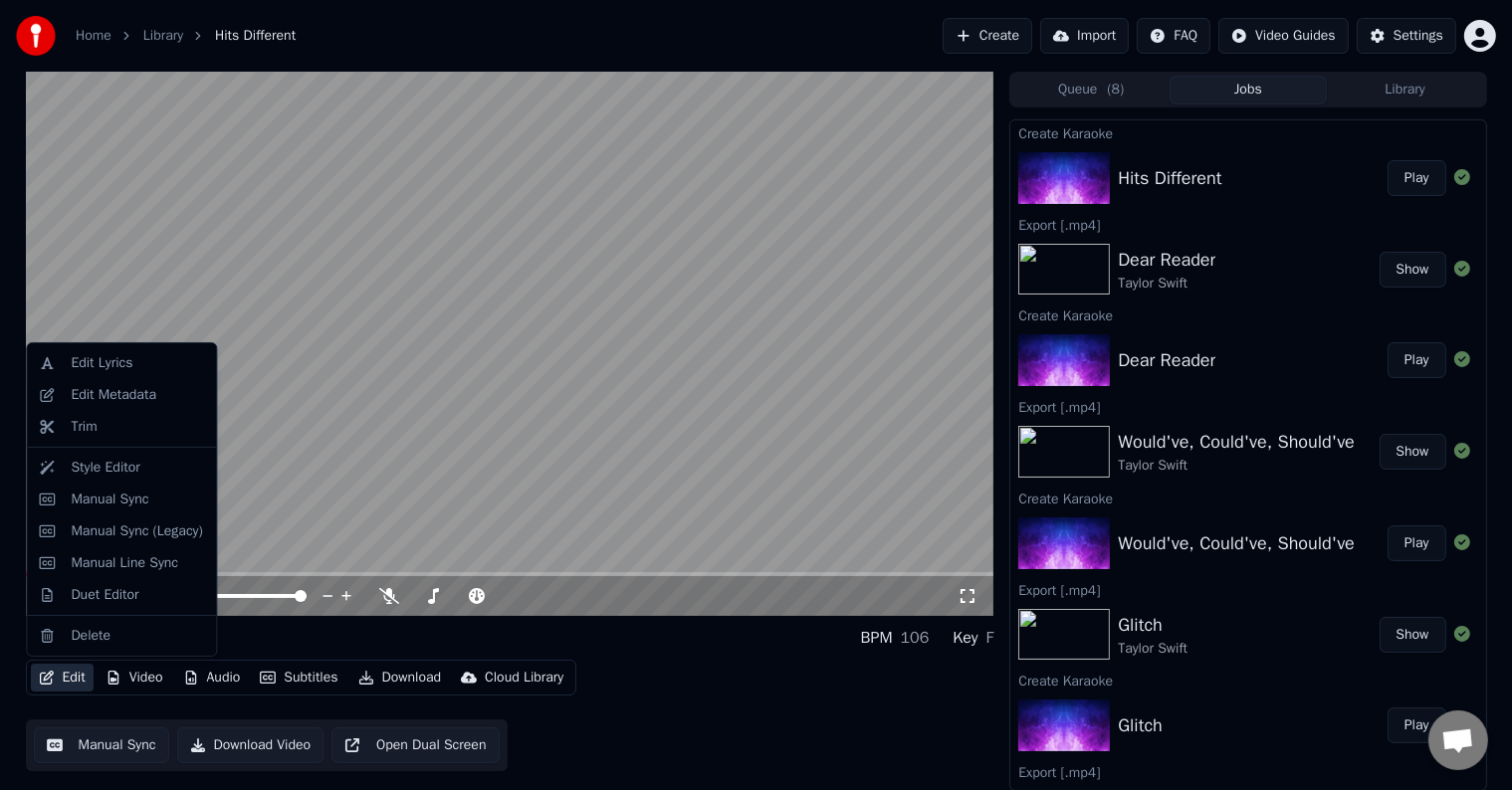 click on "Edit" at bounding box center [62, 678] 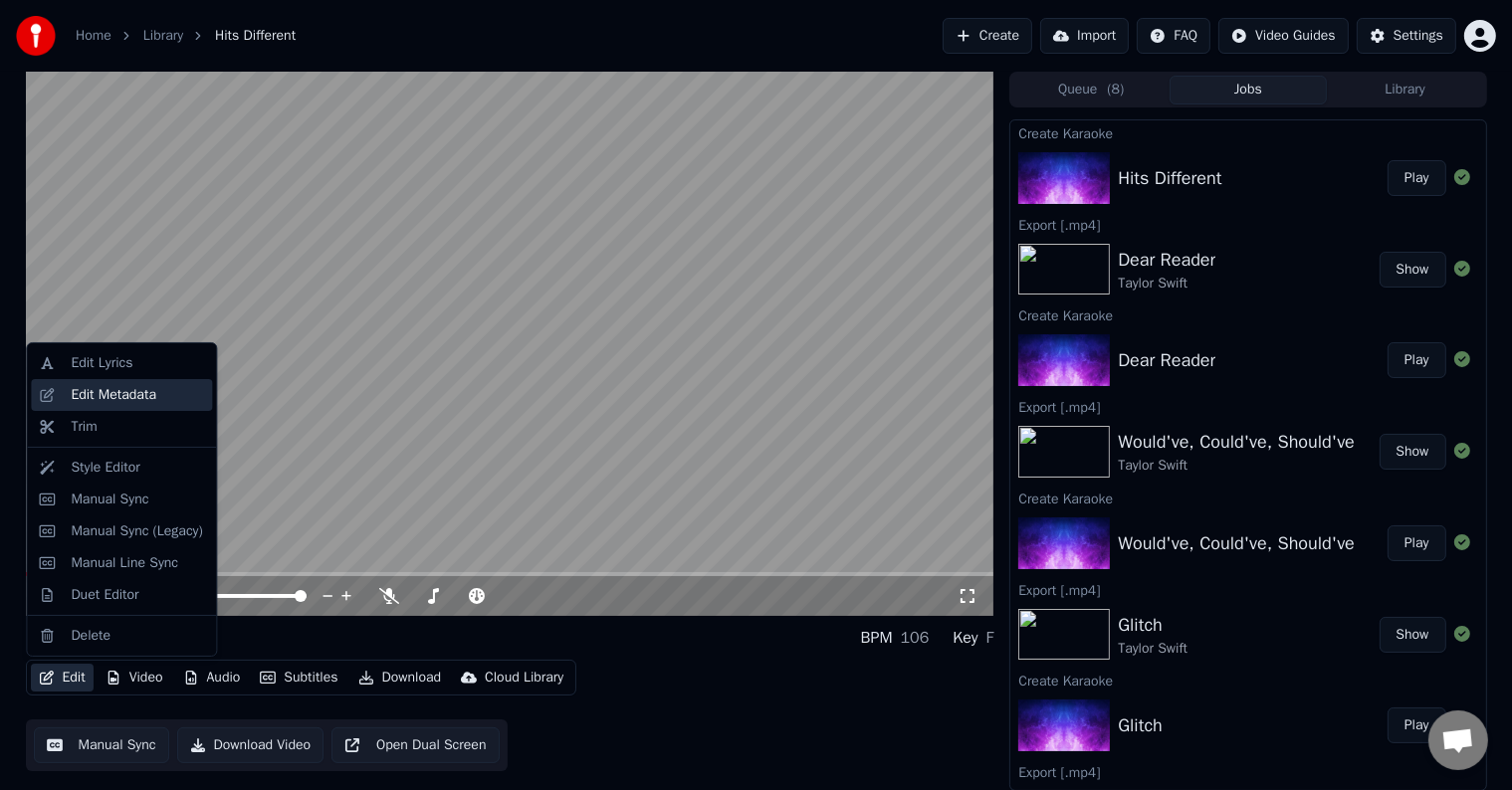 click on "Edit Metadata" at bounding box center (113, 395) 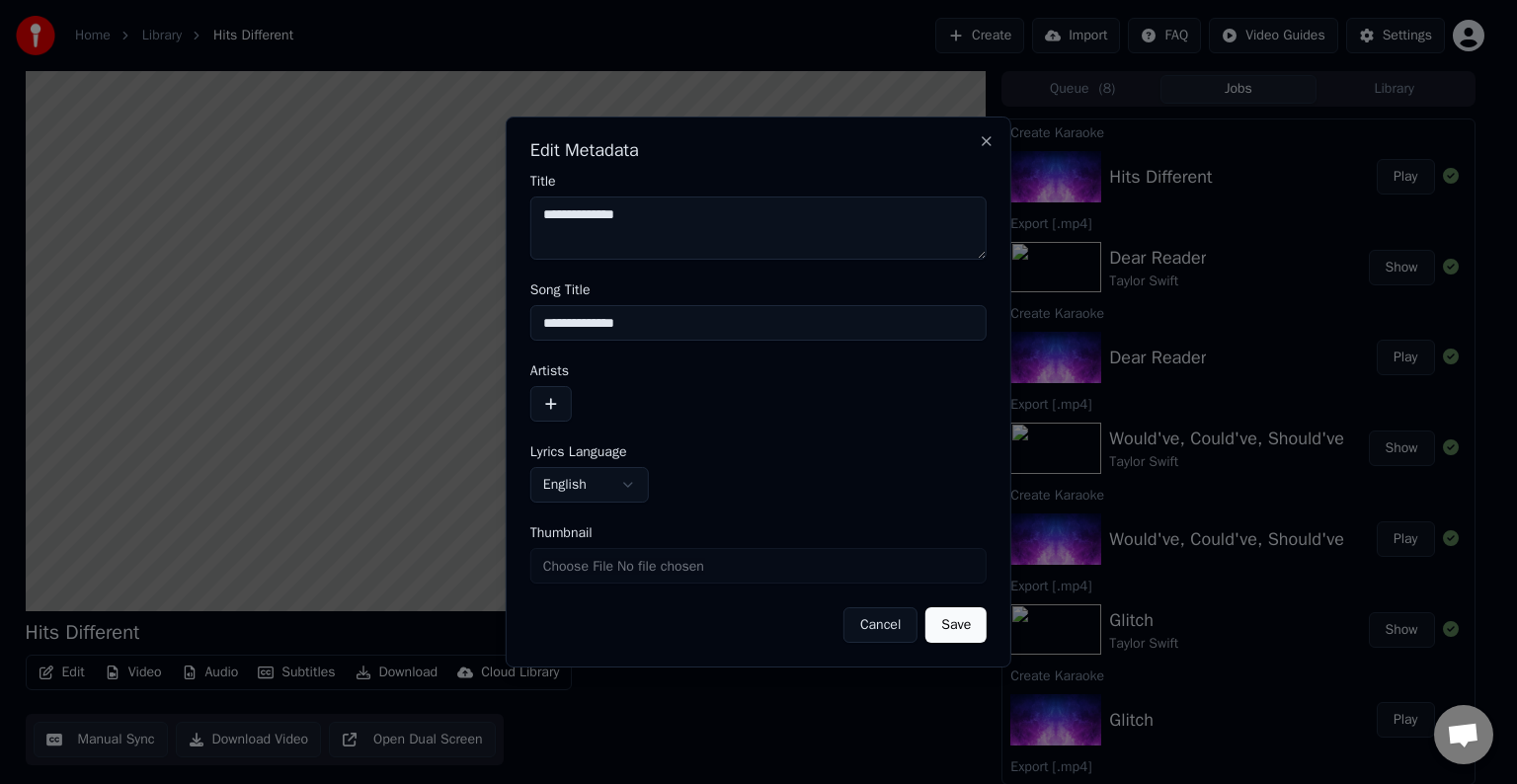 click at bounding box center (551, 404) 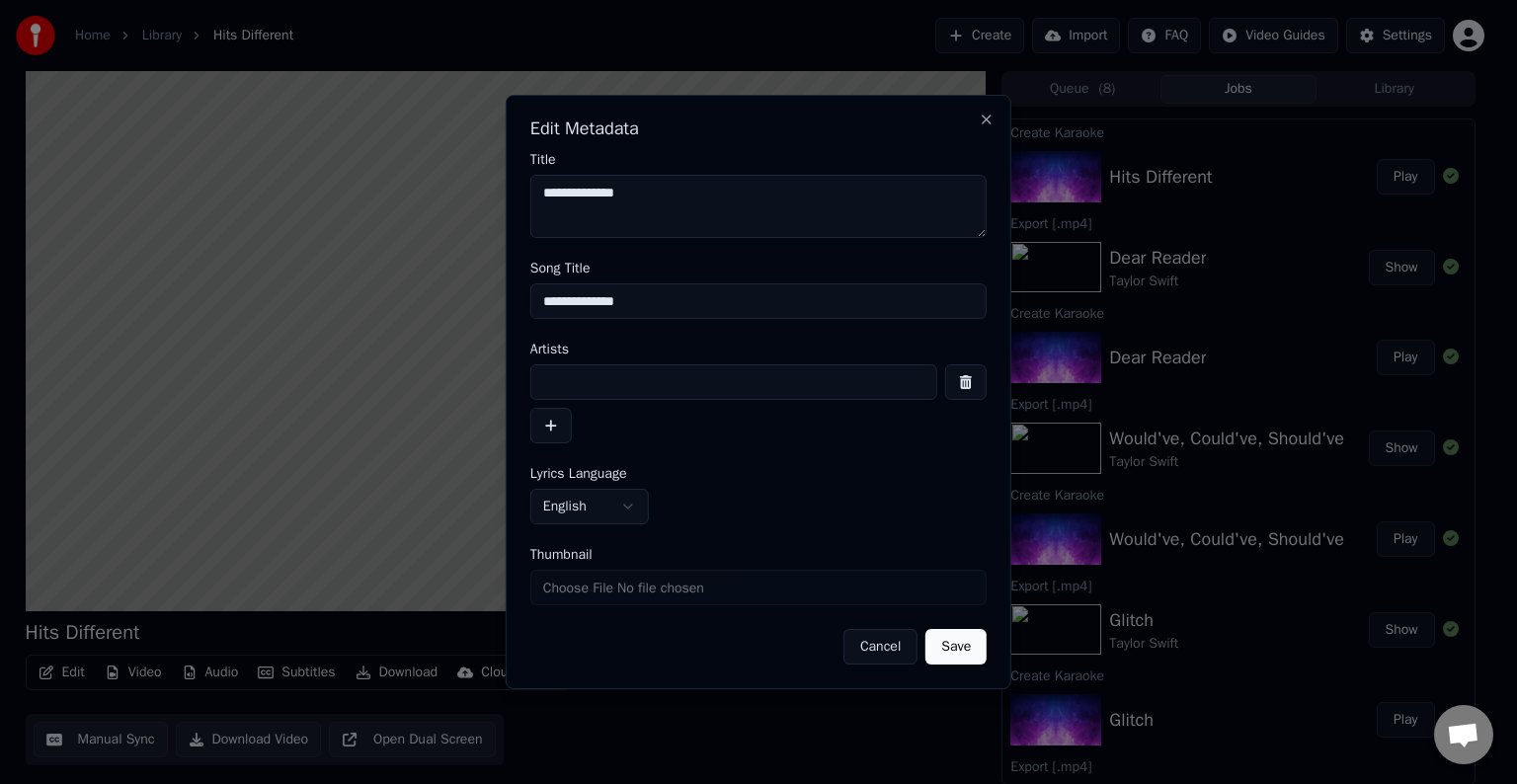click at bounding box center (734, 382) 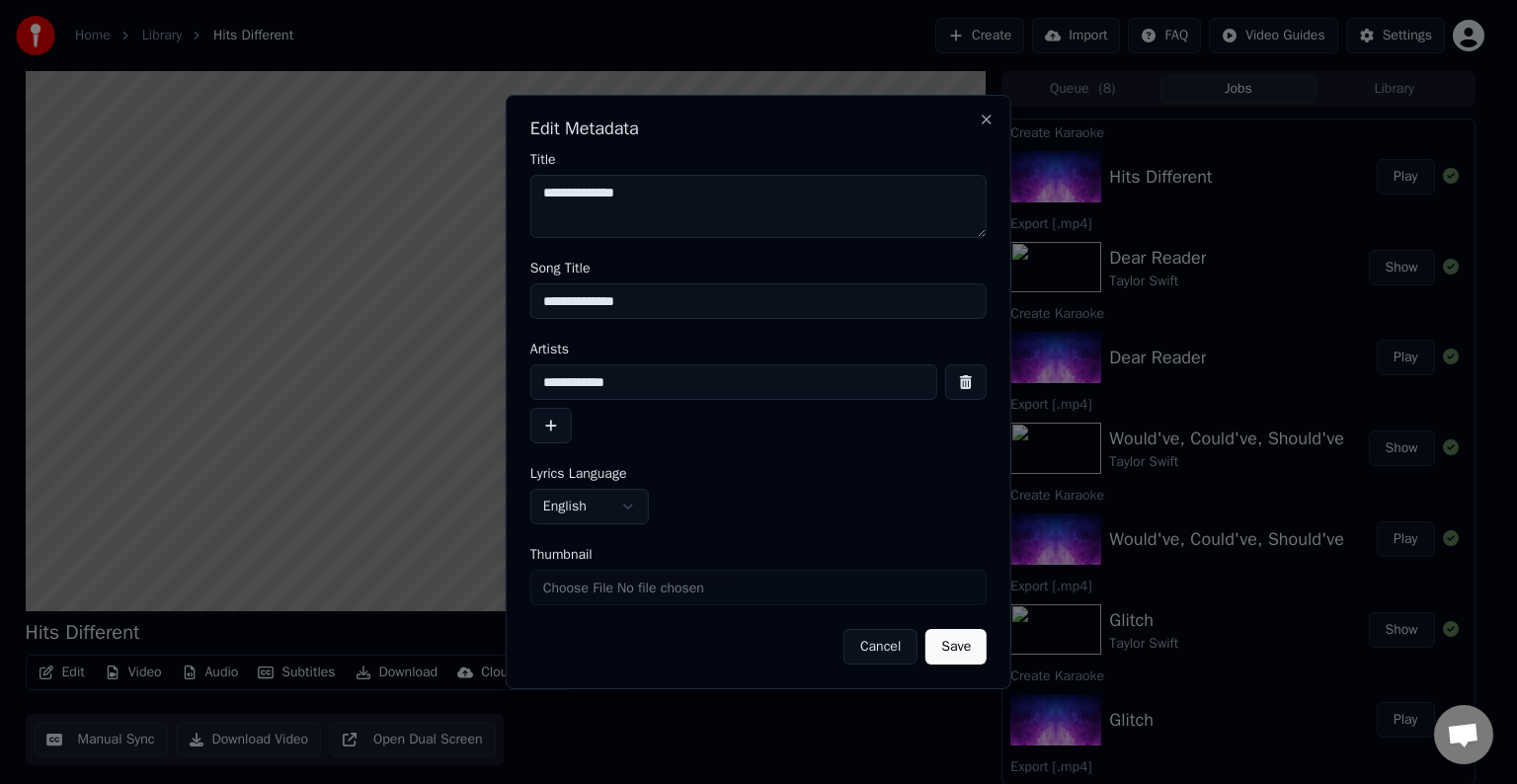 type on "**********" 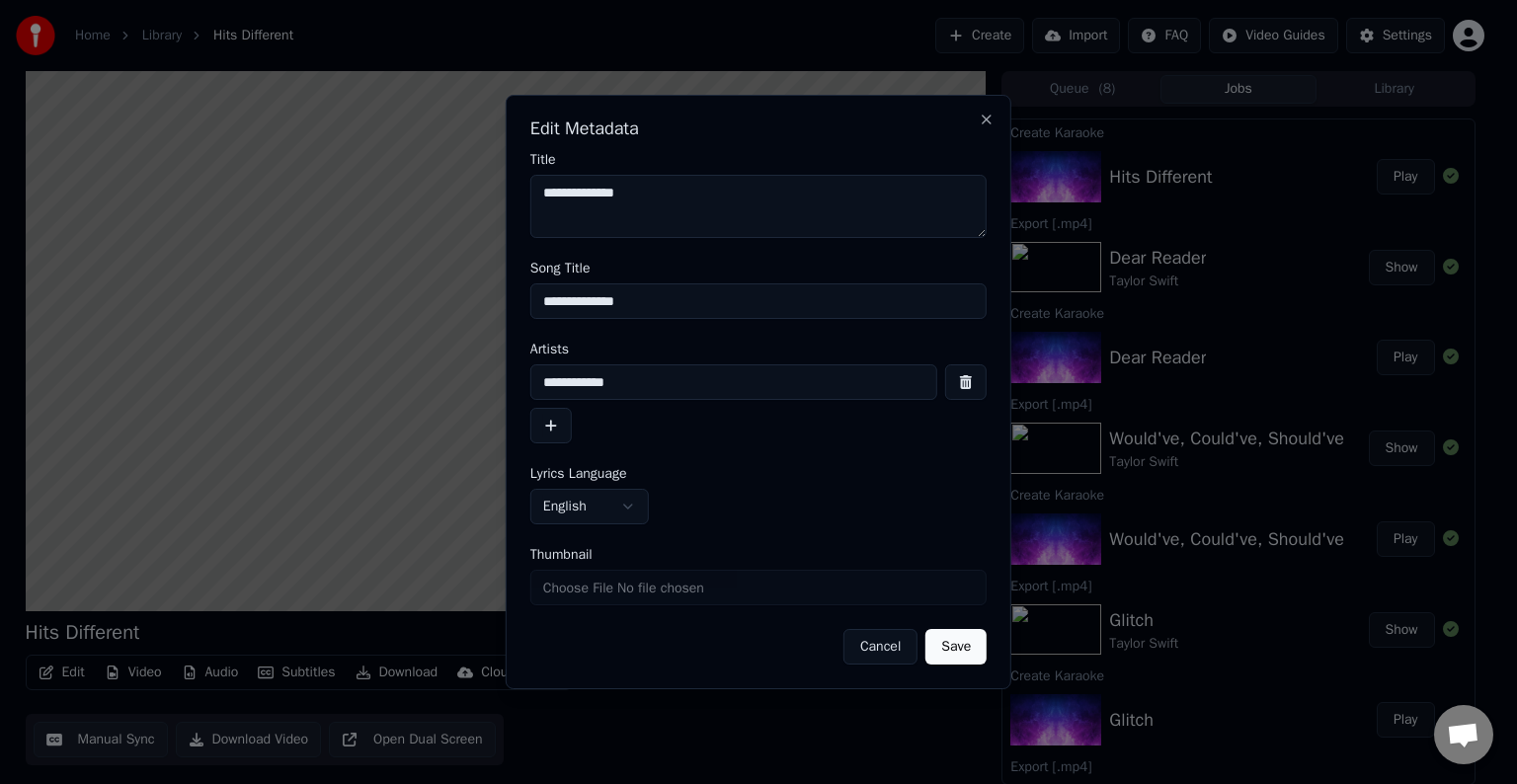 click on "Save" at bounding box center [956, 647] 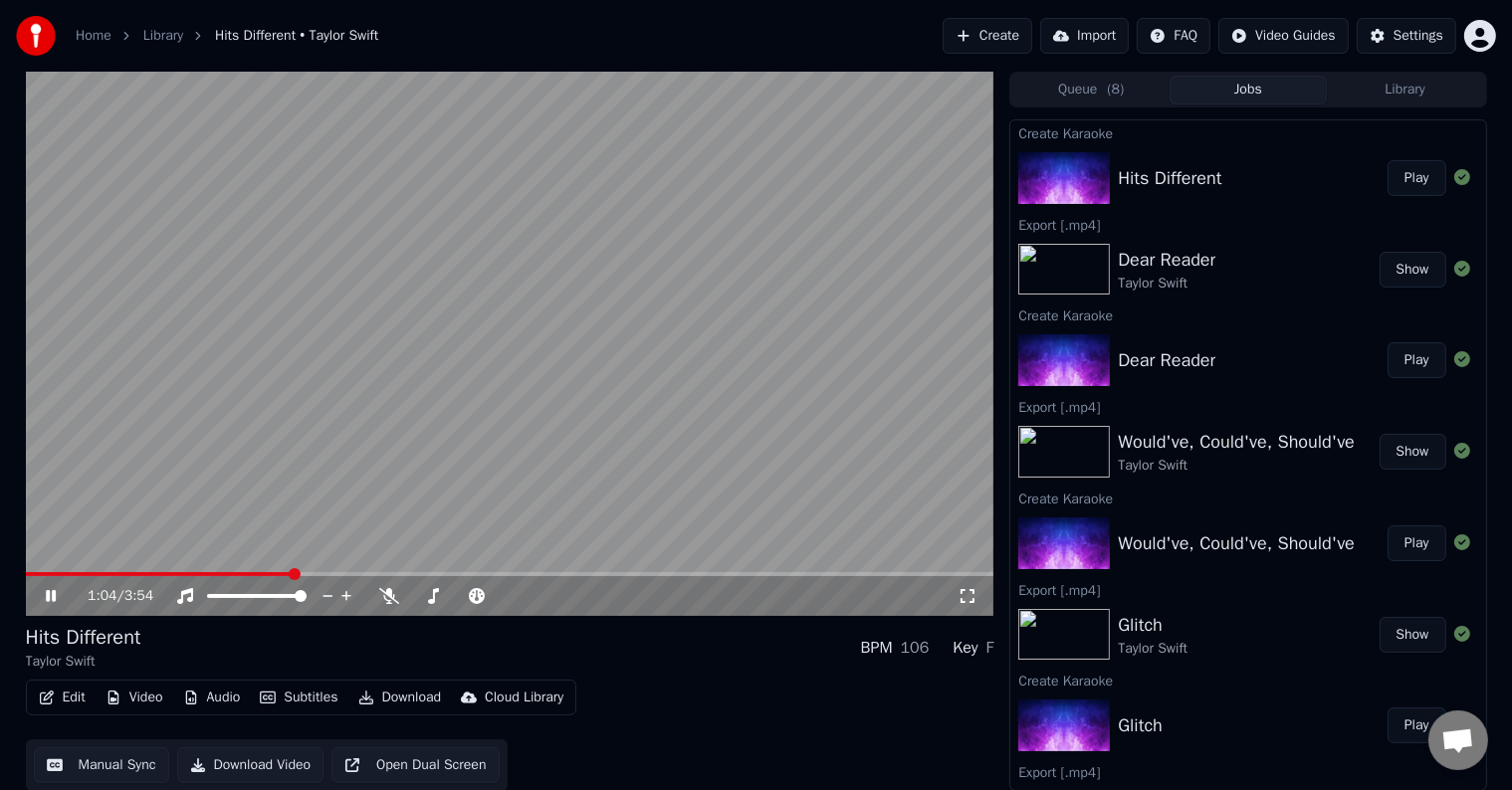 click 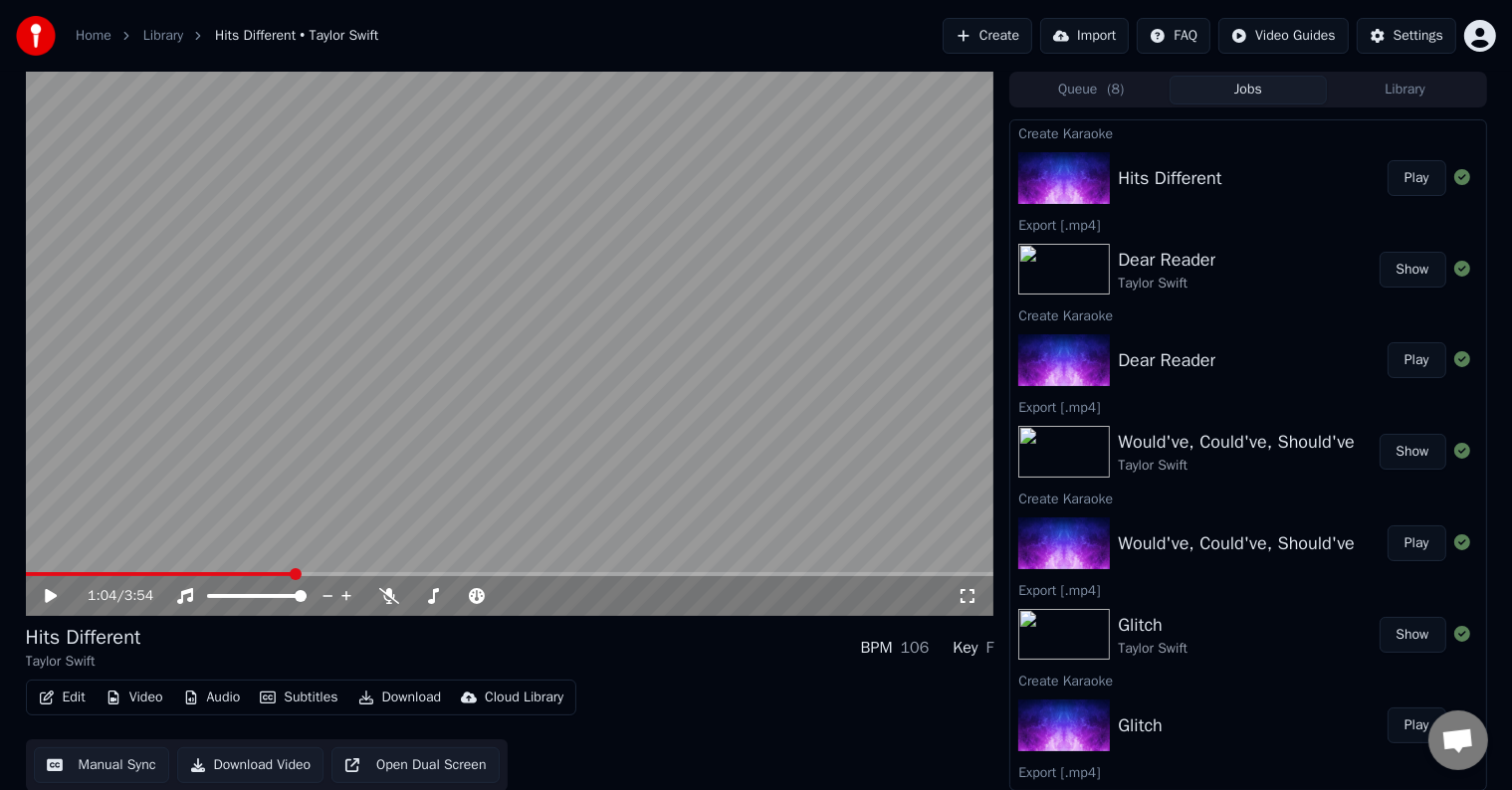 click on "Edit" at bounding box center (62, 697) 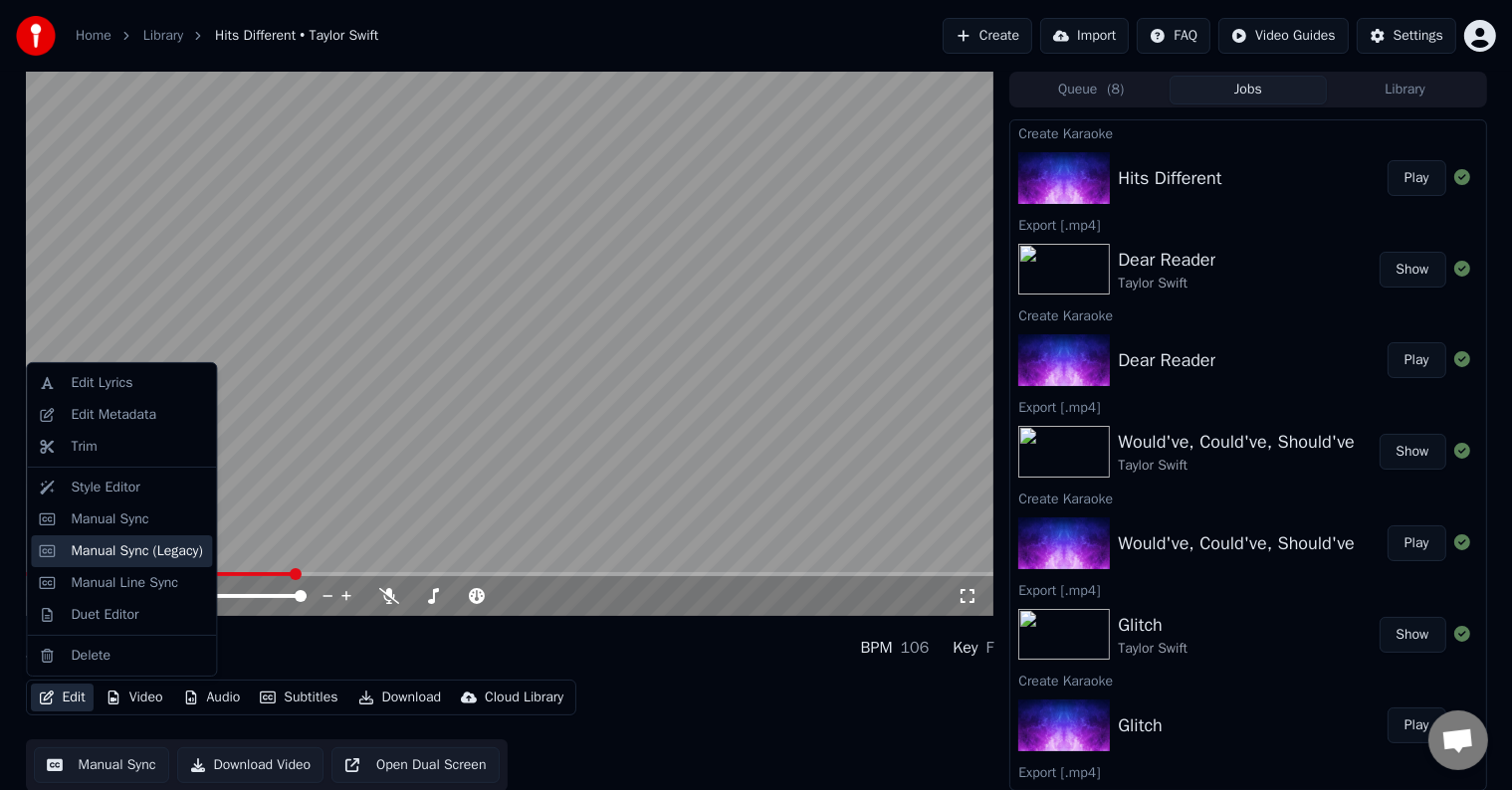 click on "Manual Sync (Legacy)" at bounding box center [136, 551] 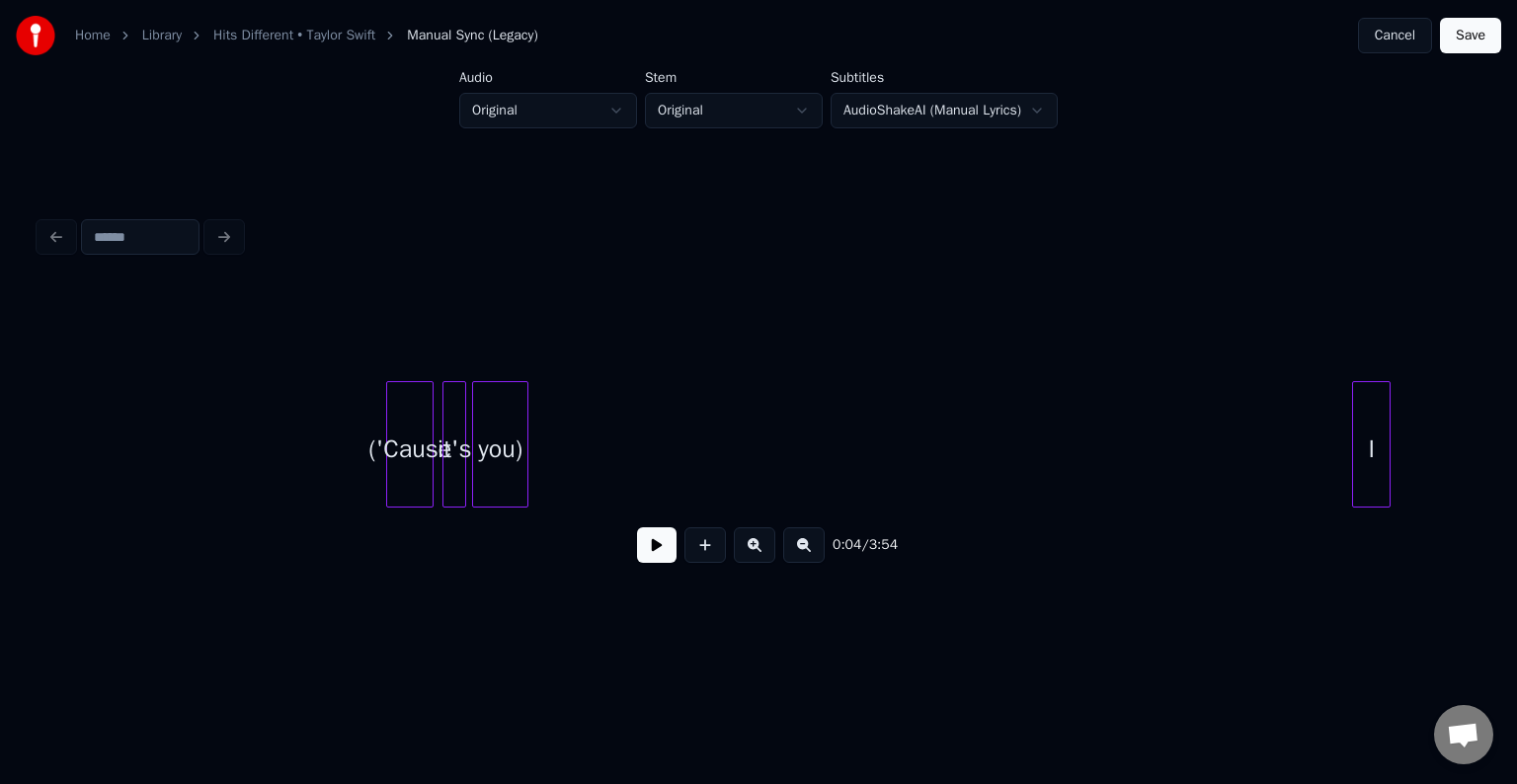 scroll, scrollTop: 0, scrollLeft: 8952, axis: horizontal 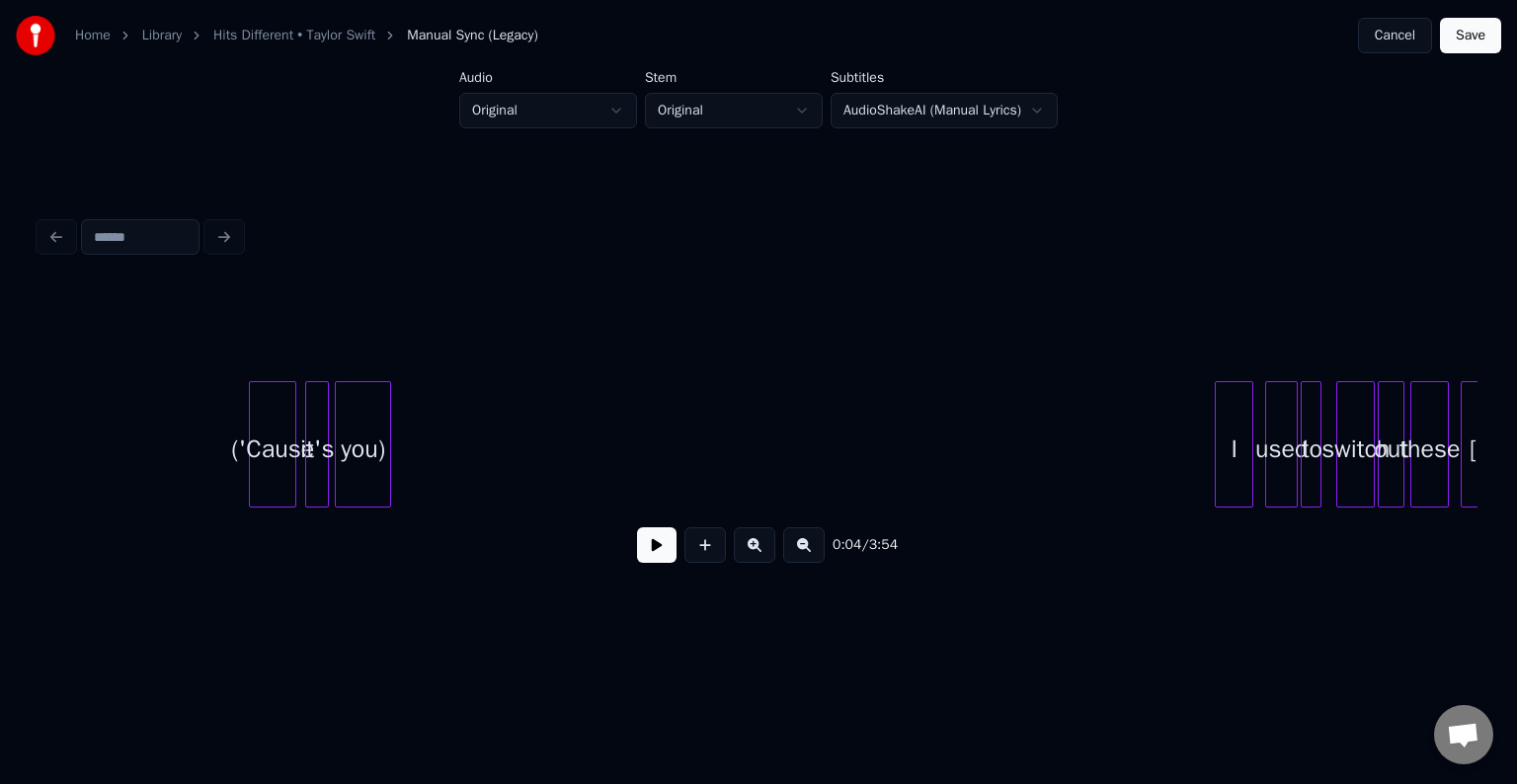 click on "you)" at bounding box center (362, 449) 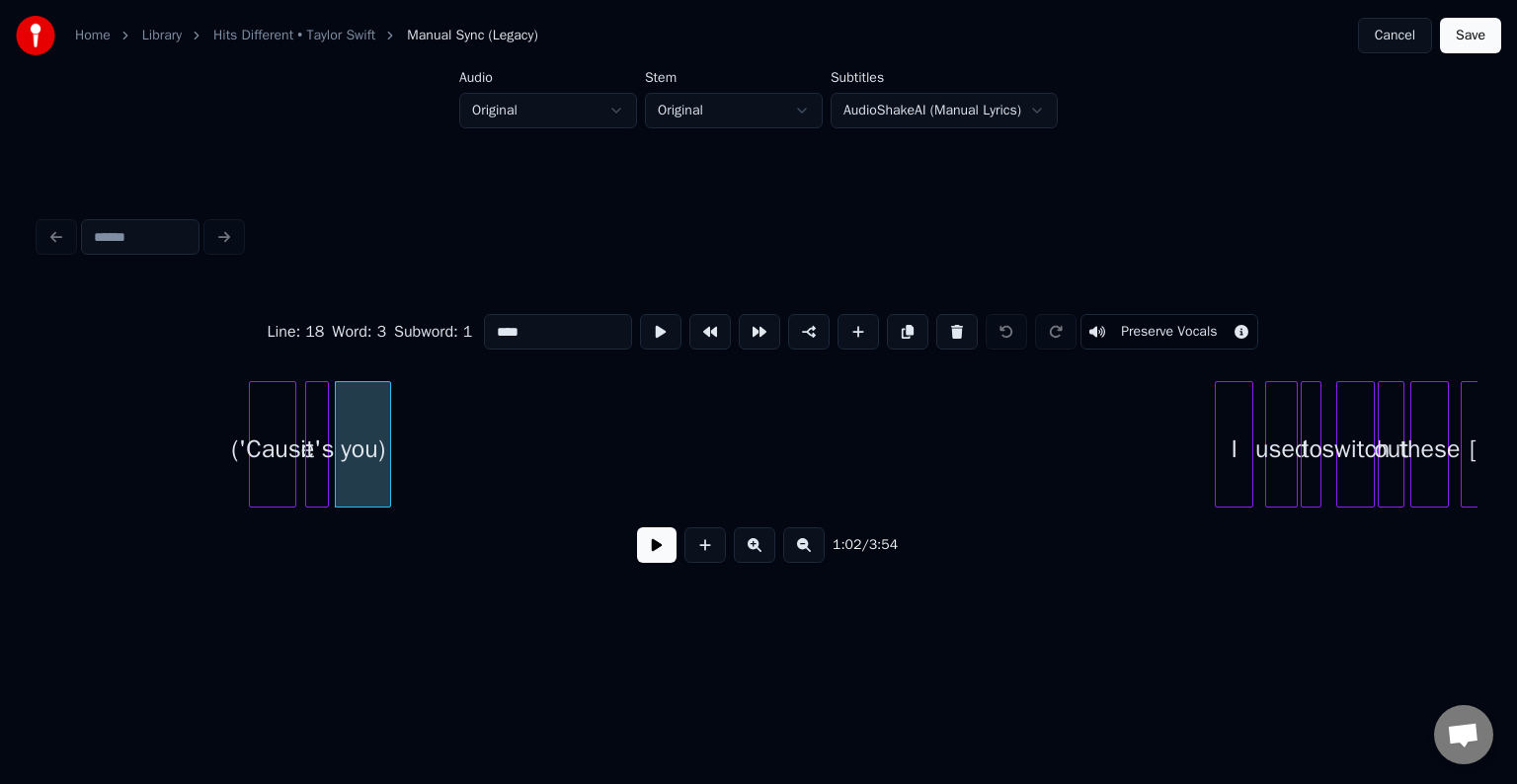 click at bounding box center (657, 545) 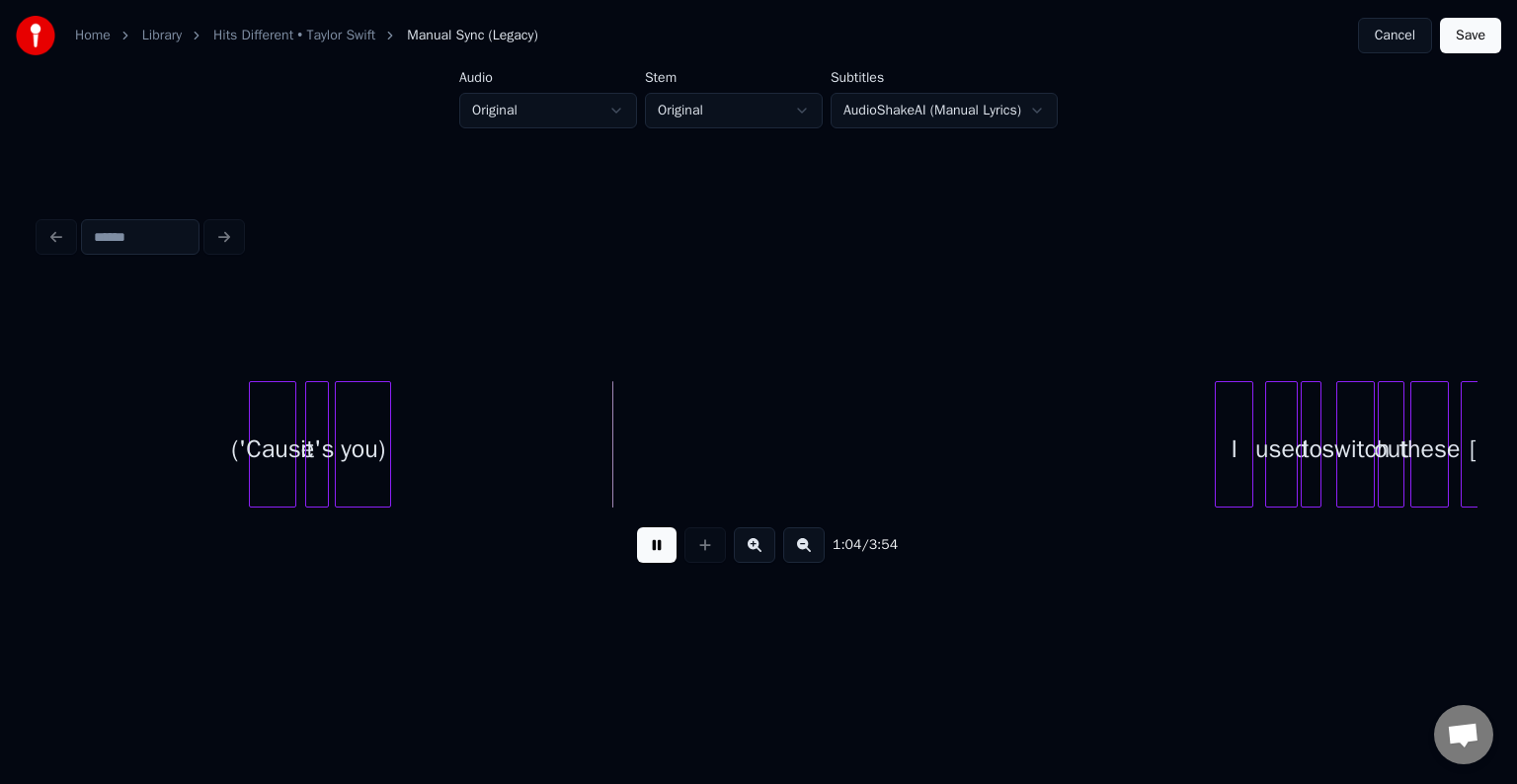 click at bounding box center (657, 545) 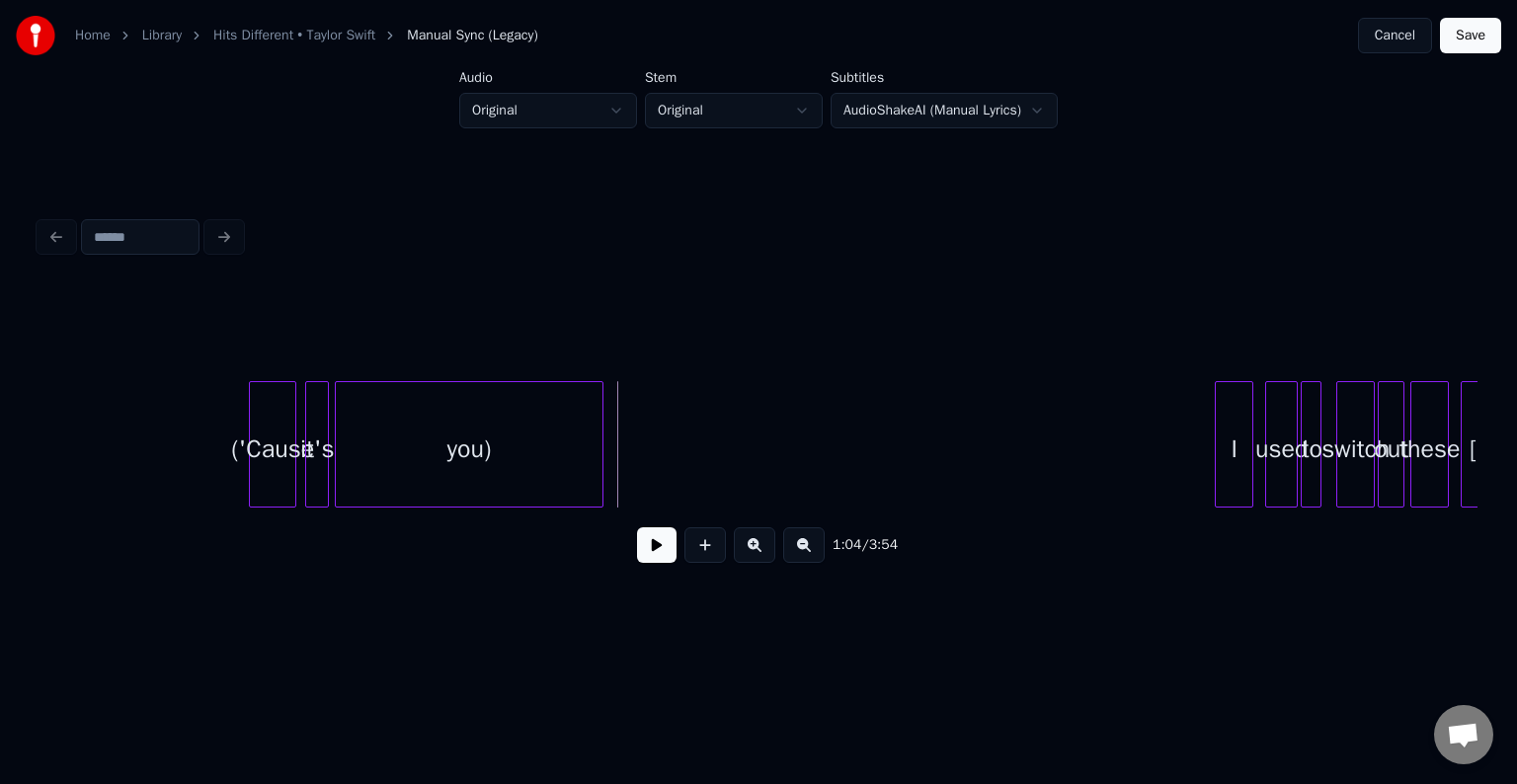 click at bounding box center (599, 444) 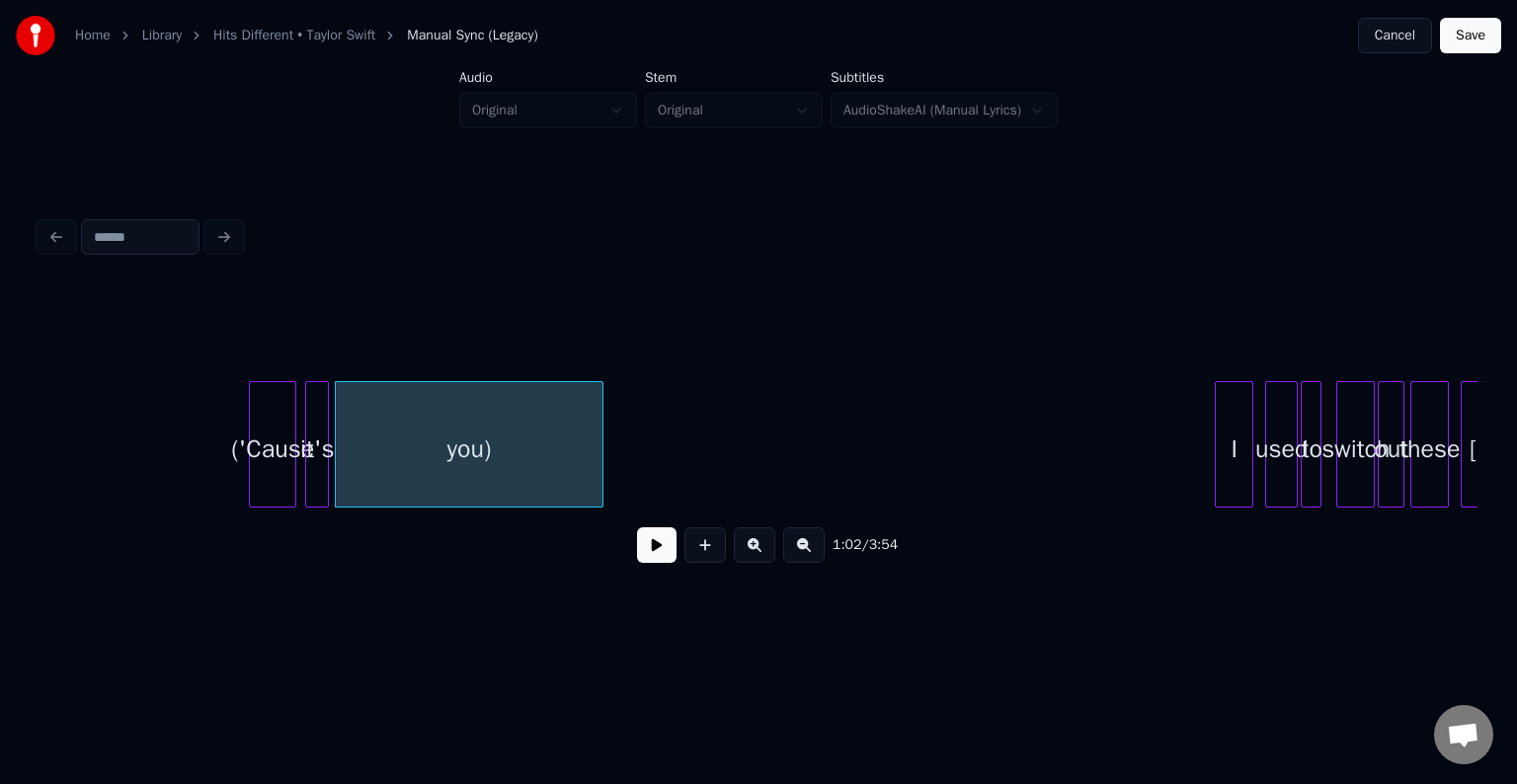 click on "('Cause it's you) I used to switch out these Kens," at bounding box center [8459, 444] 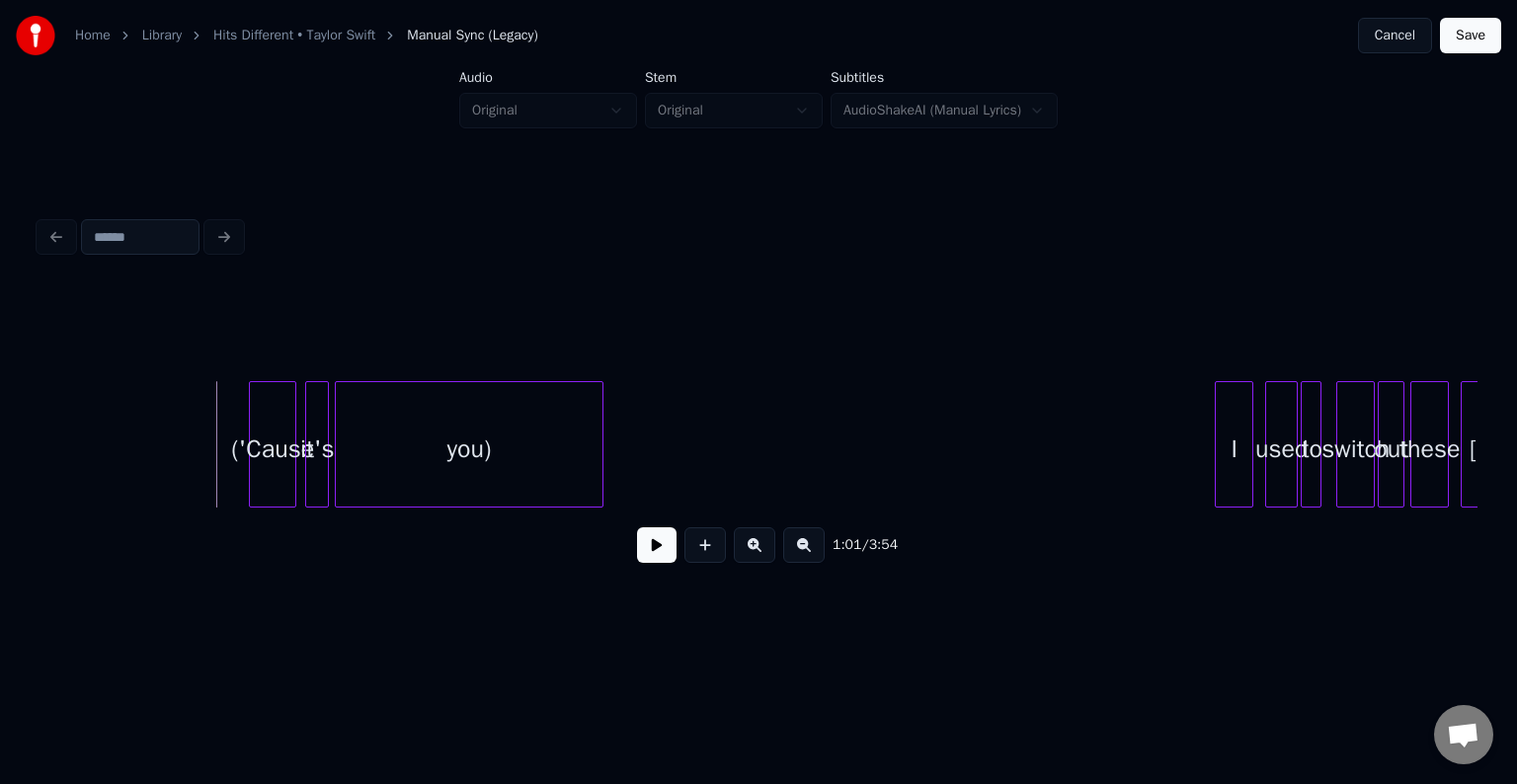 click at bounding box center [657, 545] 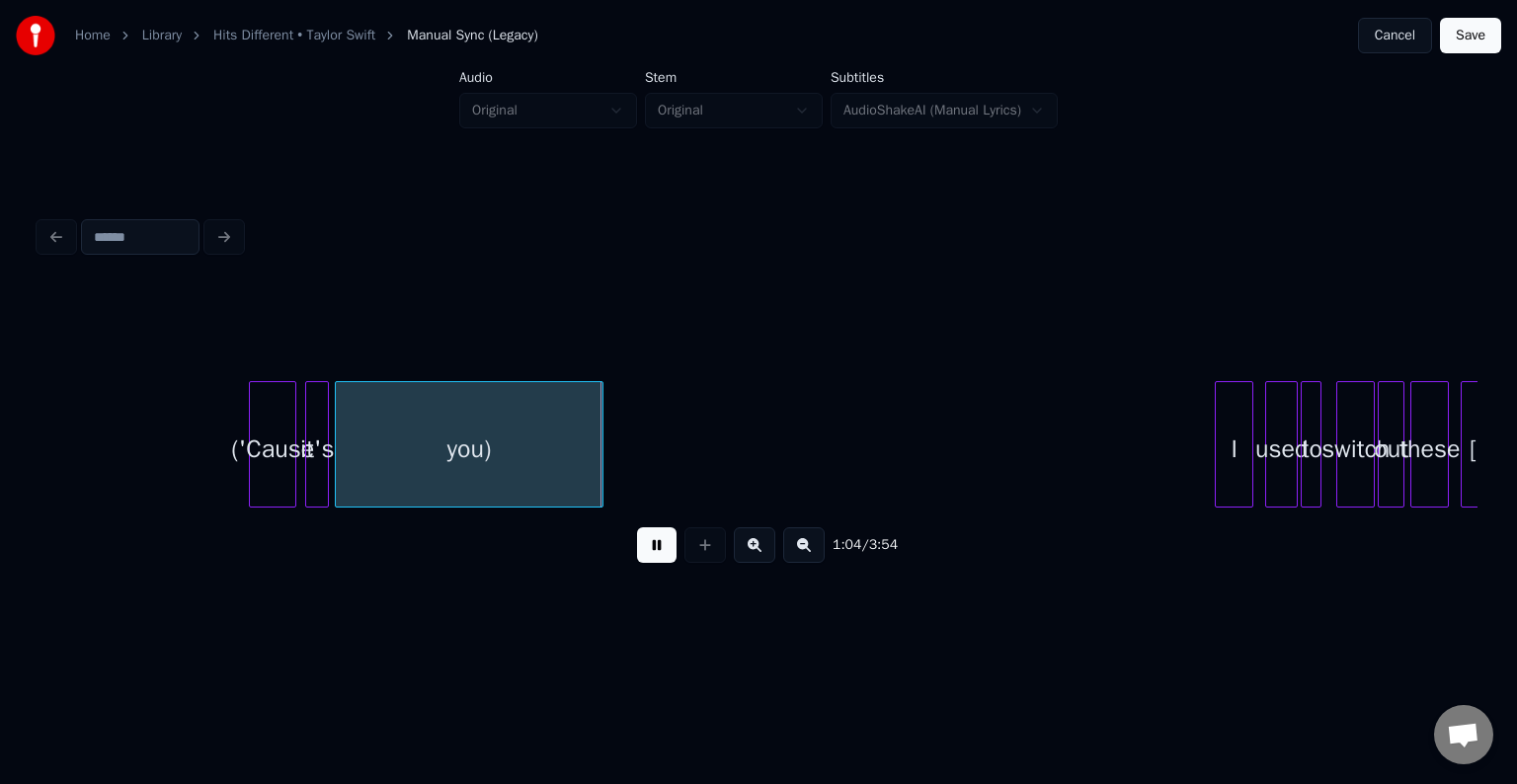 click at bounding box center [657, 545] 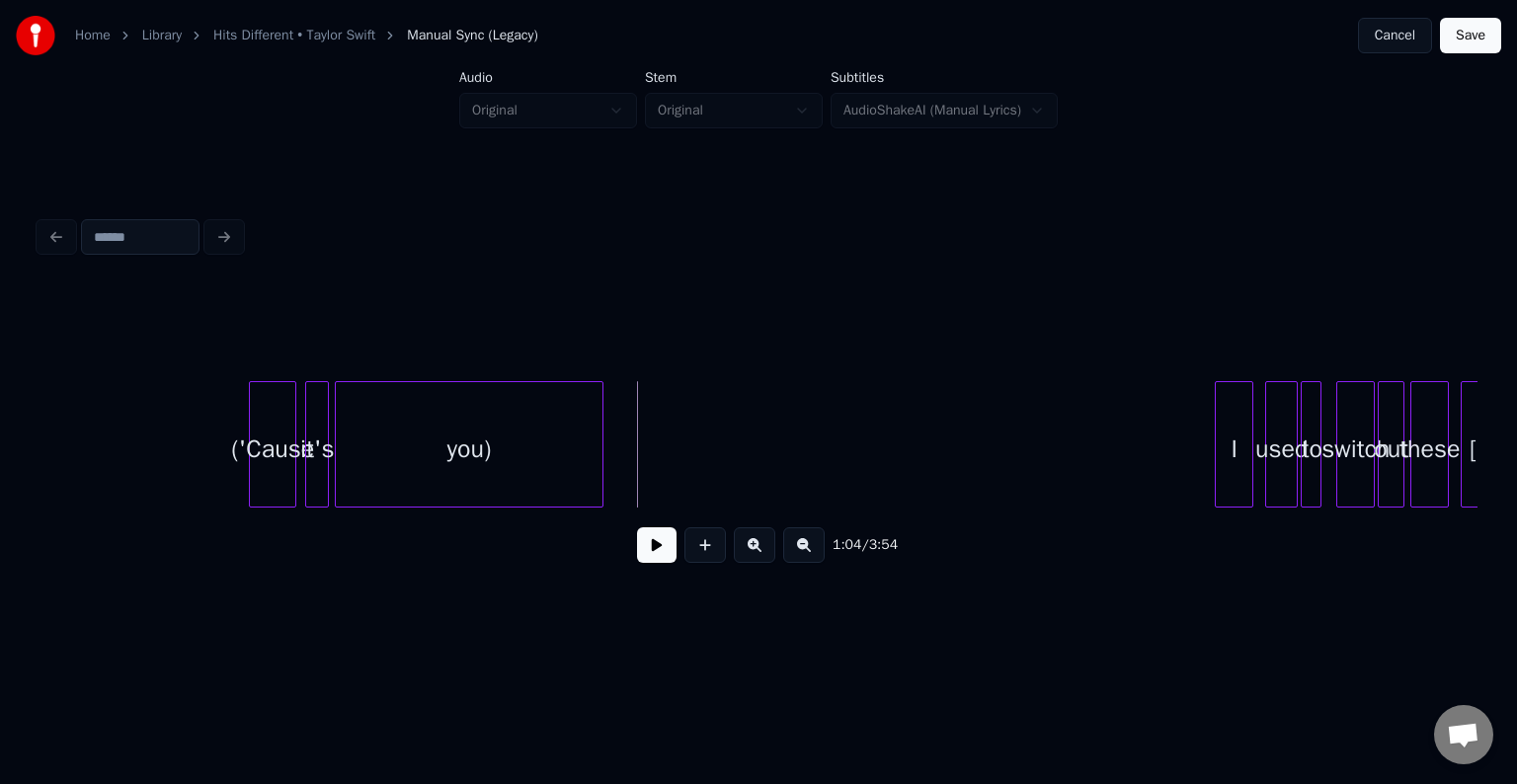 click on "you)" at bounding box center [468, 449] 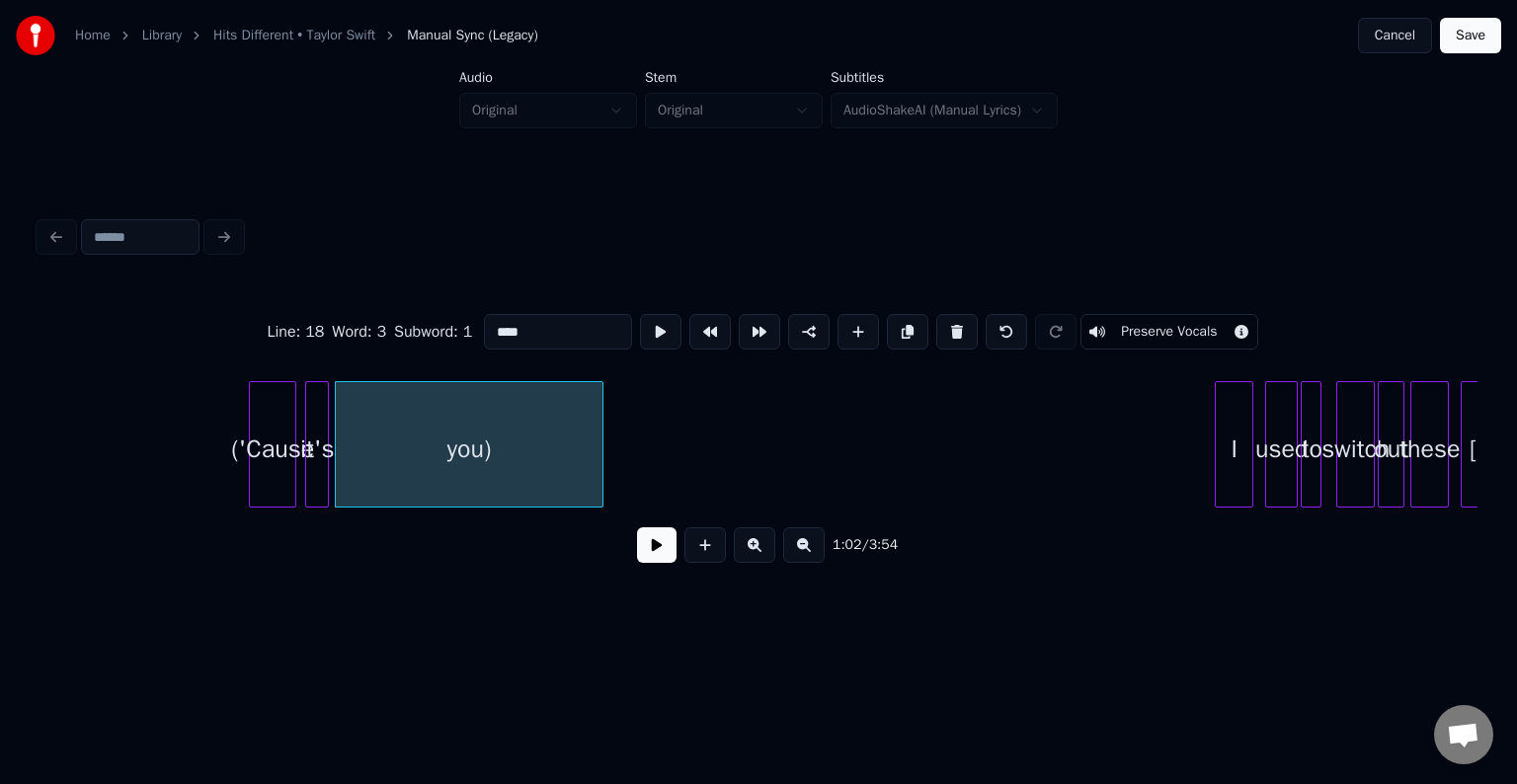 click on "Preserve Vocals" at bounding box center (1168, 332) 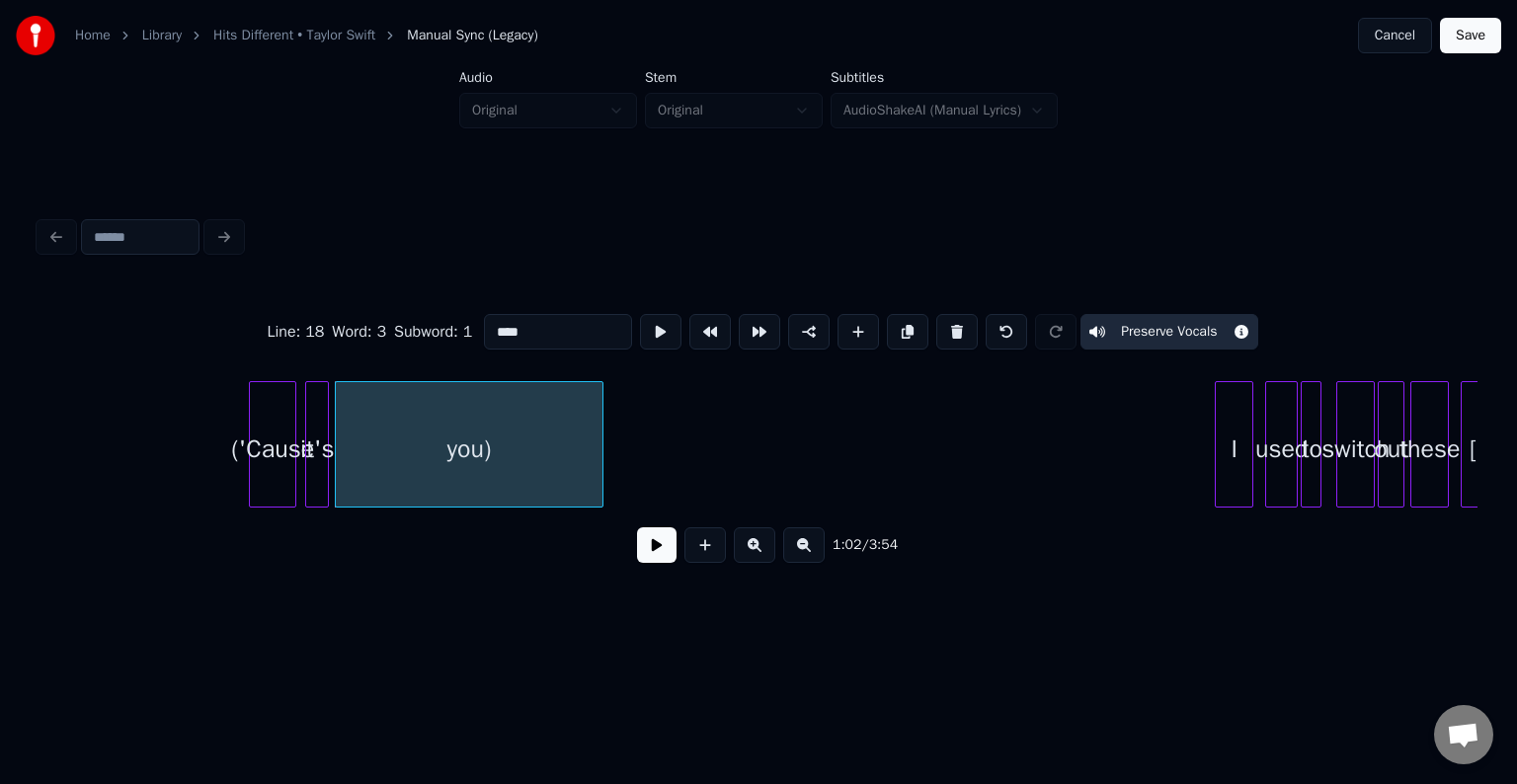 click on "it's" at bounding box center (317, 449) 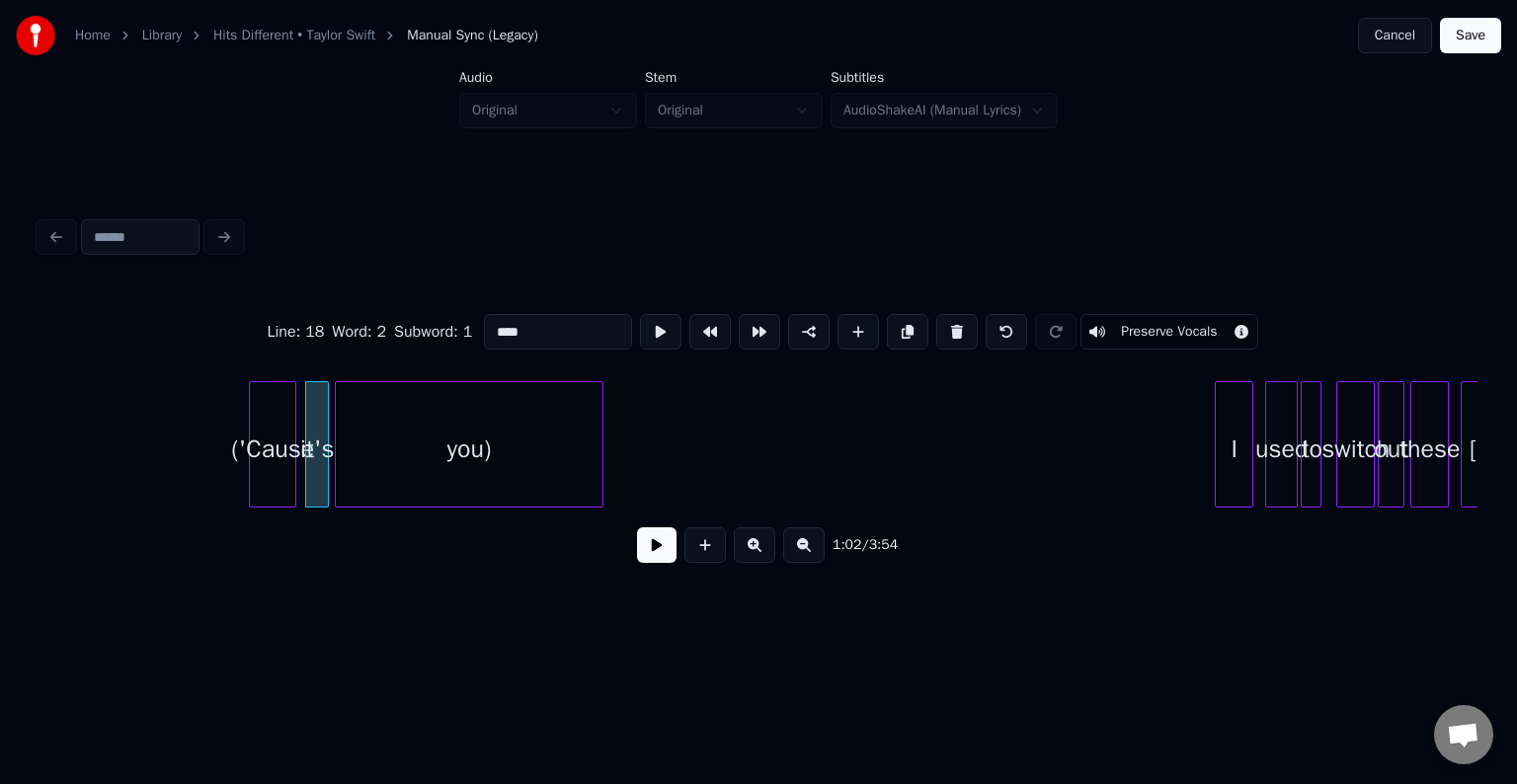 click on "Preserve Vocals" at bounding box center [1168, 332] 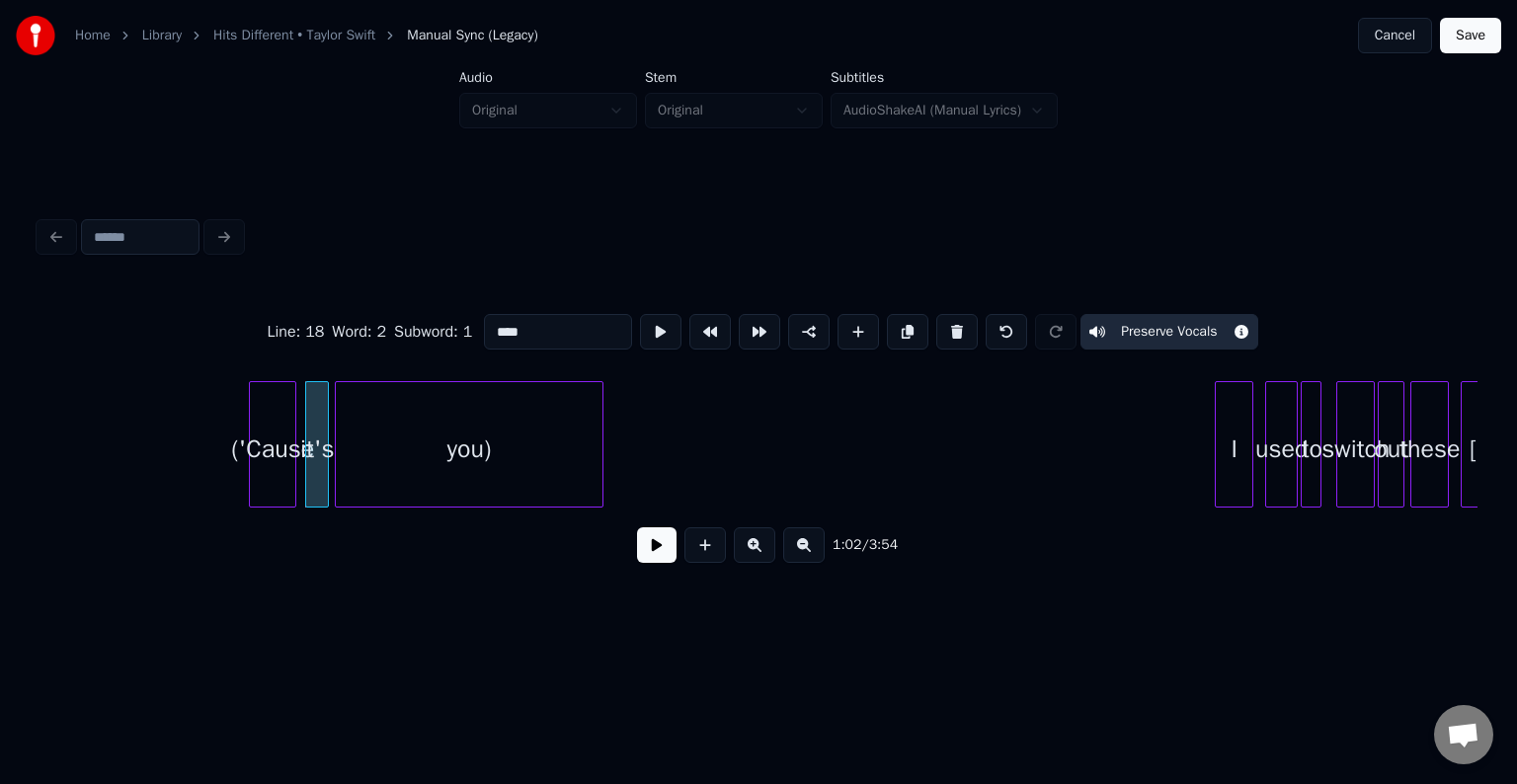 click on "('Cause" at bounding box center [273, 449] 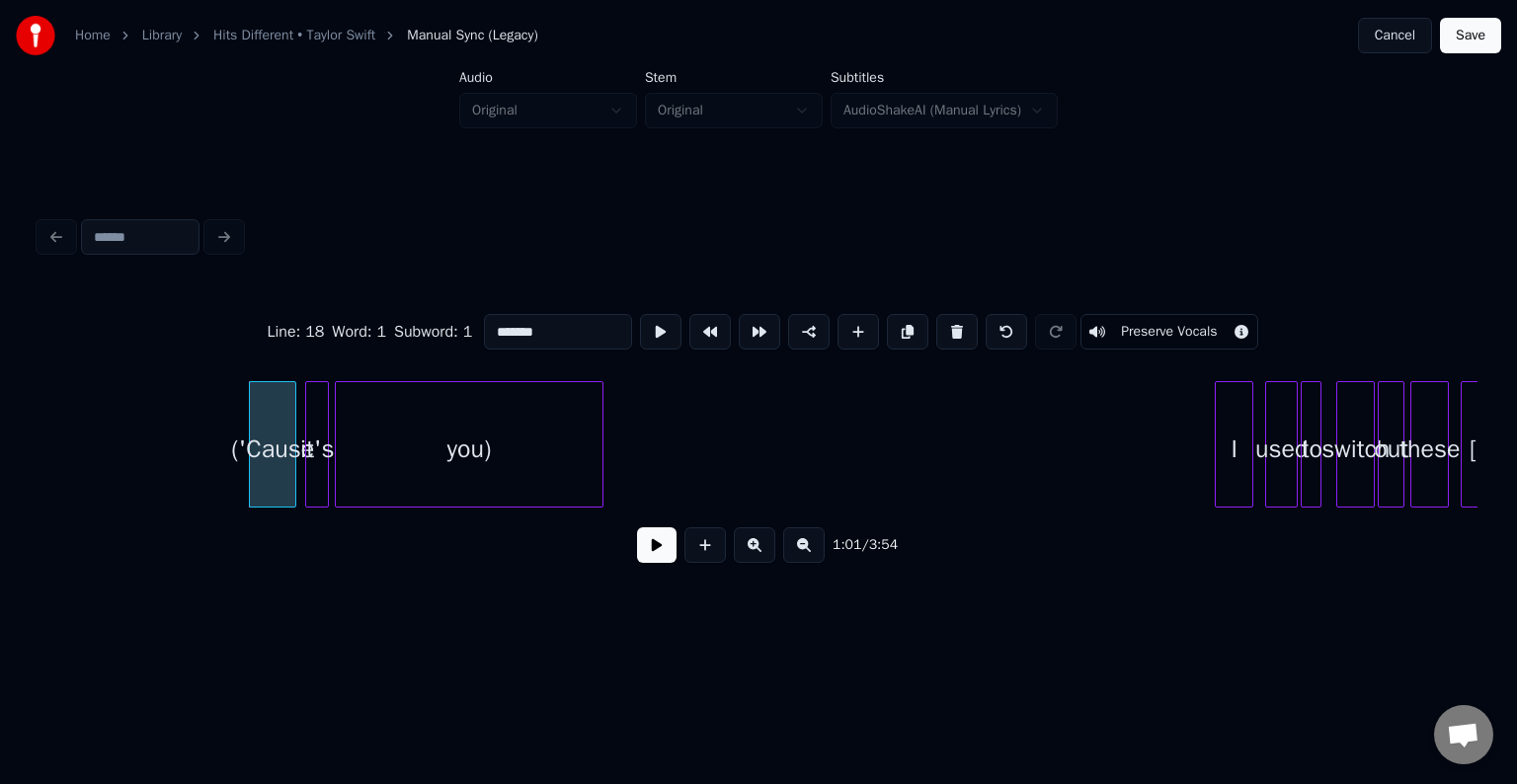 click on "Preserve Vocals" at bounding box center [1168, 332] 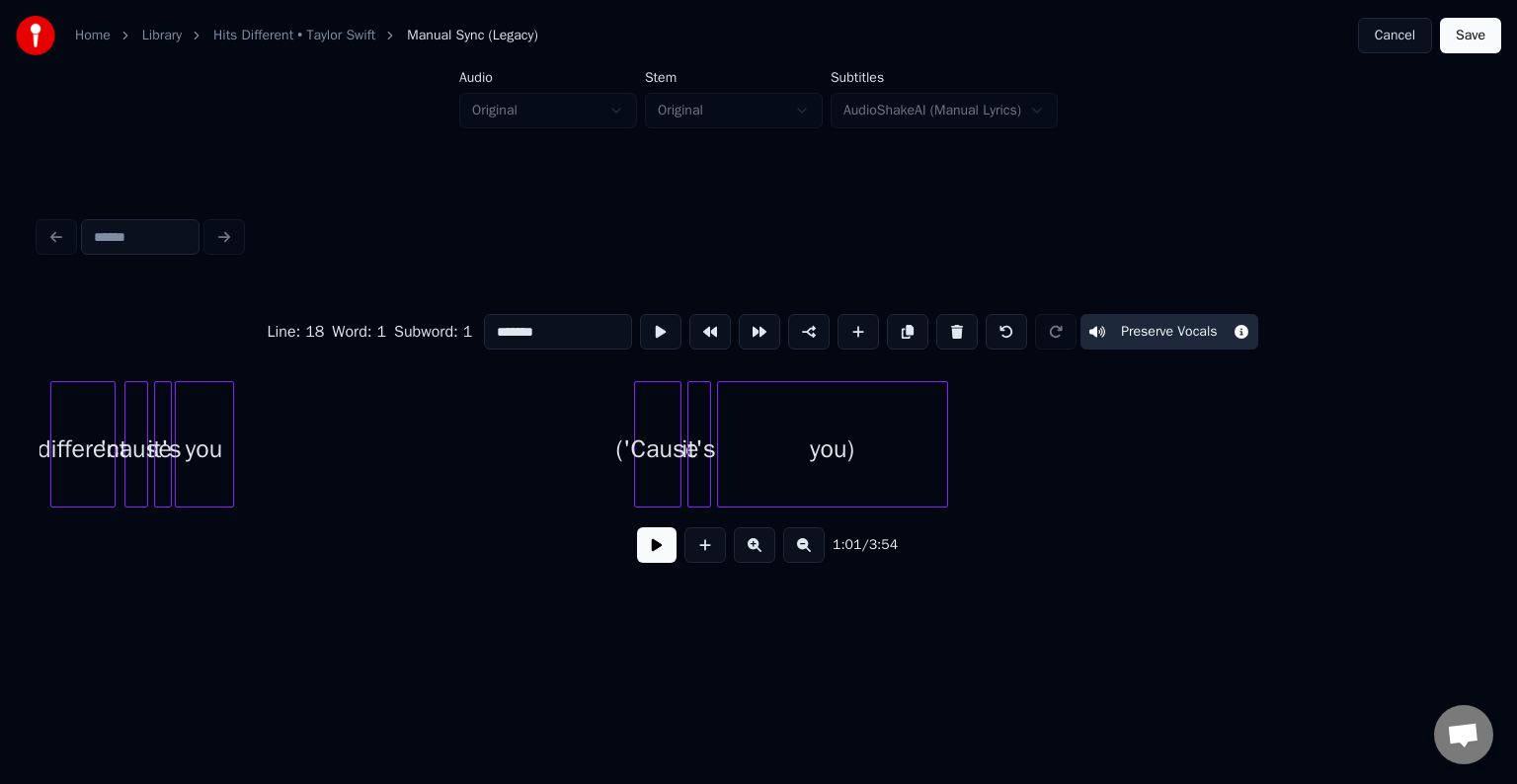 scroll, scrollTop: 0, scrollLeft: 18002, axis: horizontal 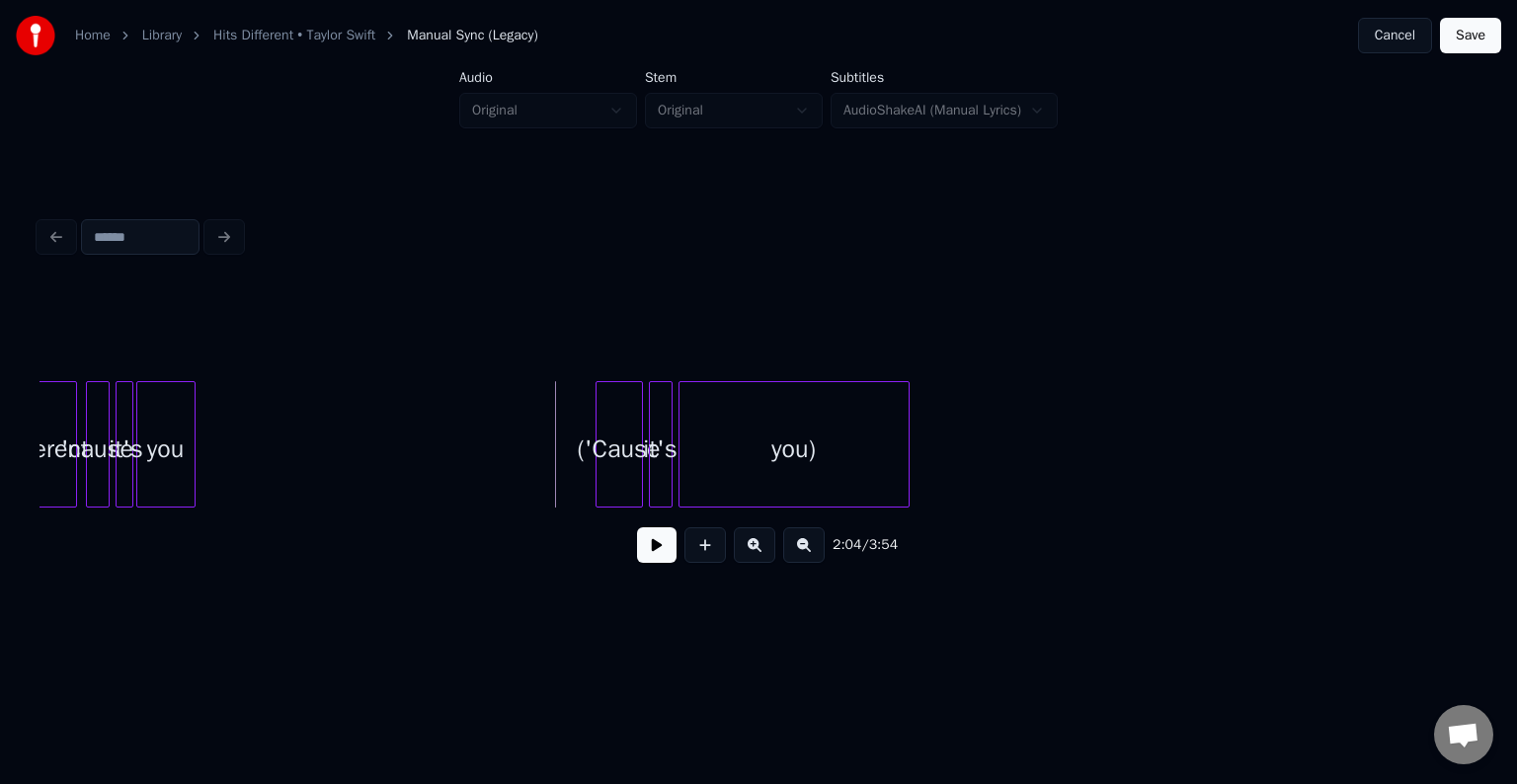 click at bounding box center (657, 545) 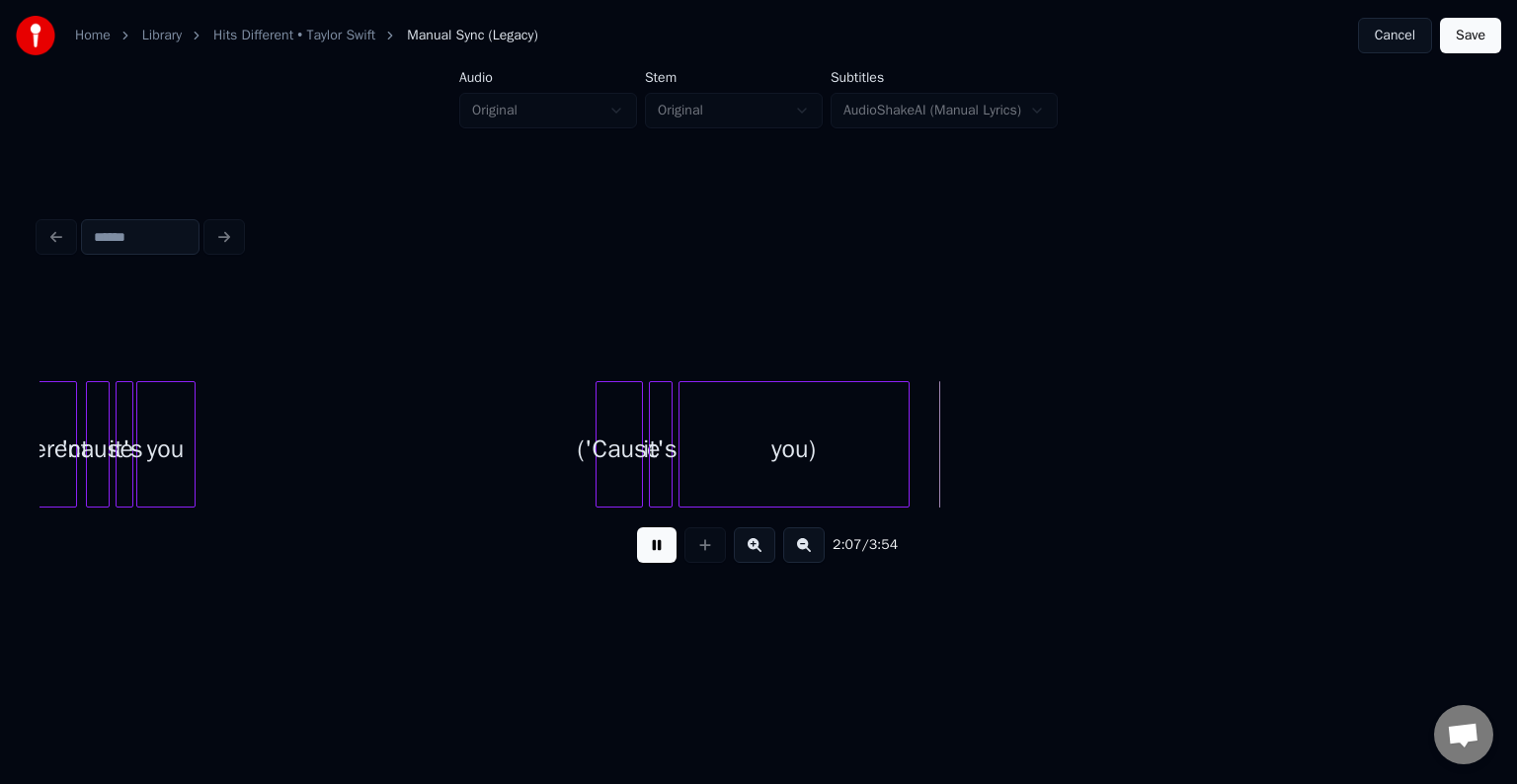 click at bounding box center [657, 545] 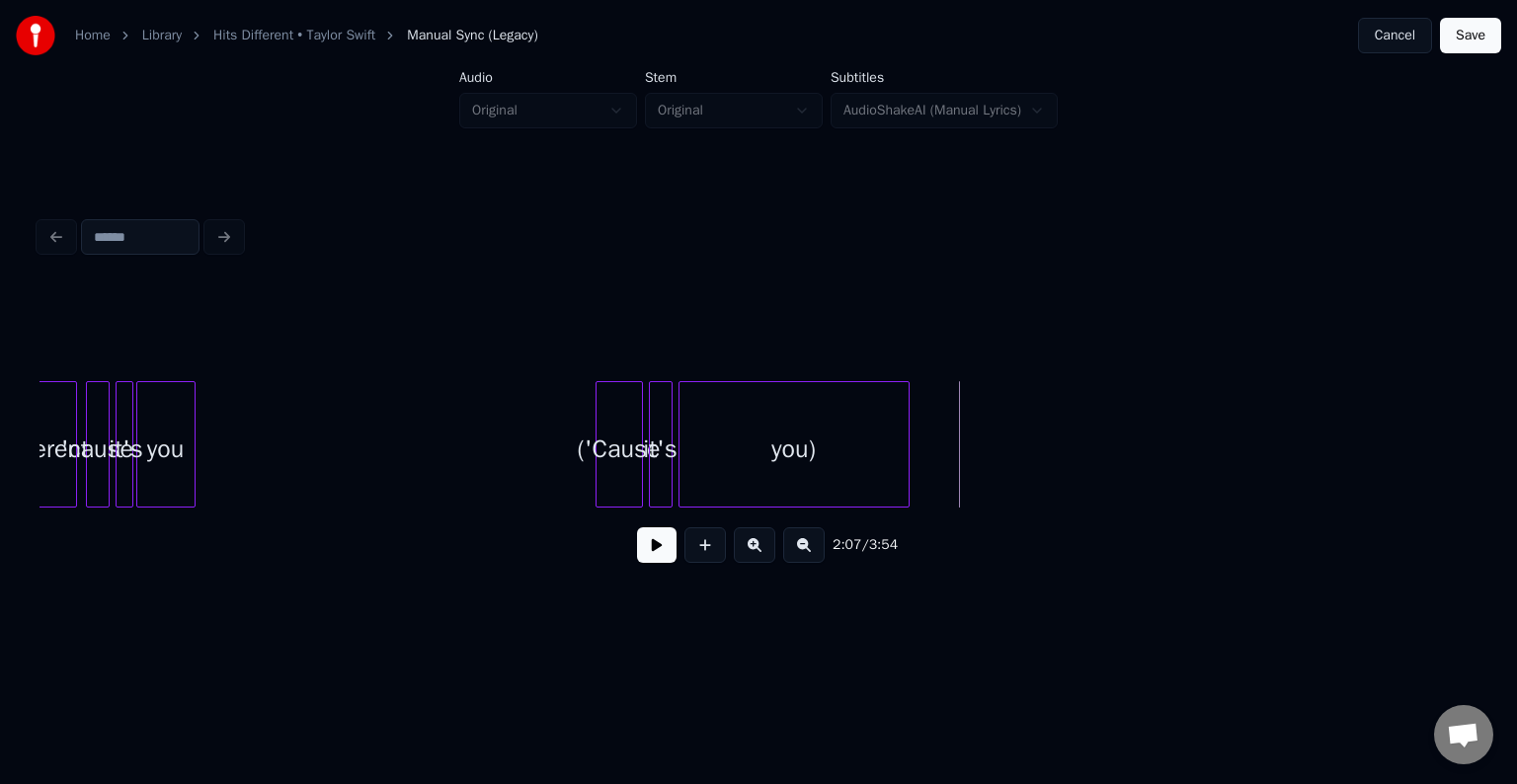 click on "you)" at bounding box center (794, 449) 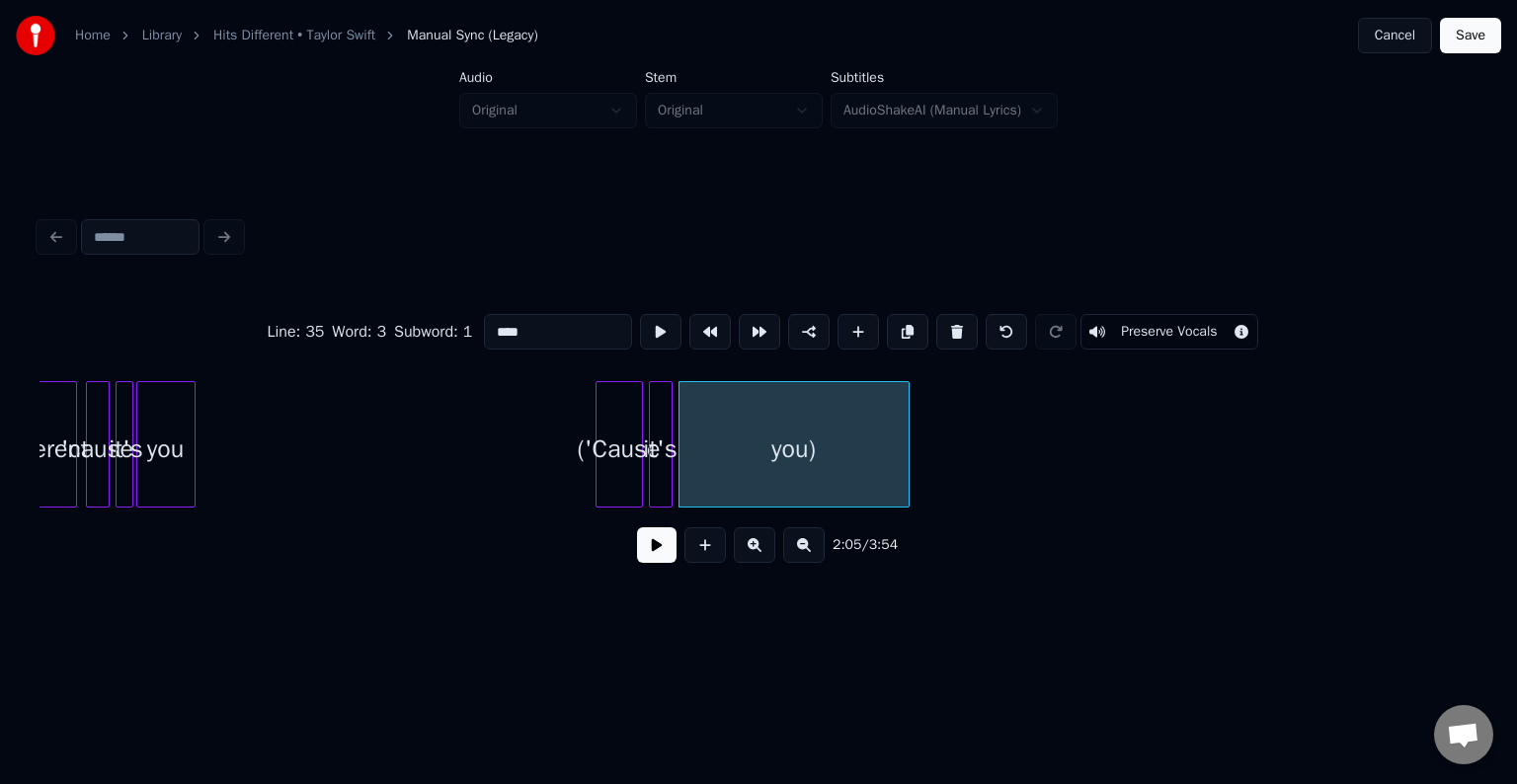 click on "Preserve Vocals" at bounding box center (1168, 332) 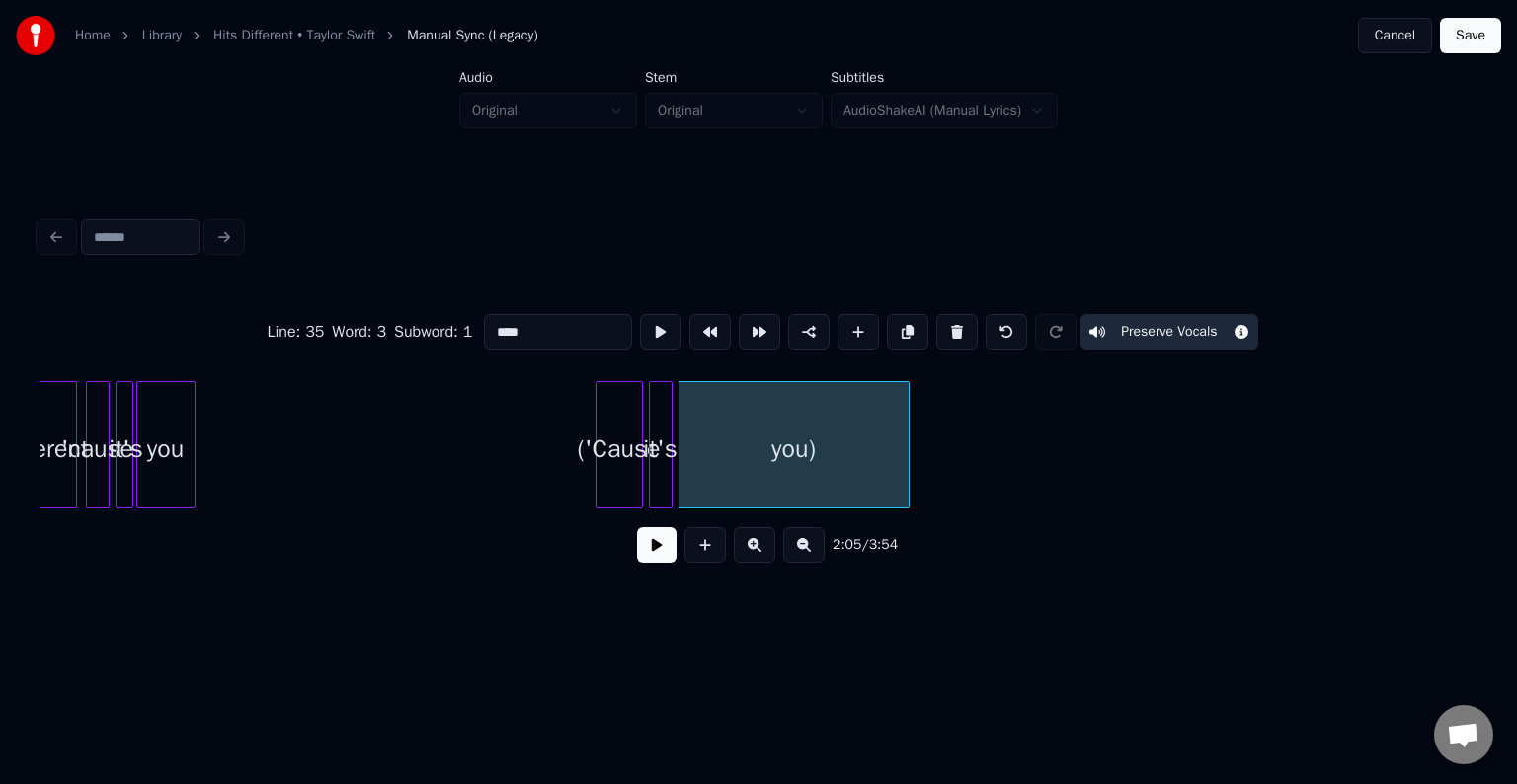 click on "it's" at bounding box center [661, 449] 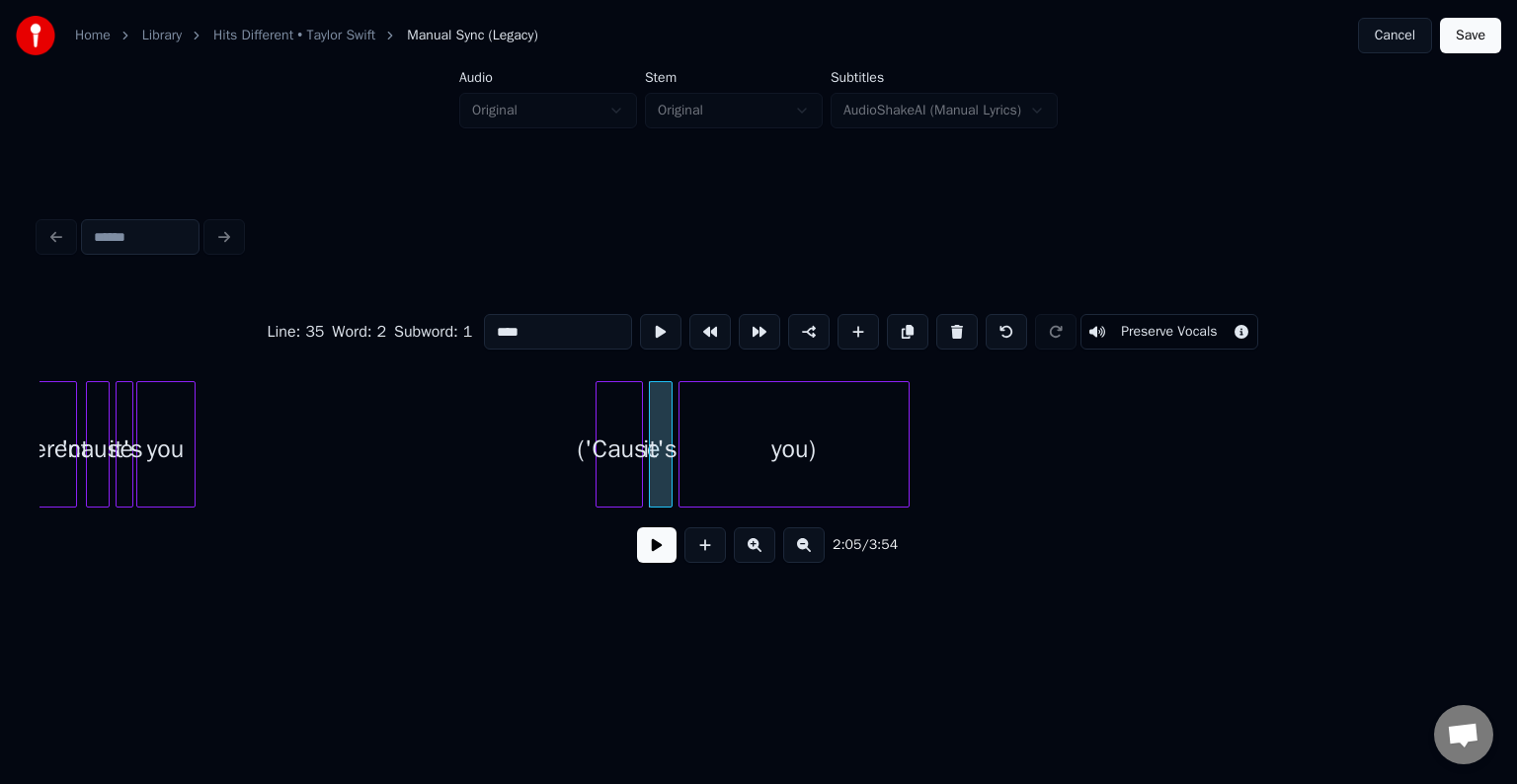 click on "Preserve Vocals" at bounding box center [1168, 332] 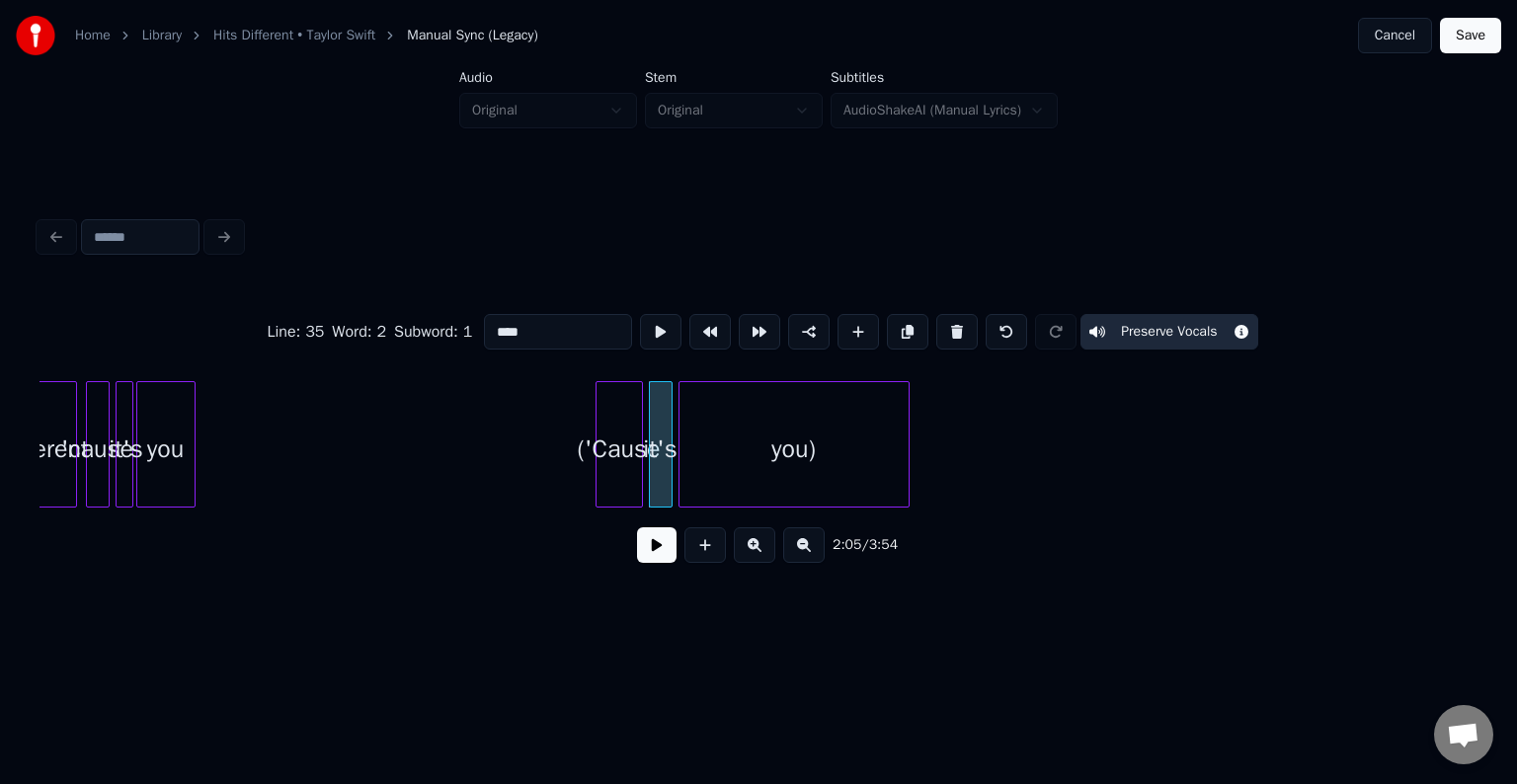 click on "('Cause" at bounding box center (619, 449) 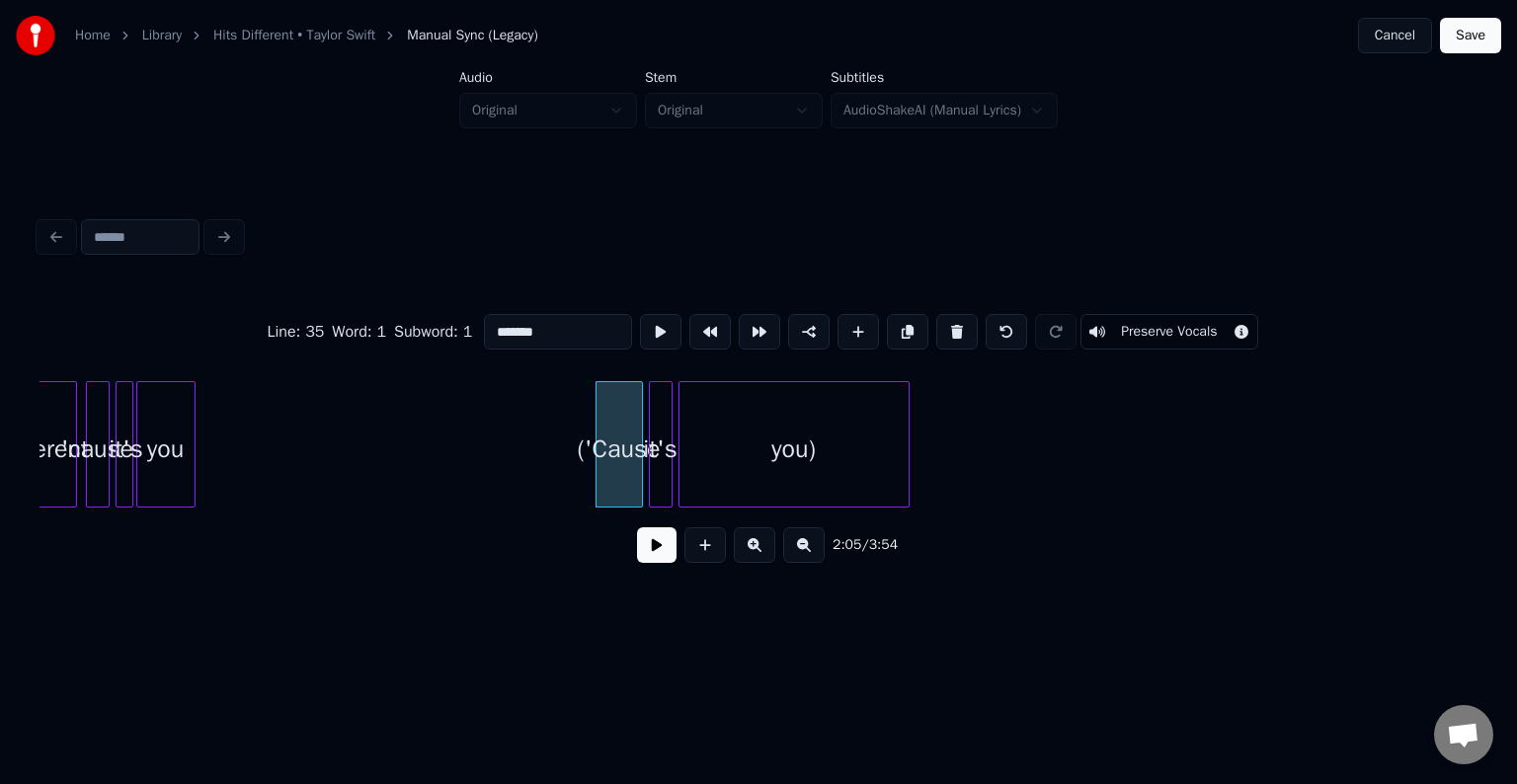 click on "Preserve Vocals" at bounding box center (1168, 332) 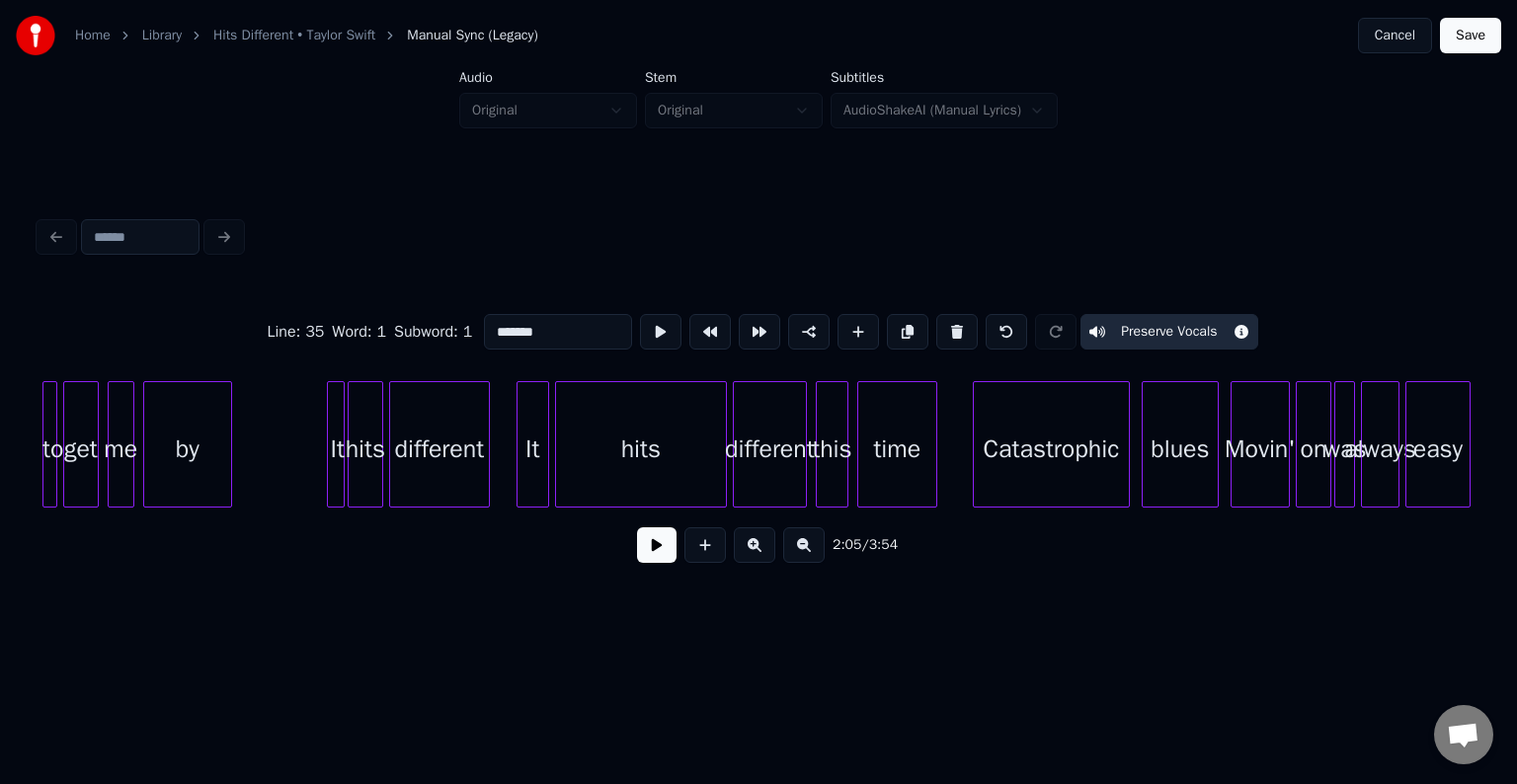 scroll, scrollTop: 0, scrollLeft: 29339, axis: horizontal 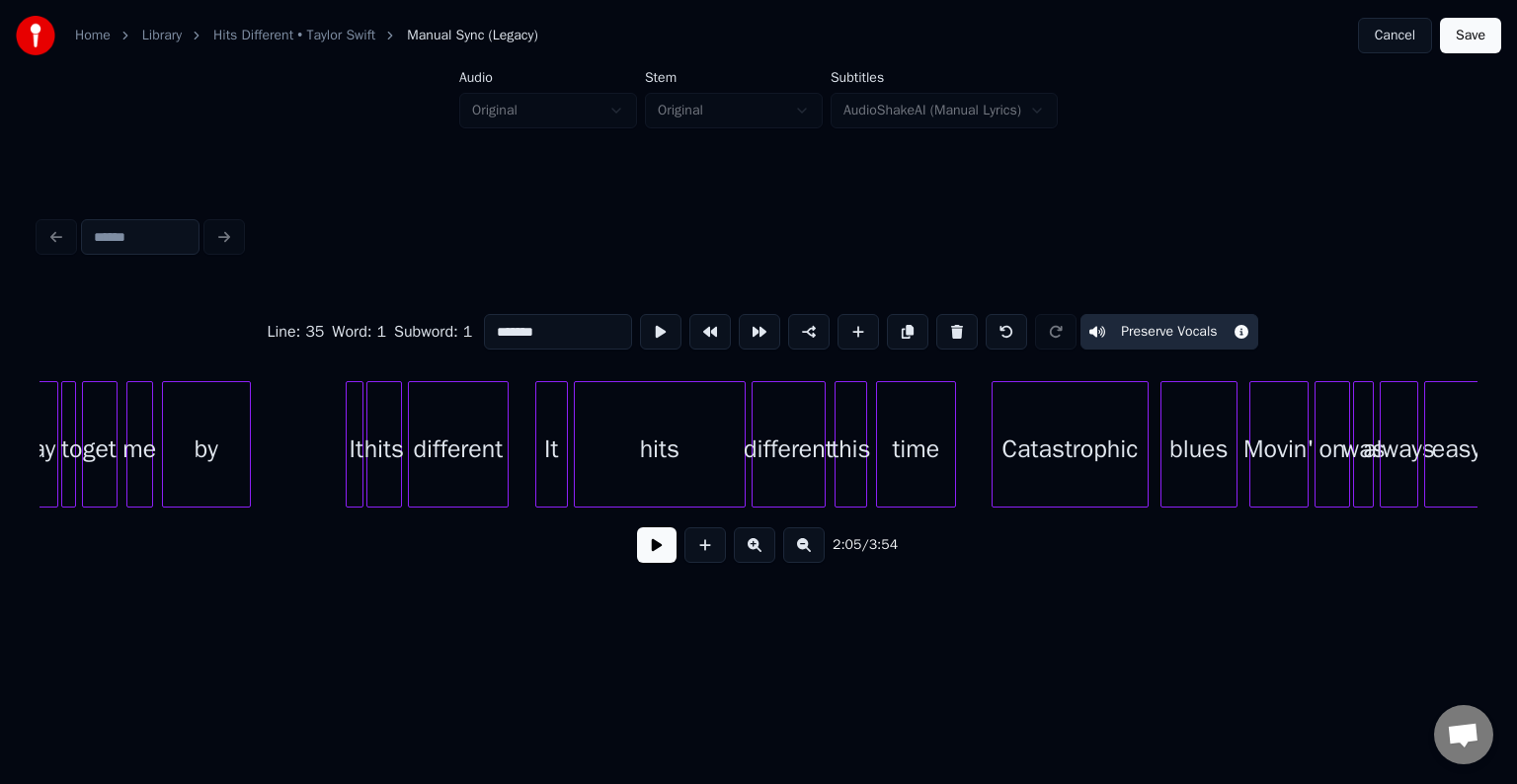 click on "Save" at bounding box center [1471, 36] 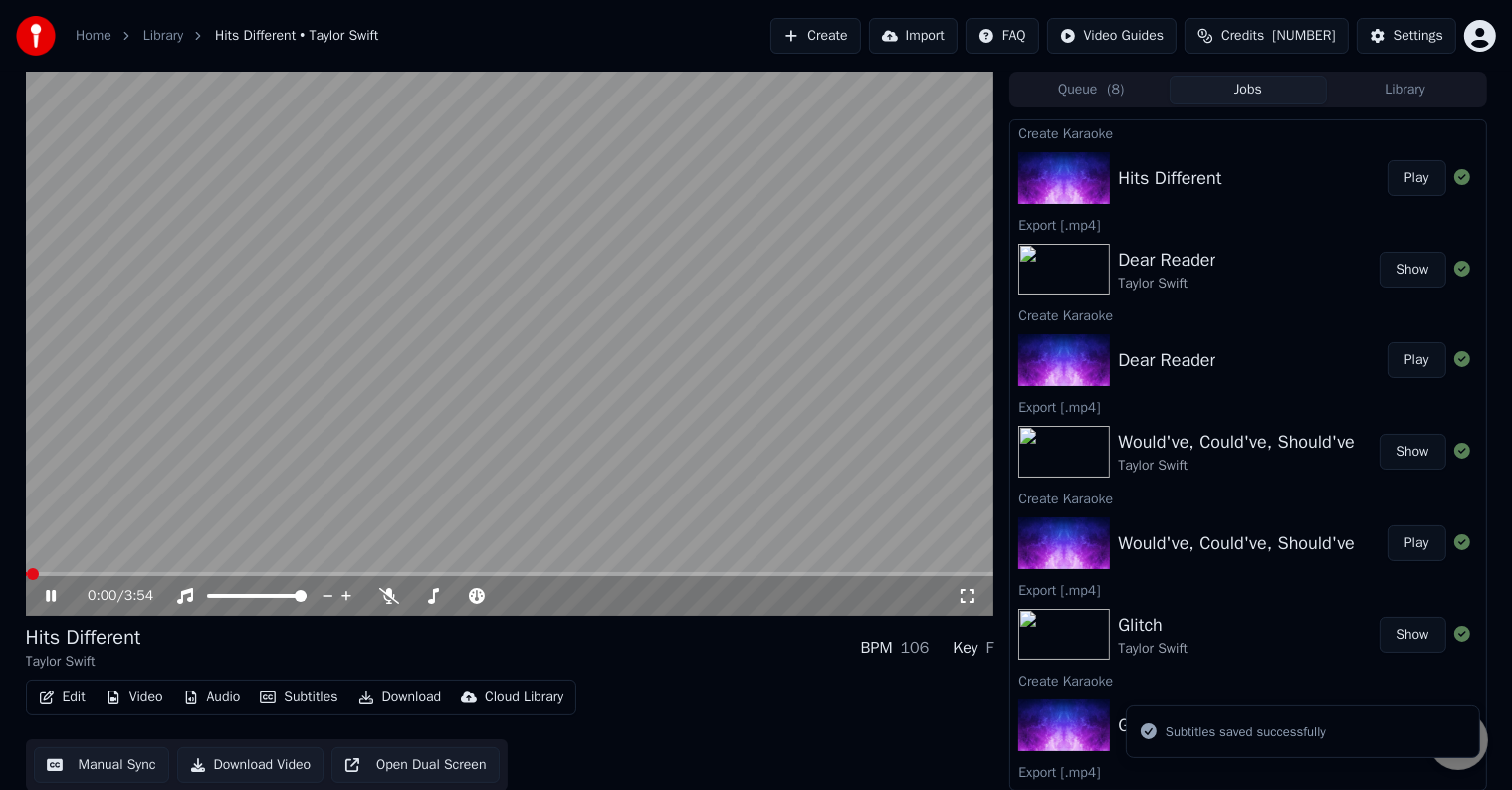 click at bounding box center (510, 343) 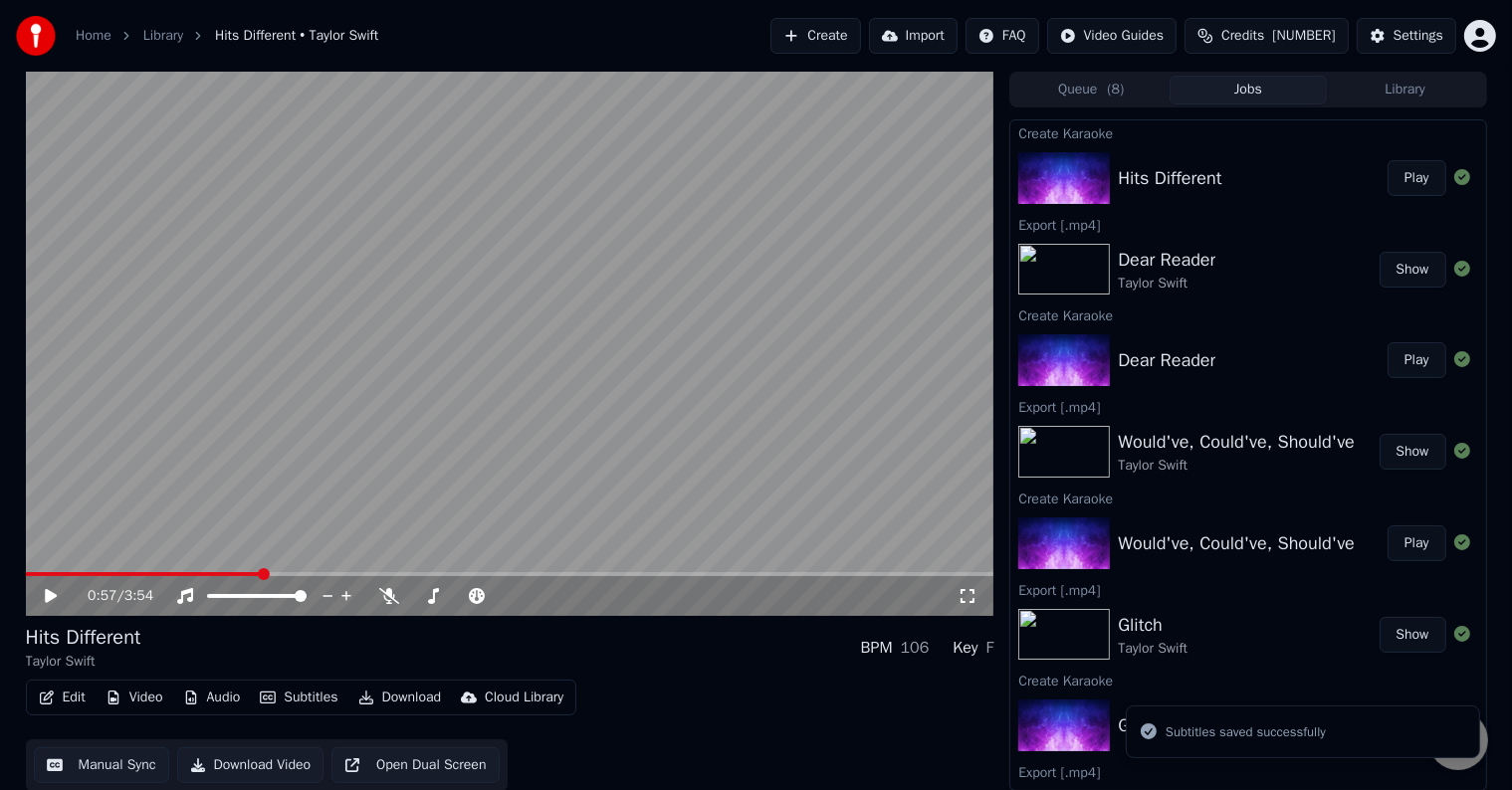 click at bounding box center [510, 574] 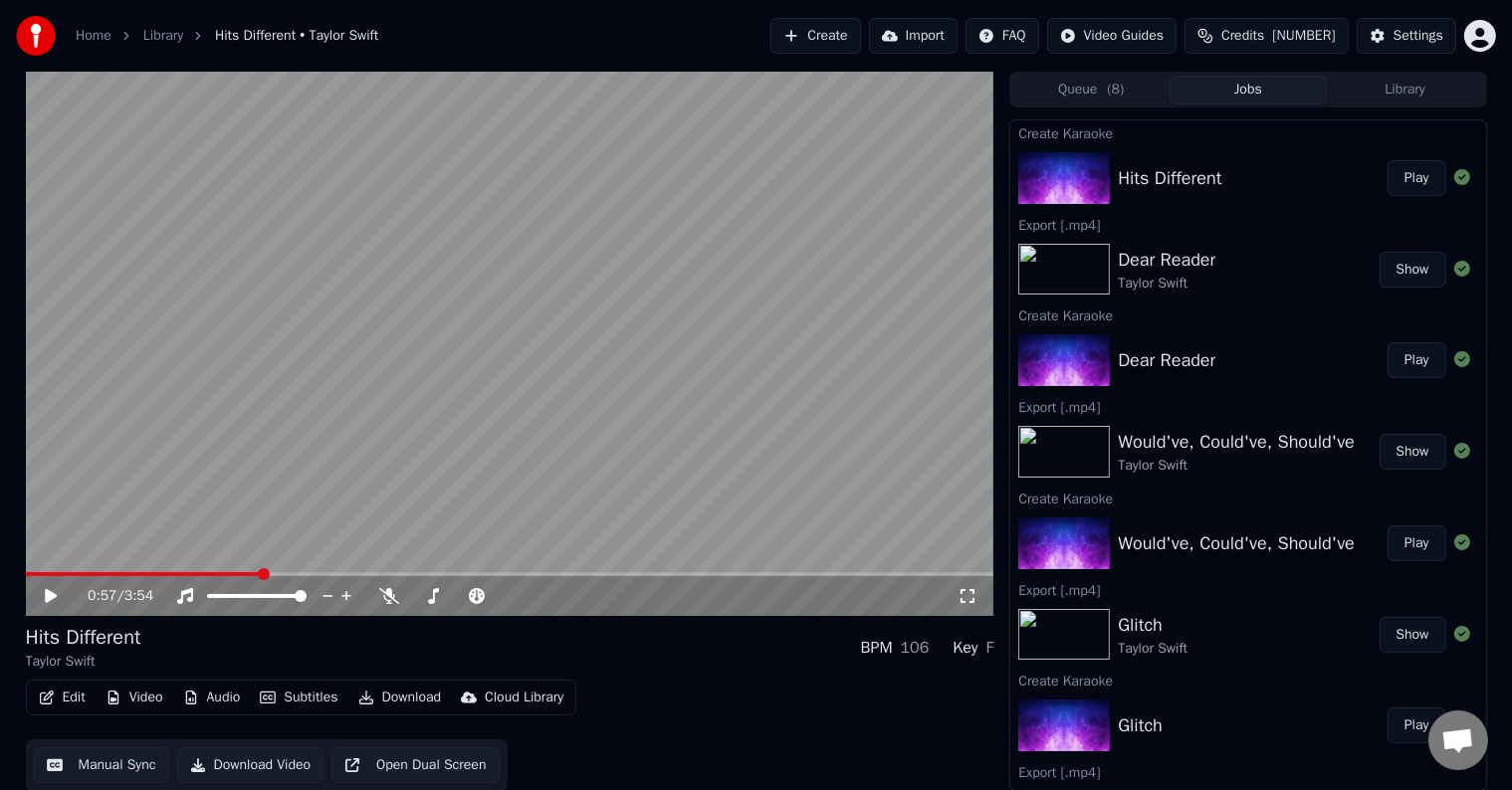 click 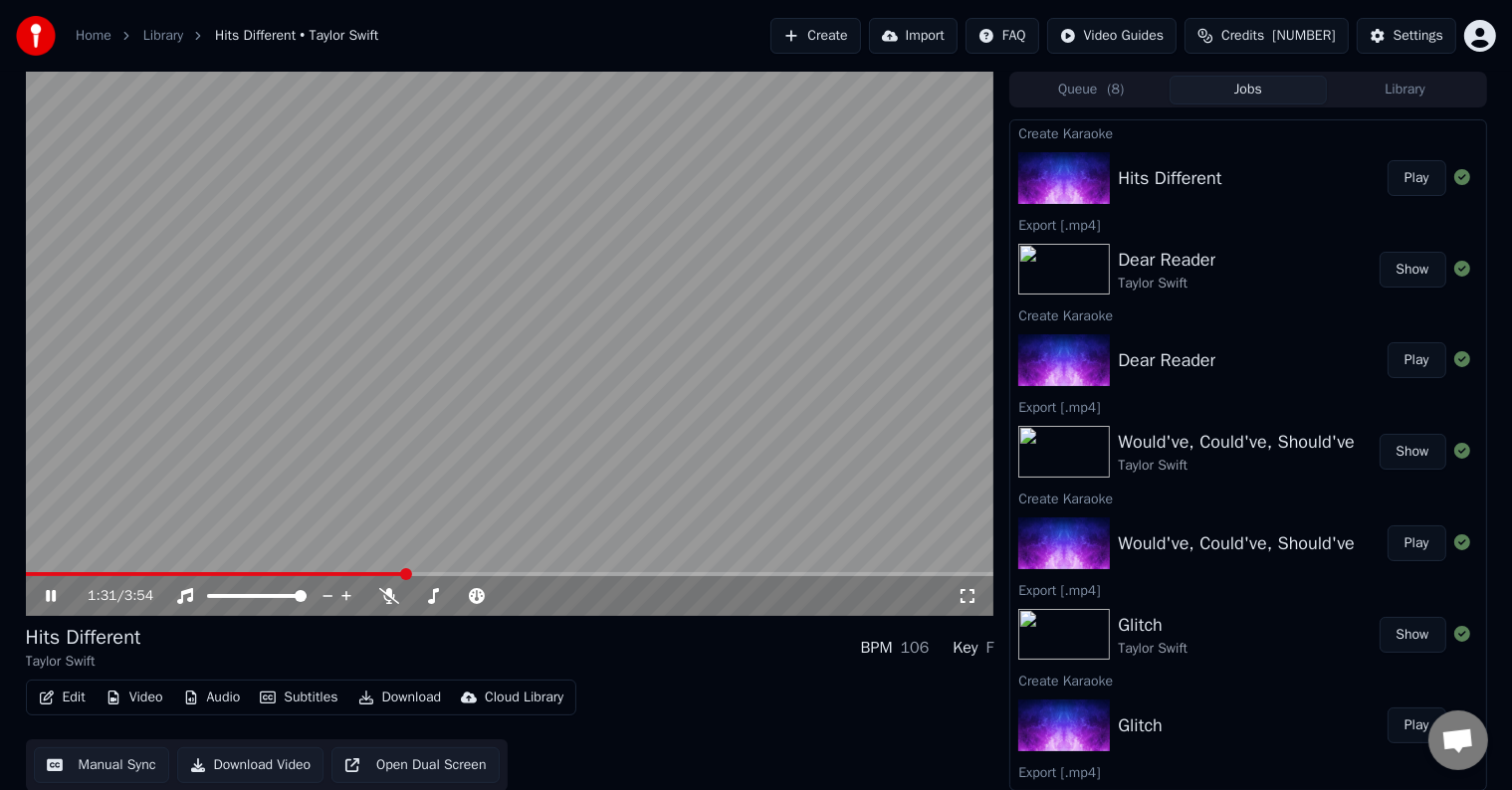 click 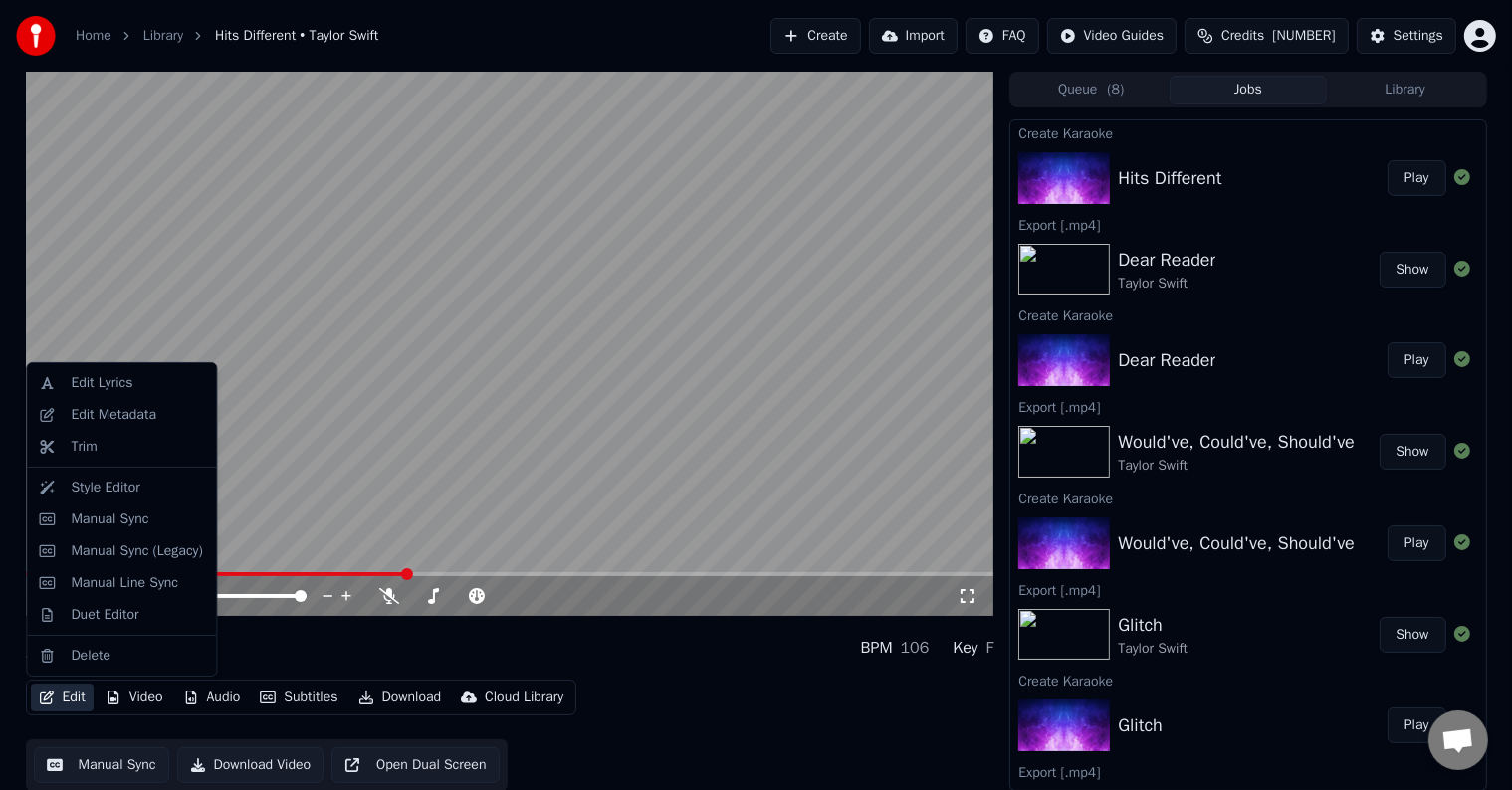 click on "Edit" at bounding box center [62, 697] 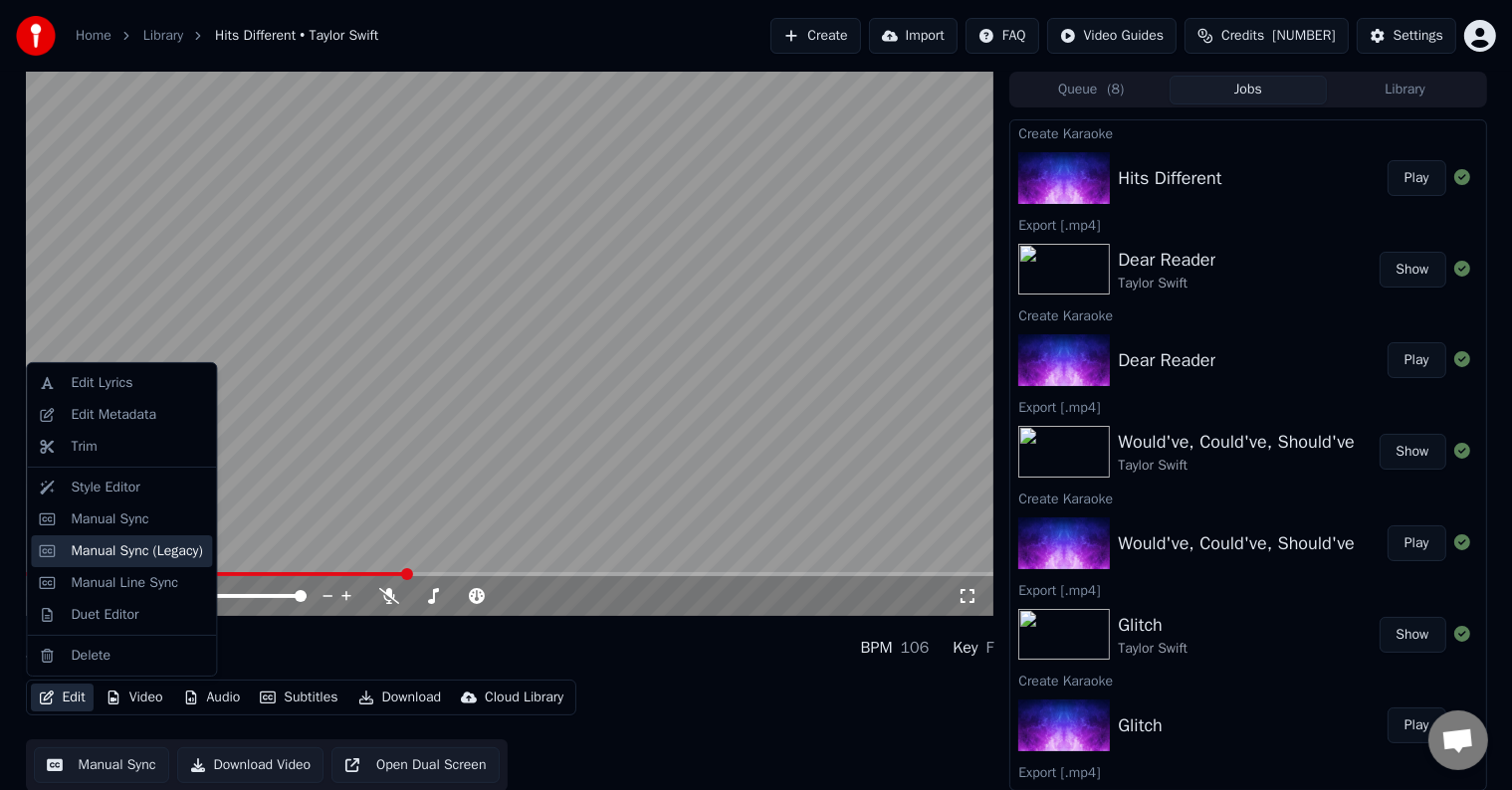 click on "Manual Sync (Legacy)" at bounding box center [136, 551] 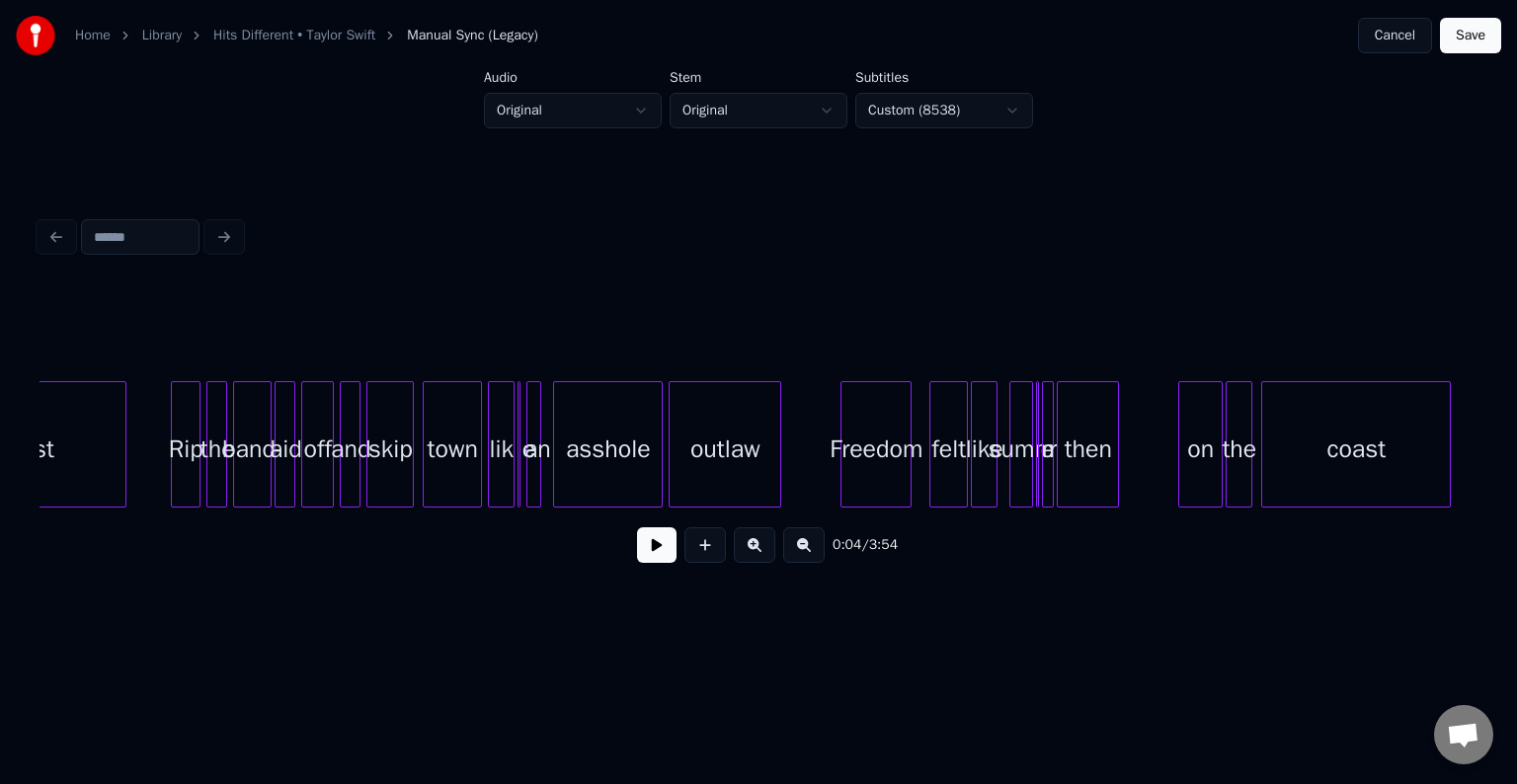 scroll, scrollTop: 0, scrollLeft: 10730, axis: horizontal 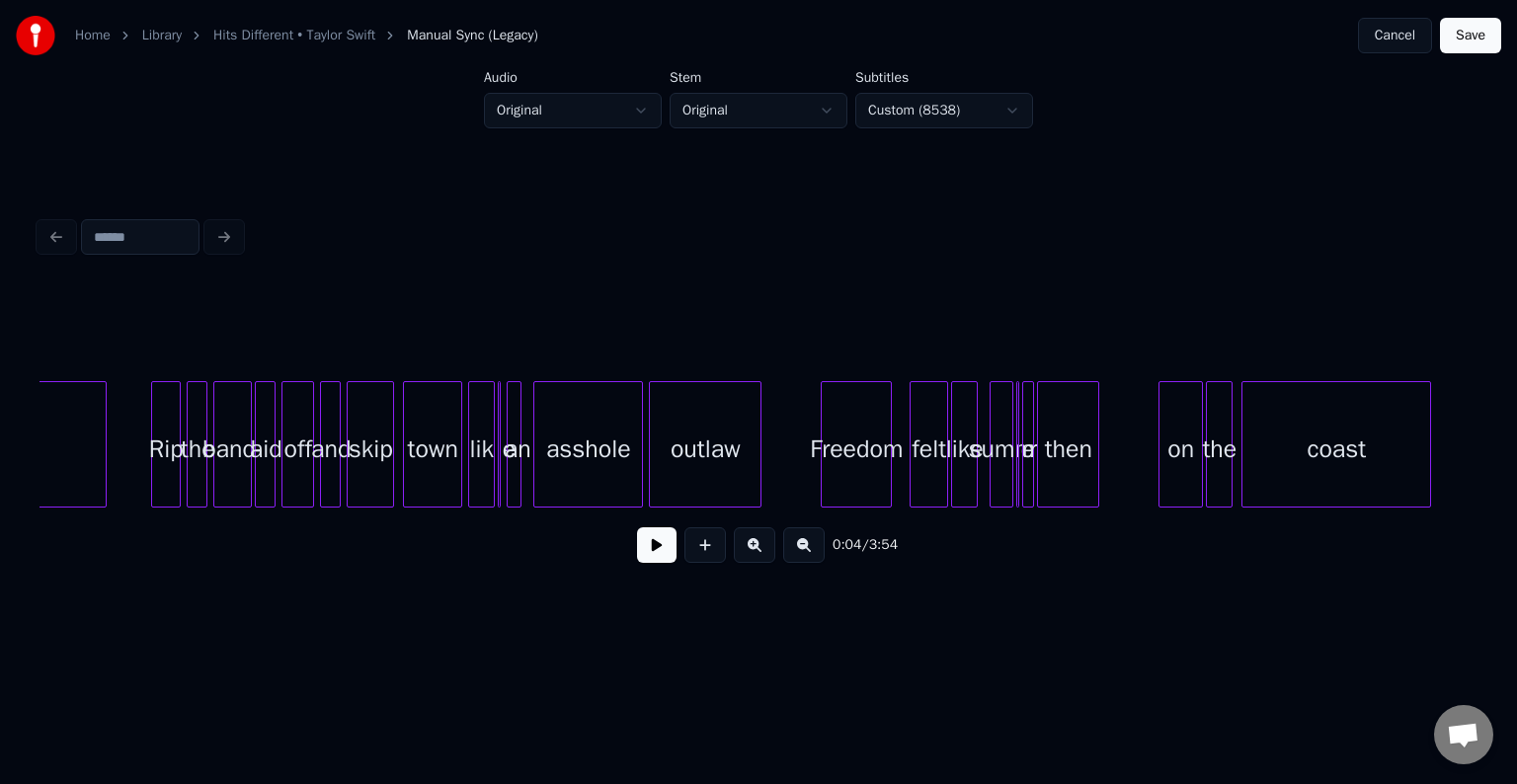 click at bounding box center [497, 444] 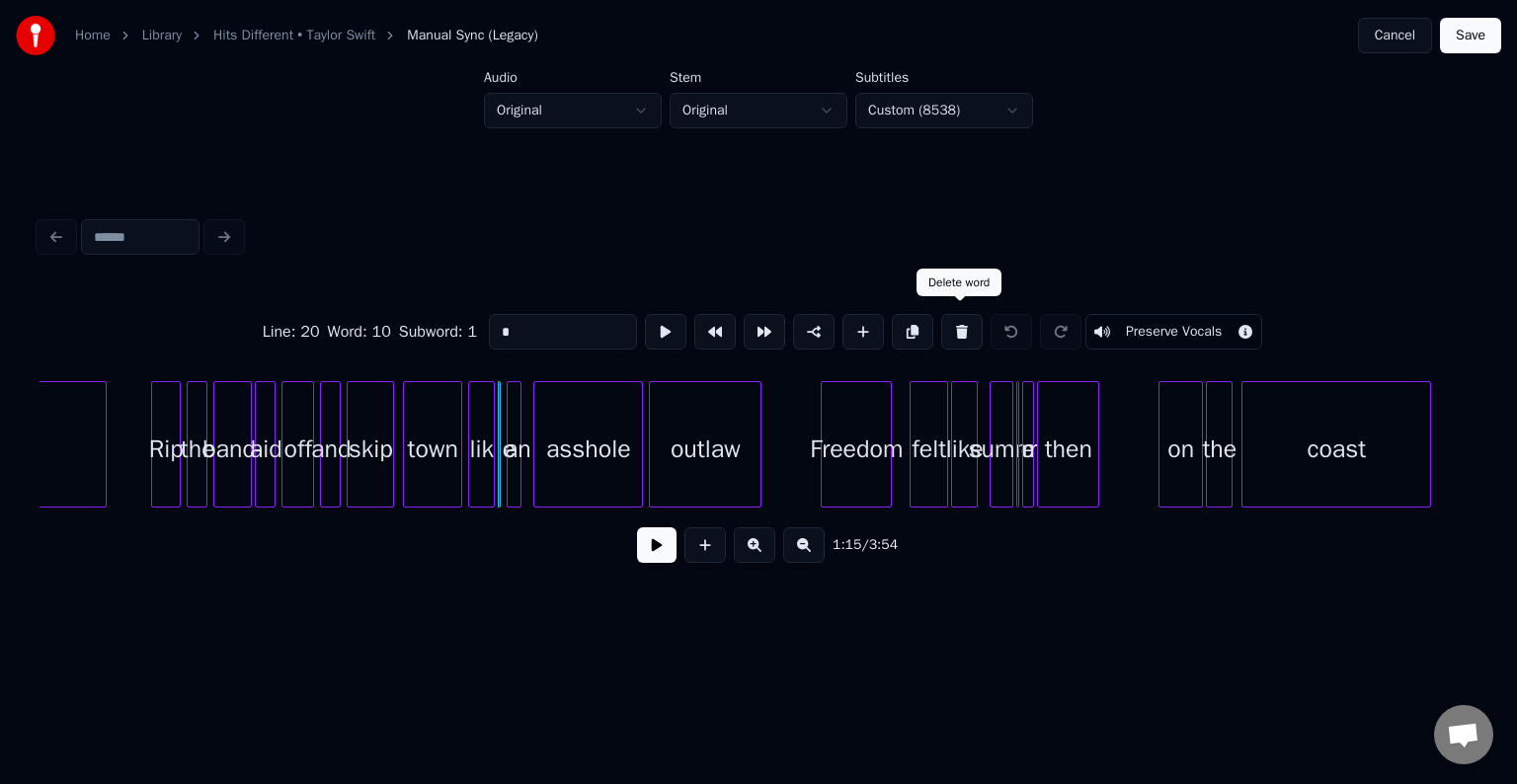 click at bounding box center [962, 332] 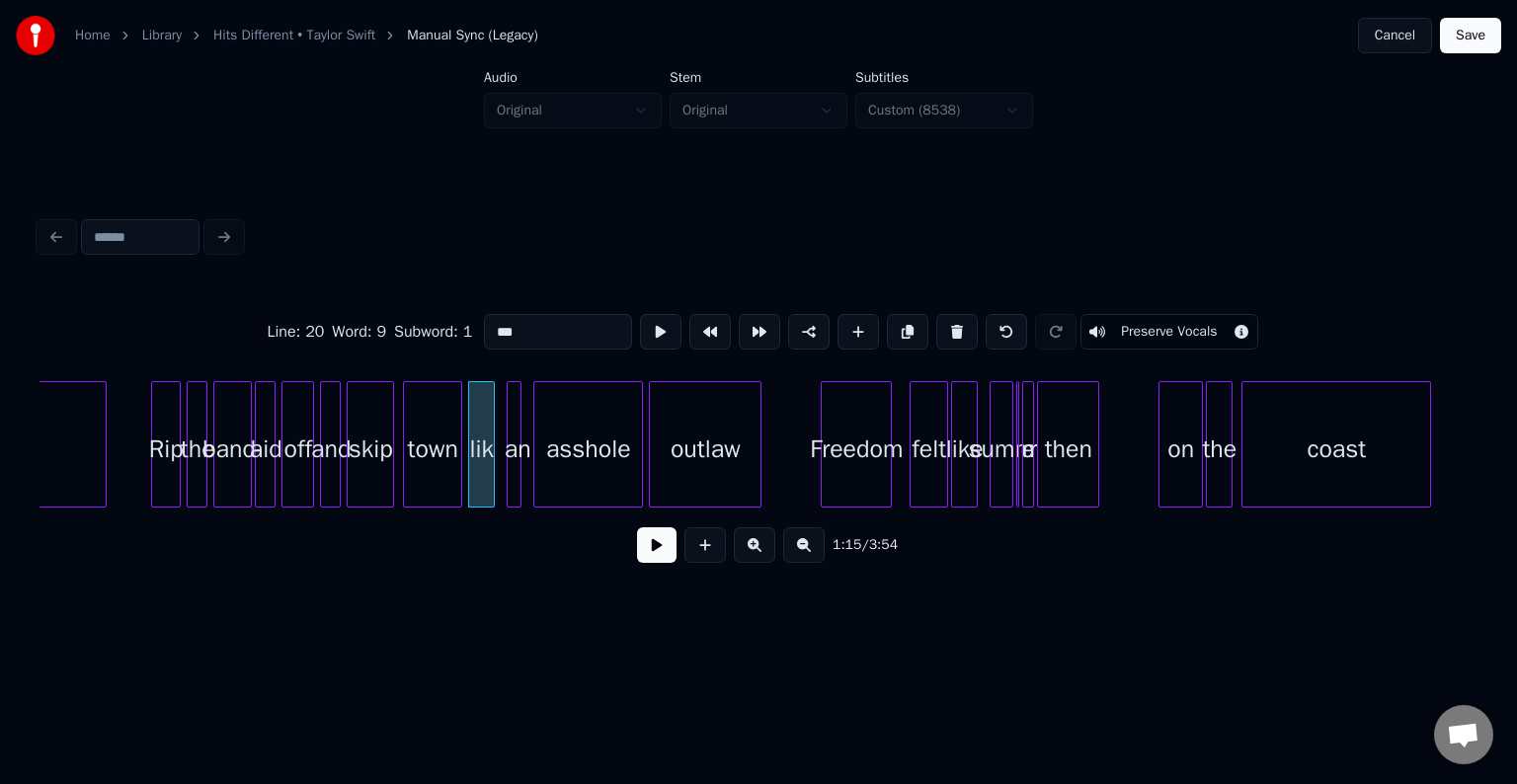 click on "***" at bounding box center (558, 332) 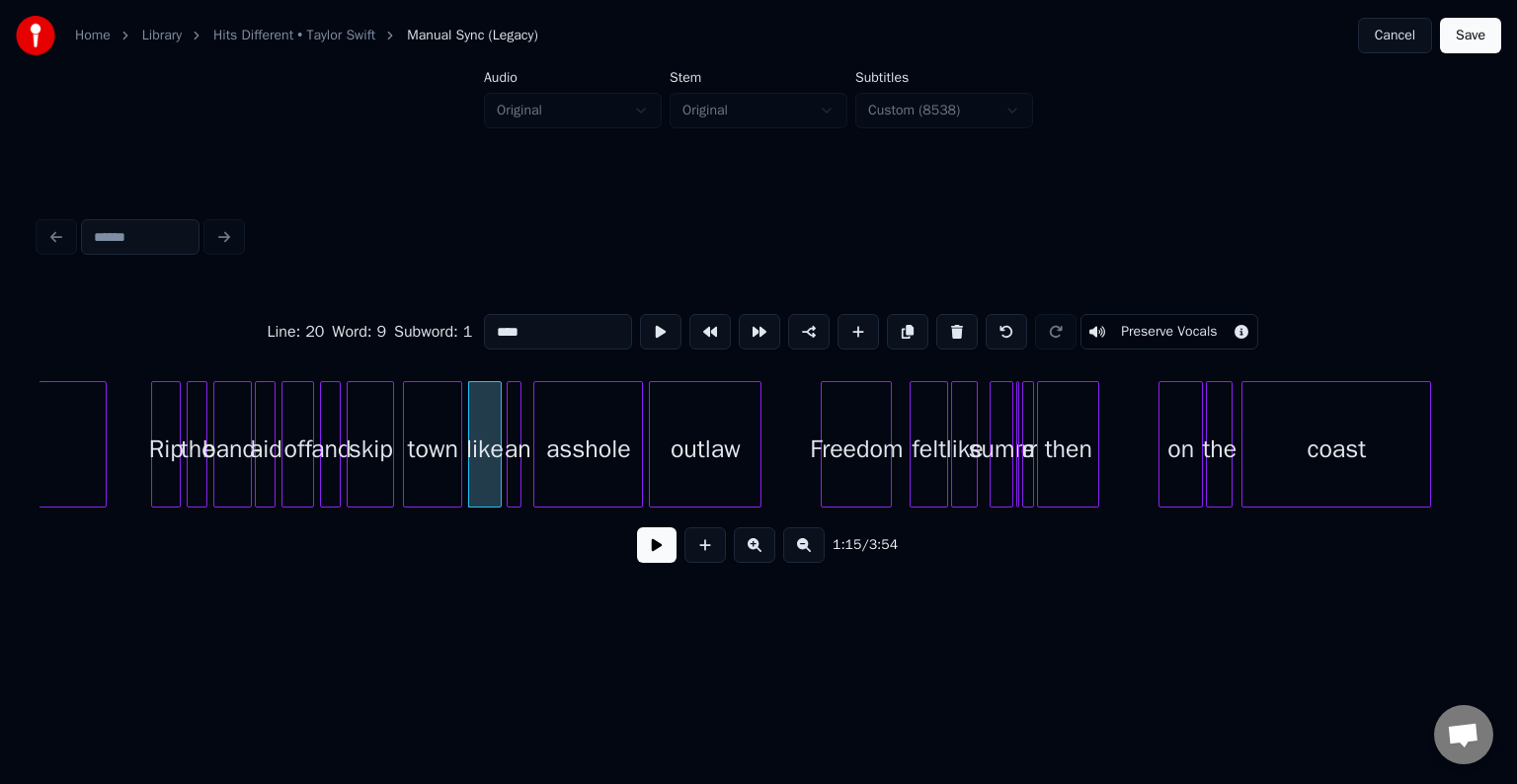 click at bounding box center (498, 444) 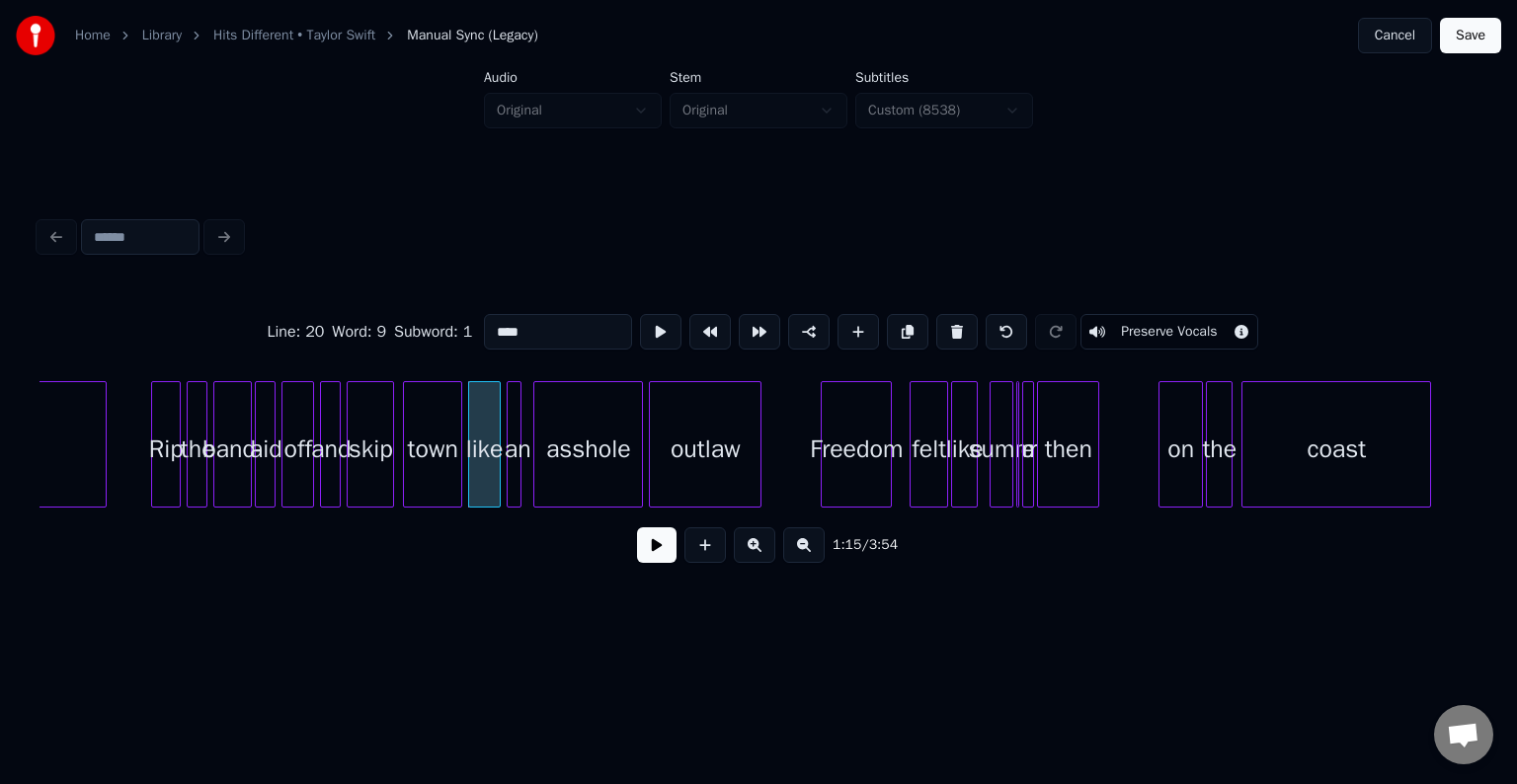 click on "then" at bounding box center (1068, 444) 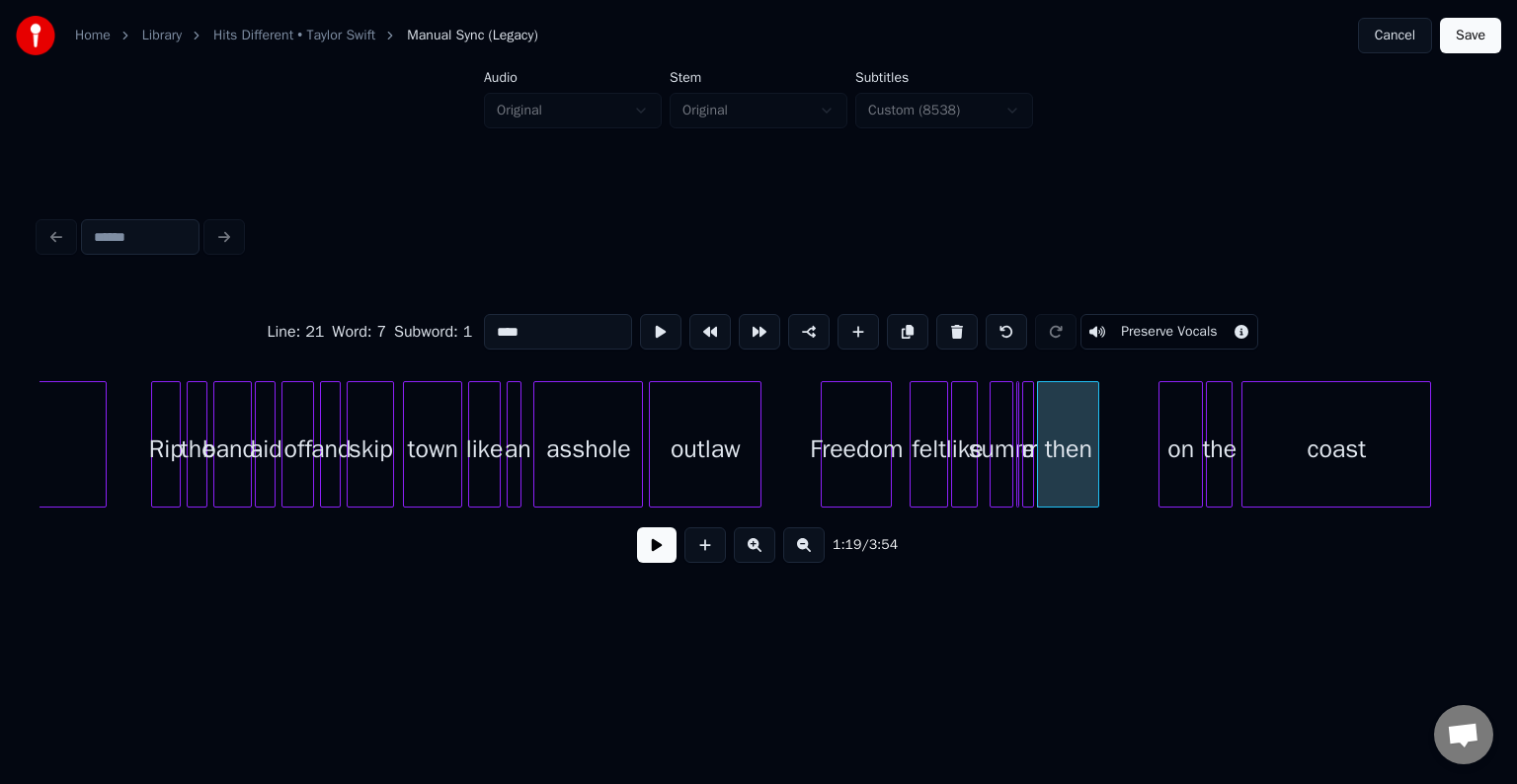 click at bounding box center [1026, 444] 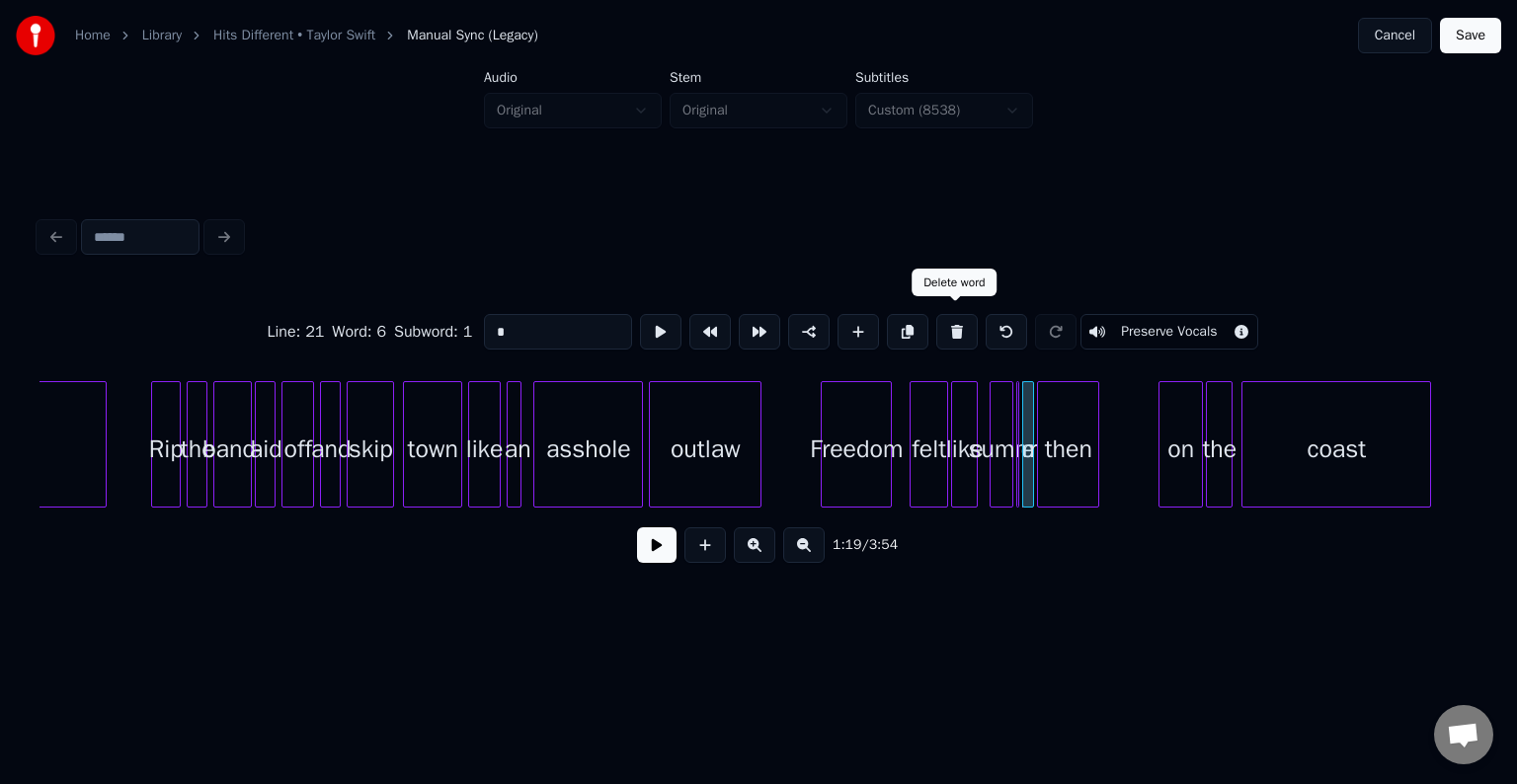 click at bounding box center (957, 332) 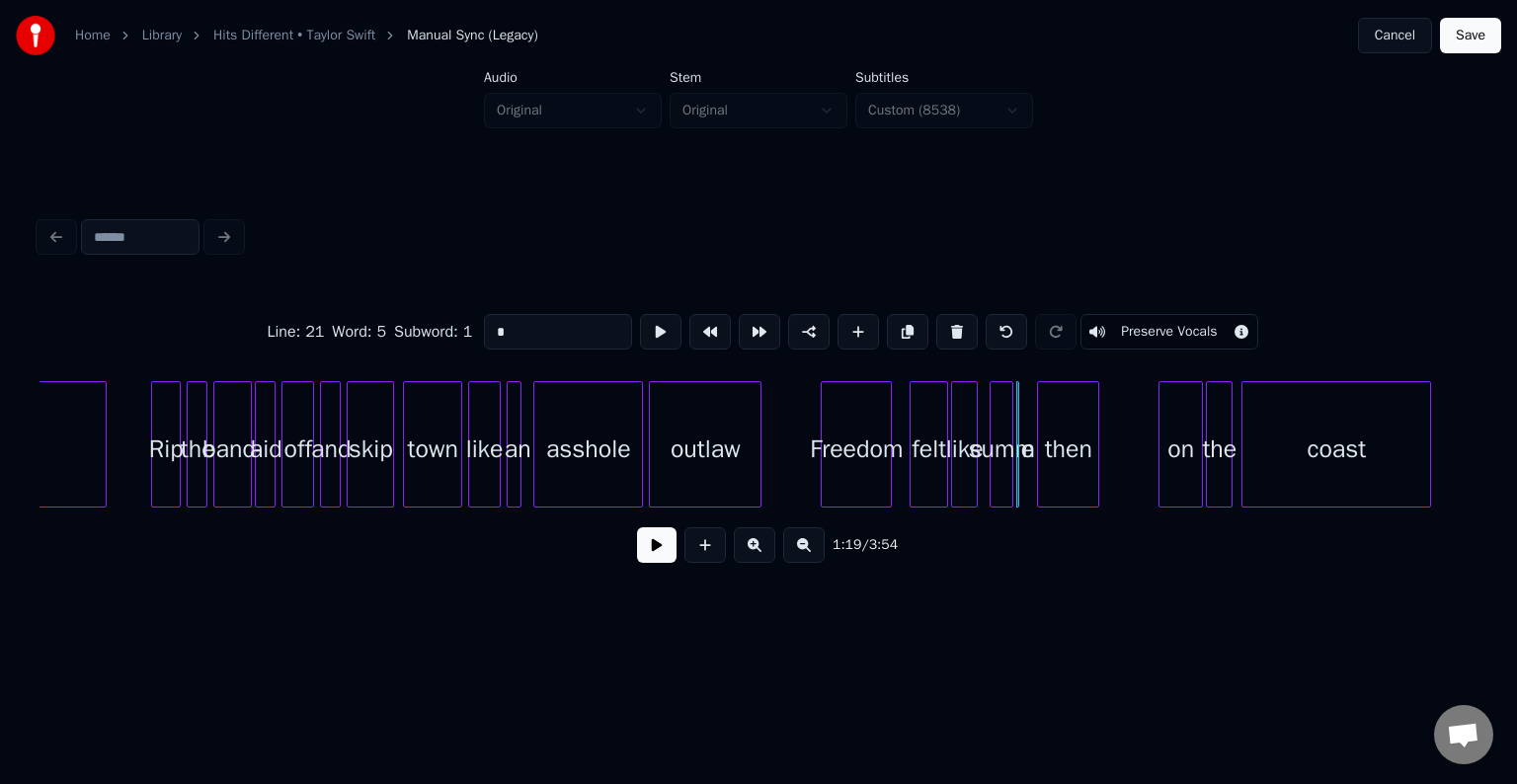click at bounding box center [957, 332] 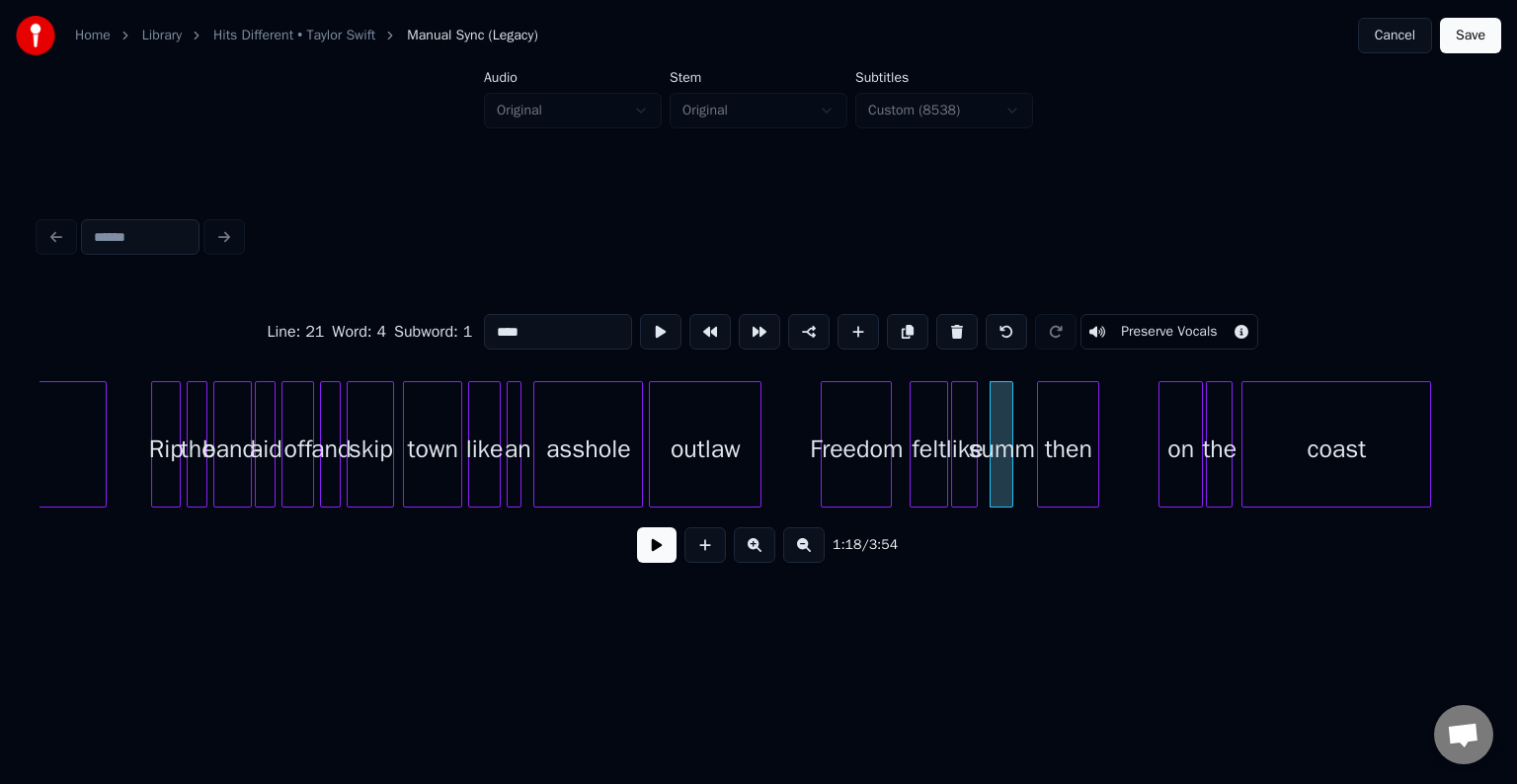 click on "****" at bounding box center (558, 332) 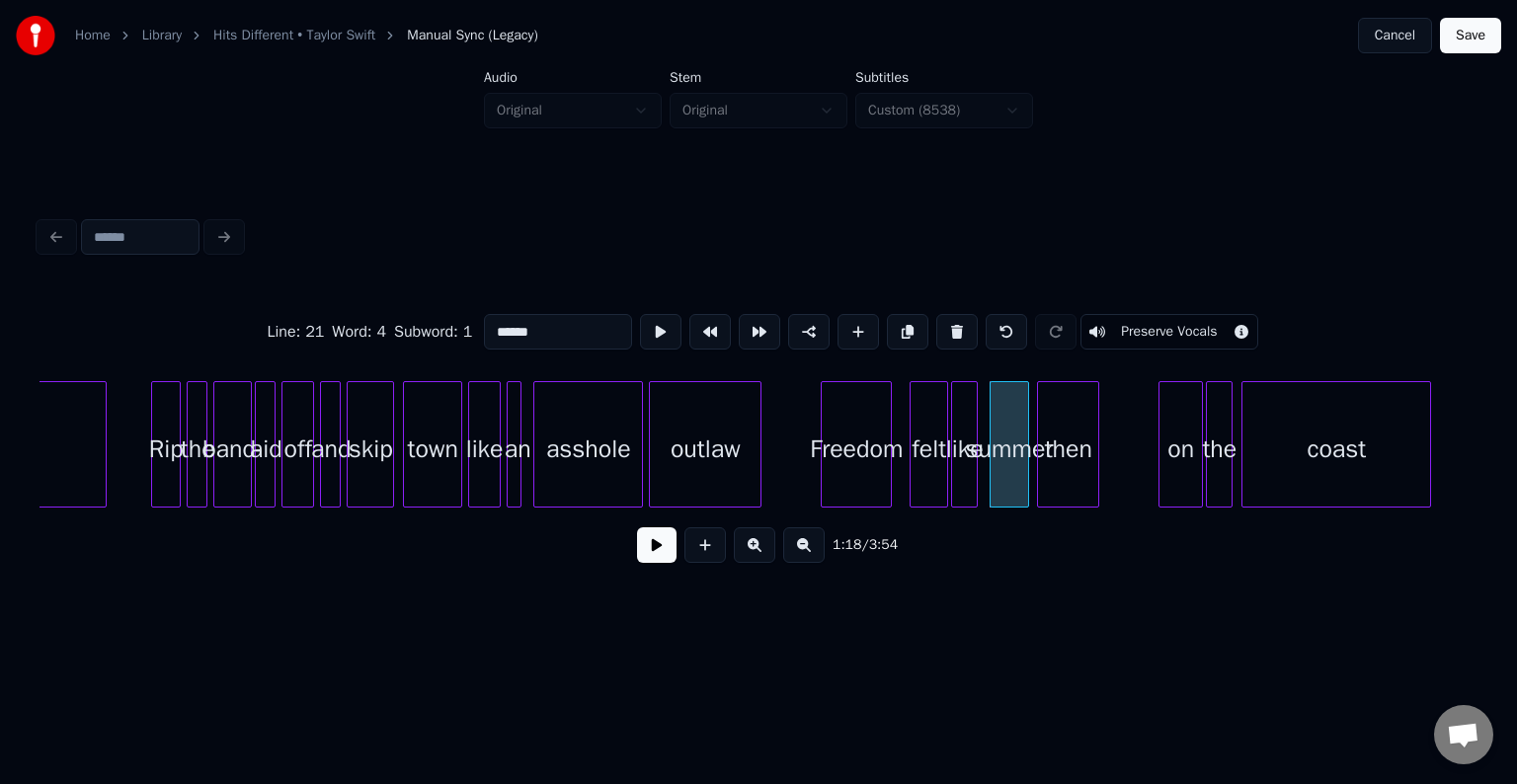 click at bounding box center [1025, 444] 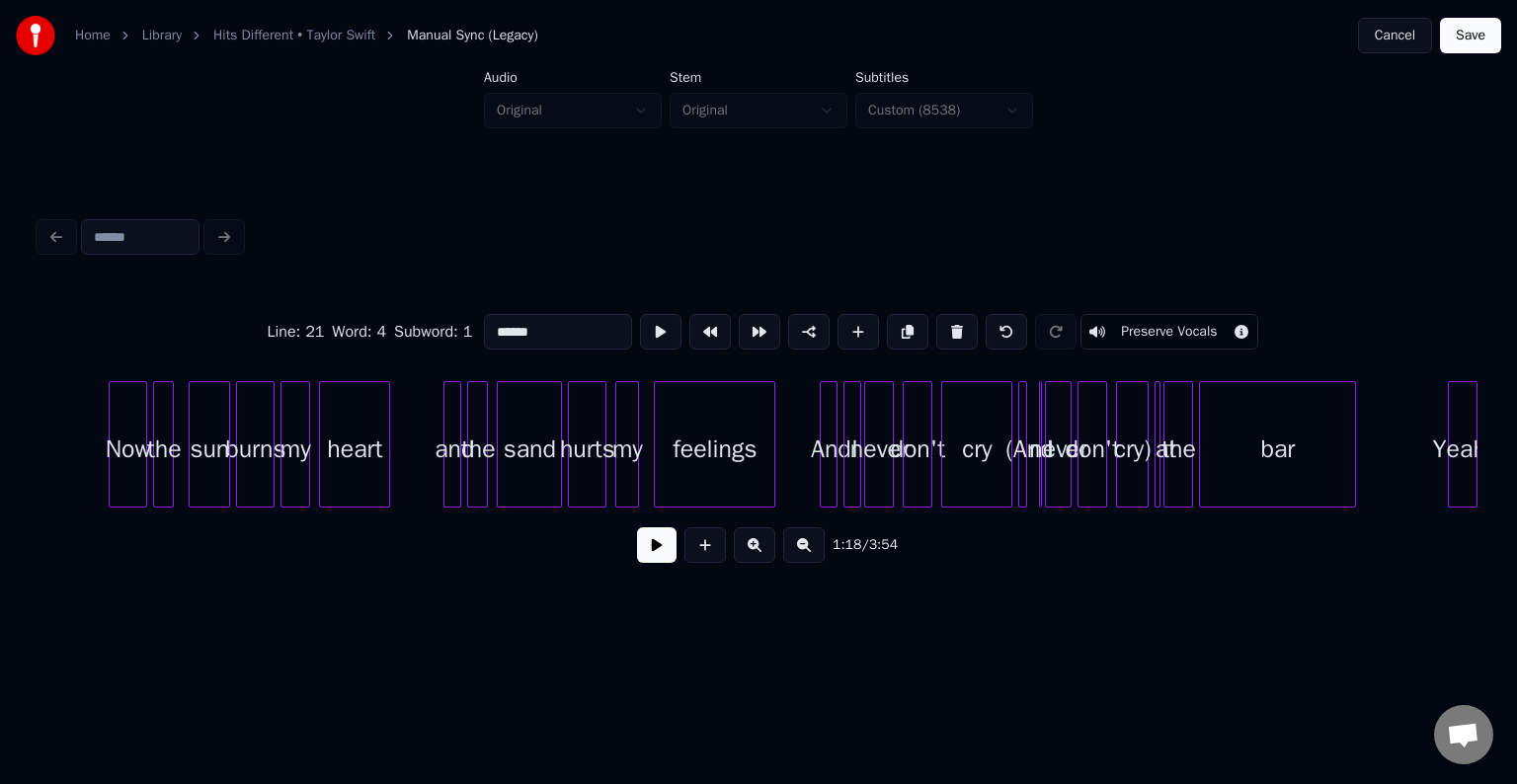 scroll, scrollTop: 0, scrollLeft: 12157, axis: horizontal 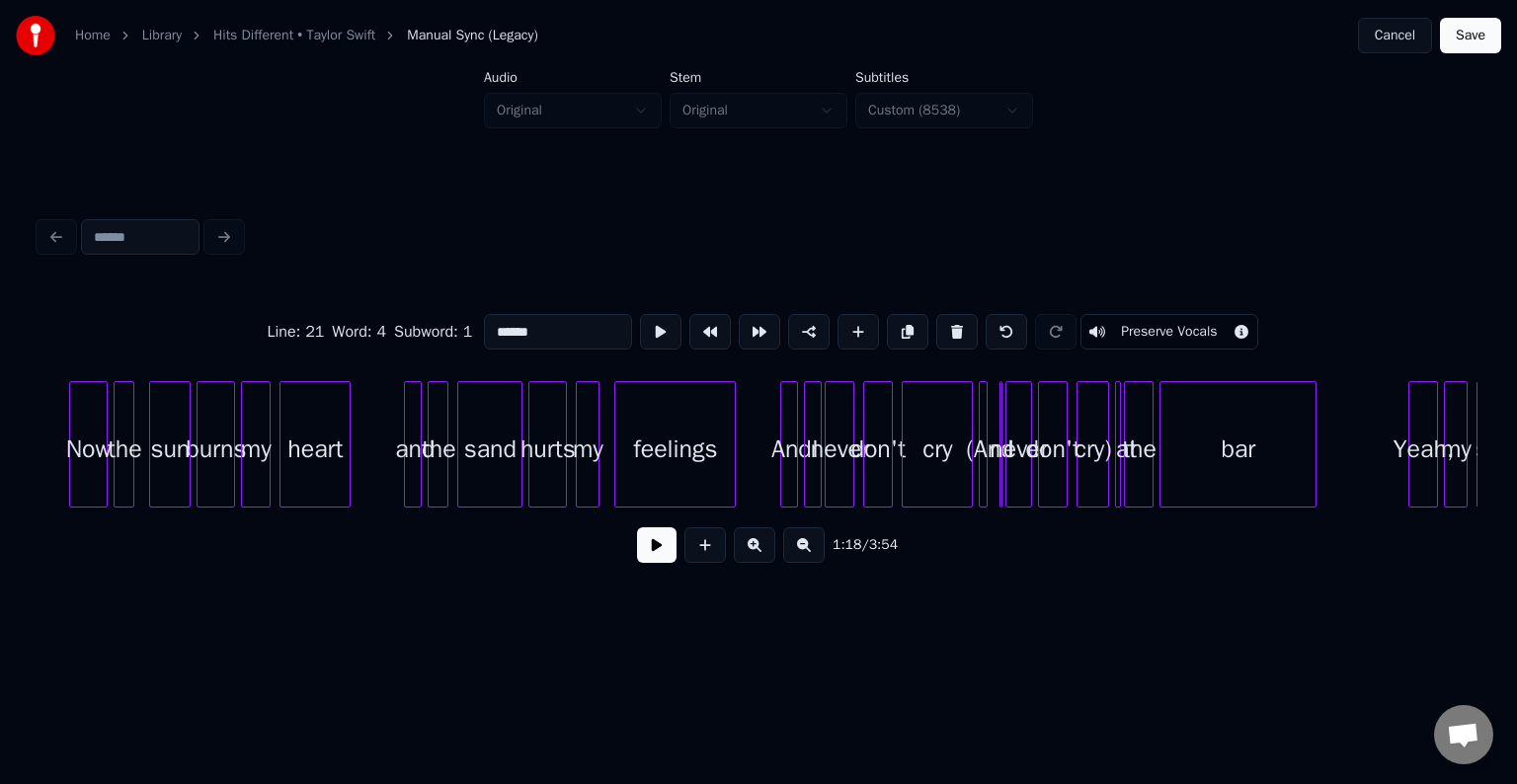 click on "cry)" at bounding box center (1092, 449) 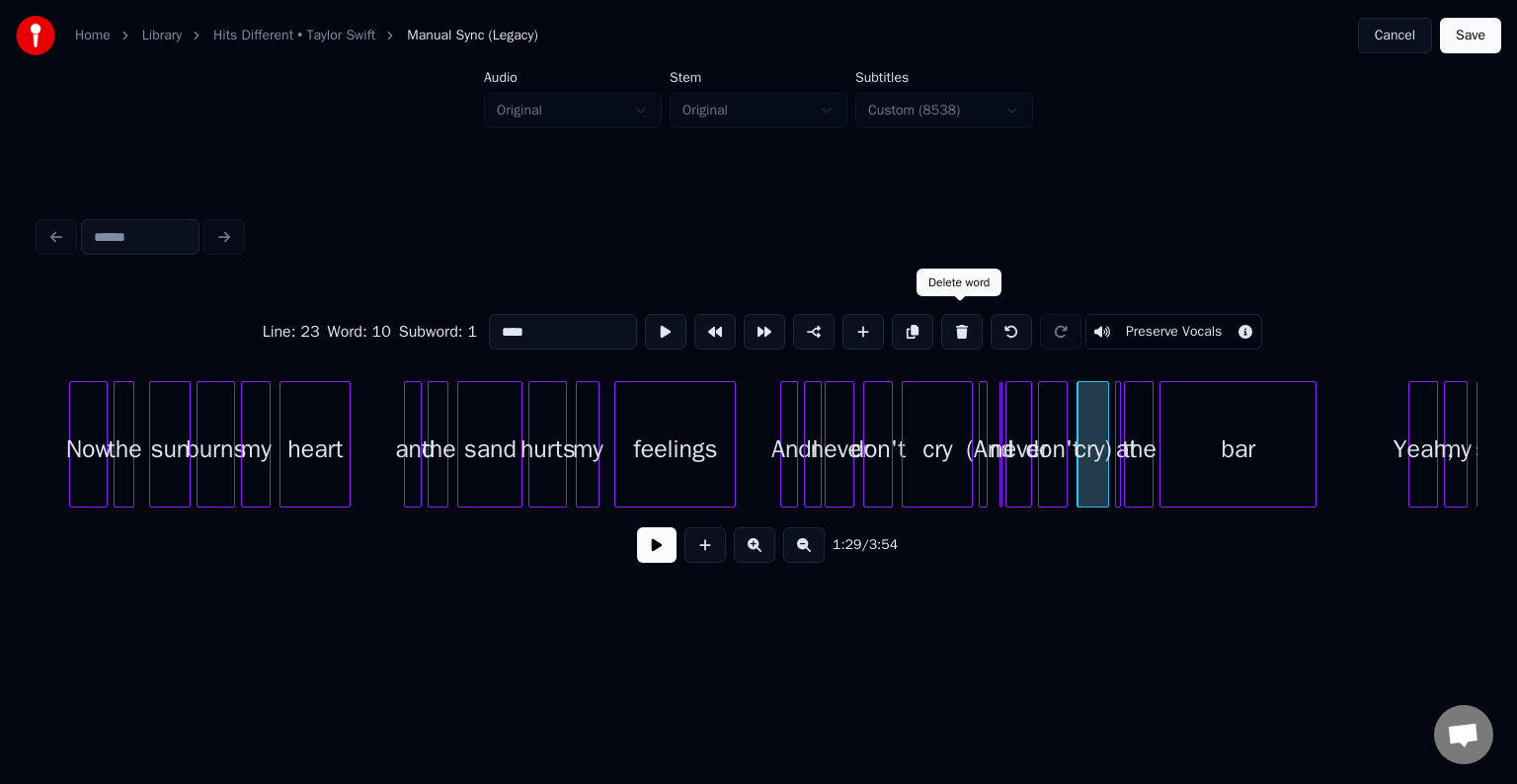click at bounding box center [962, 332] 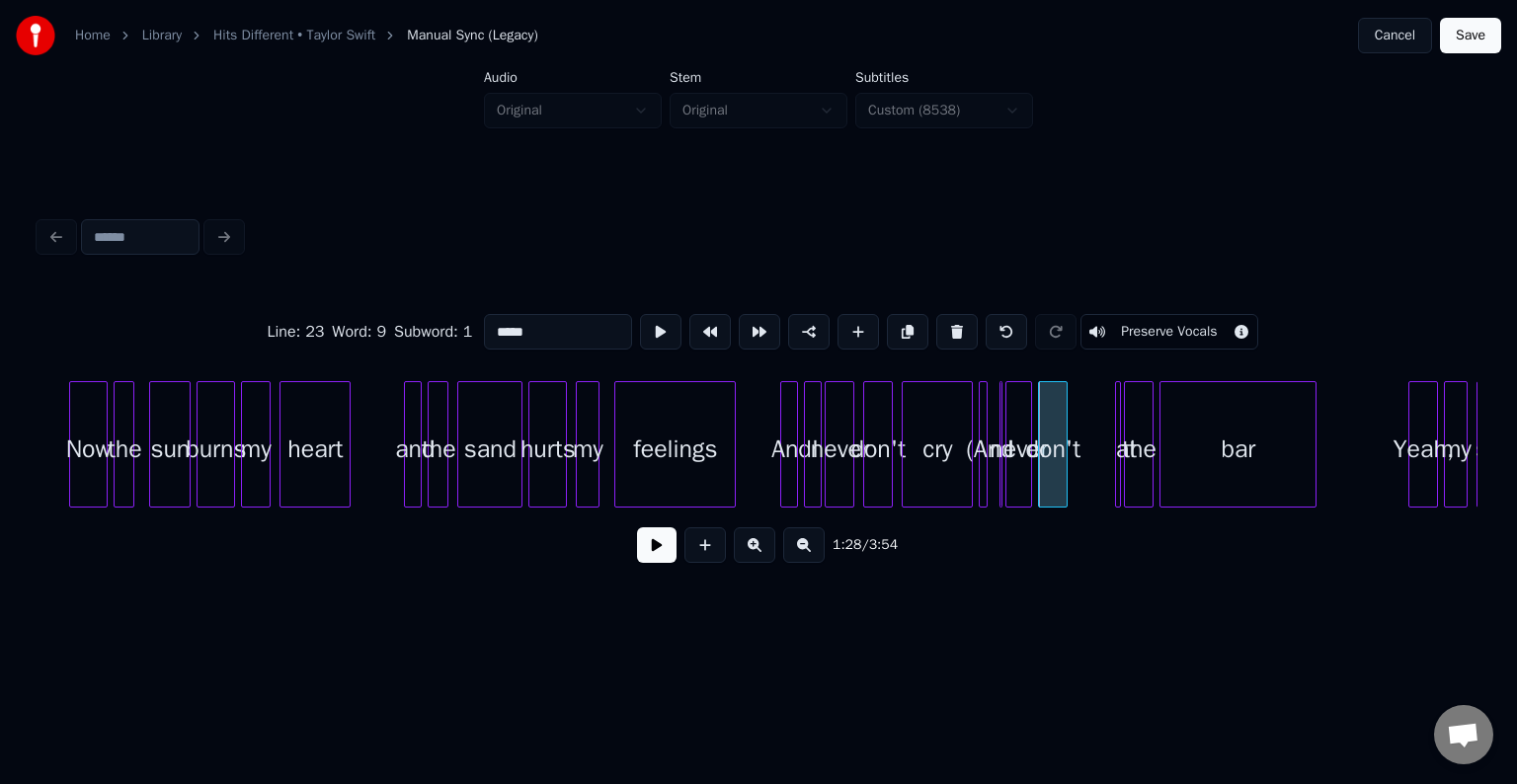 click at bounding box center [957, 332] 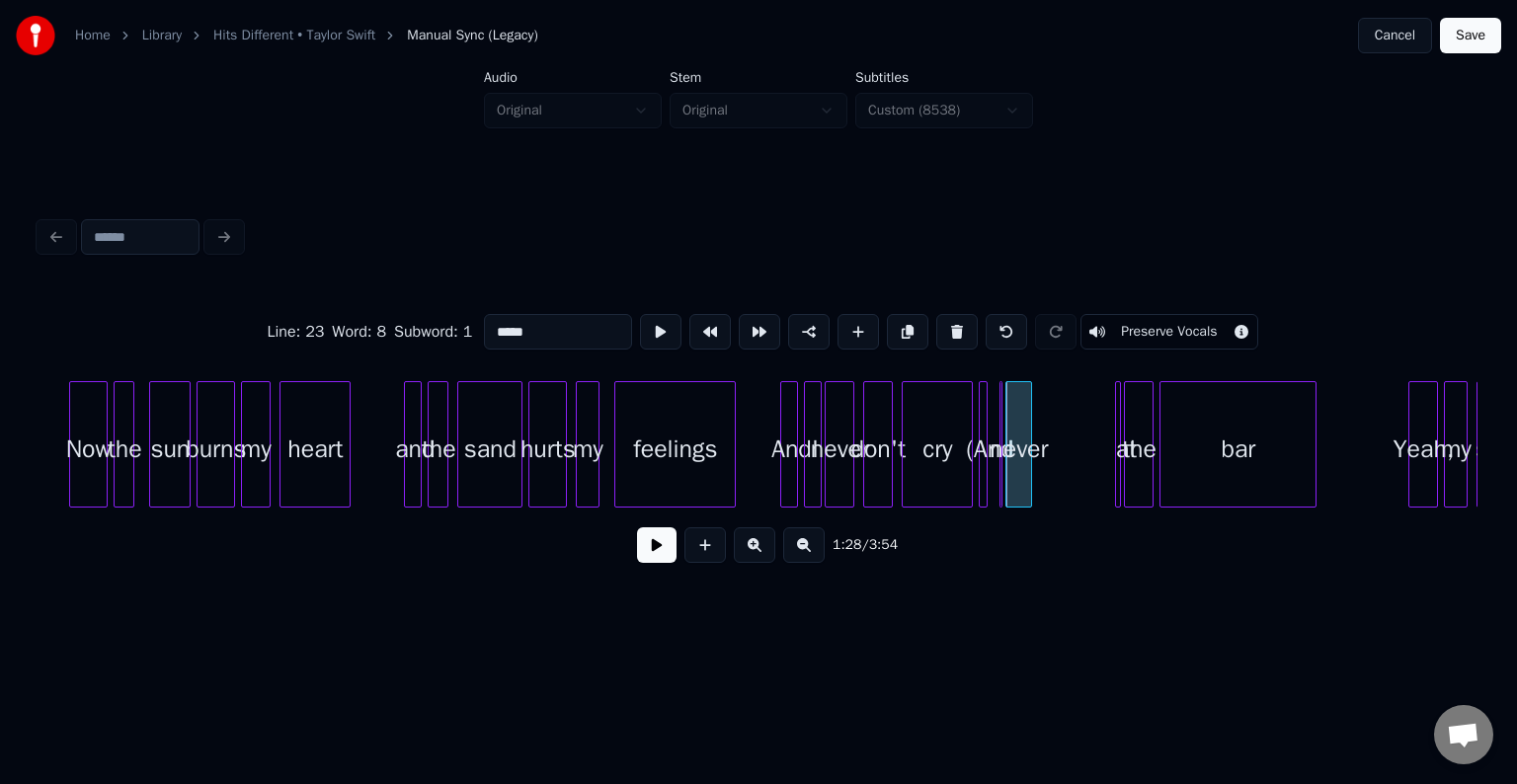 click at bounding box center (957, 332) 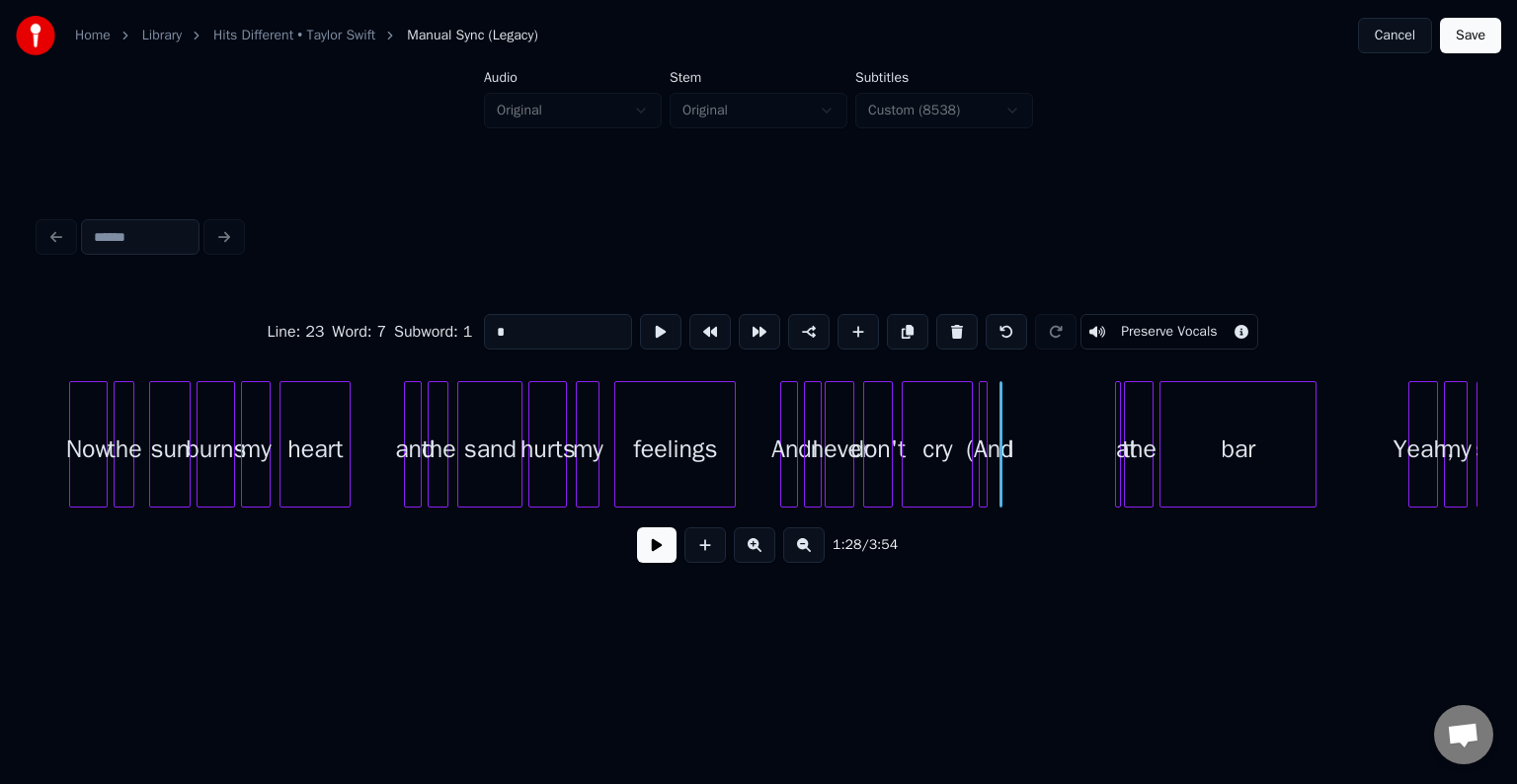 click at bounding box center (957, 332) 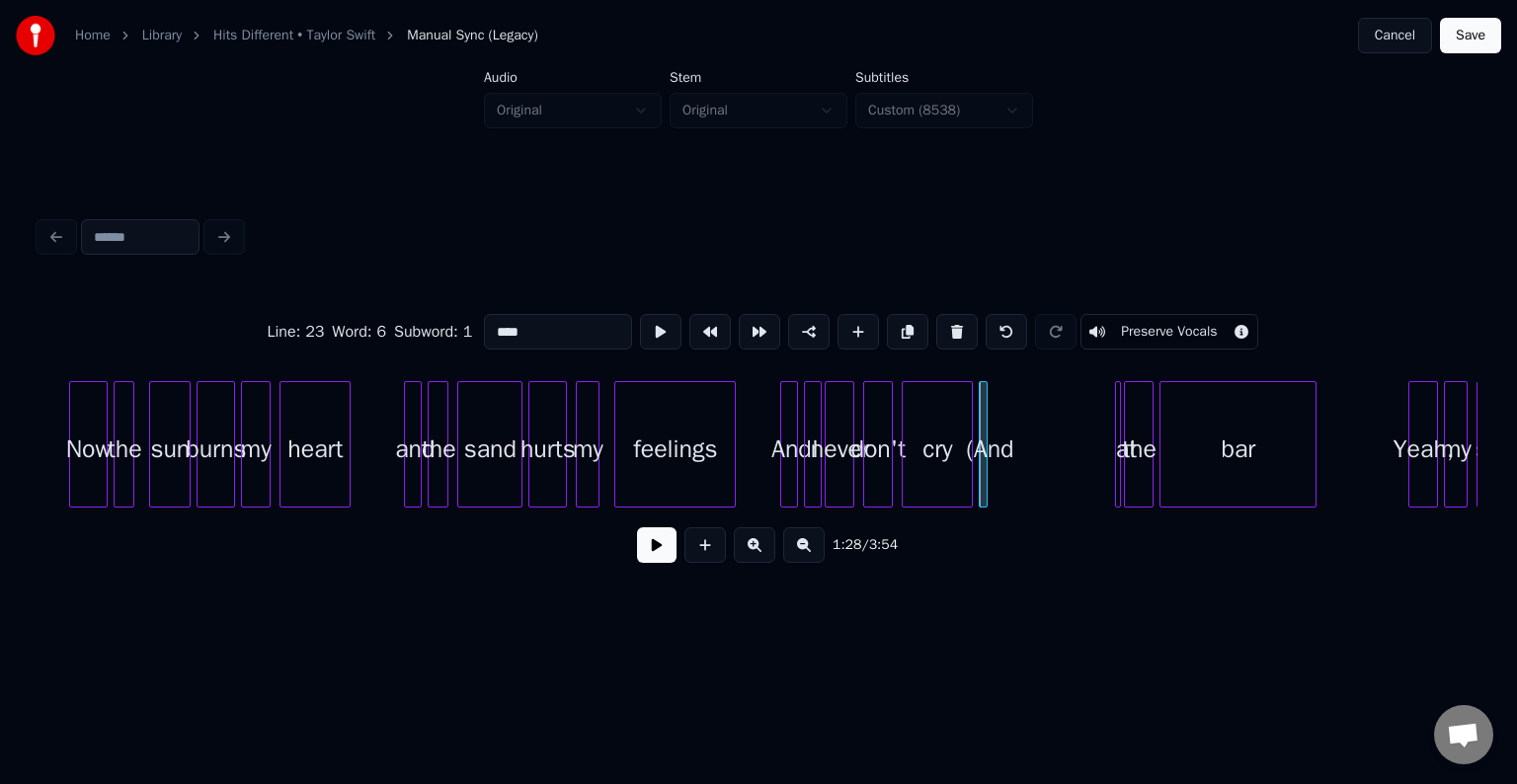 click at bounding box center [957, 332] 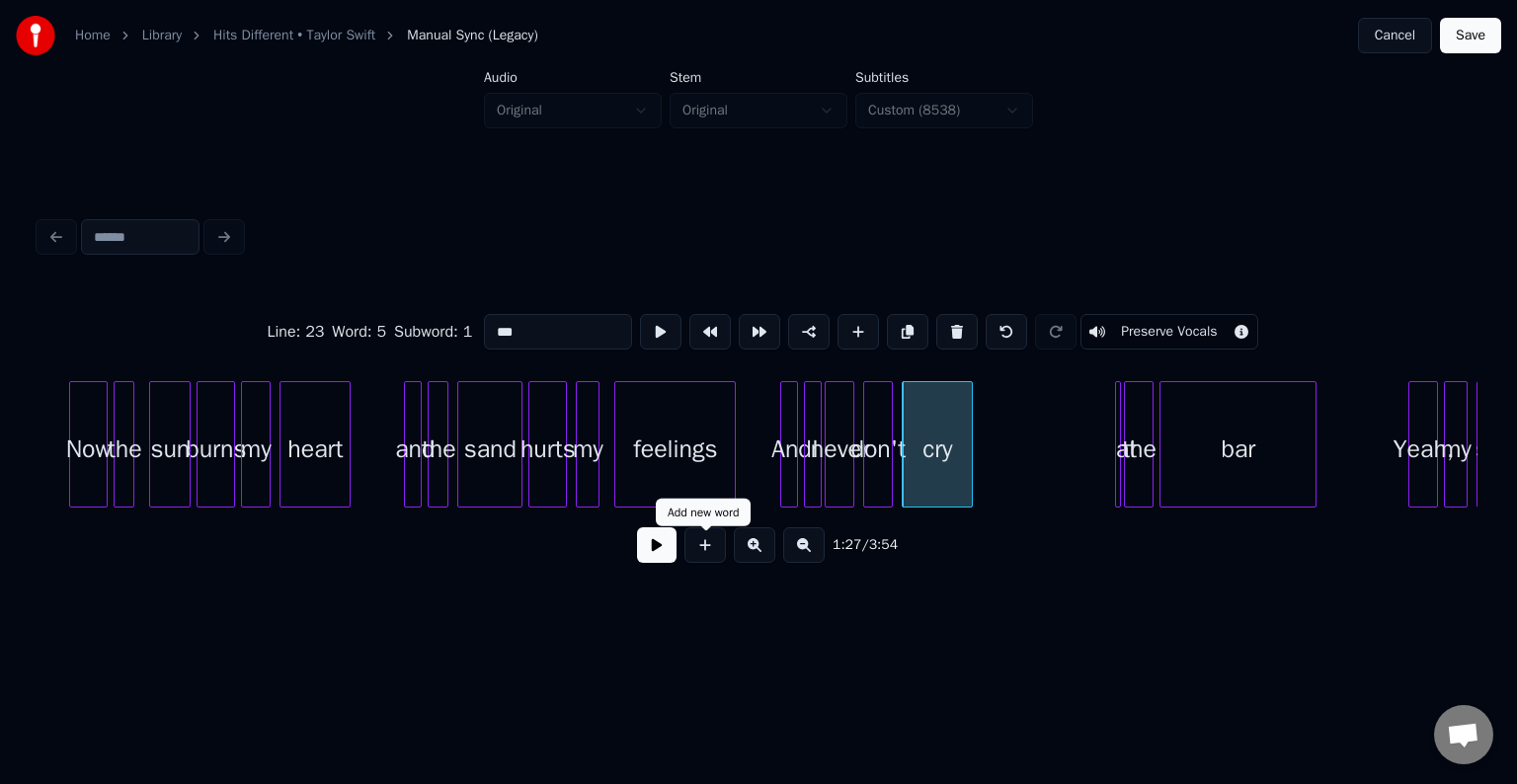 click at bounding box center (657, 545) 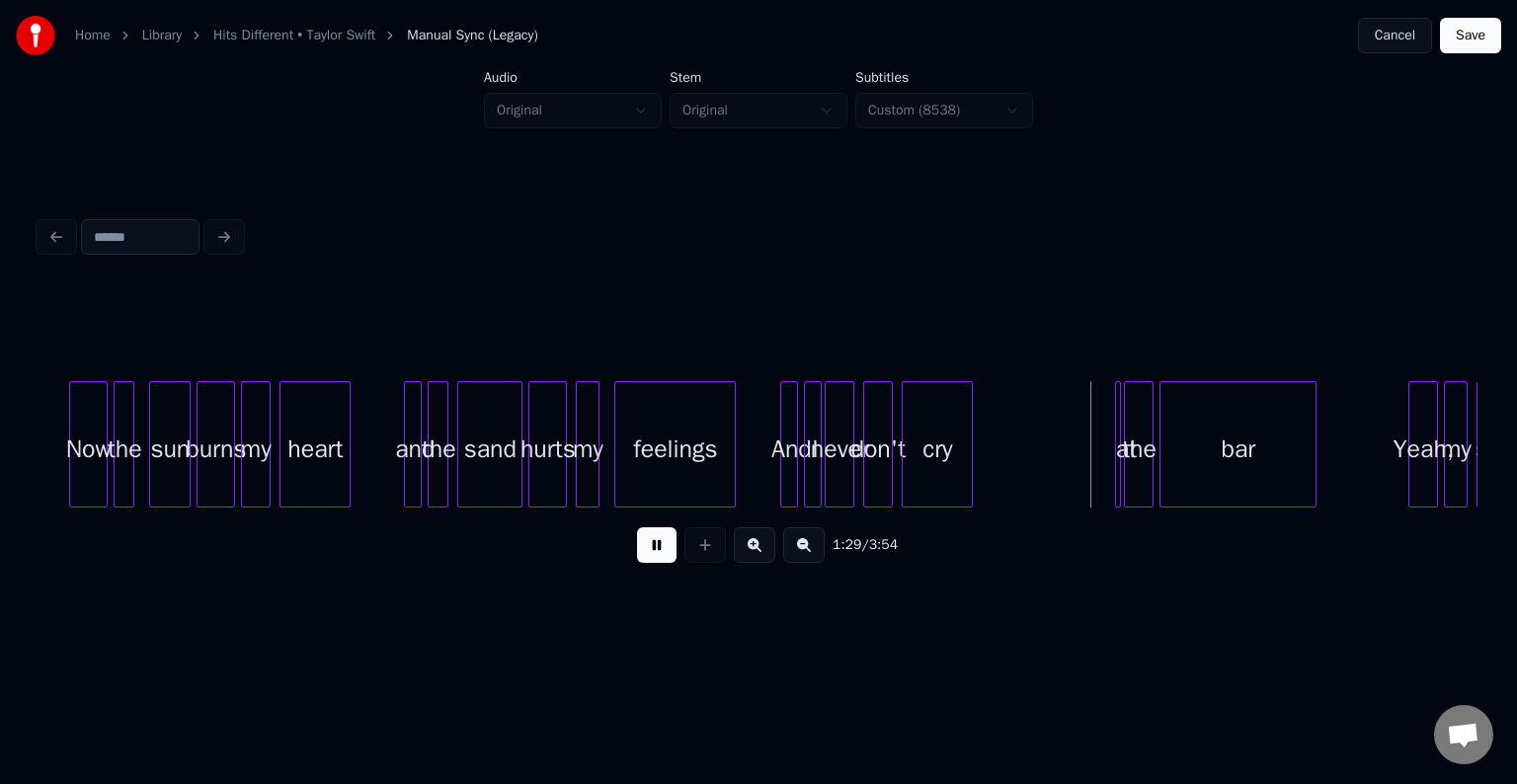 click at bounding box center (657, 545) 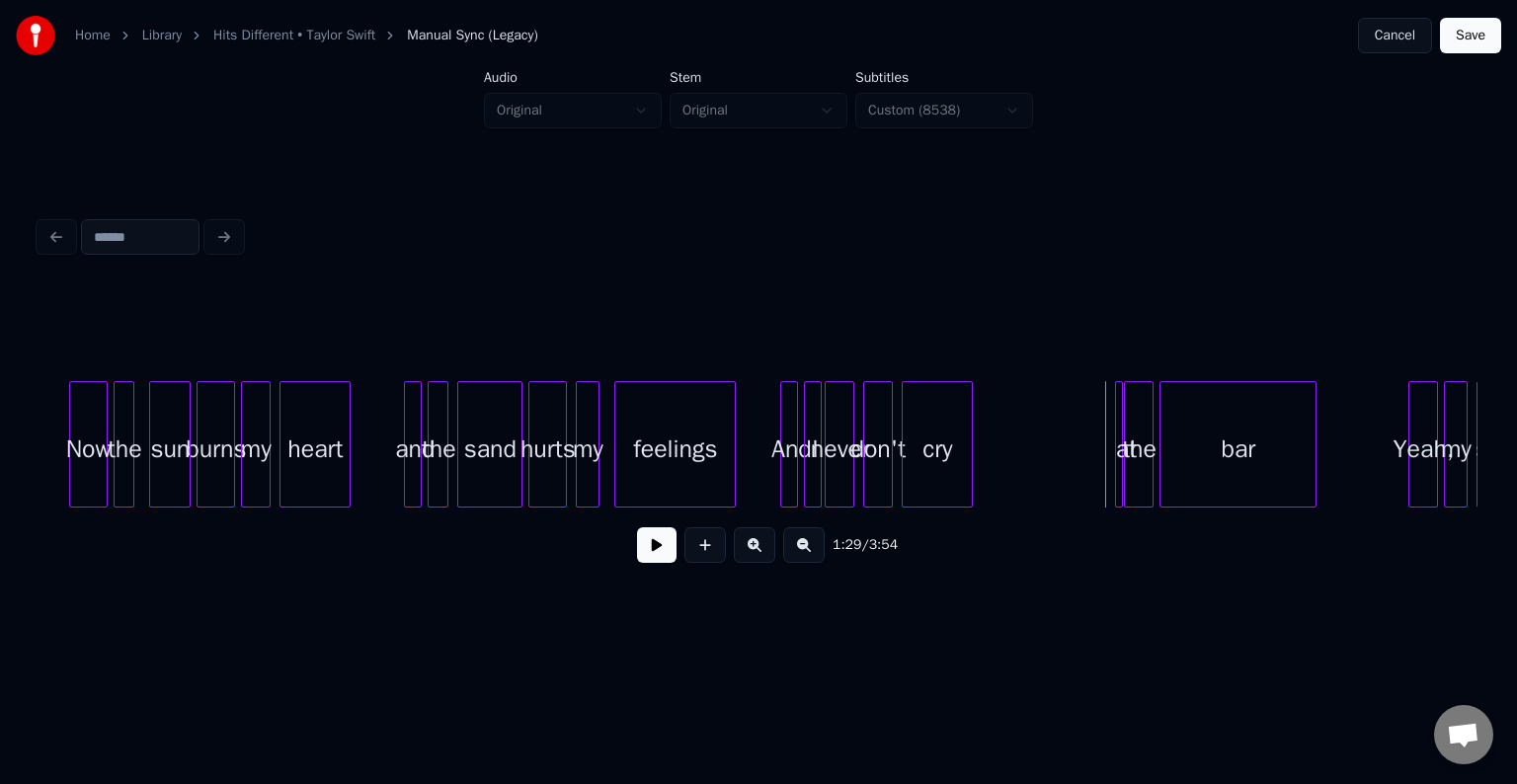 click on "the sand hurts my feelings And I never don't cry and heart burns my sun Now the at the bar Yeah, my sadness" at bounding box center (5254, 444) 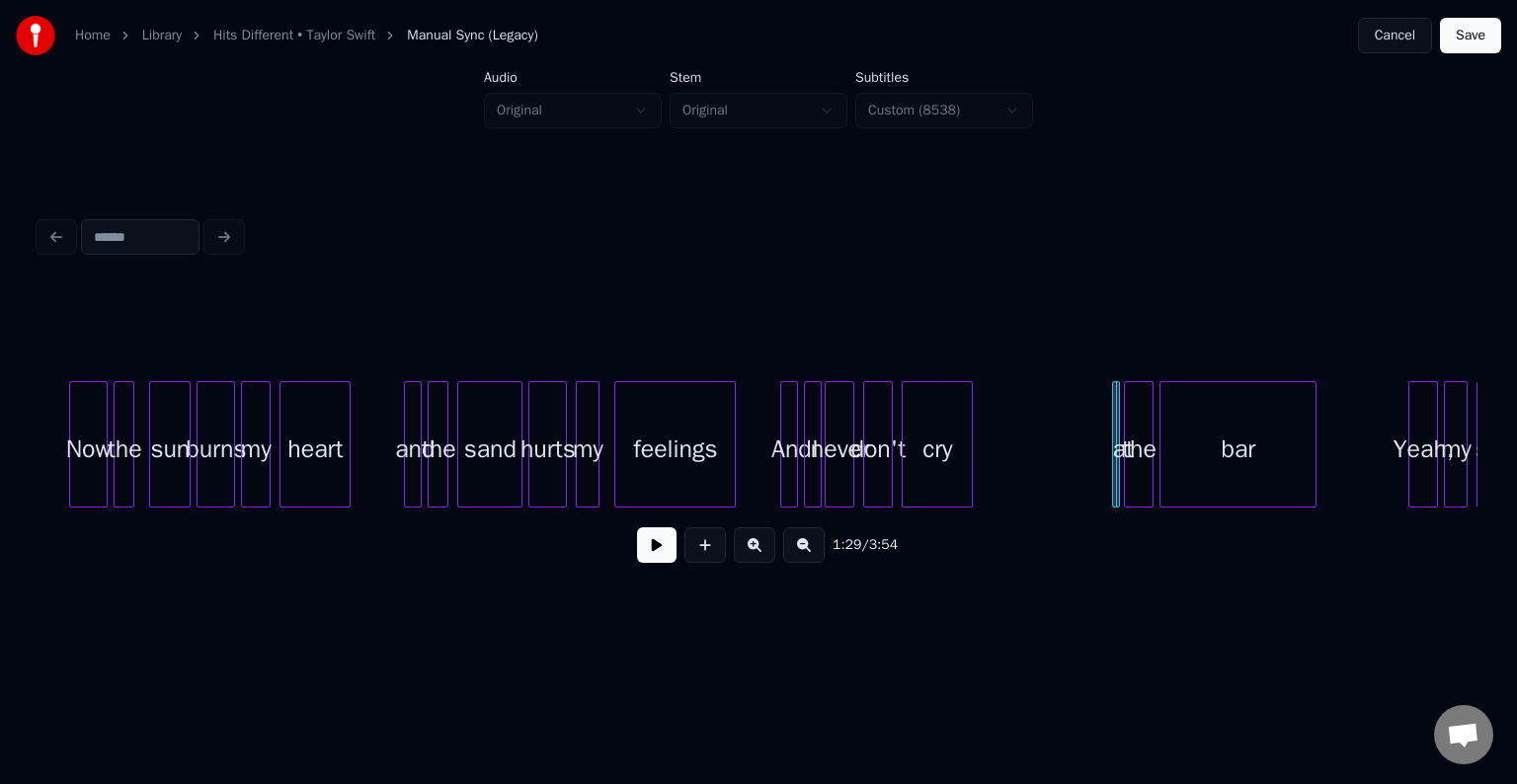 click on "at" at bounding box center (1116, 444) 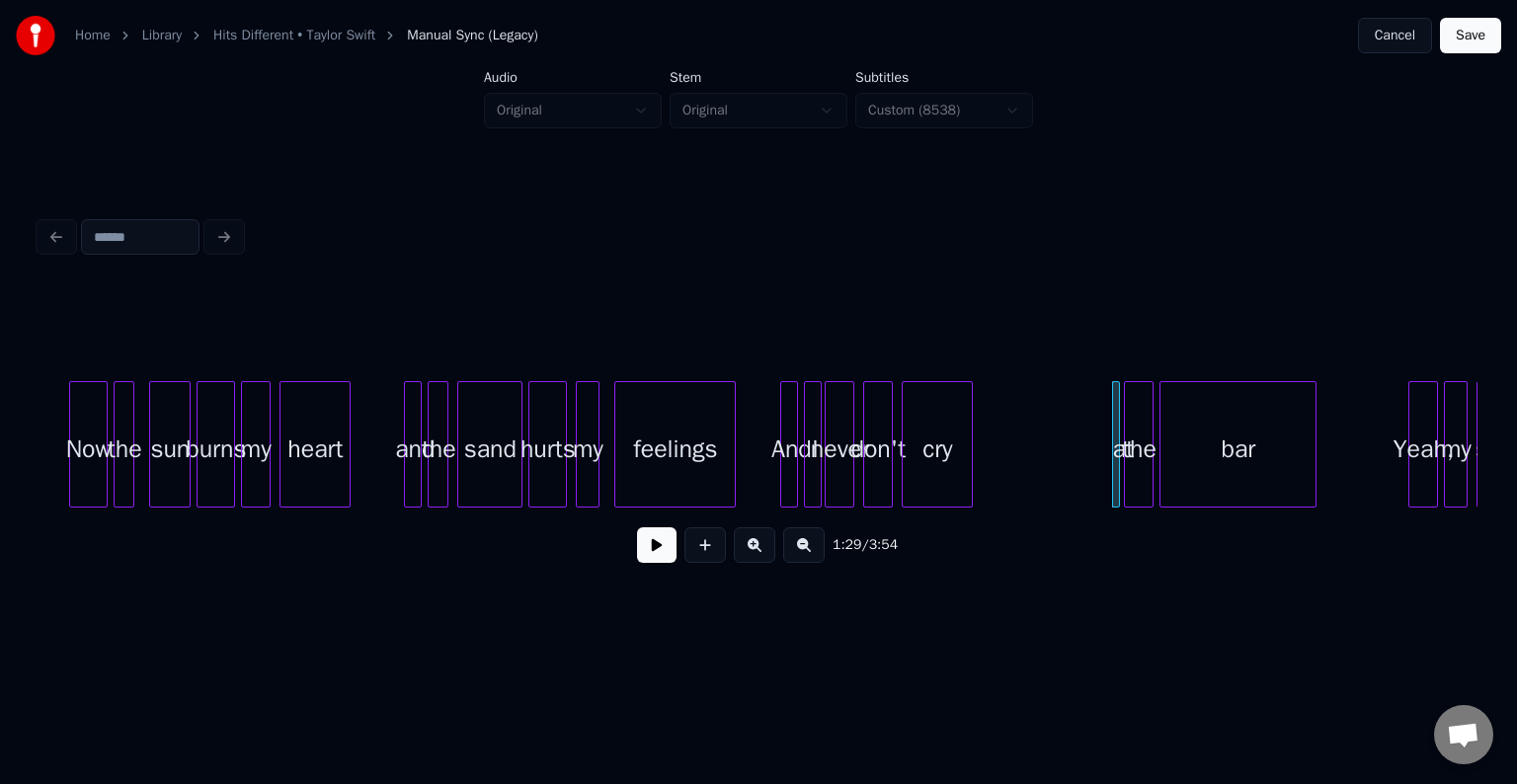 click on "the sand hurts my feelings And I never don't cry and heart burns my sun Now the at the bar Yeah, my sadness" at bounding box center [5254, 444] 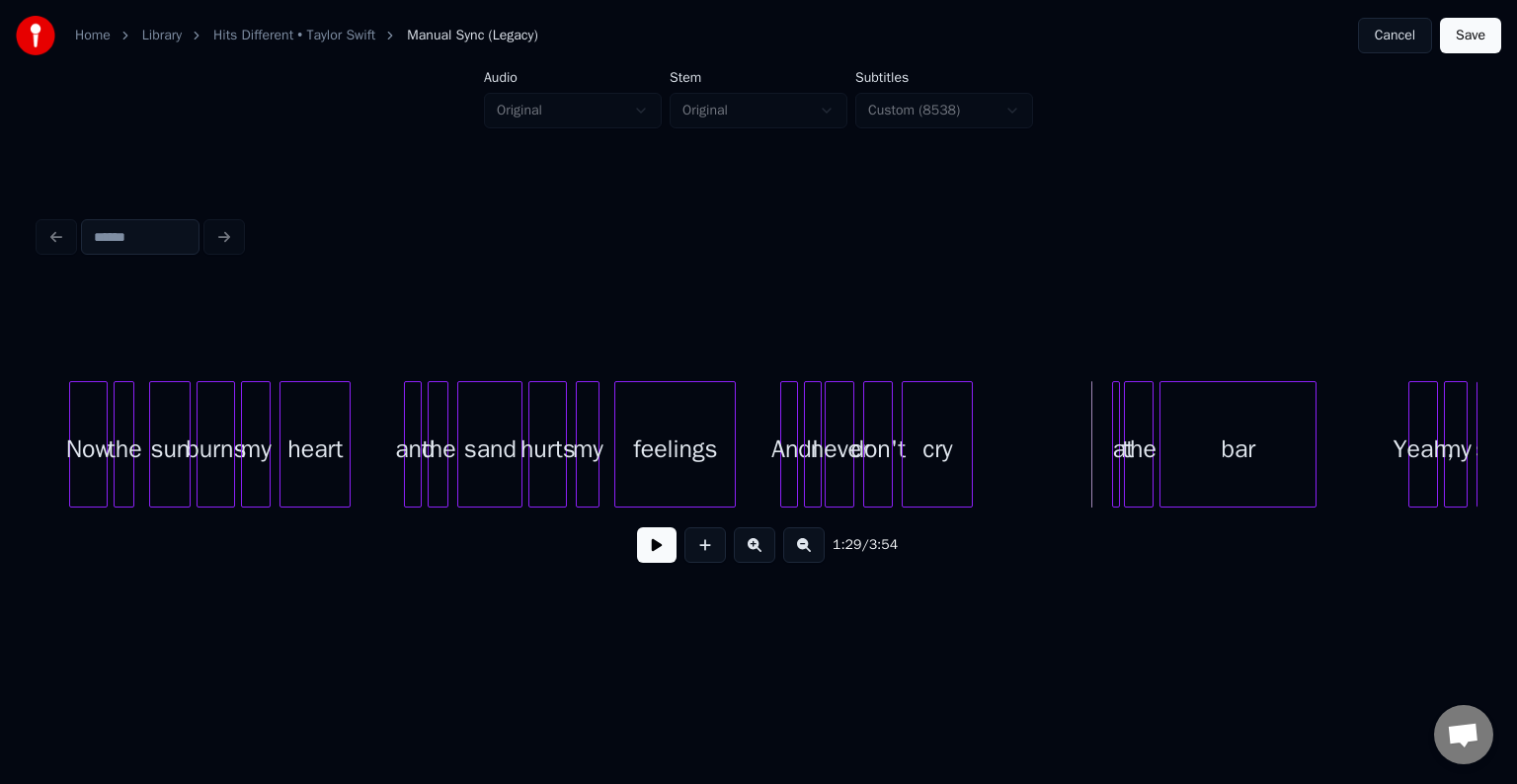 click at bounding box center [657, 545] 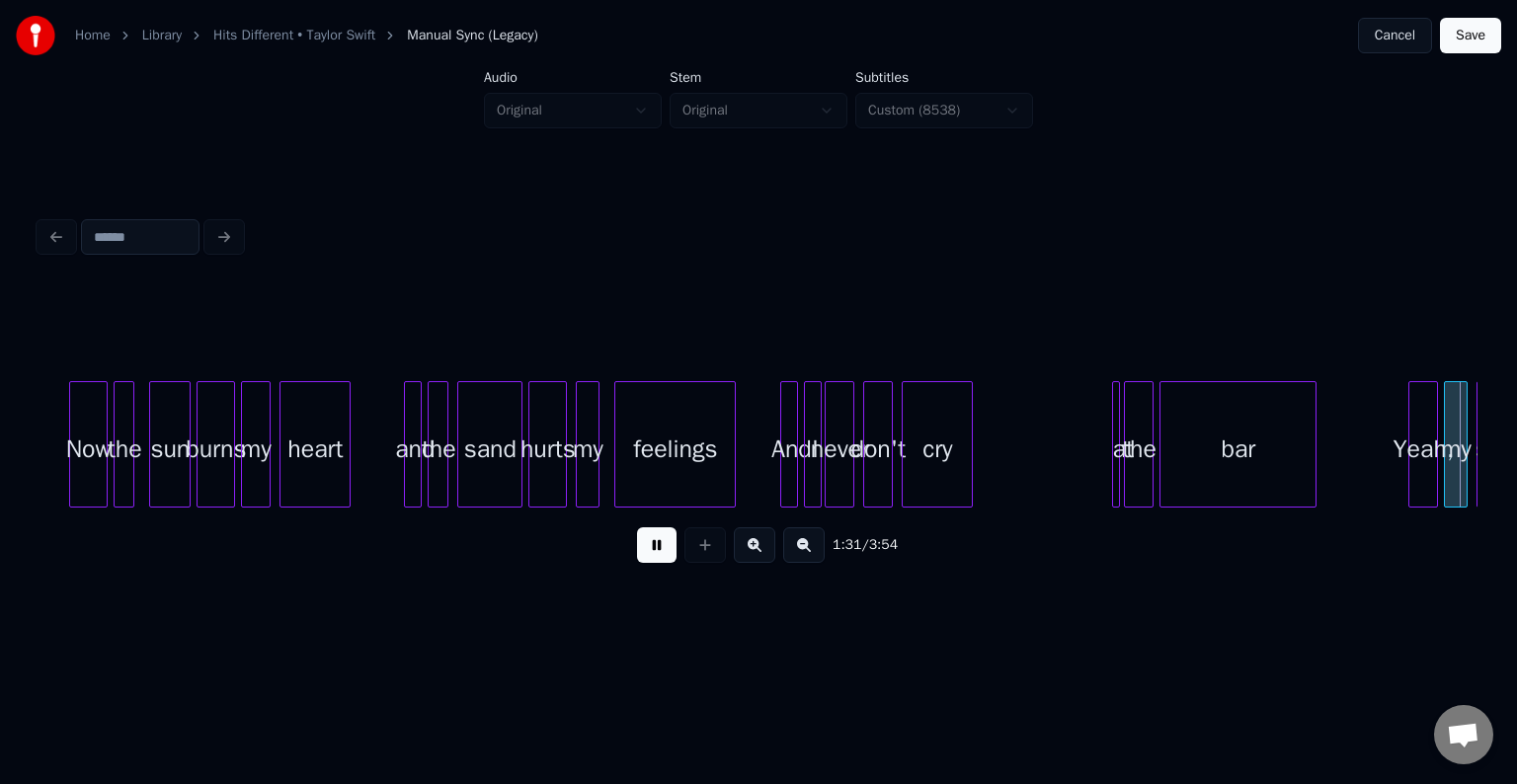 scroll, scrollTop: 0, scrollLeft: 13596, axis: horizontal 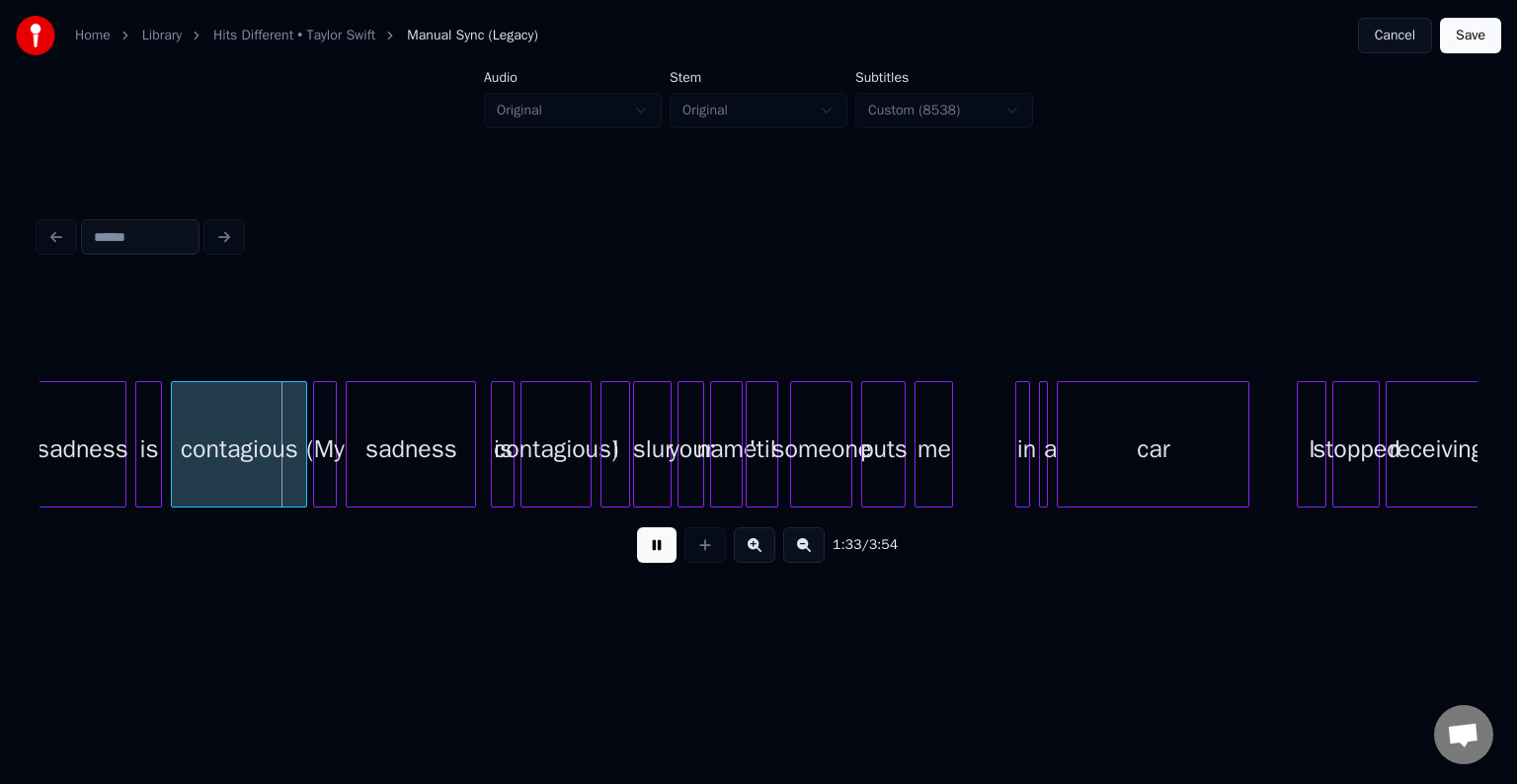 click at bounding box center (657, 545) 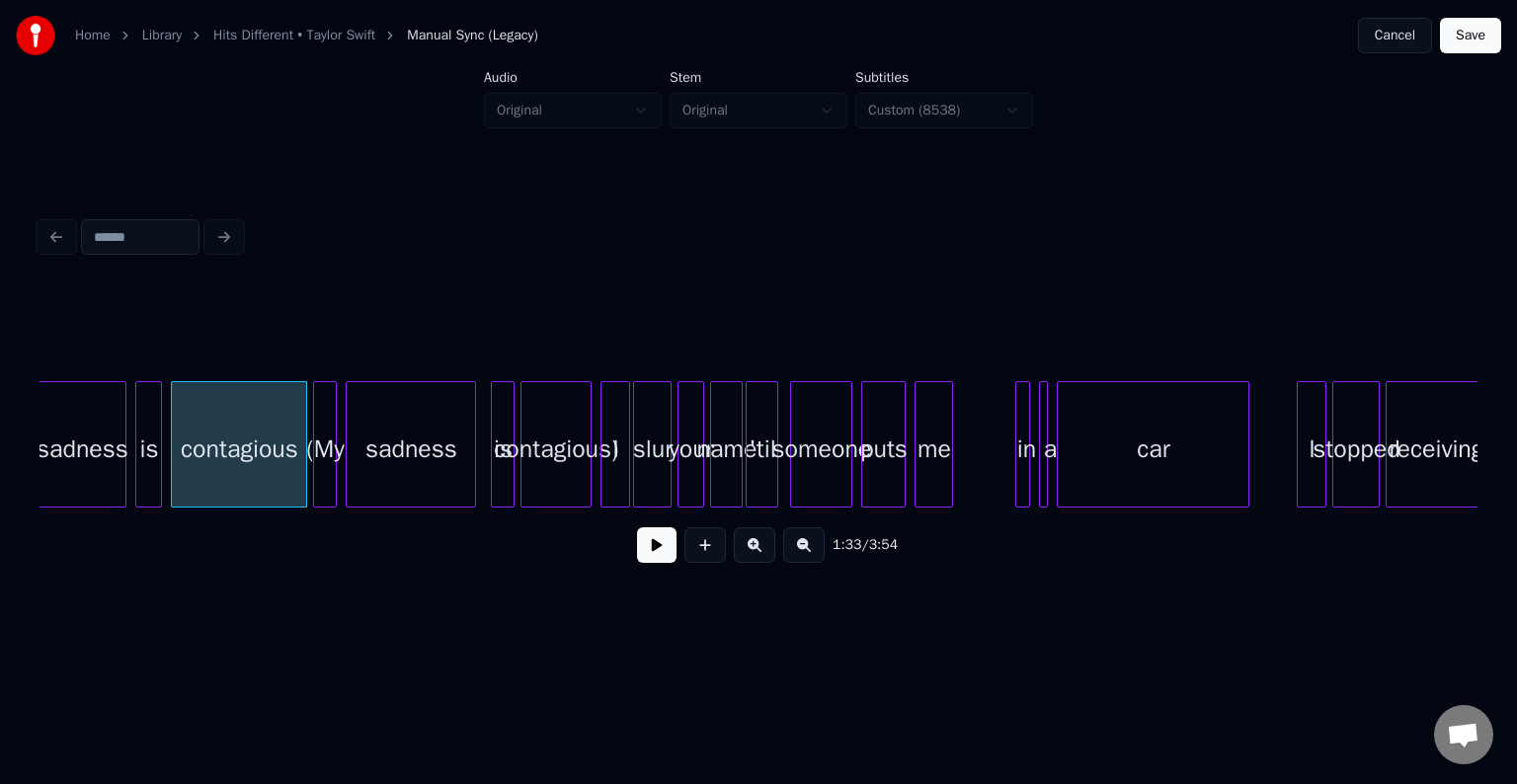 click on "contagious)" at bounding box center (556, 449) 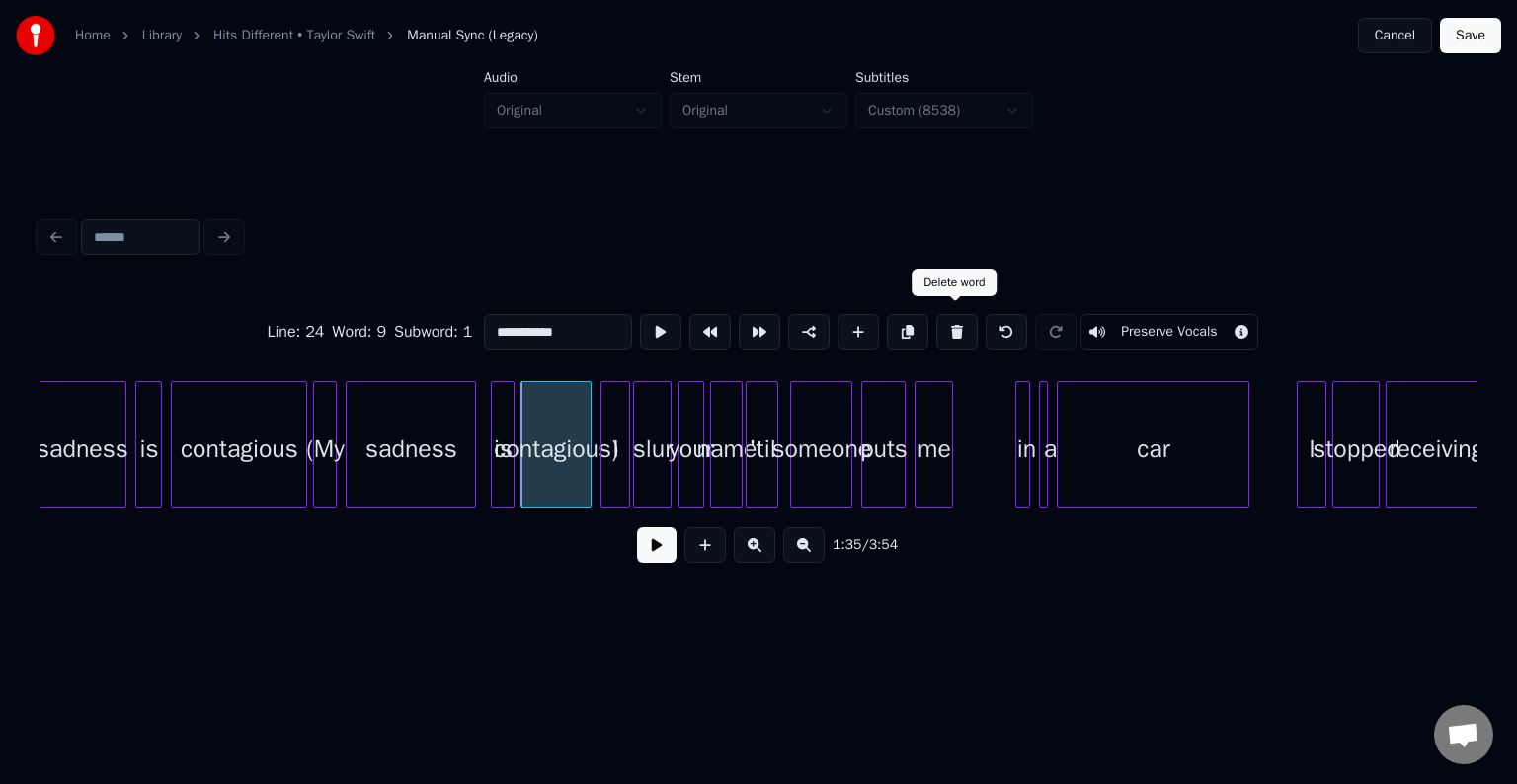 click at bounding box center [957, 332] 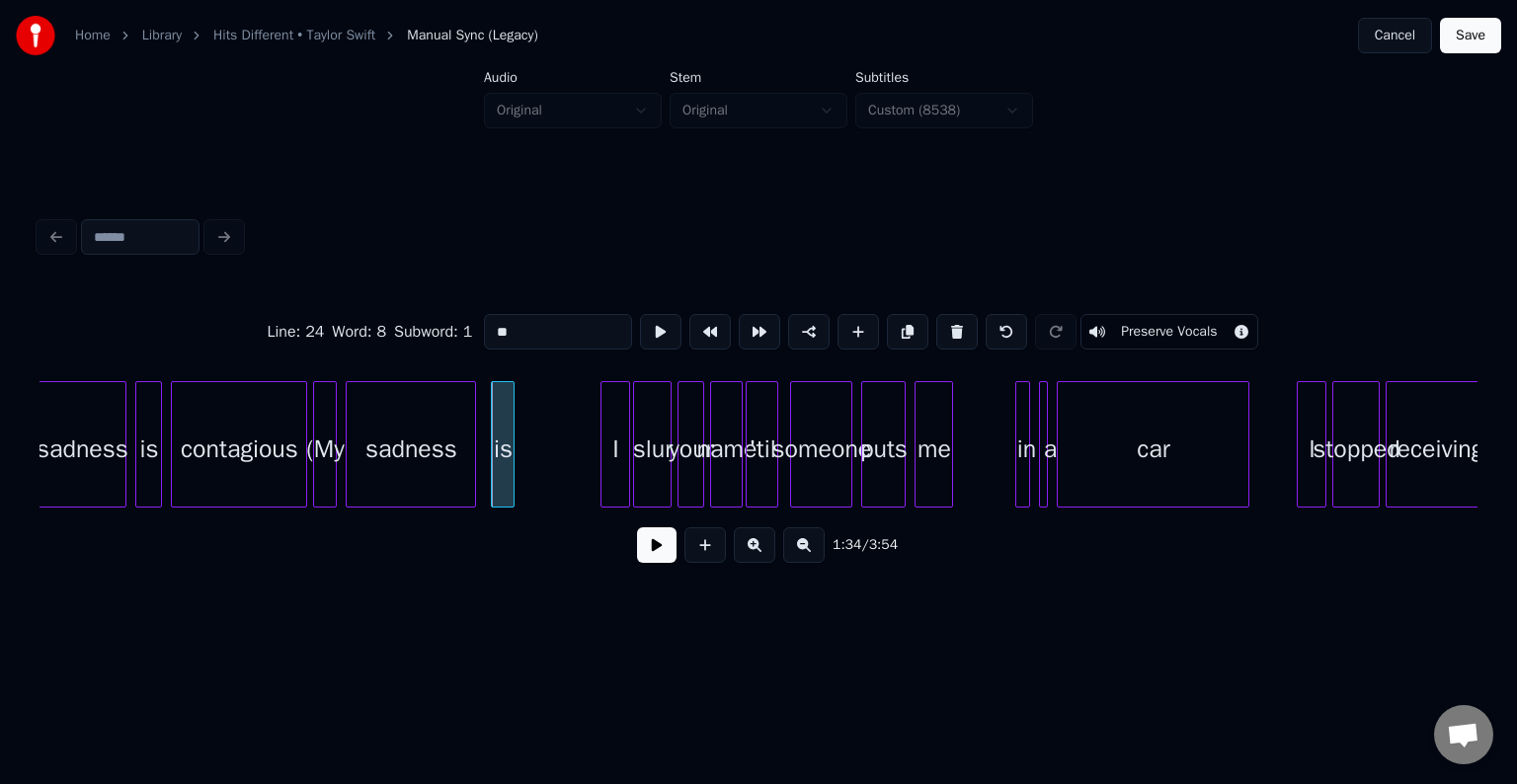 click at bounding box center [957, 332] 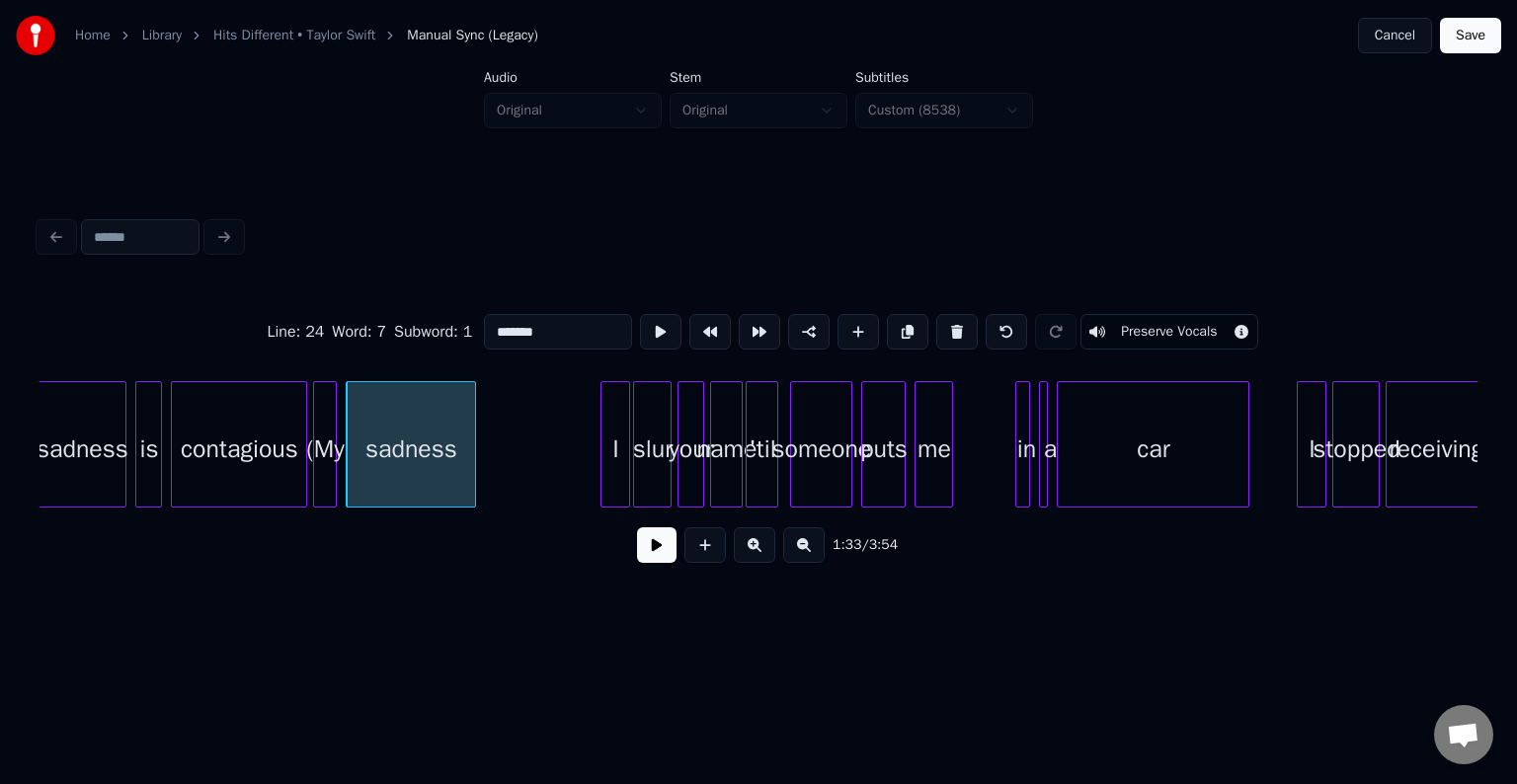 click at bounding box center (957, 332) 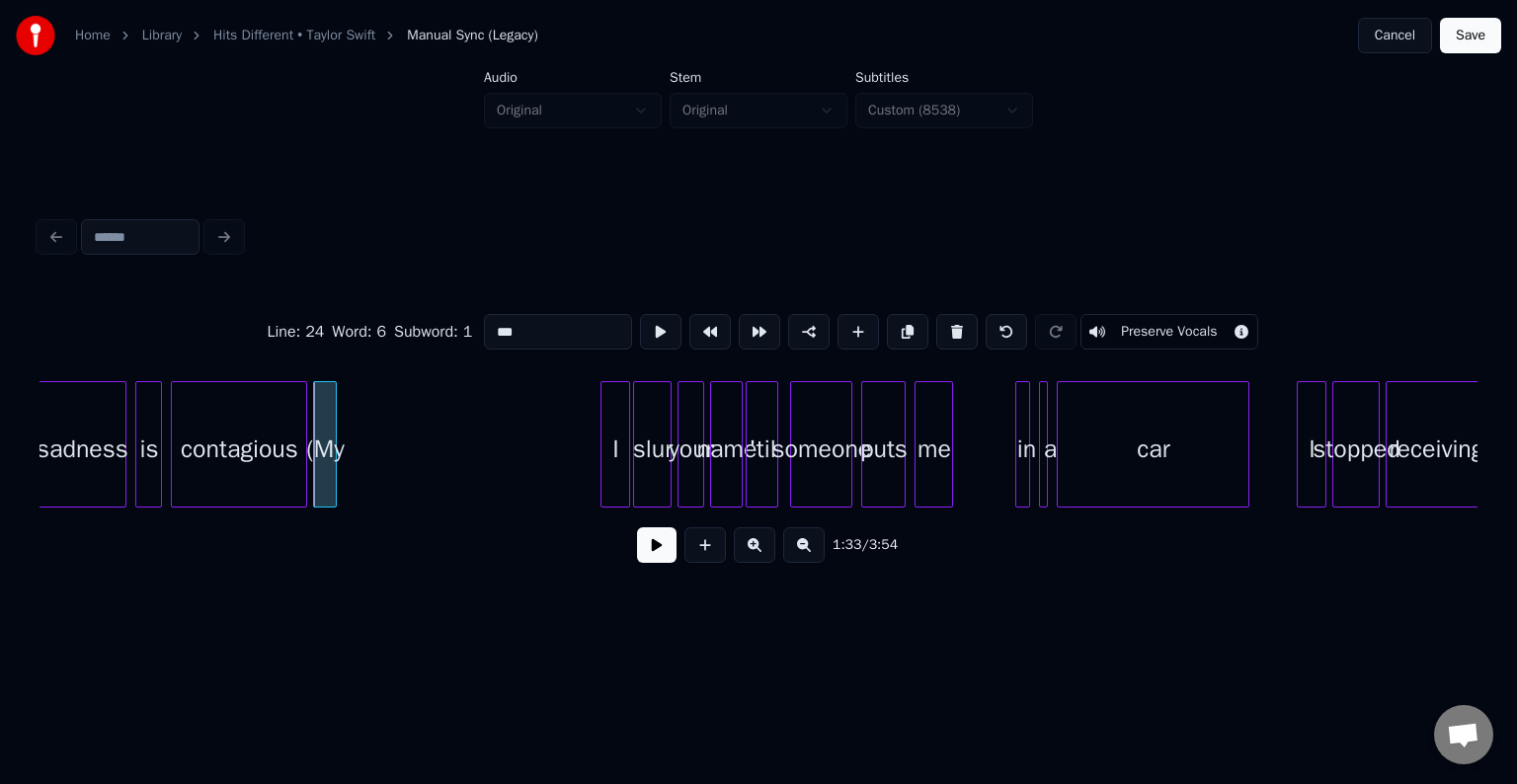 click at bounding box center (957, 332) 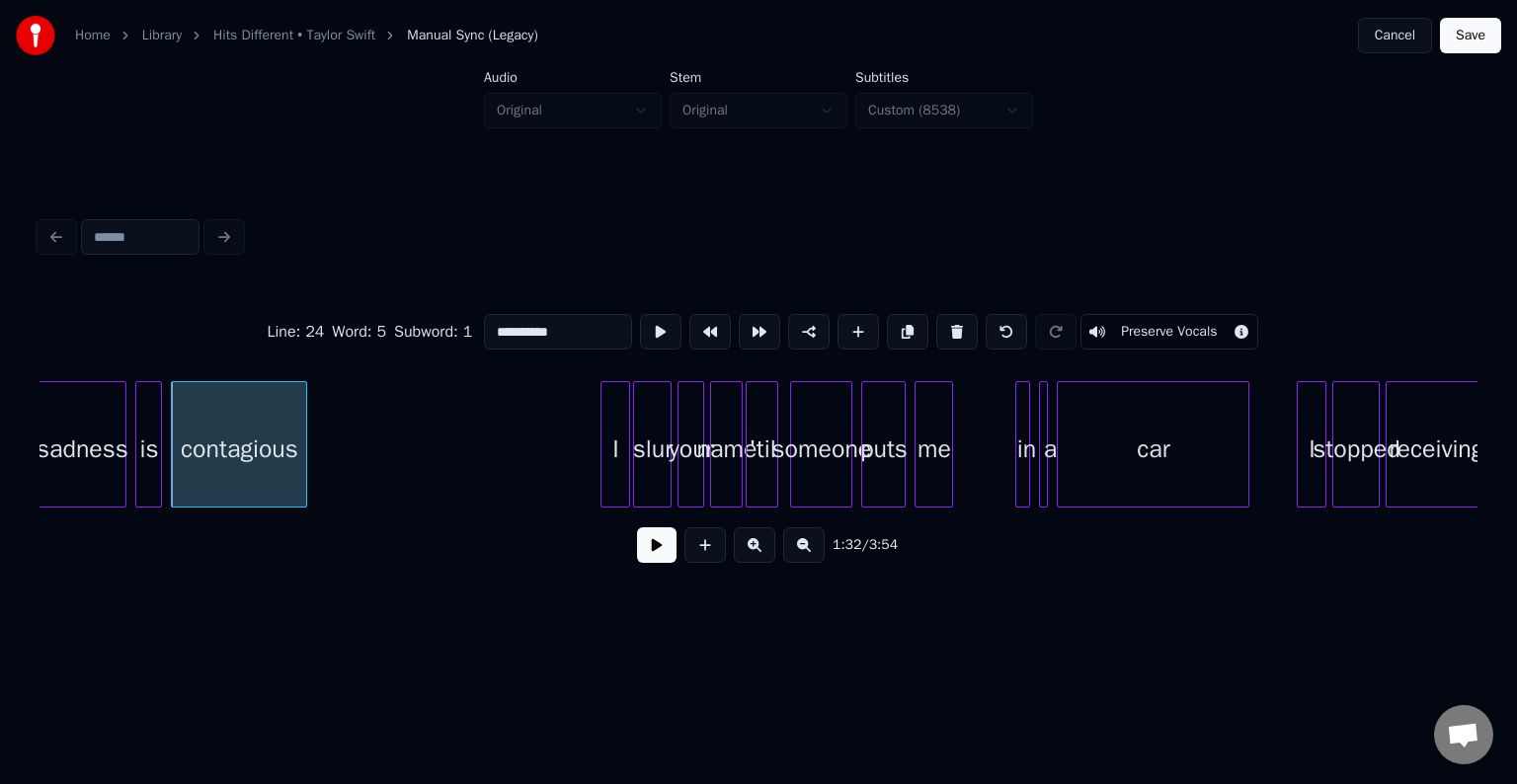click at bounding box center (657, 545) 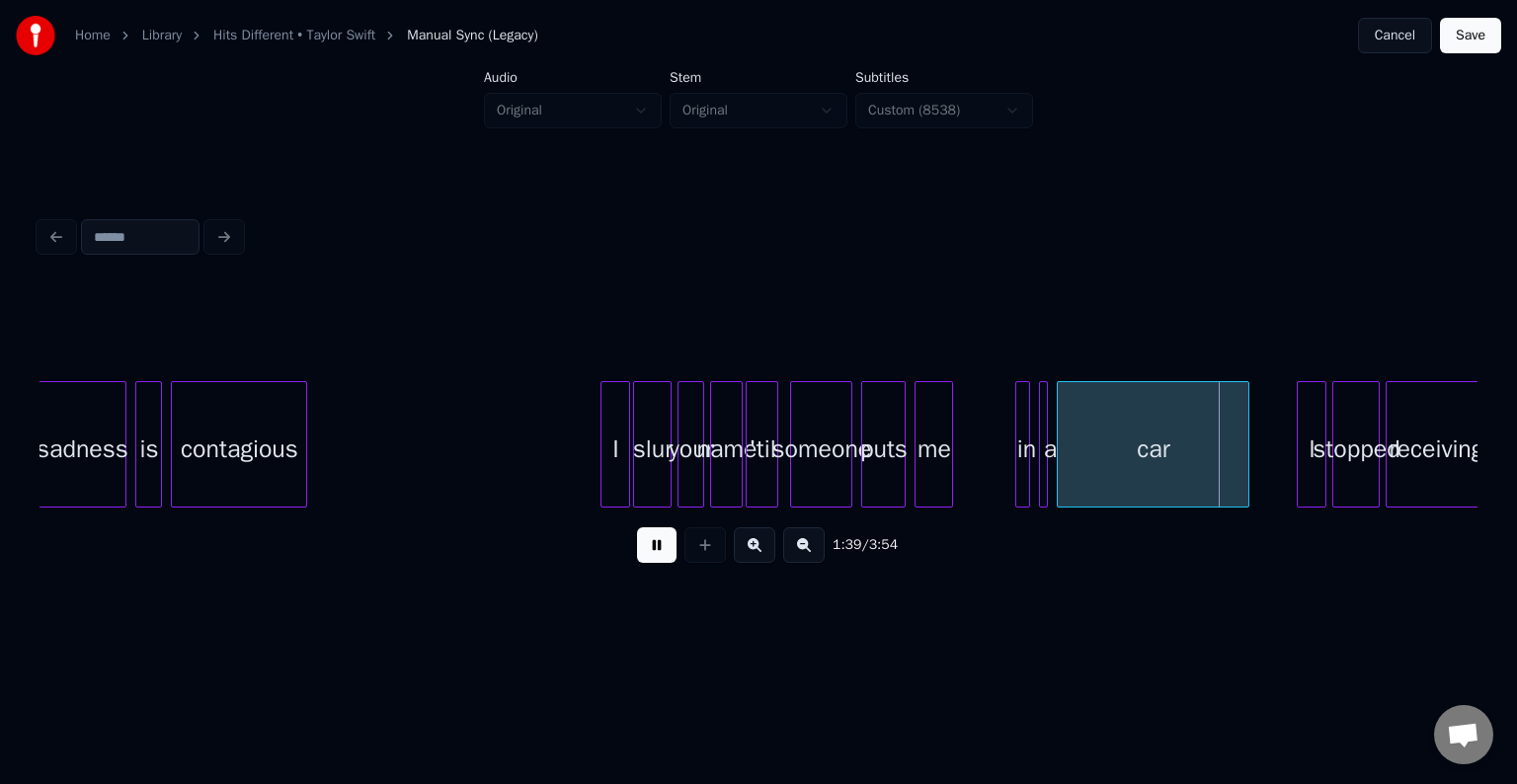 click at bounding box center (657, 545) 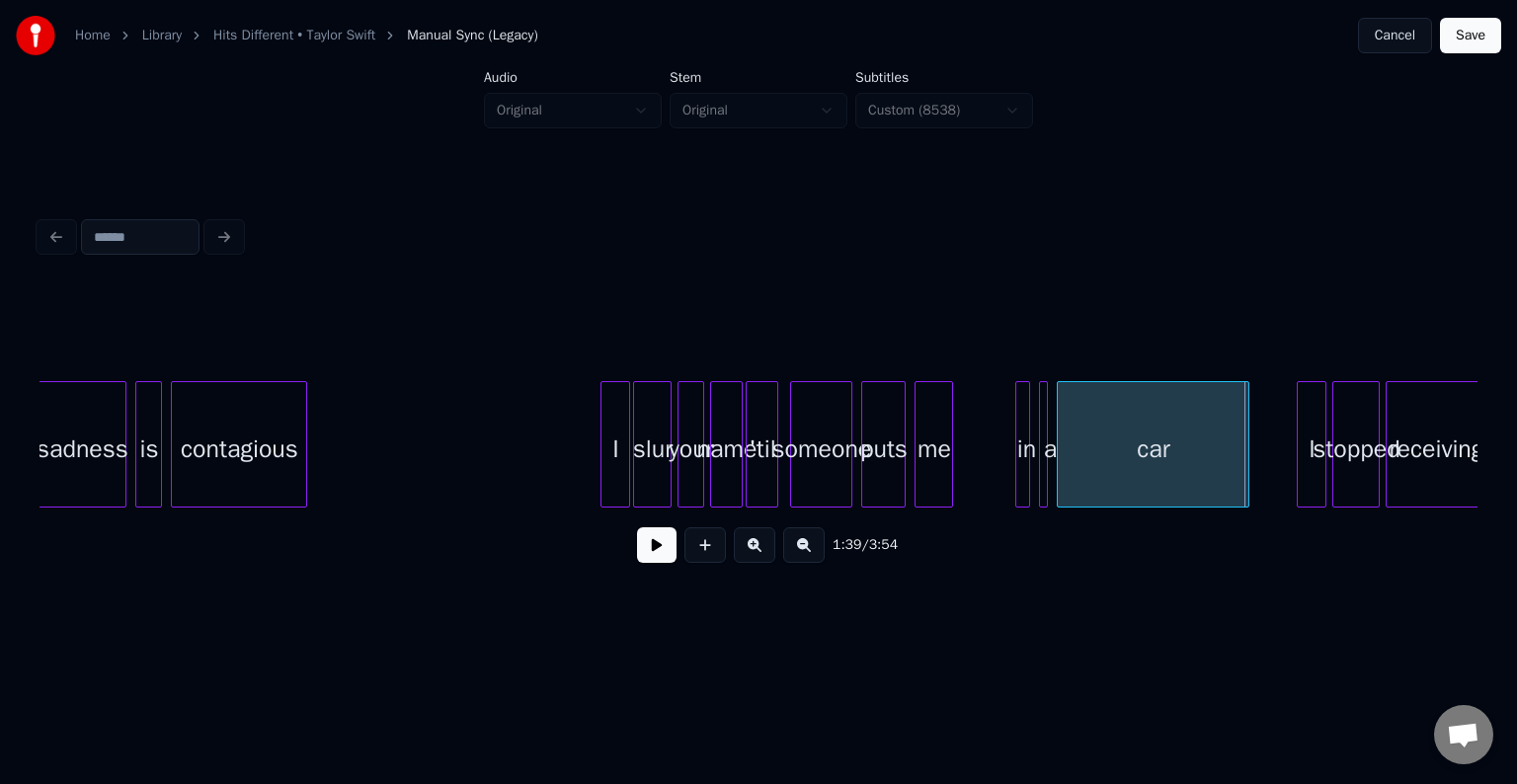 click on "Save" at bounding box center (1471, 36) 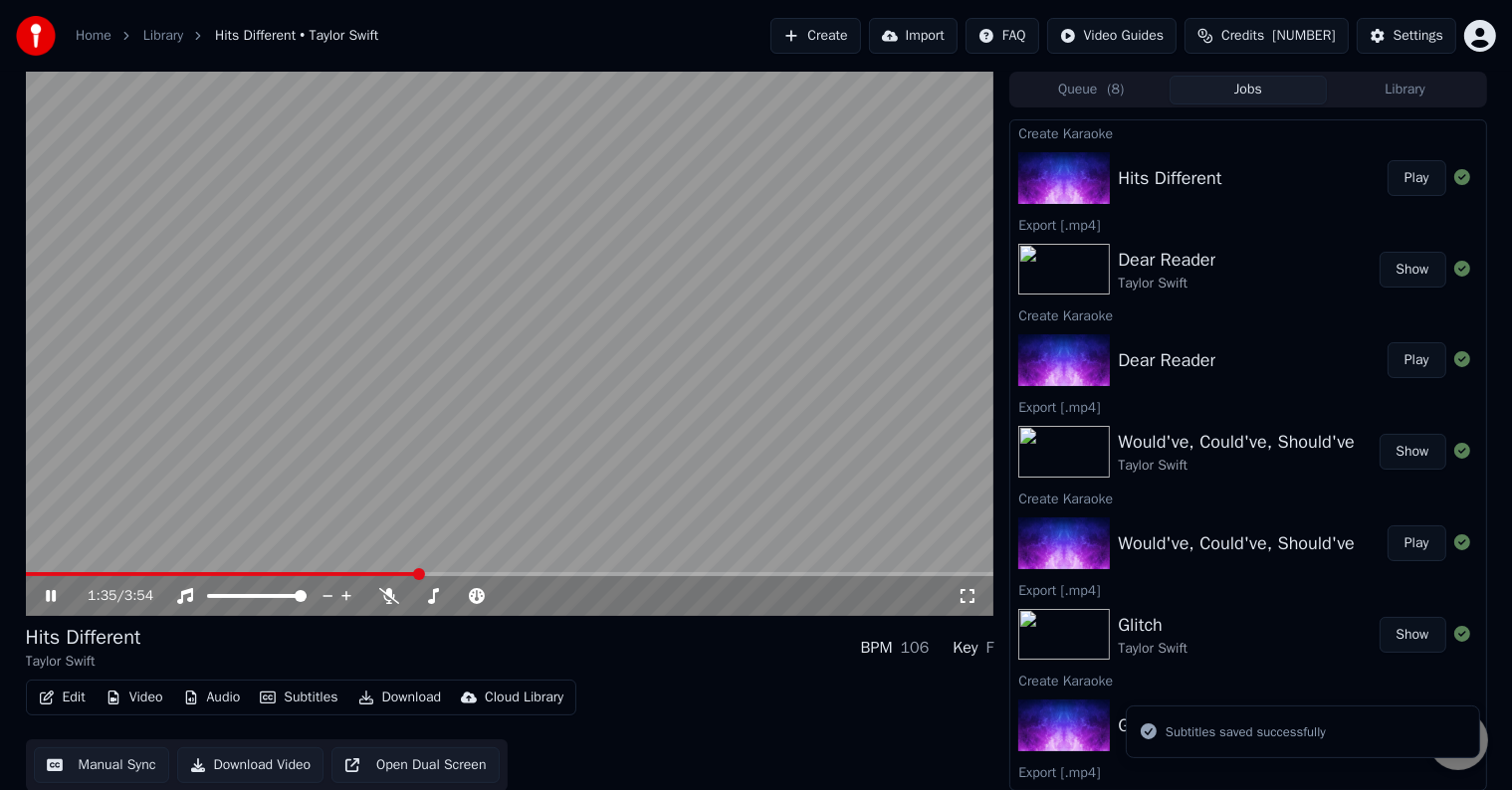 click at bounding box center [510, 574] 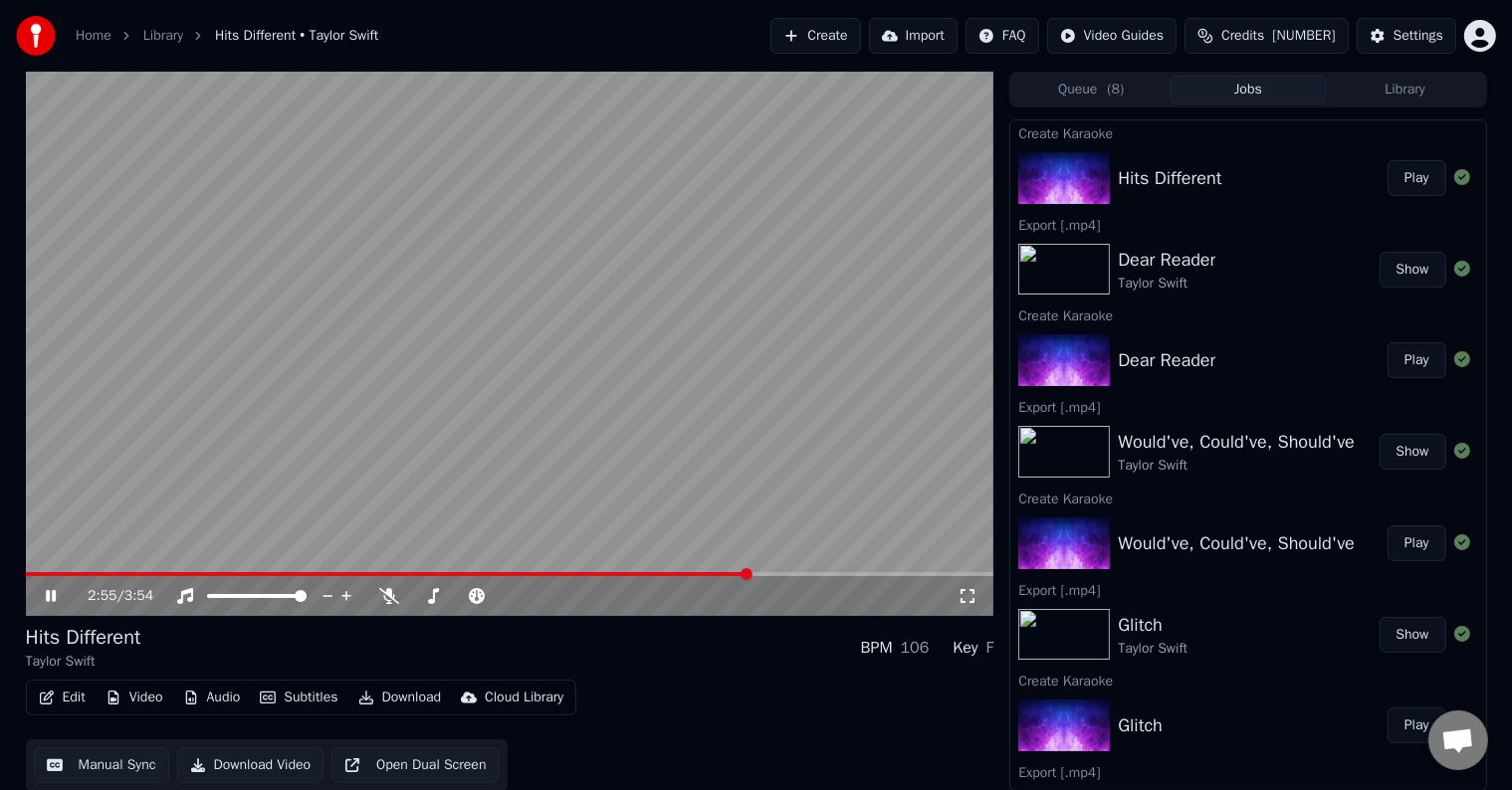 click 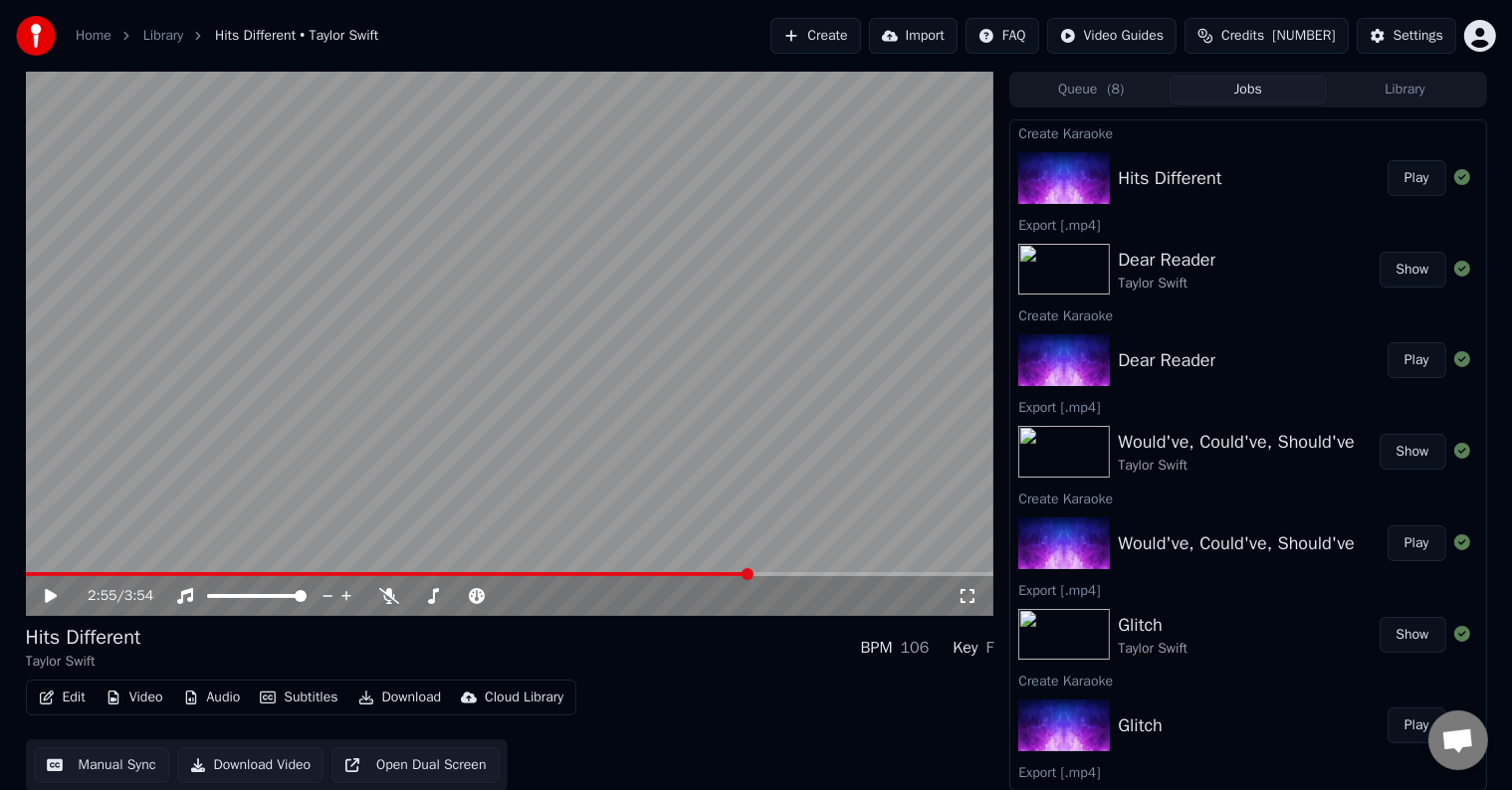 click on "Edit Video Audio Subtitles Download Cloud Library" at bounding box center (302, 697) 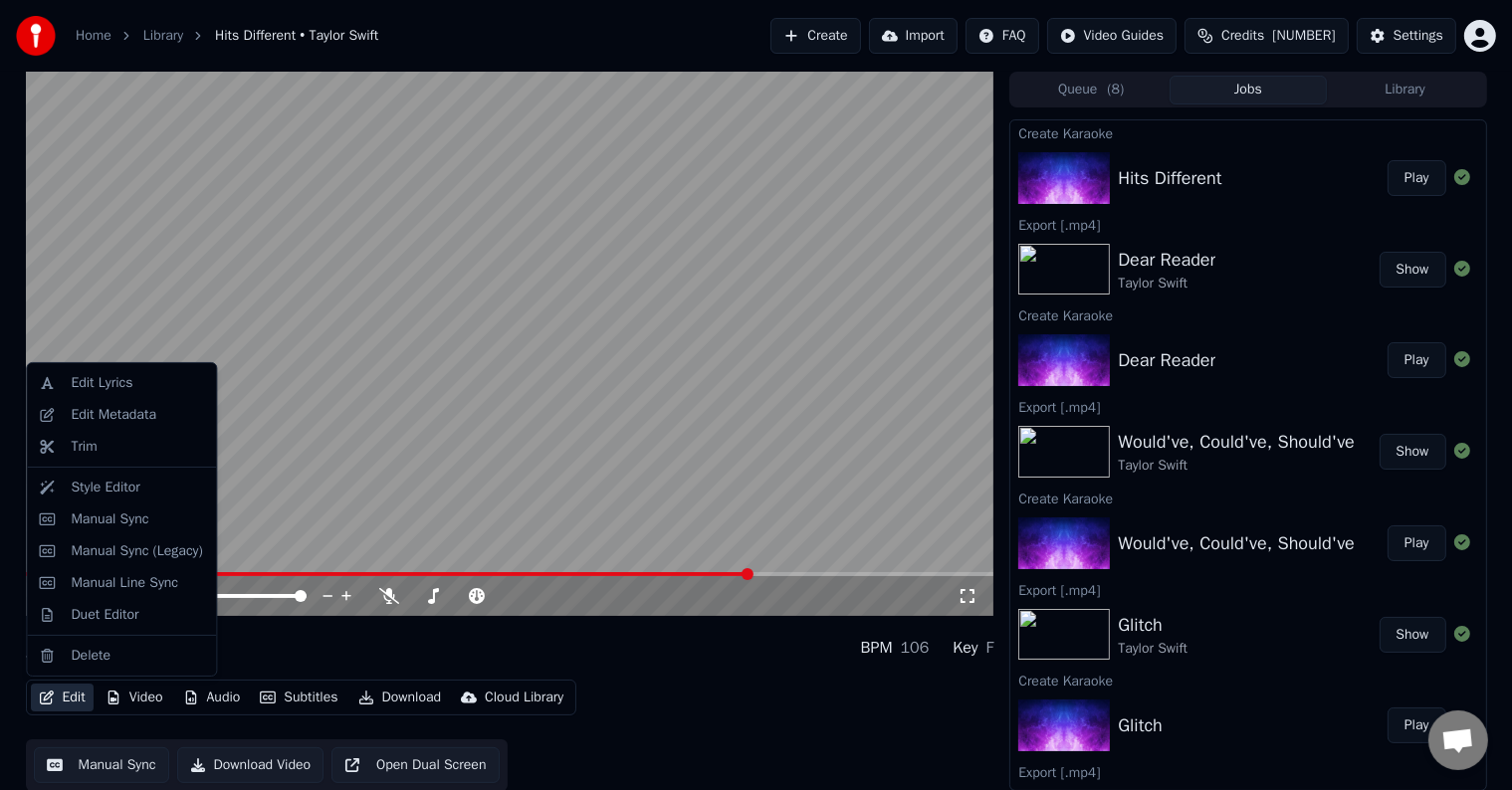 click on "Edit" at bounding box center [62, 697] 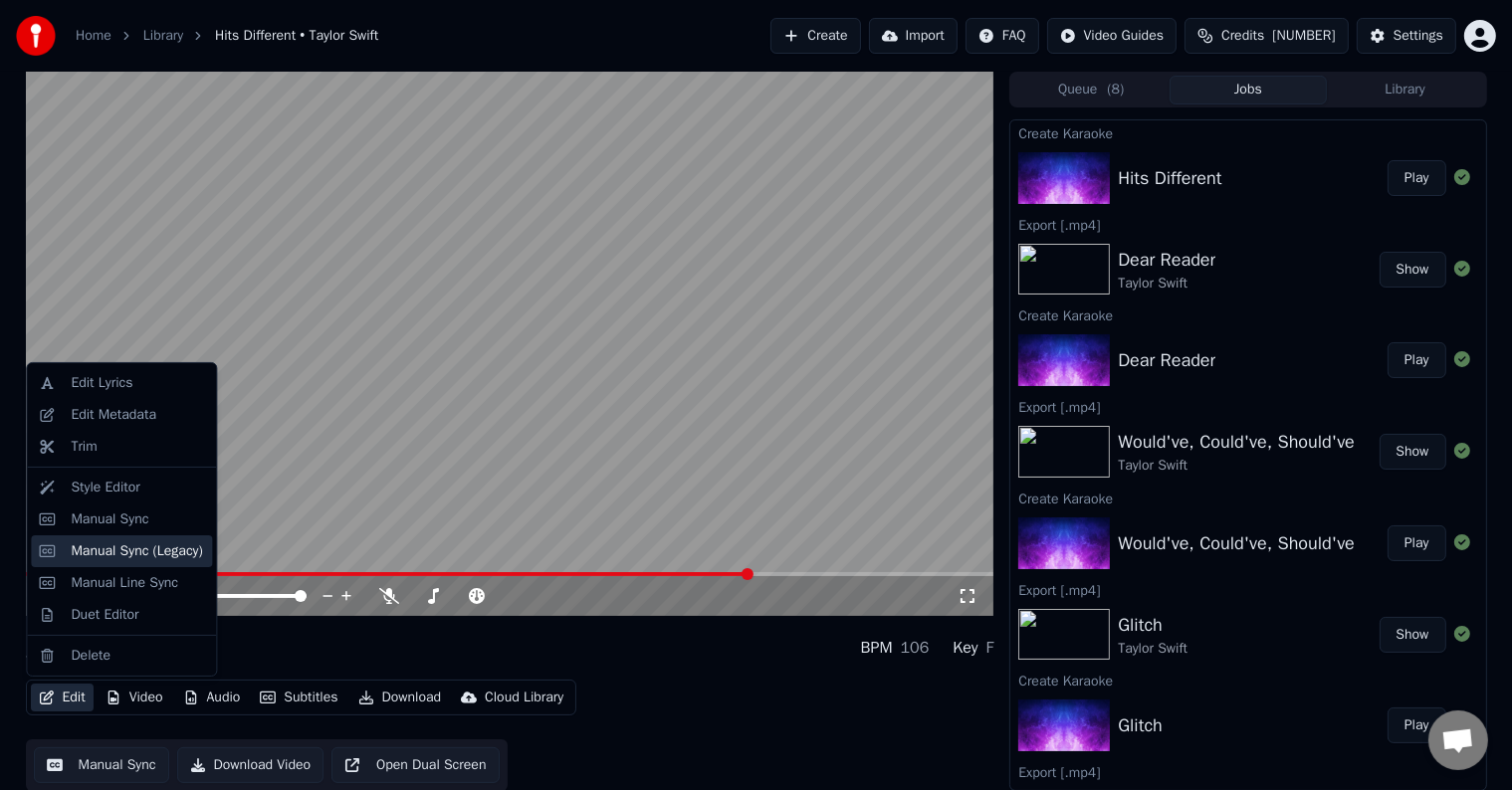 click on "Manual Sync (Legacy)" at bounding box center (136, 551) 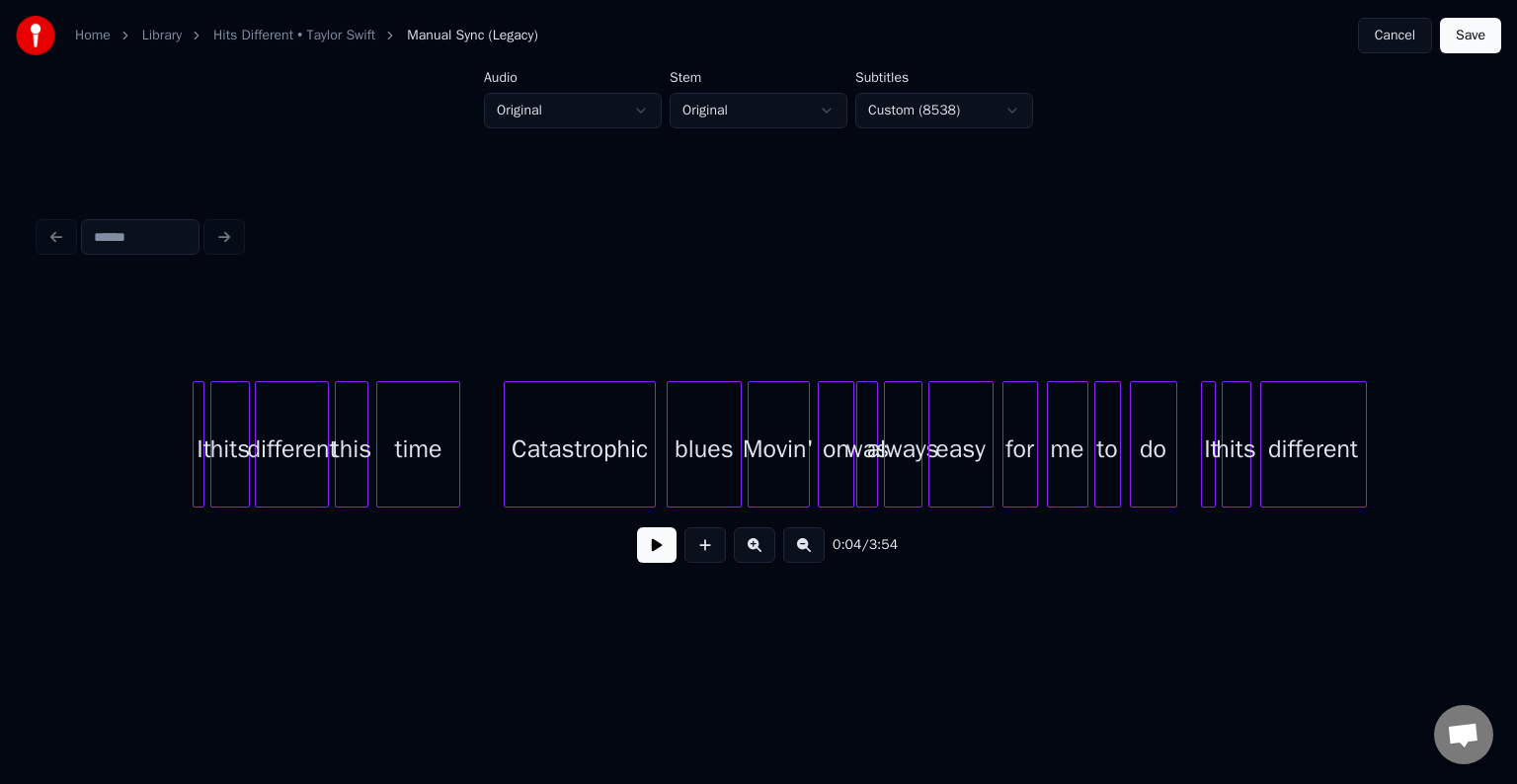 scroll, scrollTop: 0, scrollLeft: 16379, axis: horizontal 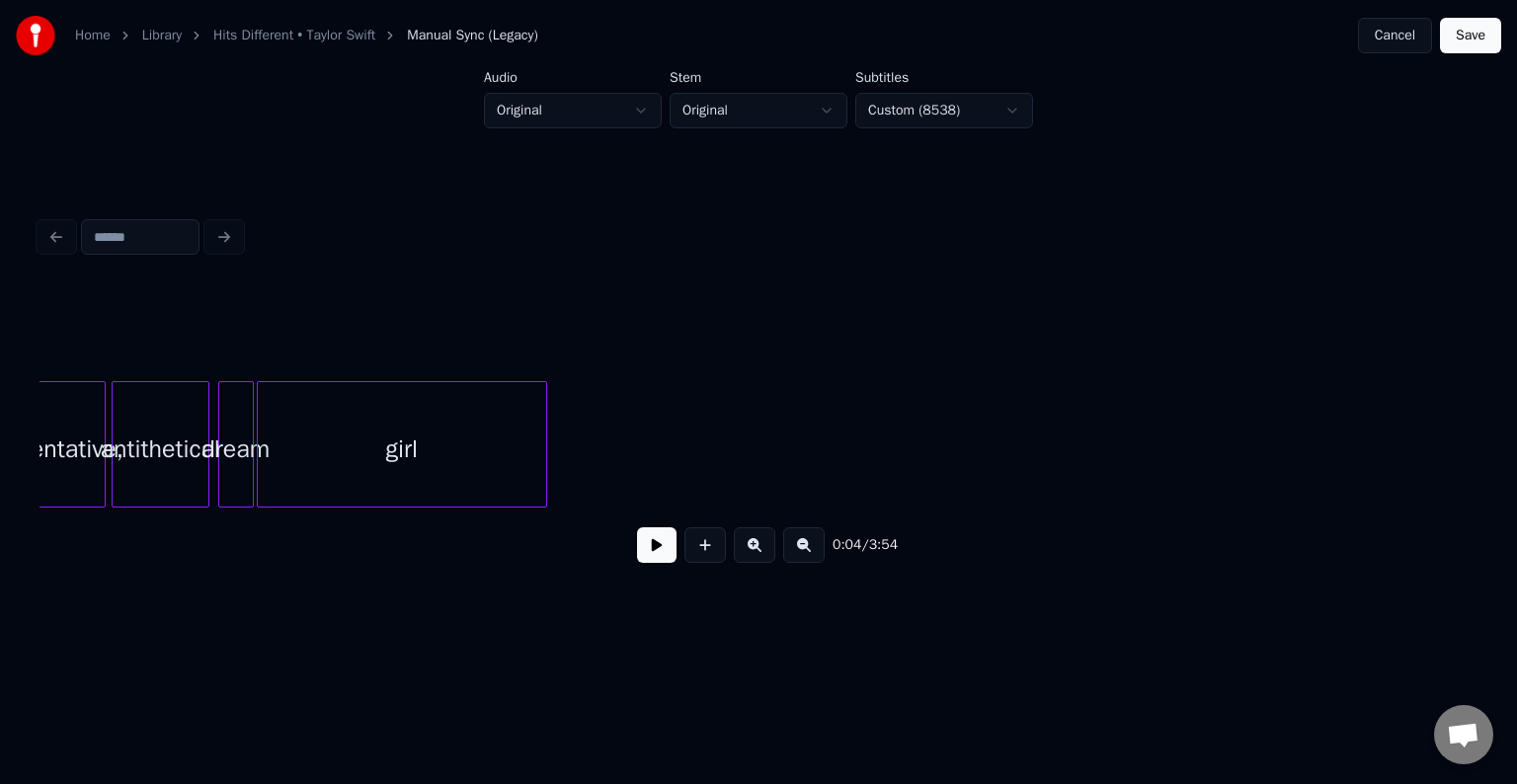 click on "girl" at bounding box center (402, 449) 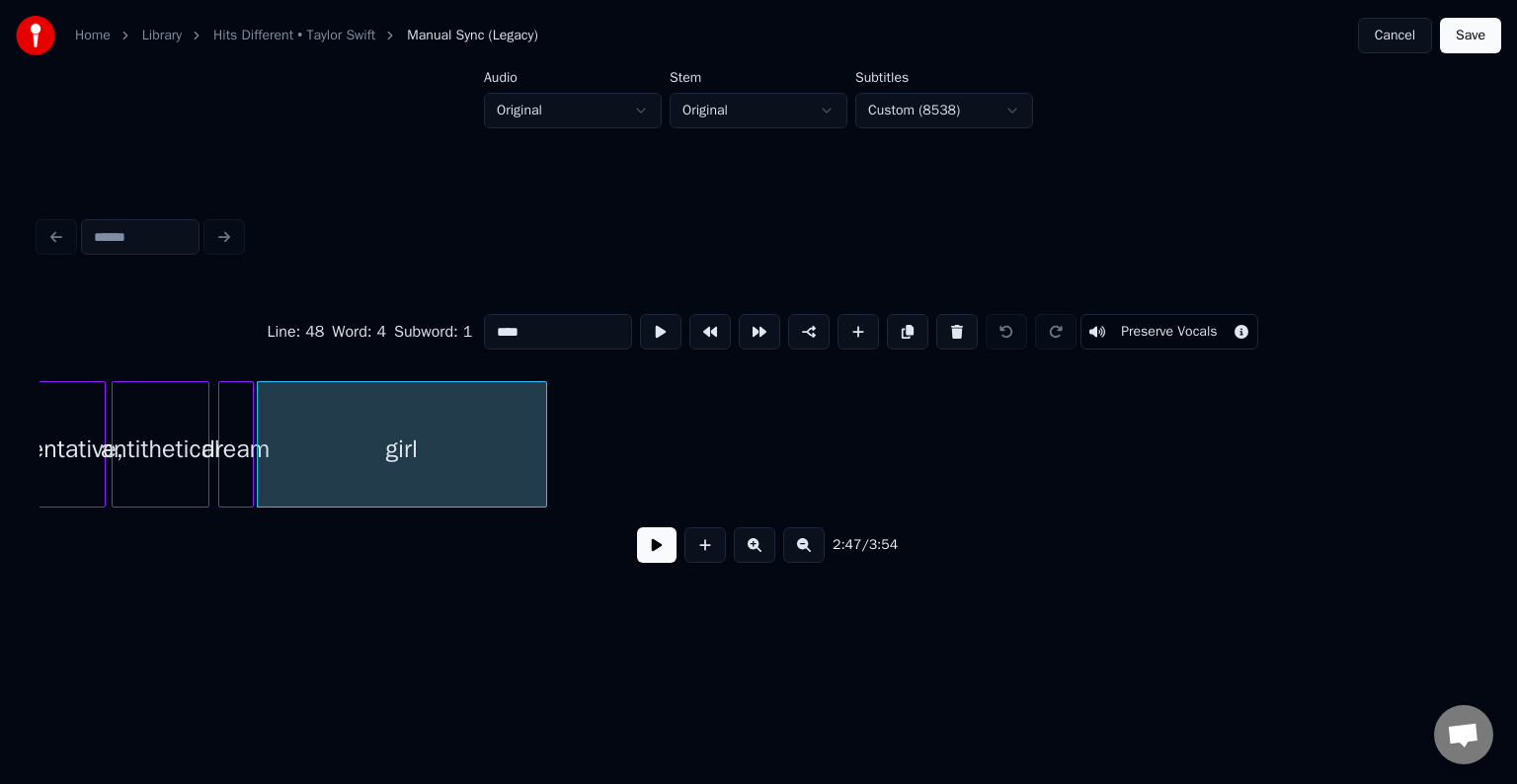 click at bounding box center [657, 545] 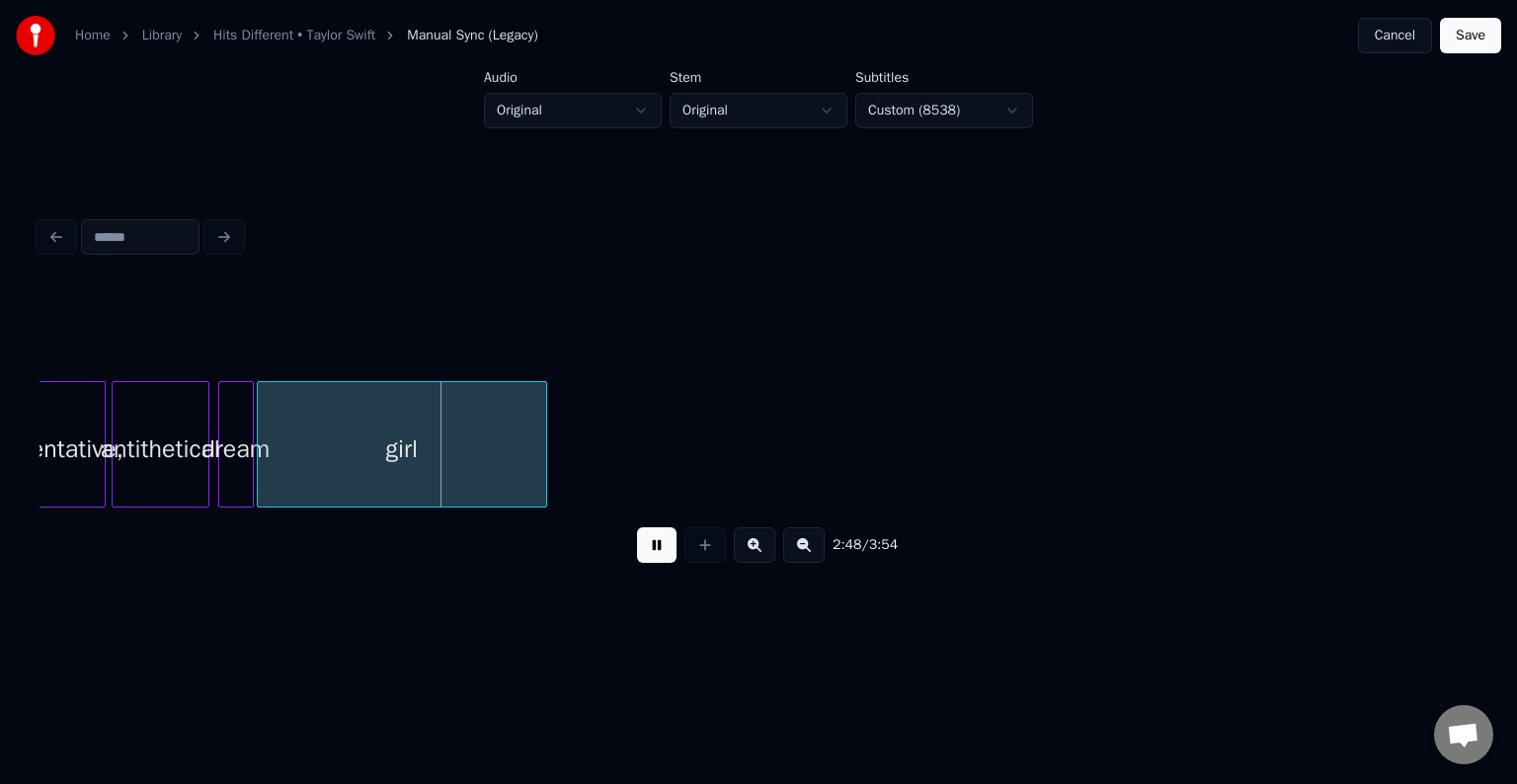 click at bounding box center (657, 545) 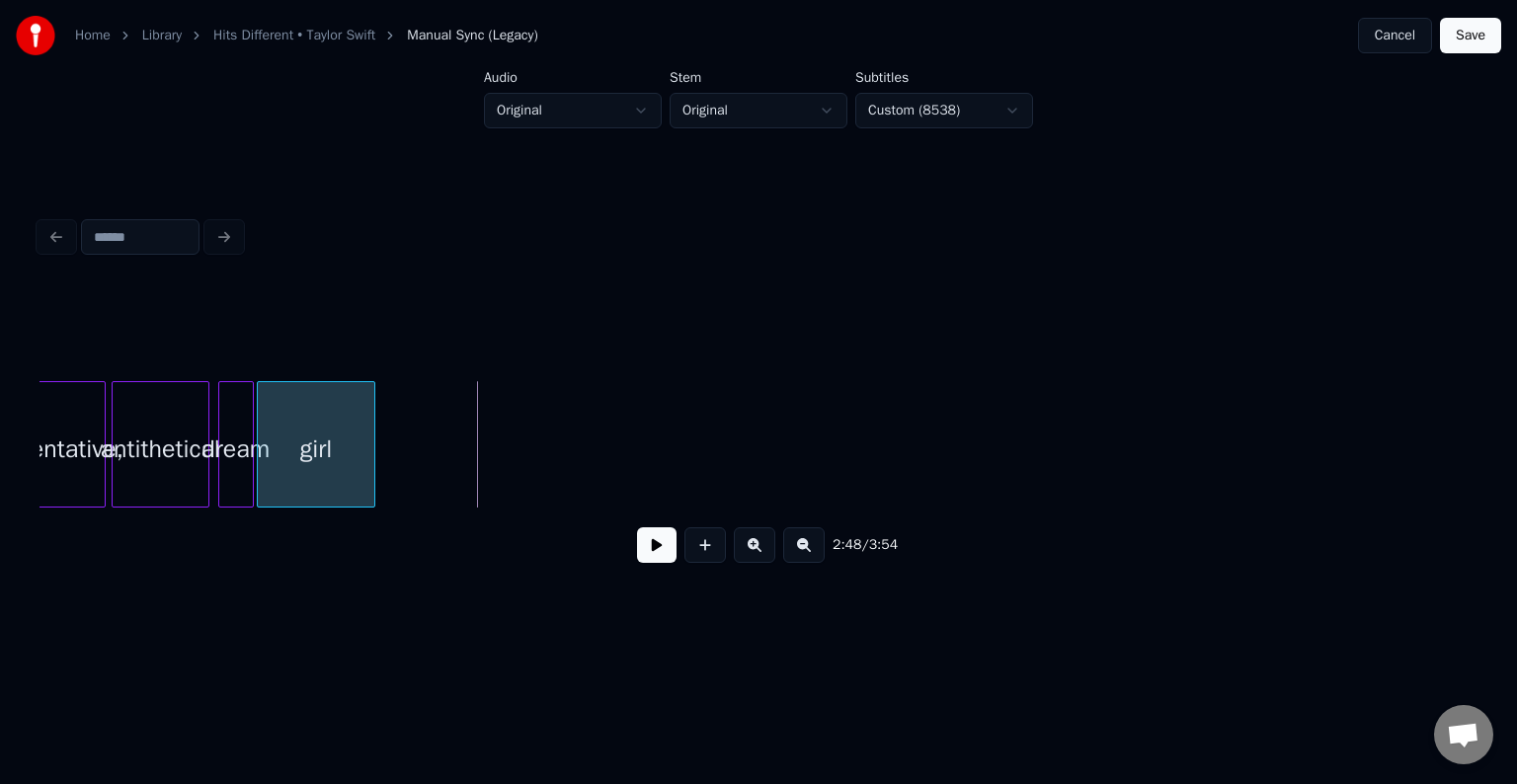 click at bounding box center [371, 444] 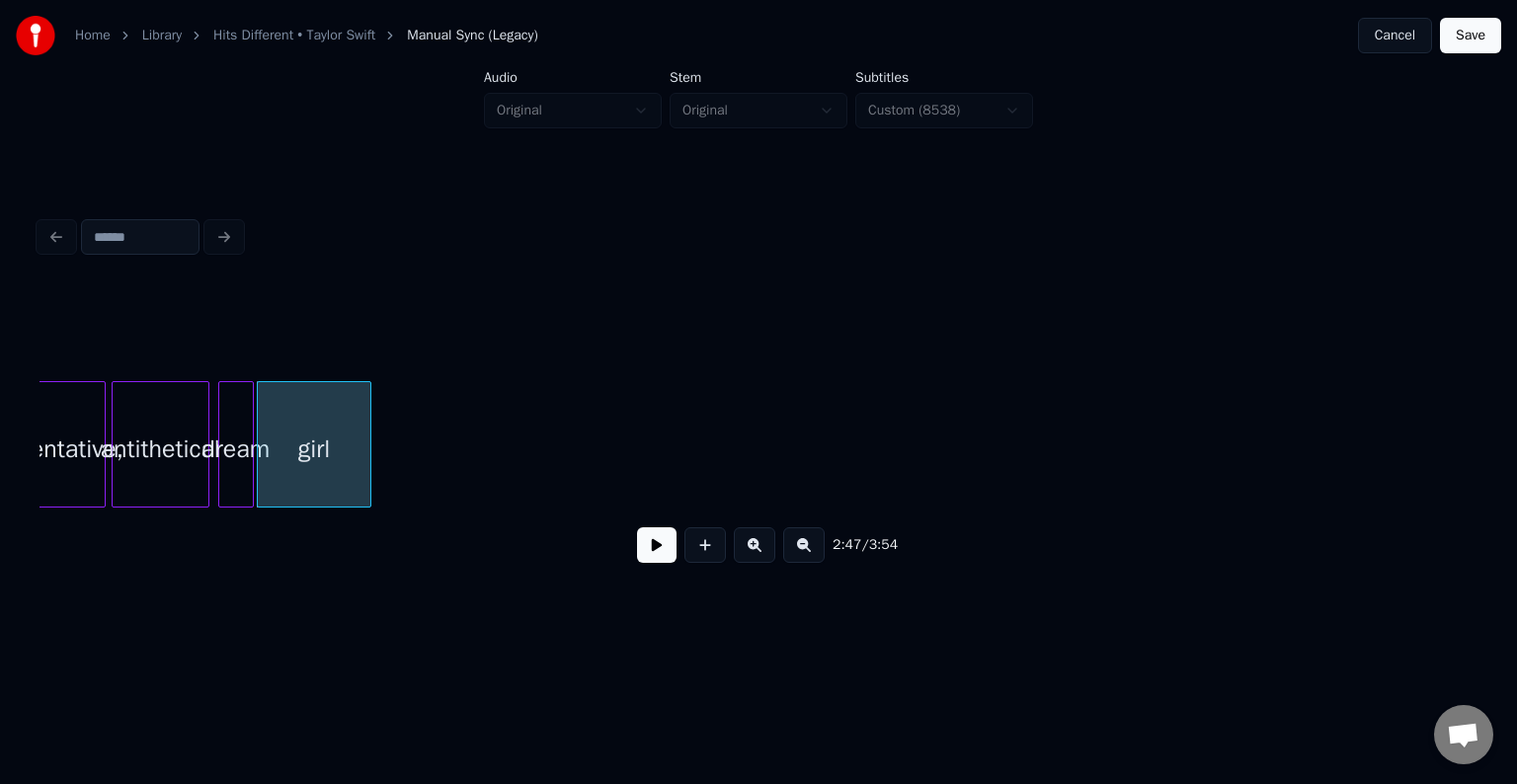 click at bounding box center (657, 545) 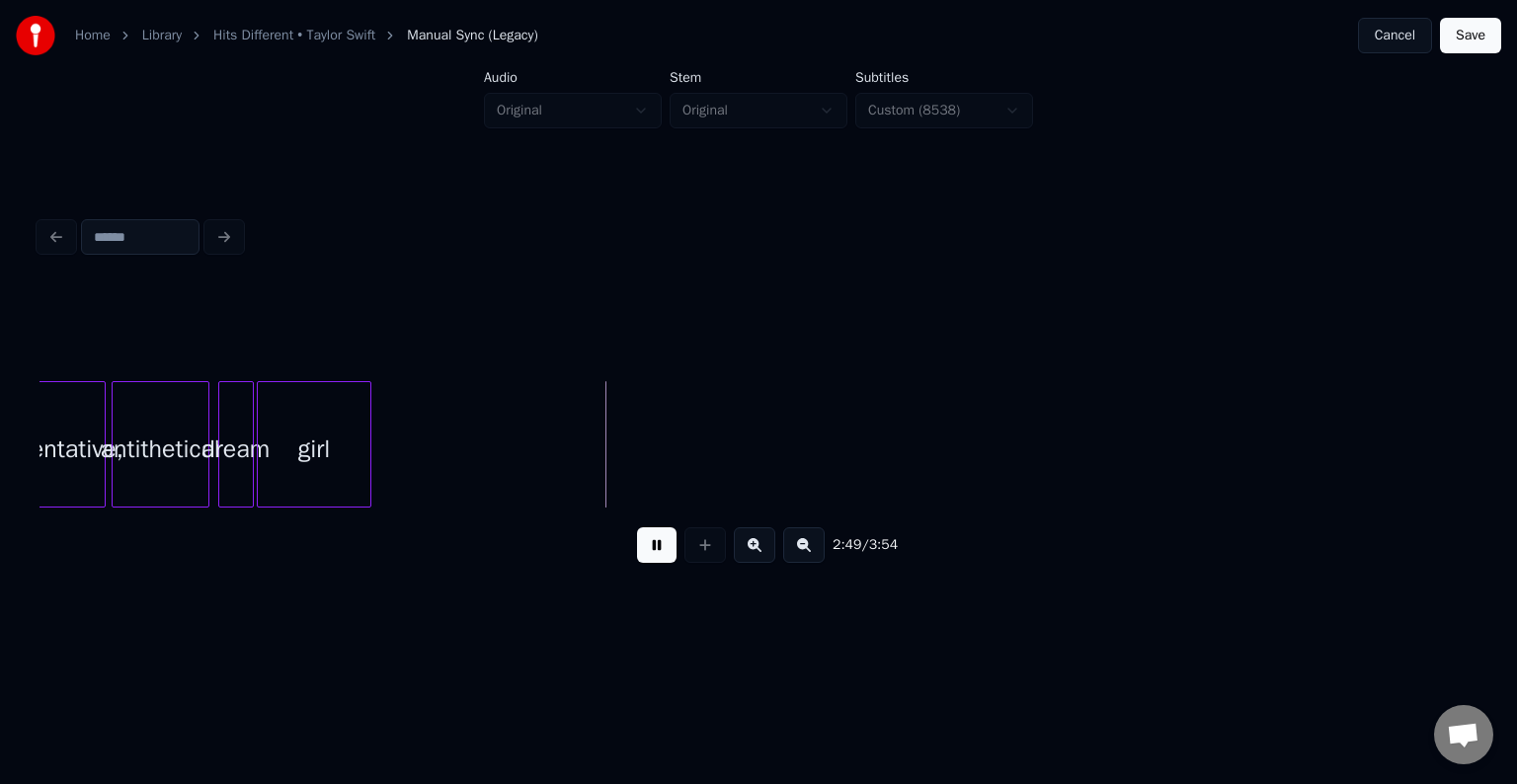 click on "Save" at bounding box center [1471, 36] 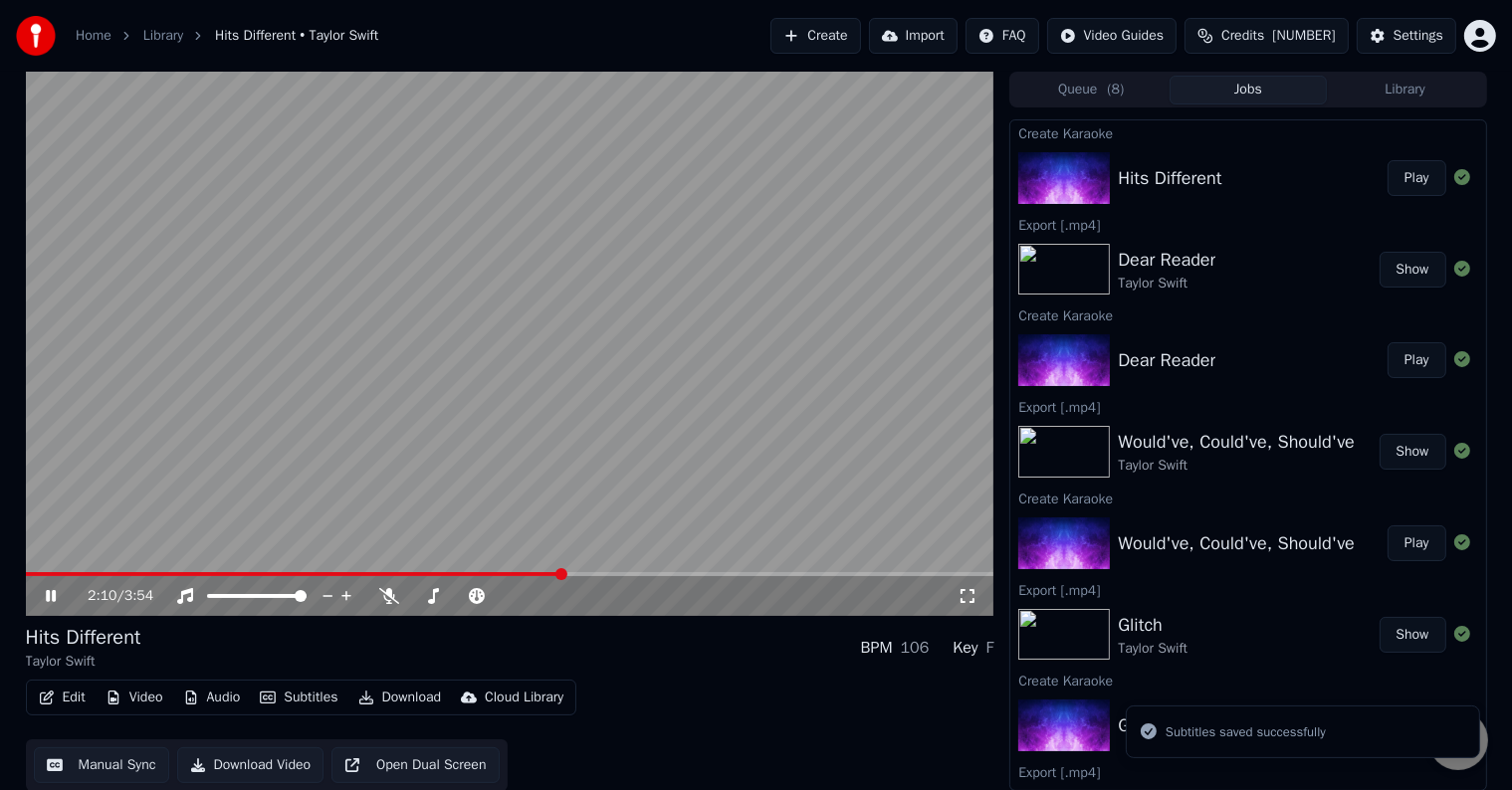 click at bounding box center (510, 574) 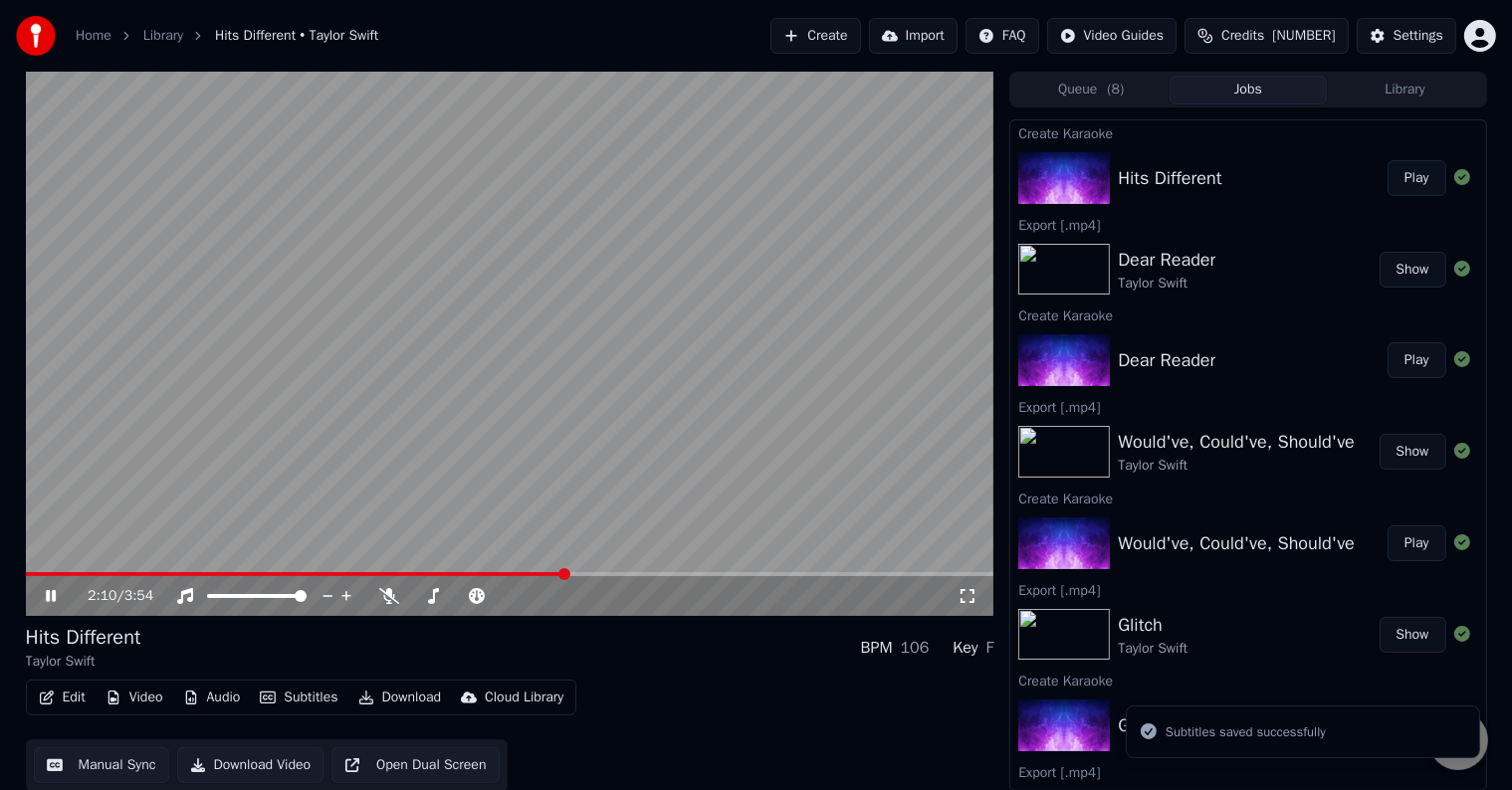 click at bounding box center (510, 574) 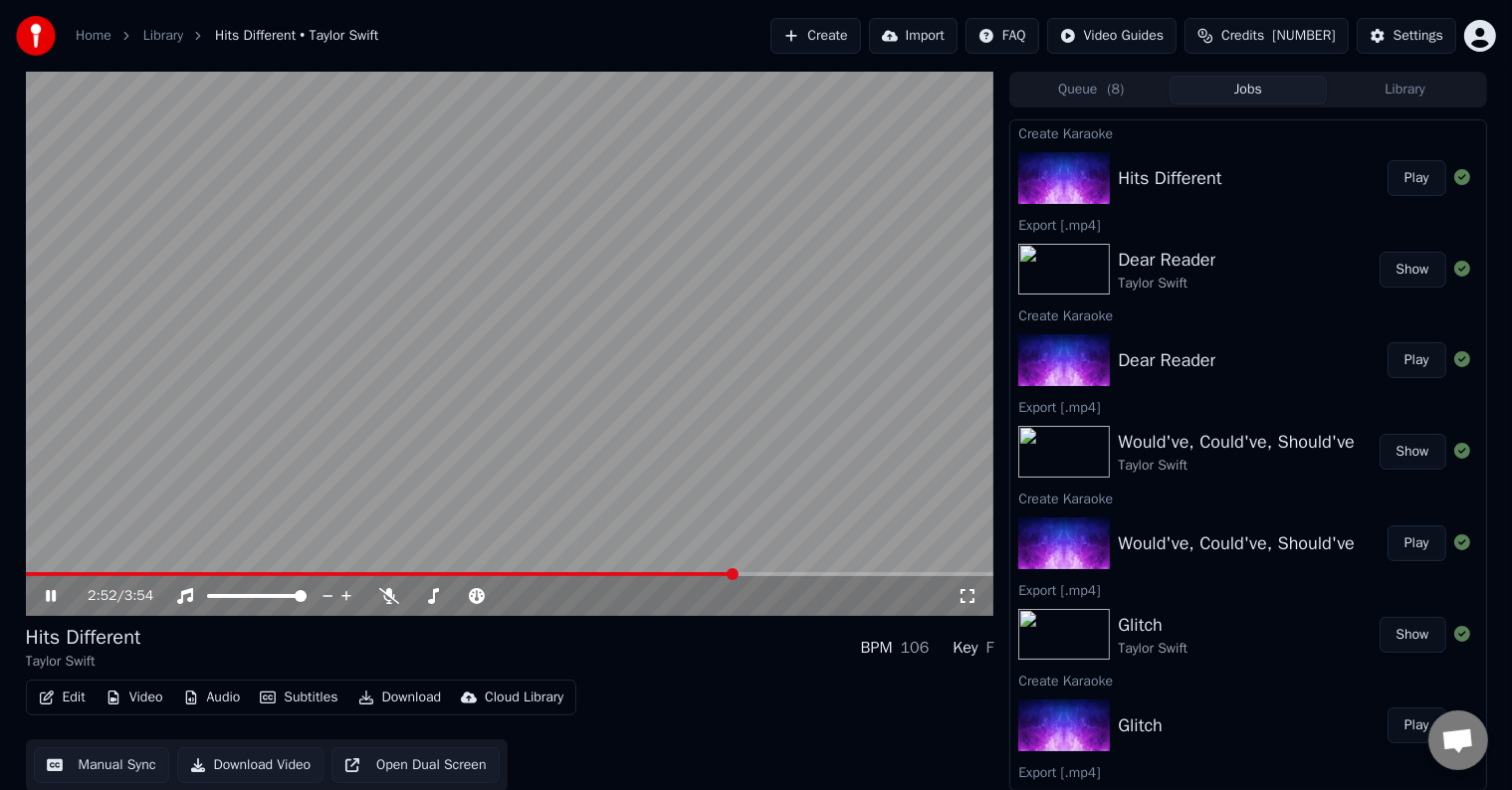 click at bounding box center (510, 574) 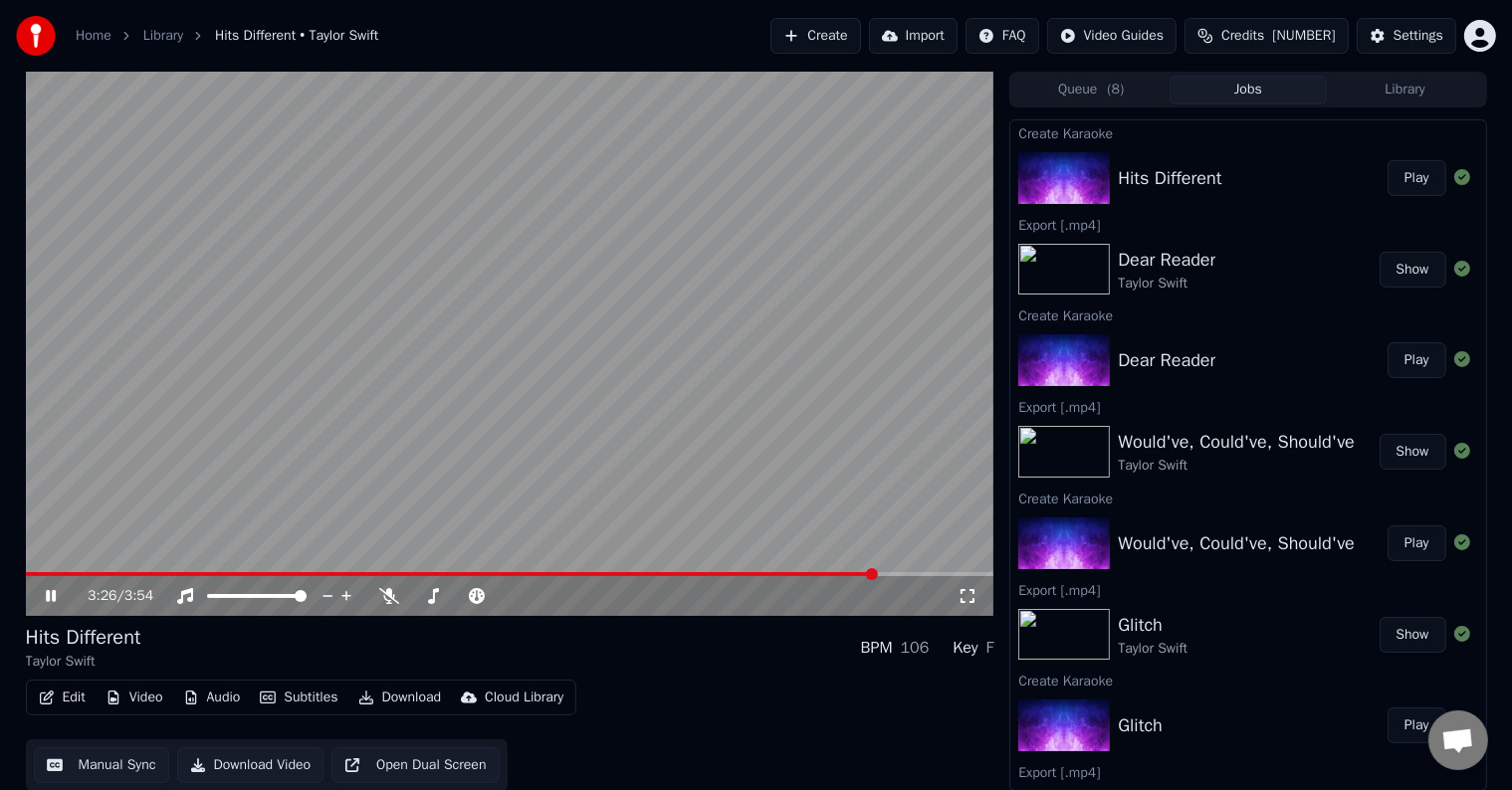 click 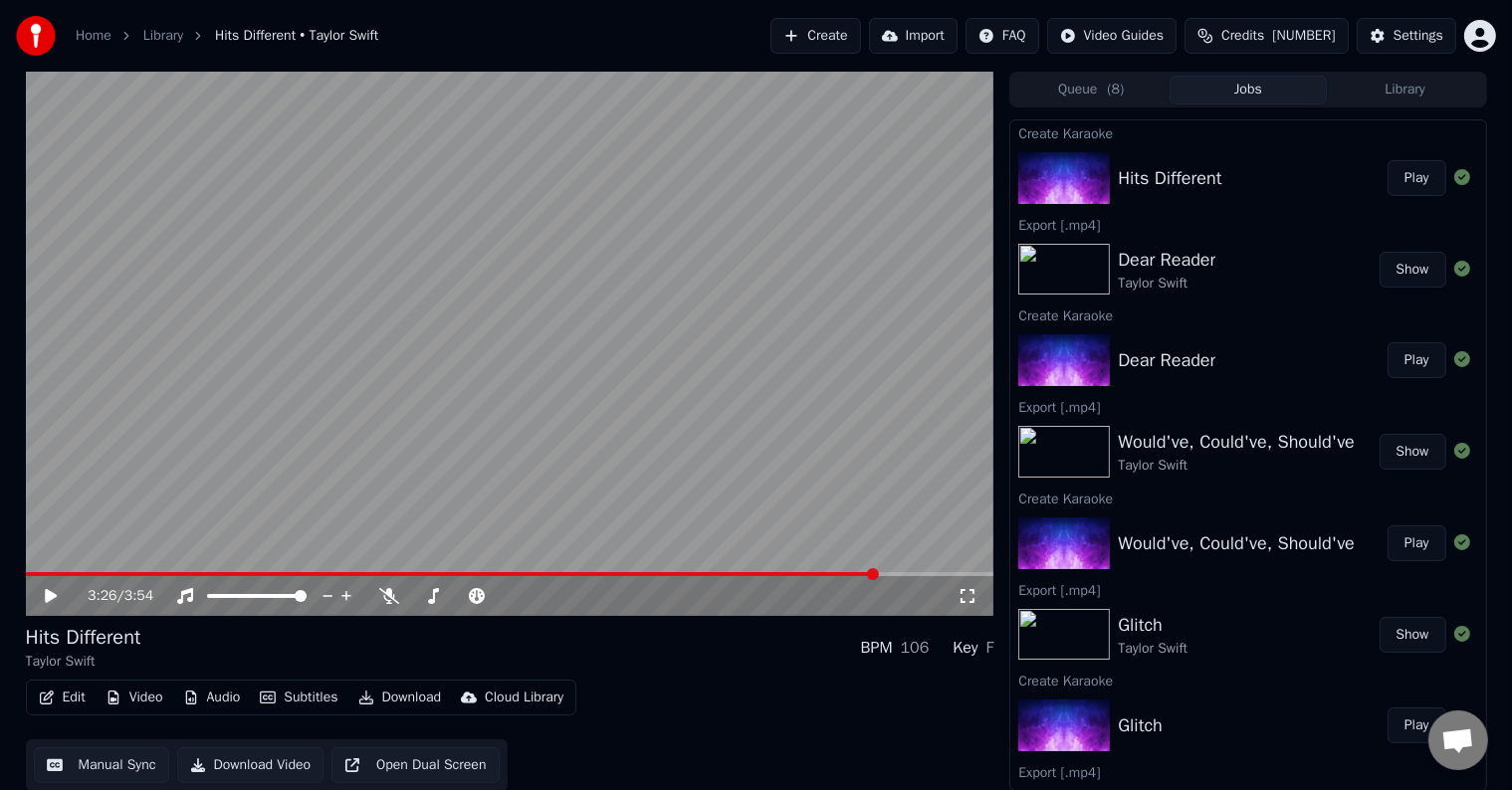 click on "Edit" at bounding box center (62, 697) 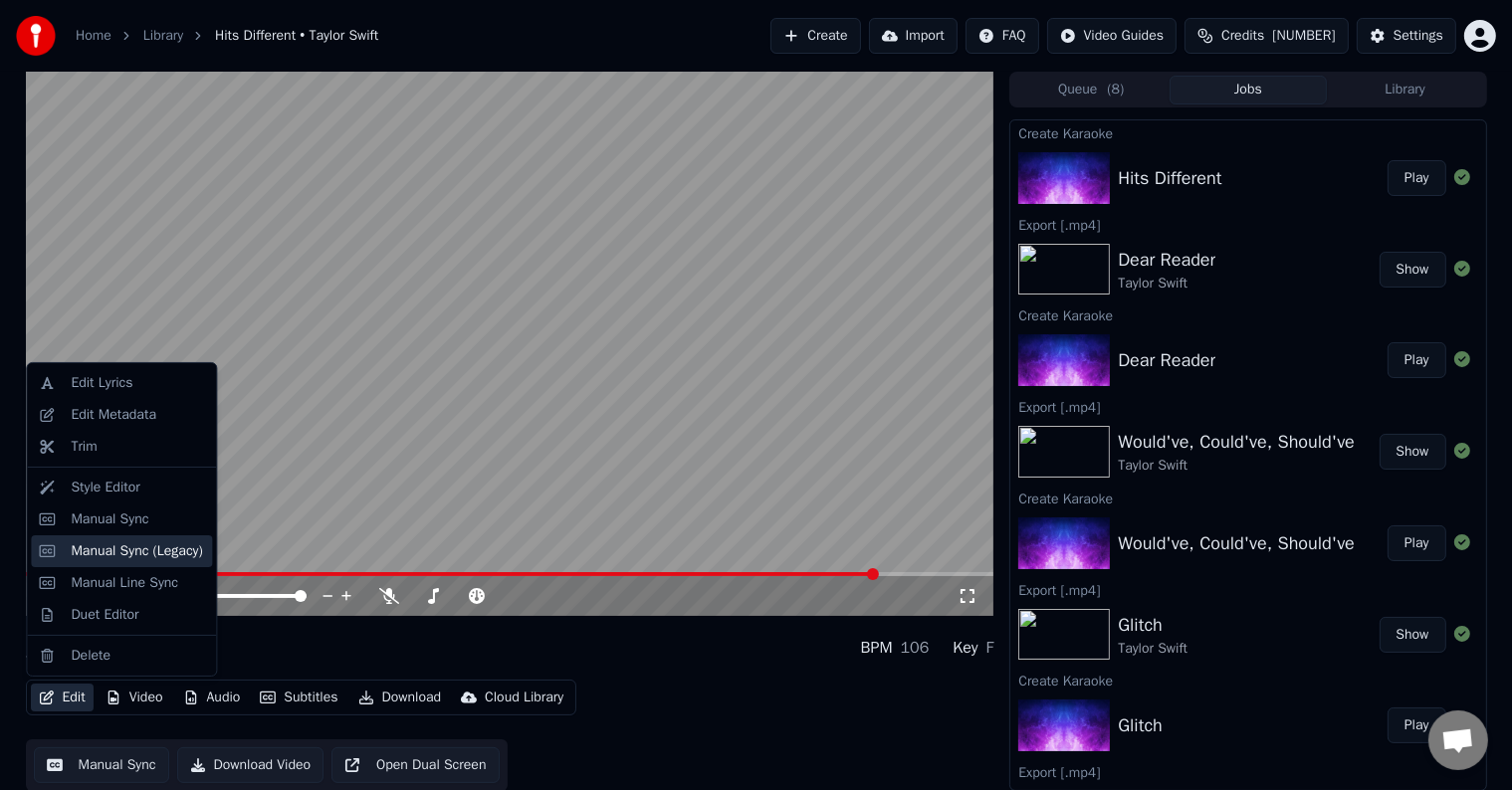 click on "Manual Sync (Legacy)" at bounding box center [136, 551] 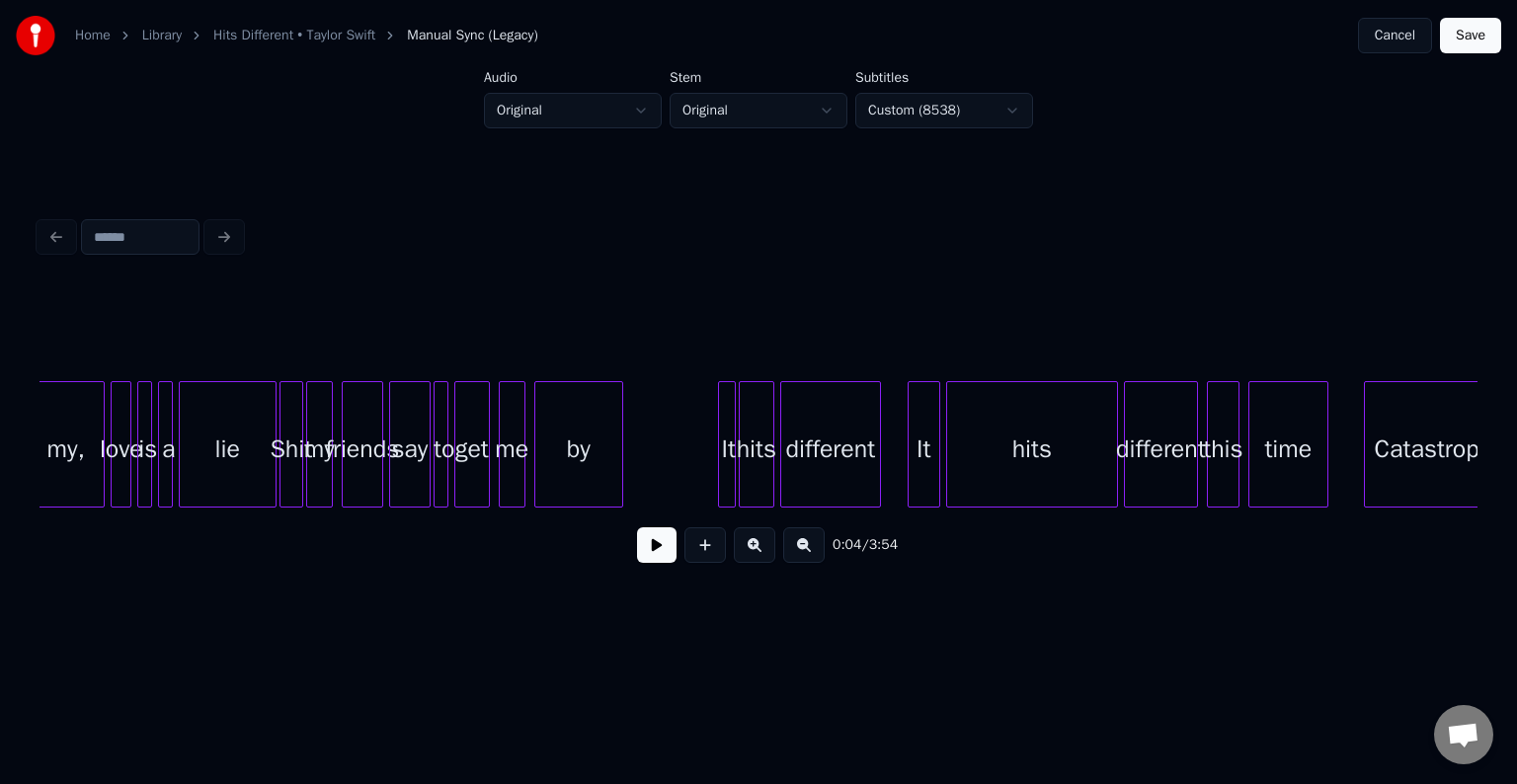 scroll, scrollTop: 0, scrollLeft: 28986, axis: horizontal 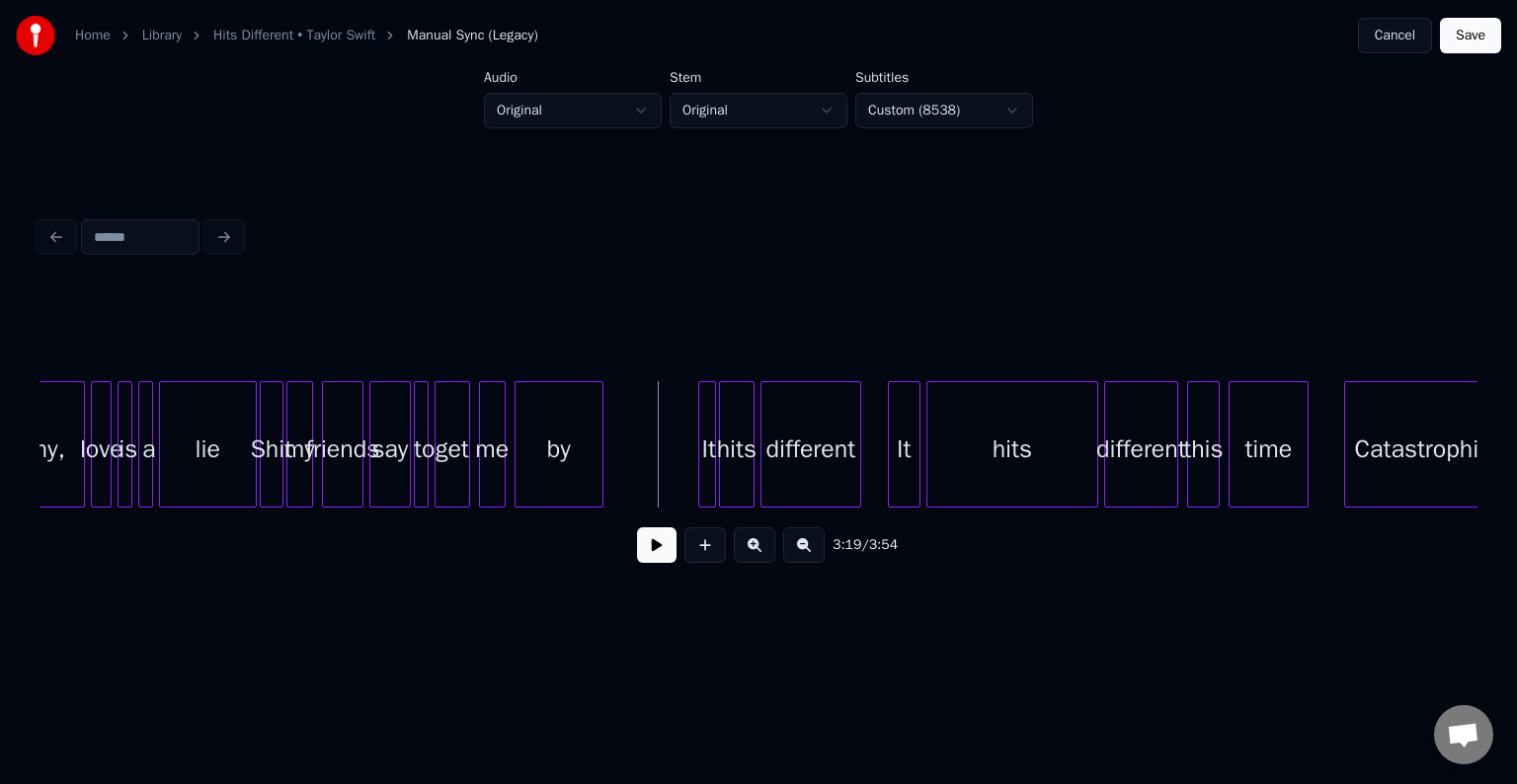 click at bounding box center (657, 545) 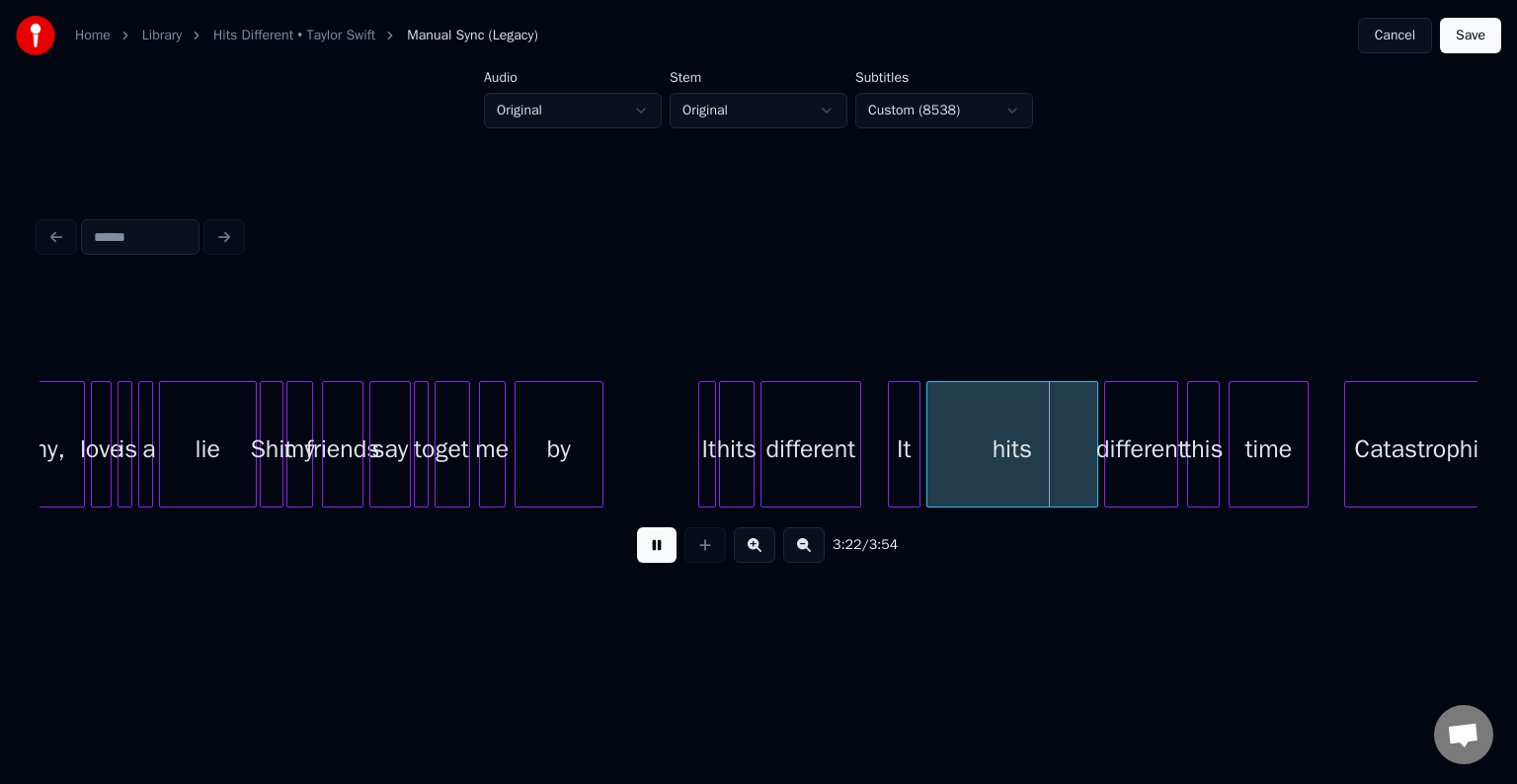 click at bounding box center [657, 545] 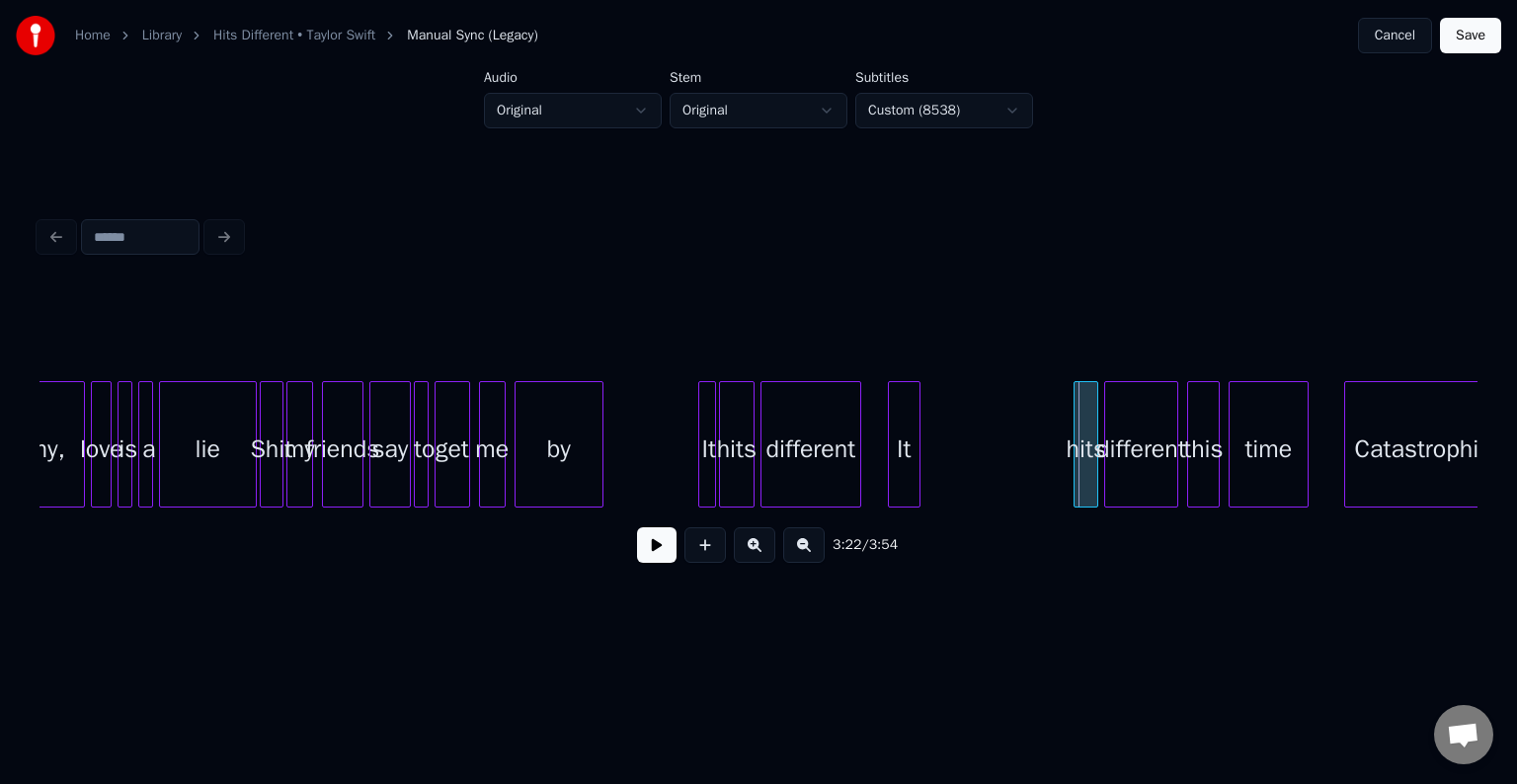 click at bounding box center (1078, 444) 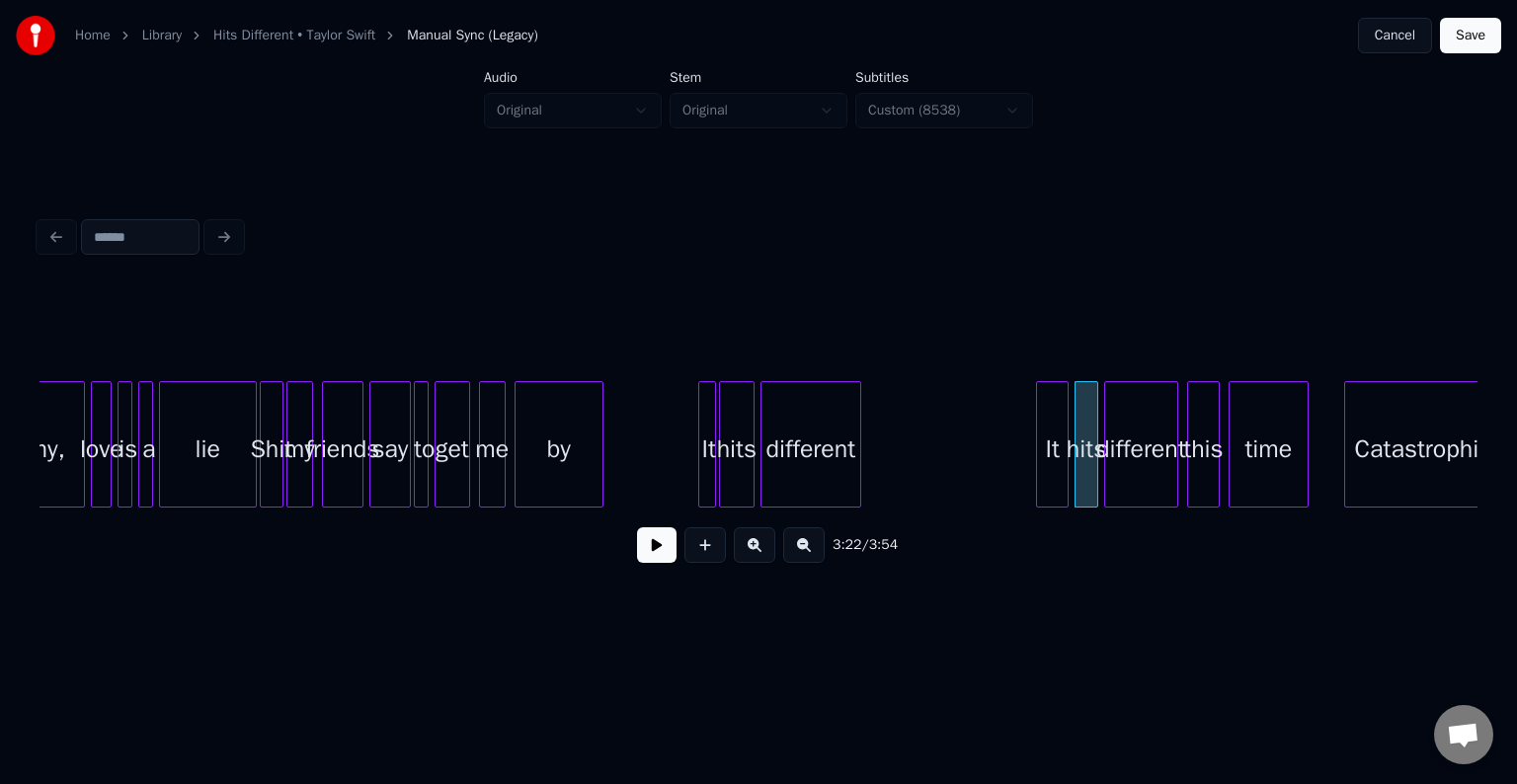 click on "It" at bounding box center [1052, 449] 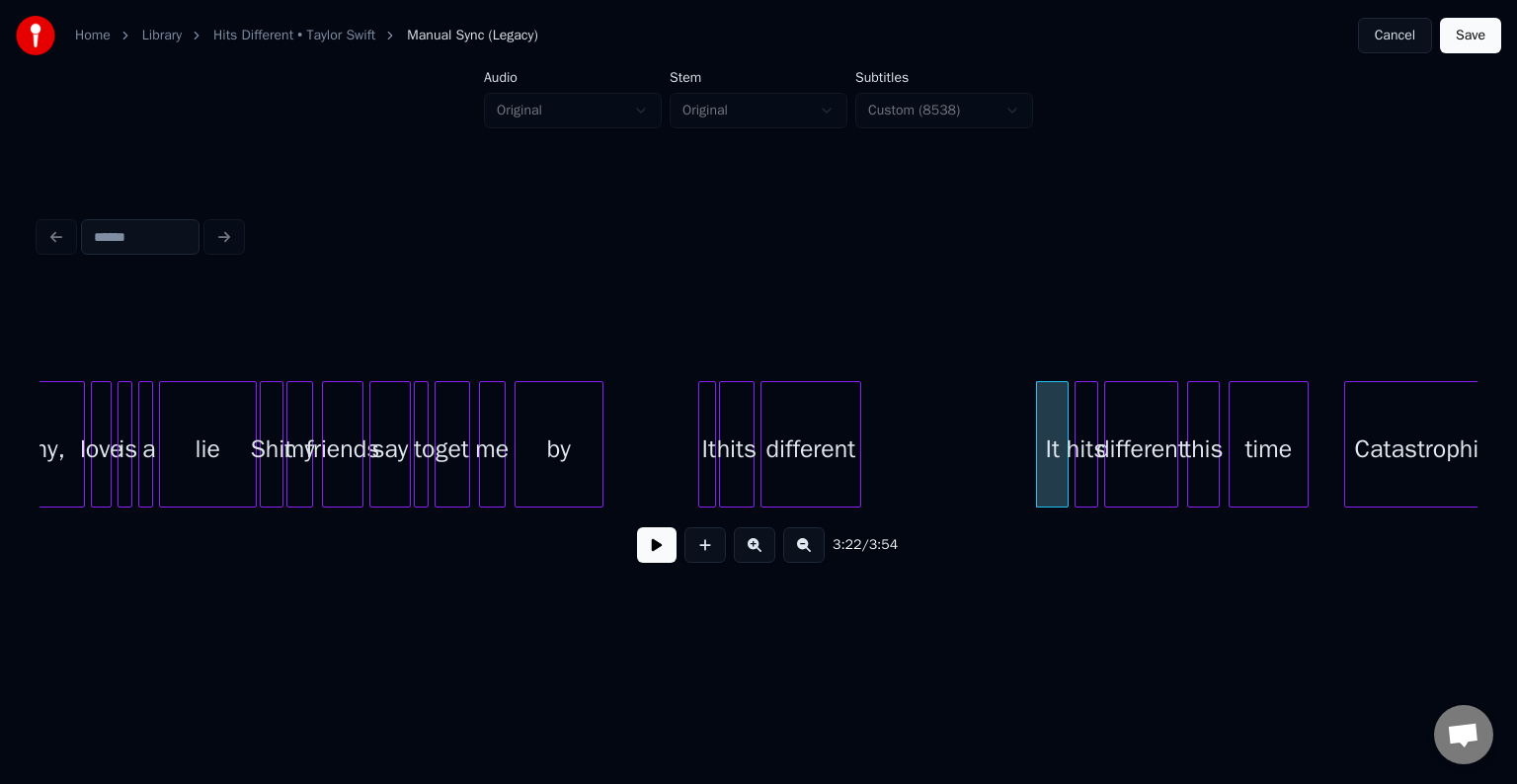 click at bounding box center (657, 545) 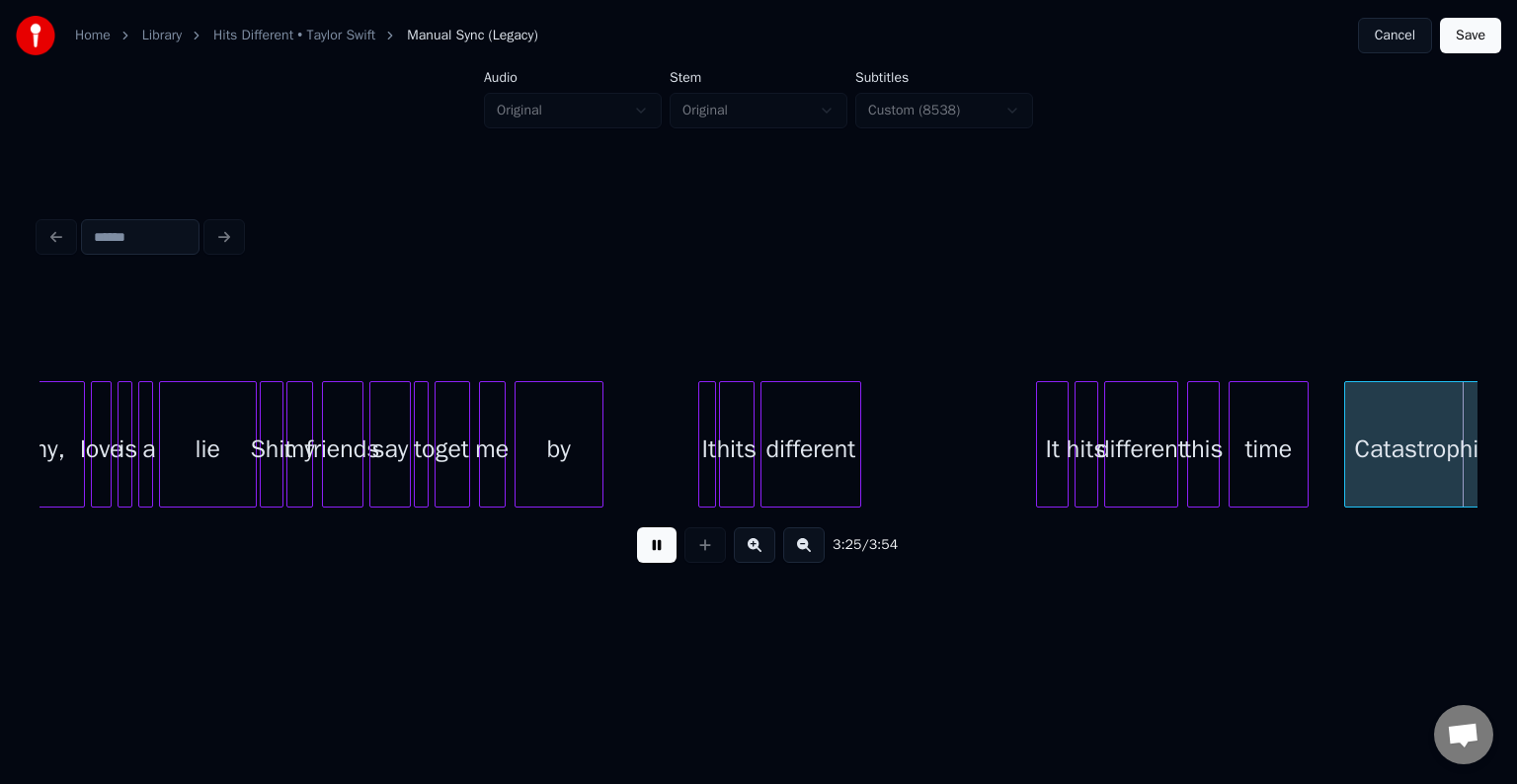 scroll, scrollTop: 0, scrollLeft: 30426, axis: horizontal 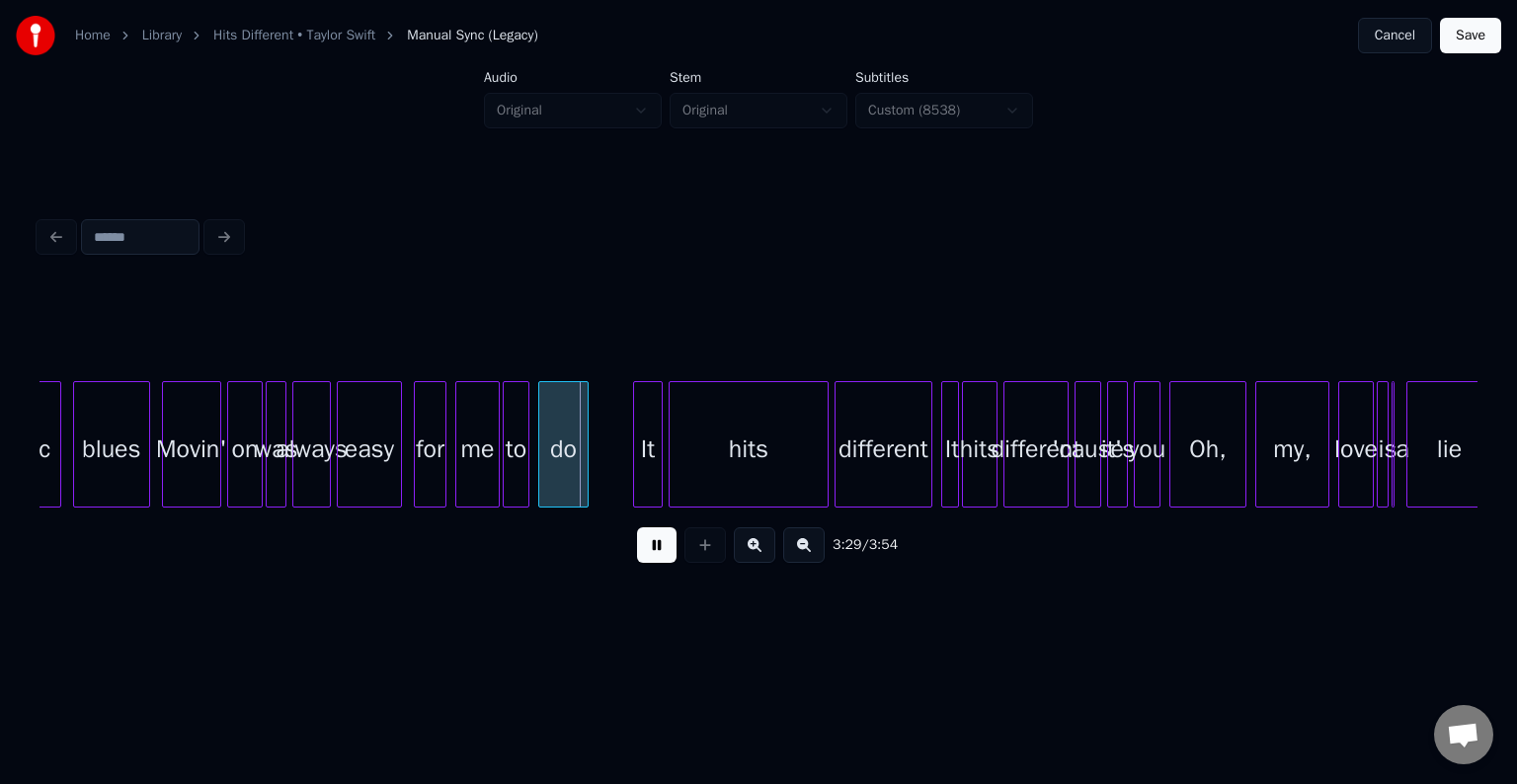 click at bounding box center [657, 545] 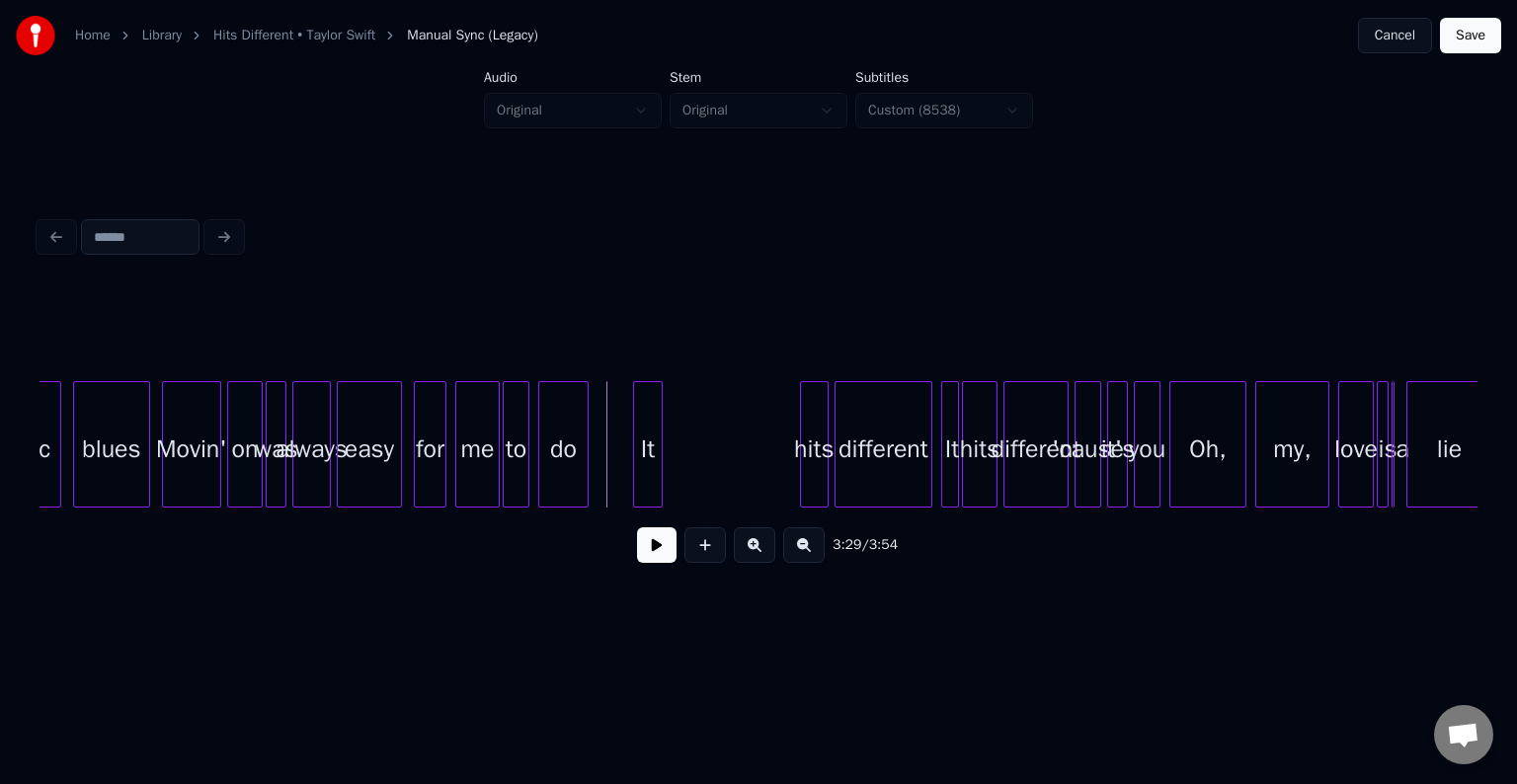 click at bounding box center (804, 444) 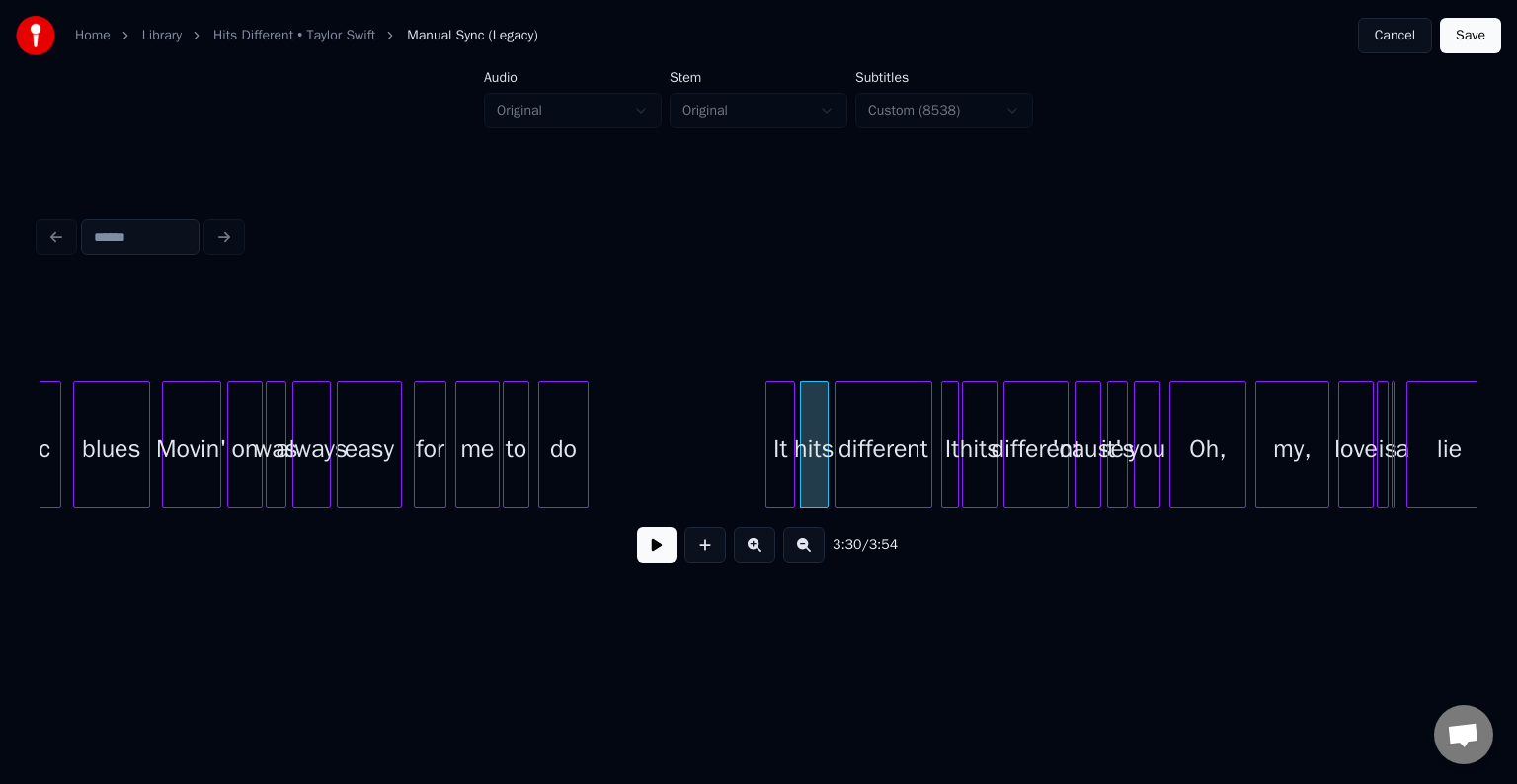 click on "It" at bounding box center [780, 449] 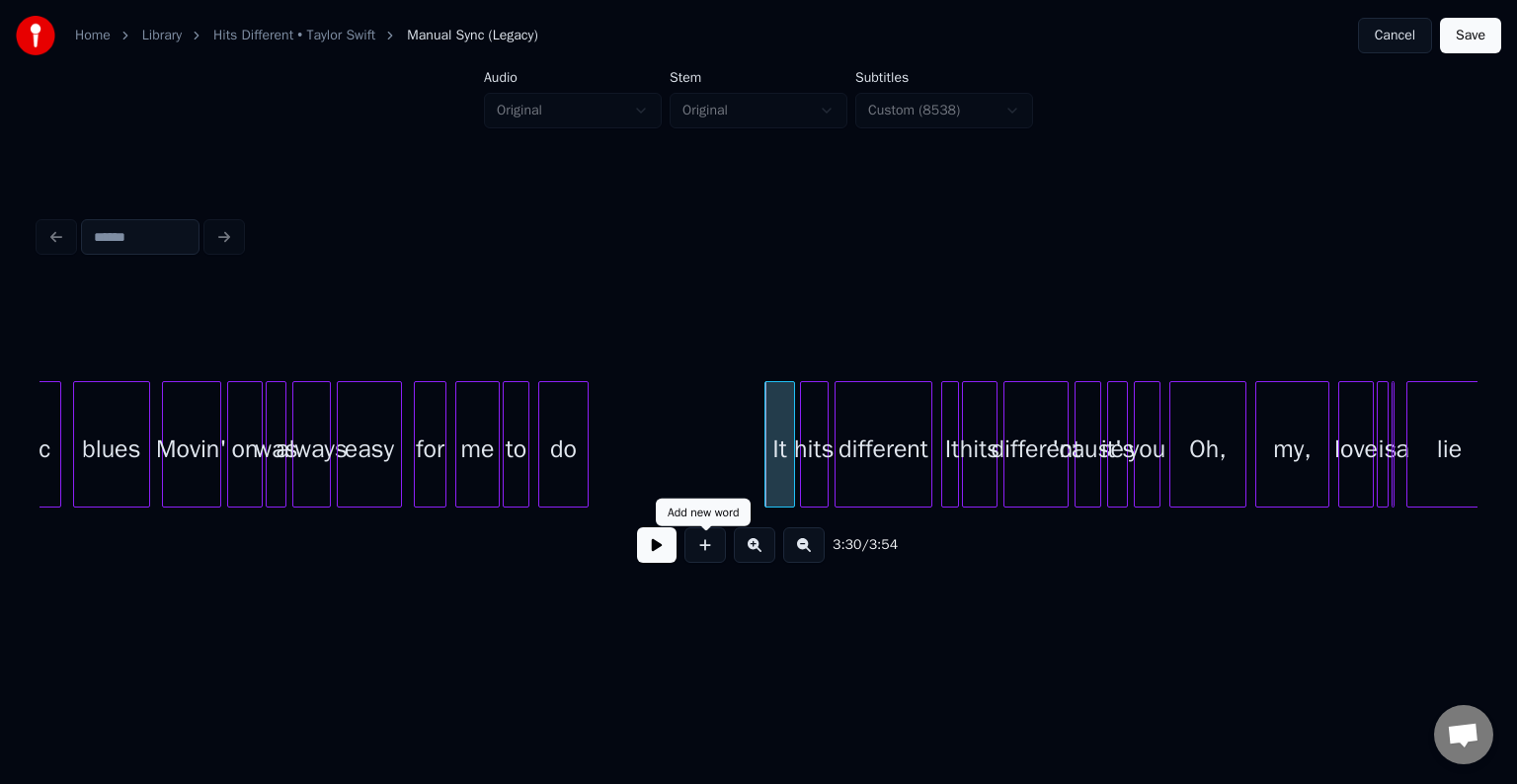 click at bounding box center (657, 545) 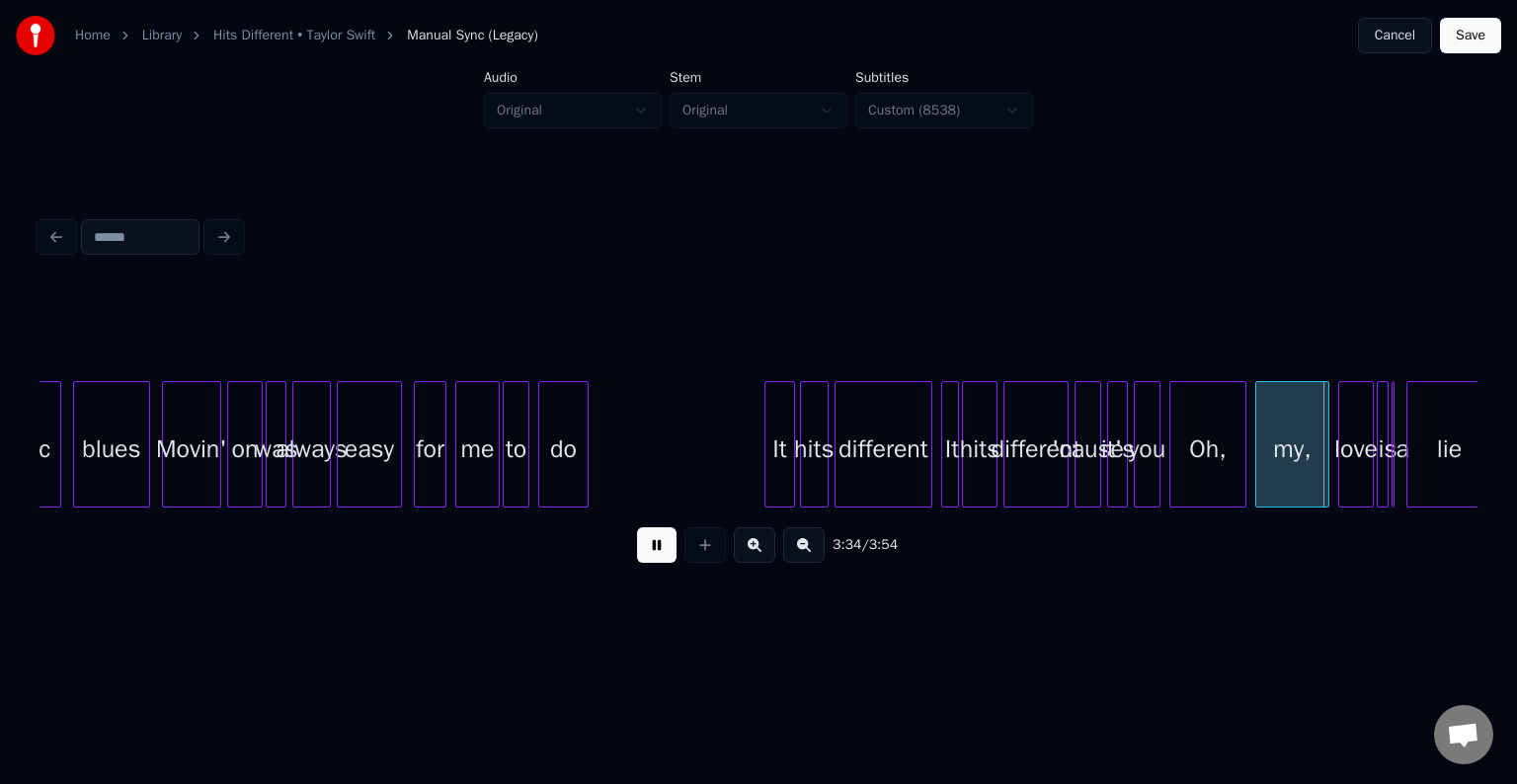 click at bounding box center (657, 545) 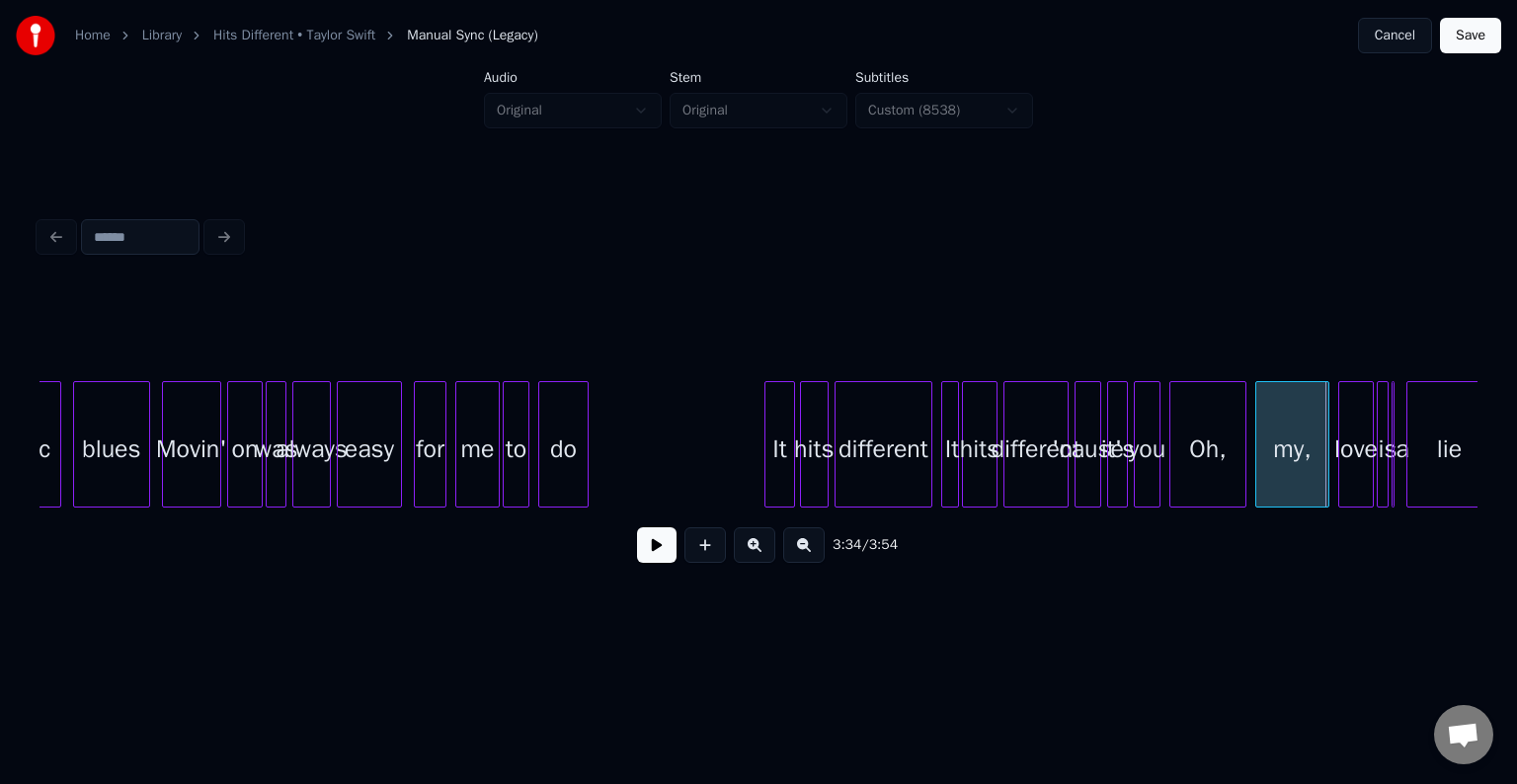 click on "do" at bounding box center [563, 449] 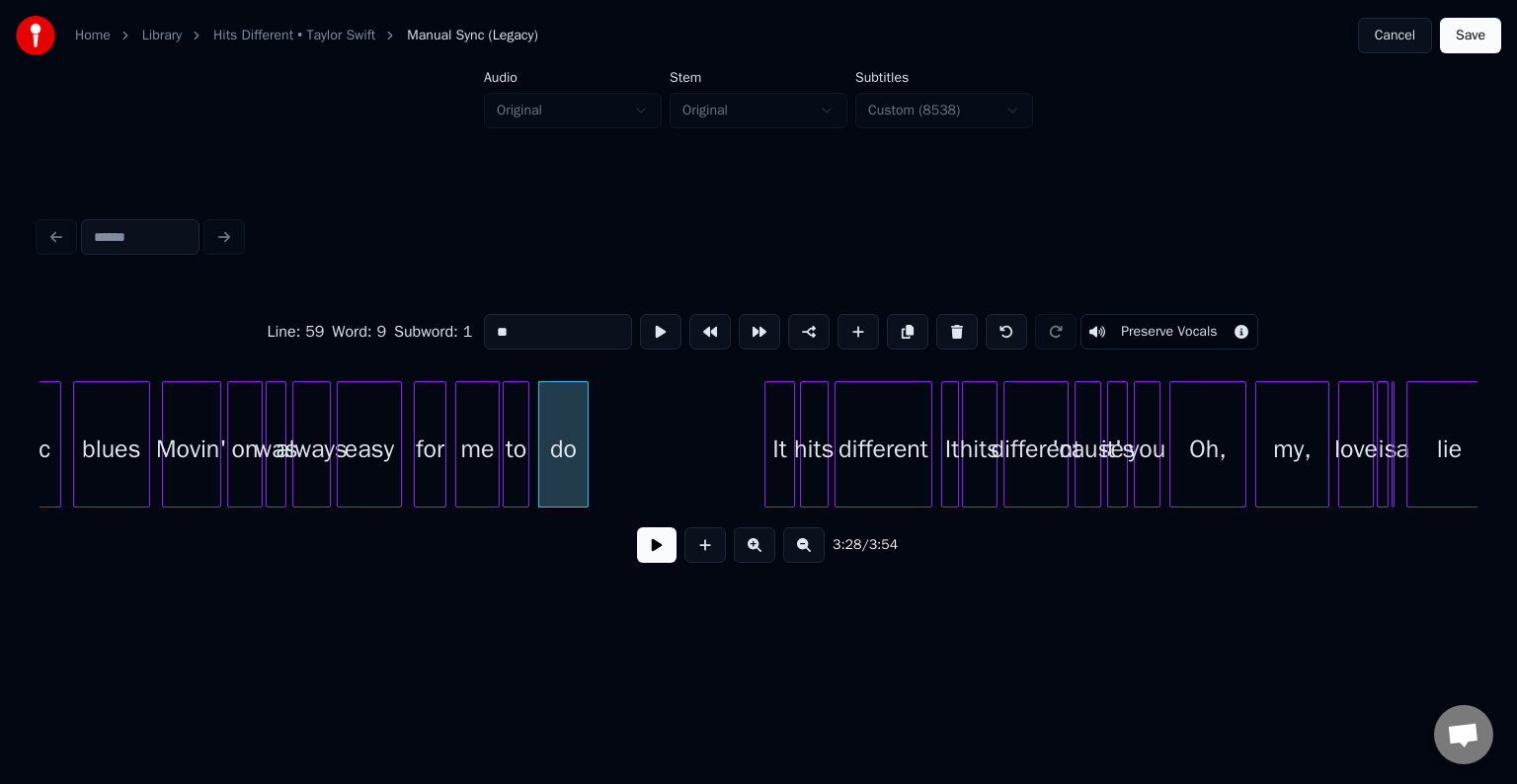 click at bounding box center [657, 545] 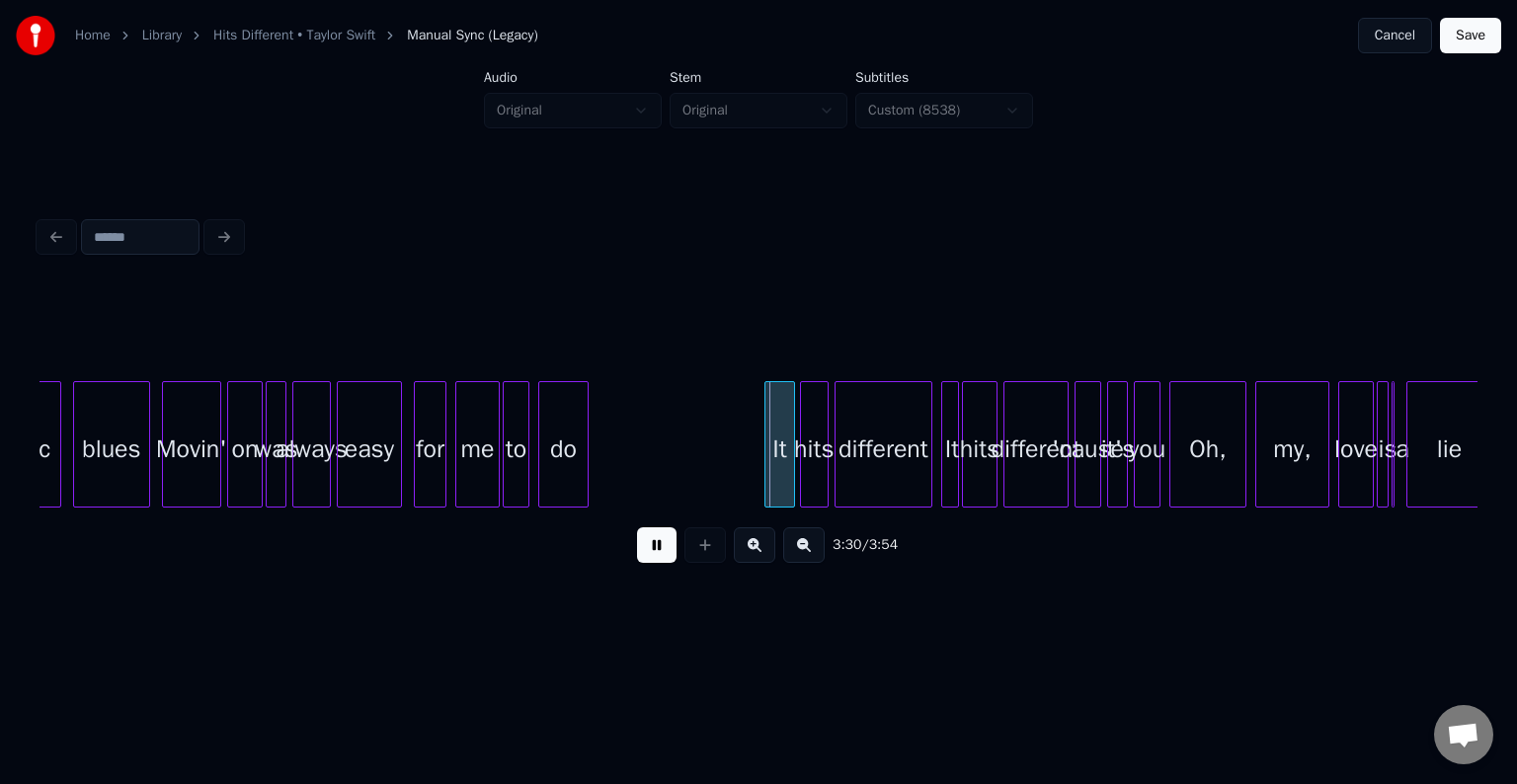 click at bounding box center (657, 545) 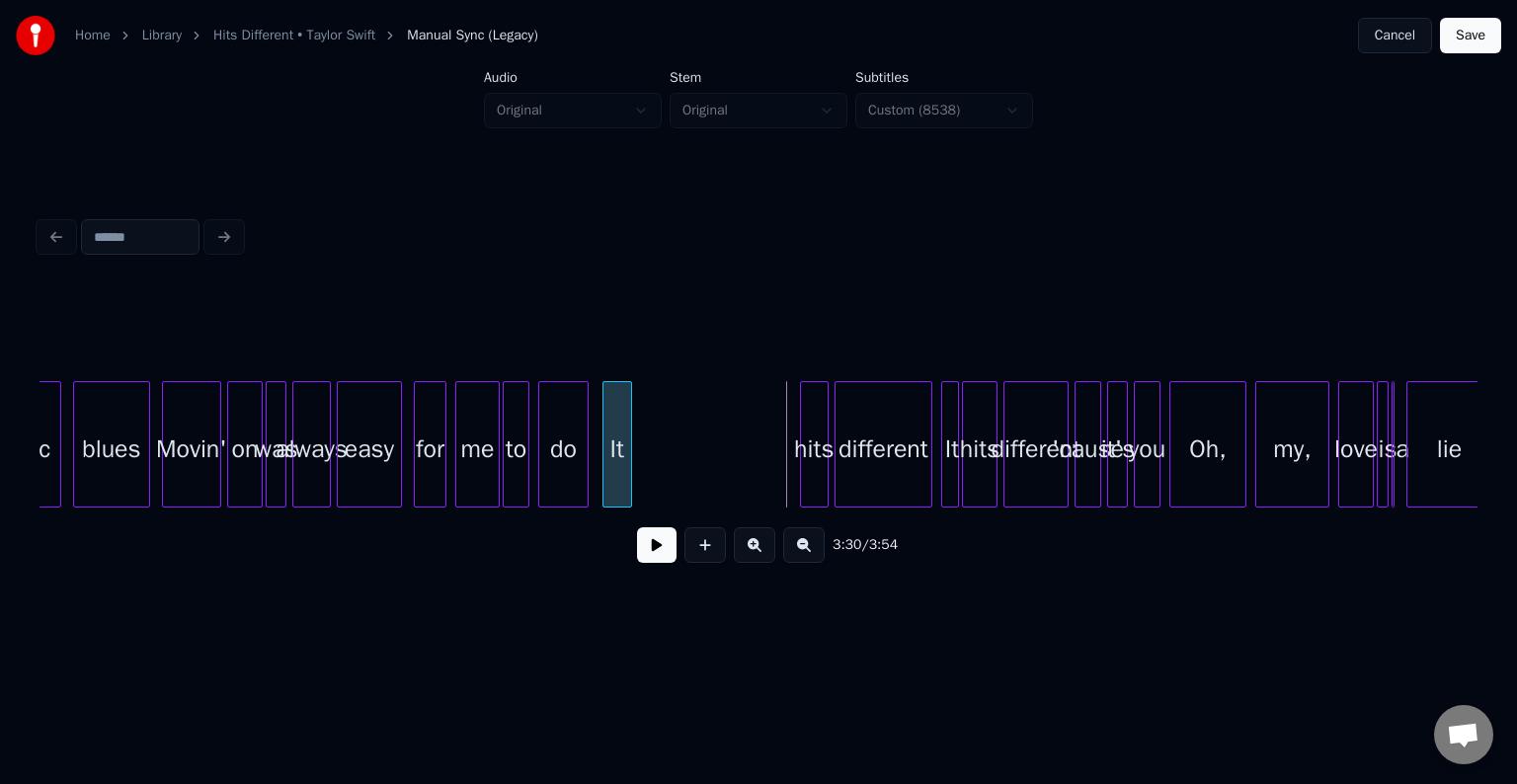 click on "It" at bounding box center (617, 449) 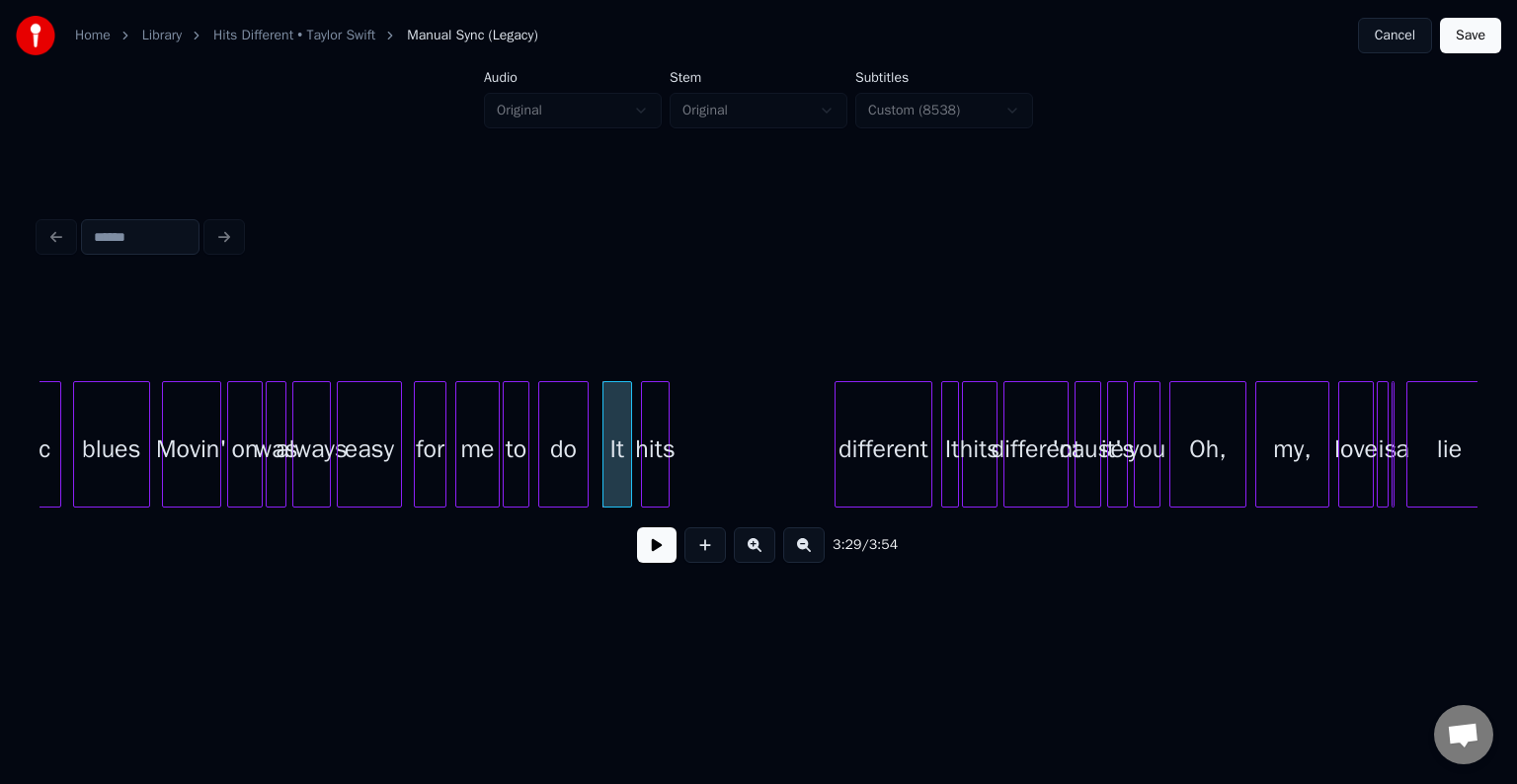 click on "hits" at bounding box center [655, 449] 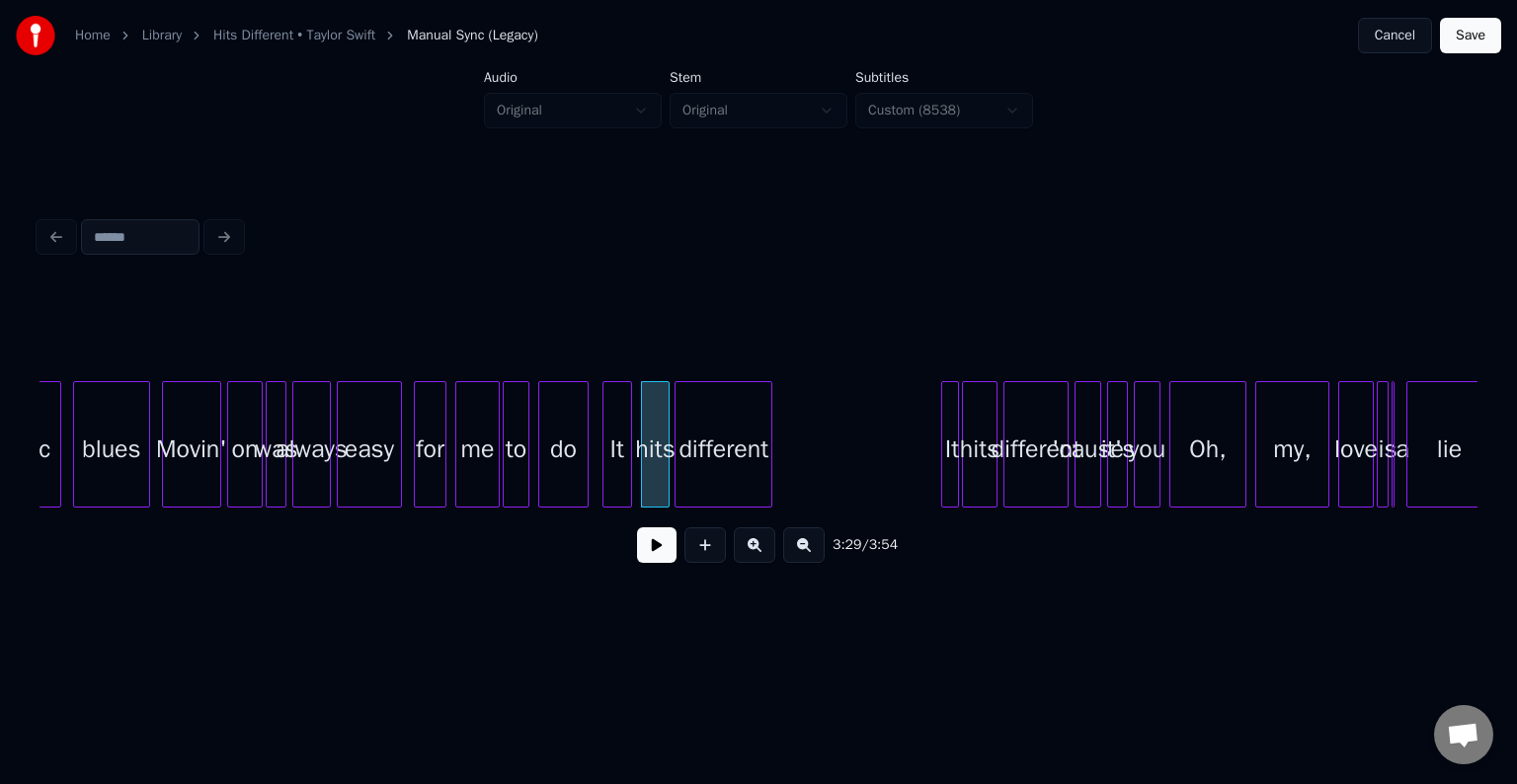 click on "different" at bounding box center [723, 449] 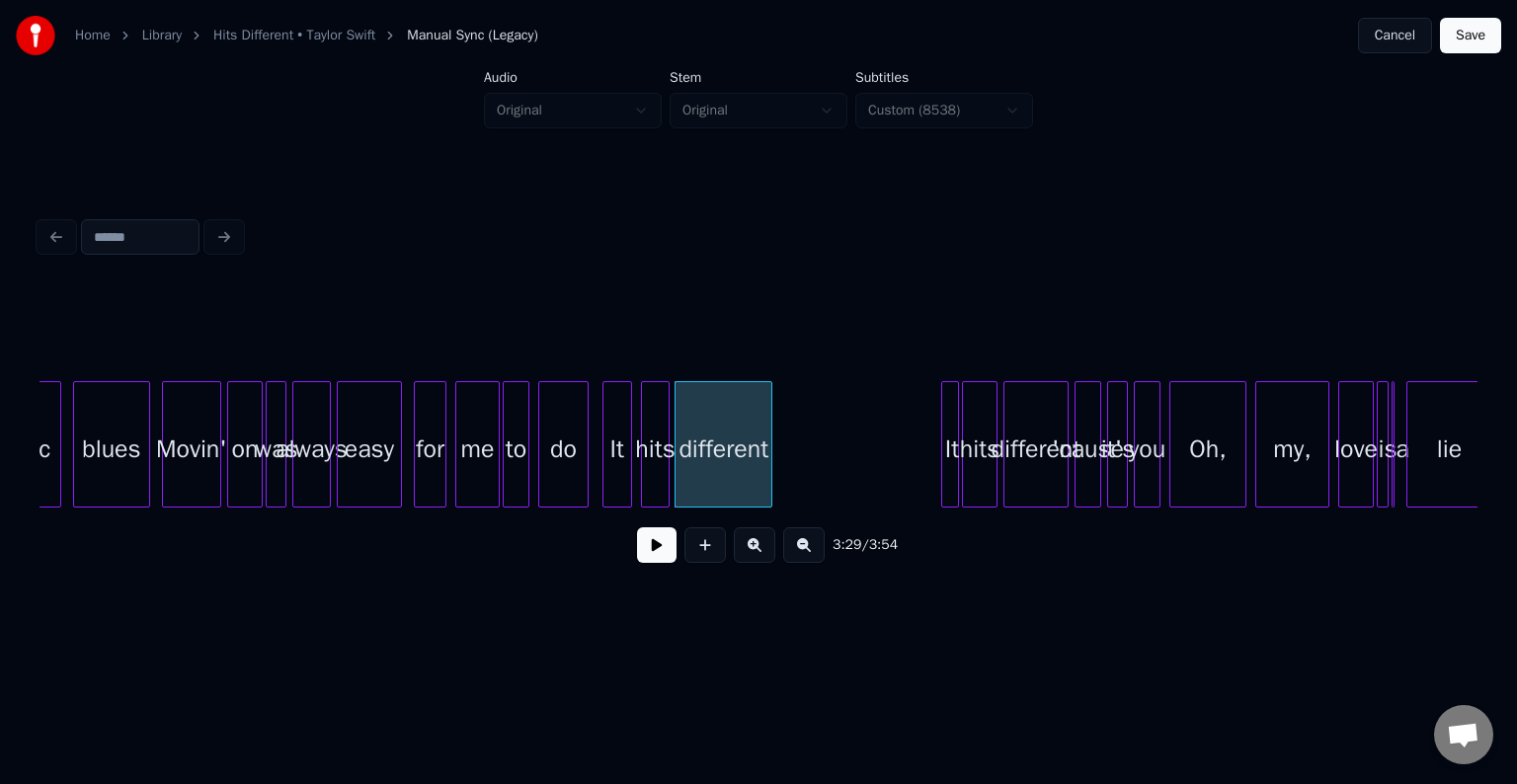 click on "do" at bounding box center (563, 449) 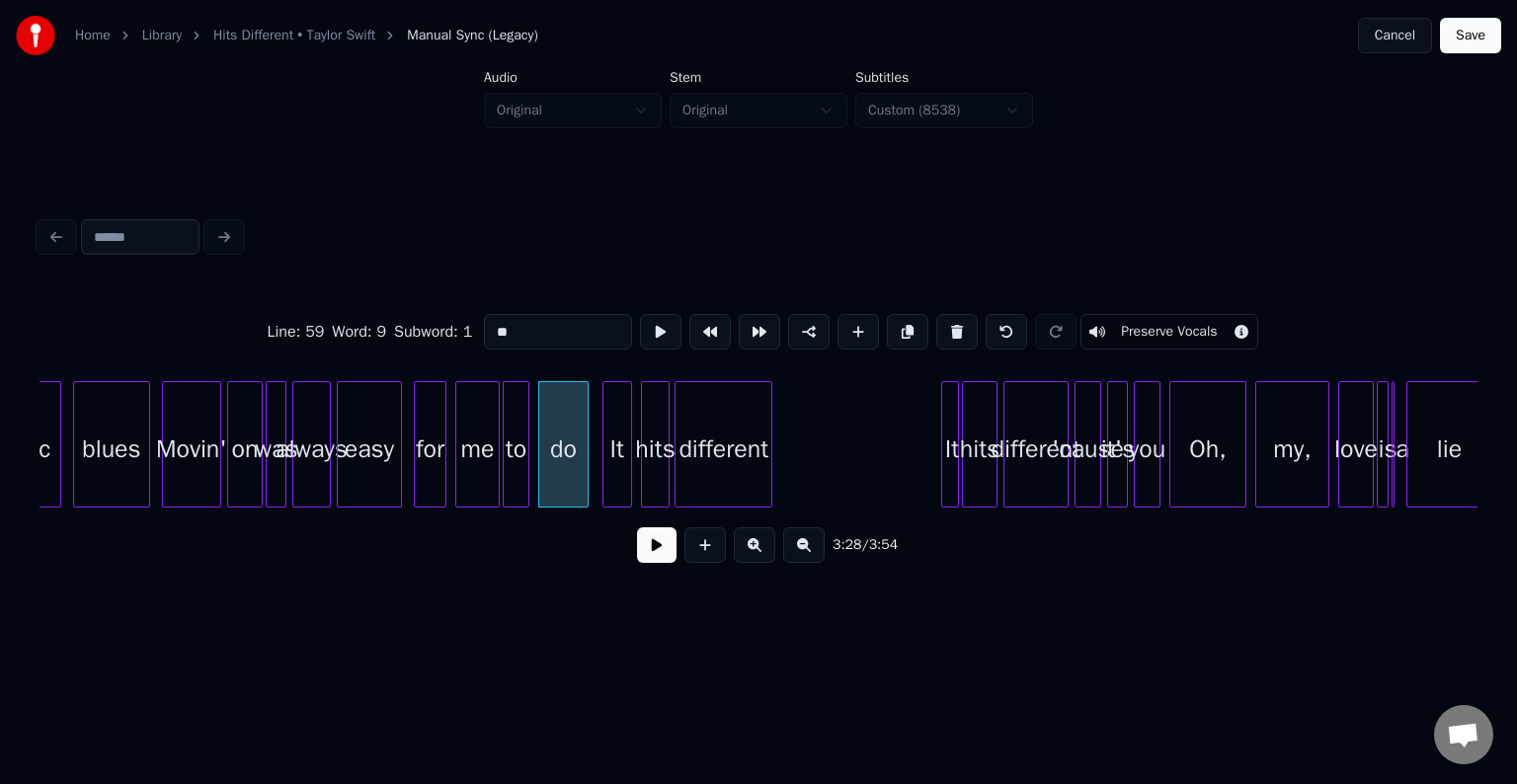 click at bounding box center (657, 545) 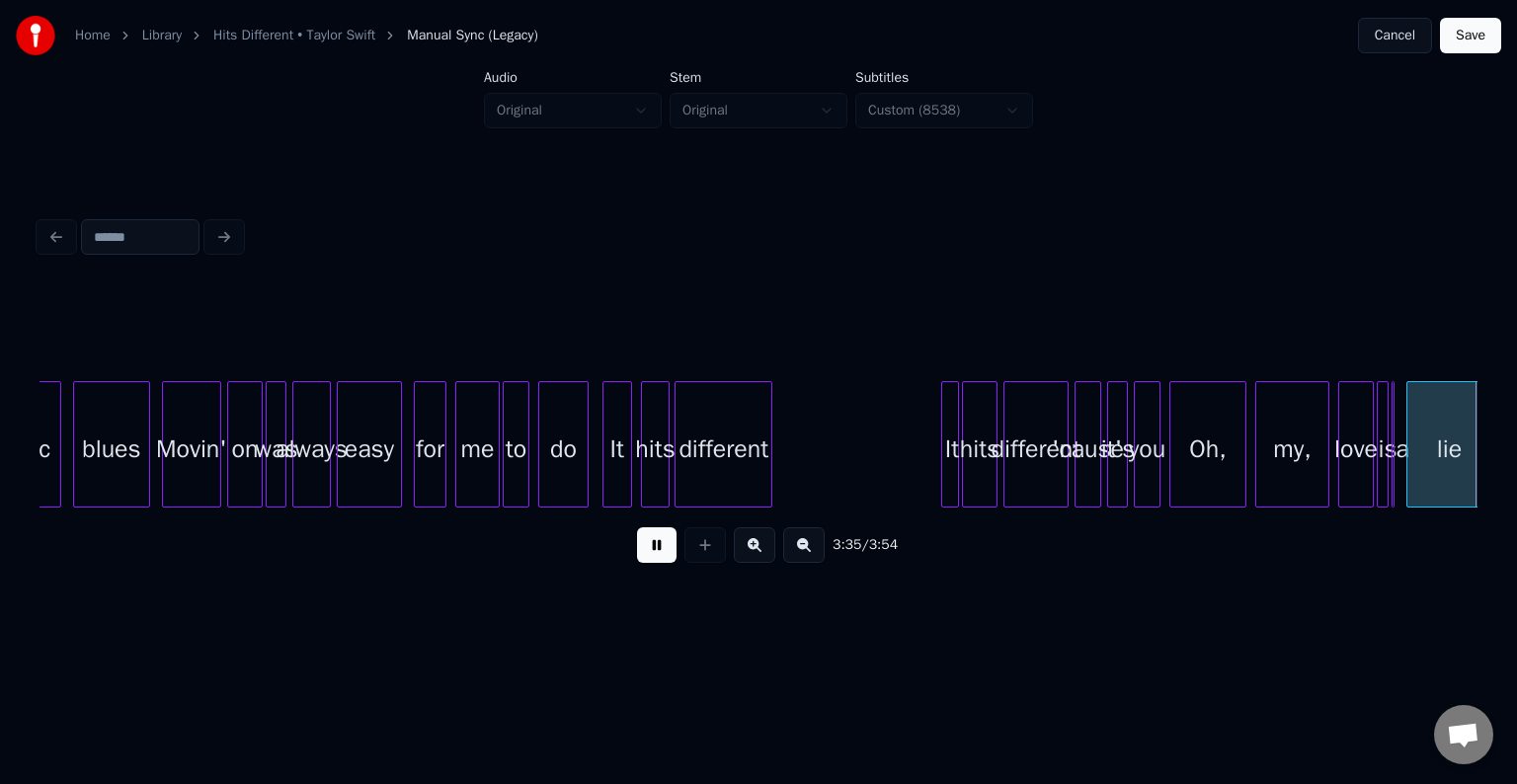 scroll, scrollTop: 0, scrollLeft: 31864, axis: horizontal 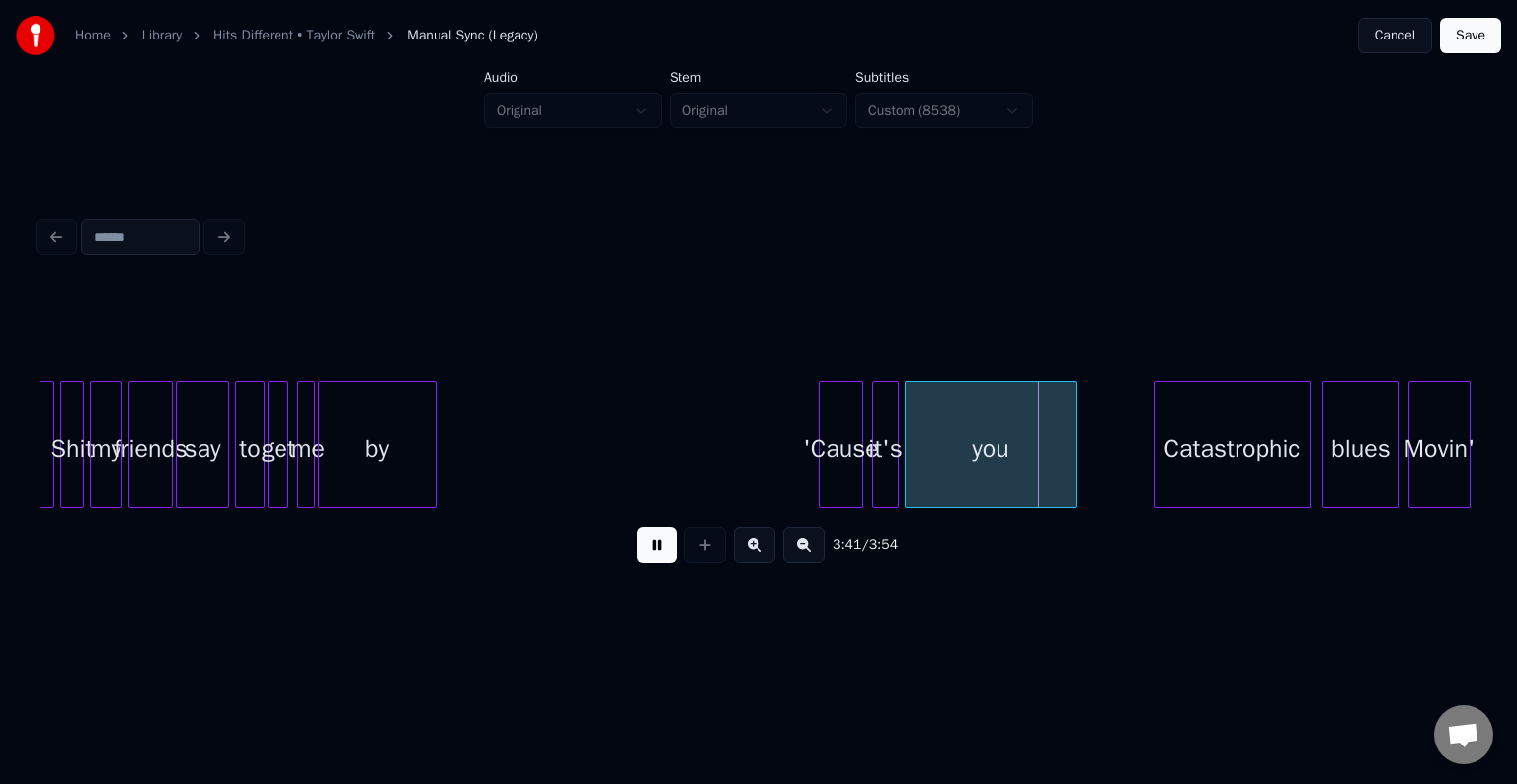 click at bounding box center [657, 545] 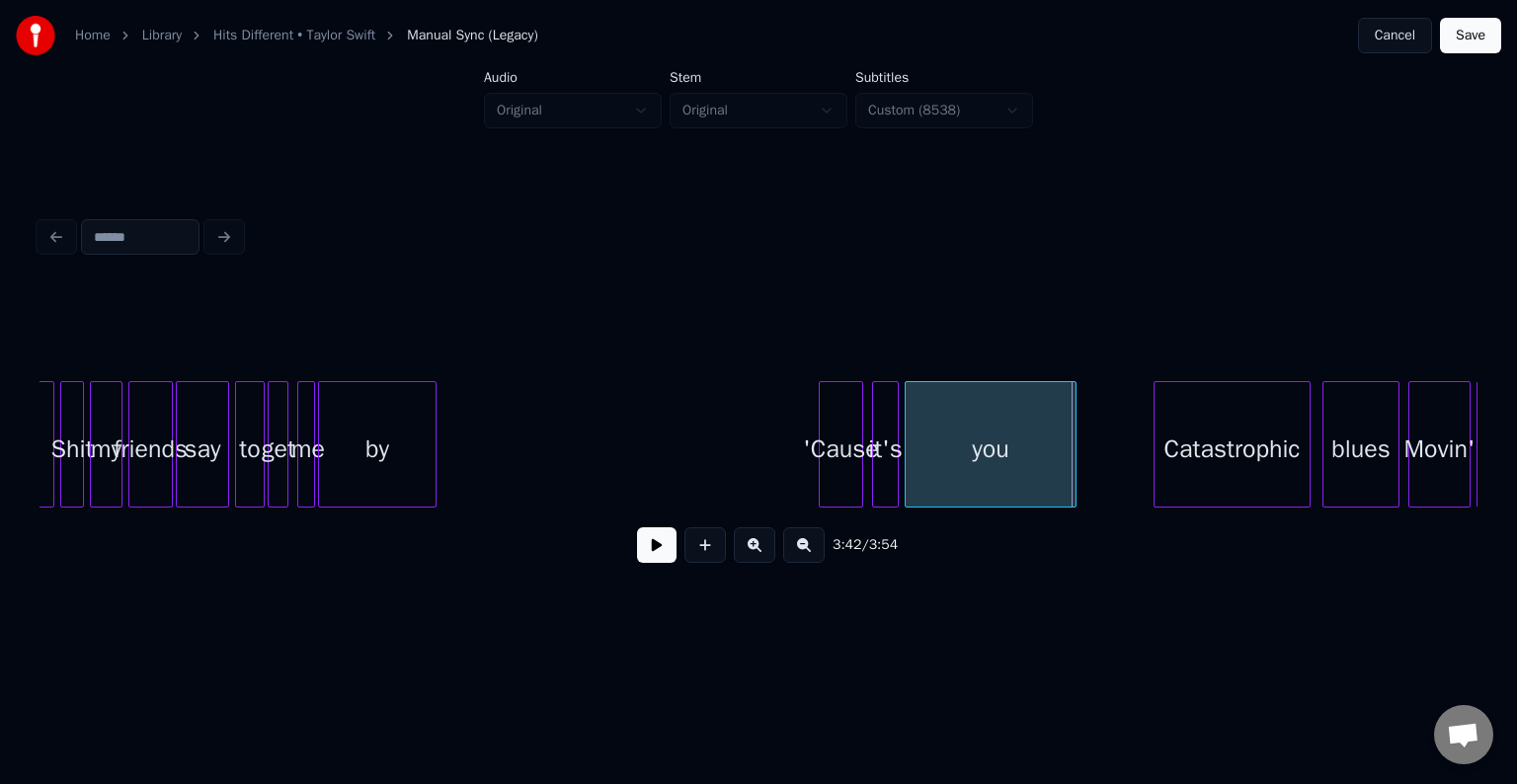 click on "you" at bounding box center [991, 449] 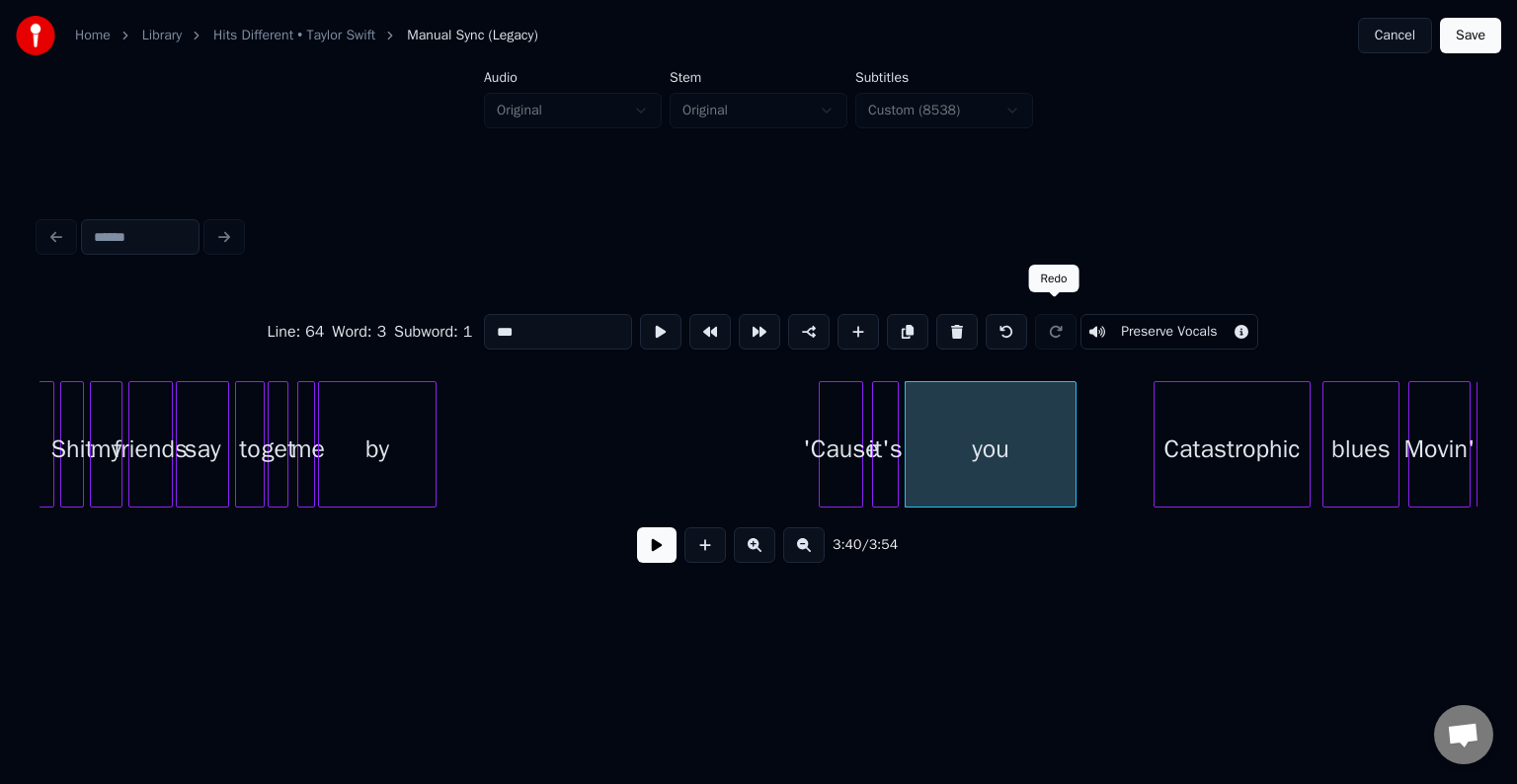 click on "Preserve Vocals" at bounding box center (1168, 332) 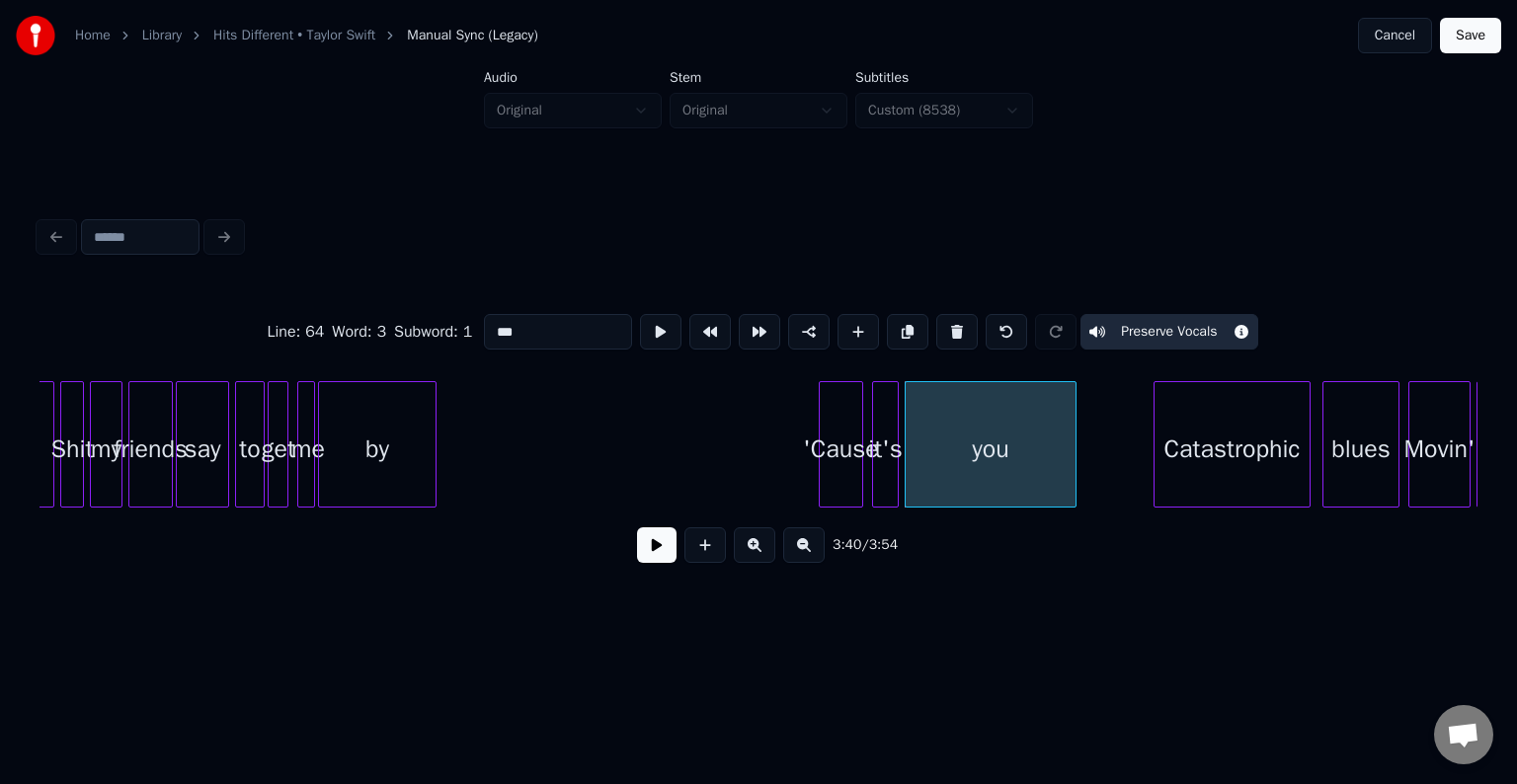 click at bounding box center [876, 444] 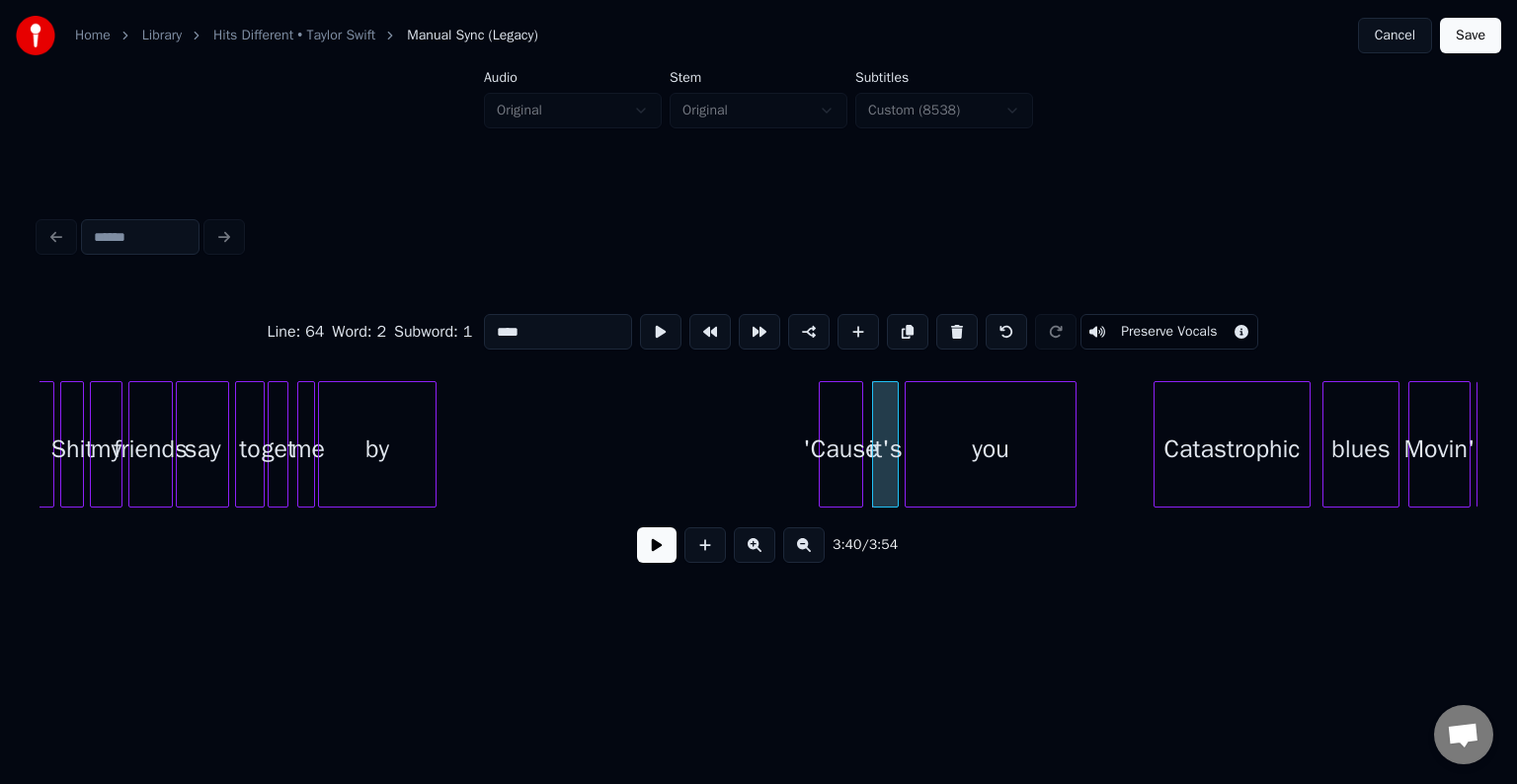 click on "Preserve Vocals" at bounding box center (1168, 332) 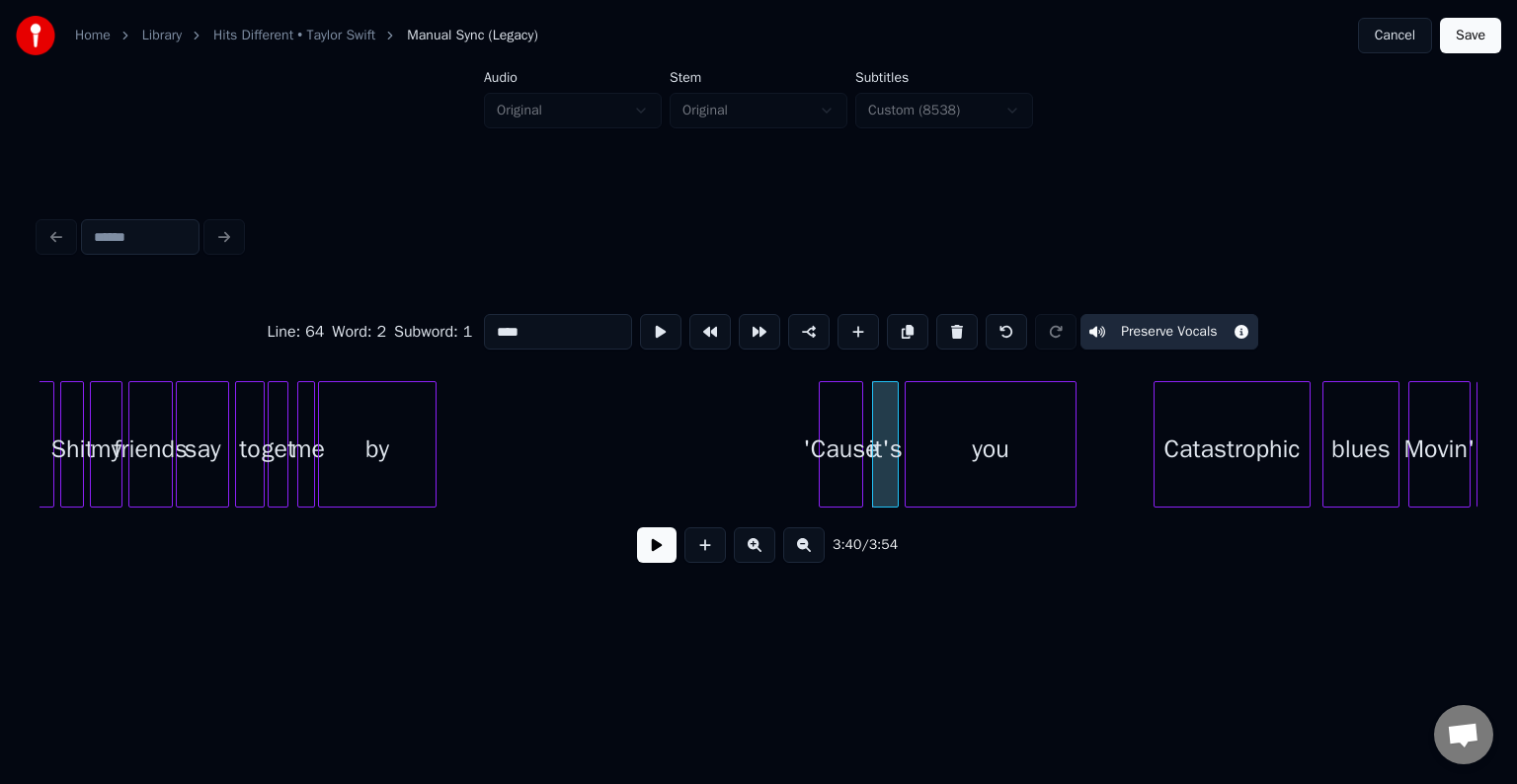 click at bounding box center (823, 444) 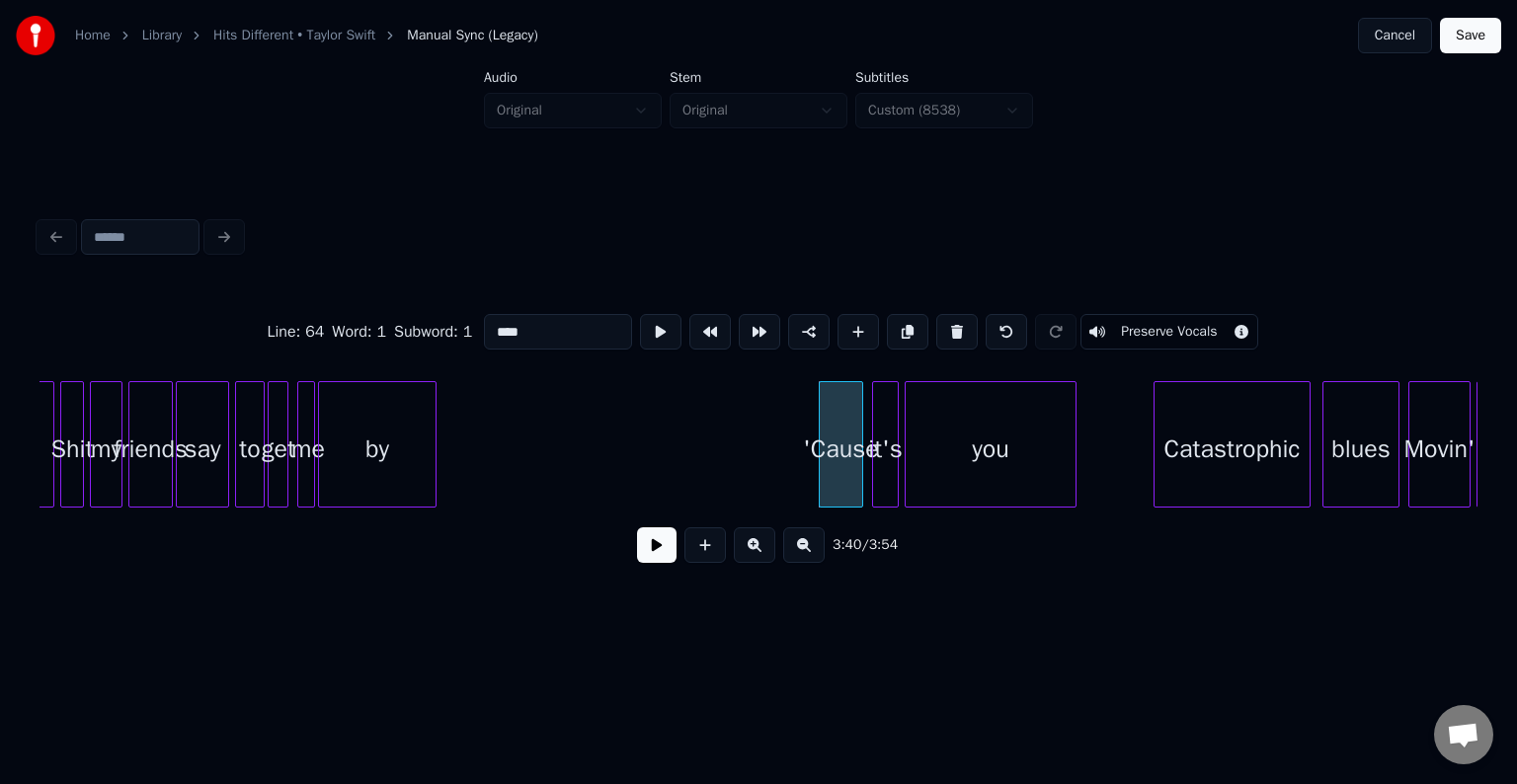 type on "******" 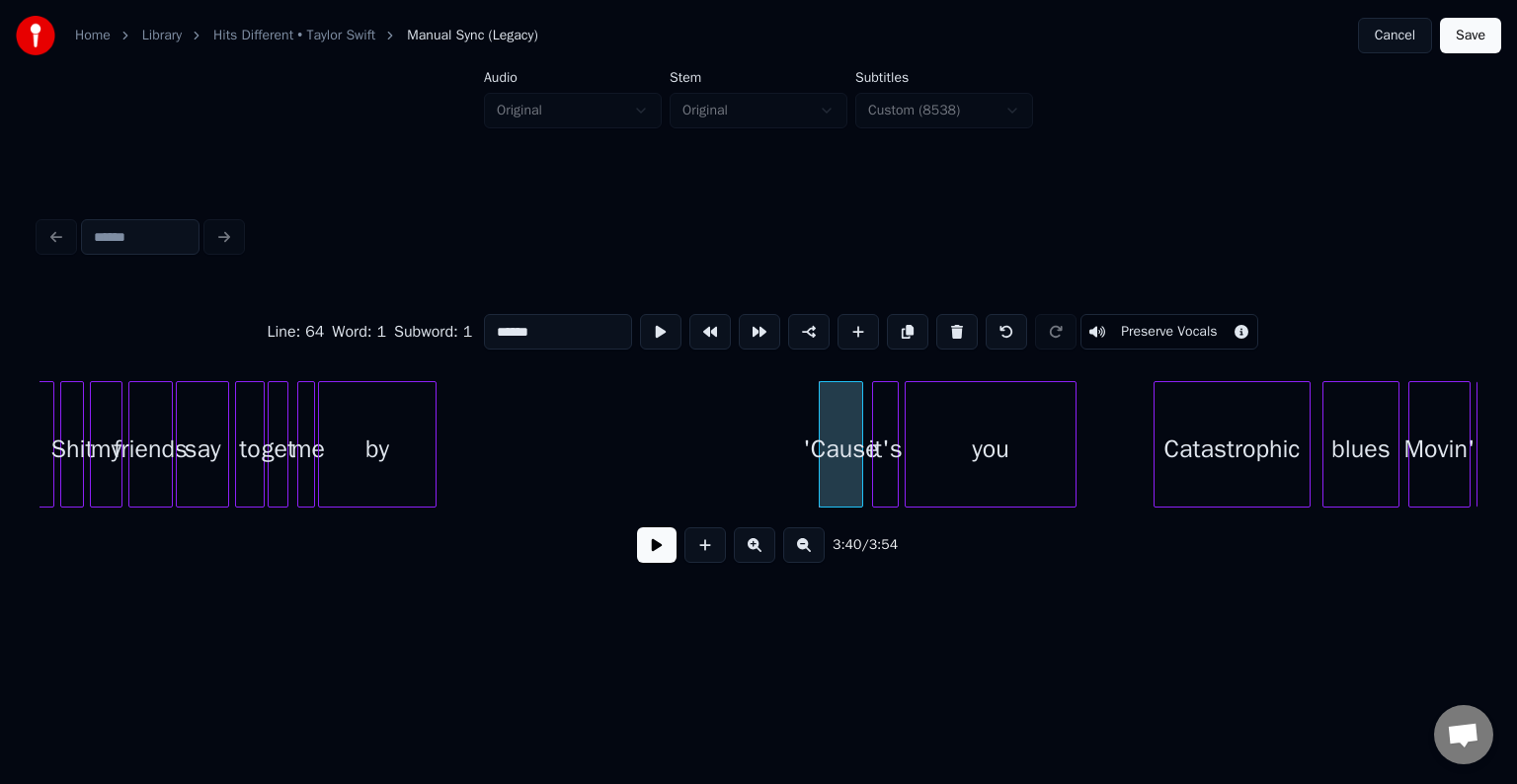 click on "Preserve Vocals" at bounding box center (1168, 332) 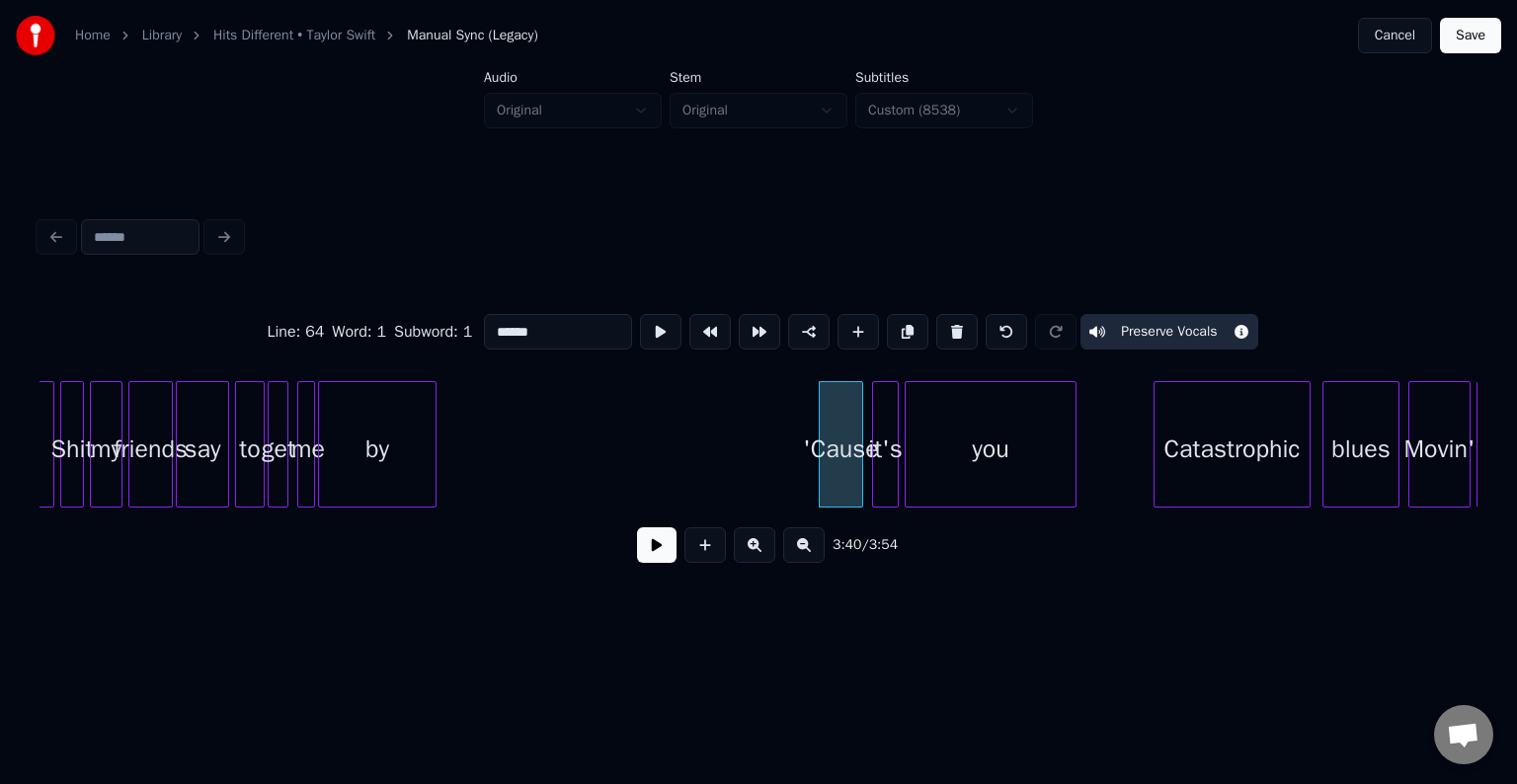click at bounding box center [657, 545] 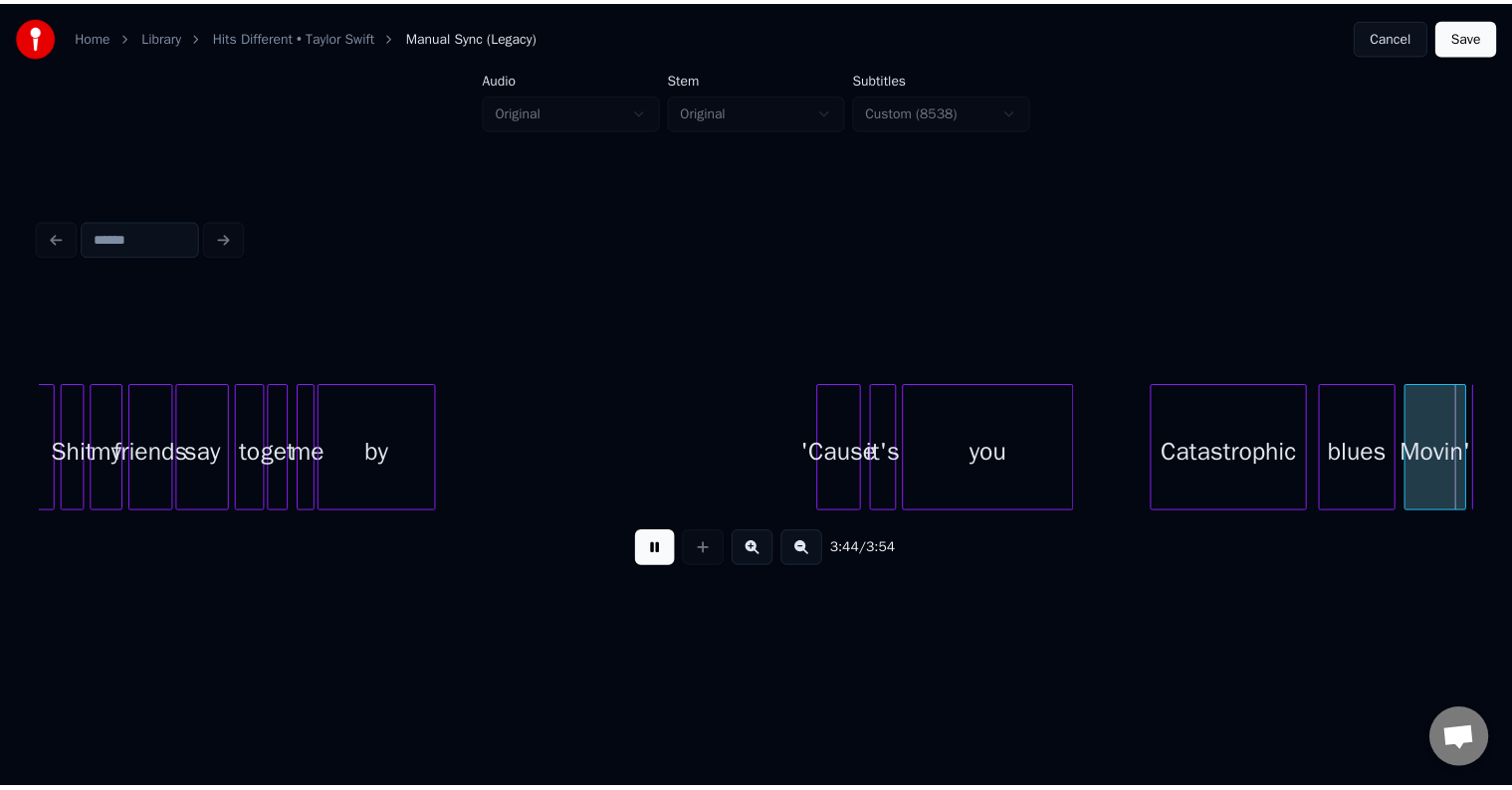 scroll, scrollTop: 0, scrollLeft: 33565, axis: horizontal 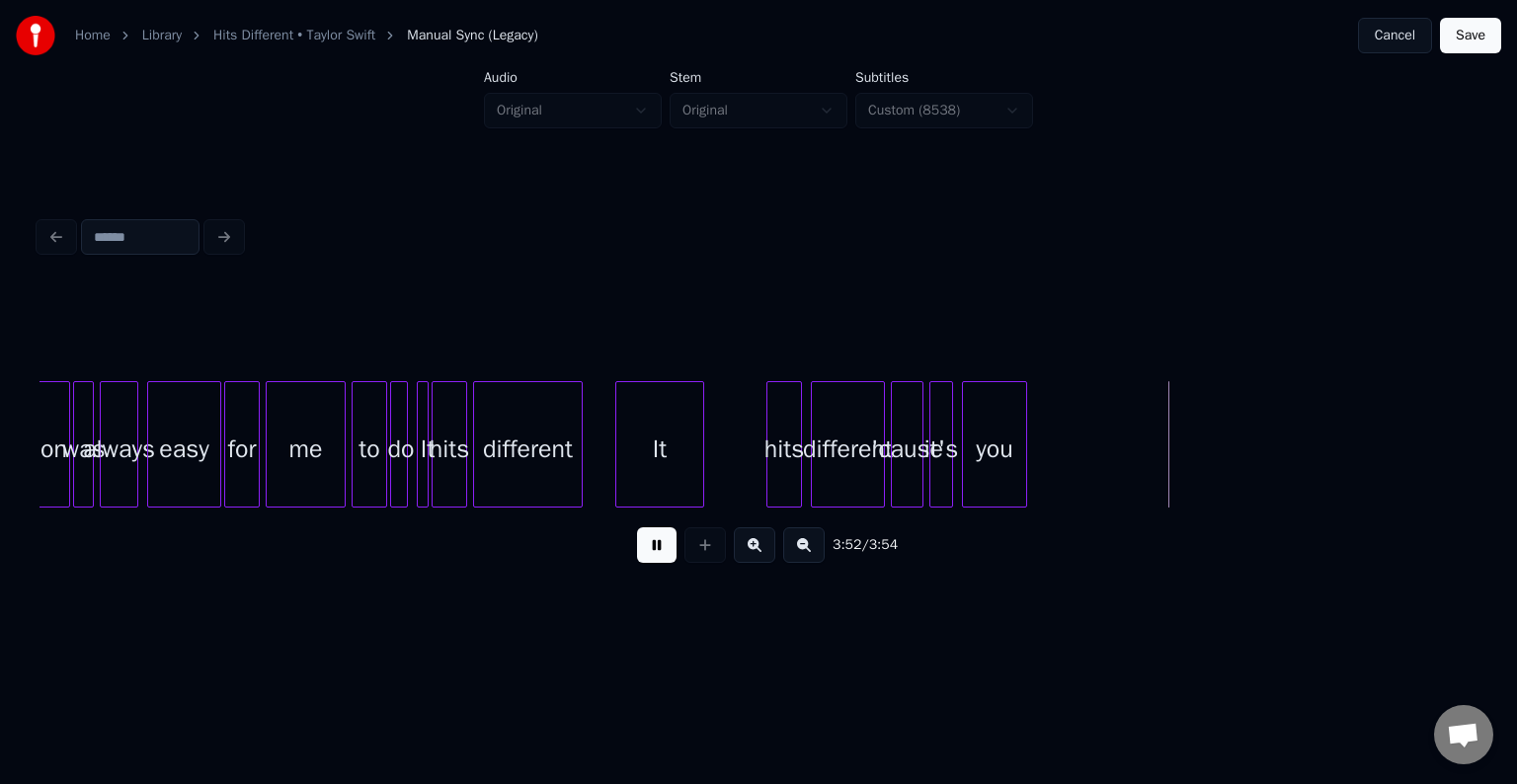 click on "Save" at bounding box center (1471, 36) 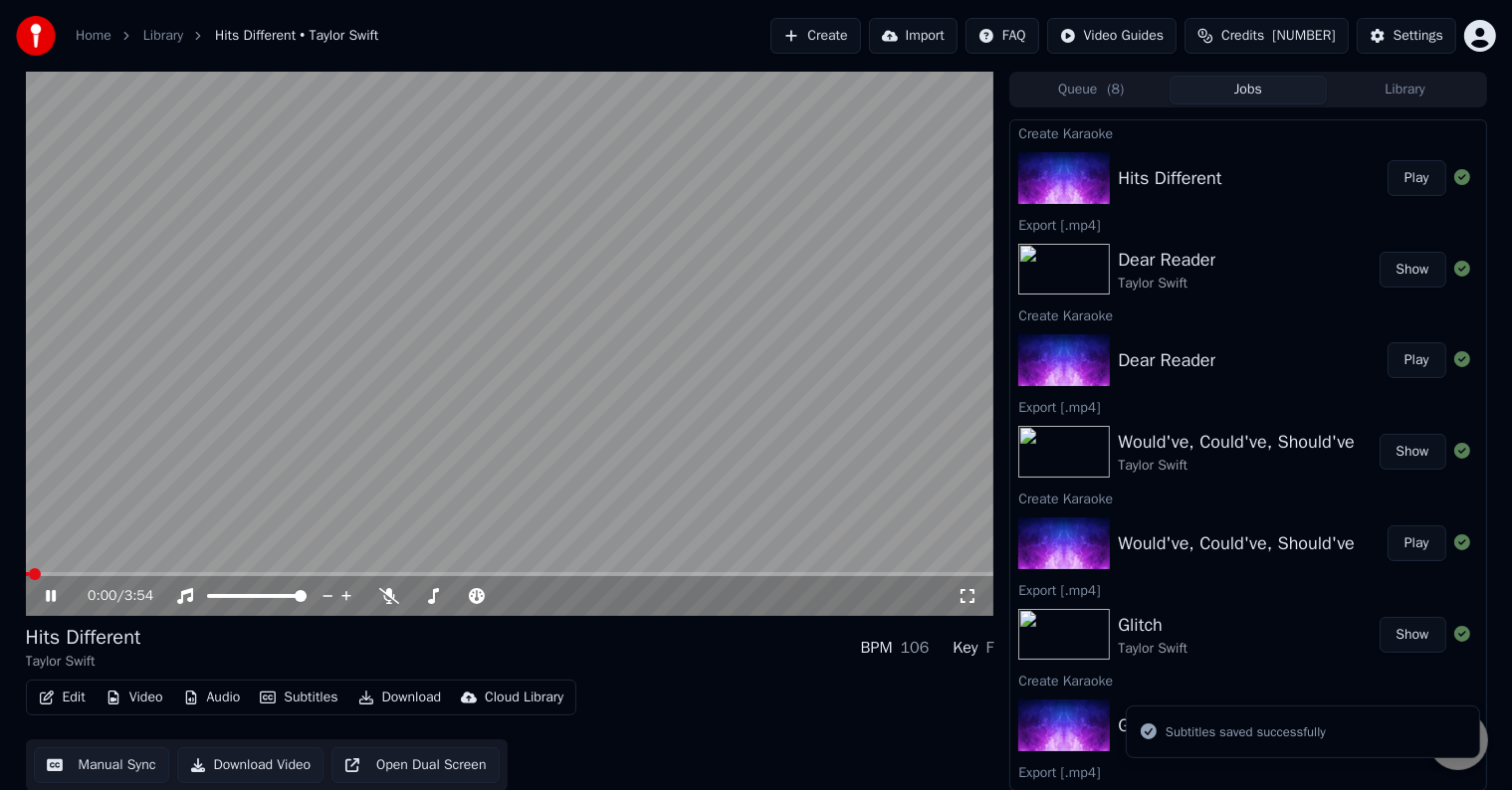 click 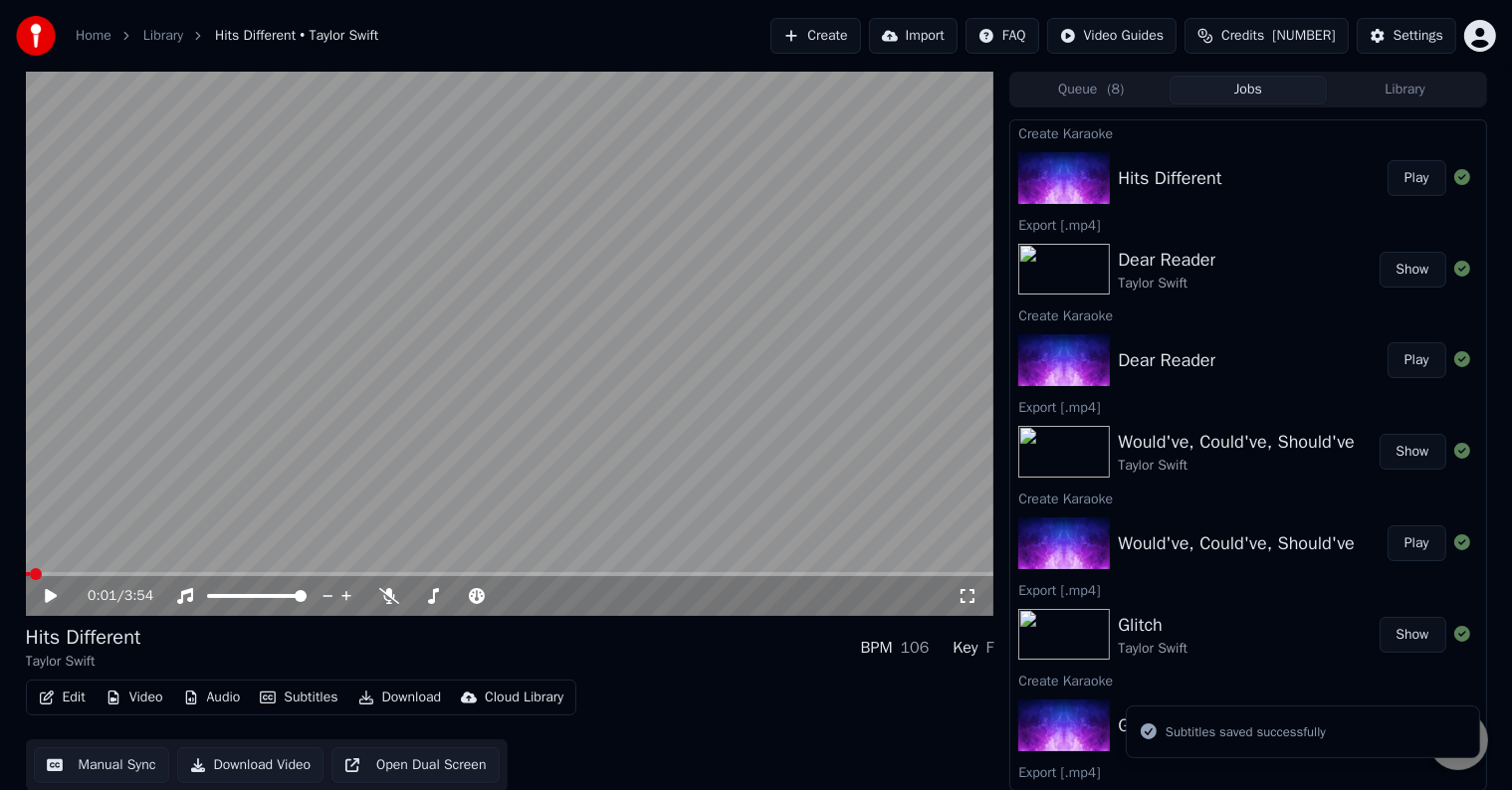 click on "Download" at bounding box center (400, 697) 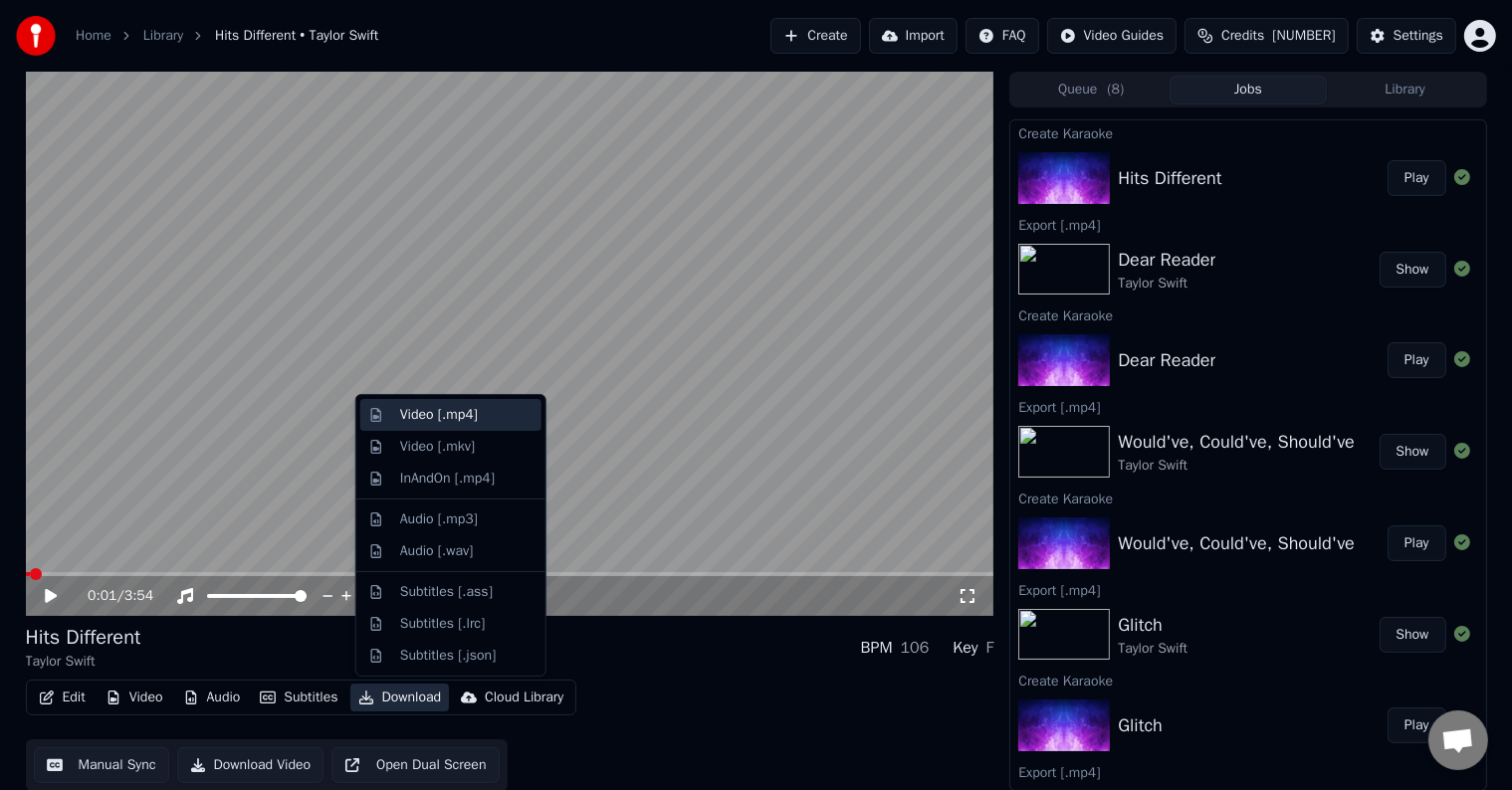 click on "Video [.mp4]" at bounding box center (439, 415) 